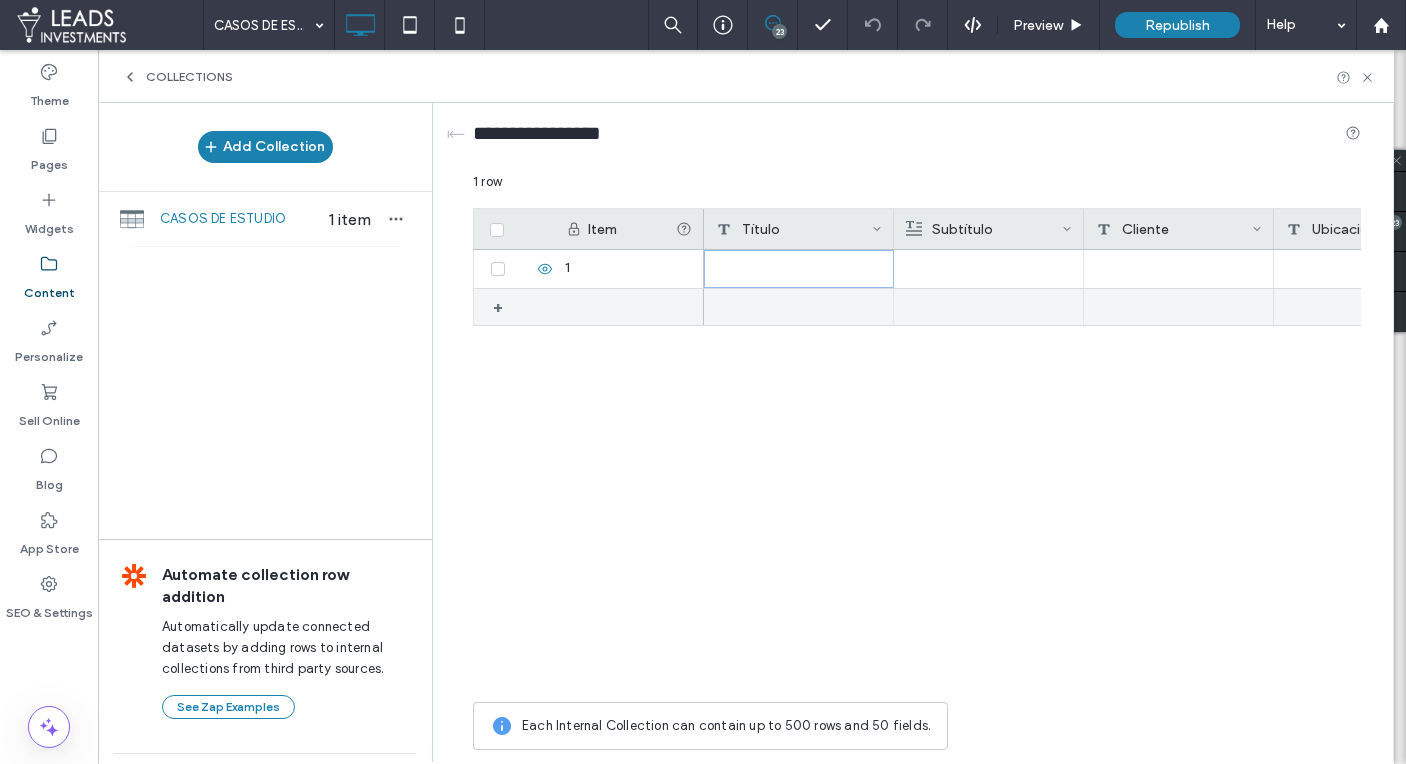 click at bounding box center [799, 269] 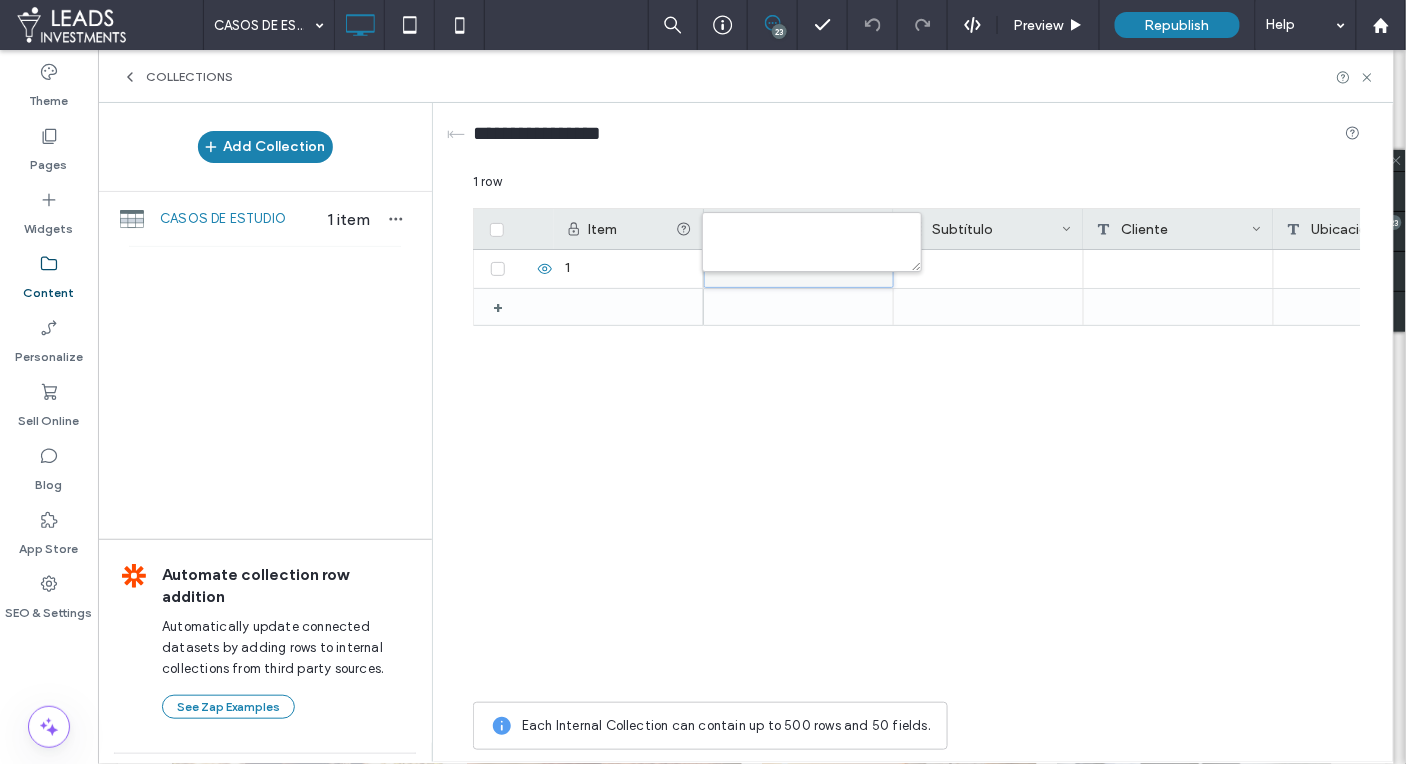 scroll, scrollTop: 153, scrollLeft: 0, axis: vertical 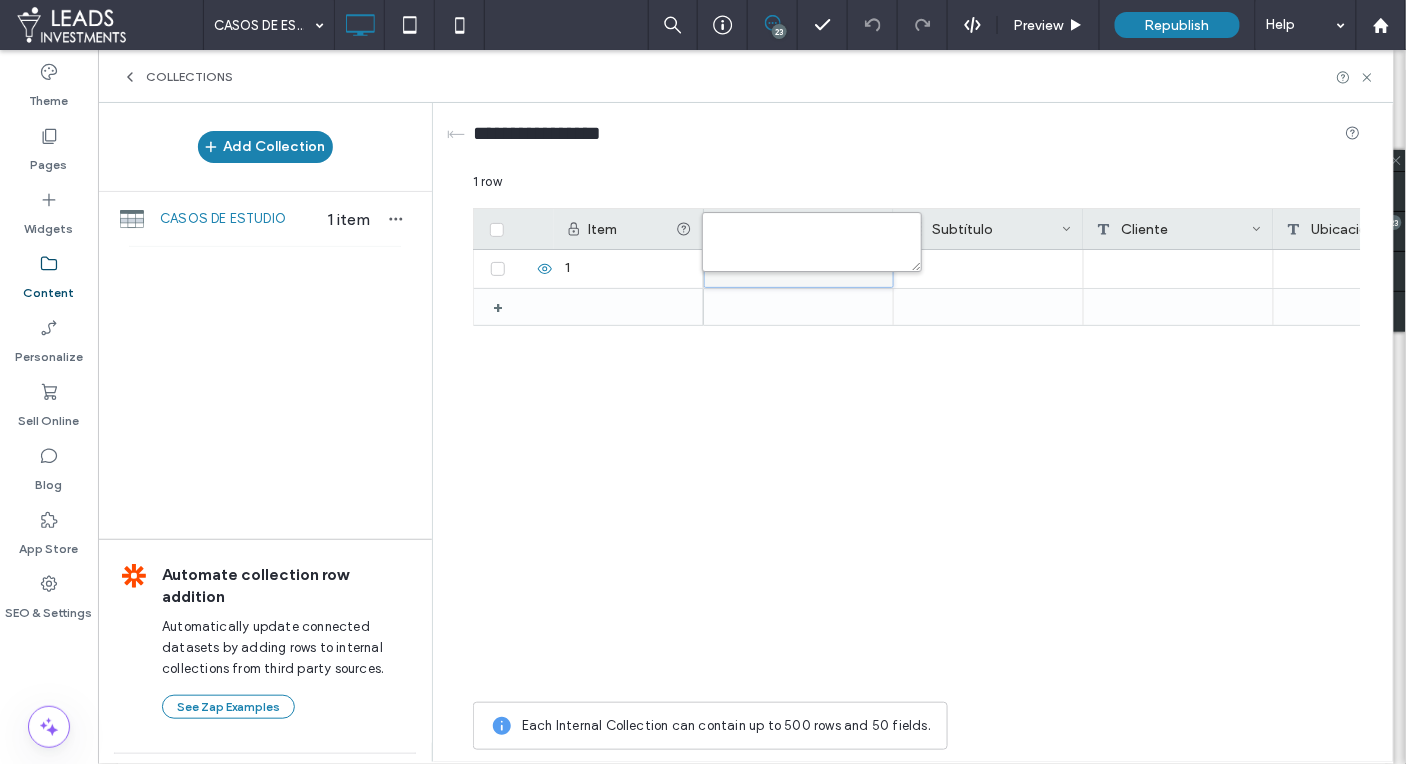 click at bounding box center [812, 242] 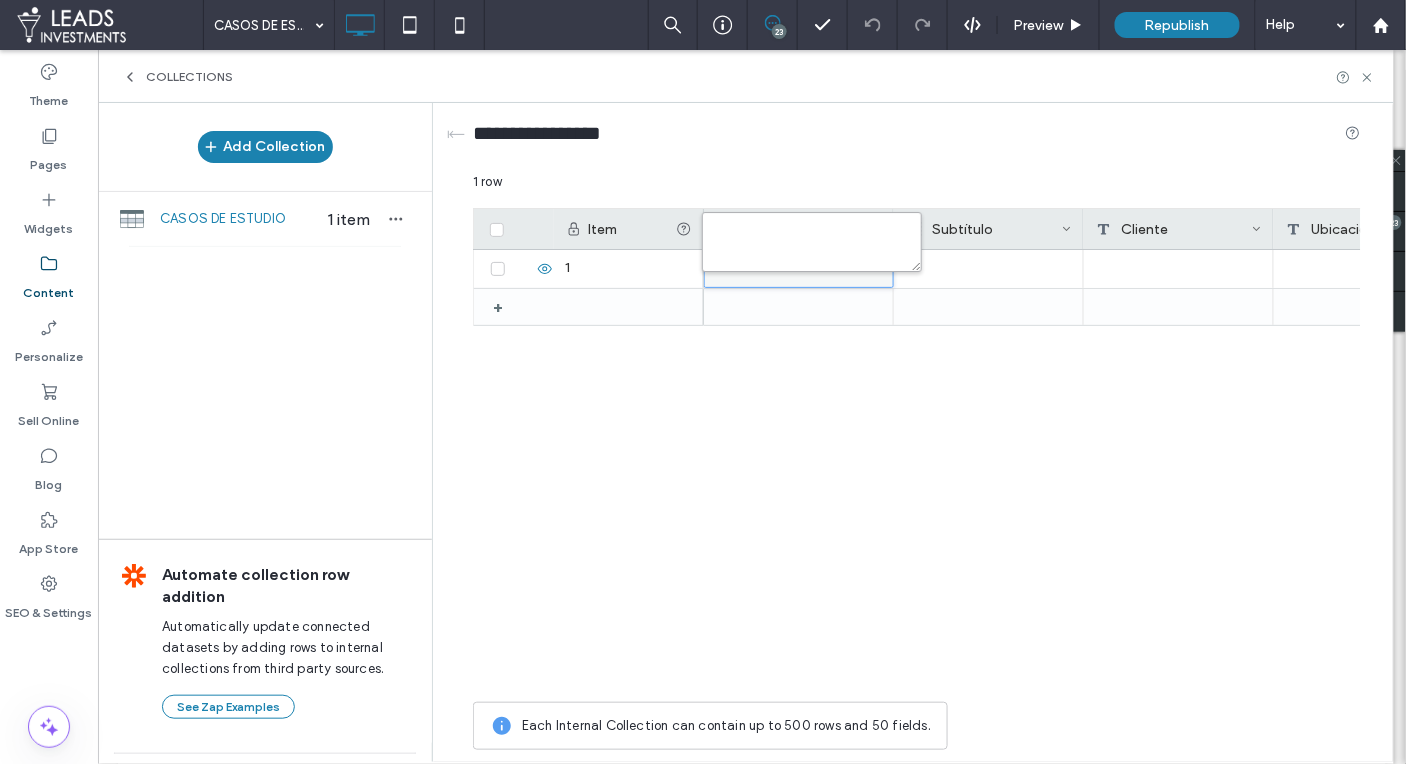 scroll, scrollTop: 153, scrollLeft: 0, axis: vertical 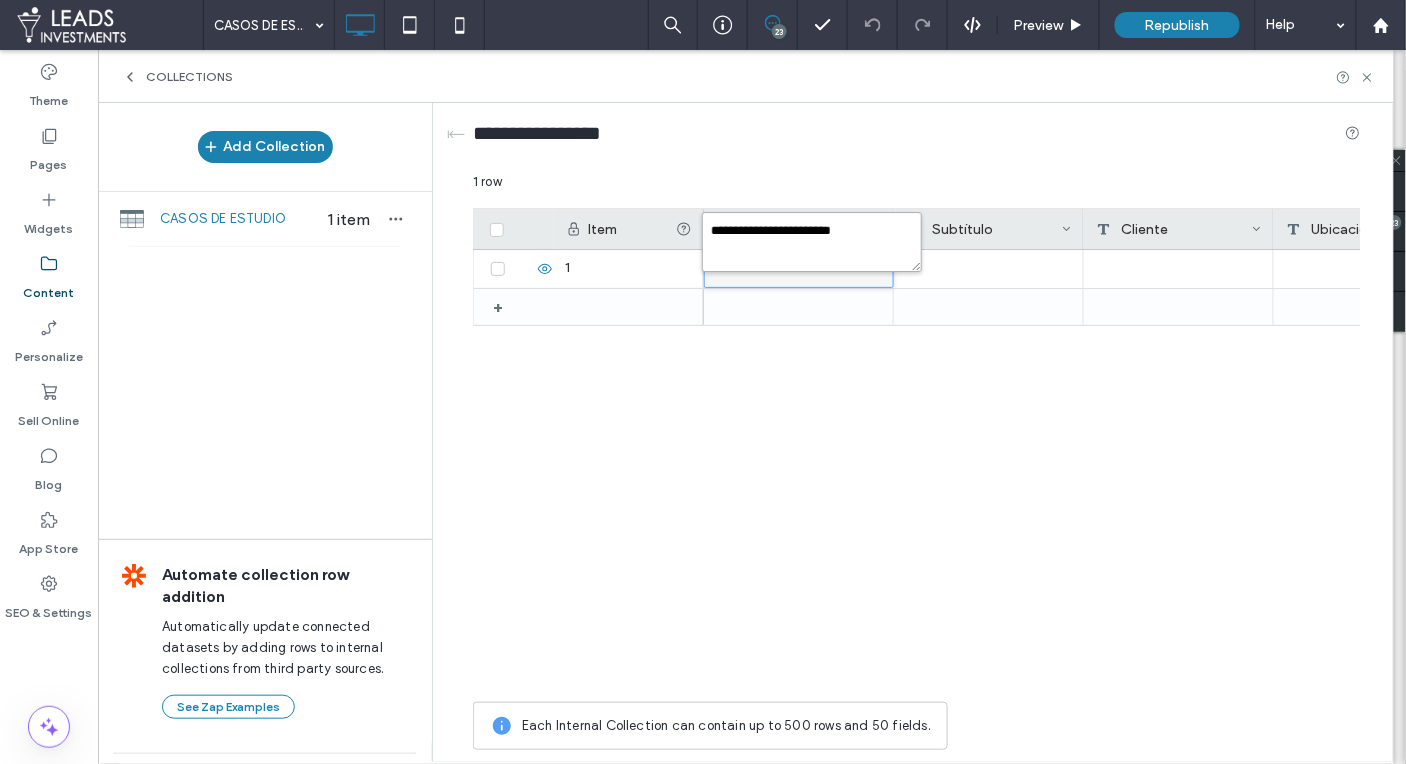 drag, startPoint x: 752, startPoint y: 230, endPoint x: 660, endPoint y: 222, distance: 92.34717 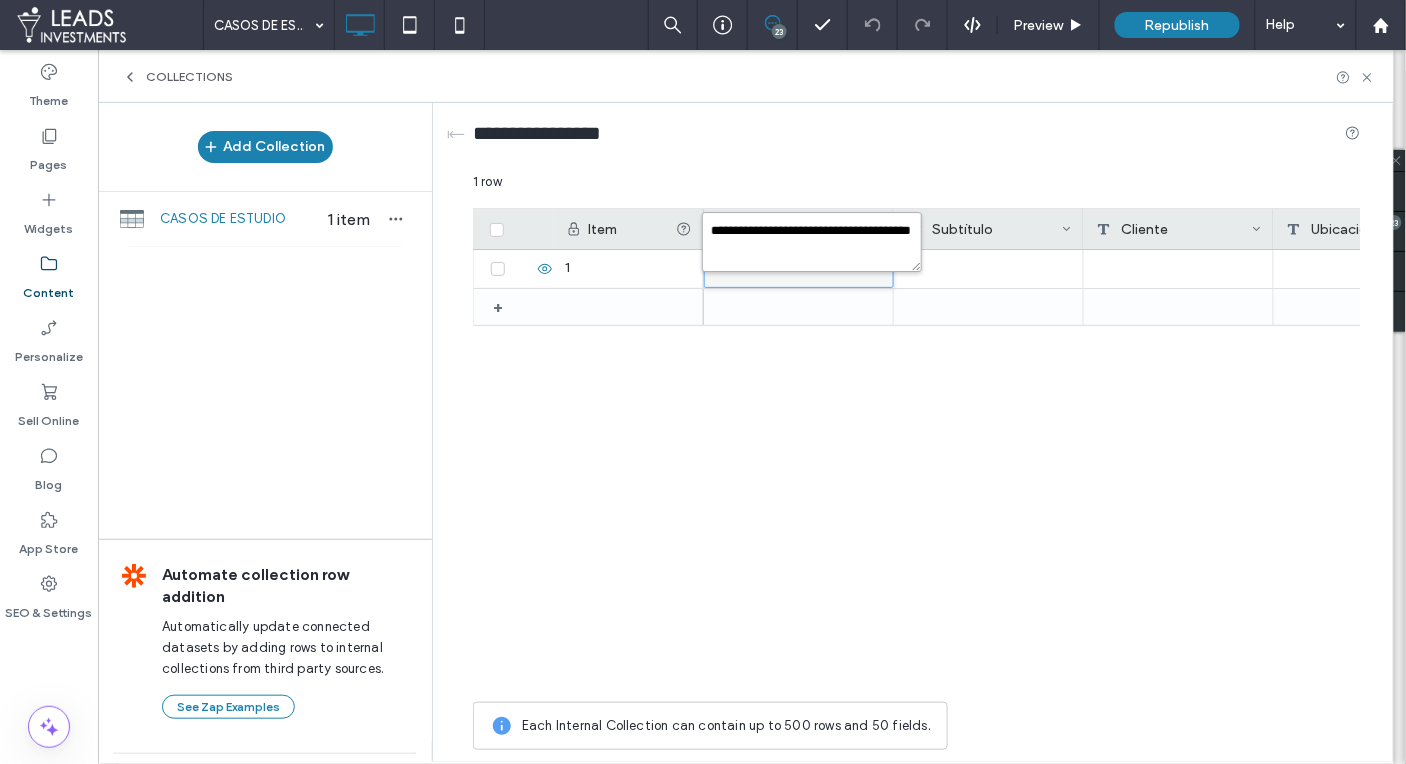 drag, startPoint x: 785, startPoint y: 251, endPoint x: 883, endPoint y: 249, distance: 98.02041 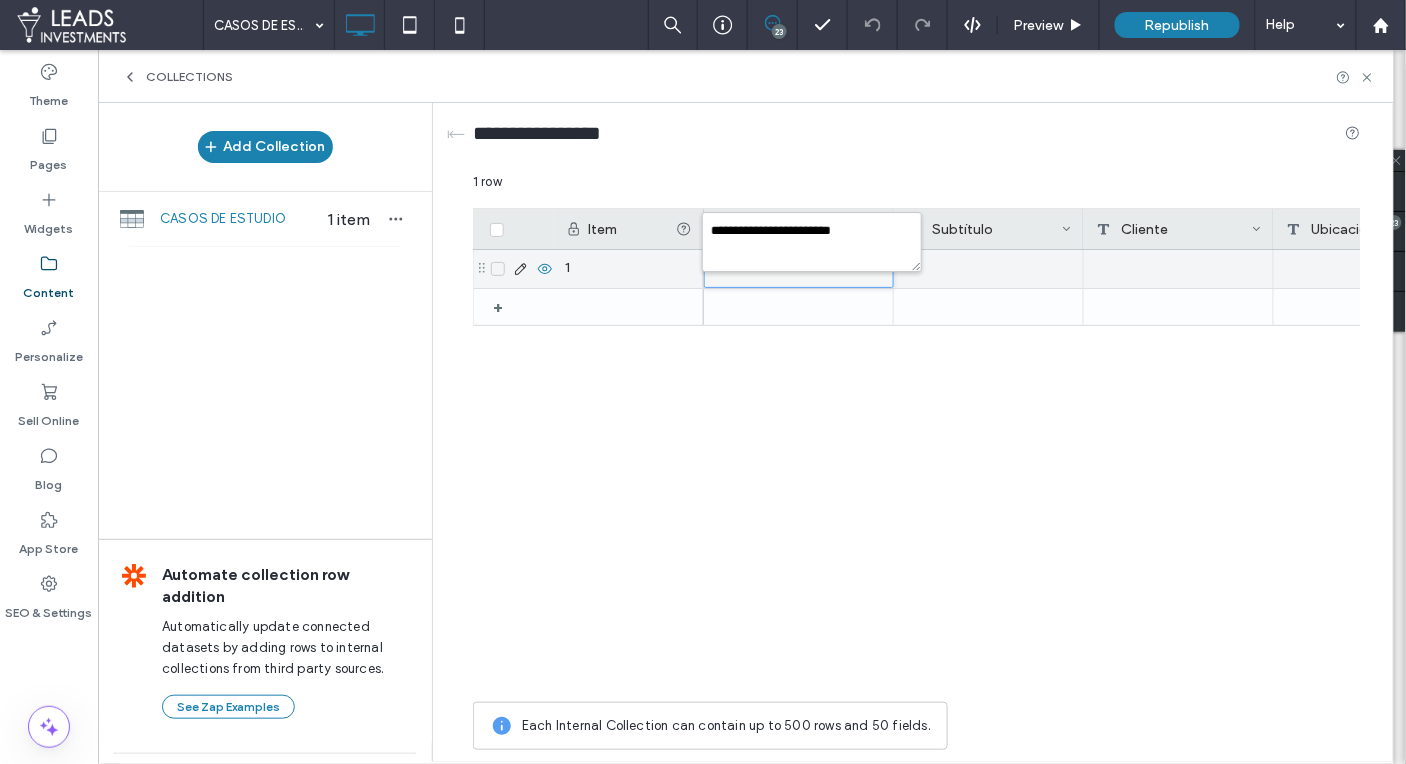 click at bounding box center [988, 269] 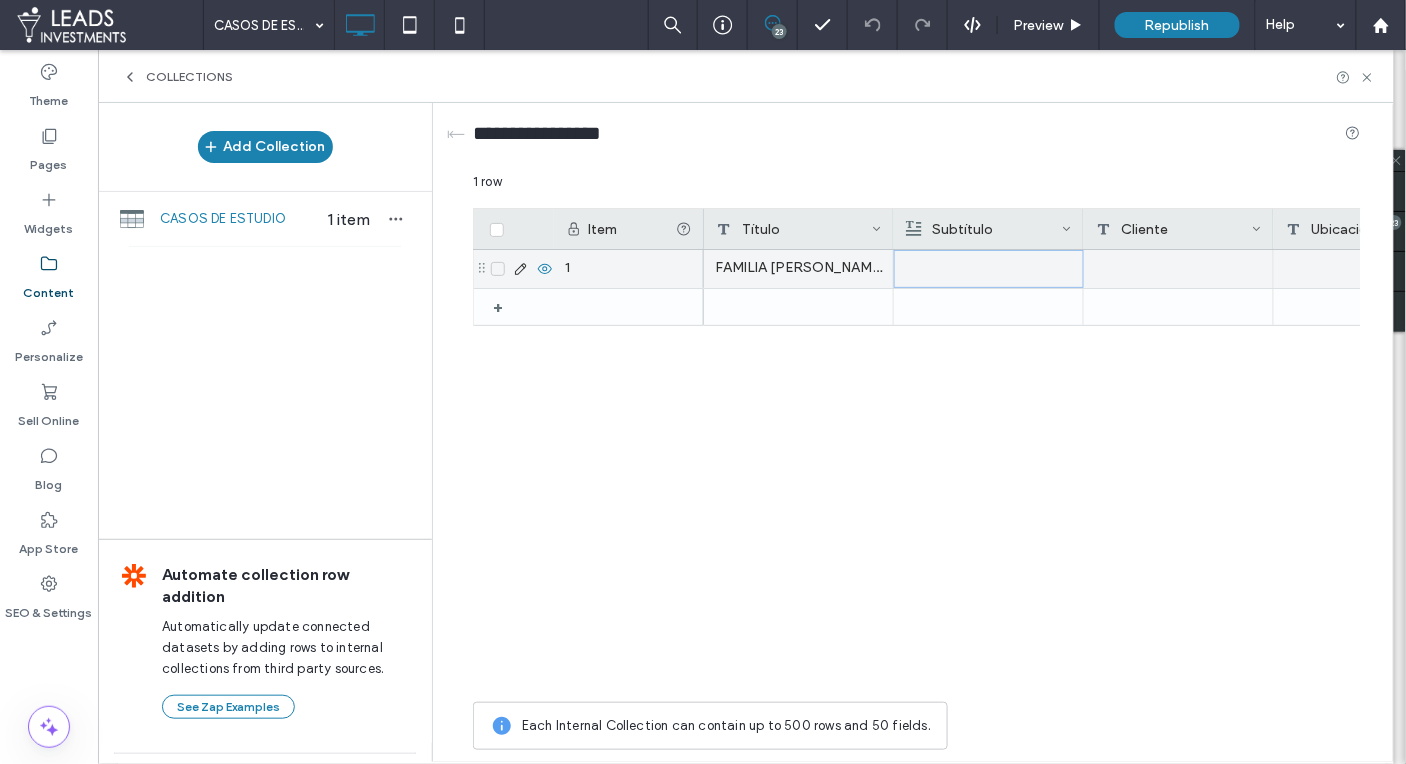 click at bounding box center [989, 269] 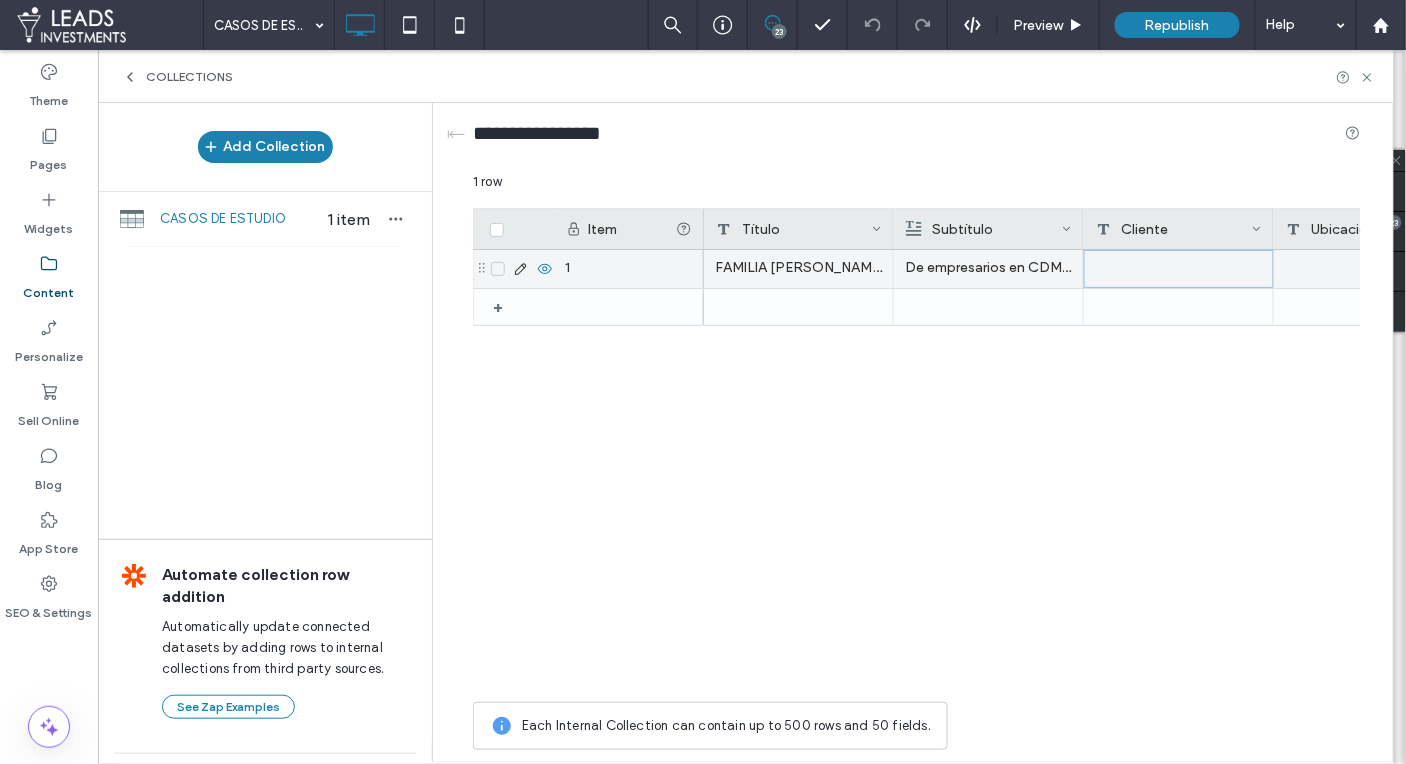 click at bounding box center [1179, 269] 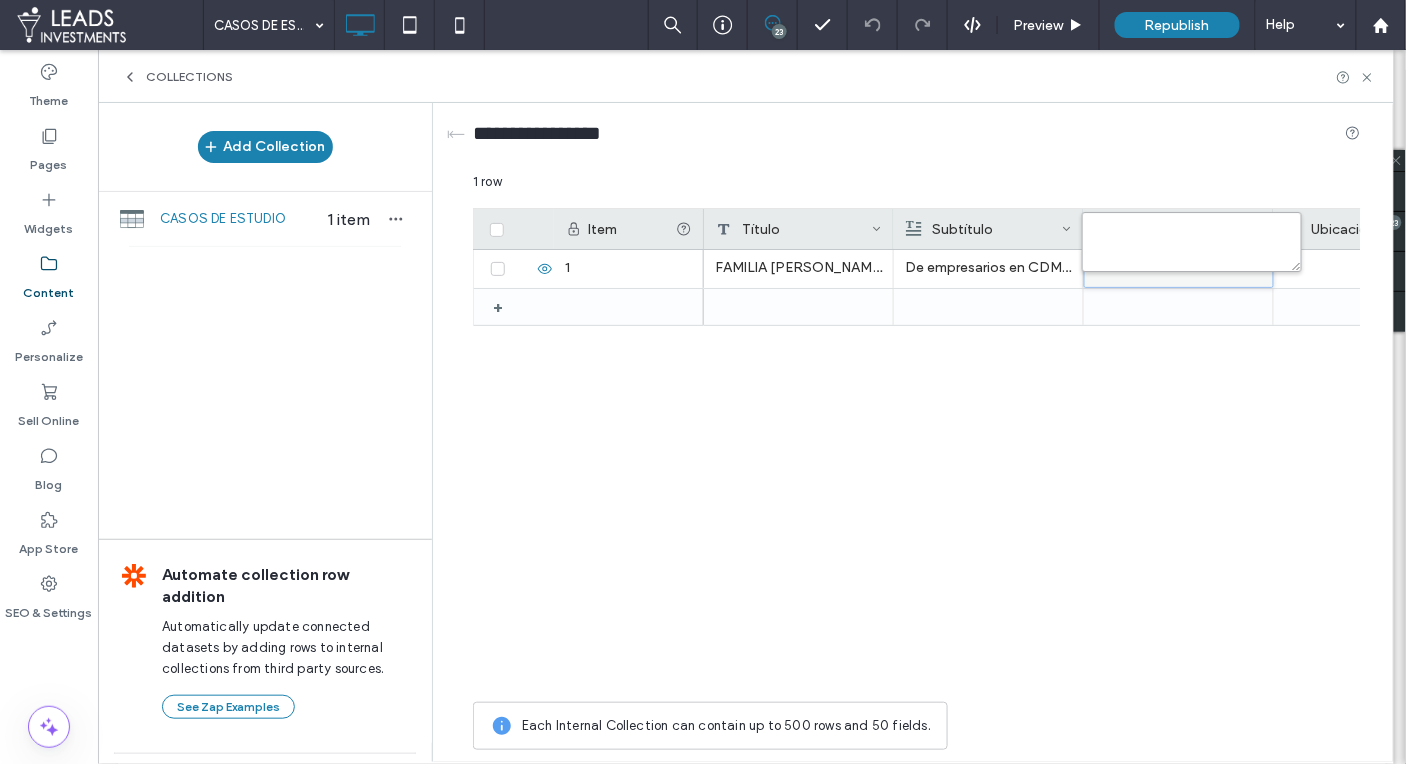 click at bounding box center (1192, 242) 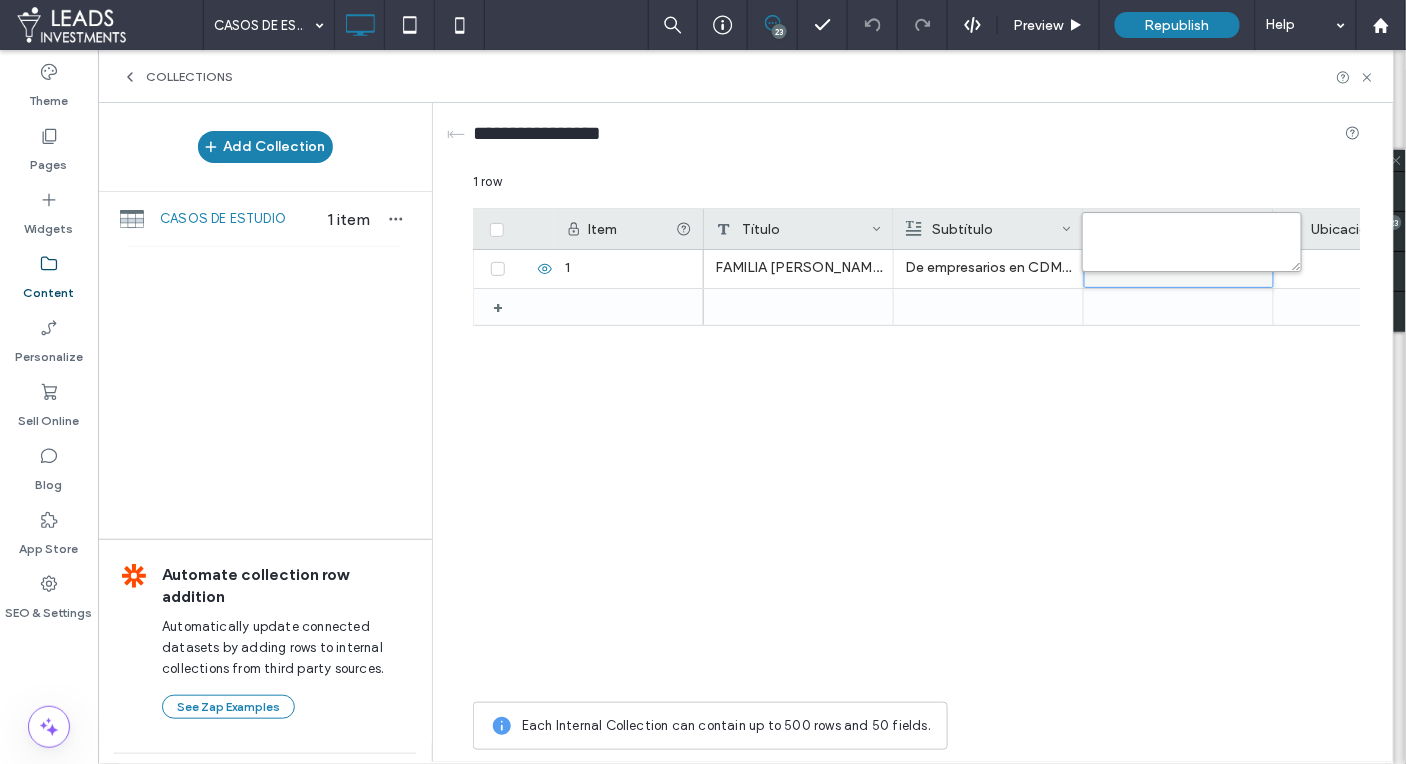 paste on "**********" 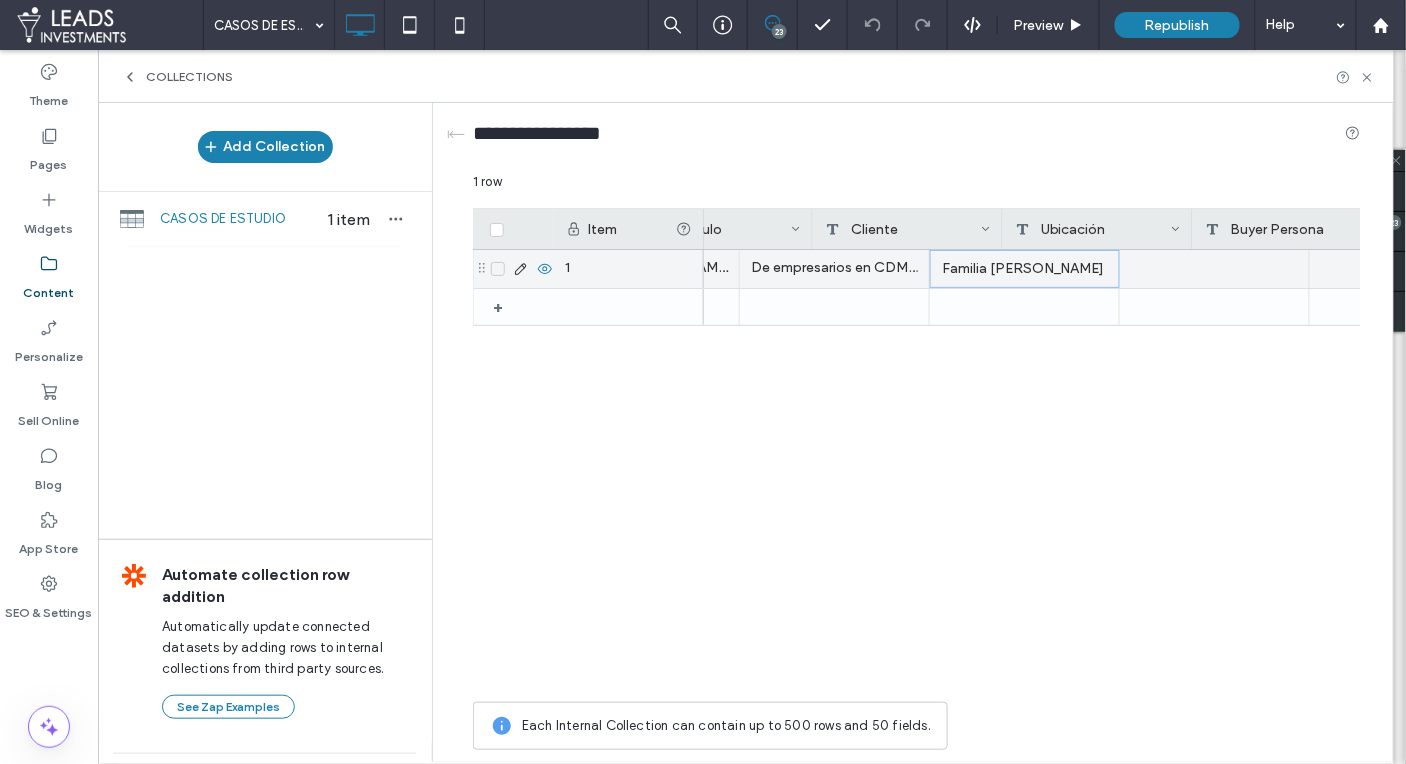 scroll, scrollTop: 0, scrollLeft: 311, axis: horizontal 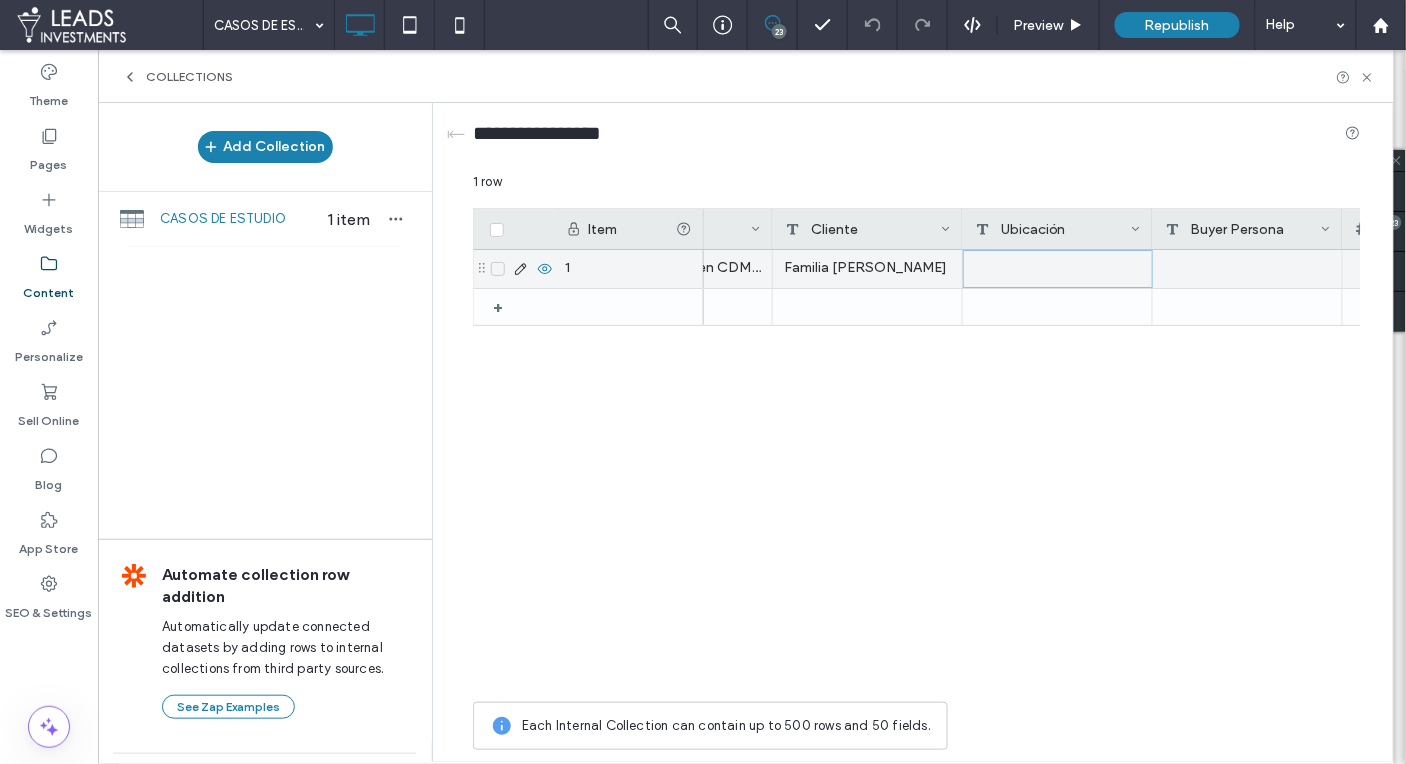 click at bounding box center (1058, 269) 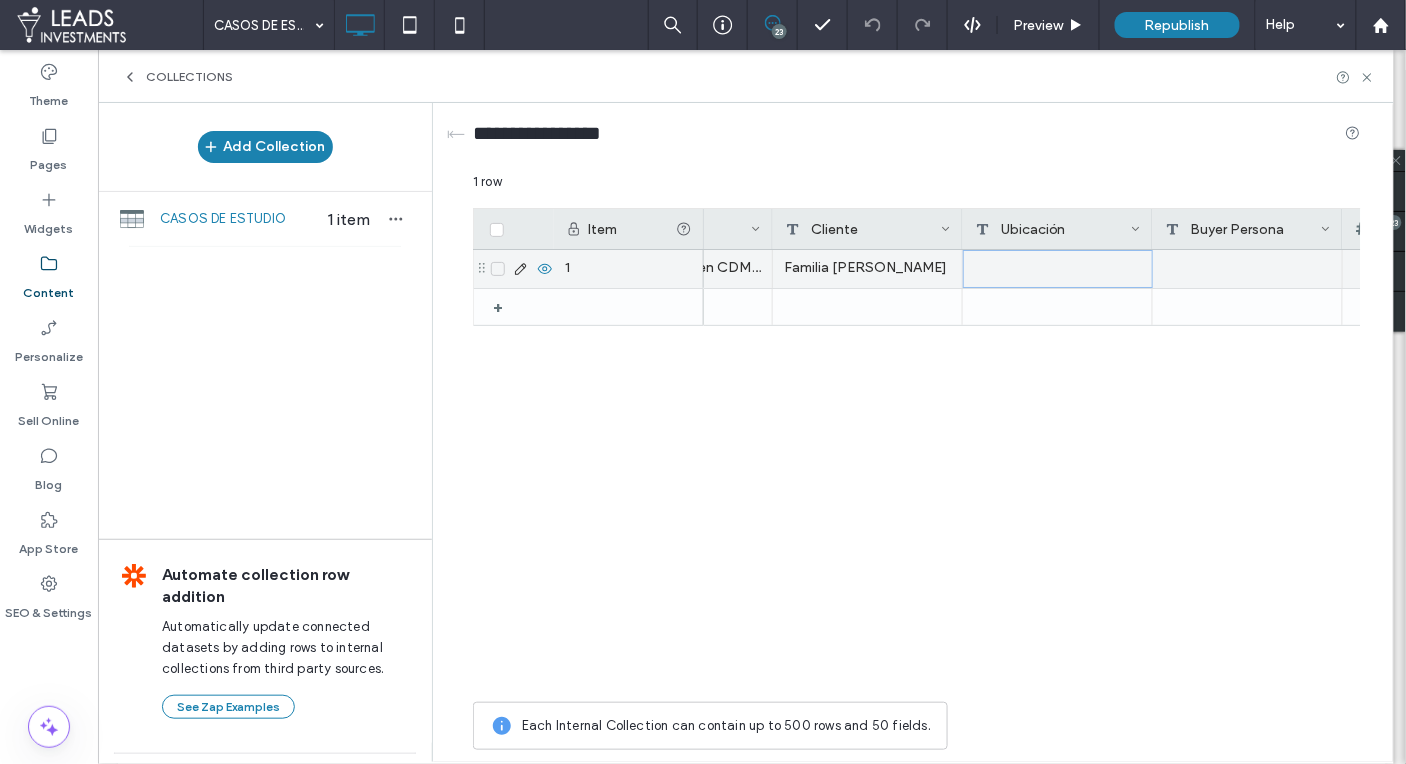 click at bounding box center (1058, 269) 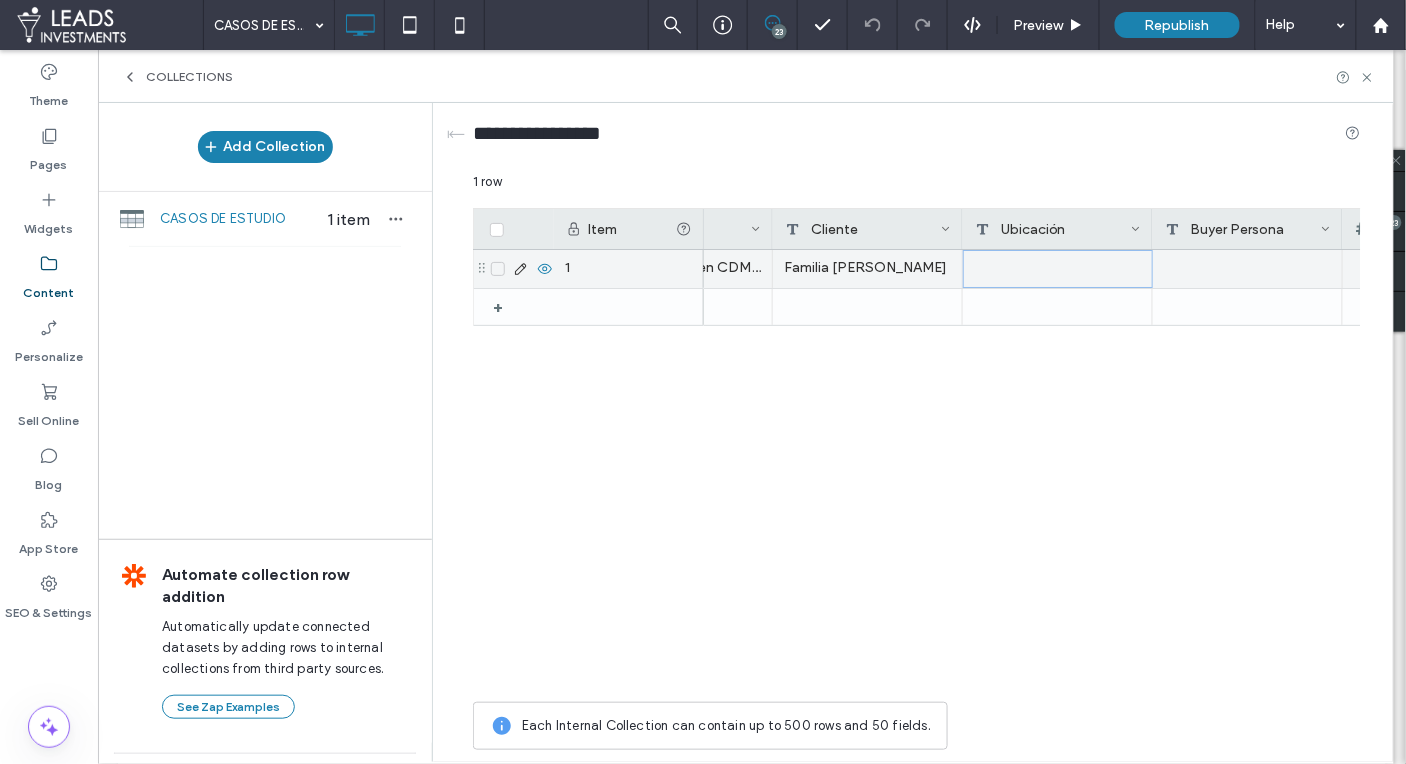 click at bounding box center [1058, 269] 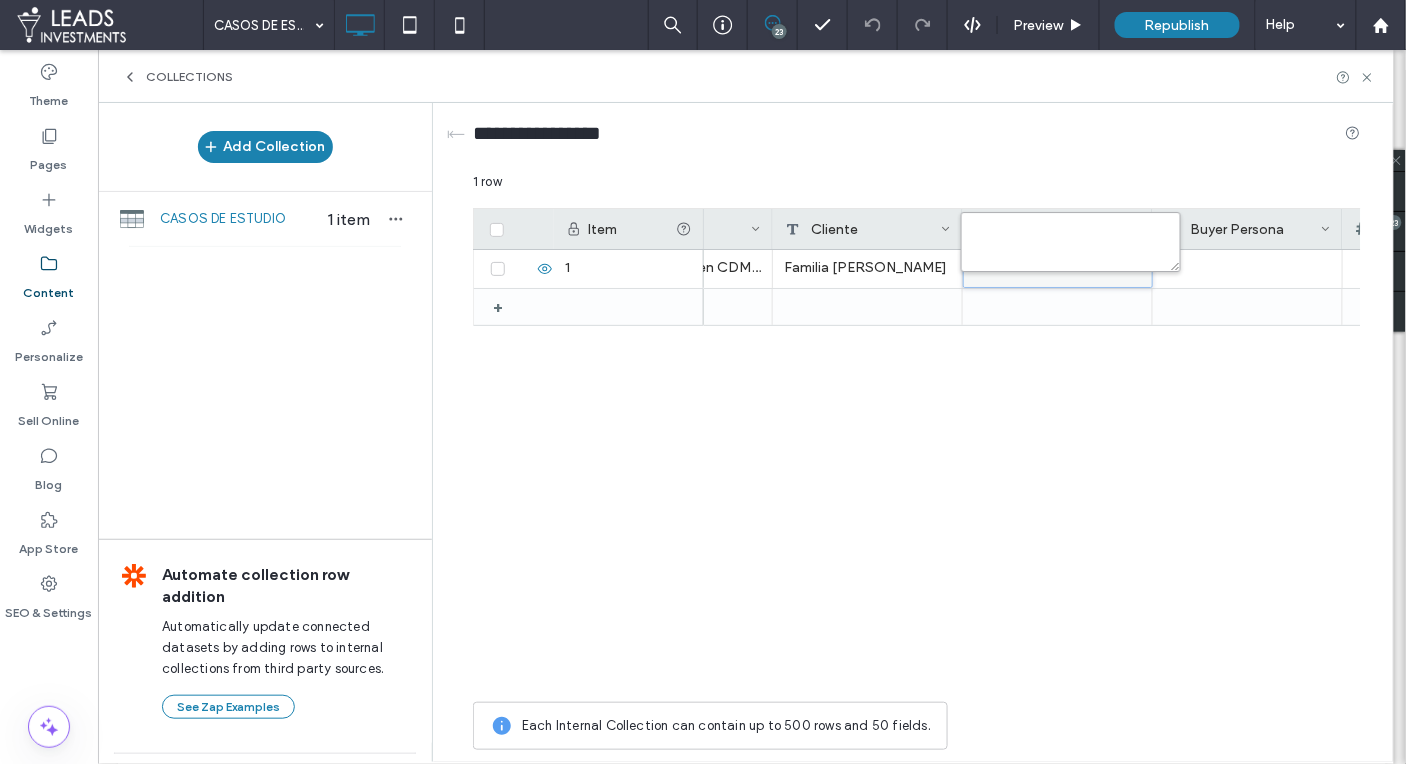 click at bounding box center (1071, 242) 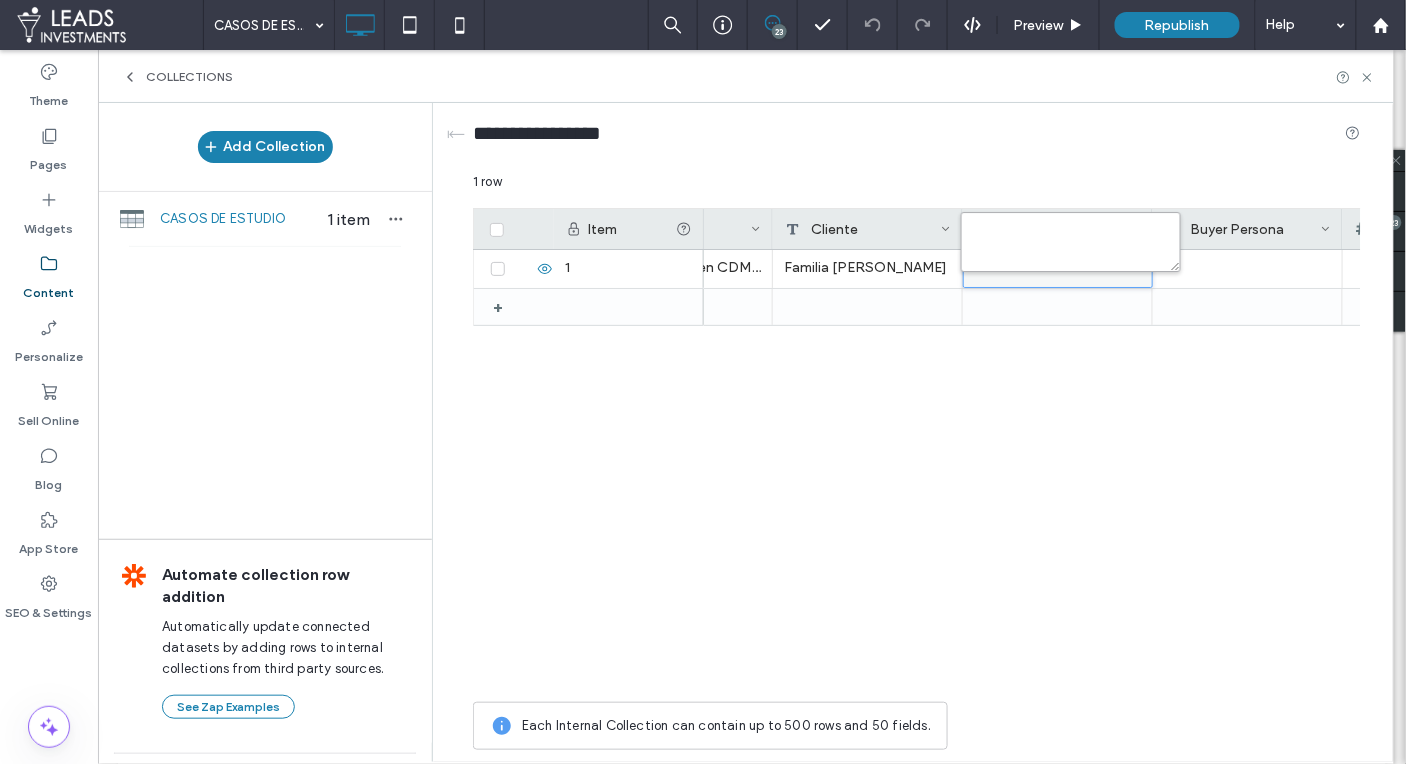 paste on "**********" 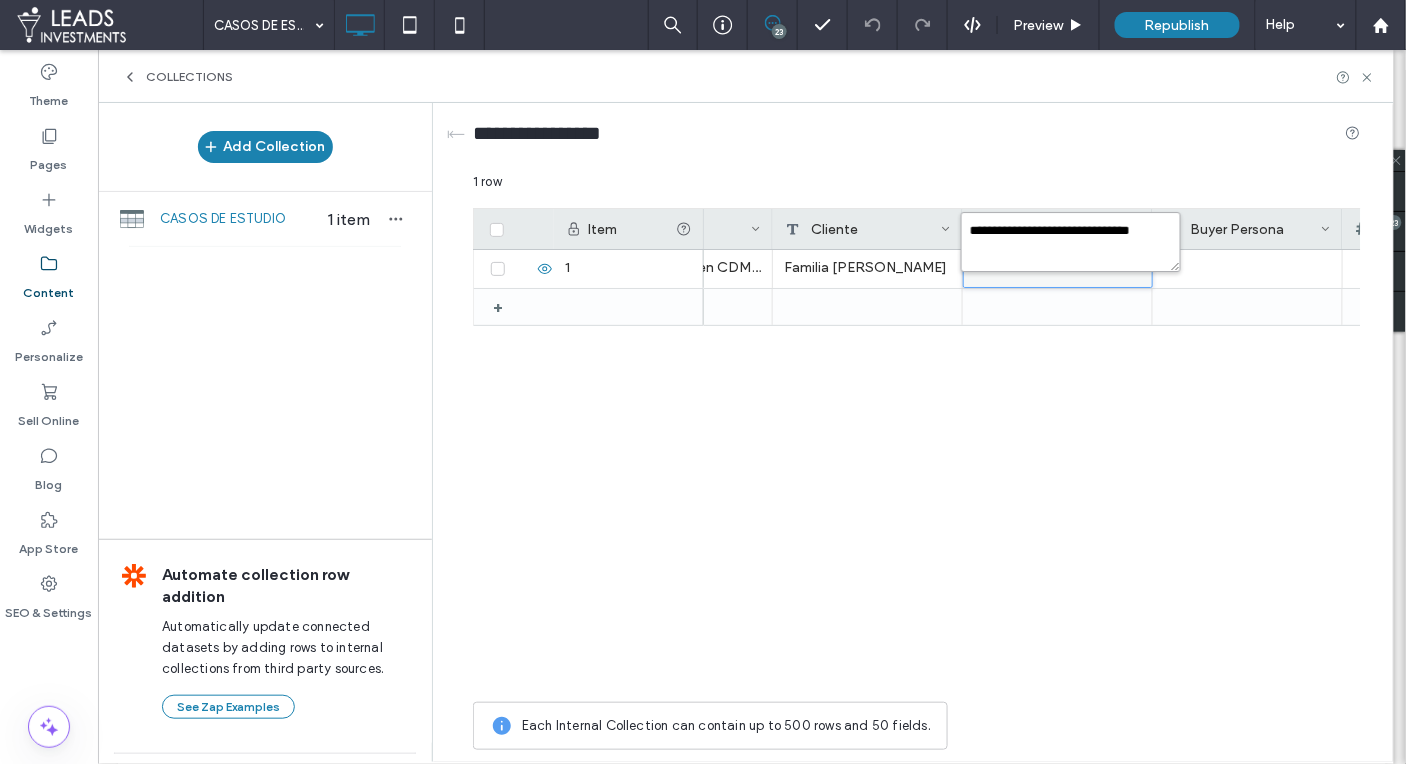 type on "**********" 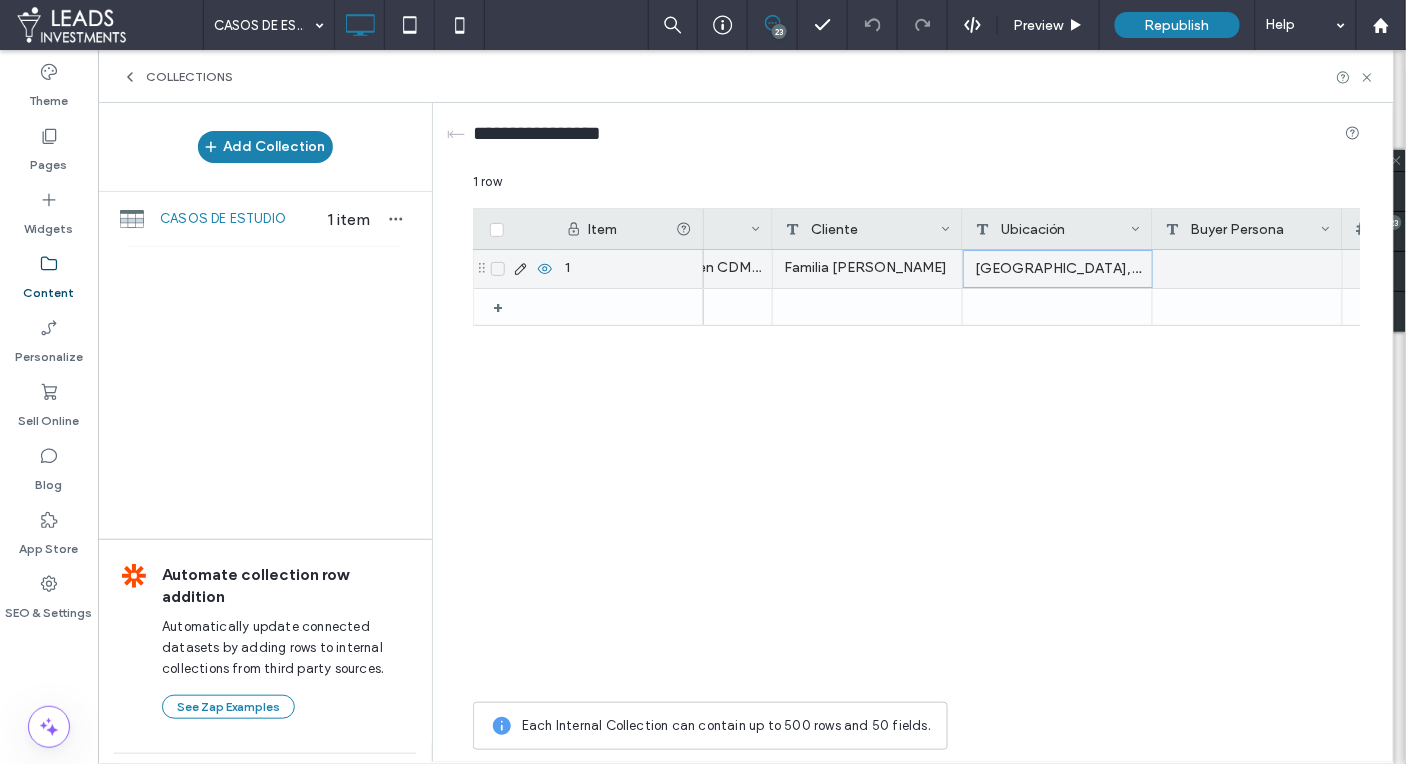 click on "Familia López" at bounding box center (868, 269) 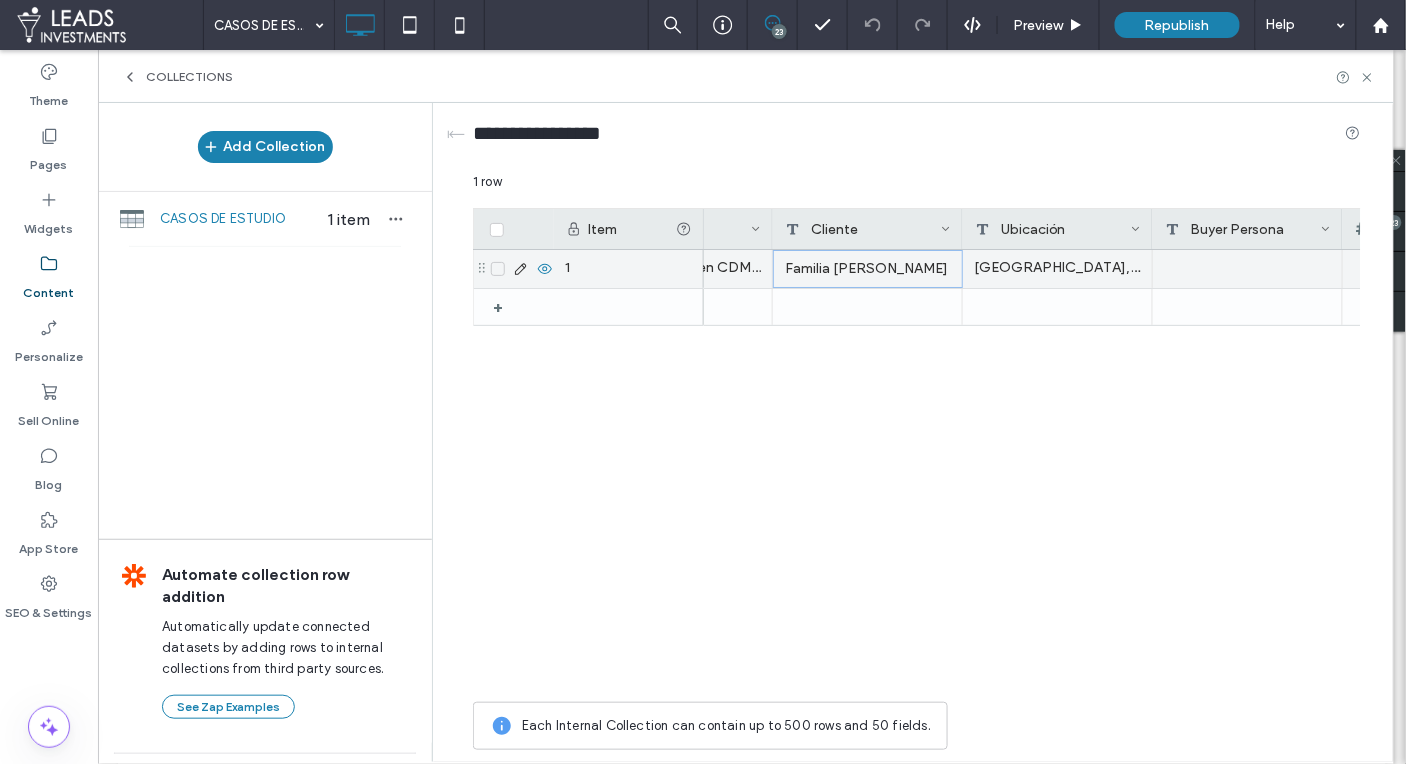 click on "Familia López" at bounding box center (868, 269) 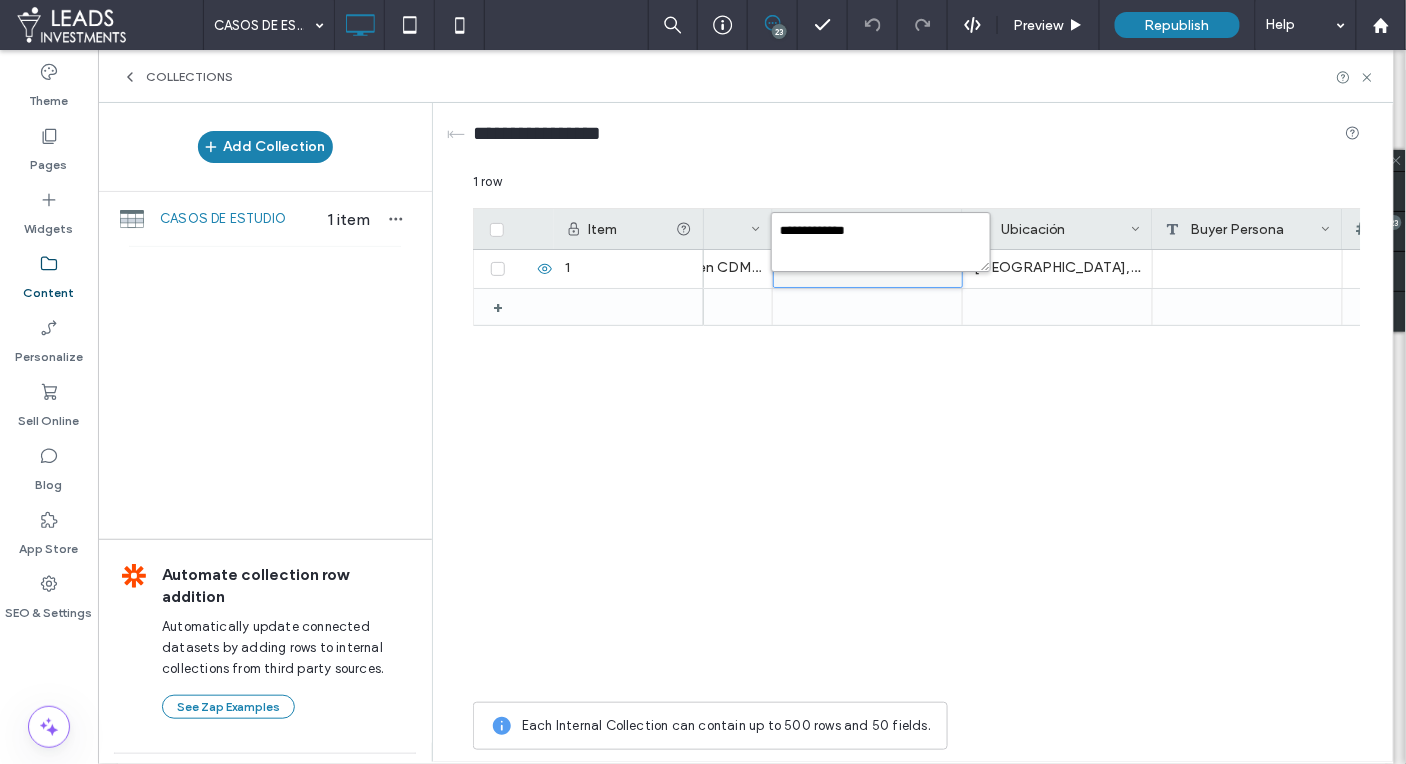 click on "**********" at bounding box center (881, 242) 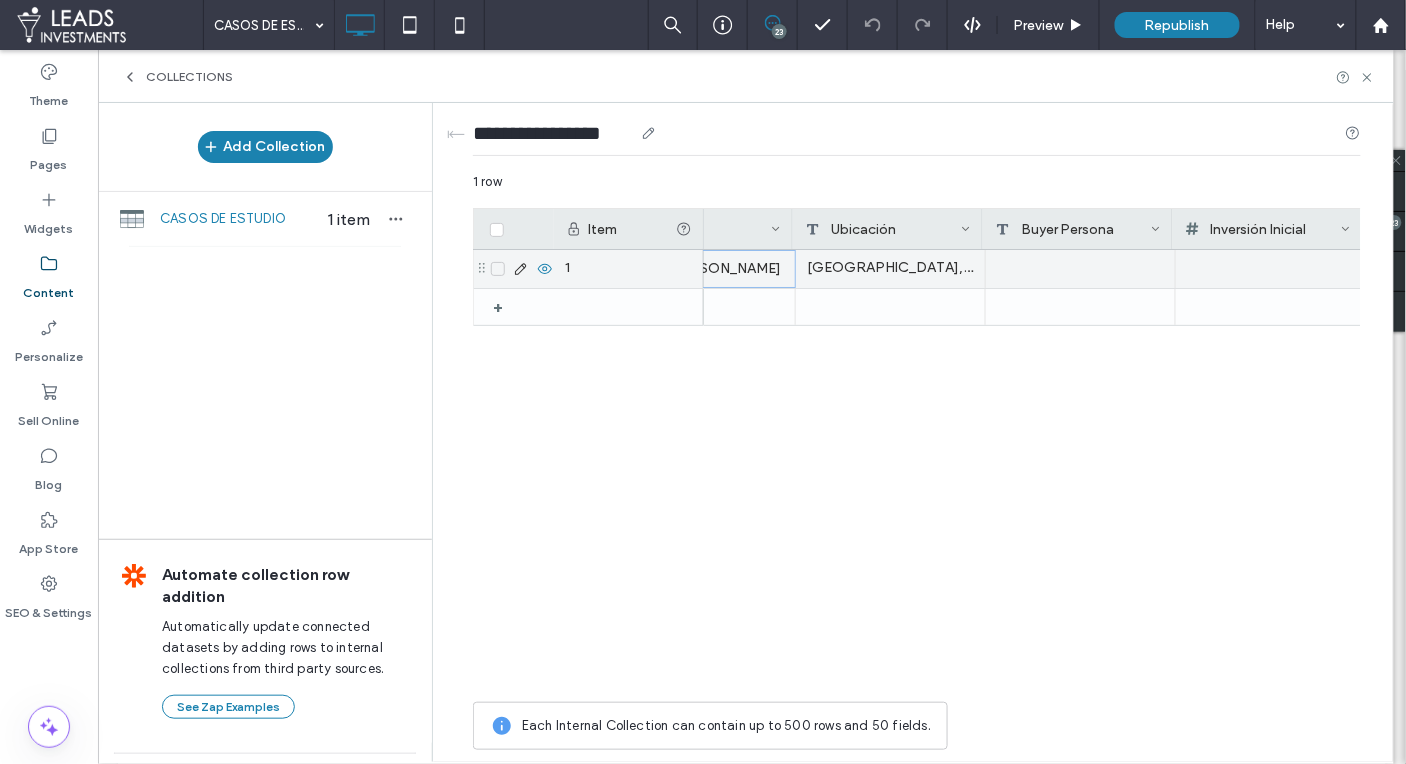 scroll, scrollTop: 0, scrollLeft: 481, axis: horizontal 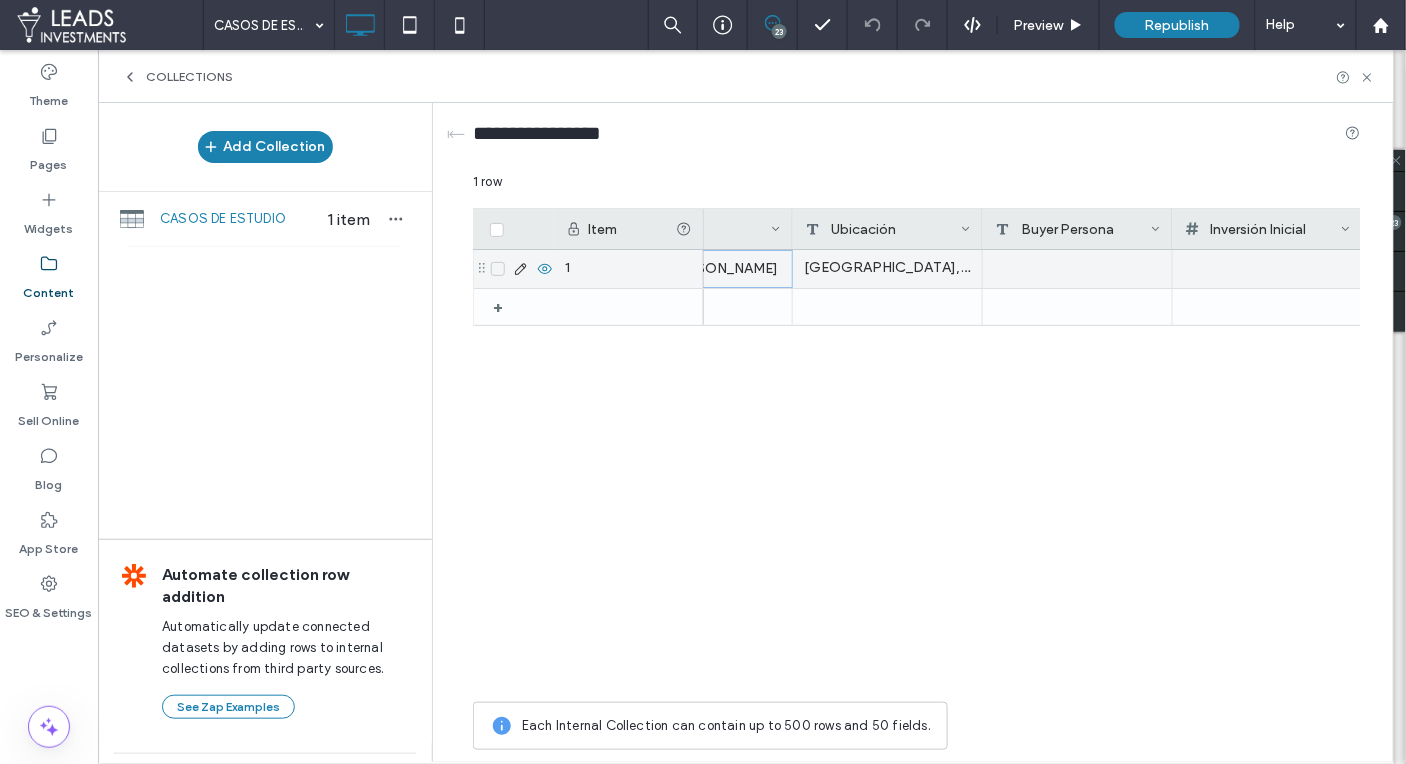 click at bounding box center [1078, 269] 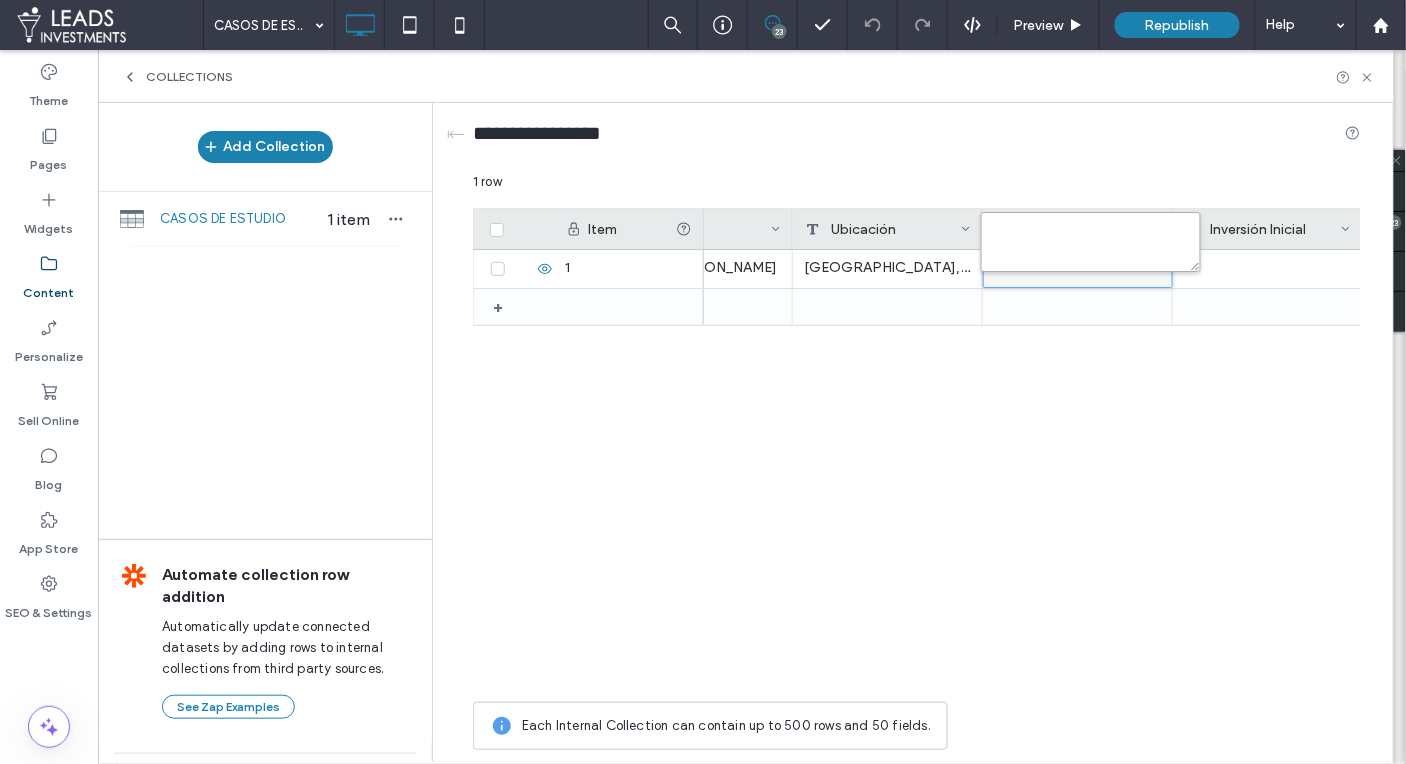 click at bounding box center (1091, 242) 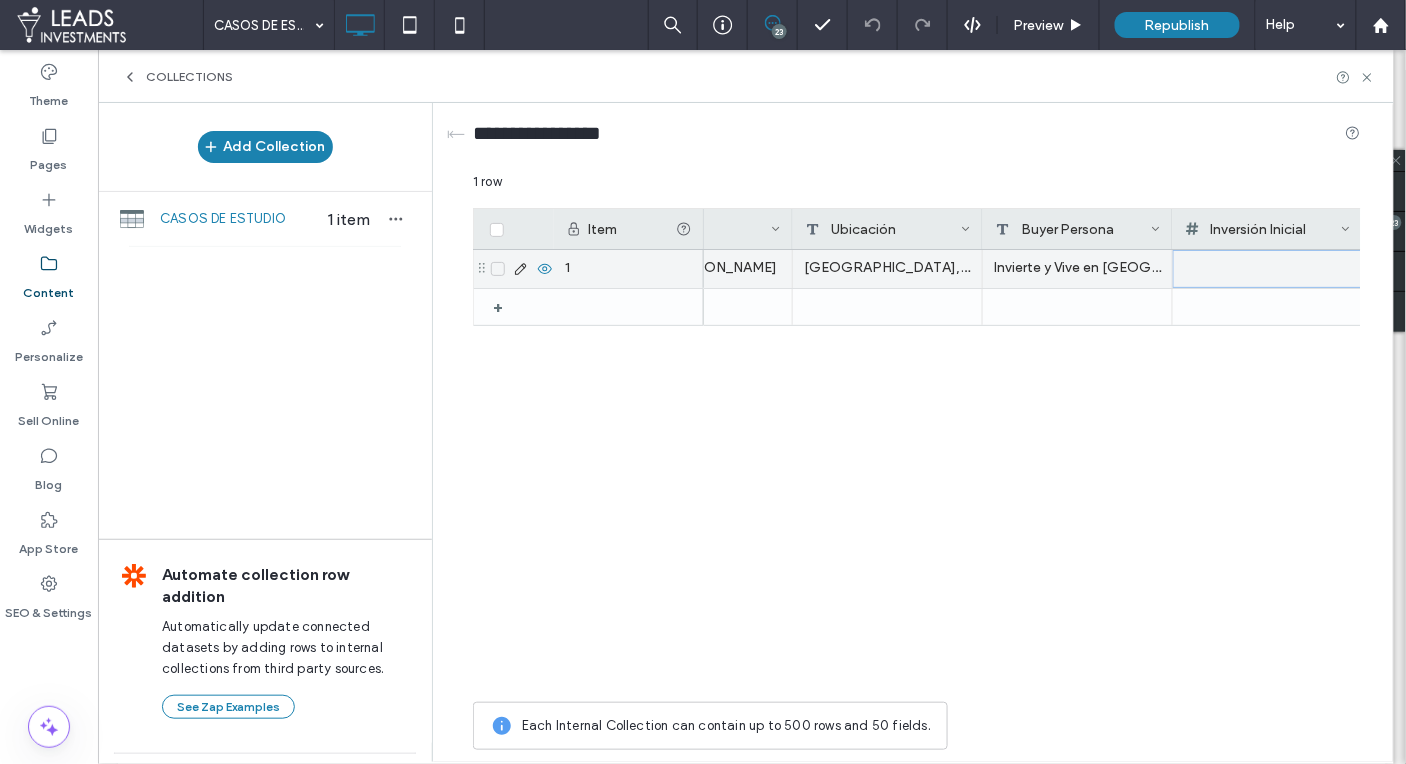 click at bounding box center (1268, 269) 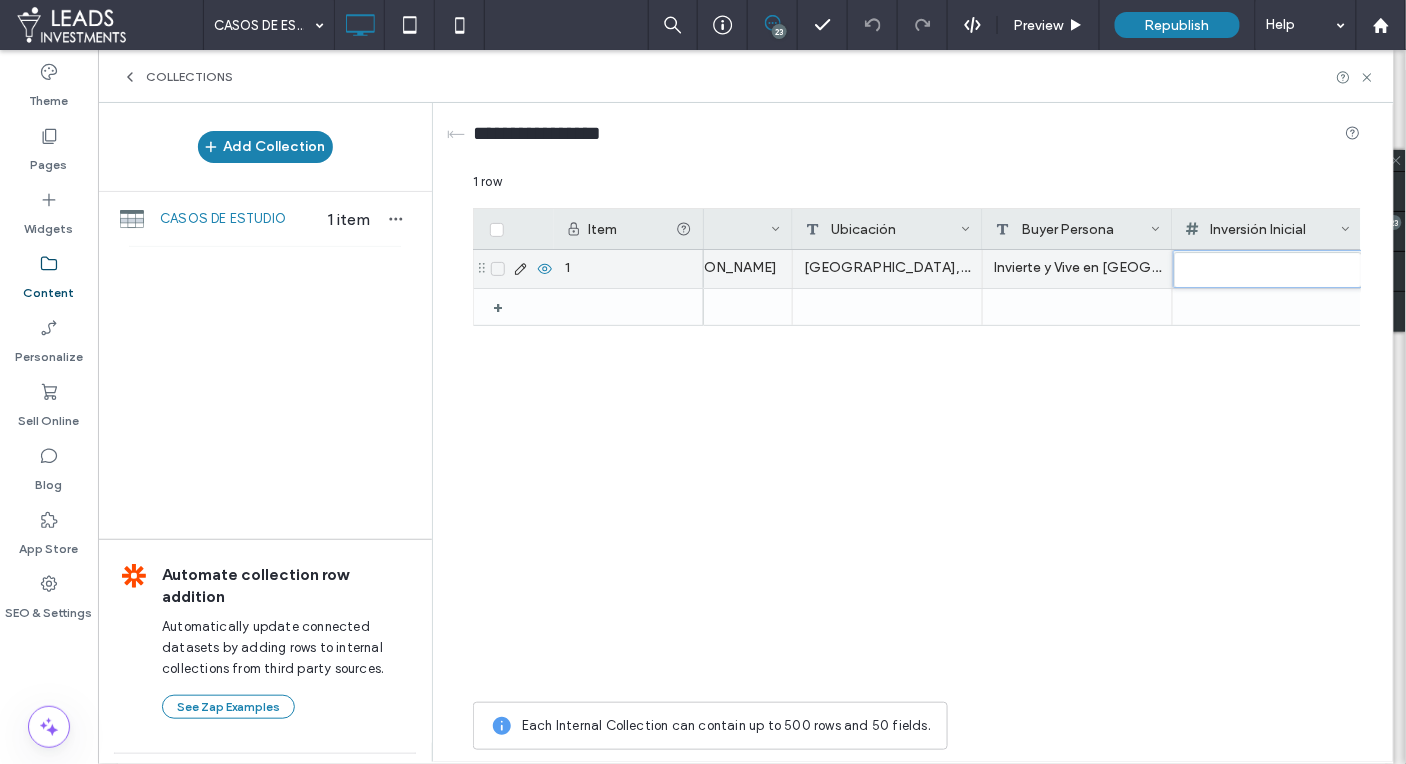 type on "******" 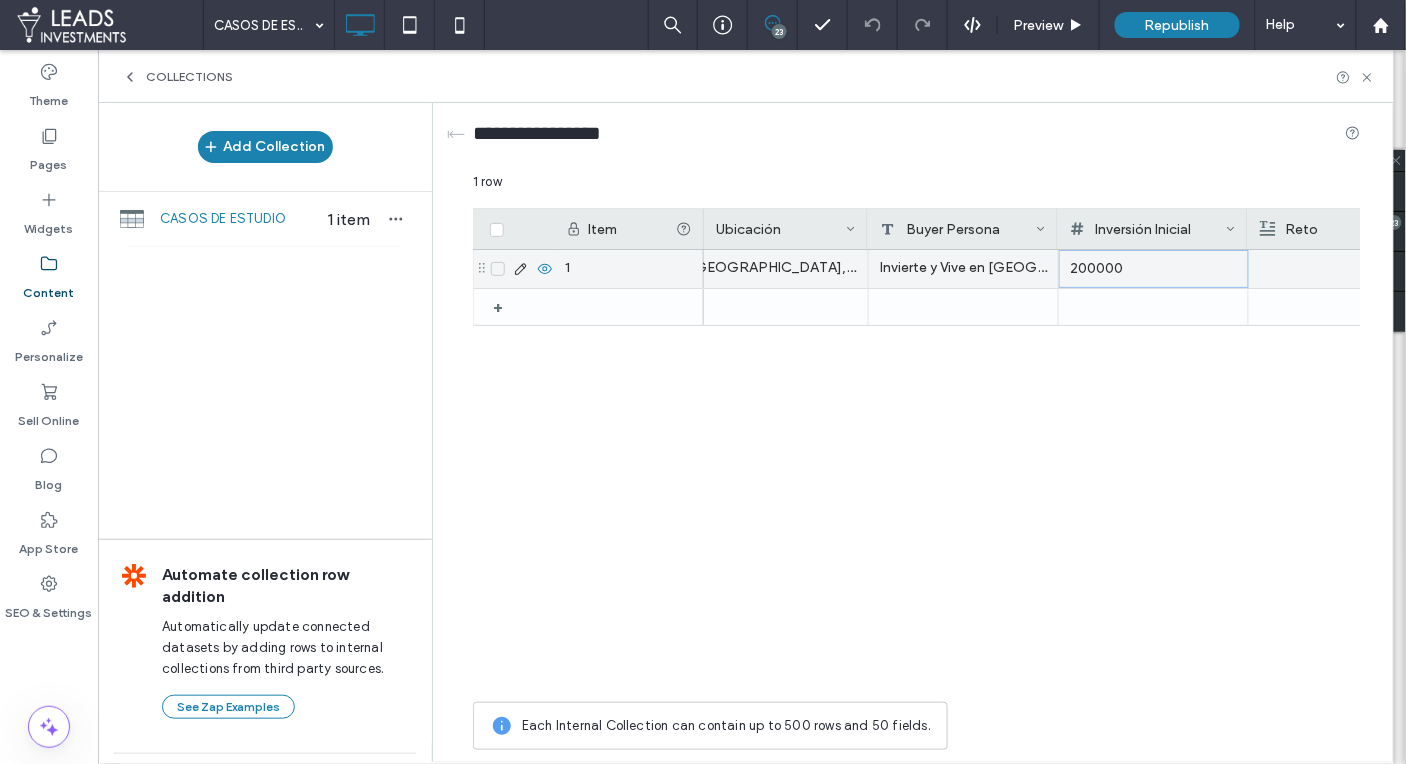 scroll, scrollTop: 0, scrollLeft: 596, axis: horizontal 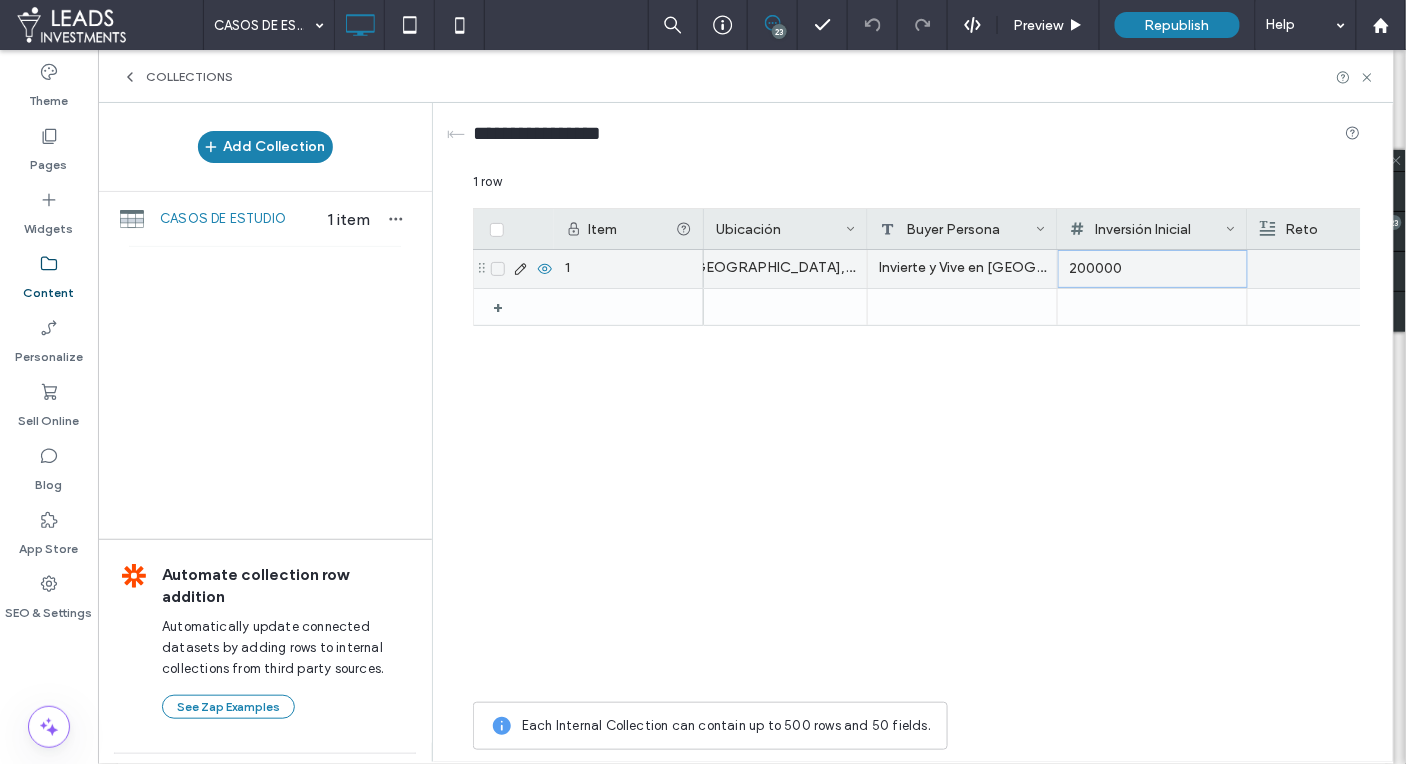 click on "200000" at bounding box center [1153, 269] 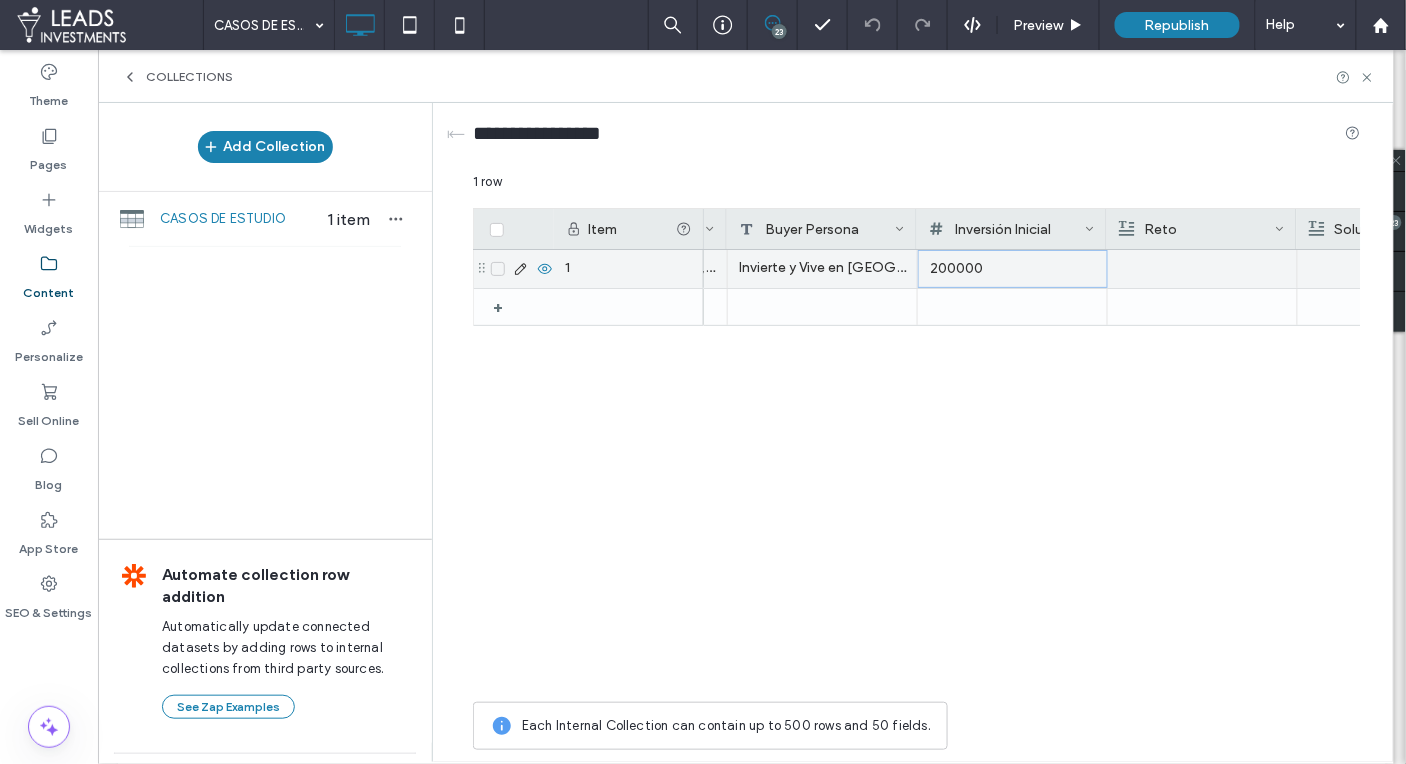 scroll, scrollTop: 0, scrollLeft: 737, axis: horizontal 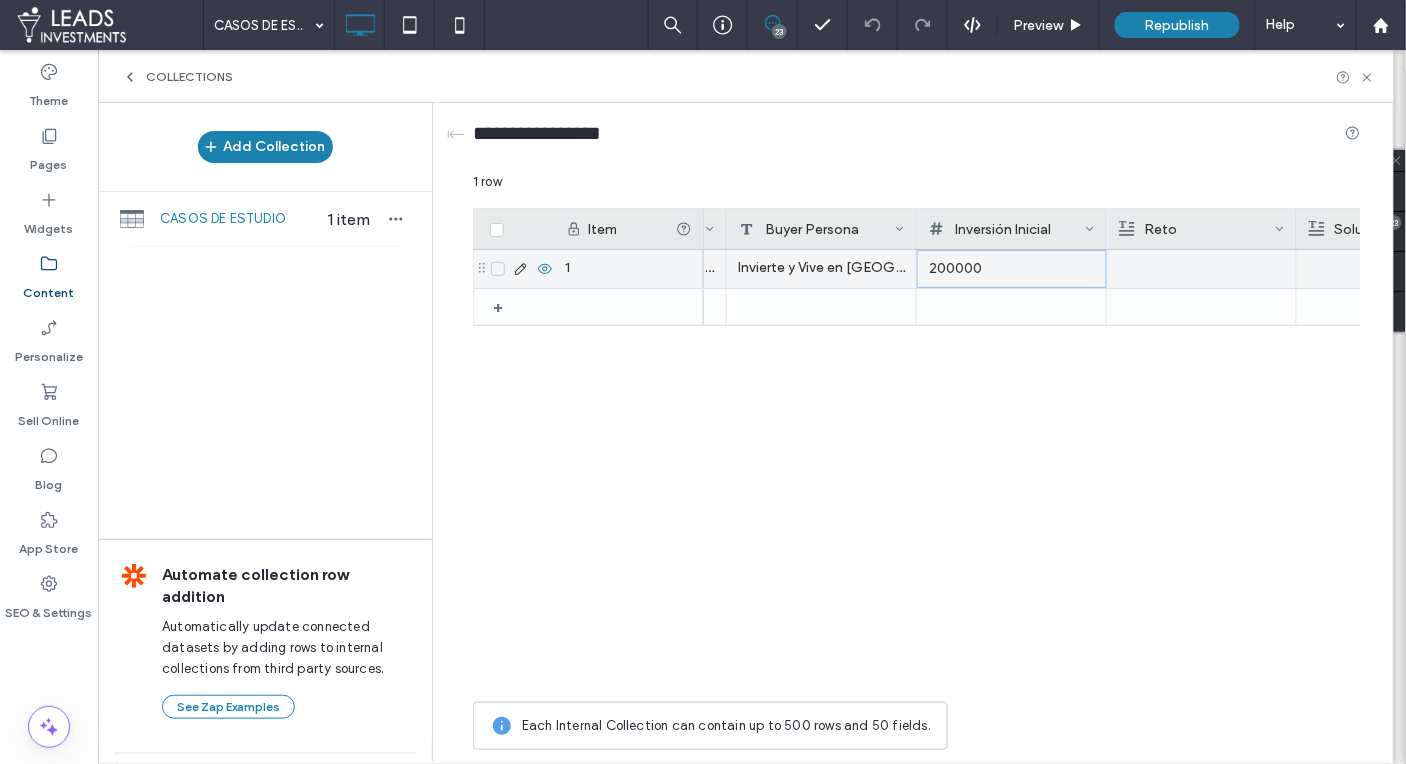 click at bounding box center (1201, 269) 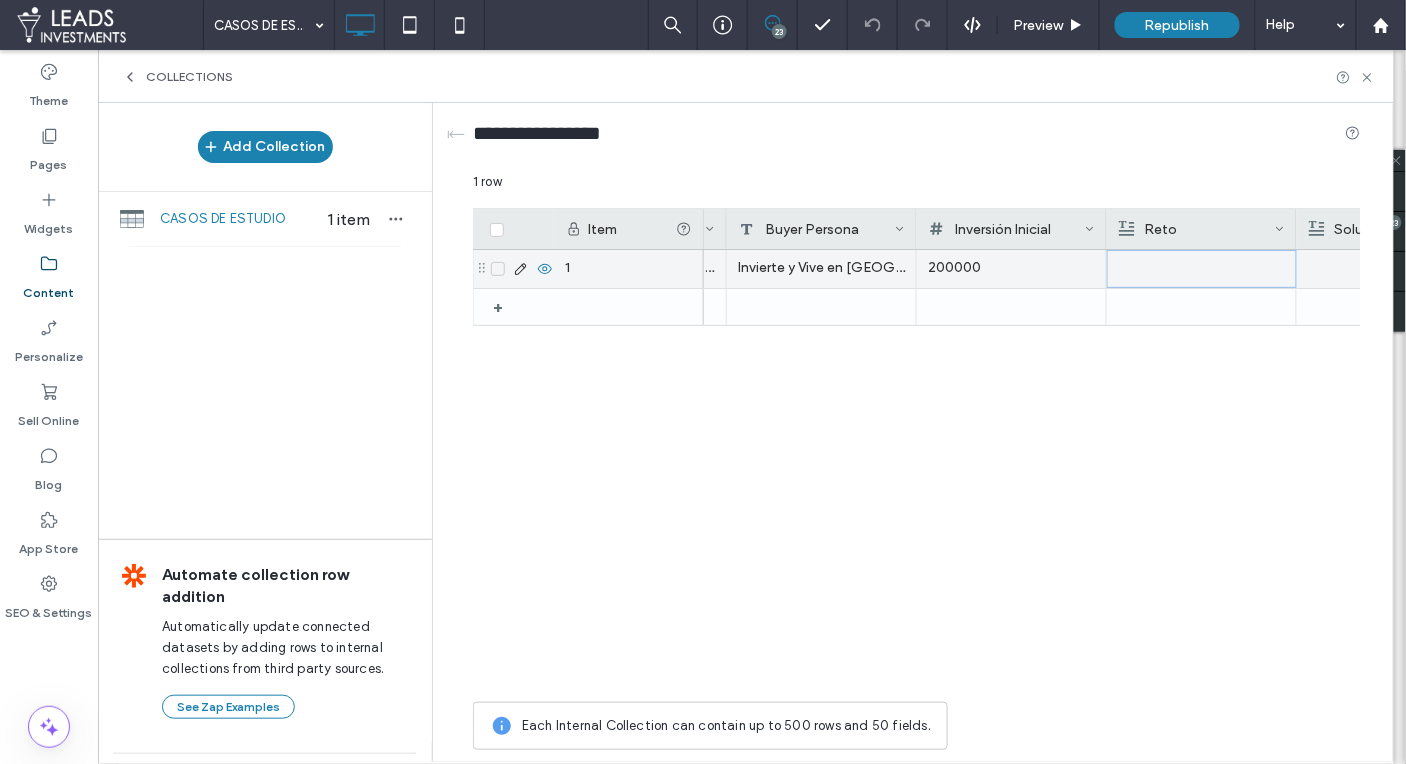 click on "200000" at bounding box center [1011, 268] 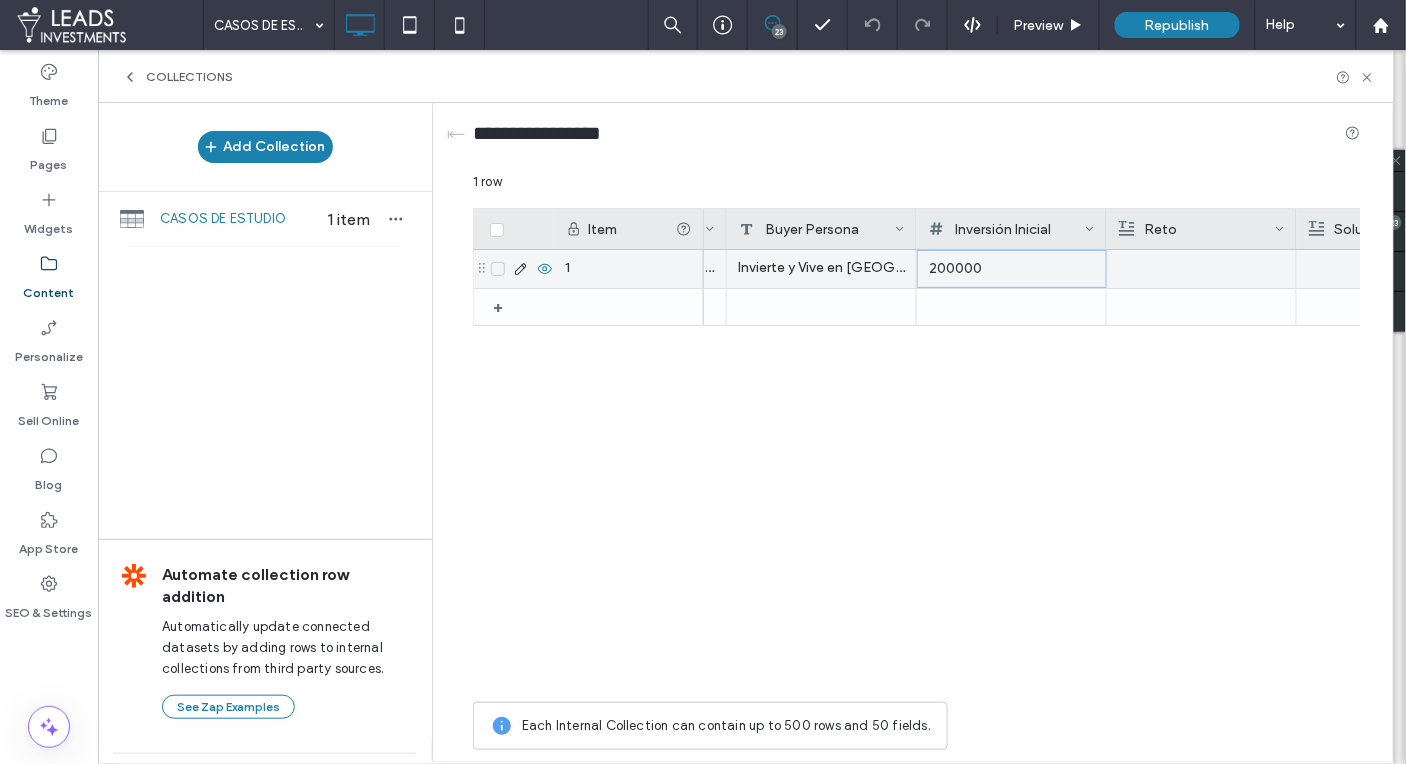 click on "200000" at bounding box center [1012, 269] 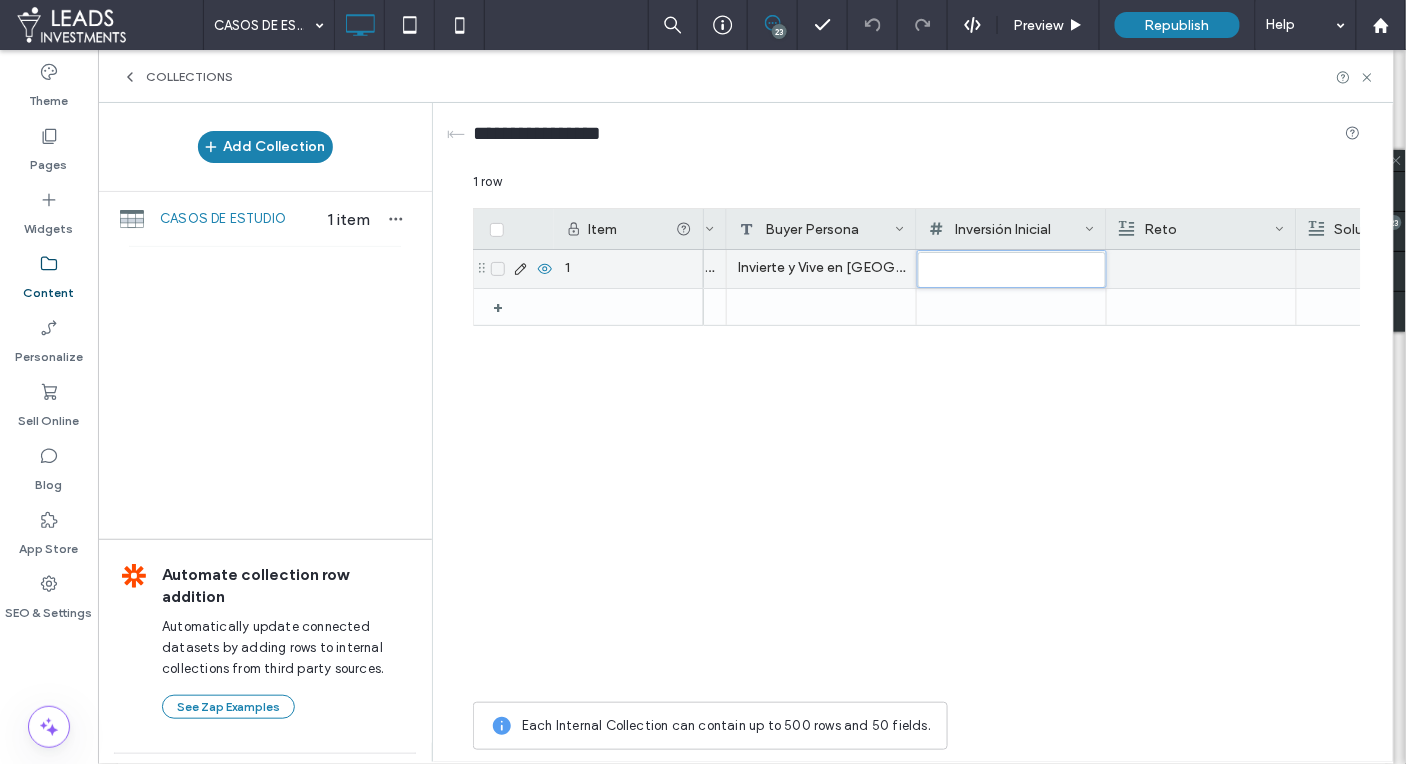 click at bounding box center (1201, 269) 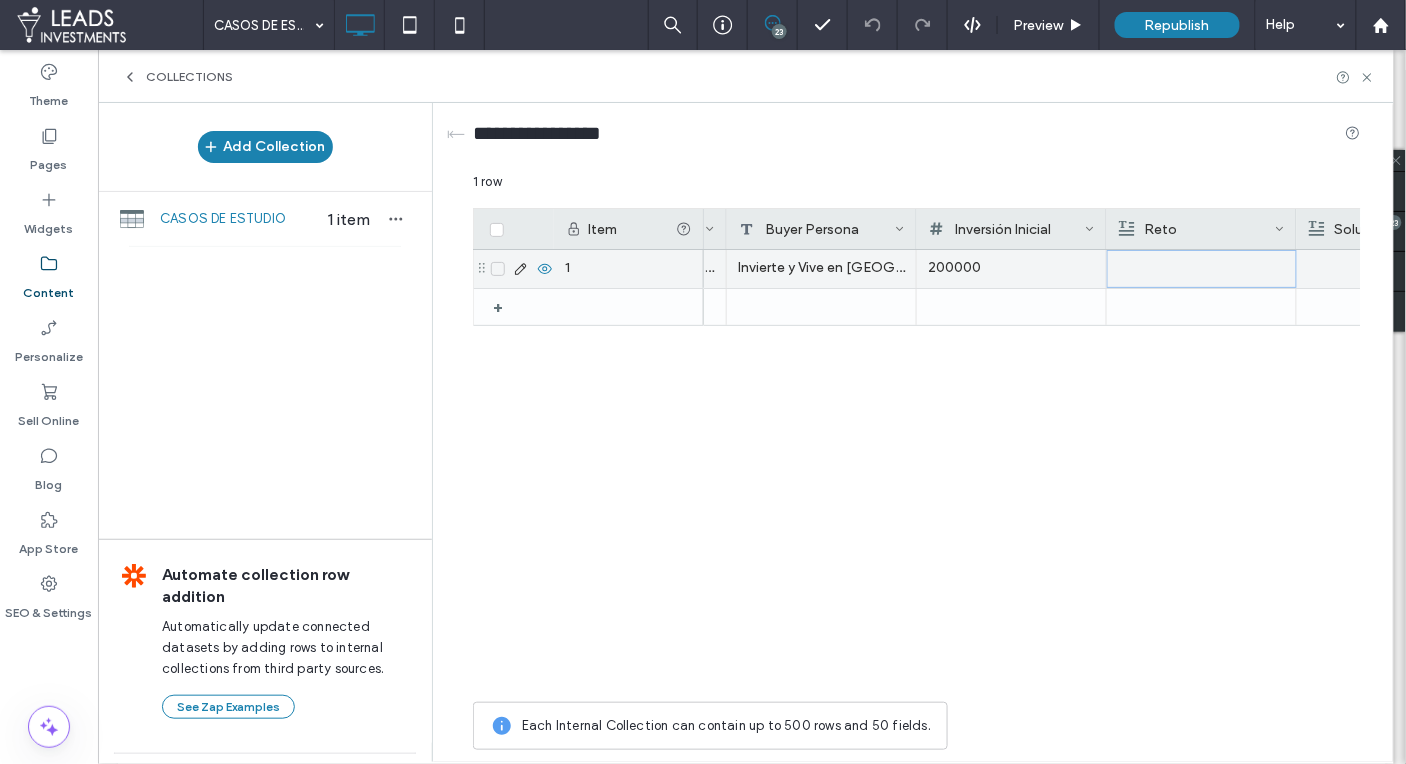 click at bounding box center (1202, 269) 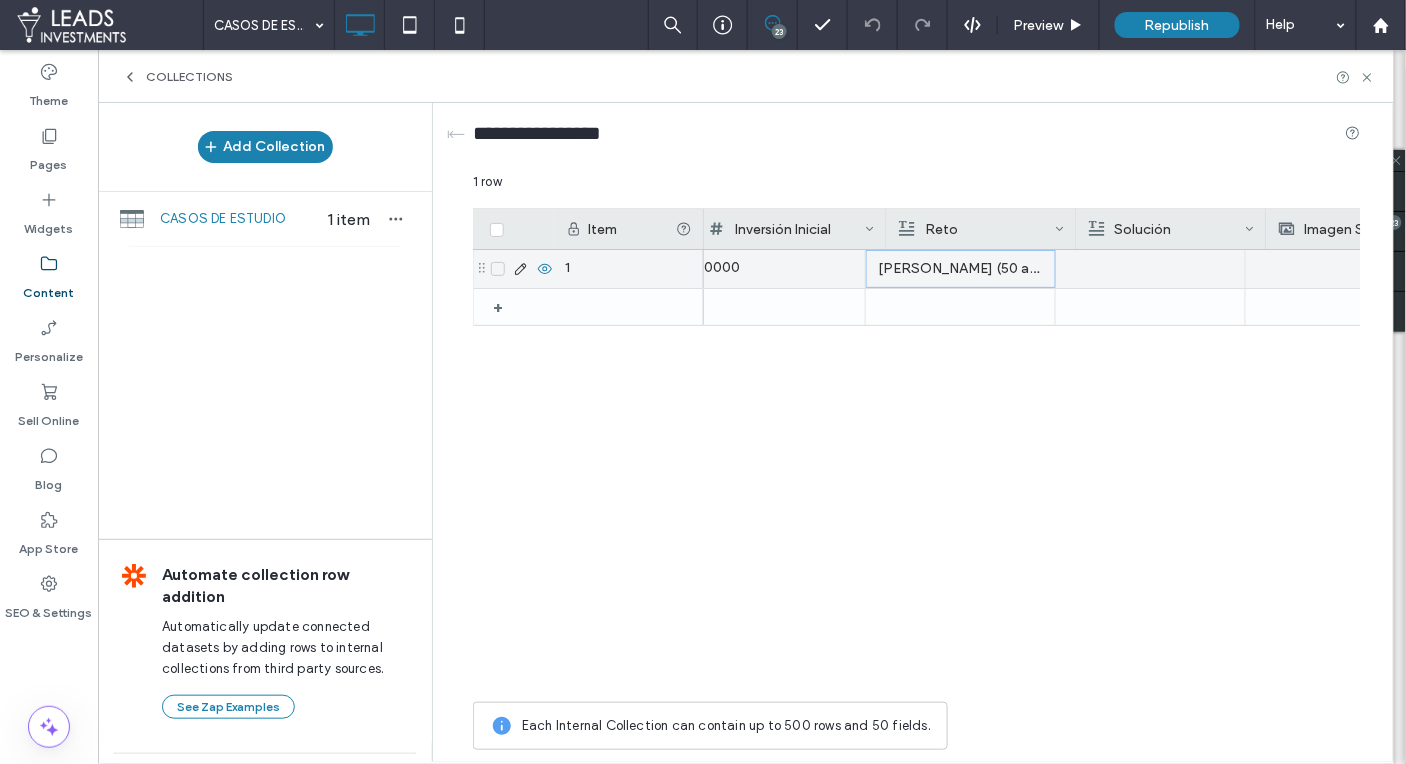 scroll, scrollTop: 0, scrollLeft: 998, axis: horizontal 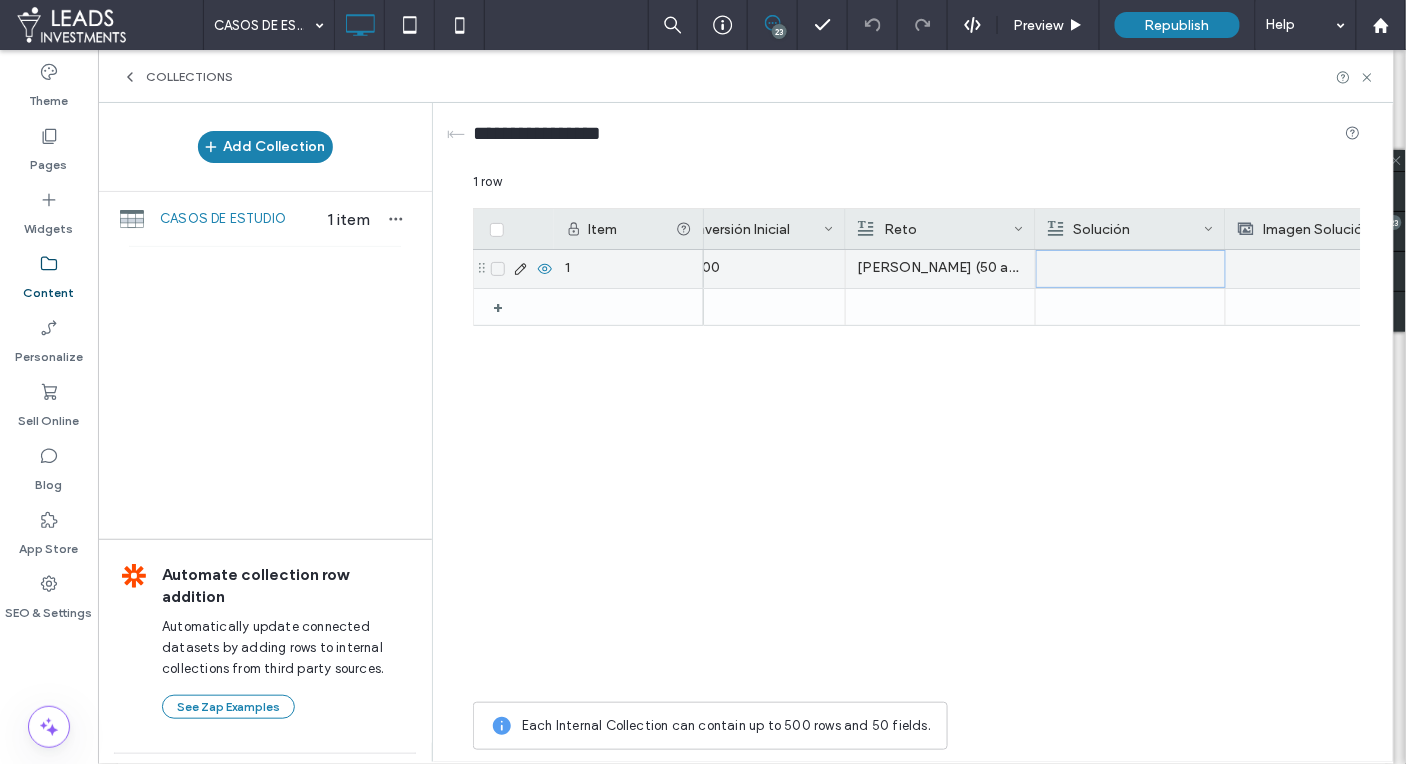 click at bounding box center (1131, 269) 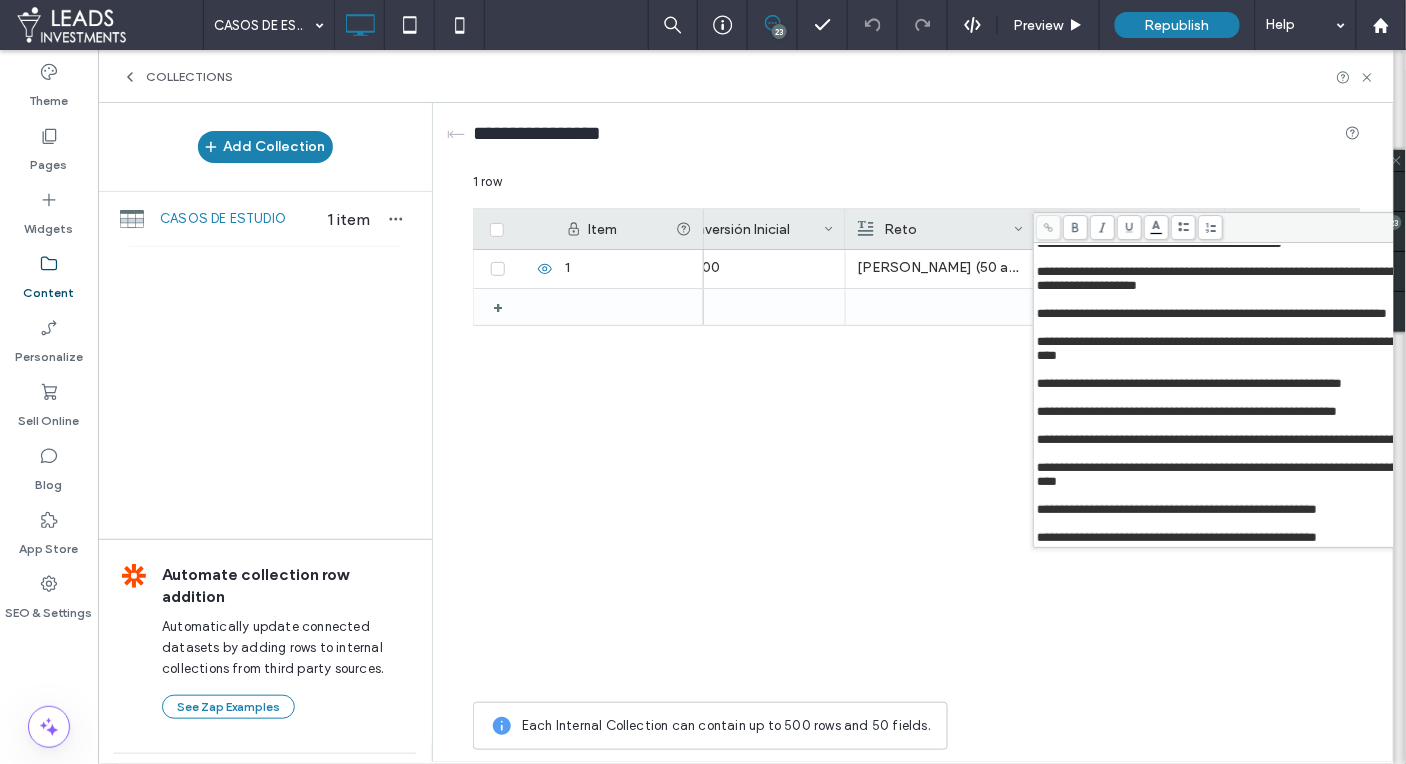 scroll, scrollTop: 0, scrollLeft: 0, axis: both 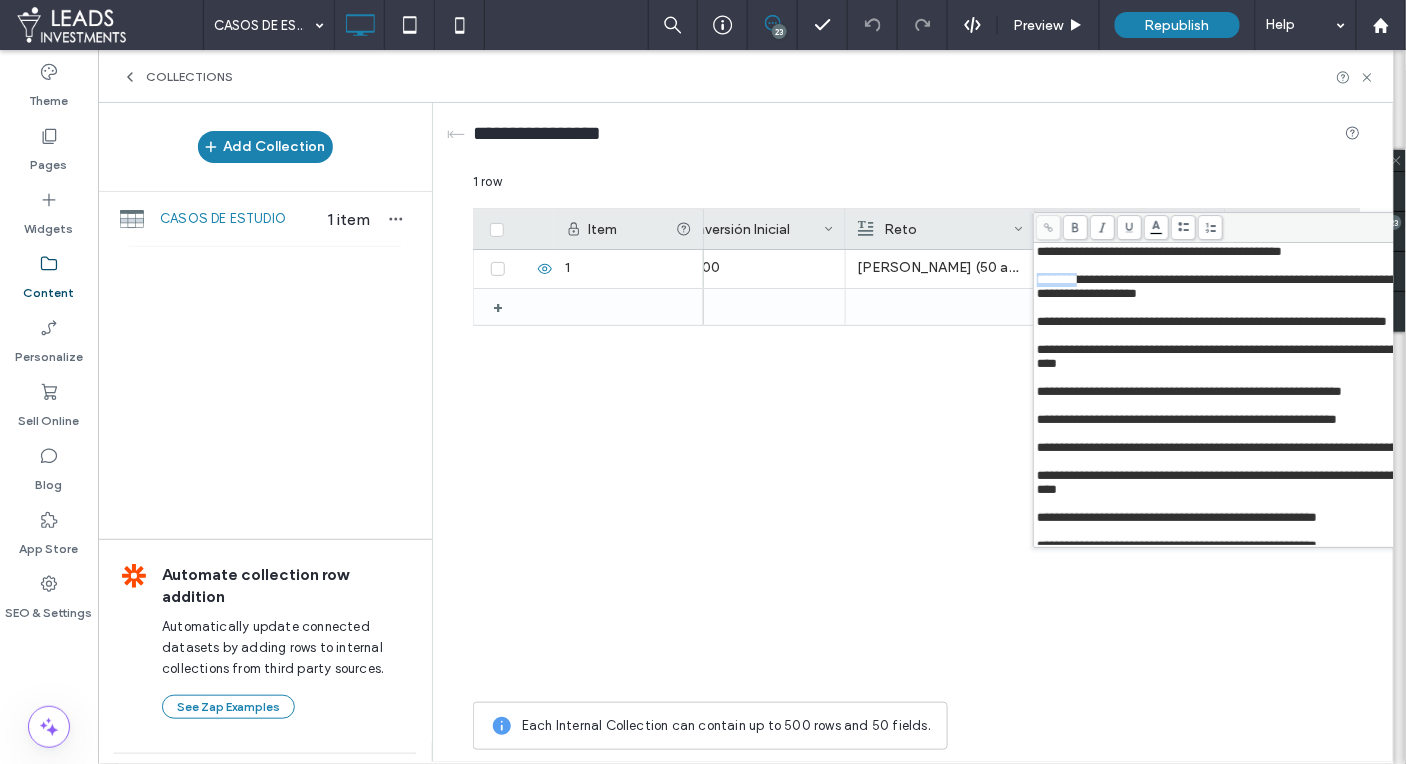 drag, startPoint x: 1036, startPoint y: 281, endPoint x: 1081, endPoint y: 283, distance: 45.044422 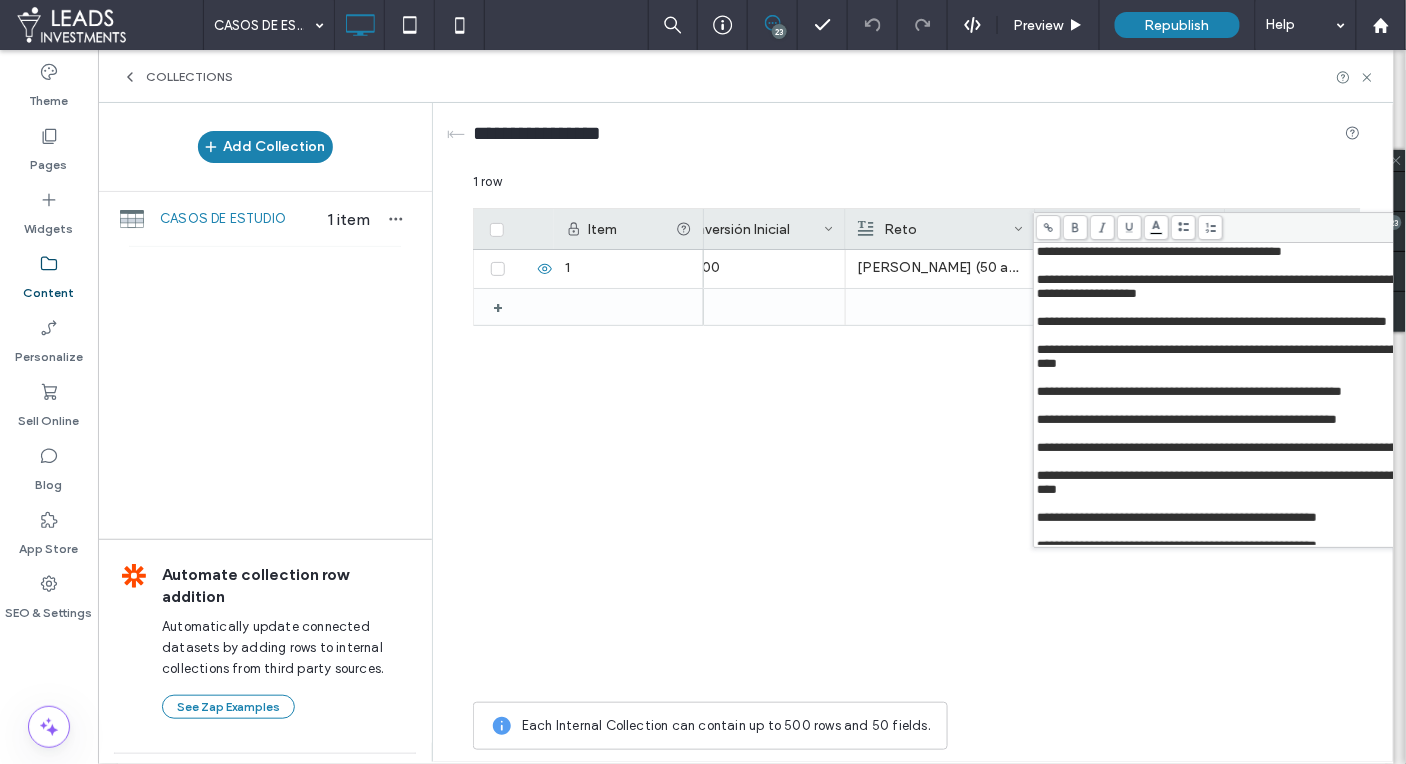click at bounding box center (1075, 227) 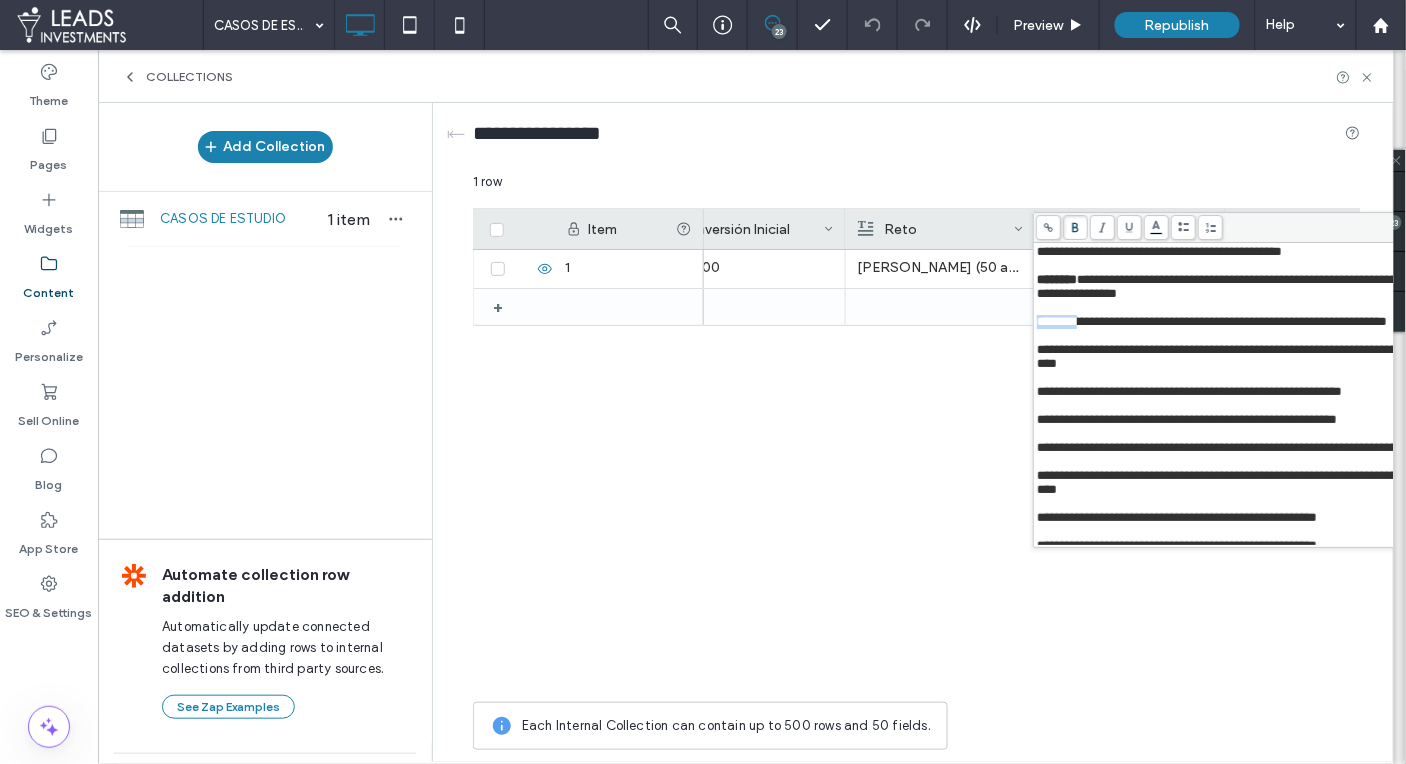 drag, startPoint x: 1036, startPoint y: 329, endPoint x: 1082, endPoint y: 328, distance: 46.010868 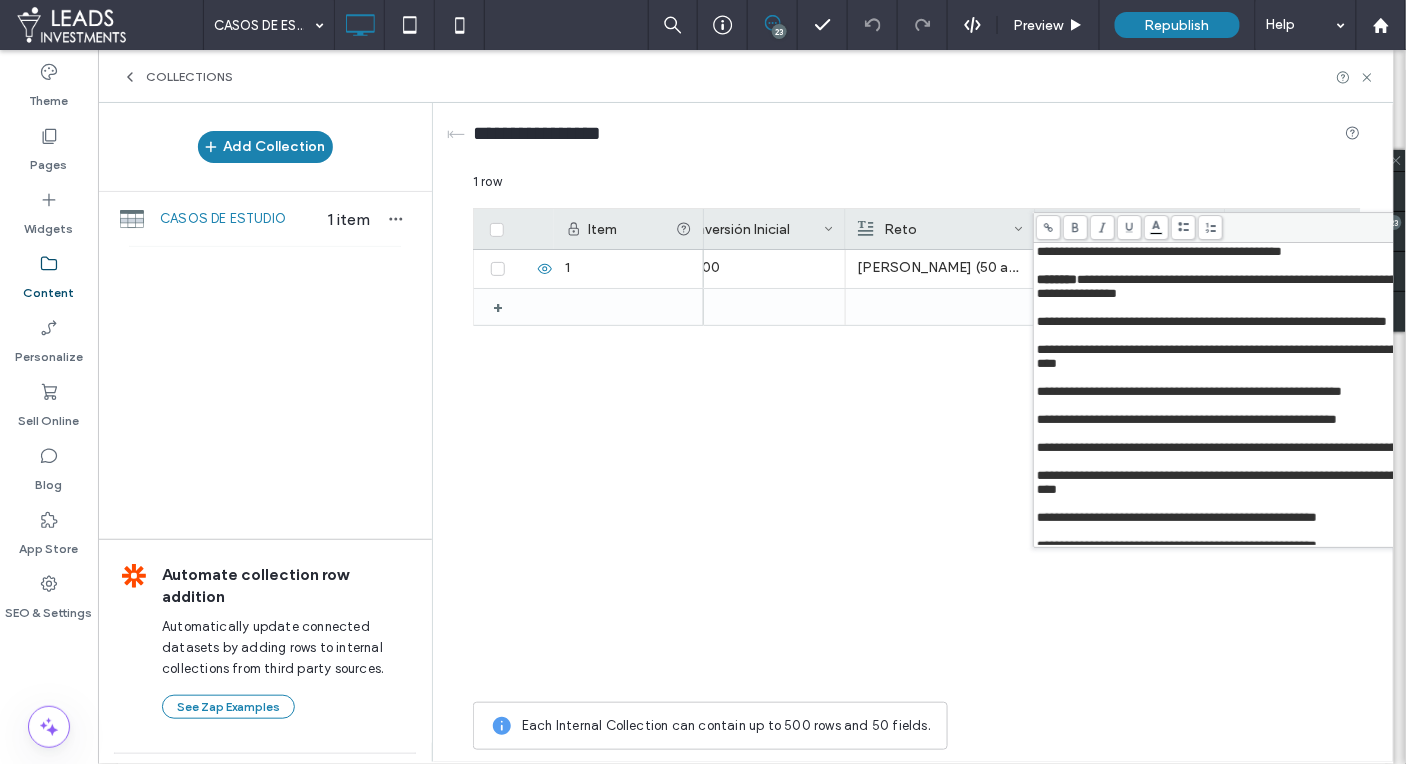 drag, startPoint x: 1074, startPoint y: 226, endPoint x: 1082, endPoint y: 296, distance: 70.45566 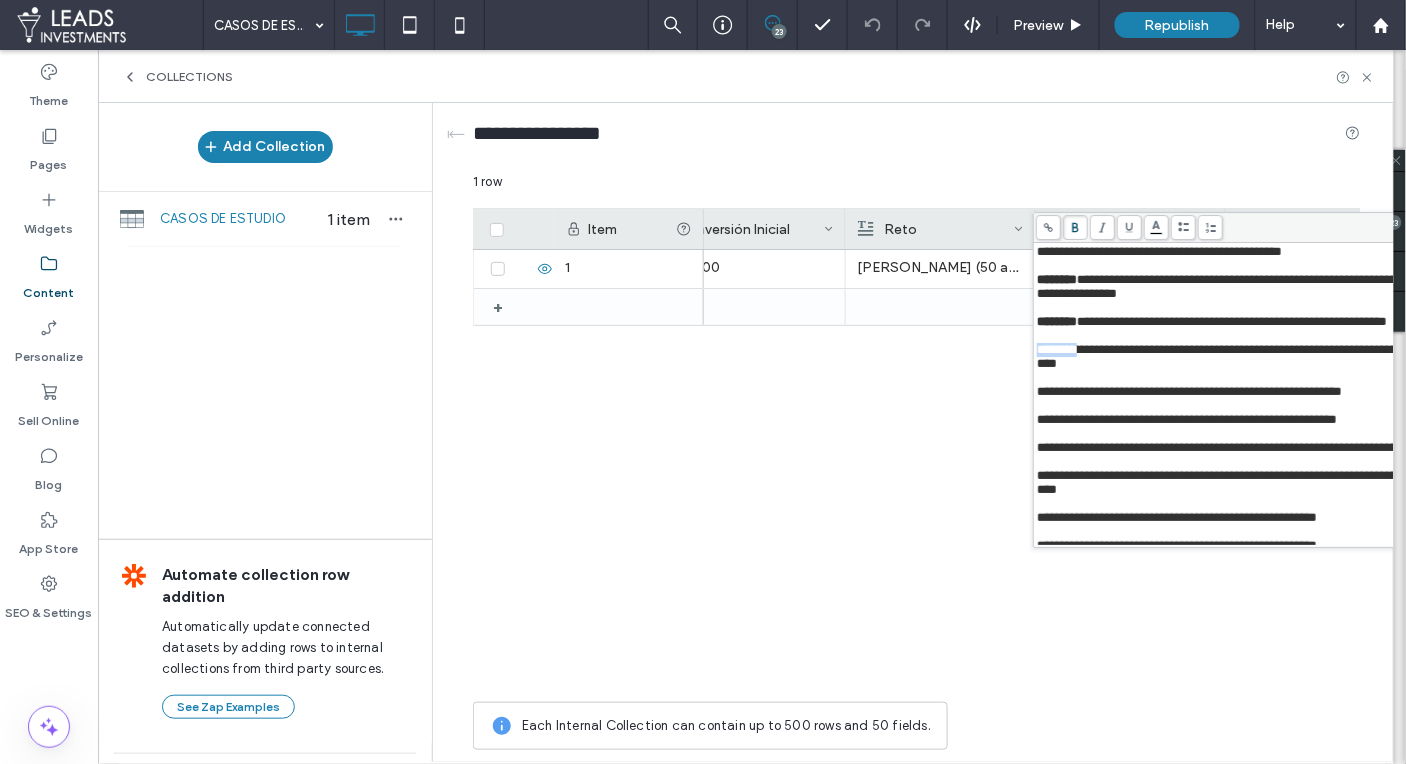 drag, startPoint x: 1038, startPoint y: 374, endPoint x: 1079, endPoint y: 301, distance: 83.725746 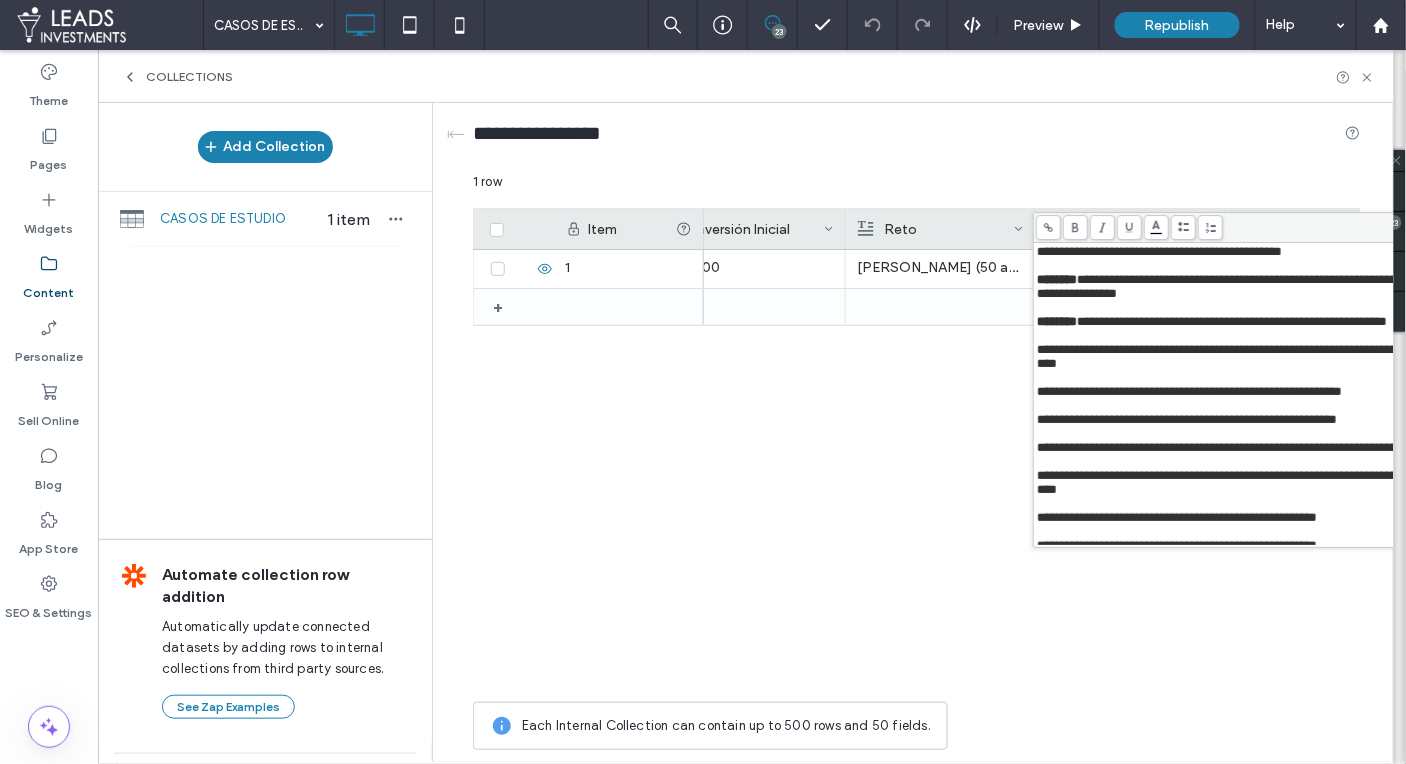 click 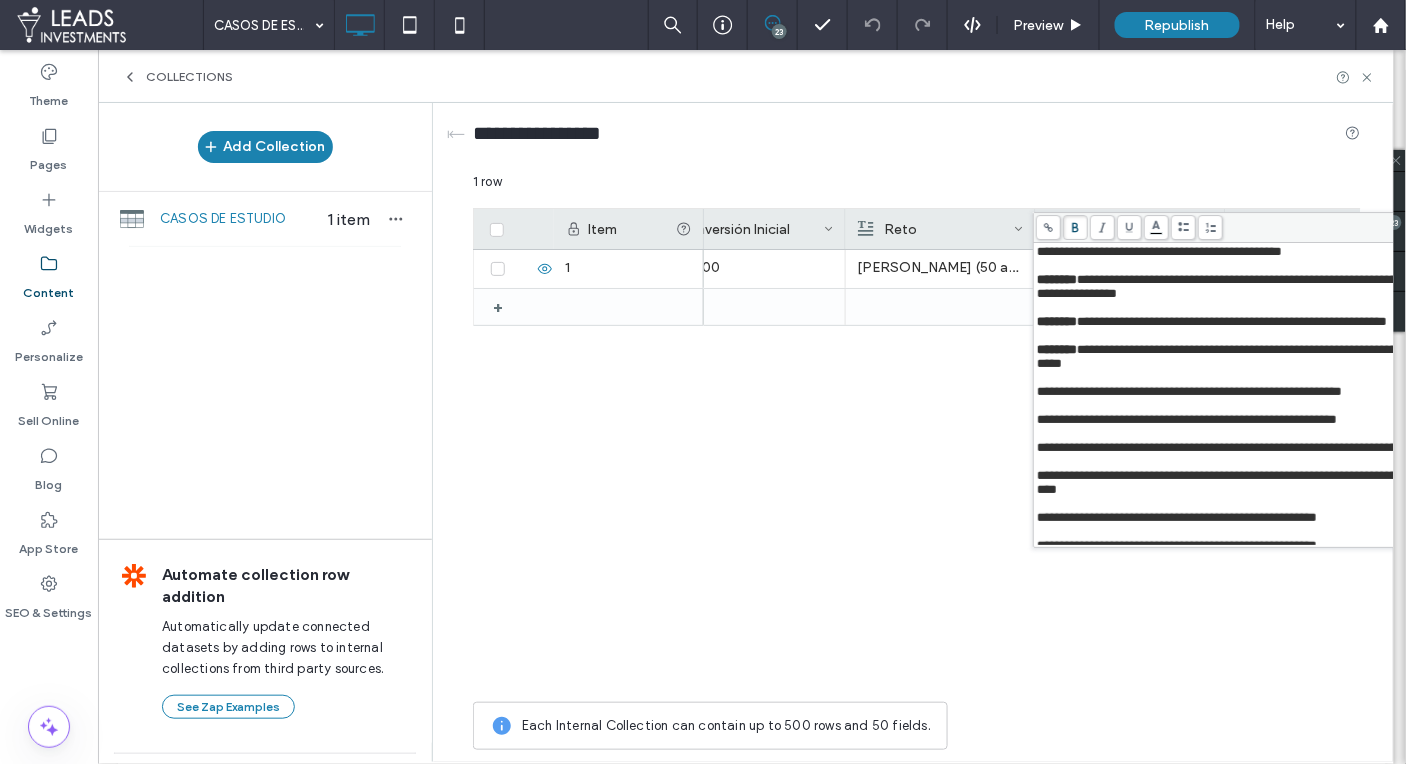 drag, startPoint x: 1035, startPoint y: 418, endPoint x: 1046, endPoint y: 422, distance: 11.7046995 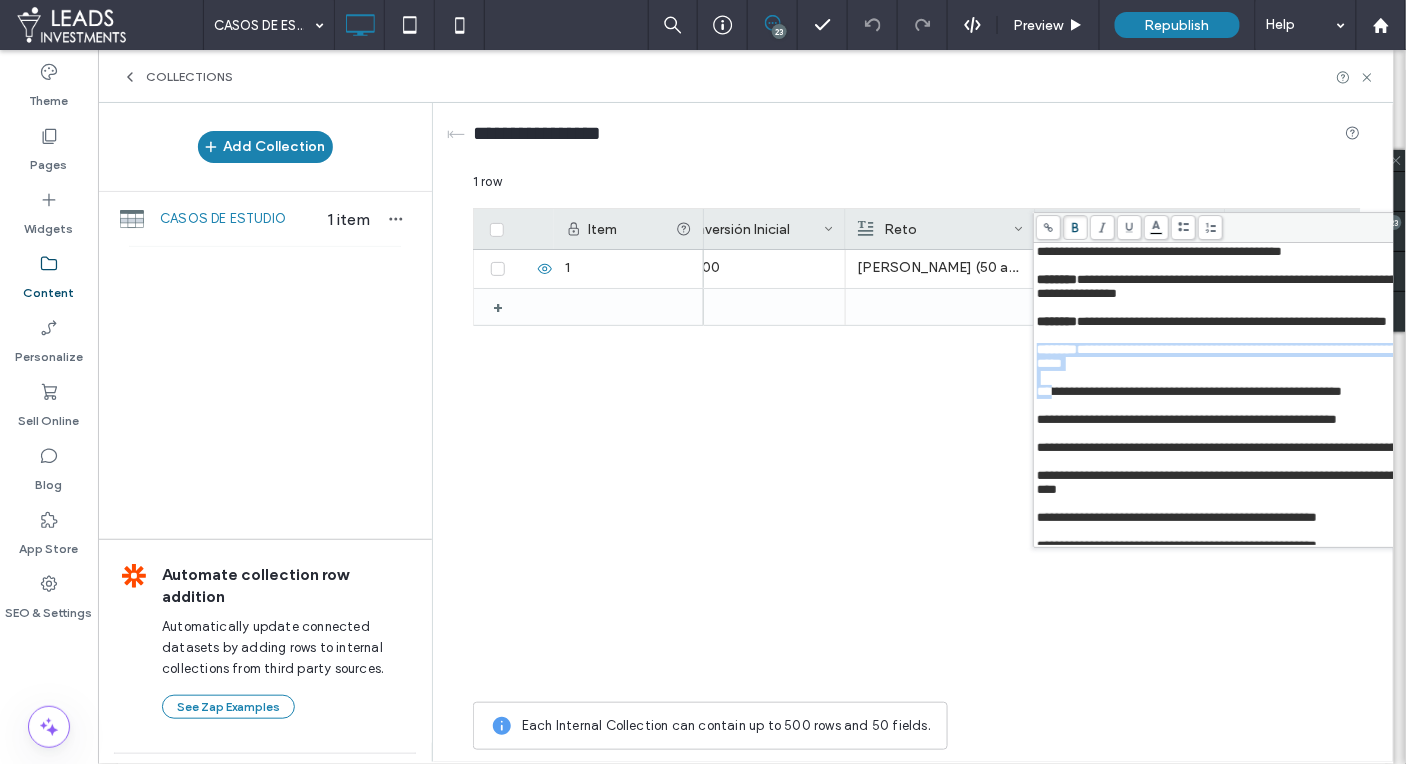 drag, startPoint x: 1046, startPoint y: 422, endPoint x: 1061, endPoint y: 425, distance: 15.297058 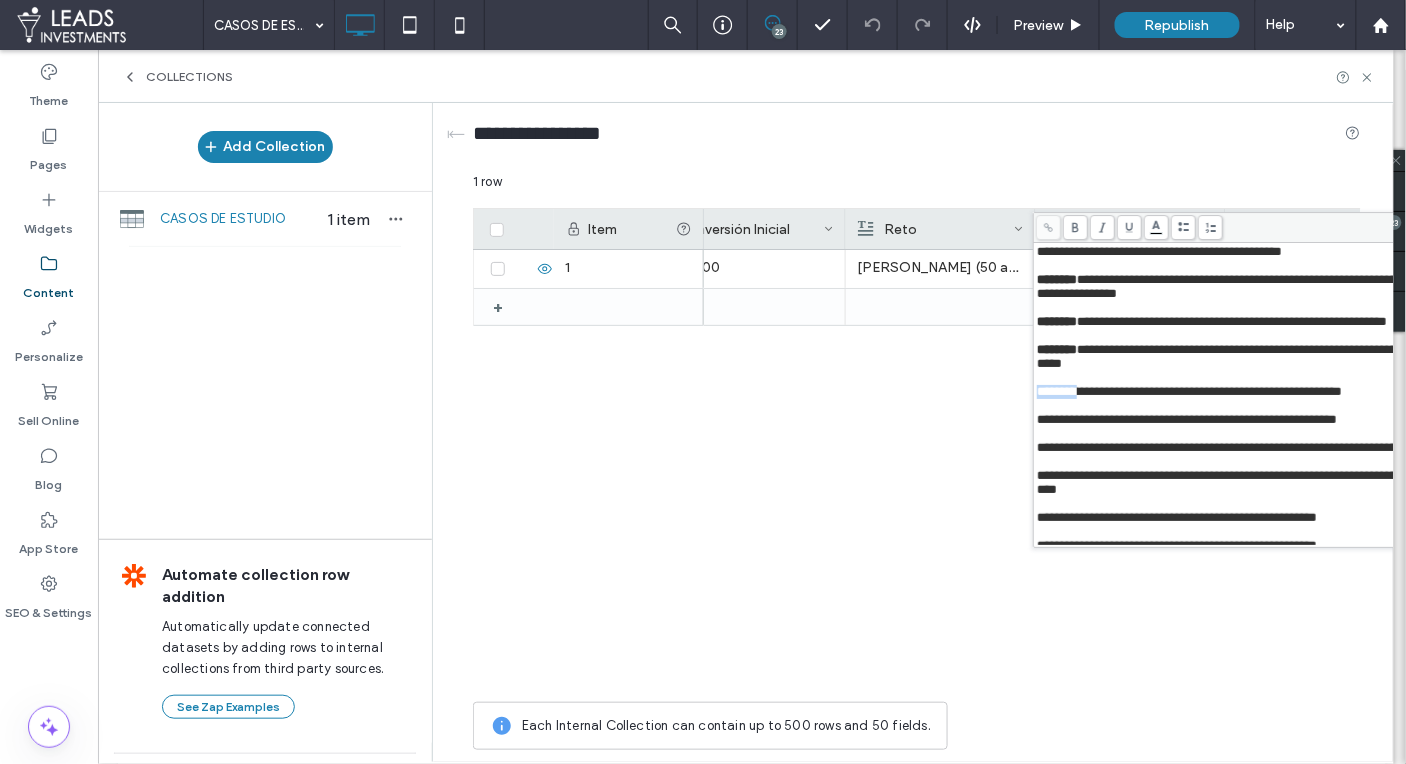 drag, startPoint x: 1037, startPoint y: 423, endPoint x: 1081, endPoint y: 318, distance: 113.84639 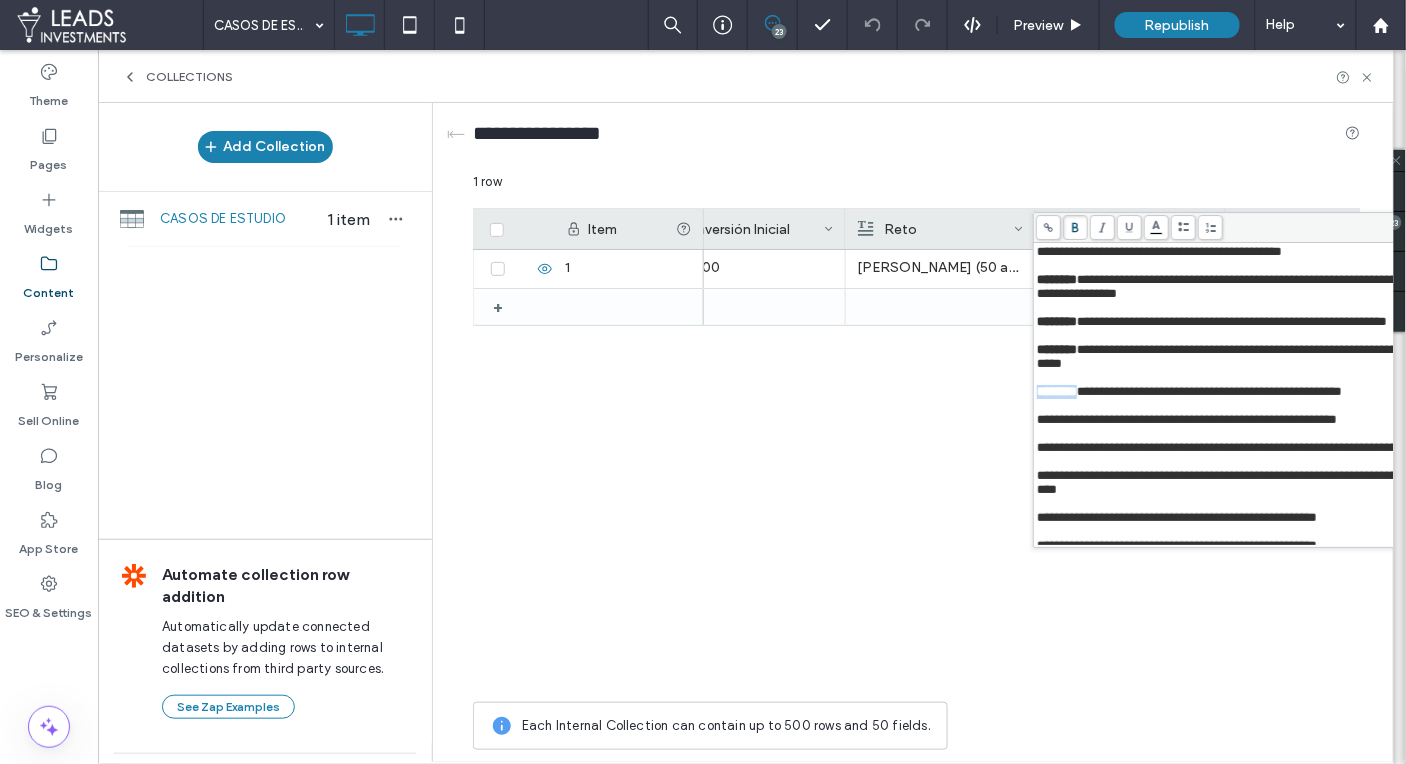 drag, startPoint x: 1073, startPoint y: 227, endPoint x: 1059, endPoint y: 459, distance: 232.42203 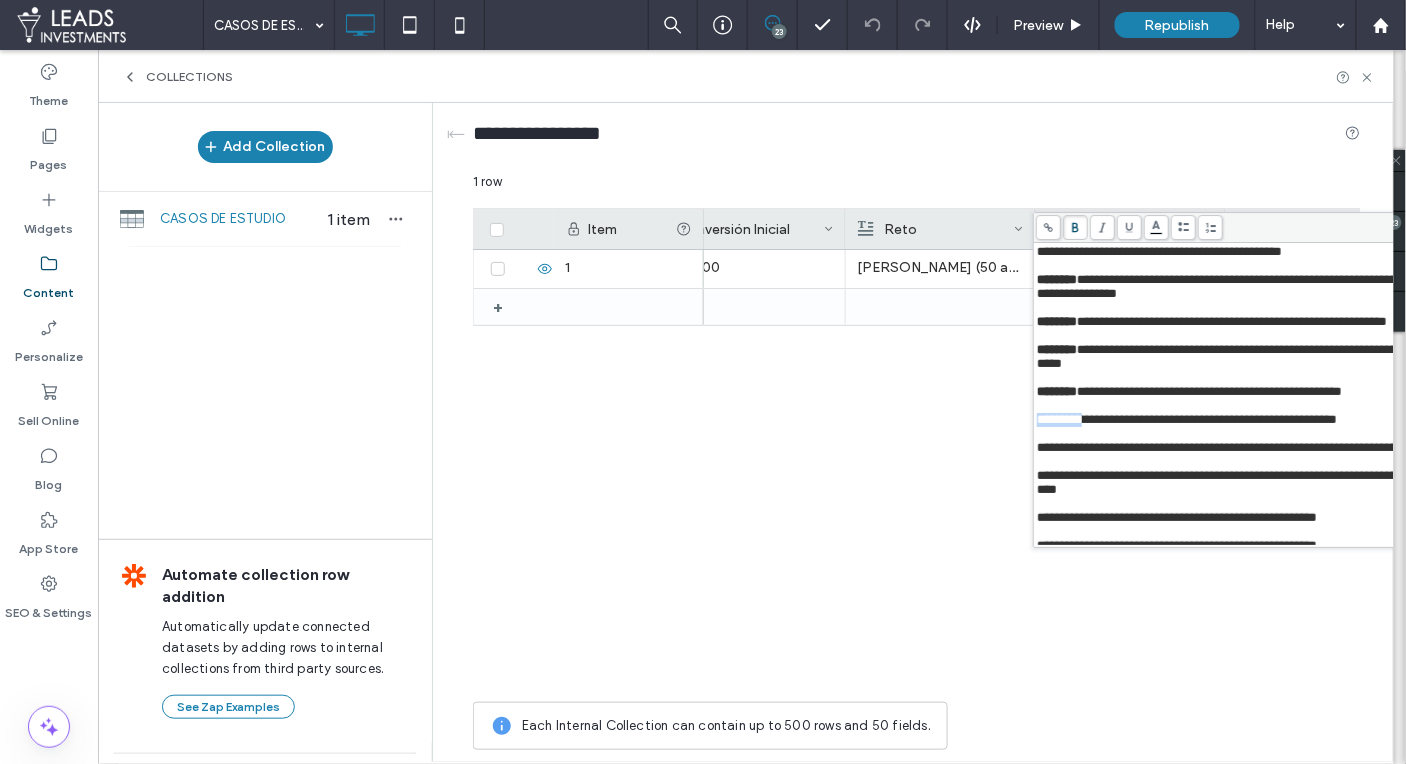 drag, startPoint x: 1038, startPoint y: 454, endPoint x: 1086, endPoint y: 467, distance: 49.729267 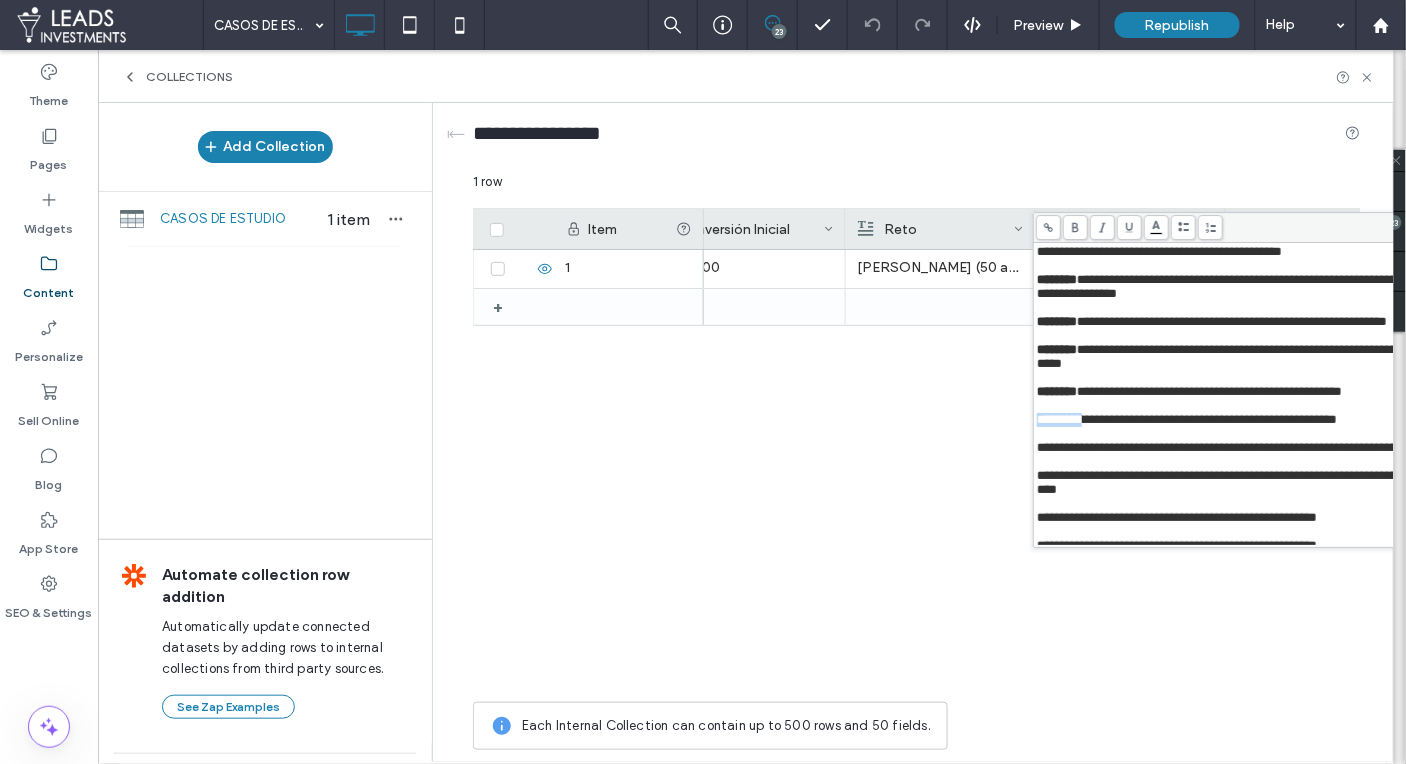 drag, startPoint x: 1069, startPoint y: 225, endPoint x: 1073, endPoint y: 378, distance: 153.05228 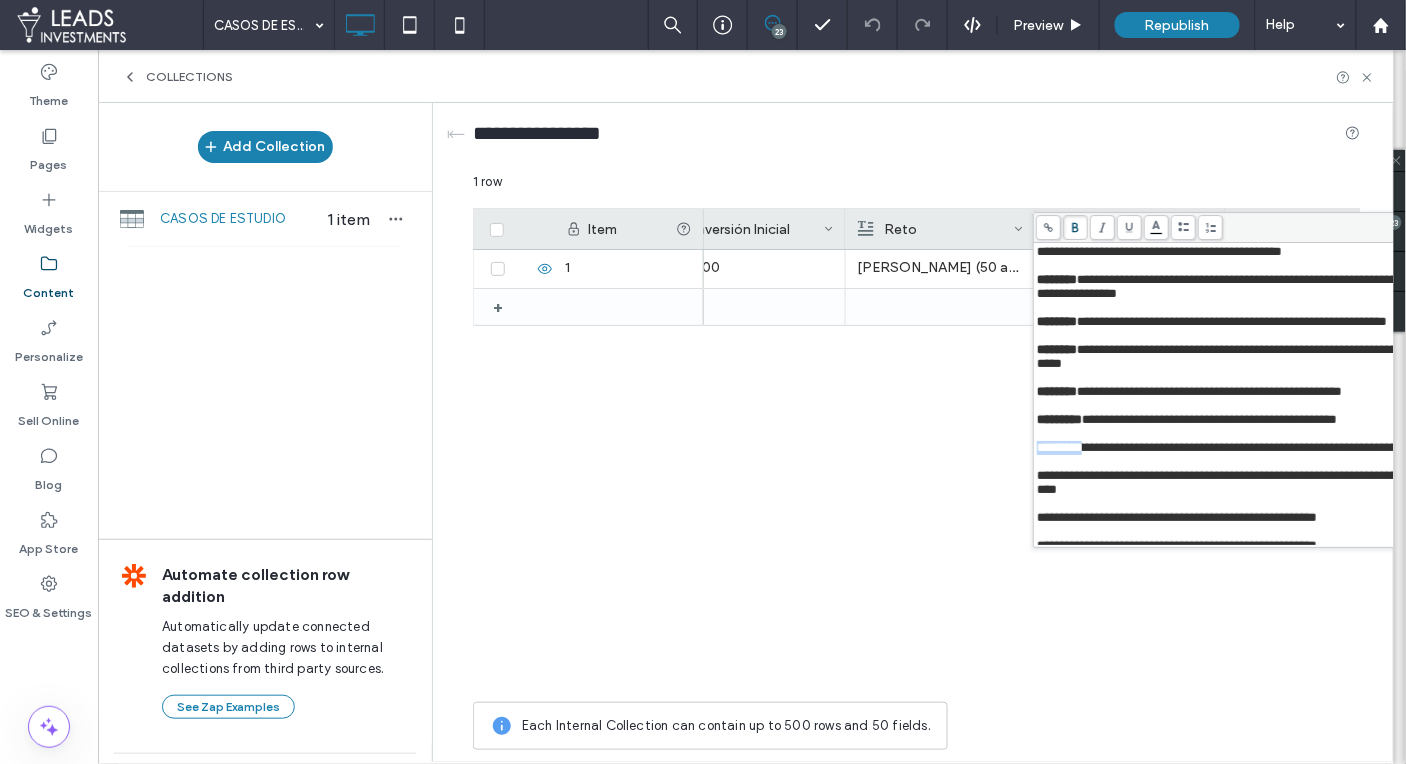 drag, startPoint x: 1037, startPoint y: 485, endPoint x: 1080, endPoint y: 483, distance: 43.046486 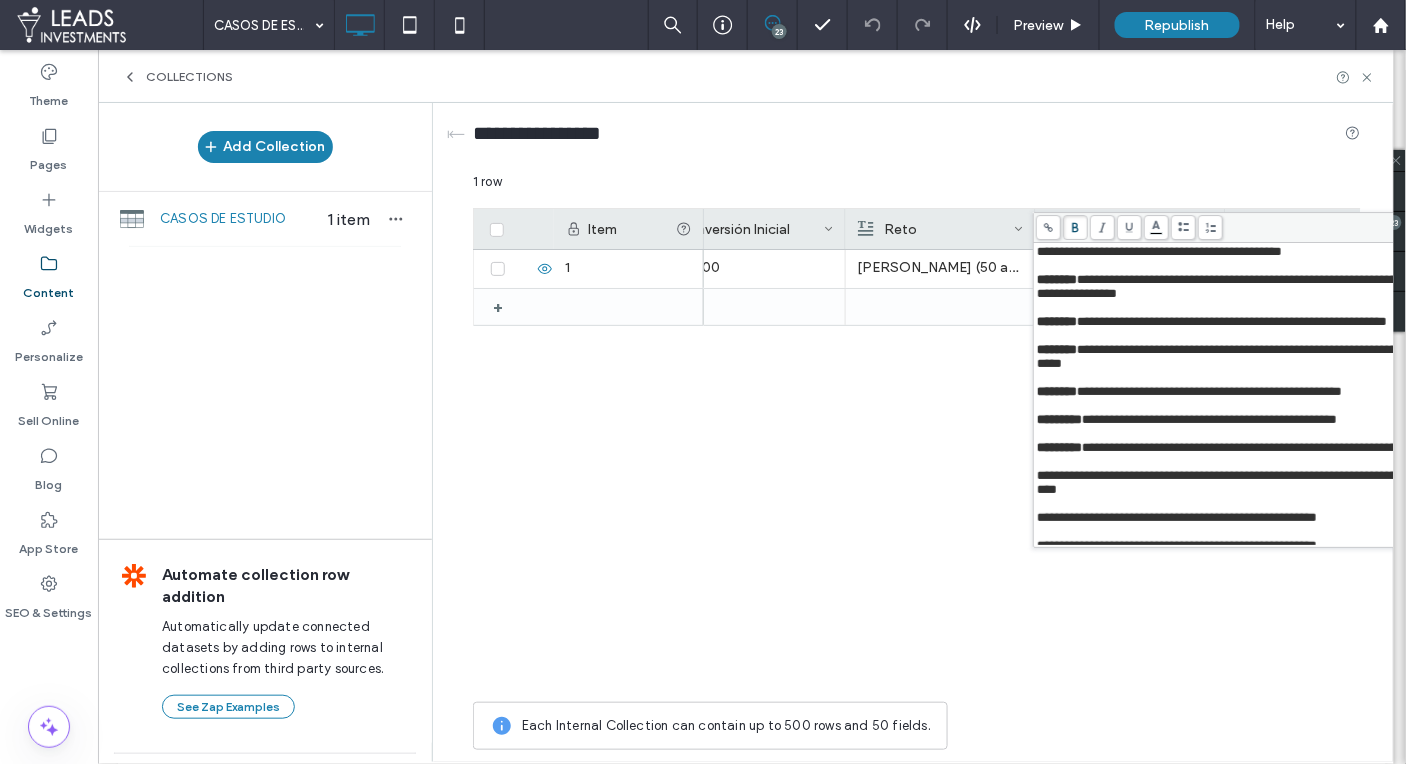 drag, startPoint x: 1071, startPoint y: 225, endPoint x: 1099, endPoint y: 535, distance: 311.26193 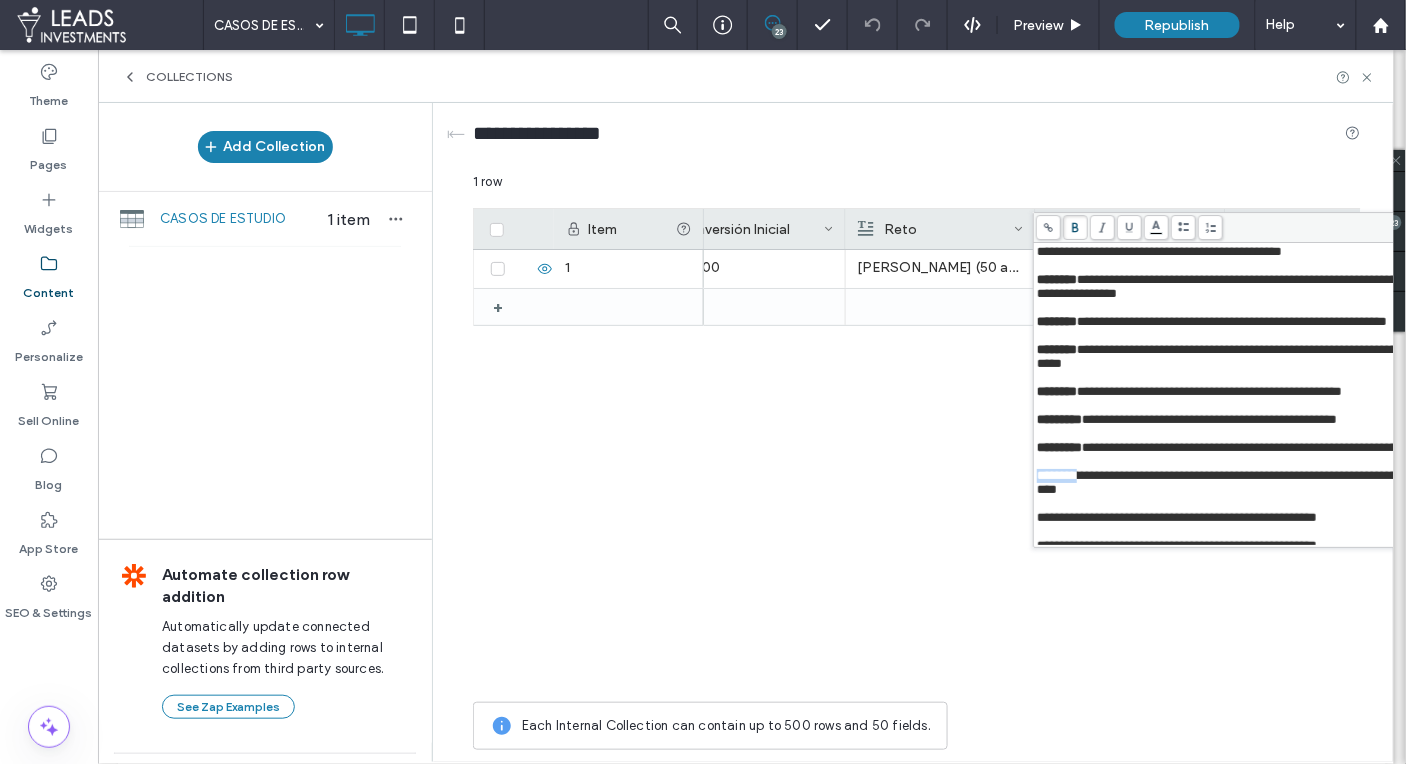drag, startPoint x: 1039, startPoint y: 531, endPoint x: 1084, endPoint y: 527, distance: 45.17743 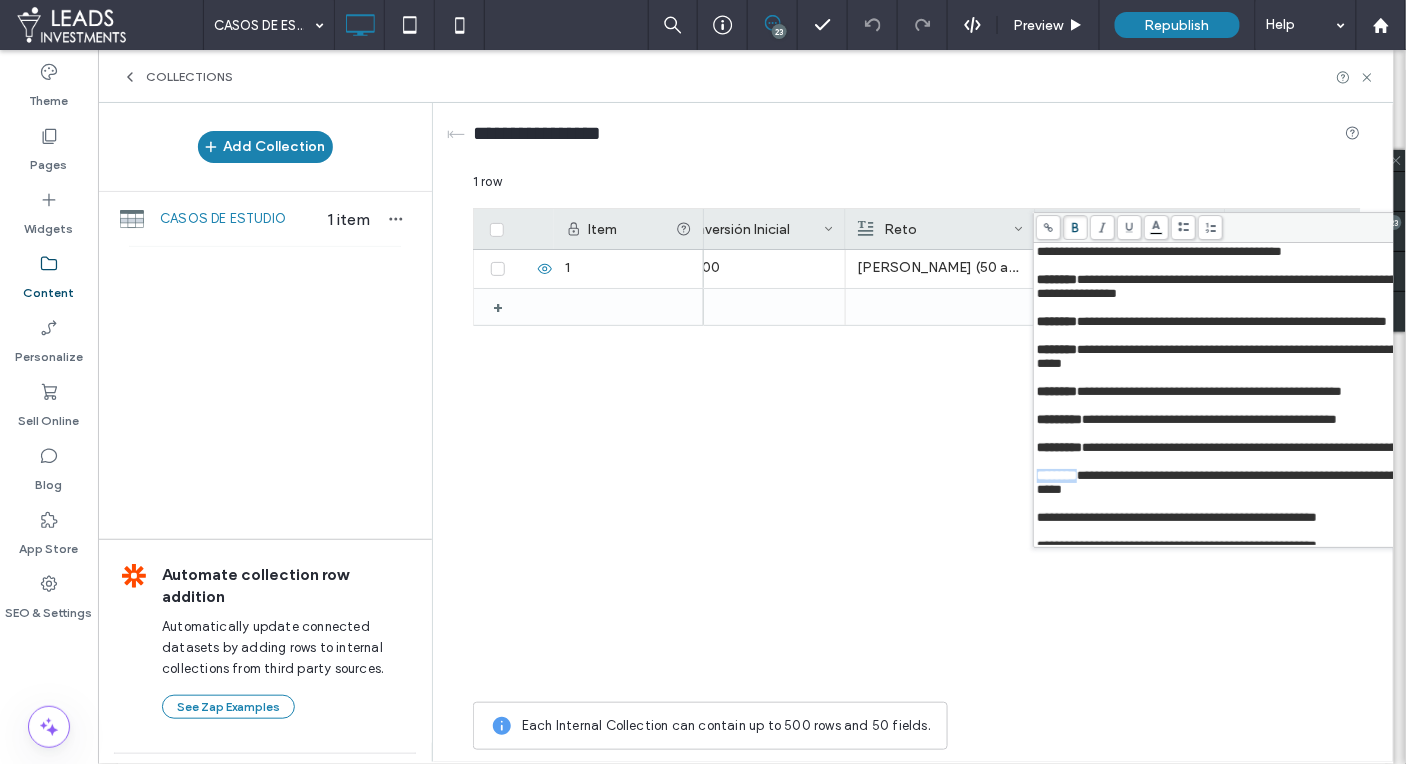 click 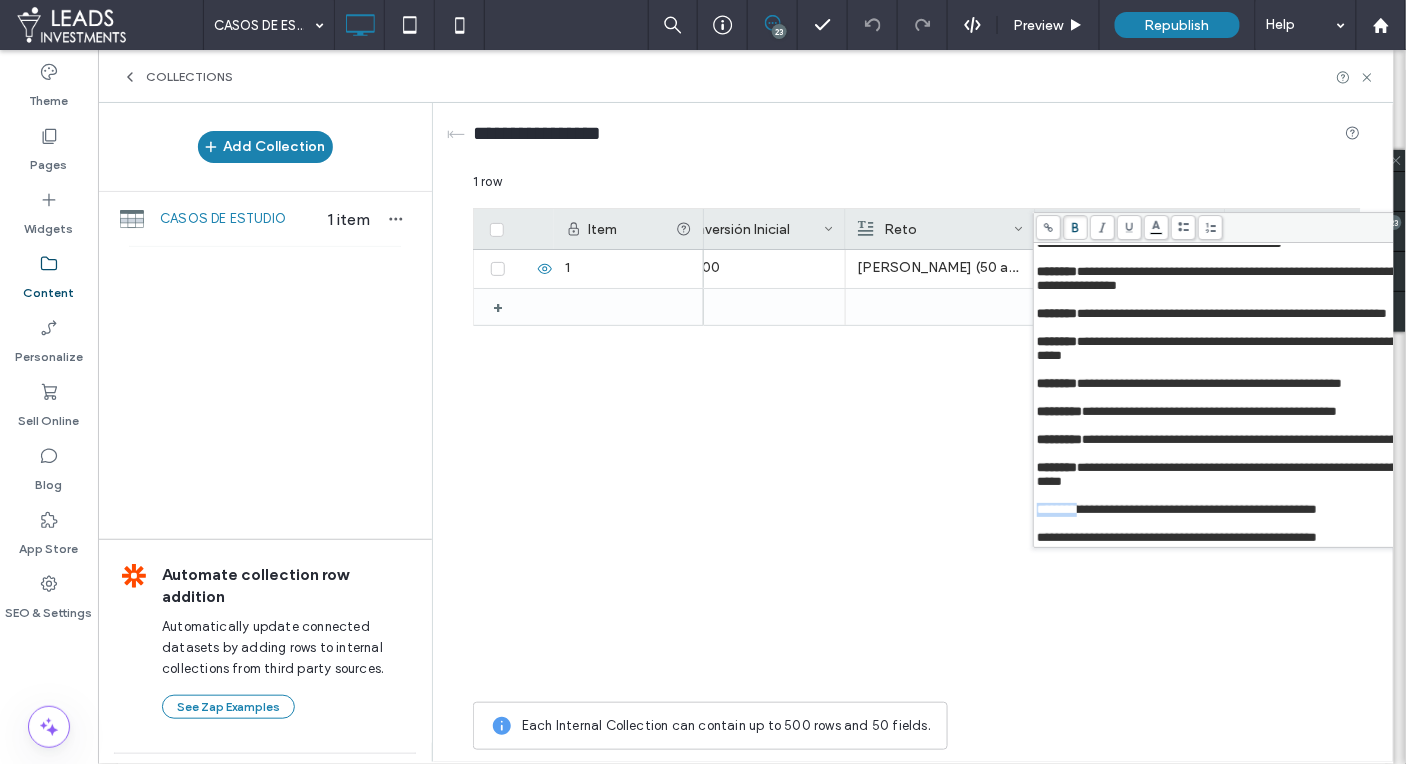 drag, startPoint x: 1038, startPoint y: 507, endPoint x: 1082, endPoint y: 501, distance: 44.407207 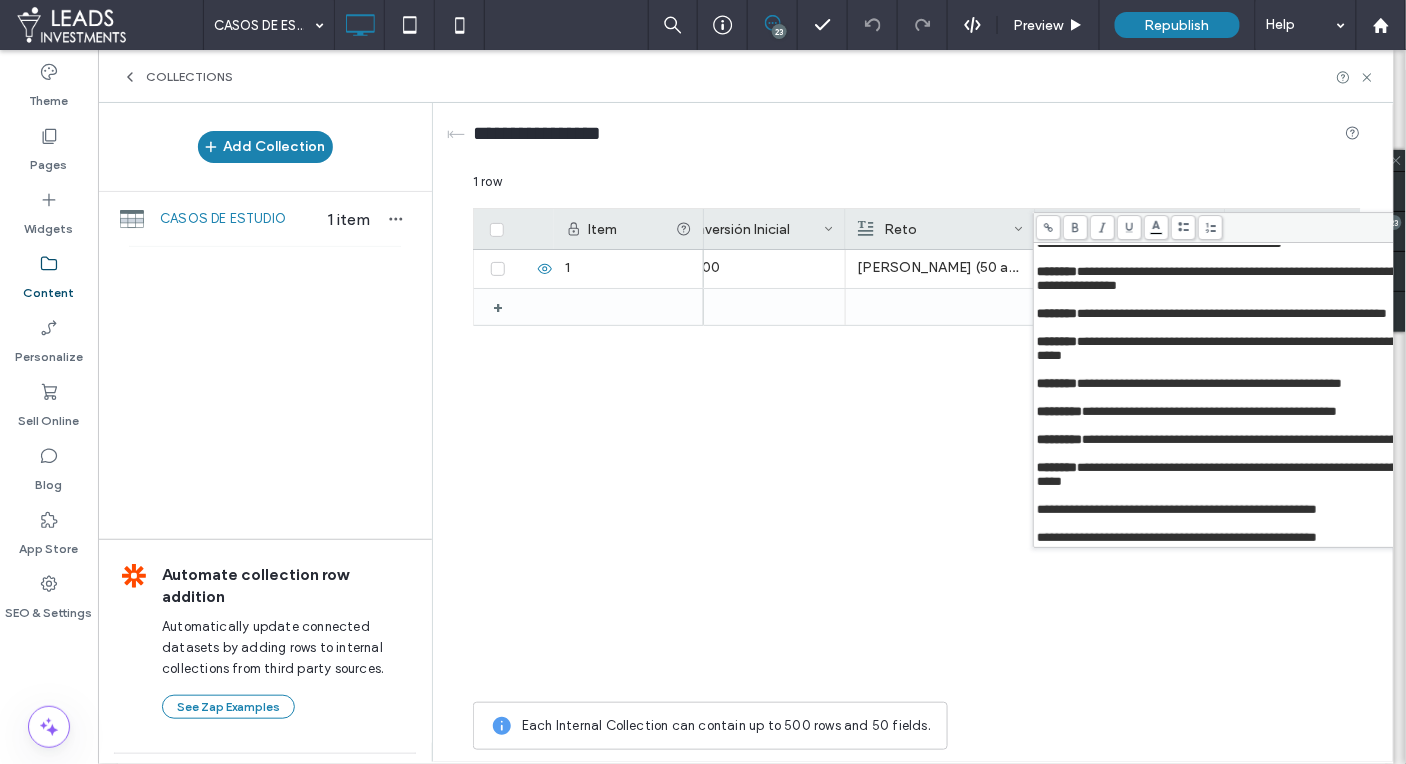 drag, startPoint x: 1076, startPoint y: 229, endPoint x: 1074, endPoint y: 464, distance: 235.00851 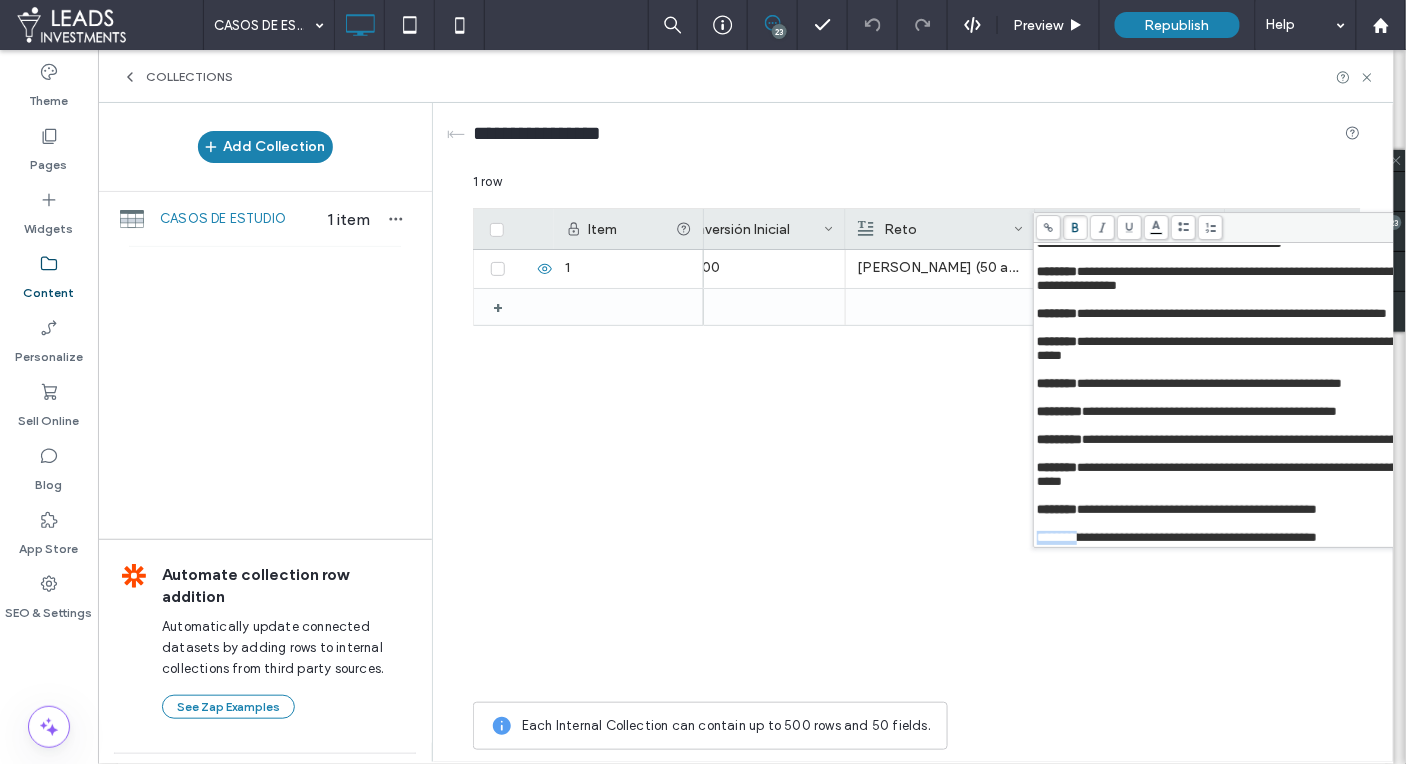 drag, startPoint x: 1037, startPoint y: 537, endPoint x: 1084, endPoint y: 536, distance: 47.010635 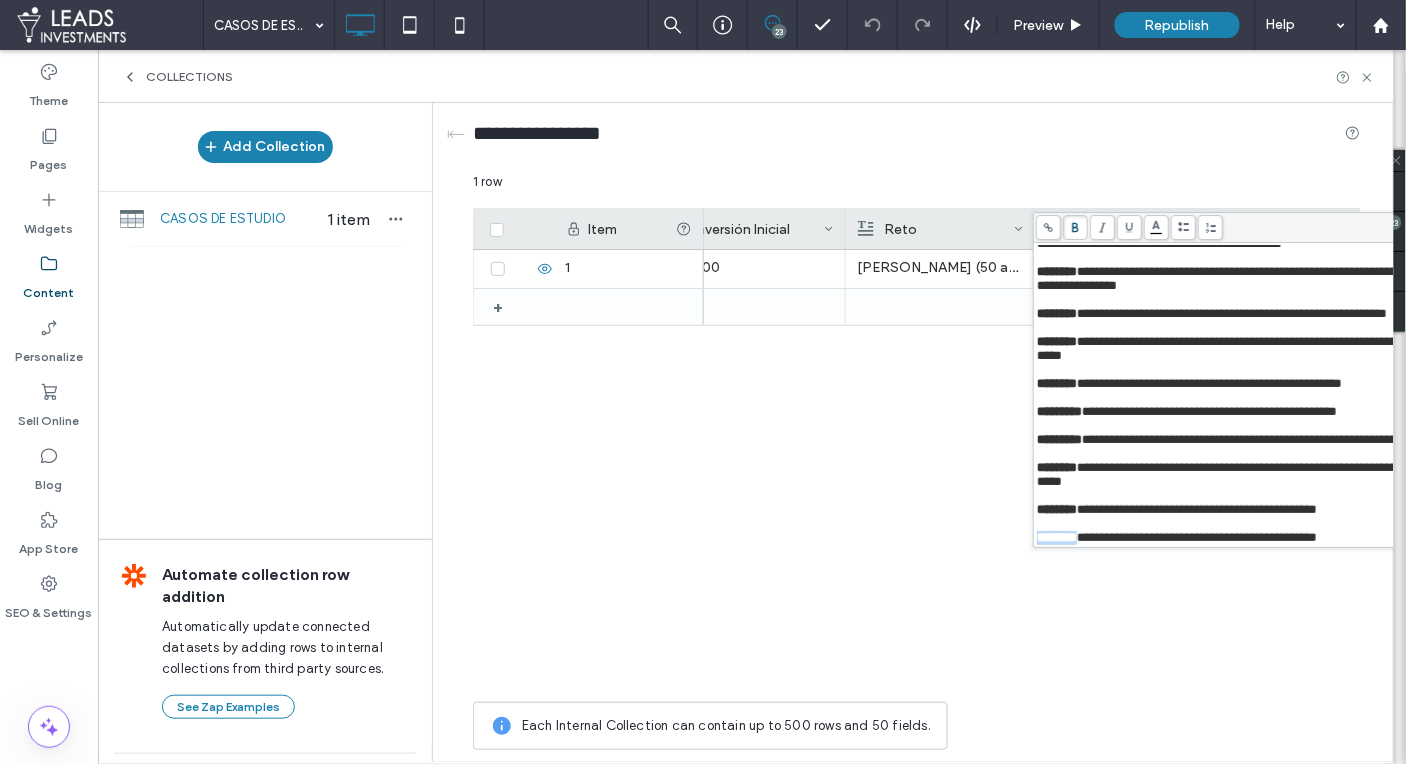 click 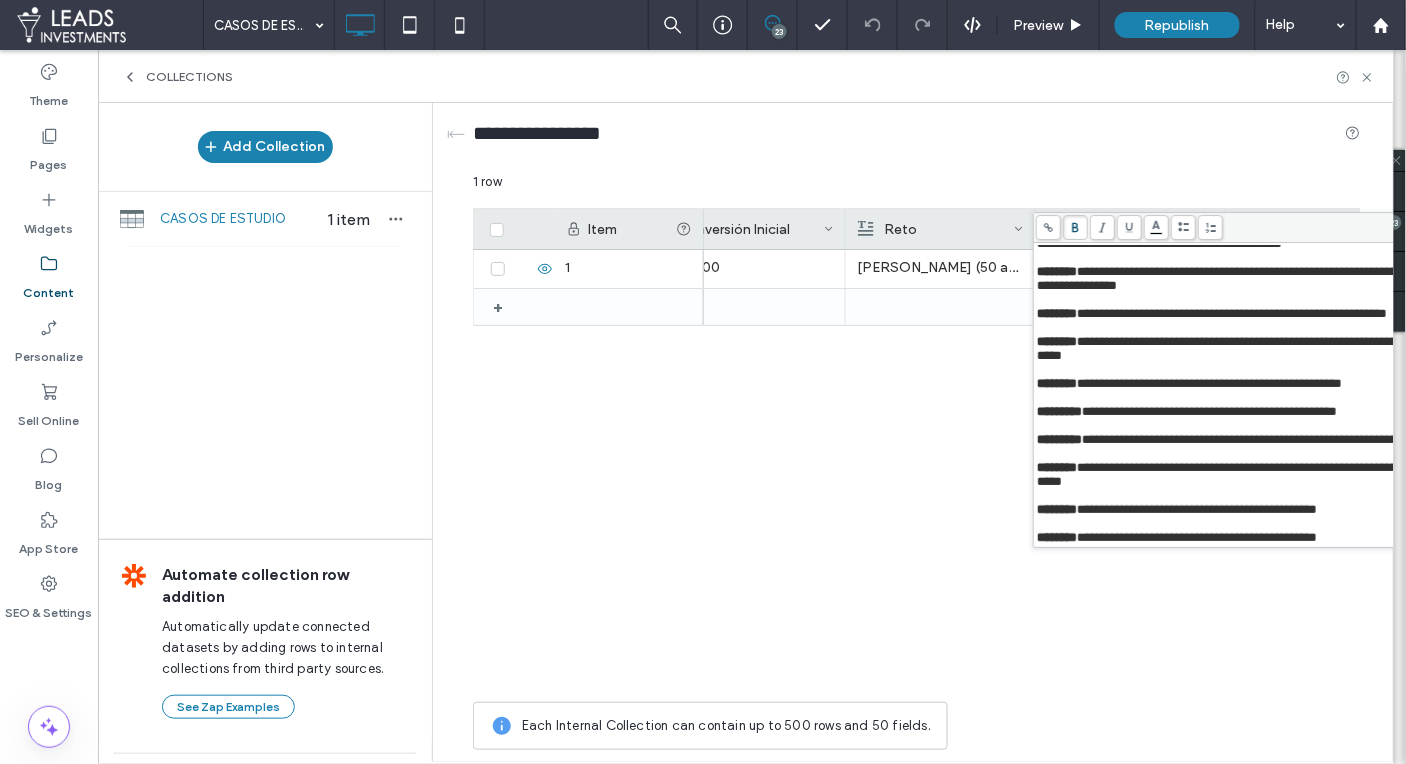 click on "**********" at bounding box center [1233, 538] 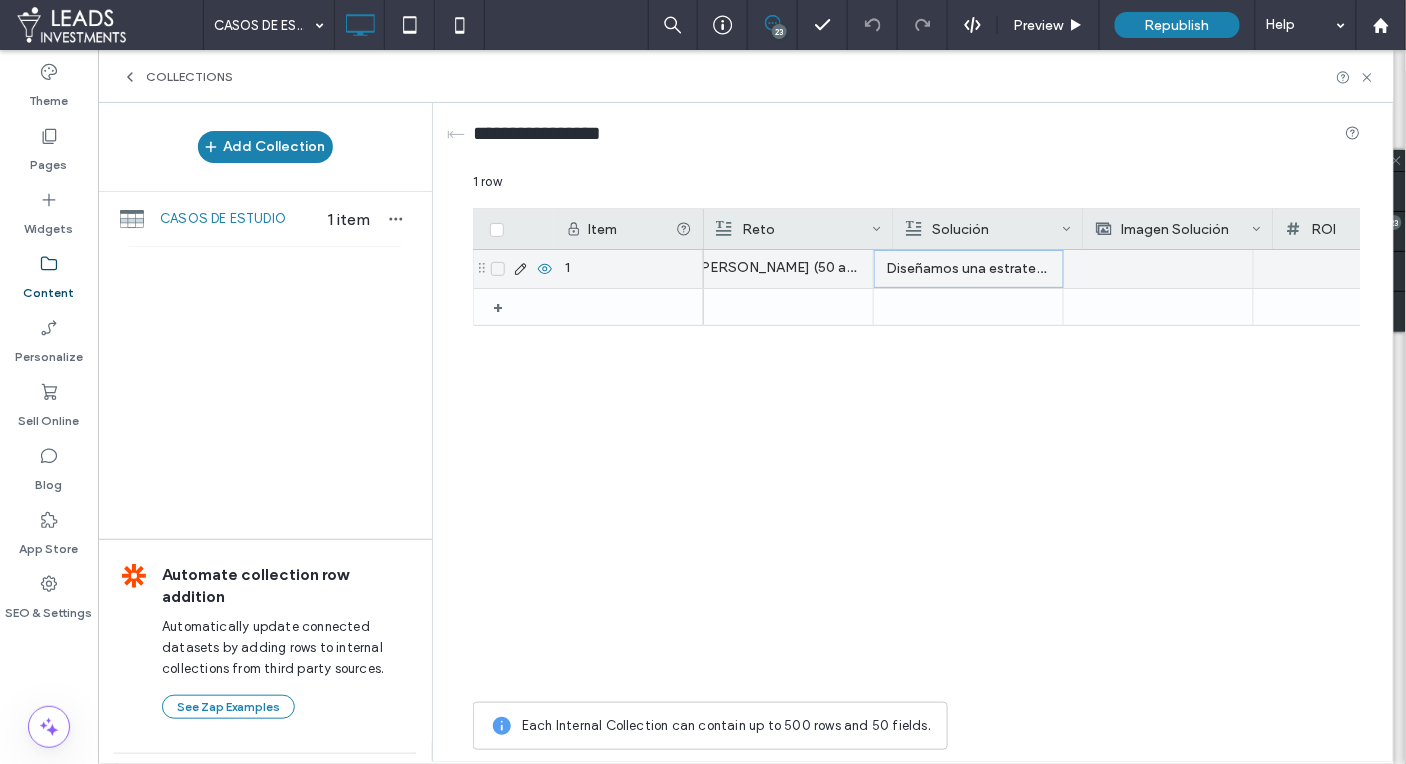 scroll, scrollTop: 0, scrollLeft: 1191, axis: horizontal 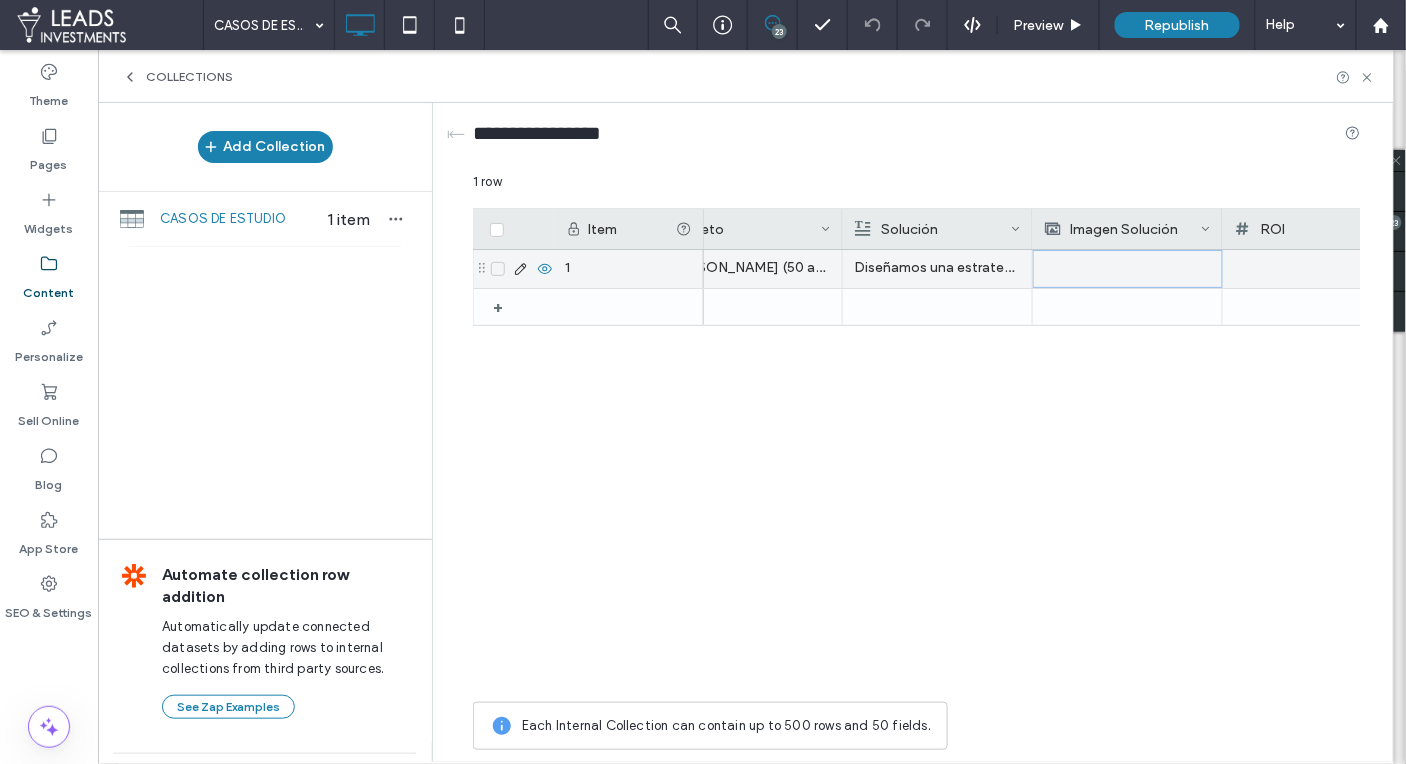 click at bounding box center [1128, 269] 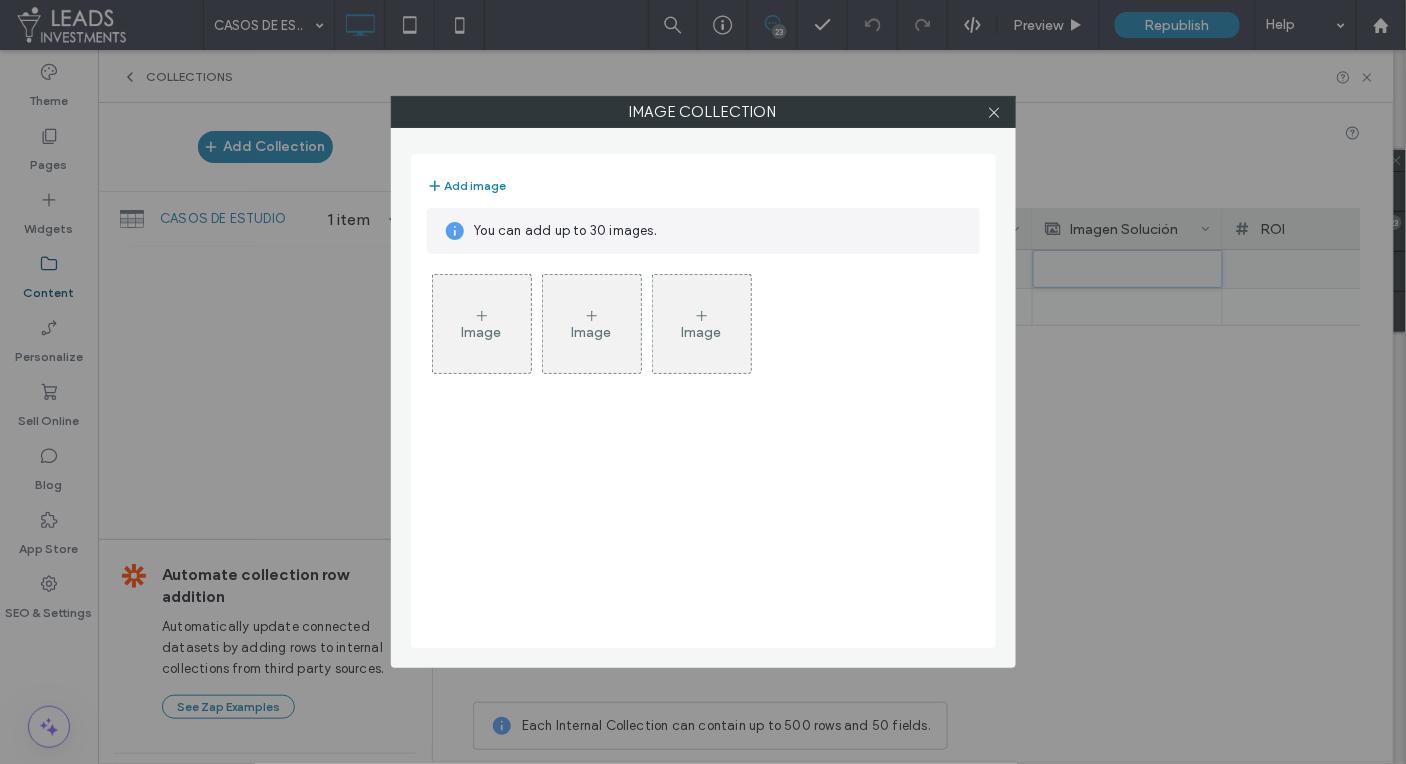 click on "Image" at bounding box center (482, 324) 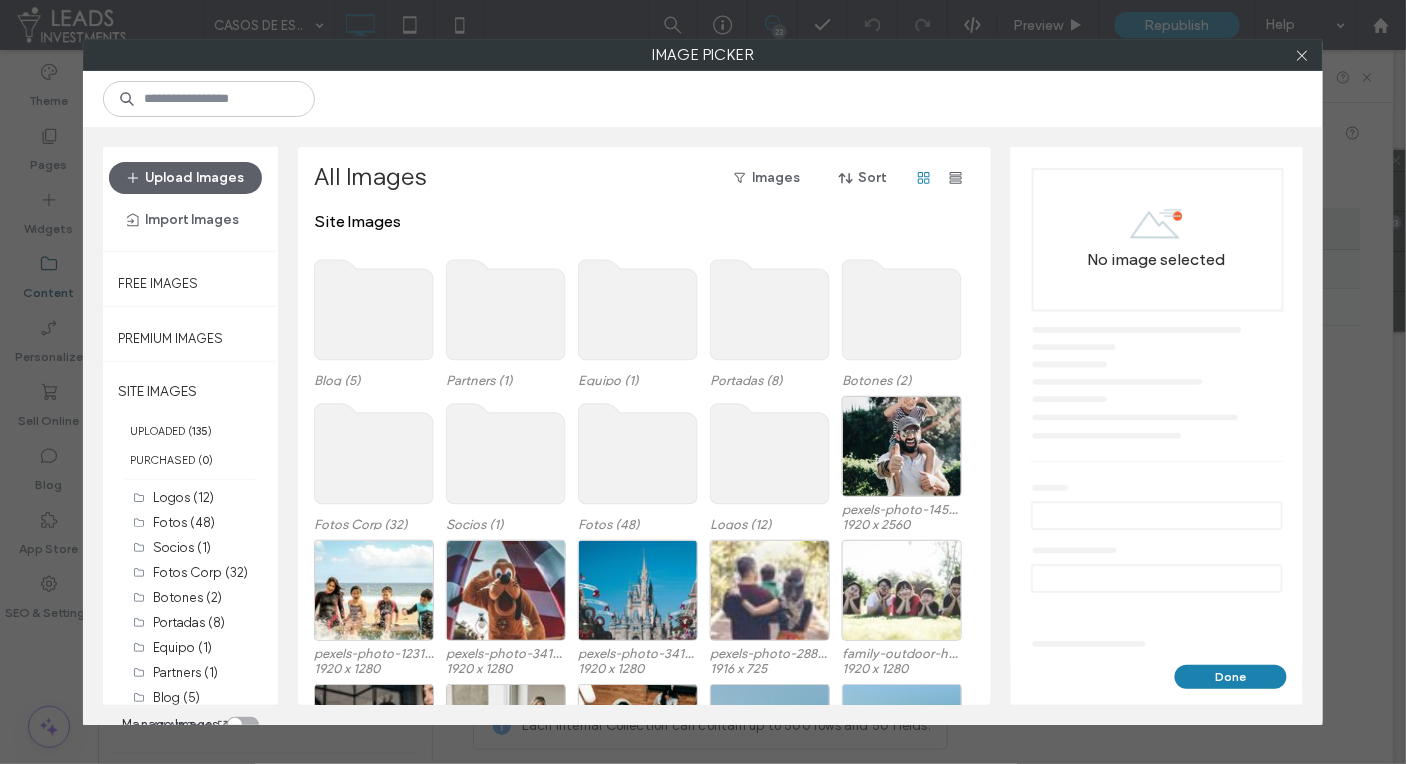 scroll, scrollTop: 84, scrollLeft: 0, axis: vertical 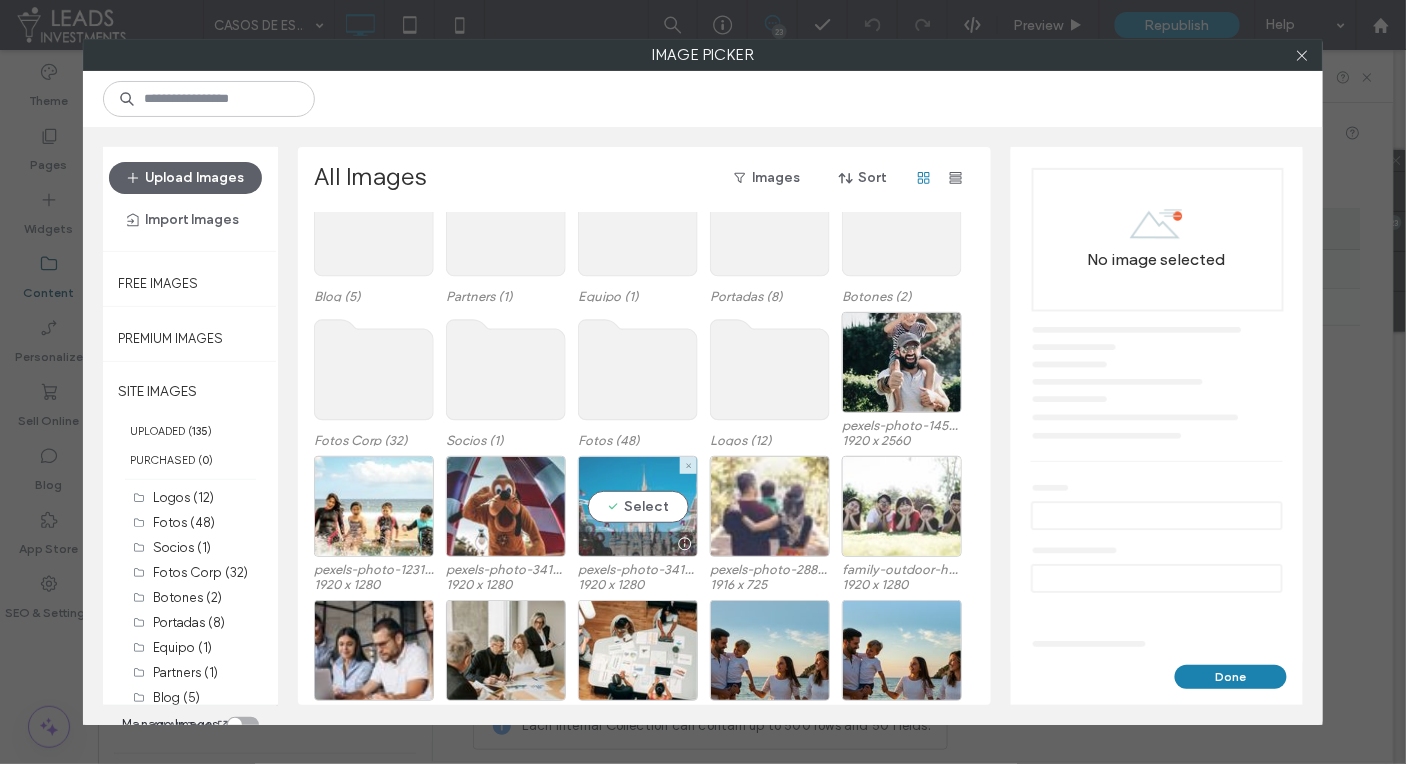 click on "Select" at bounding box center (638, 506) 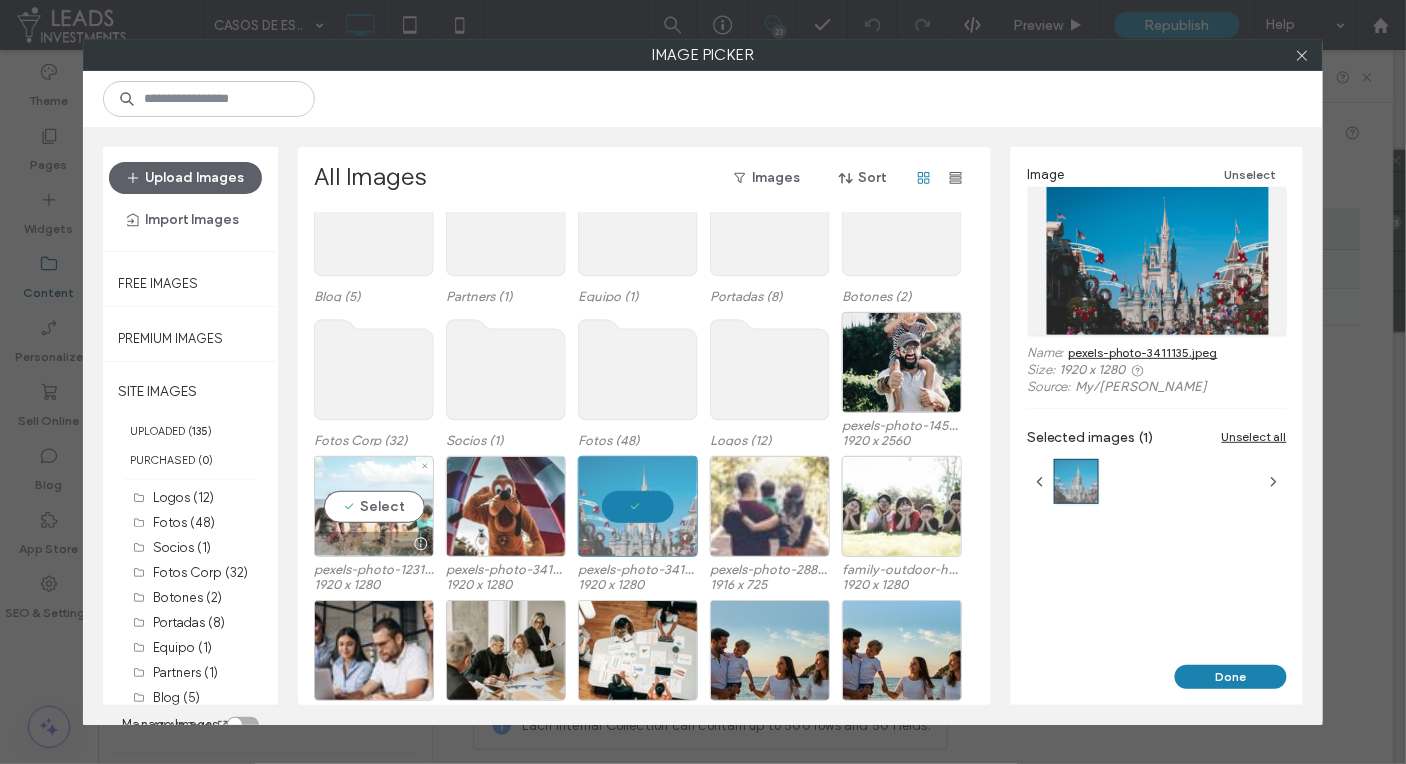 click on "Select" at bounding box center [374, 506] 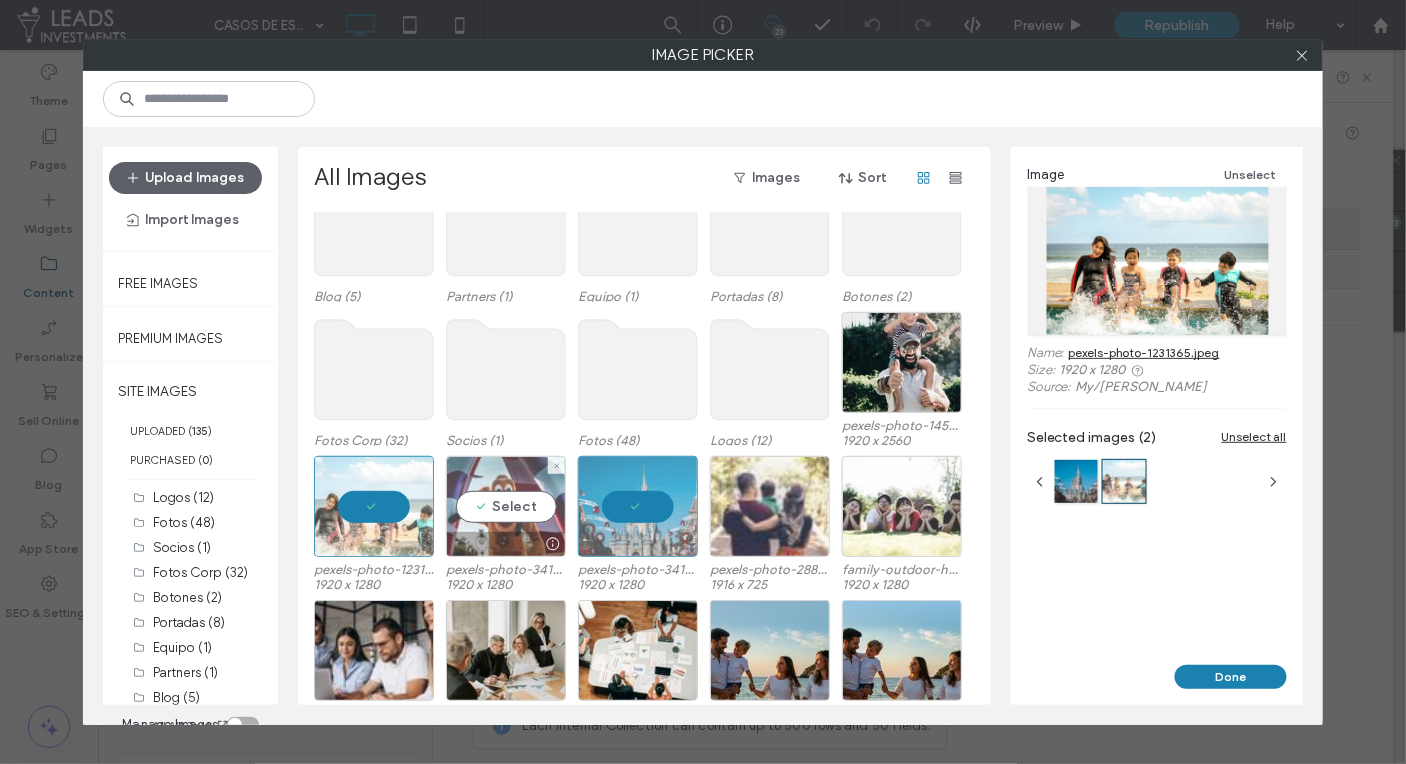 click on "Select" at bounding box center [506, 506] 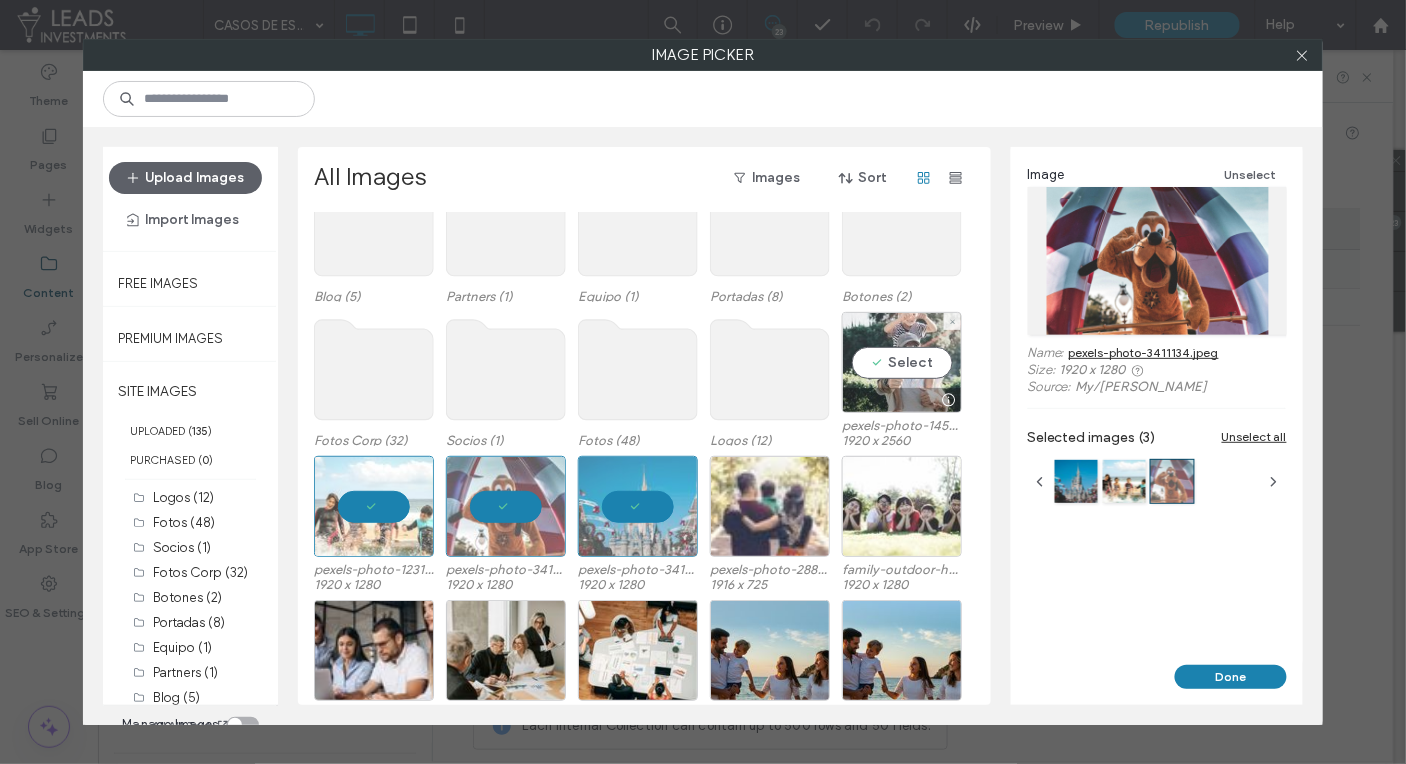 click on "Select" at bounding box center [902, 362] 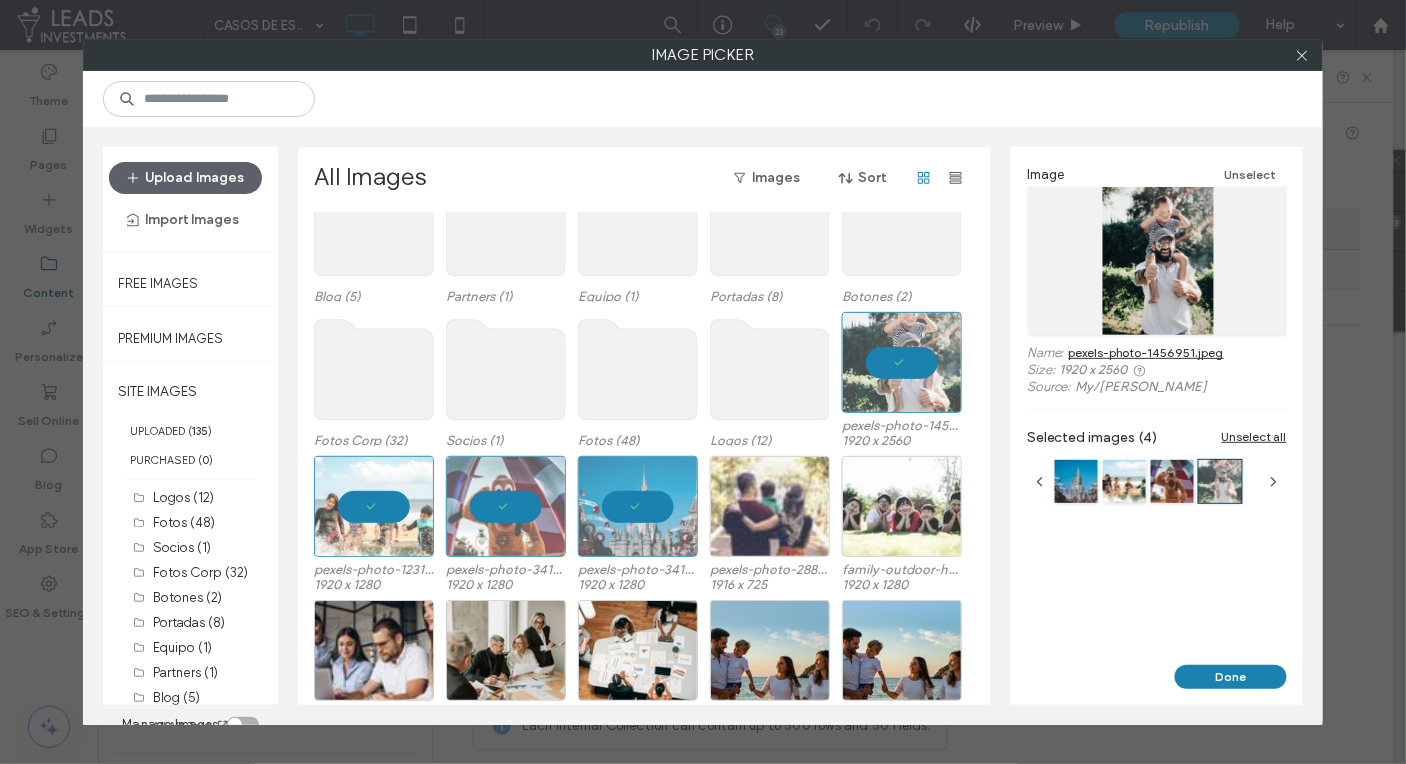 drag, startPoint x: 1220, startPoint y: 675, endPoint x: 1139, endPoint y: 563, distance: 138.22084 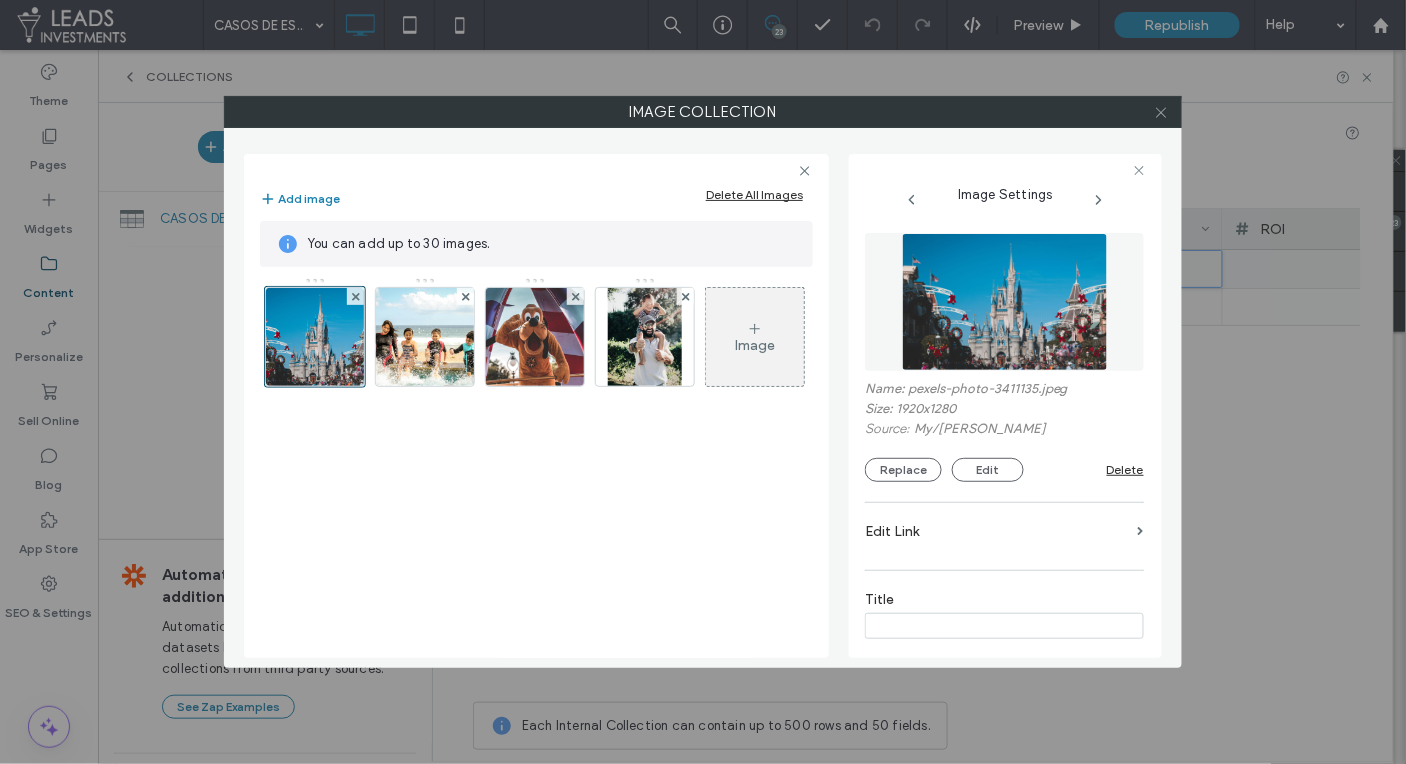click 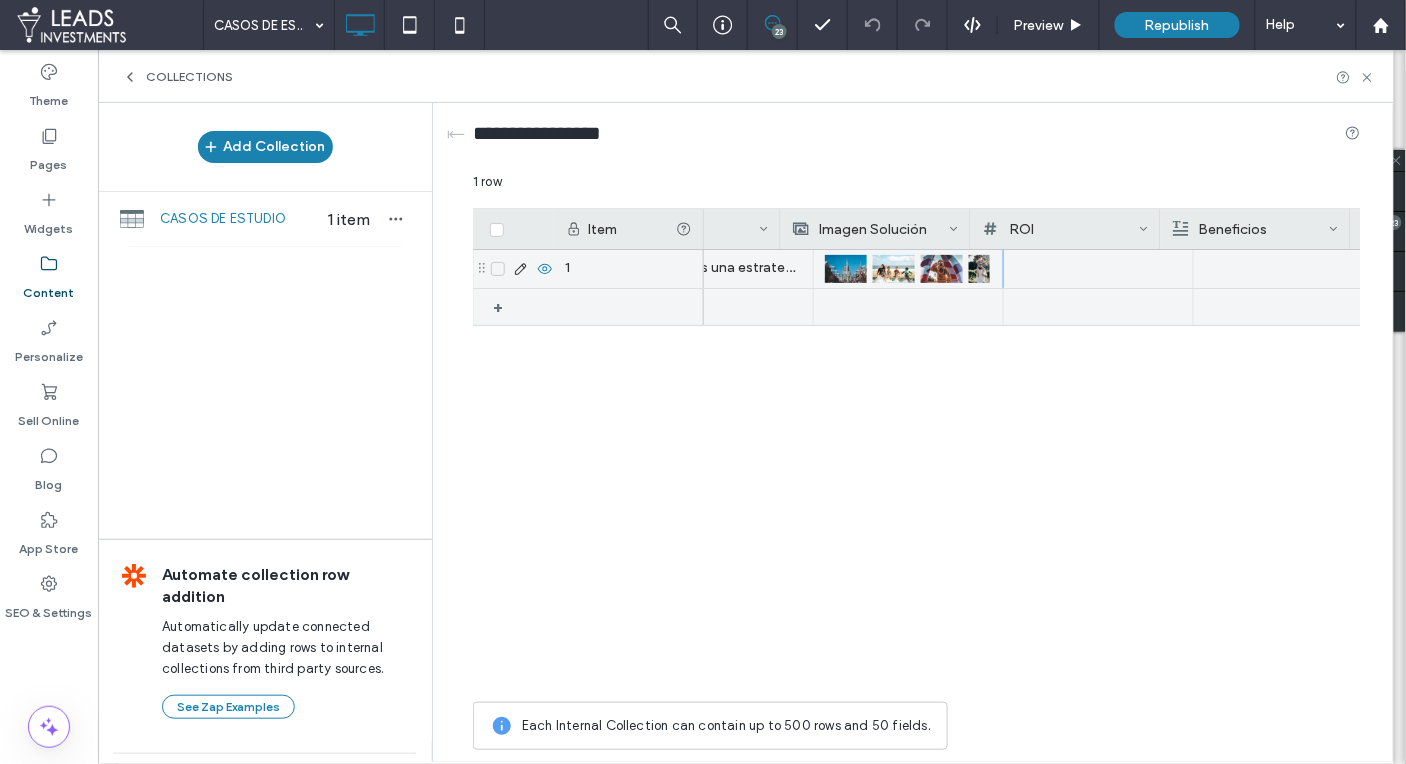 scroll, scrollTop: 0, scrollLeft: 1475, axis: horizontal 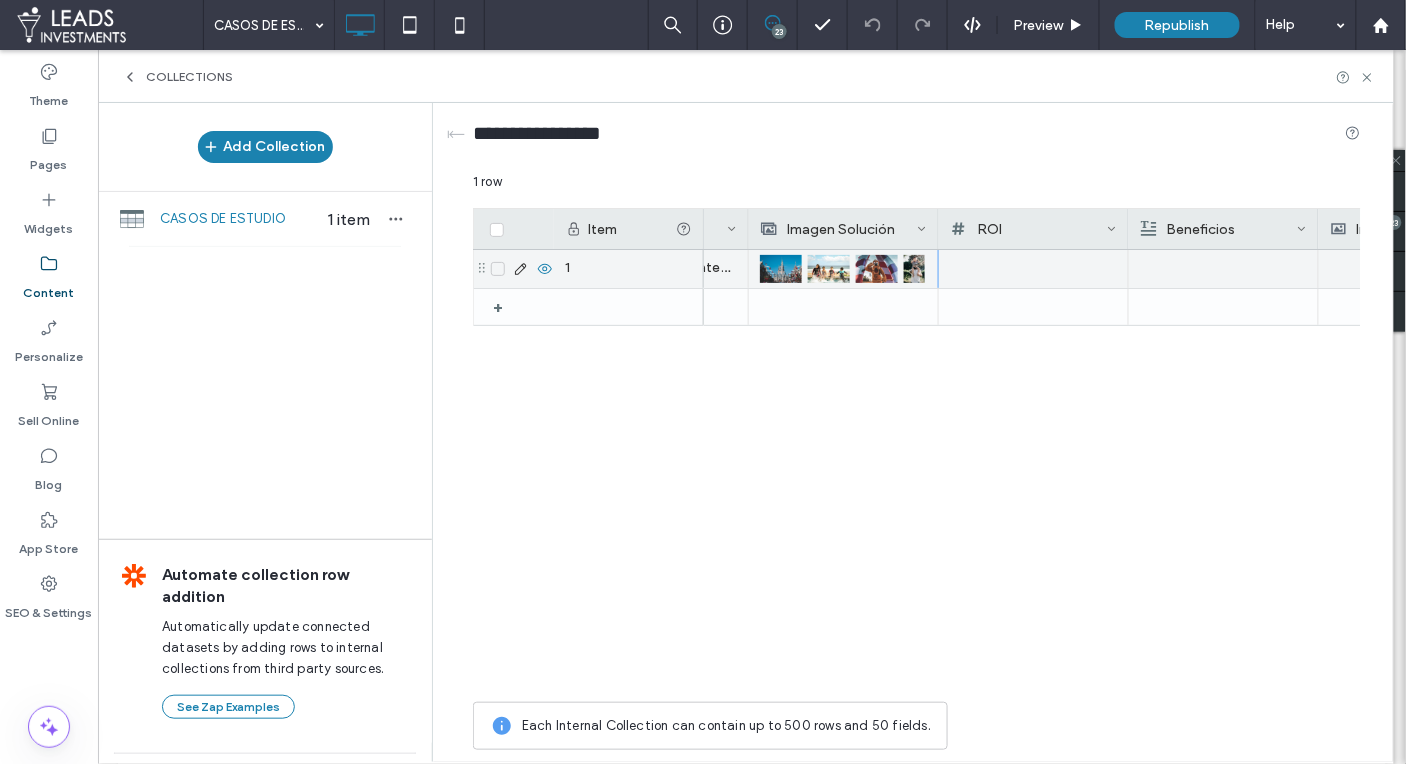 click at bounding box center [1033, 269] 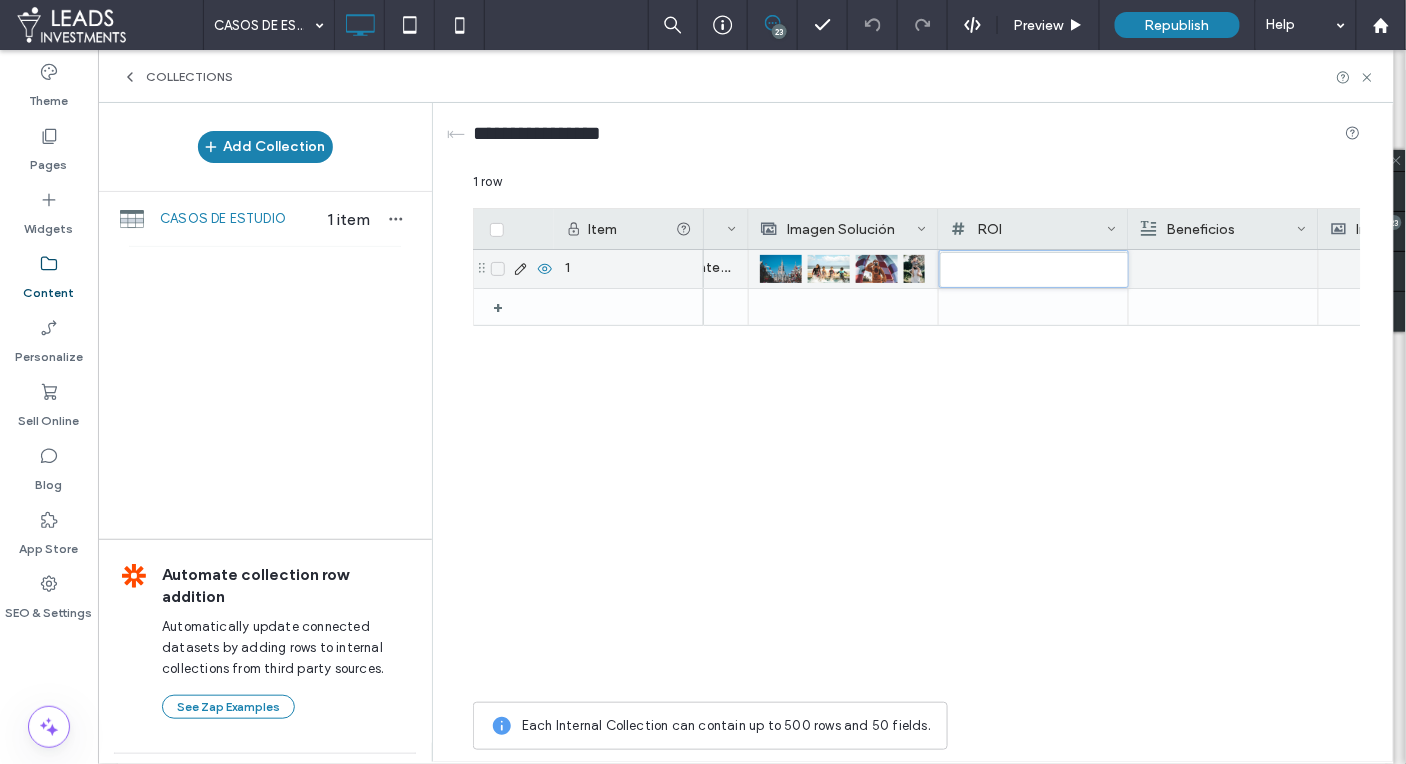 scroll, scrollTop: 0, scrollLeft: 0, axis: both 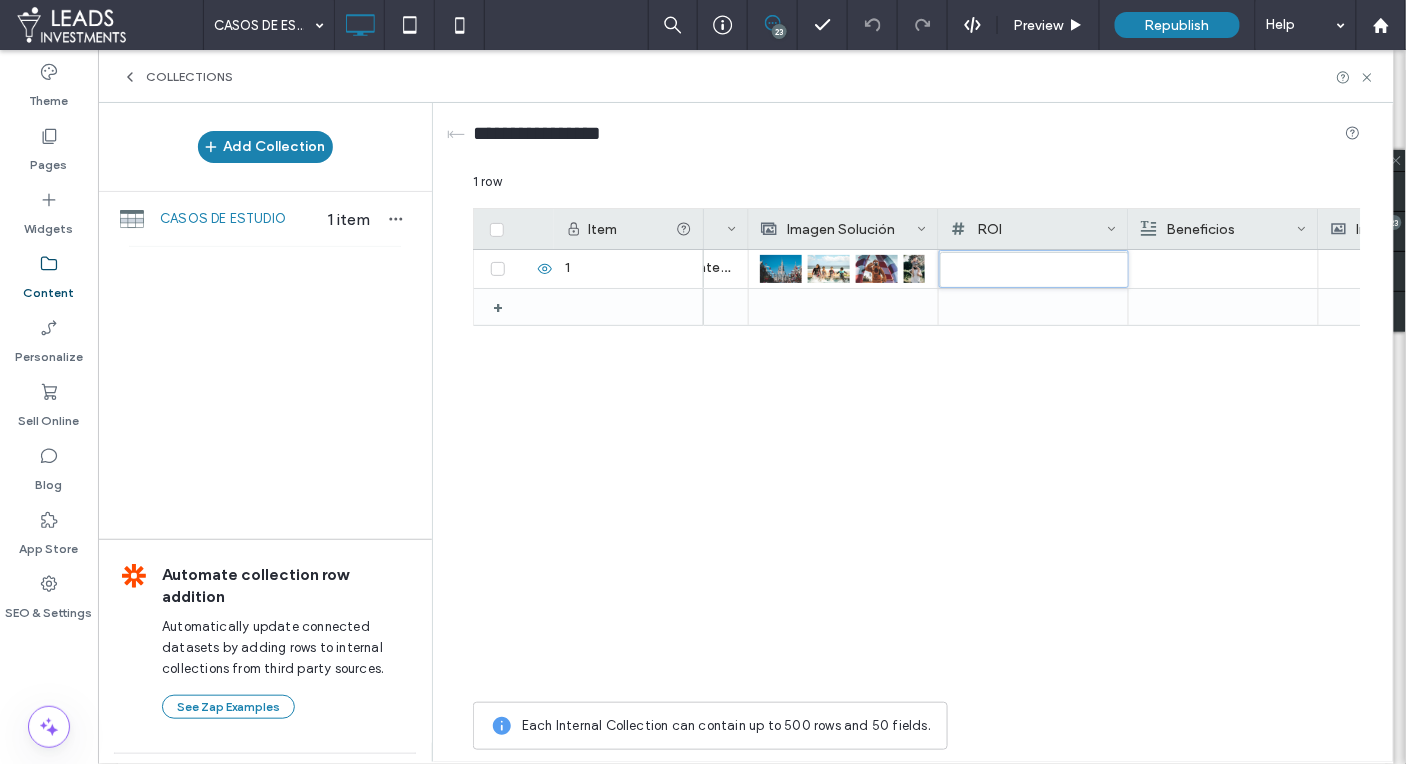 click on "ROI" at bounding box center [1029, 229] 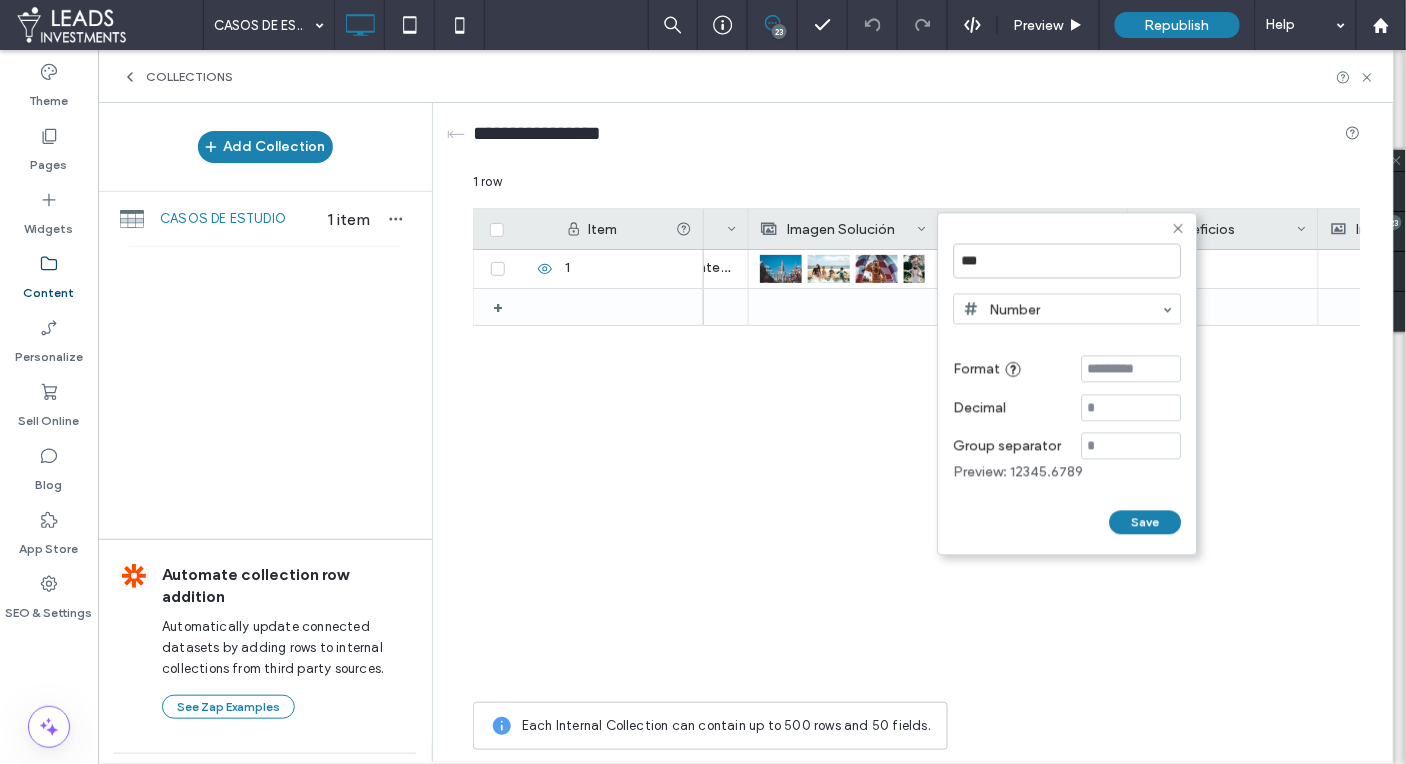 click on "Number" at bounding box center [1002, 309] 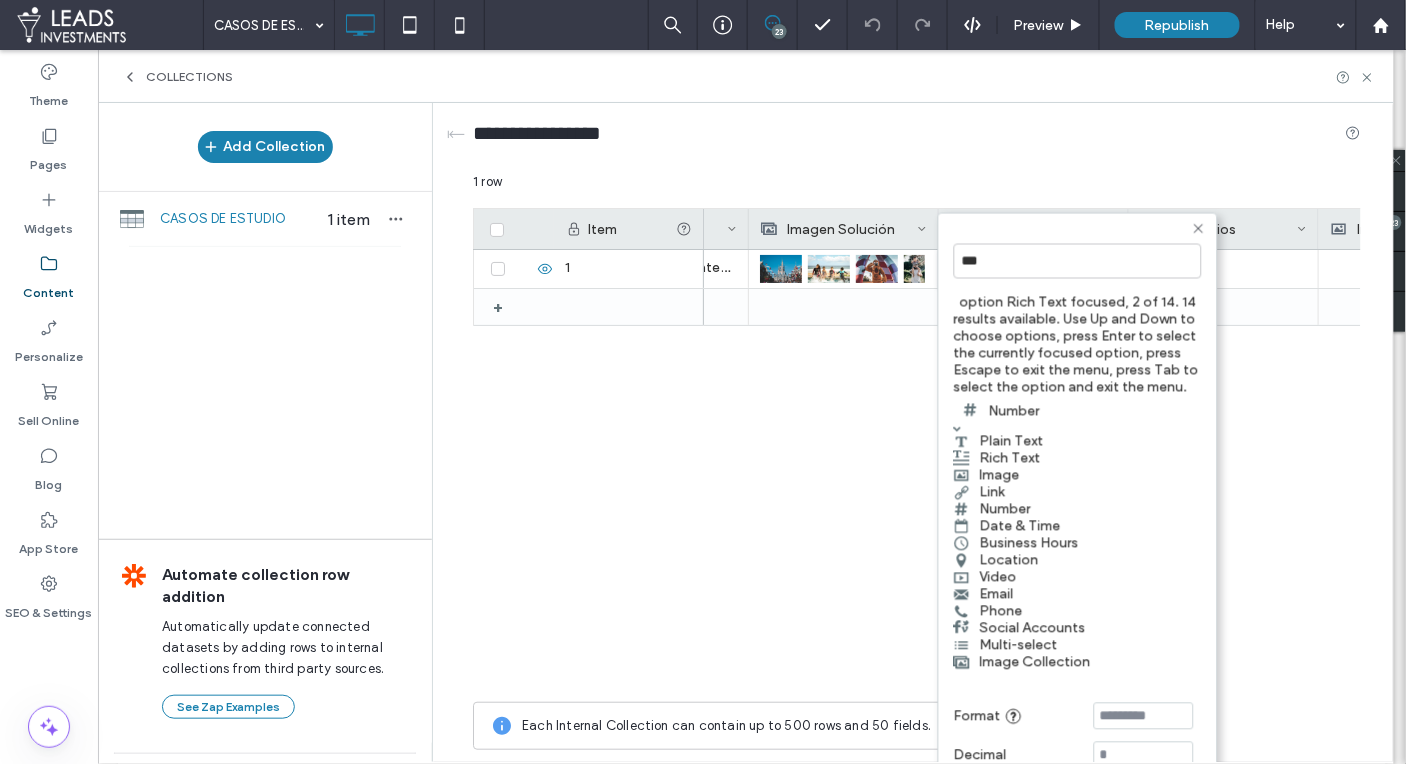 click on "Rich Text" at bounding box center [1078, 458] 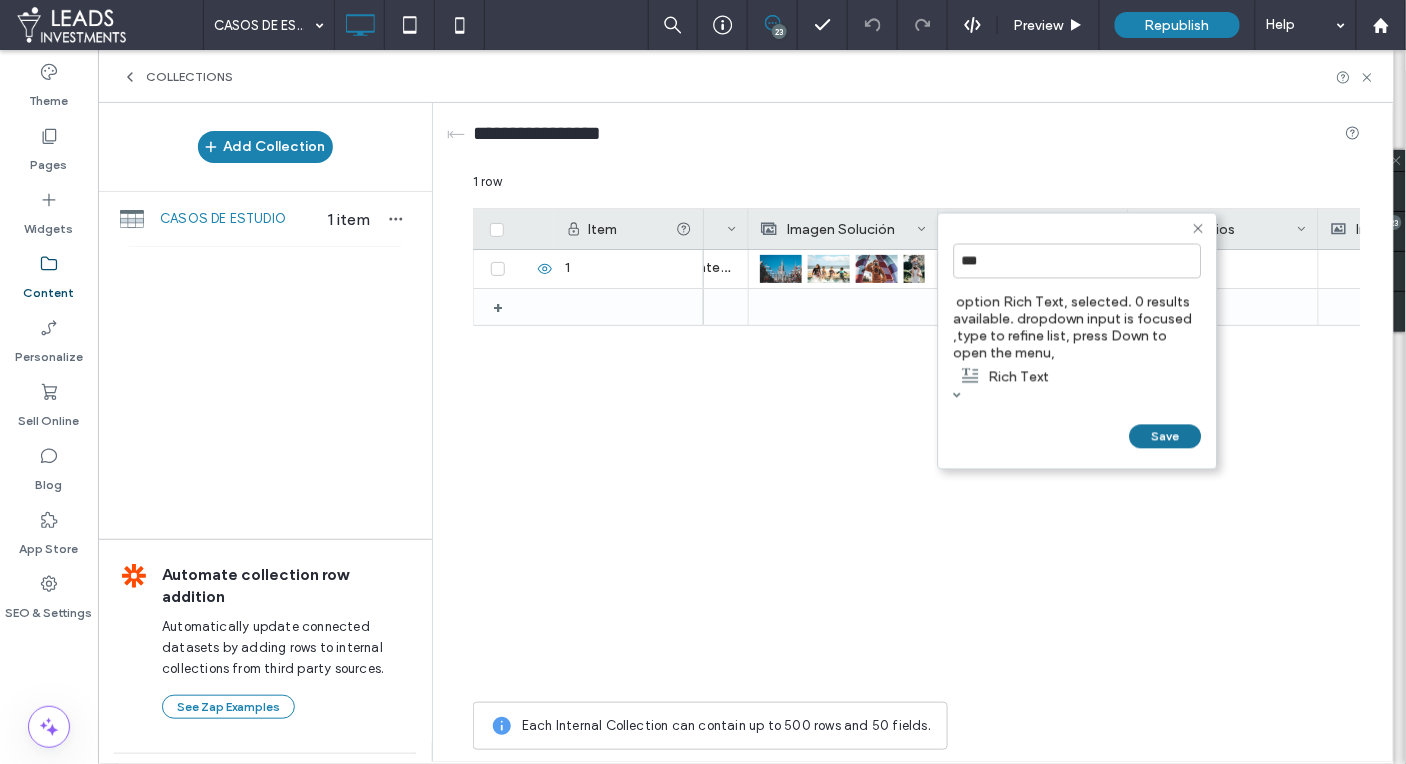 click on "Save" at bounding box center [1166, 437] 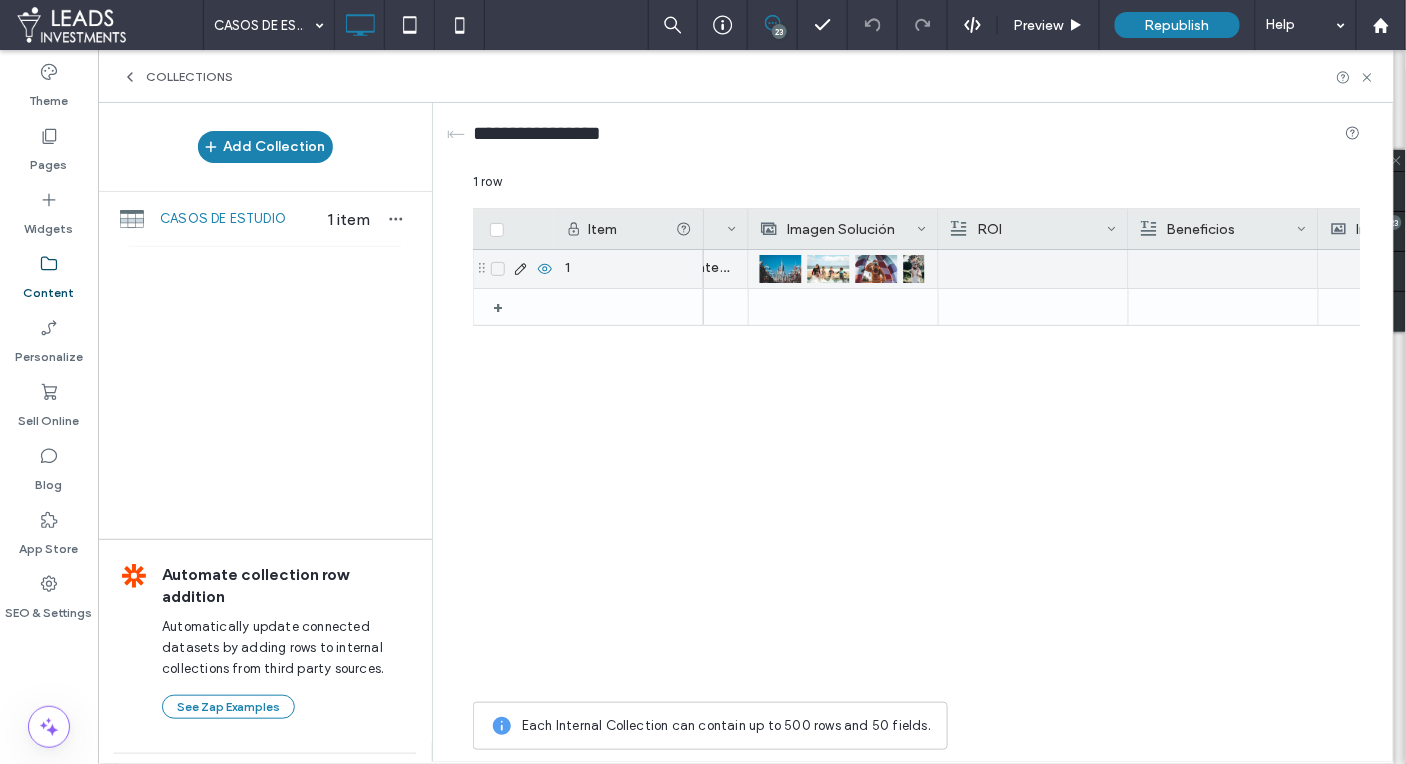 click at bounding box center [1033, 269] 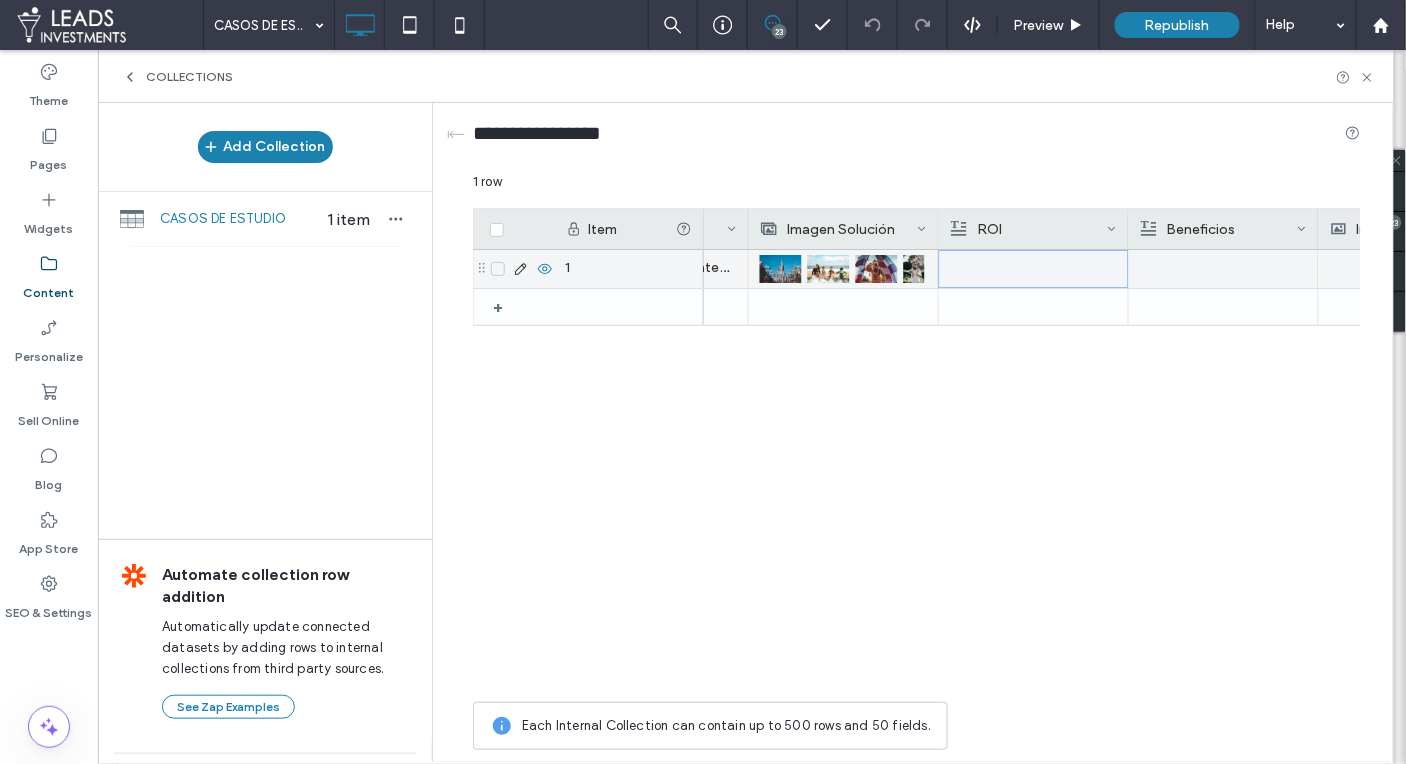click at bounding box center [1034, 269] 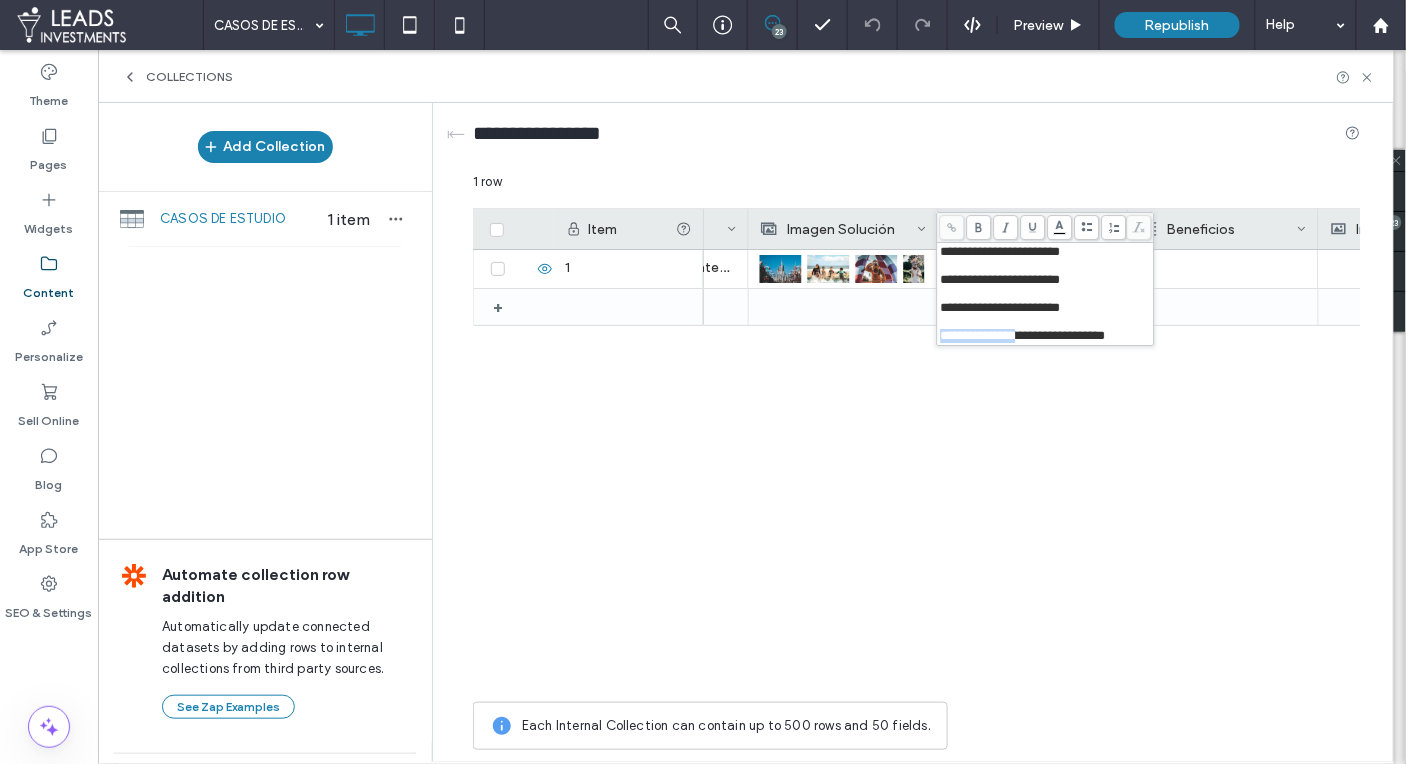 drag, startPoint x: 940, startPoint y: 343, endPoint x: 1053, endPoint y: 348, distance: 113.110565 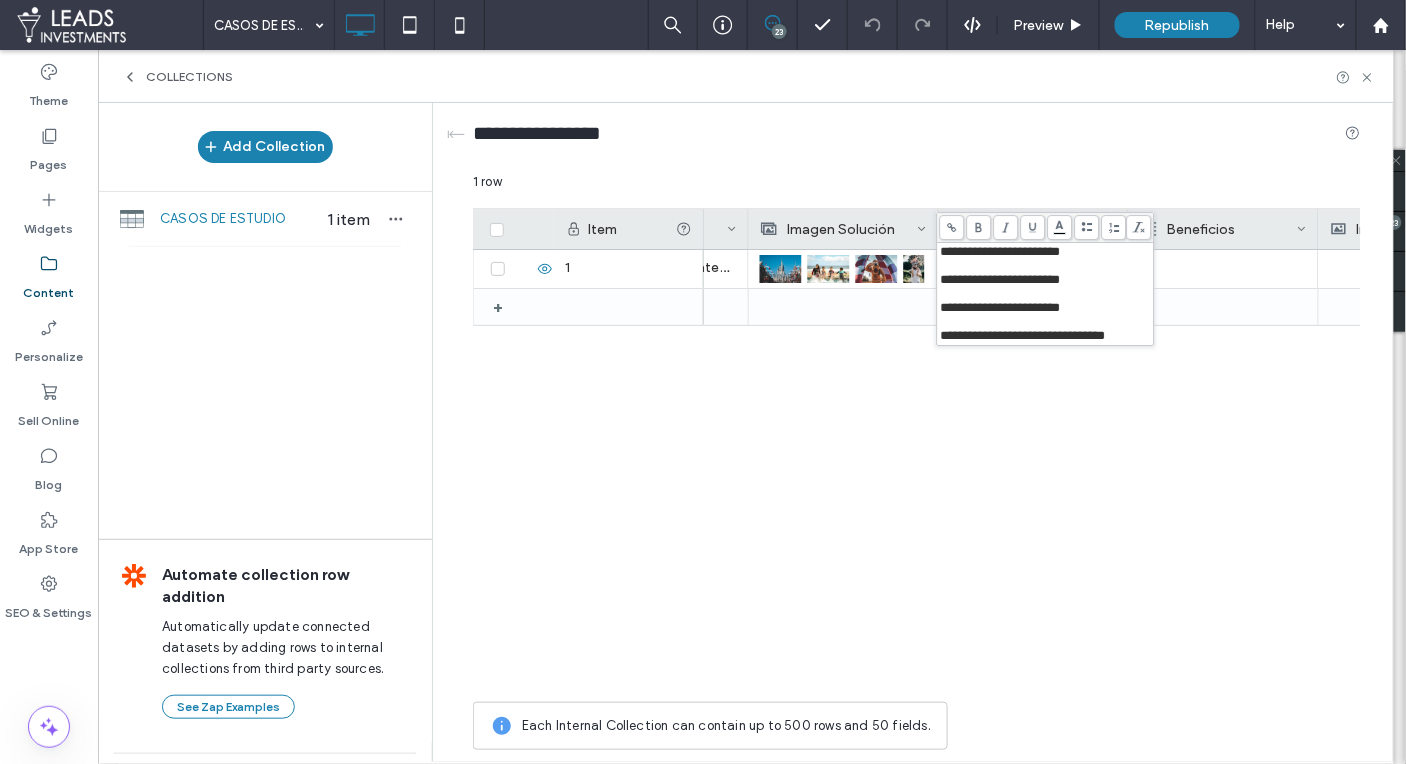 click 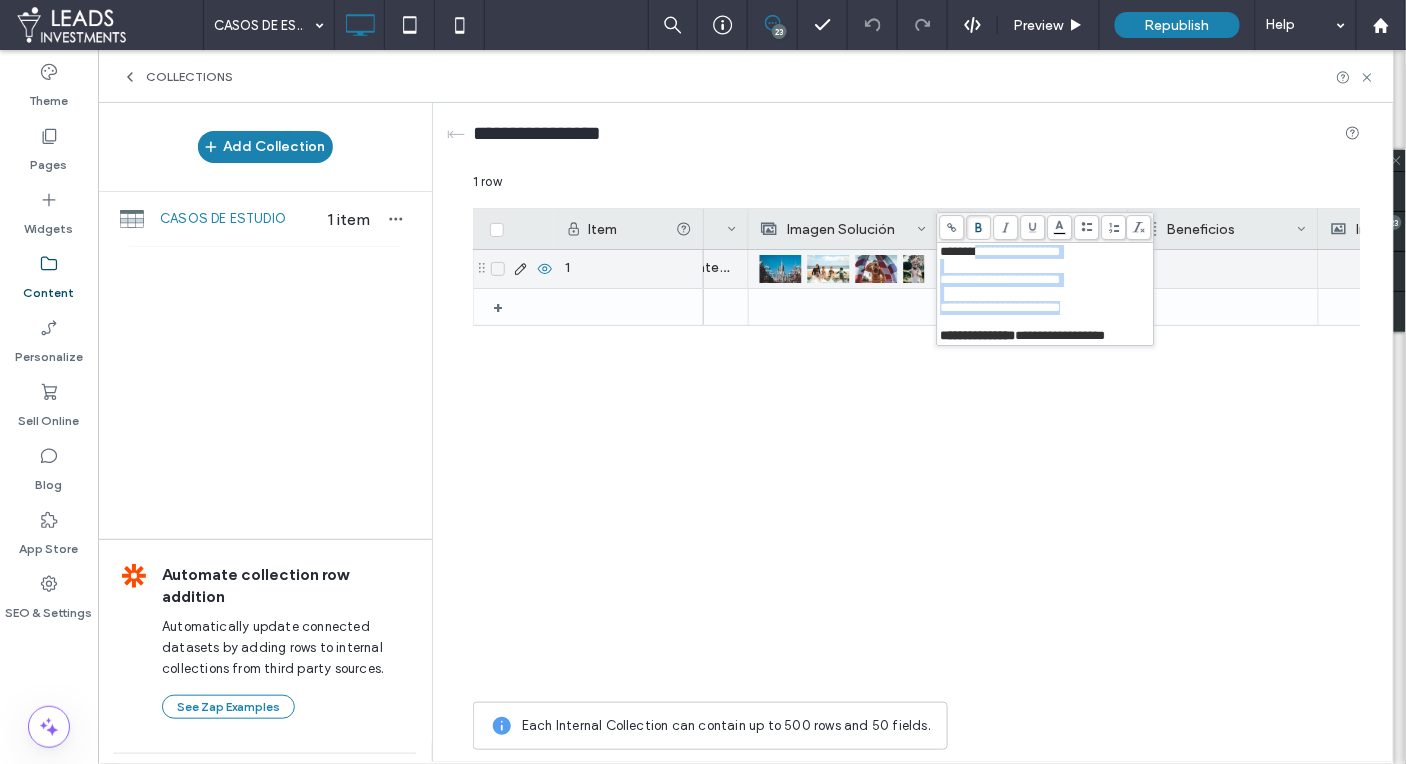 drag, startPoint x: 982, startPoint y: 254, endPoint x: 923, endPoint y: 252, distance: 59.03389 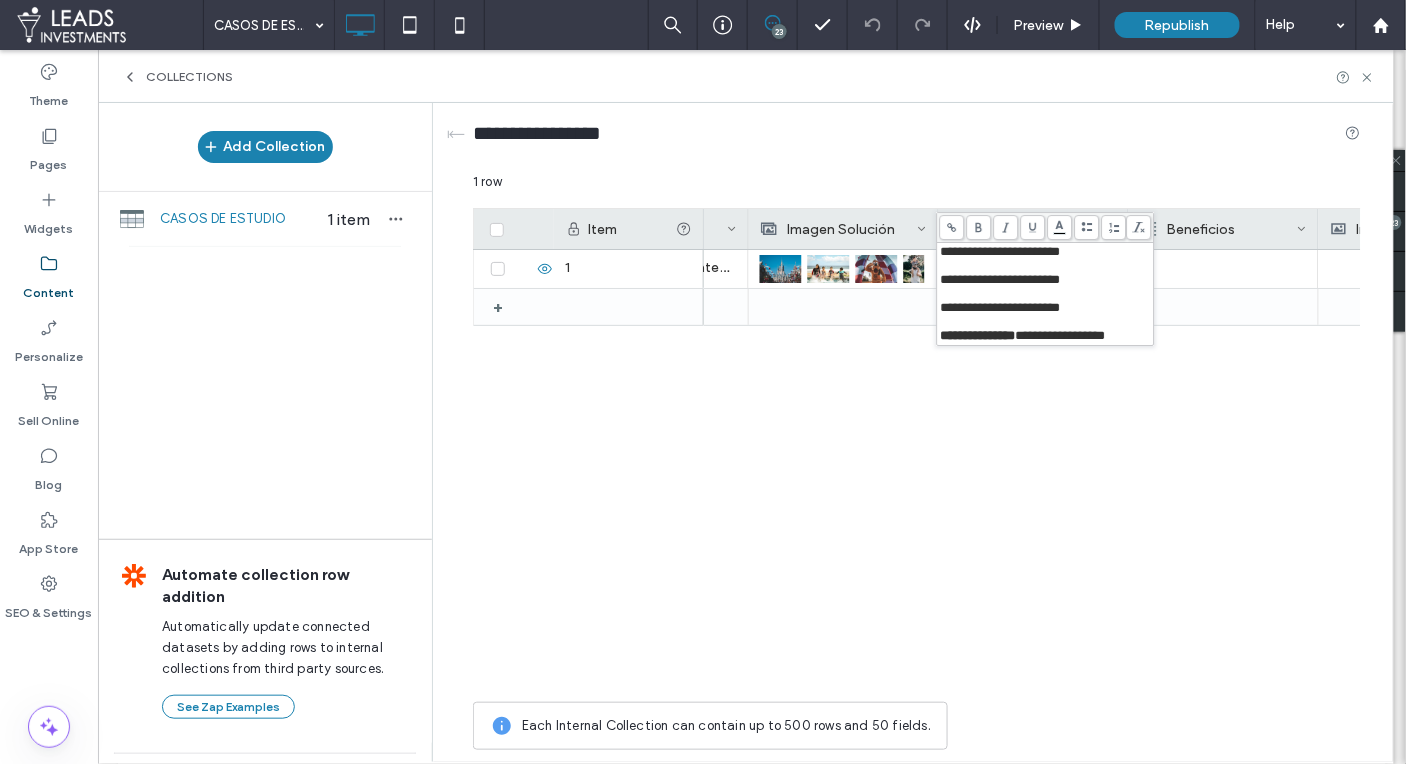 click on "**********" at bounding box center [1001, 251] 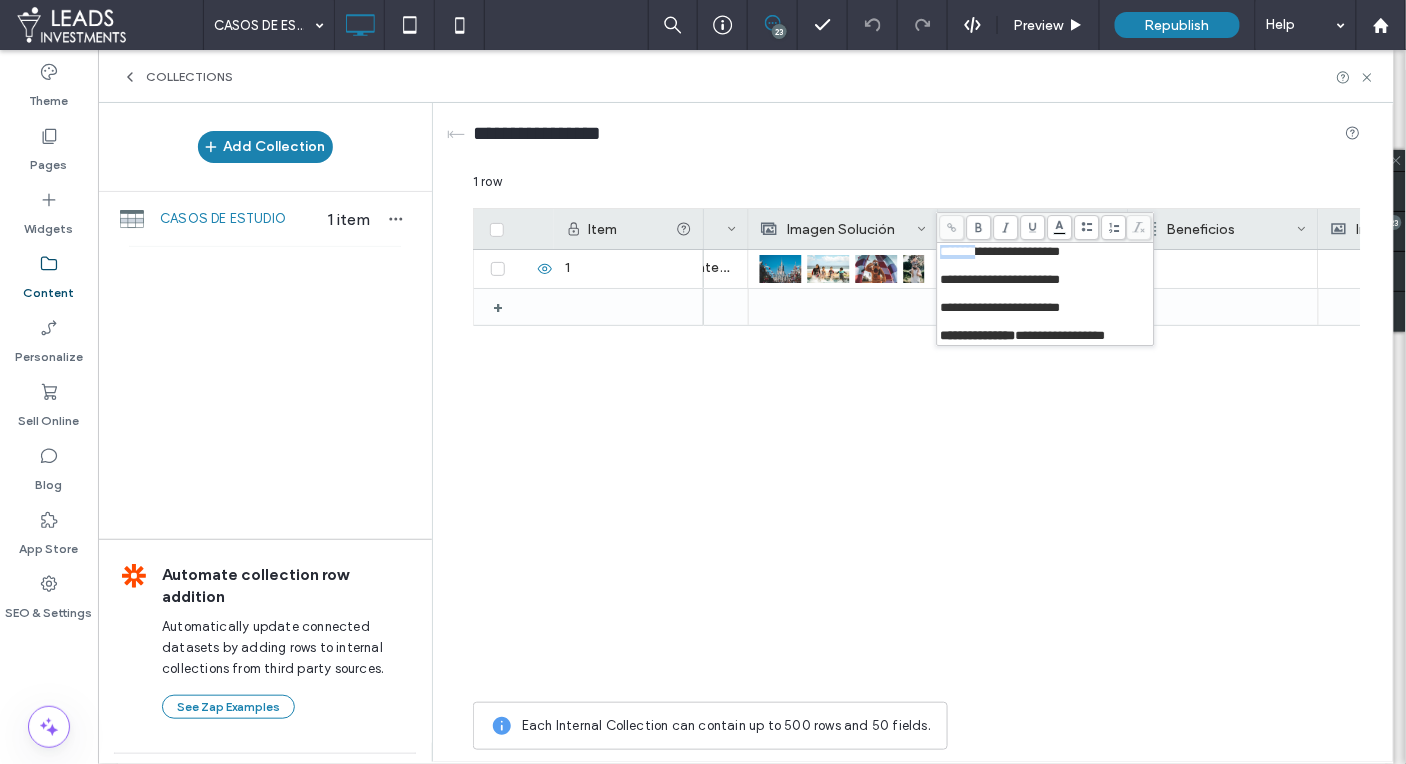 drag, startPoint x: 939, startPoint y: 252, endPoint x: 982, endPoint y: 249, distance: 43.104523 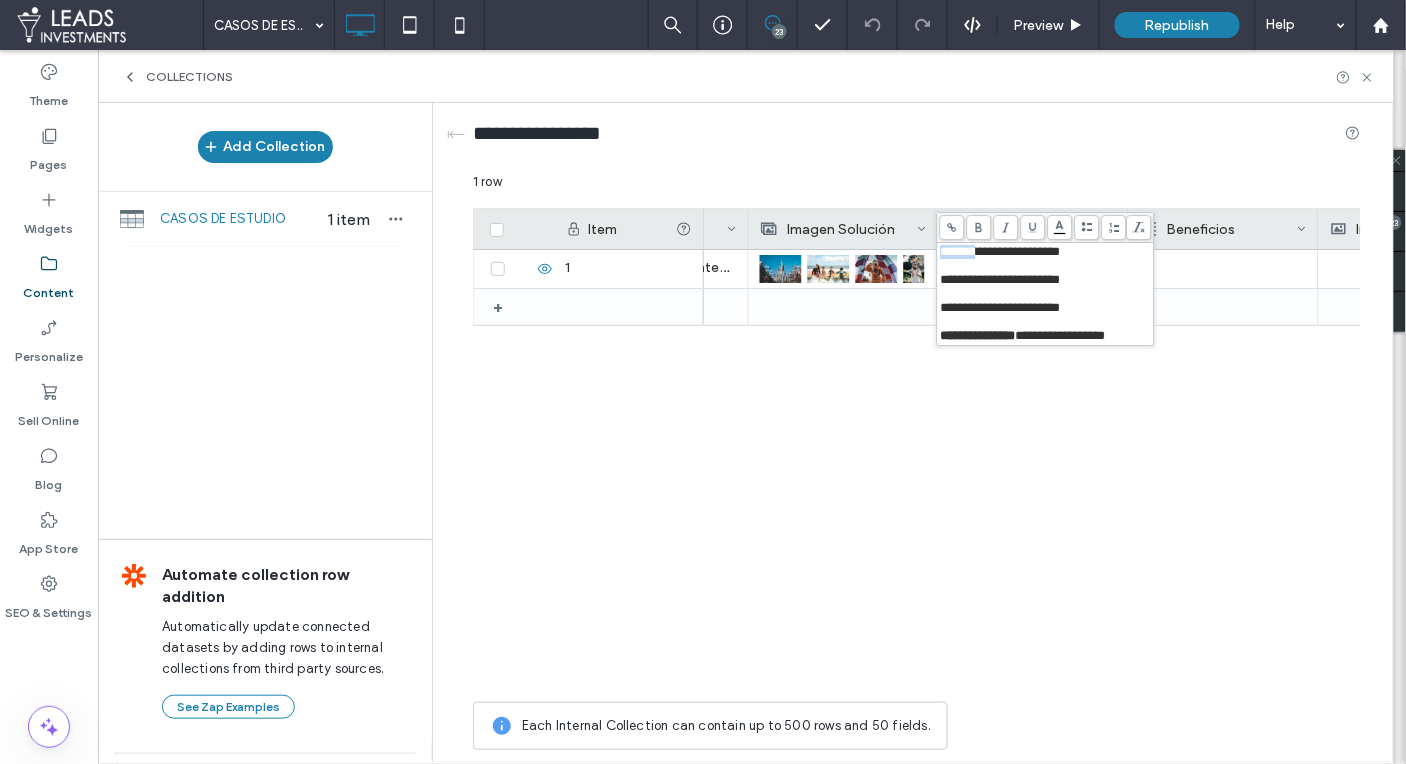 click 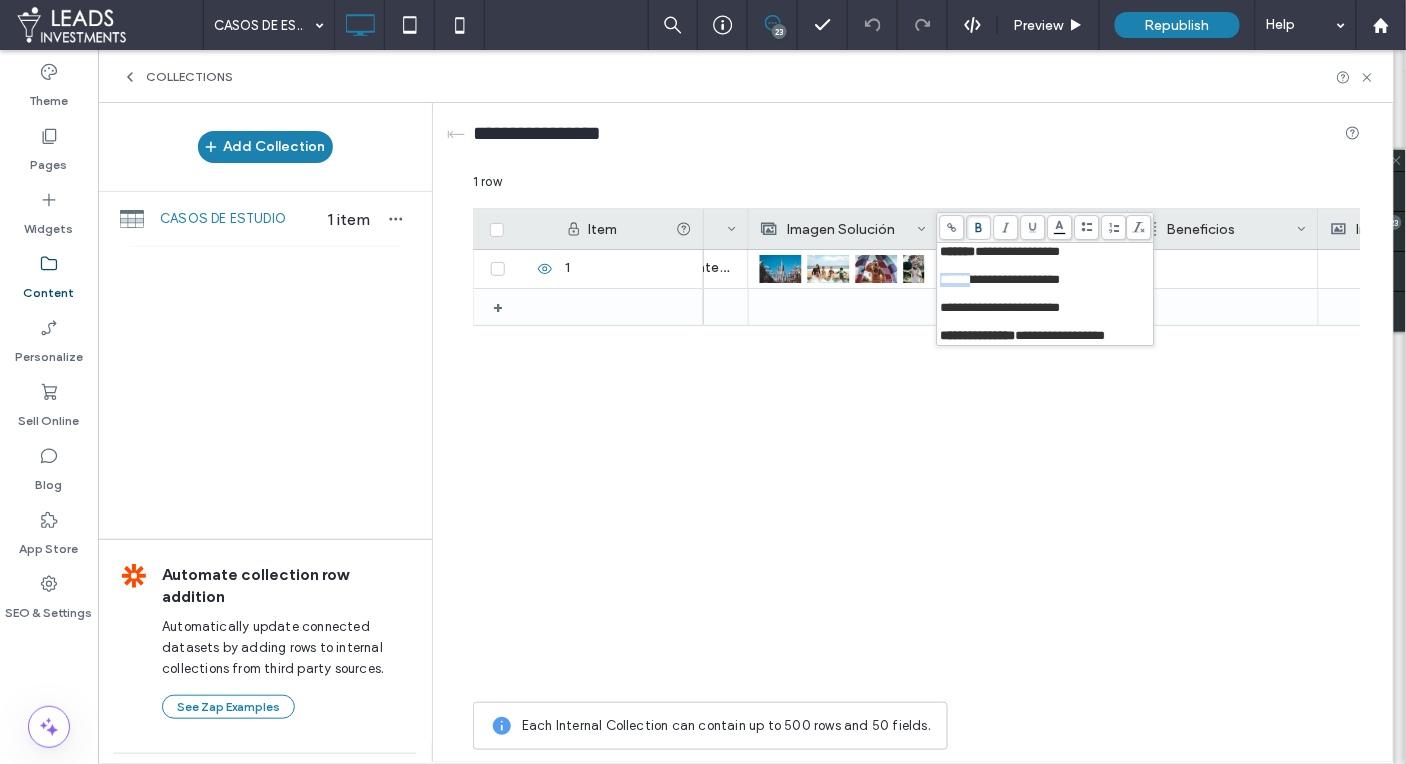 drag, startPoint x: 940, startPoint y: 280, endPoint x: 981, endPoint y: 260, distance: 45.617977 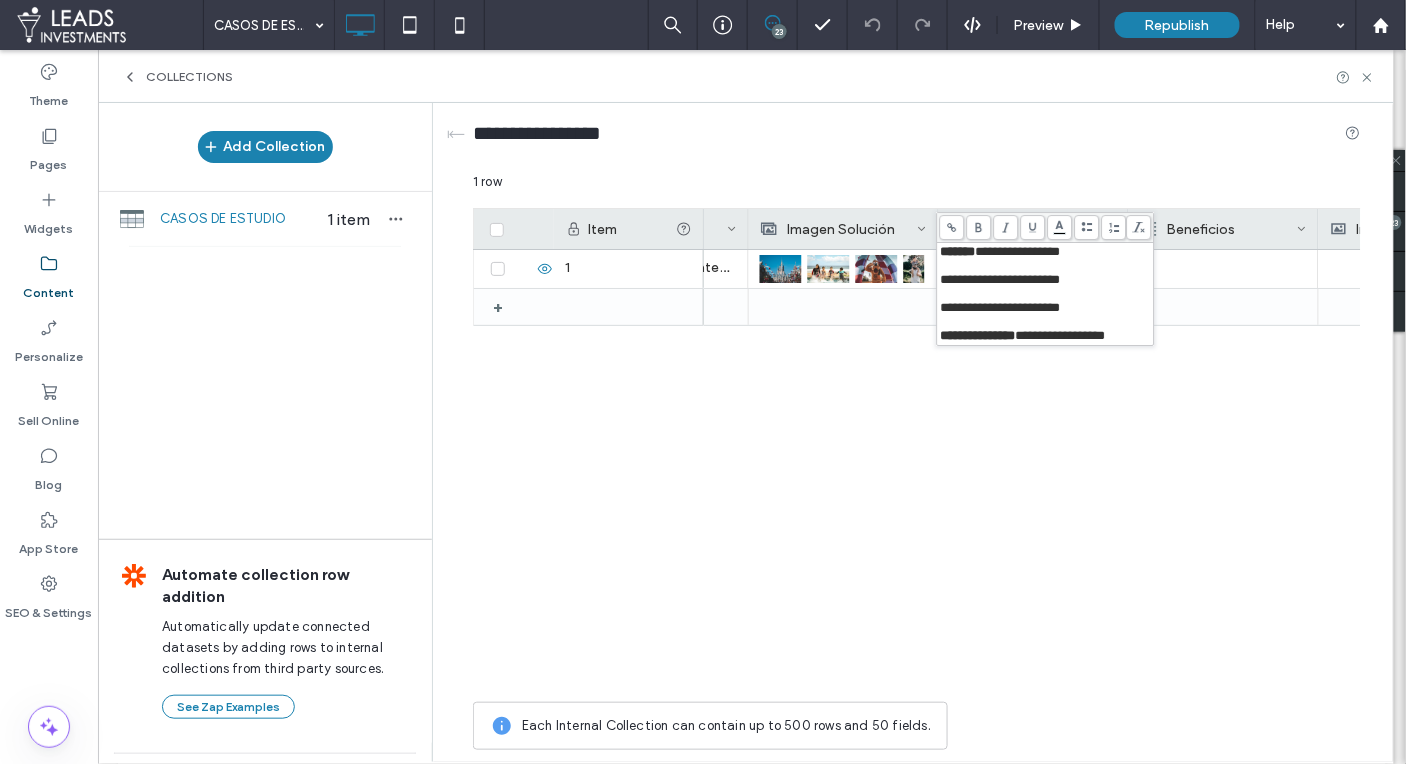 drag, startPoint x: 978, startPoint y: 231, endPoint x: 972, endPoint y: 268, distance: 37.48333 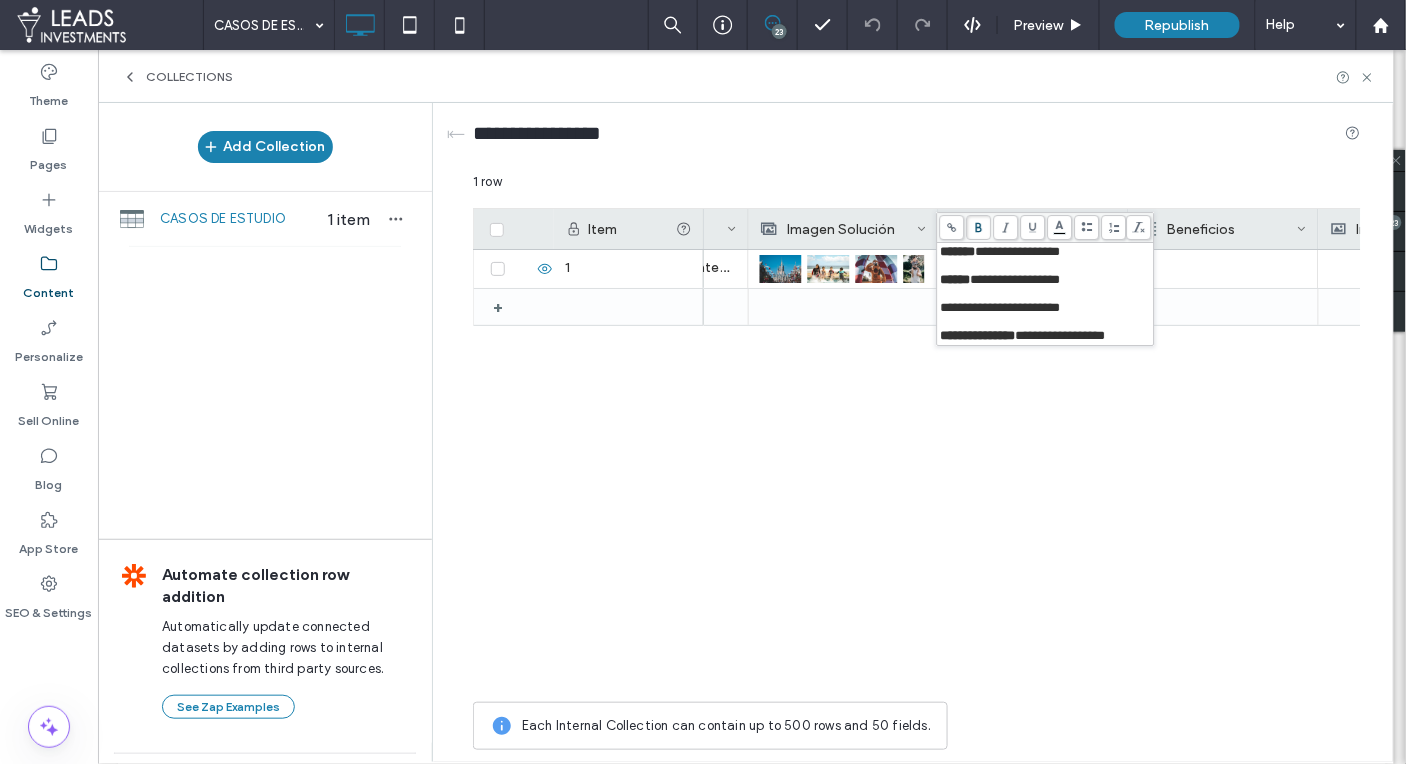 drag, startPoint x: 938, startPoint y: 316, endPoint x: 973, endPoint y: 313, distance: 35.128338 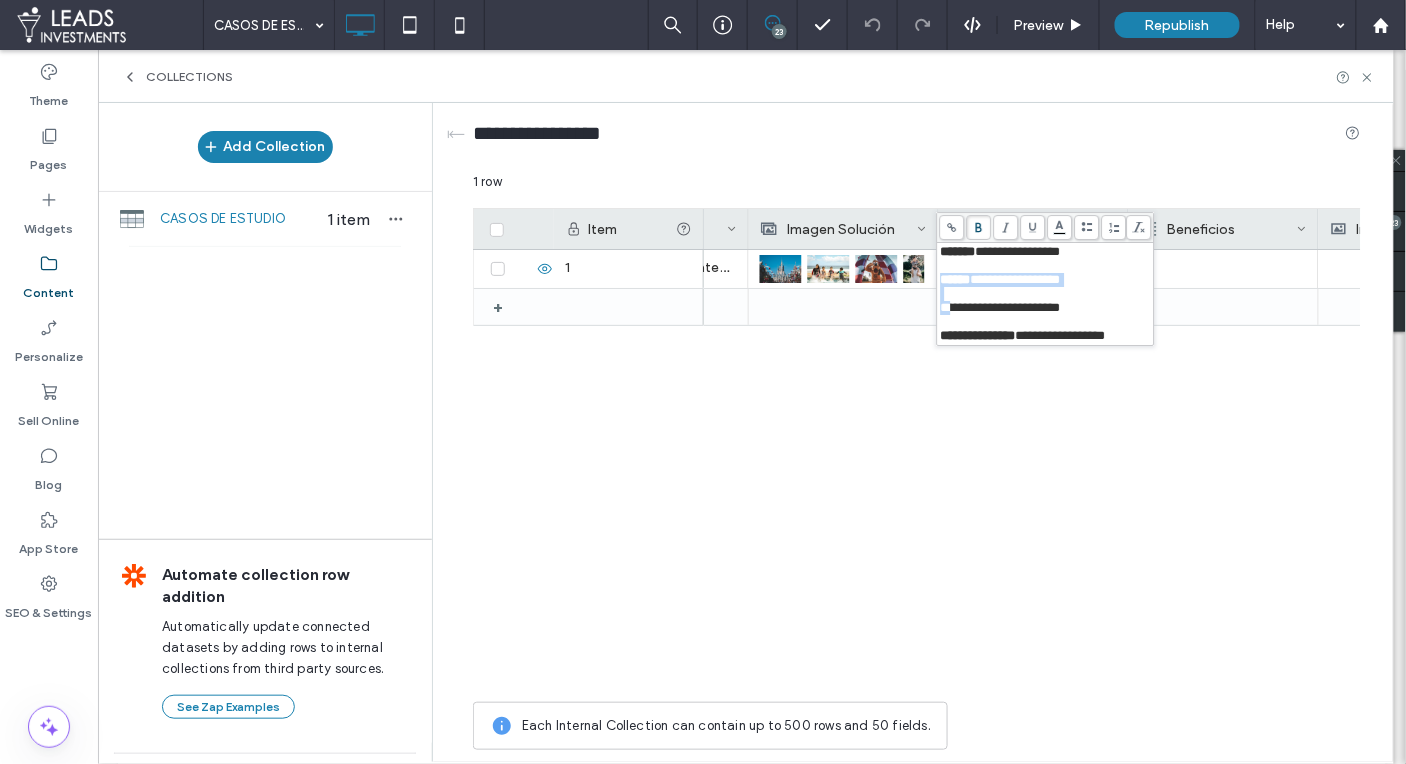 drag, startPoint x: 981, startPoint y: 313, endPoint x: 954, endPoint y: 314, distance: 27.018513 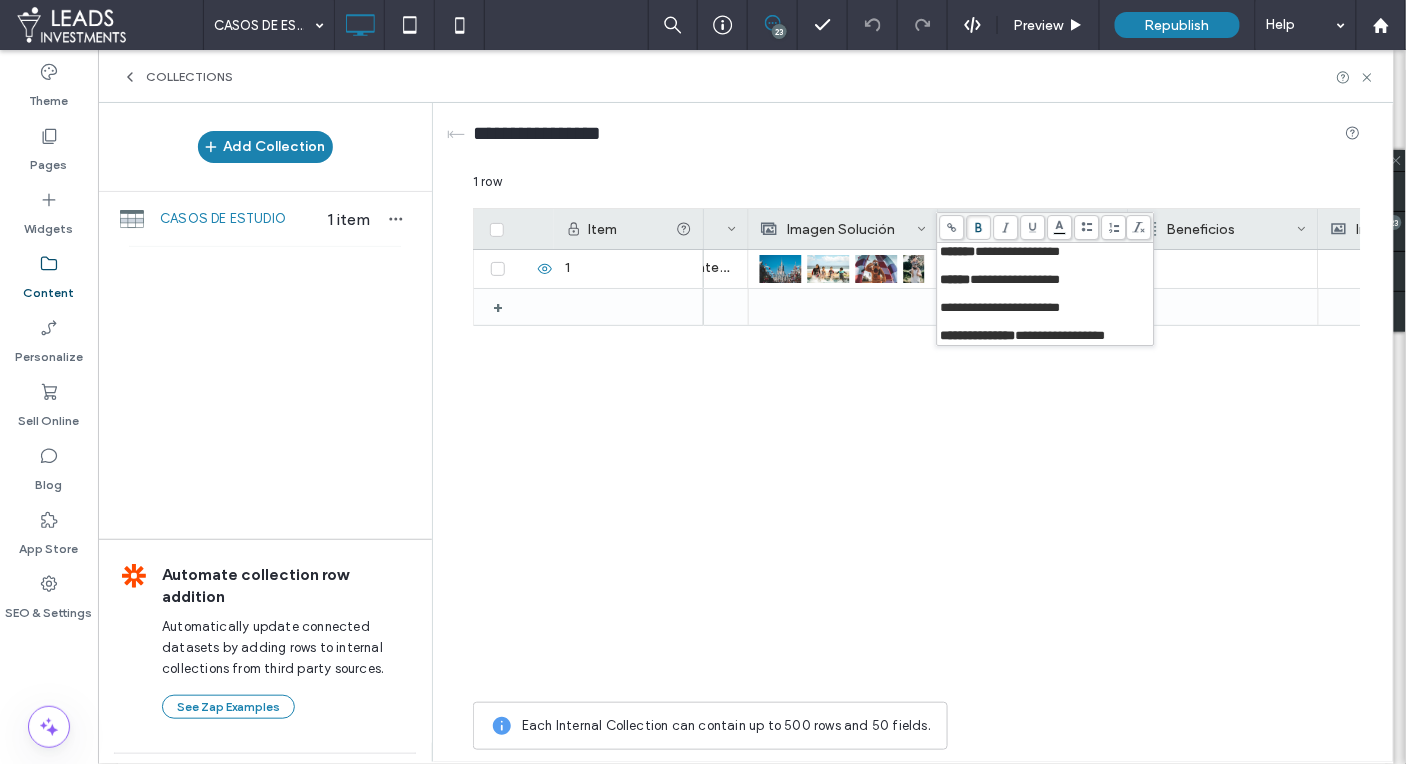 drag, startPoint x: 964, startPoint y: 316, endPoint x: 952, endPoint y: 318, distance: 12.165525 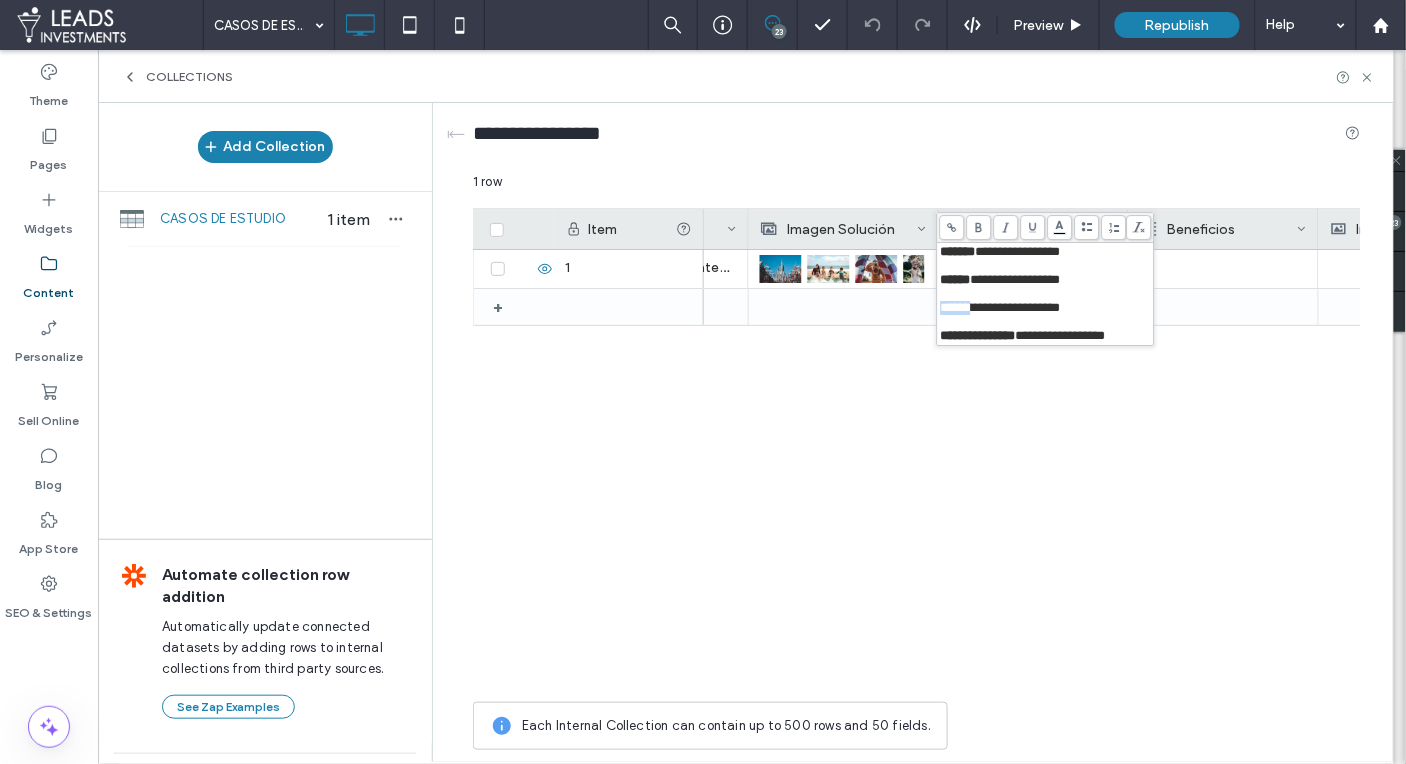 drag, startPoint x: 940, startPoint y: 314, endPoint x: 980, endPoint y: 335, distance: 45.17743 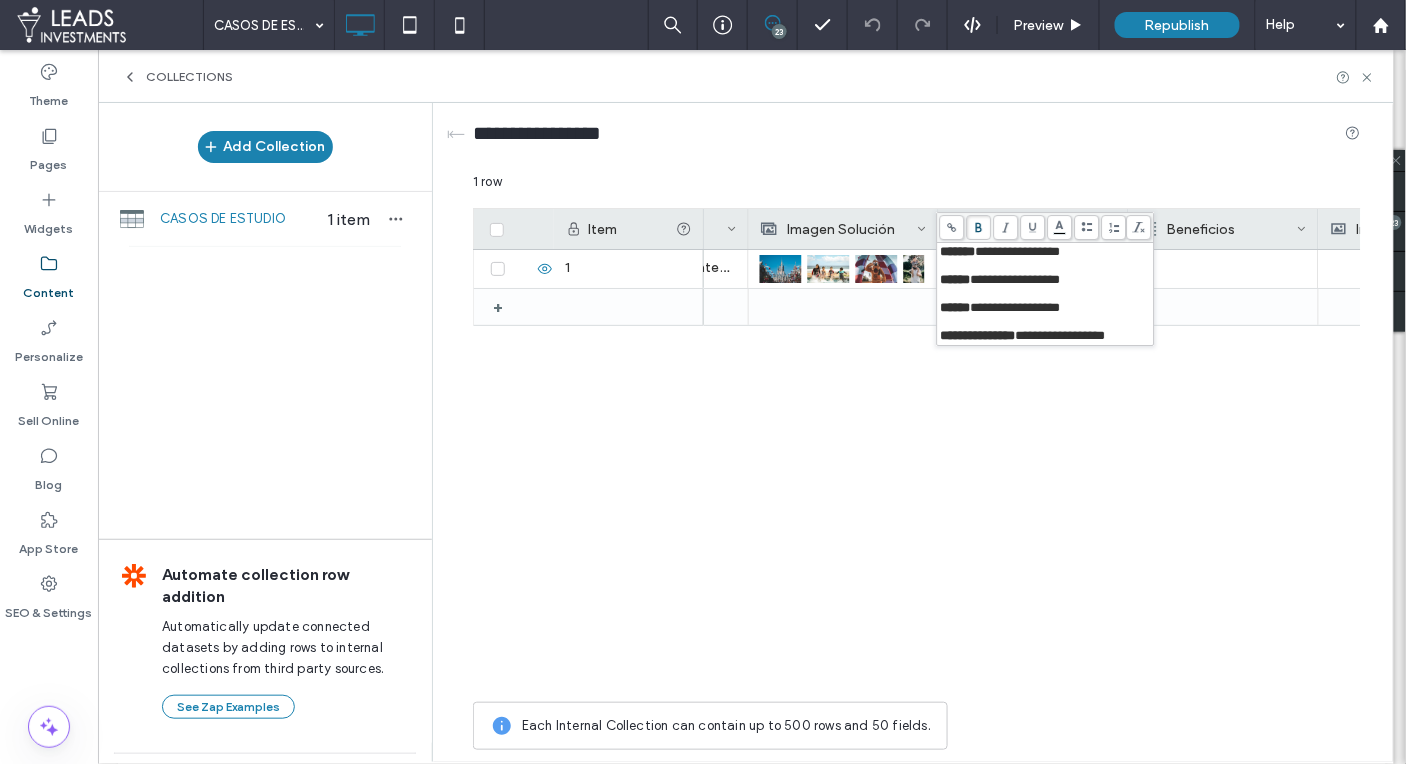 click 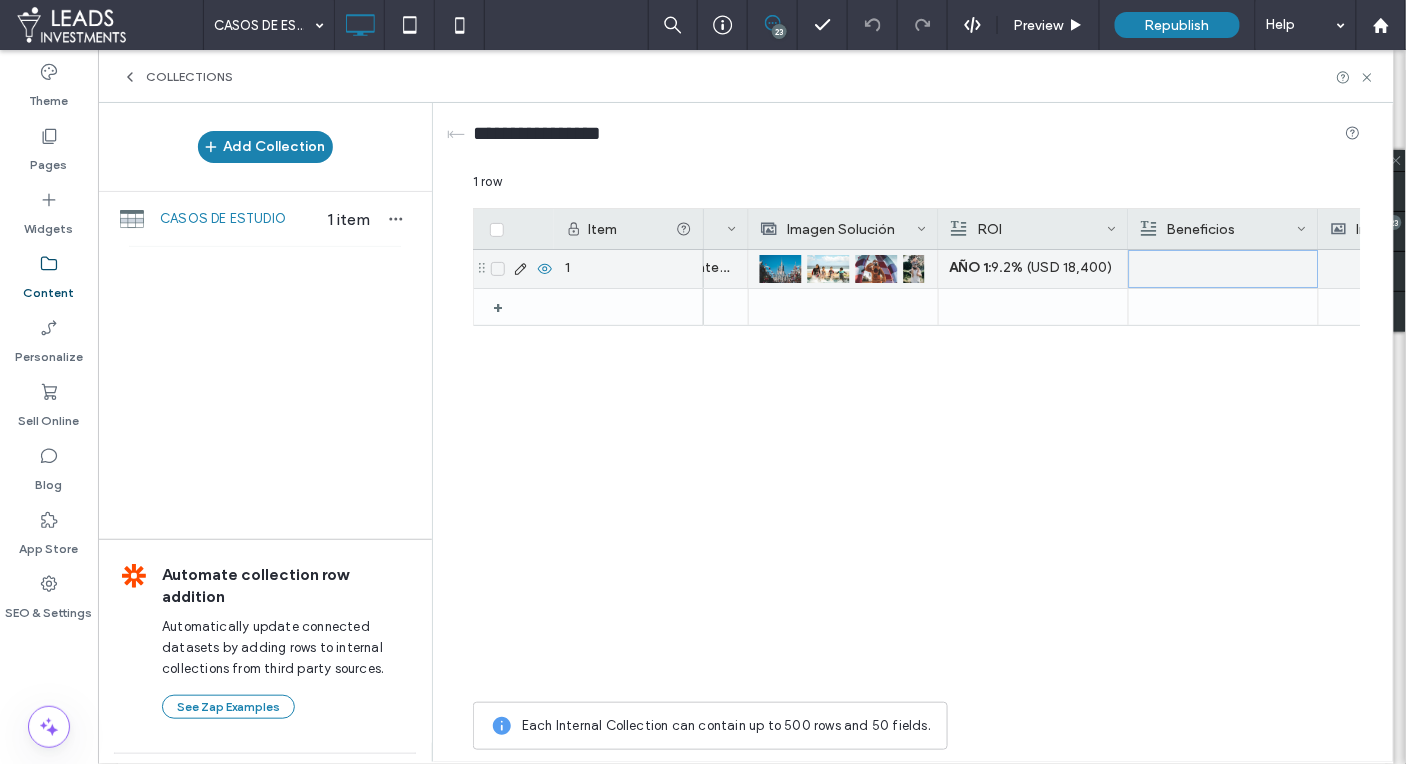 click at bounding box center [1224, 269] 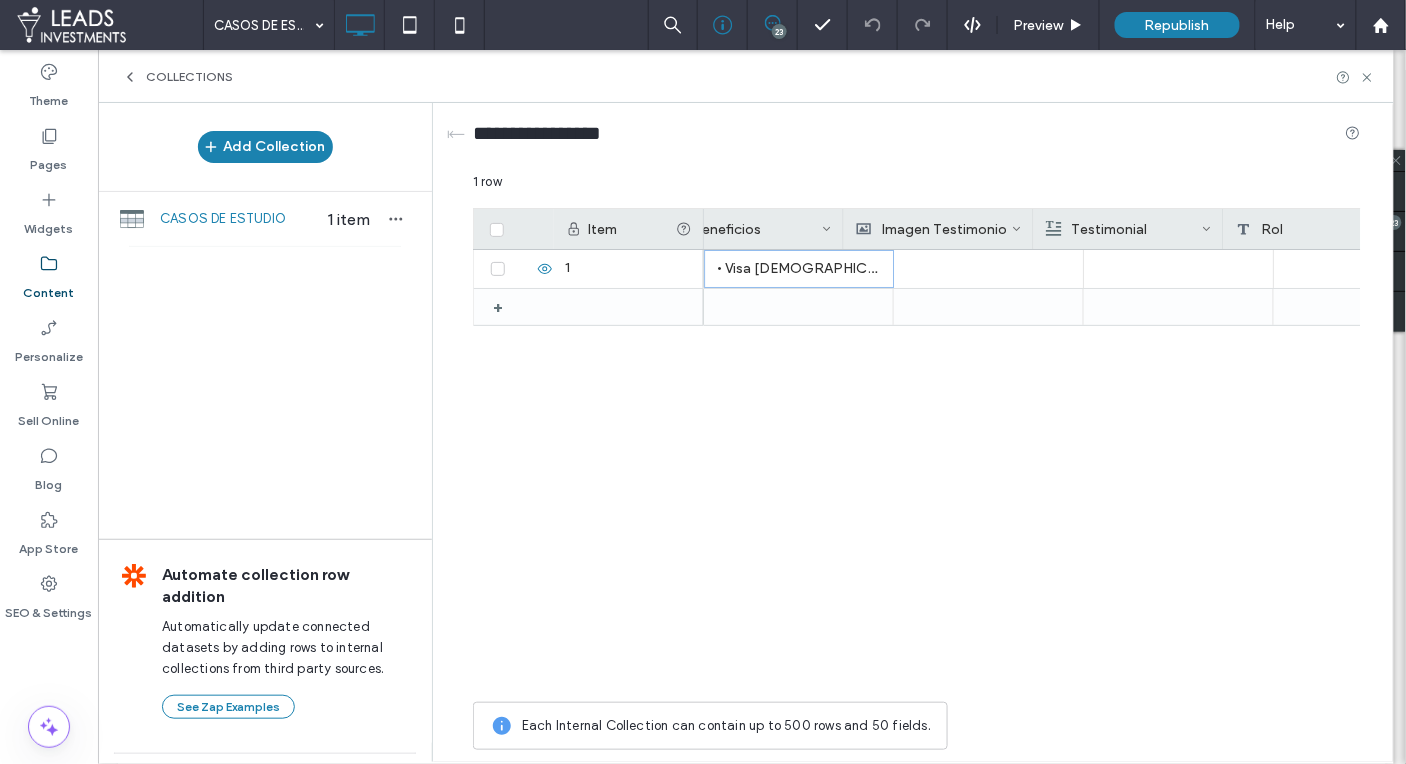 scroll, scrollTop: 0, scrollLeft: 1950, axis: horizontal 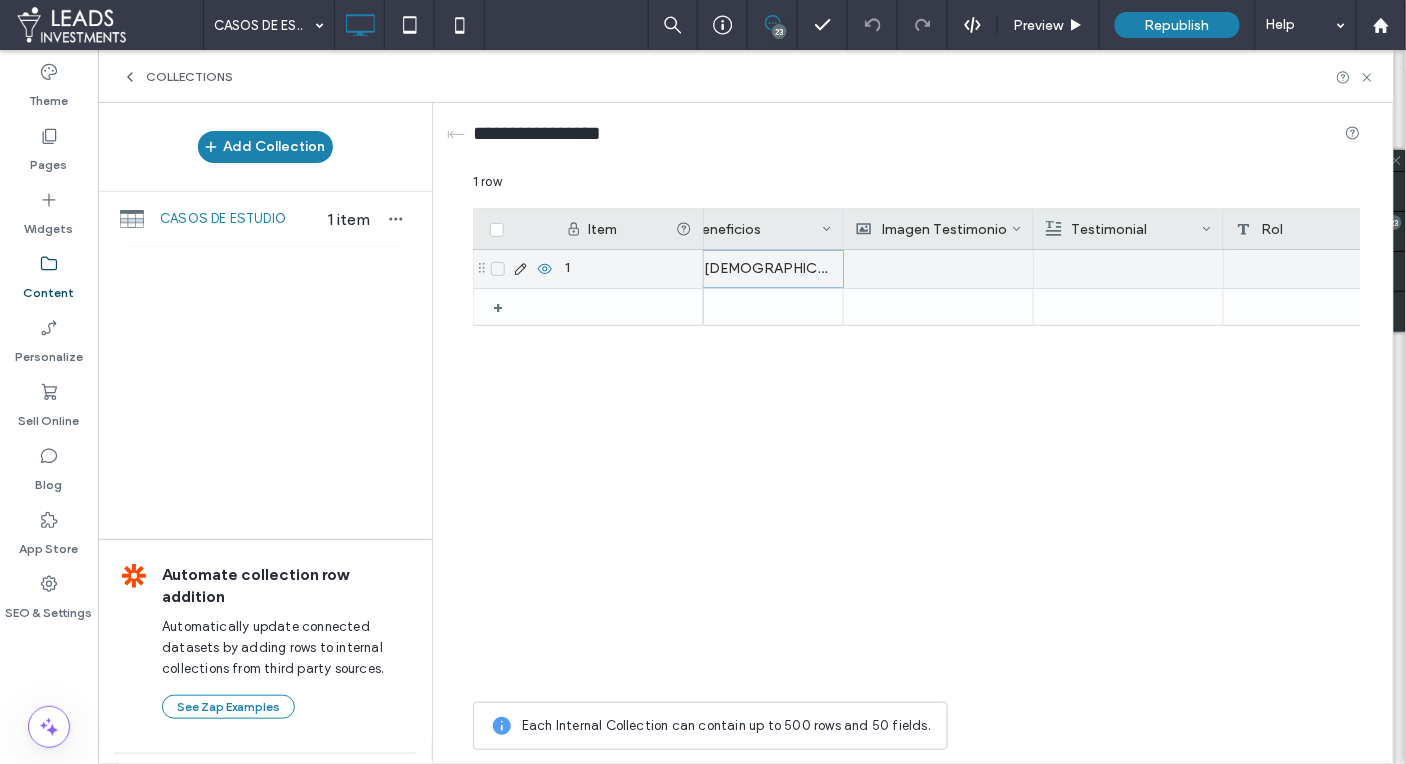 click at bounding box center (938, 269) 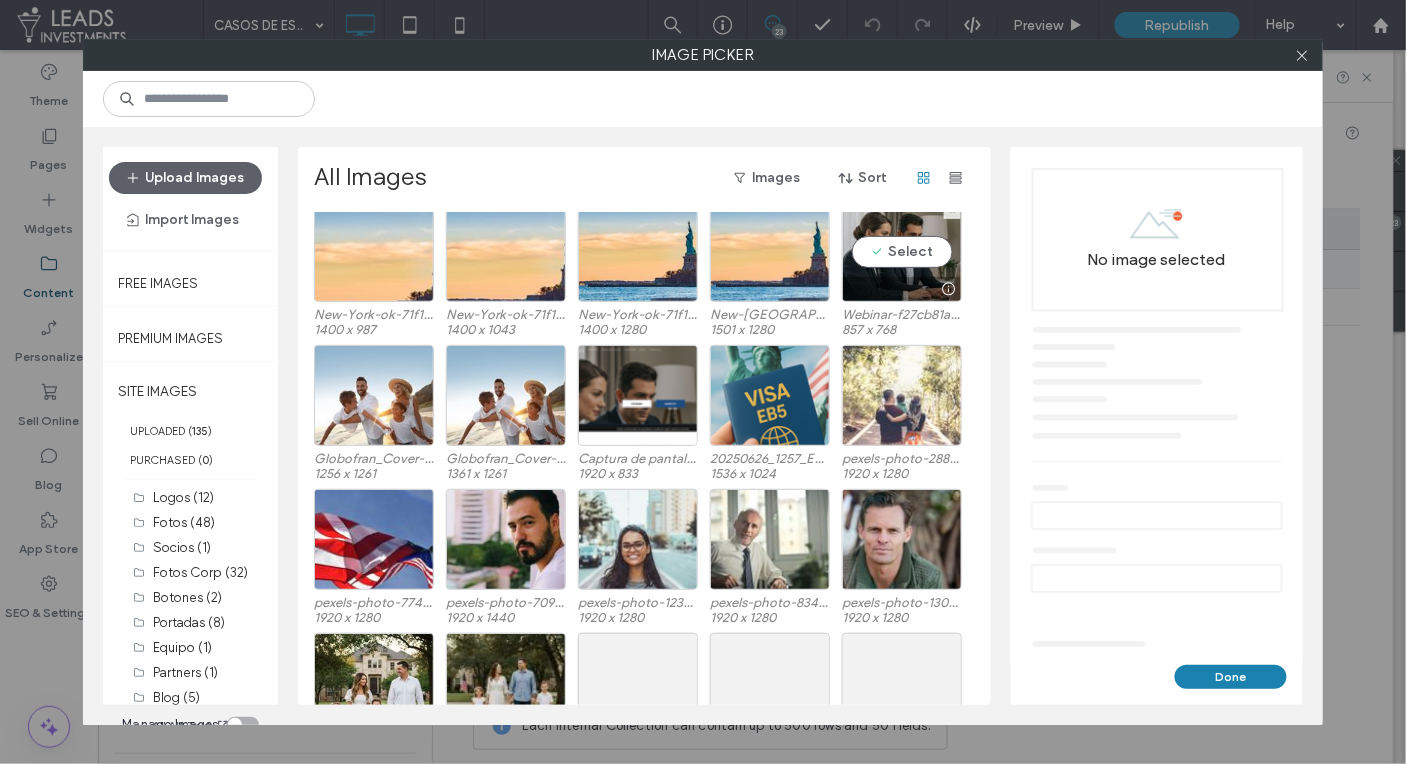 scroll, scrollTop: 921, scrollLeft: 0, axis: vertical 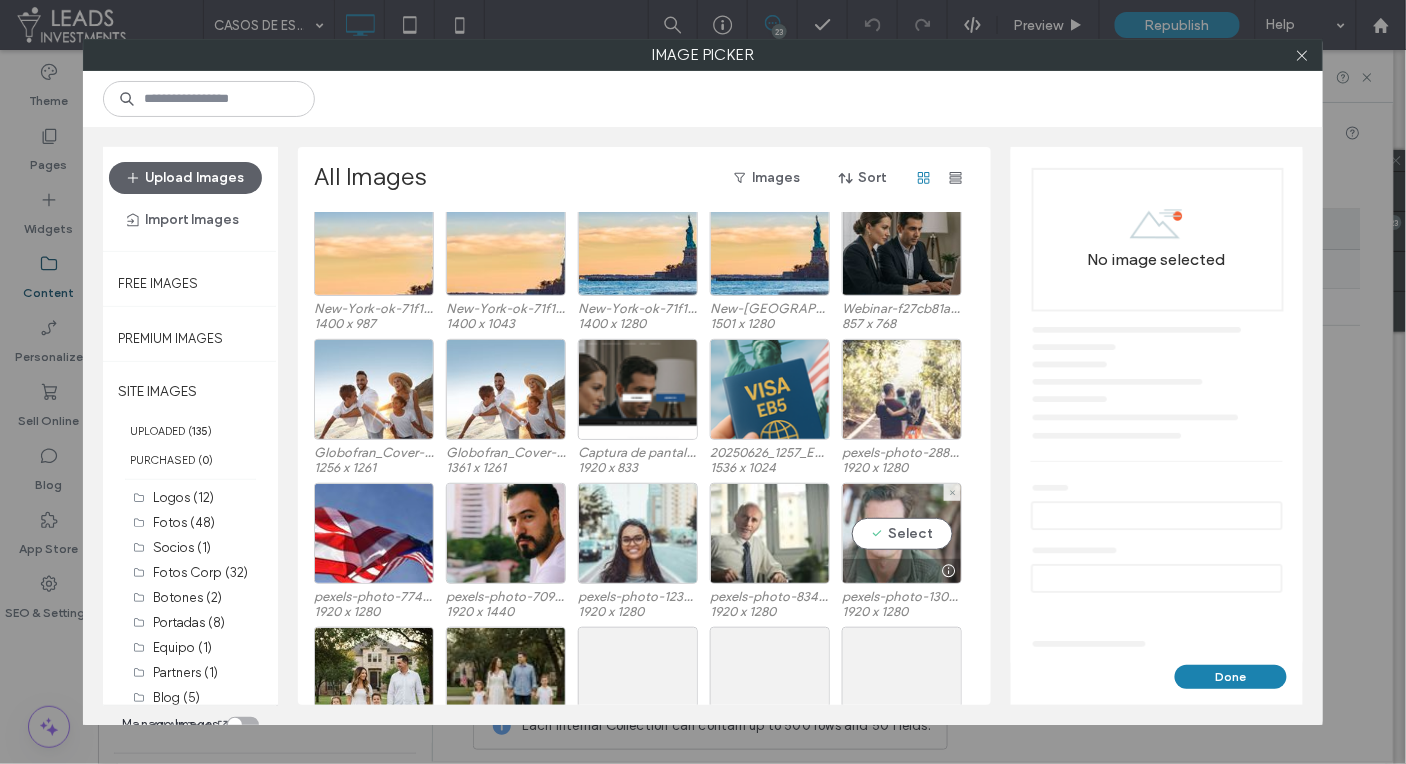 click on "Select" at bounding box center [902, 533] 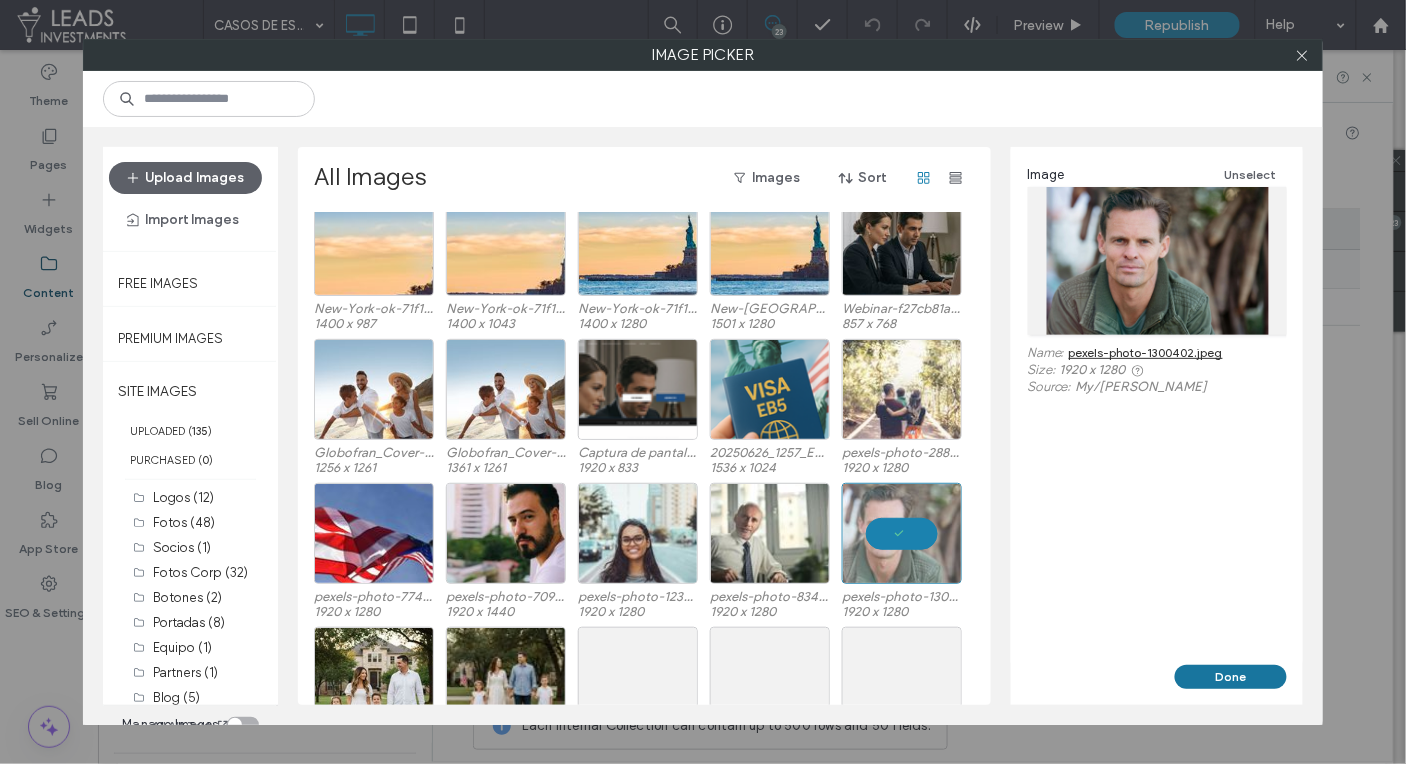 click on "Done" at bounding box center (1231, 677) 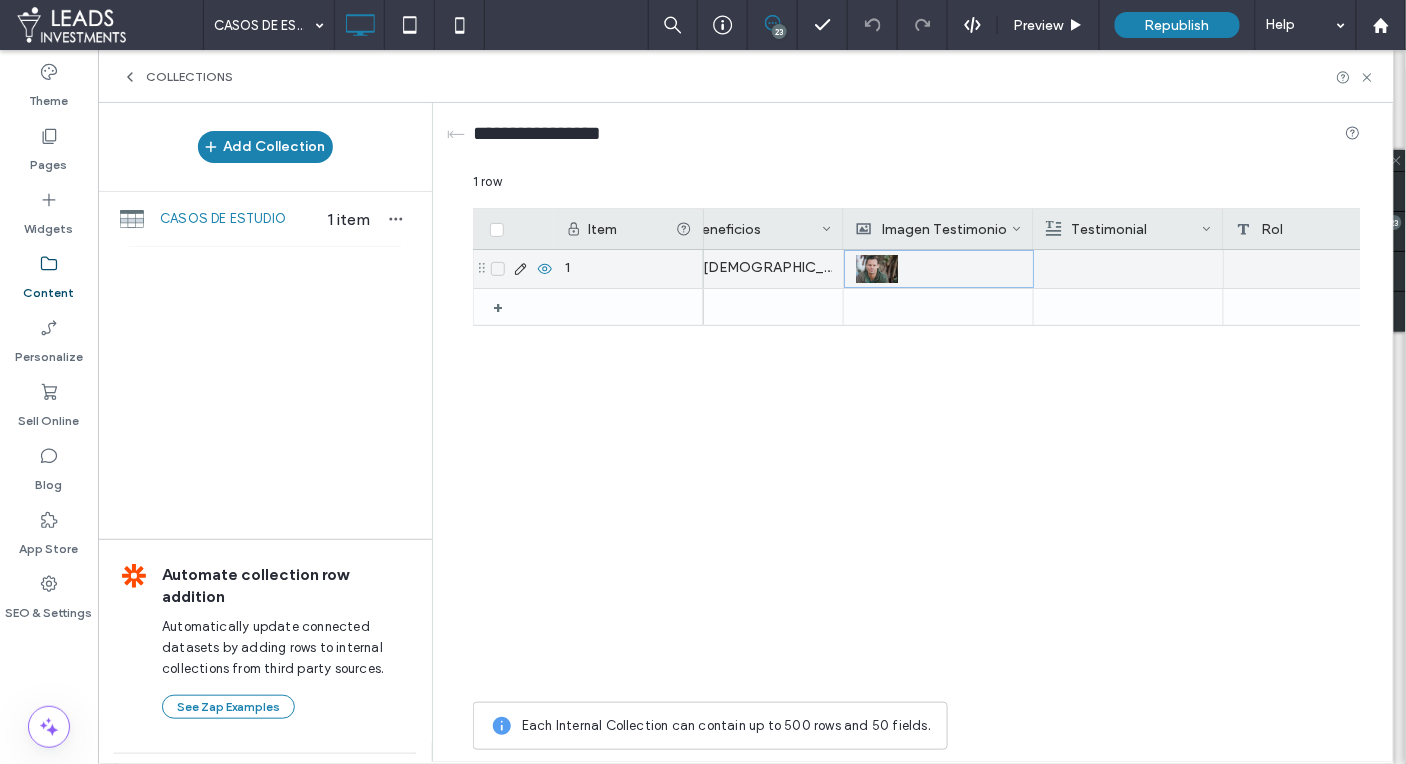 click at bounding box center (1128, 269) 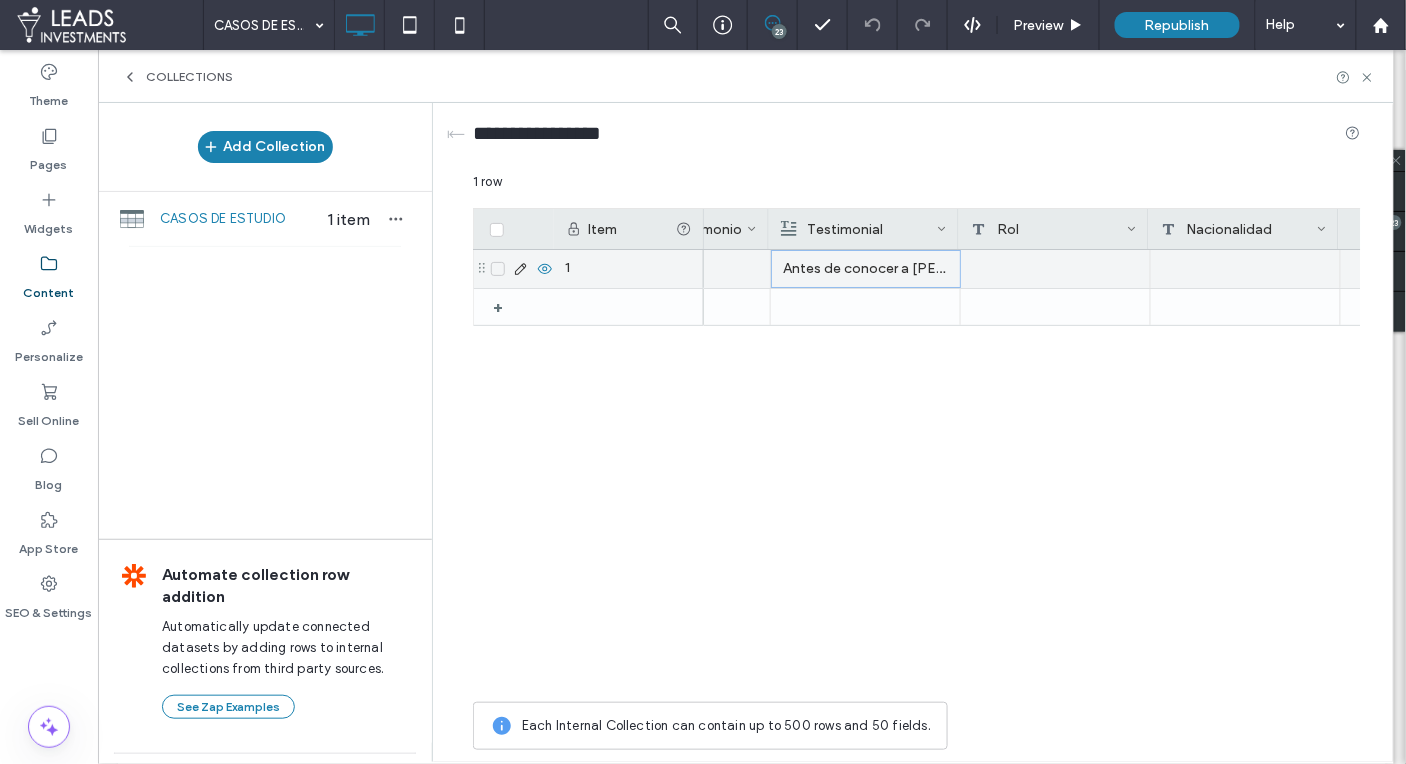 scroll, scrollTop: 0, scrollLeft: 2215, axis: horizontal 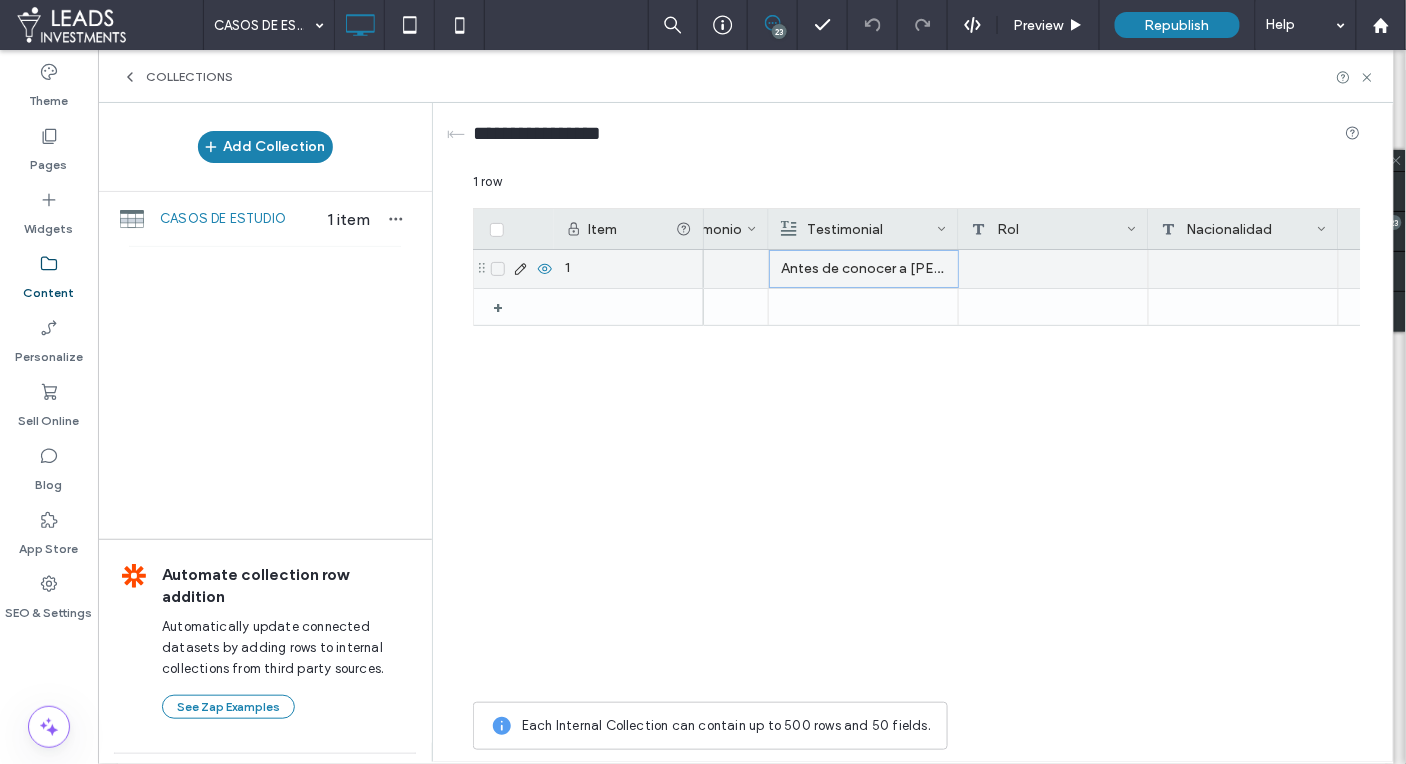 click at bounding box center [1054, 269] 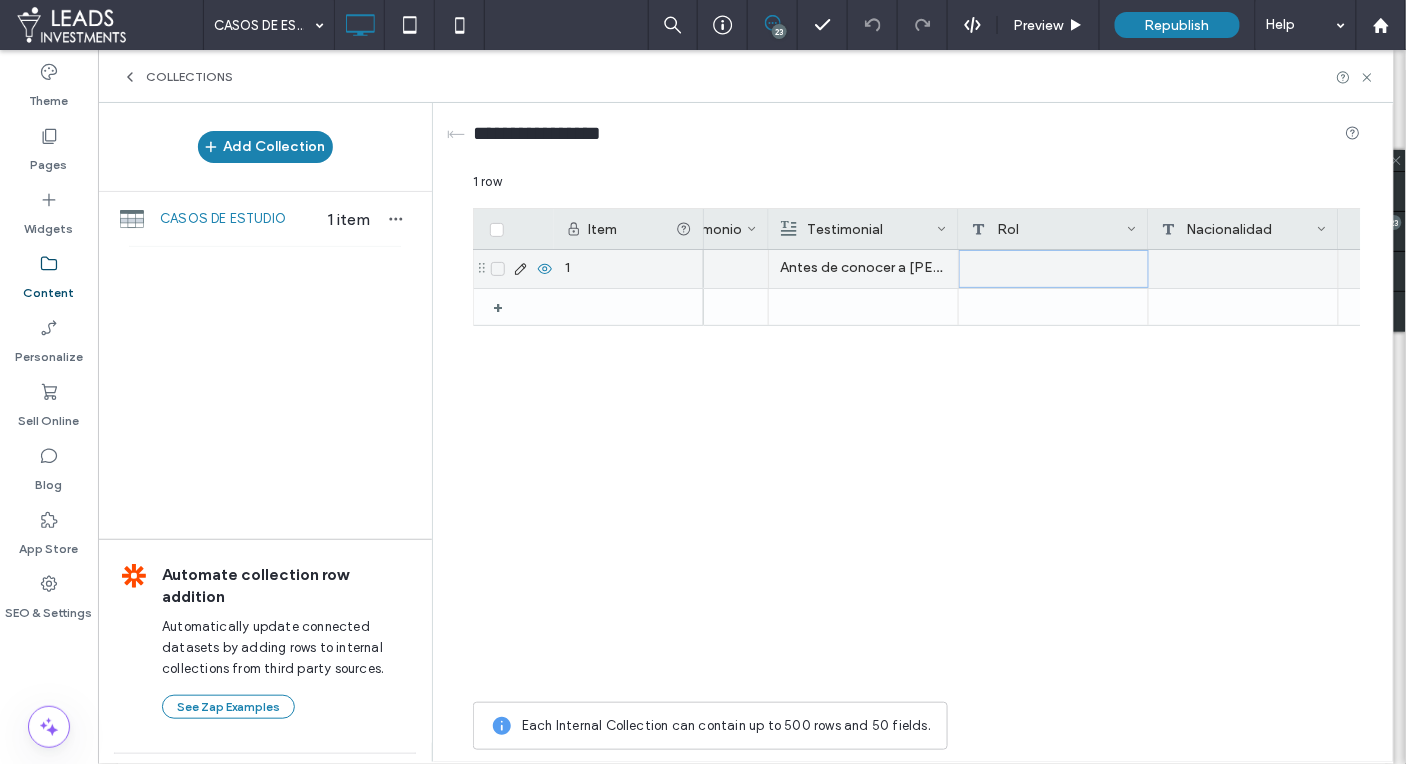 click at bounding box center (1054, 269) 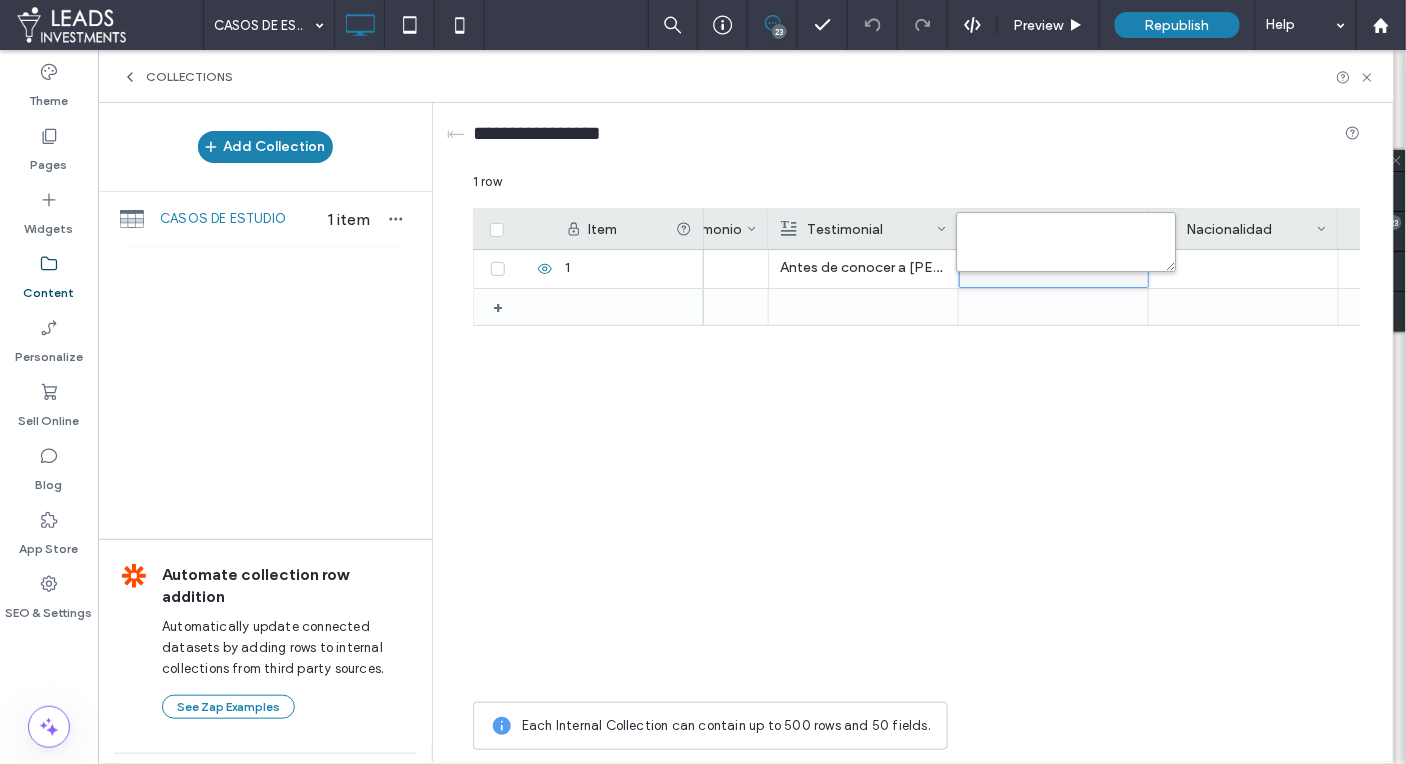 click at bounding box center [1067, 242] 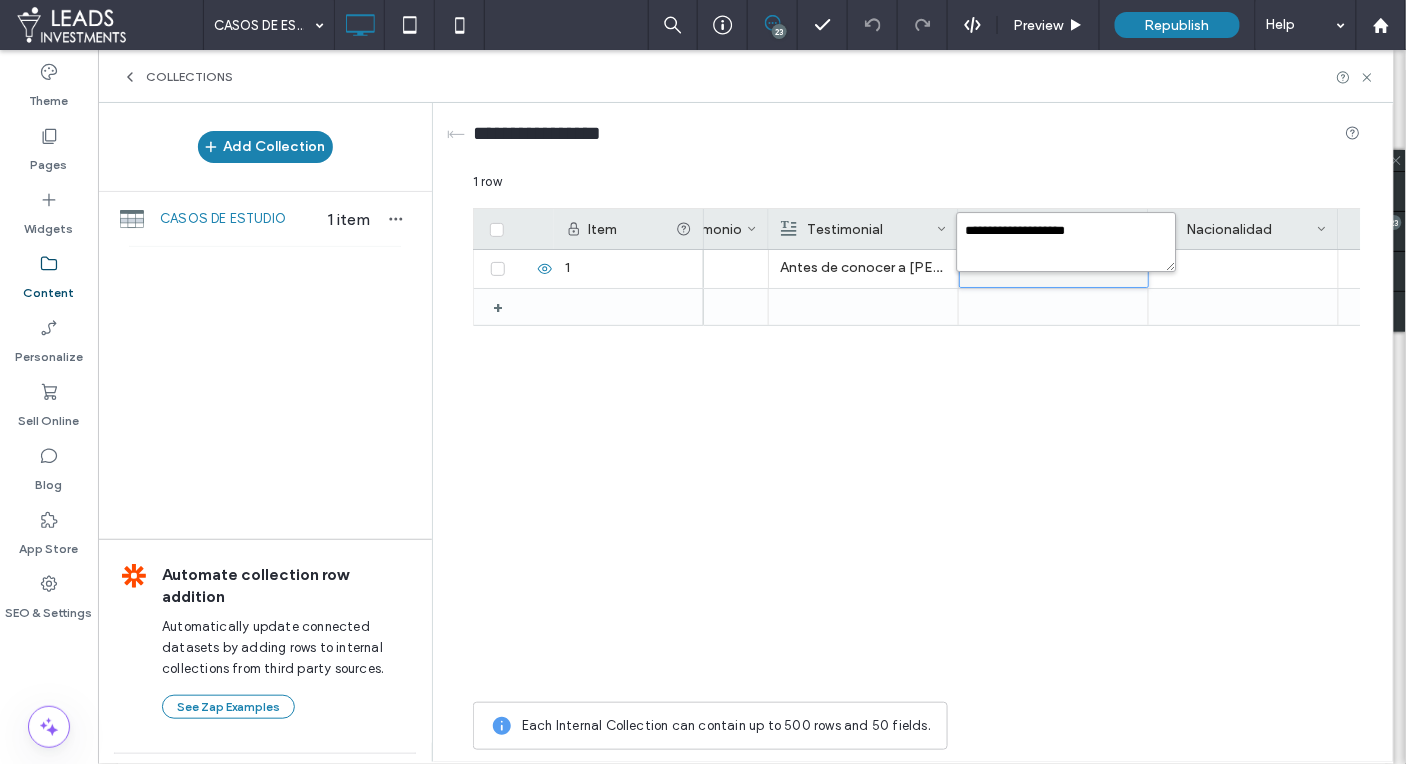 drag, startPoint x: 1052, startPoint y: 230, endPoint x: 1149, endPoint y: 230, distance: 97 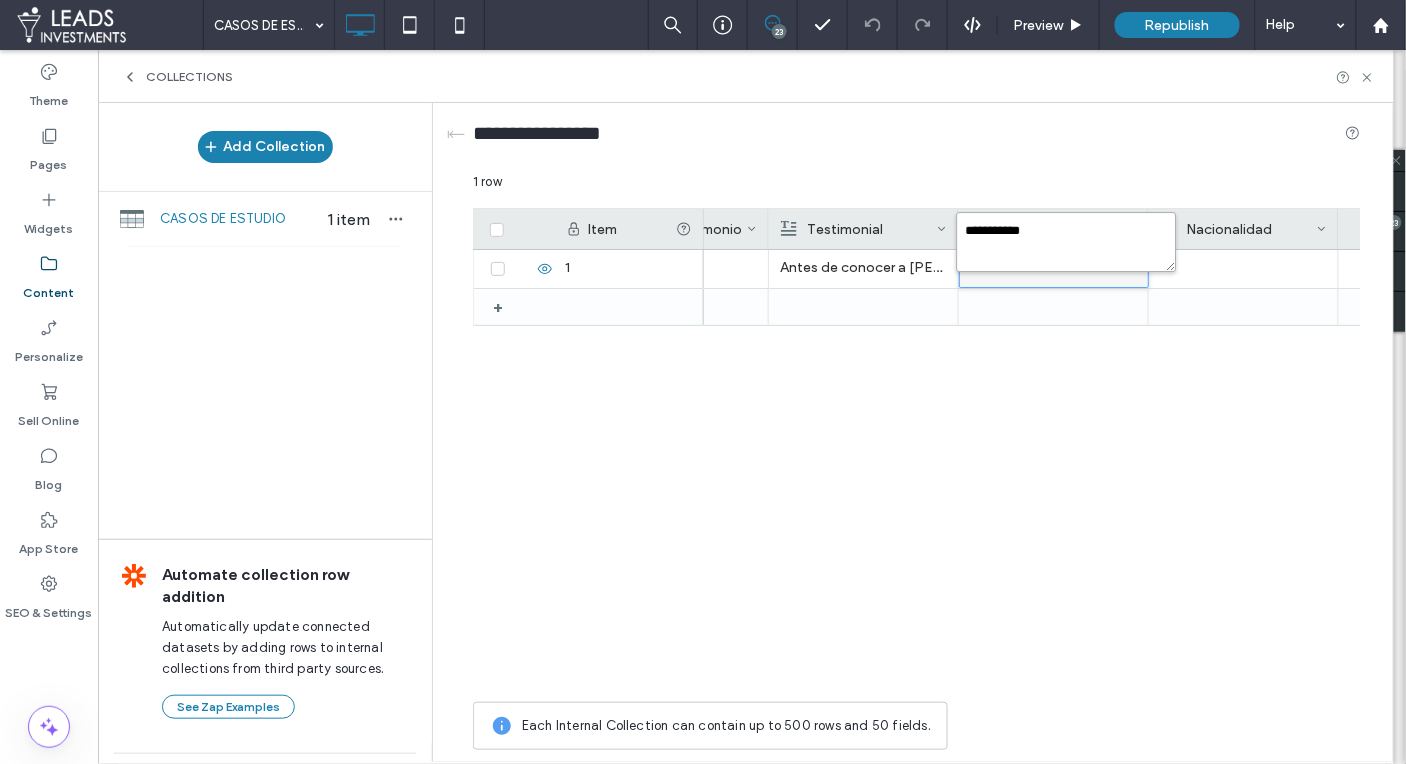 type on "**********" 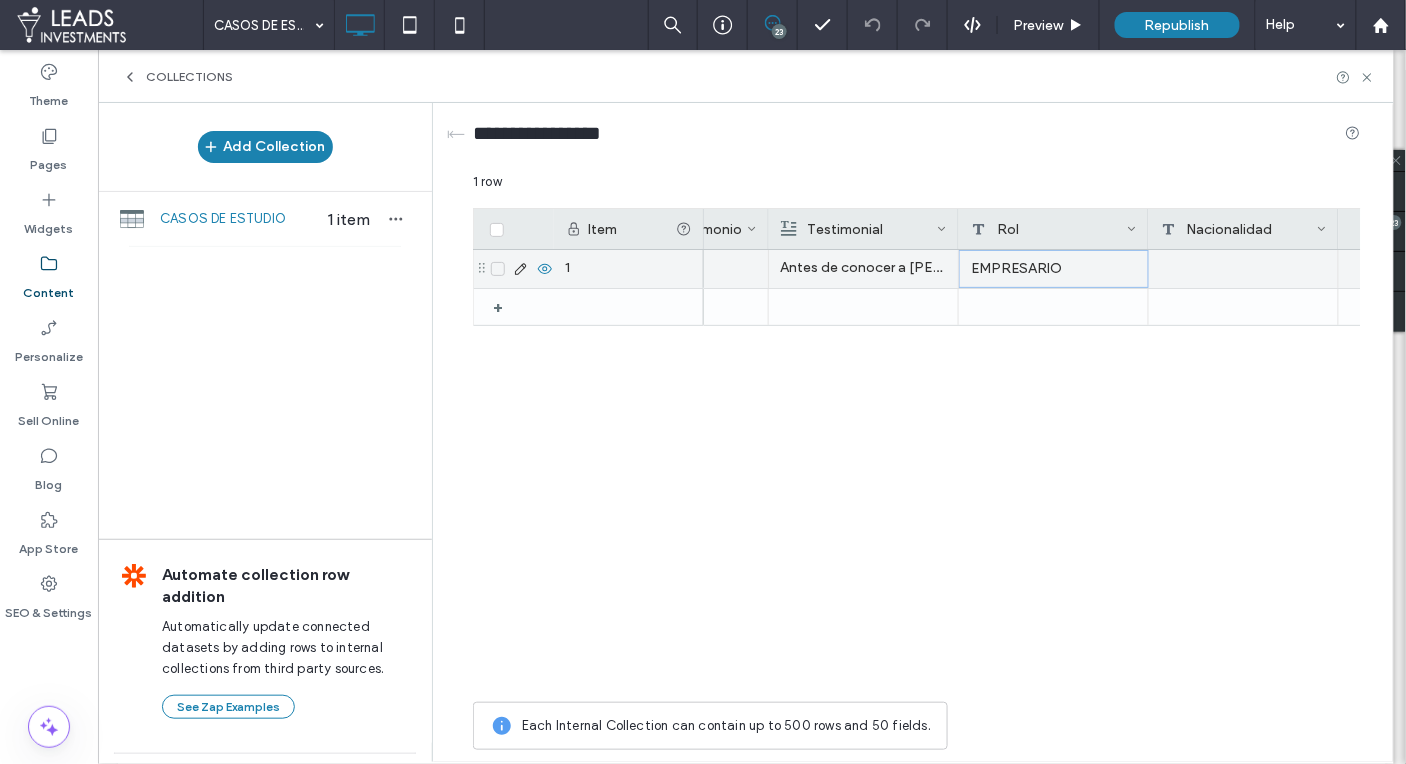 click at bounding box center (1244, 269) 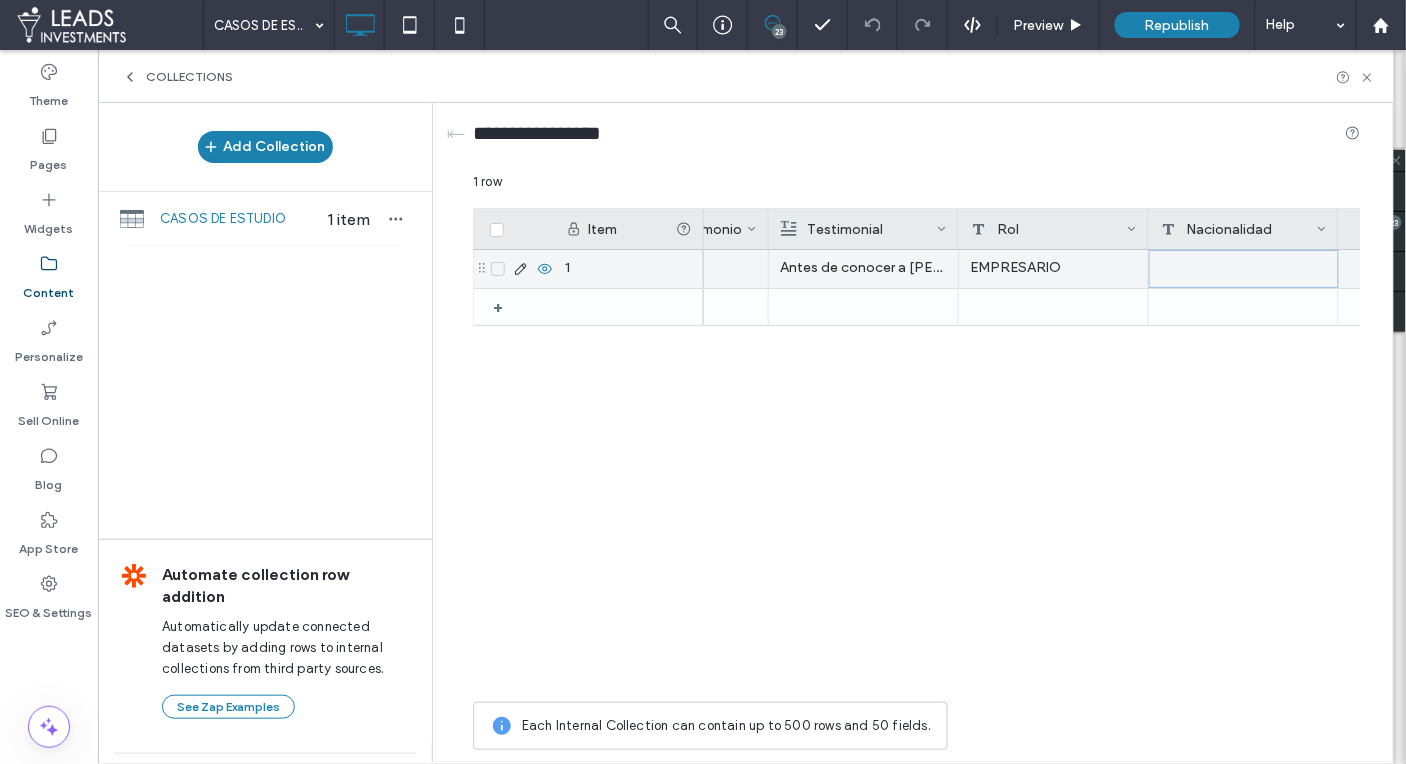 click at bounding box center (1244, 269) 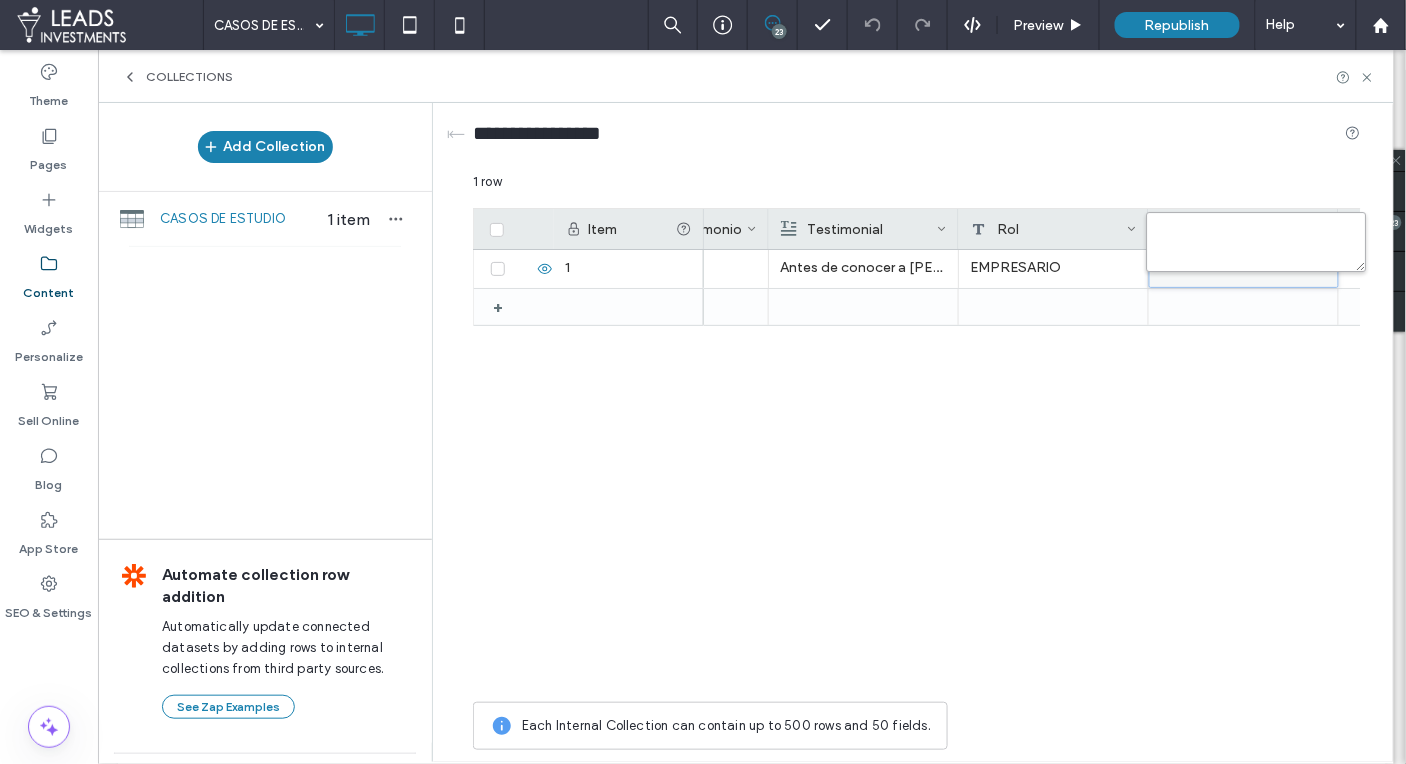 click at bounding box center [1257, 242] 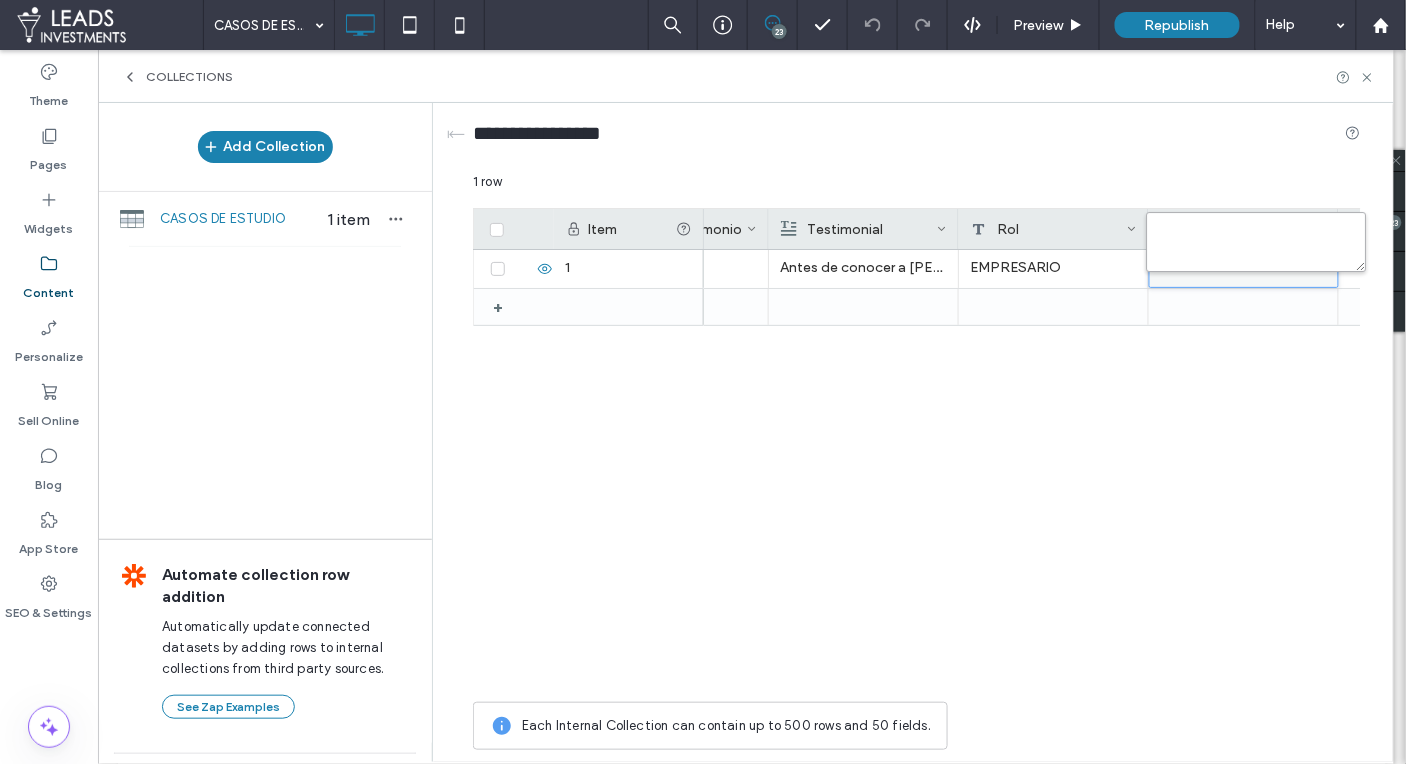 paste on "*********" 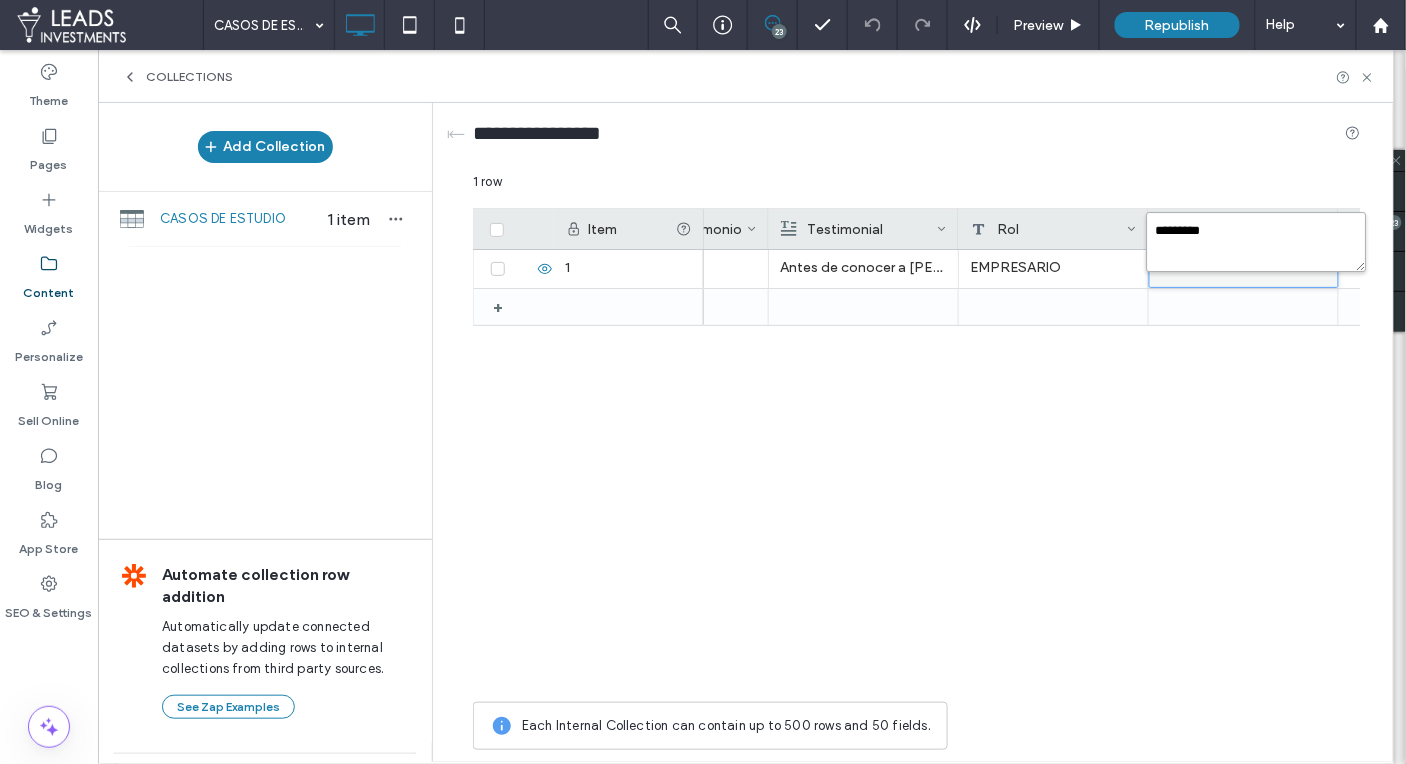 click on "*********" at bounding box center [1257, 242] 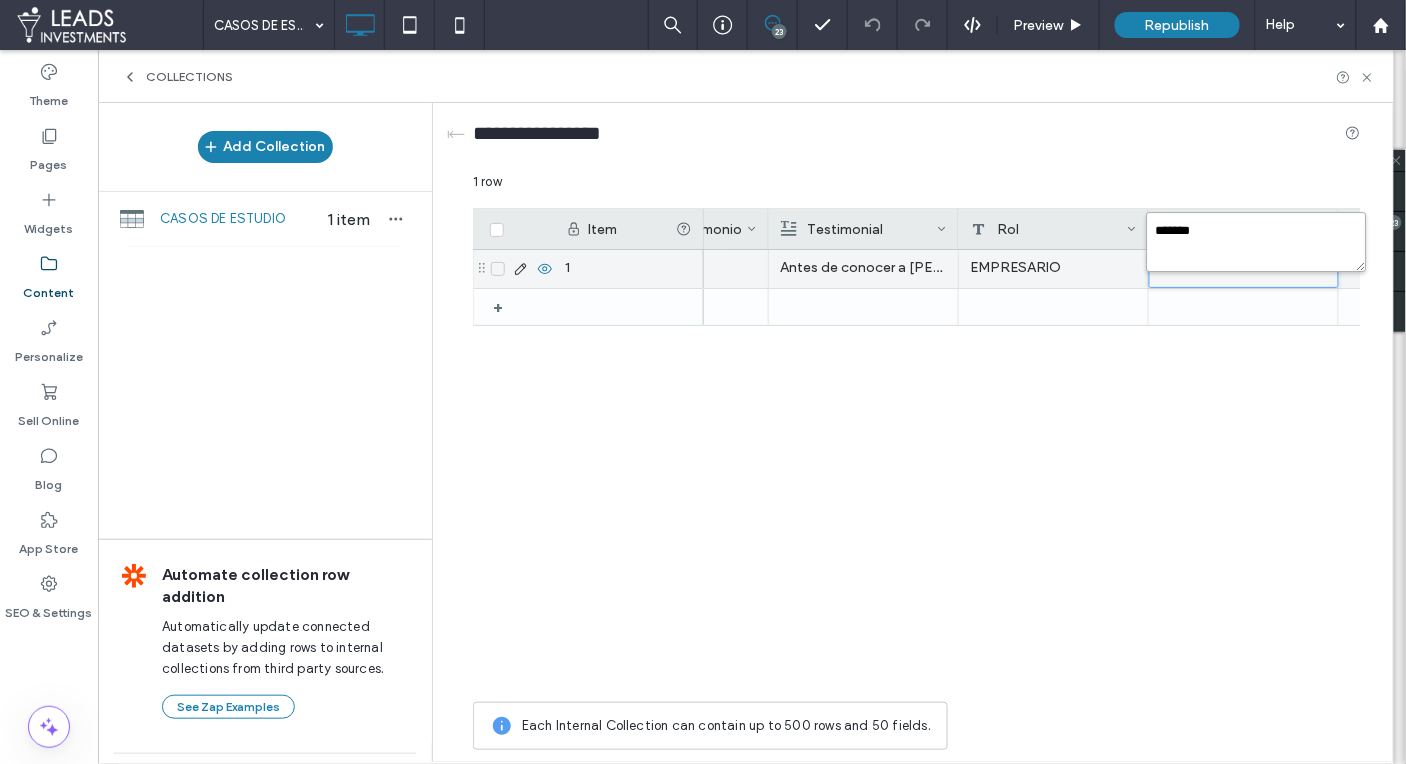 type on "******" 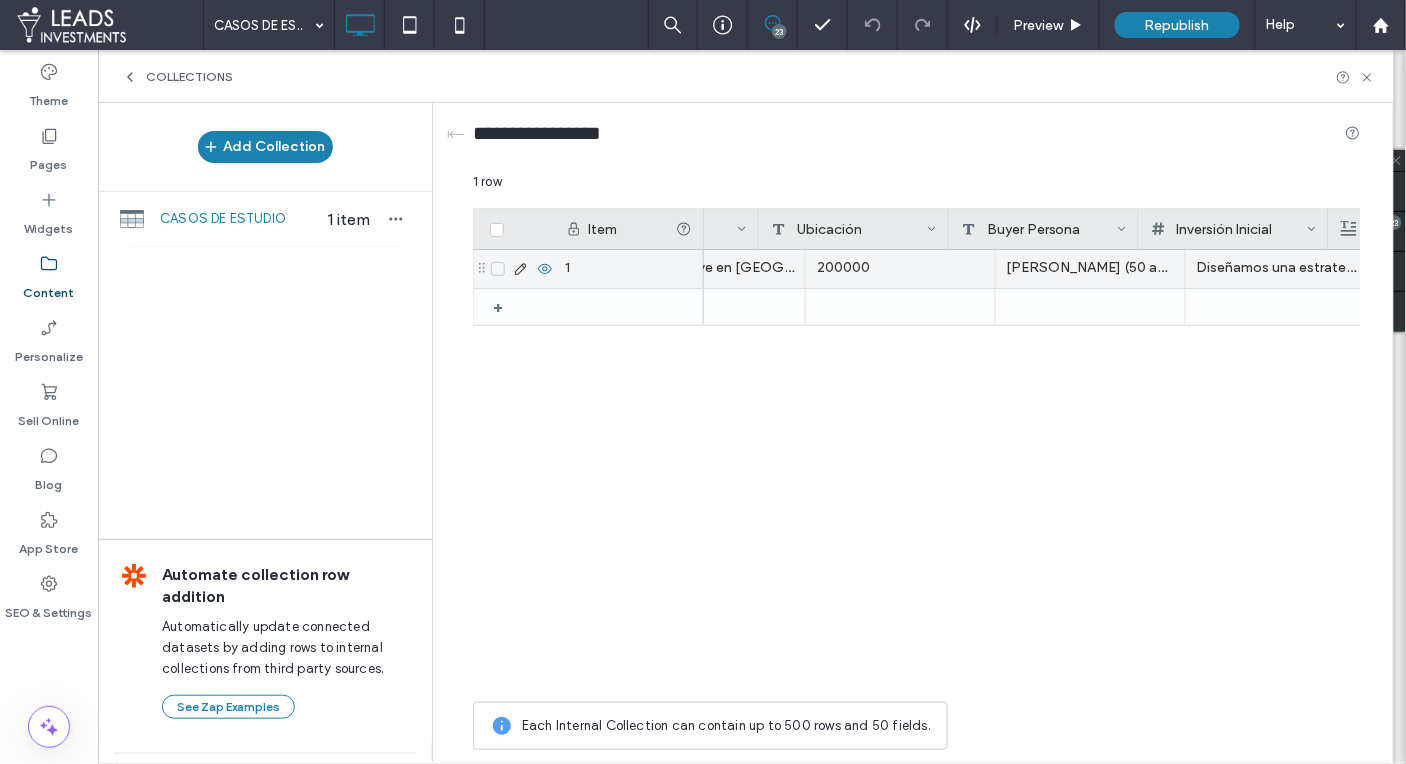 scroll, scrollTop: 0, scrollLeft: 0, axis: both 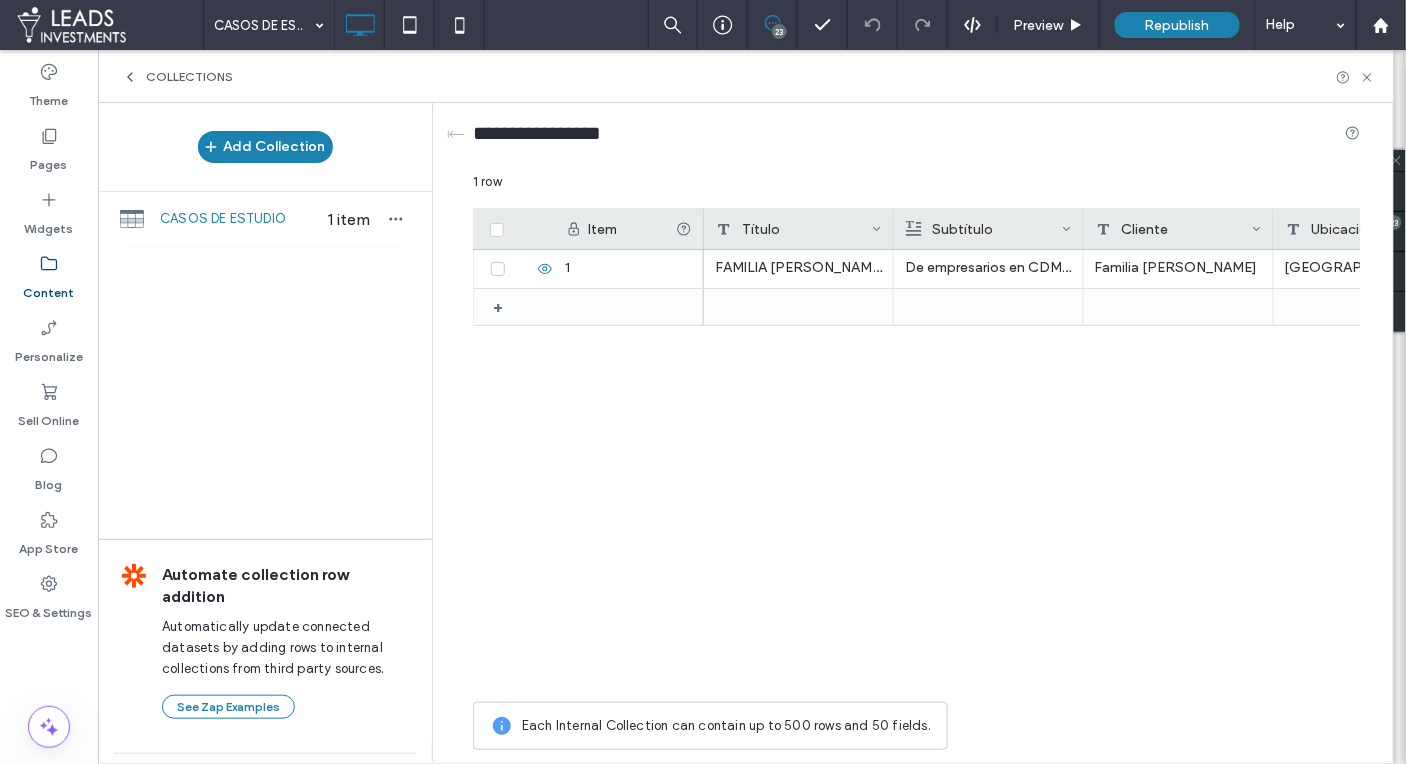click 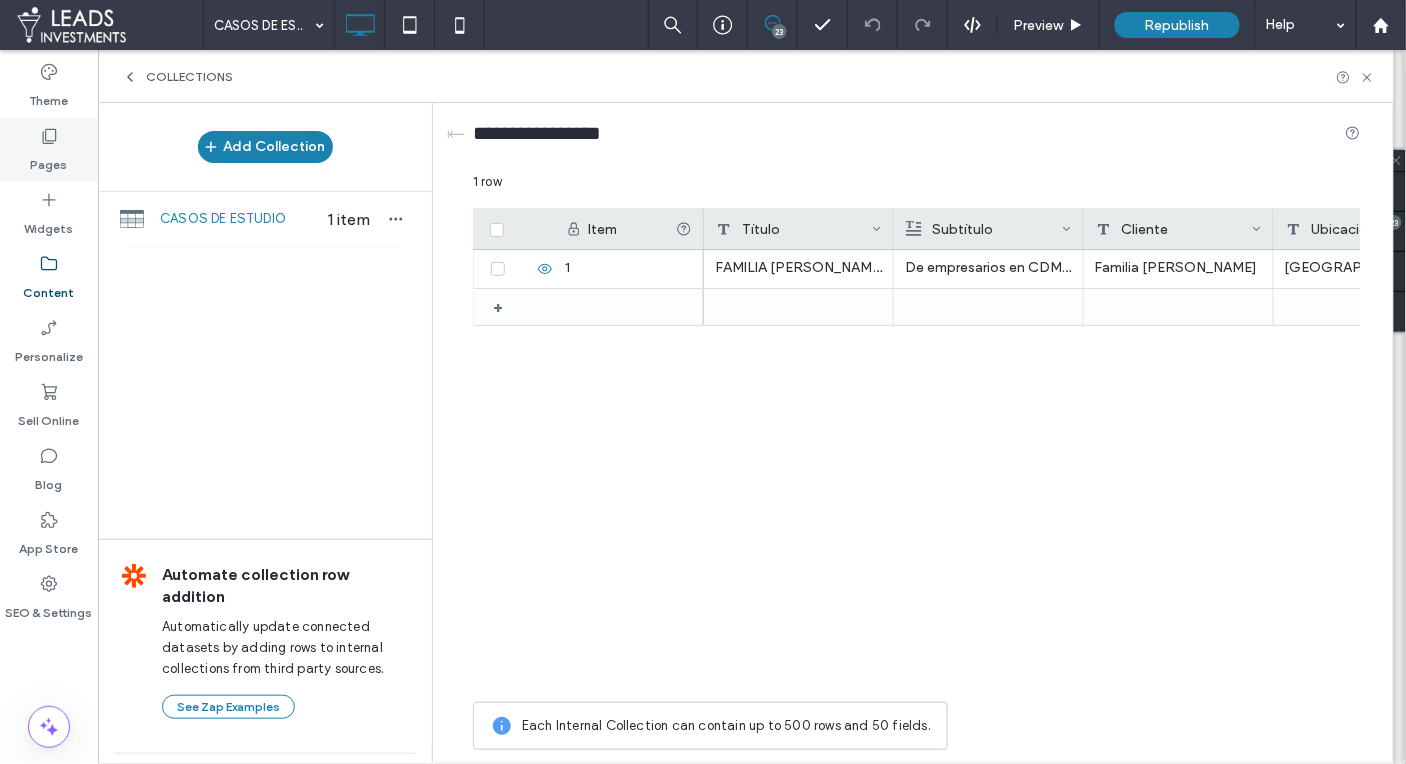 click on "Pages" at bounding box center [49, 150] 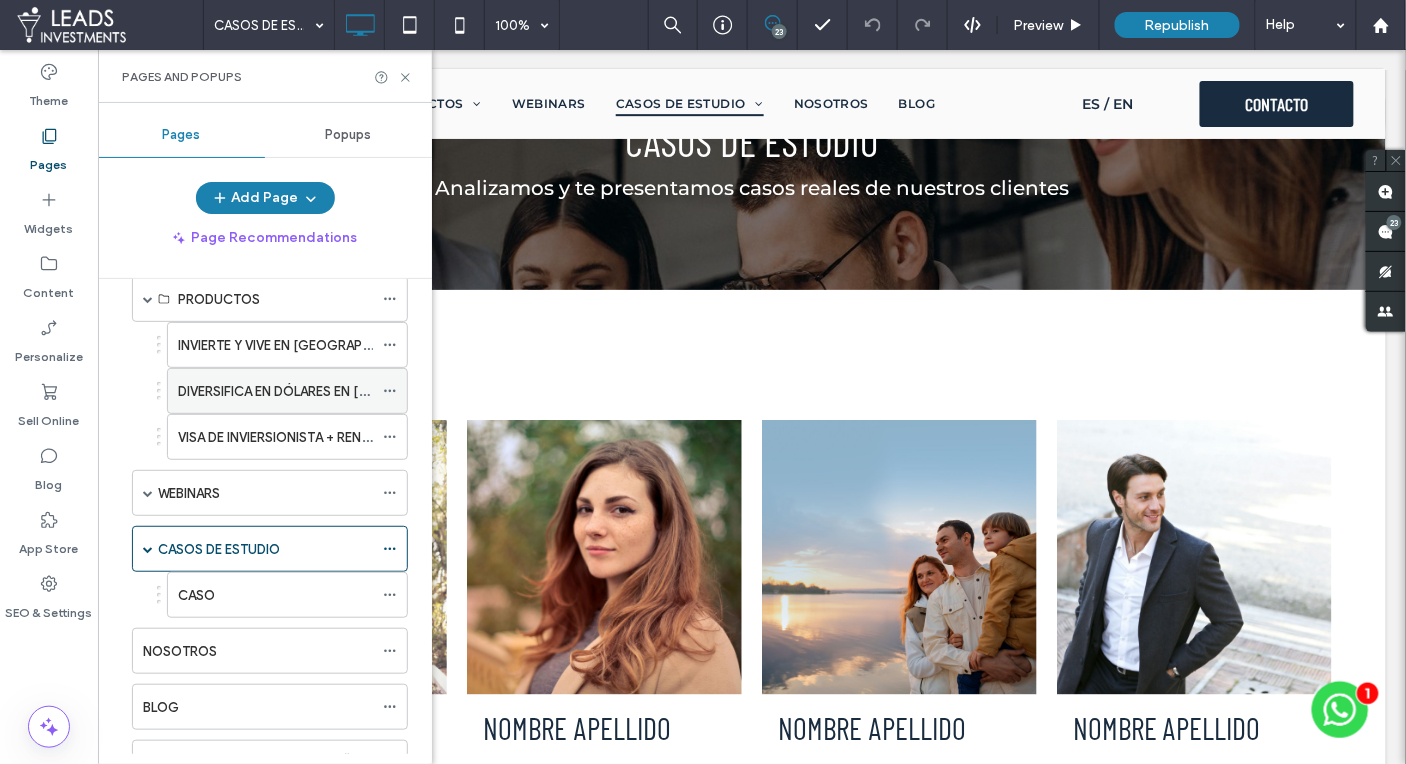 scroll, scrollTop: 103, scrollLeft: 0, axis: vertical 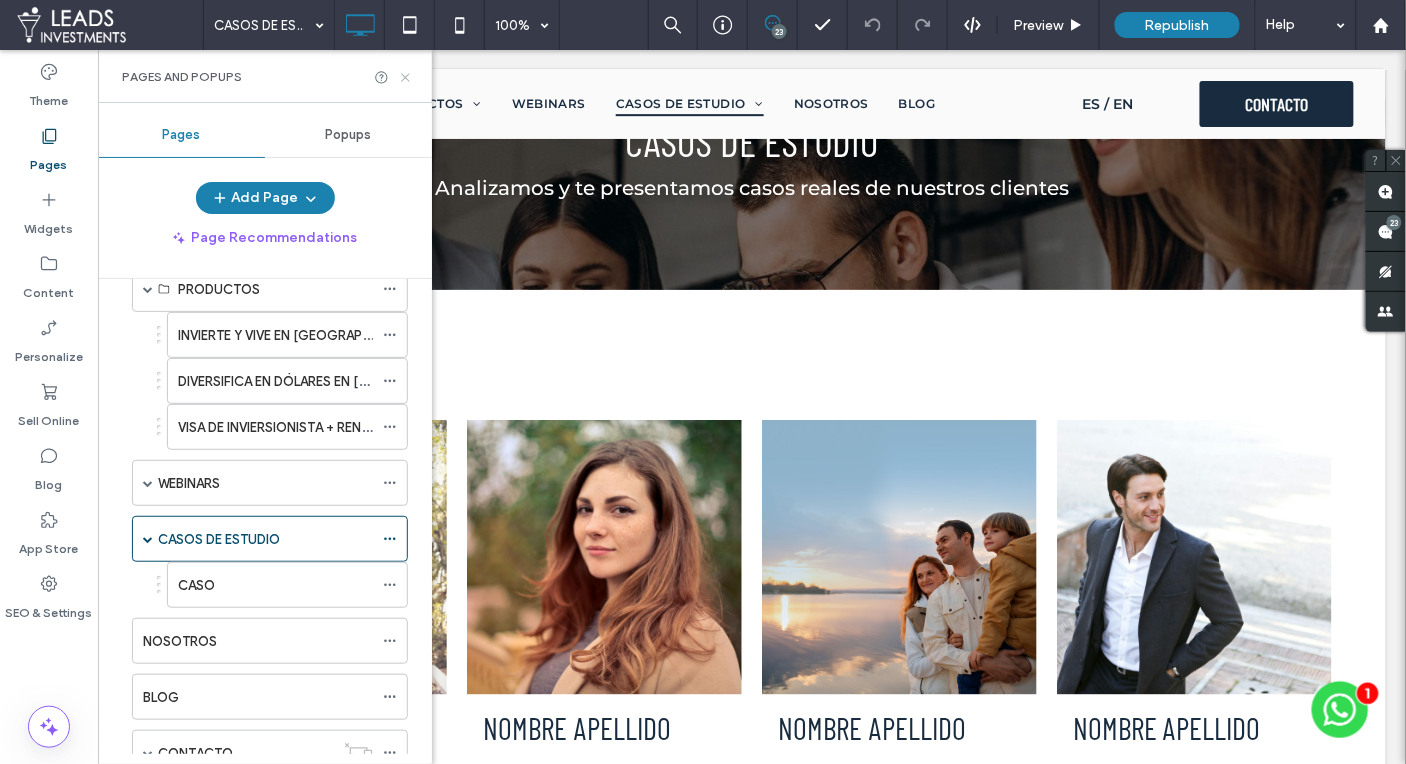 drag, startPoint x: 406, startPoint y: 76, endPoint x: 311, endPoint y: 33, distance: 104.27847 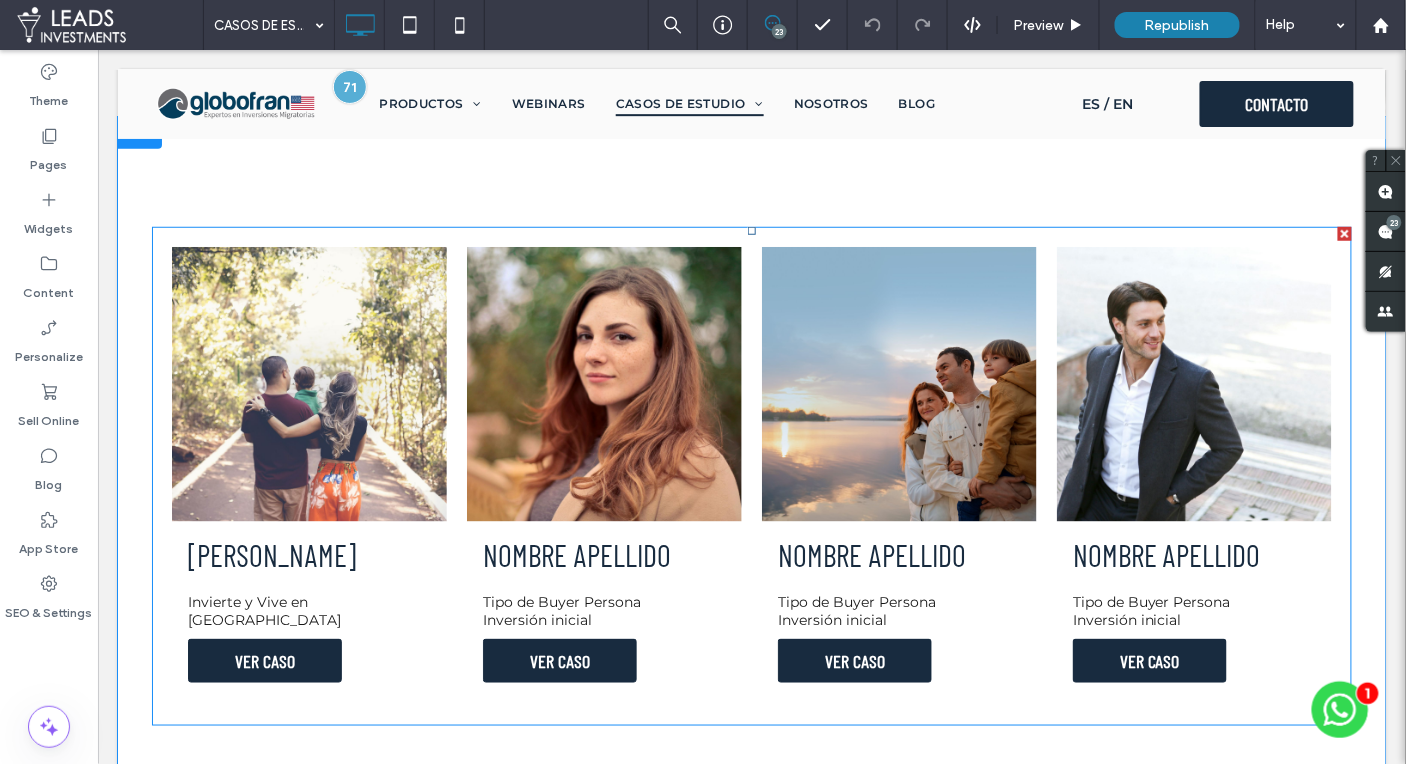 scroll, scrollTop: 330, scrollLeft: 0, axis: vertical 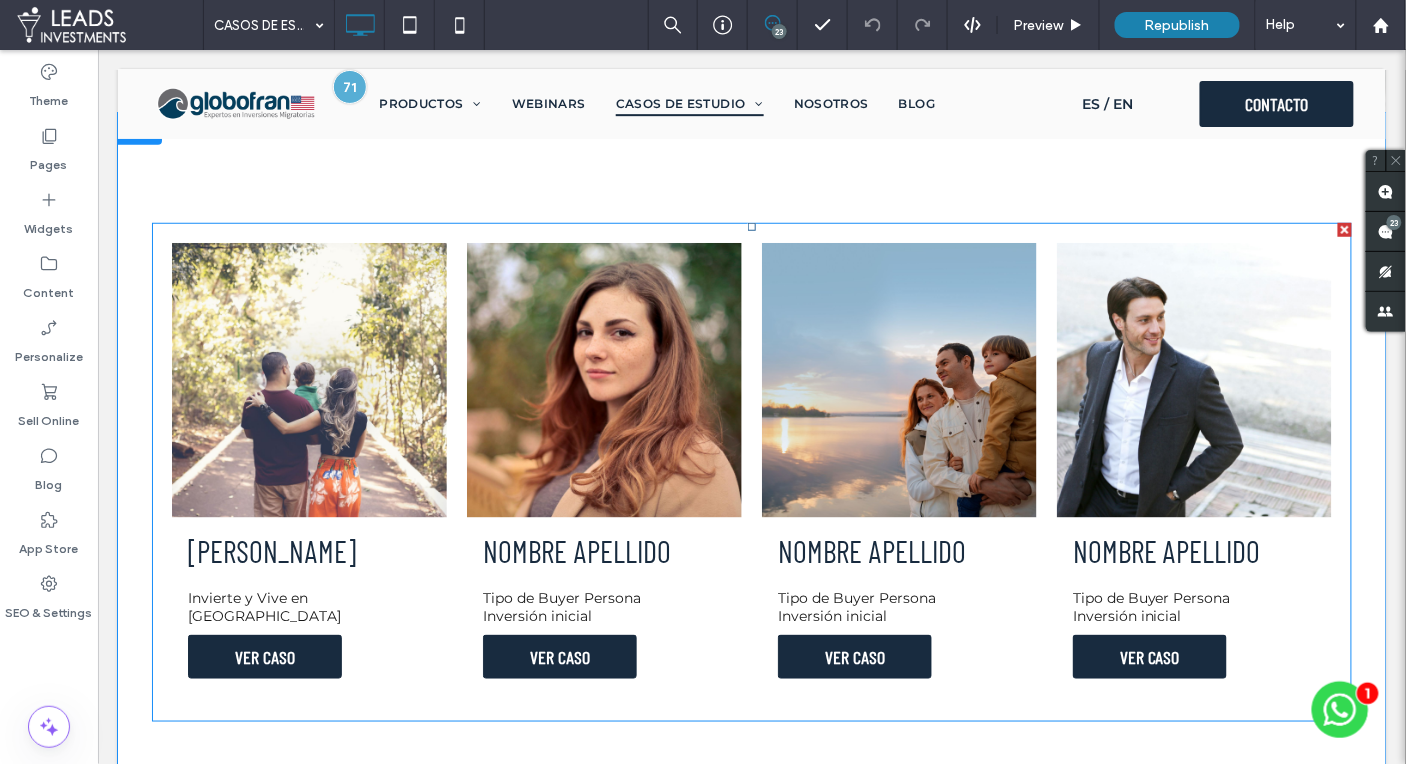 click at bounding box center [603, 379] 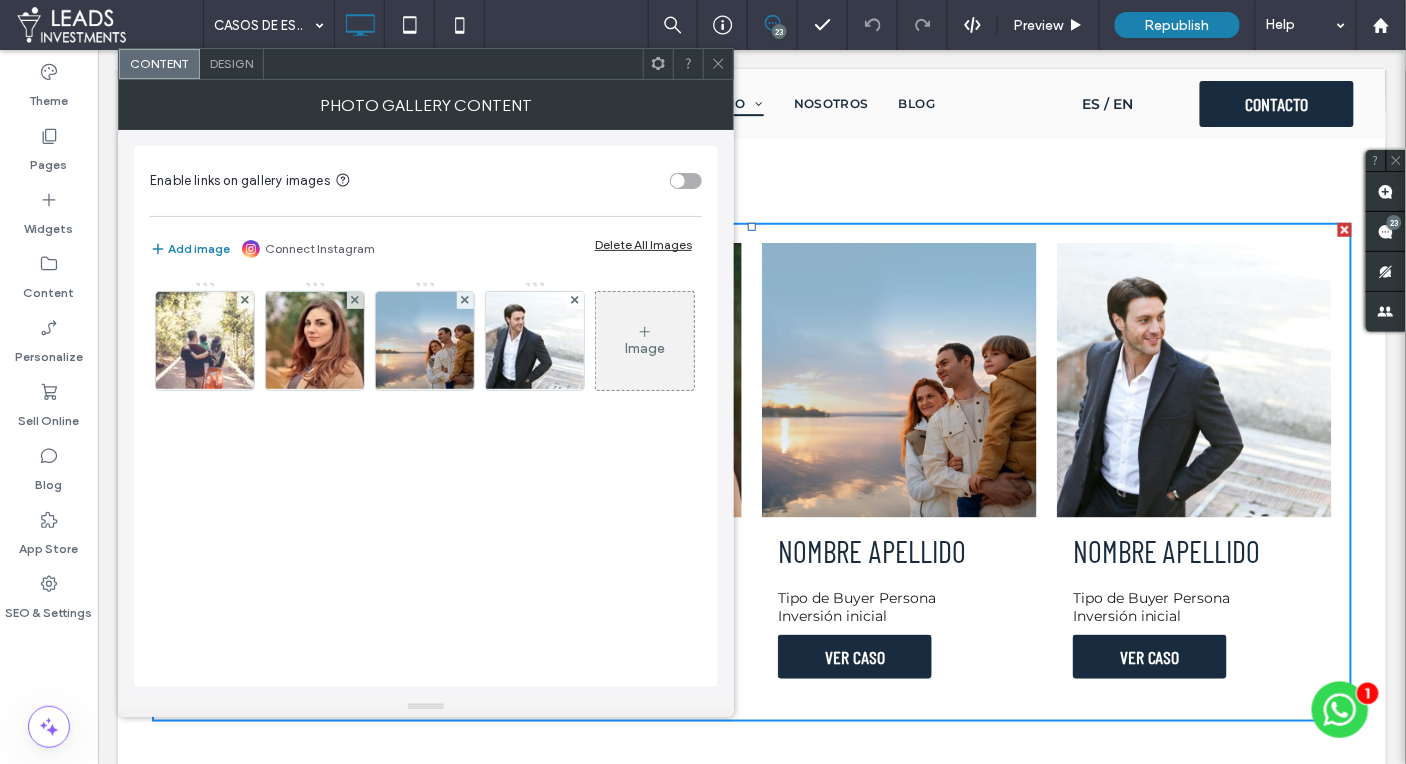 click 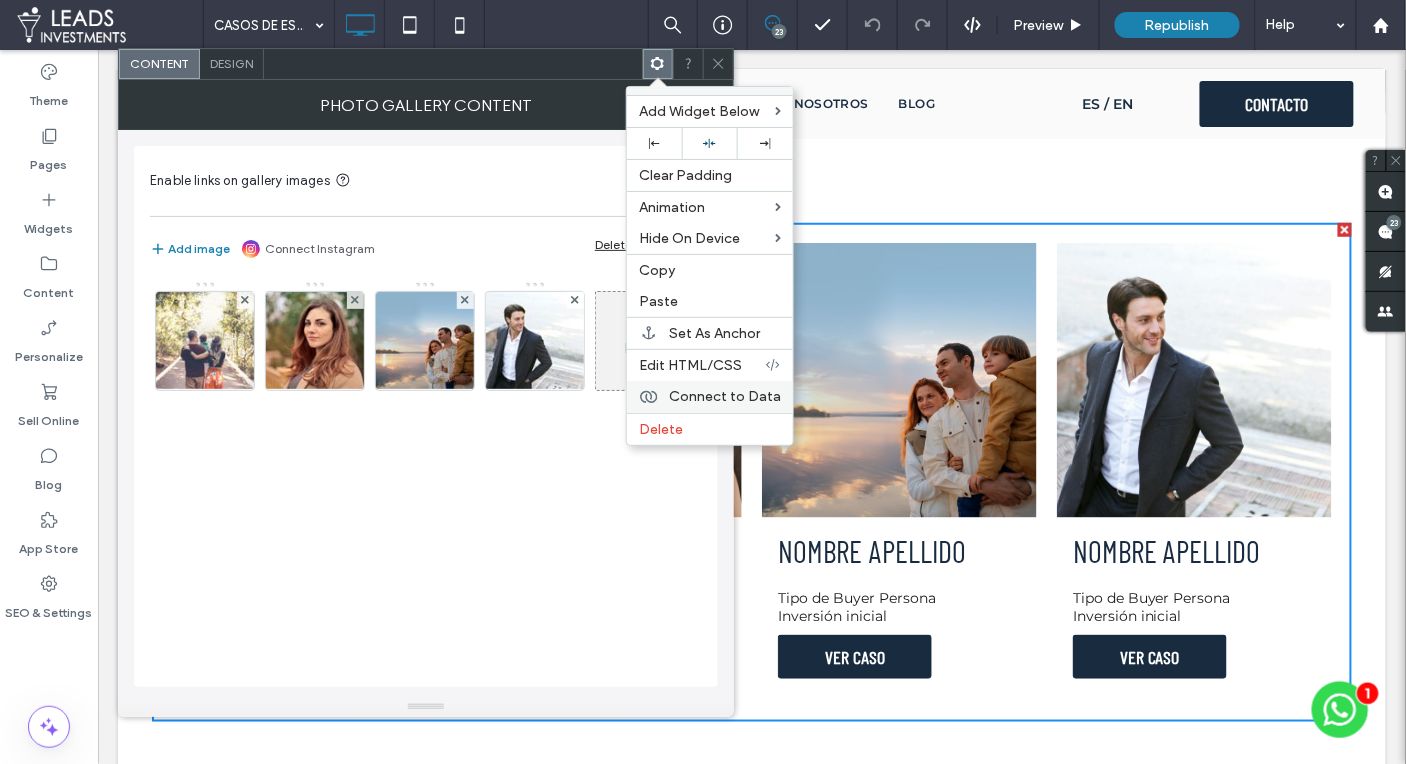 click on "Connect to Data" at bounding box center (725, 396) 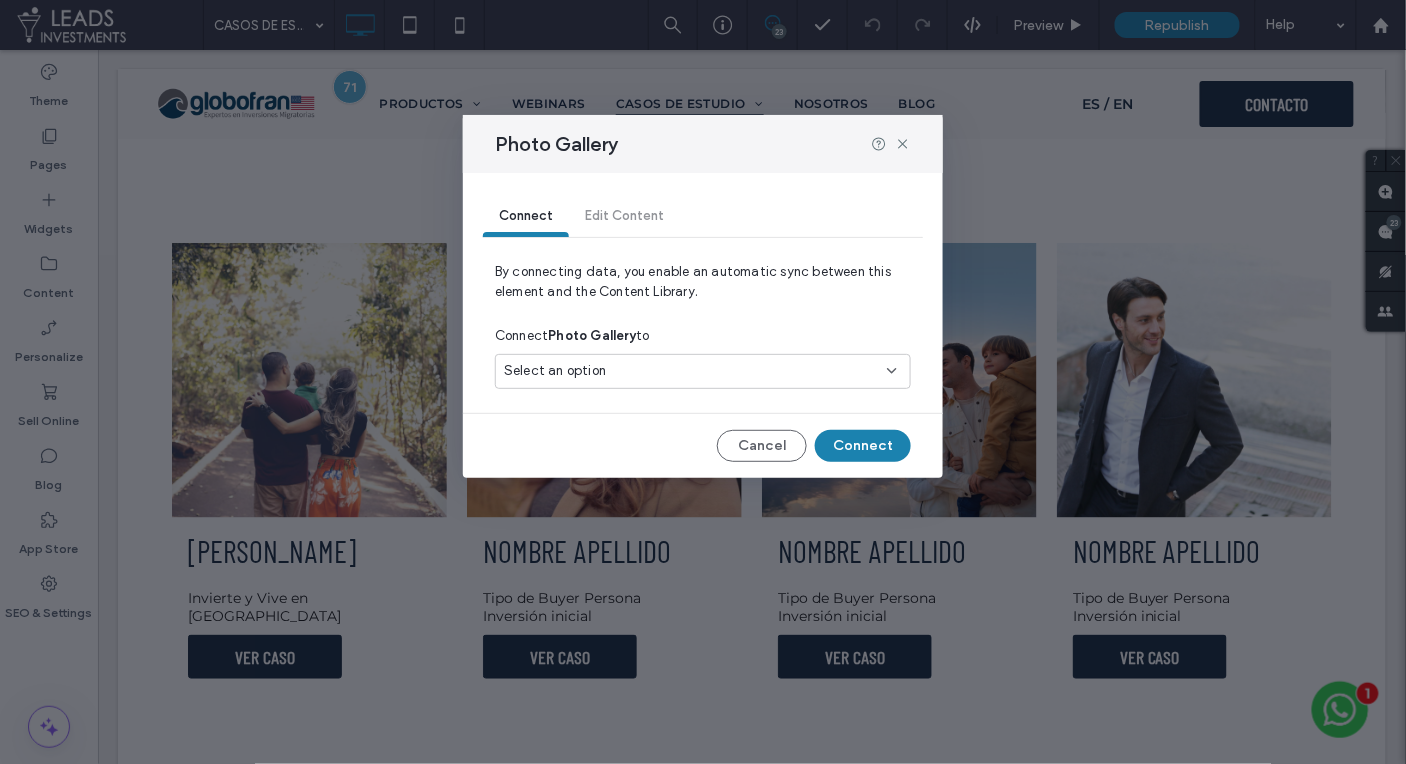 click on "Select an option" at bounding box center [691, 371] 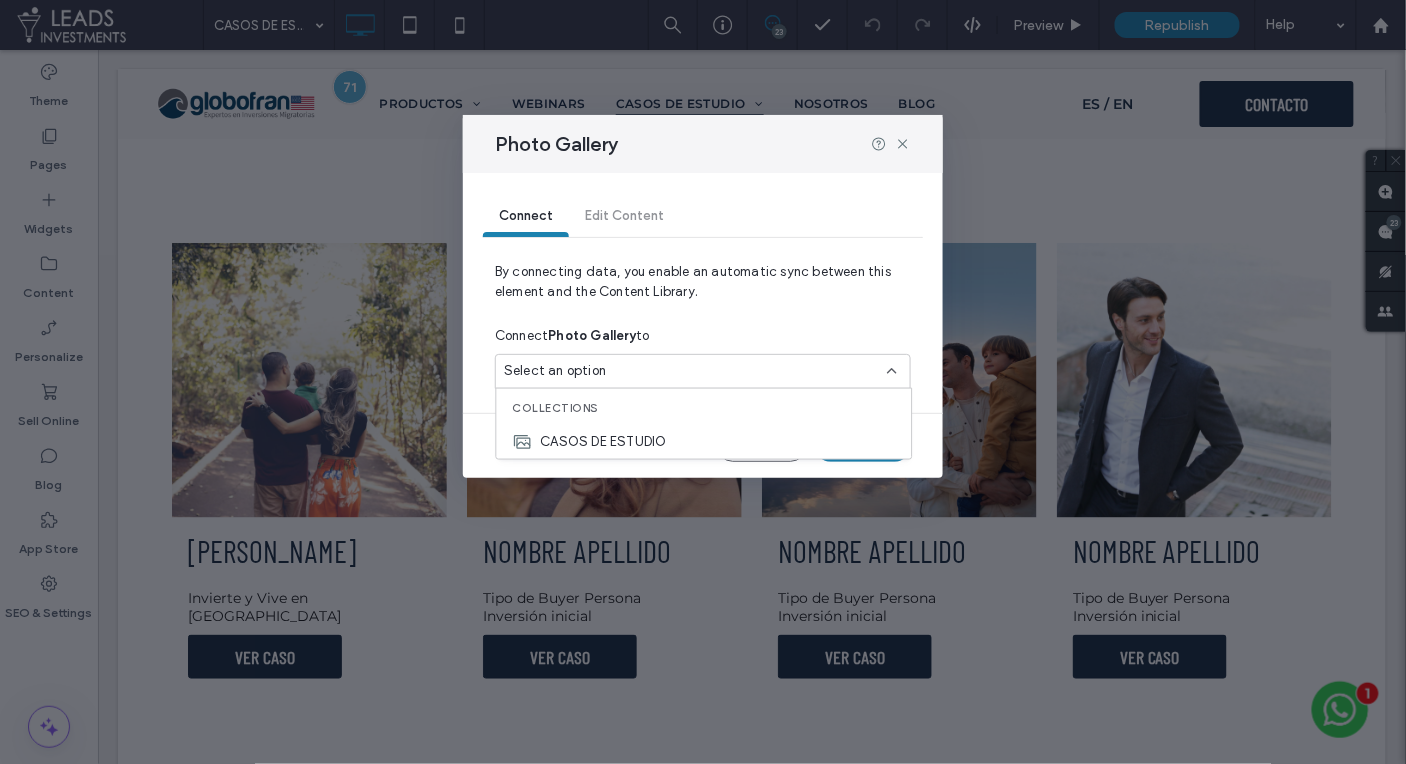 click on "CASOS DE ESTUDIO" at bounding box center (604, 441) 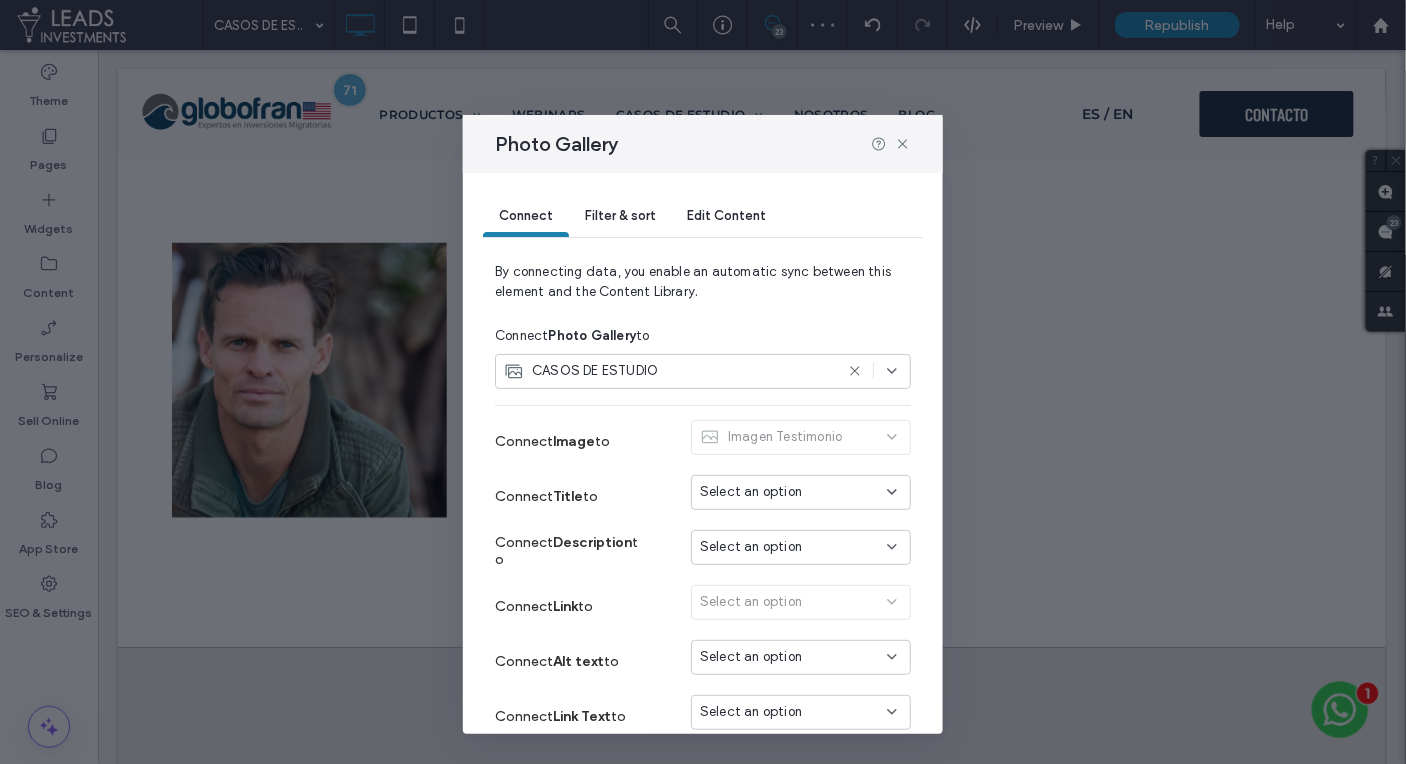 scroll, scrollTop: 89, scrollLeft: 0, axis: vertical 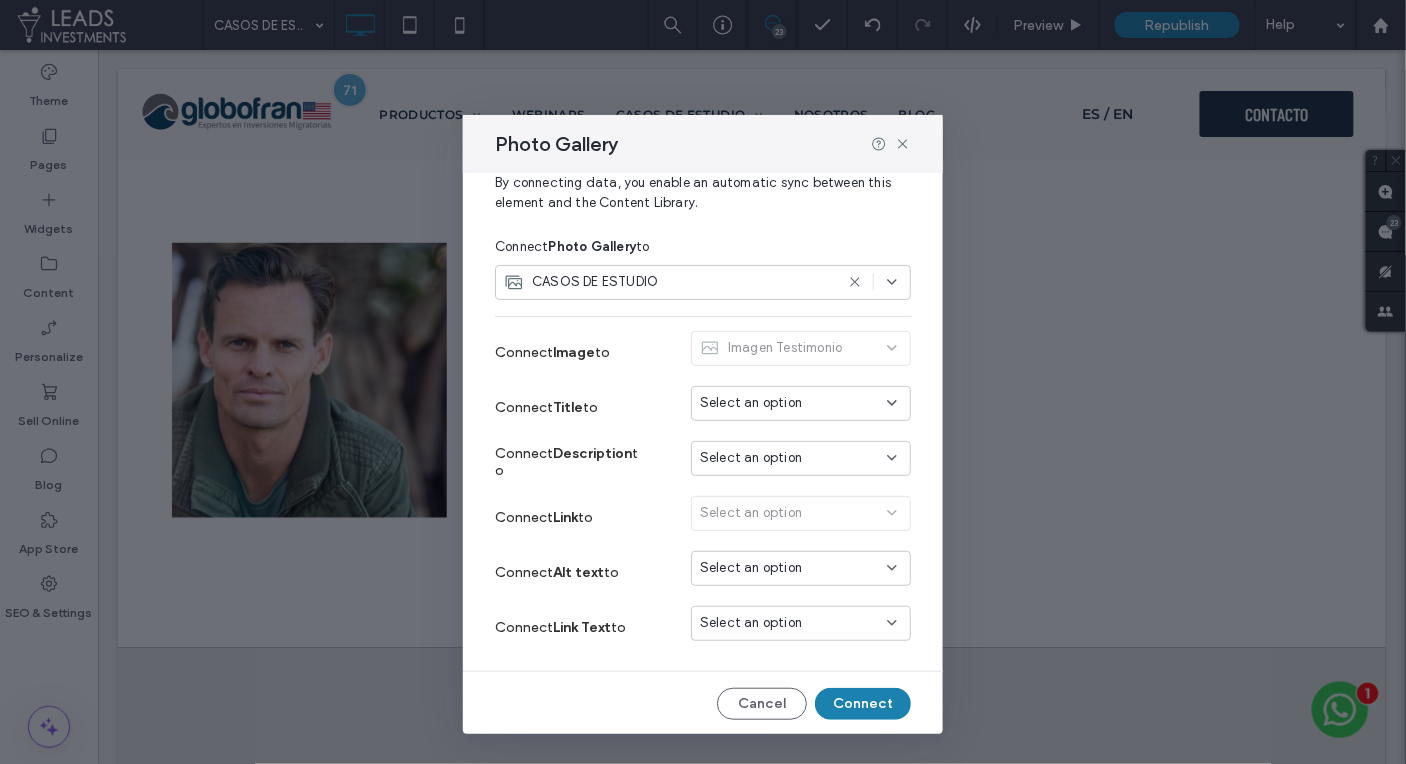 click on "Select an option" at bounding box center (789, 403) 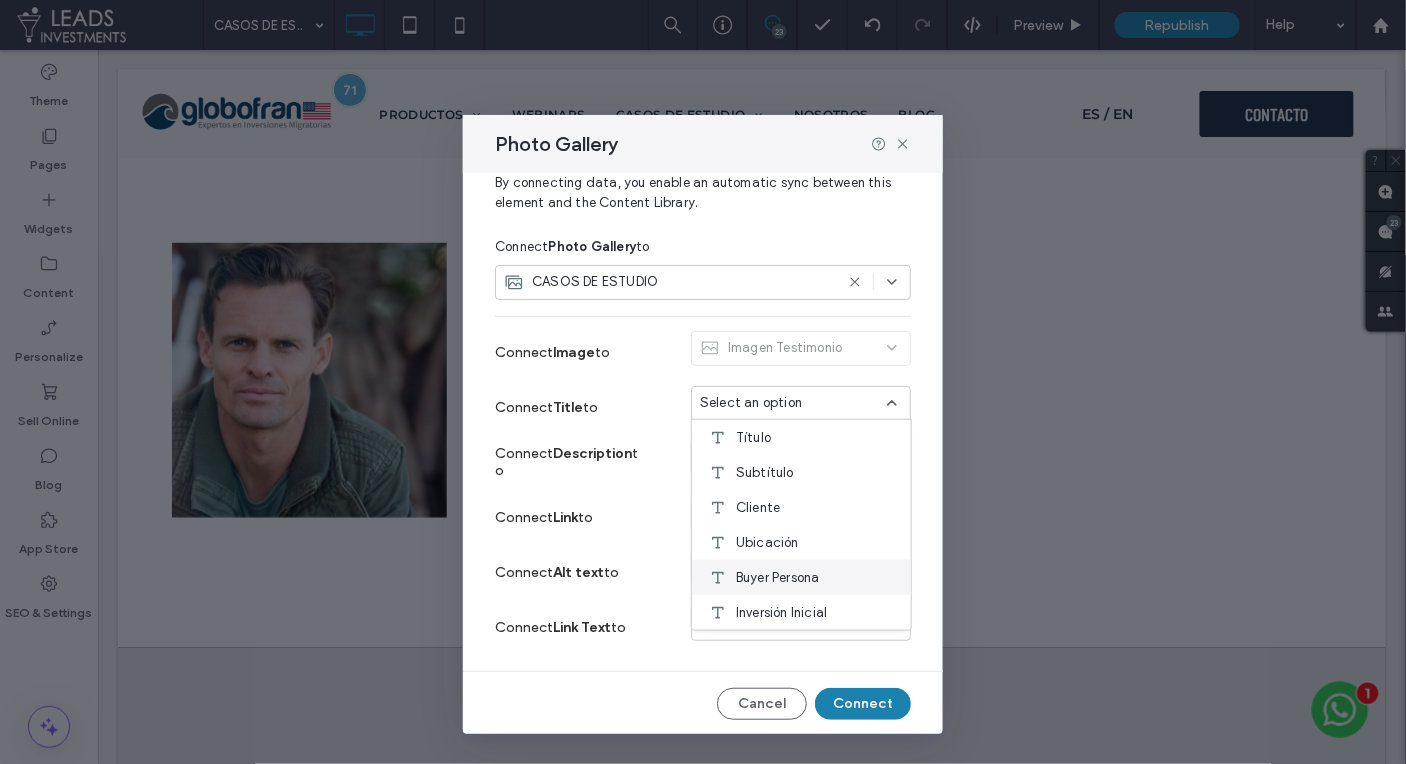 scroll, scrollTop: 13, scrollLeft: 0, axis: vertical 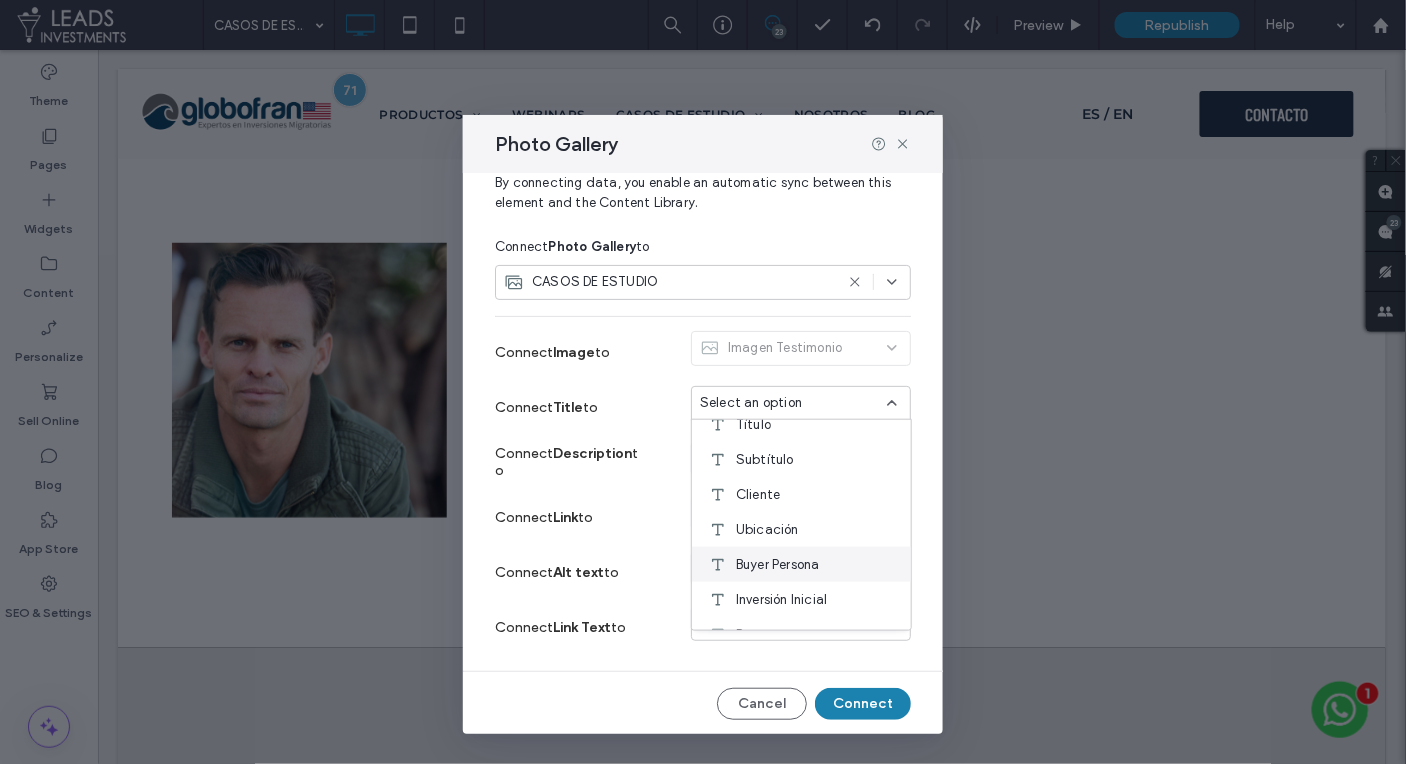 click on "Buyer Persona" at bounding box center [778, 564] 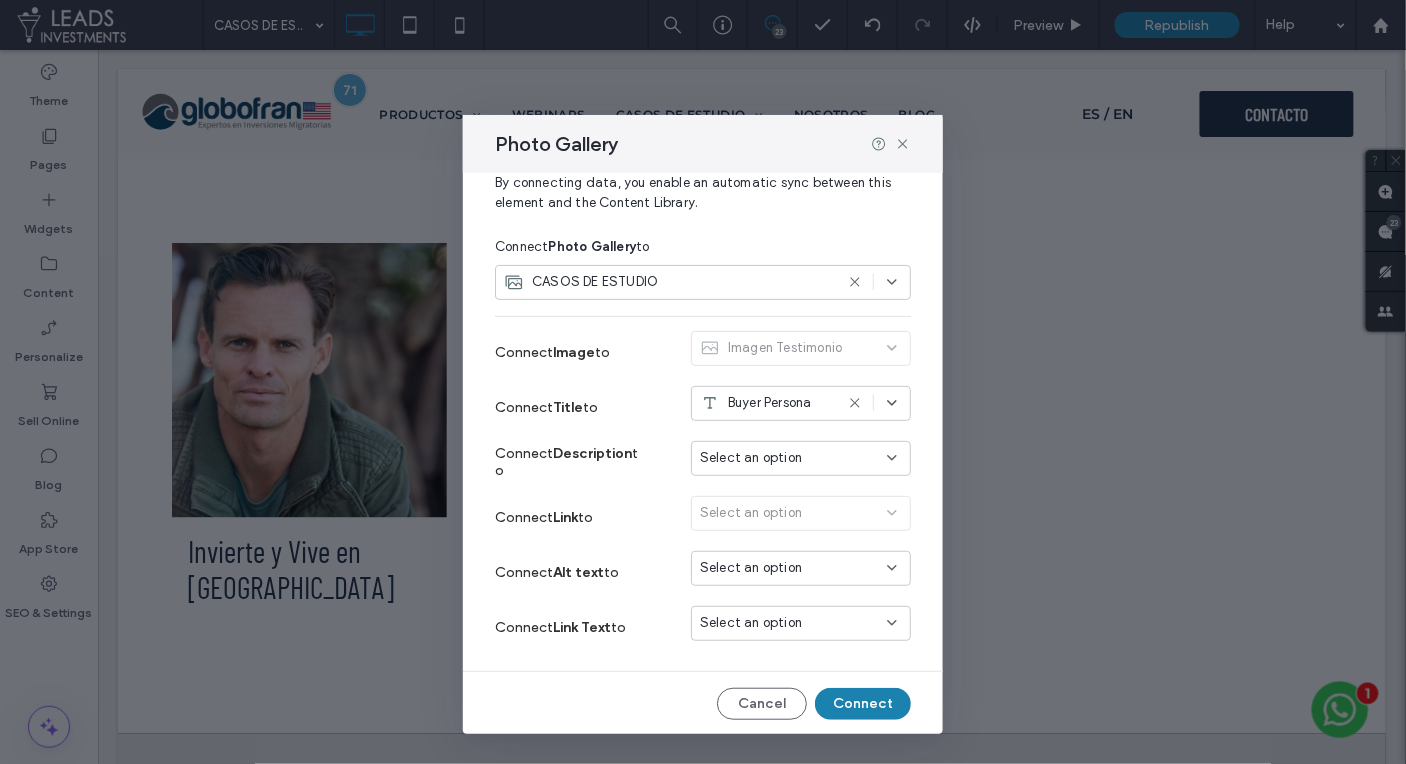 click on "Buyer Persona" at bounding box center (770, 403) 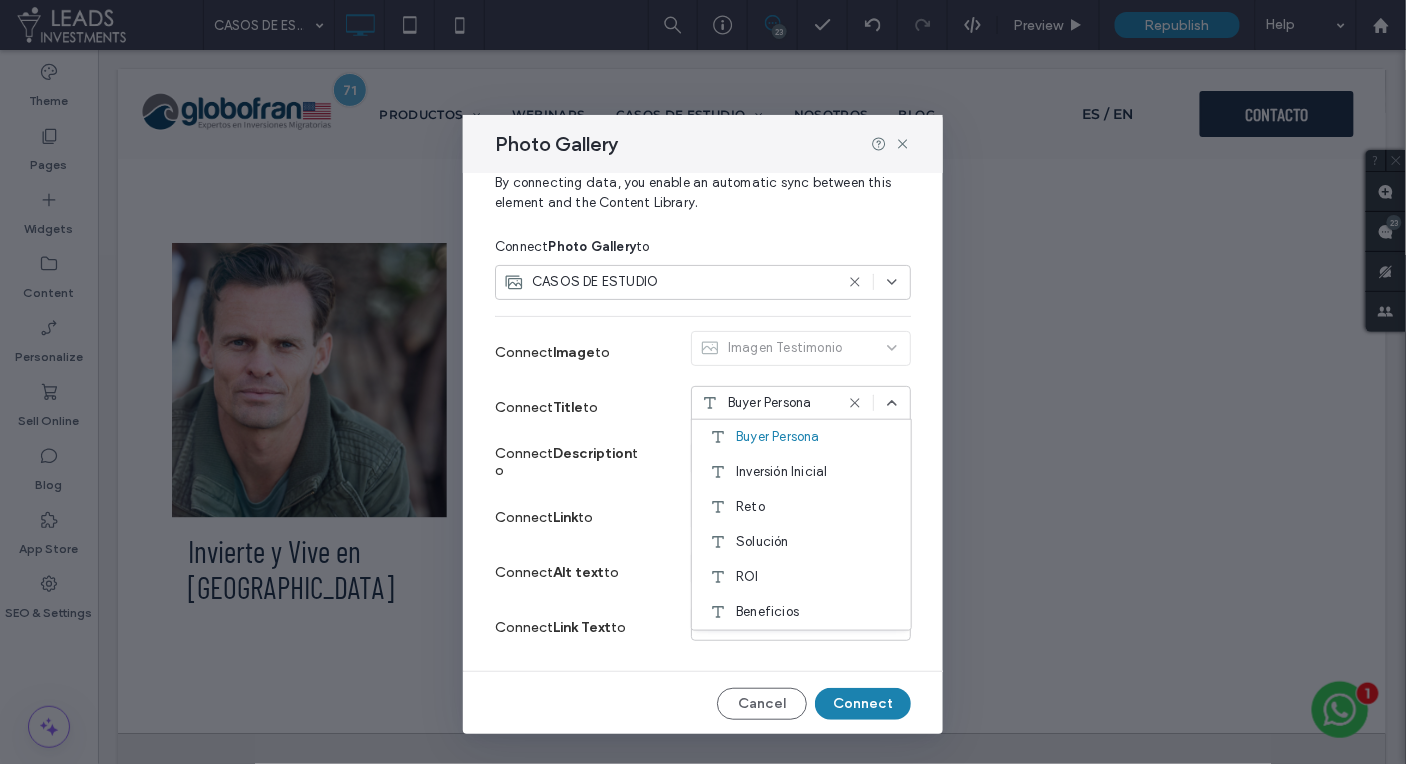 scroll, scrollTop: 0, scrollLeft: 0, axis: both 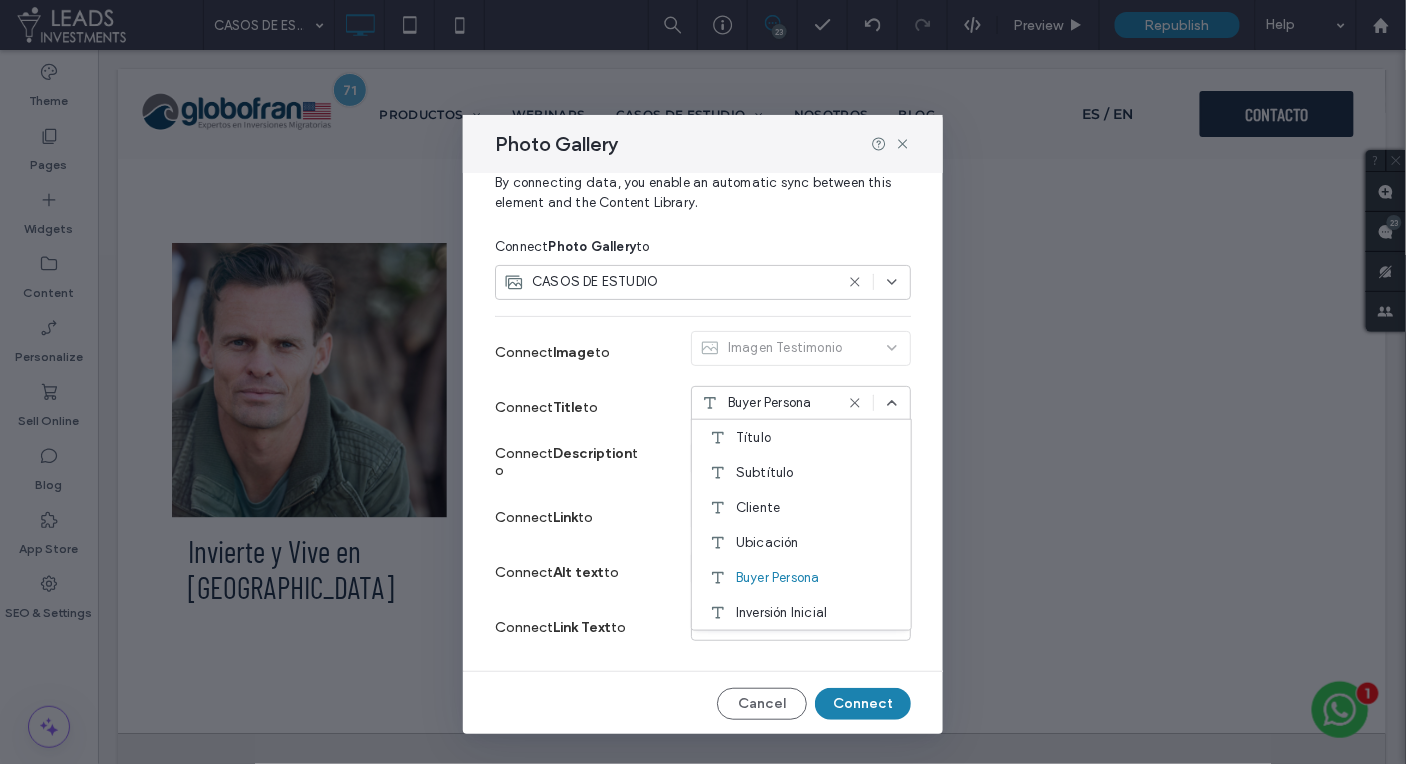 click on "Cliente" at bounding box center [801, 507] 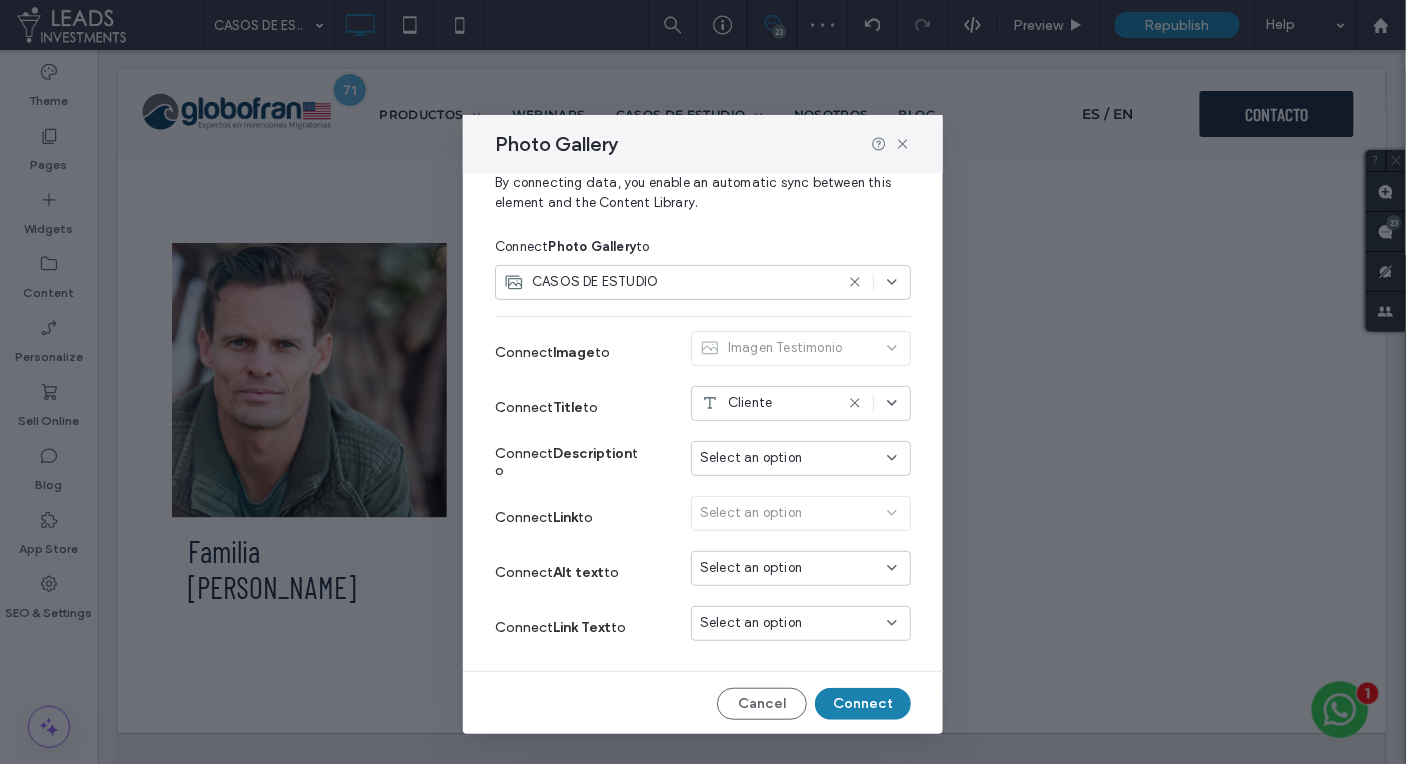scroll, scrollTop: 83, scrollLeft: 0, axis: vertical 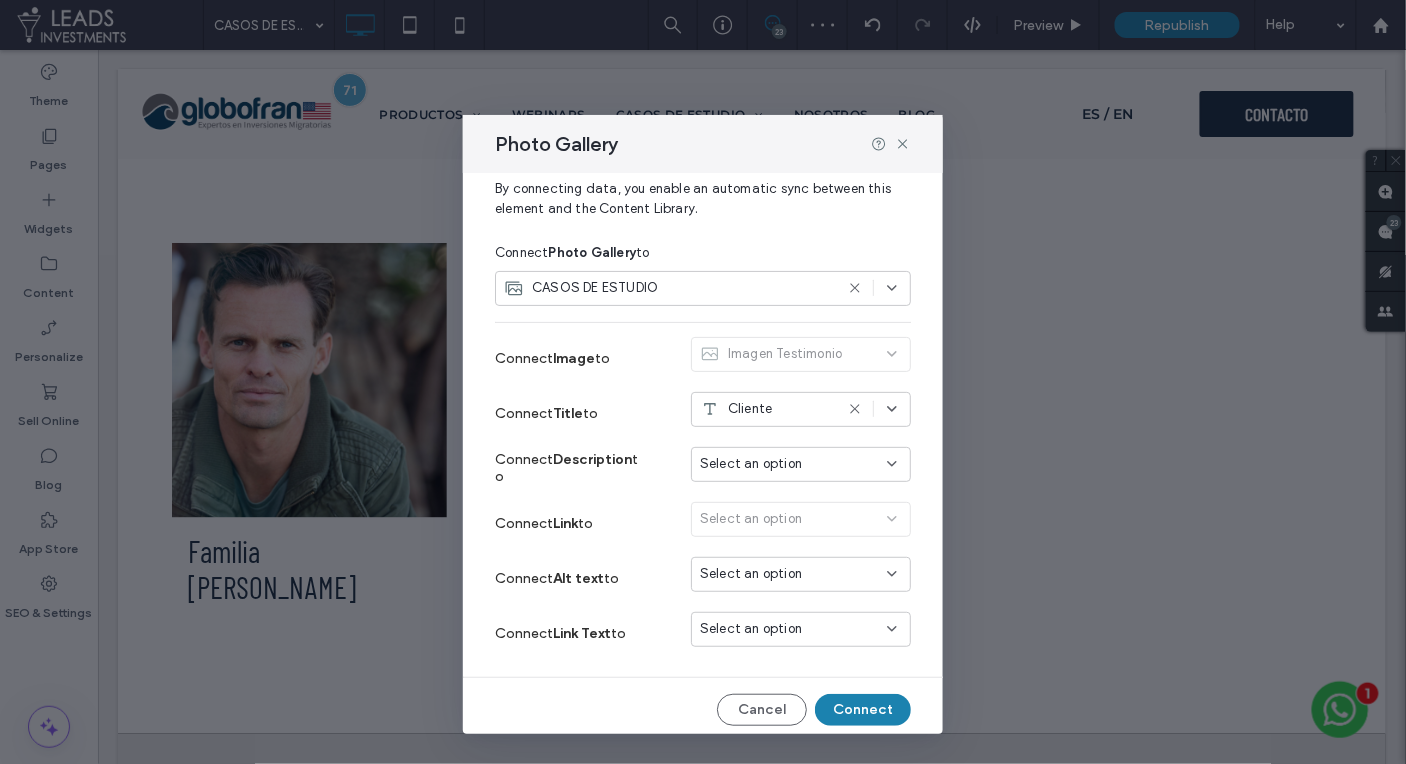click on "Select an option" at bounding box center (751, 464) 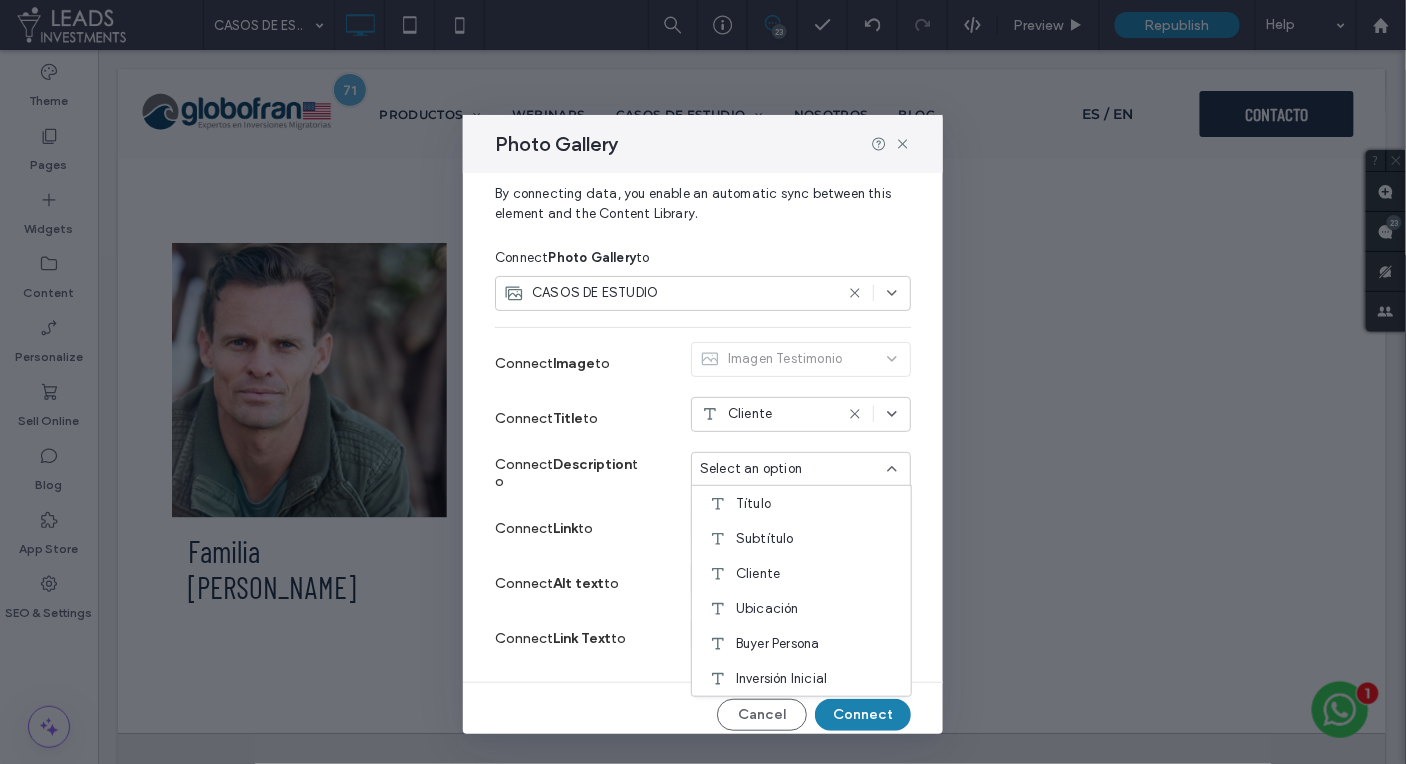 scroll, scrollTop: 76, scrollLeft: 0, axis: vertical 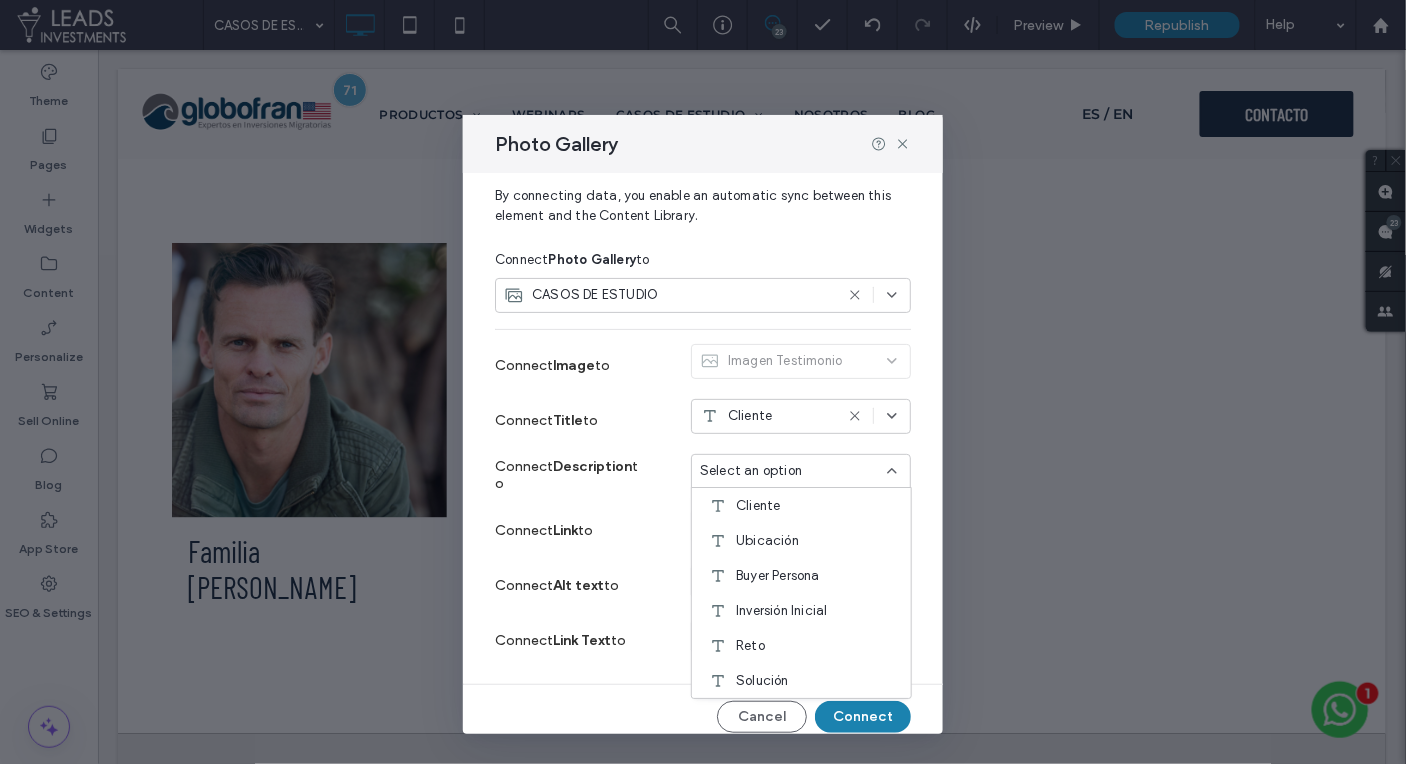 click on "Buyer Persona" at bounding box center [778, 576] 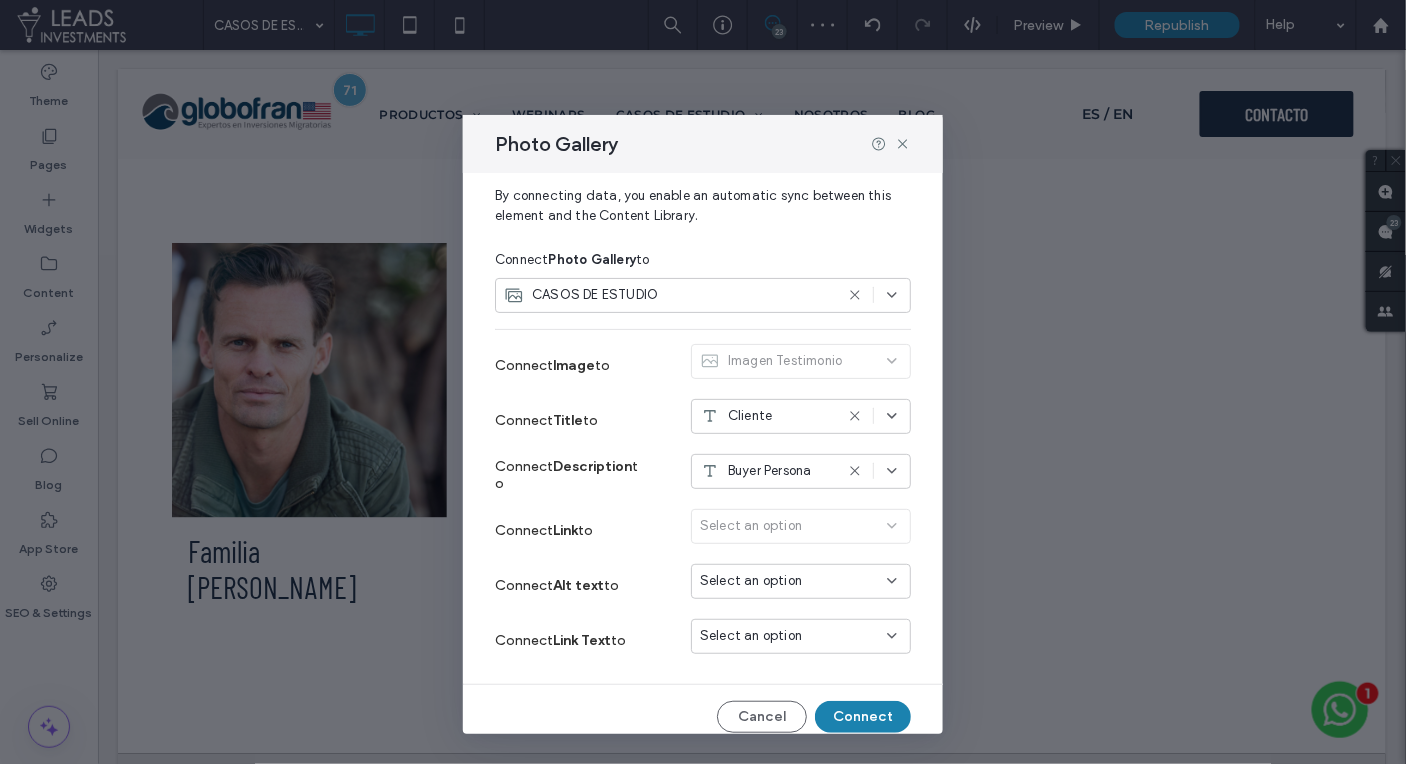 click on "Select an option" at bounding box center [751, 581] 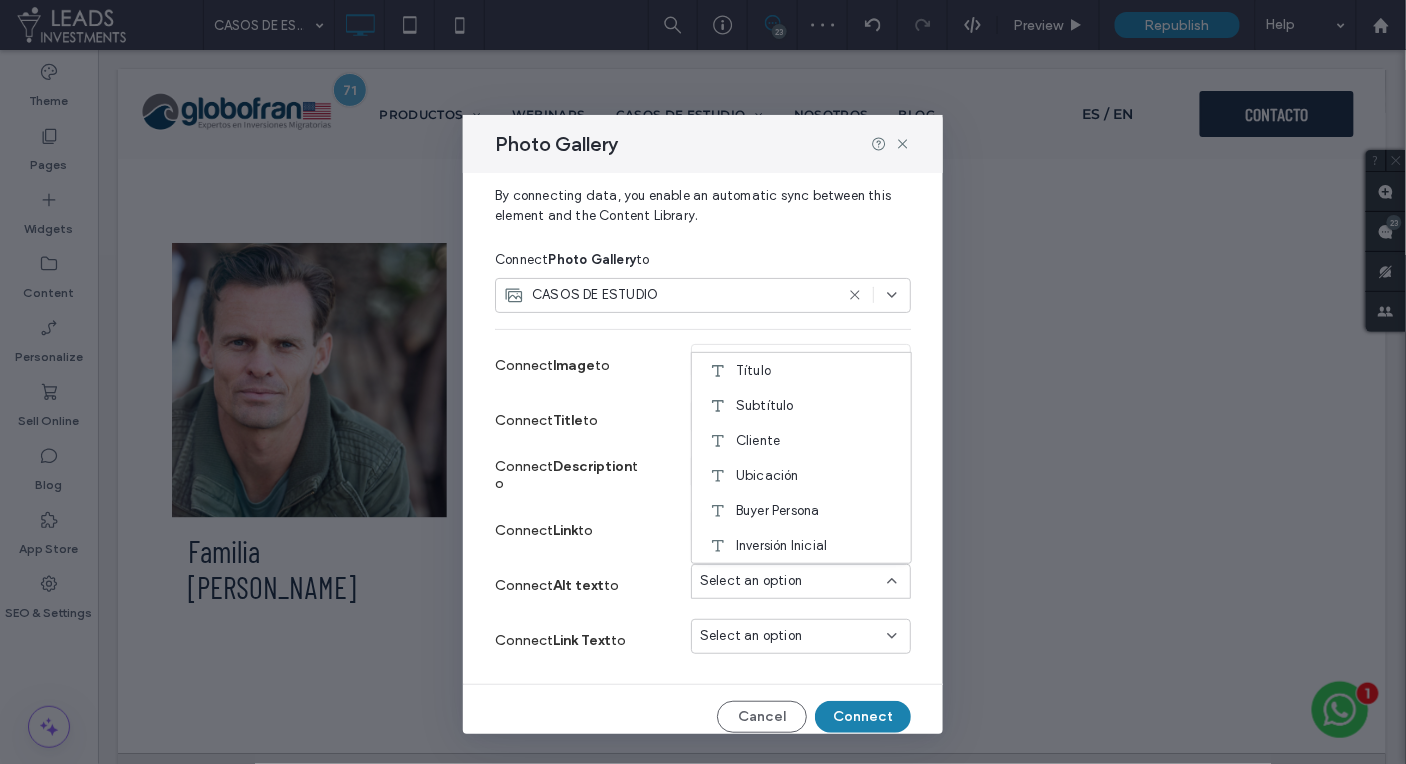 click on "Inversión Inicial" at bounding box center (781, 546) 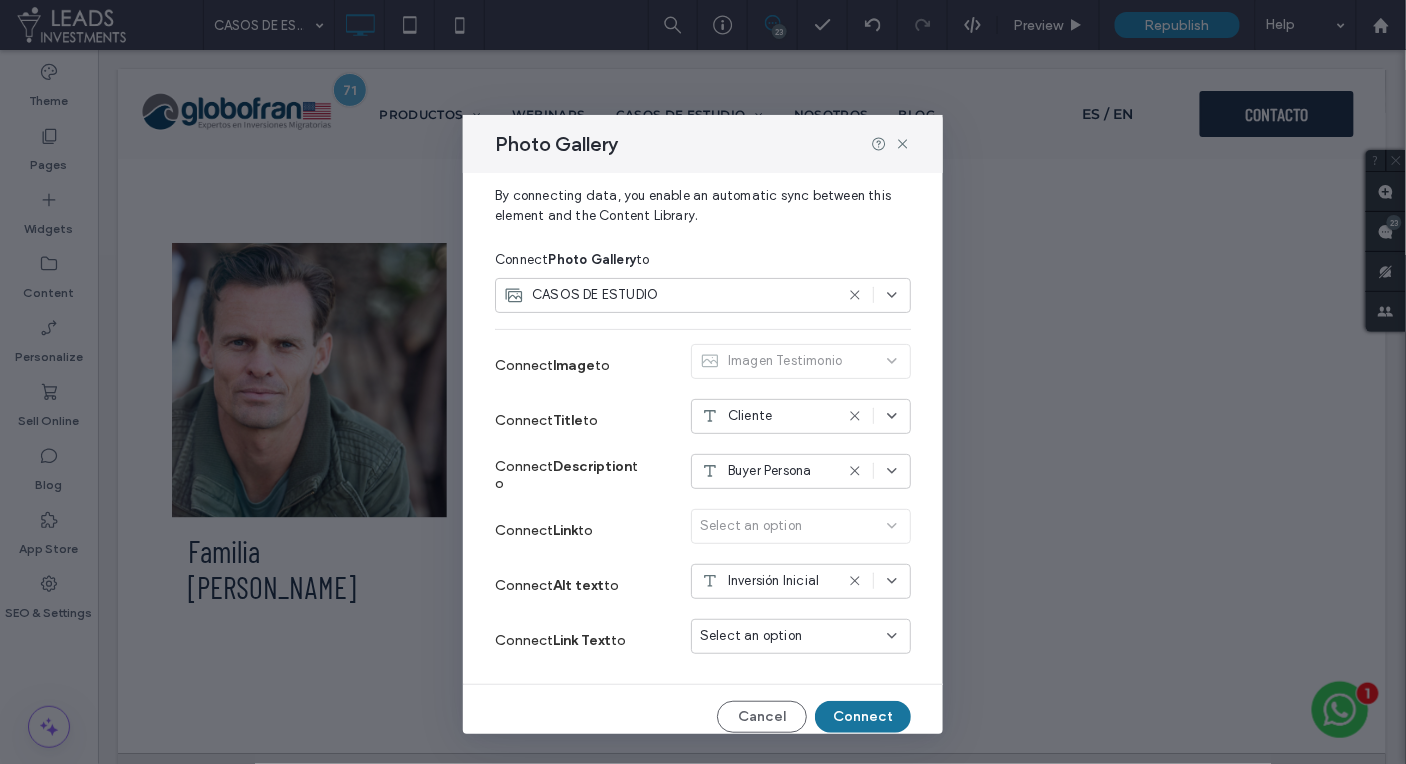 click on "Connect" at bounding box center (863, 717) 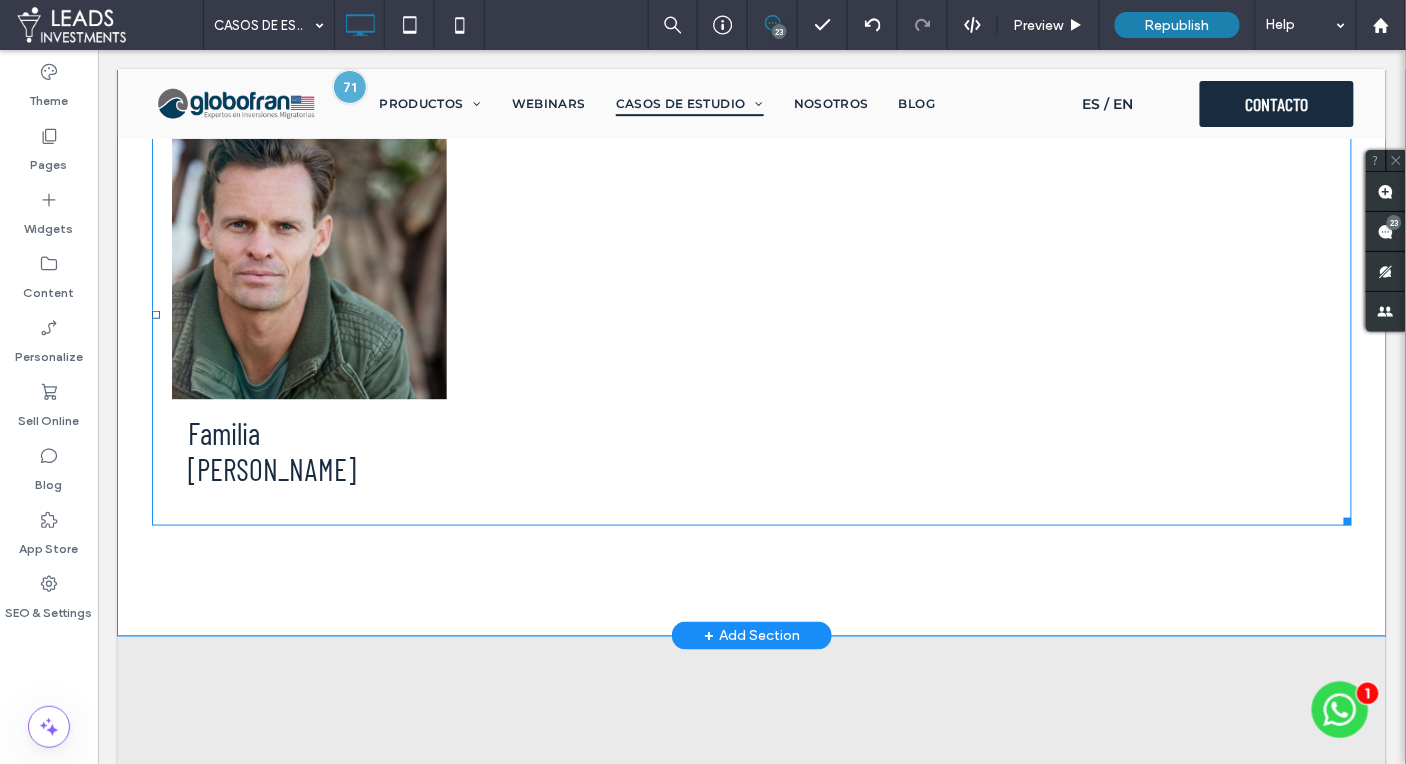 scroll, scrollTop: 453, scrollLeft: 0, axis: vertical 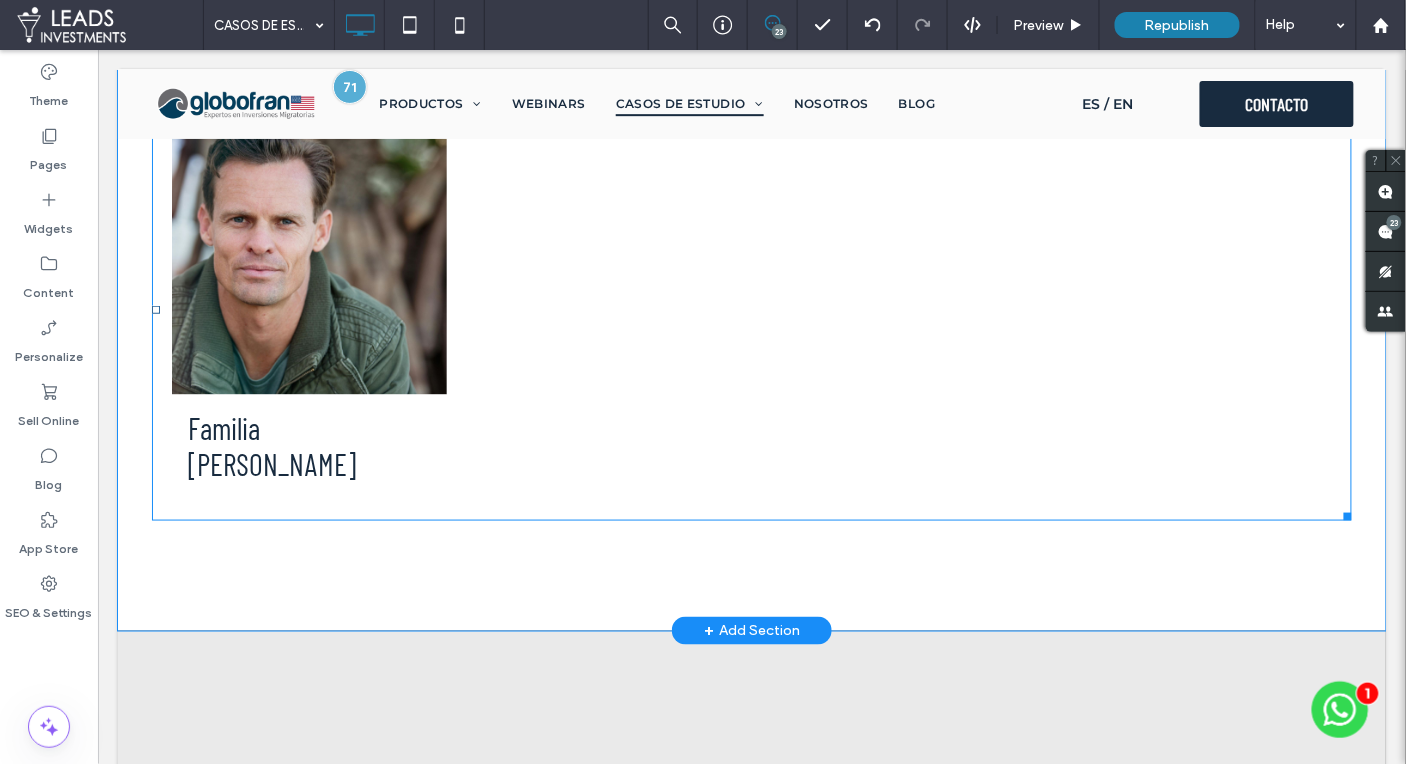 click at bounding box center [308, 256] 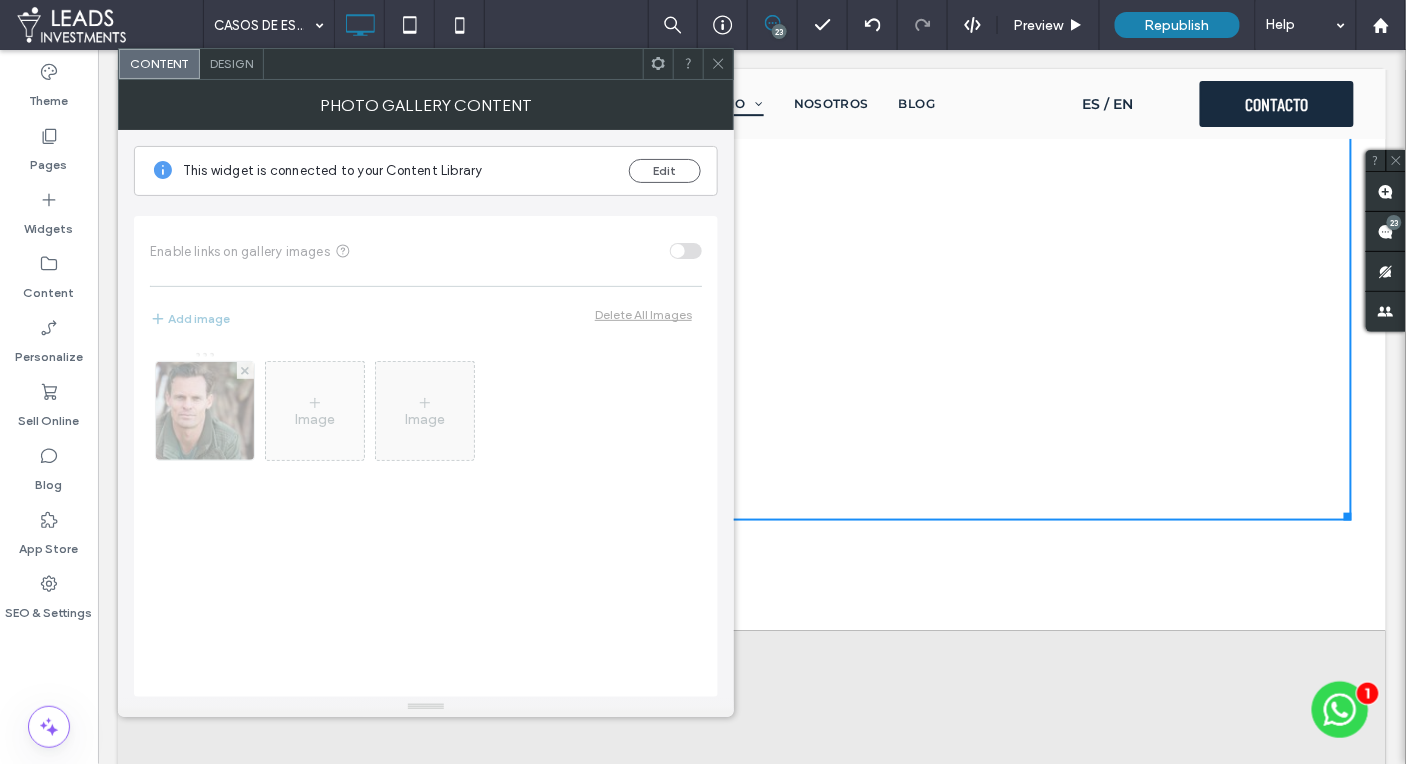 click on "Design" at bounding box center (232, 64) 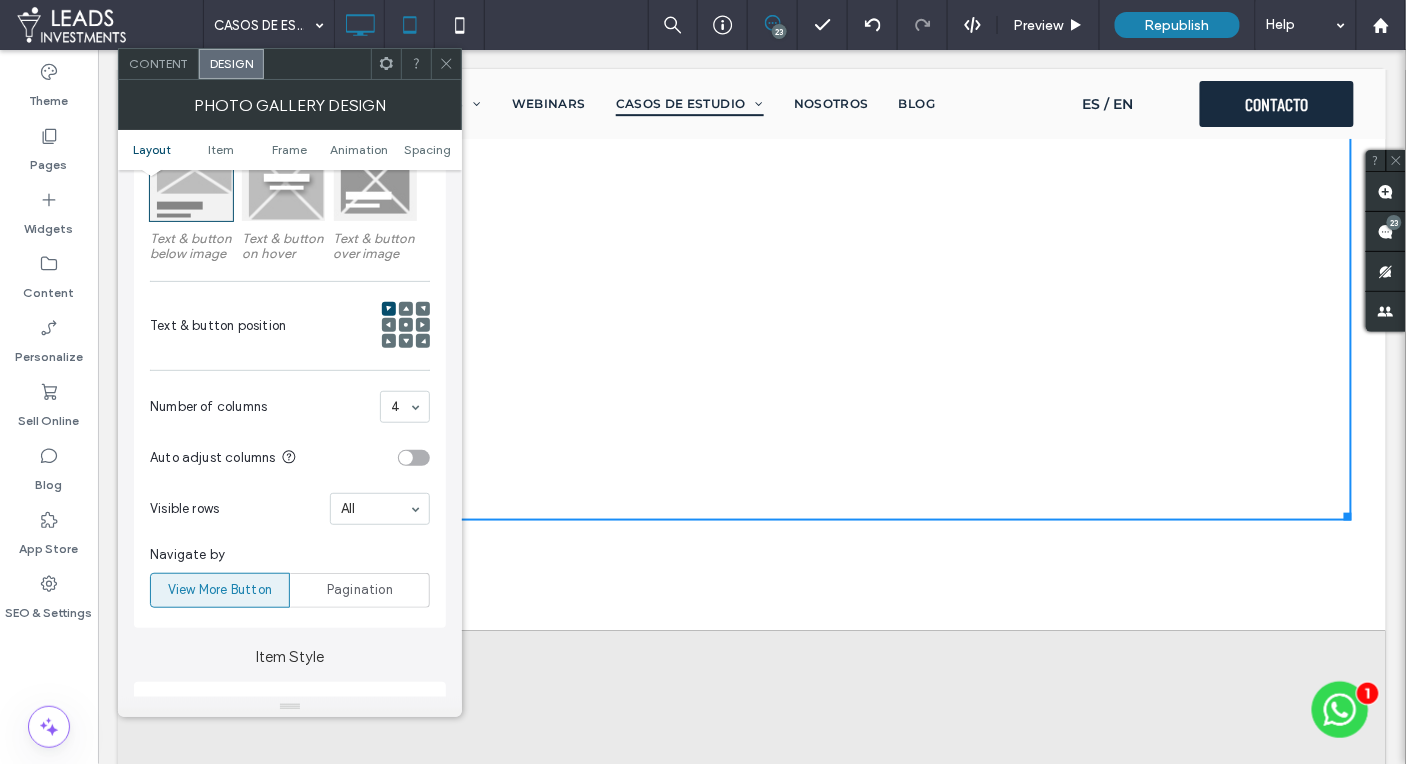 scroll, scrollTop: 324, scrollLeft: 0, axis: vertical 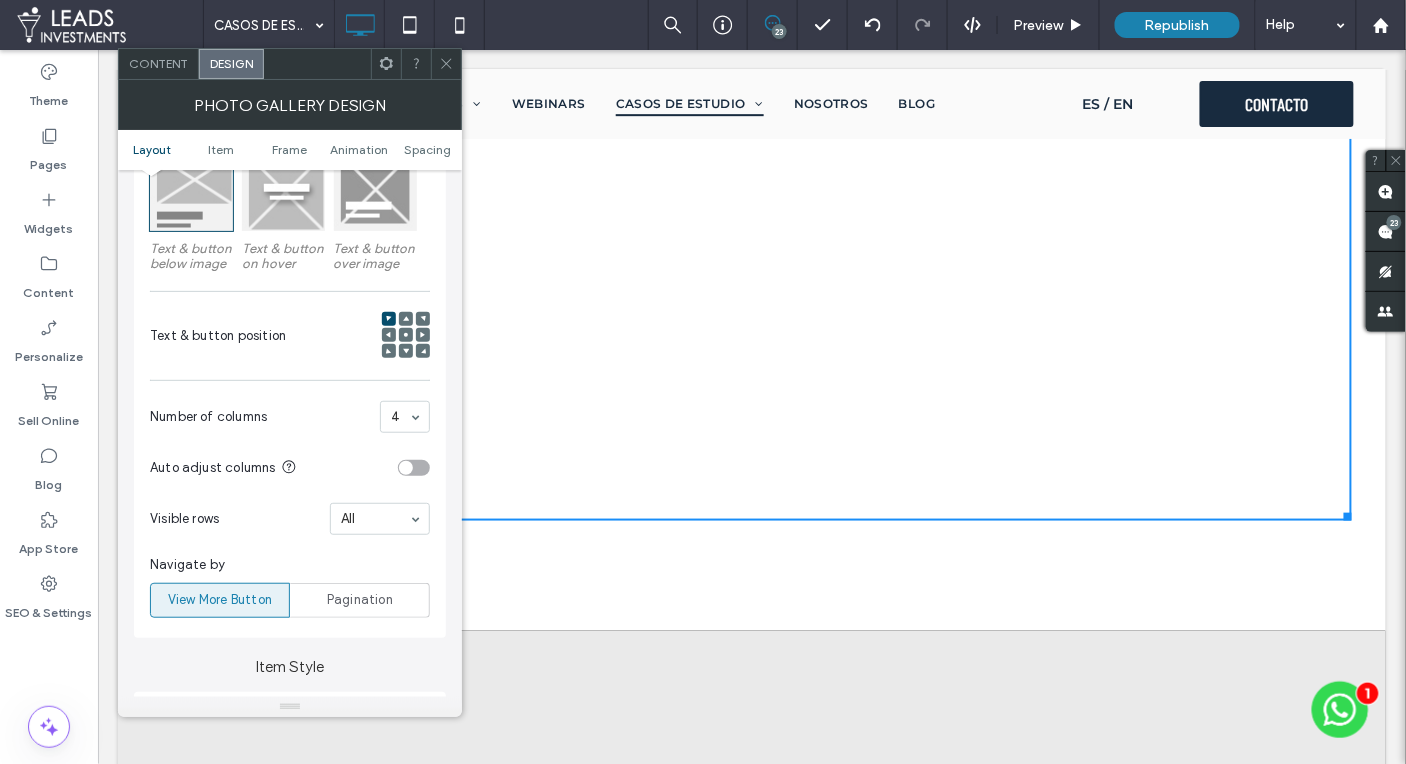 click 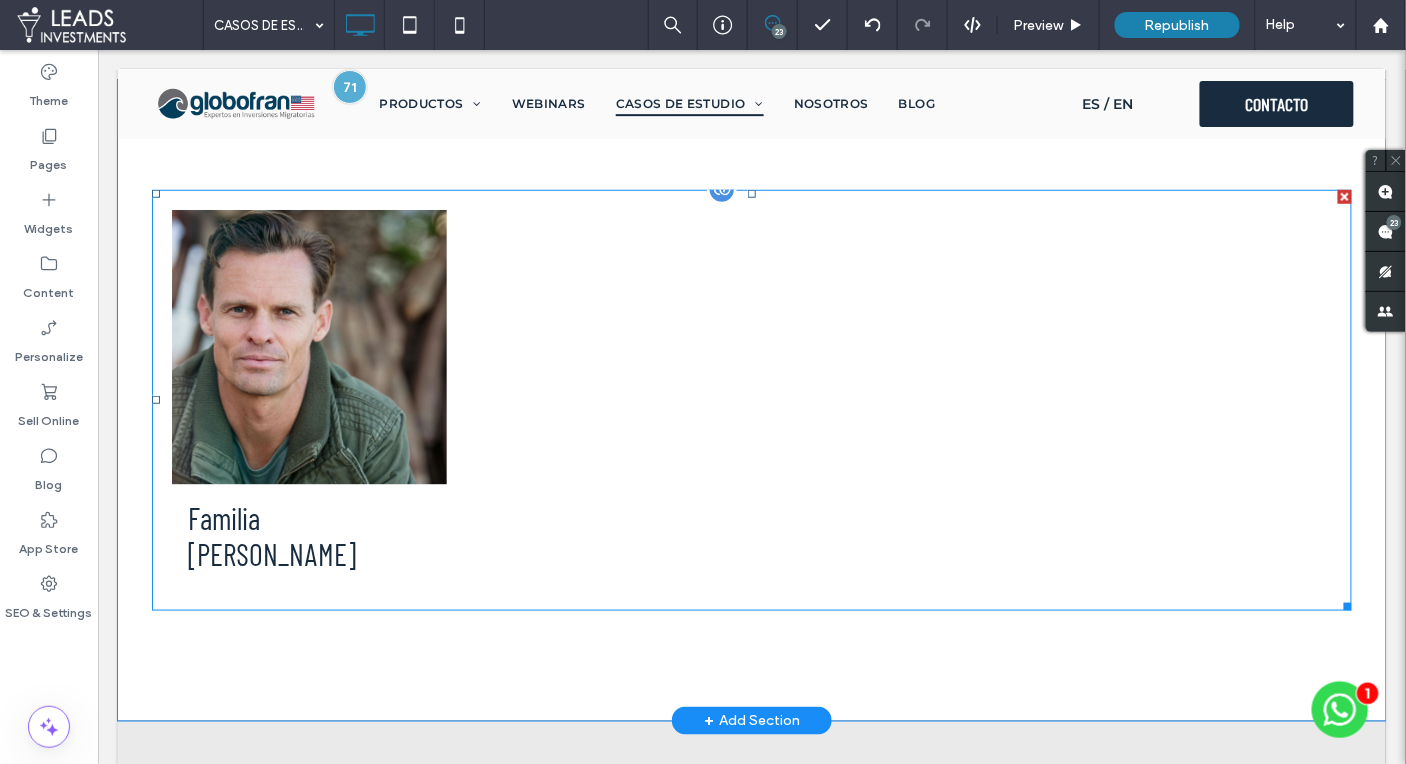 scroll, scrollTop: 343, scrollLeft: 0, axis: vertical 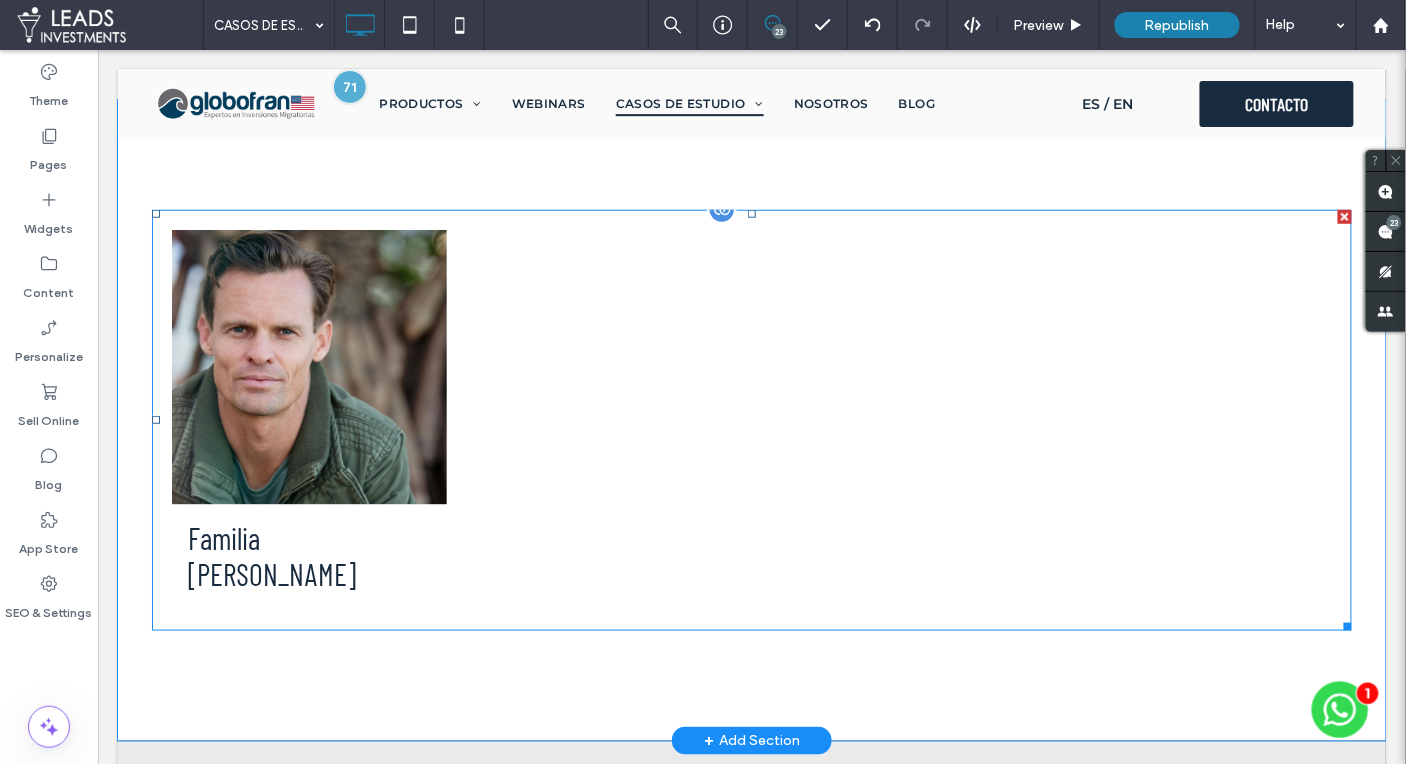 click at bounding box center [308, 366] 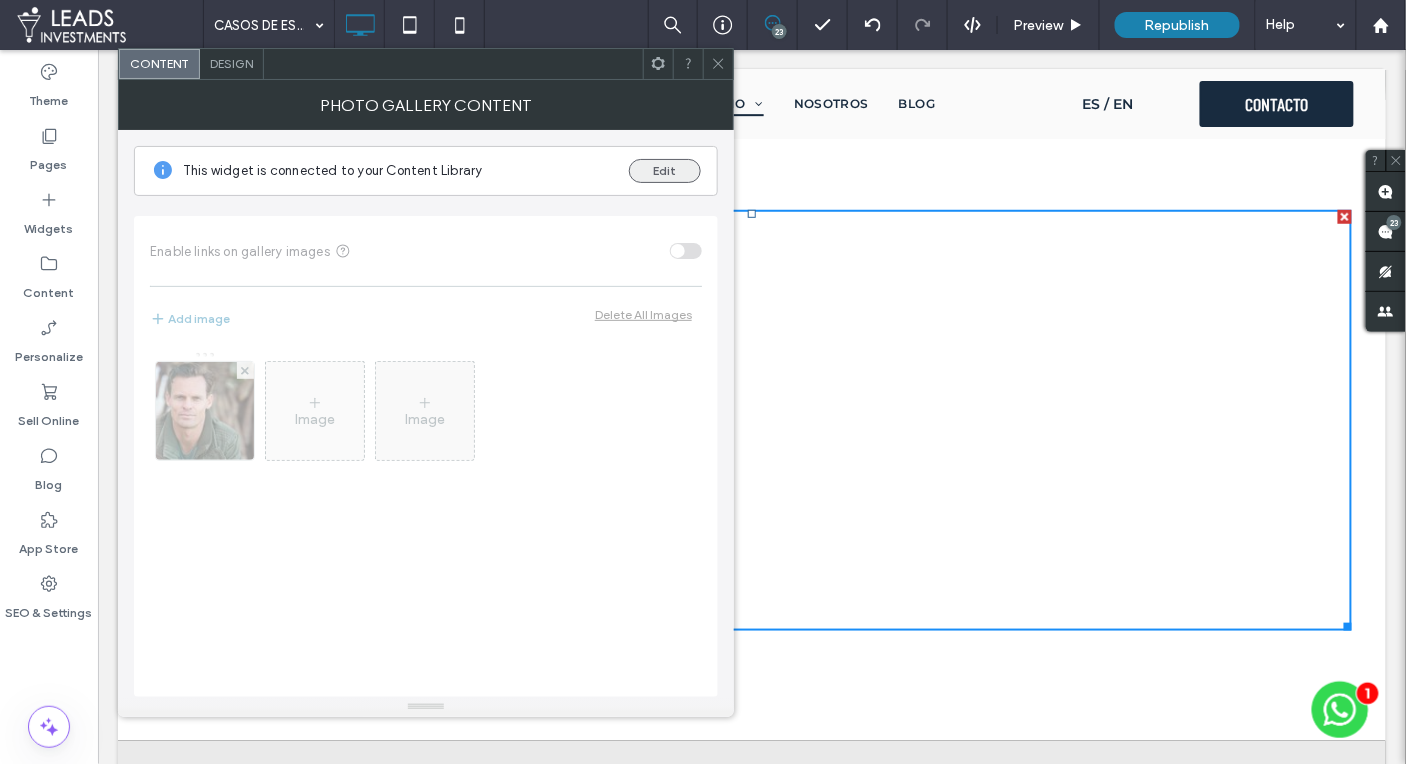 click on "Edit" at bounding box center (665, 171) 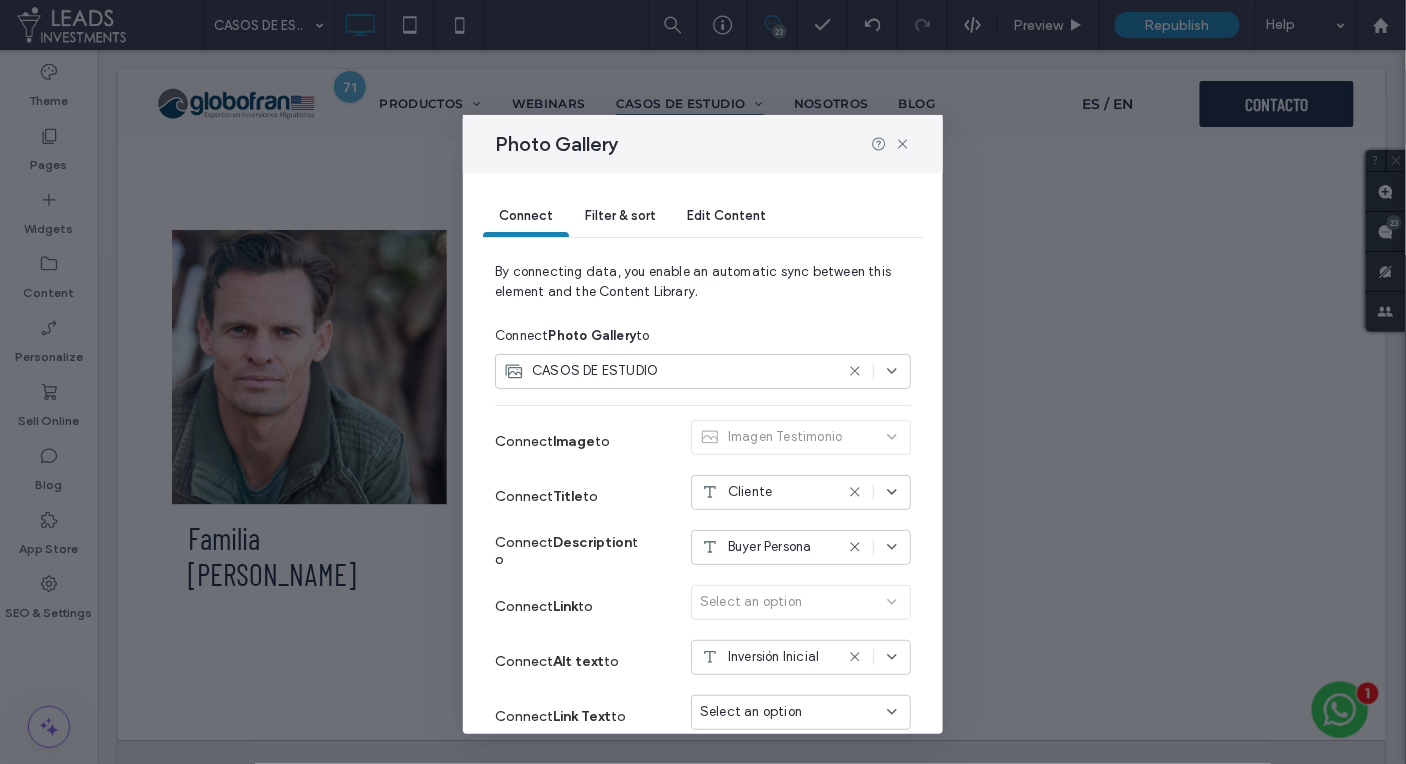 scroll, scrollTop: 89, scrollLeft: 0, axis: vertical 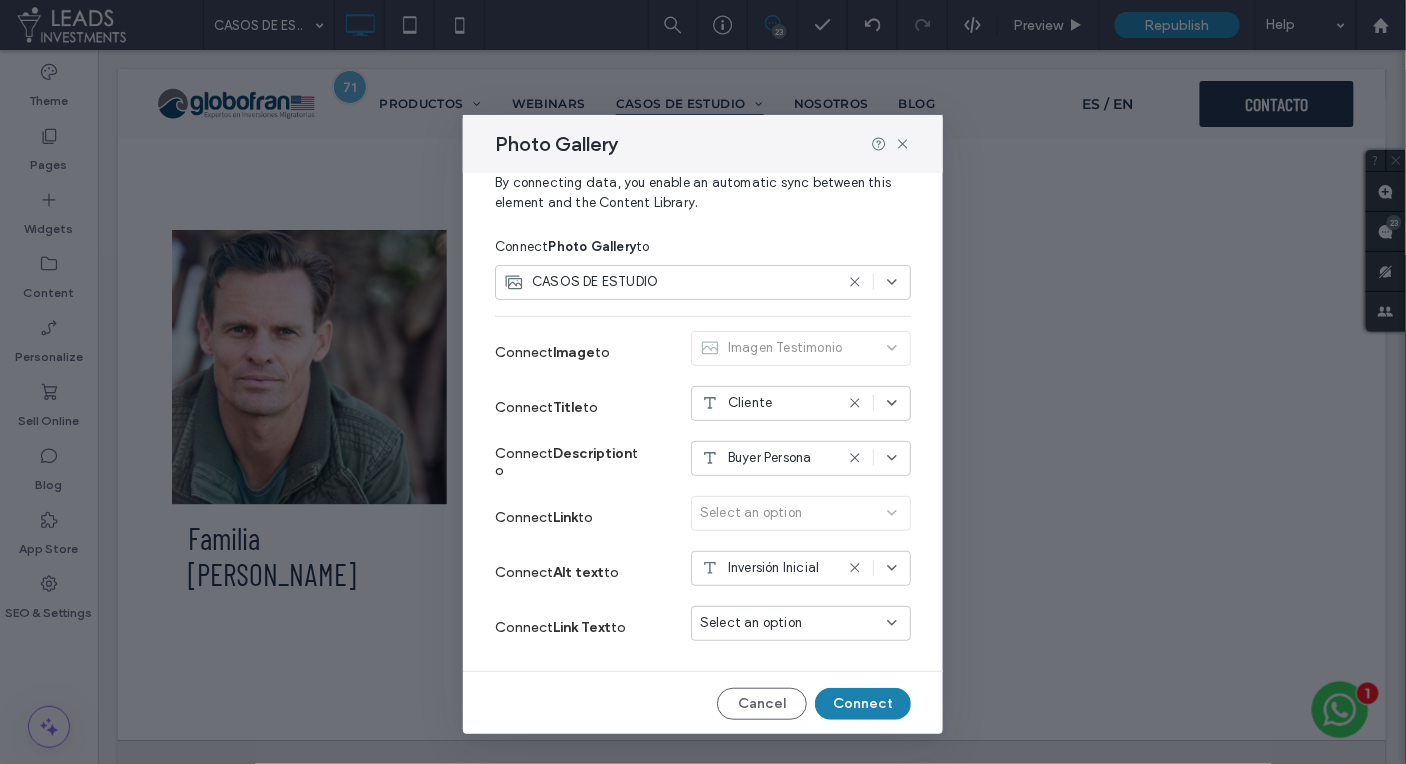 click on "Select an option" at bounding box center [751, 623] 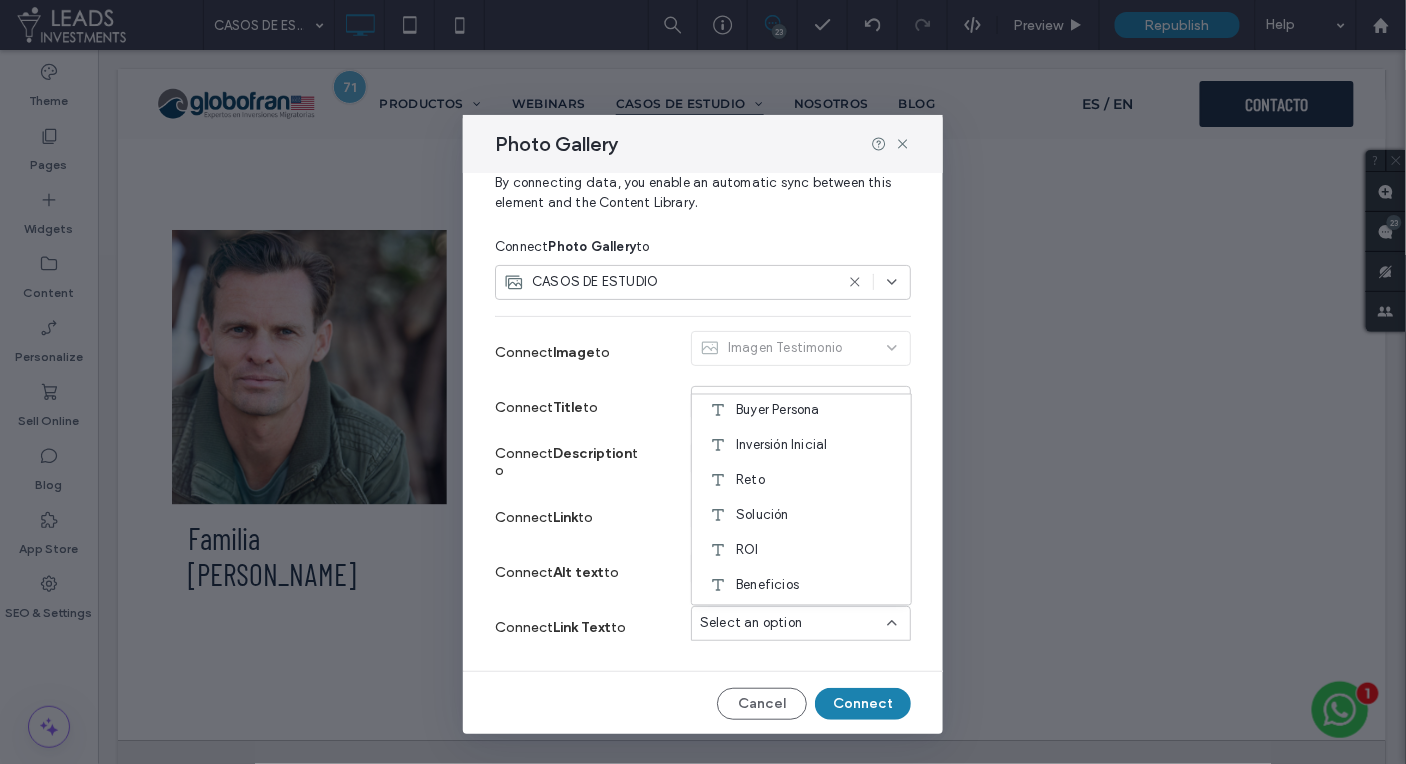 scroll, scrollTop: 245, scrollLeft: 0, axis: vertical 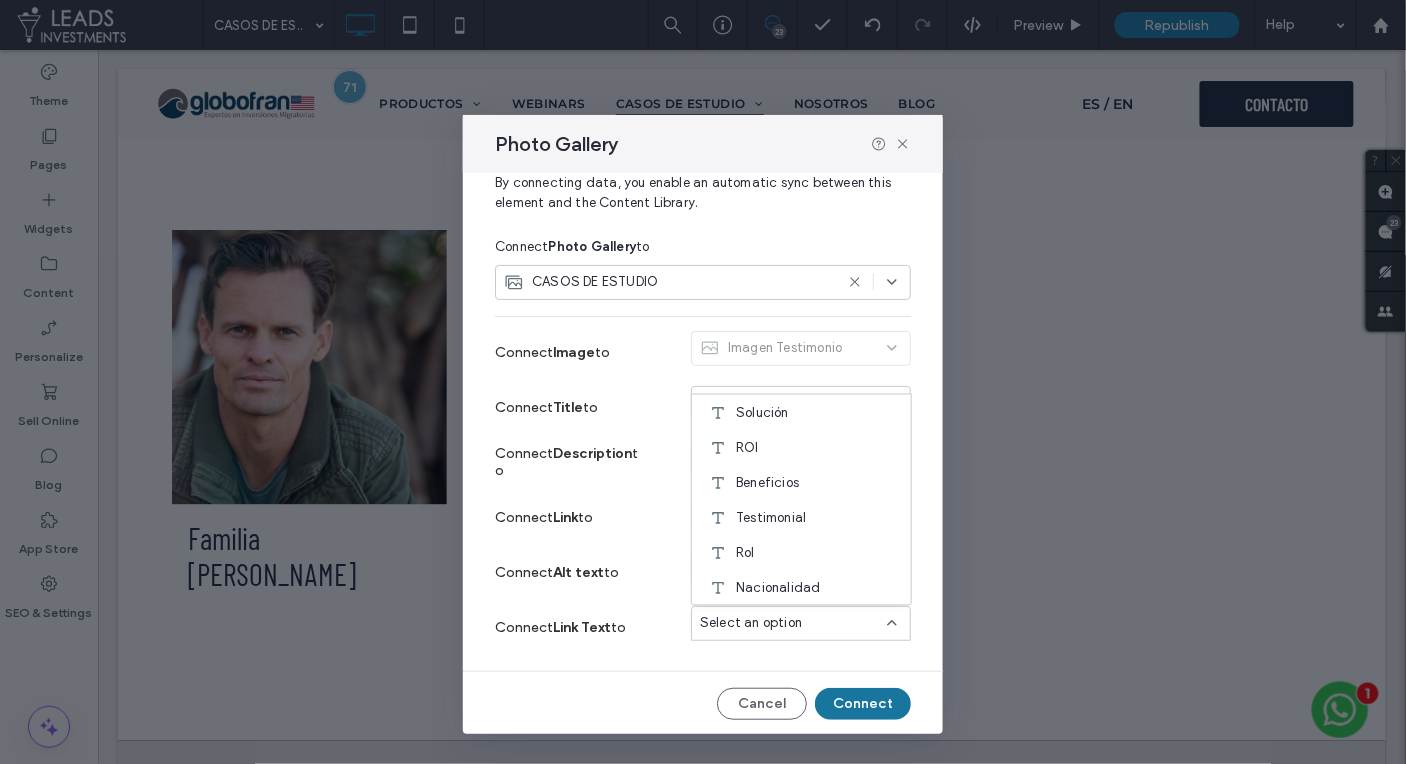 click on "Connect" at bounding box center (863, 704) 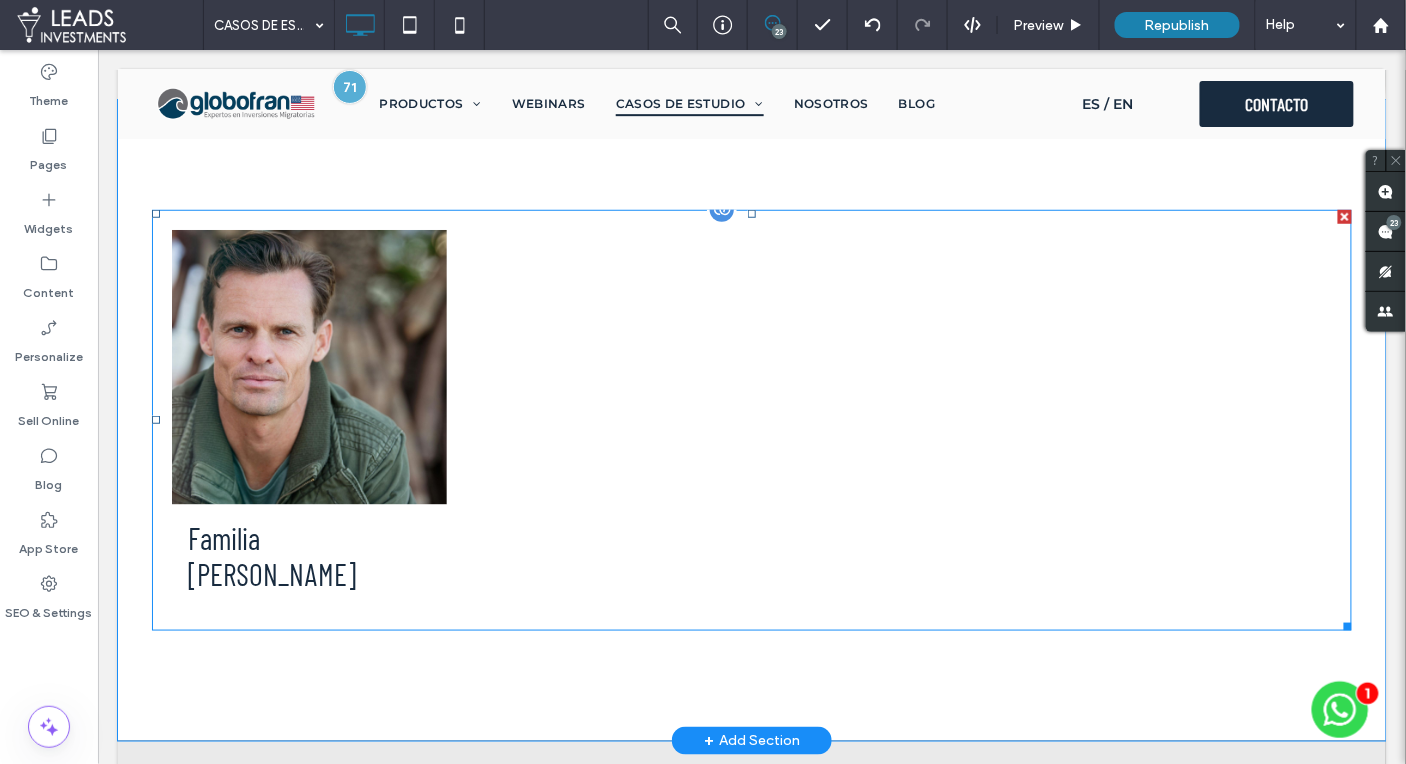click at bounding box center [308, 366] 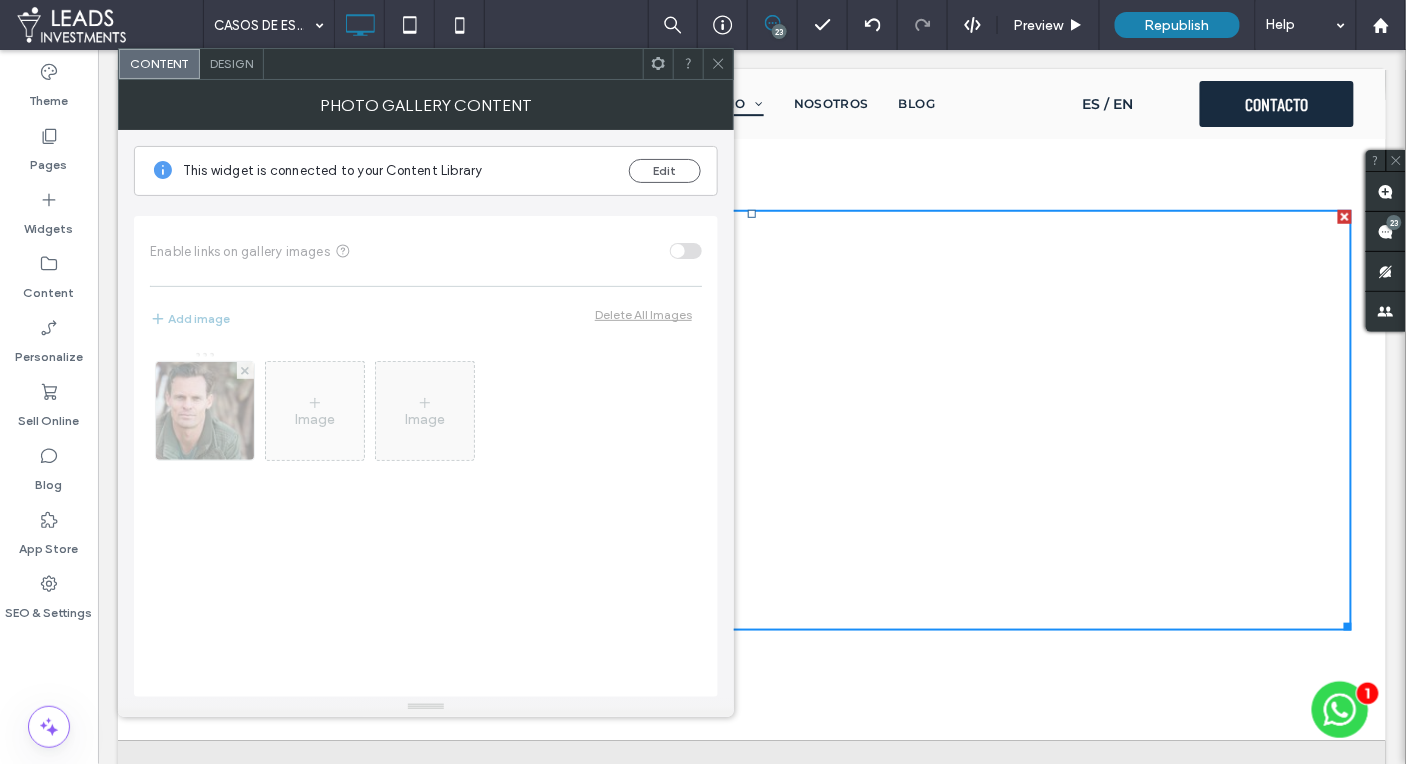 click on "Design" at bounding box center [231, 63] 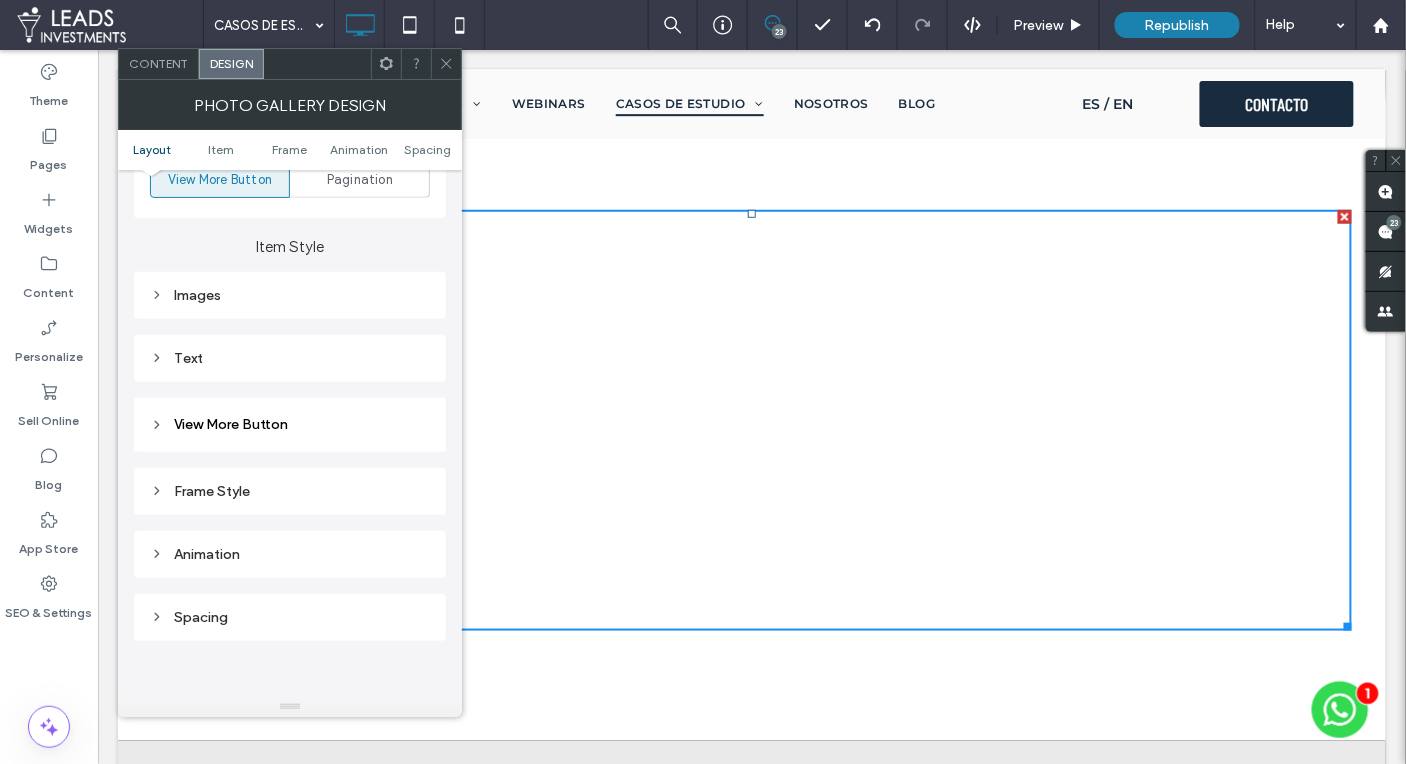 scroll, scrollTop: 746, scrollLeft: 0, axis: vertical 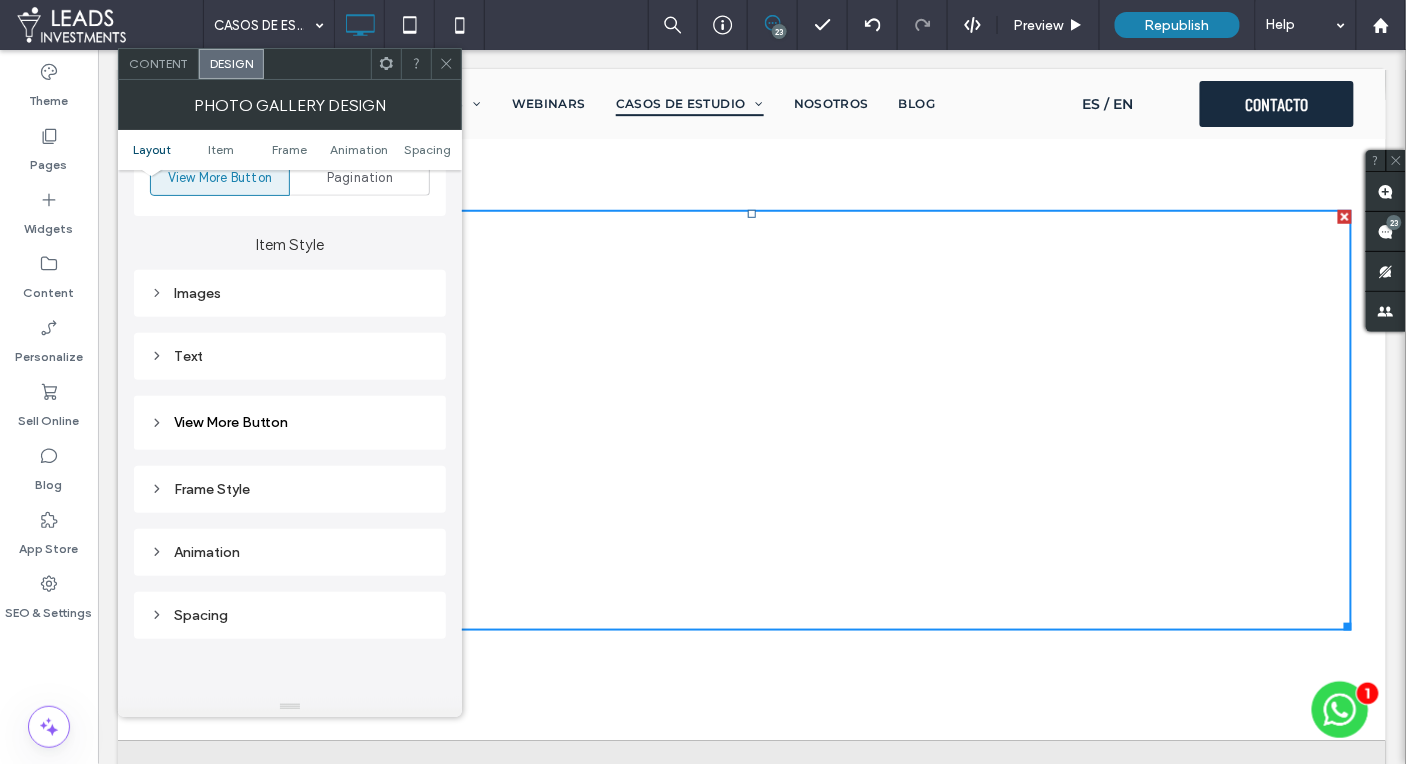 click 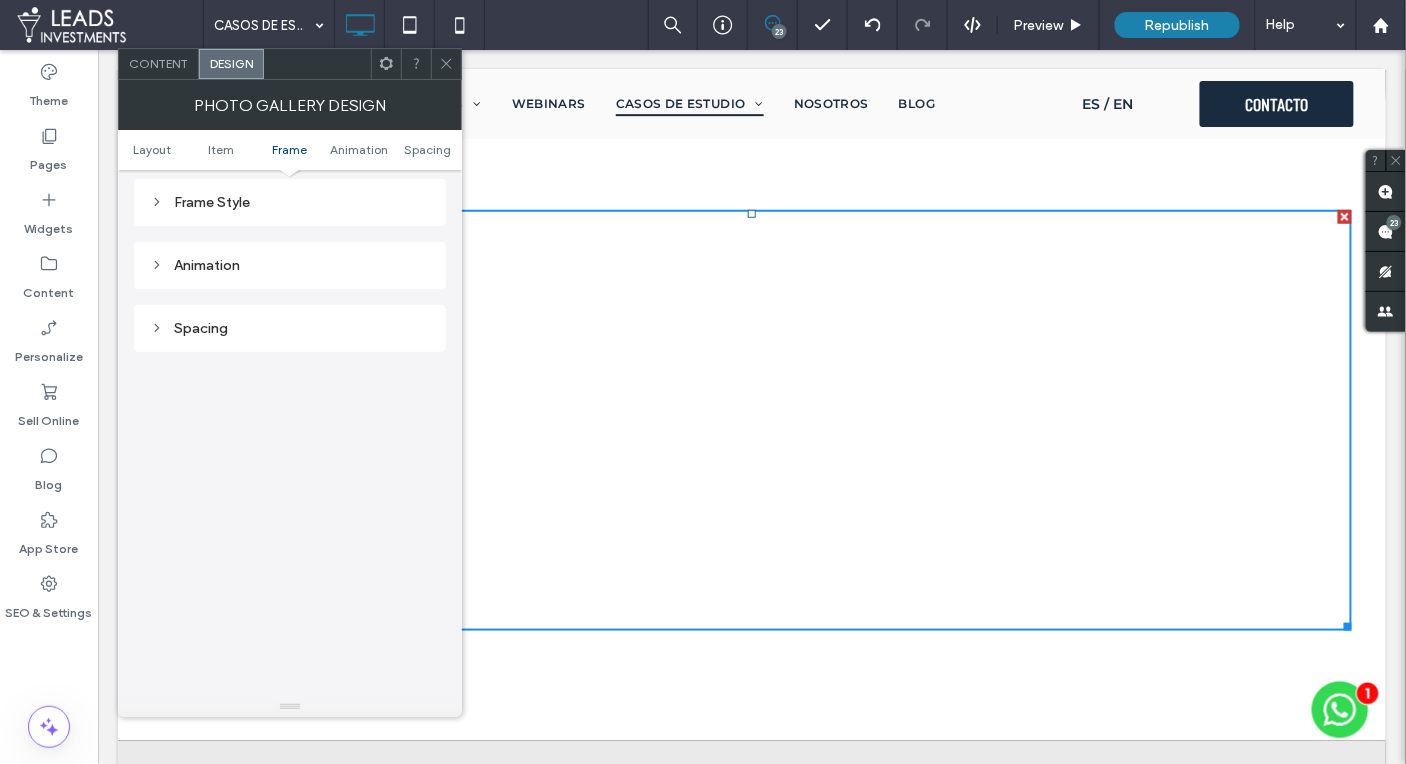 scroll, scrollTop: 1433, scrollLeft: 0, axis: vertical 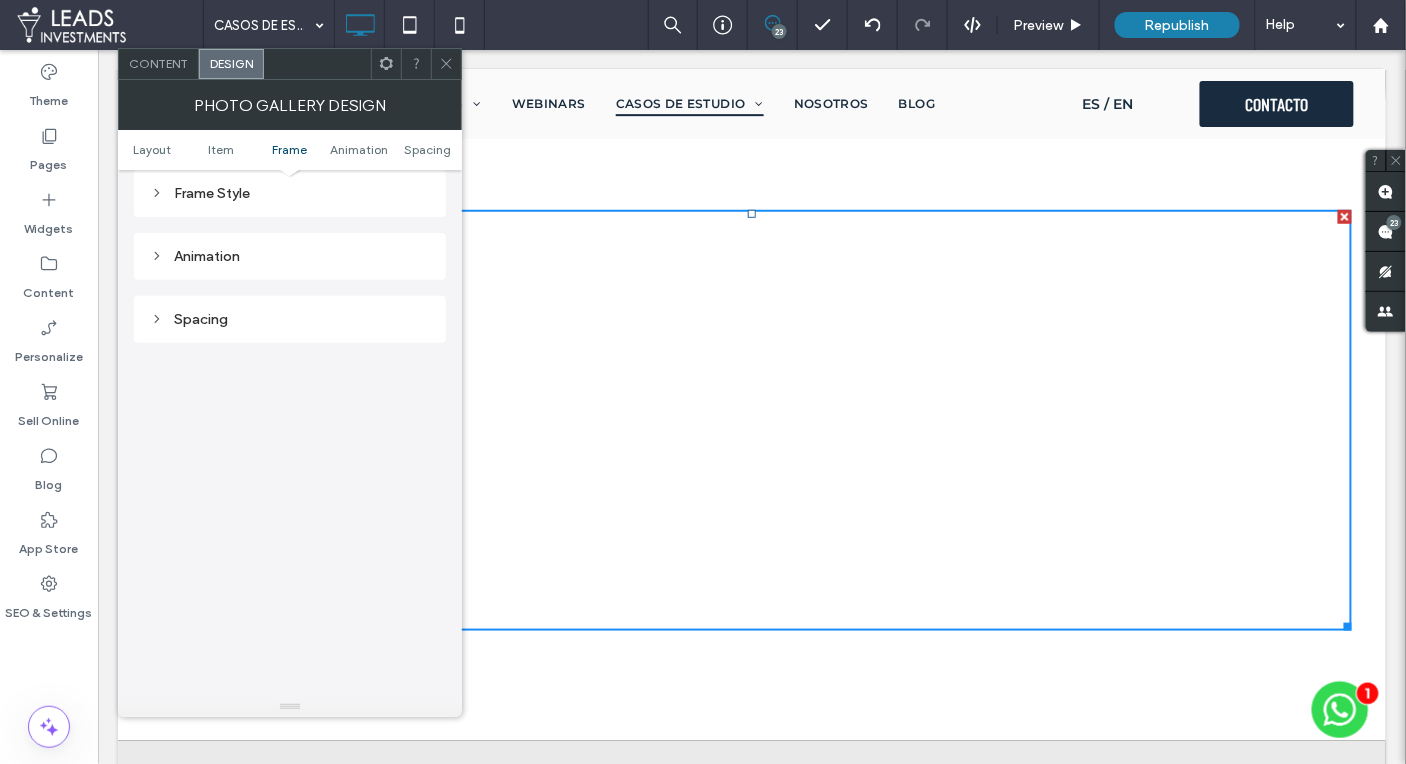 drag, startPoint x: 445, startPoint y: 64, endPoint x: 404, endPoint y: 70, distance: 41.4367 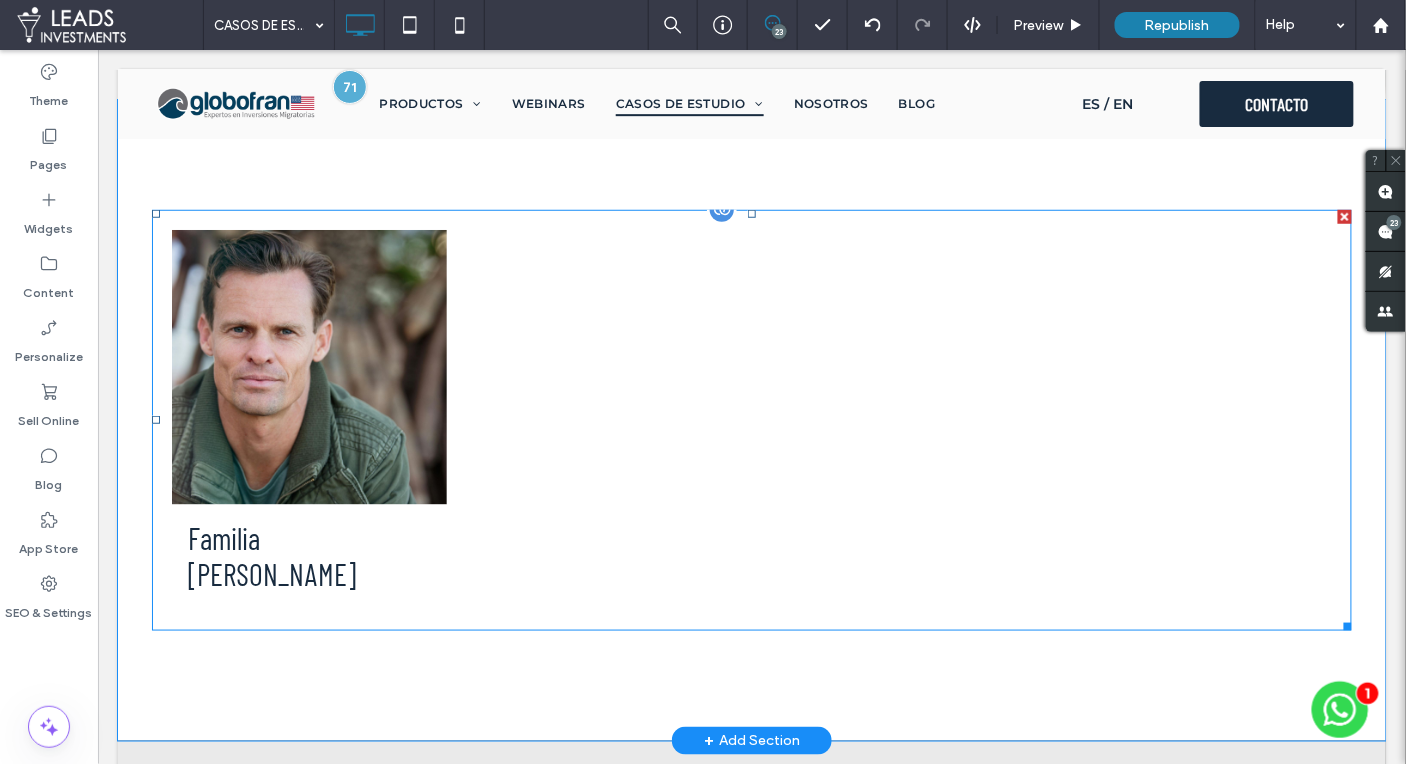 click at bounding box center [603, 419] 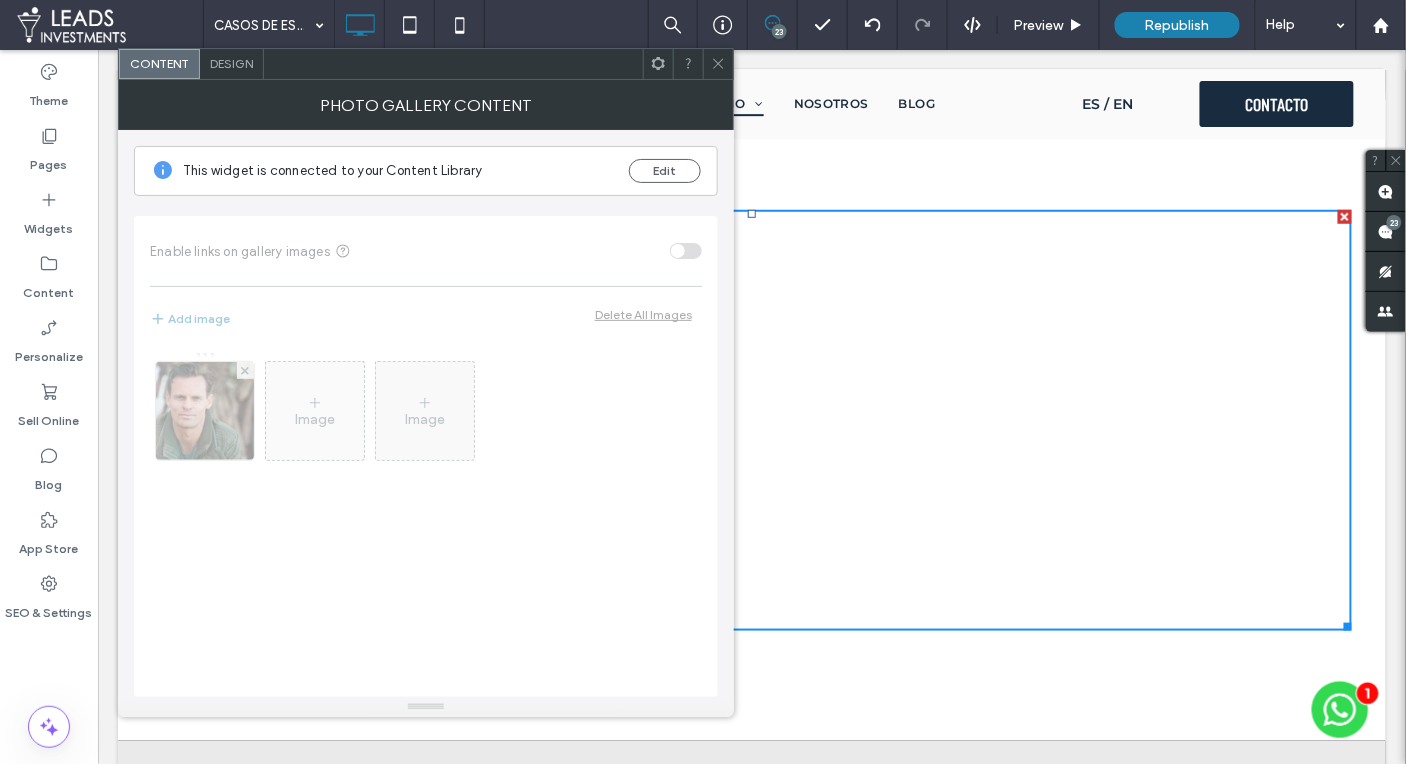 click on "Design" at bounding box center [231, 63] 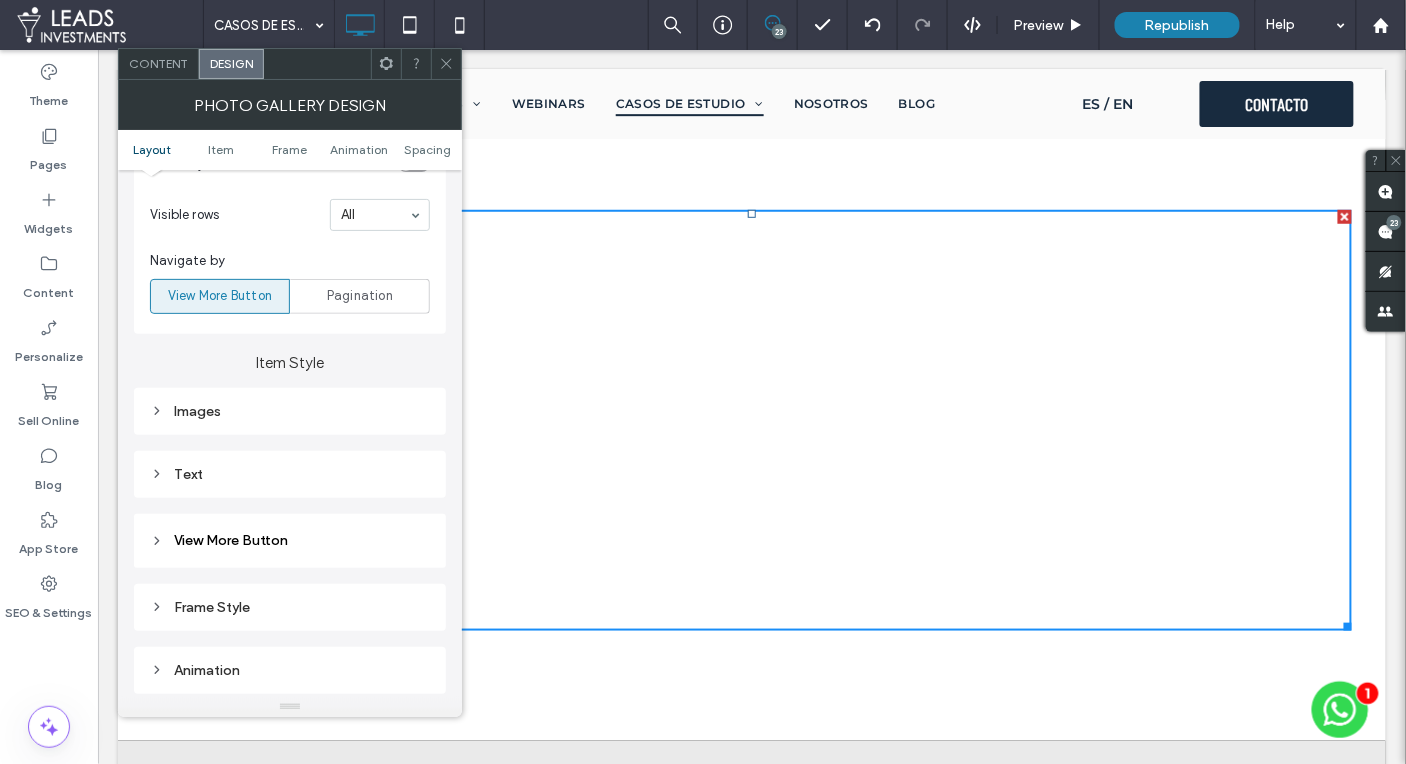 scroll, scrollTop: 655, scrollLeft: 0, axis: vertical 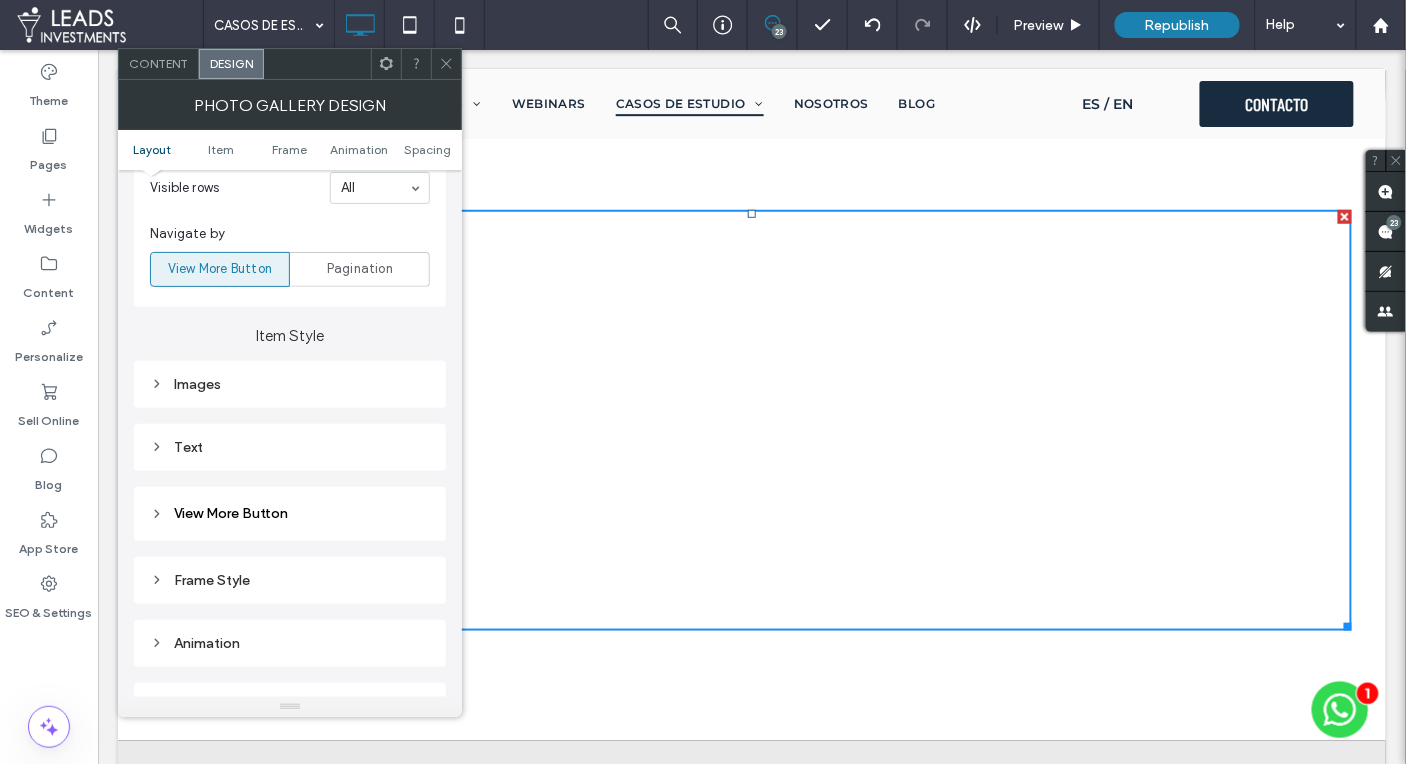 click 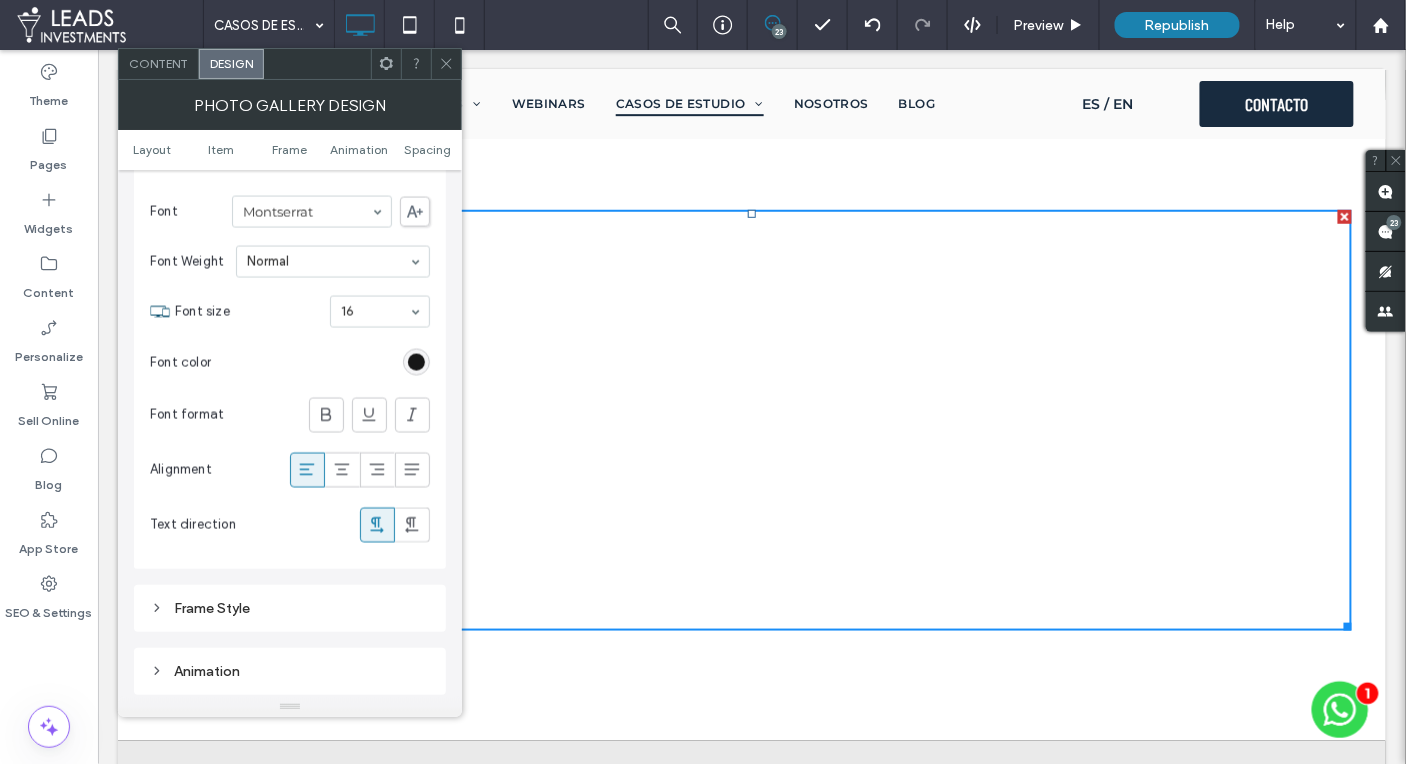 scroll, scrollTop: 1022, scrollLeft: 0, axis: vertical 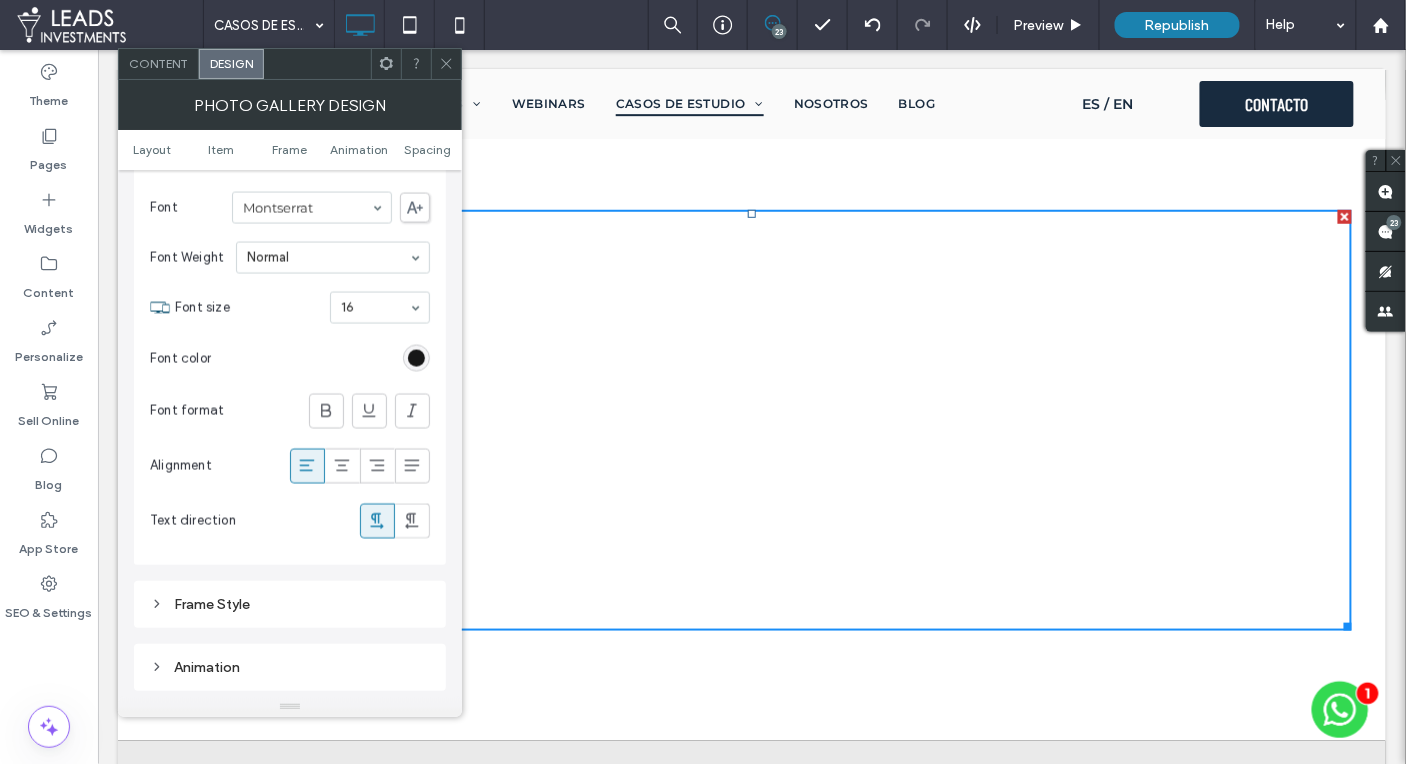 click 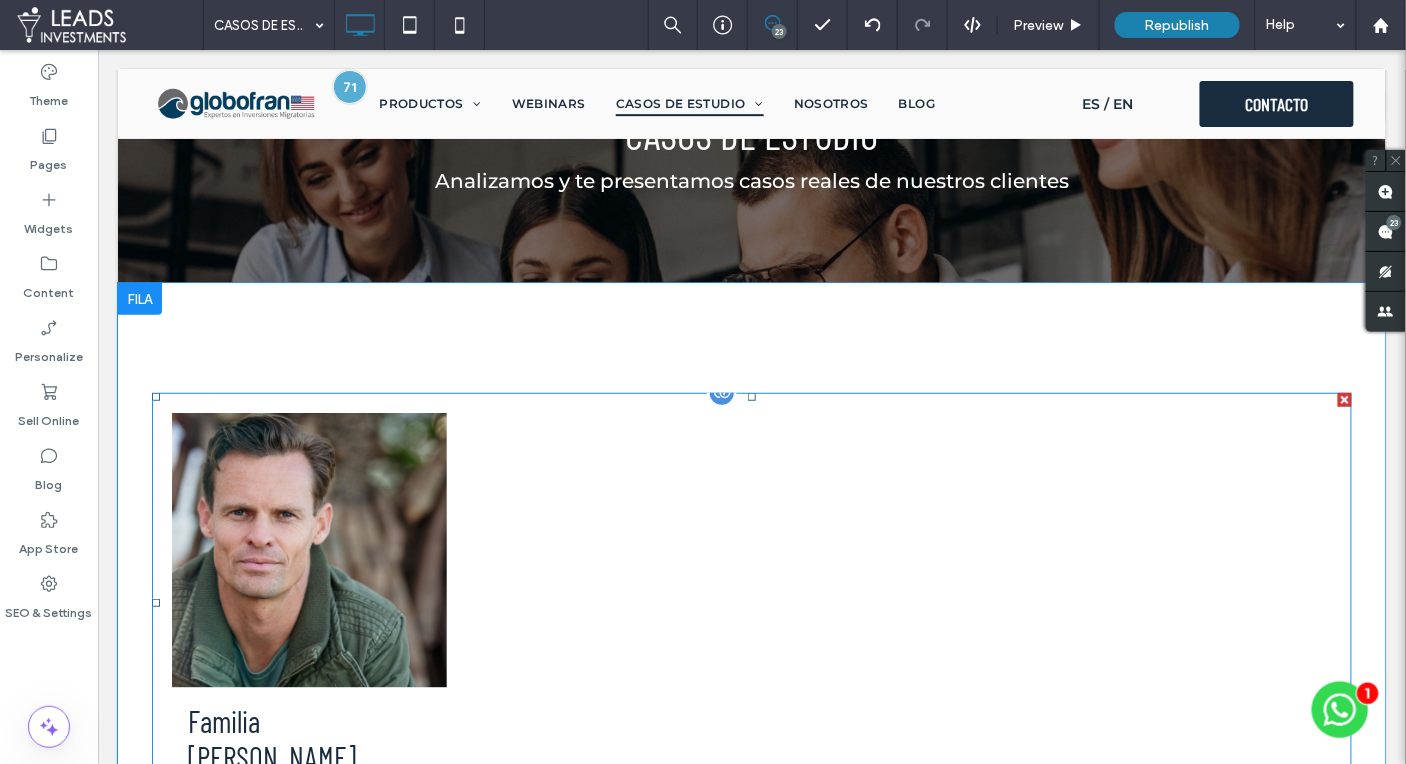 scroll, scrollTop: 235, scrollLeft: 0, axis: vertical 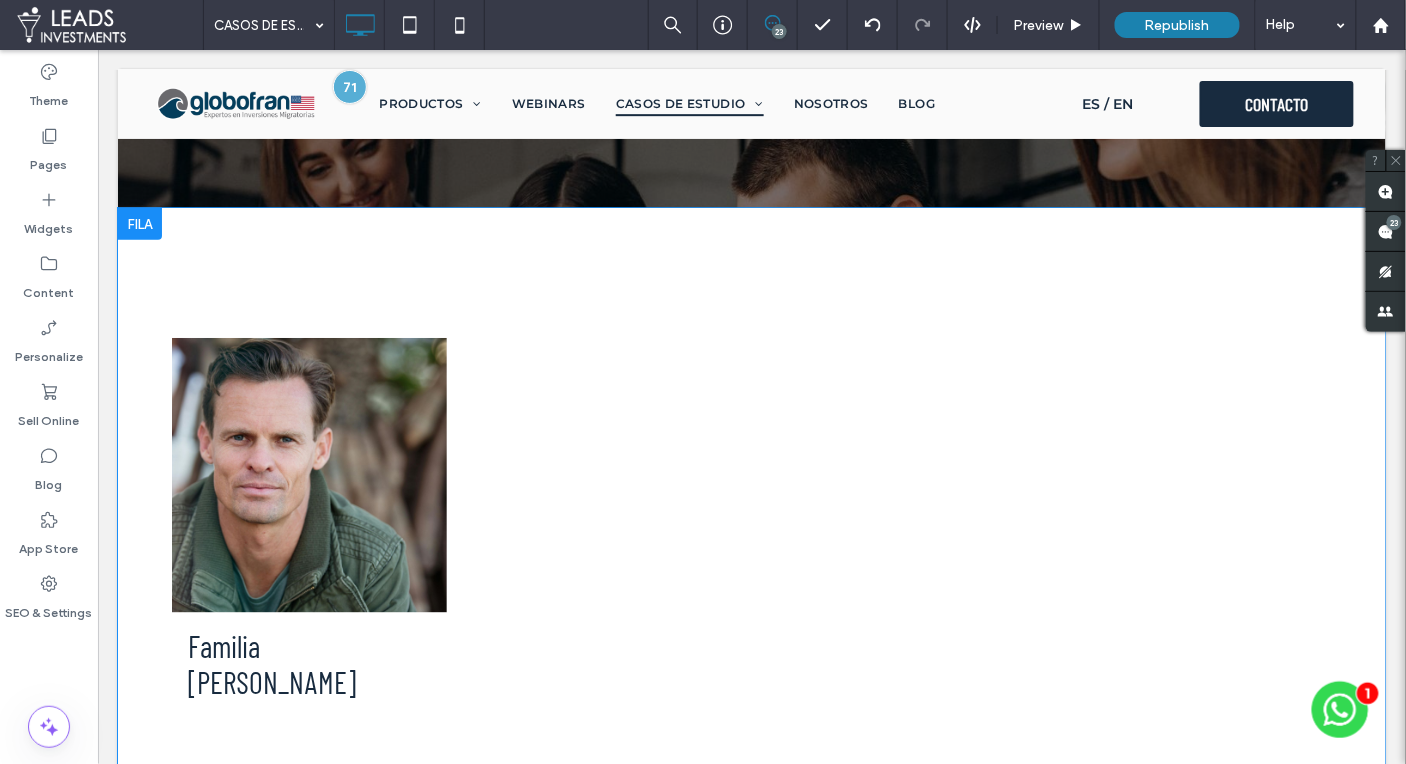 click on "Familia López
Invierte y Vive en USA
Button
Ver más
Click To Paste
Row + Add Section" at bounding box center [751, 527] 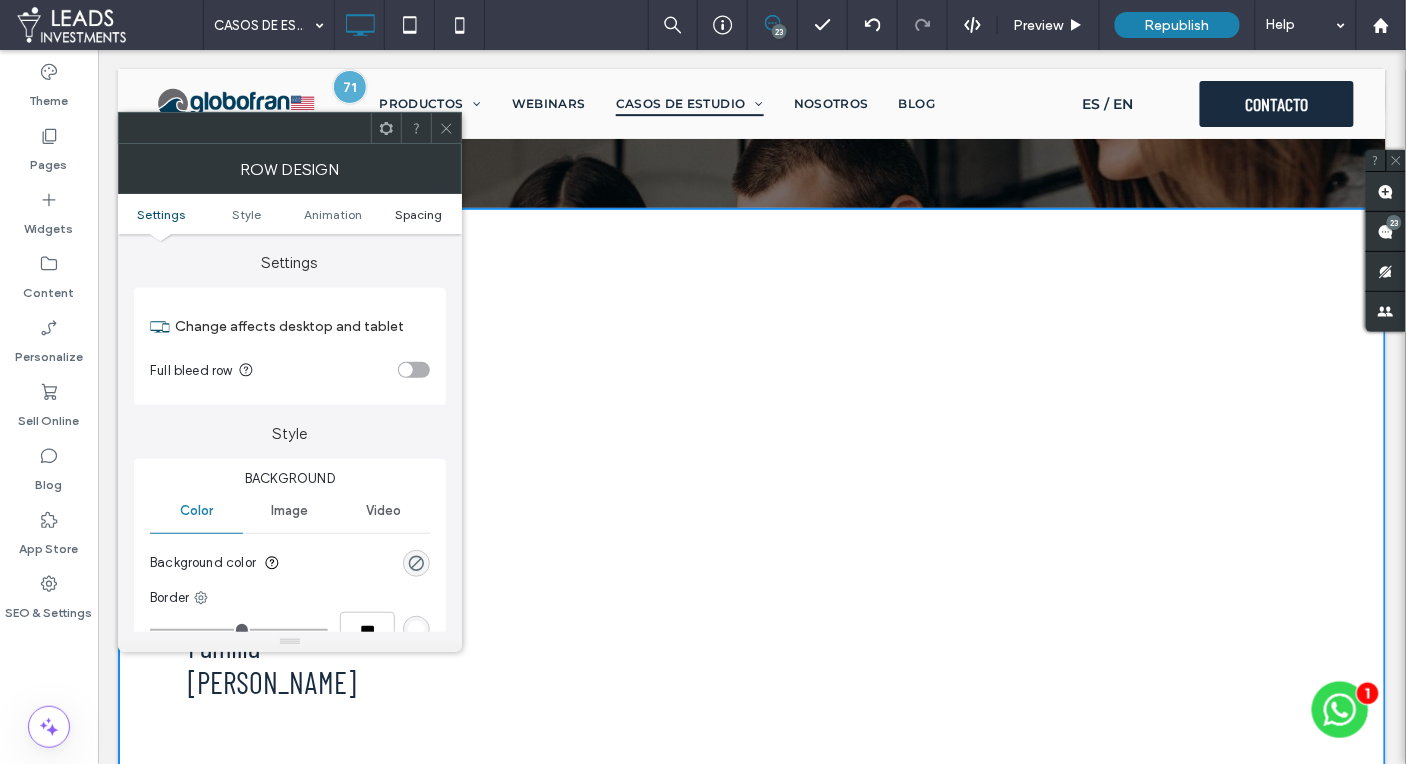 click on "Spacing" at bounding box center (418, 214) 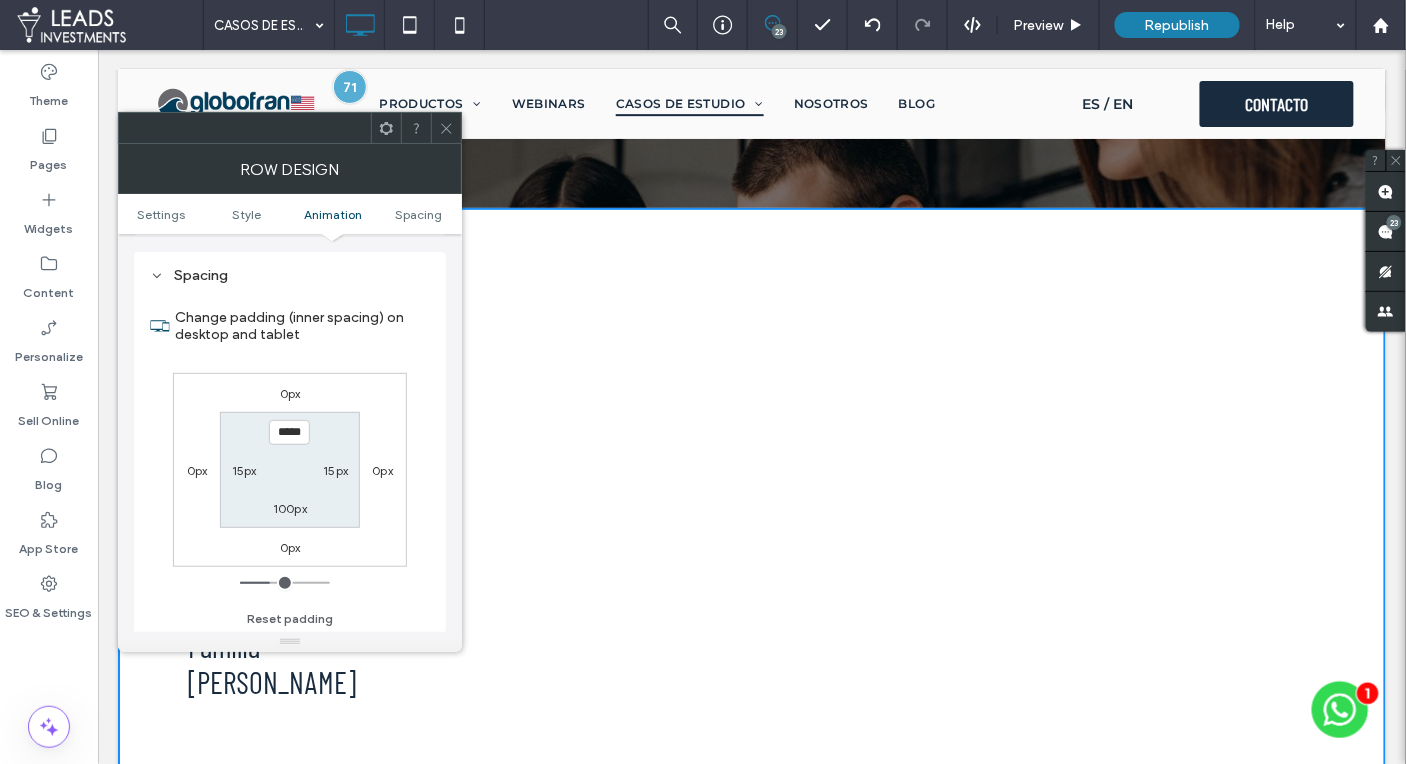 scroll, scrollTop: 563, scrollLeft: 0, axis: vertical 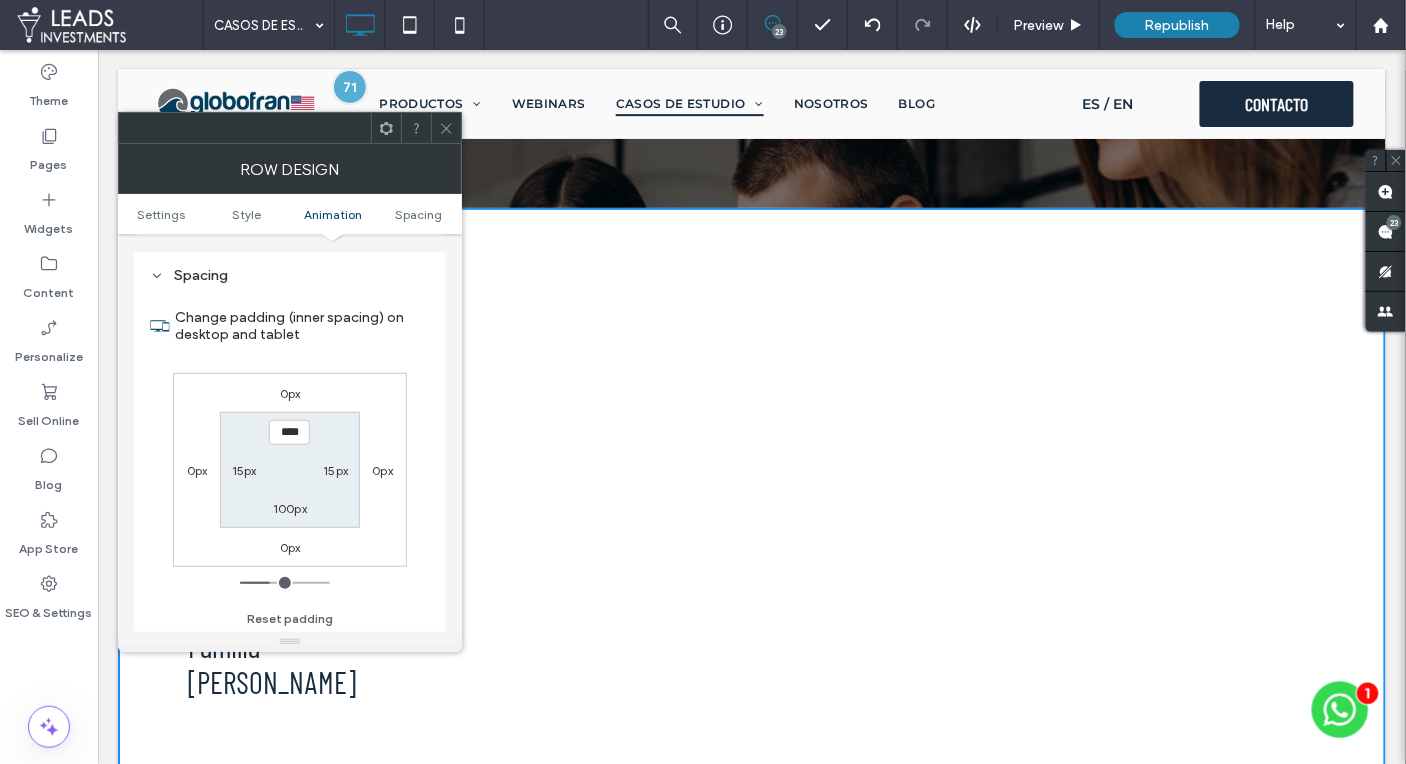 type on "****" 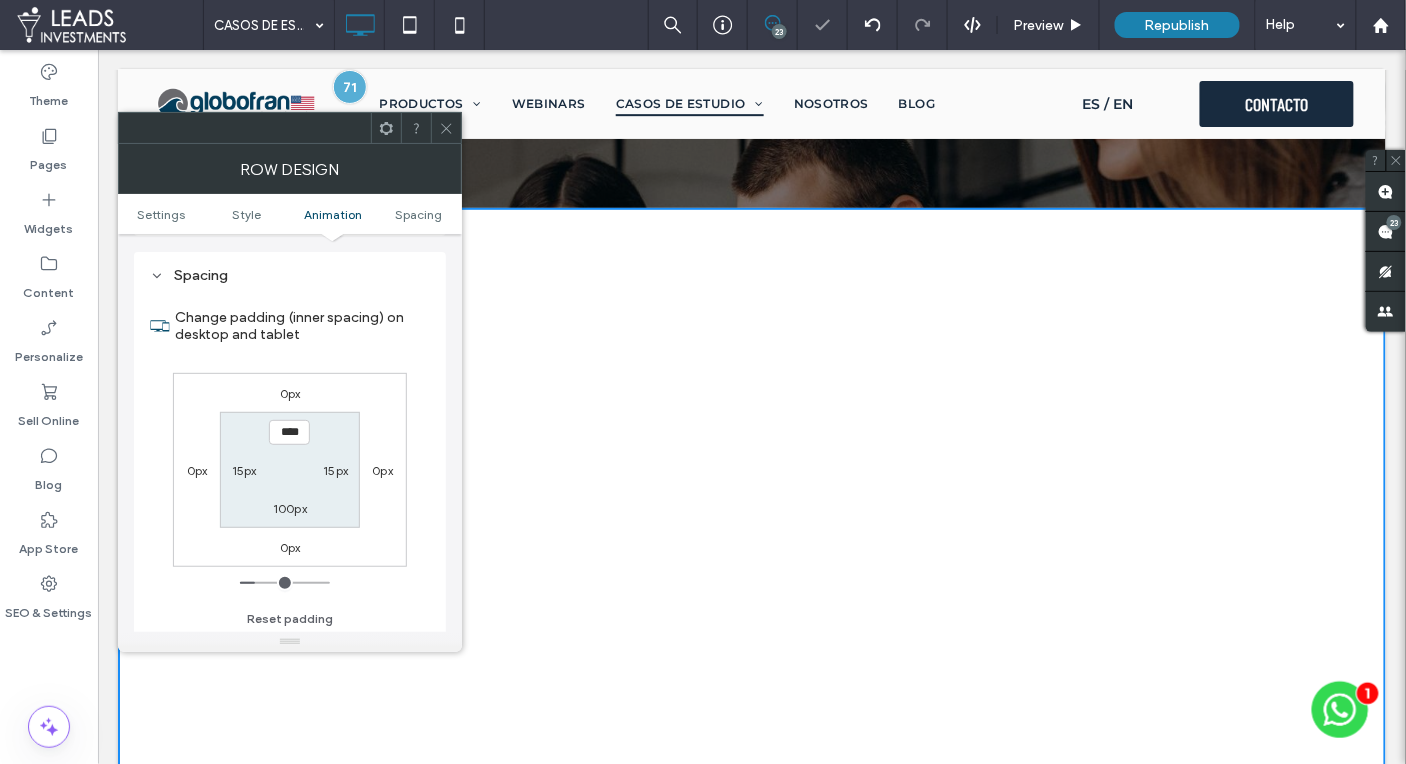 click at bounding box center (446, 128) 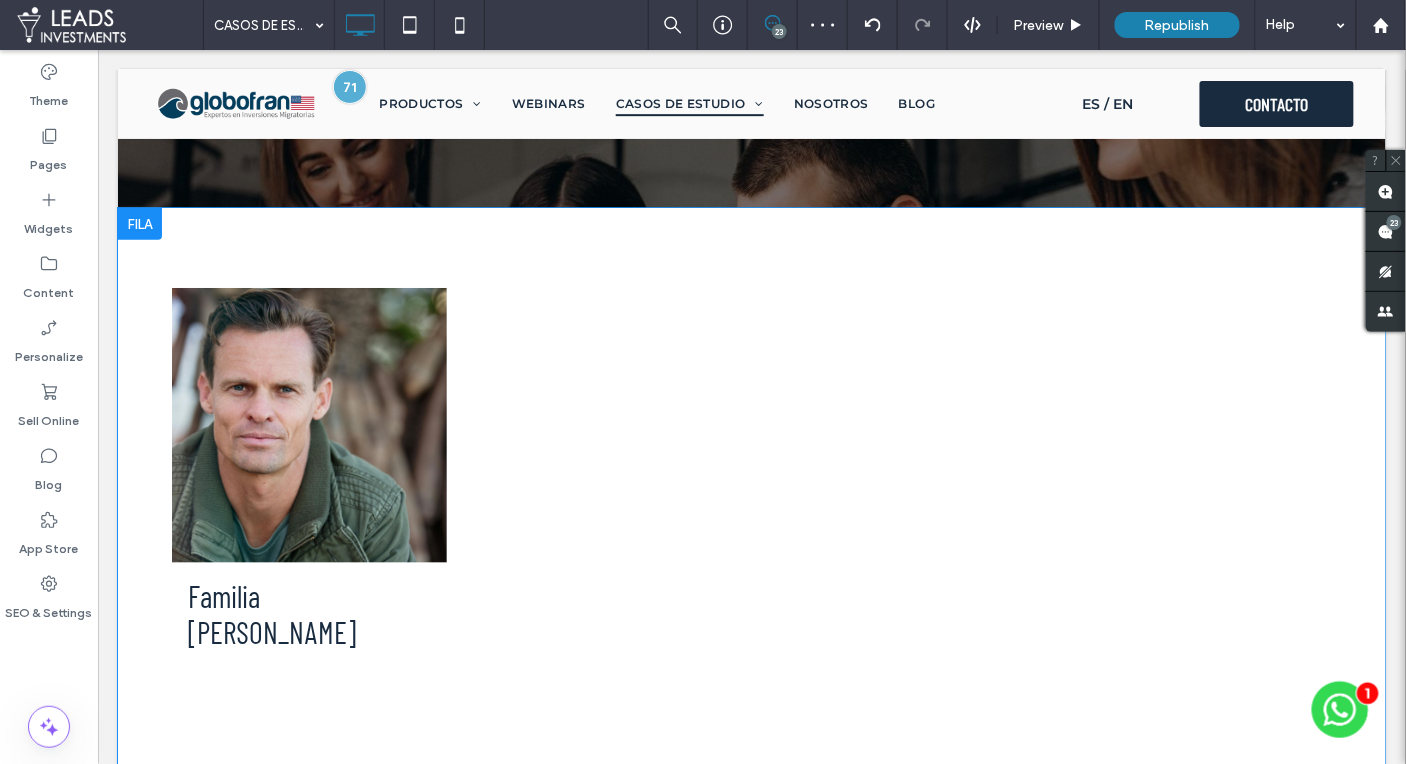 click on "Familia López
Invierte y Vive en USA
Button
Ver más
Click To Paste
Row + Add Section" at bounding box center [751, 502] 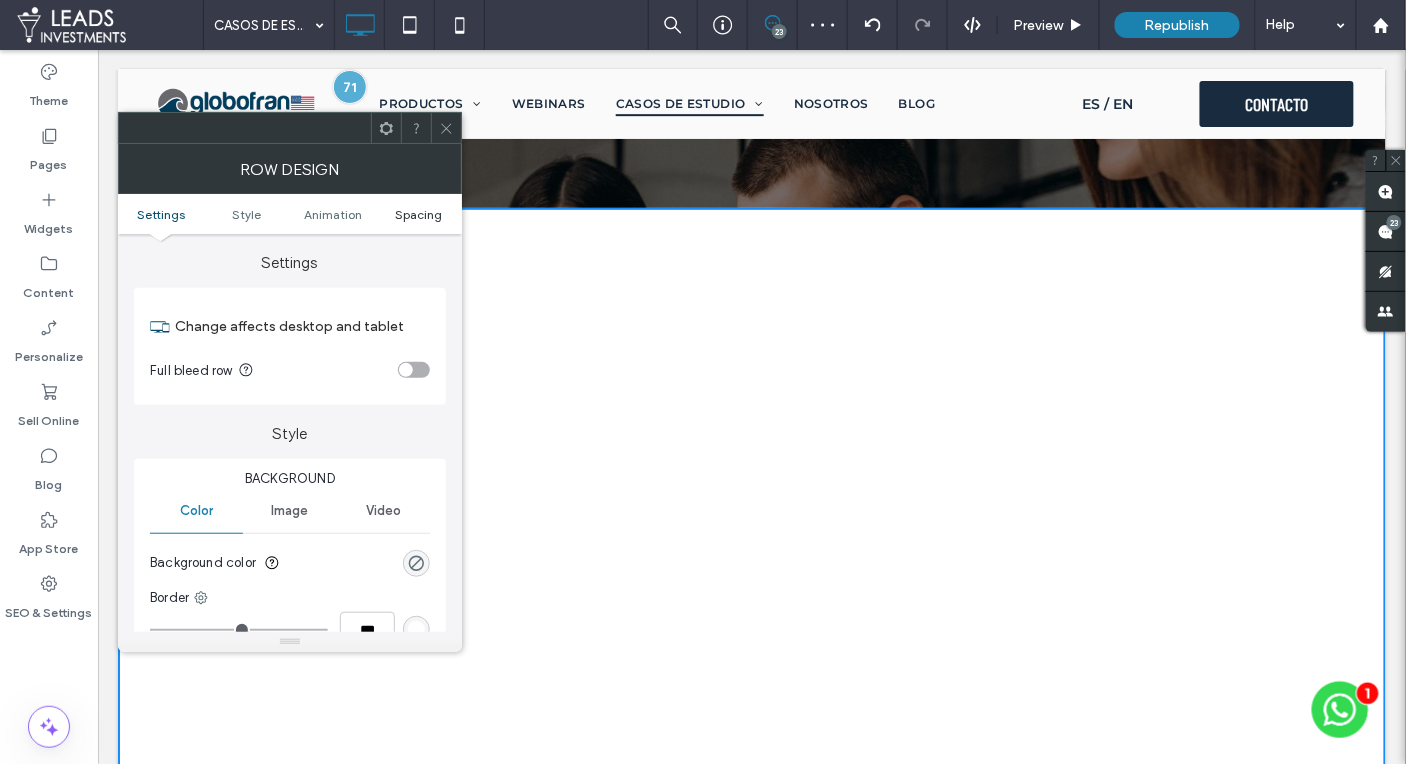drag, startPoint x: 427, startPoint y: 215, endPoint x: 410, endPoint y: 211, distance: 17.464249 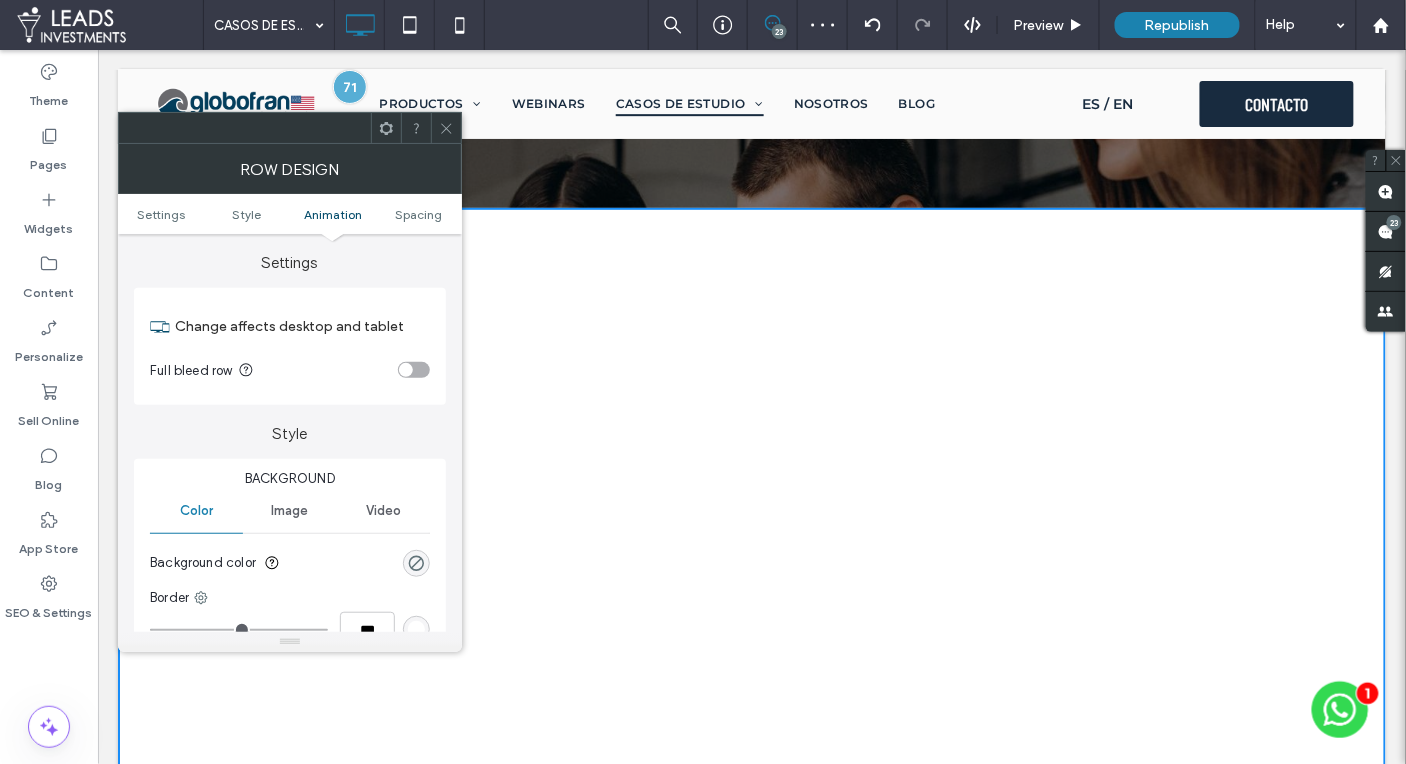 scroll, scrollTop: 563, scrollLeft: 0, axis: vertical 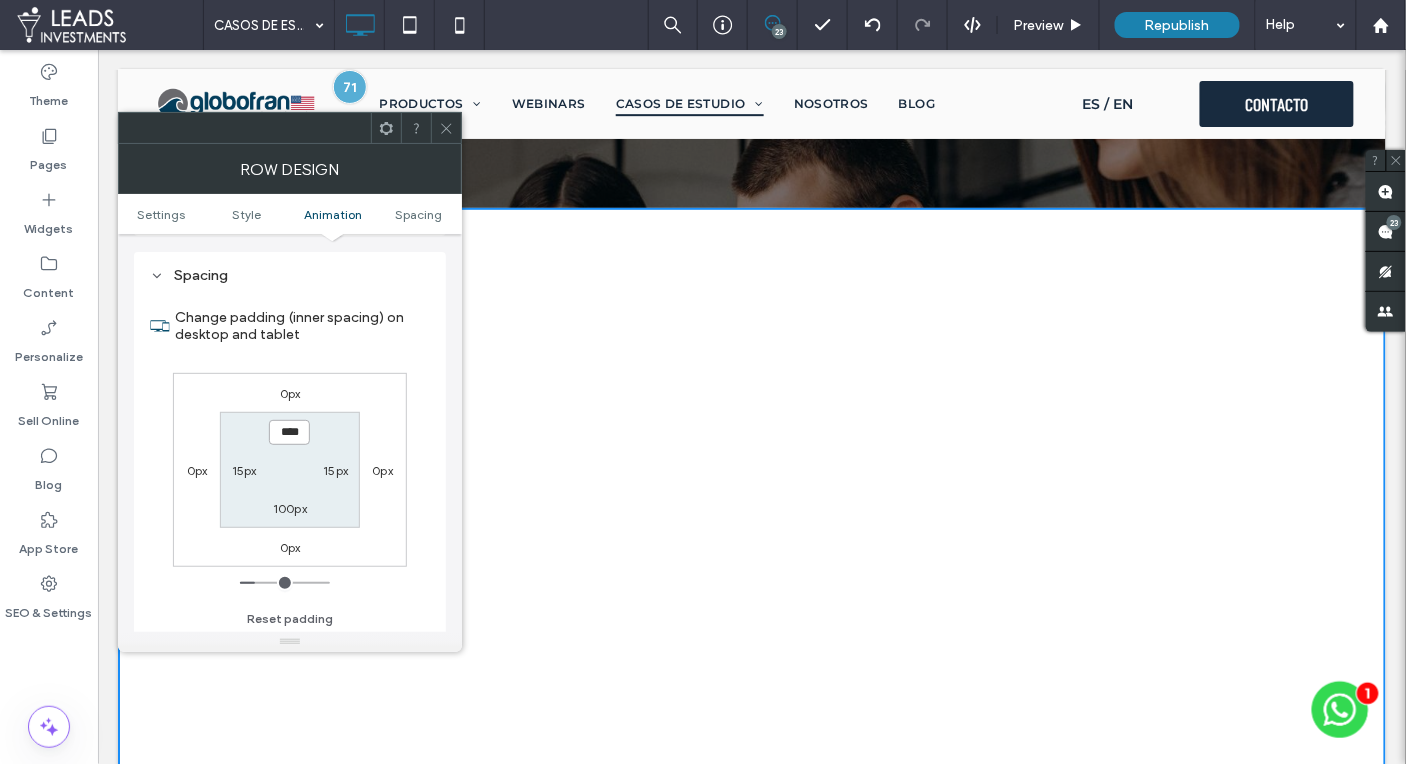 drag, startPoint x: 281, startPoint y: 425, endPoint x: 287, endPoint y: 437, distance: 13.416408 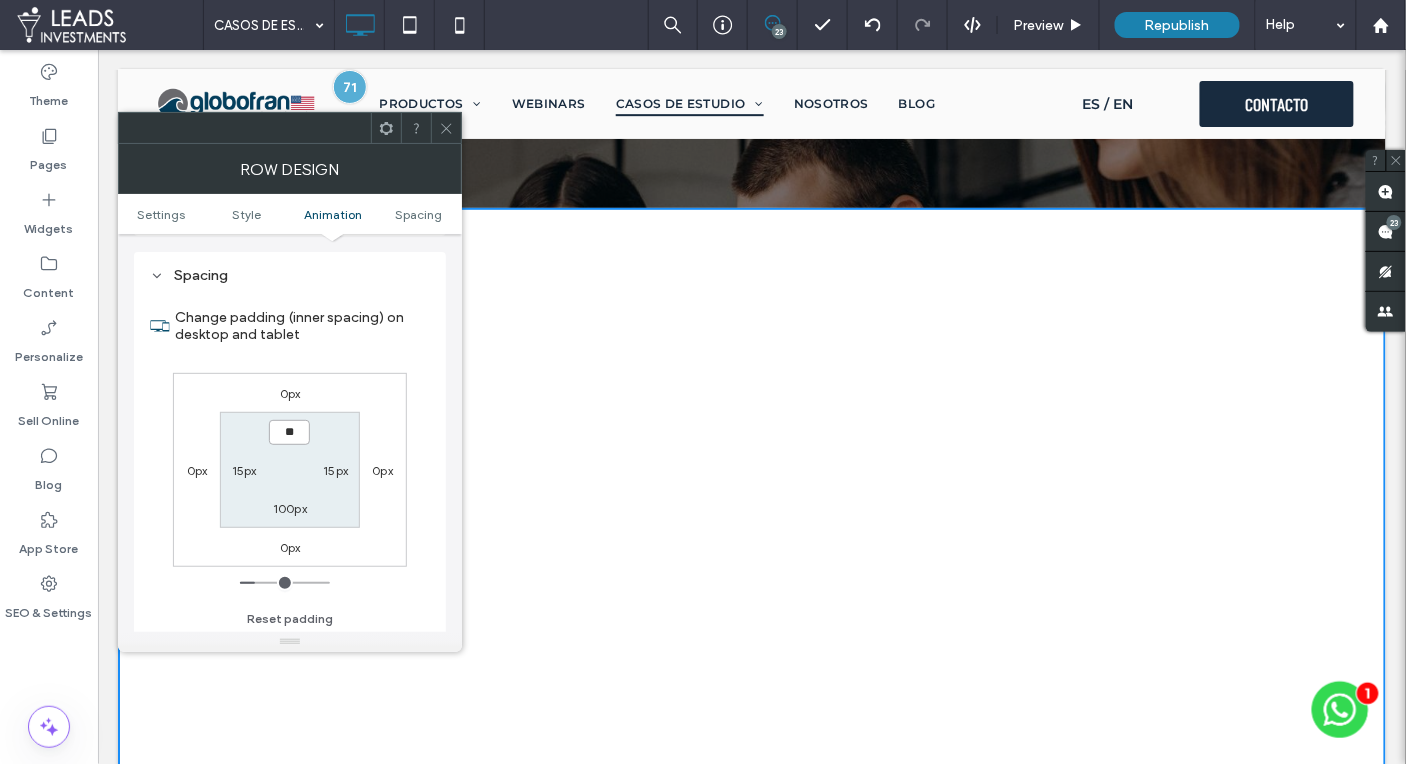 type on "****" 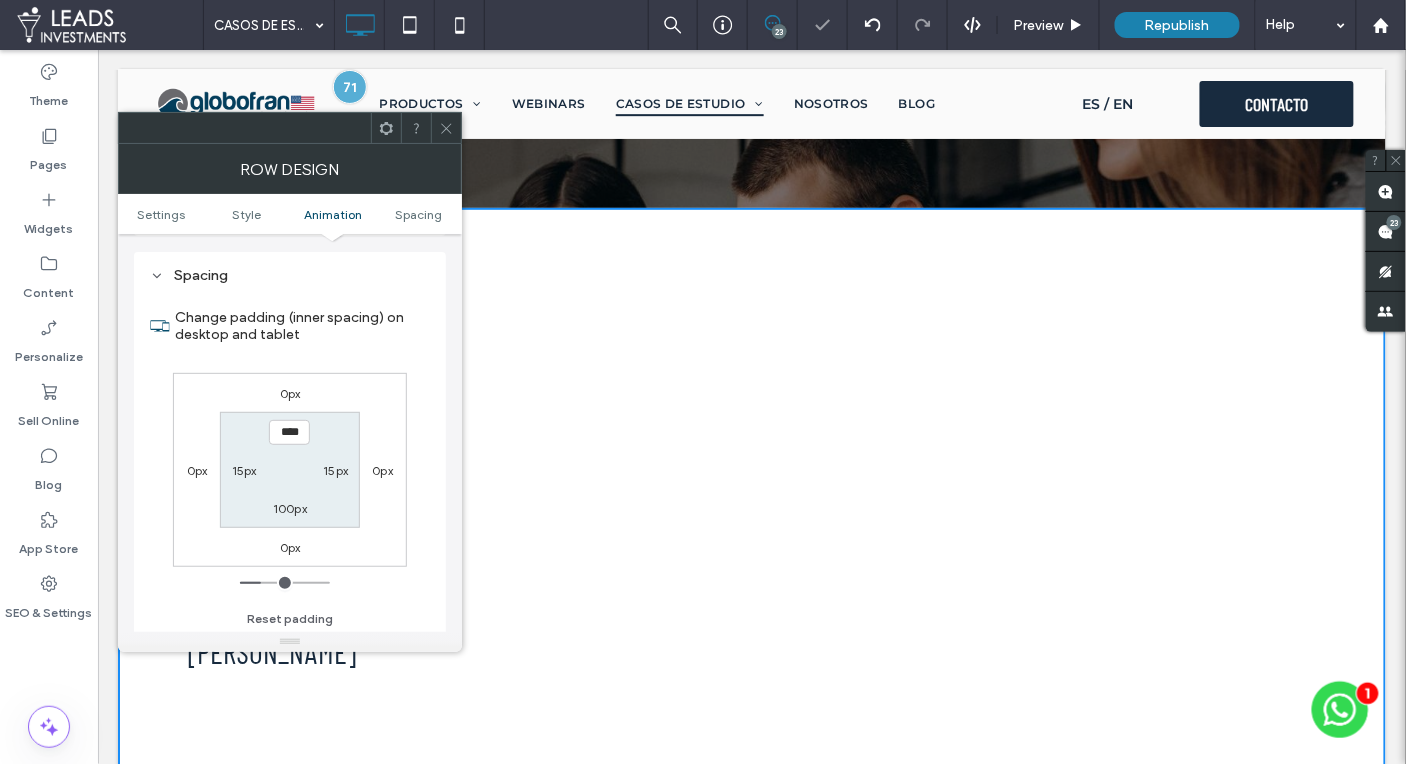drag, startPoint x: 436, startPoint y: 138, endPoint x: 458, endPoint y: 140, distance: 22.090721 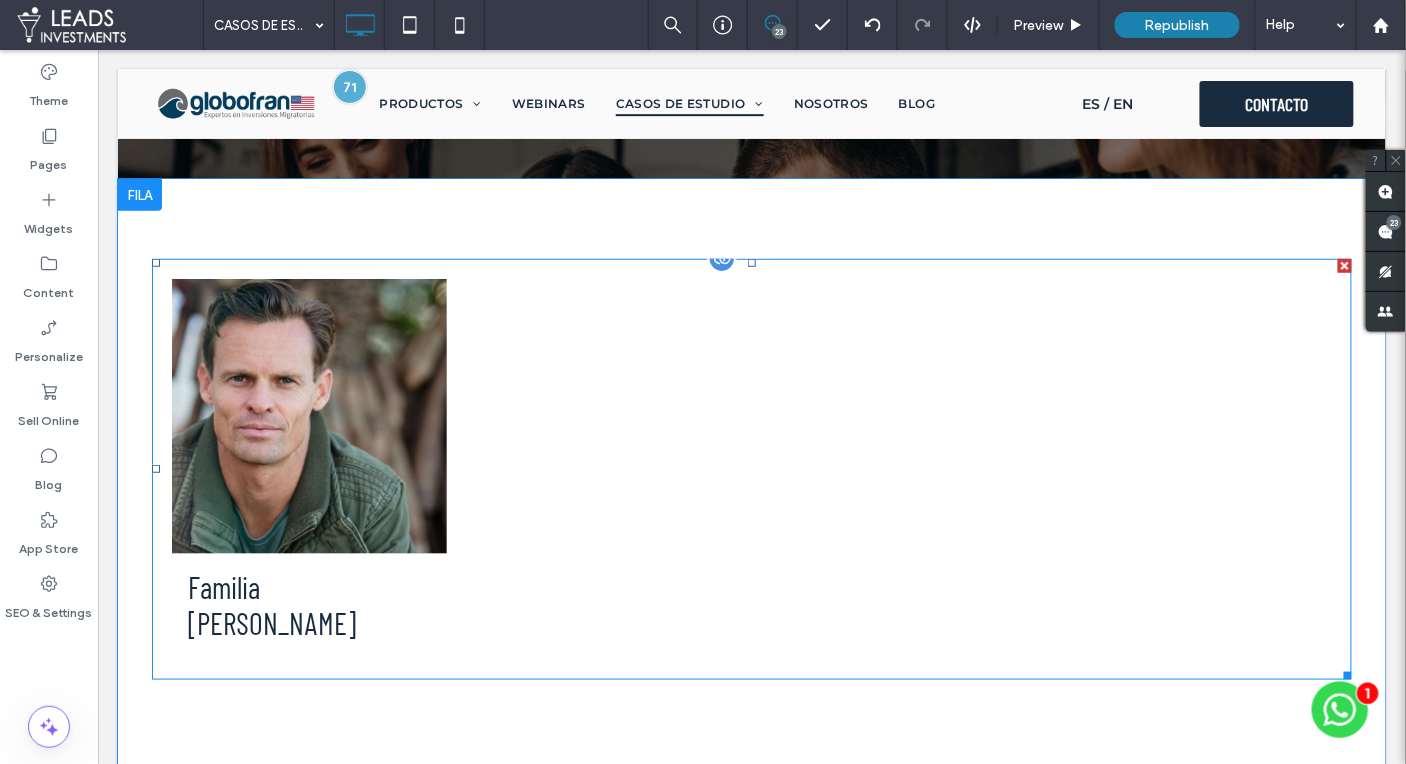 scroll, scrollTop: 262, scrollLeft: 0, axis: vertical 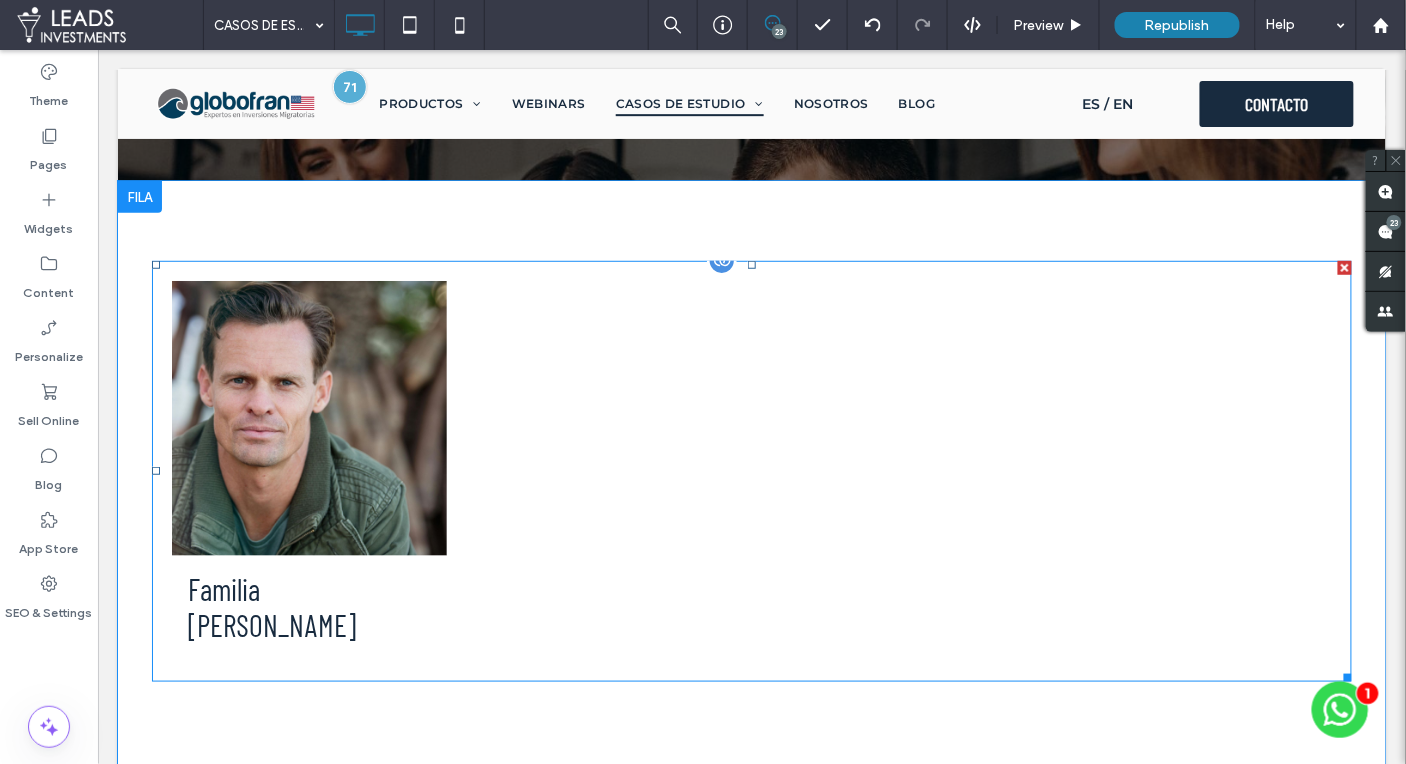 click at bounding box center [308, 417] 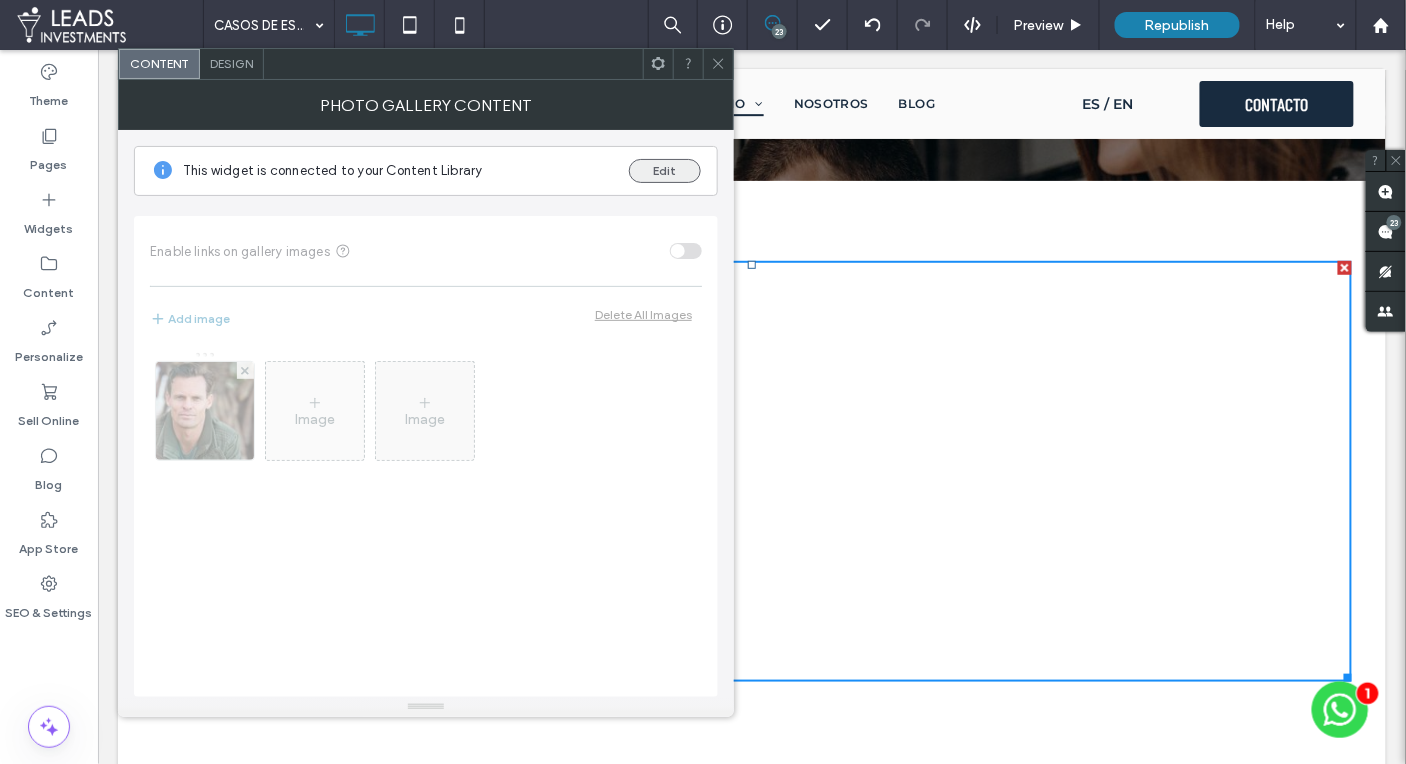 click on "Edit" at bounding box center [665, 171] 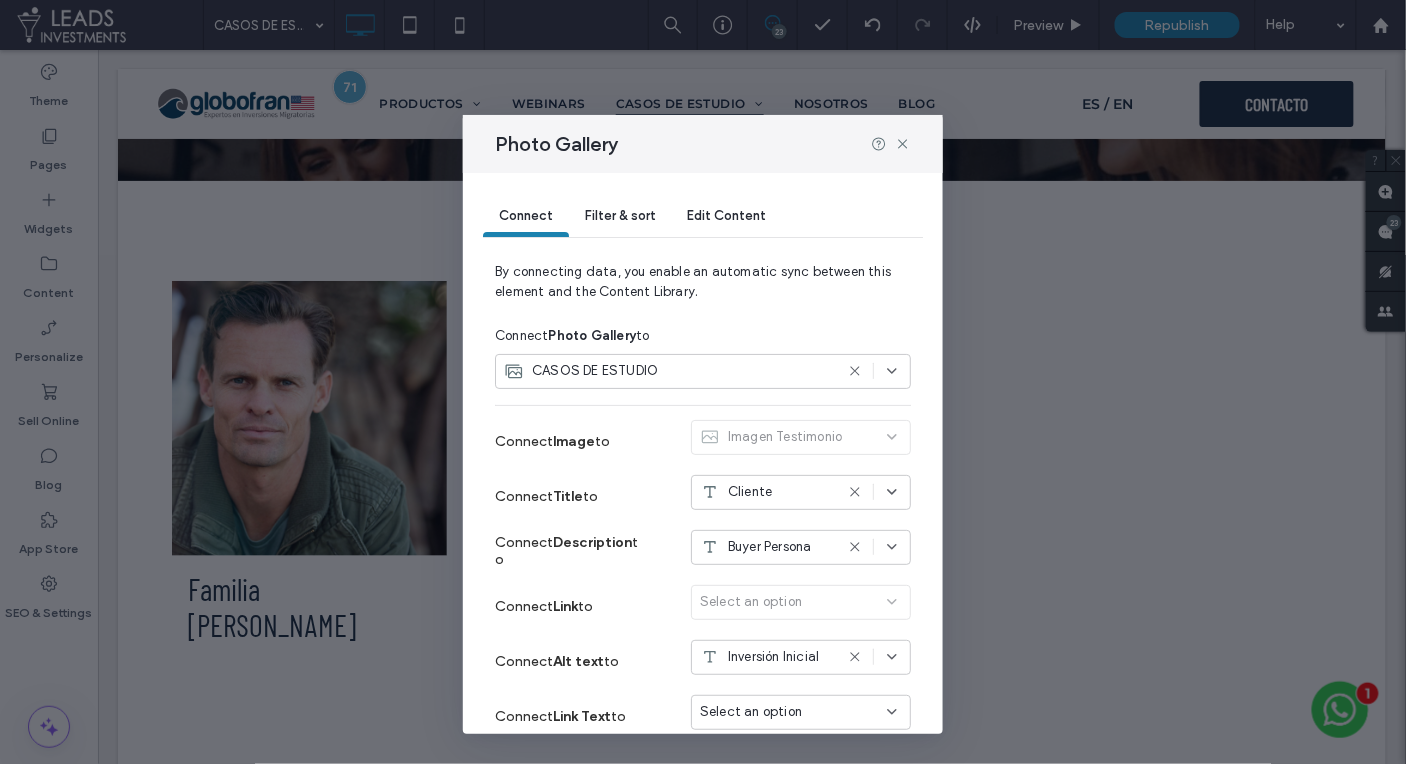 scroll, scrollTop: 89, scrollLeft: 0, axis: vertical 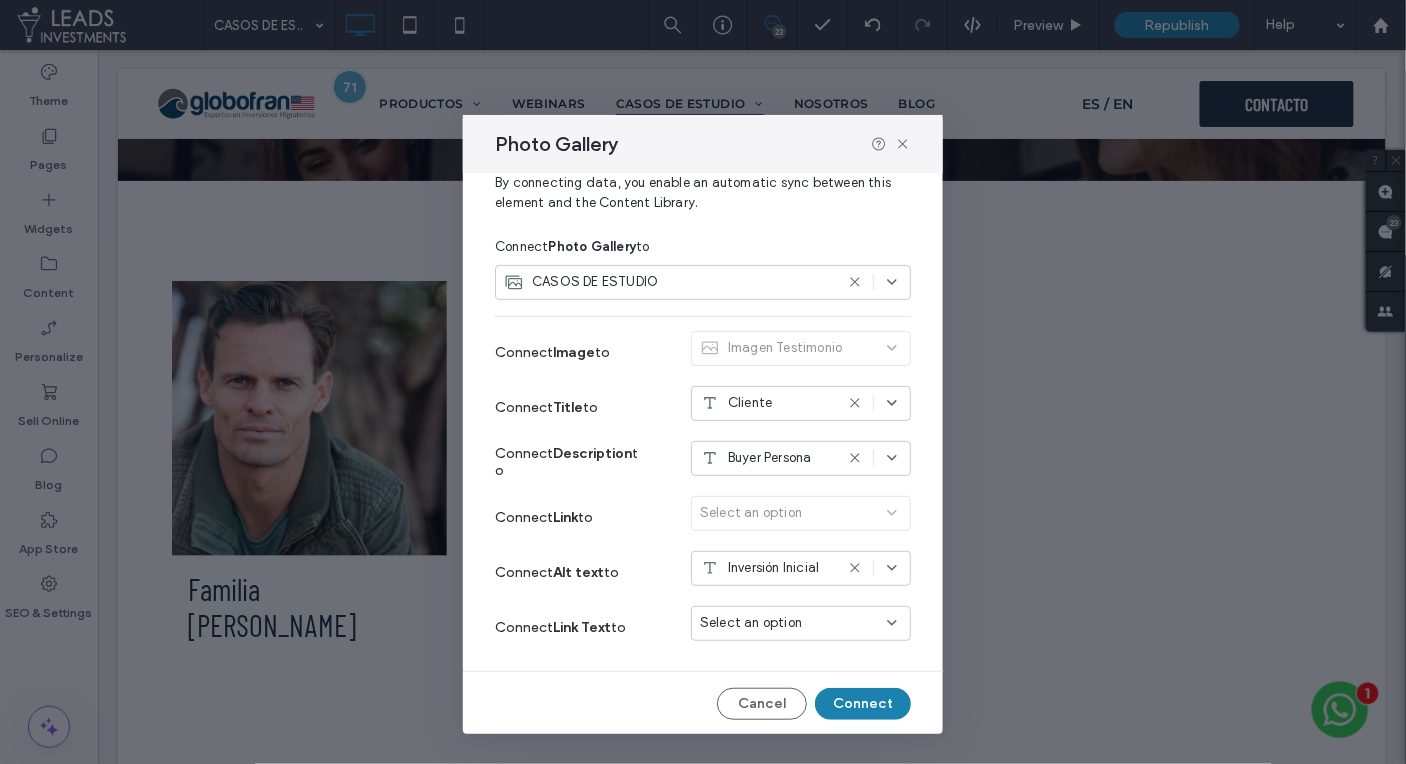 click on "Select an option" at bounding box center (751, 623) 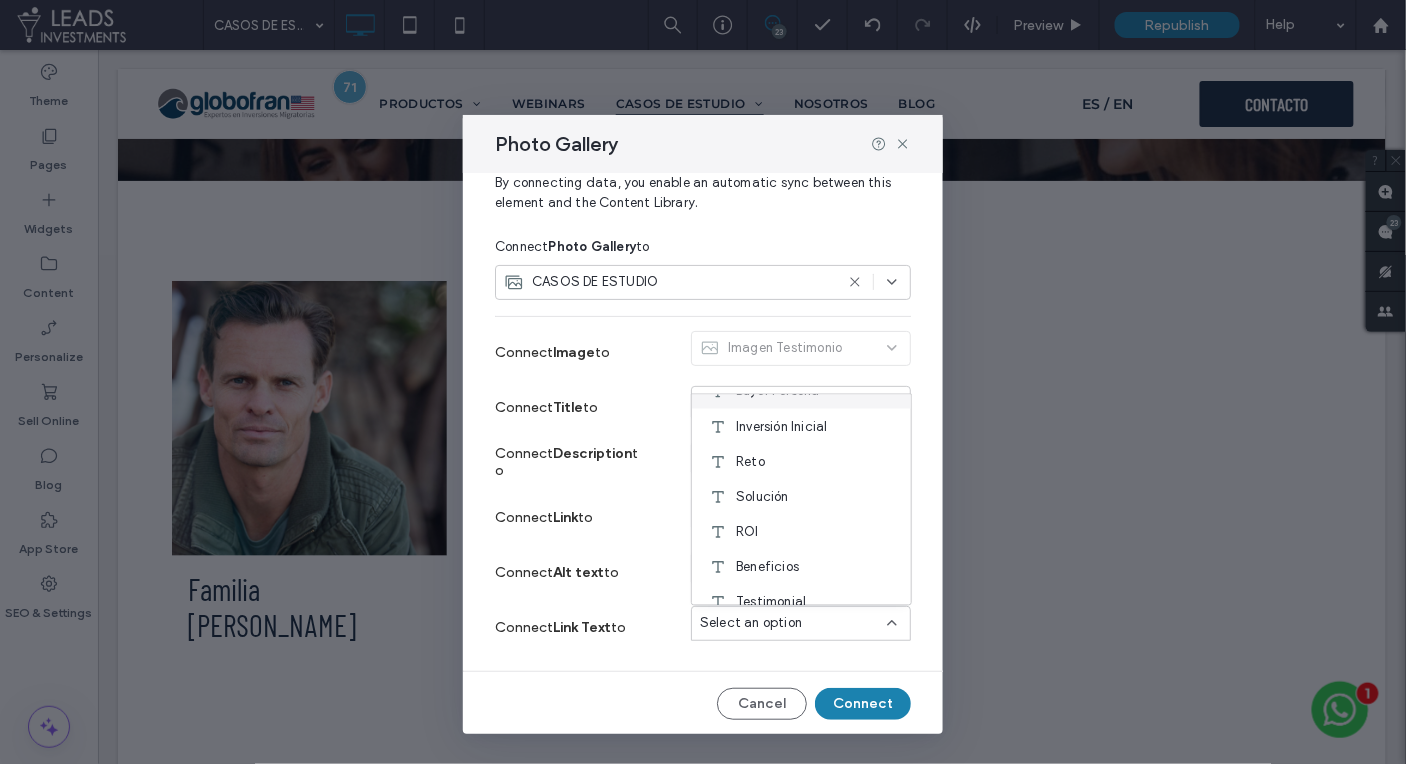 scroll, scrollTop: 245, scrollLeft: 0, axis: vertical 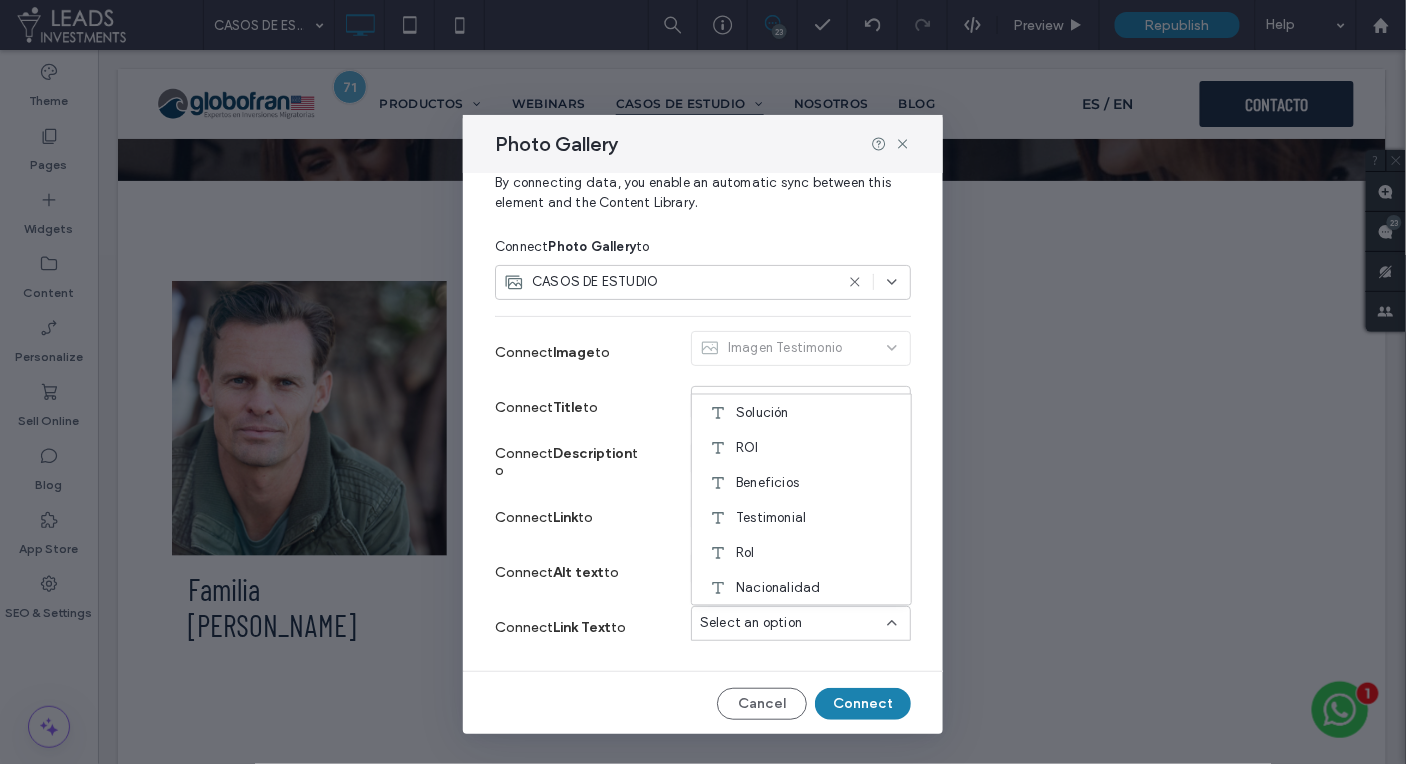 click on "Connect  Title  to  Cliente" at bounding box center (703, 407) 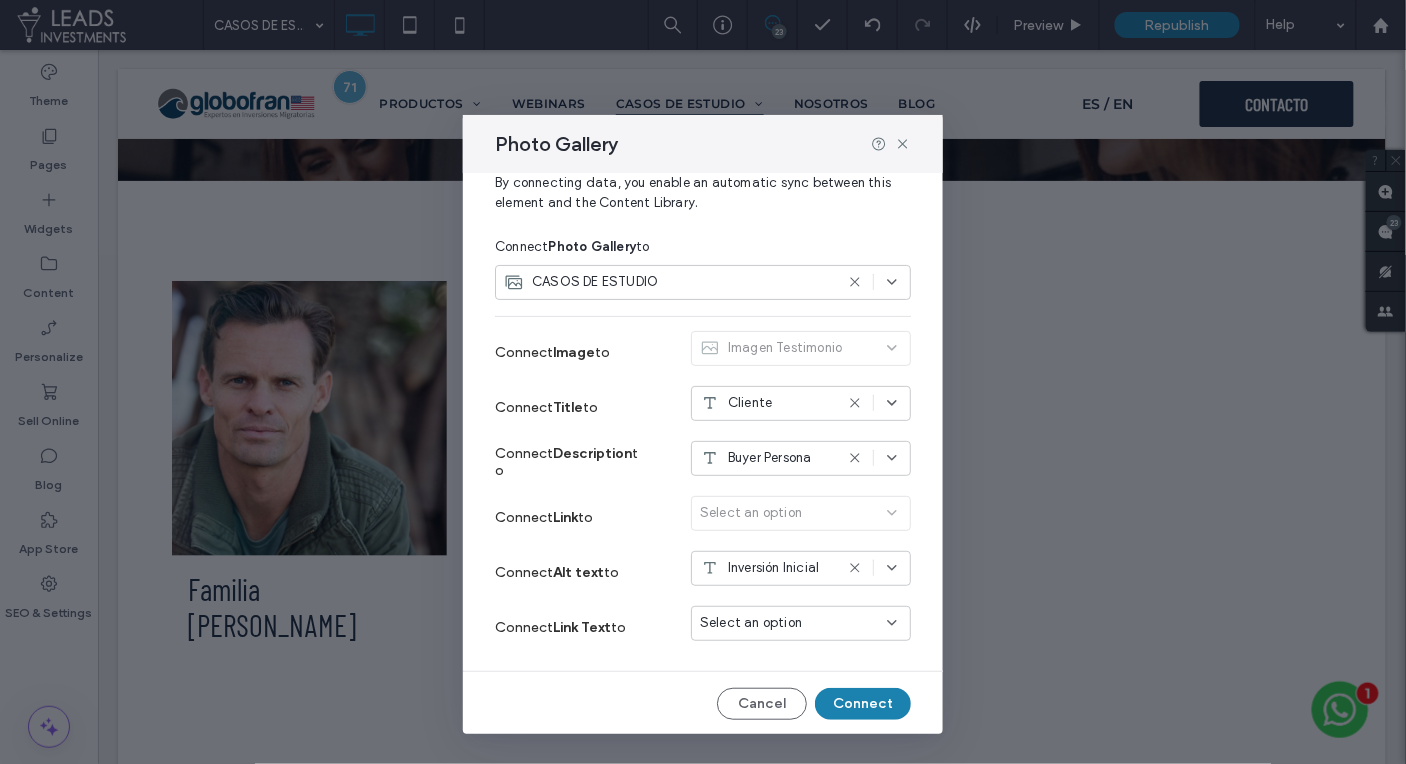click on "Select an option" at bounding box center [801, 623] 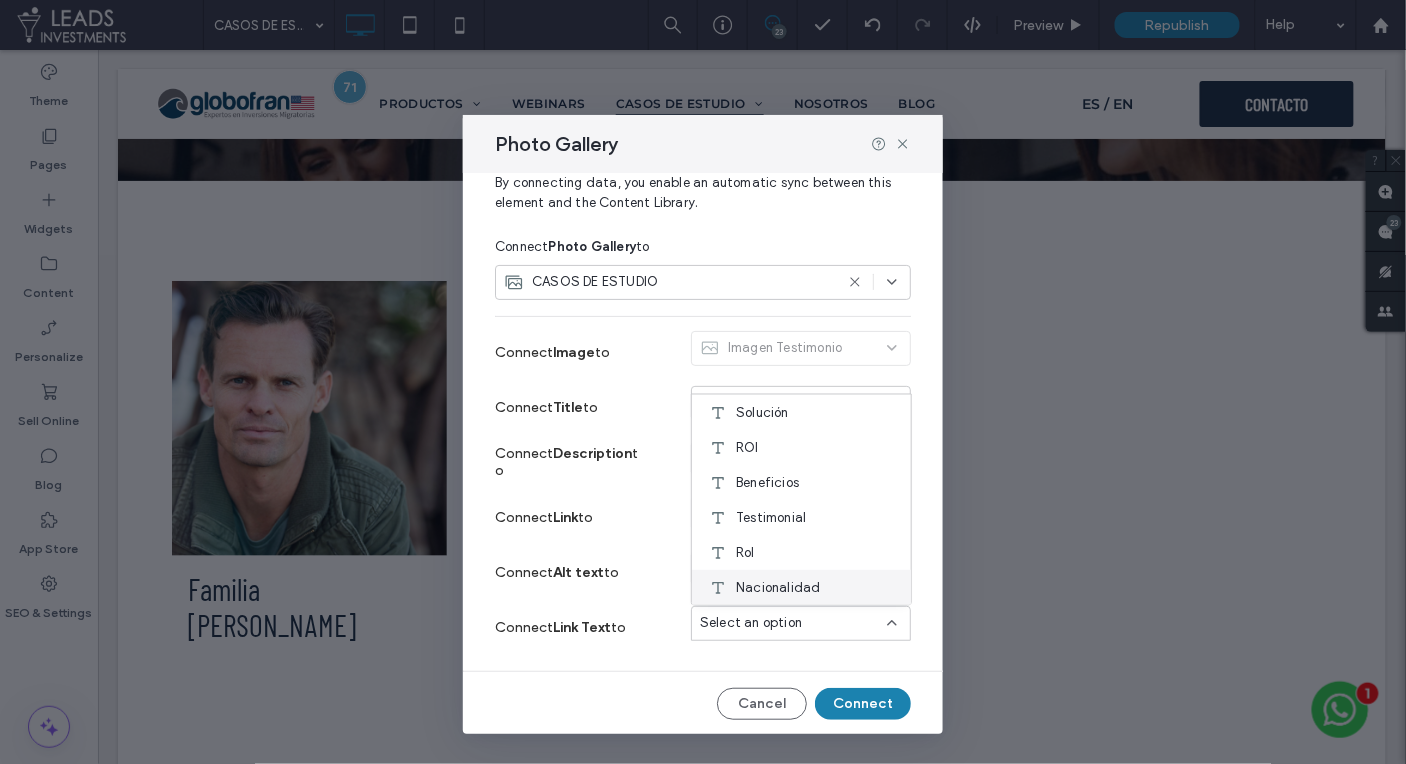 scroll, scrollTop: 0, scrollLeft: 0, axis: both 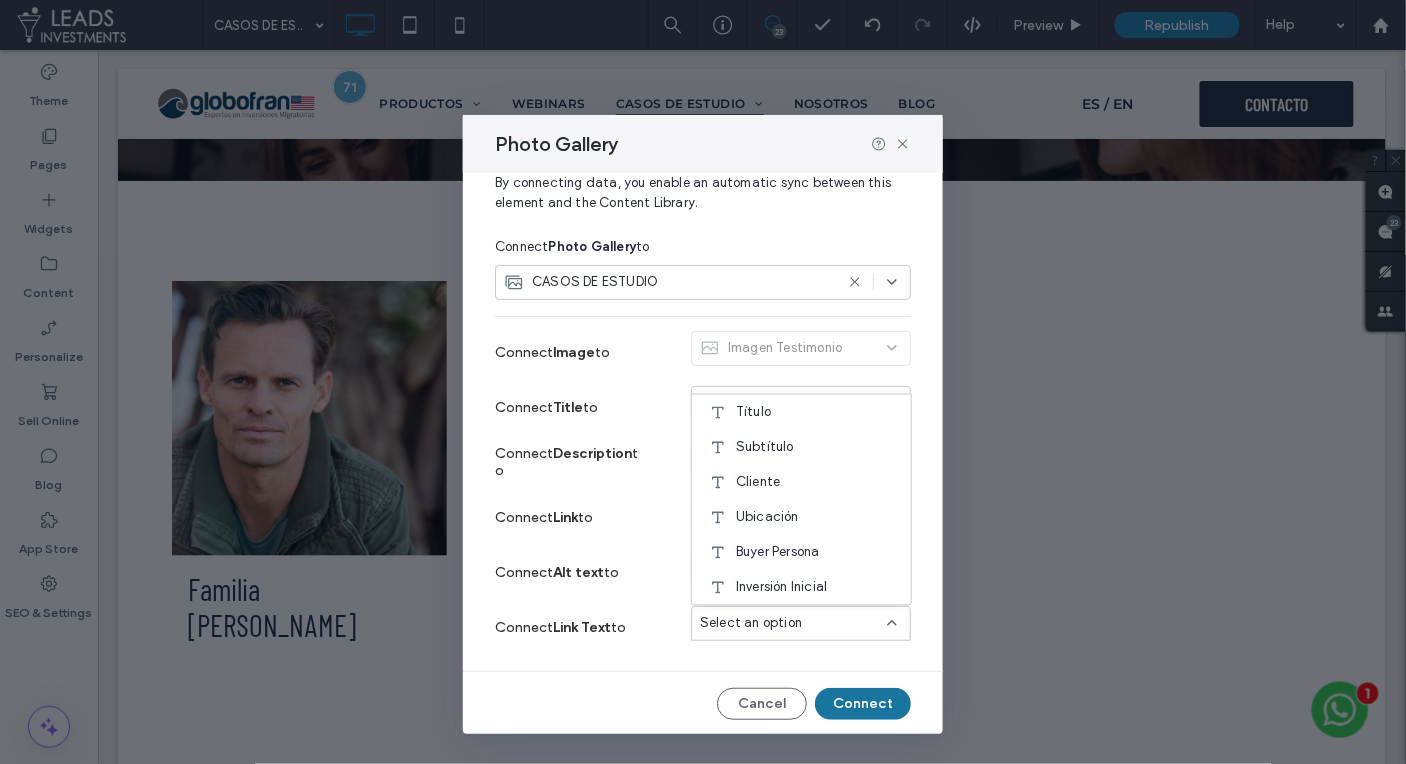 drag, startPoint x: 865, startPoint y: 704, endPoint x: 763, endPoint y: 653, distance: 114.03947 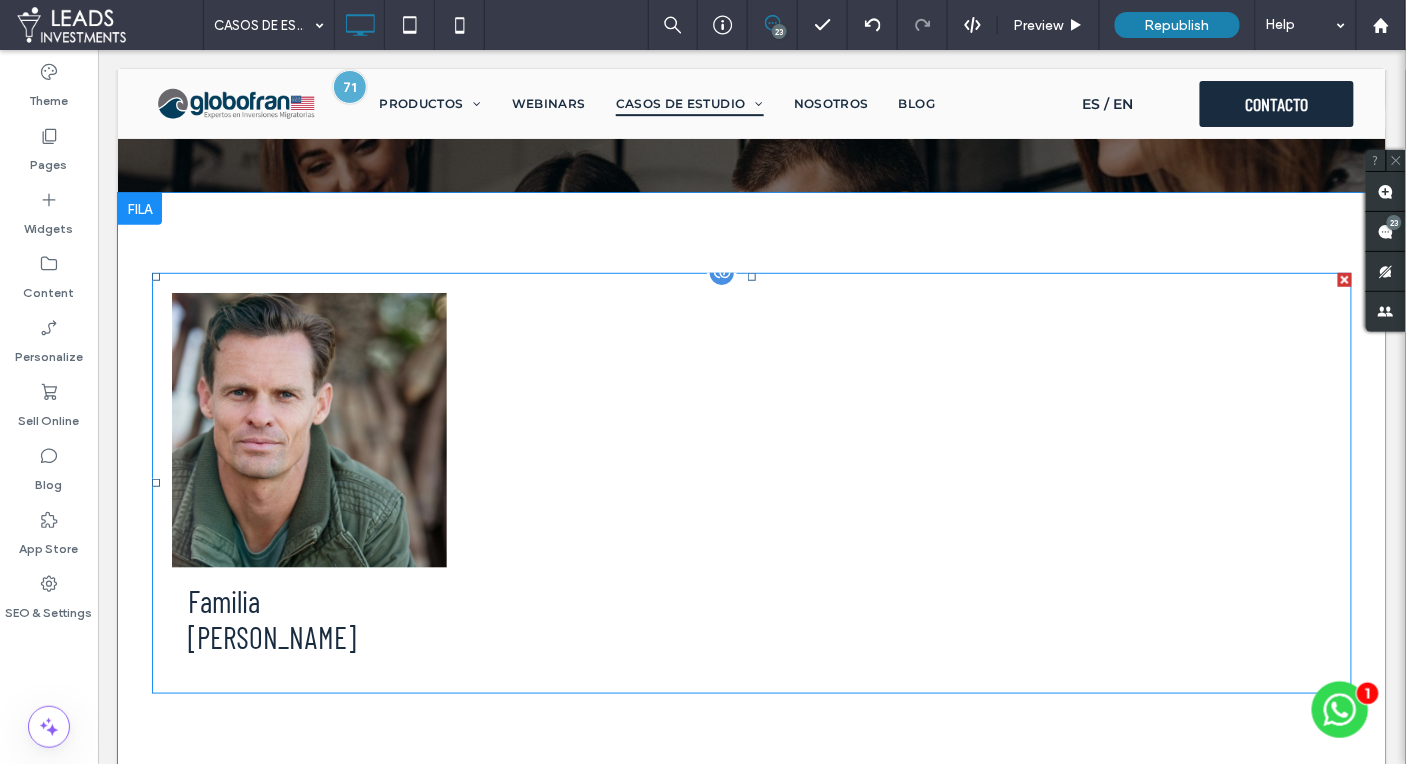 scroll, scrollTop: 255, scrollLeft: 0, axis: vertical 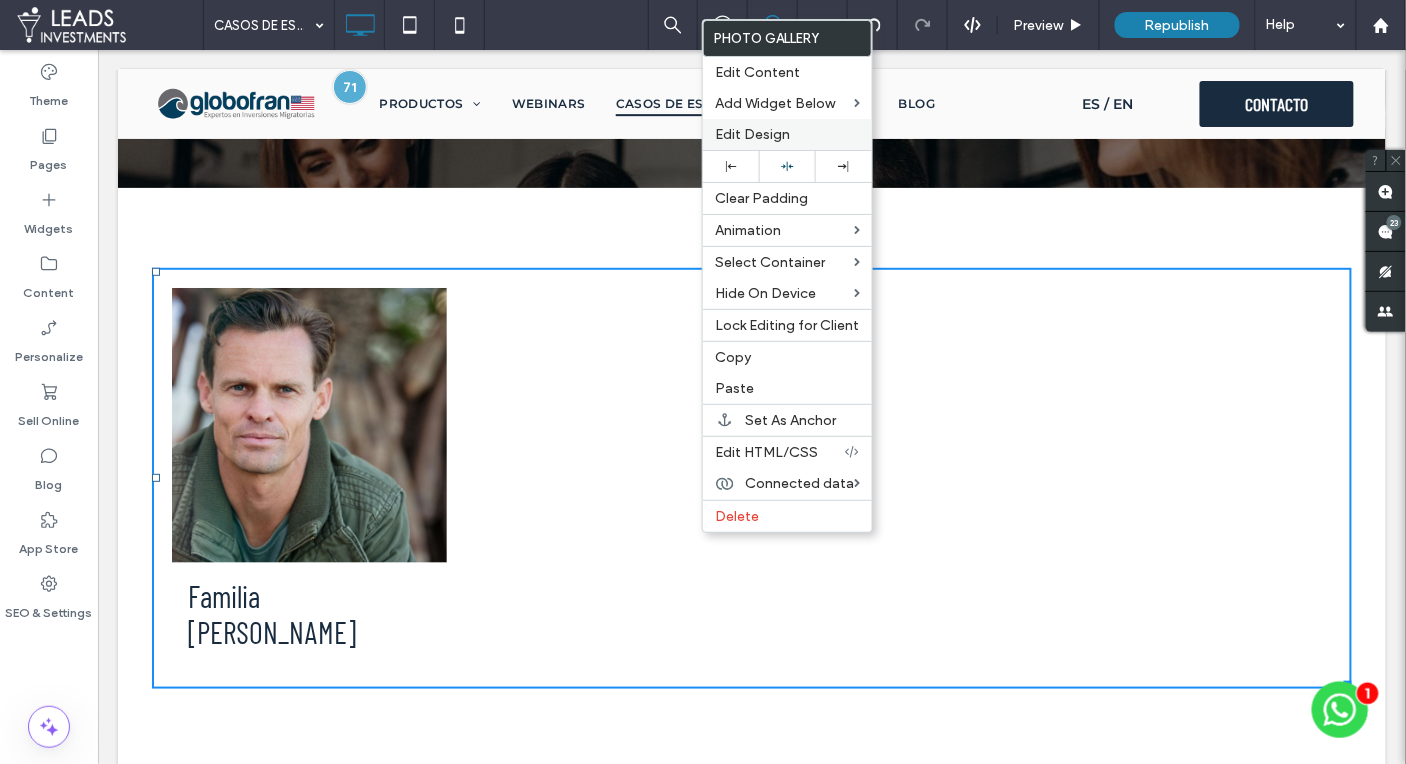 click on "Edit Design" at bounding box center (752, 134) 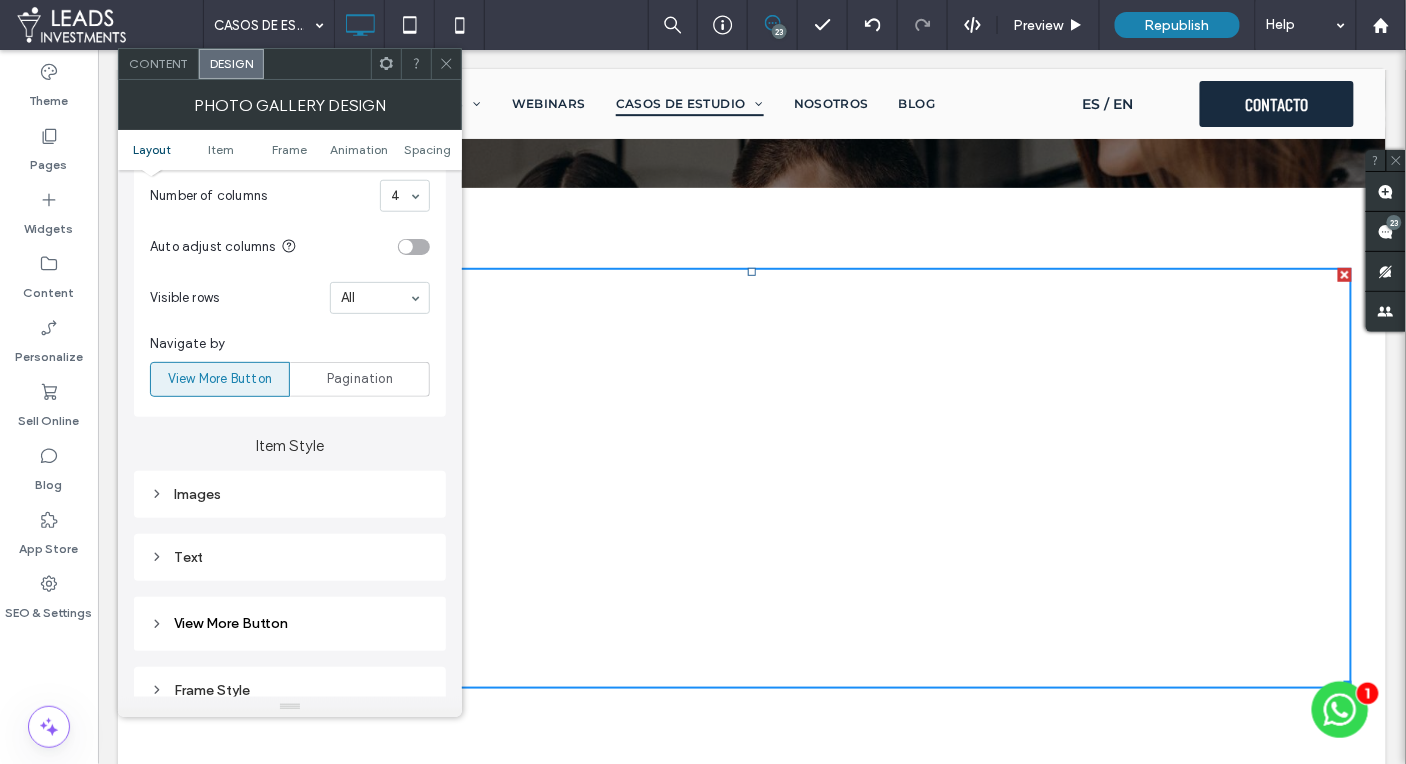 scroll, scrollTop: 625, scrollLeft: 0, axis: vertical 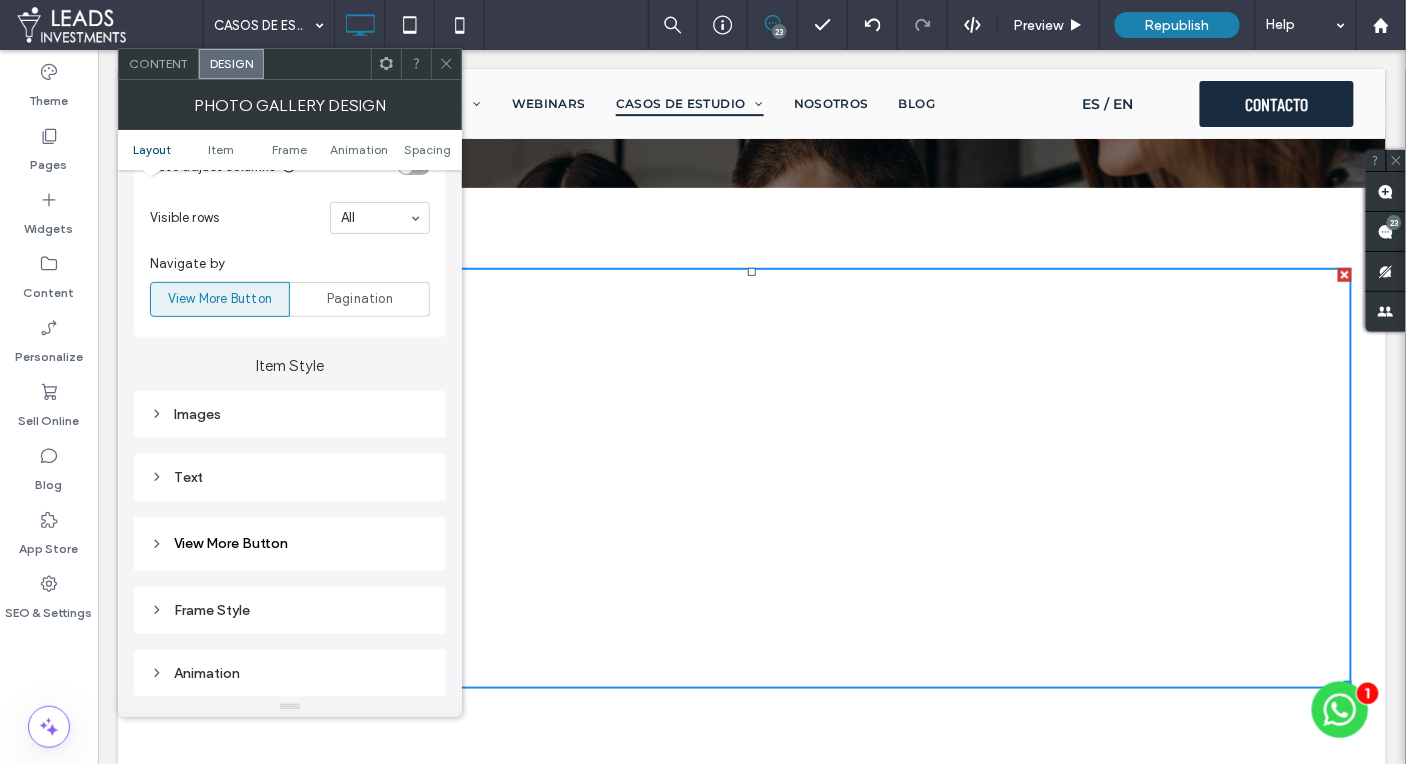 click 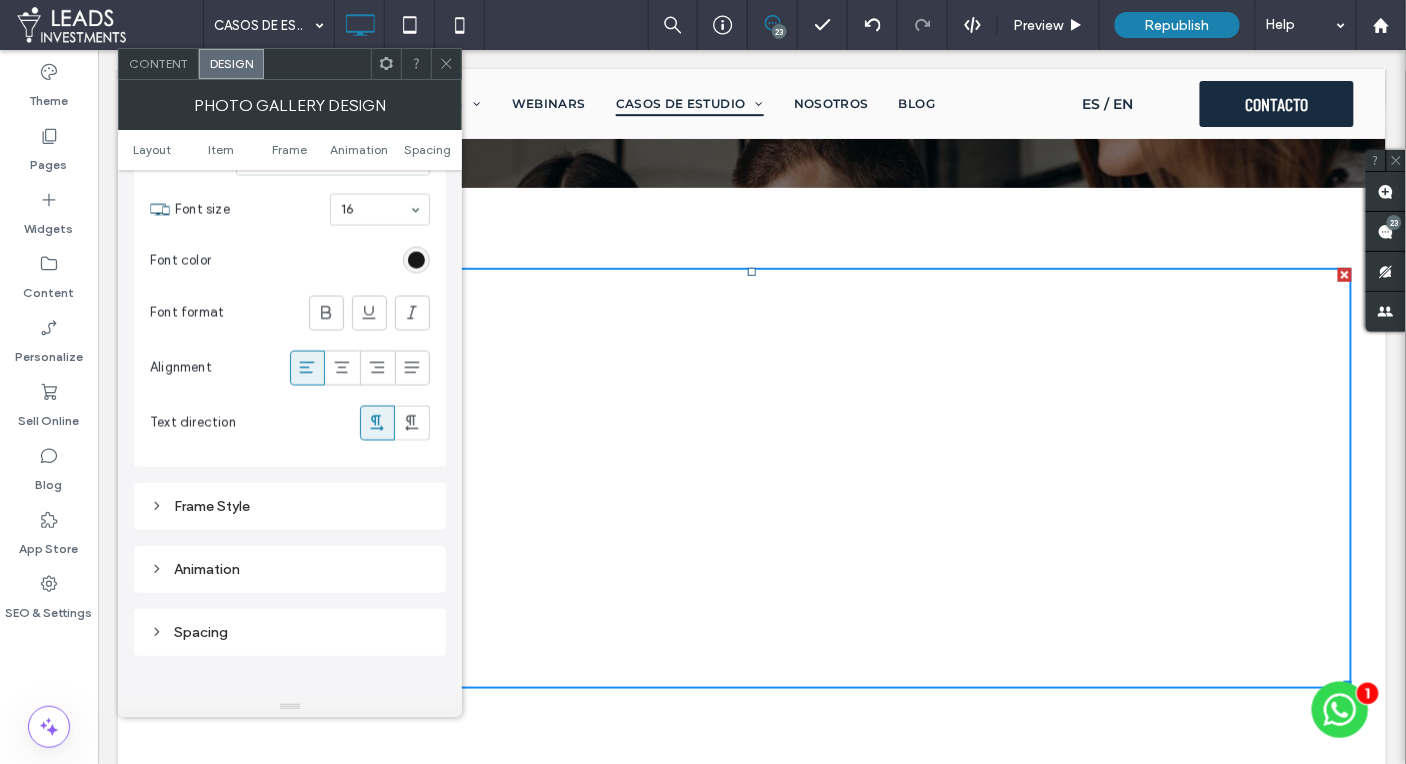 scroll, scrollTop: 1163, scrollLeft: 0, axis: vertical 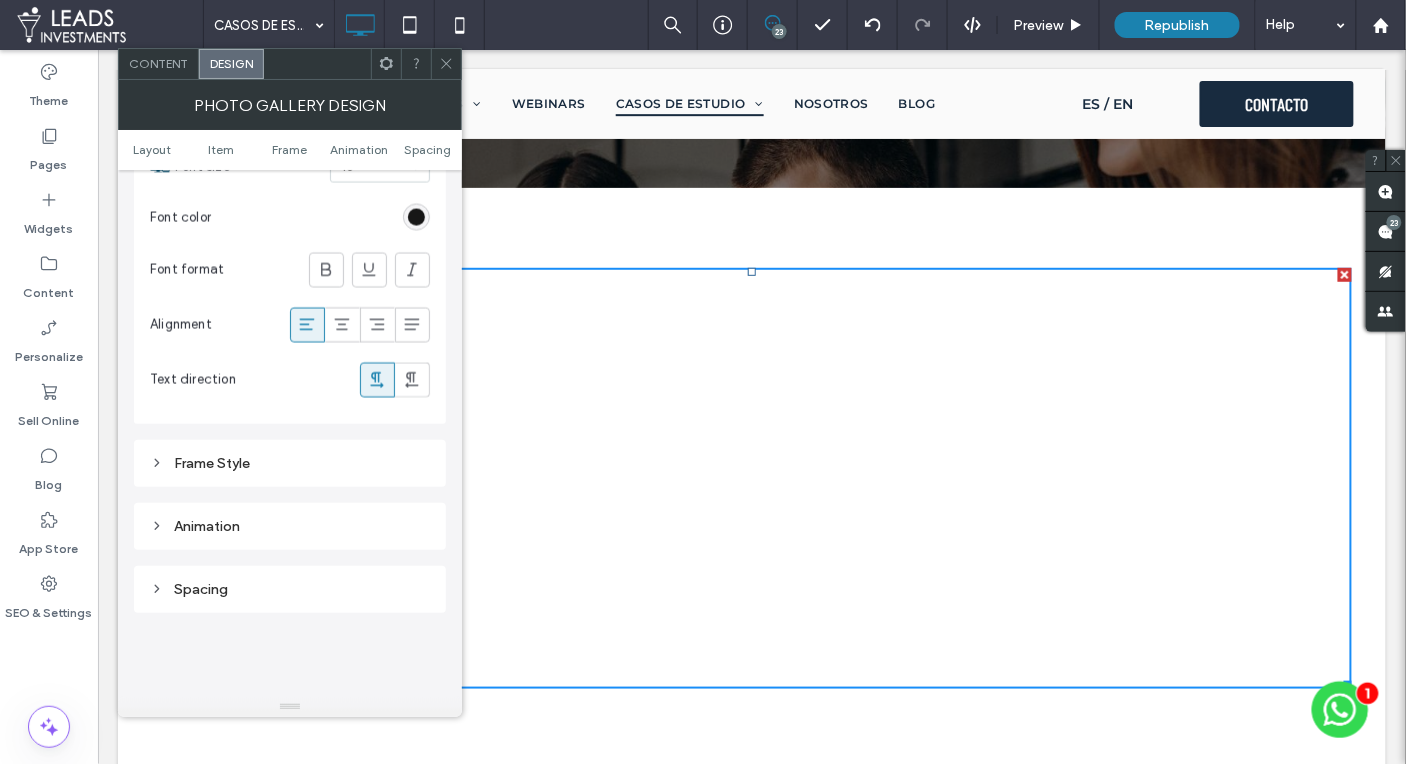 click 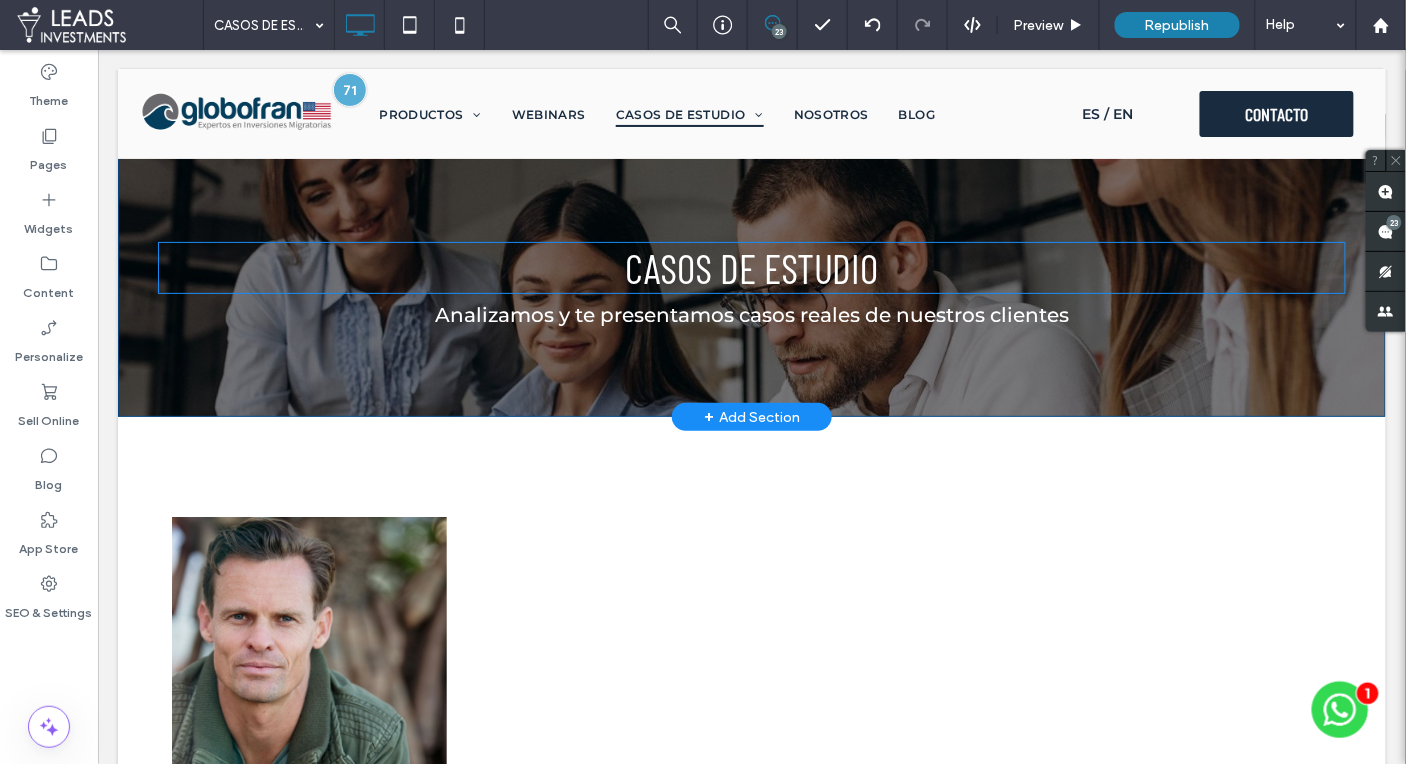 scroll, scrollTop: 0, scrollLeft: 0, axis: both 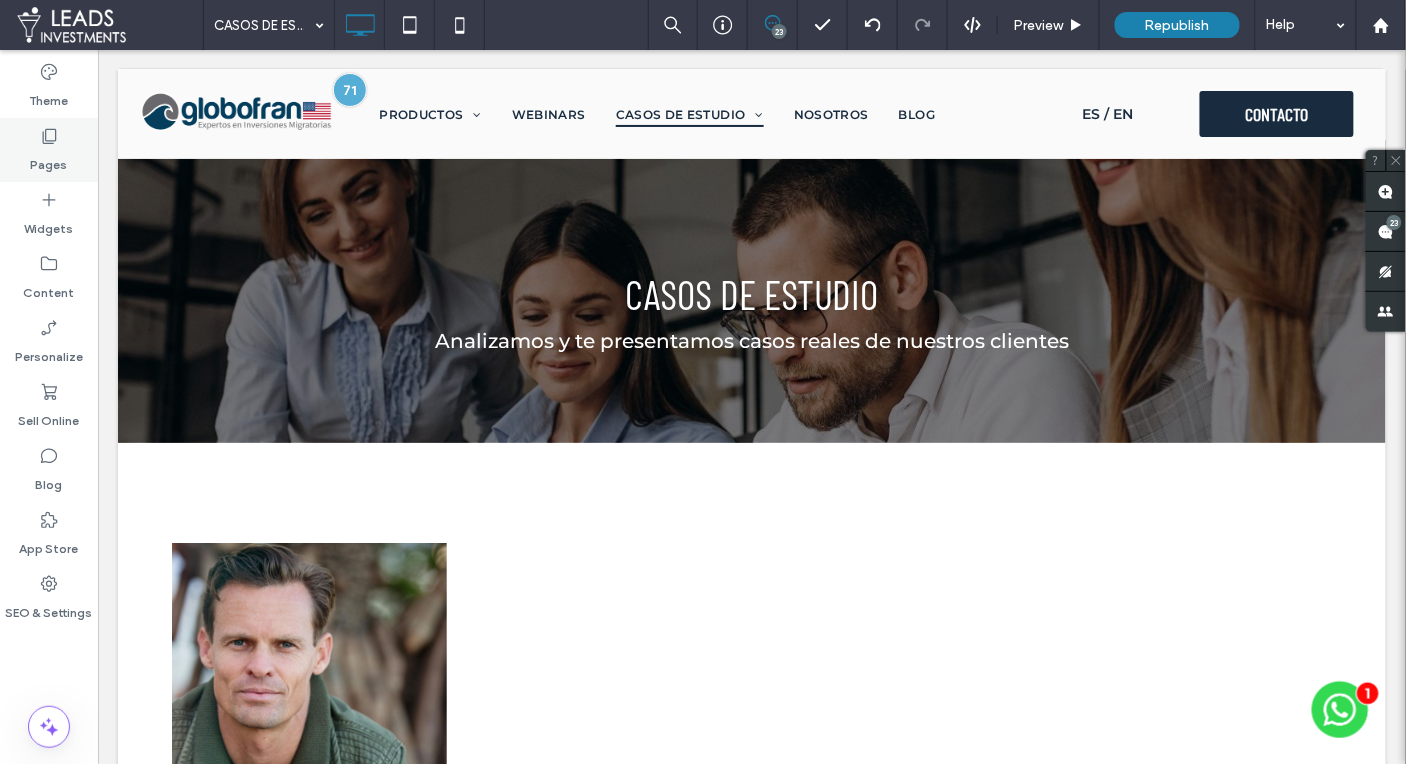 click on "Pages" at bounding box center [49, 150] 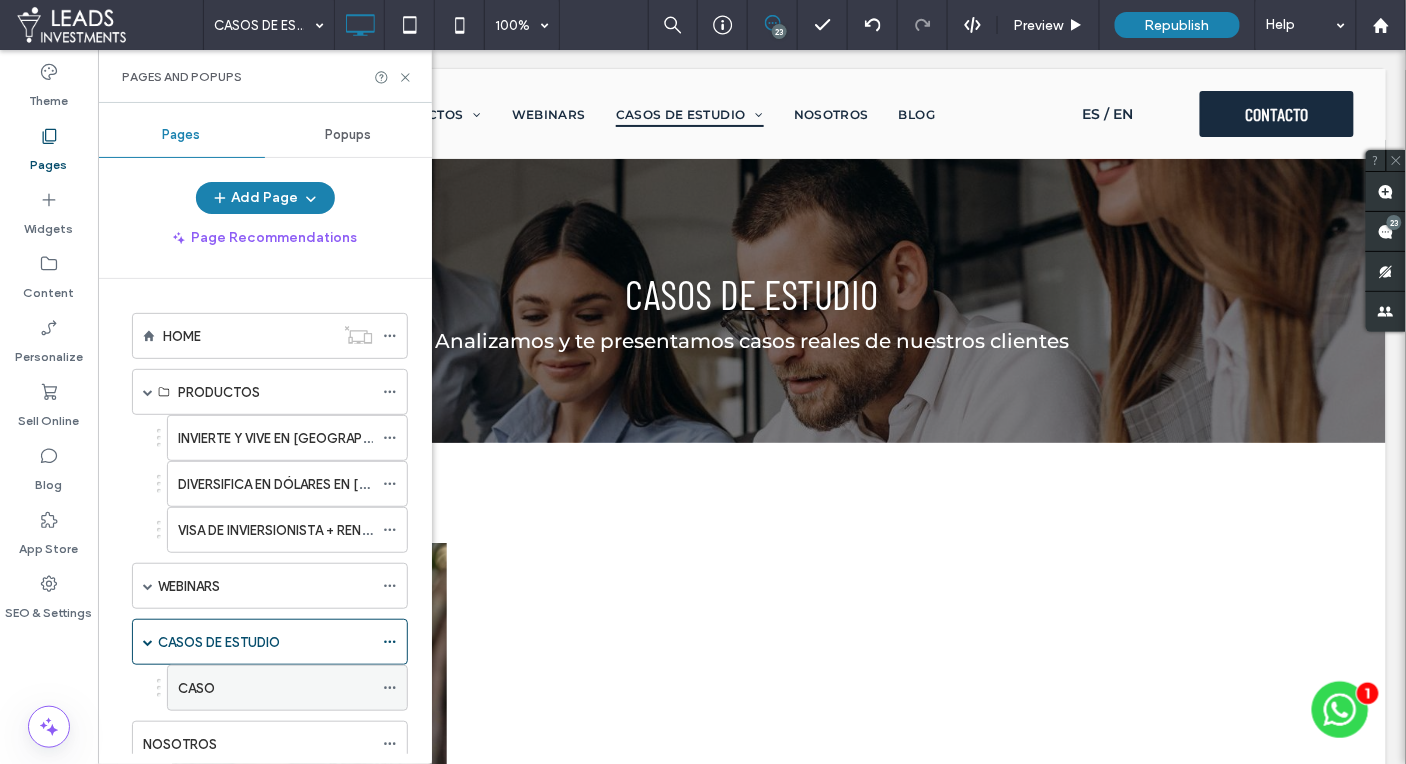 click on "CASO" at bounding box center (275, 688) 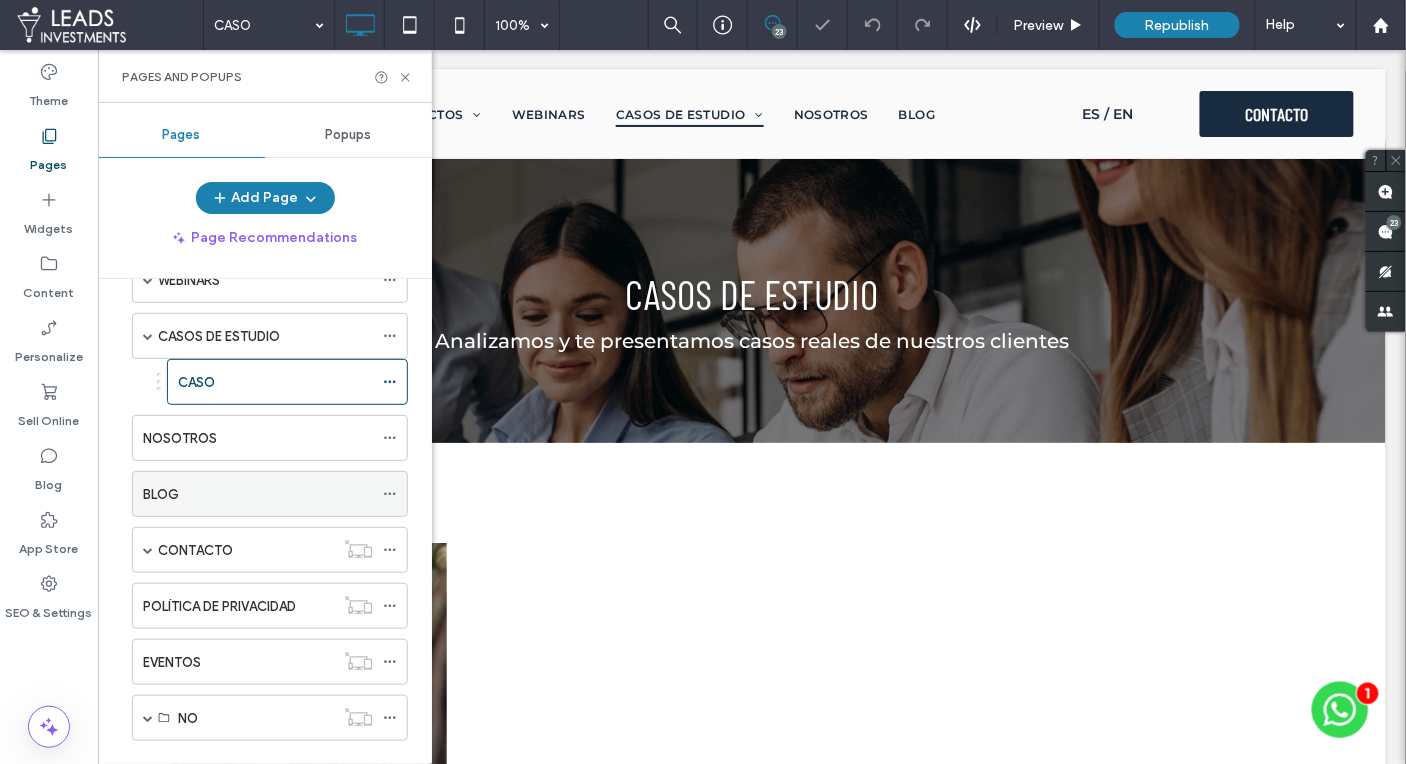 scroll, scrollTop: 321, scrollLeft: 0, axis: vertical 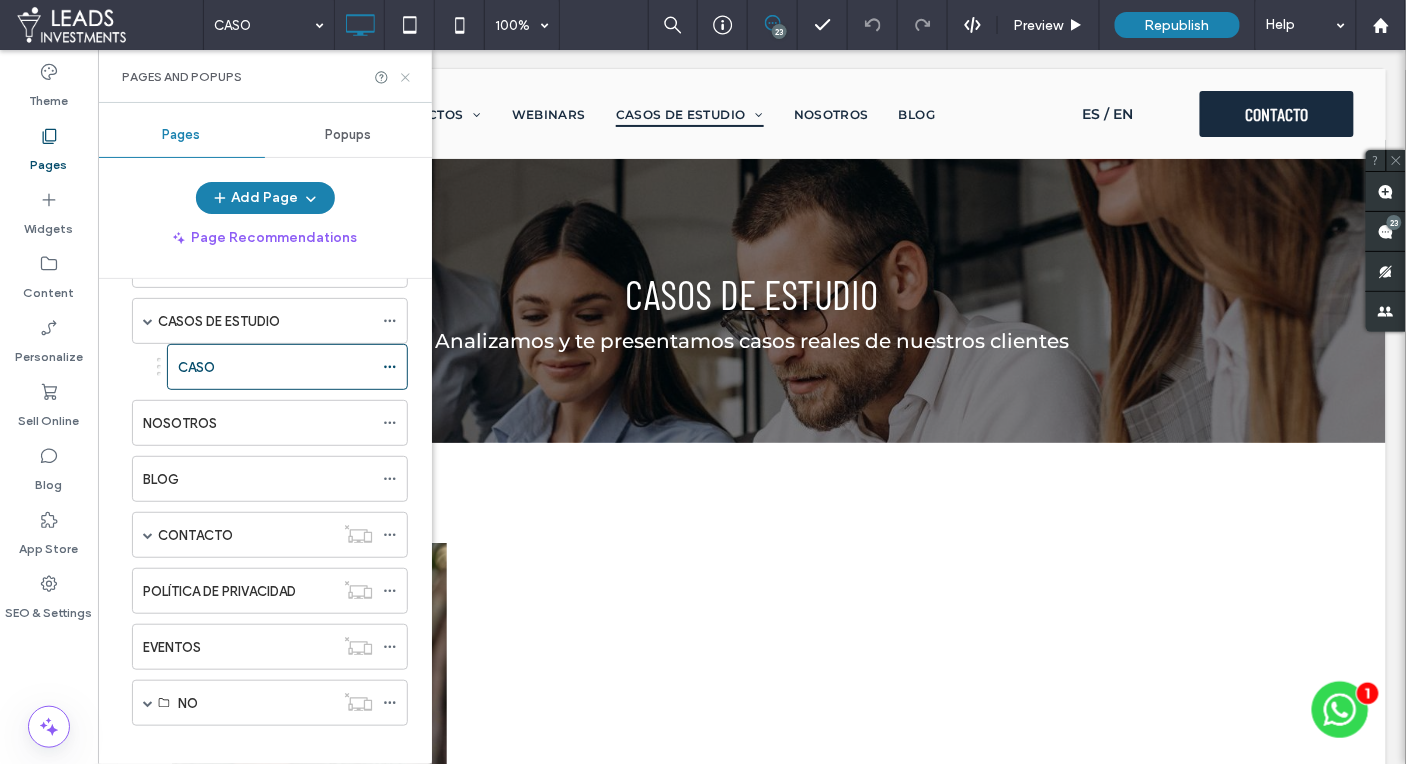 click 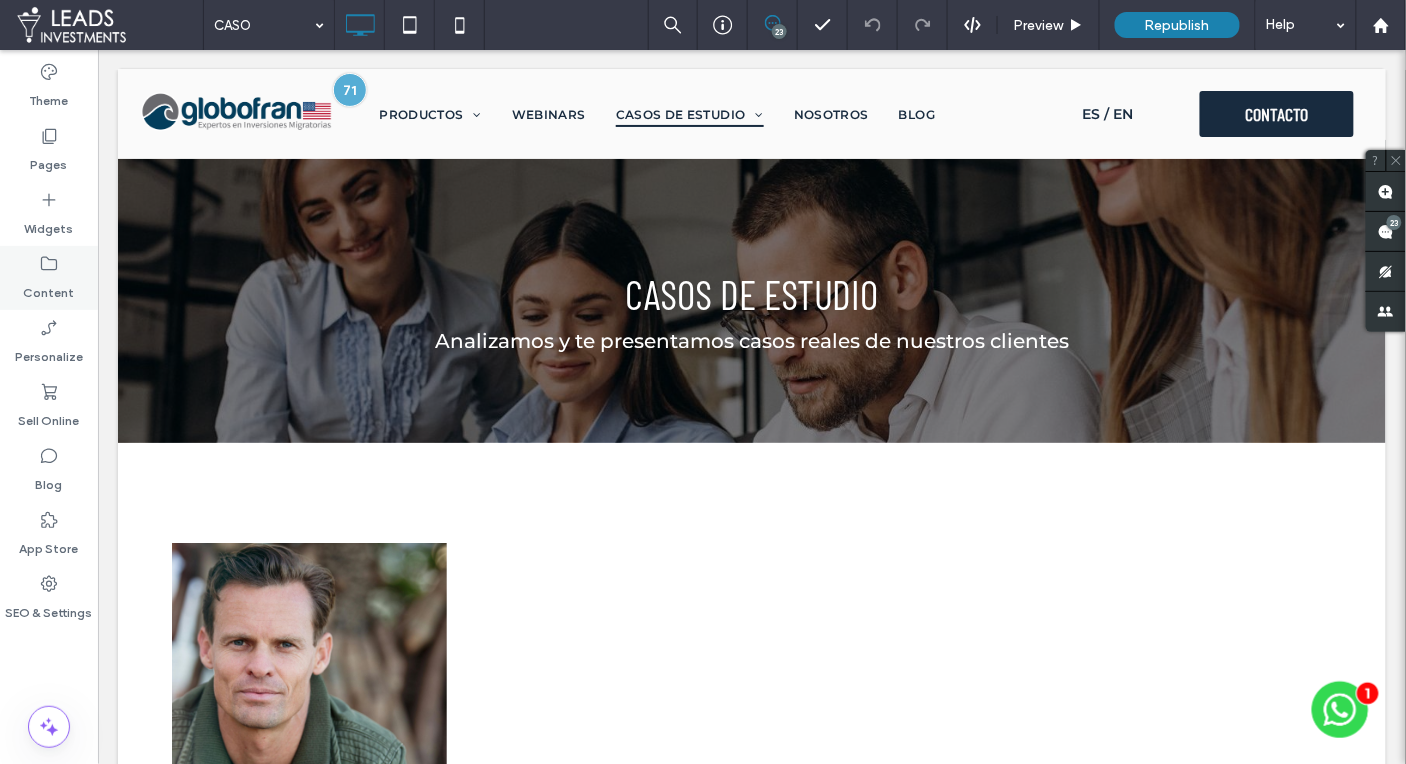 click on "Content" at bounding box center [49, 288] 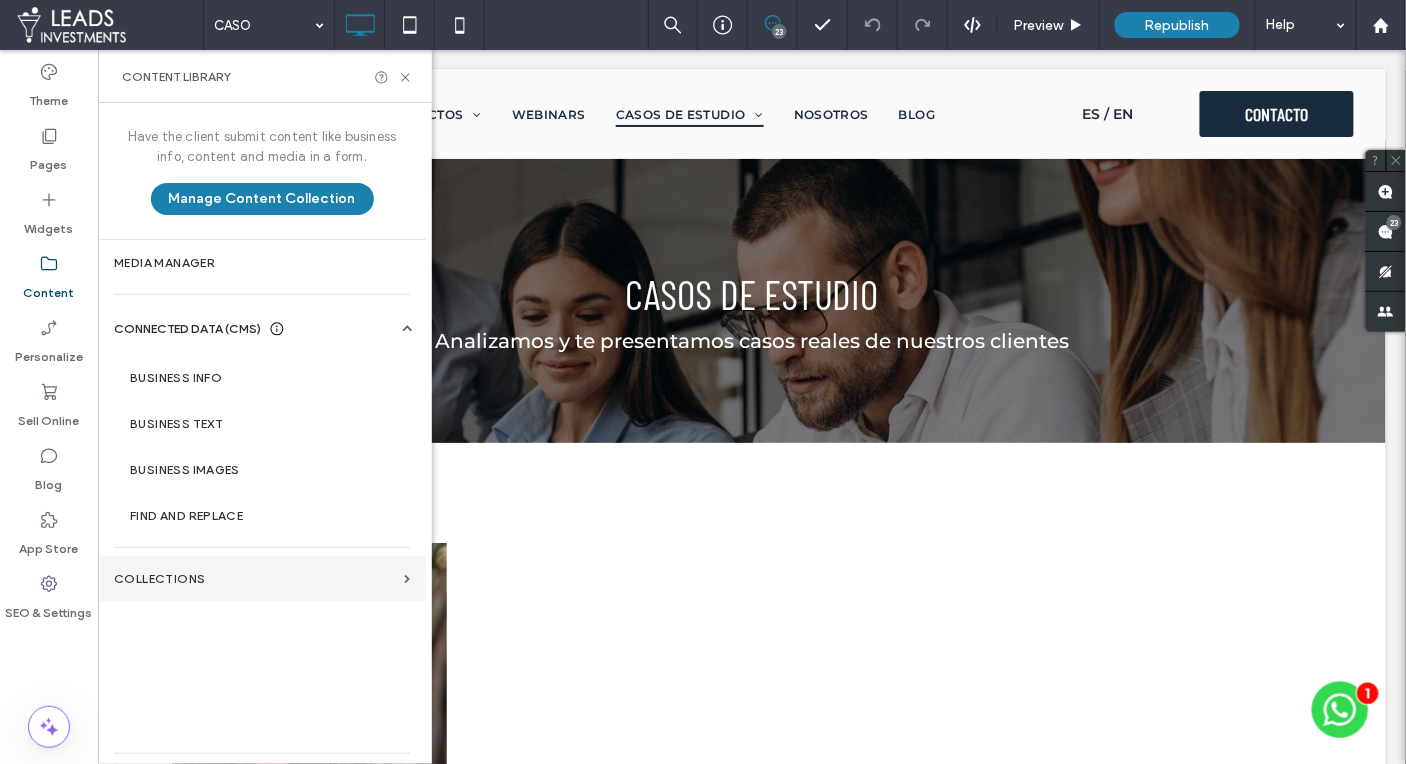 click on "Collections" at bounding box center [255, 579] 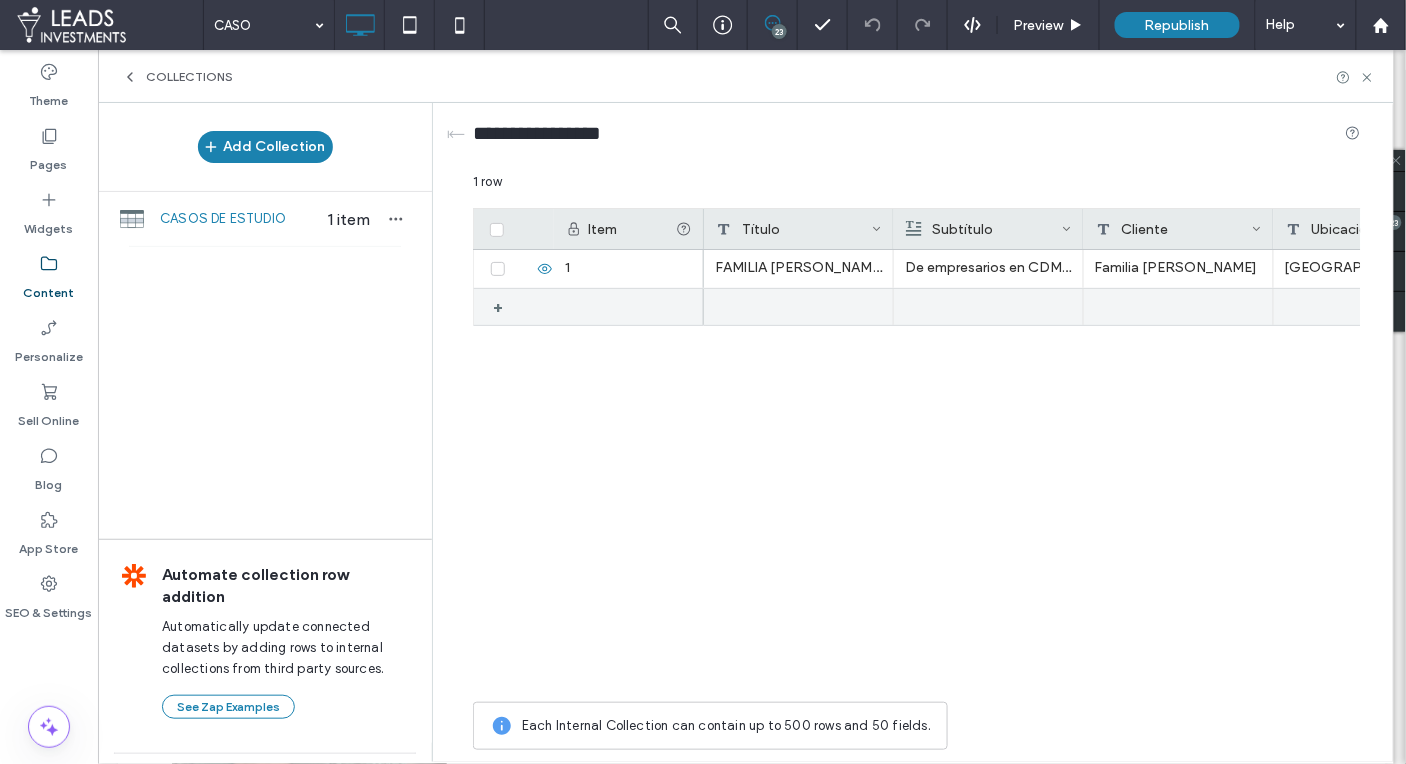 click at bounding box center (1179, 307) 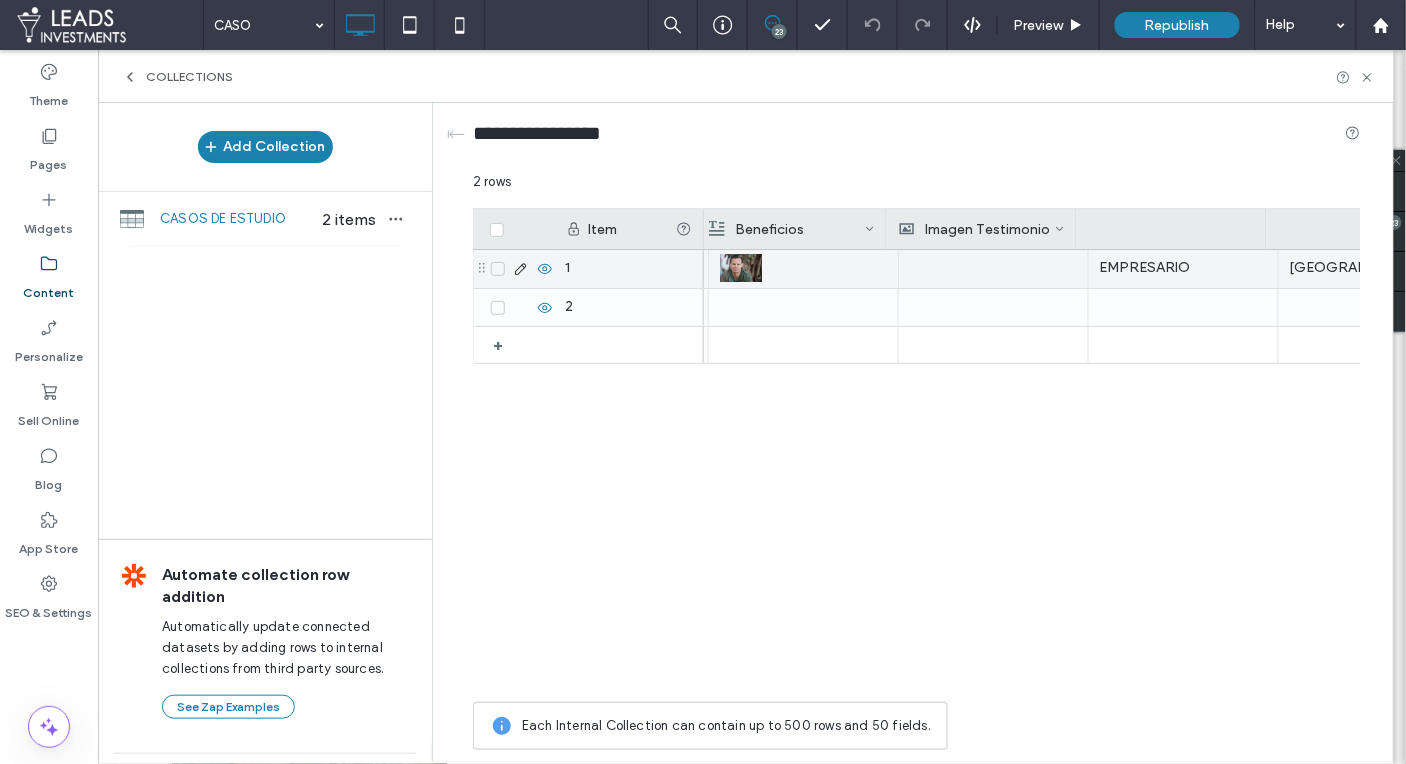 scroll, scrollTop: 0, scrollLeft: 2261, axis: horizontal 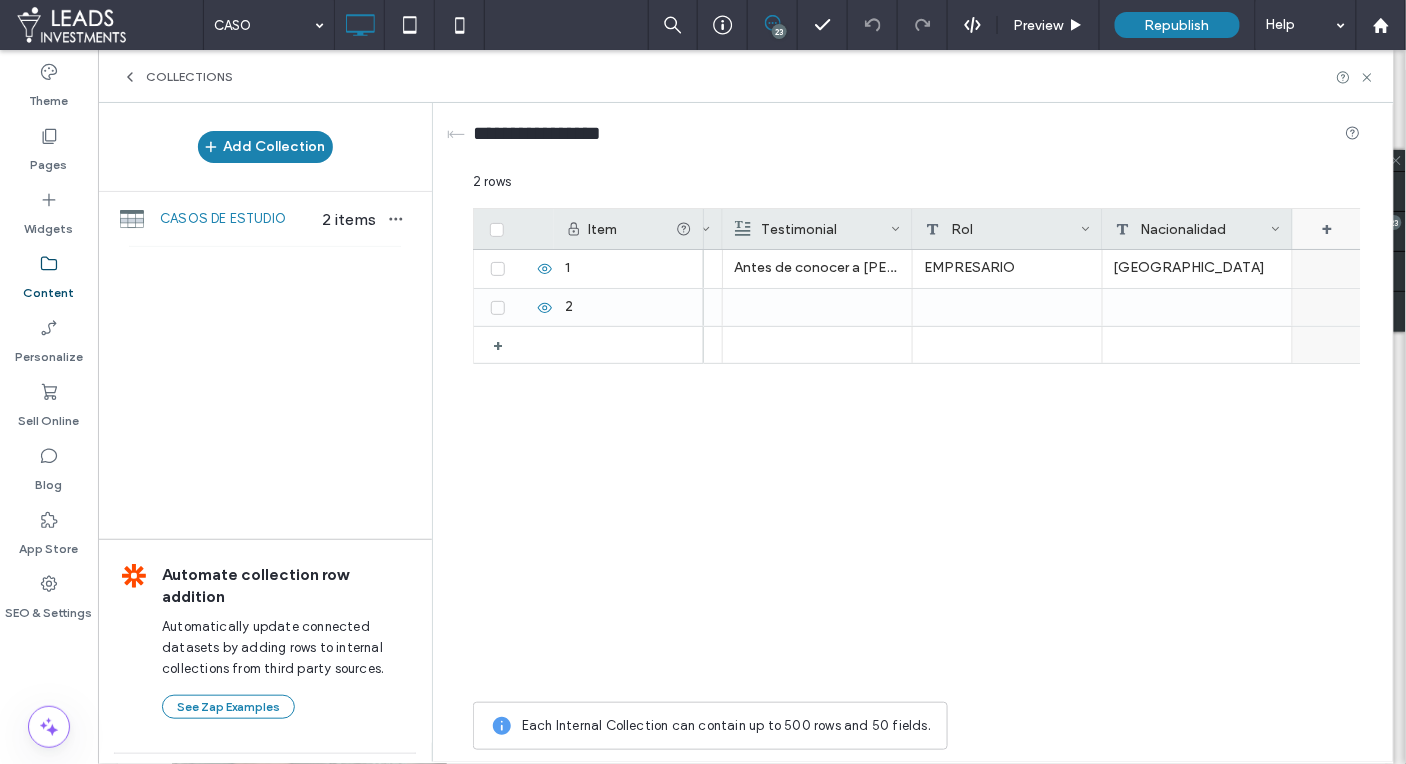 click on "+" at bounding box center [1328, 229] 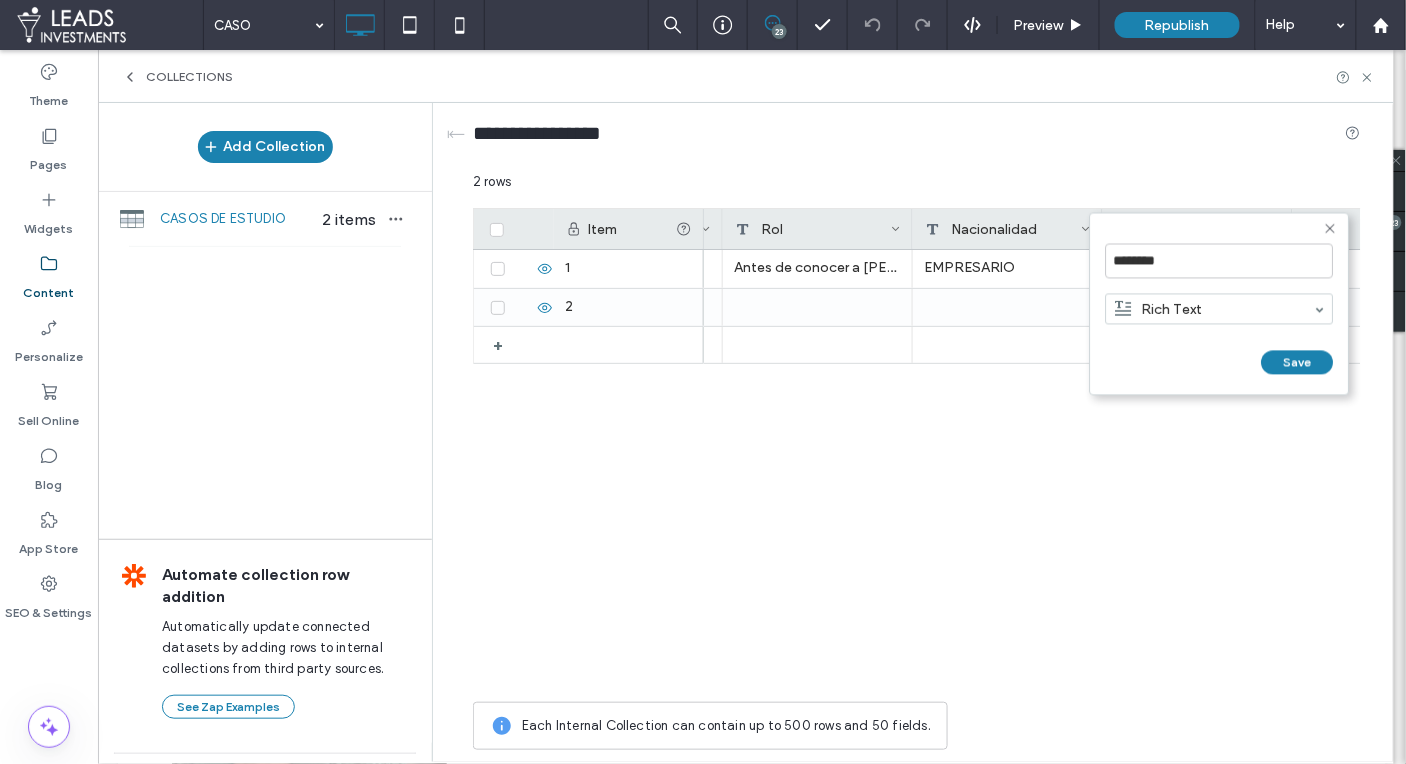 scroll, scrollTop: 0, scrollLeft: 2451, axis: horizontal 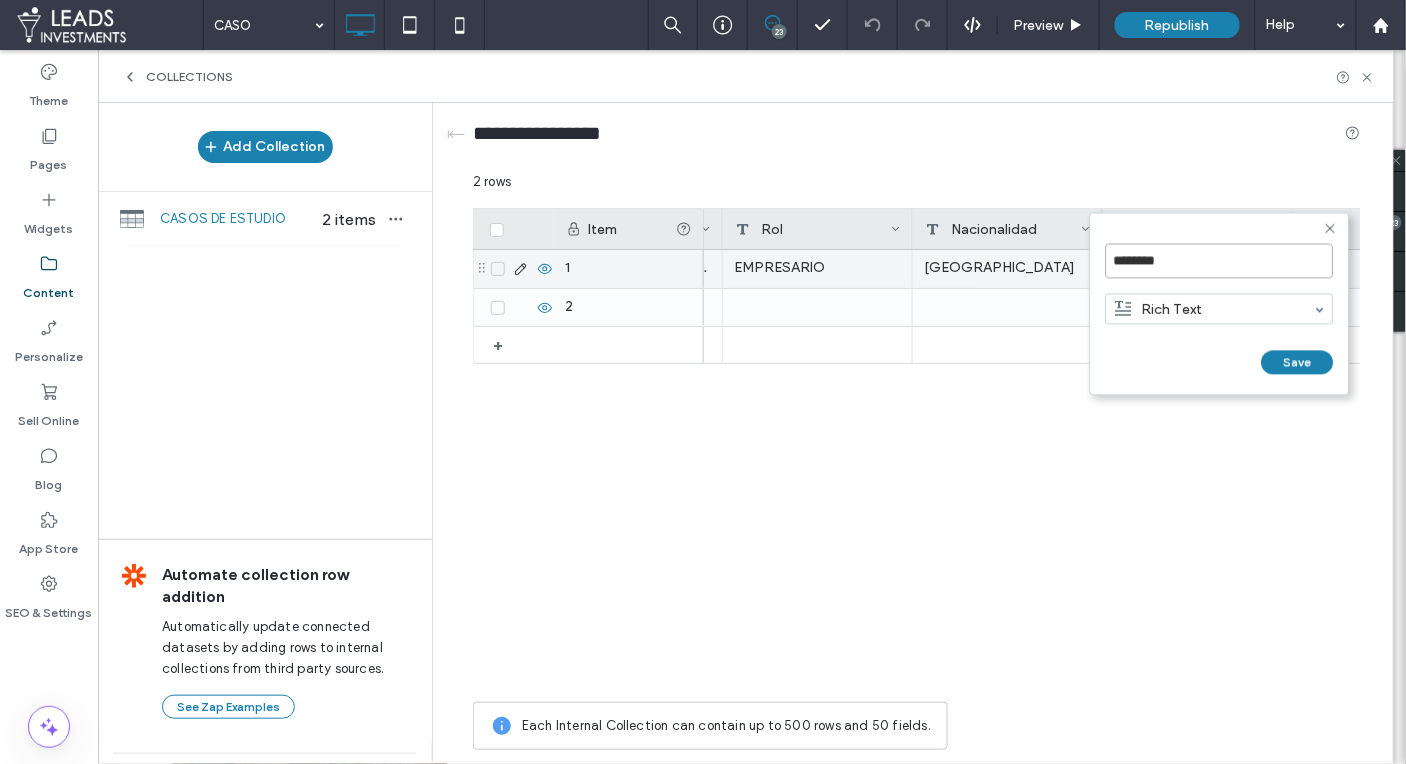 drag, startPoint x: 1171, startPoint y: 259, endPoint x: 1086, endPoint y: 254, distance: 85.146935 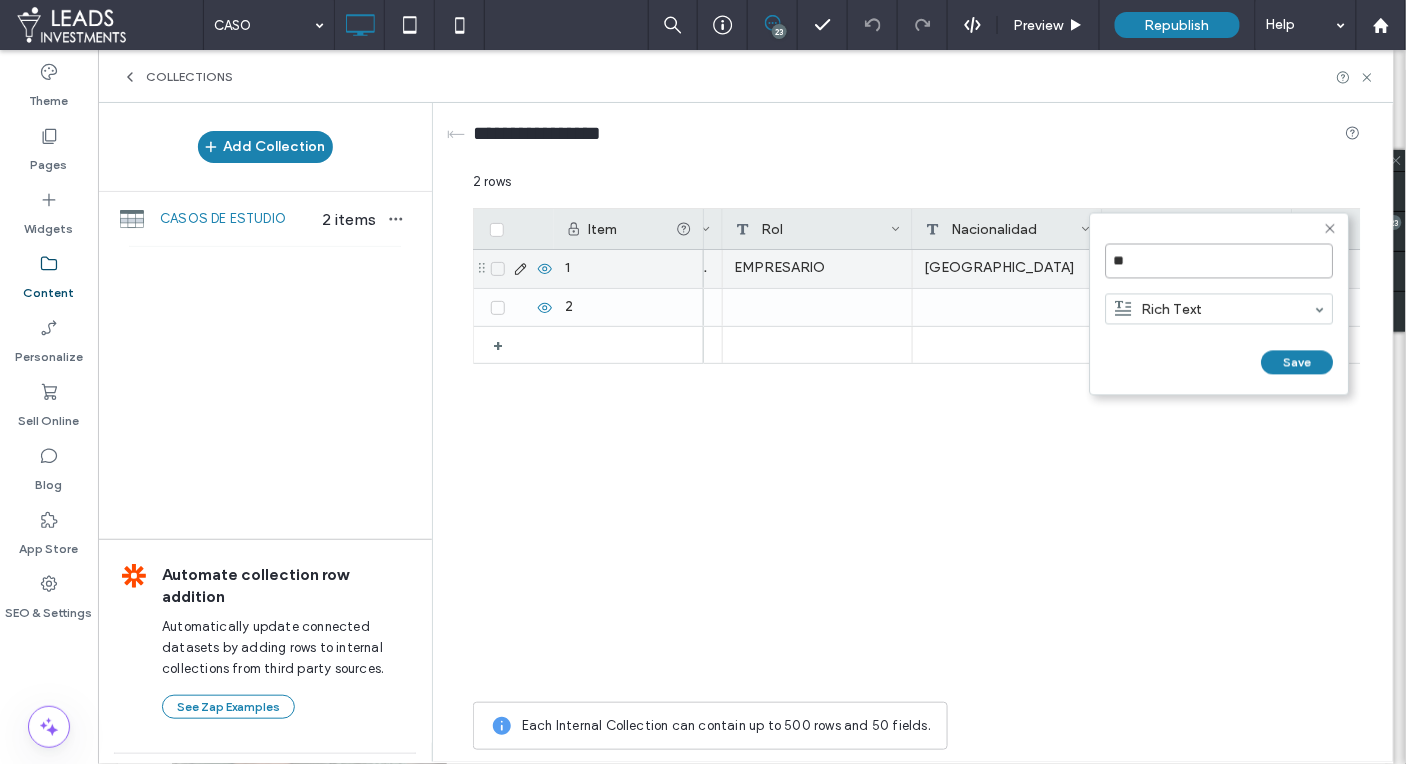 type on "*" 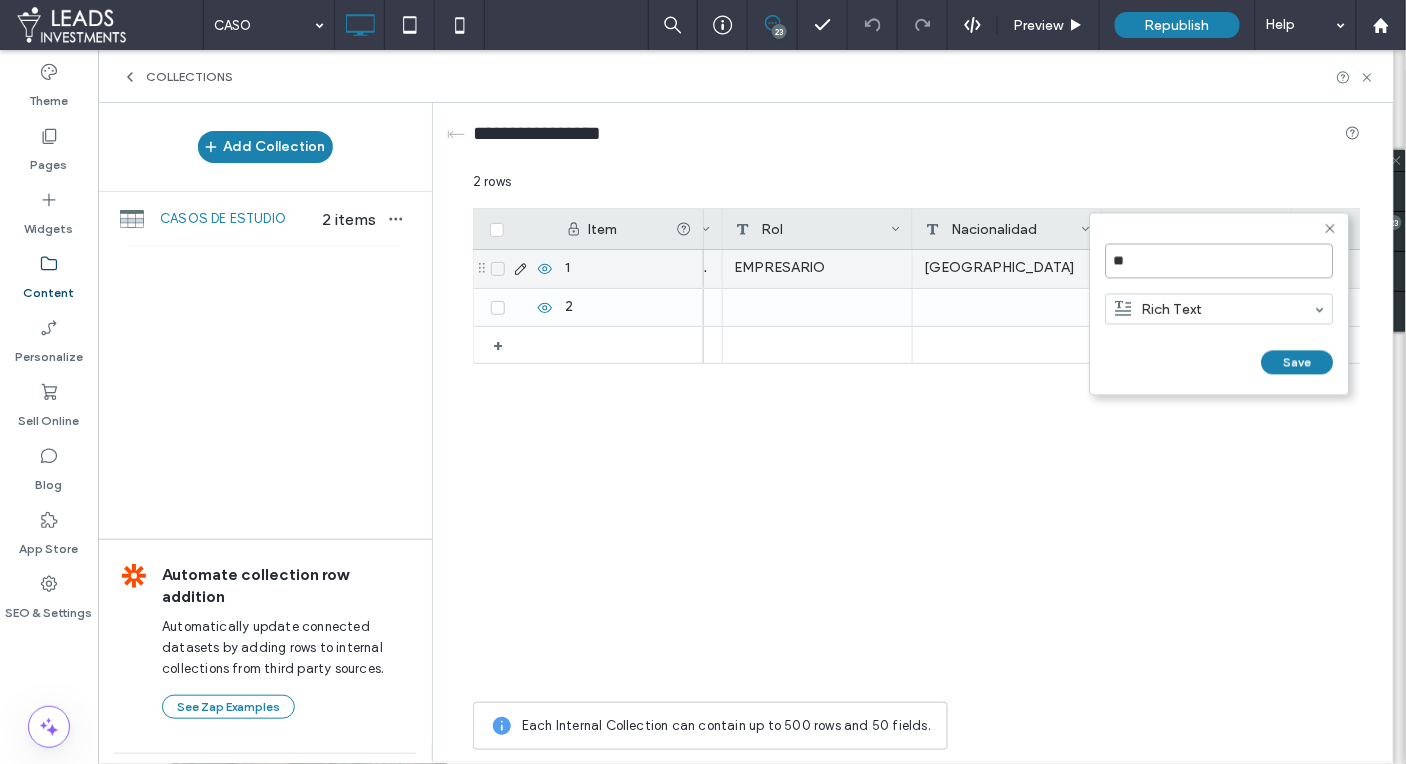 type on "*" 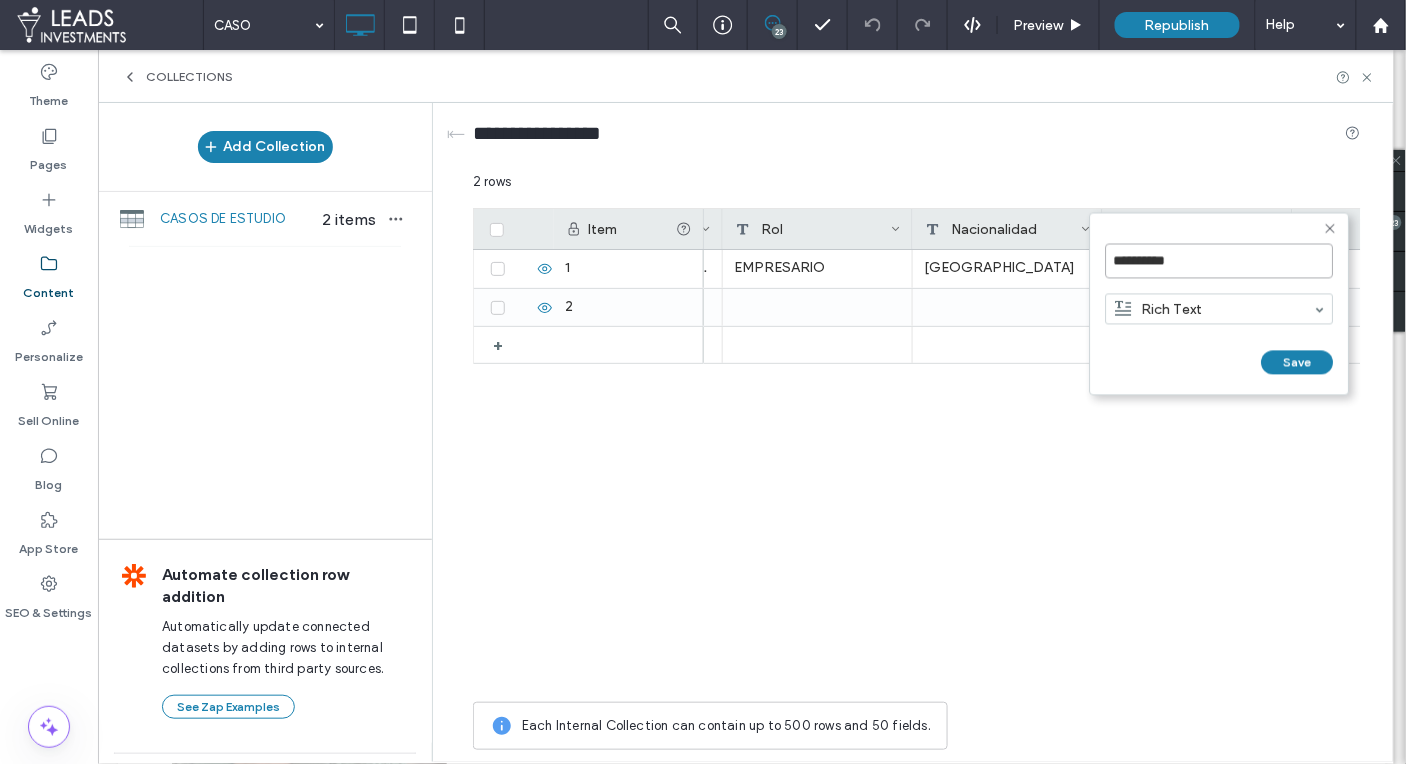 type on "**********" 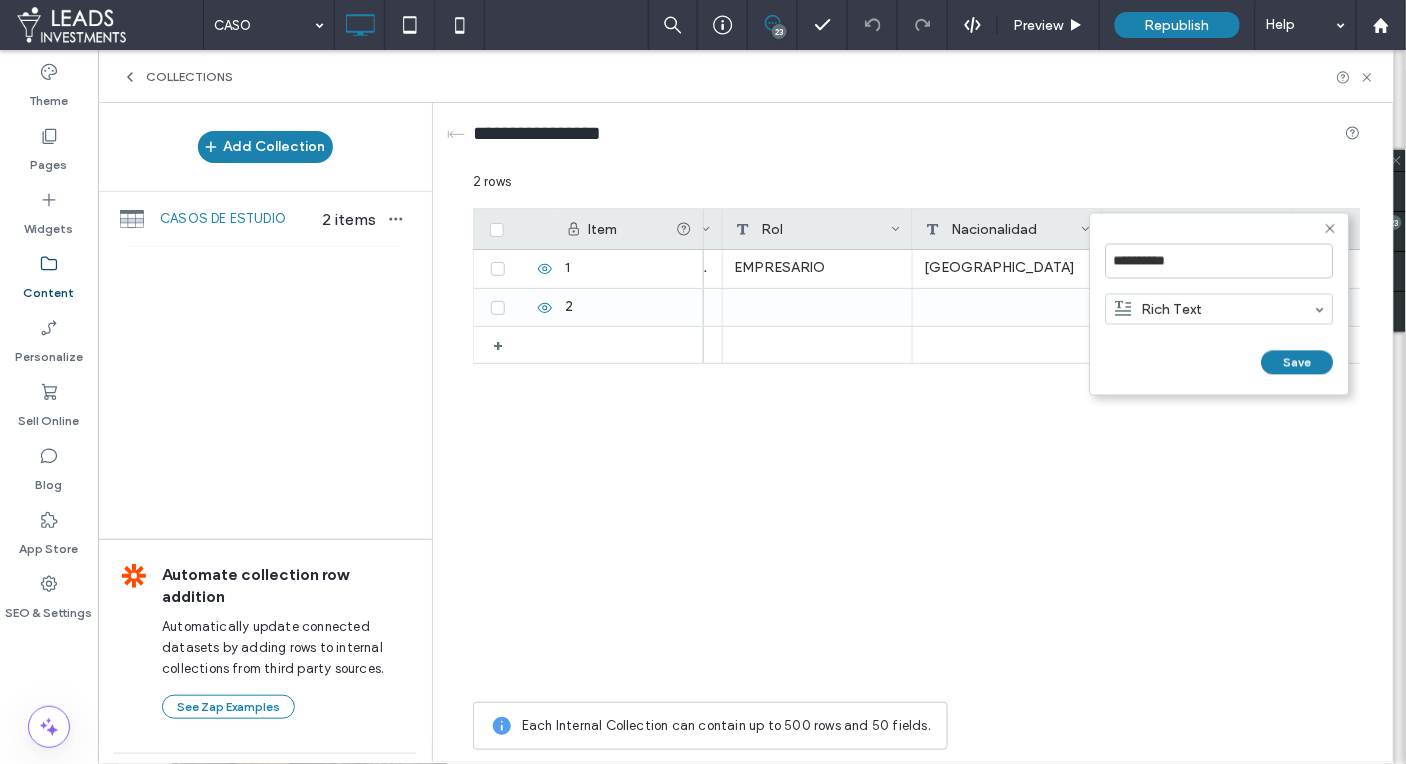 click on "Rich Text" at bounding box center (1159, 309) 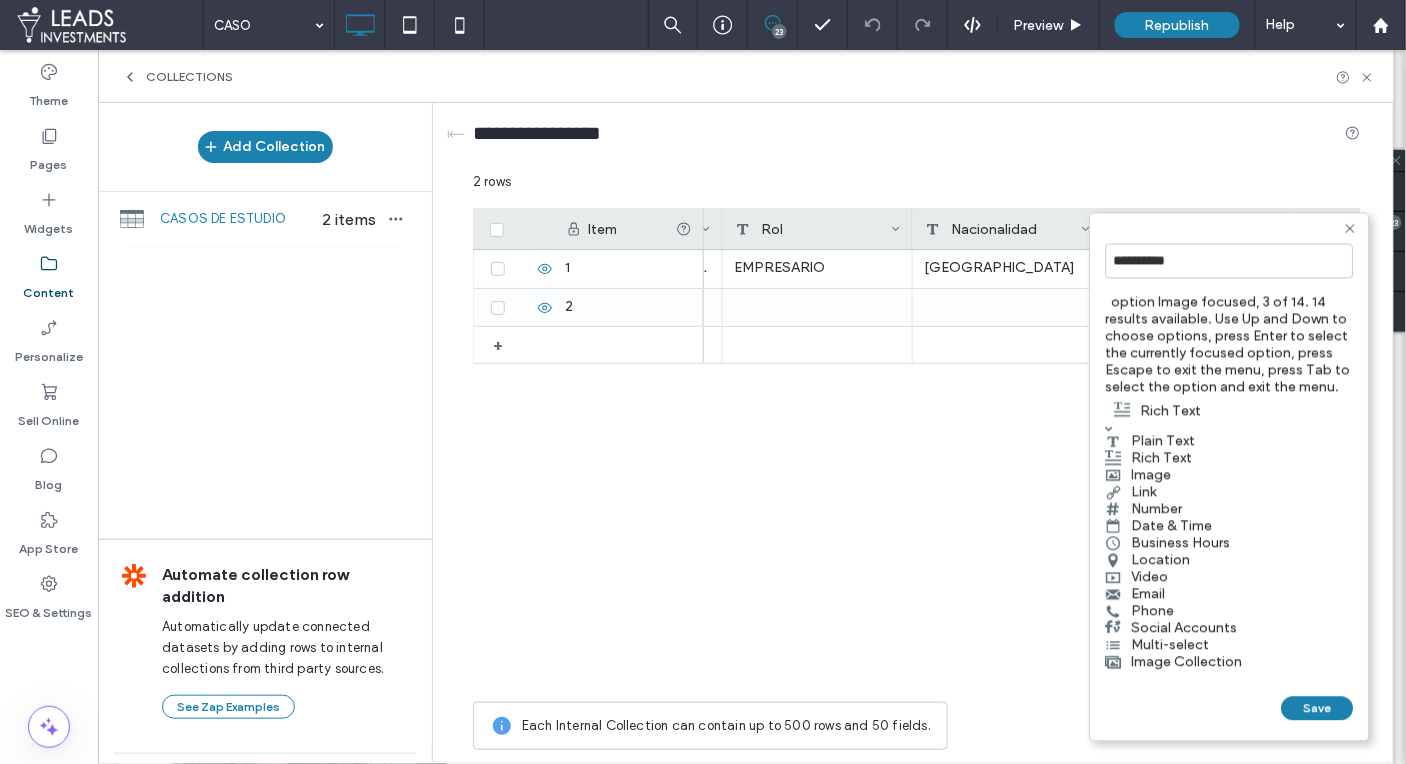 click on "Image" at bounding box center (1230, 475) 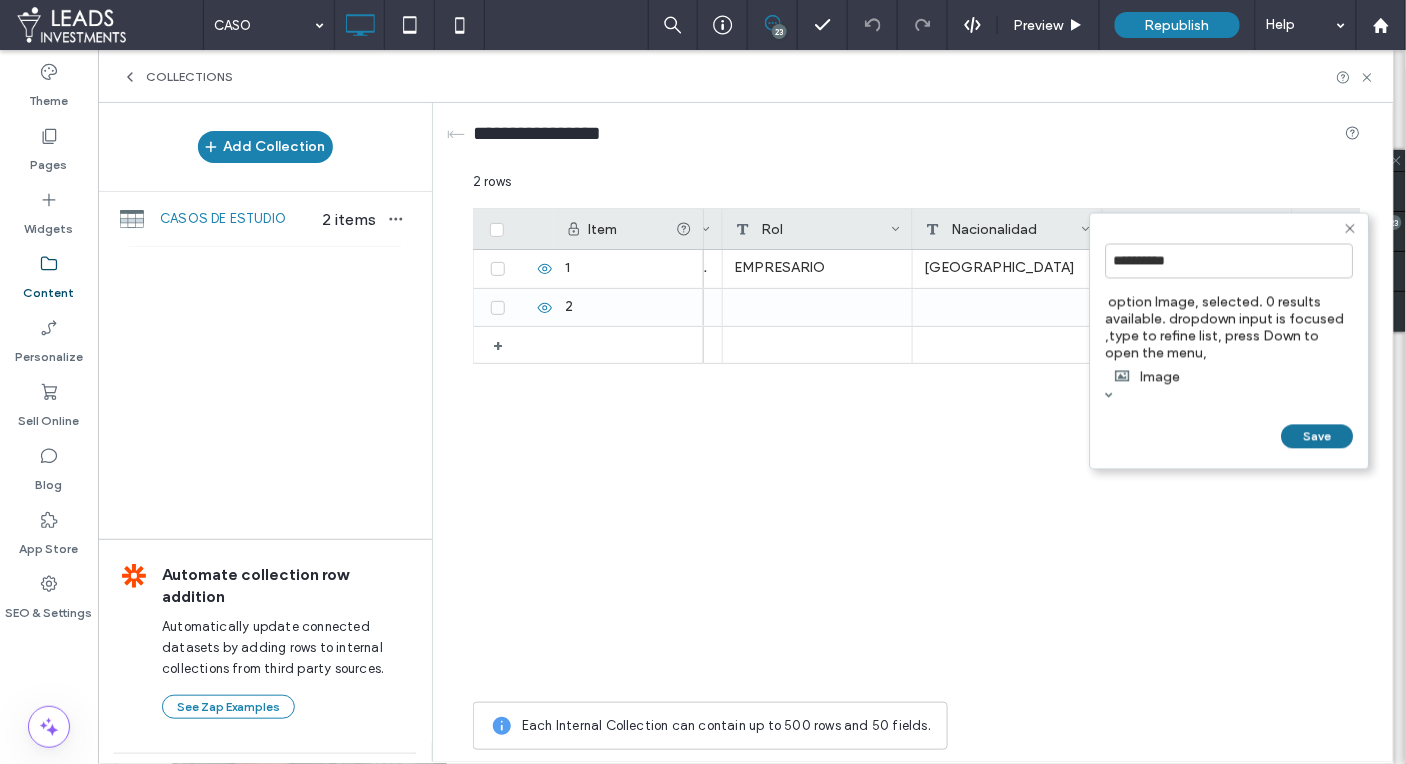click on "Save" at bounding box center [1318, 437] 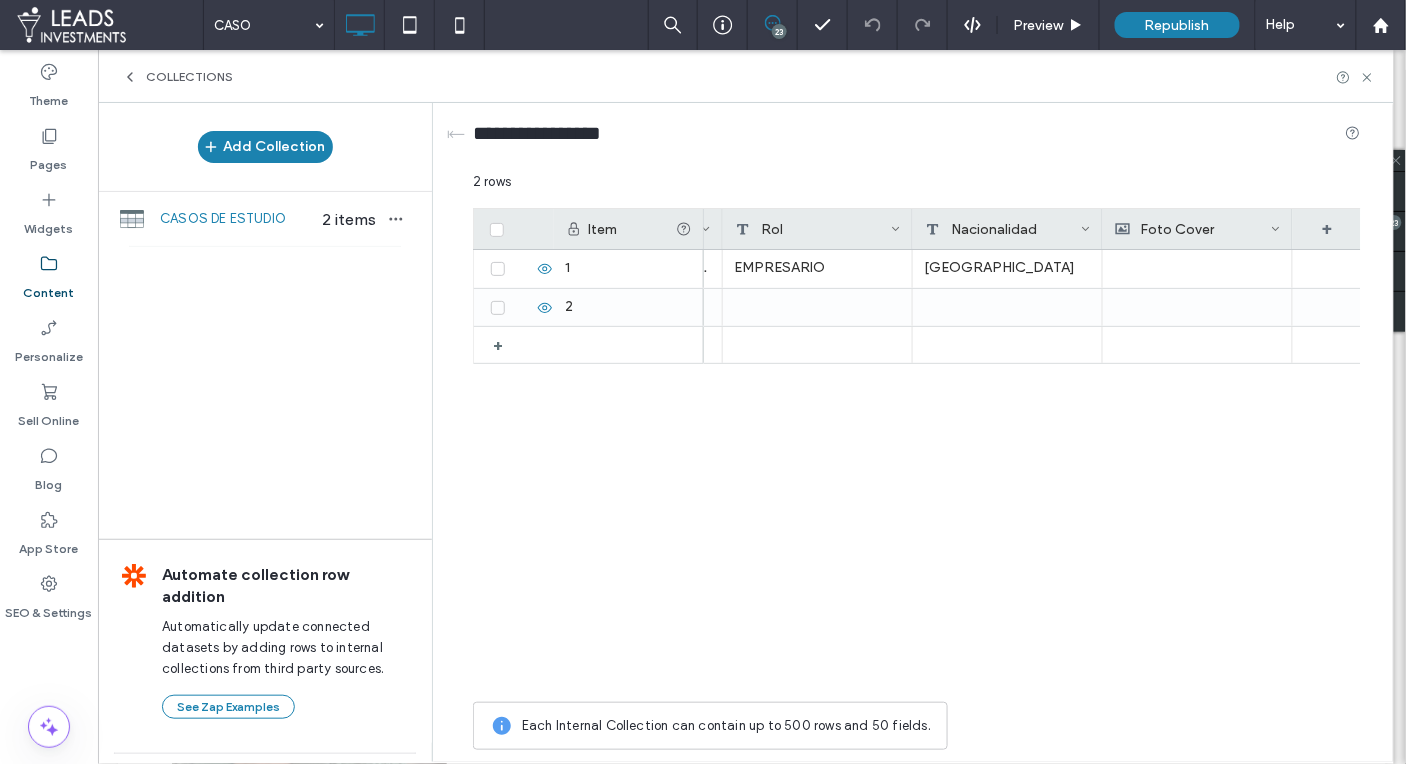 click on "Foto Cover" at bounding box center (1193, 229) 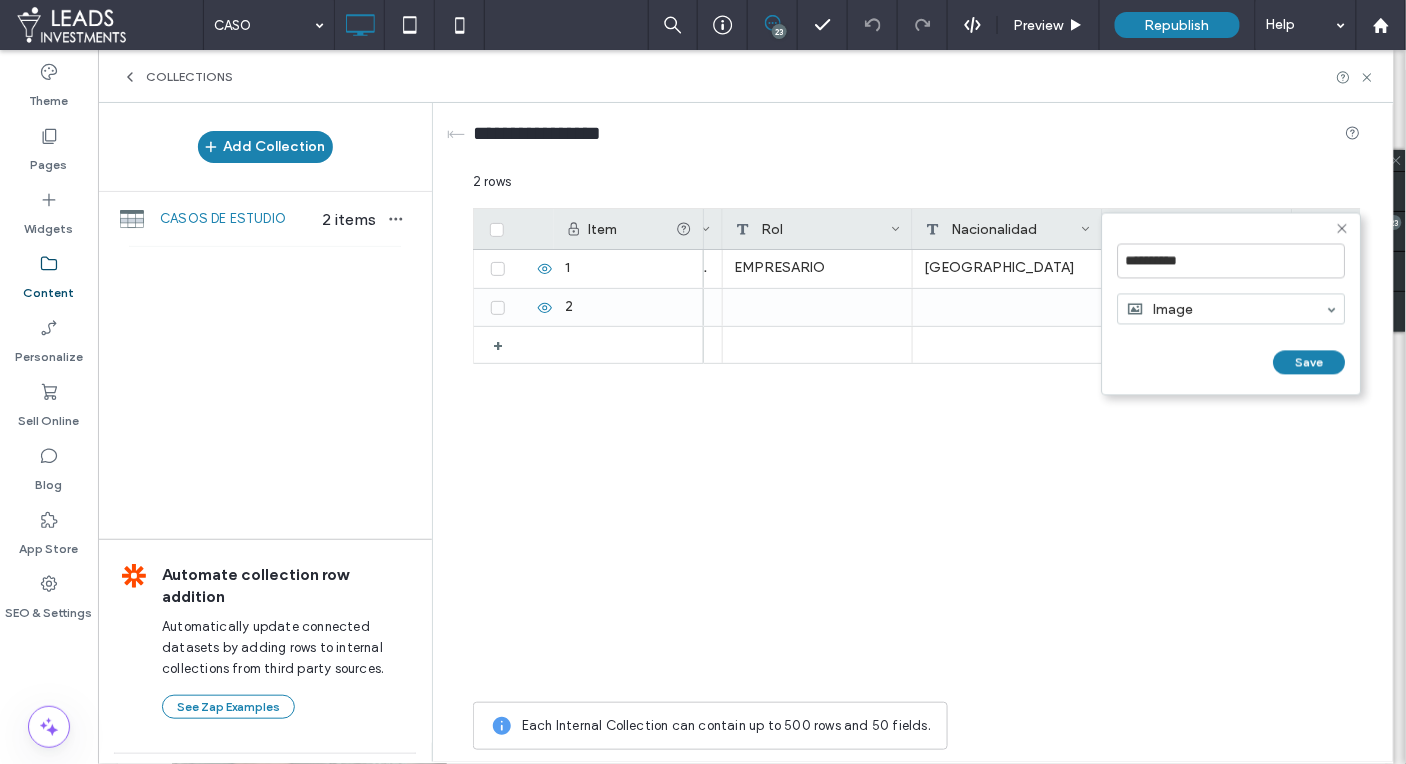 click on "**********" at bounding box center (1232, 304) 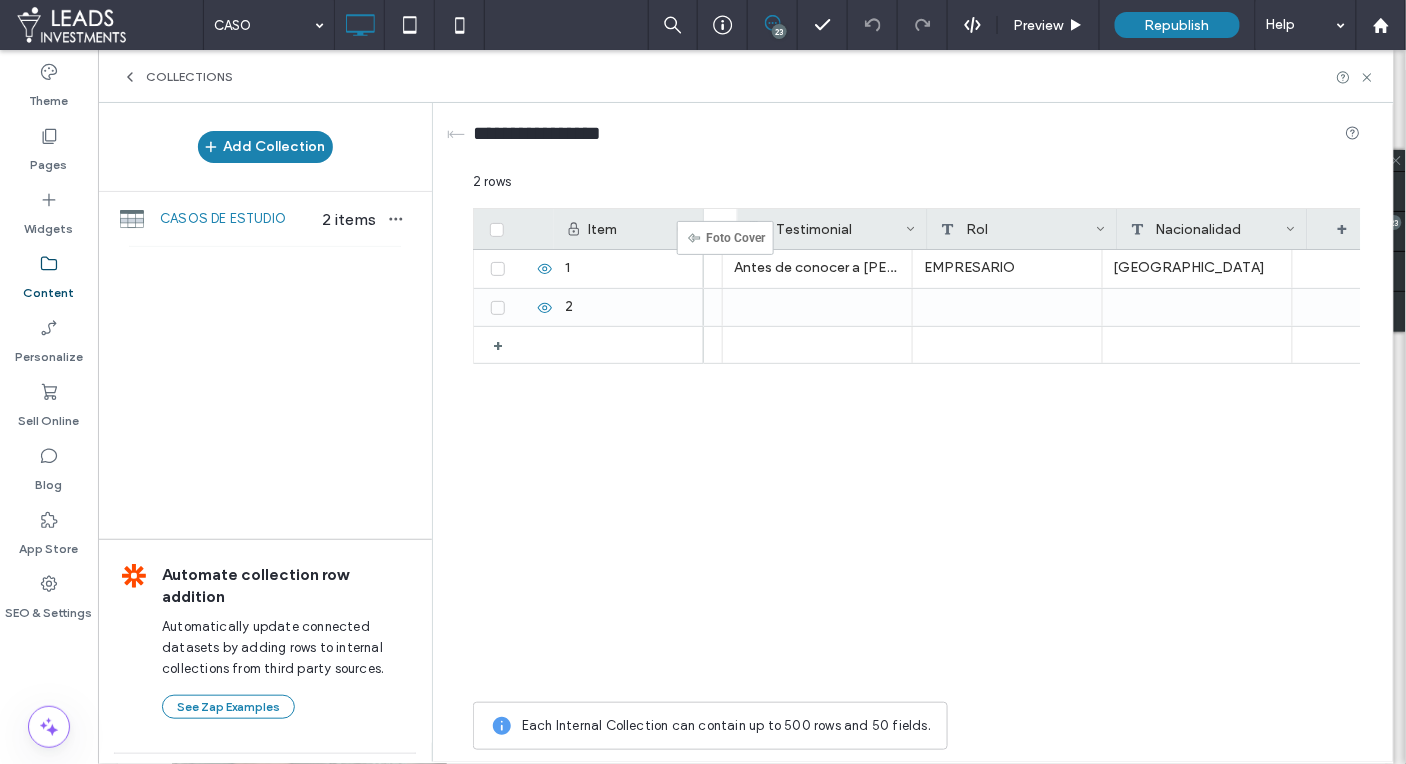 scroll, scrollTop: 0, scrollLeft: 2436, axis: horizontal 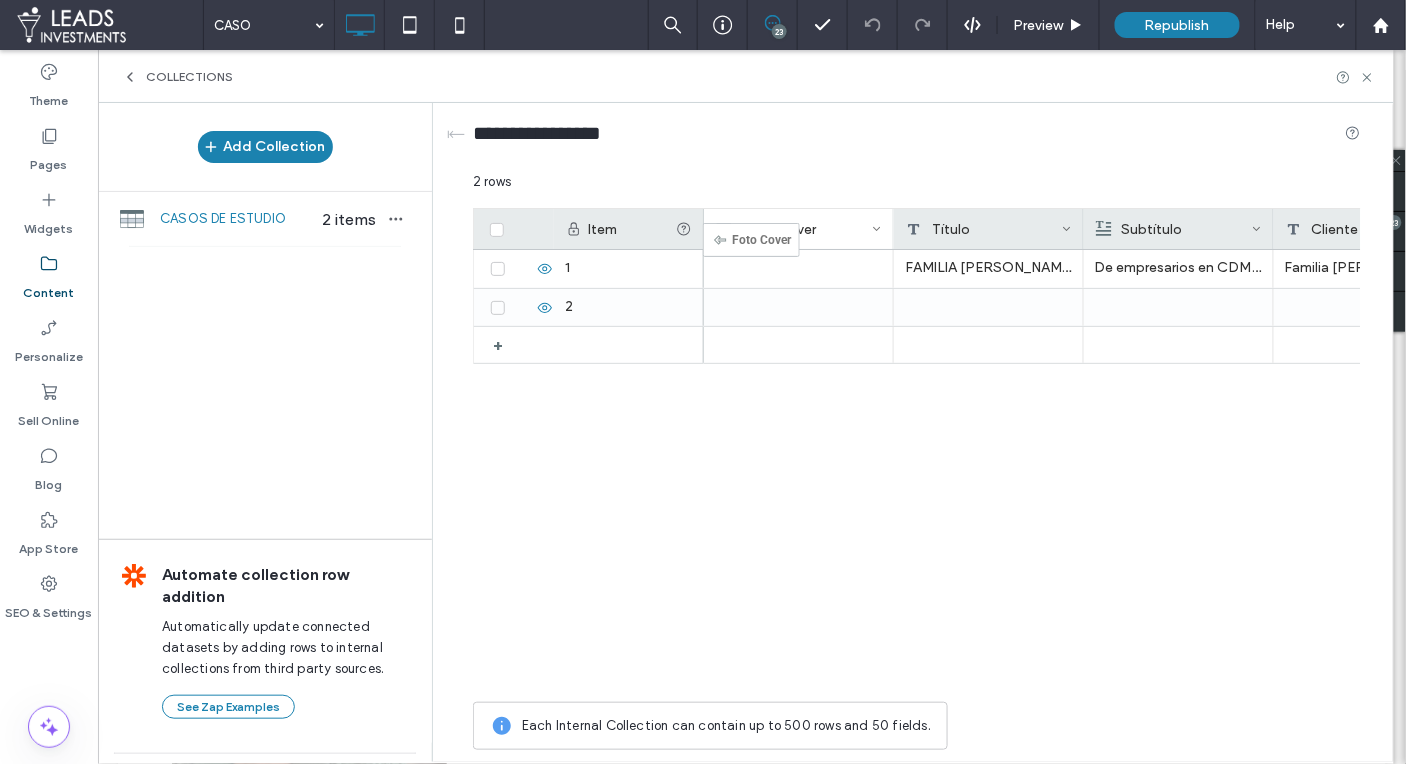 drag, startPoint x: 1125, startPoint y: 228, endPoint x: 733, endPoint y: 232, distance: 392.02042 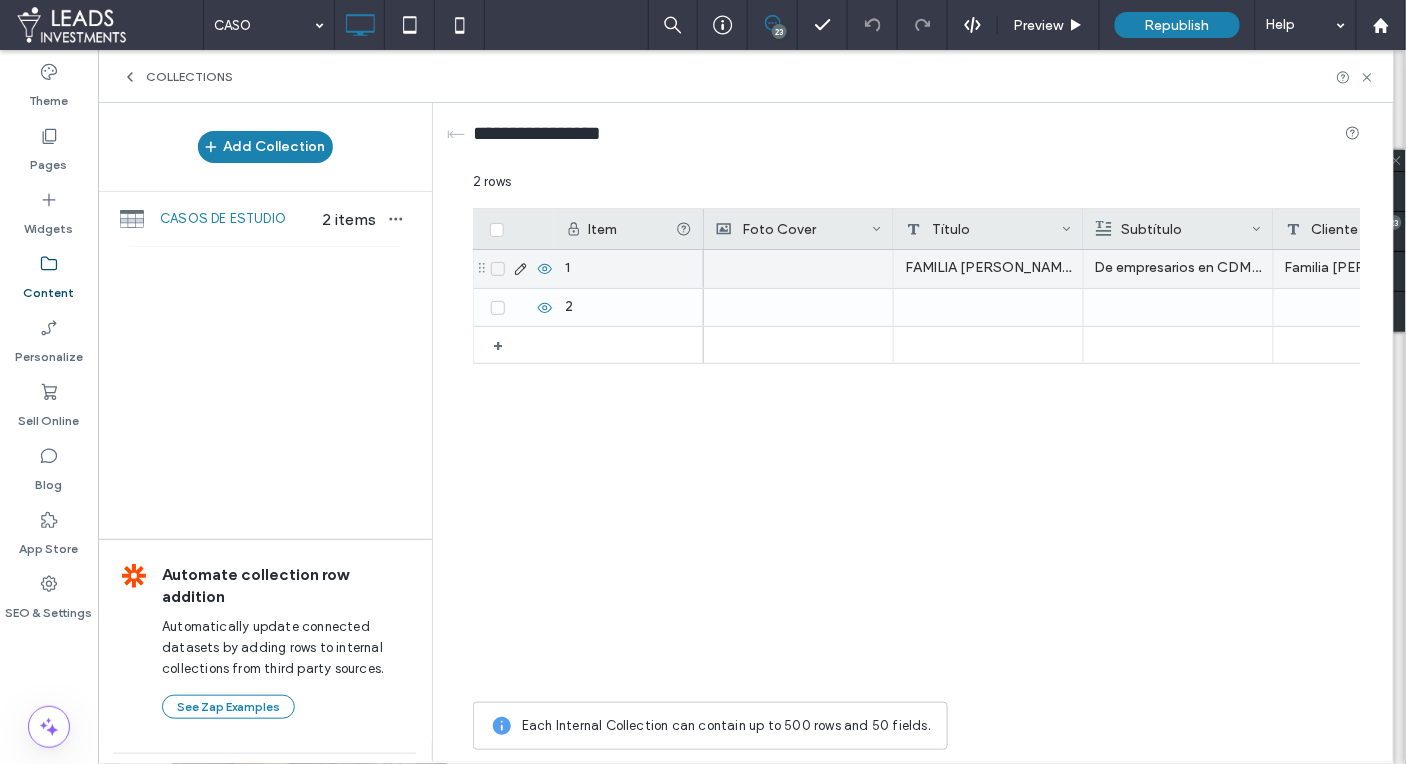 click at bounding box center (798, 269) 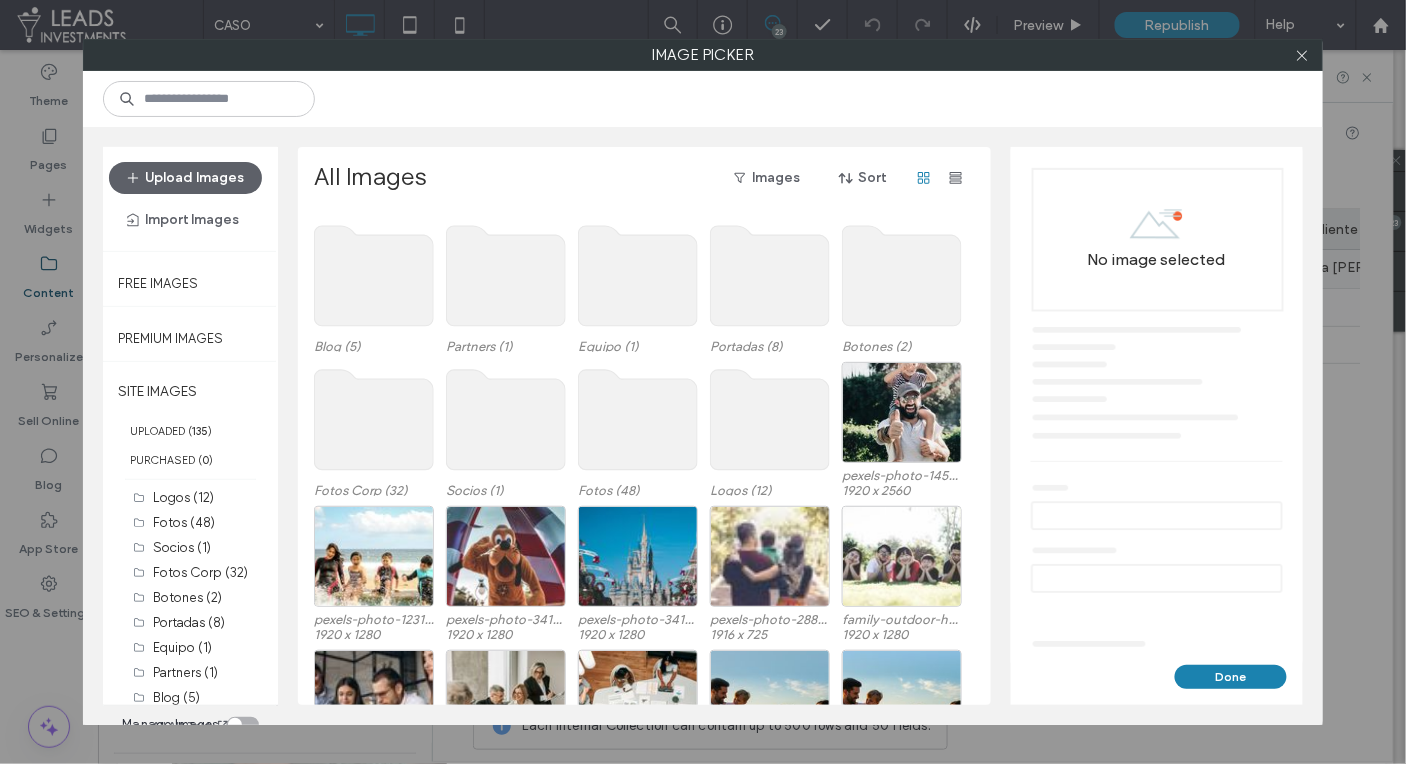 scroll, scrollTop: 44, scrollLeft: 0, axis: vertical 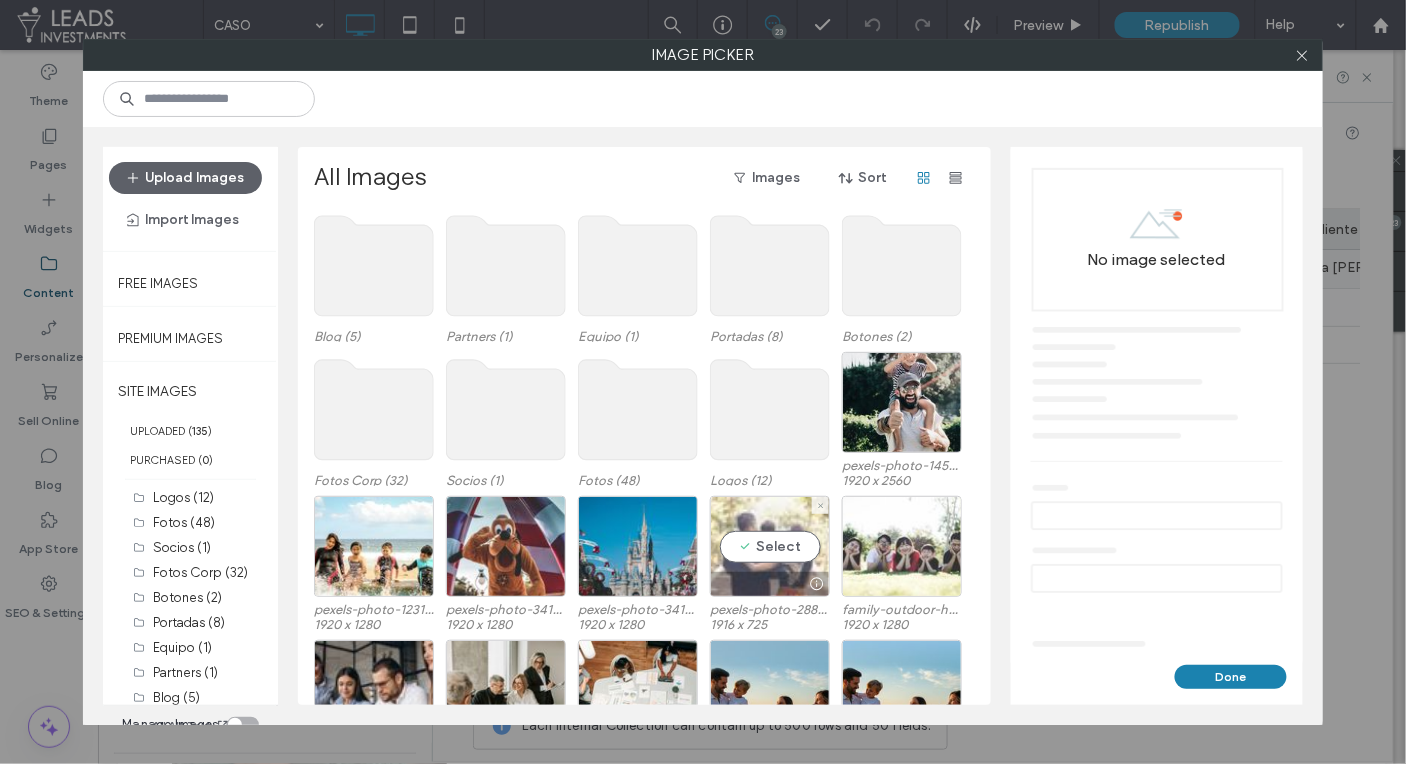 click on "Select" at bounding box center [770, 546] 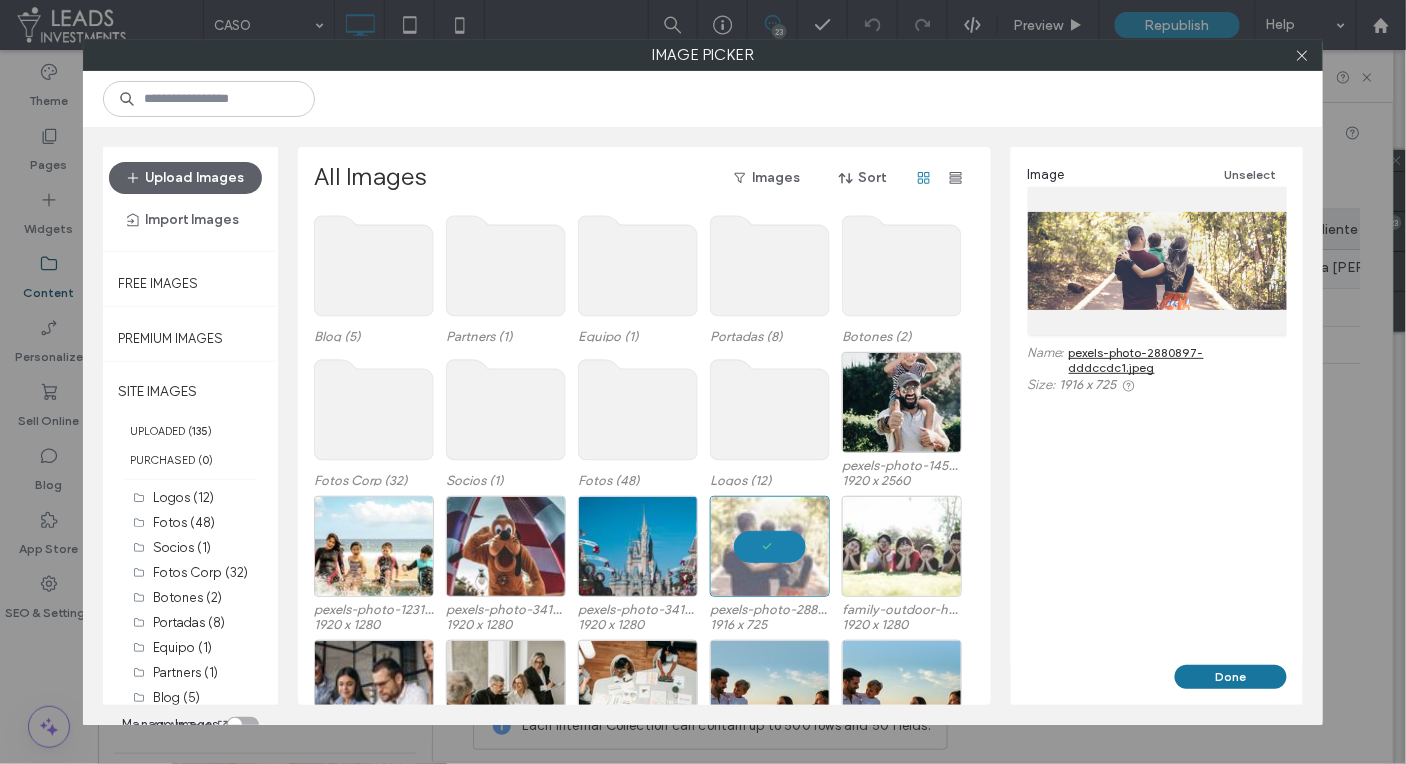 click on "Done" at bounding box center (1231, 677) 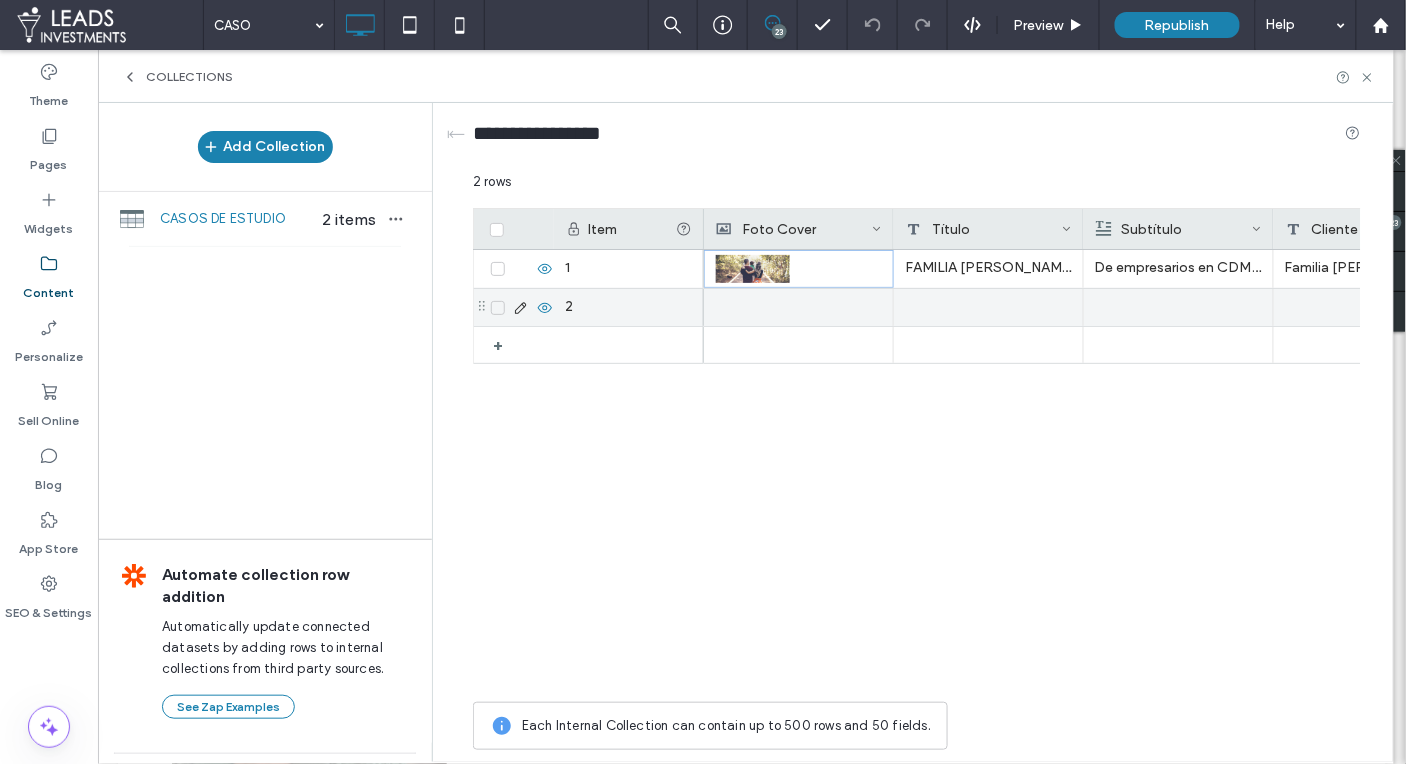 click 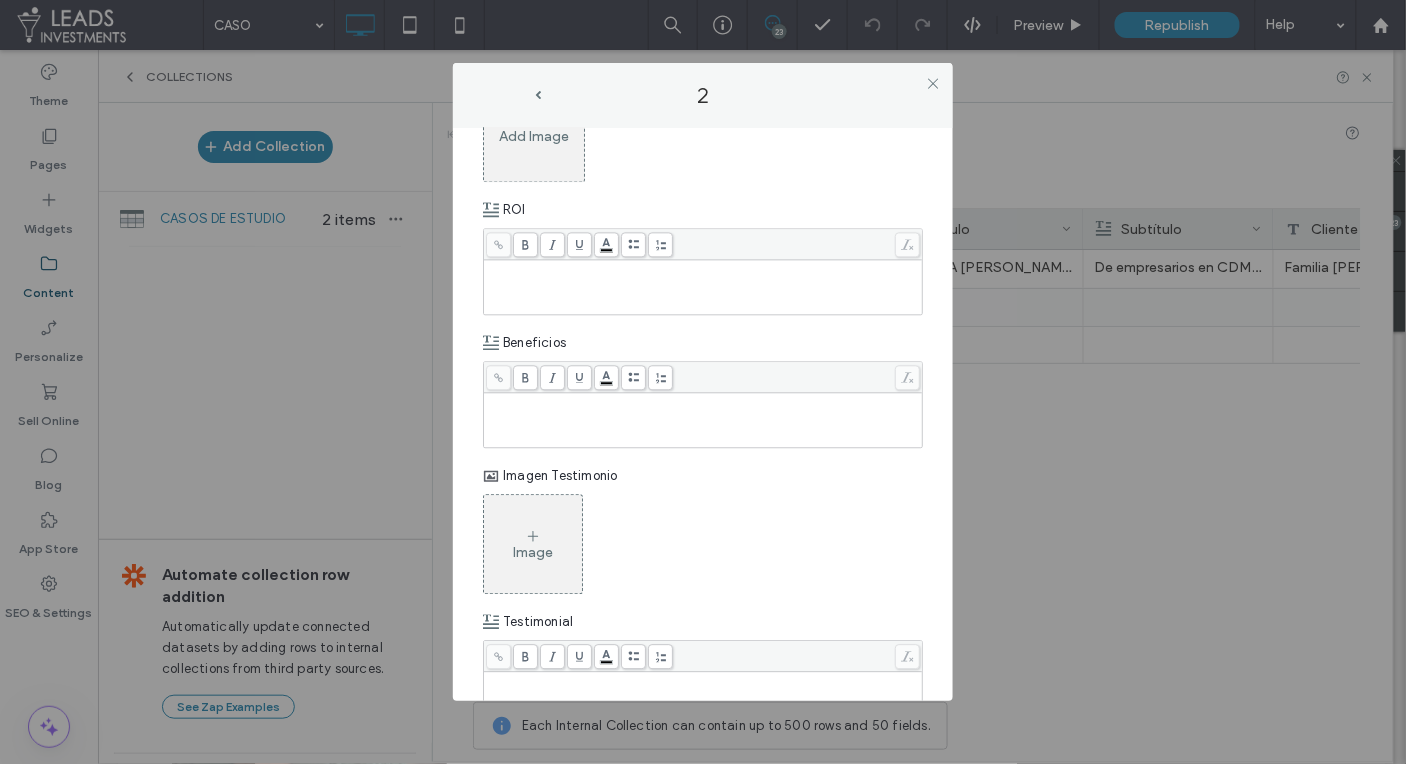 scroll, scrollTop: 0, scrollLeft: 0, axis: both 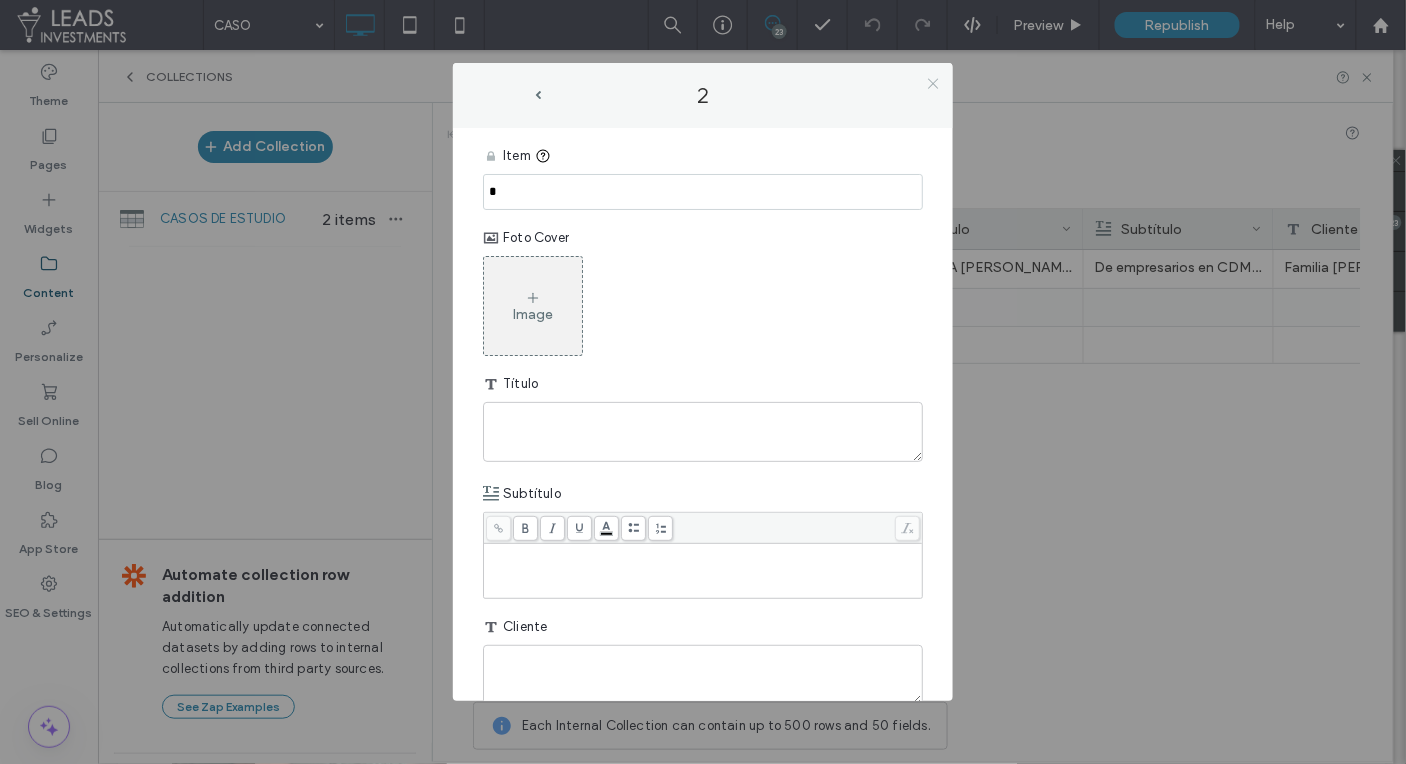 click 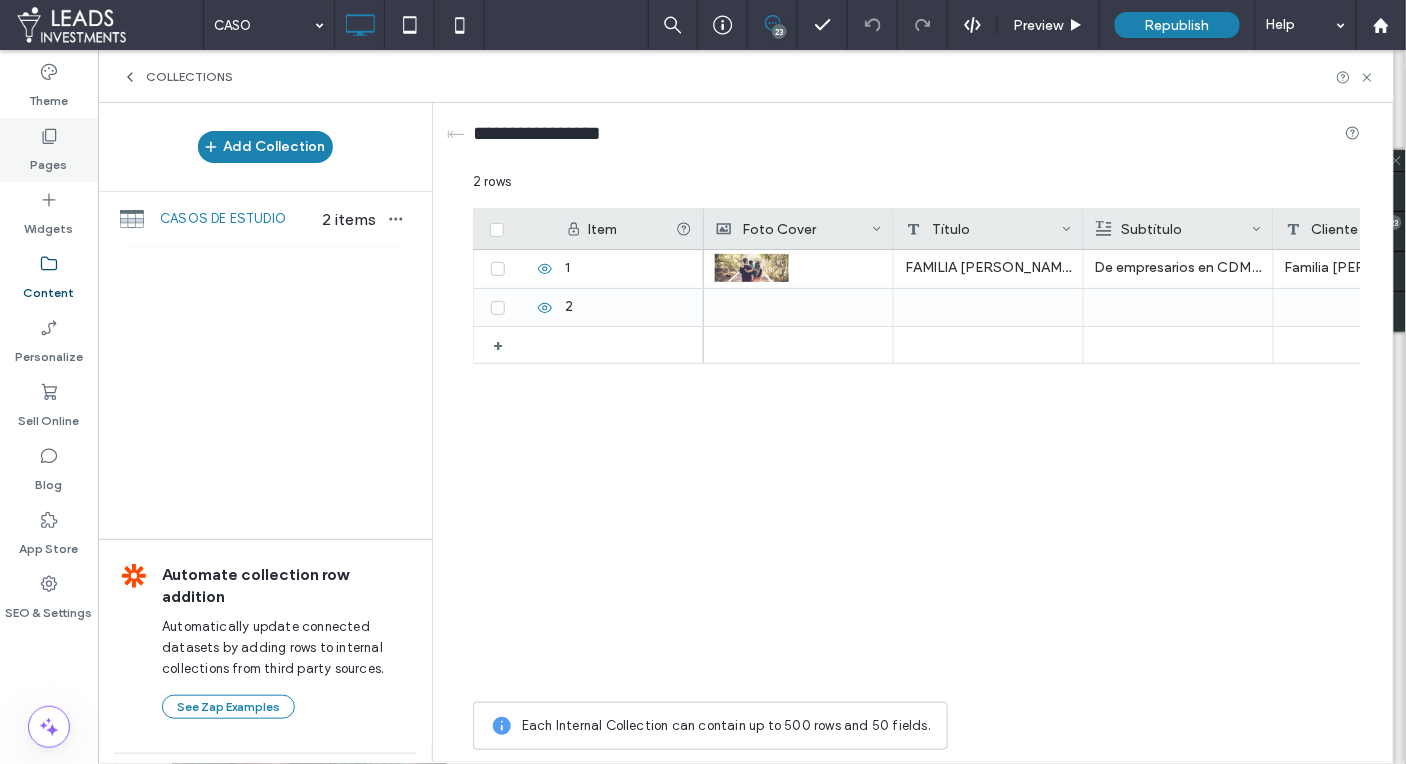 click 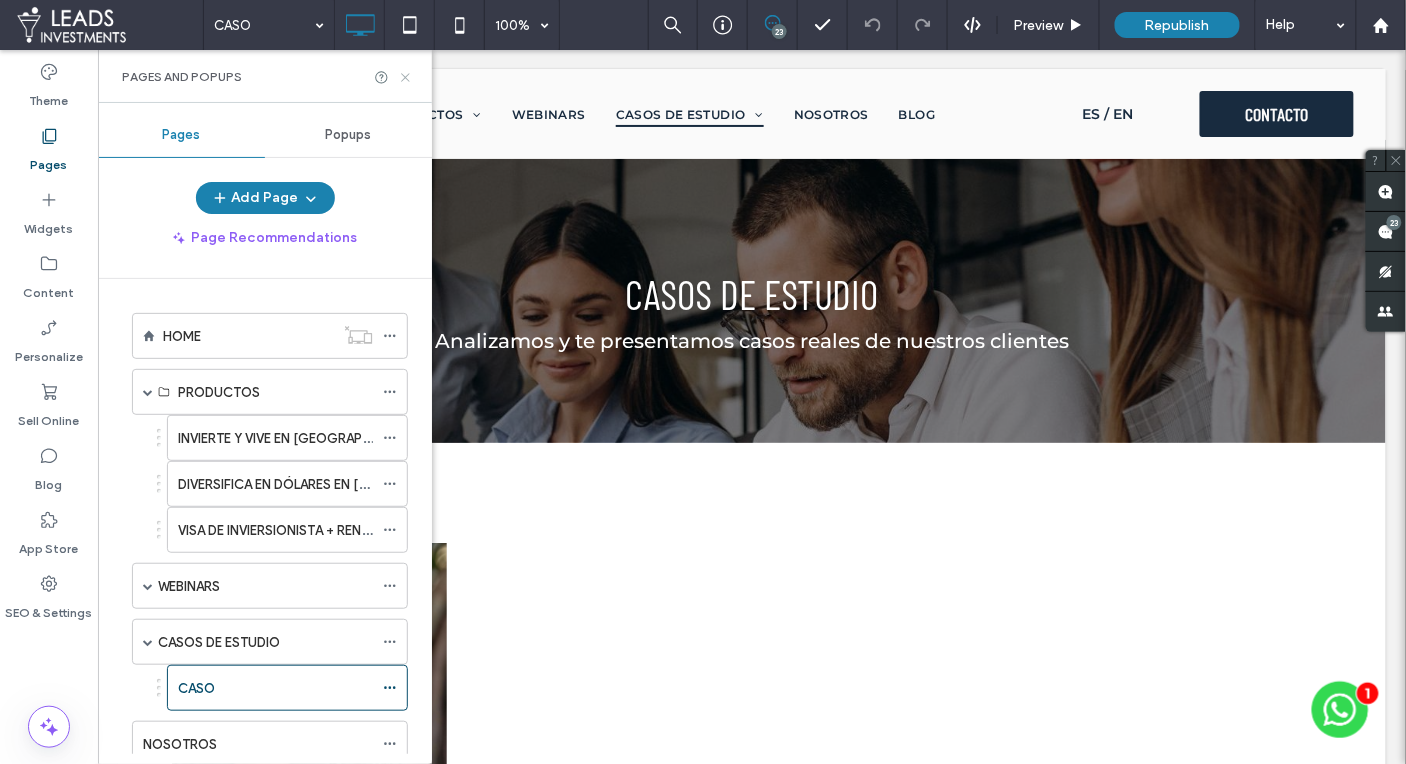 click 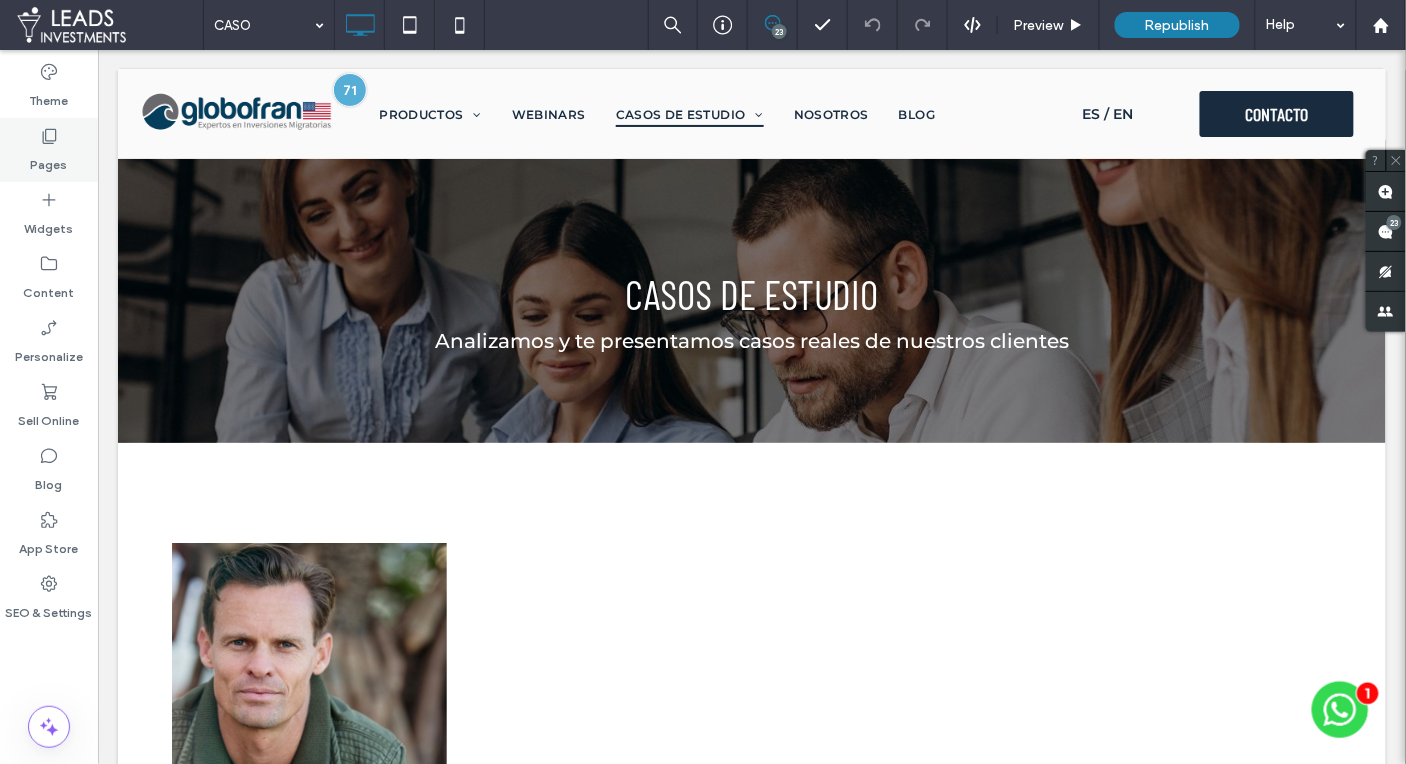 click on "Pages" at bounding box center [49, 160] 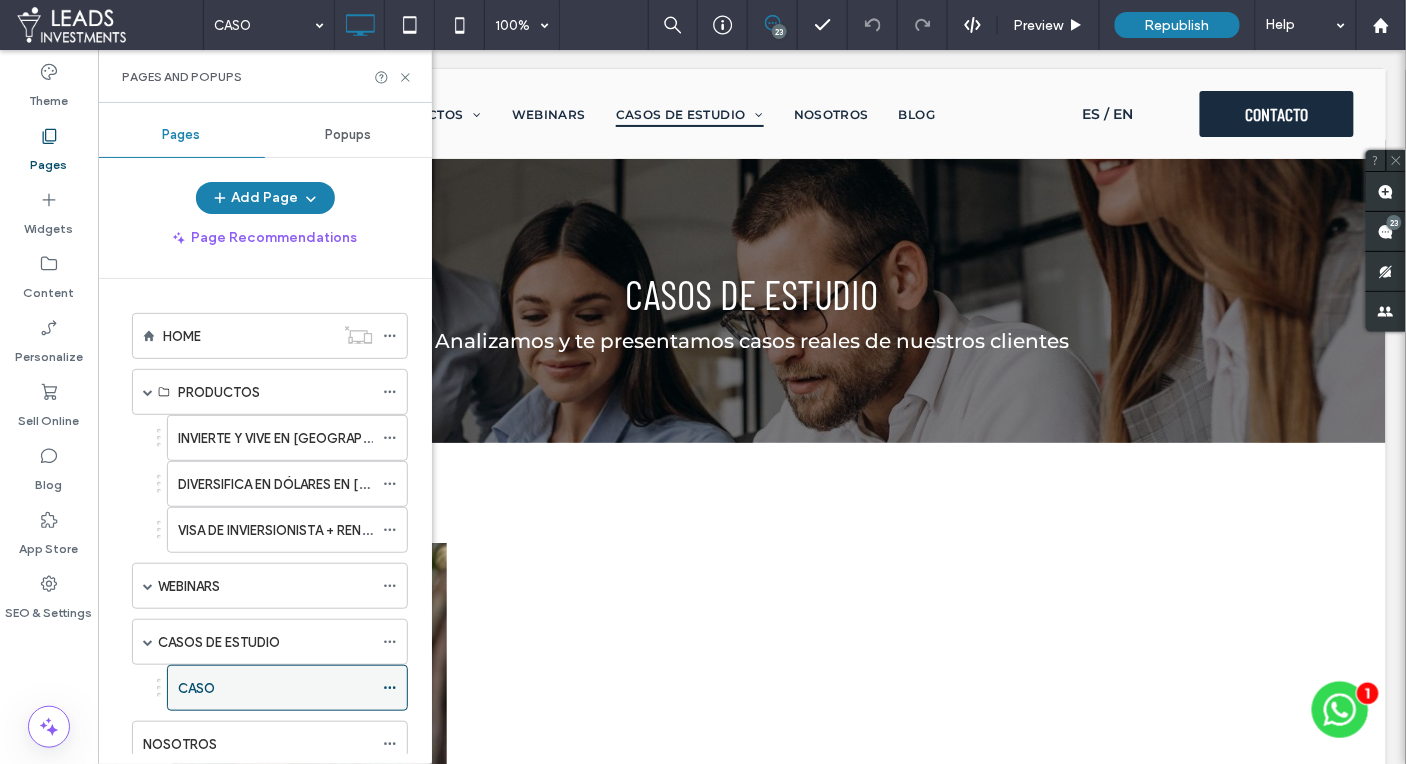 click 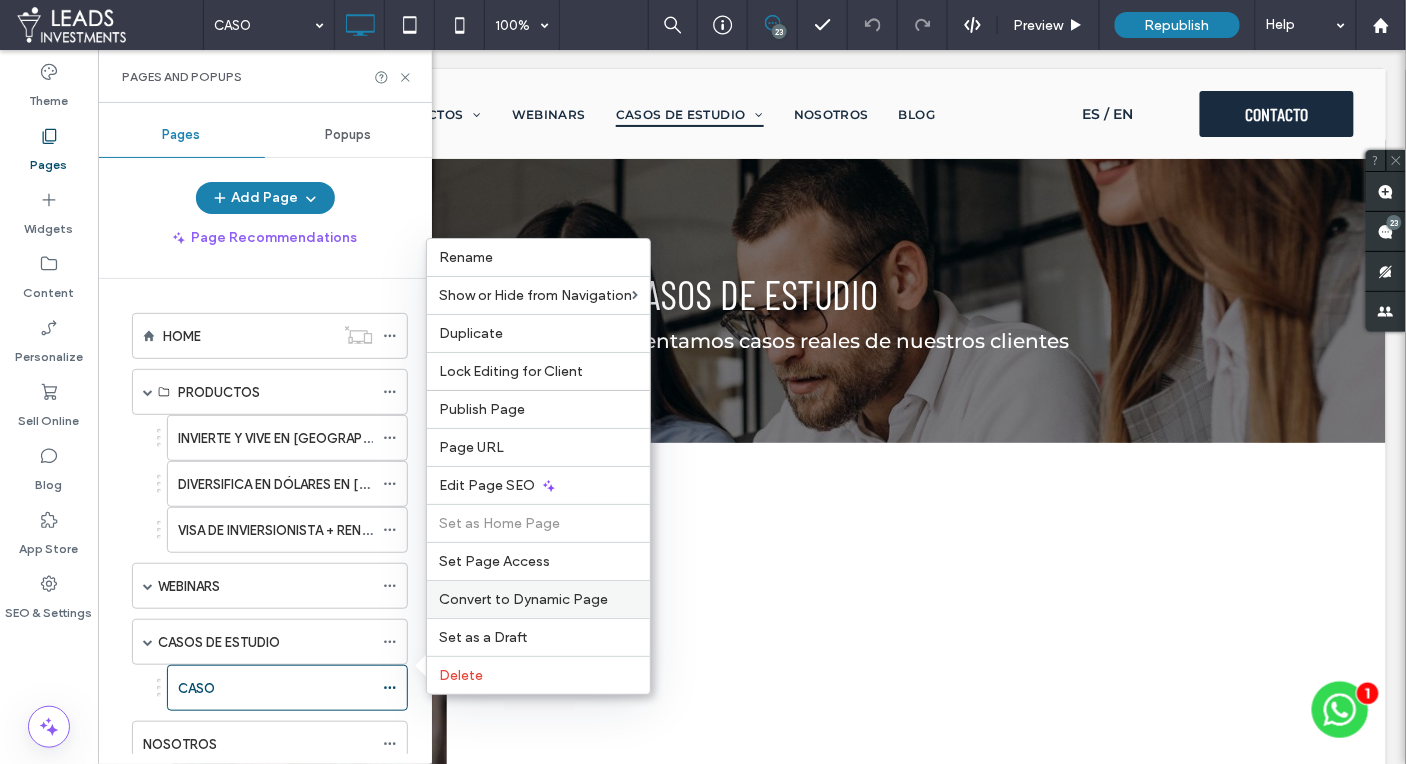 click on "Convert to Dynamic Page" at bounding box center (523, 599) 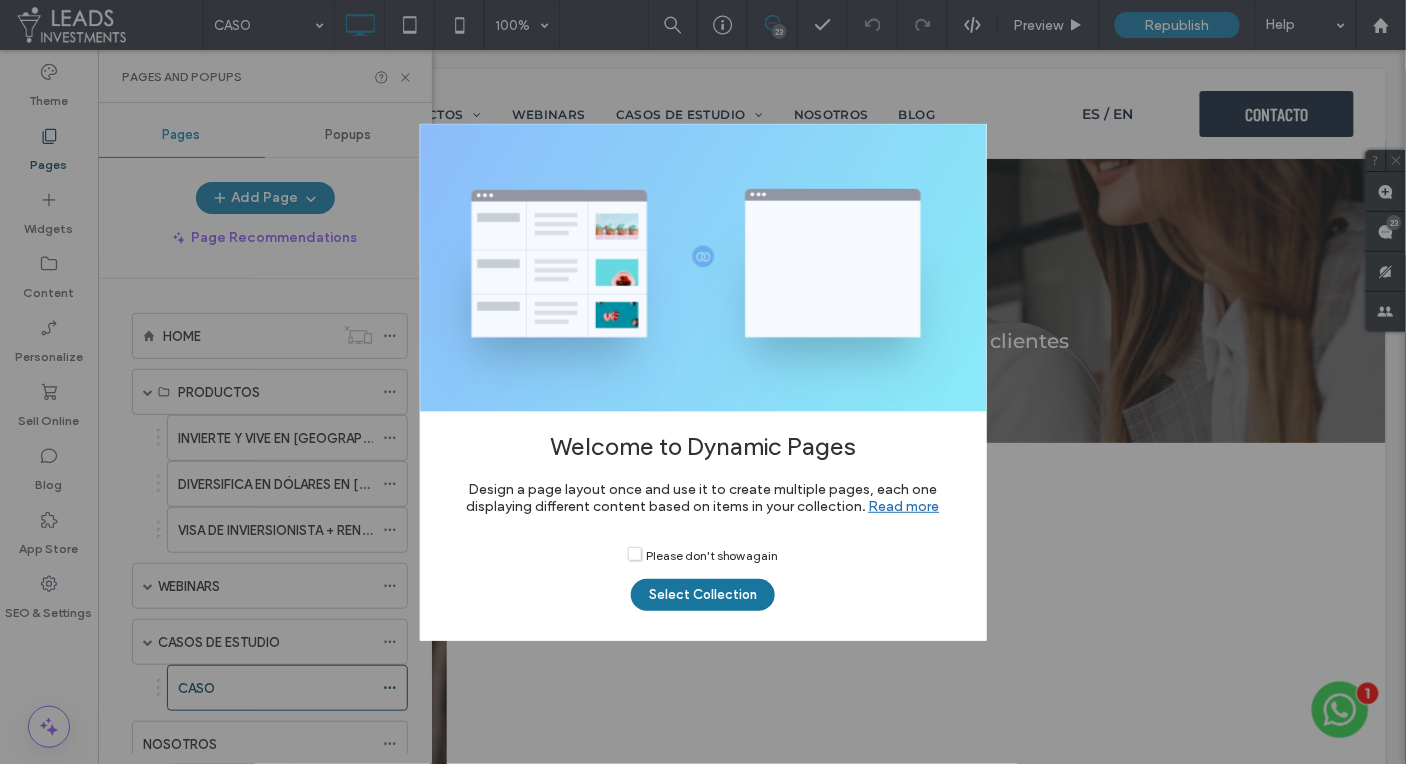 click on "Select Collection" at bounding box center [703, 595] 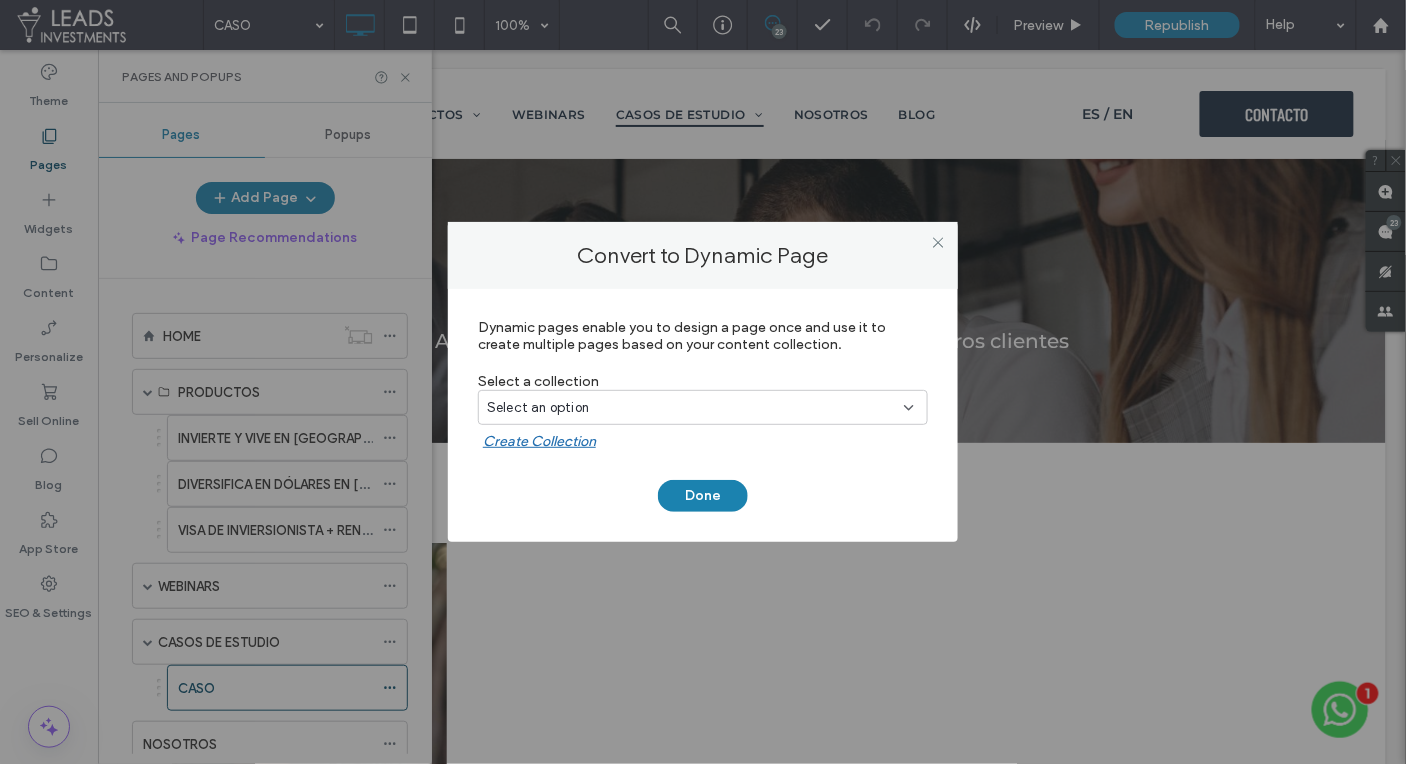 click on "Select an option" at bounding box center (691, 408) 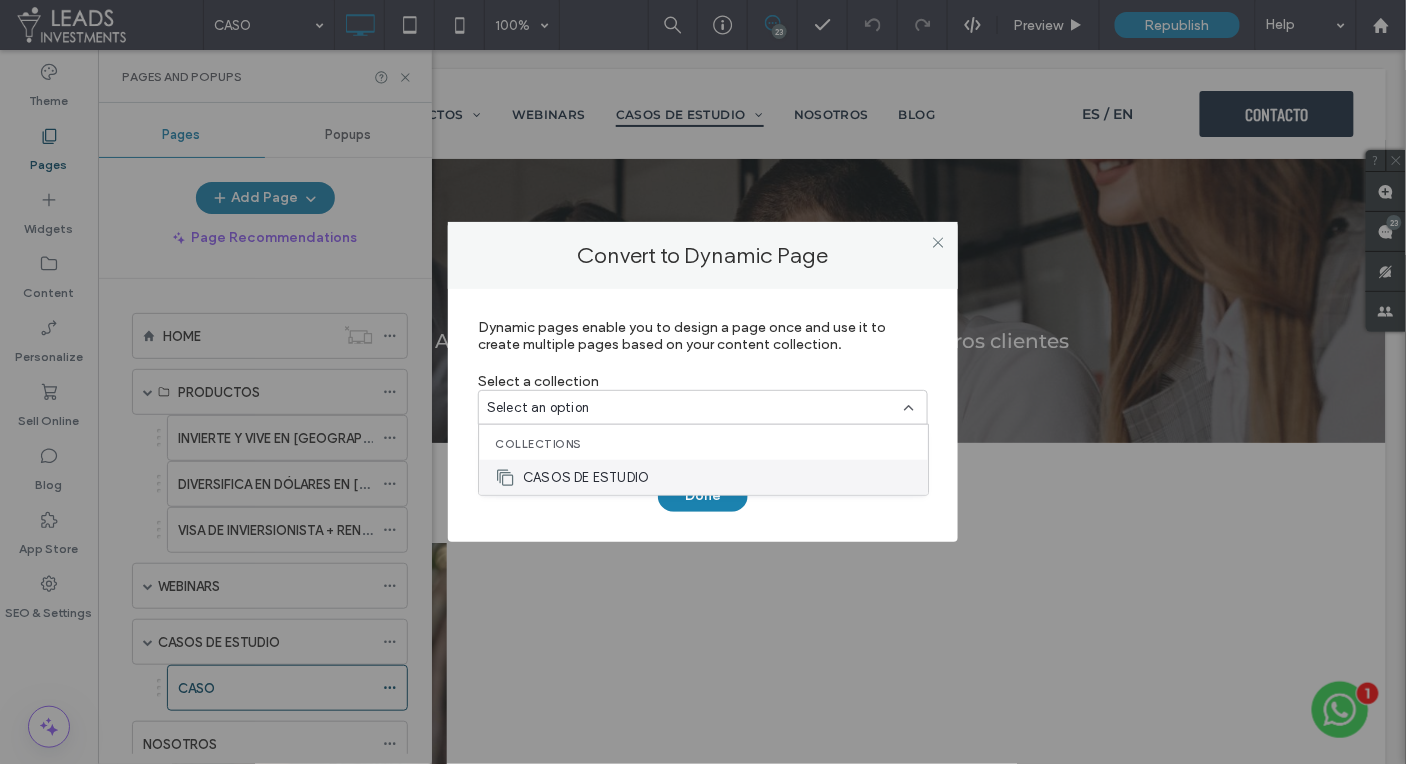 click on "CASOS DE ESTUDIO" at bounding box center (586, 477) 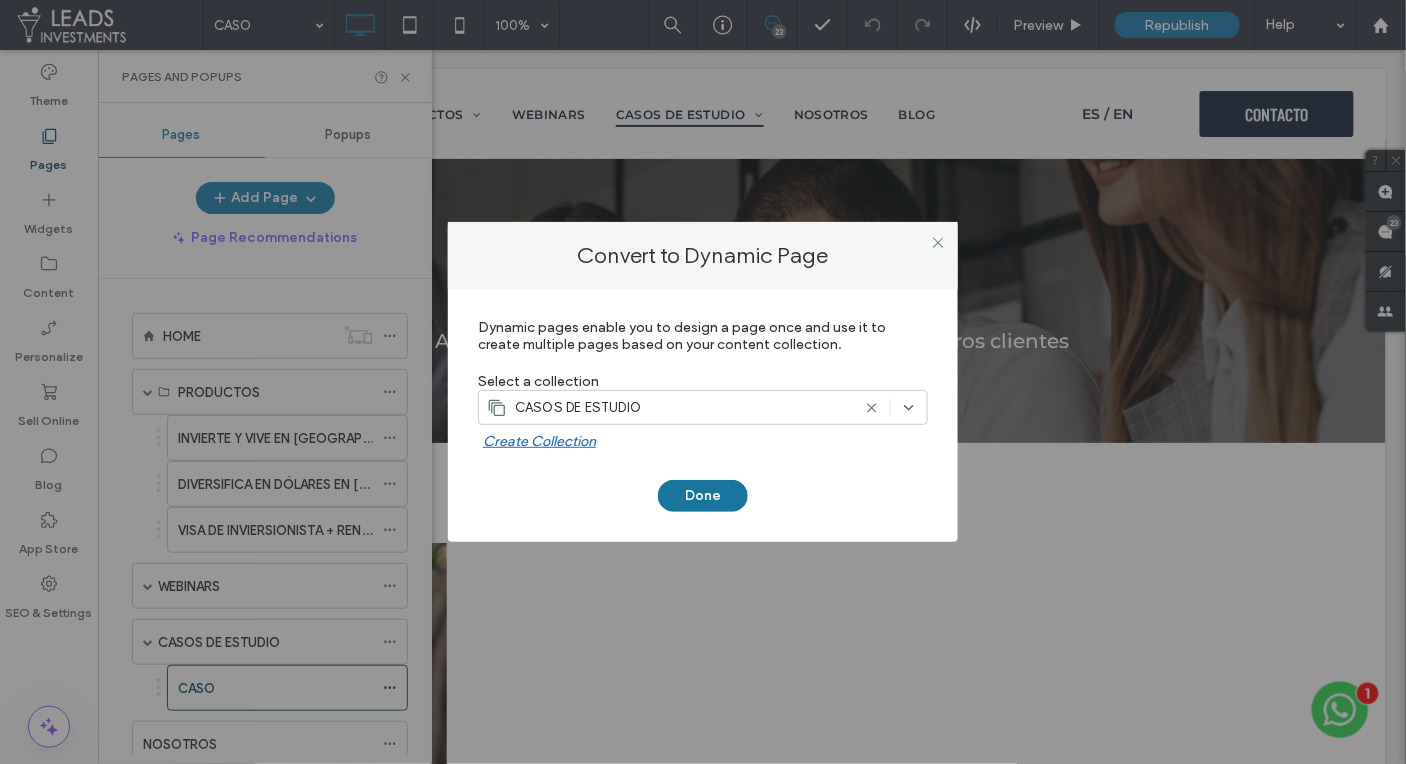 click on "Done" at bounding box center [703, 496] 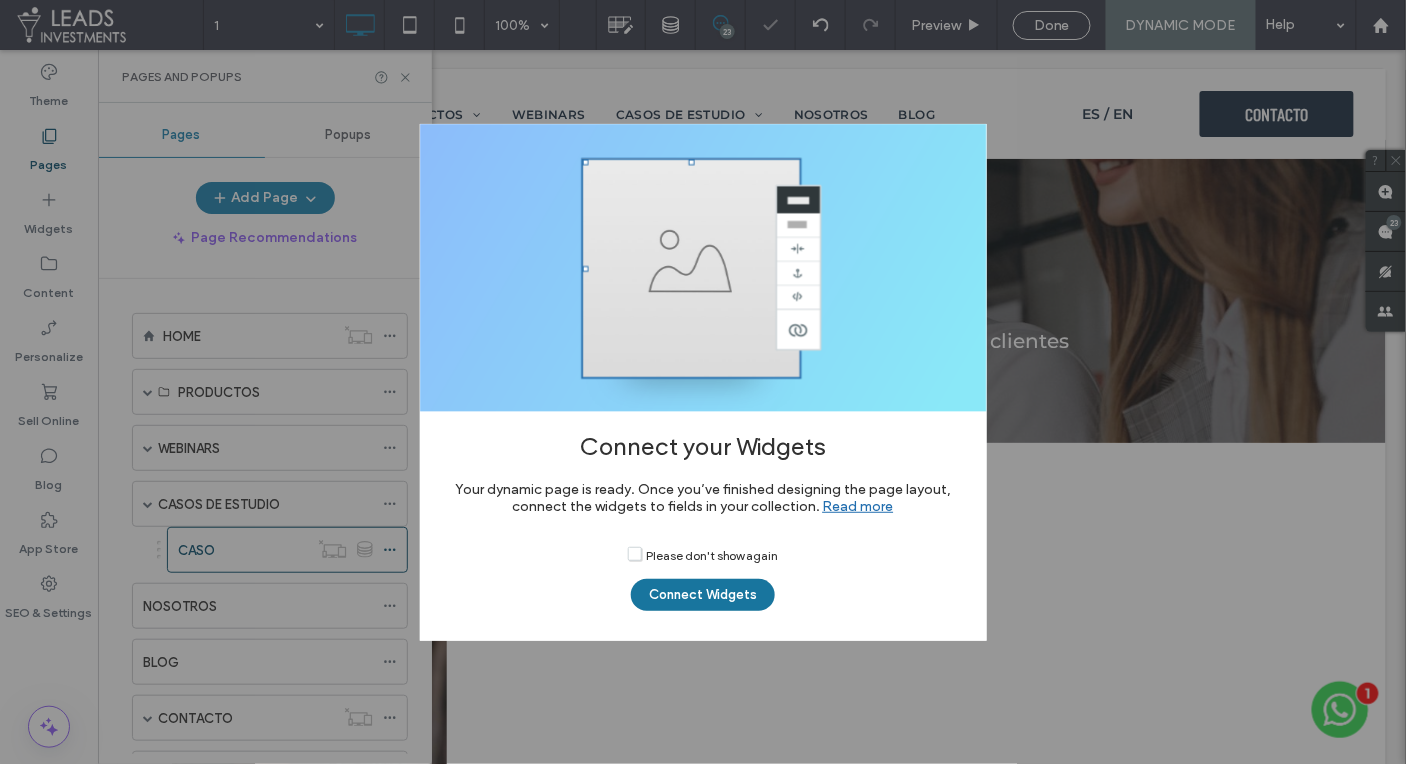 click on "Connect Widgets" at bounding box center (703, 595) 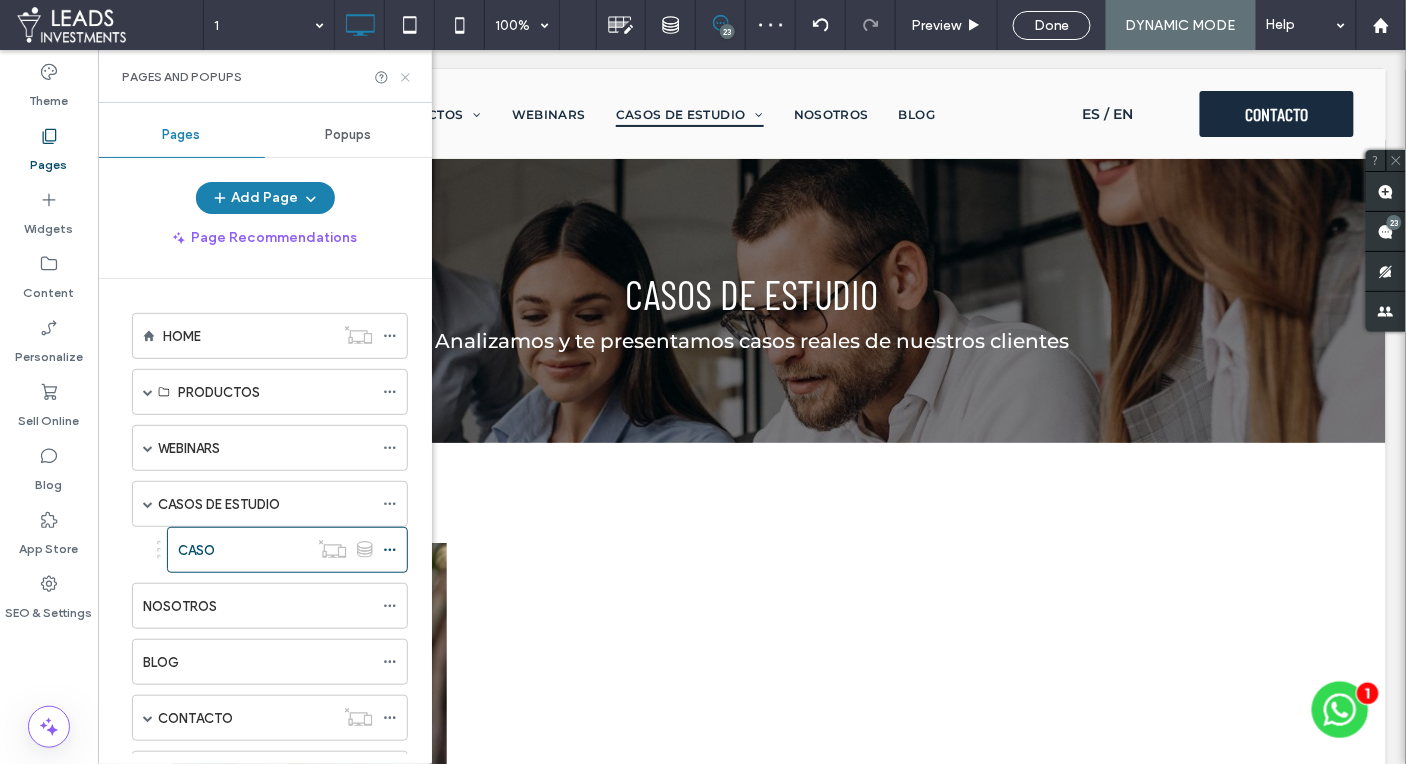 click 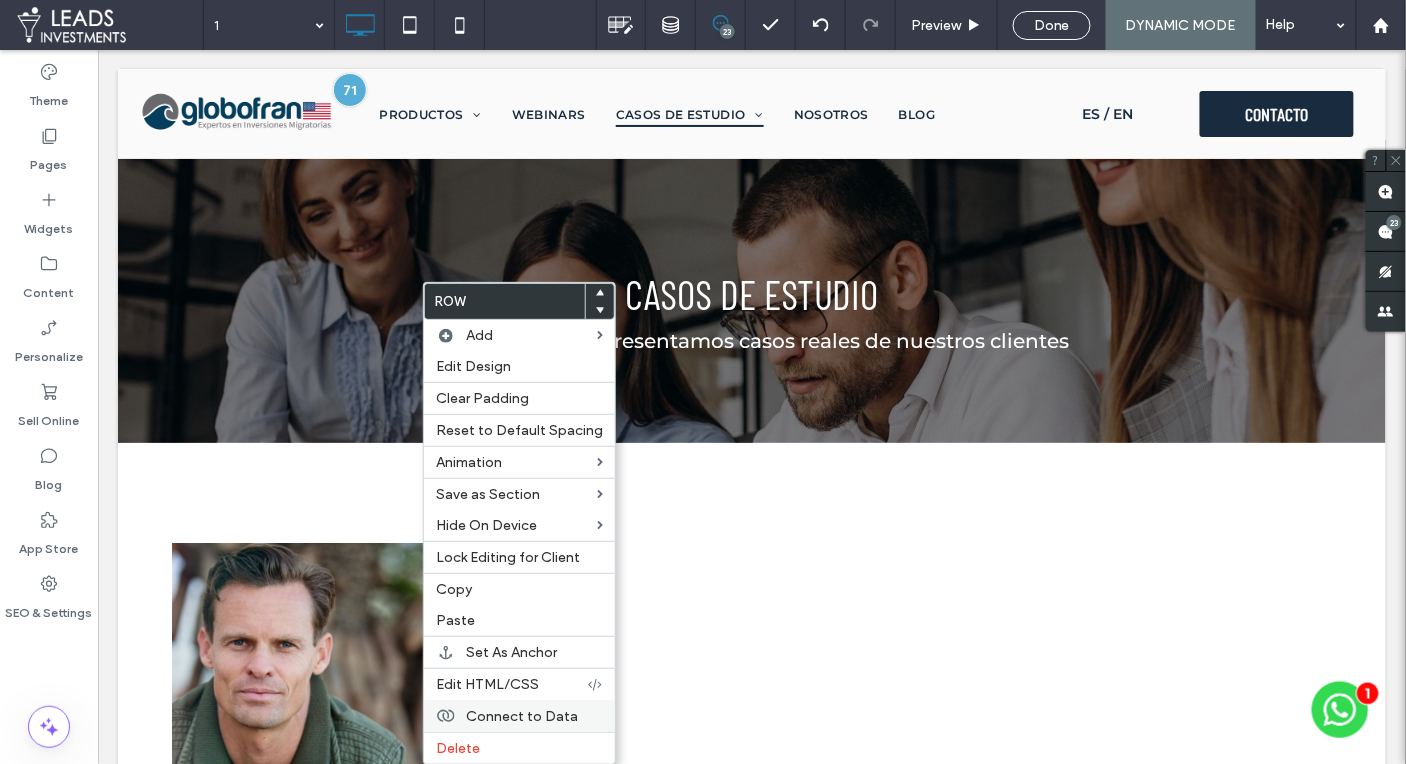 click on "Connect to Data" at bounding box center (522, 716) 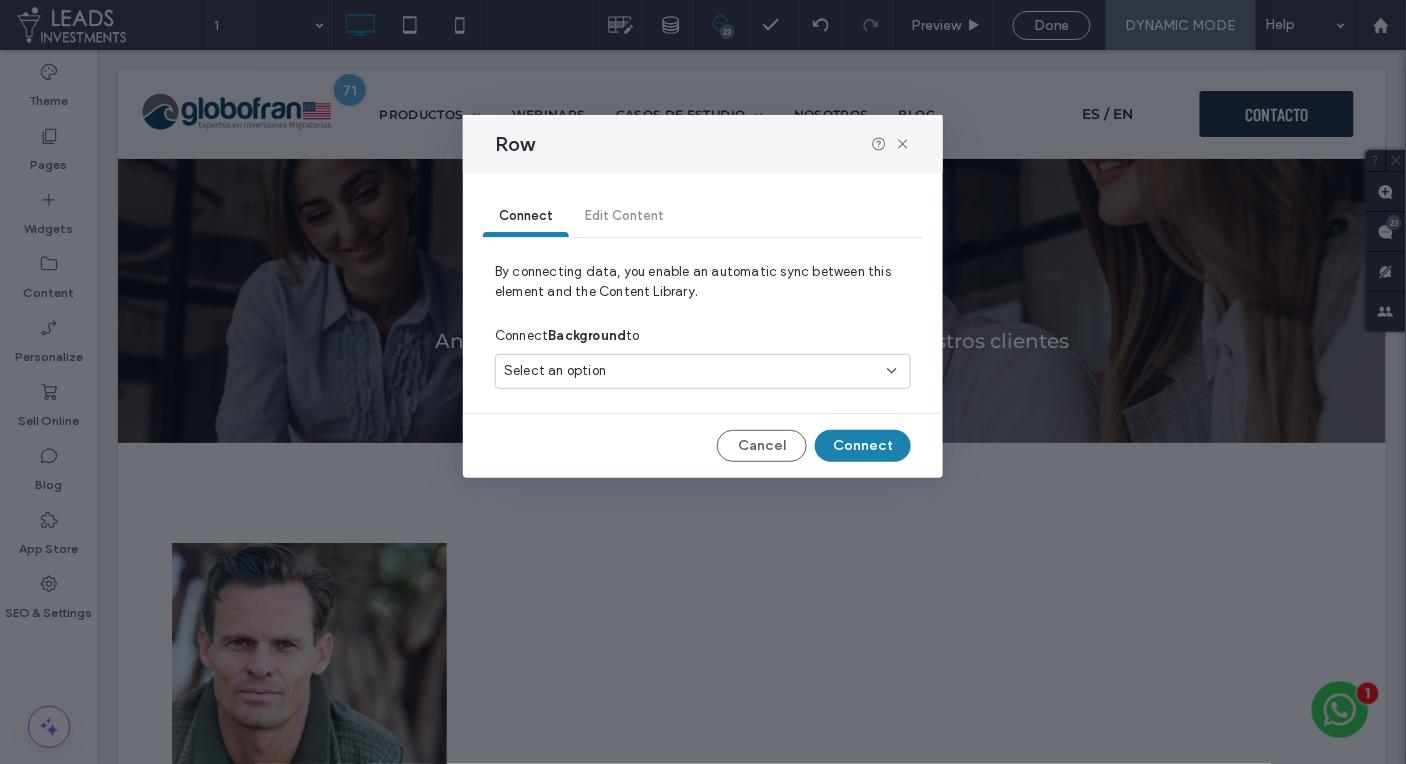 click on "Select an option" at bounding box center (691, 371) 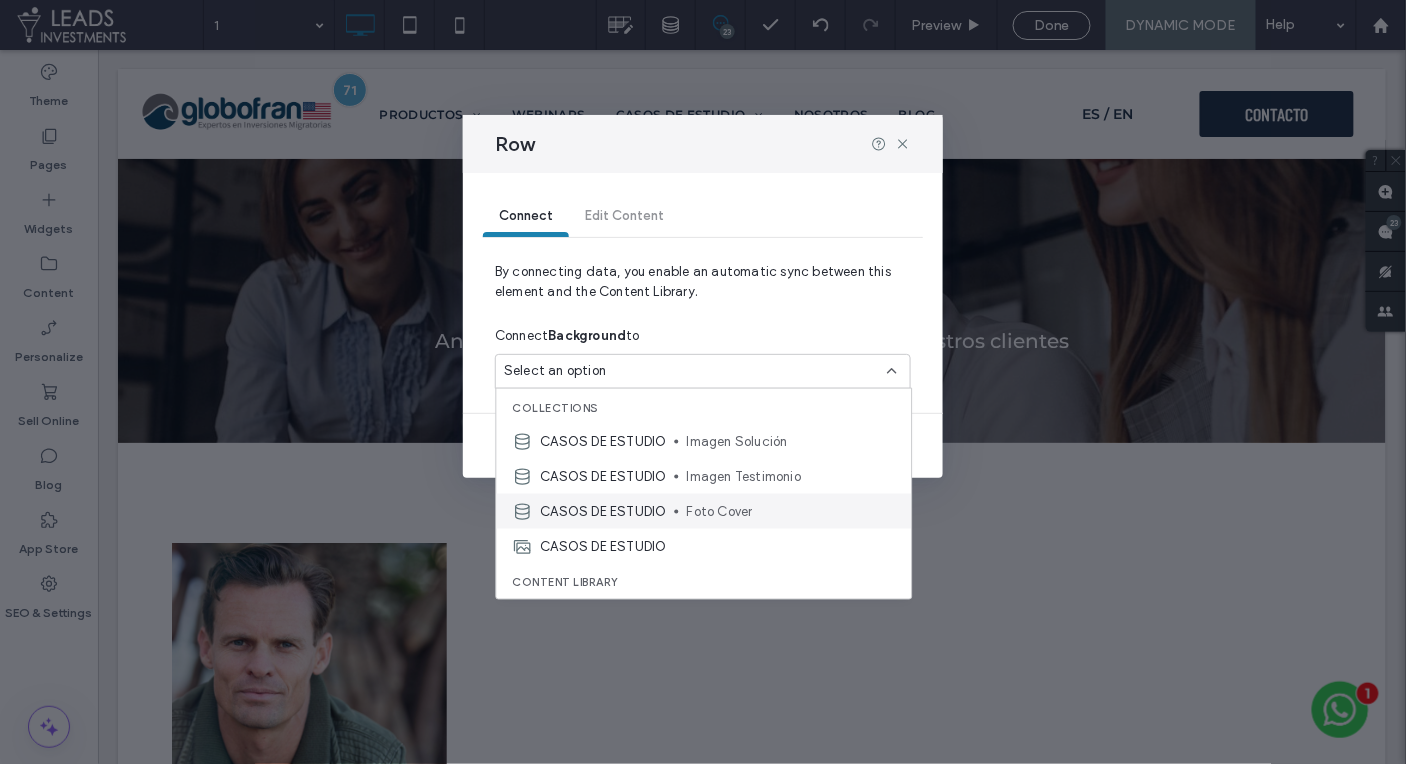 click on "CASOS DE ESTUDIO" at bounding box center (604, 511) 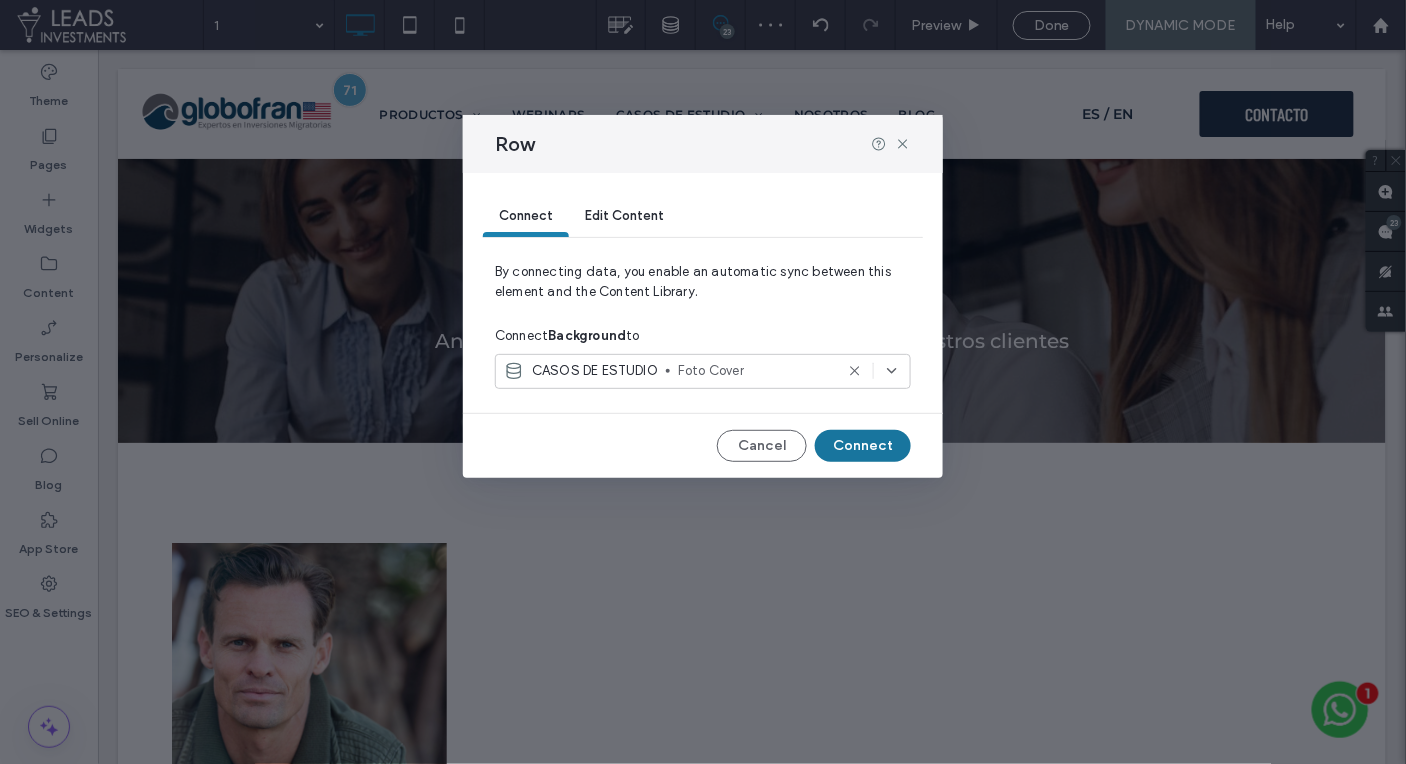 click on "Connect" at bounding box center [863, 446] 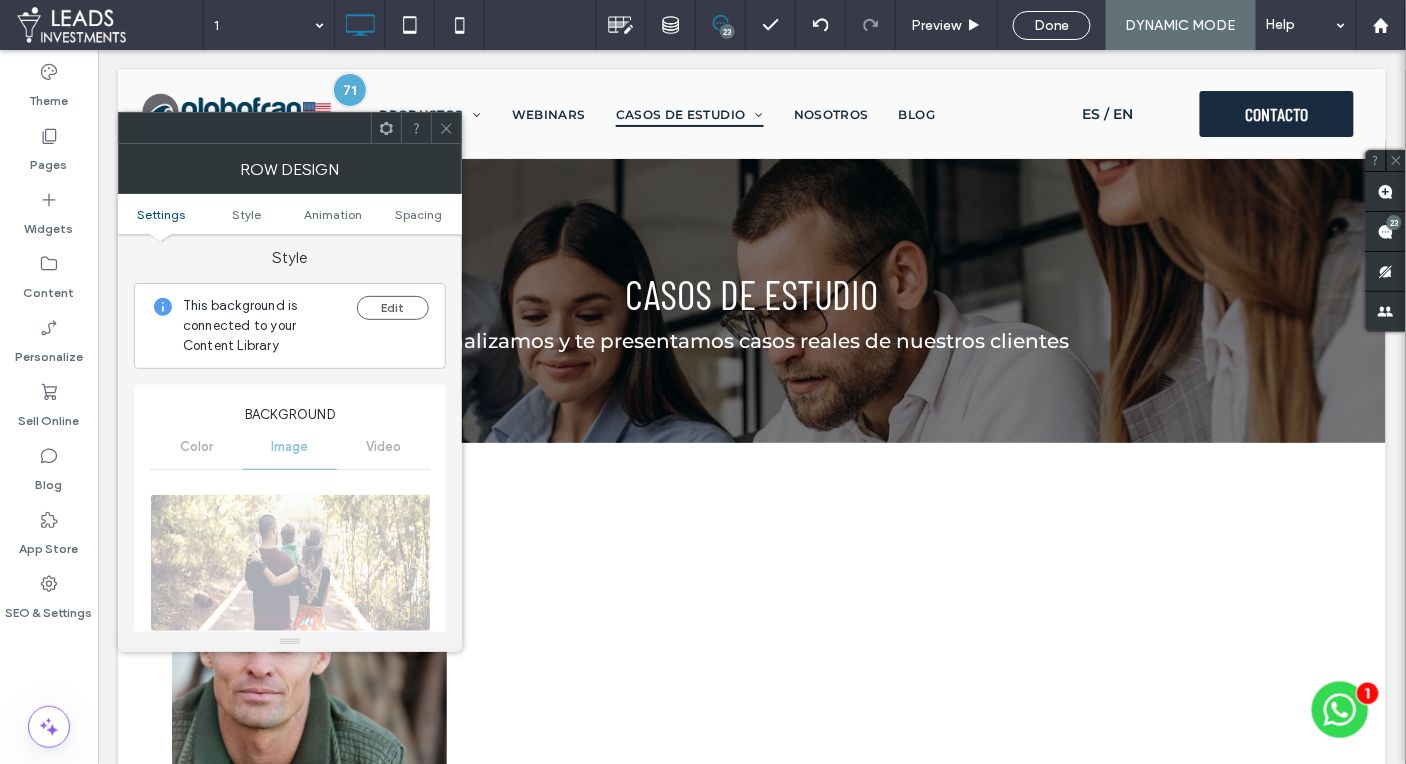 scroll, scrollTop: 161, scrollLeft: 0, axis: vertical 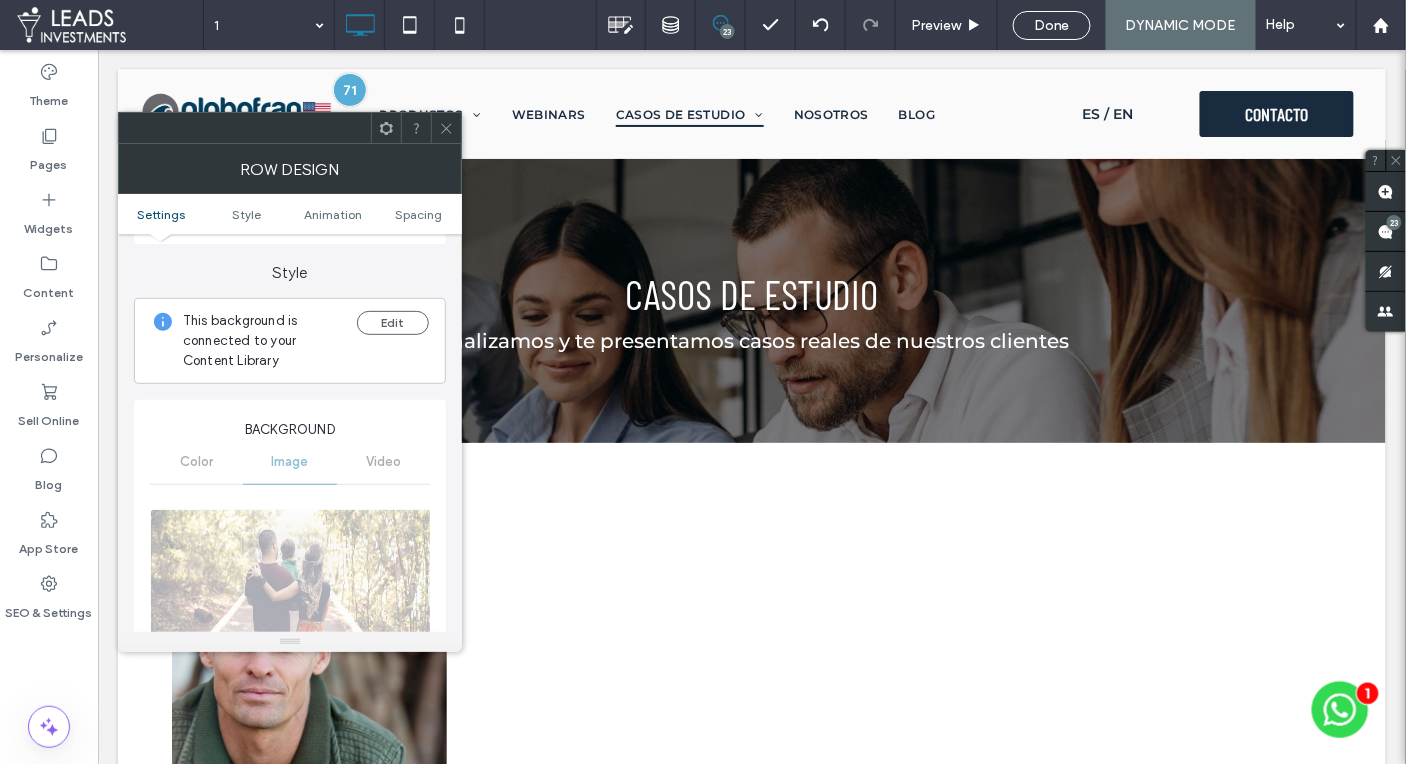 click 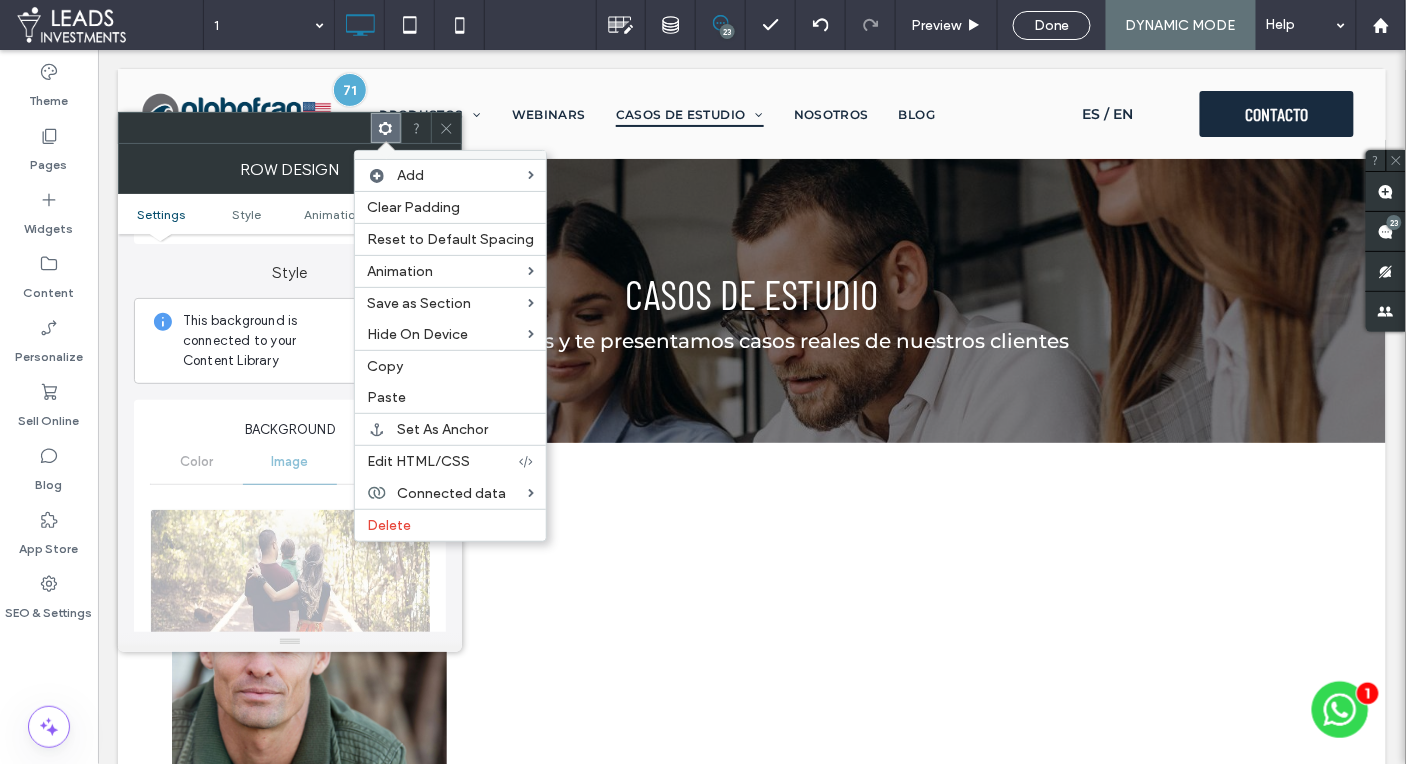 click at bounding box center [446, 128] 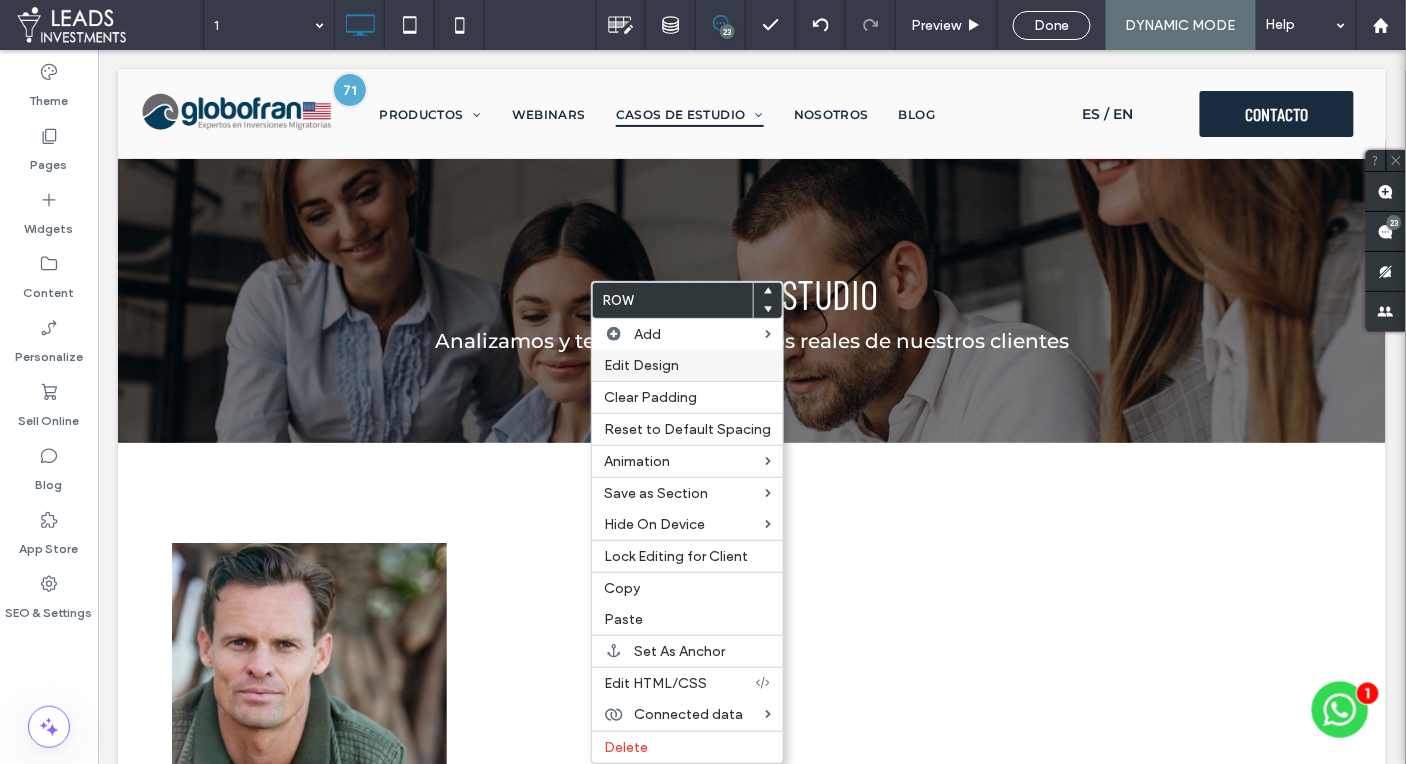 click on "Edit Design" at bounding box center [641, 365] 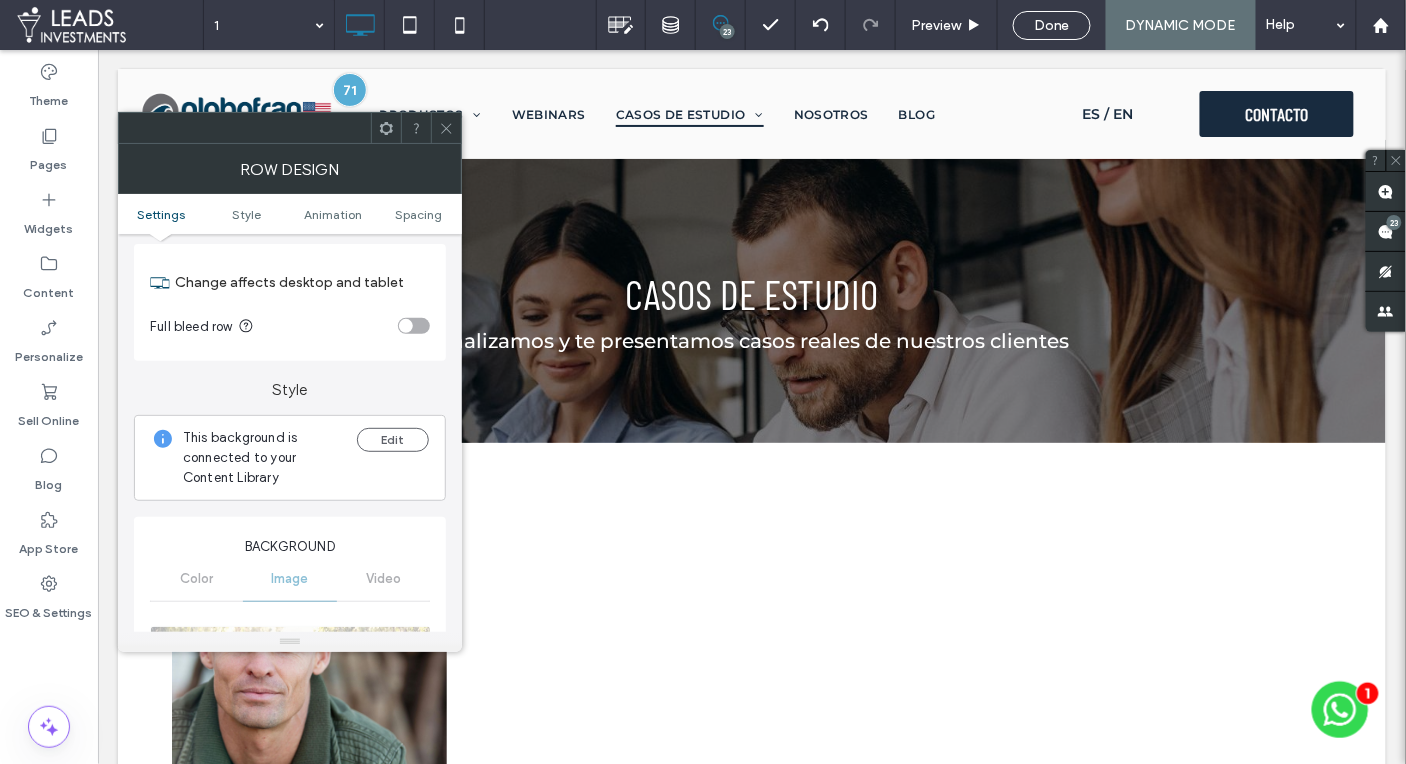 scroll, scrollTop: 41, scrollLeft: 0, axis: vertical 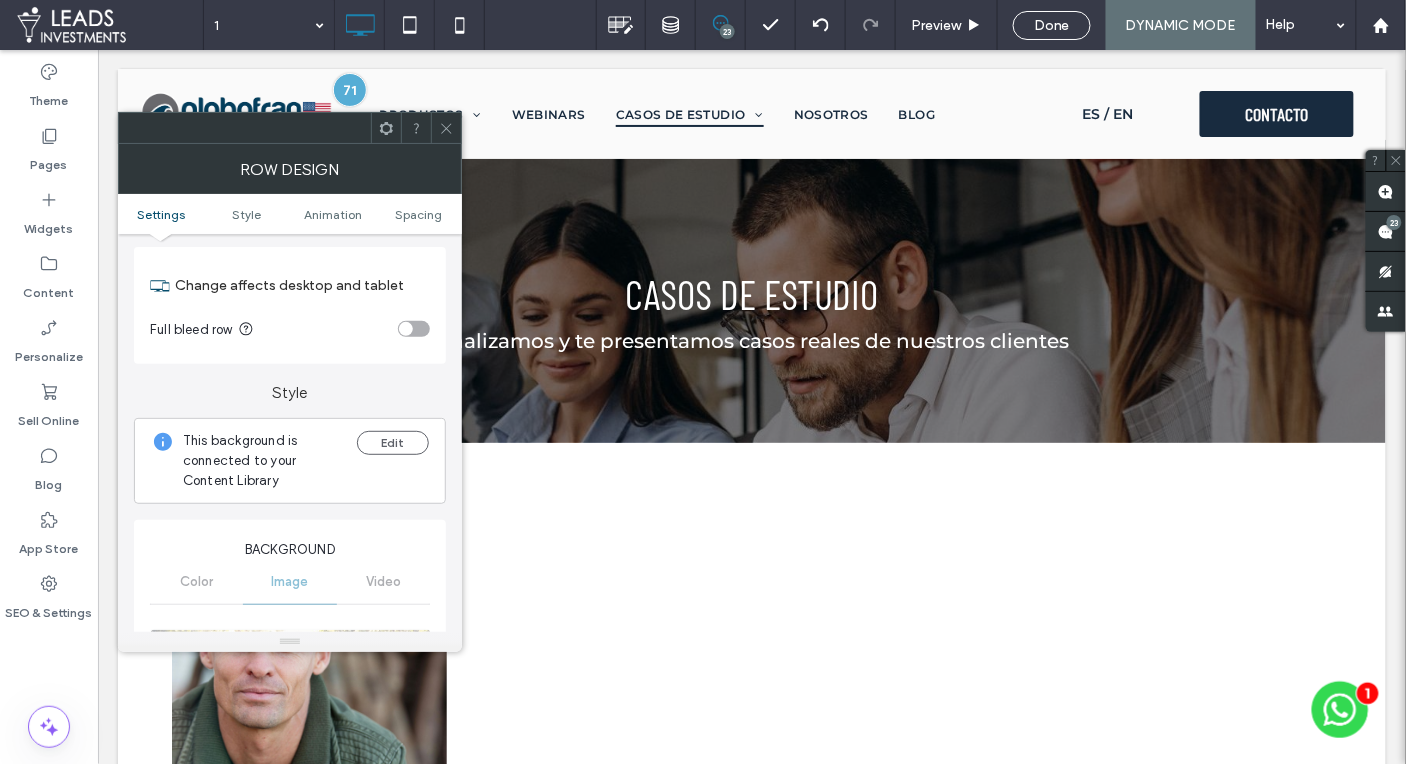 click at bounding box center (414, 329) 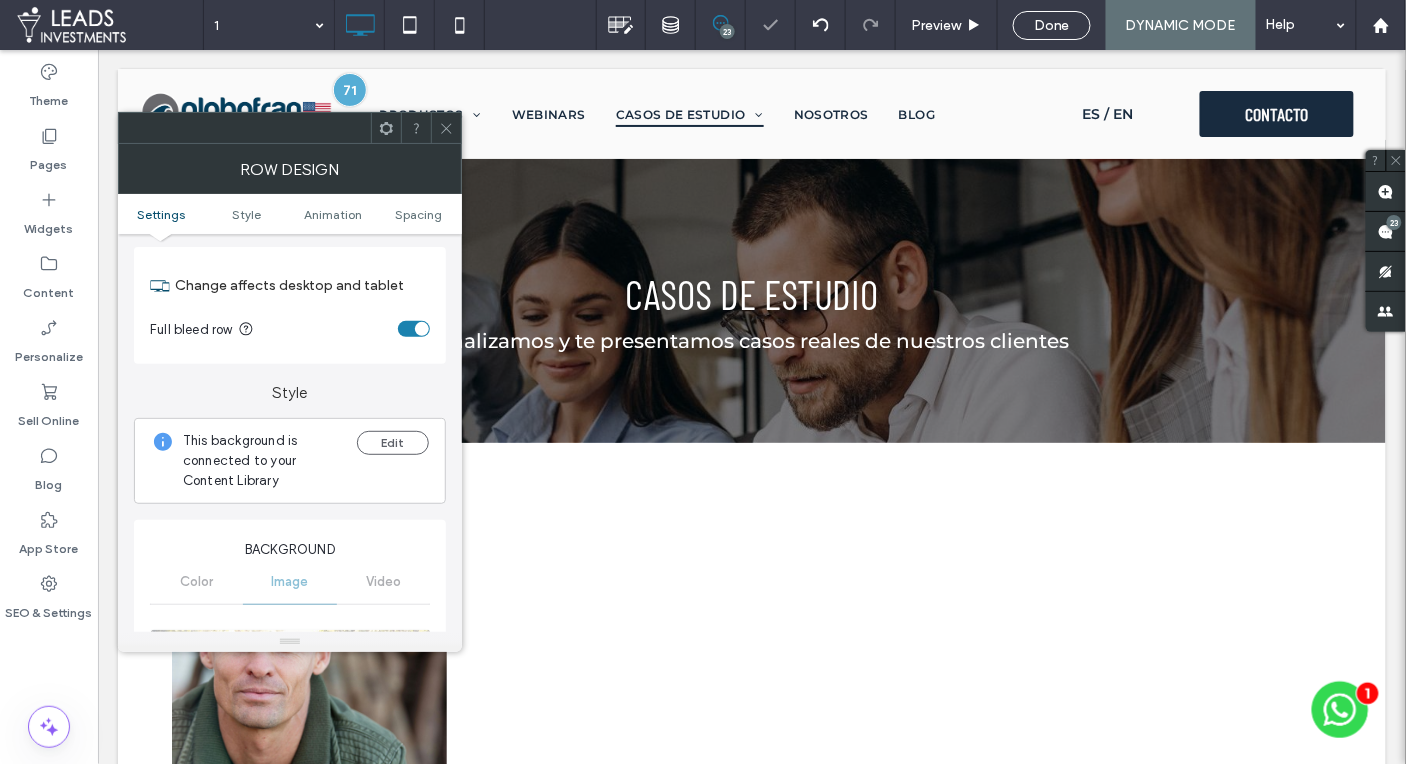 click at bounding box center (422, 329) 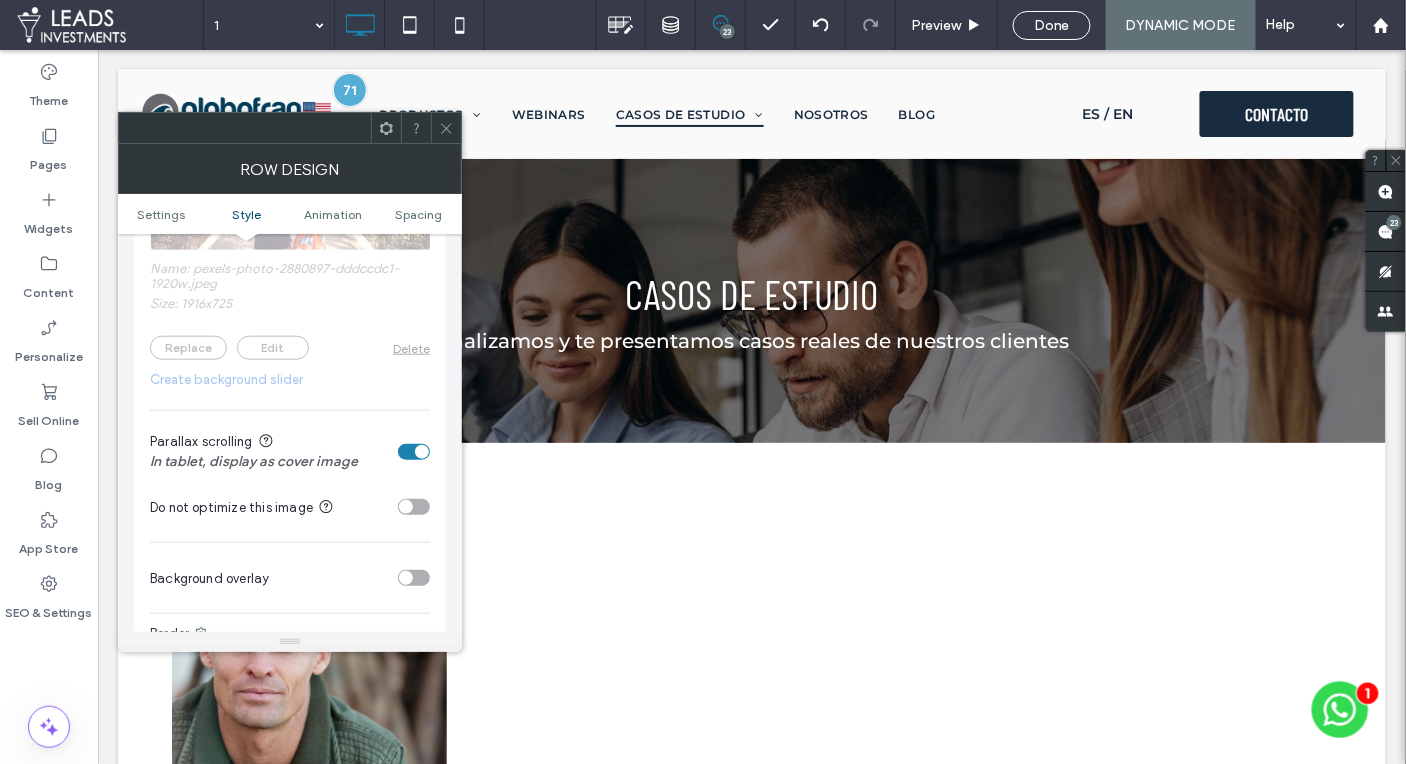 scroll, scrollTop: 574, scrollLeft: 0, axis: vertical 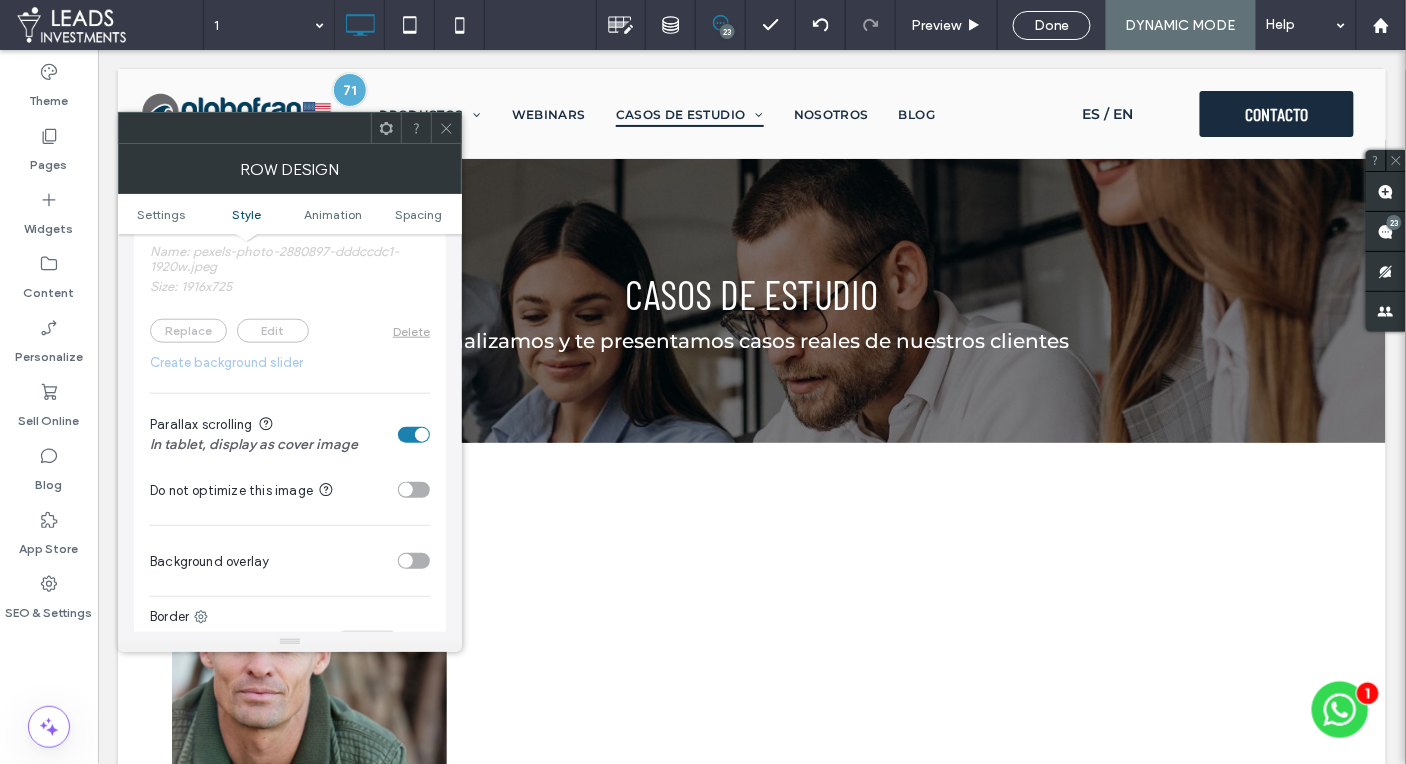 click at bounding box center [422, 435] 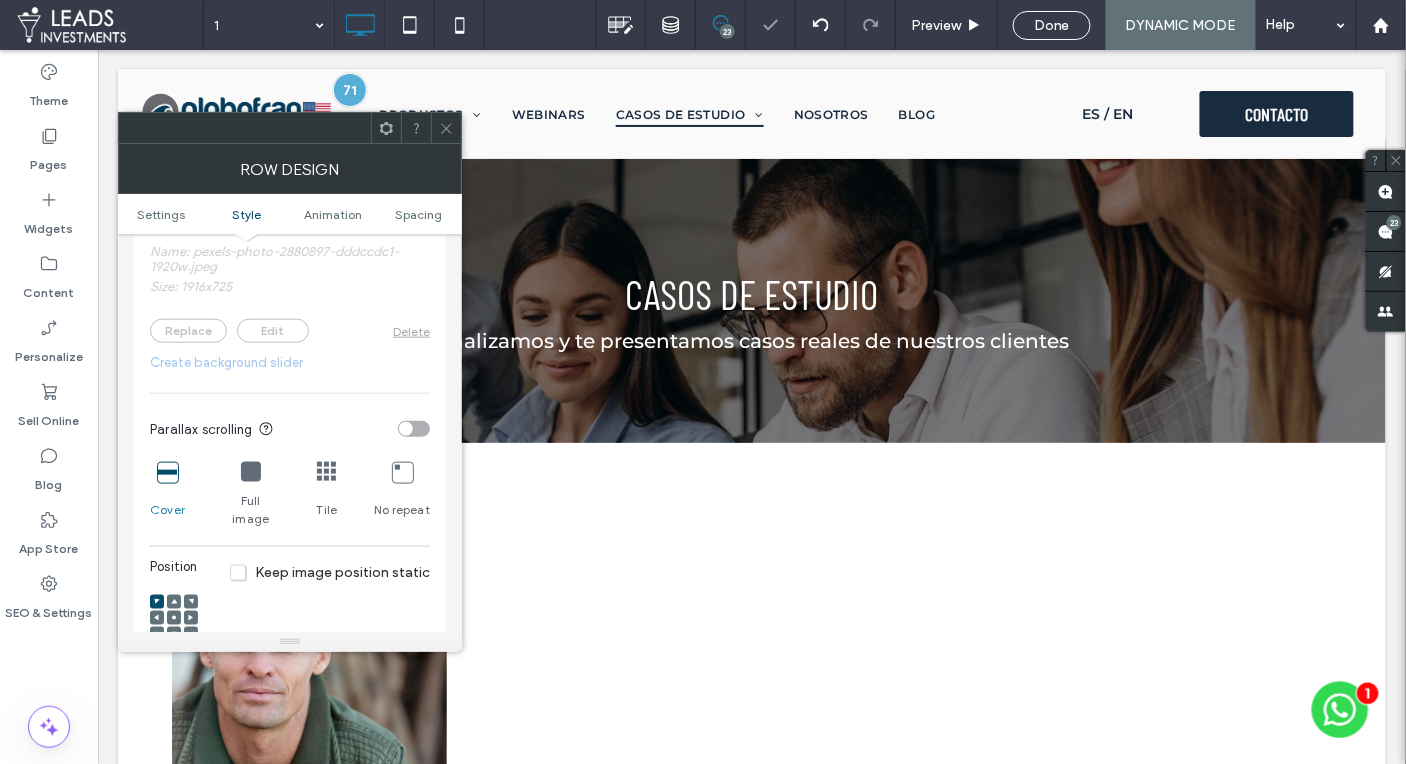 click at bounding box center (414, 429) 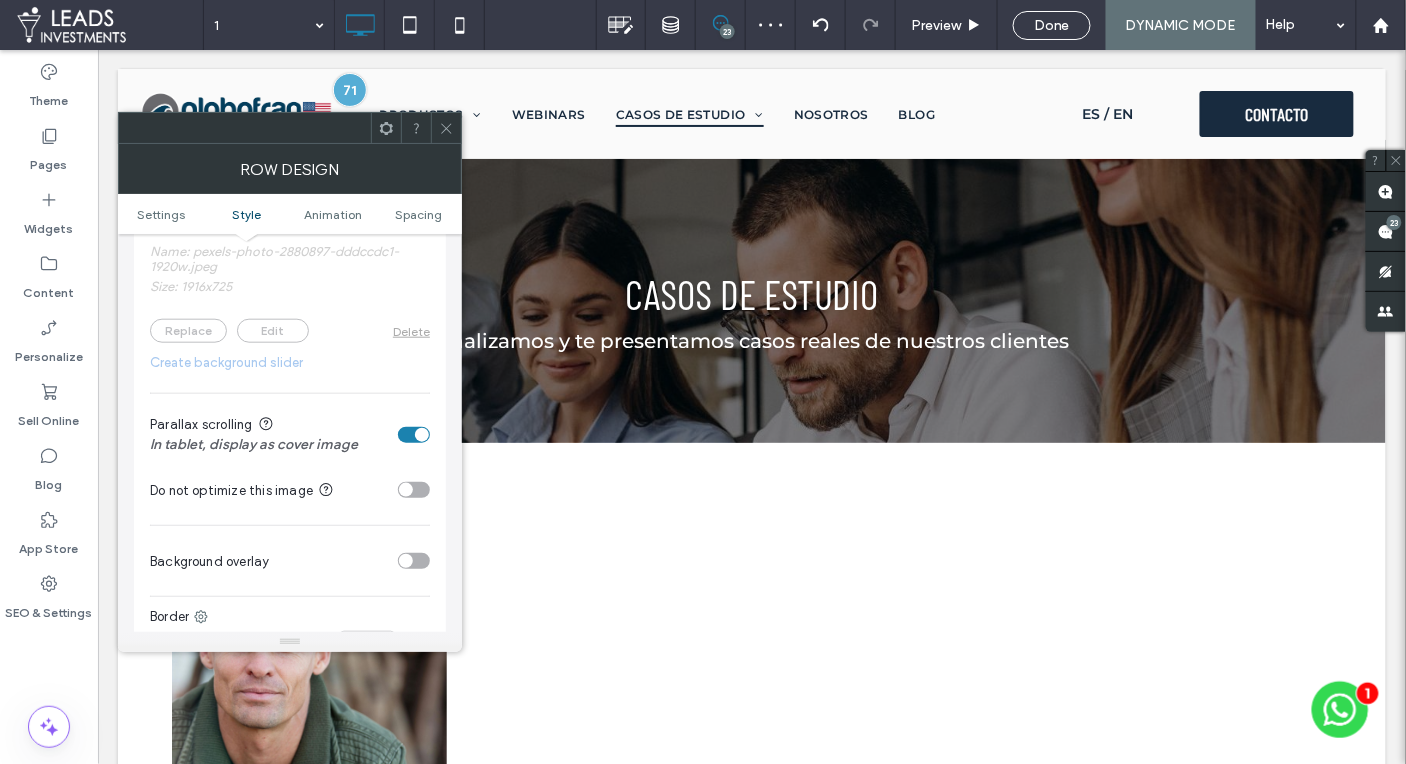 click 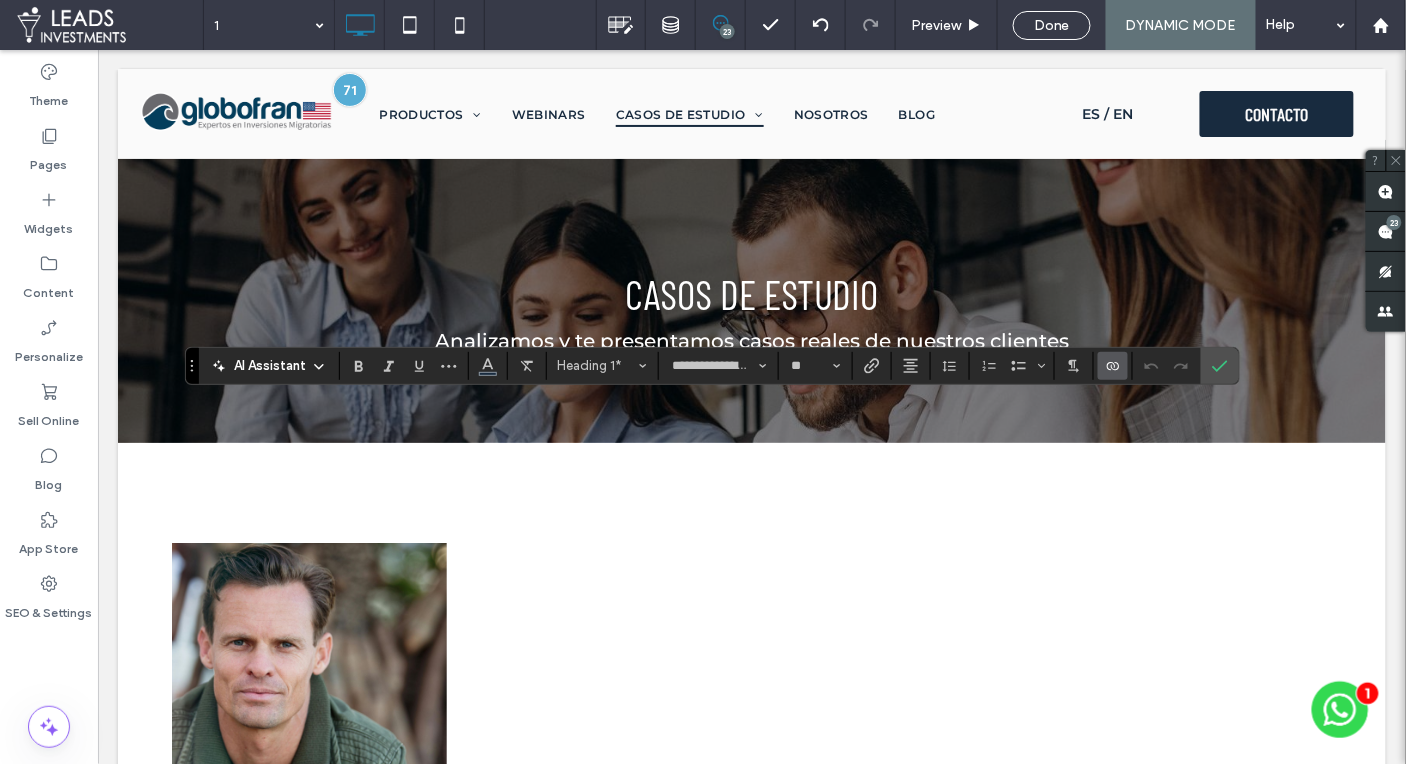 click at bounding box center (1113, 366) 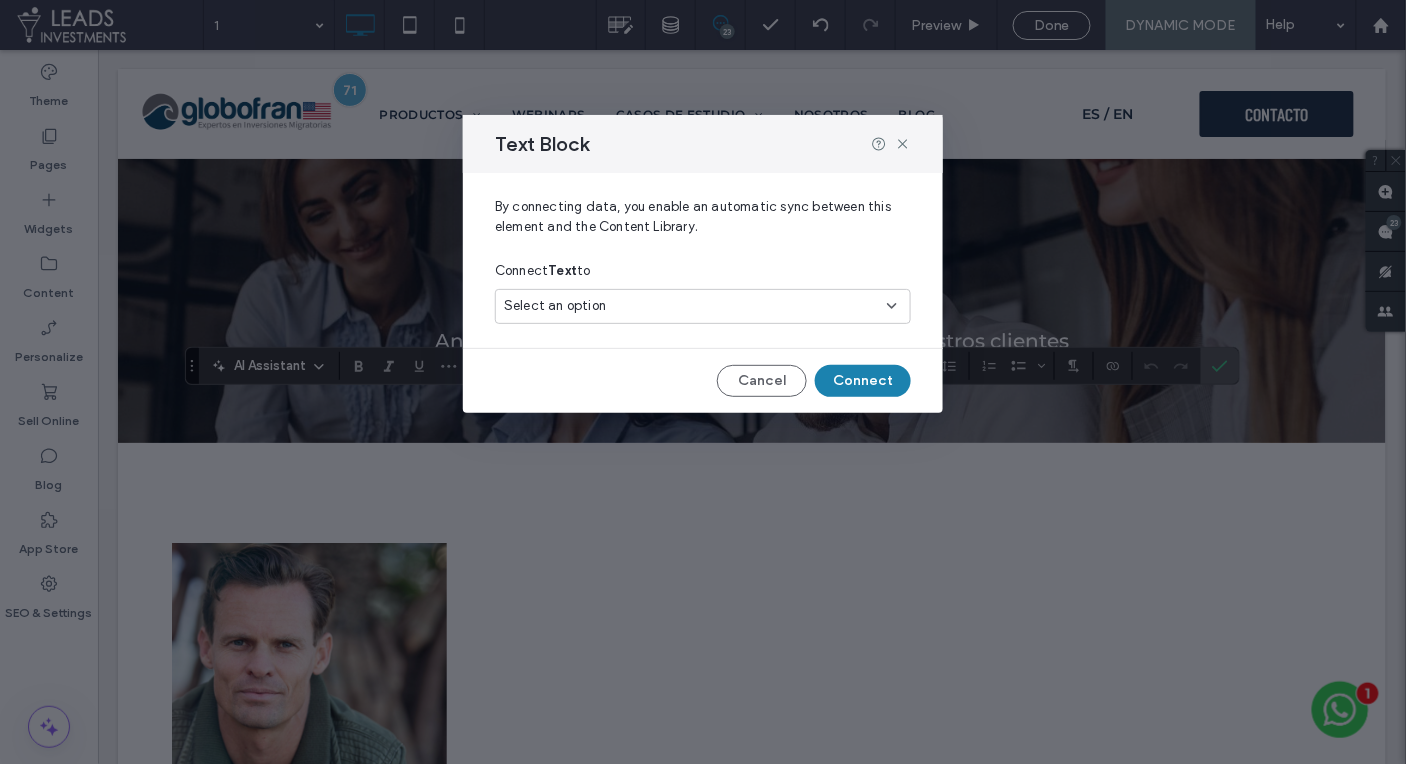 click on "Select an option" at bounding box center (555, 306) 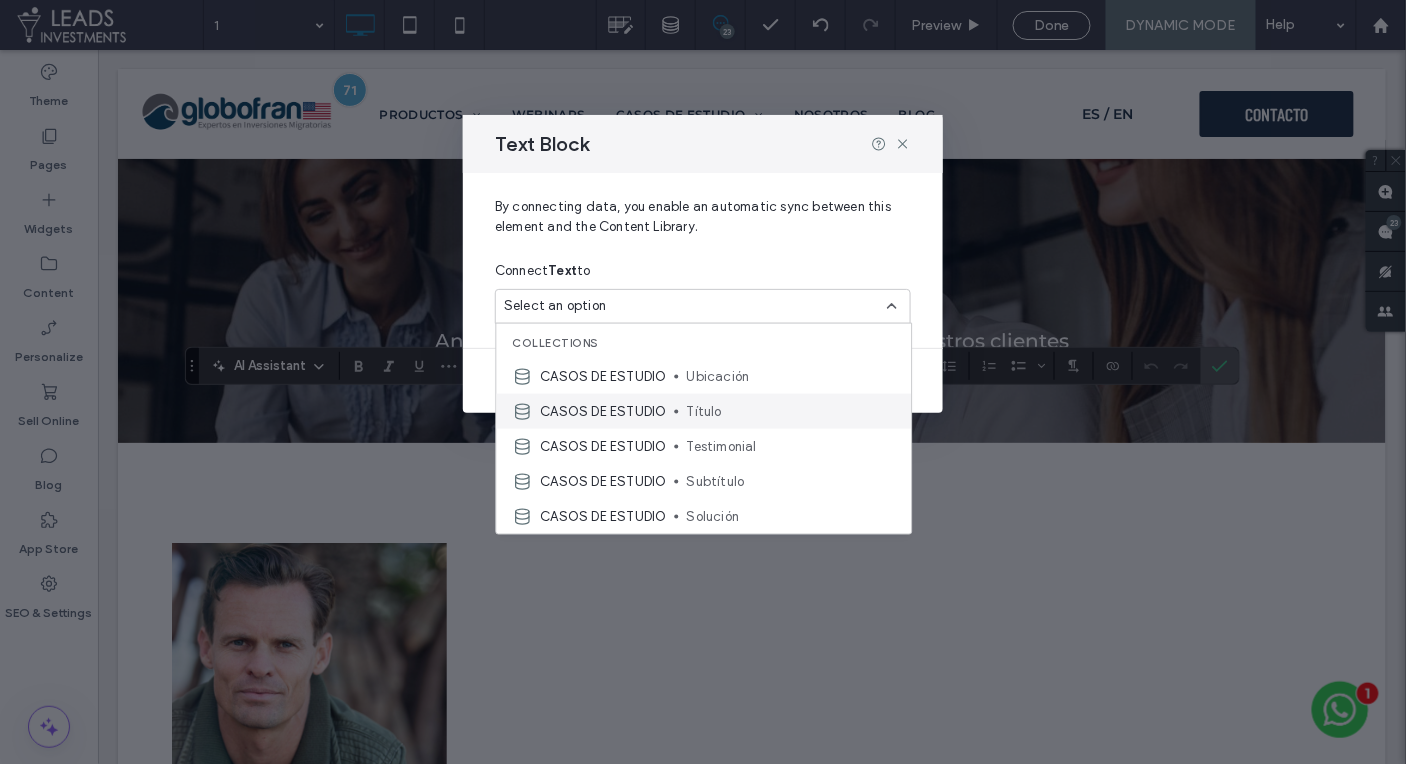 click on "Título" at bounding box center (791, 411) 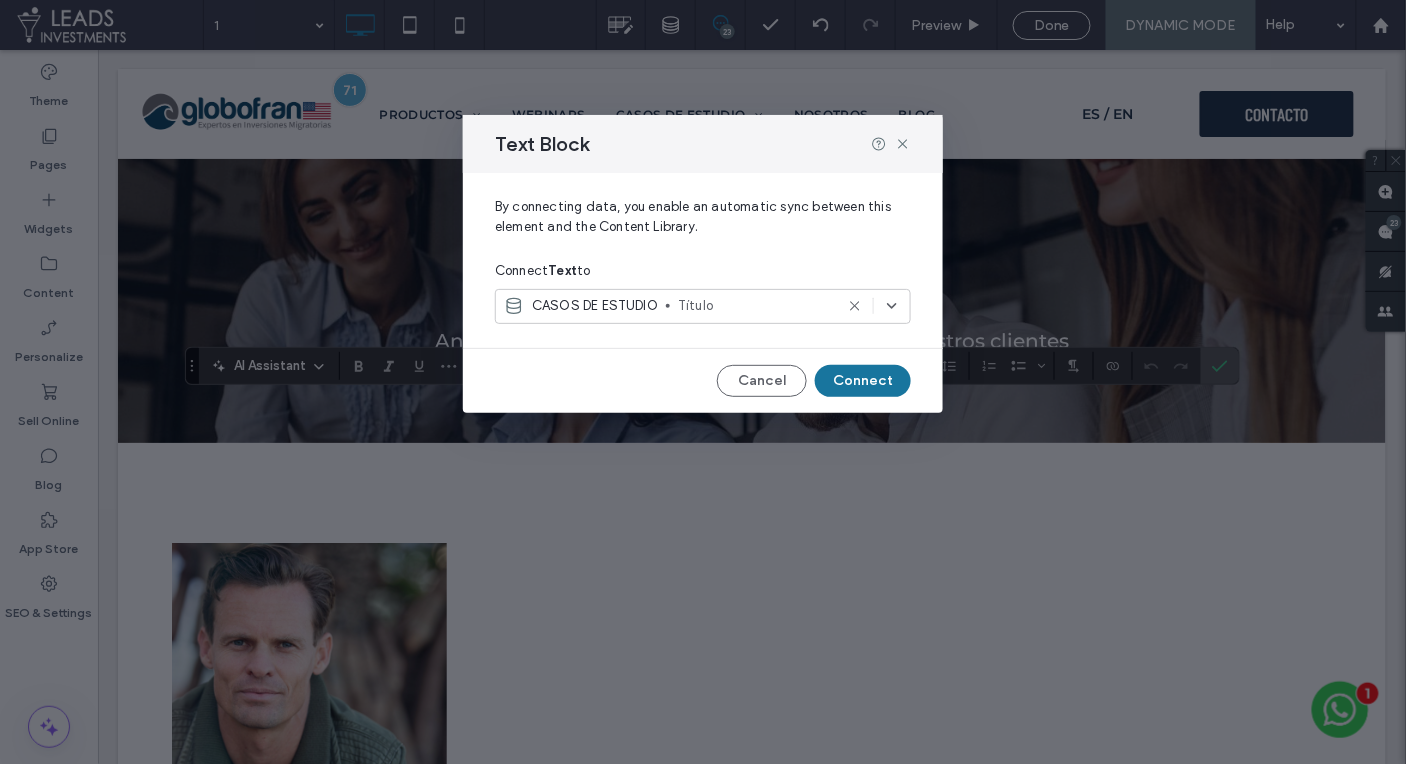 click on "Connect" at bounding box center [863, 381] 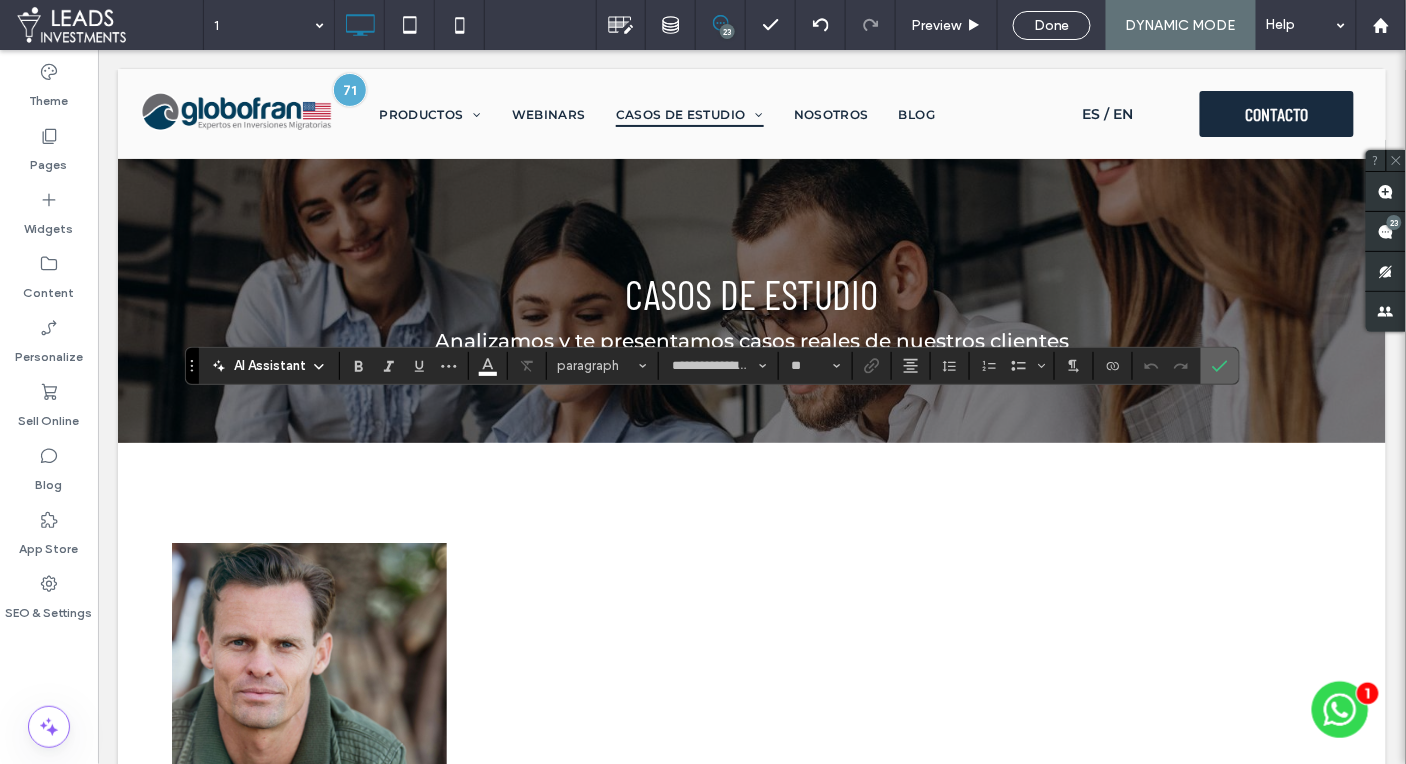 click 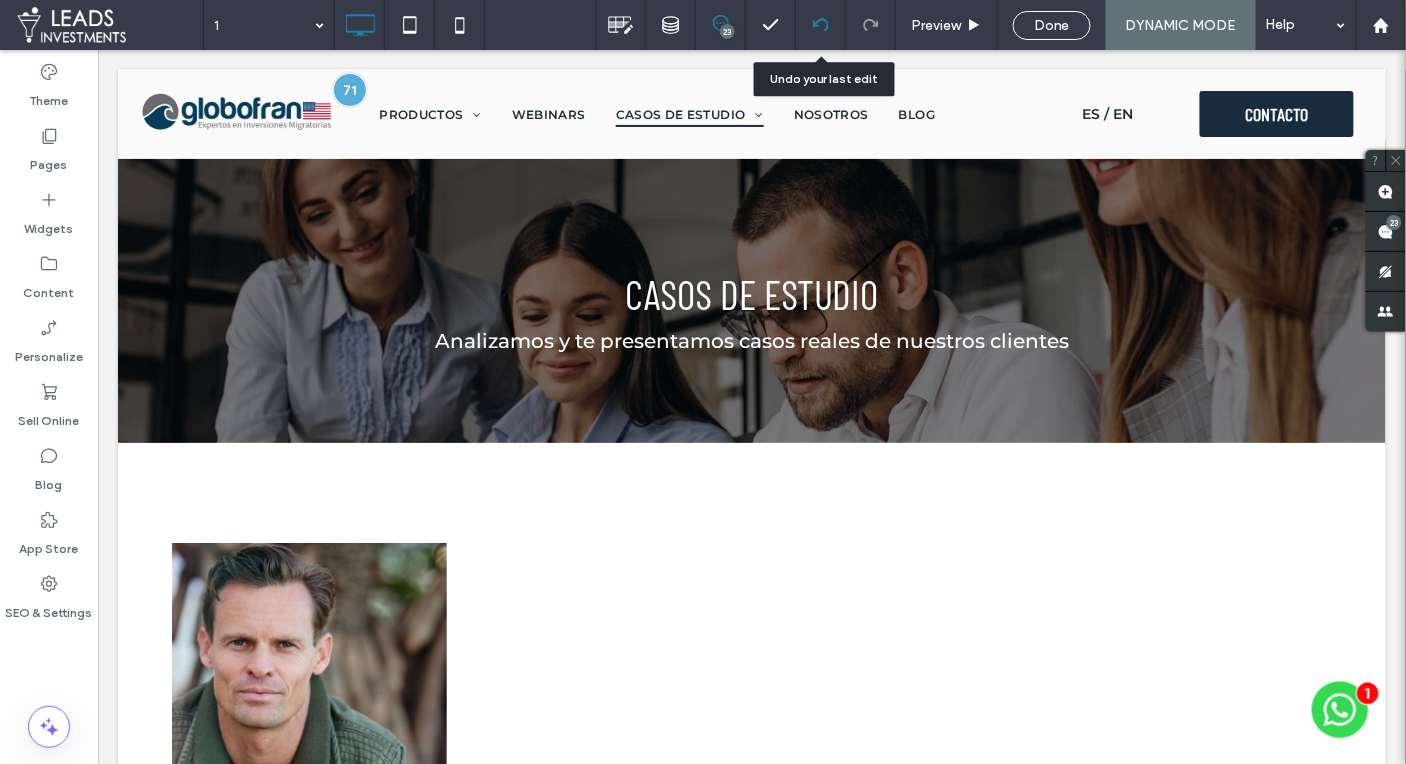 click 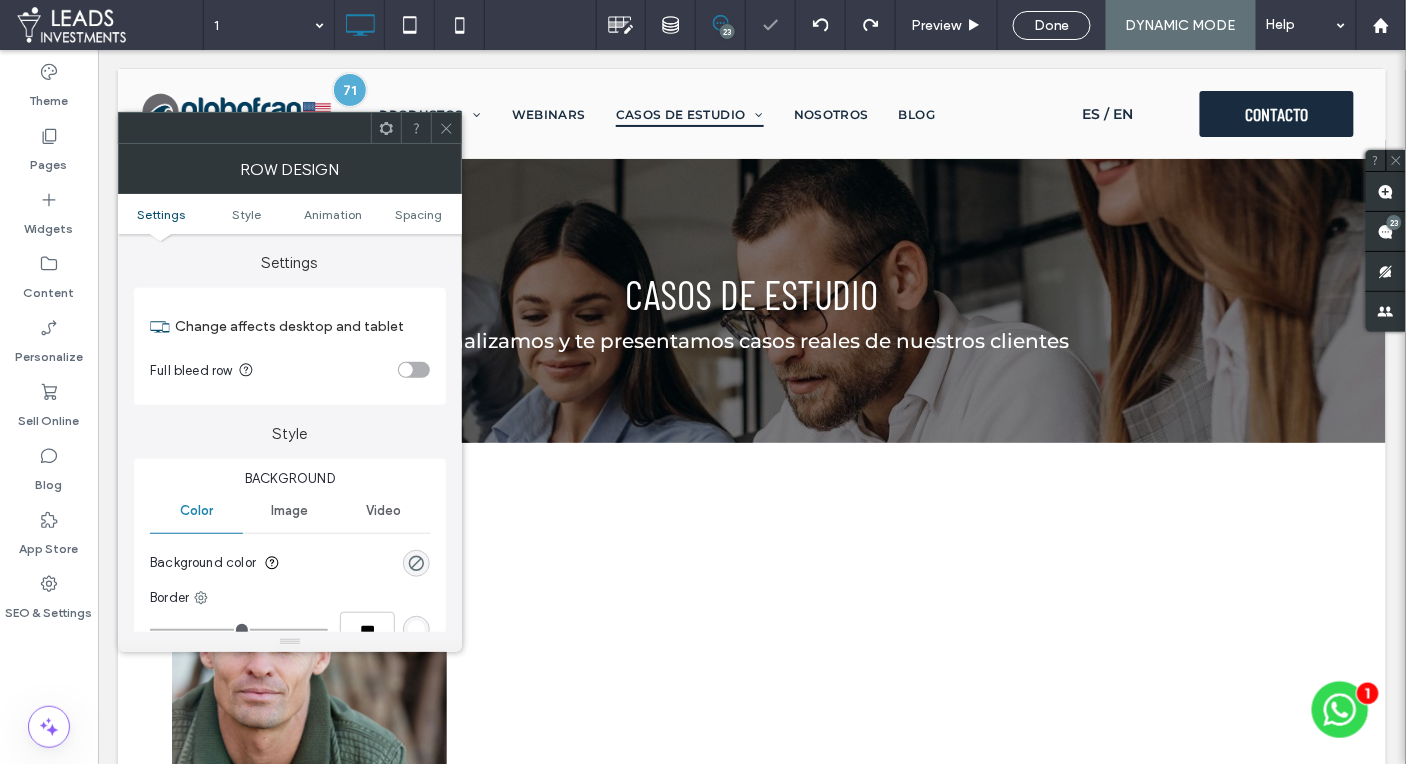 click 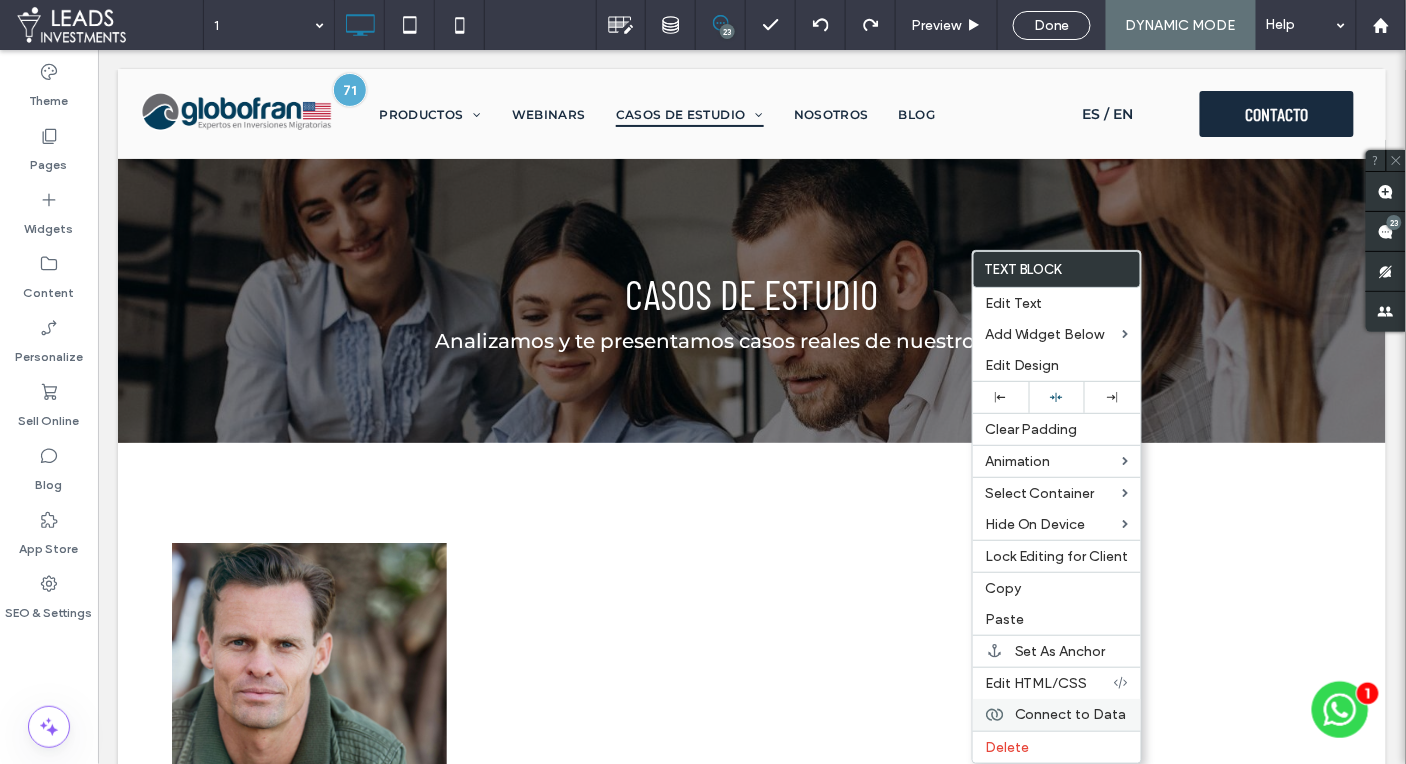 click on "Connect to Data" at bounding box center [1071, 714] 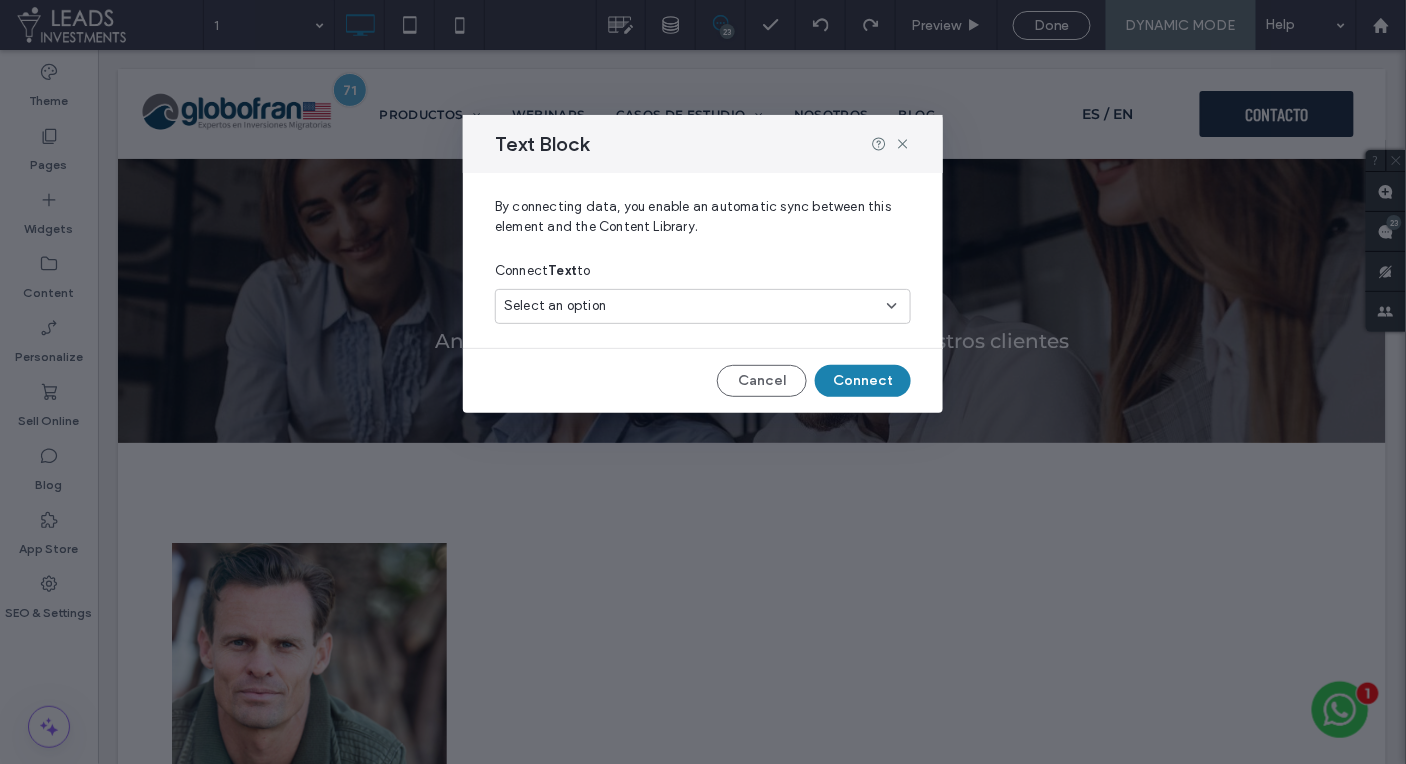 click on "Select an option" at bounding box center [691, 306] 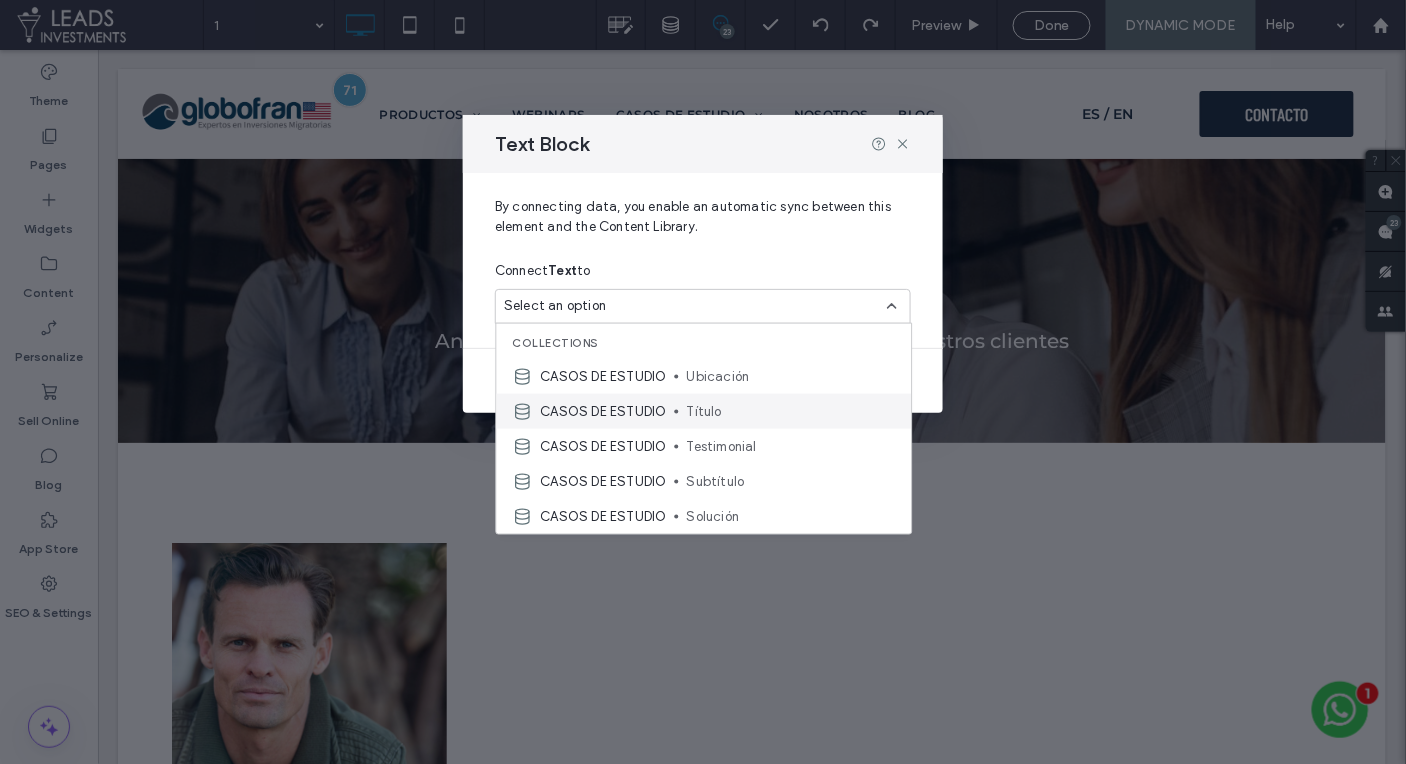 click on "CASOS DE ESTUDIO Título" at bounding box center [704, 411] 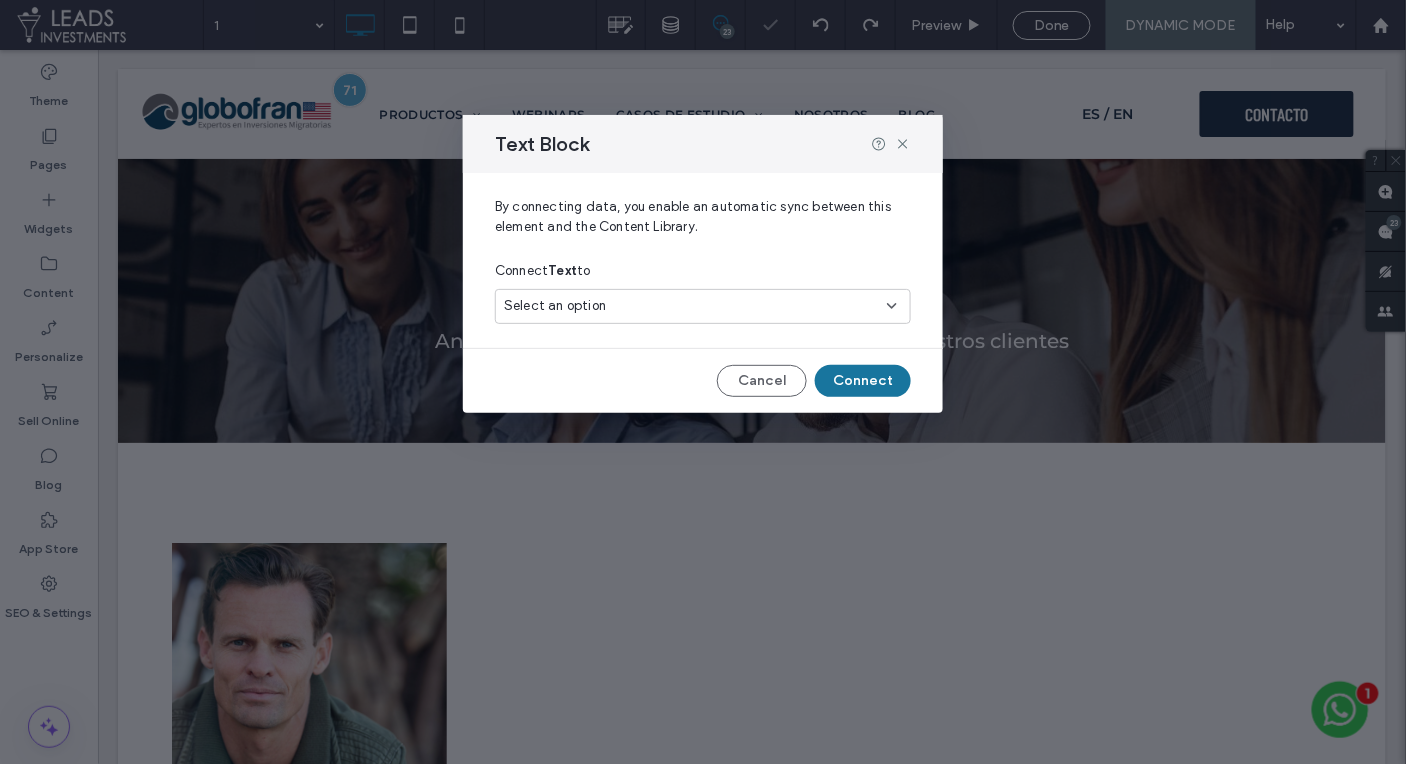 click on "Connect" at bounding box center [863, 381] 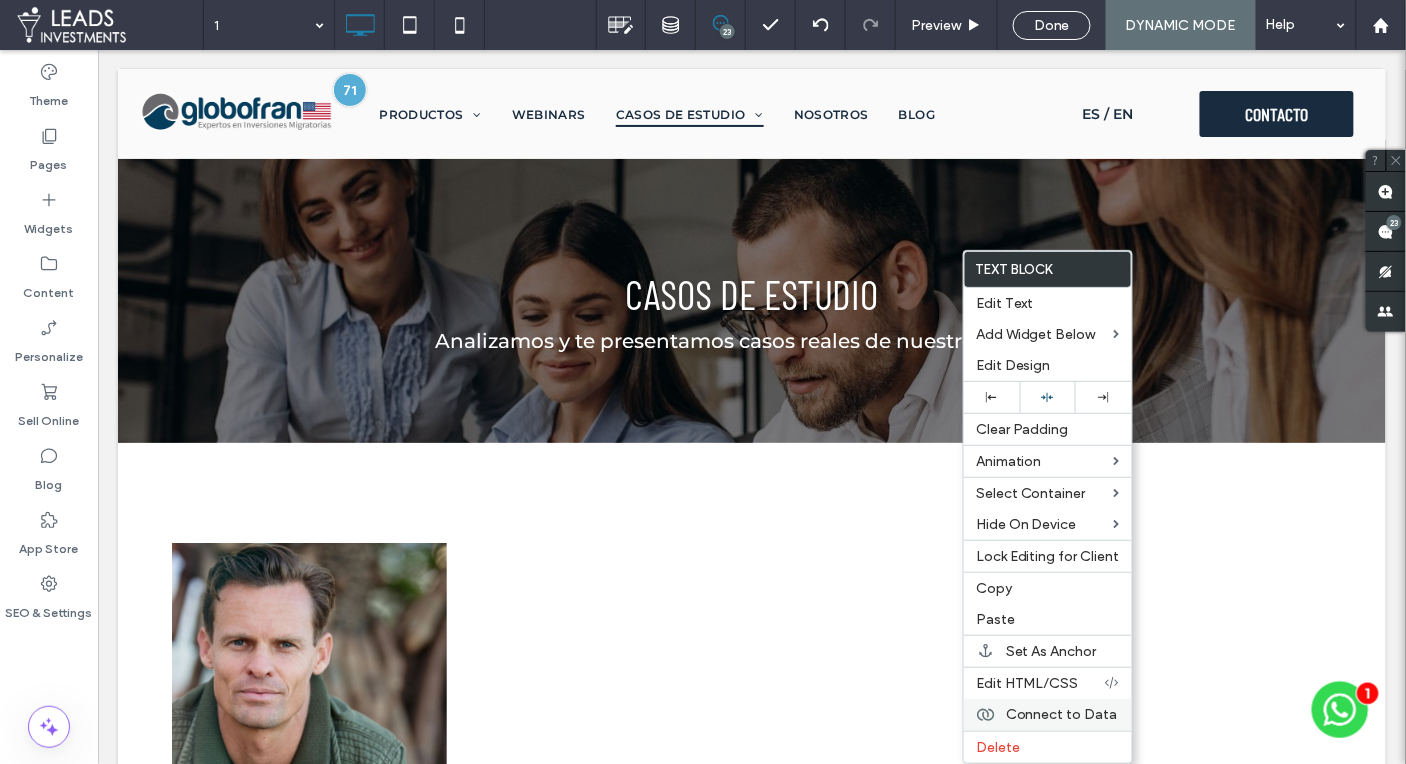 click on "Connect to Data" at bounding box center (1062, 714) 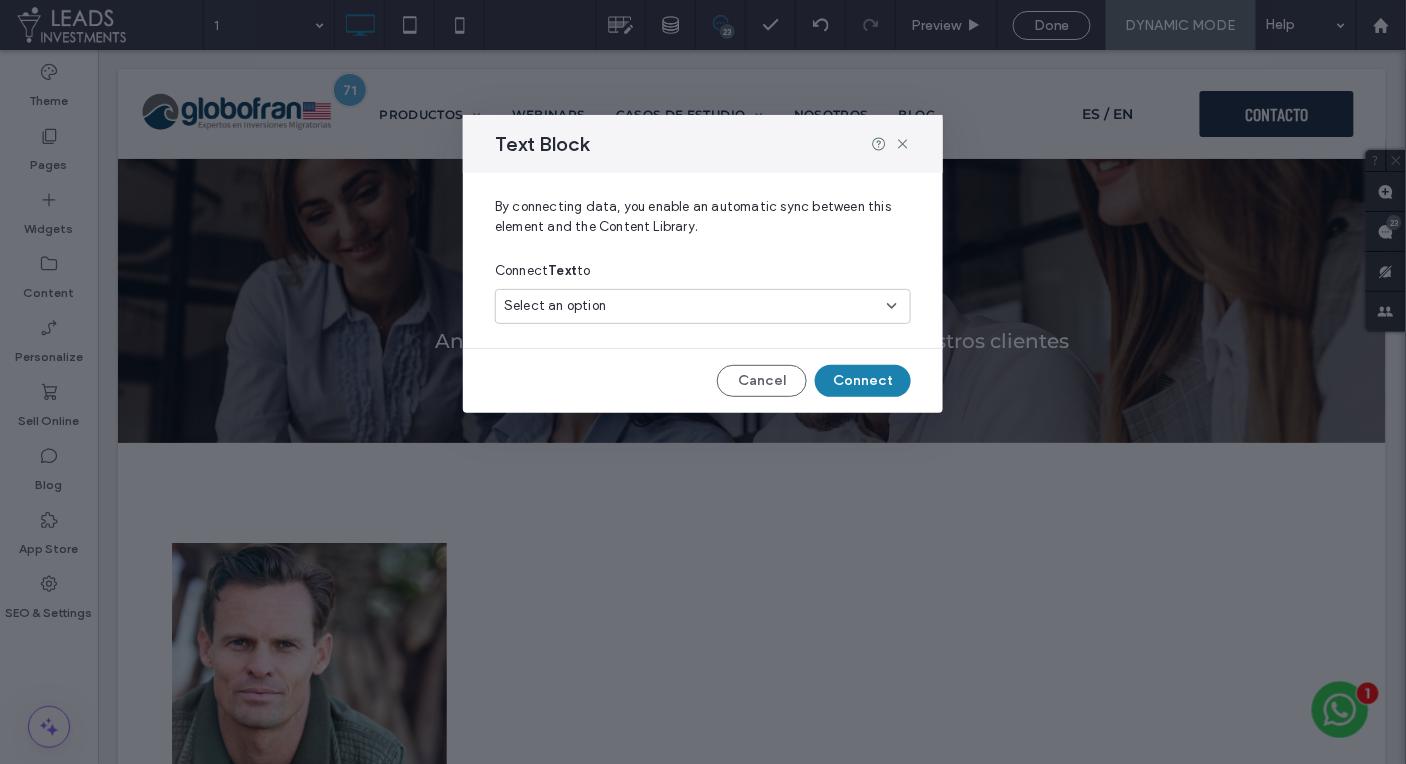 click on "Select an option" at bounding box center [691, 306] 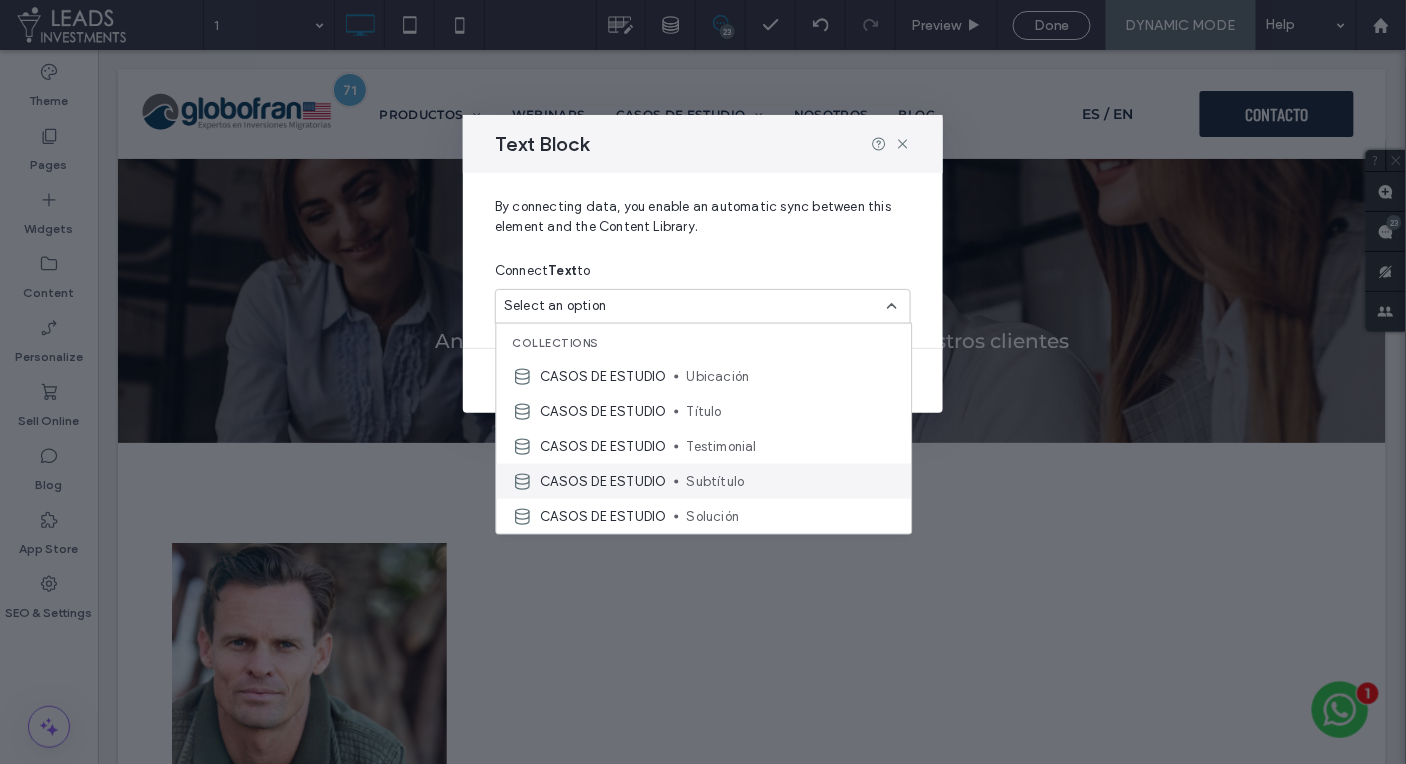 click on "Subtítulo" at bounding box center (791, 481) 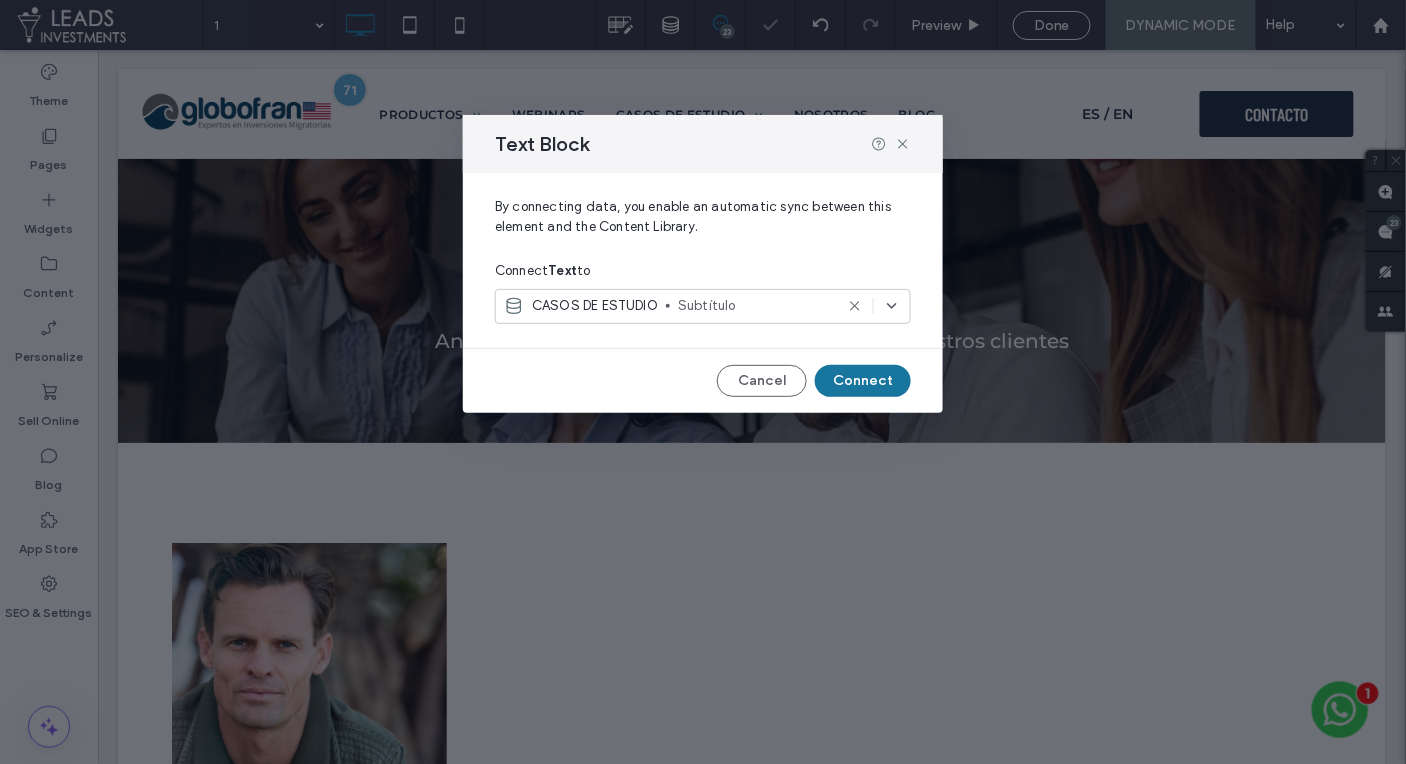 click on "Connect" at bounding box center (863, 381) 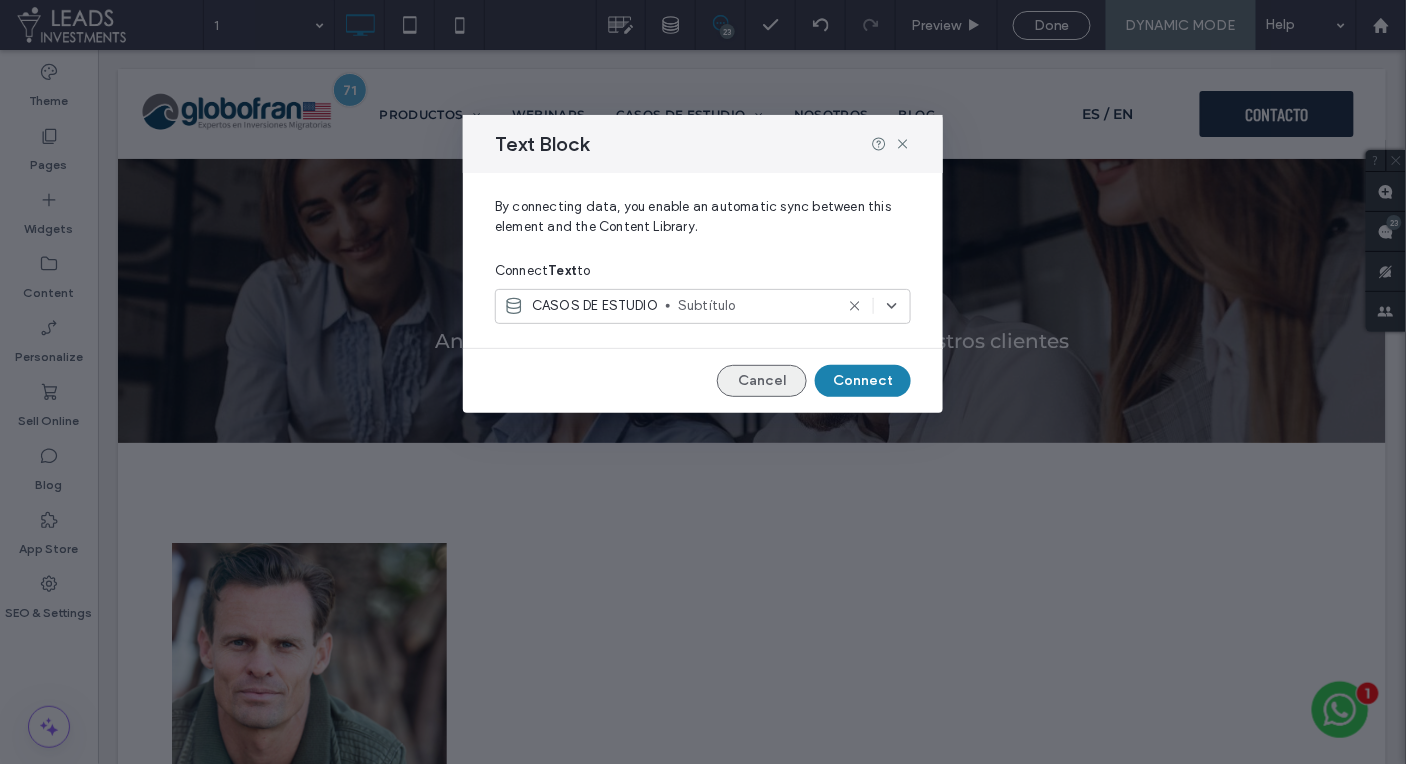 click on "Cancel" at bounding box center [762, 381] 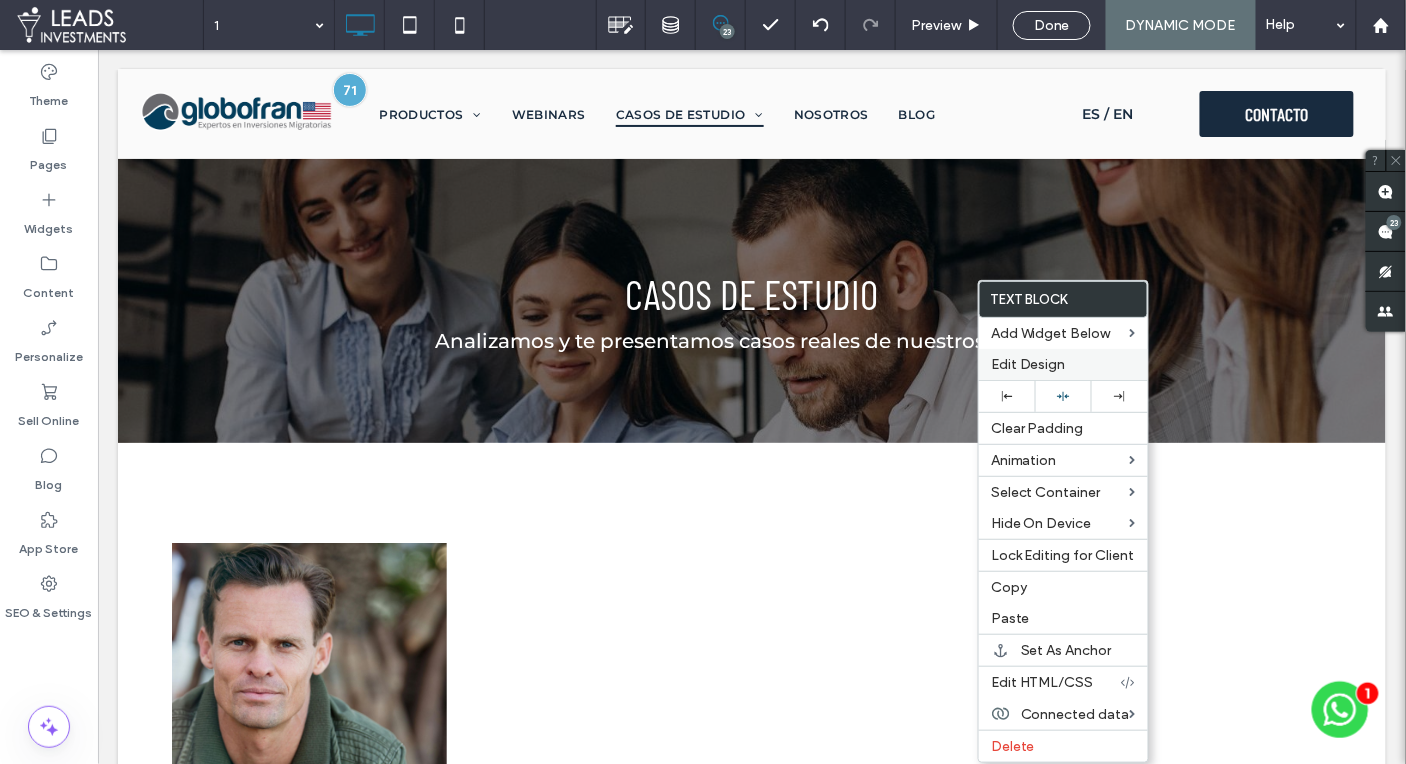 click on "Edit Design" at bounding box center [1028, 364] 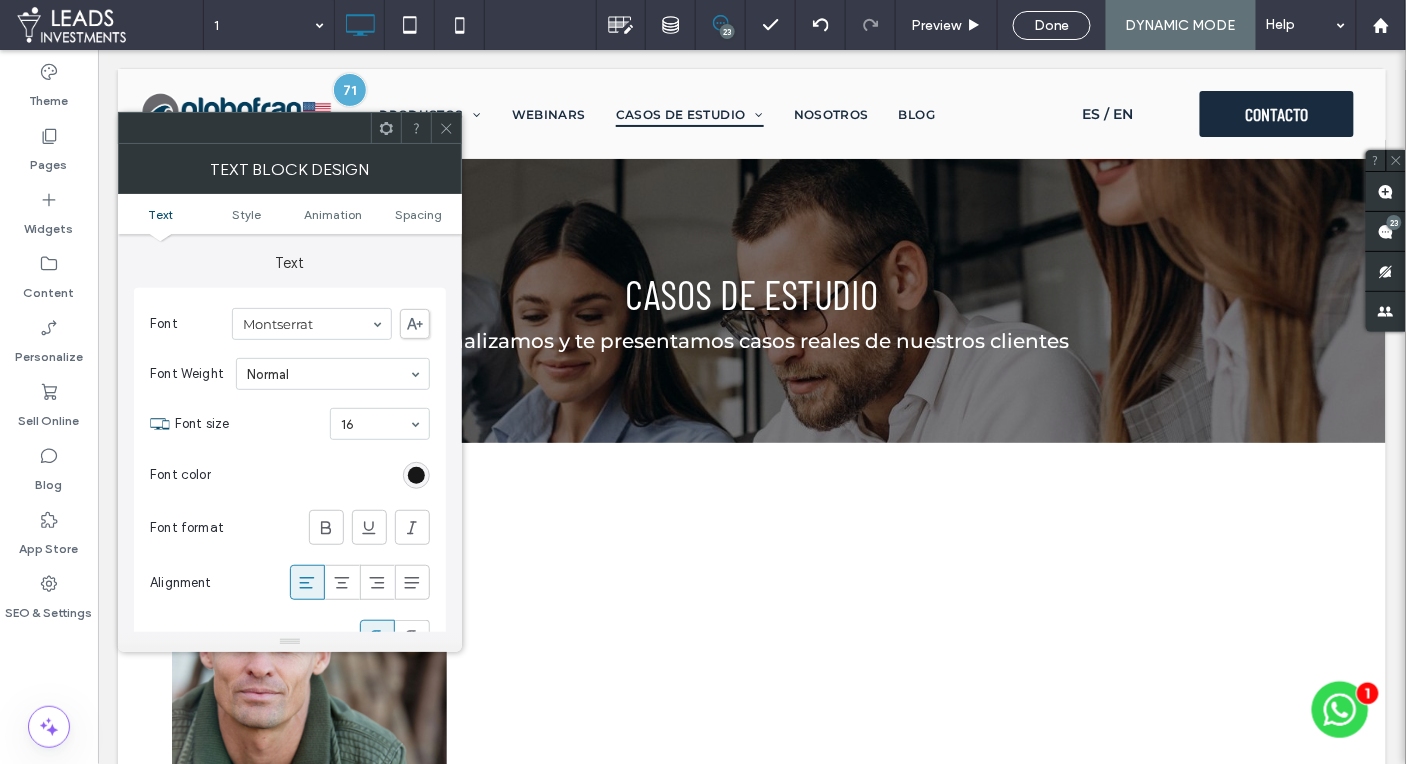 click 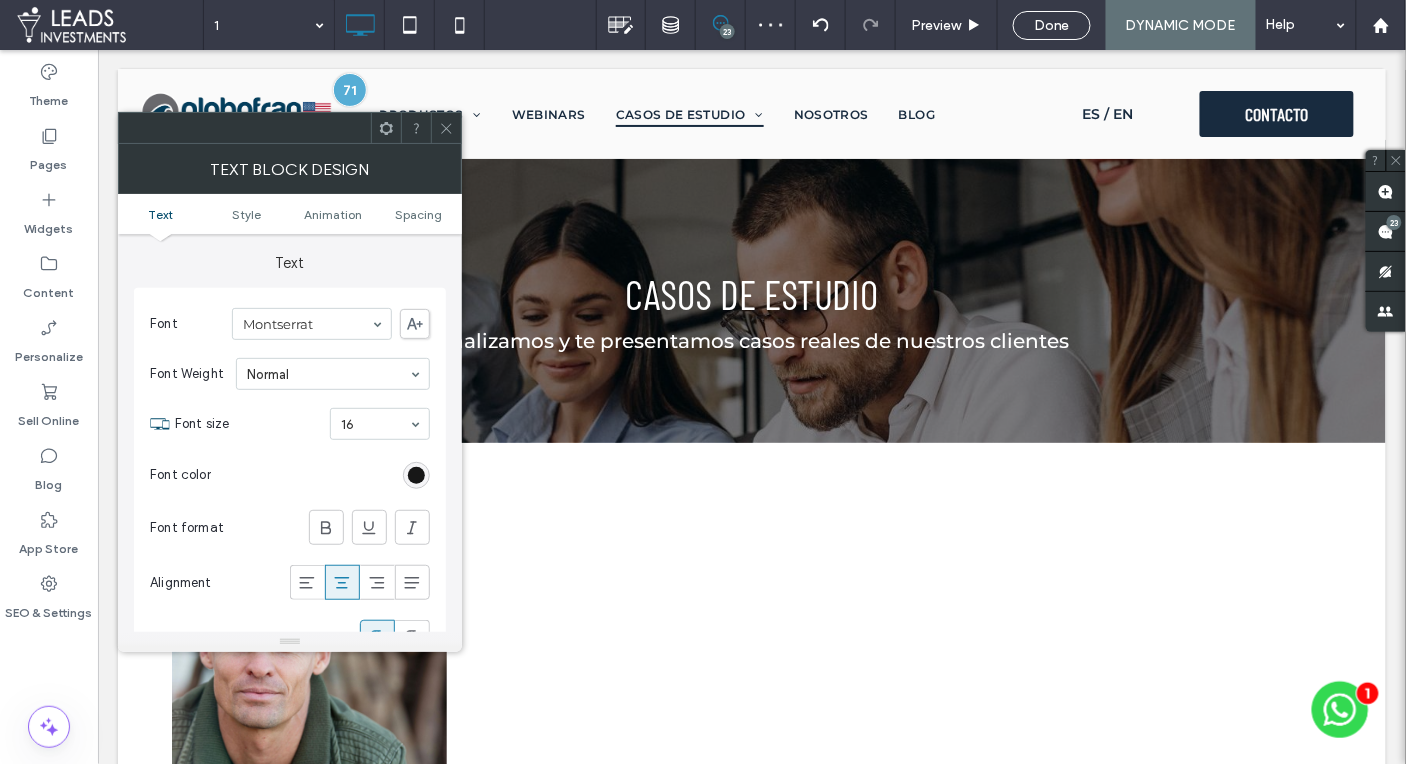 click 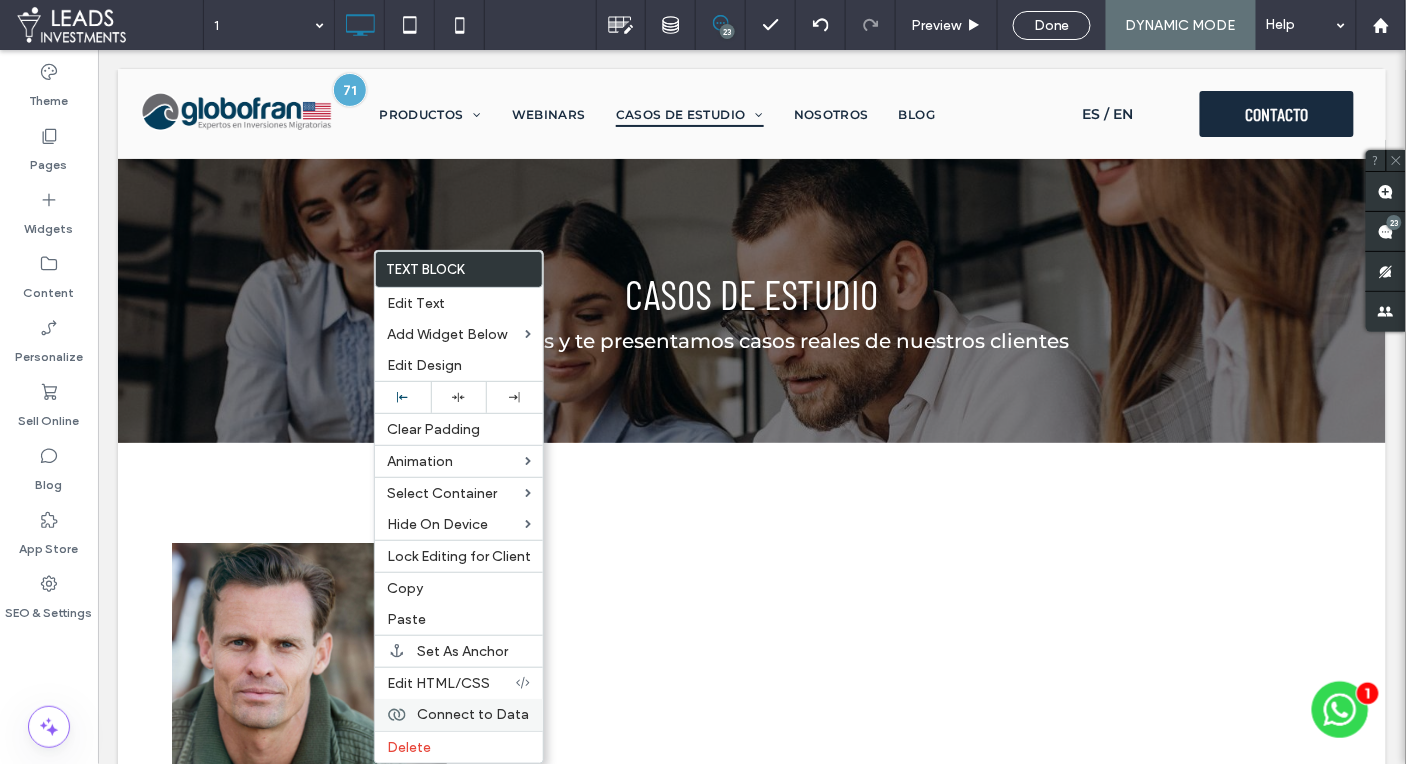 click on "Connect to Data" at bounding box center [473, 714] 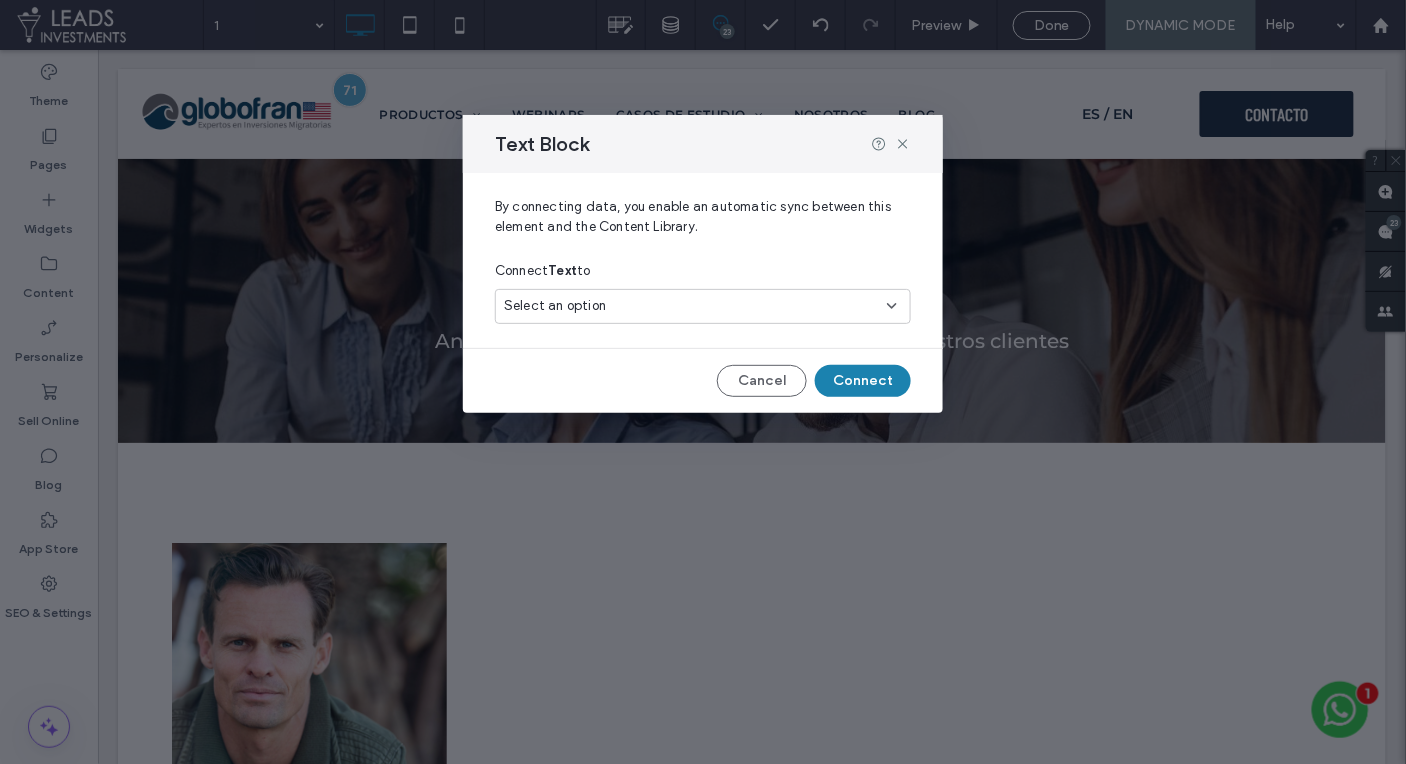 click on "Select an option" at bounding box center (691, 306) 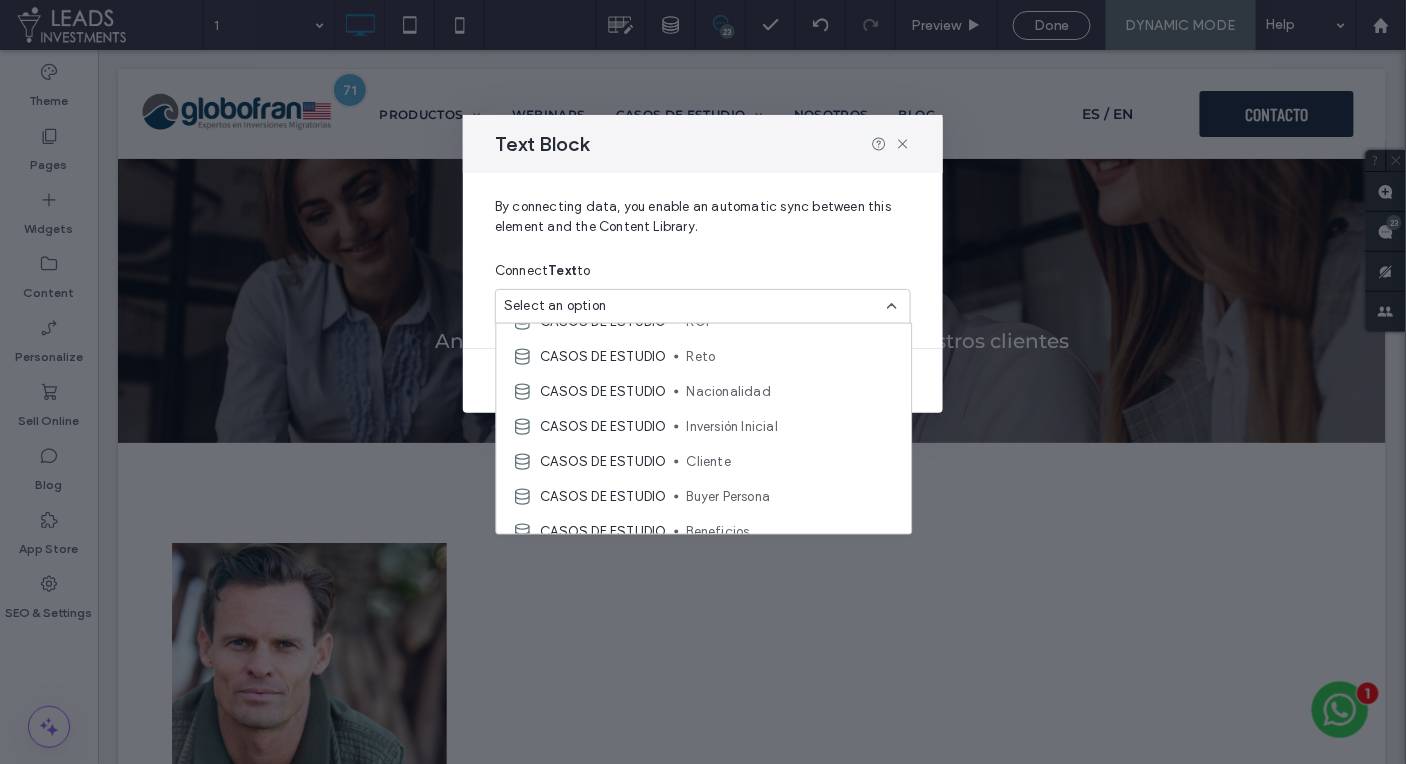 scroll, scrollTop: 313, scrollLeft: 0, axis: vertical 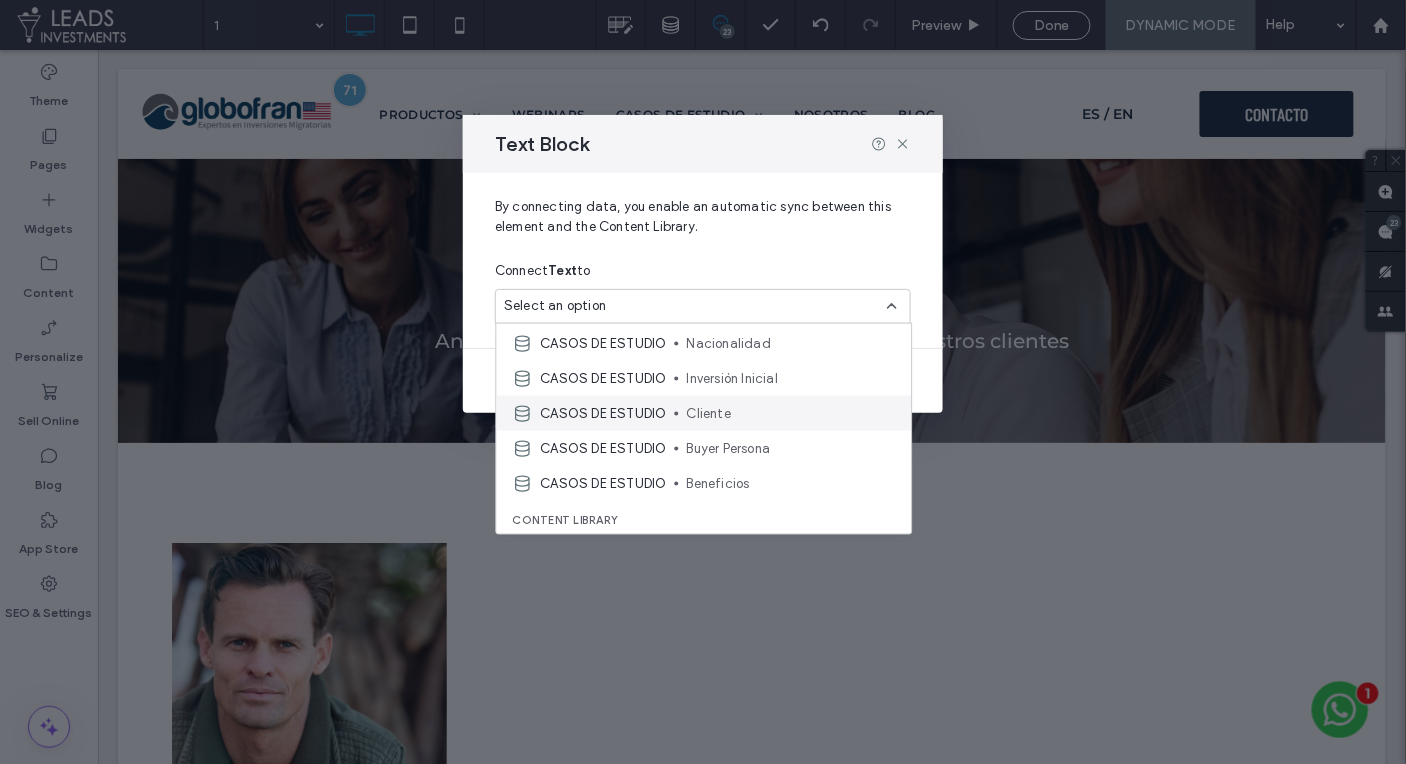 click on "Cliente" at bounding box center [791, 413] 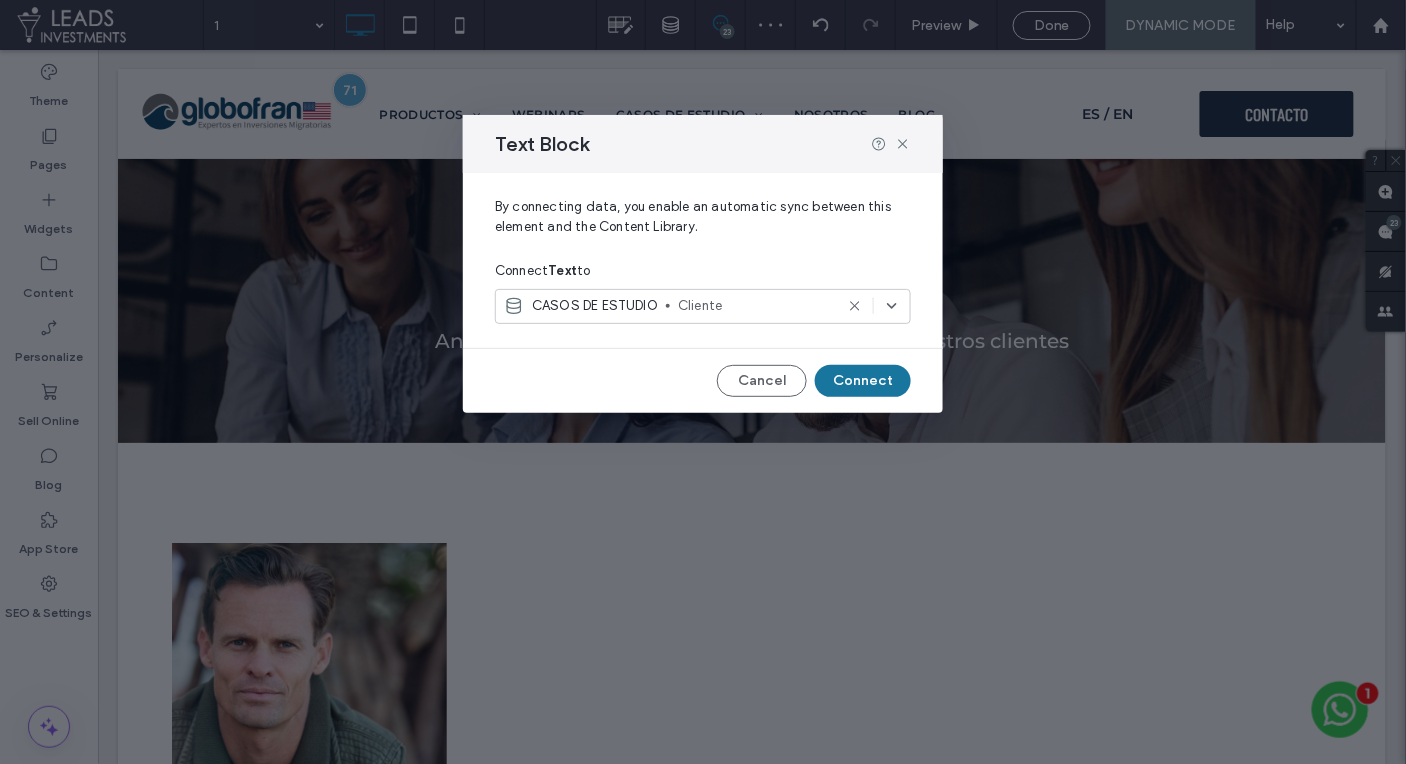 click on "Connect" at bounding box center (863, 381) 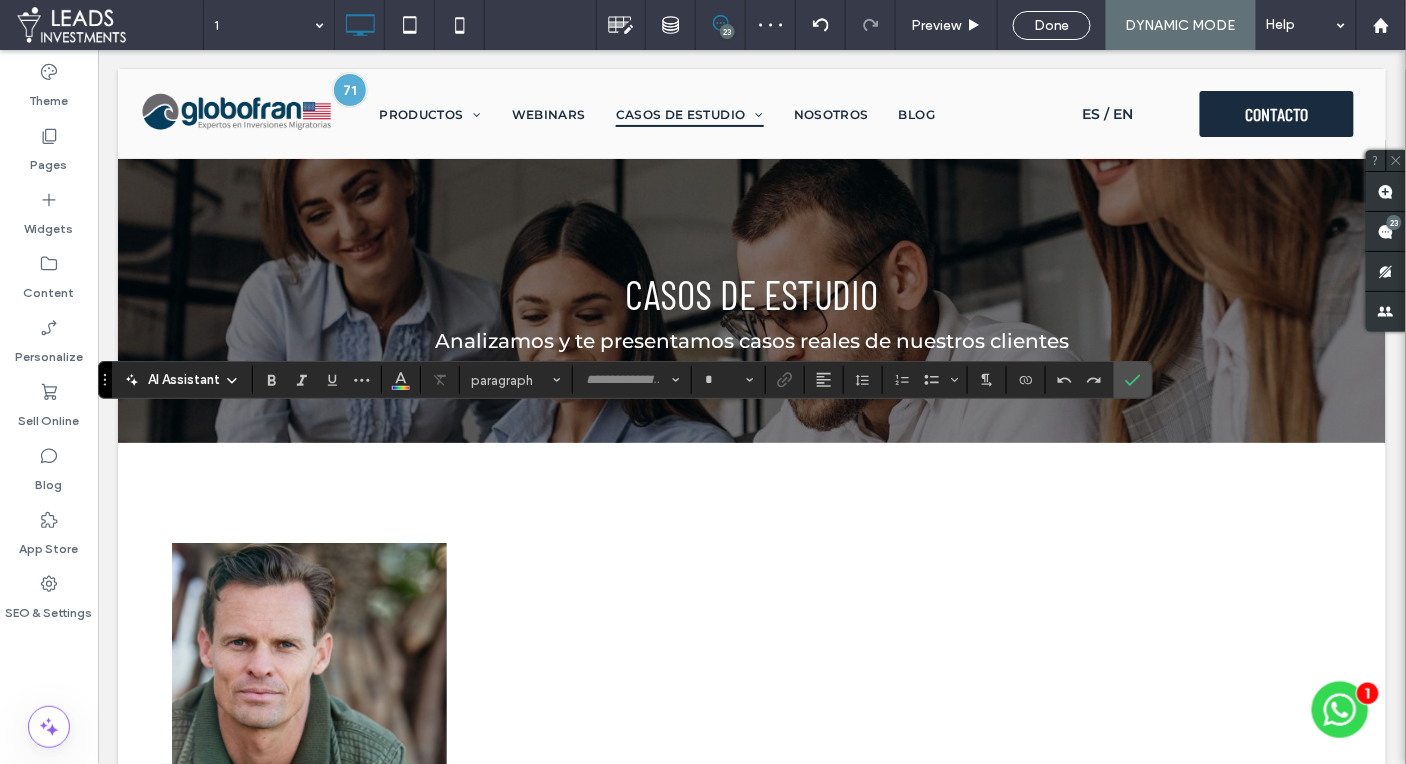 type on "**********" 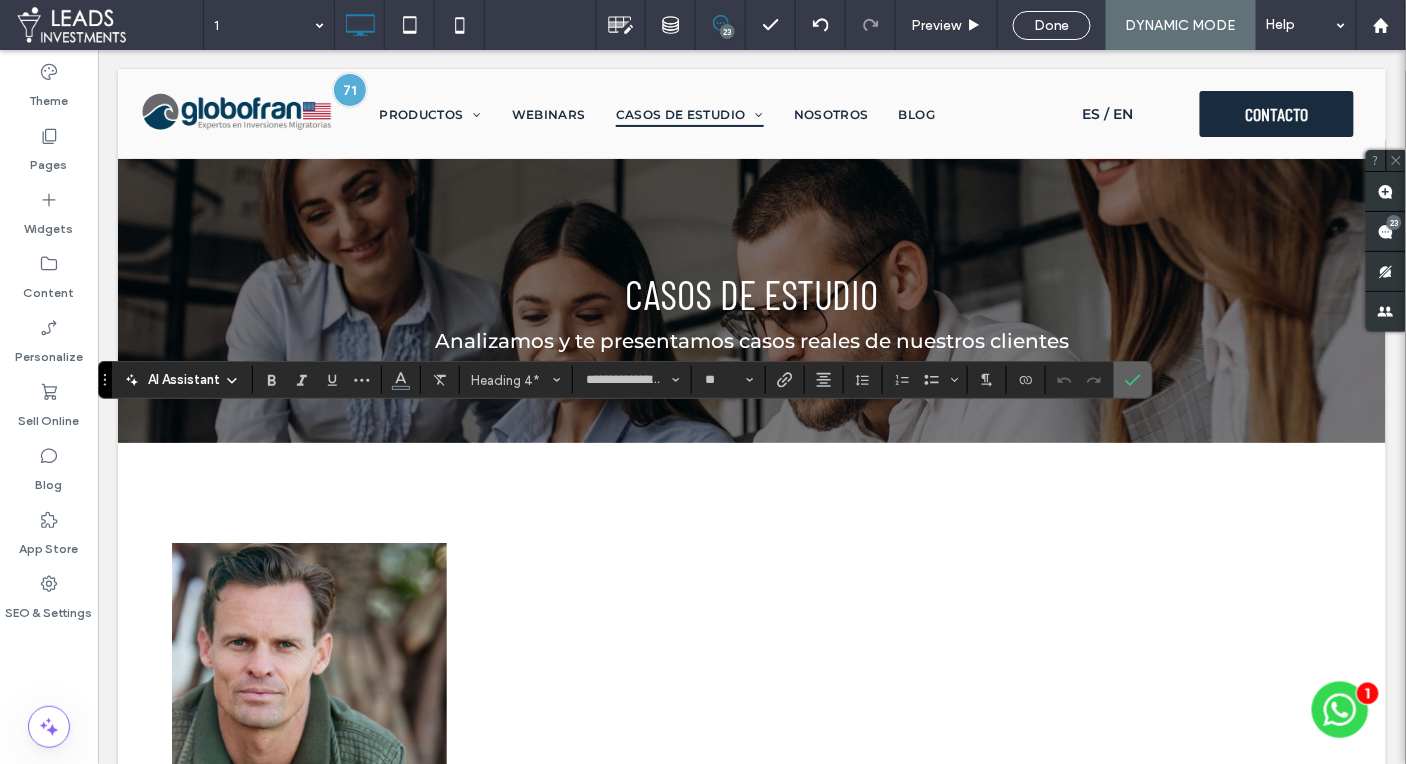 click at bounding box center (1133, 380) 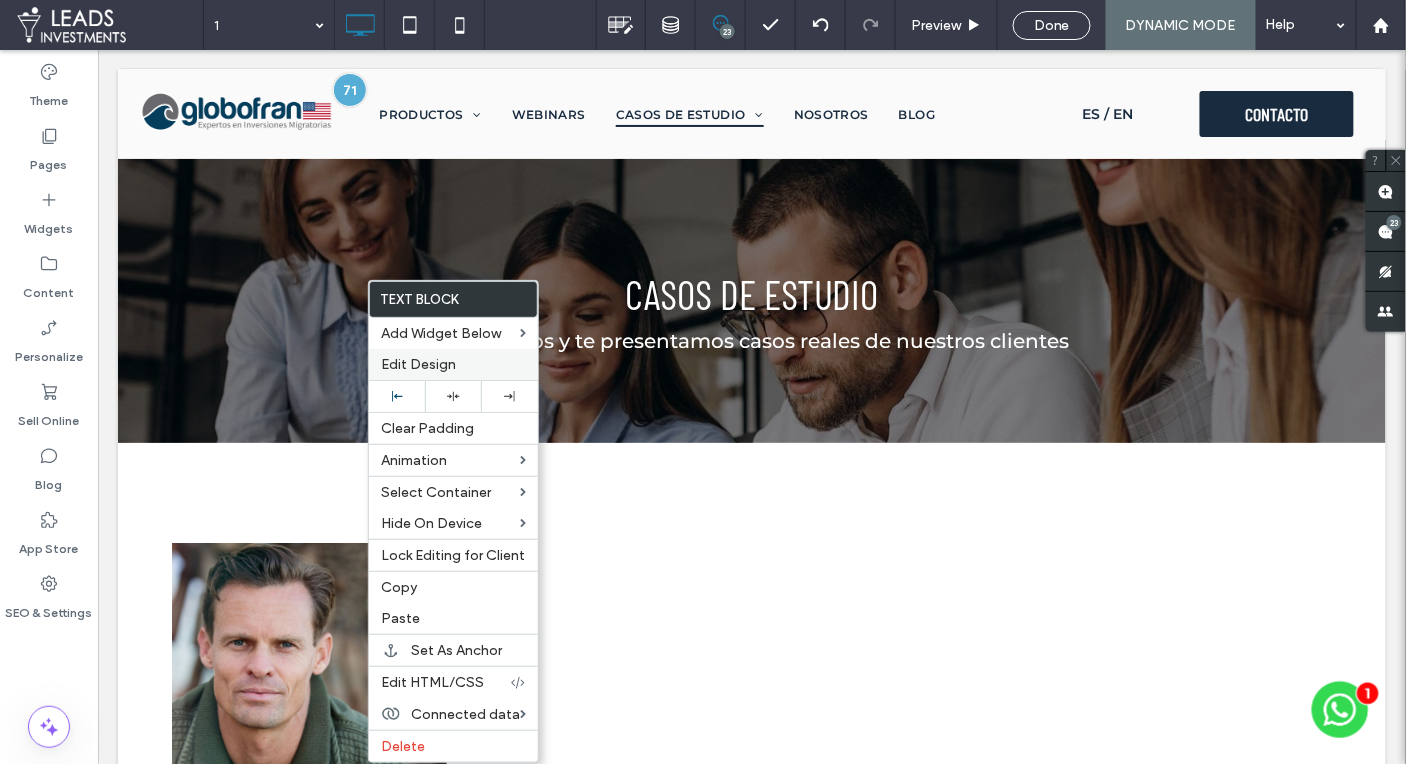 click on "Edit Design" at bounding box center (418, 364) 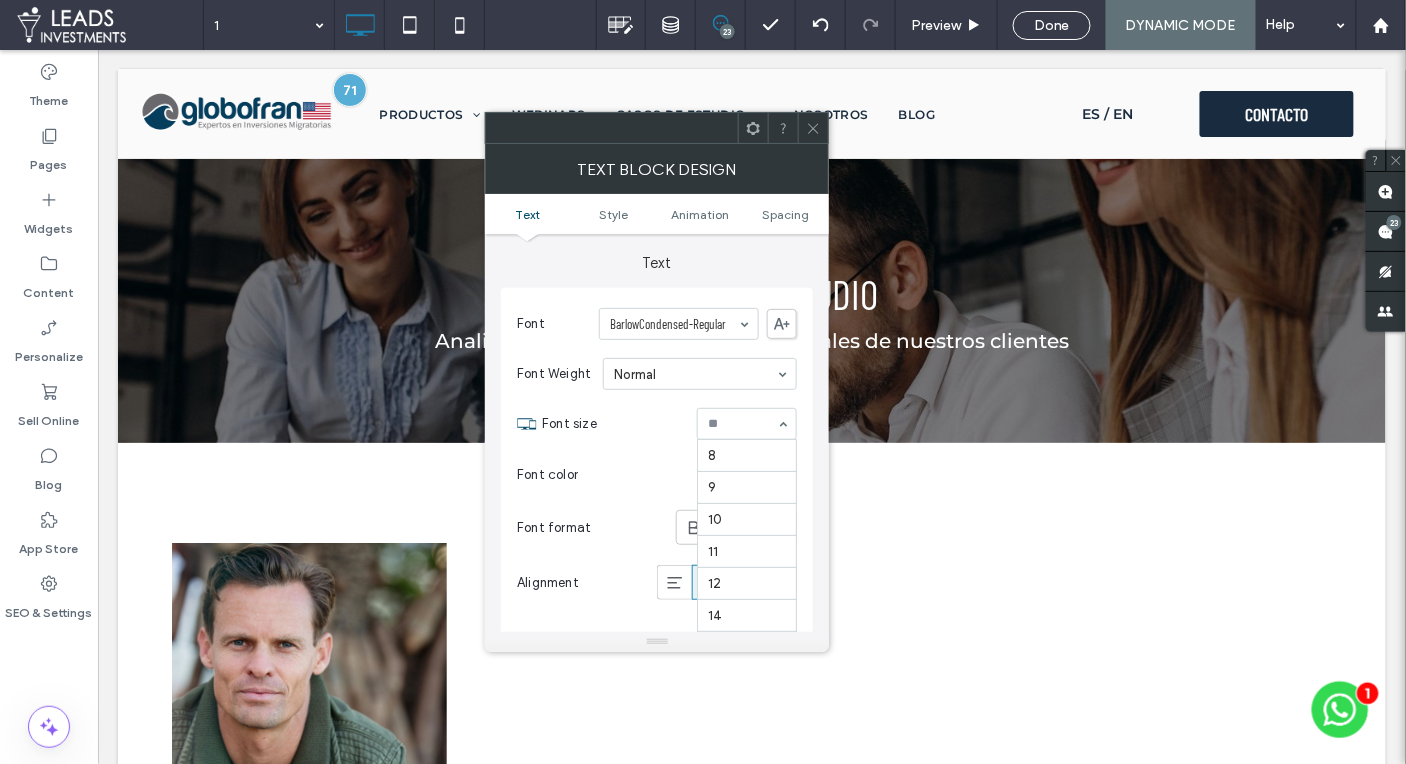 scroll, scrollTop: 257, scrollLeft: 0, axis: vertical 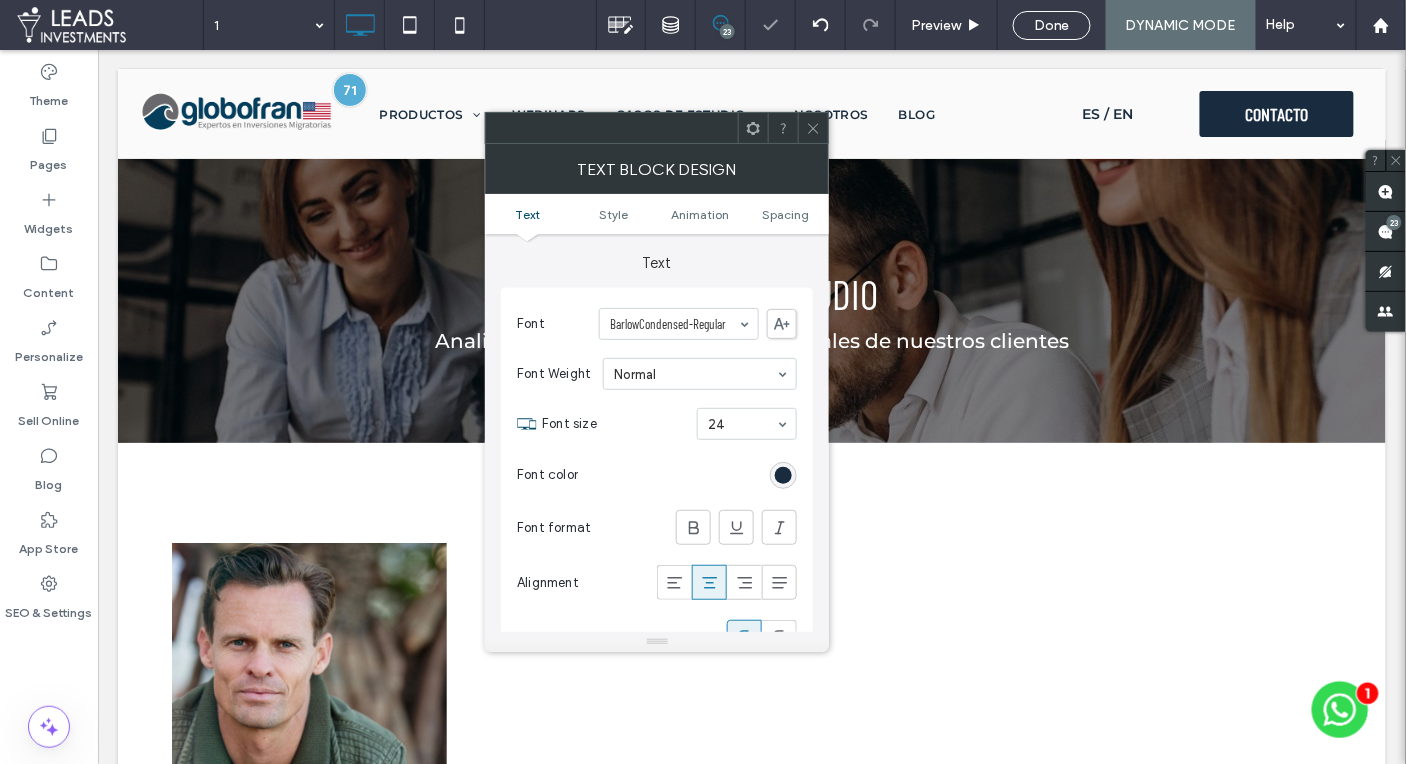 click 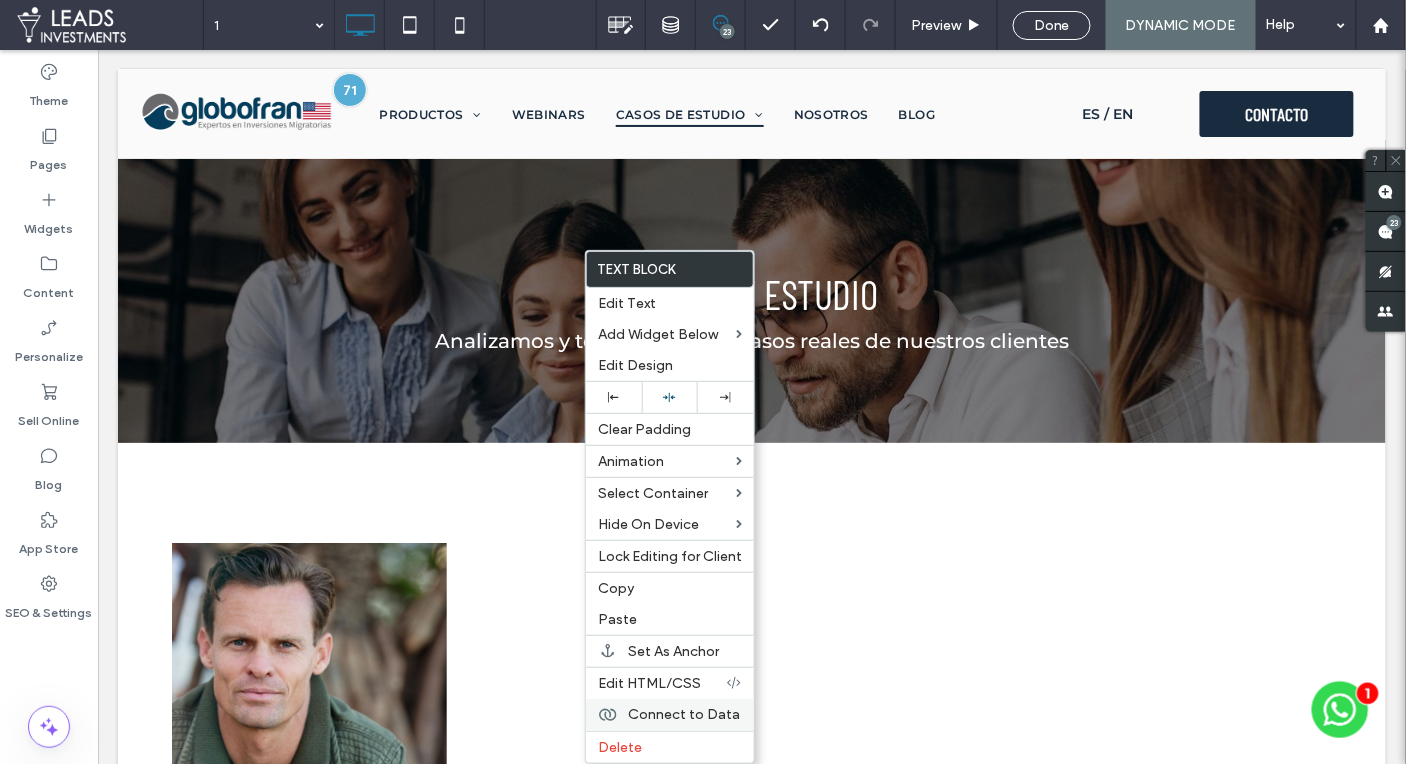click on "Connect to Data" at bounding box center [684, 714] 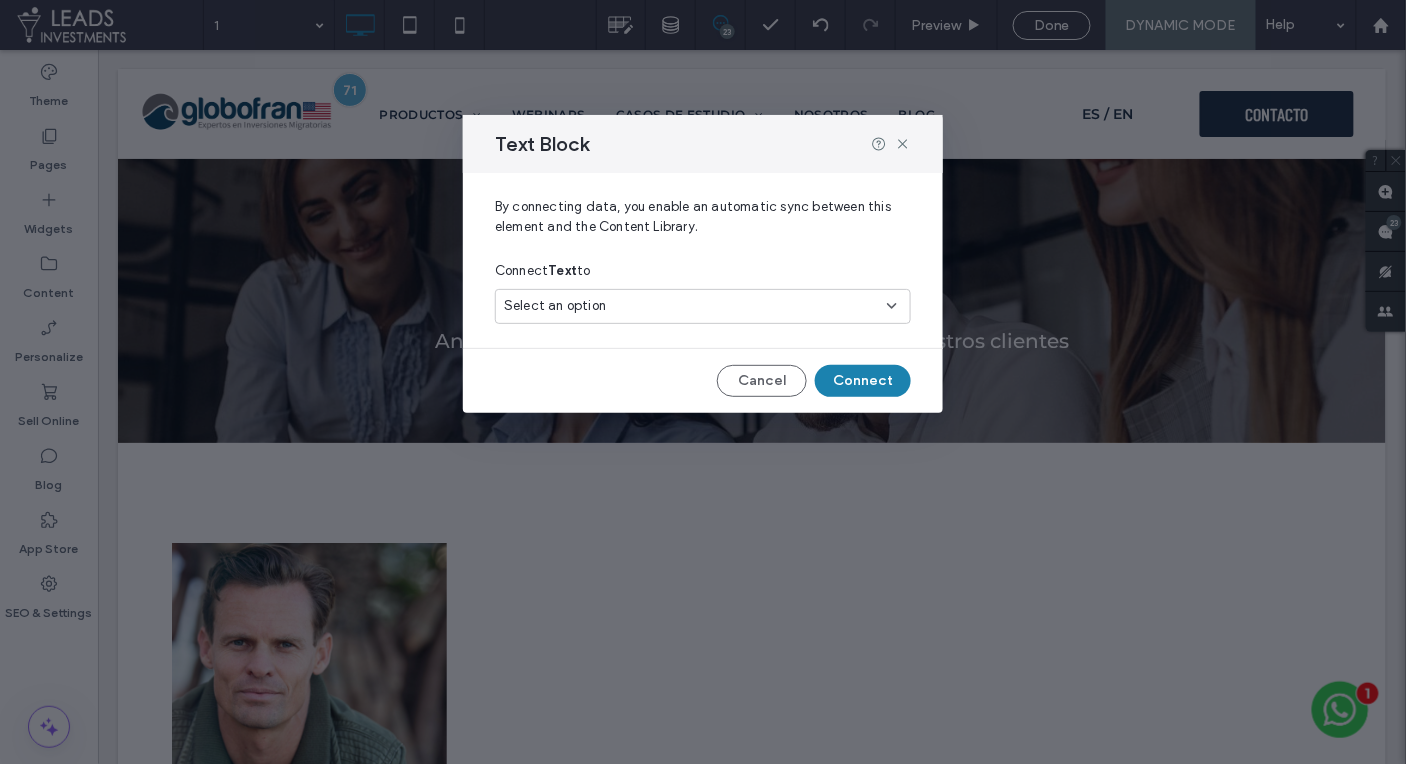 click on "Select an option" at bounding box center (691, 306) 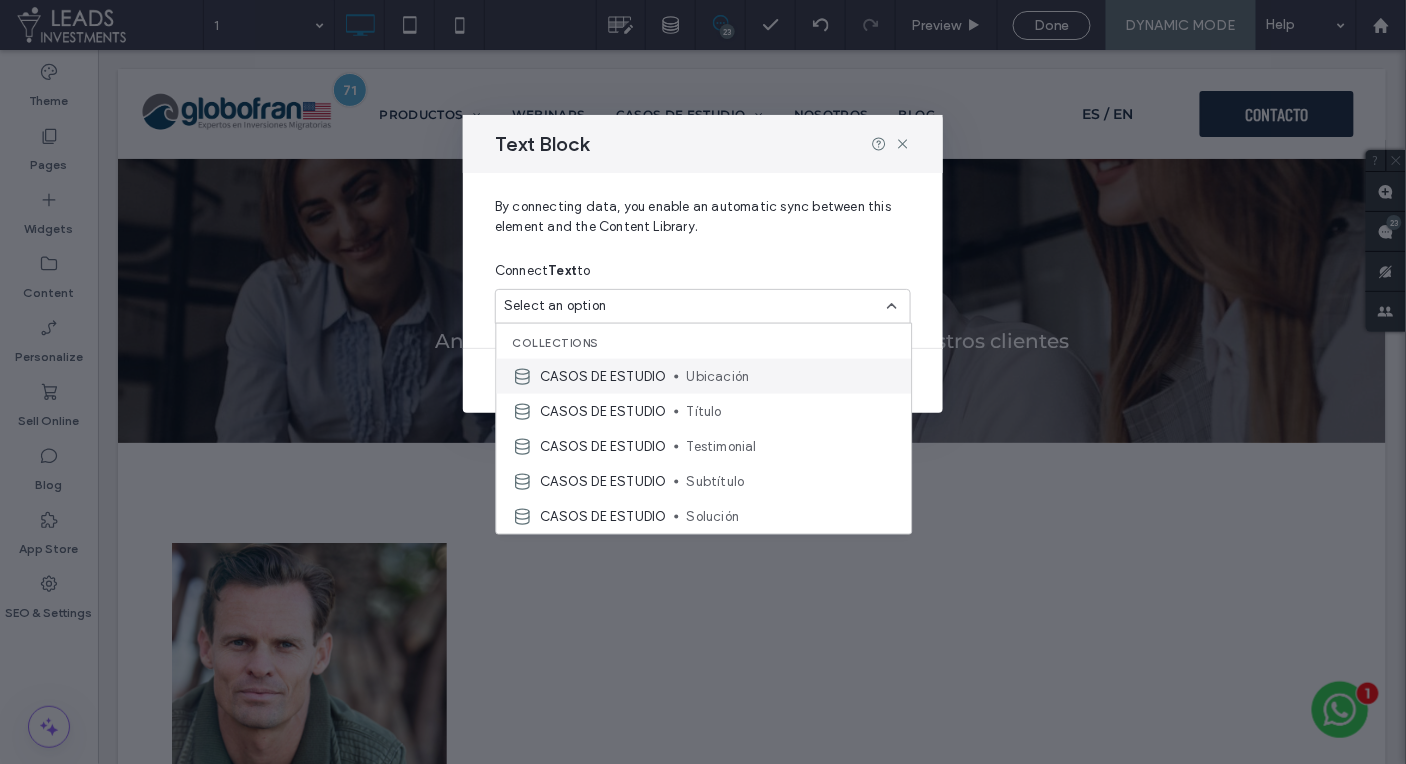click on "Ubicación" at bounding box center [791, 376] 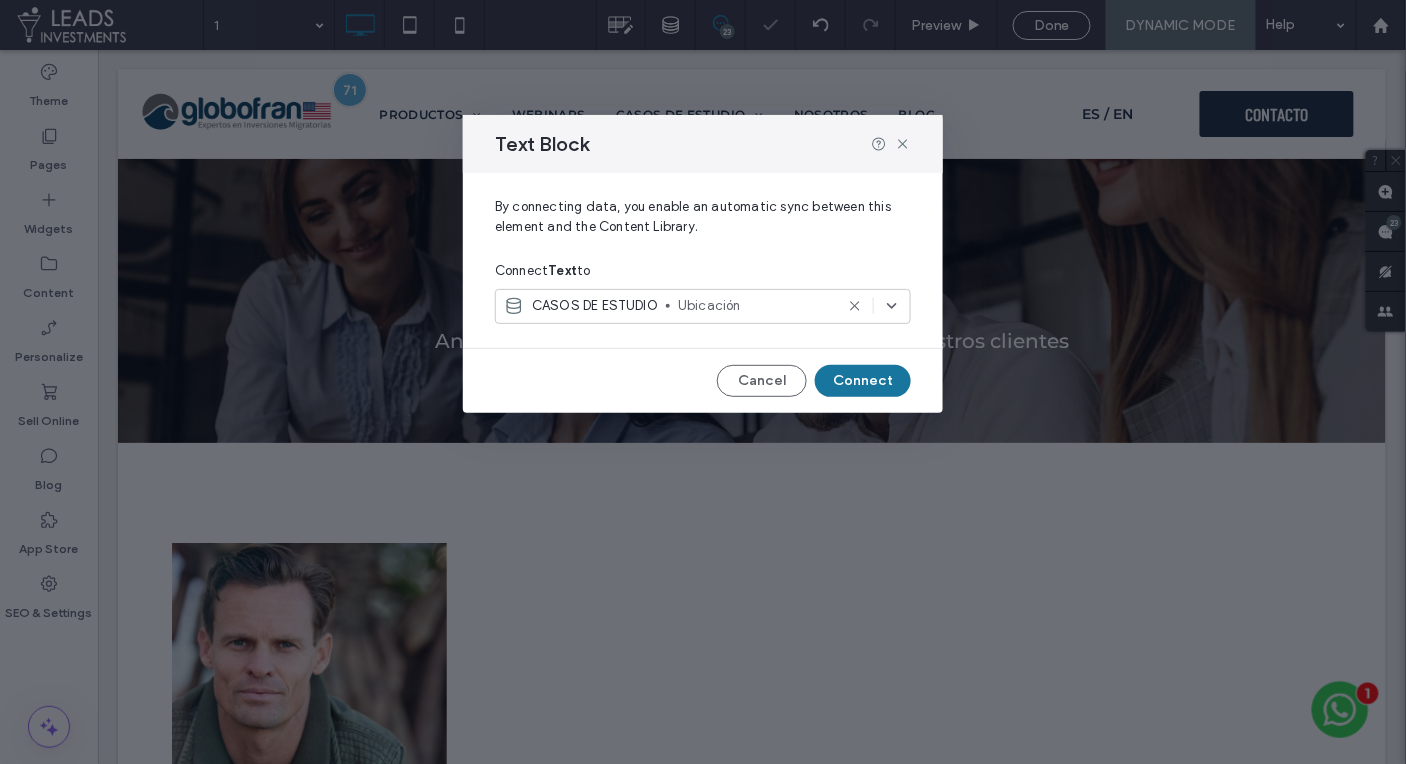 click on "Connect" at bounding box center [863, 381] 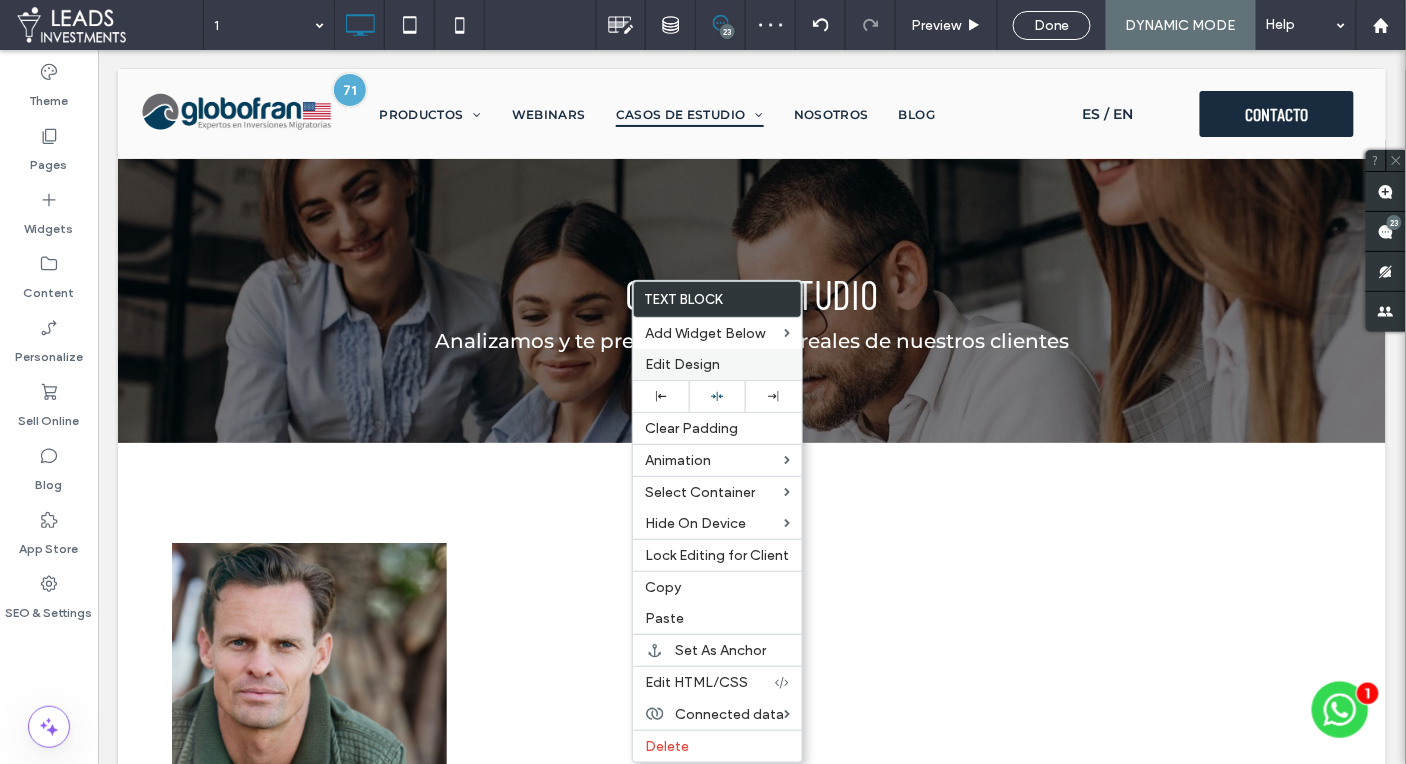 click on "Edit Design" at bounding box center (682, 364) 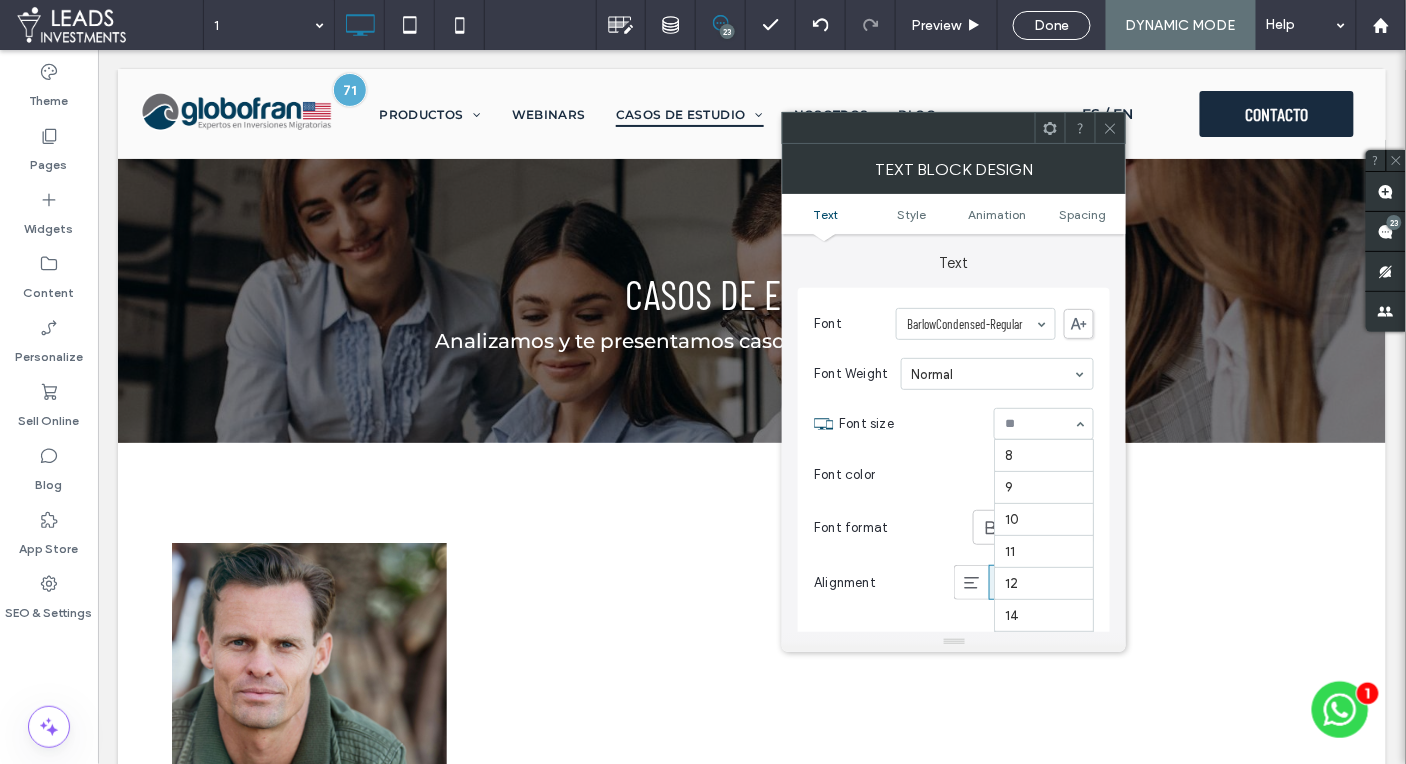 scroll, scrollTop: 257, scrollLeft: 0, axis: vertical 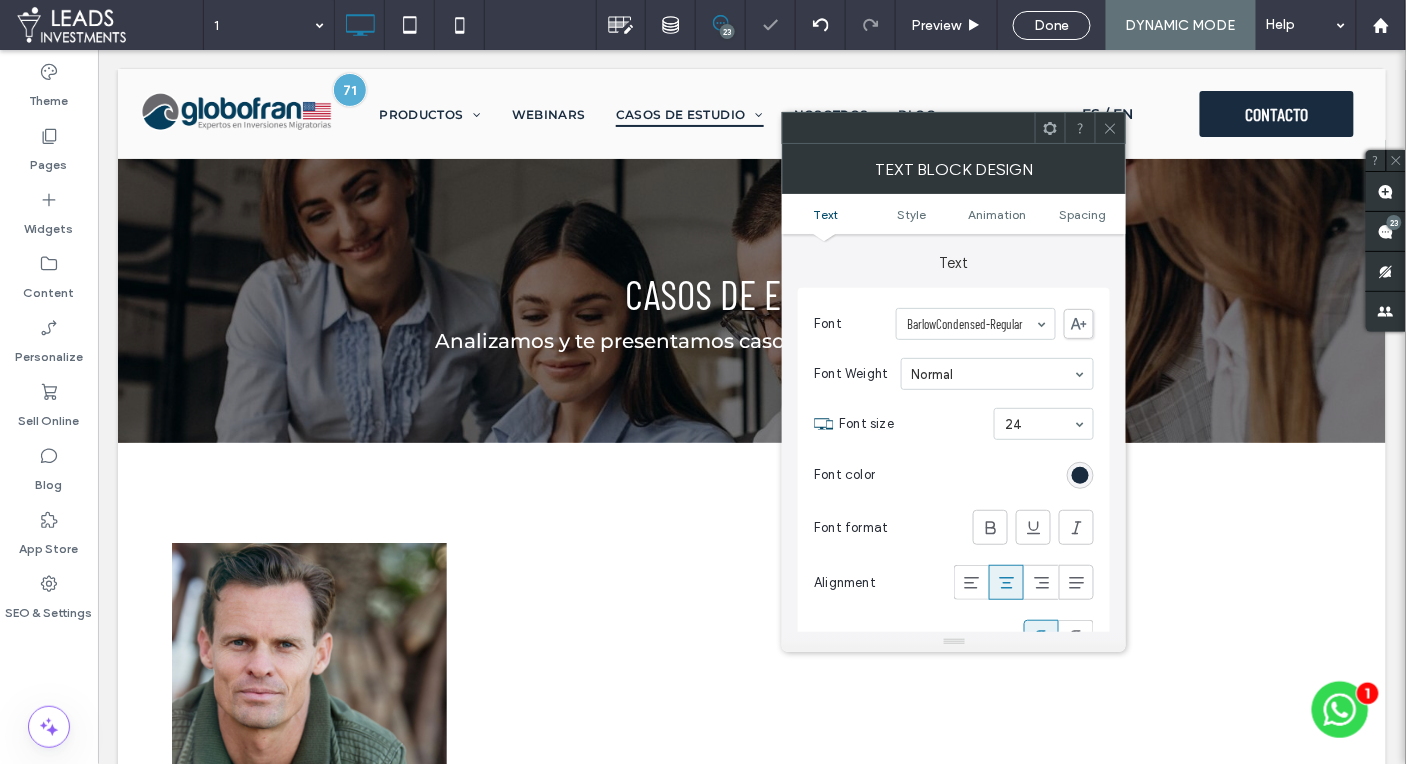 click 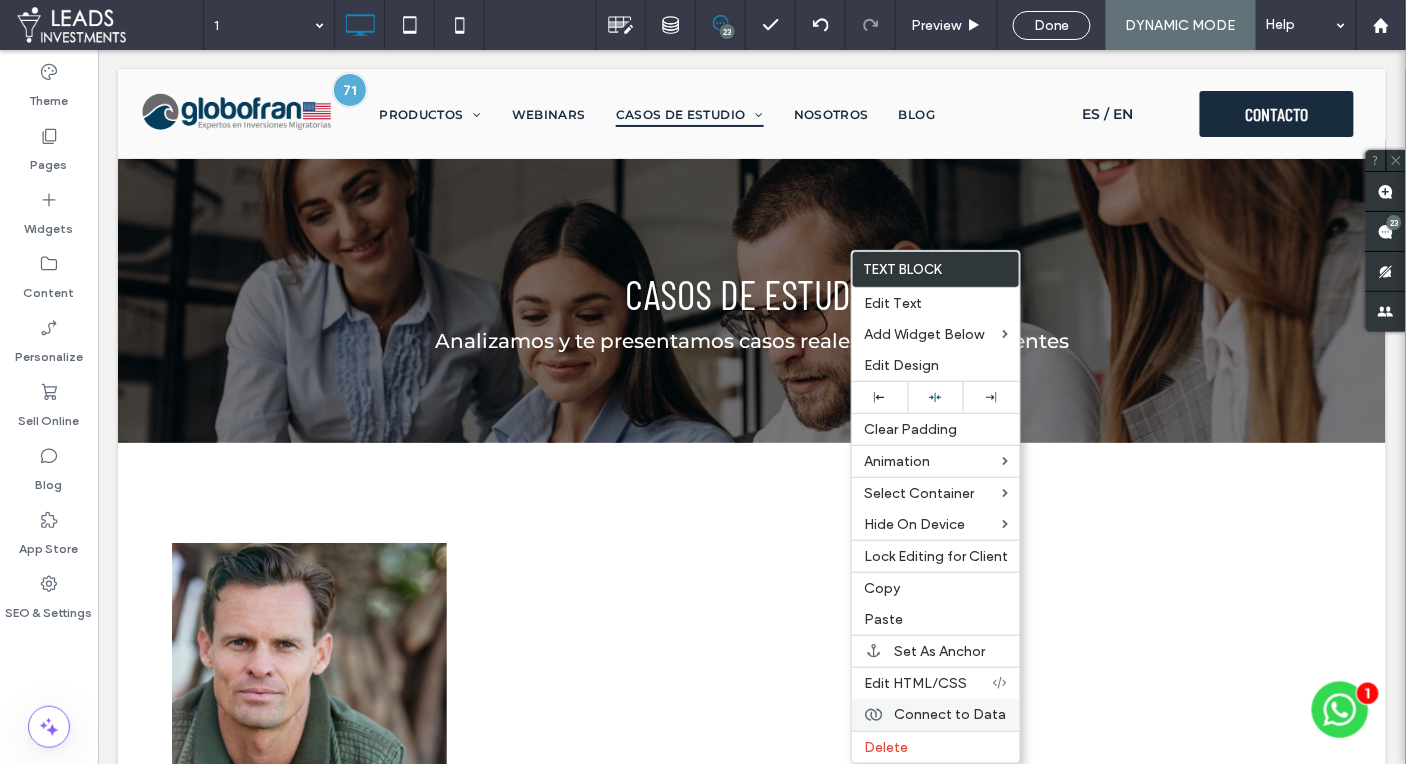 click on "Connect to Data" at bounding box center (950, 714) 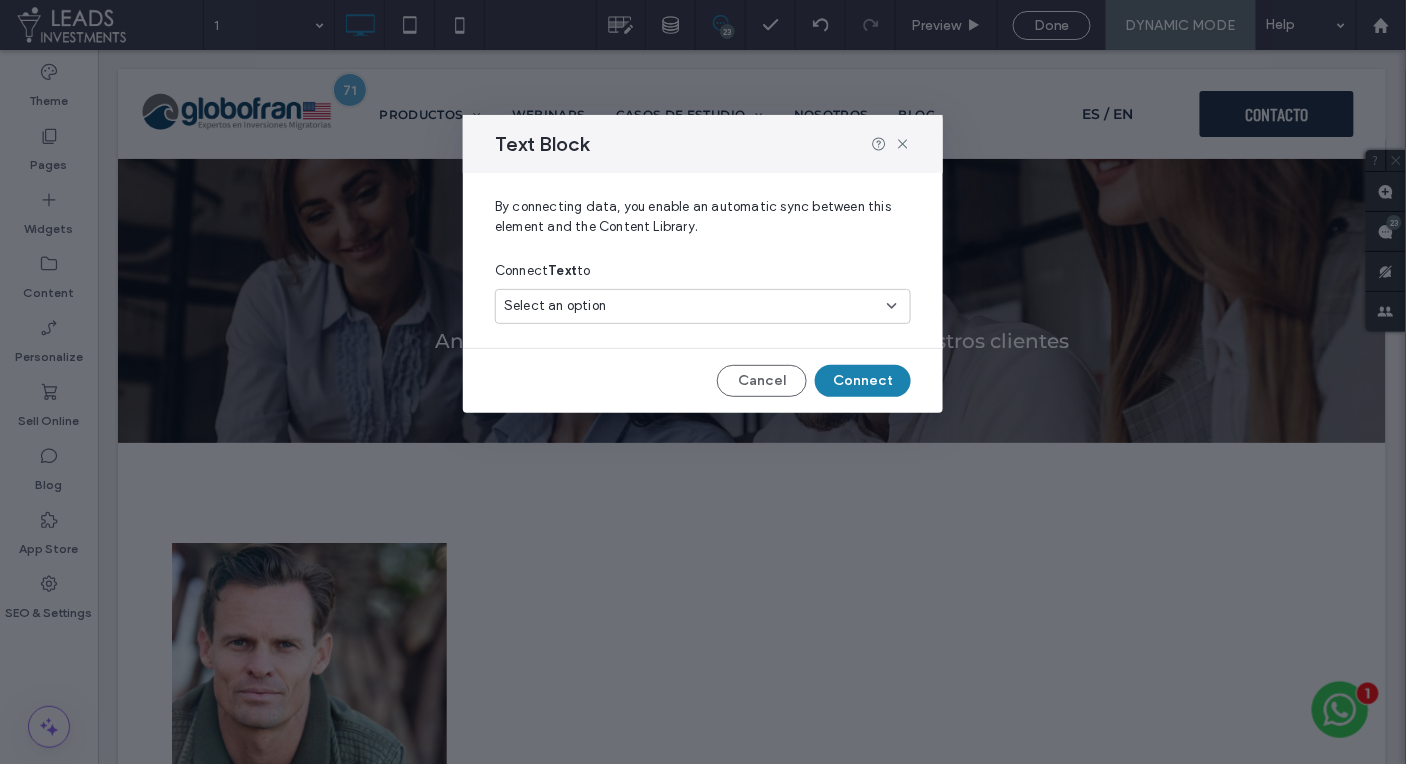 click on "Select an option" at bounding box center (691, 306) 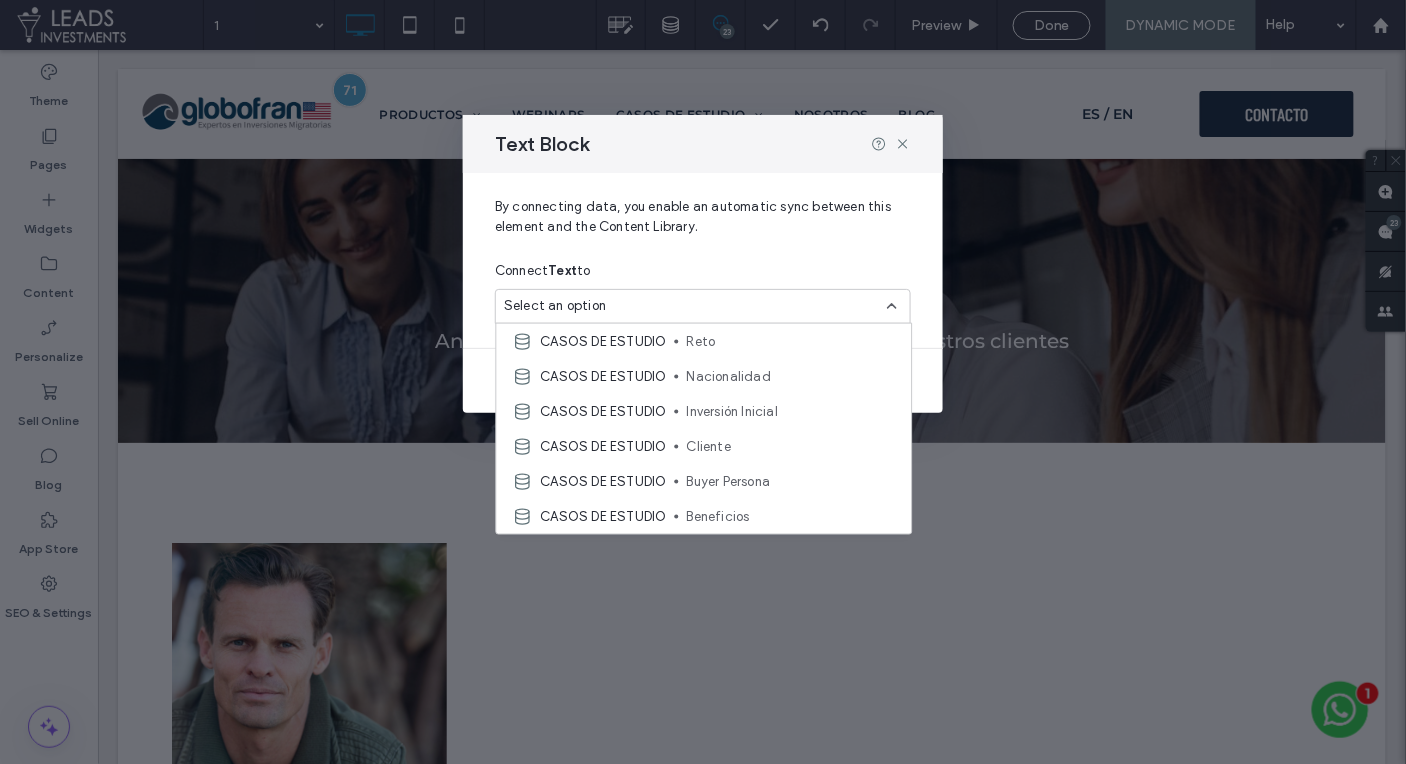 scroll, scrollTop: 282, scrollLeft: 0, axis: vertical 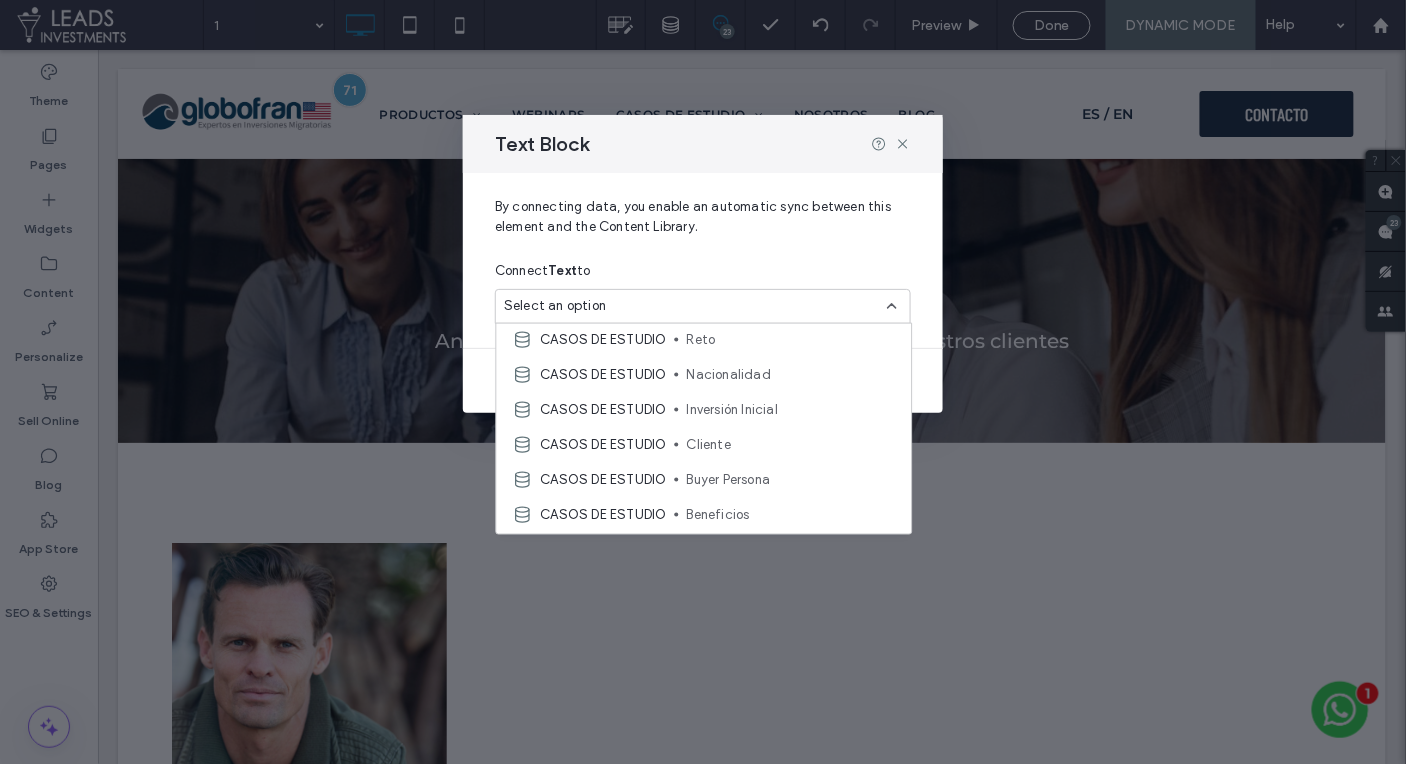 click on "Buyer Persona" at bounding box center [791, 479] 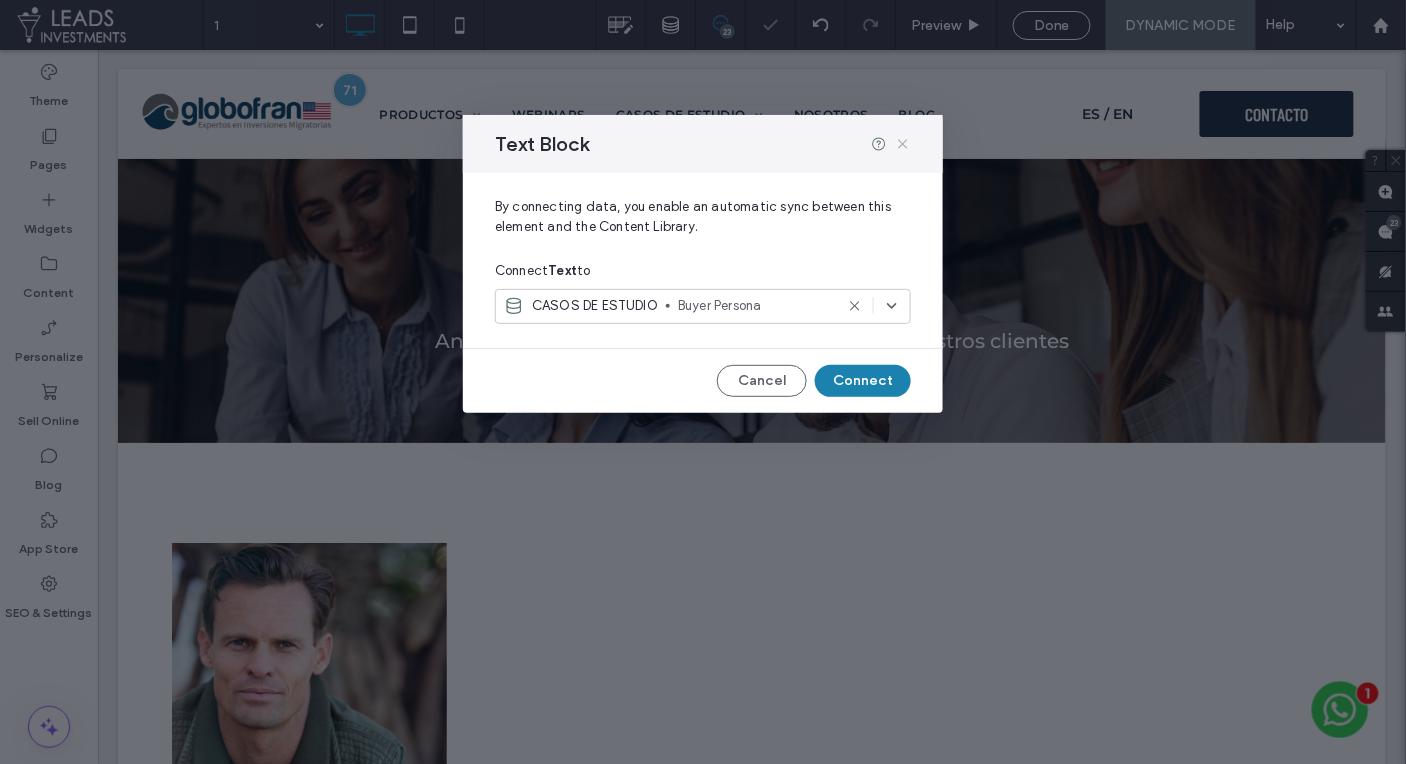 click 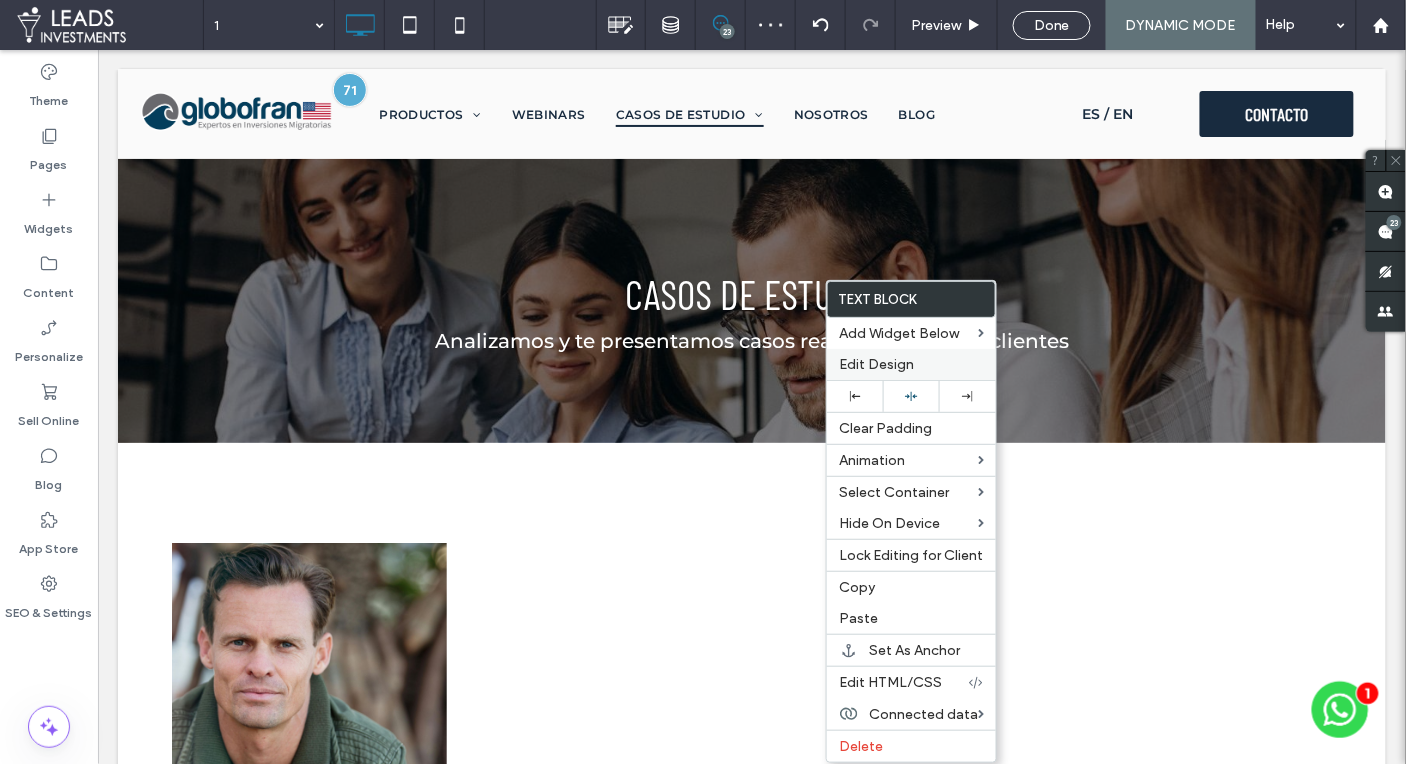 click on "Edit Design" at bounding box center [876, 364] 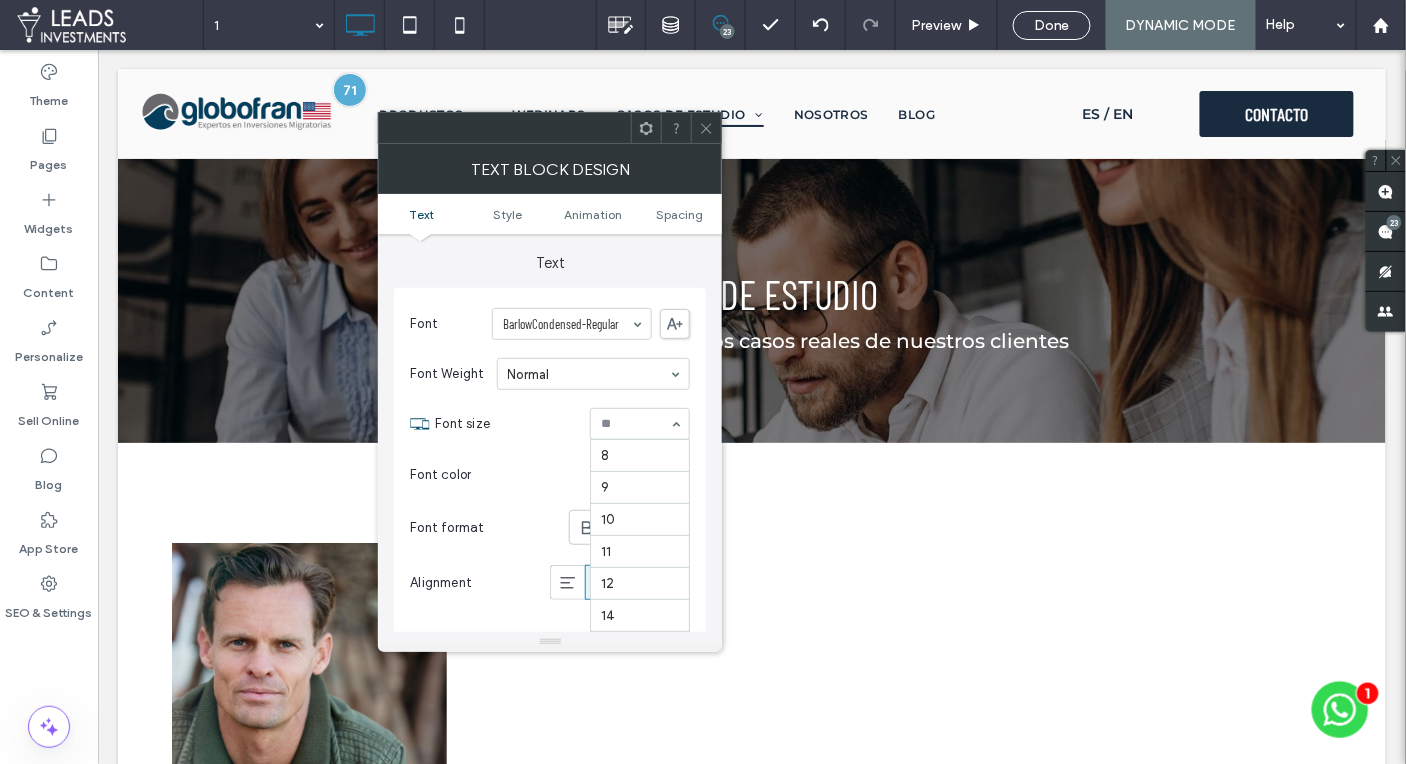 scroll, scrollTop: 257, scrollLeft: 0, axis: vertical 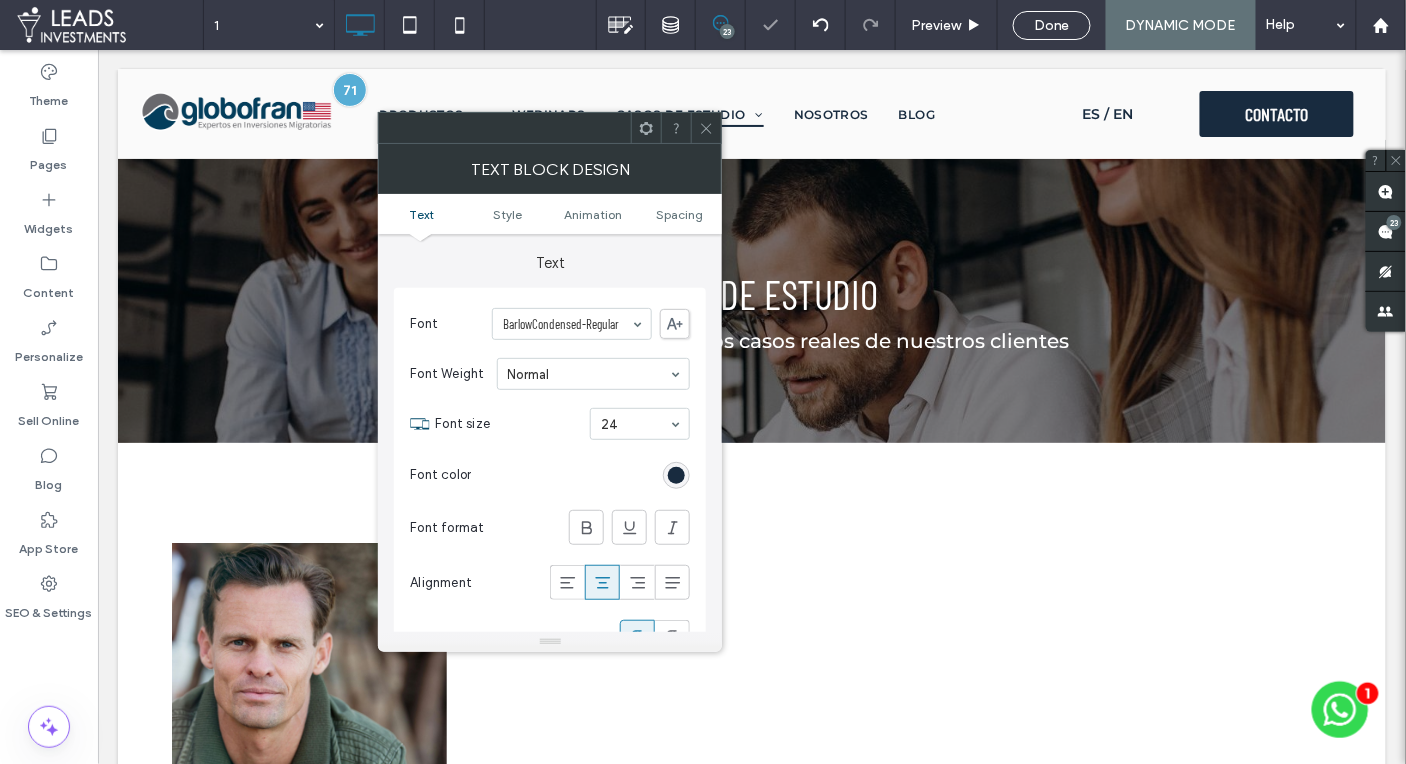 click 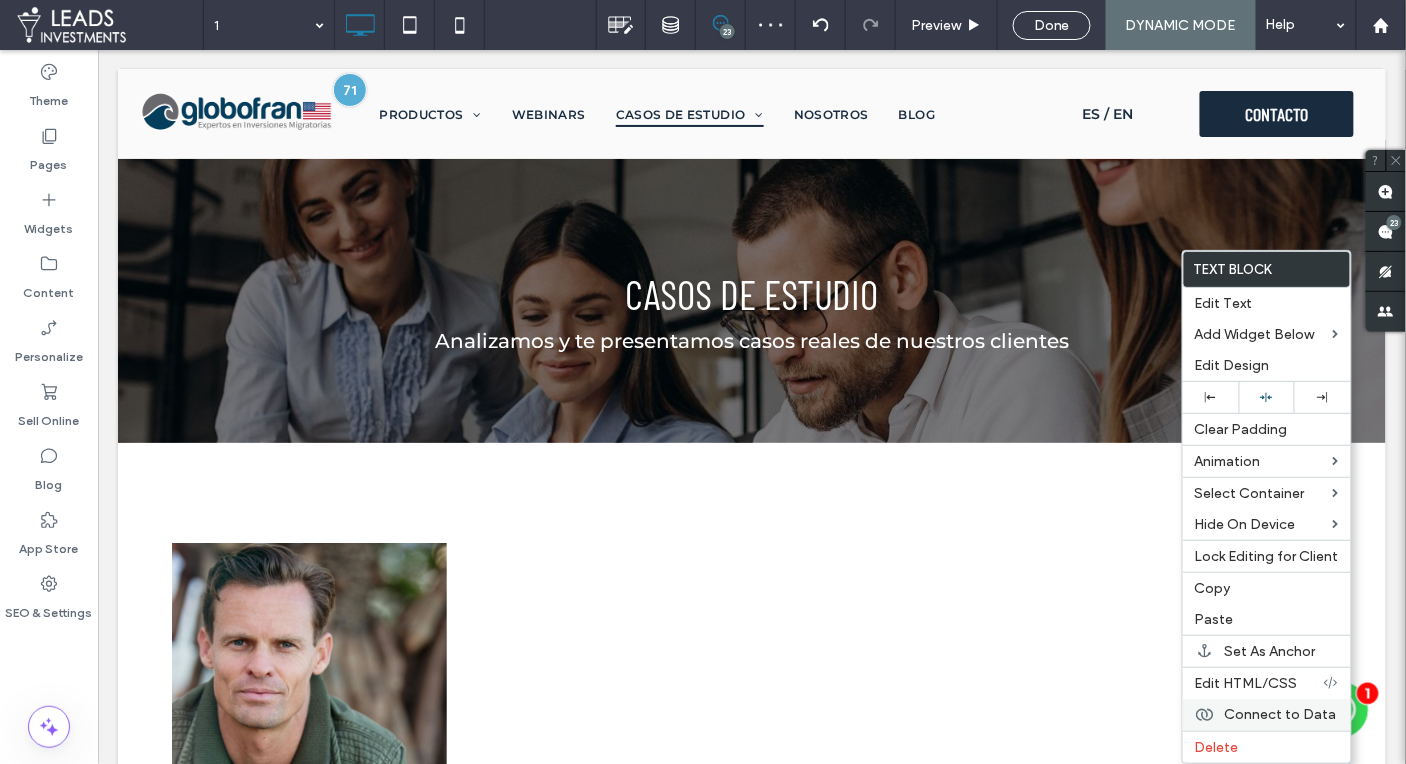 click on "Connect to Data" at bounding box center (1267, 715) 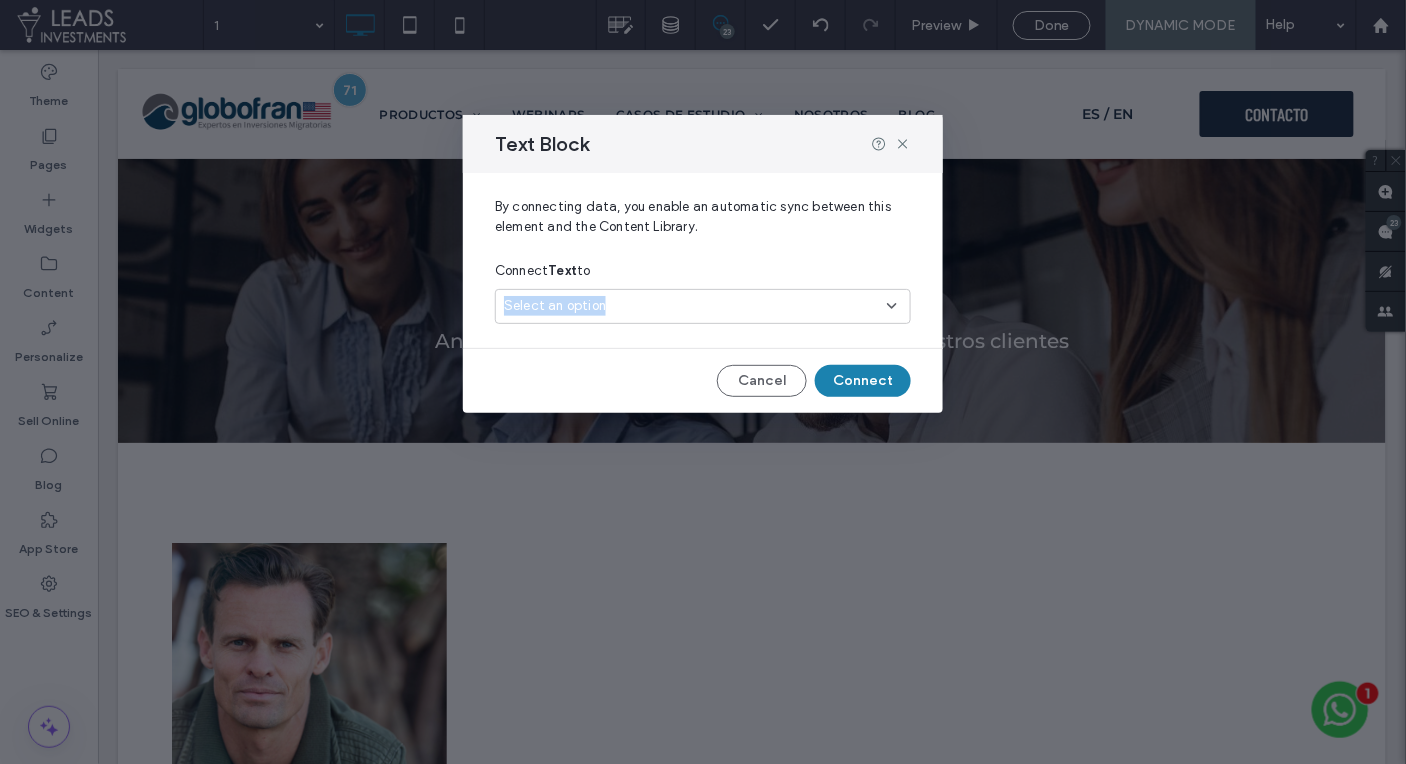 click on "Select an option" at bounding box center [691, 306] 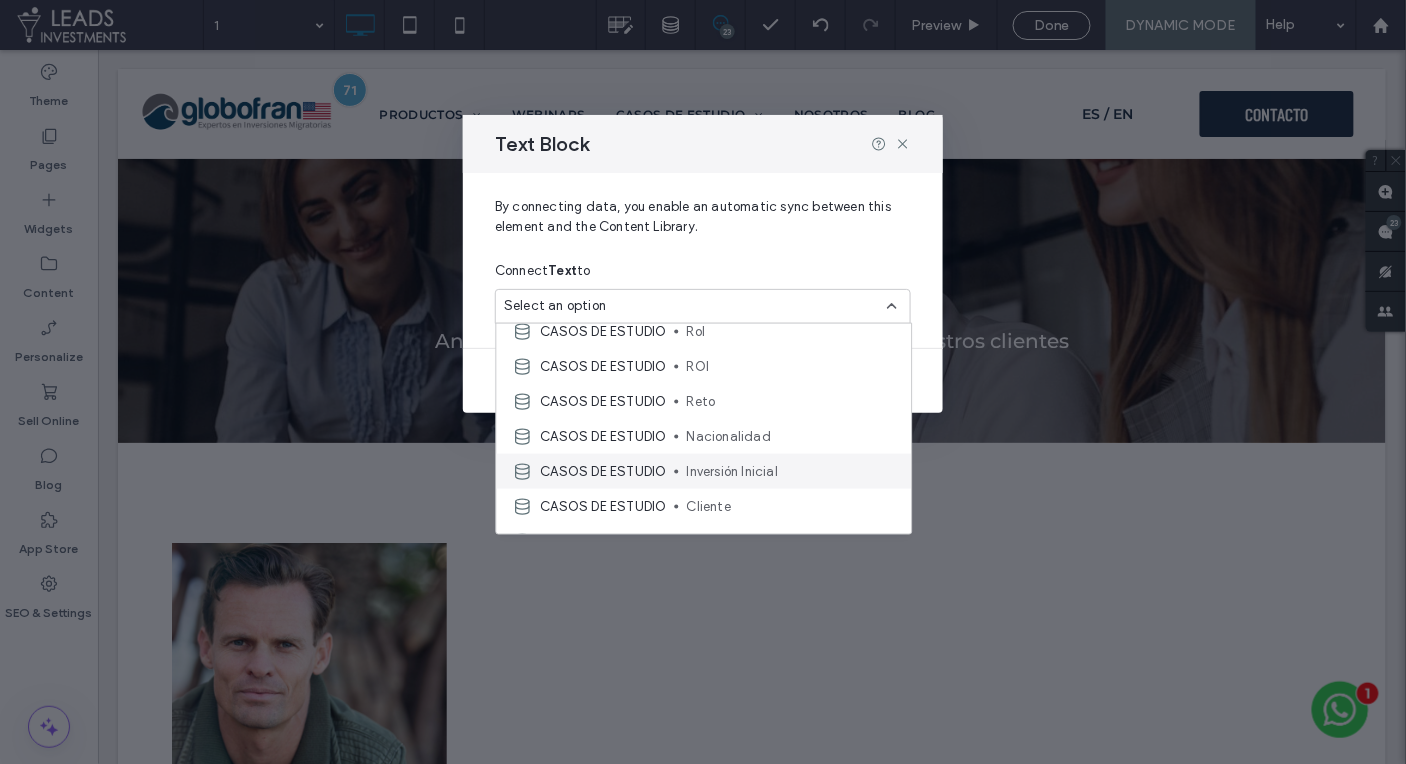 scroll, scrollTop: 233, scrollLeft: 0, axis: vertical 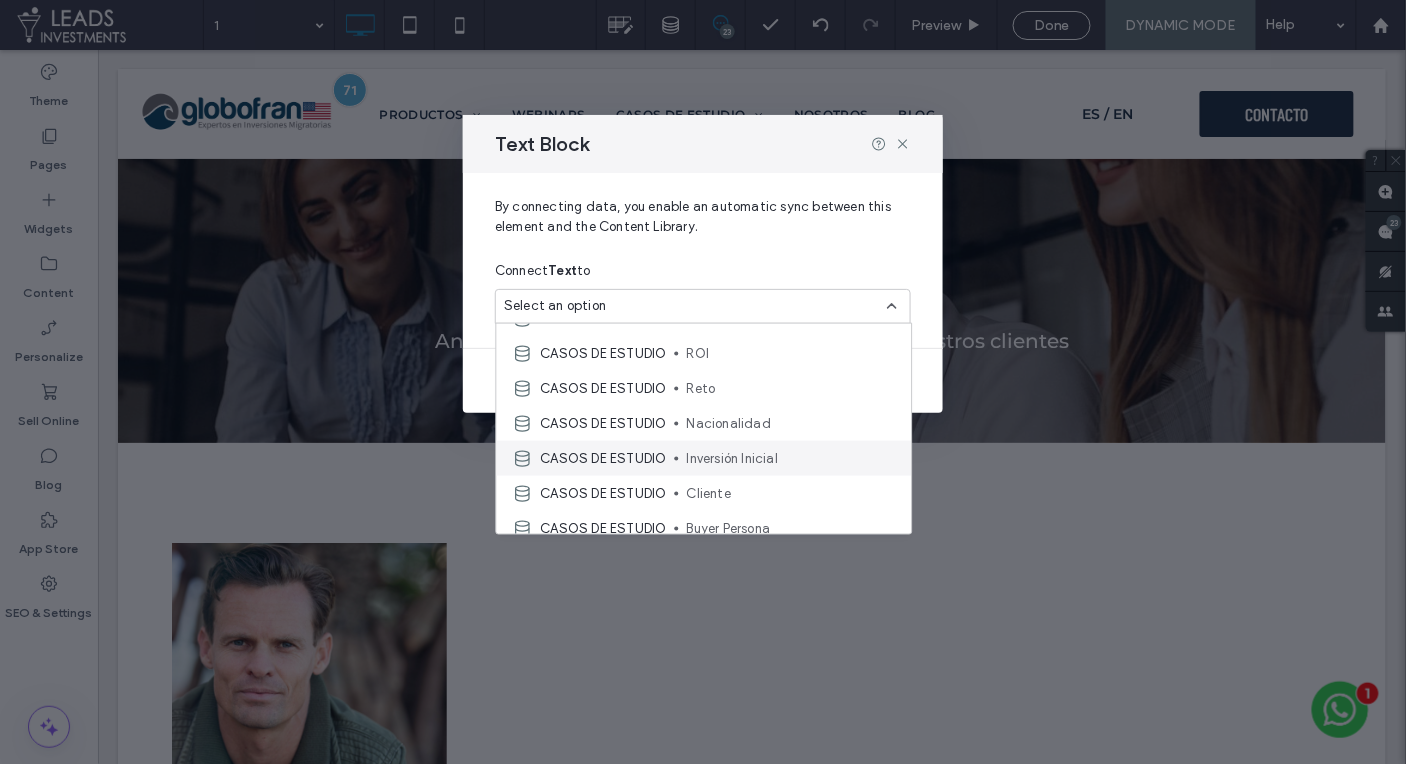 click on "Inversión Inicial" at bounding box center [791, 458] 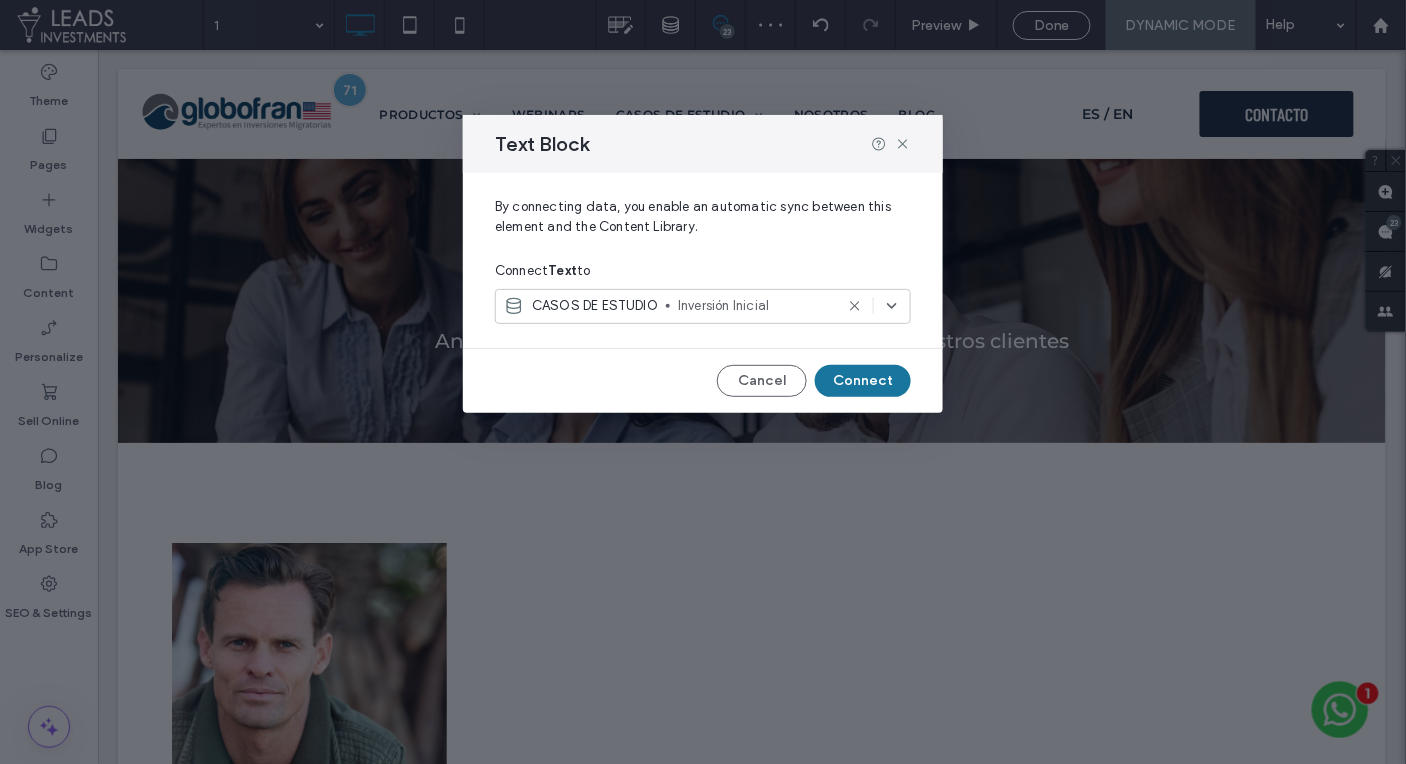 click on "Connect" at bounding box center (863, 381) 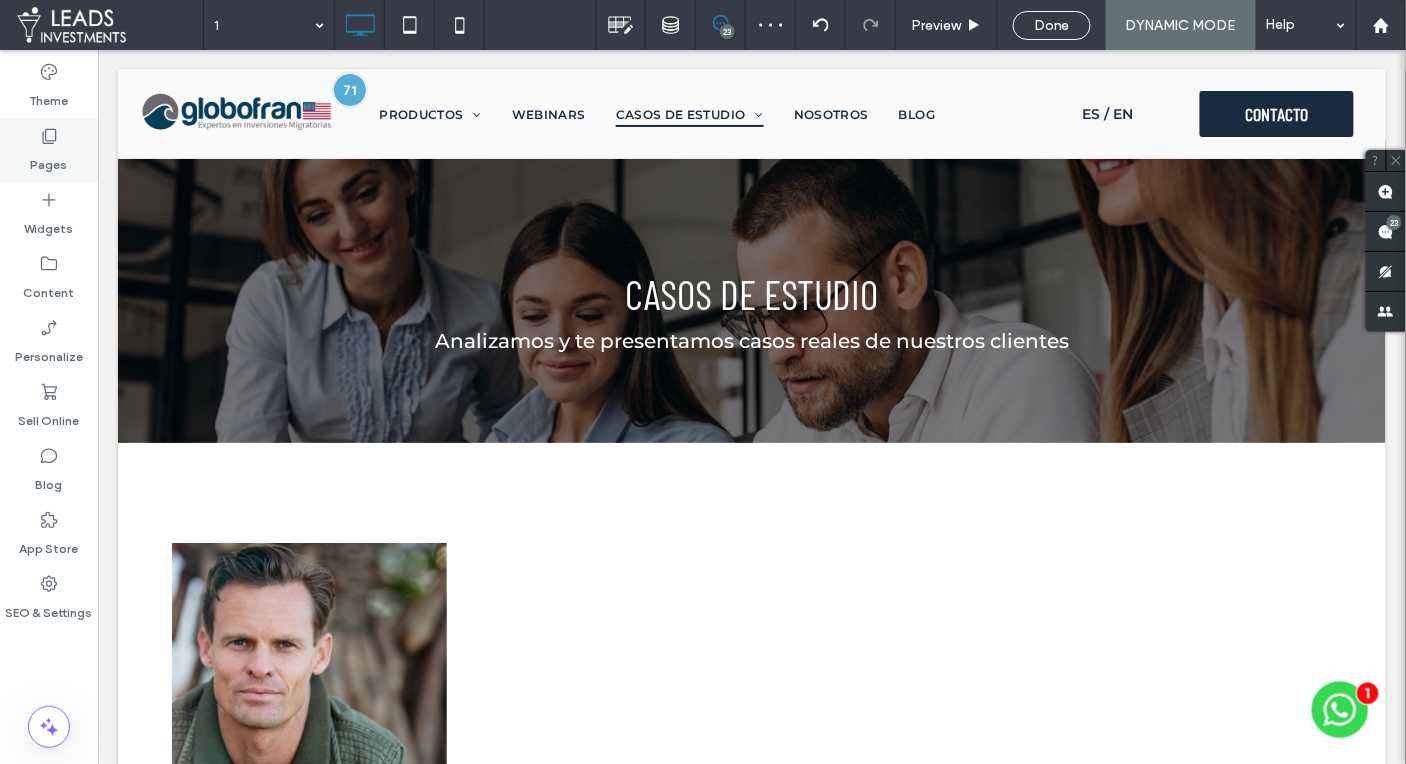 click on "Pages" at bounding box center [49, 150] 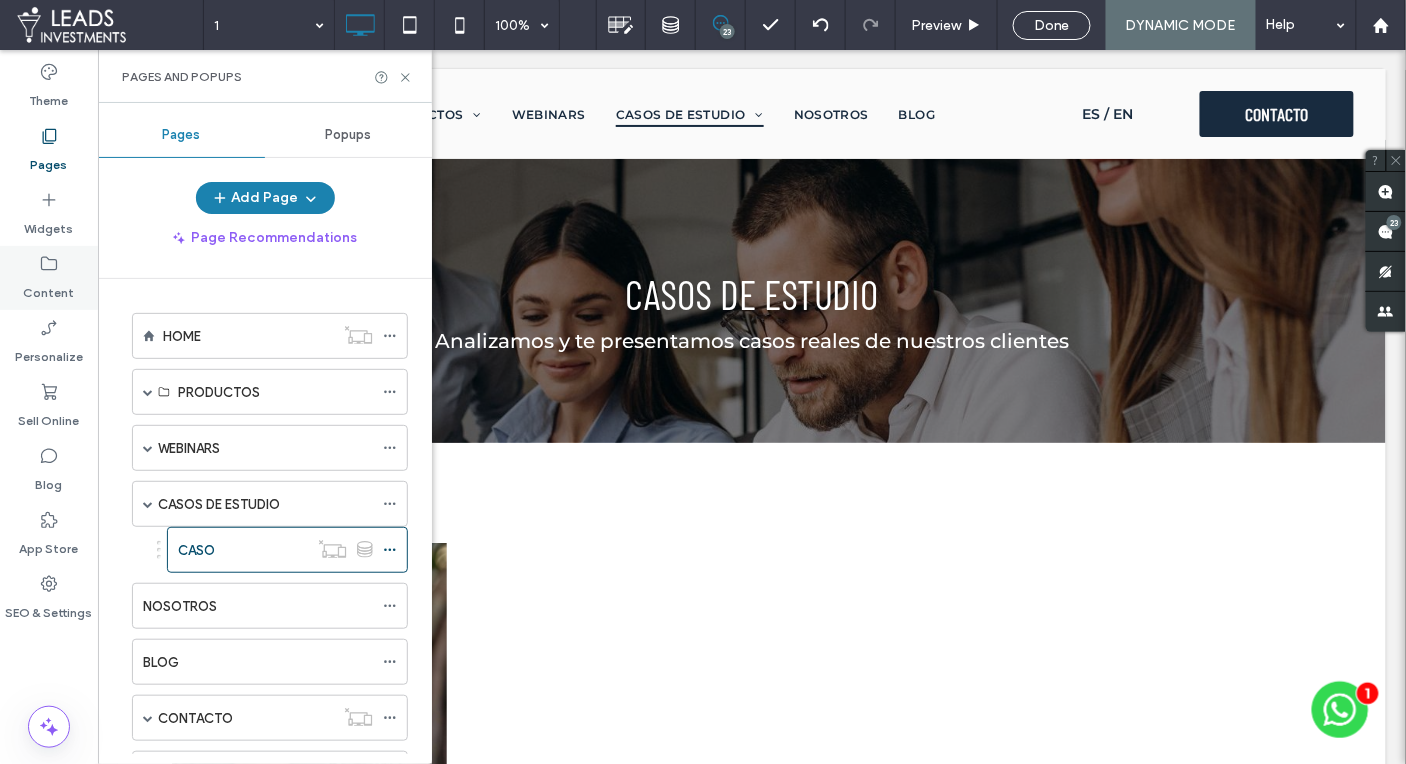 click on "Content" at bounding box center (49, 288) 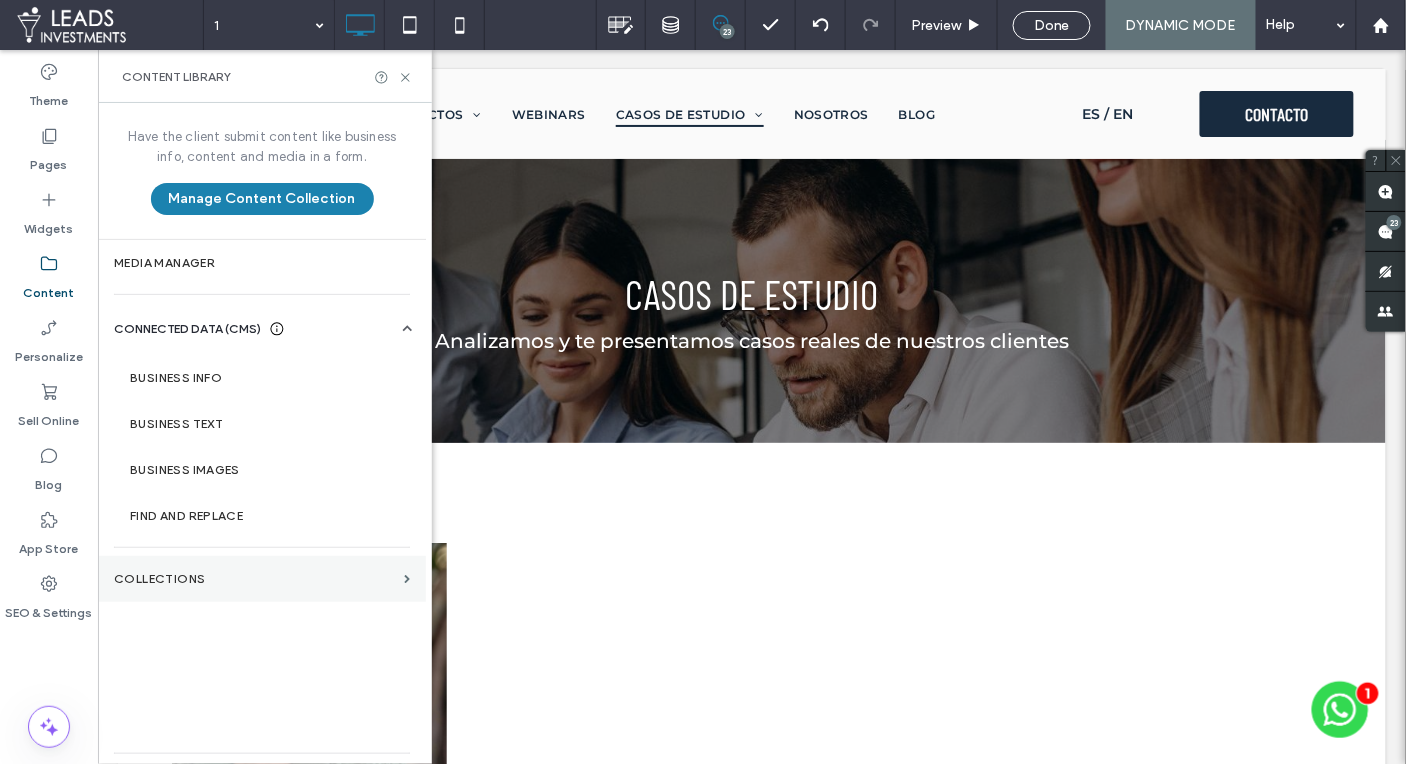 click on "Collections" at bounding box center [255, 579] 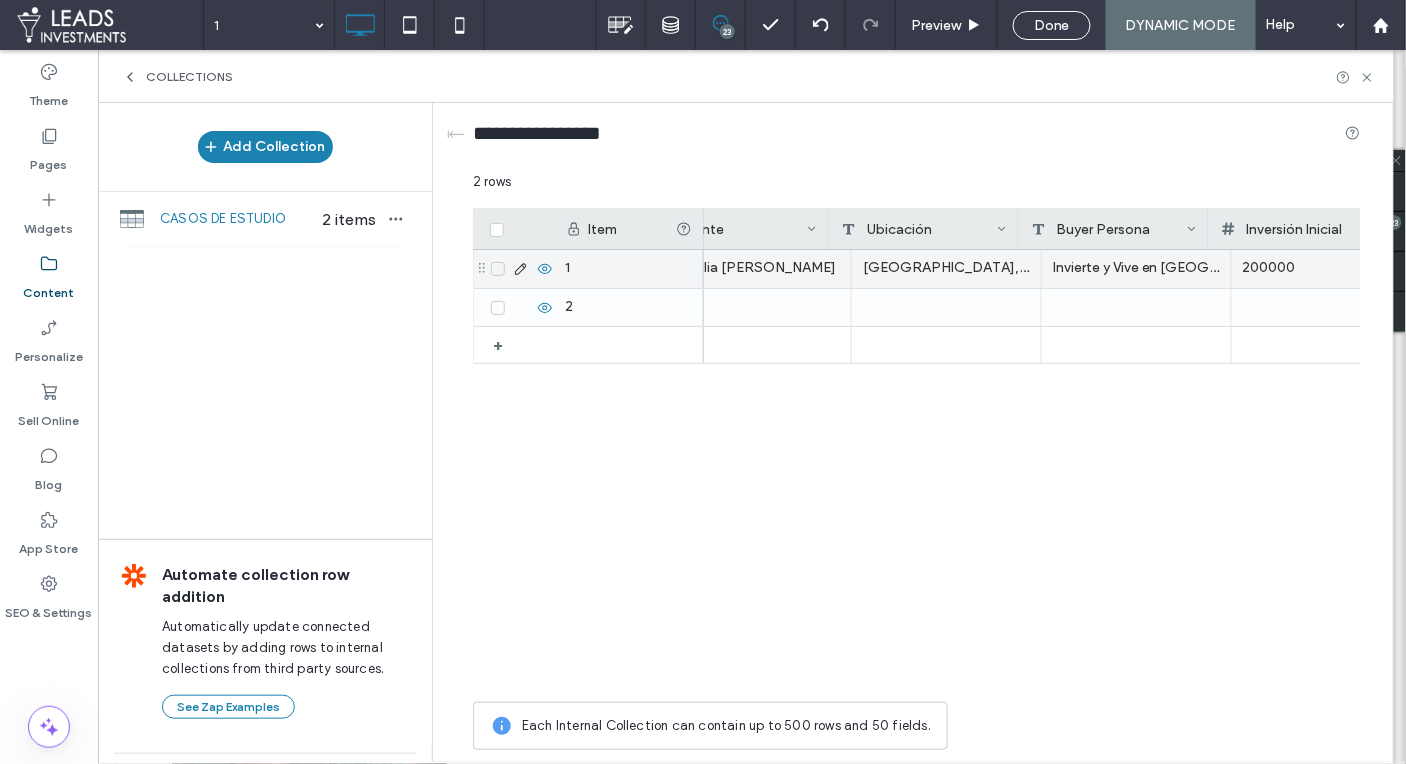 scroll, scrollTop: 0, scrollLeft: 720, axis: horizontal 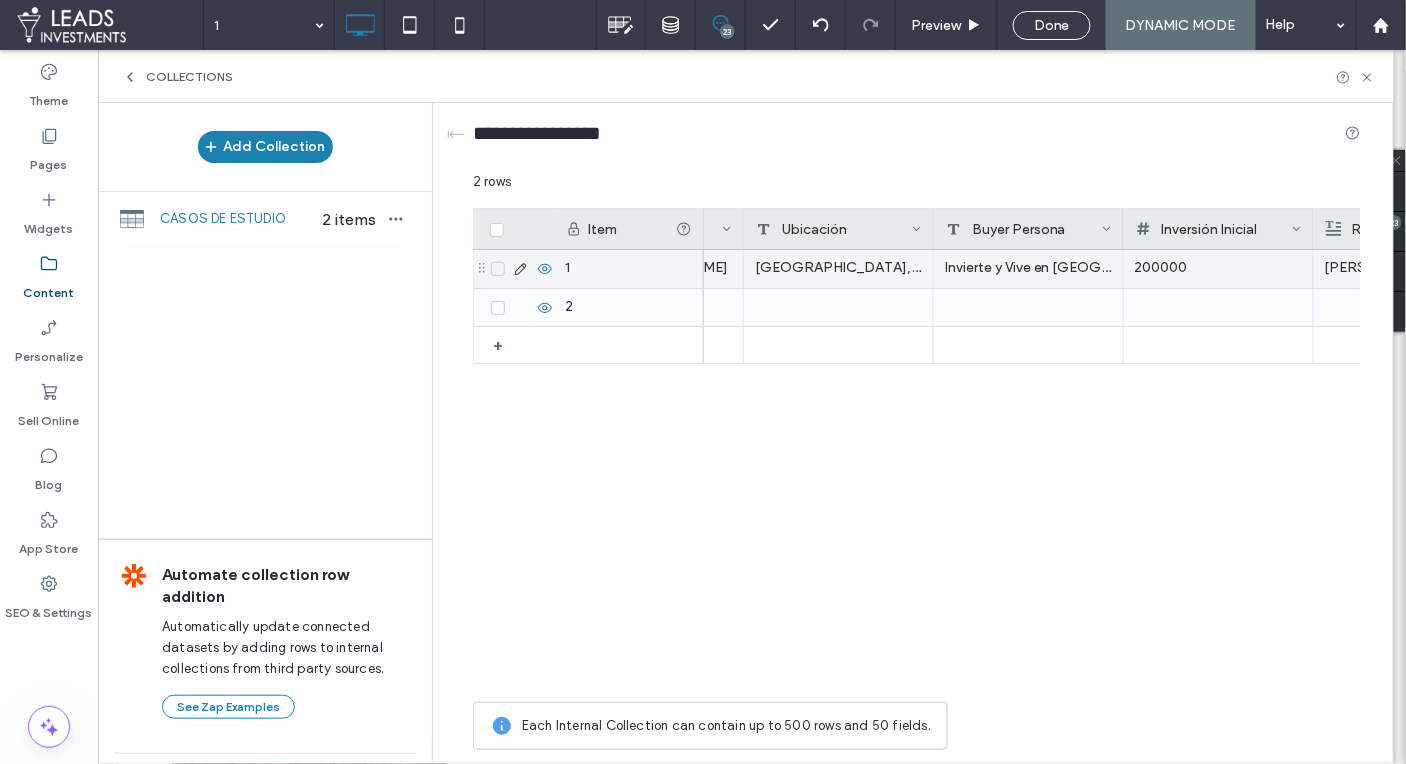 click on "200000" at bounding box center (1218, 268) 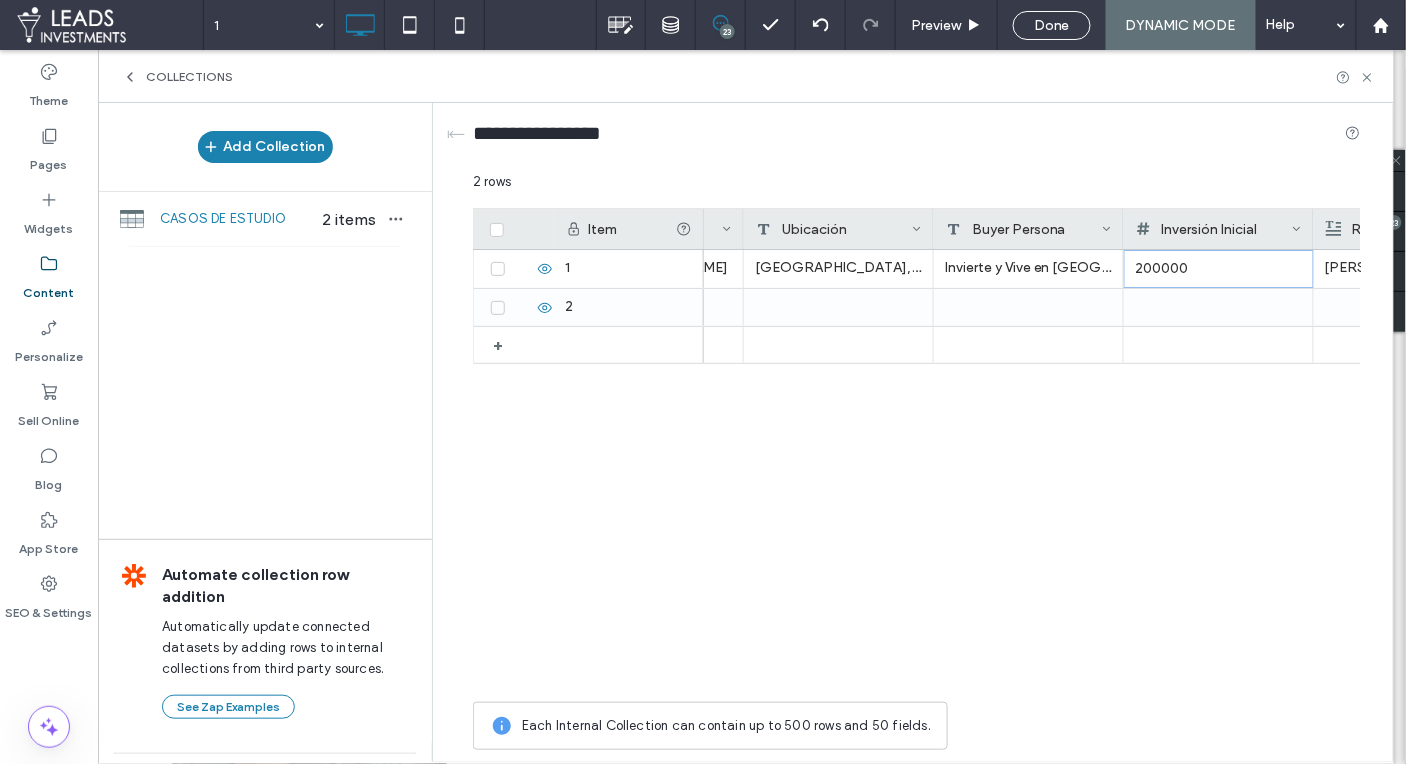 click on "Inversión Inicial" at bounding box center (1214, 229) 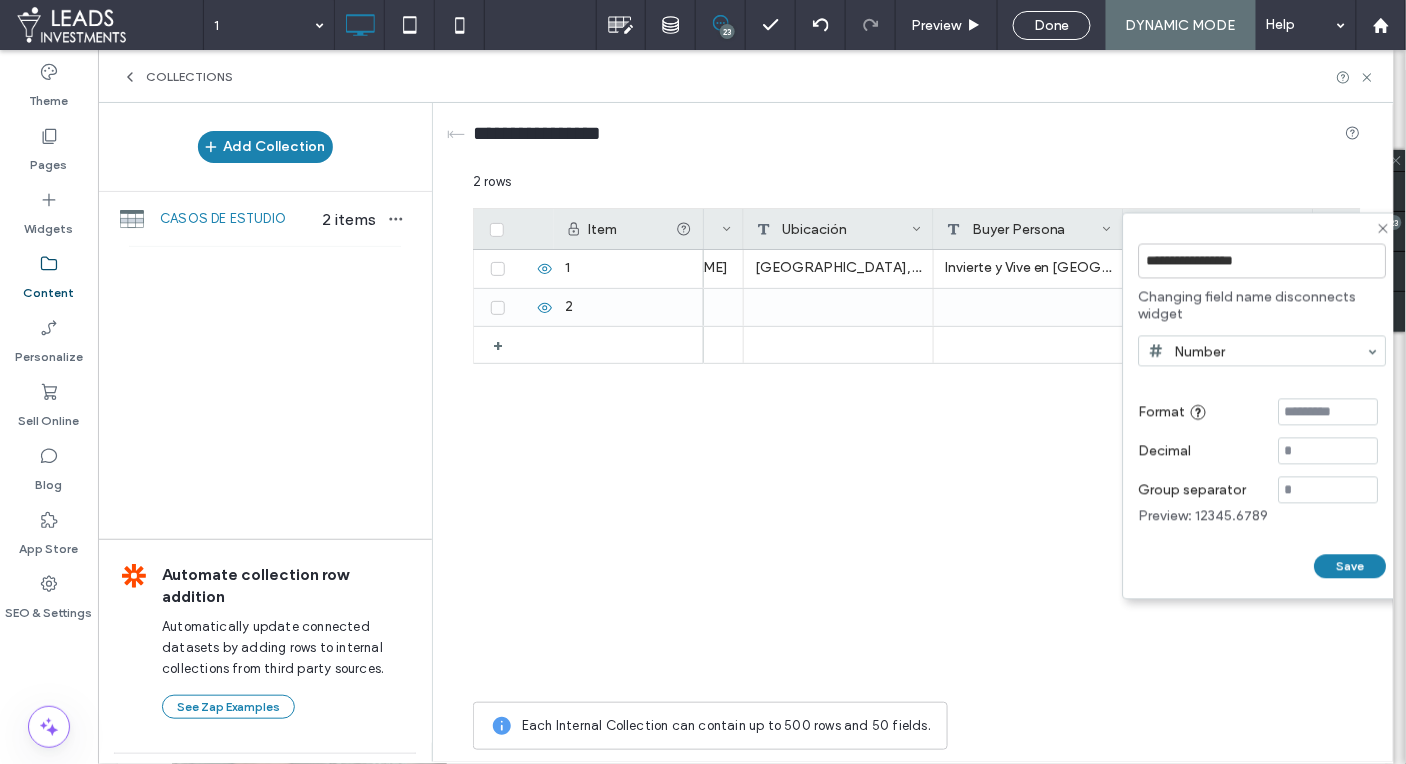 click at bounding box center (1329, 412) 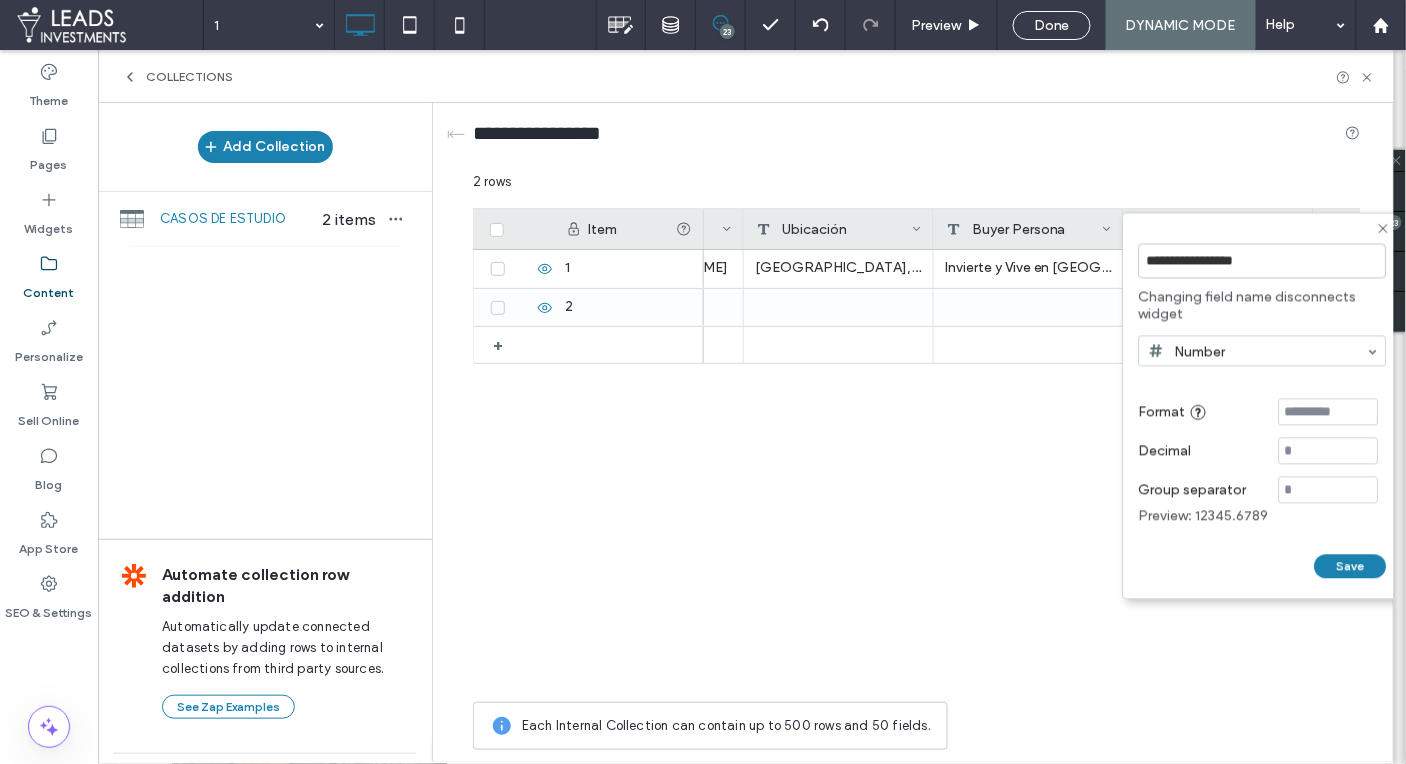 click on "Number" at bounding box center (1187, 351) 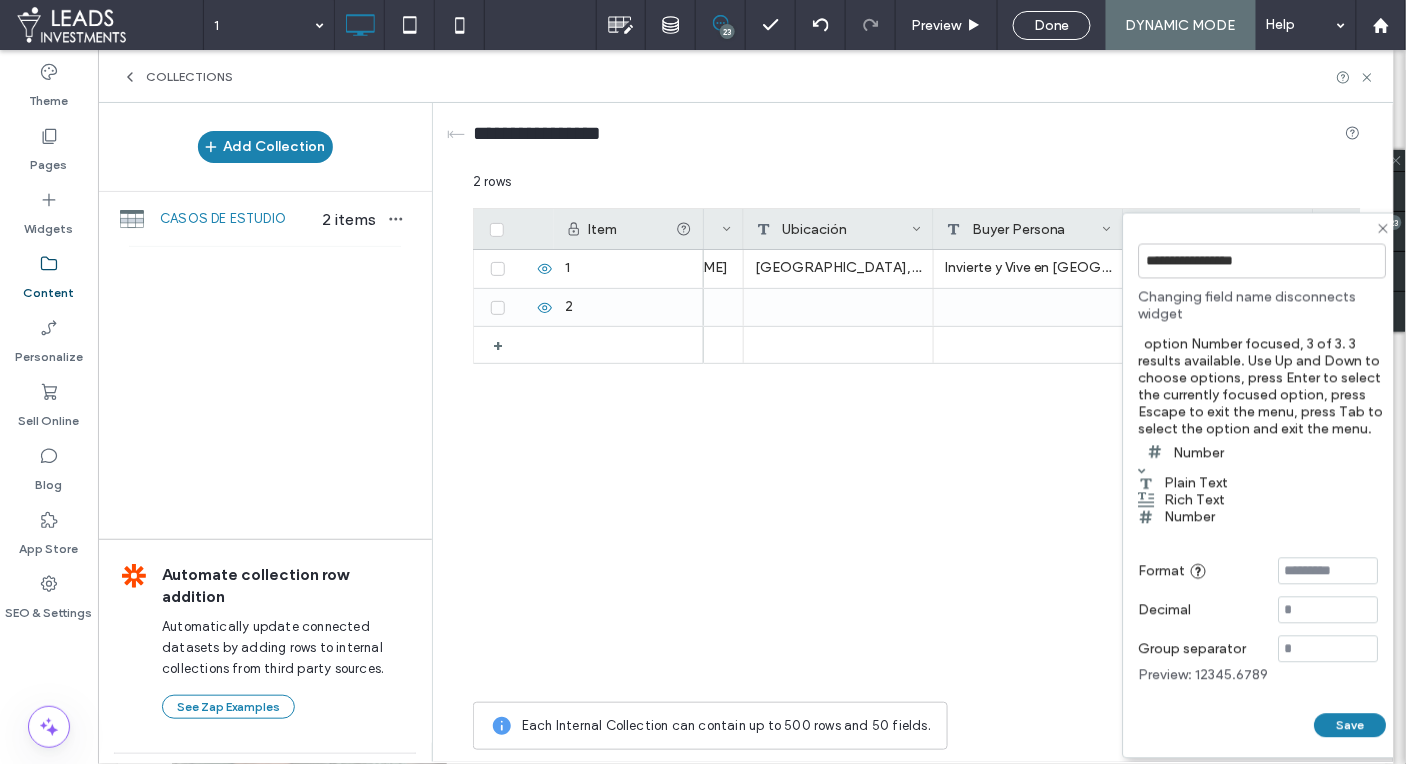 click on "Number" at bounding box center [1263, 517] 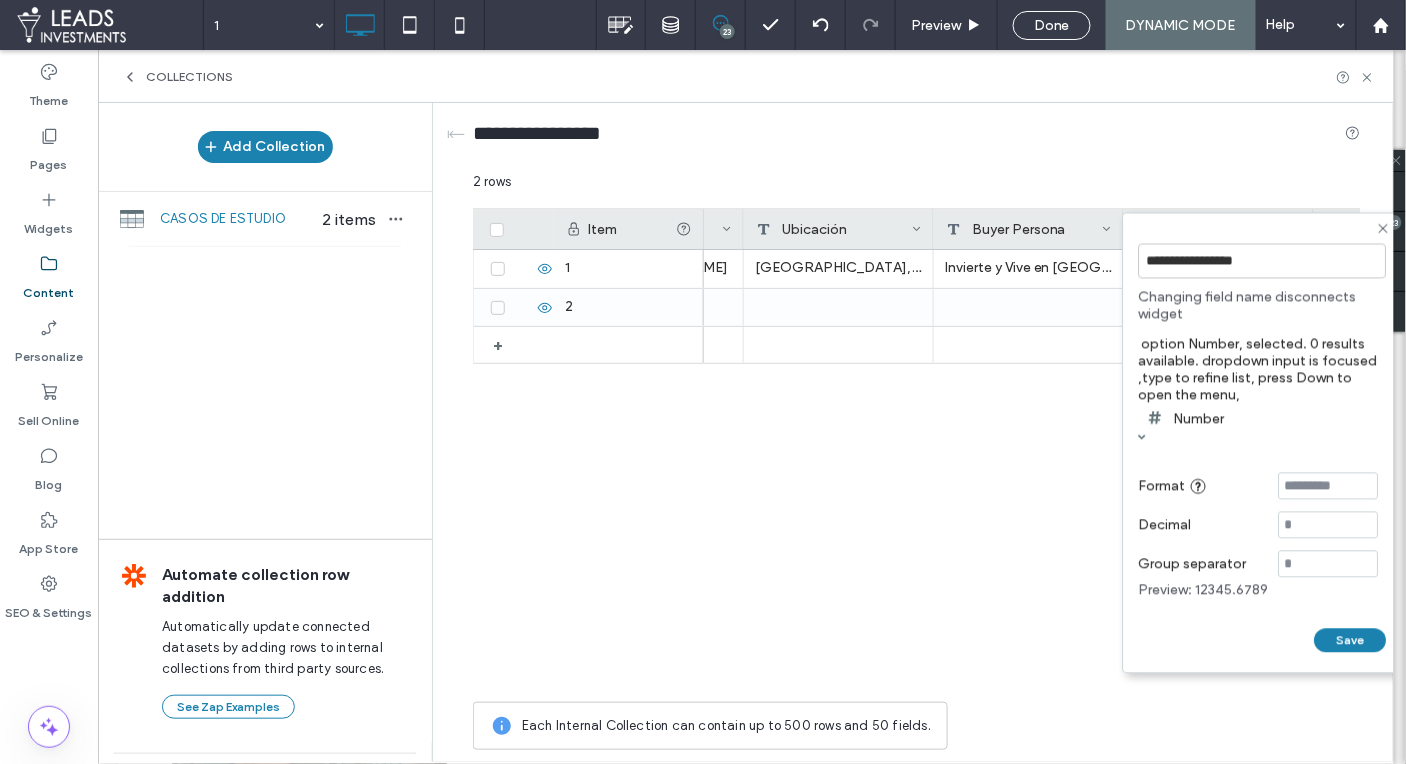 click at bounding box center [1329, 486] 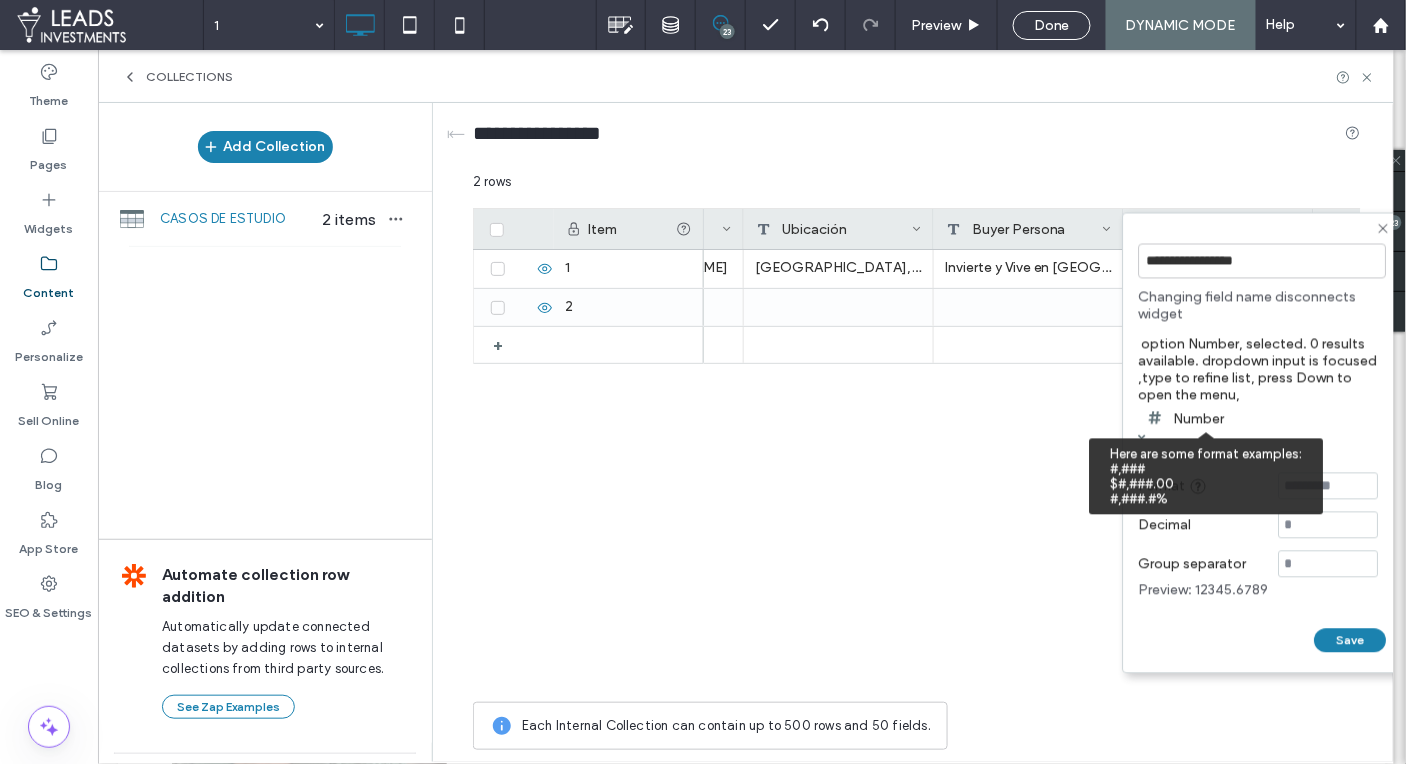 click 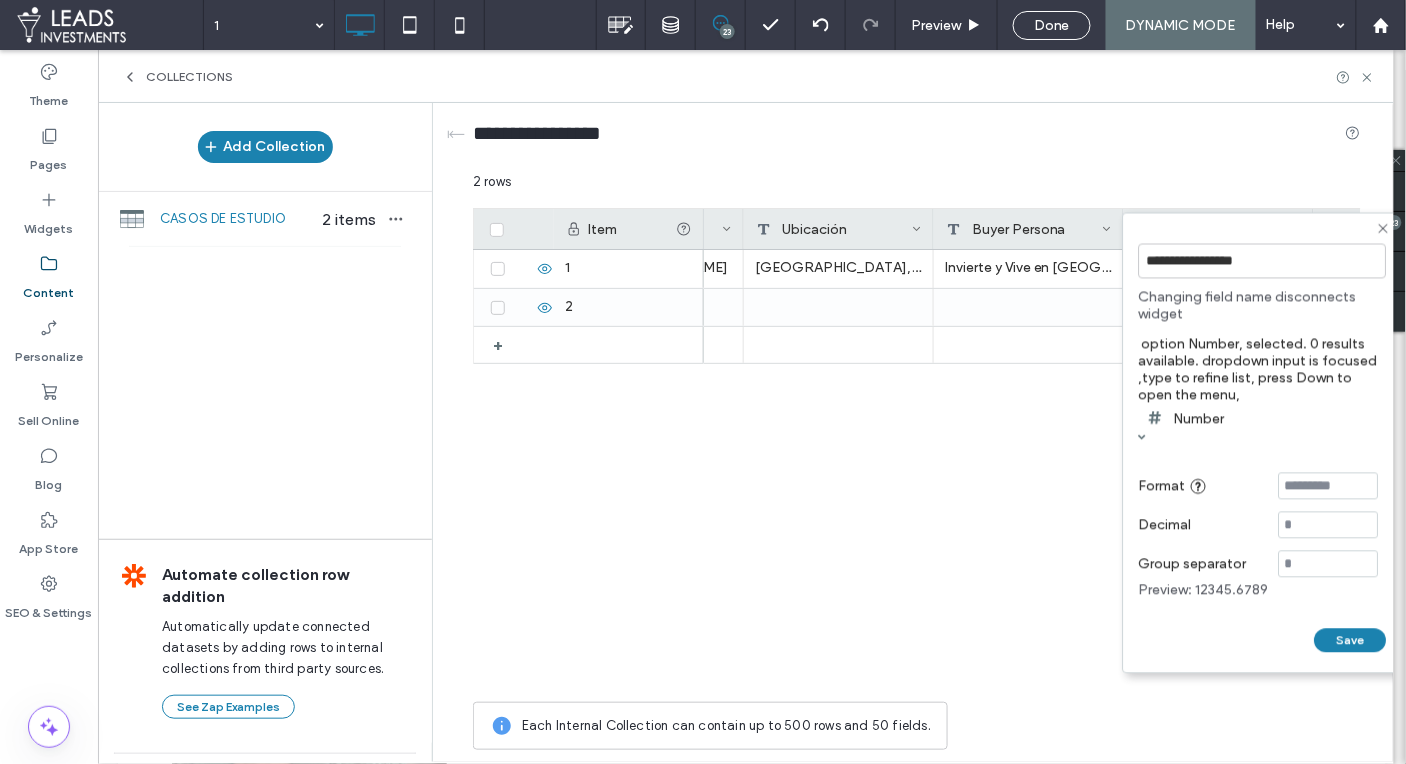 click 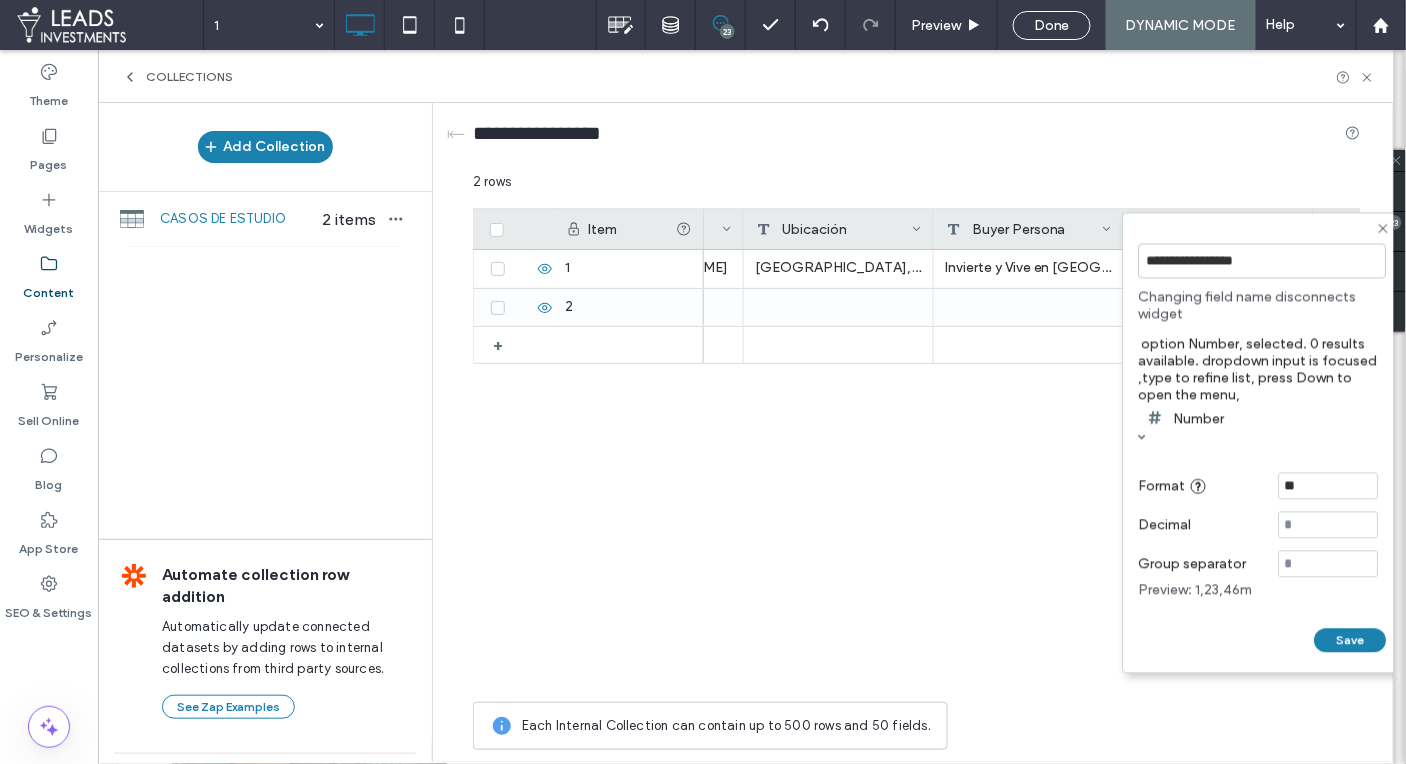 type on "*" 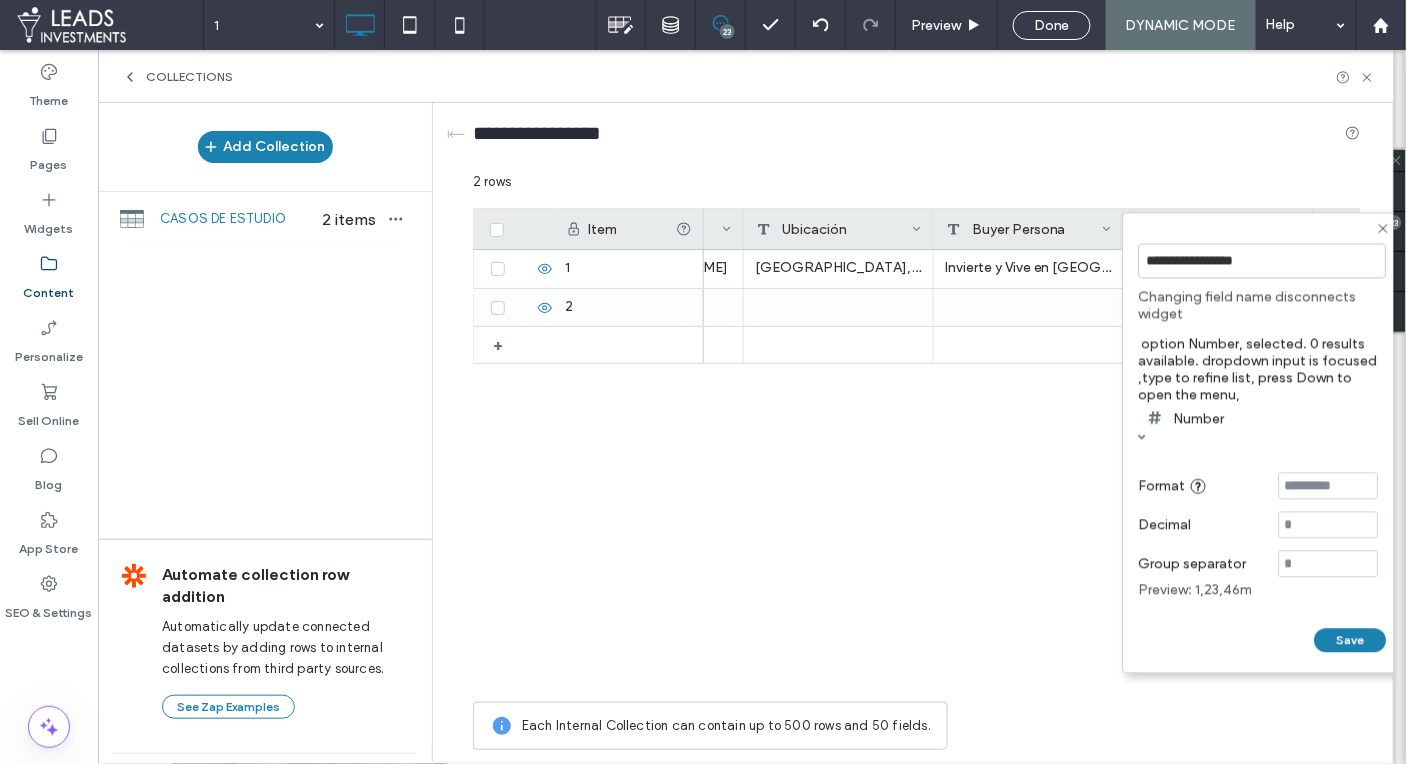 click on "Decimal" at bounding box center [1165, 525] 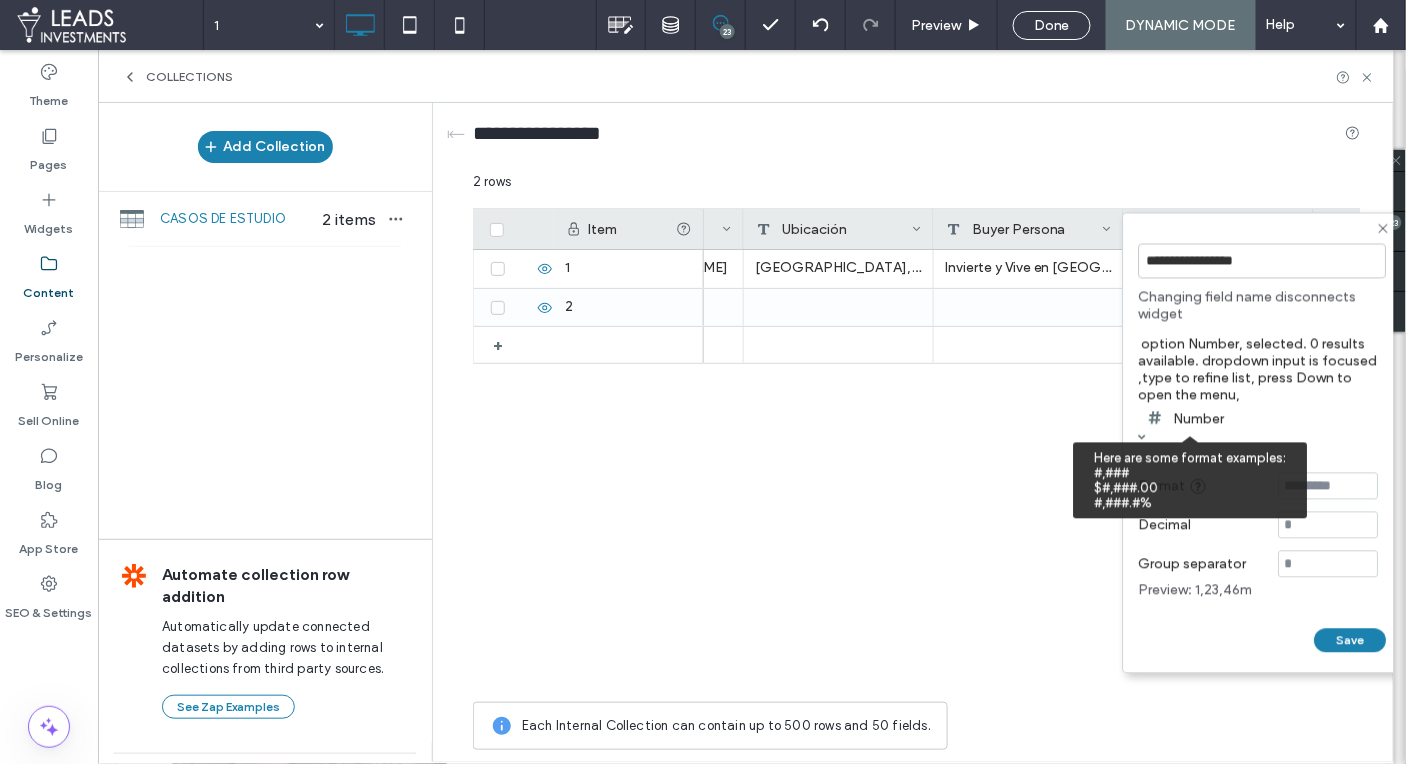 click 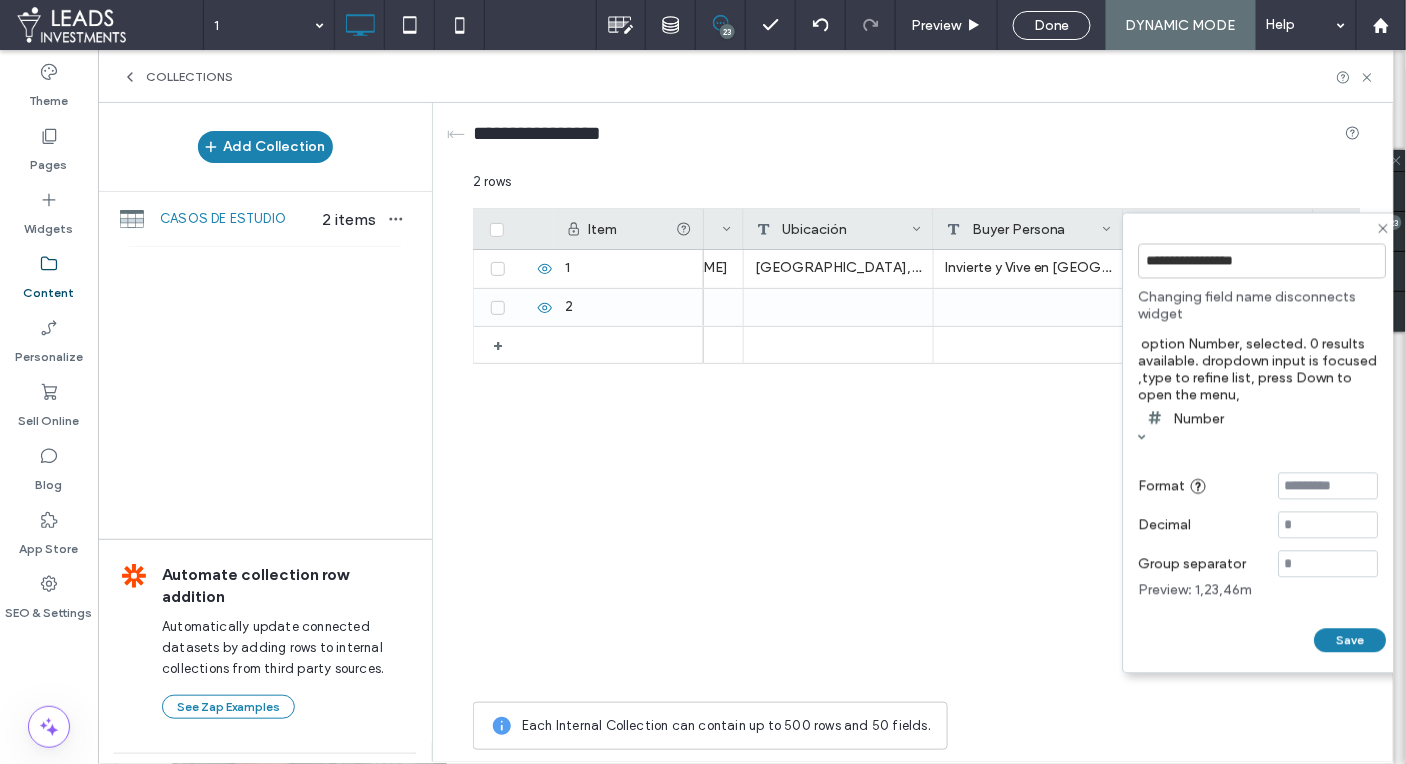 click 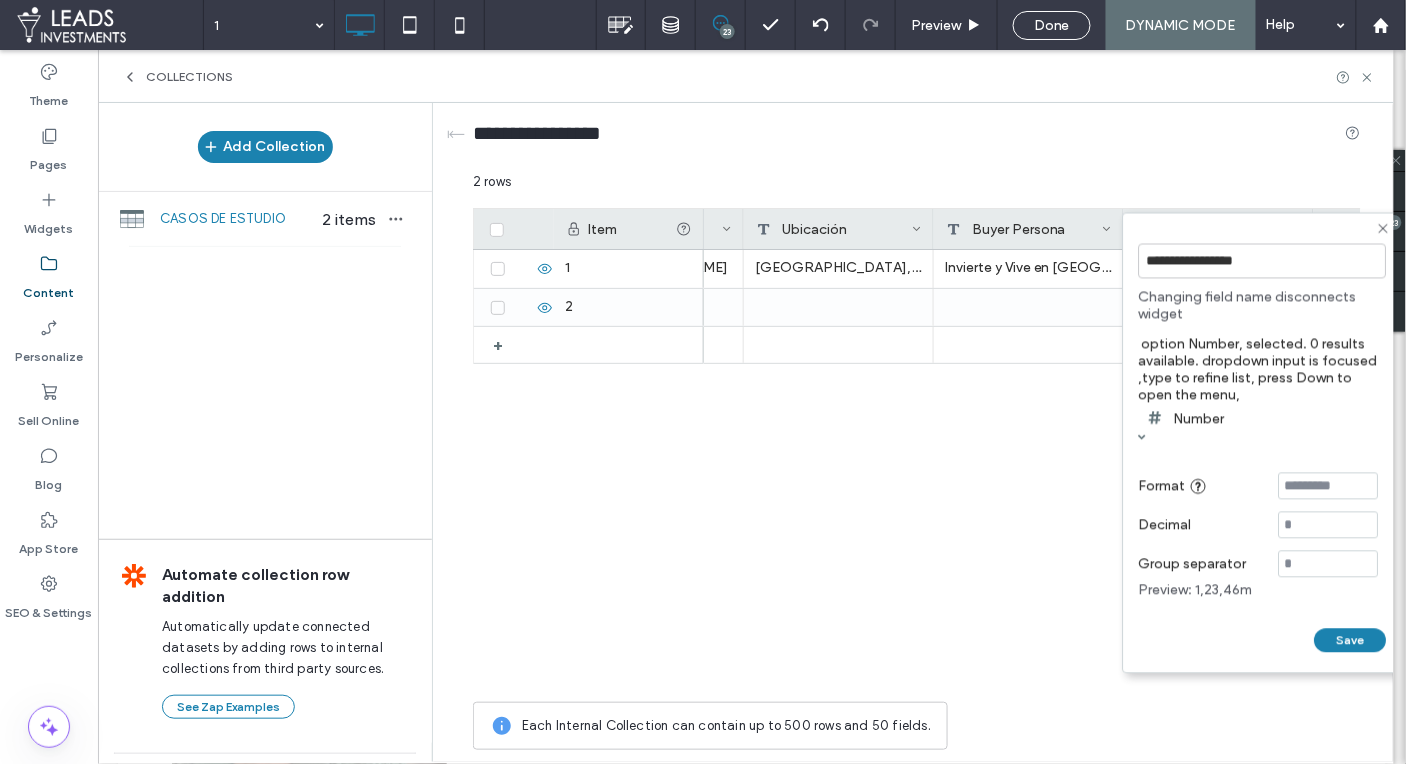 click at bounding box center (1329, 486) 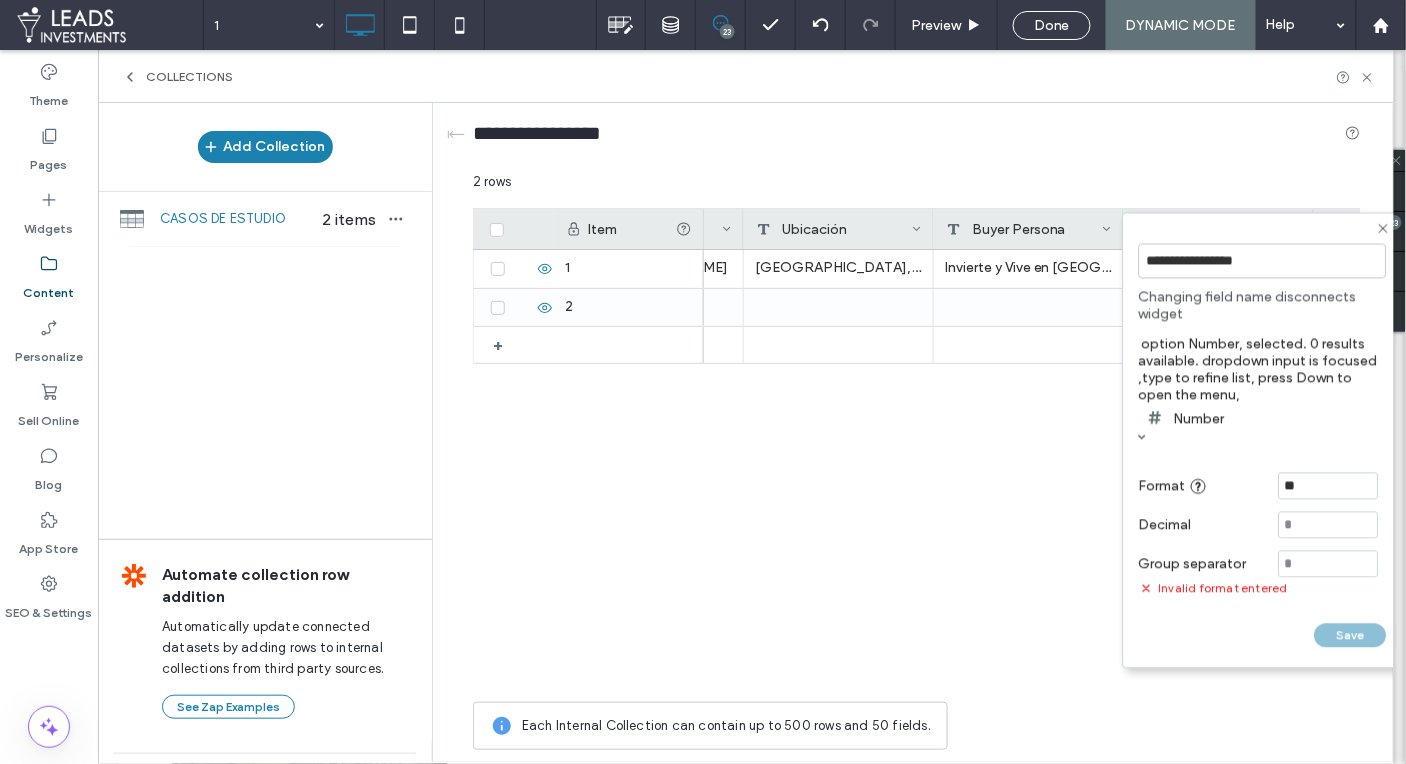 type on "*" 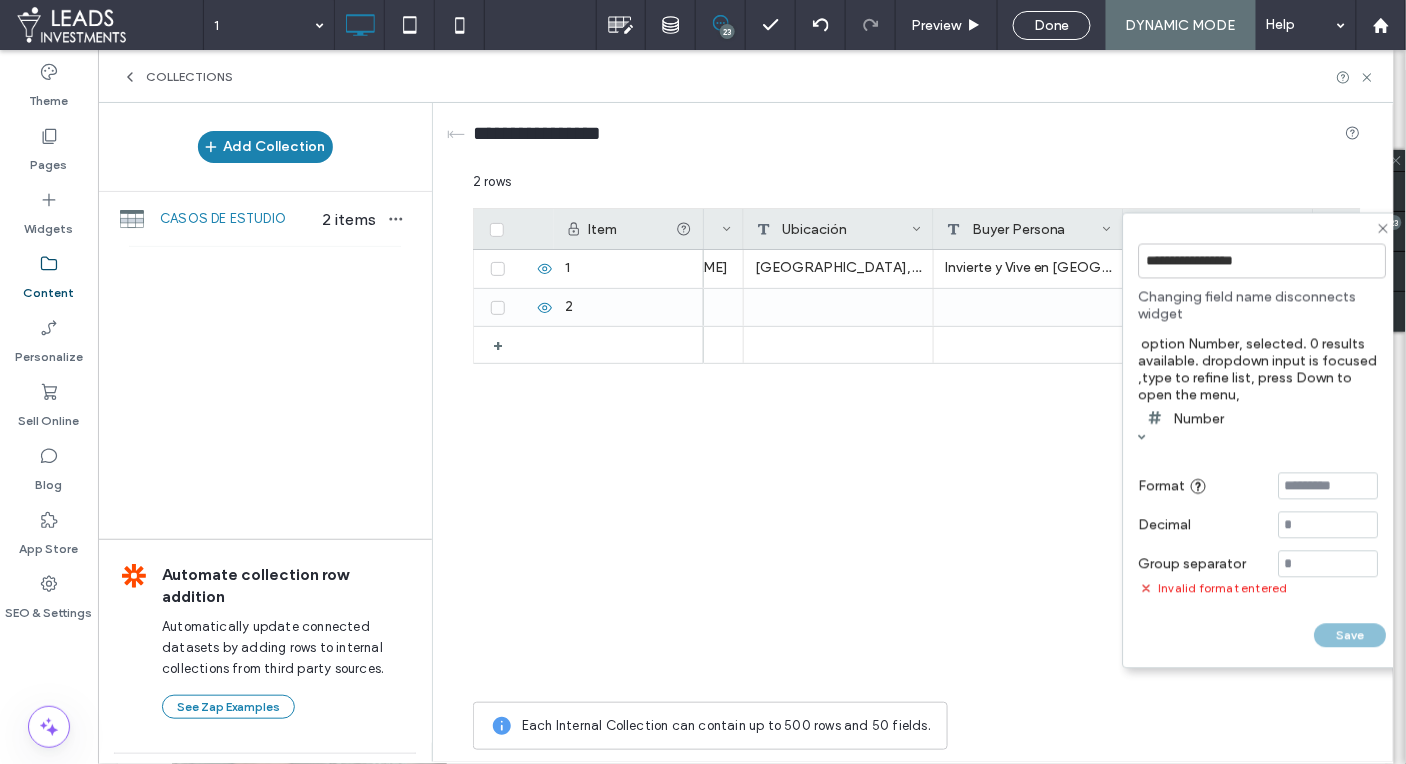 type on "*" 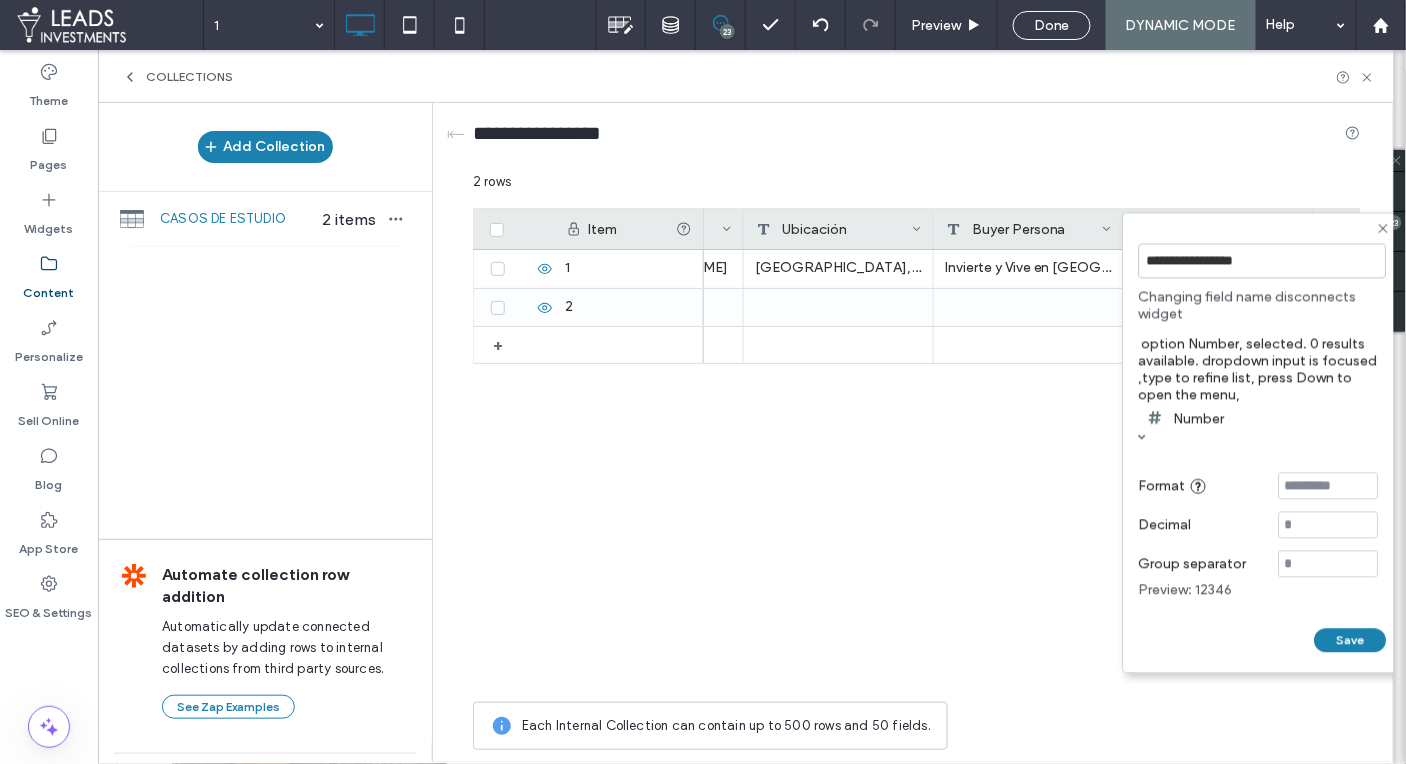 type 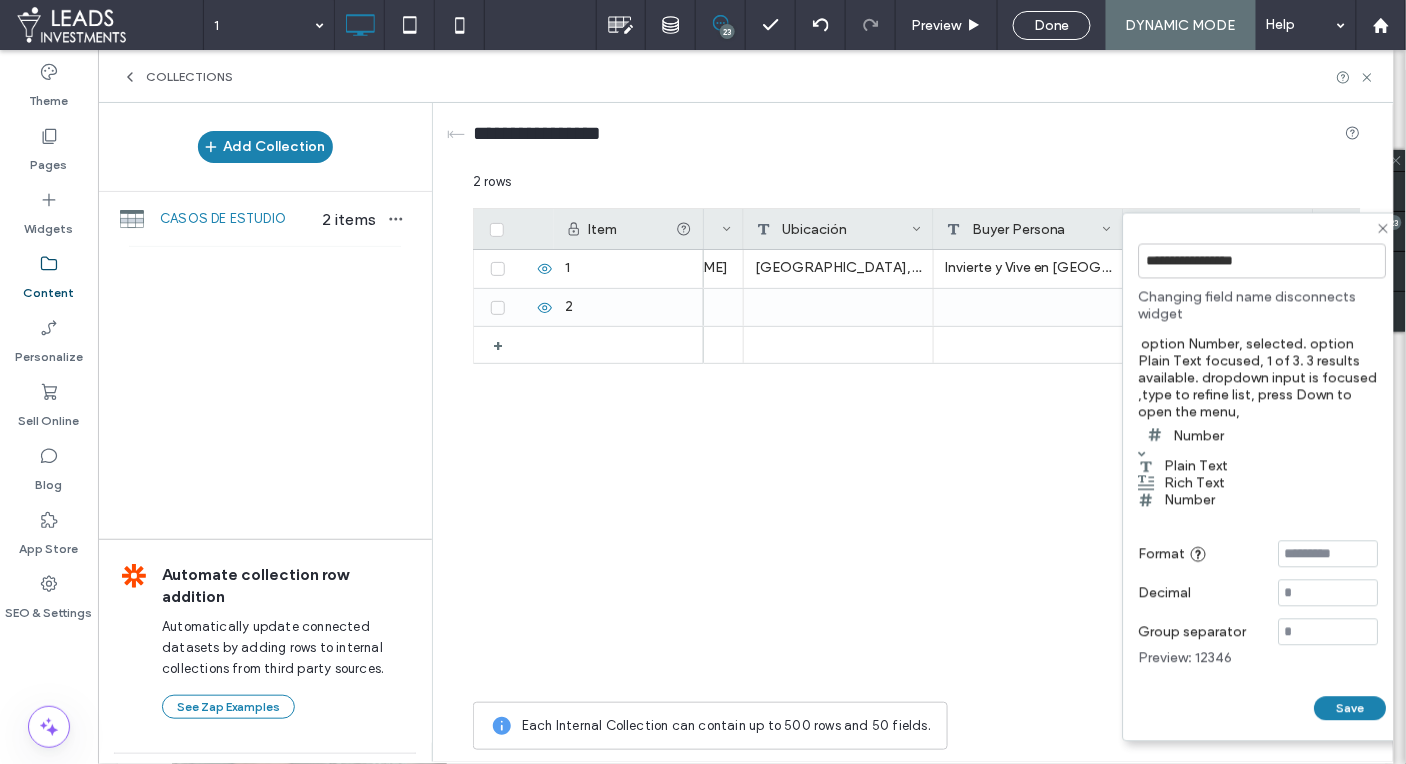click on "Plain Text" at bounding box center (1263, 466) 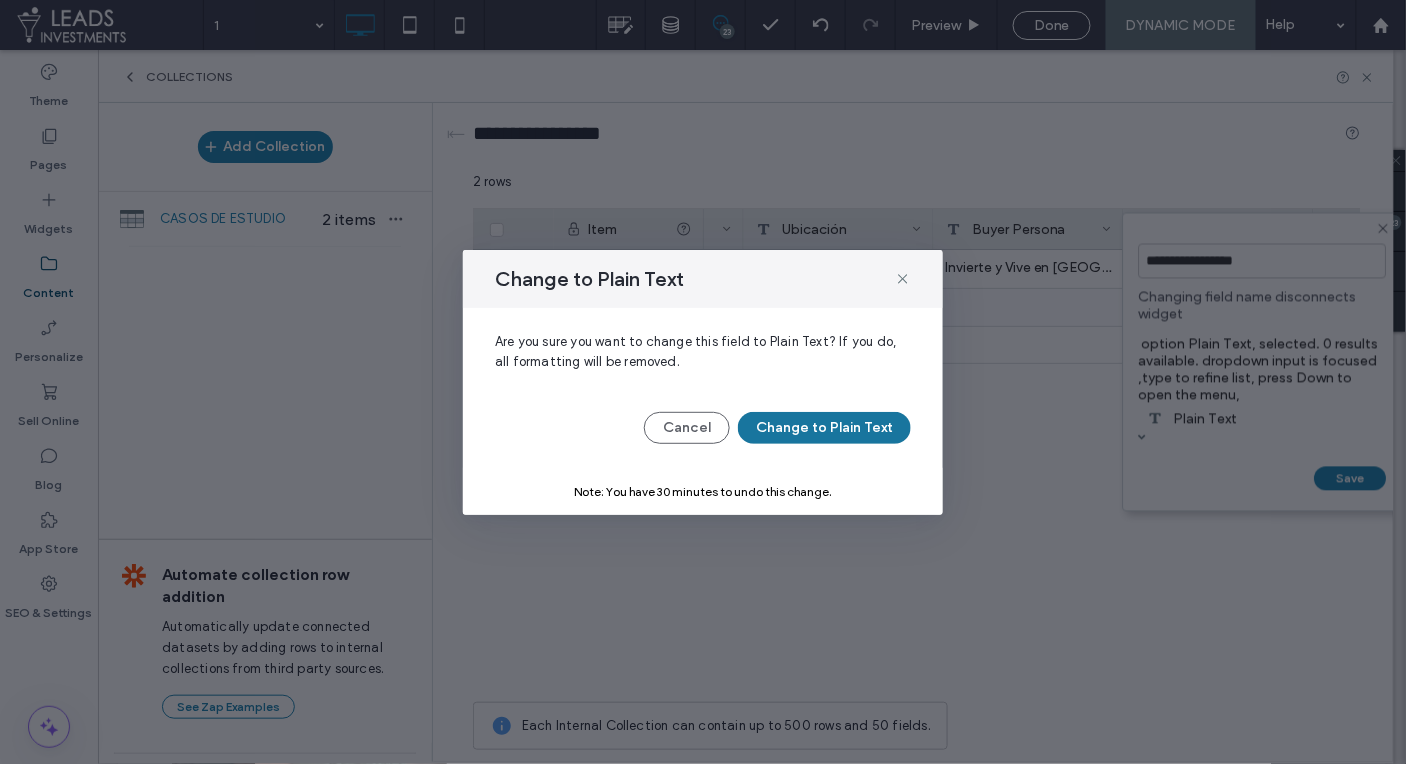 click on "Change to Plain Text" at bounding box center [824, 428] 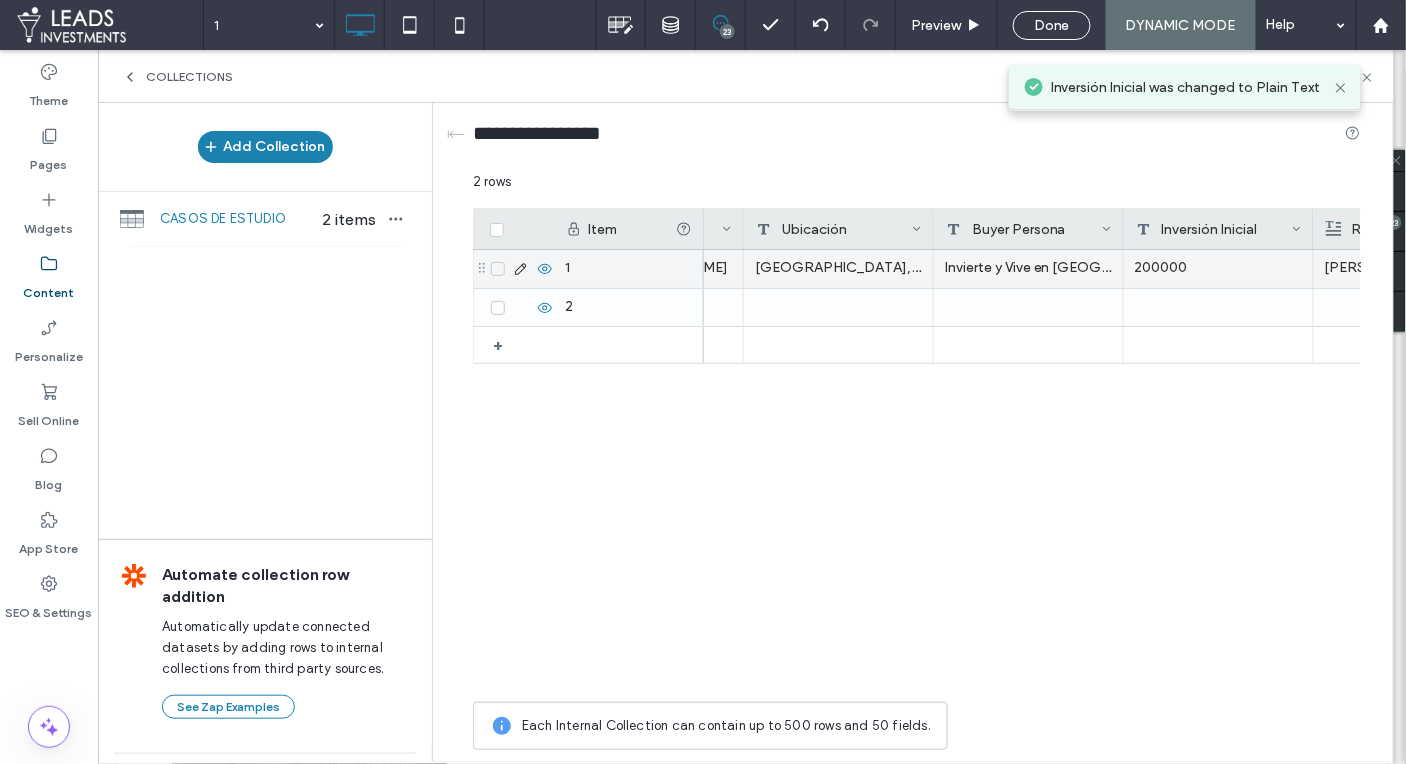 click on "200000" at bounding box center [1219, 269] 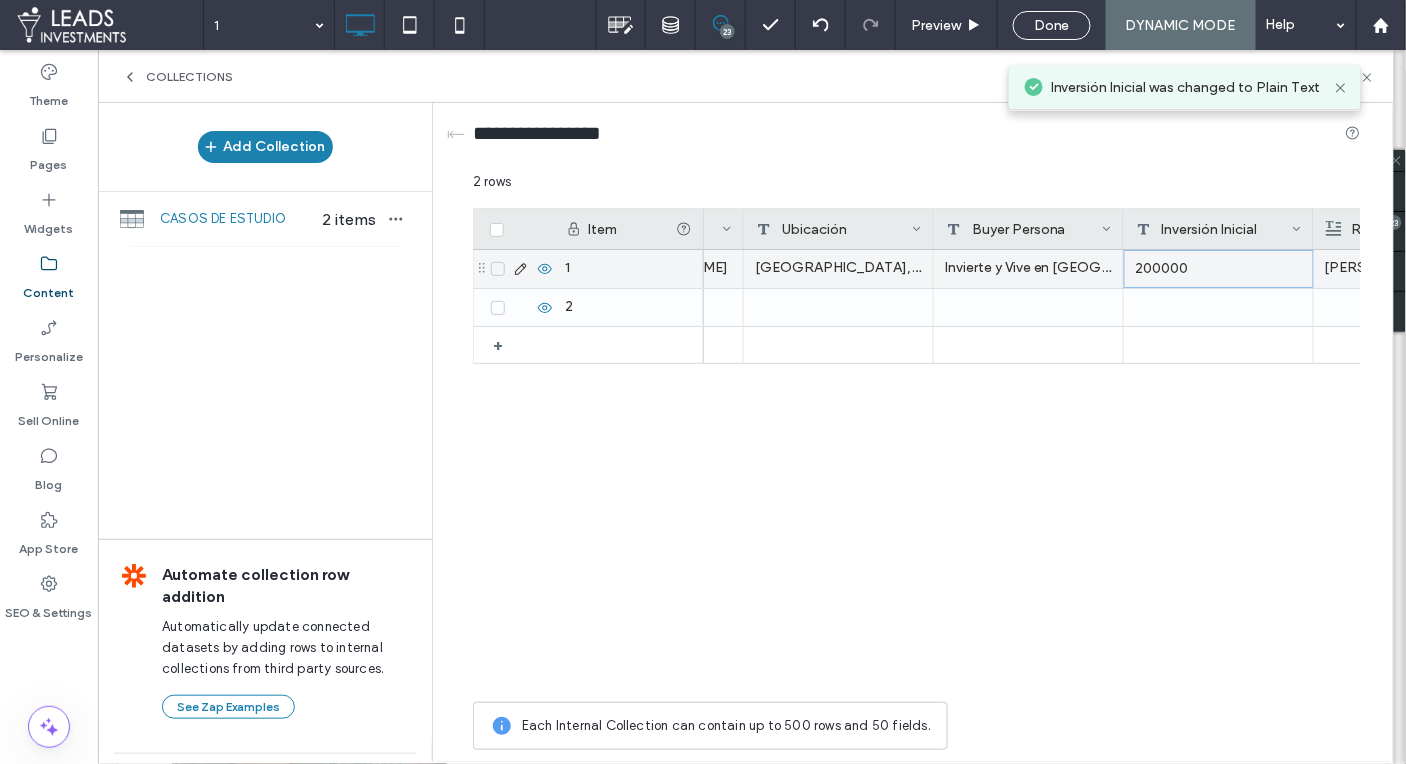 click on "200000" at bounding box center [1219, 269] 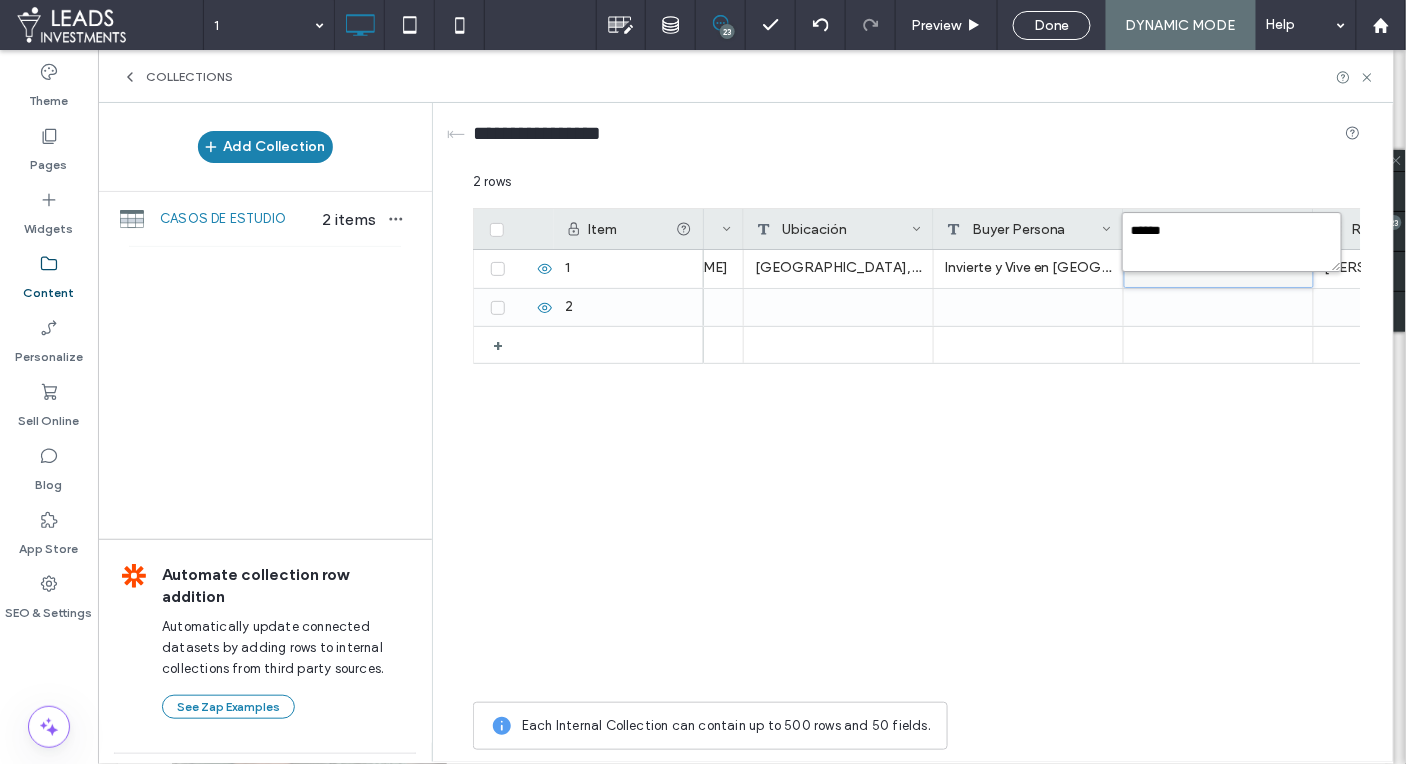 drag, startPoint x: 1132, startPoint y: 233, endPoint x: 1136, endPoint y: 263, distance: 30.265491 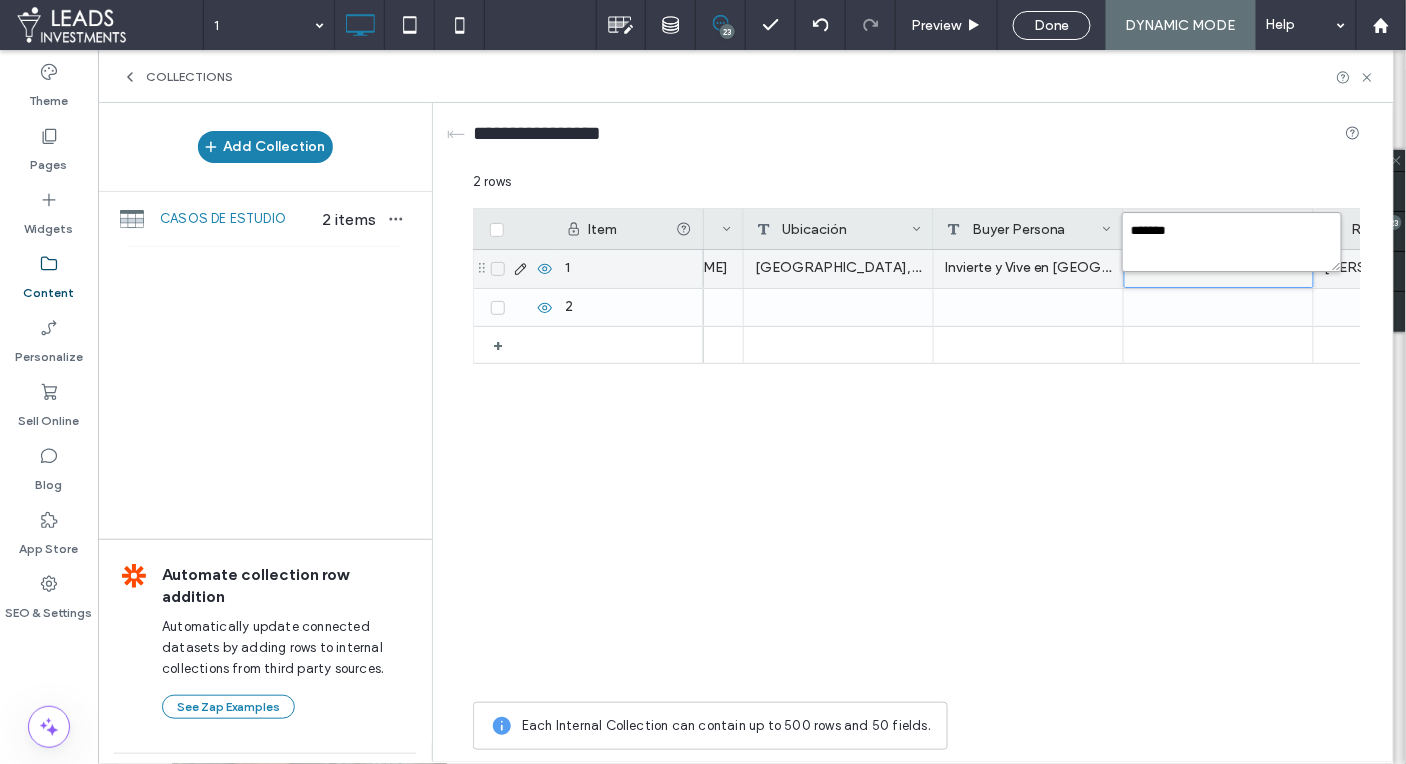 type on "********" 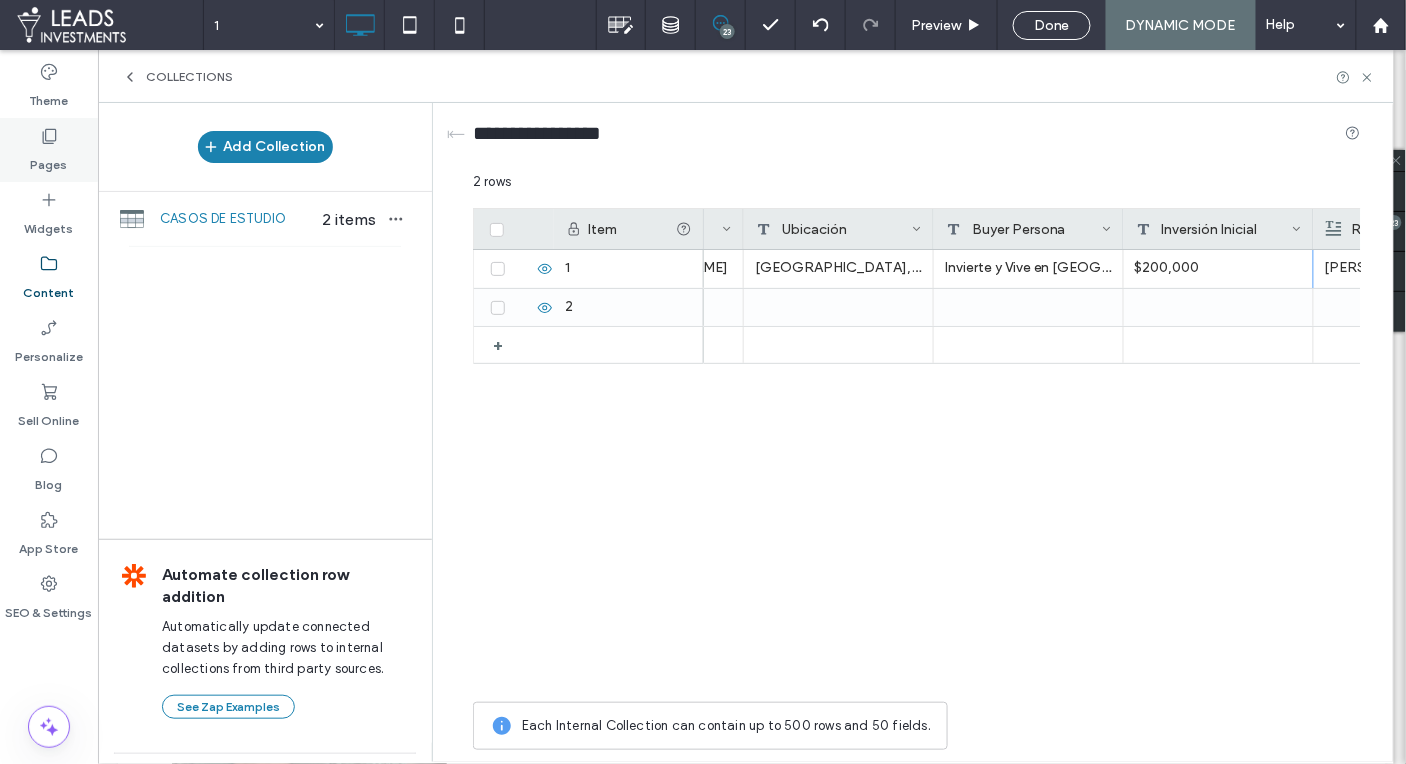 click 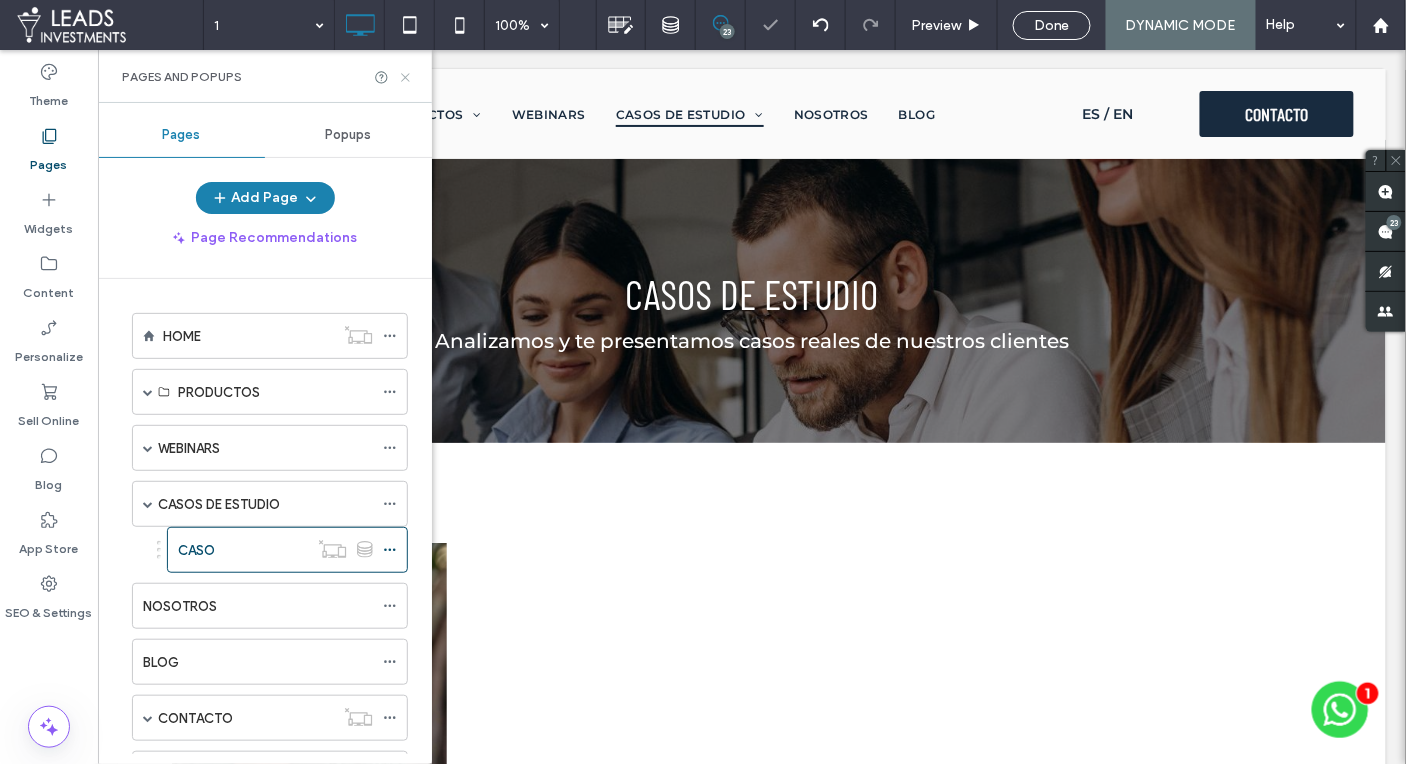 click 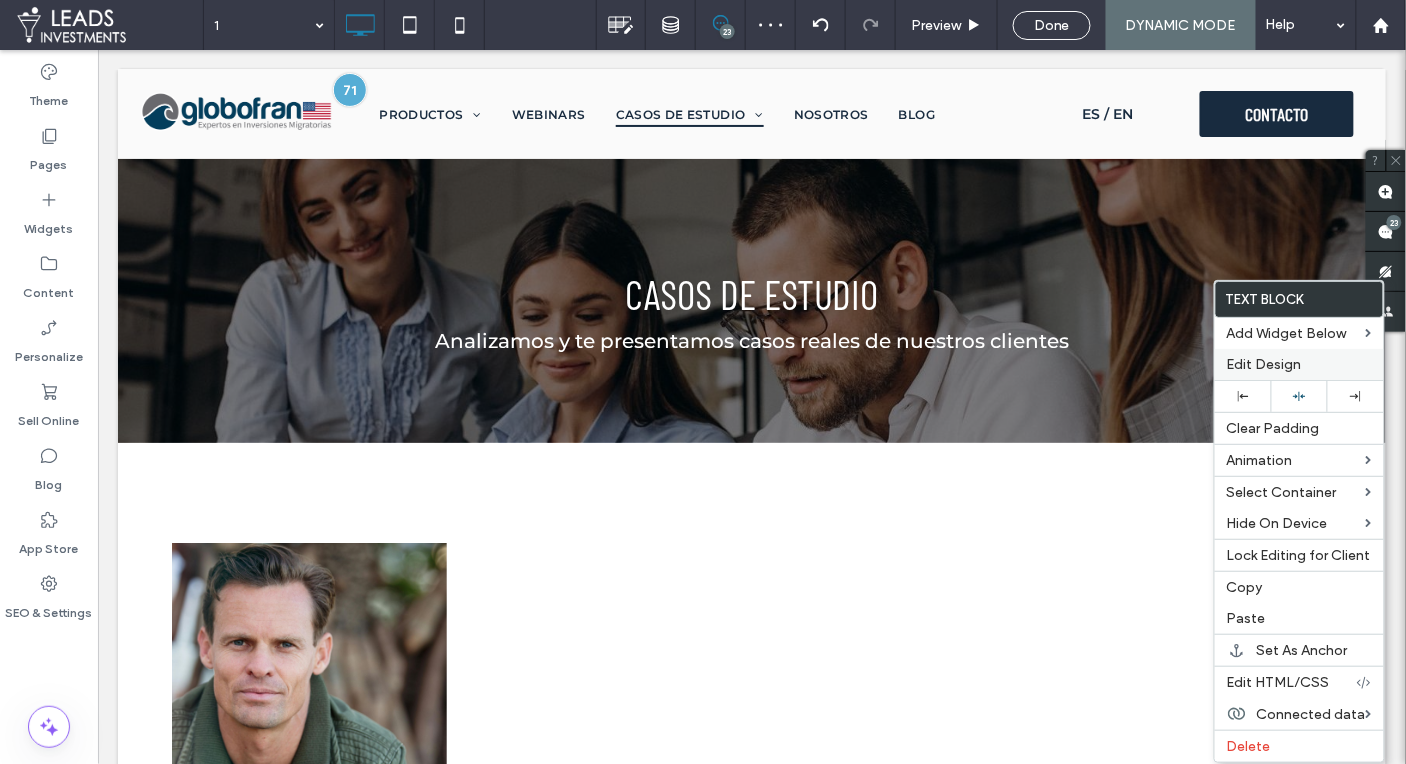click on "Edit Design" at bounding box center (1264, 364) 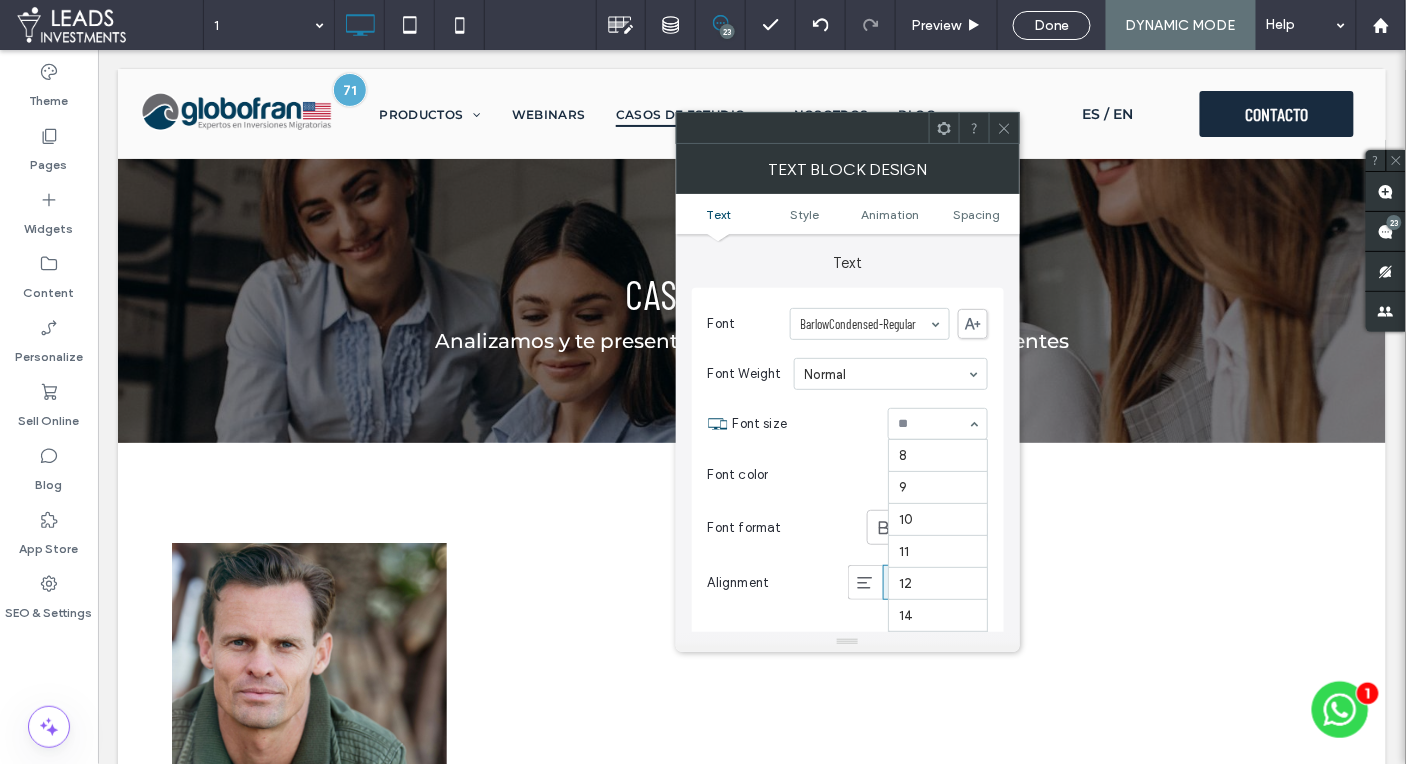 scroll, scrollTop: 257, scrollLeft: 0, axis: vertical 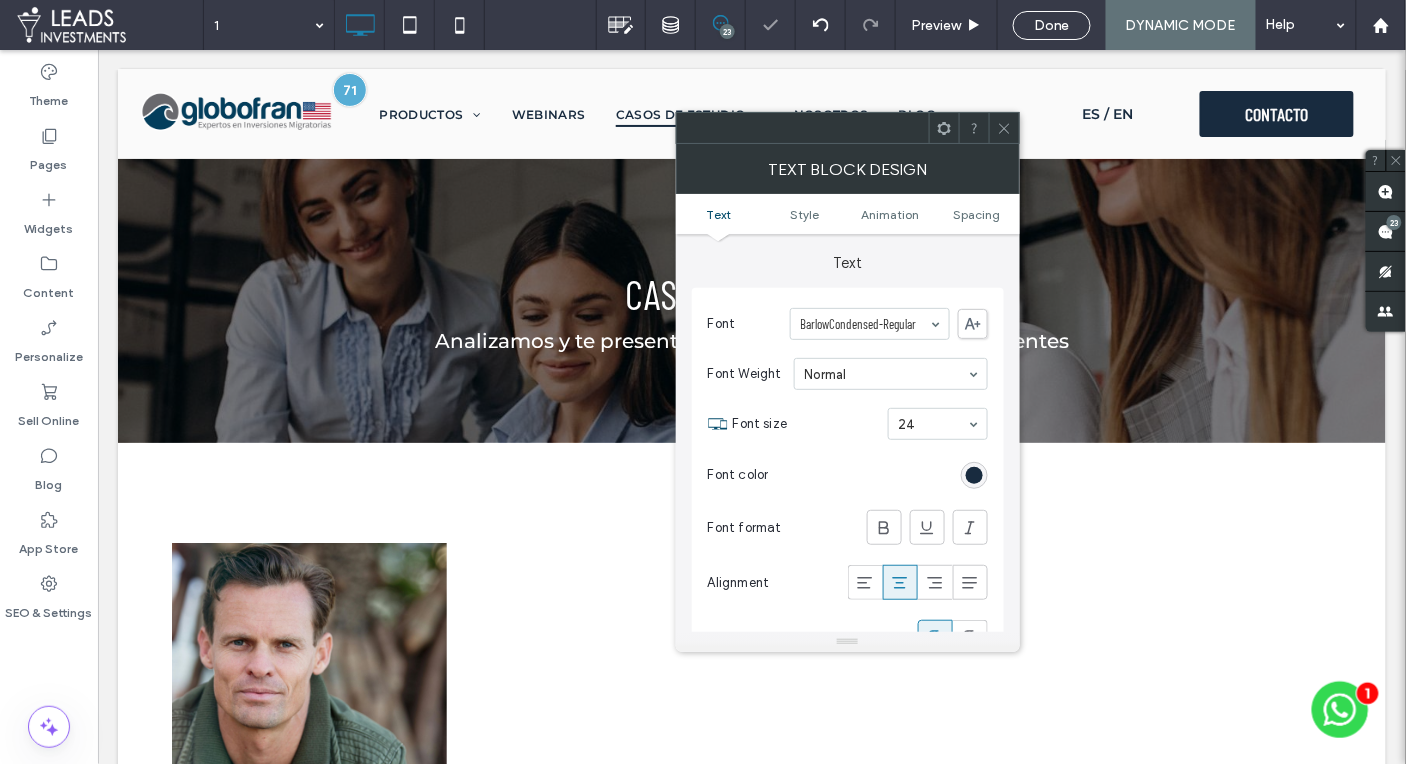 click 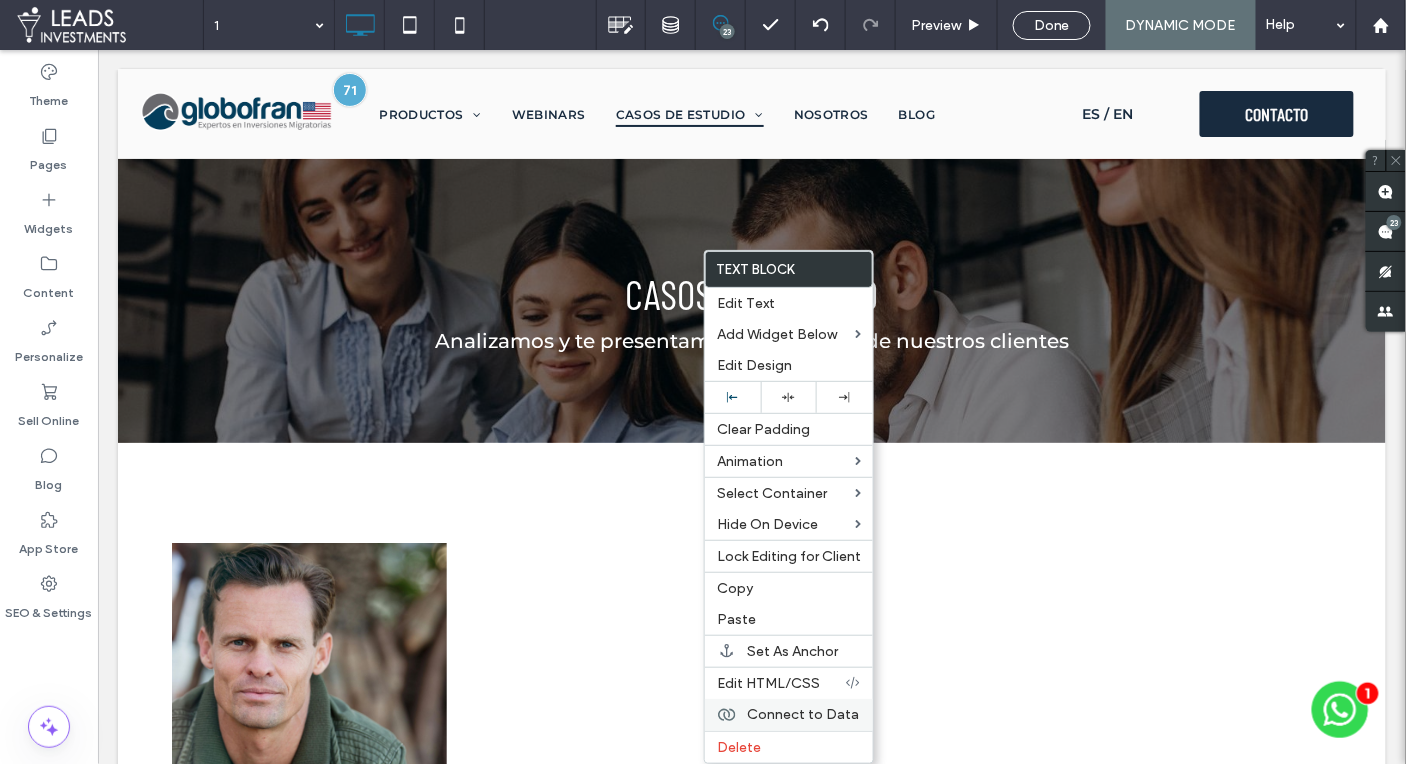 click on "Connect to Data" at bounding box center [803, 714] 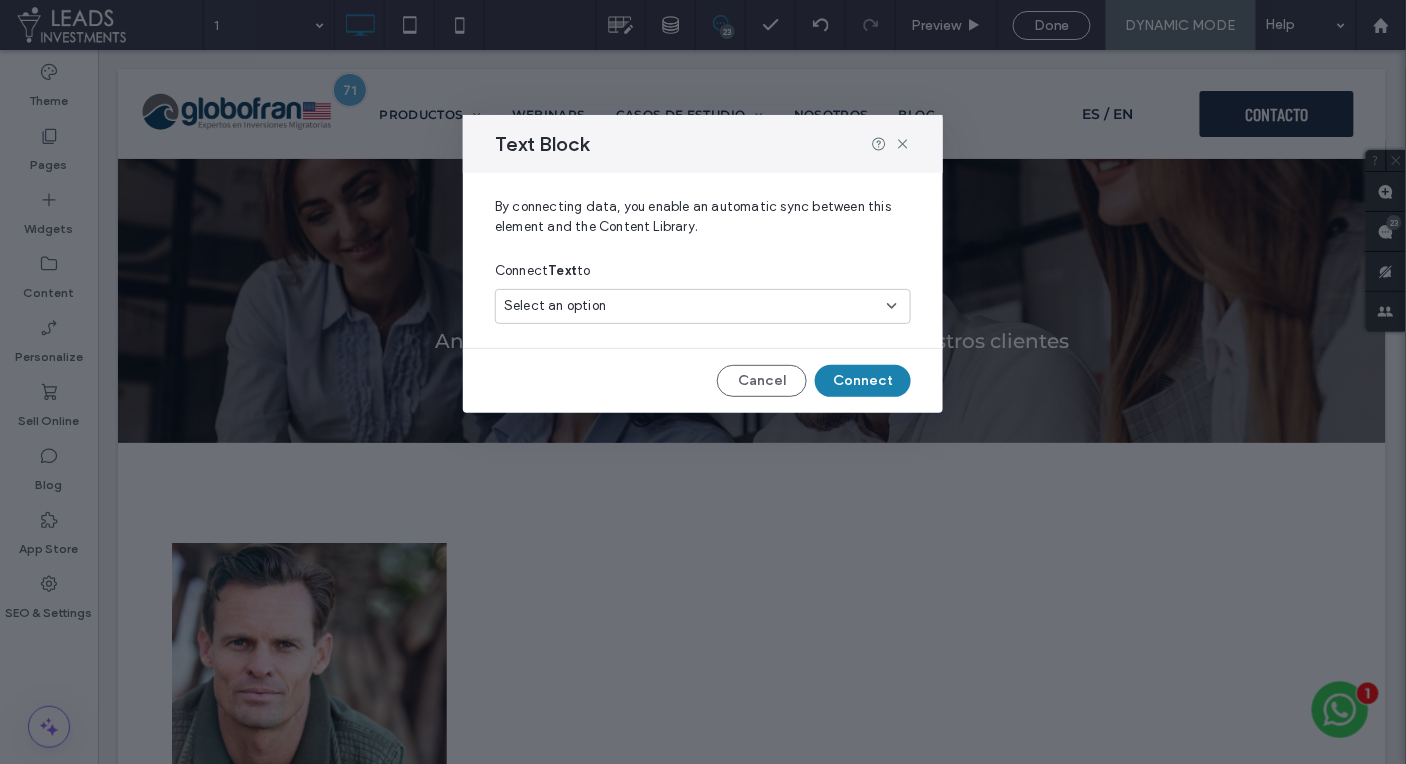 click on "Select an option" at bounding box center [691, 306] 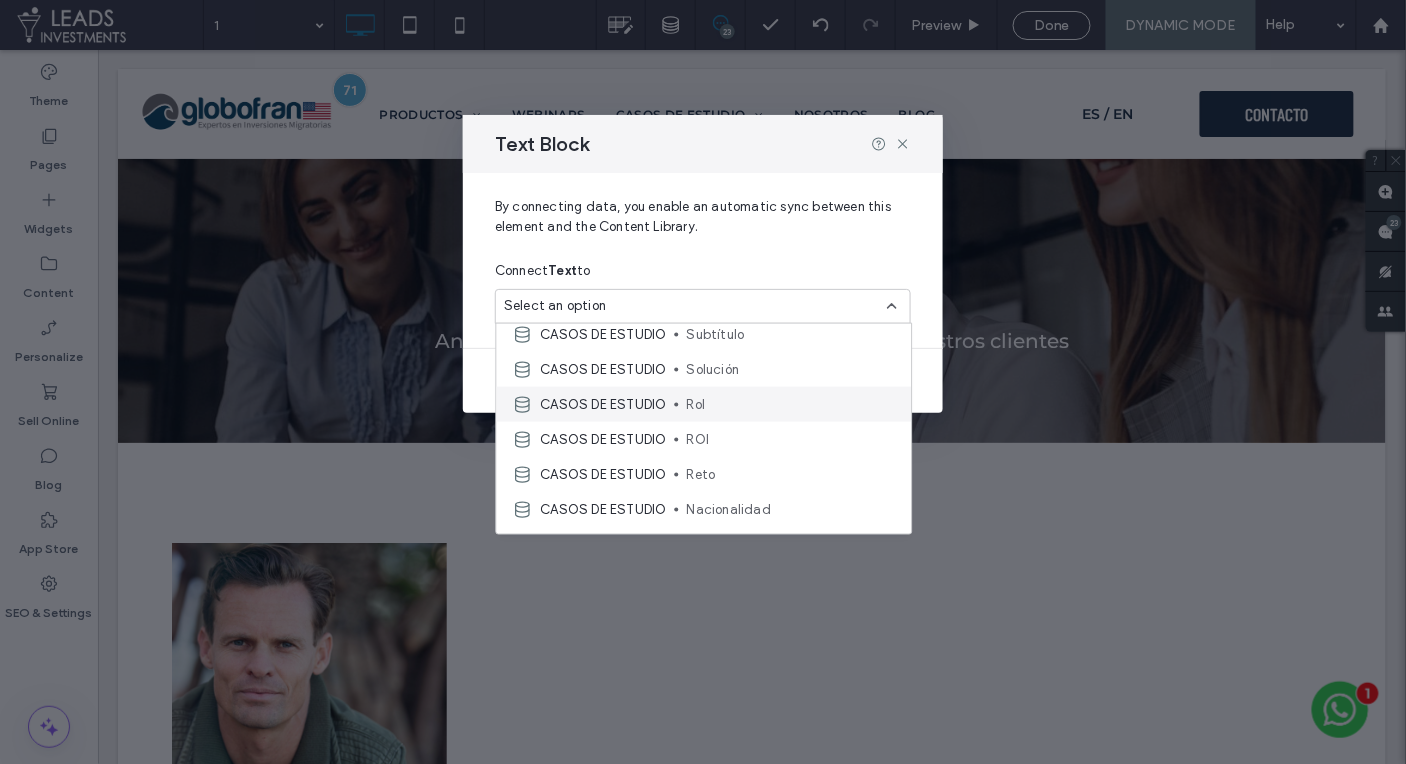 scroll, scrollTop: 148, scrollLeft: 0, axis: vertical 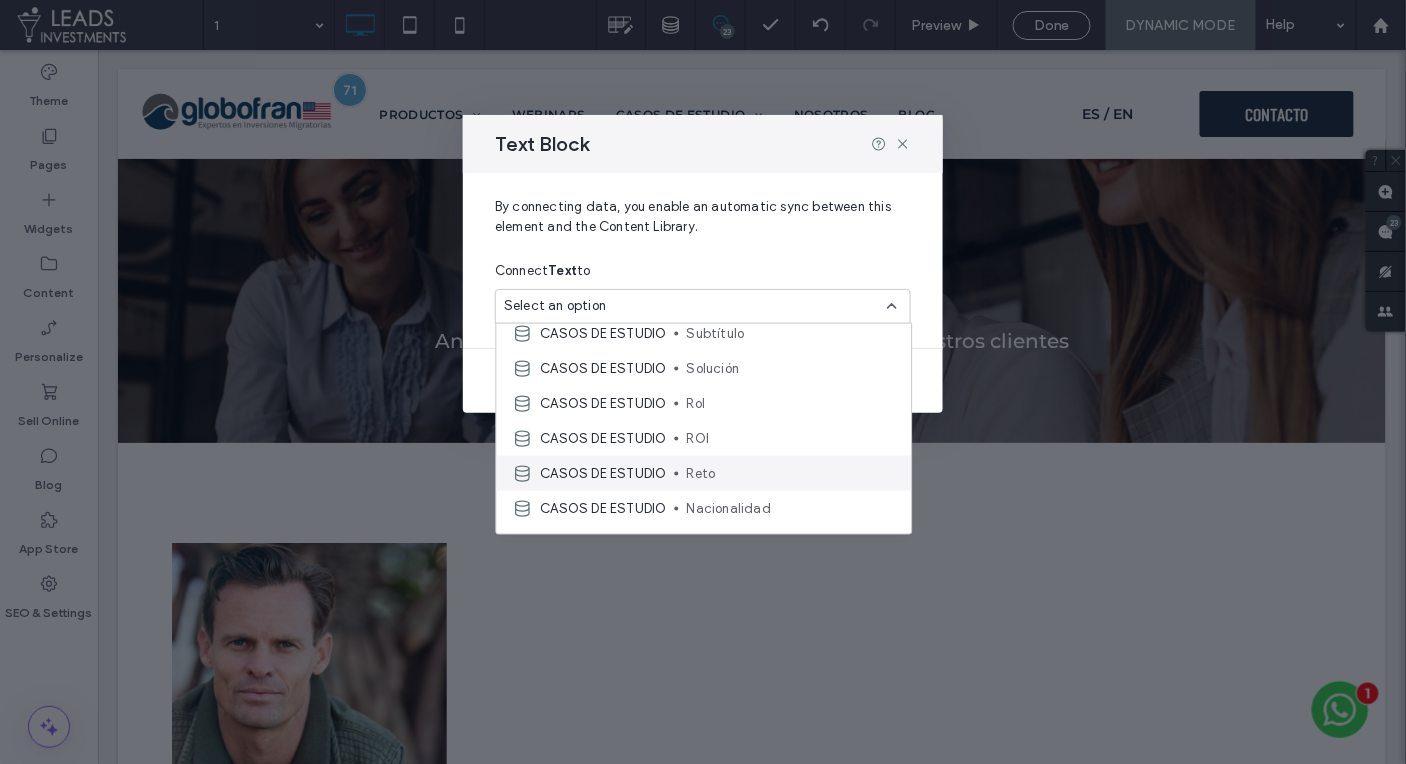 click on "Reto" at bounding box center (791, 473) 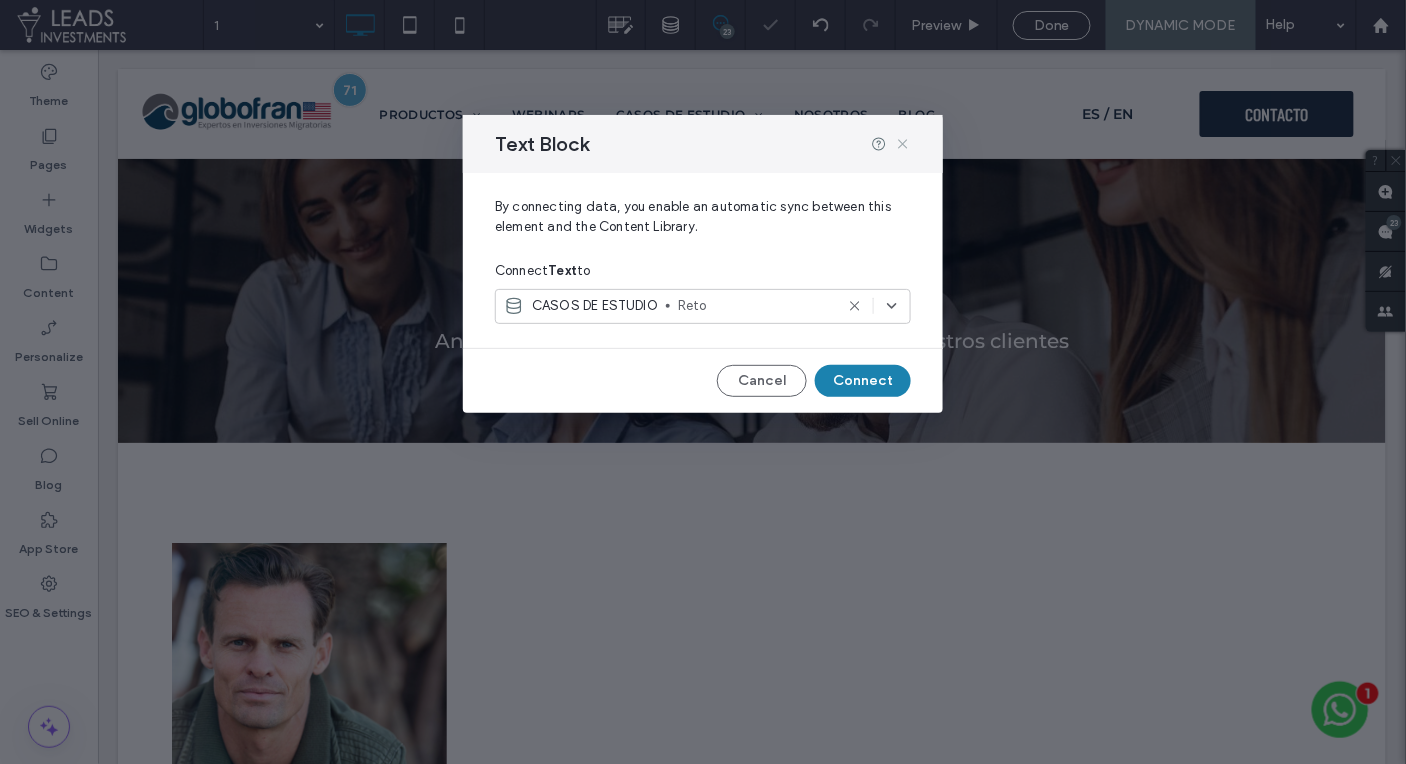 click 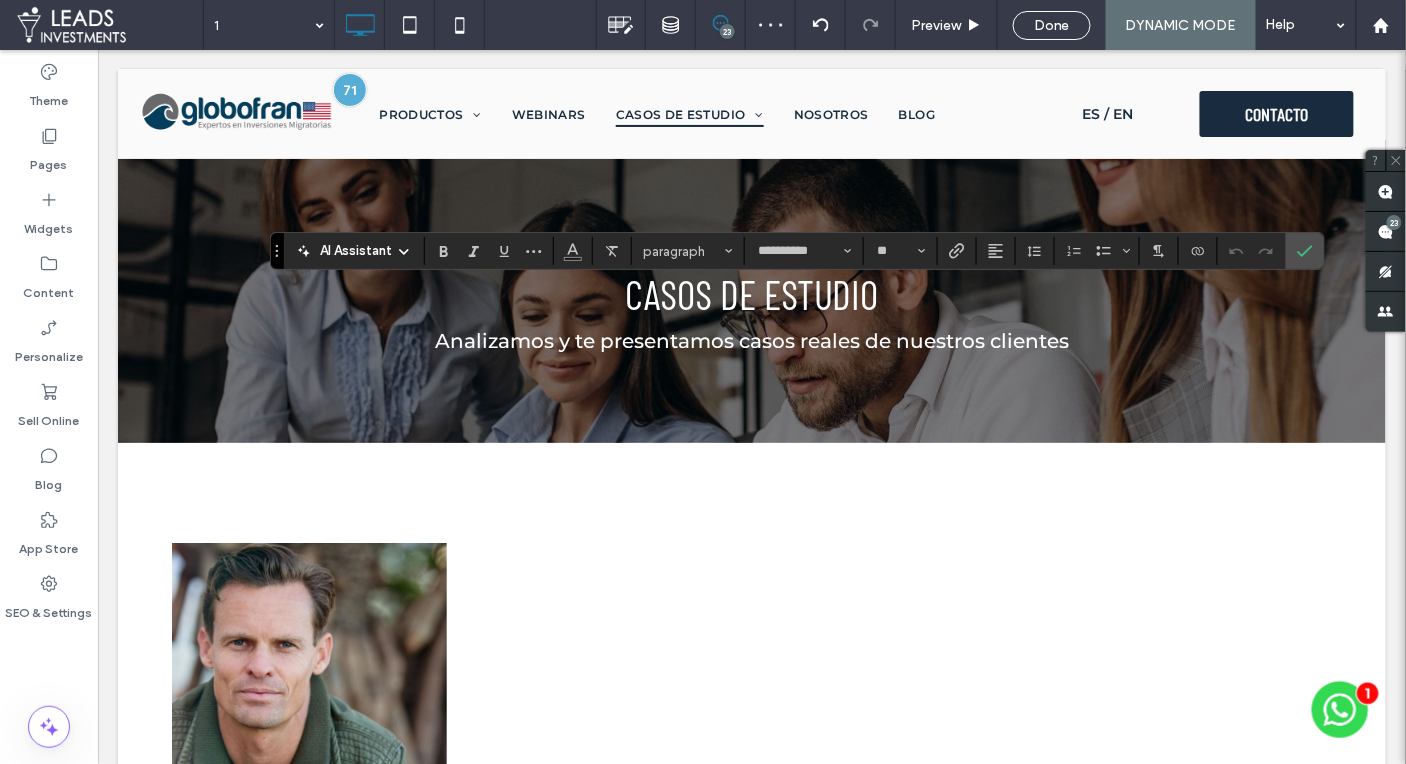 type on "**********" 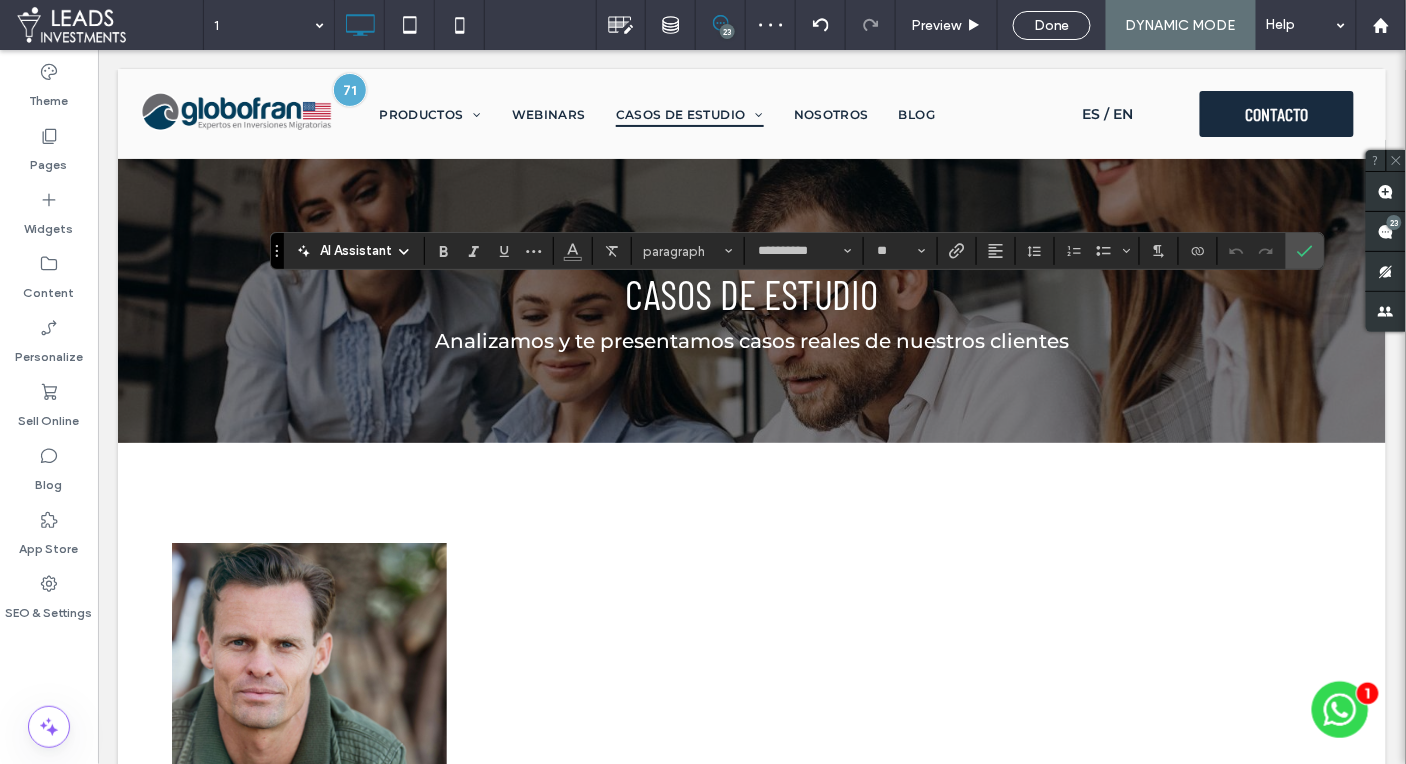 type on "**" 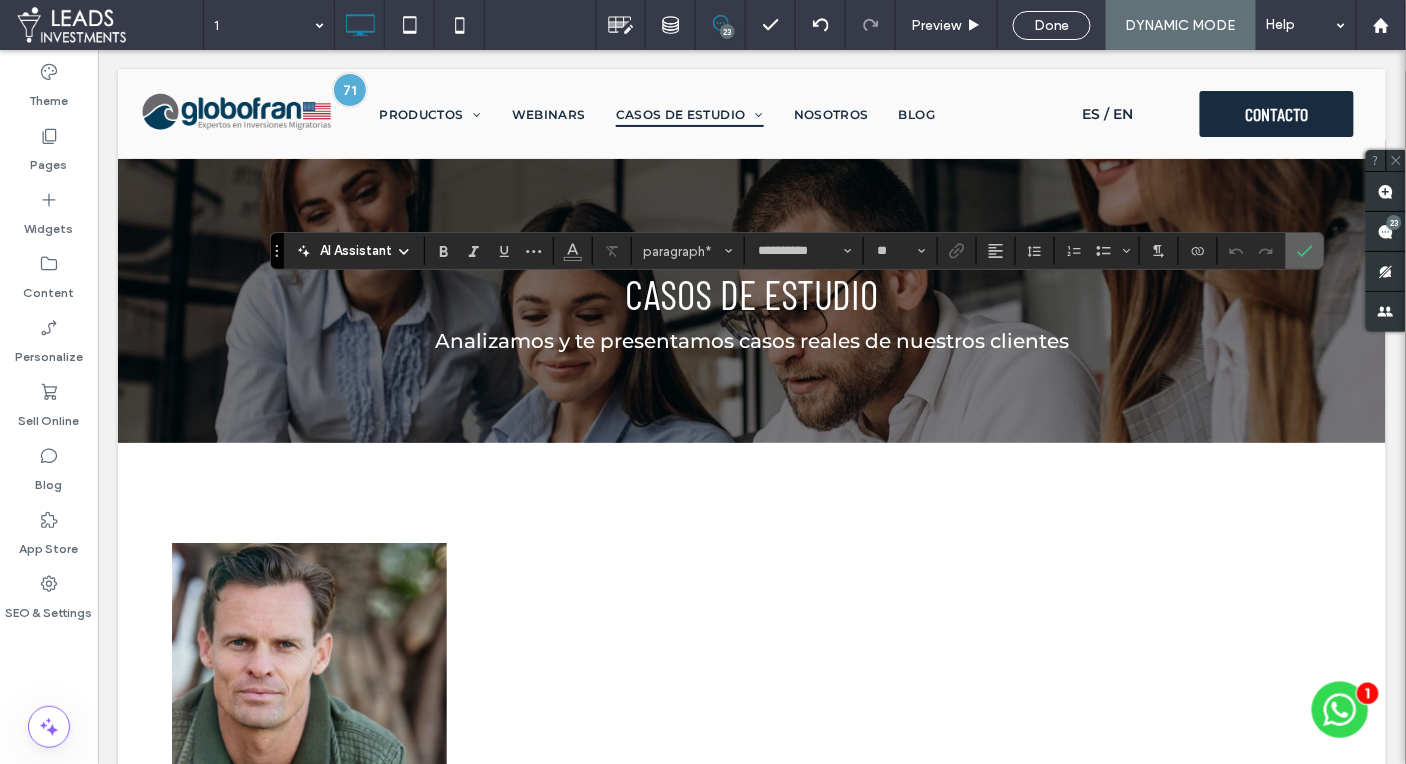 click 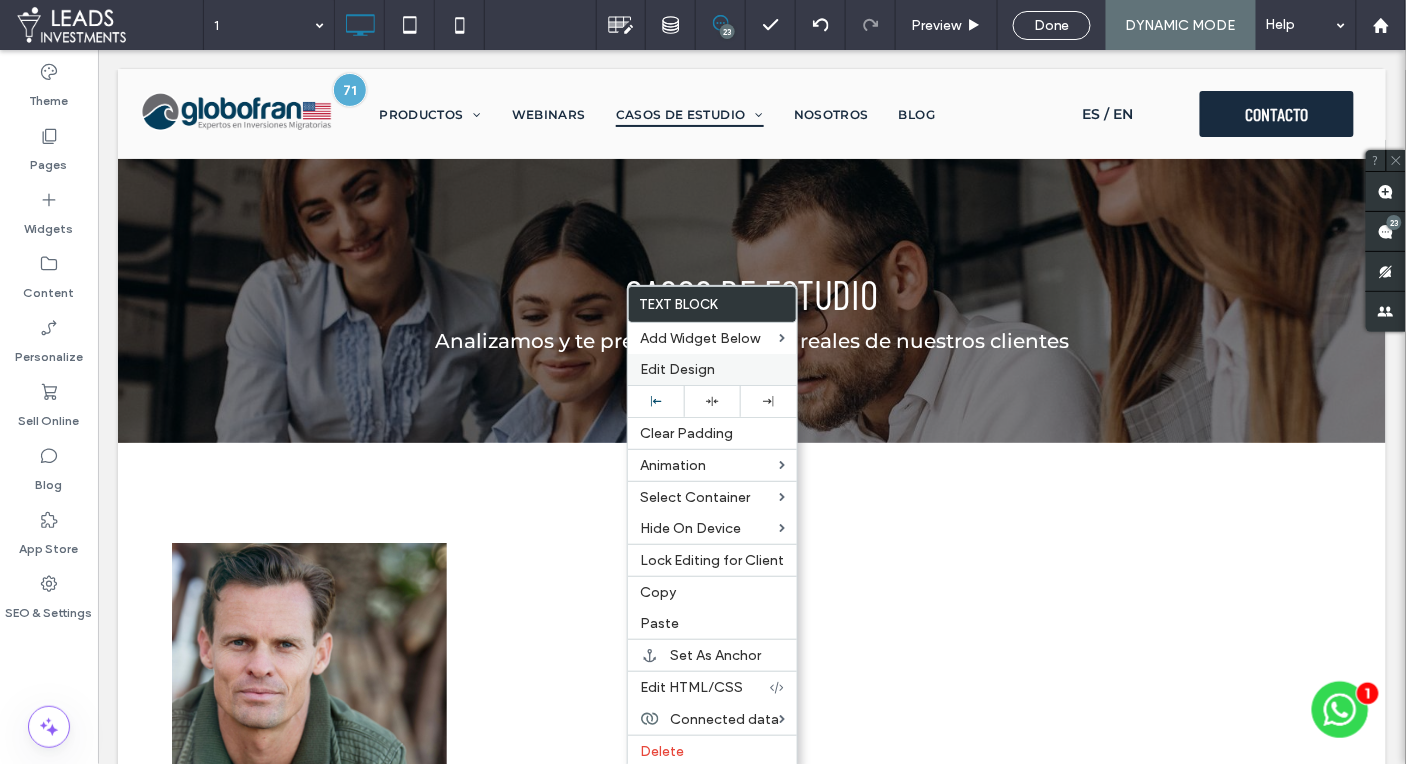 click on "Edit Design" at bounding box center [677, 369] 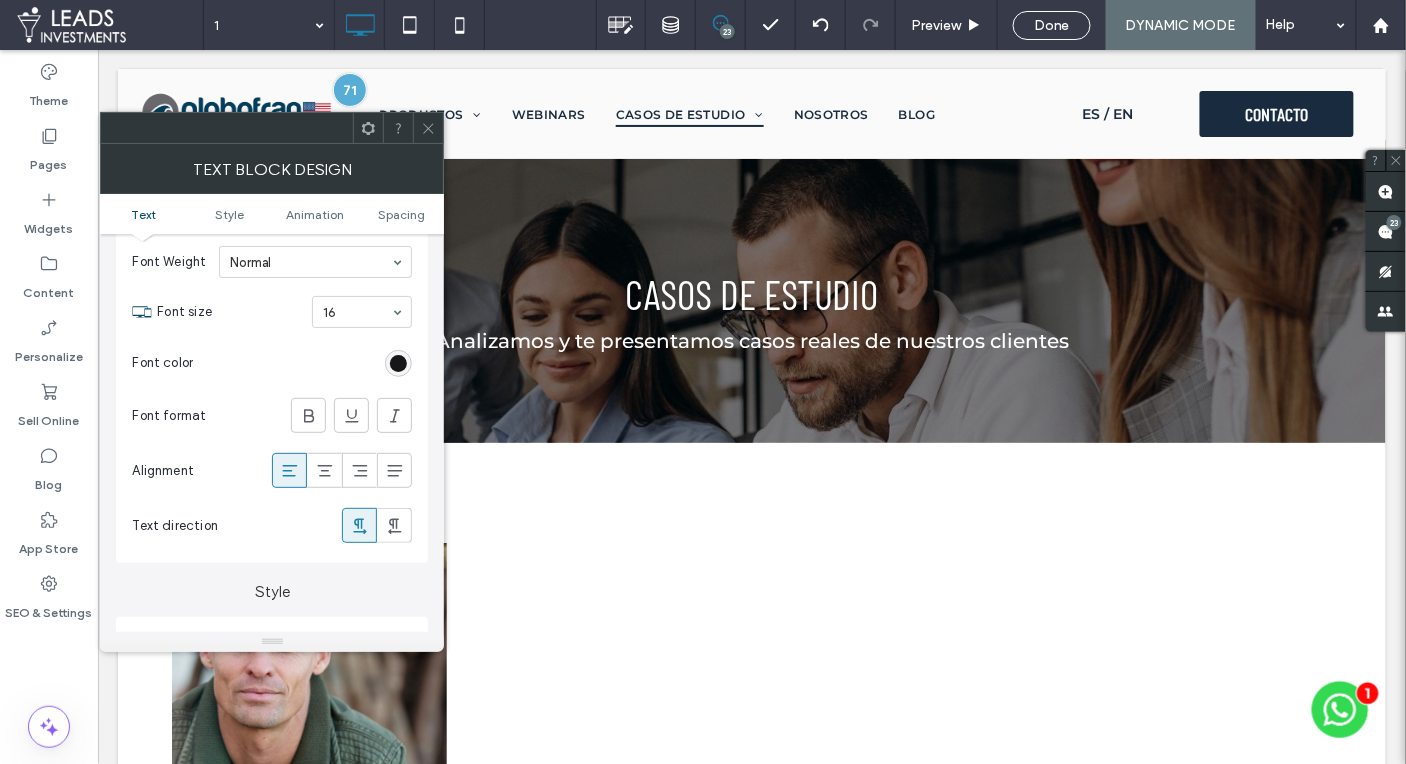 scroll, scrollTop: 0, scrollLeft: 0, axis: both 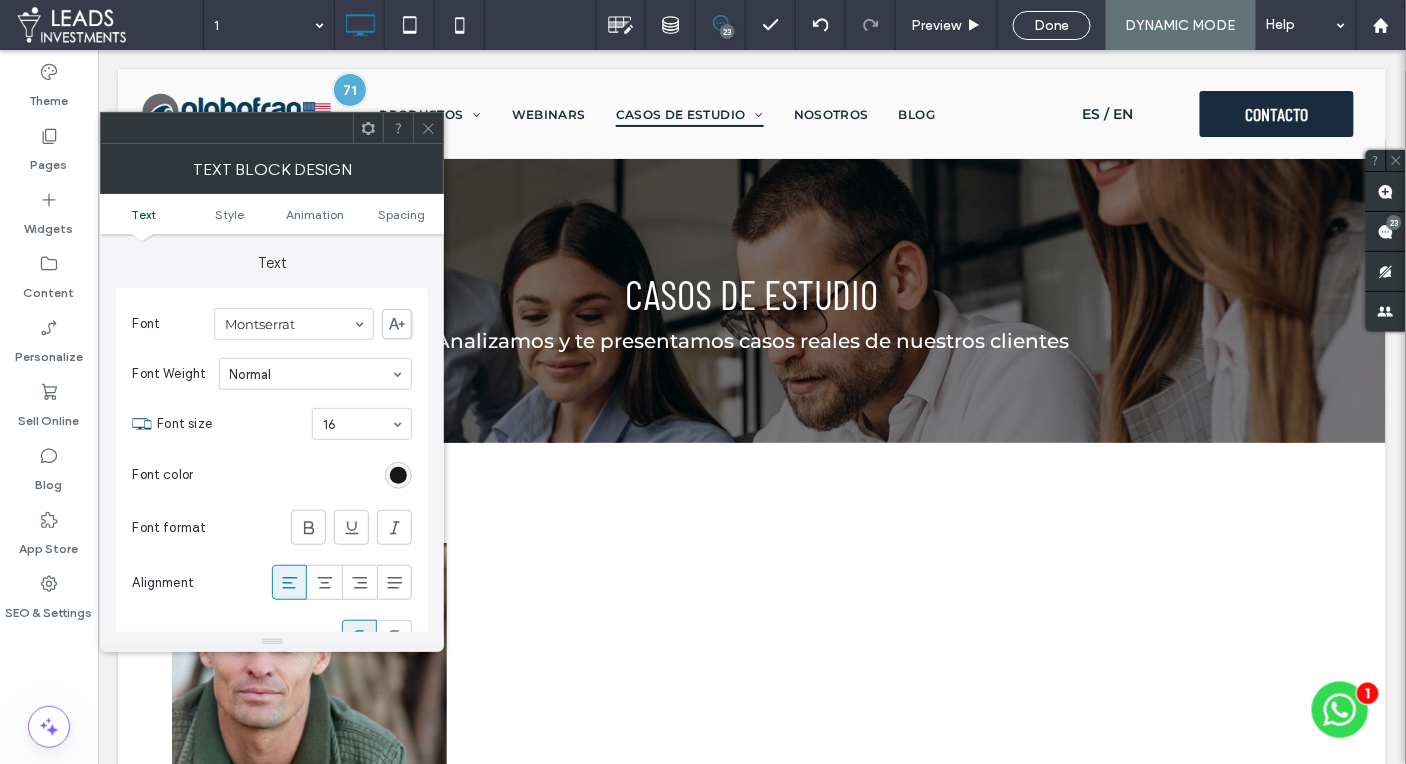 click 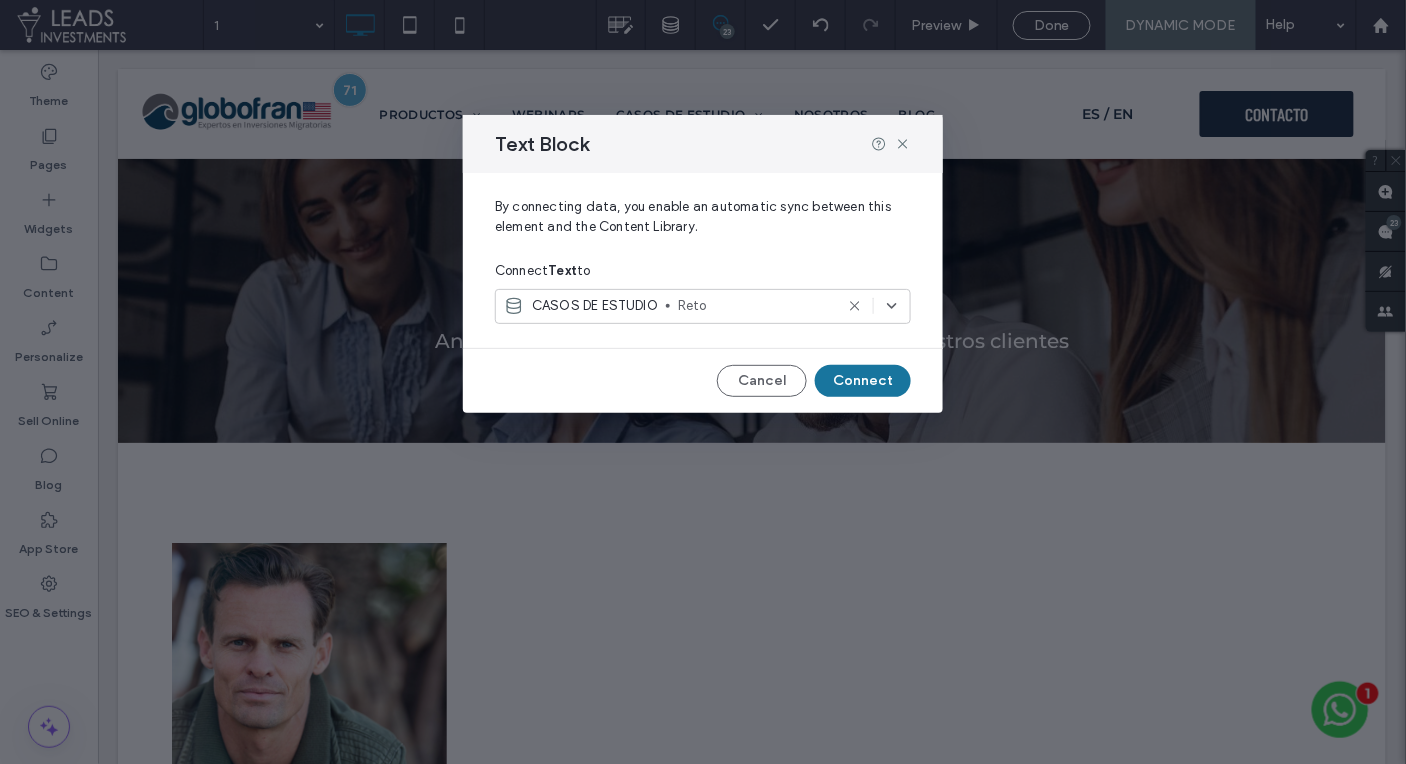 click on "Connect" at bounding box center [863, 381] 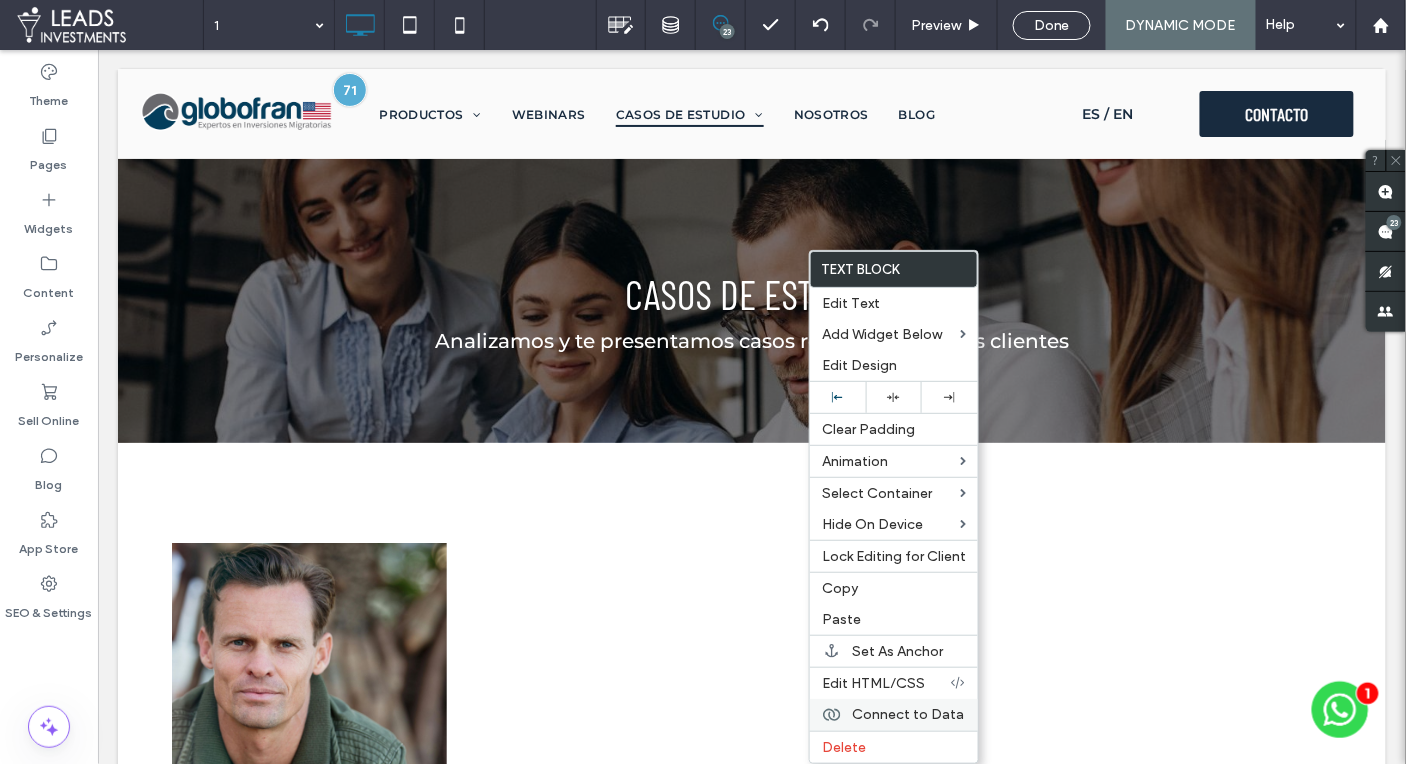 click on "Connect to Data" at bounding box center (894, 715) 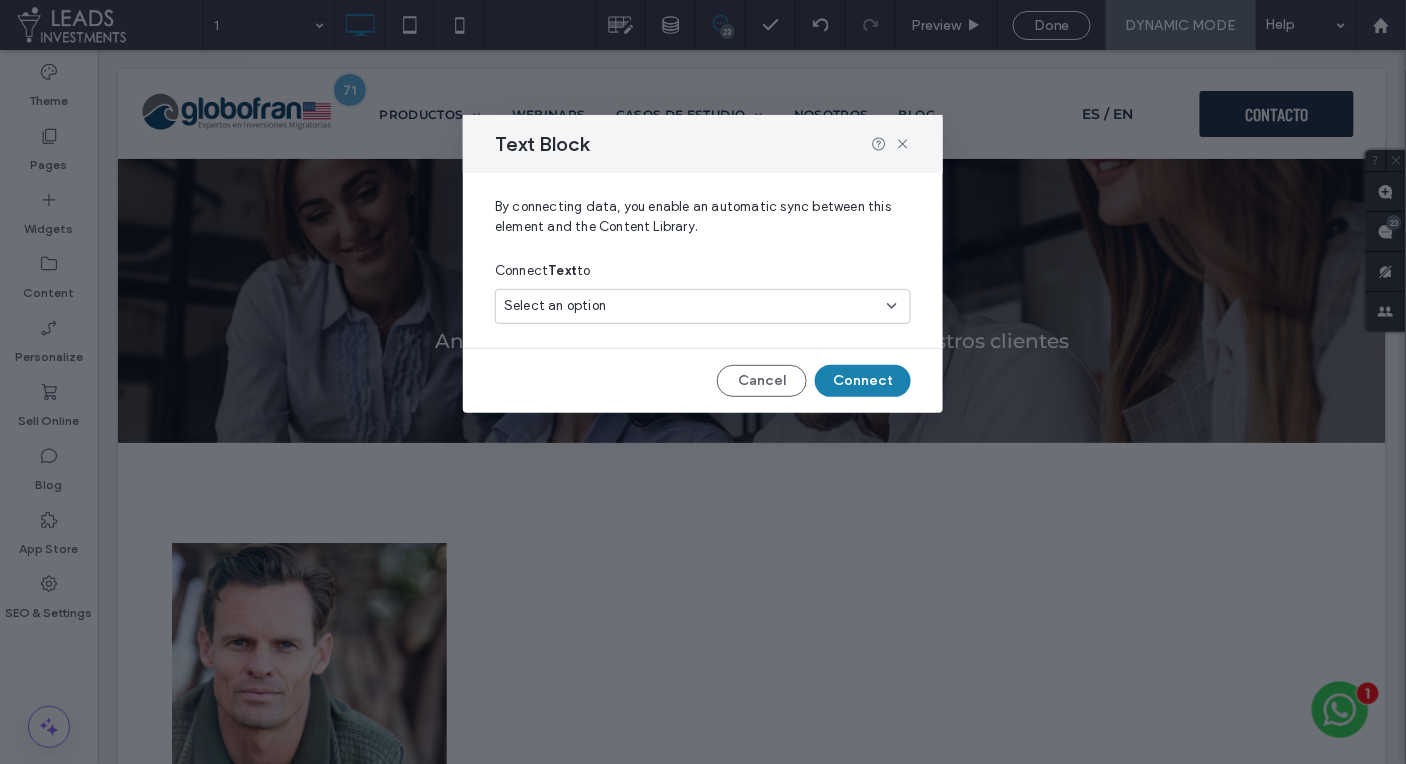 click on "Select an option" at bounding box center (691, 306) 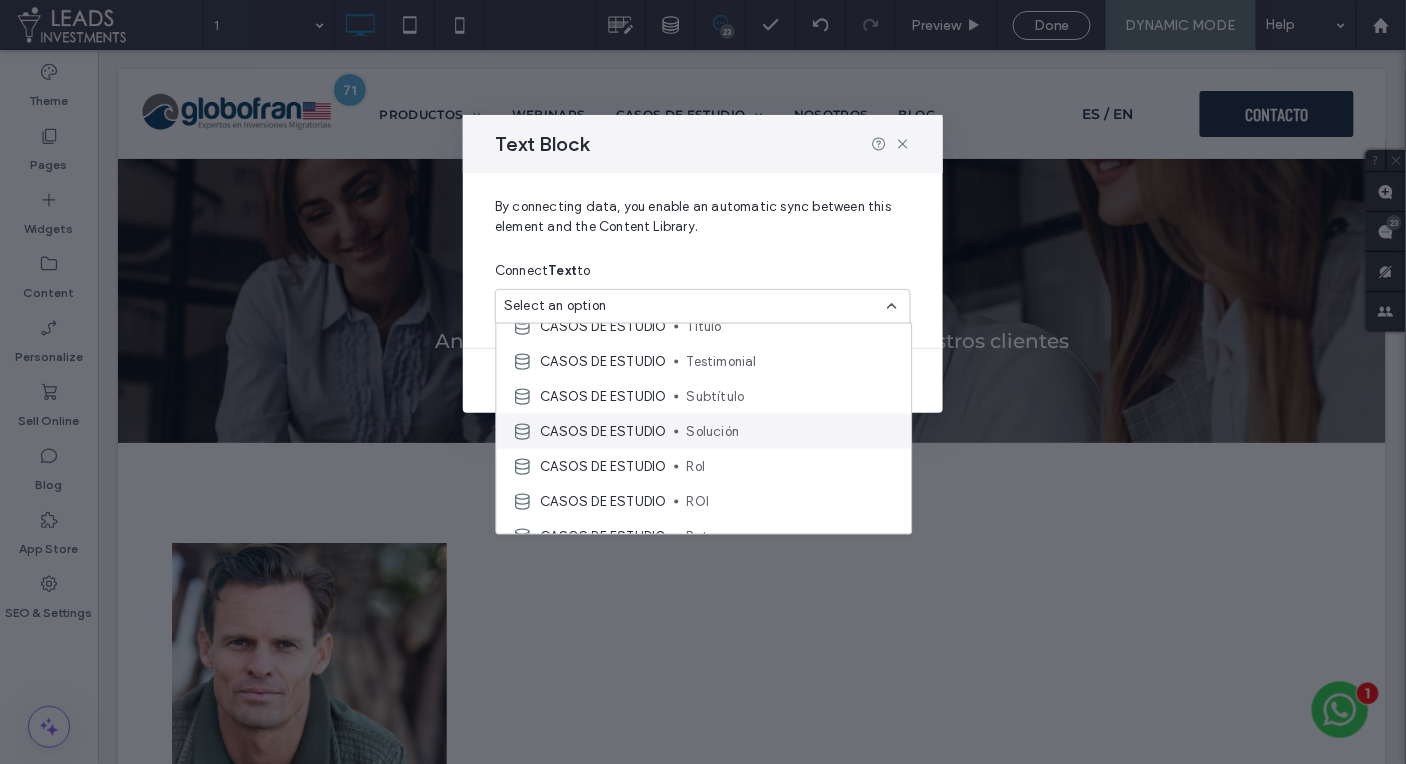 scroll, scrollTop: 87, scrollLeft: 0, axis: vertical 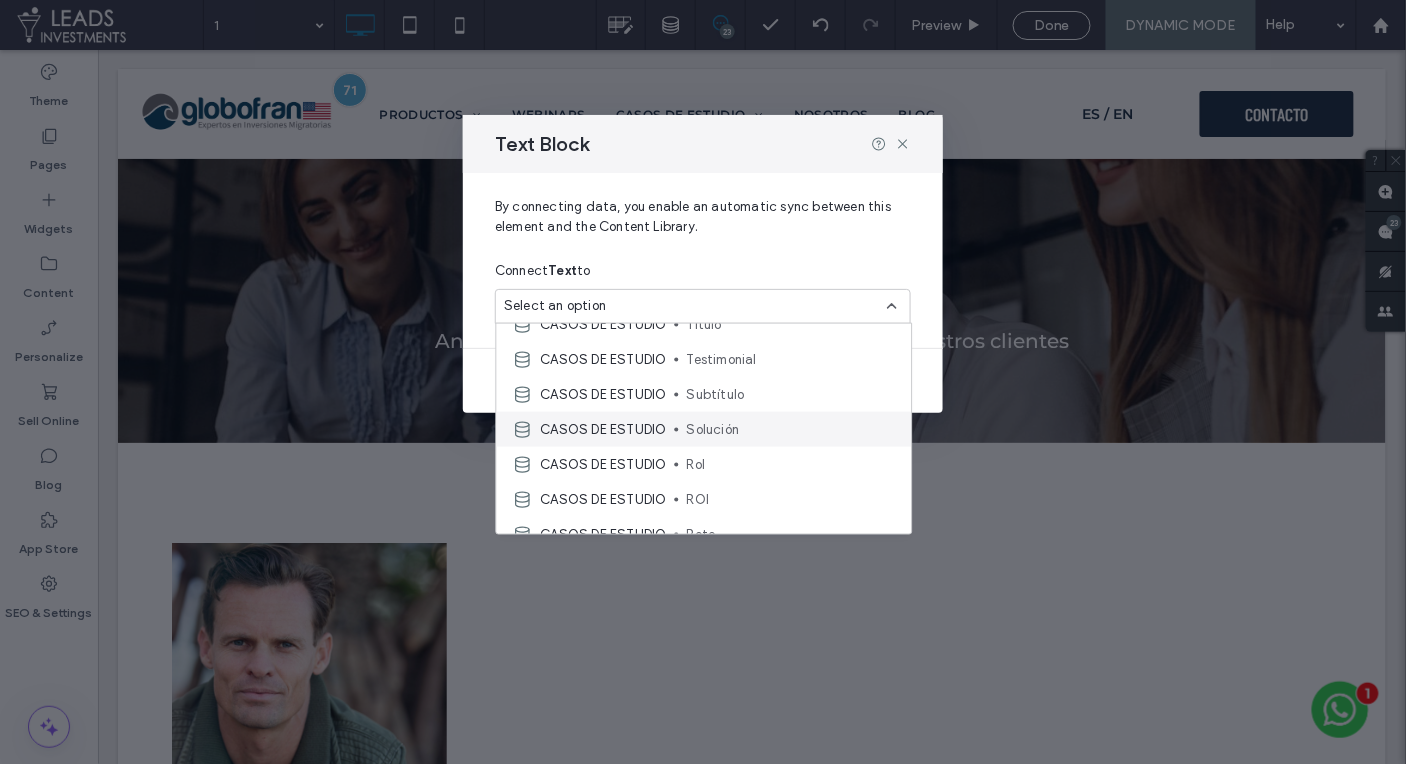 click on "Solución" at bounding box center [791, 429] 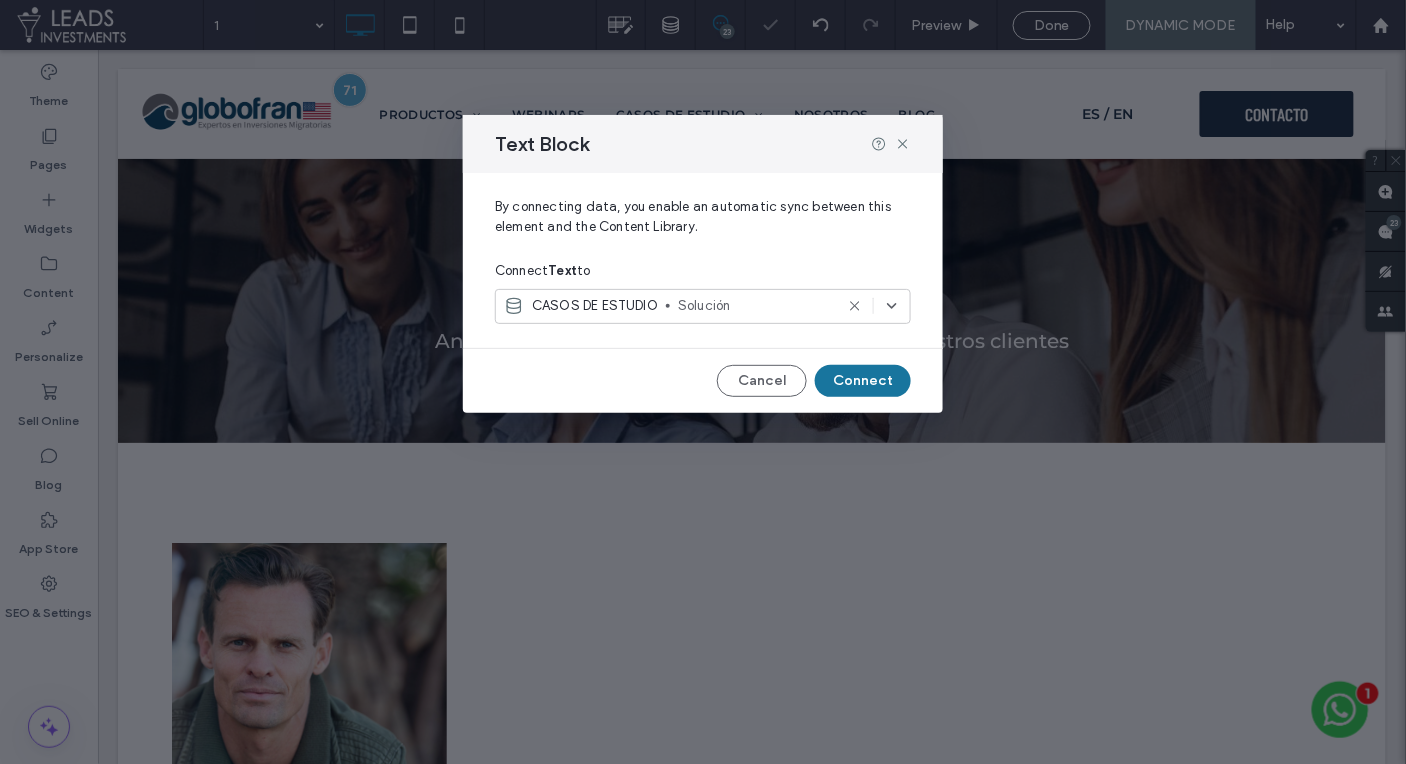 click on "Connect" at bounding box center [863, 381] 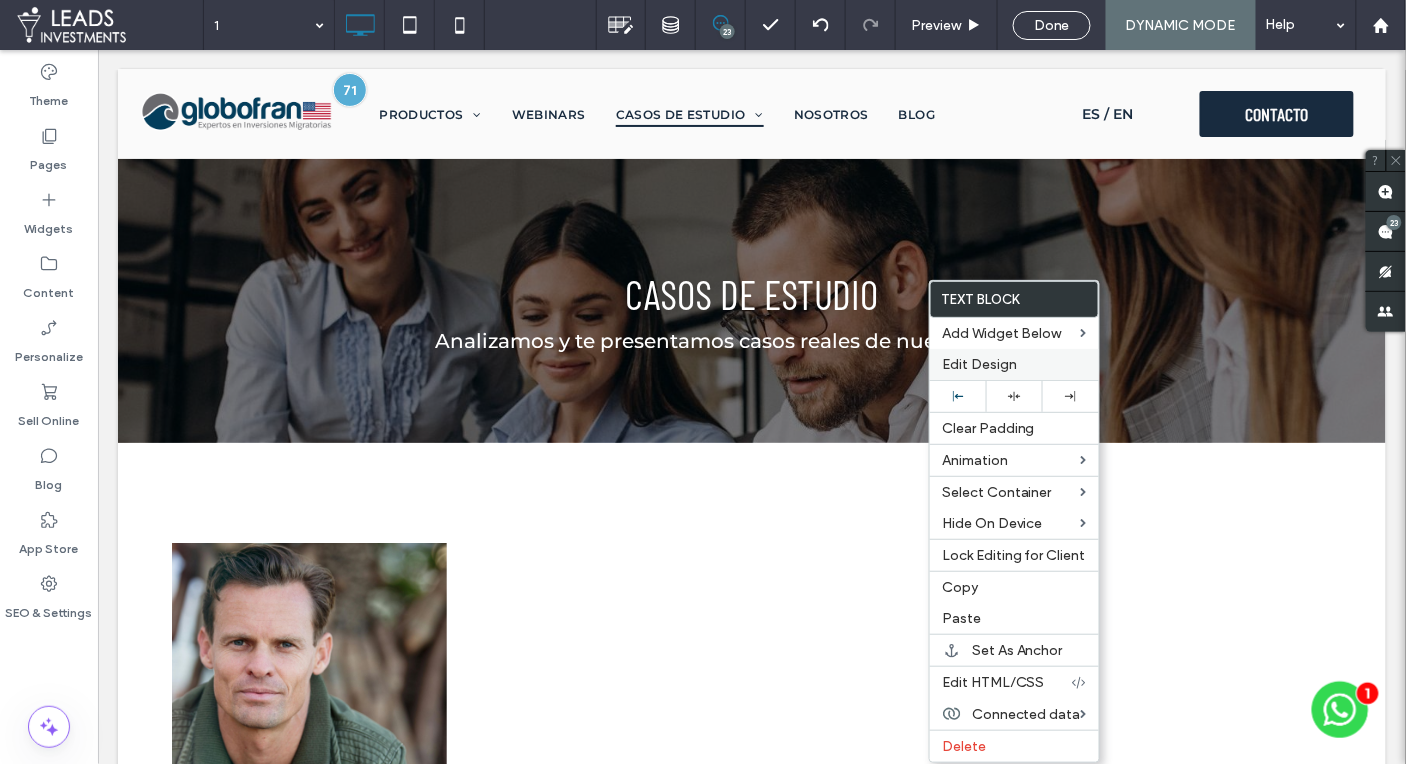 click on "Edit Design" at bounding box center [979, 364] 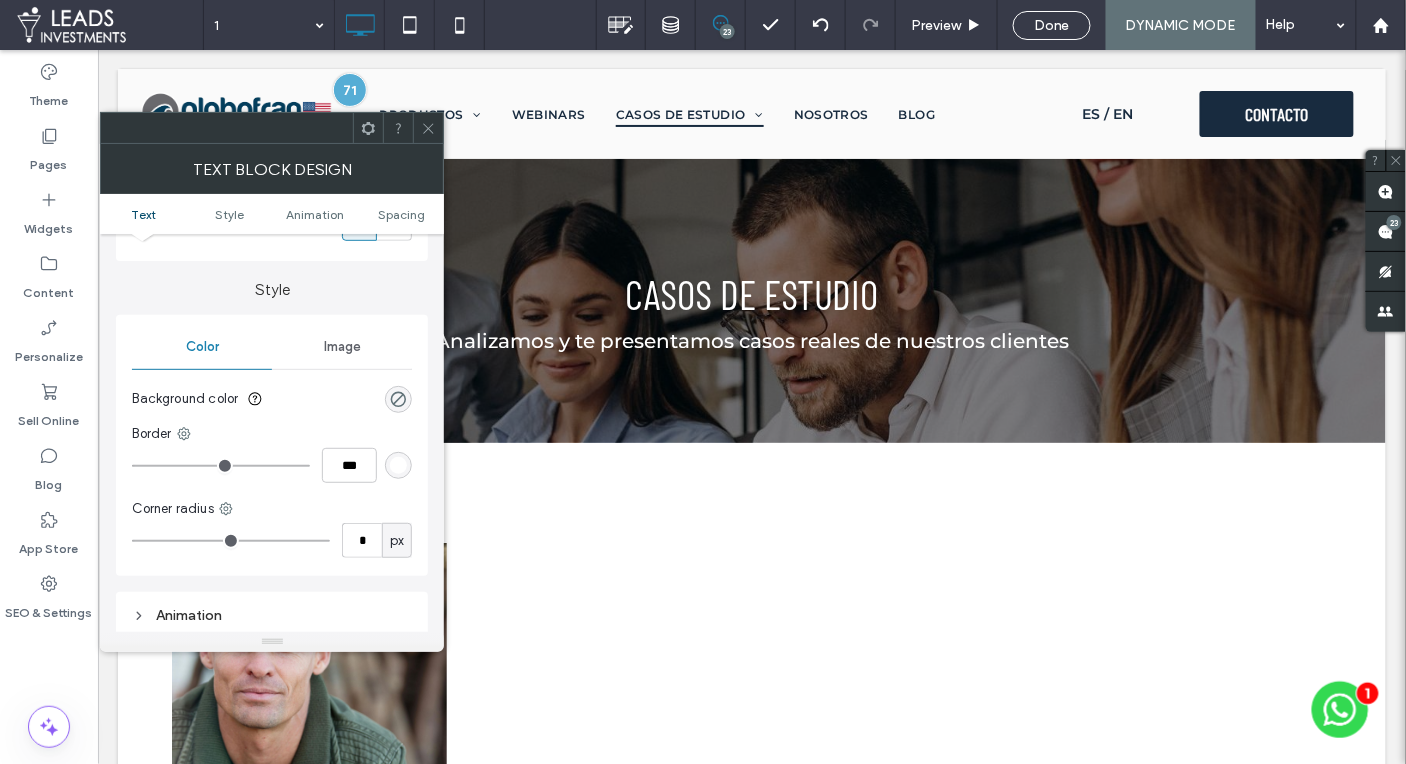 scroll, scrollTop: 420, scrollLeft: 0, axis: vertical 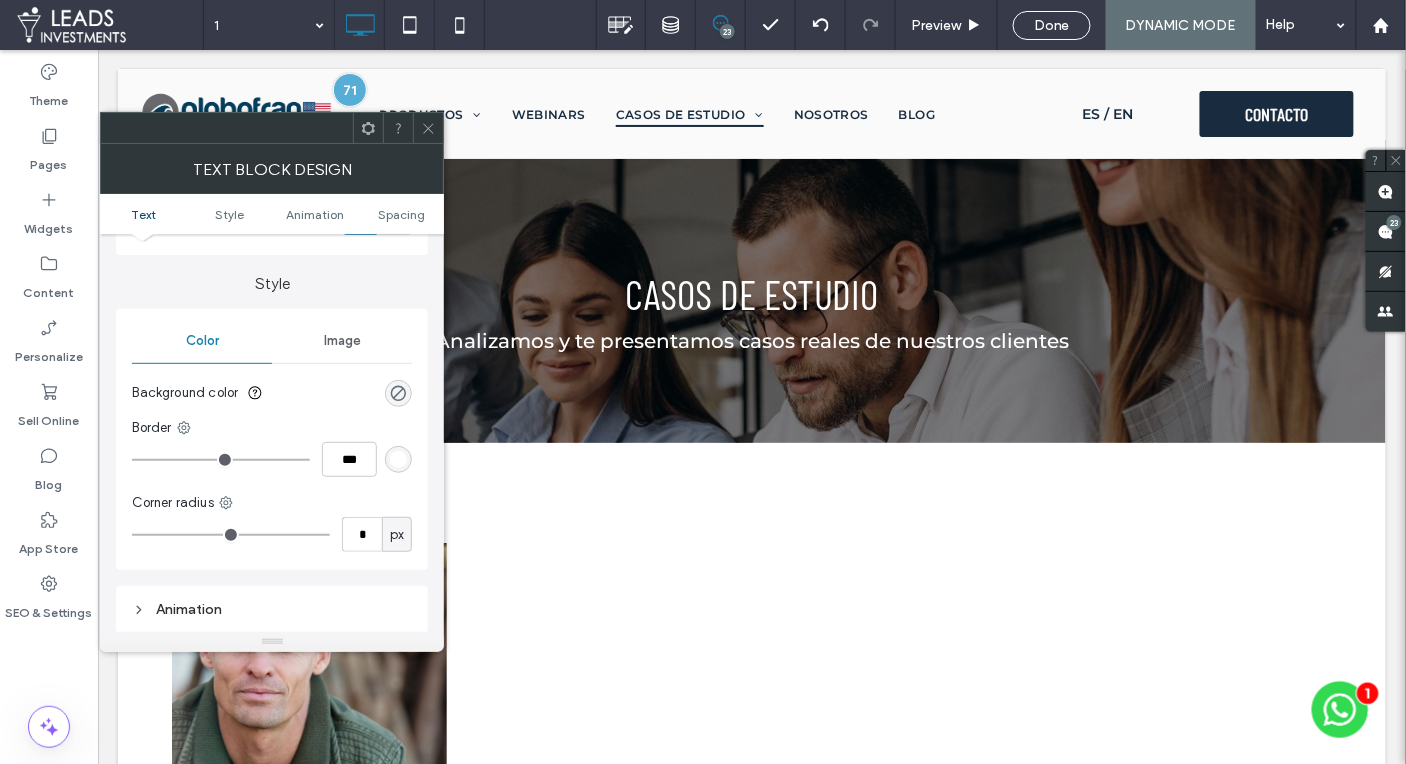 click 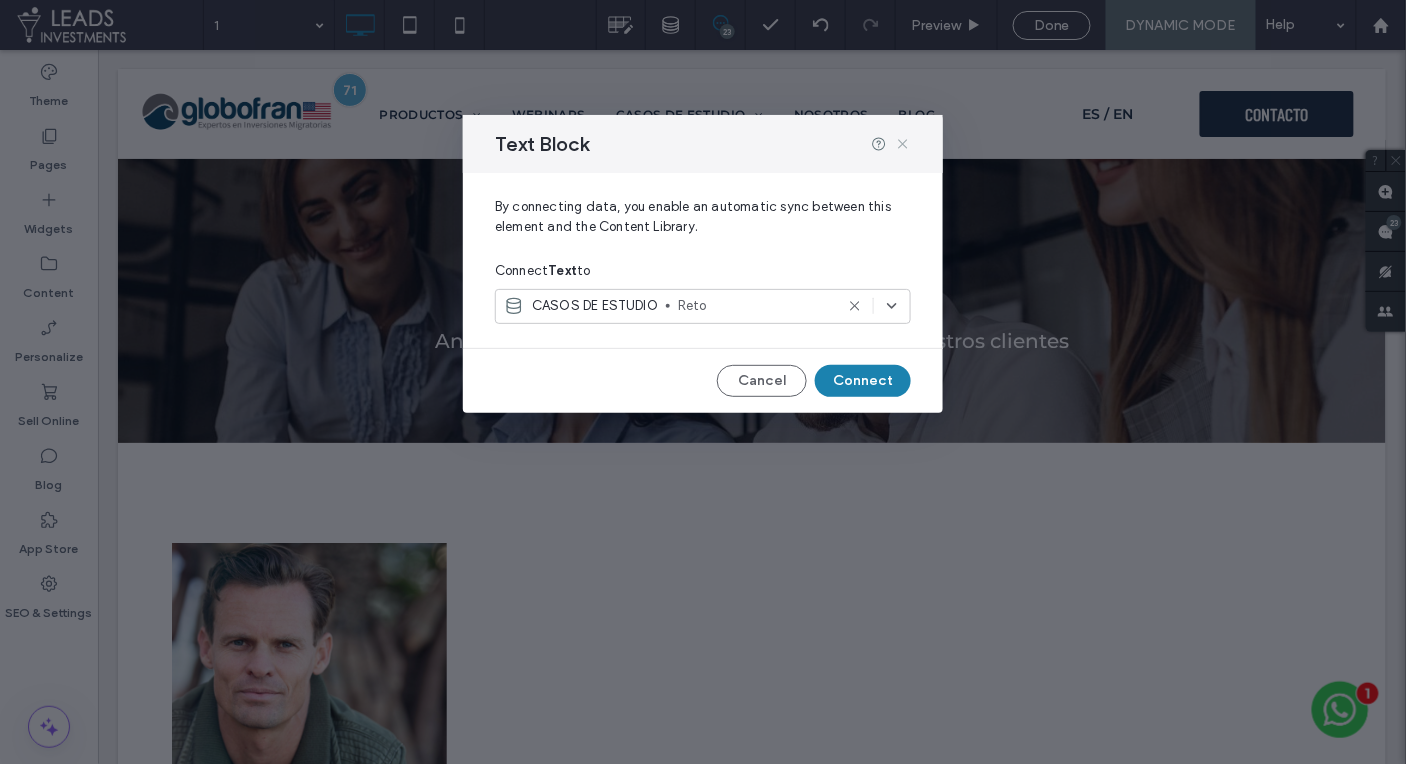 click 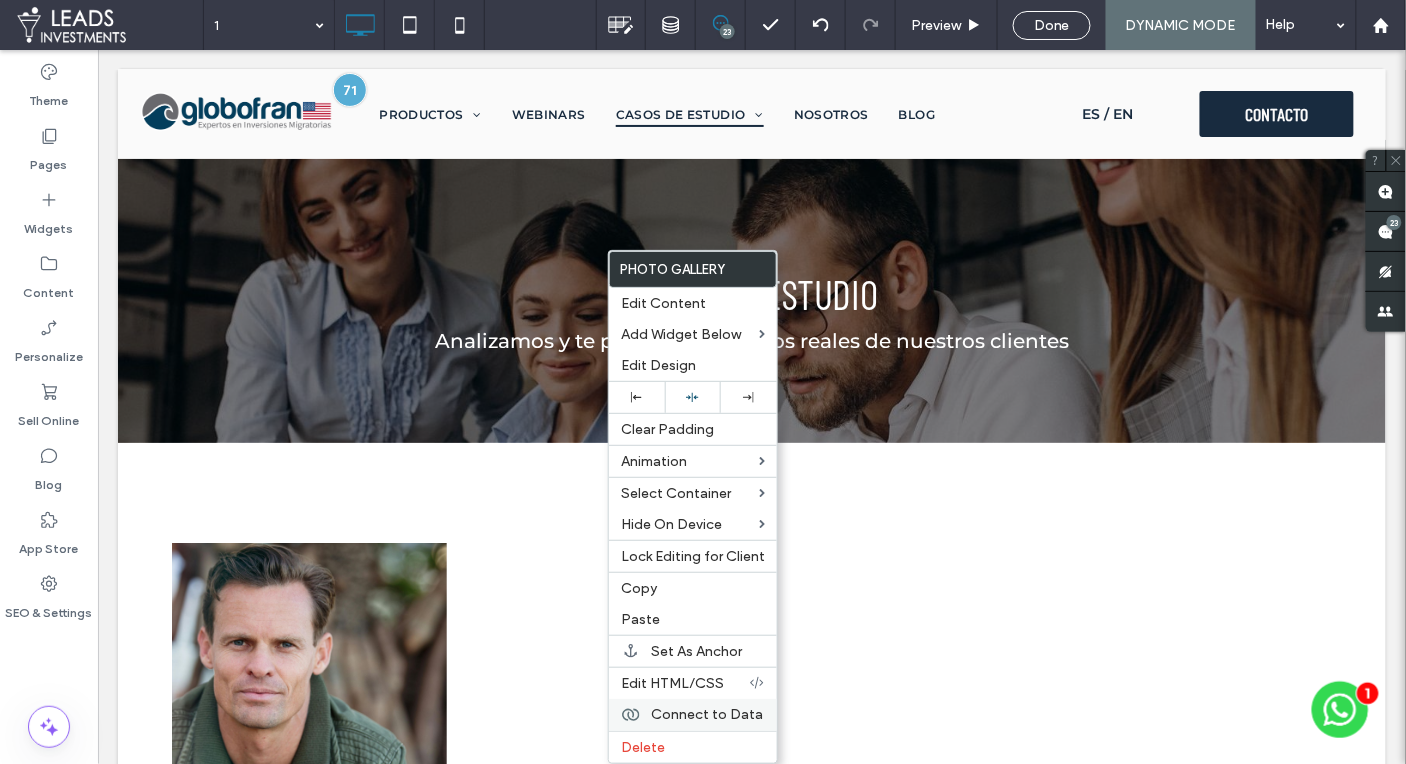 click on "Connect to Data" at bounding box center [707, 714] 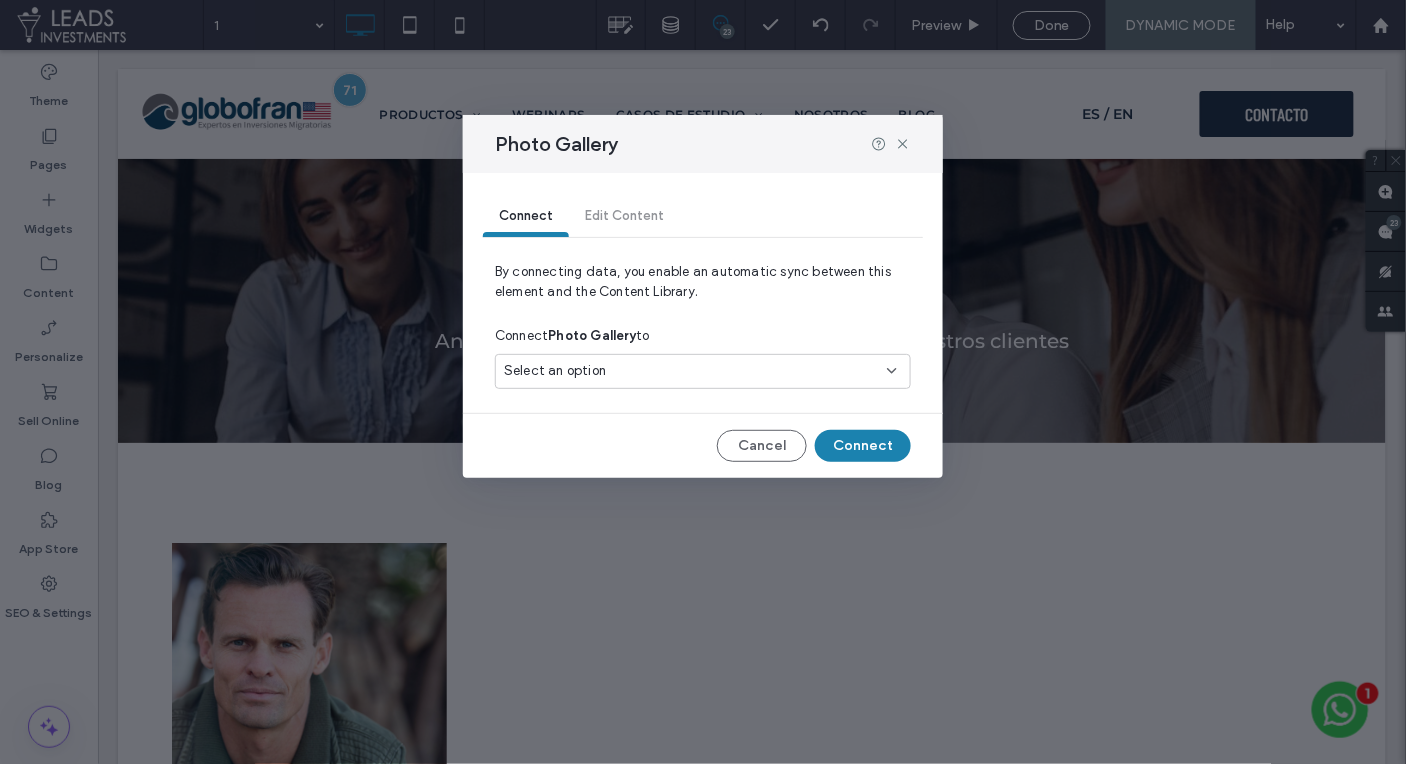 click on "Select an option" at bounding box center (691, 371) 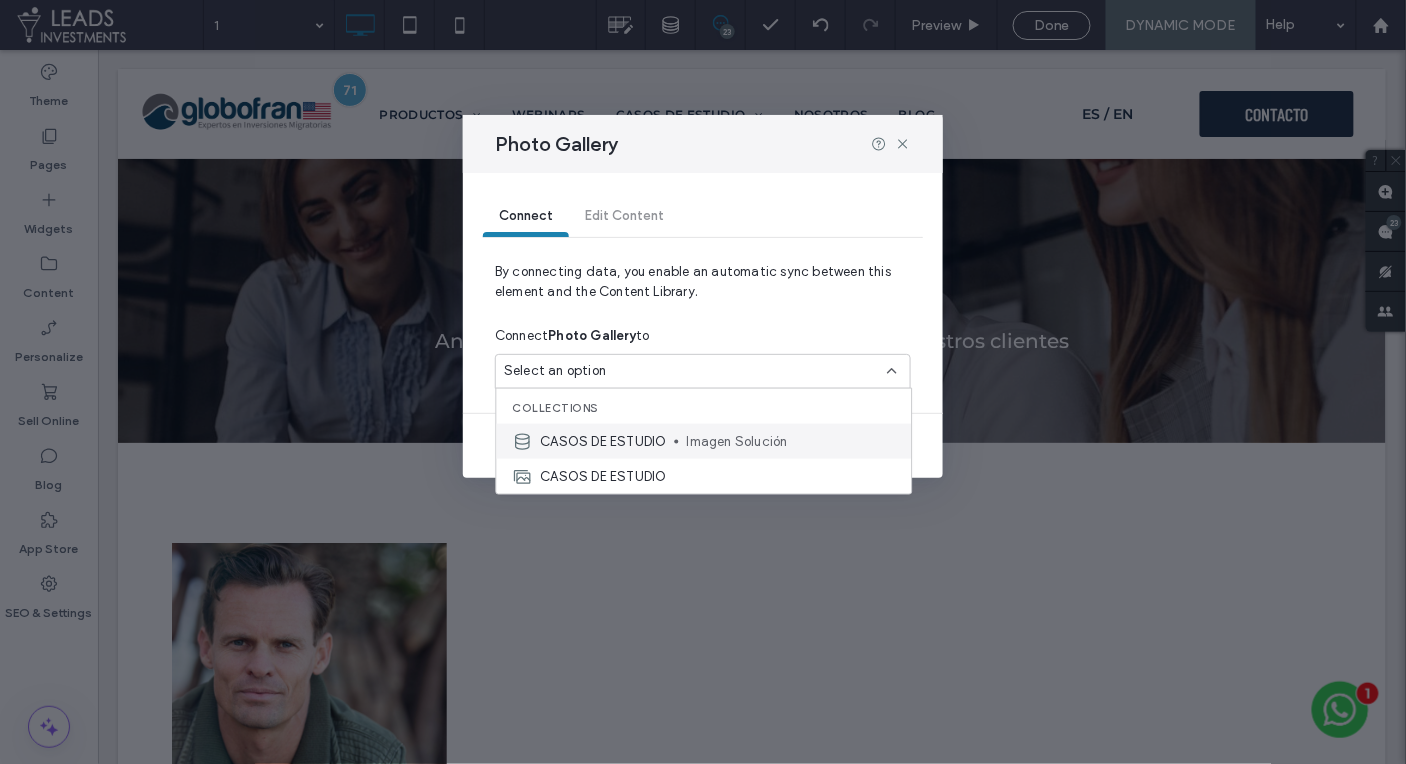 click on "Imagen Solución" at bounding box center (791, 441) 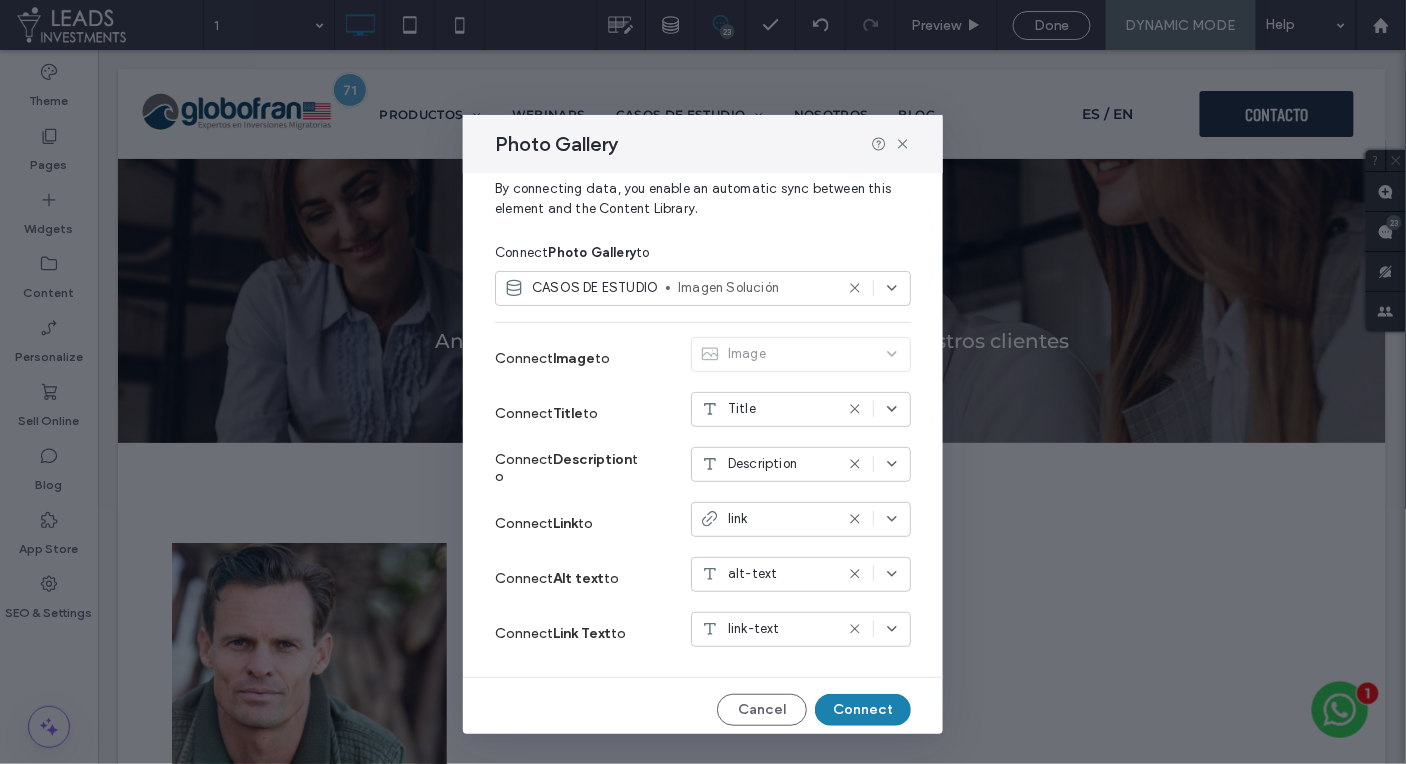 scroll, scrollTop: 89, scrollLeft: 0, axis: vertical 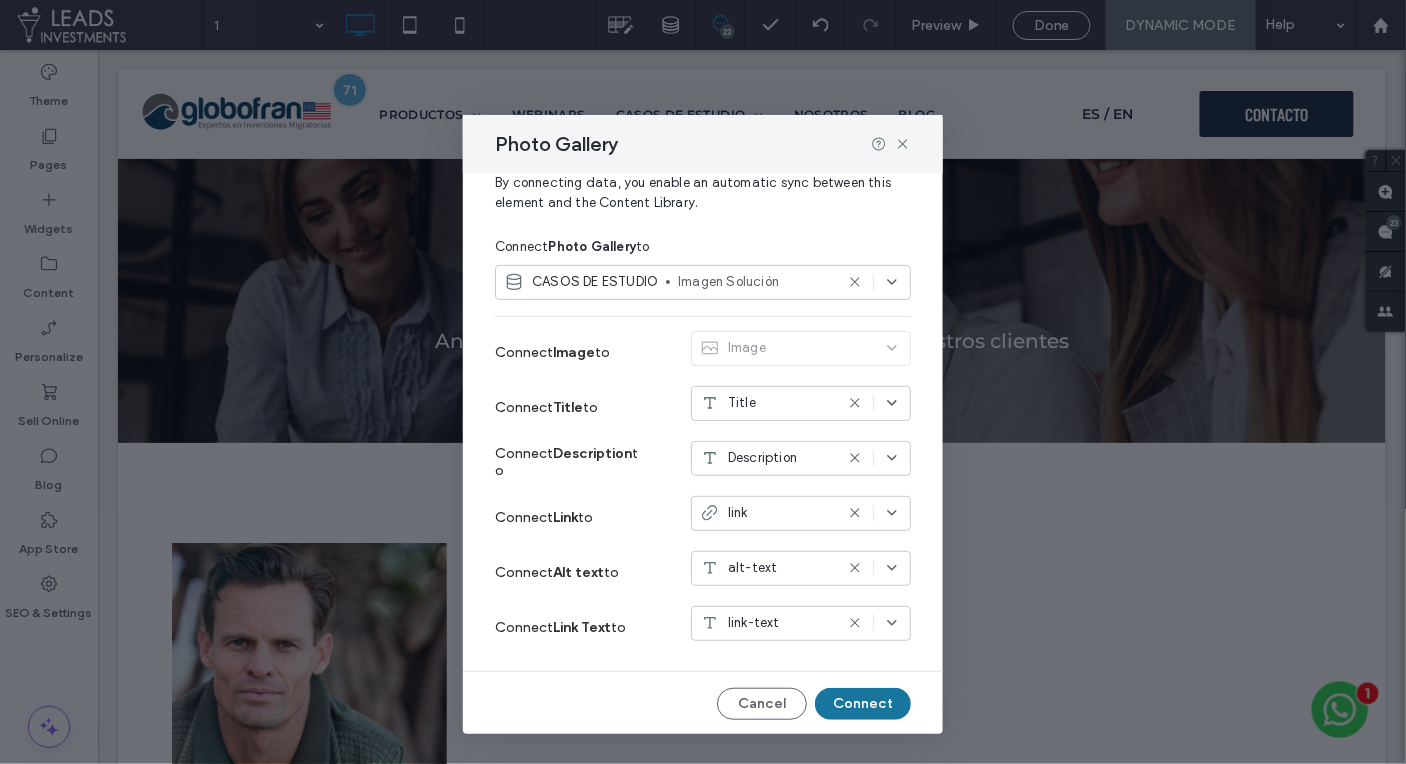 click on "Connect" at bounding box center (863, 704) 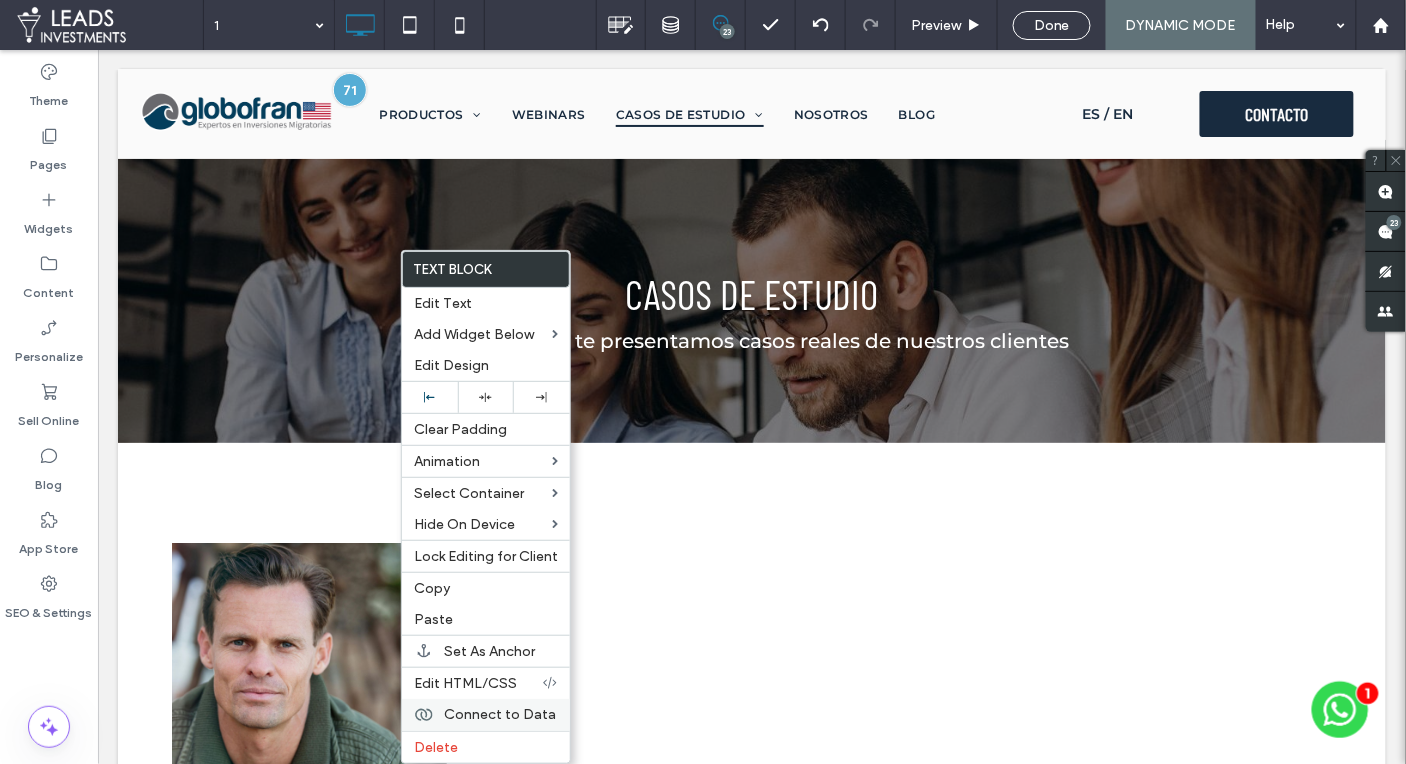 click on "Connect to Data" at bounding box center [500, 714] 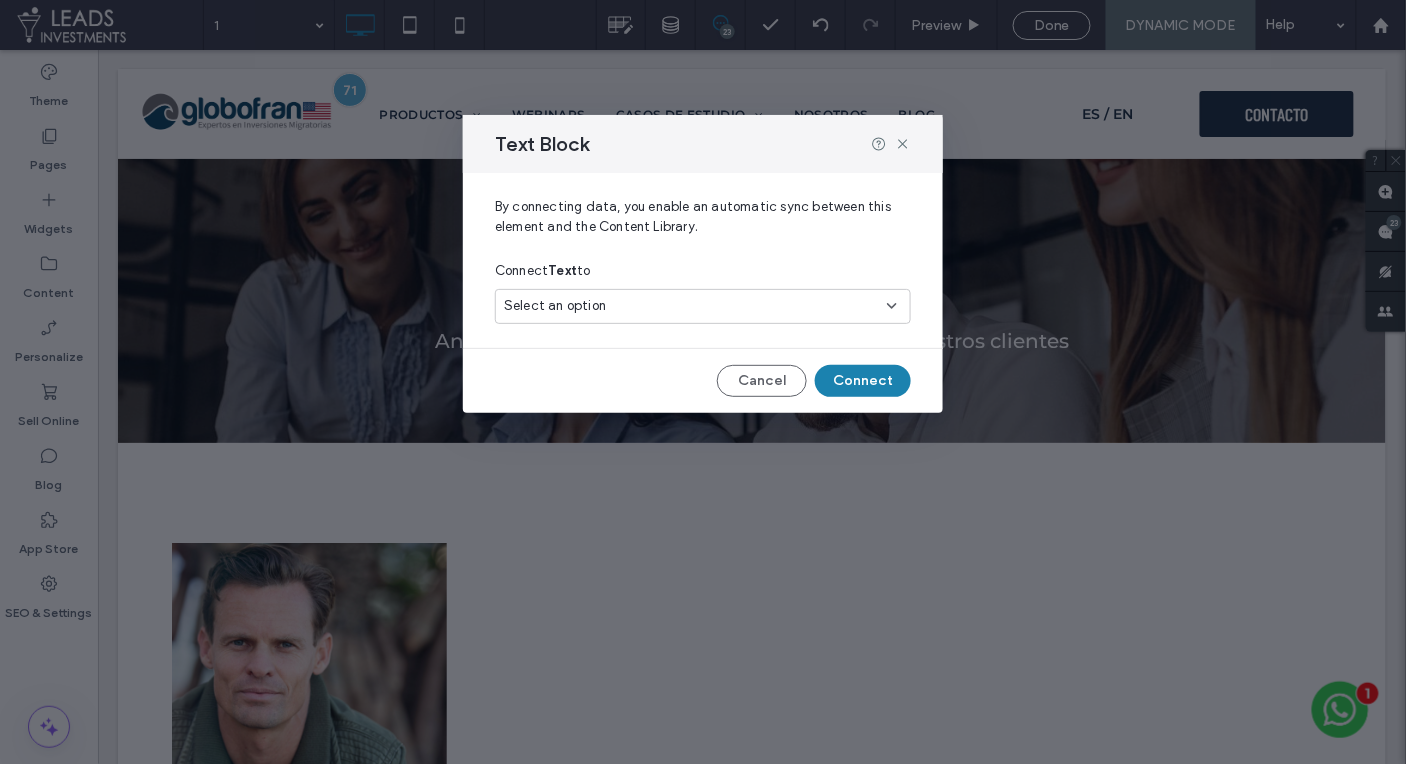 click on "Select an option" at bounding box center [691, 306] 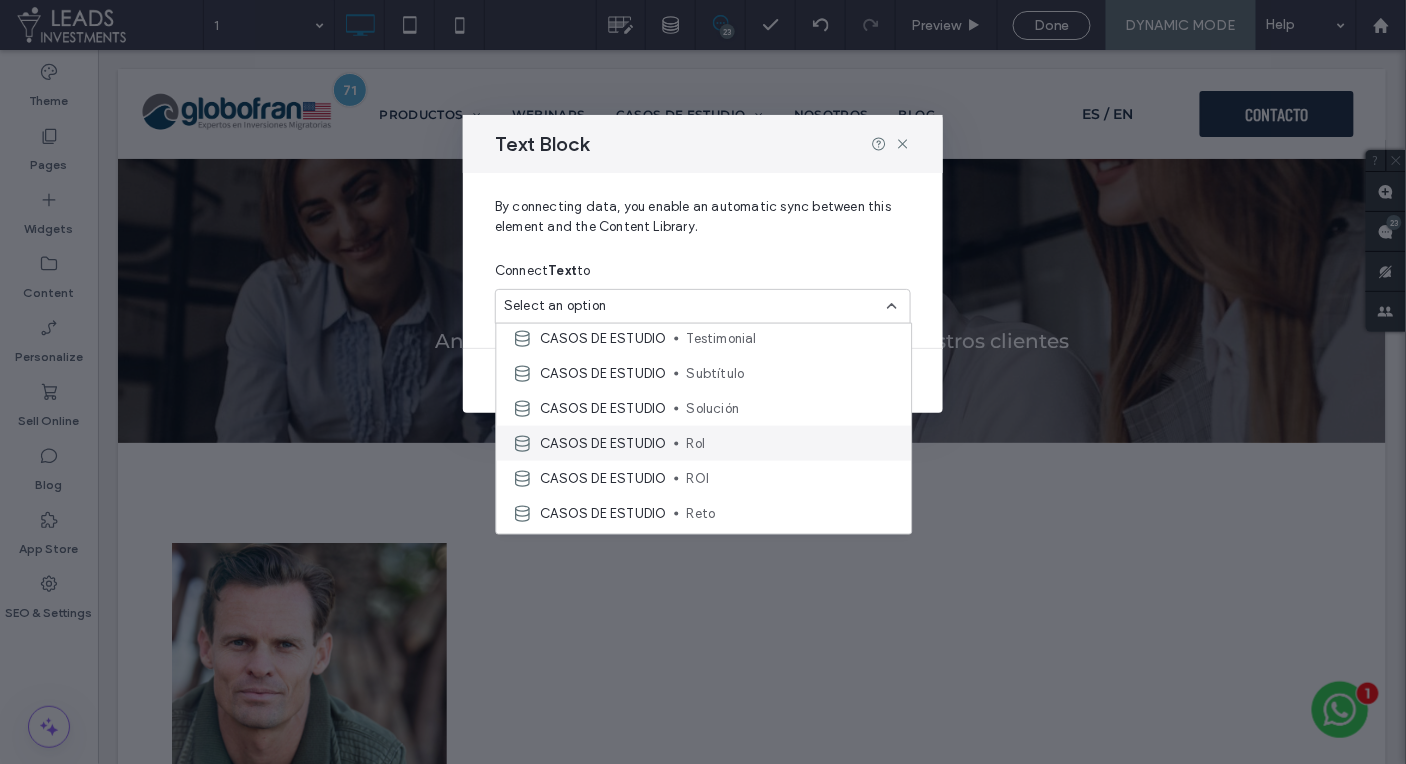 scroll, scrollTop: 110, scrollLeft: 0, axis: vertical 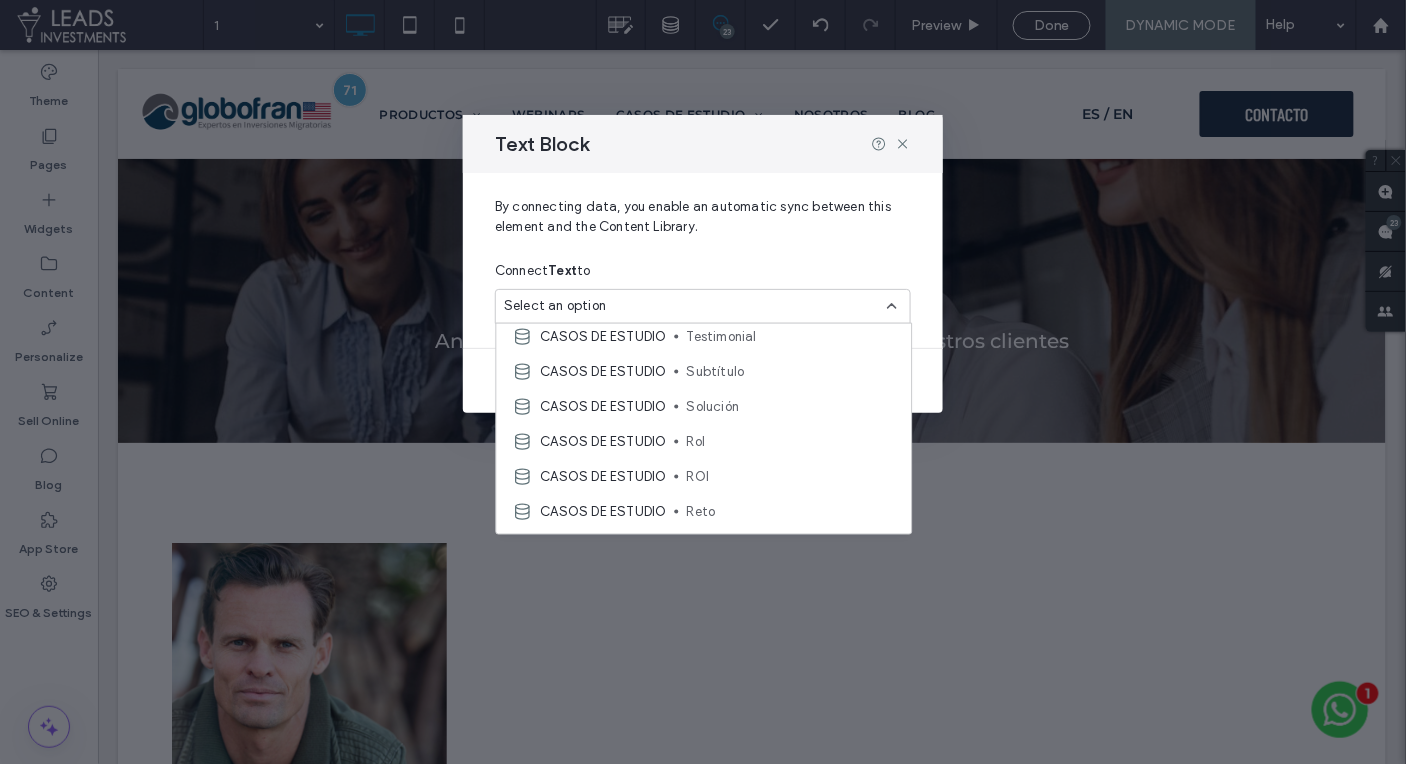 click on "CASOS DE ESTUDIO" at bounding box center [604, 441] 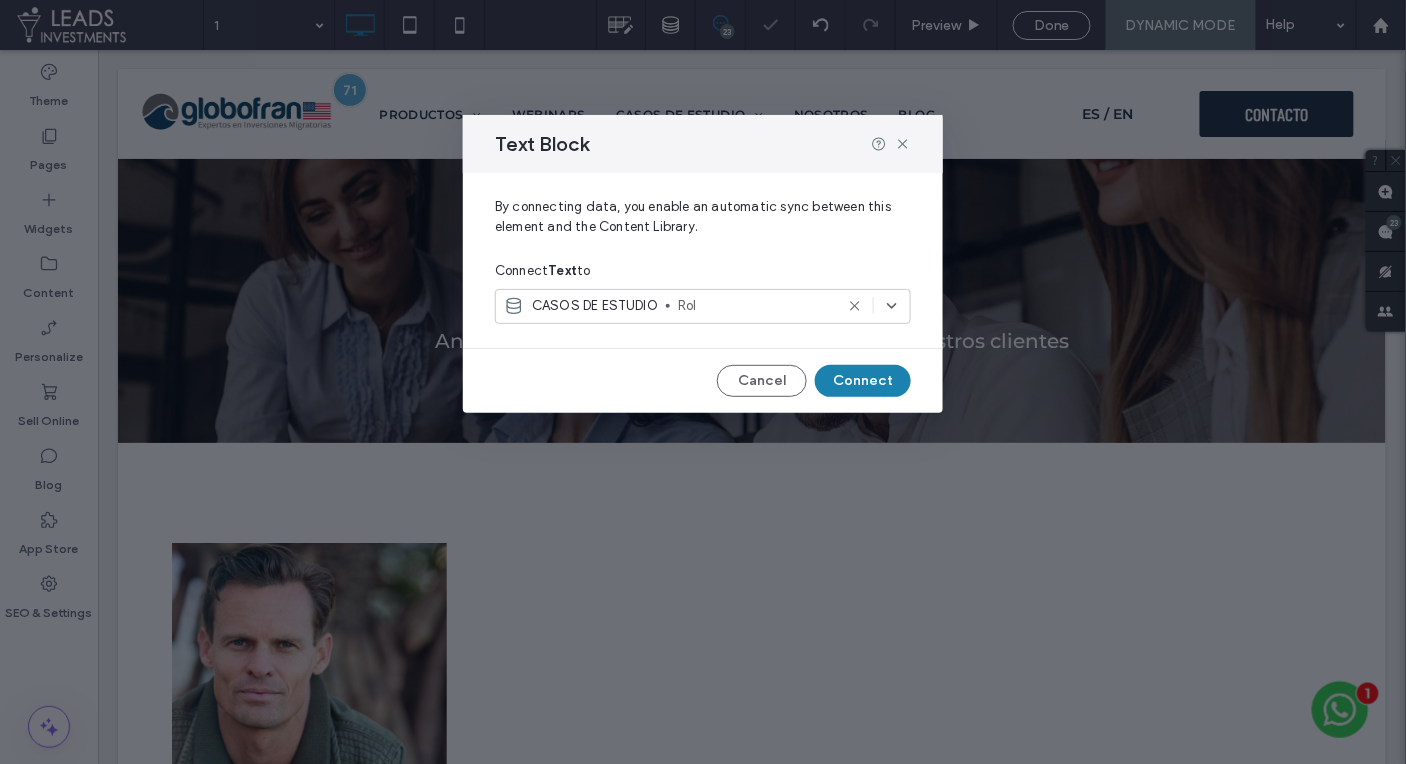 click on "Rol" at bounding box center [755, 306] 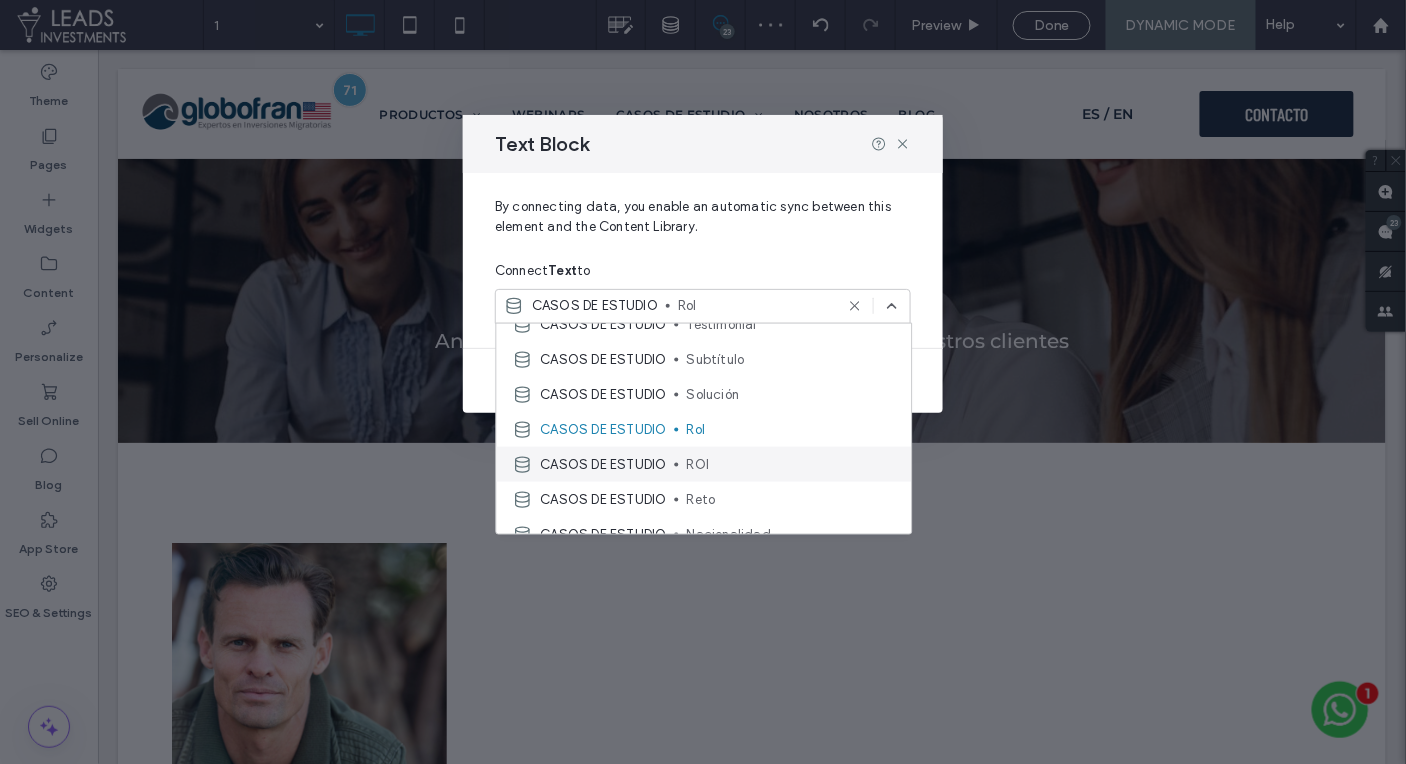 scroll, scrollTop: 127, scrollLeft: 0, axis: vertical 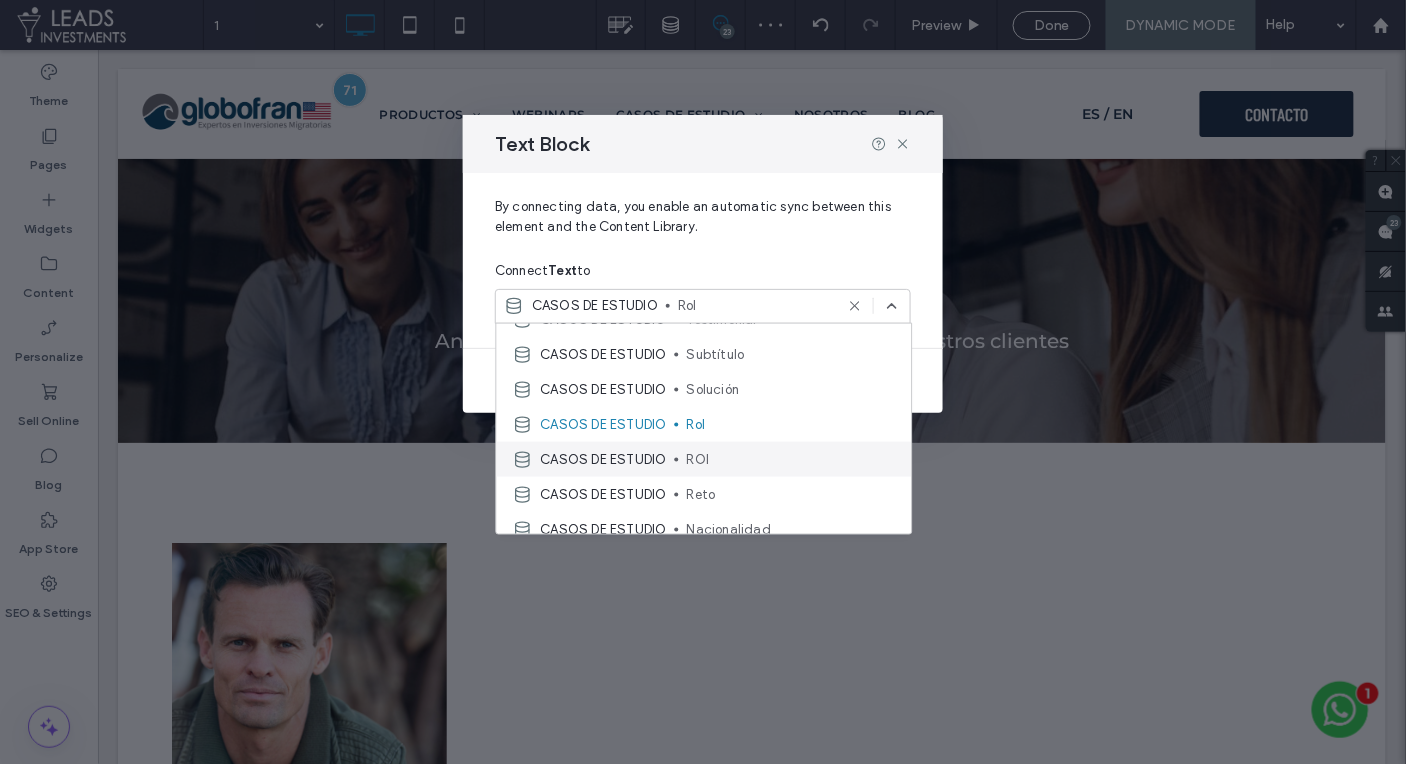 click on "ROI" at bounding box center [791, 459] 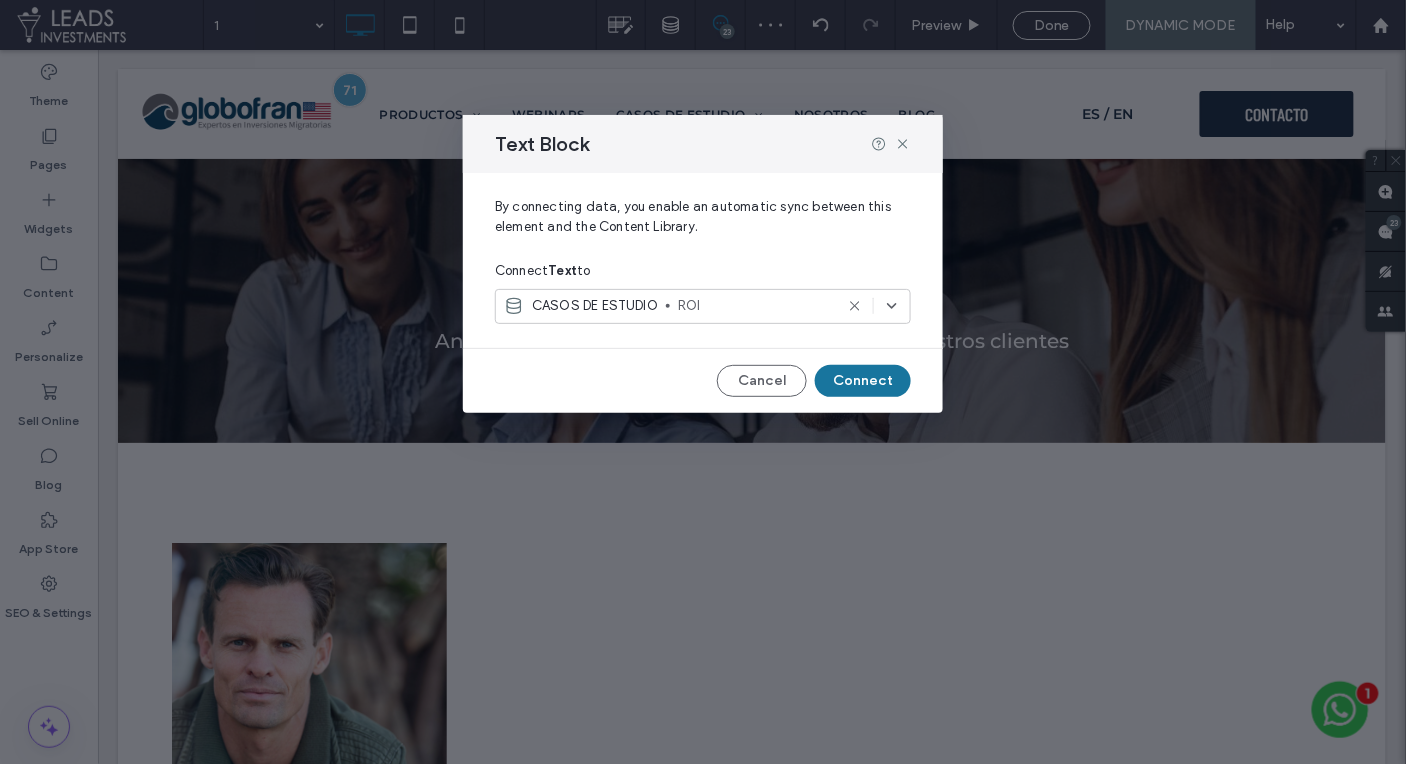 click on "Connect" at bounding box center (863, 381) 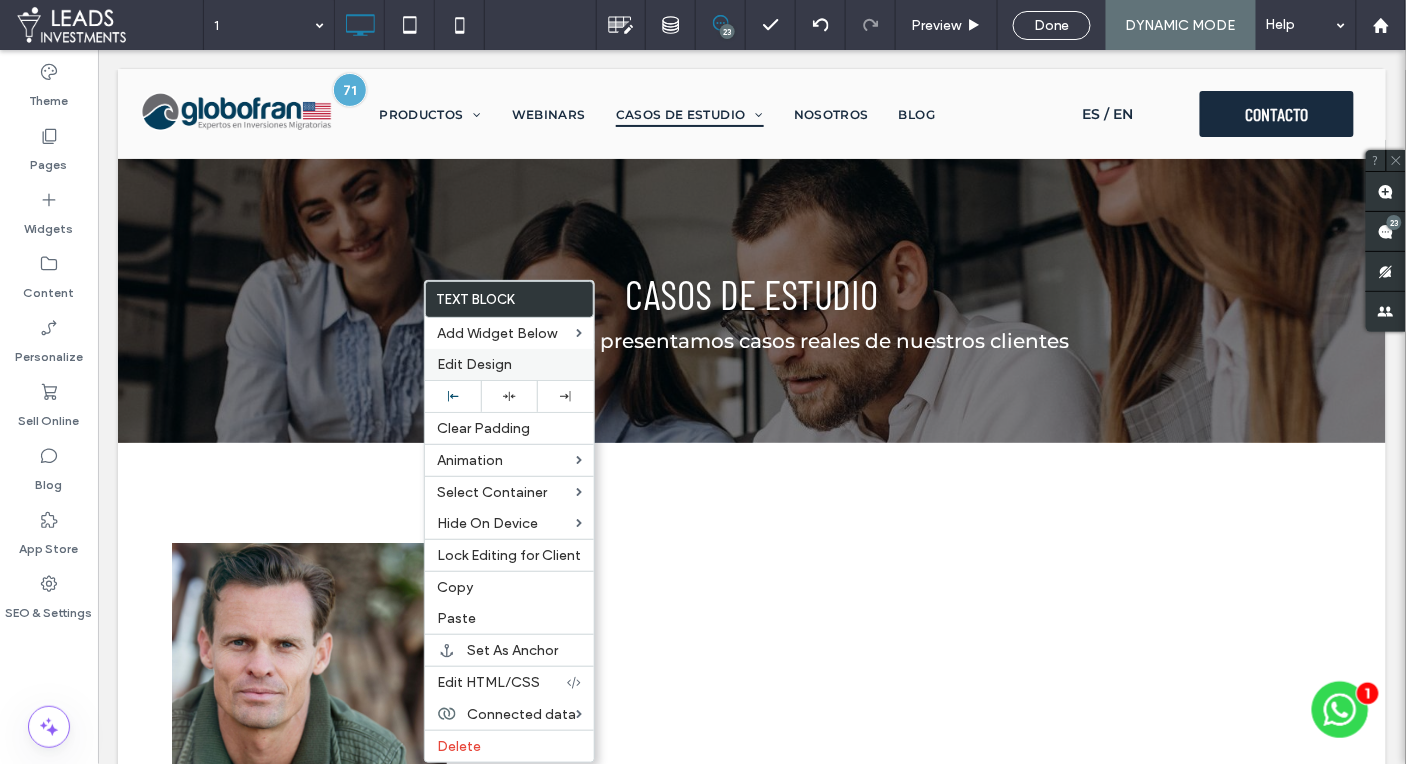 click on "Edit Design" at bounding box center (474, 364) 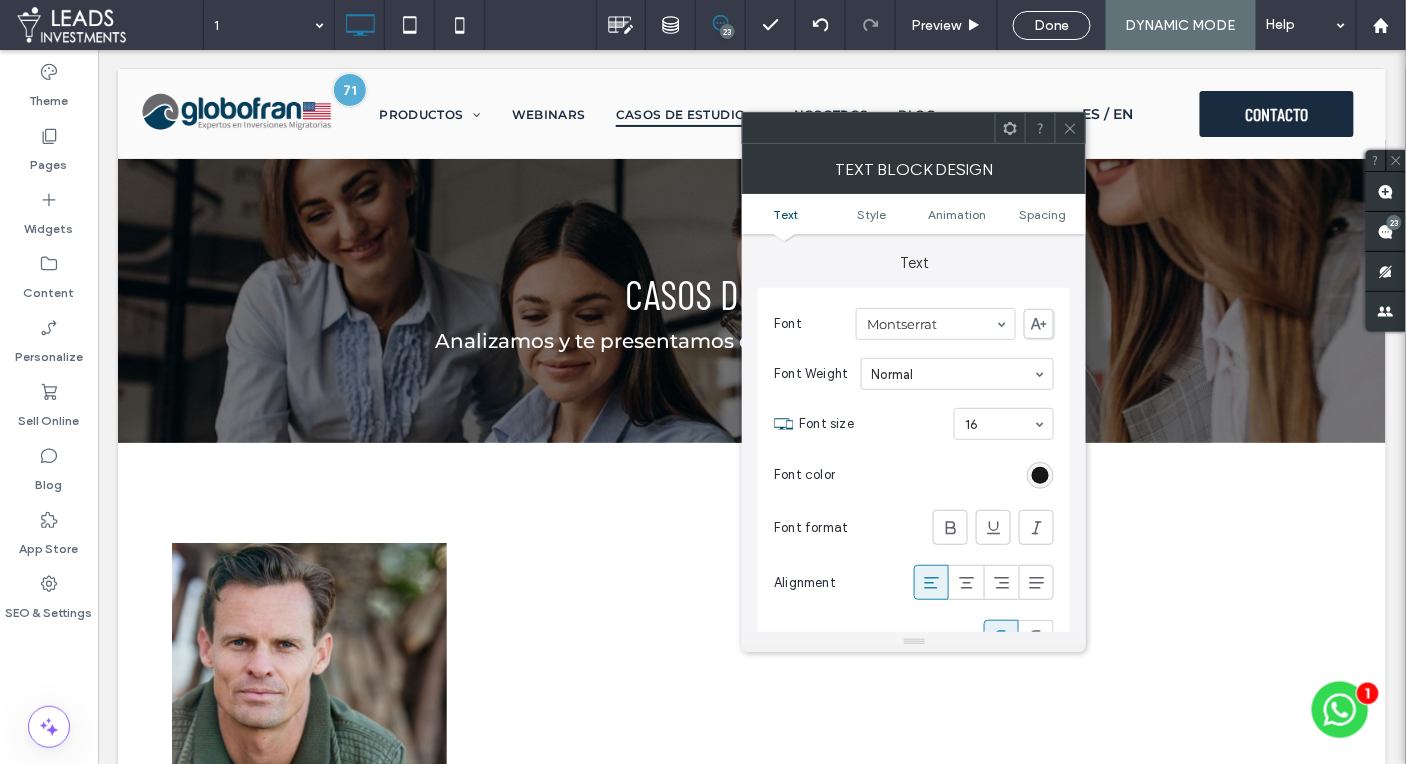 drag, startPoint x: 1074, startPoint y: 124, endPoint x: 1027, endPoint y: 381, distance: 261.26233 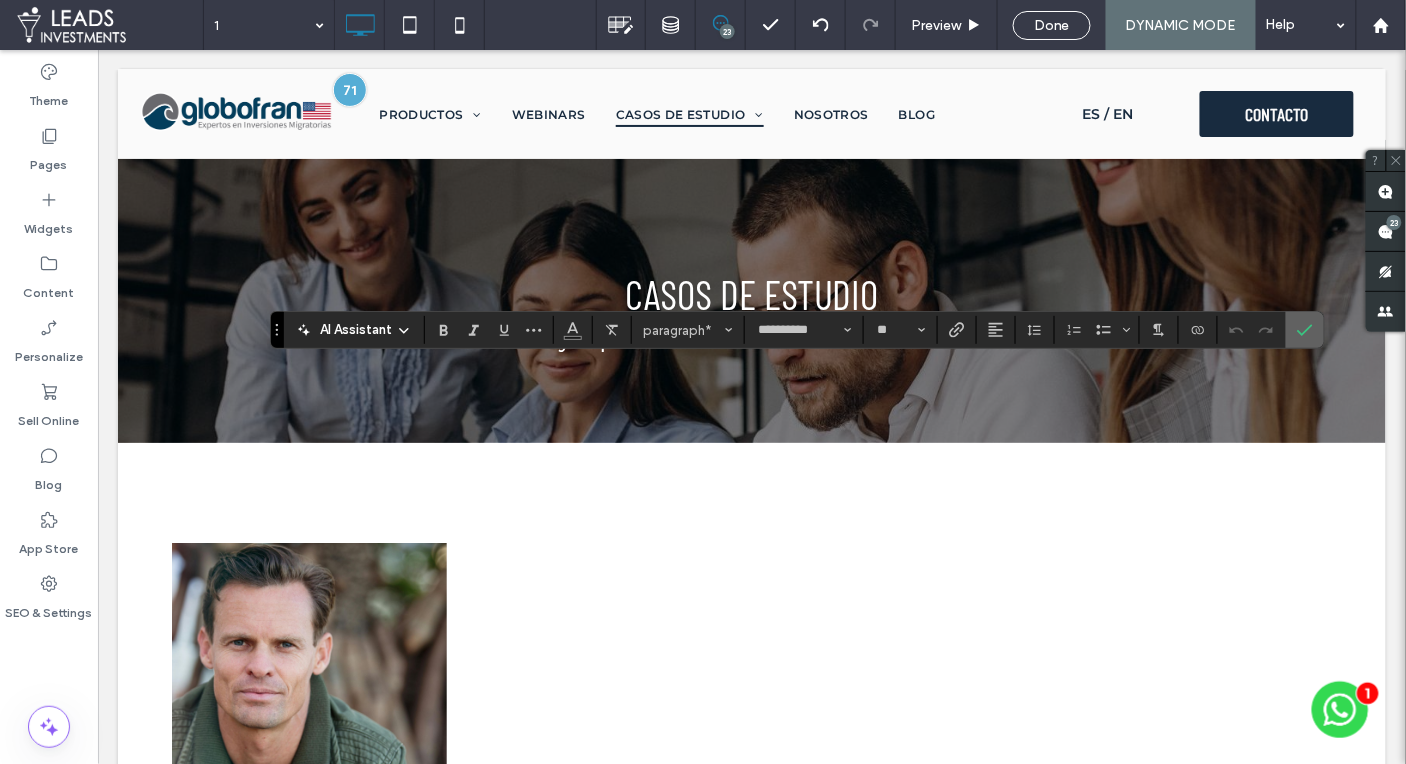 click at bounding box center [1305, 330] 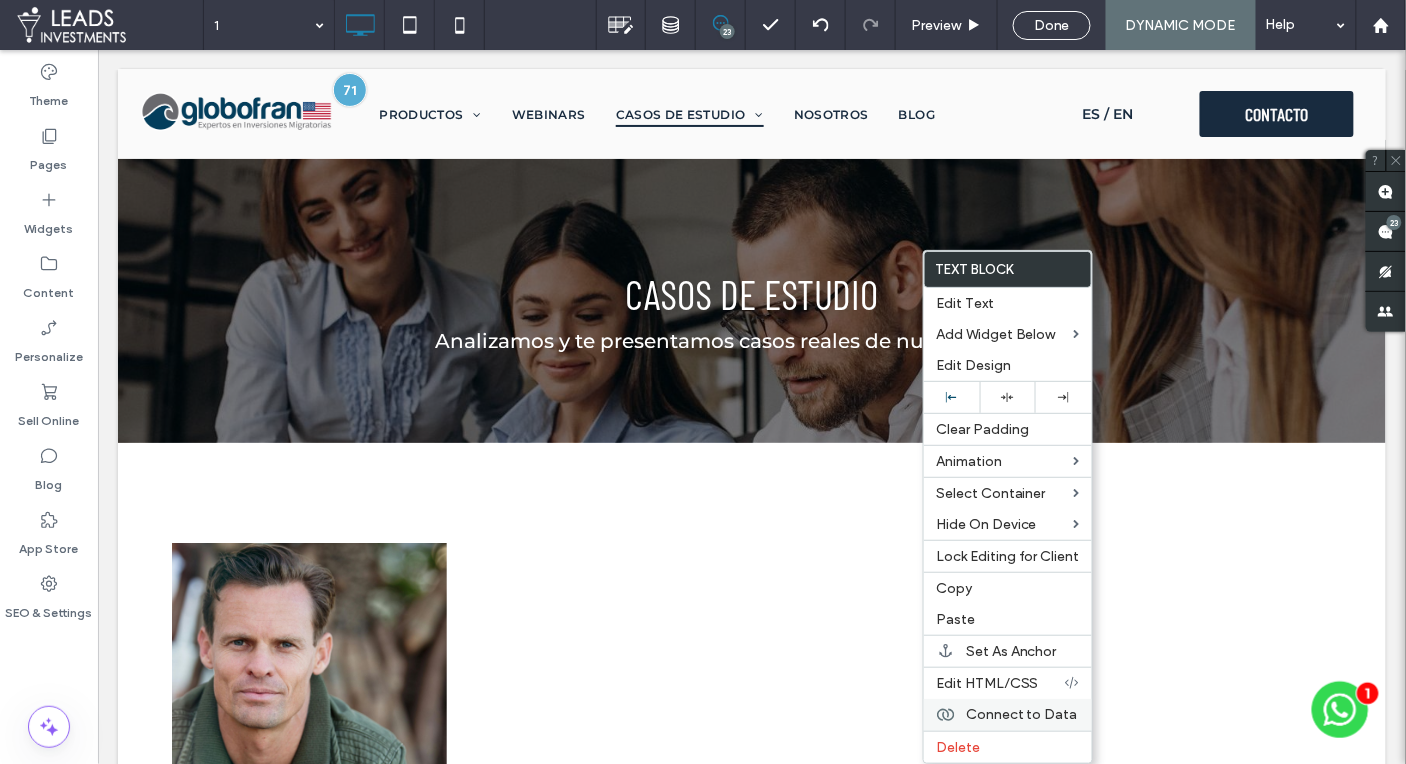 click on "Connect to Data" at bounding box center (1022, 714) 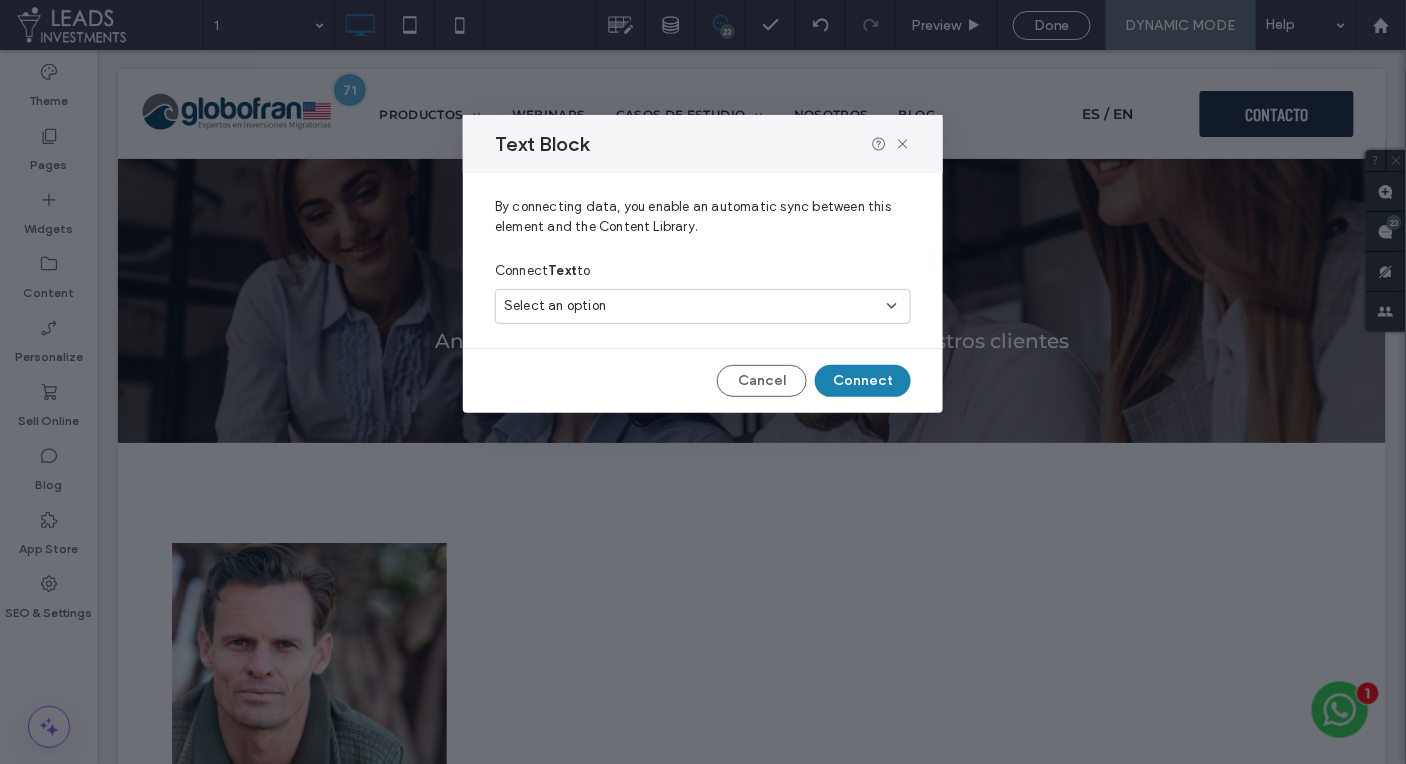 click on "Select an option" at bounding box center (691, 306) 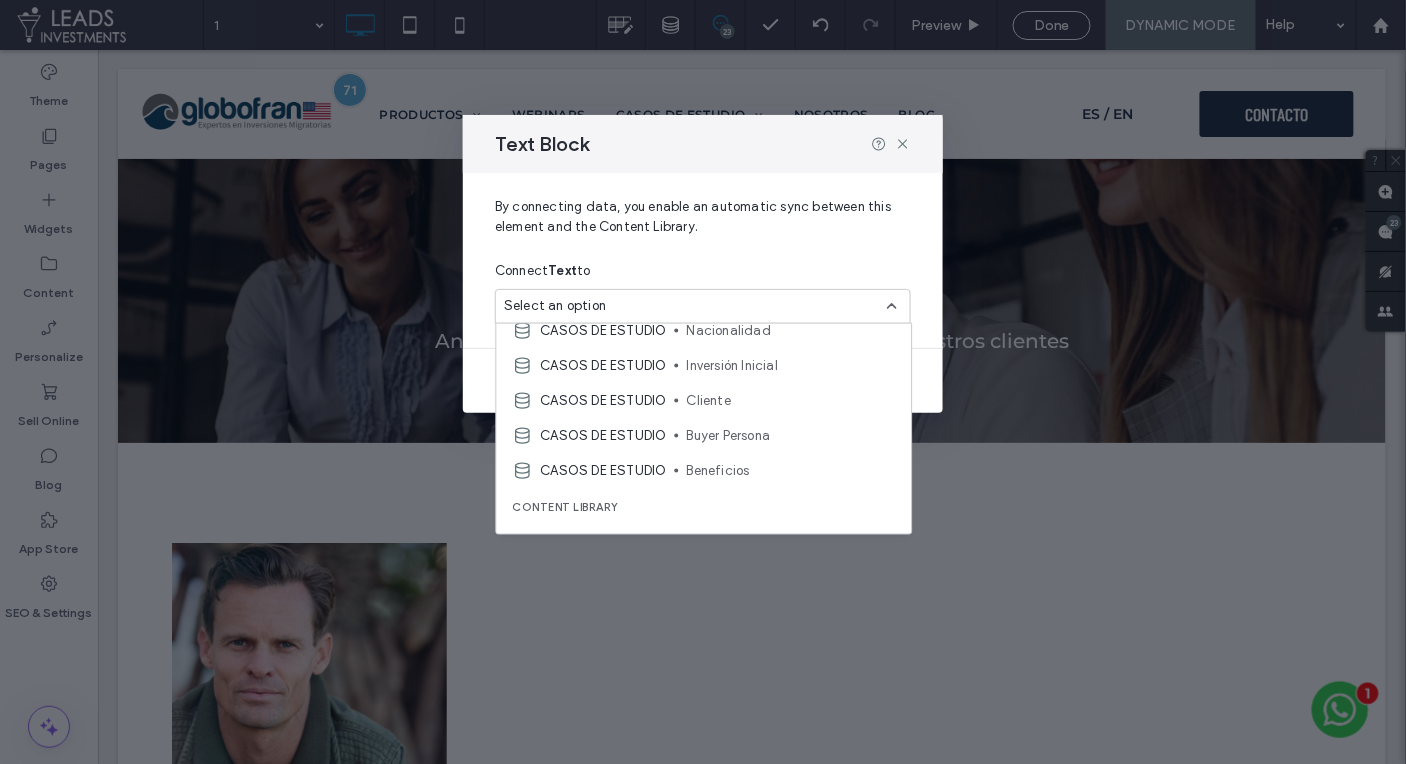 scroll, scrollTop: 336, scrollLeft: 0, axis: vertical 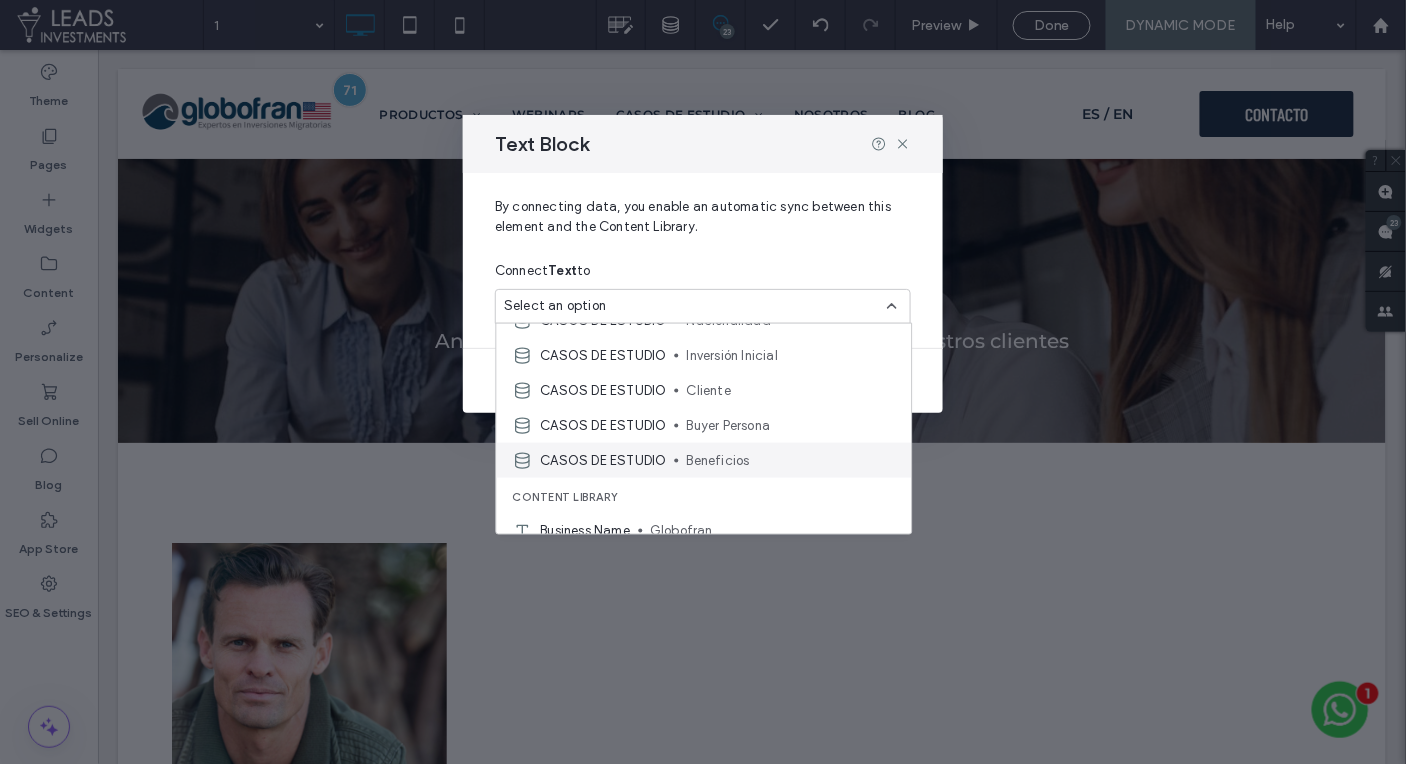 click on "CASOS DE ESTUDIO" at bounding box center [604, 460] 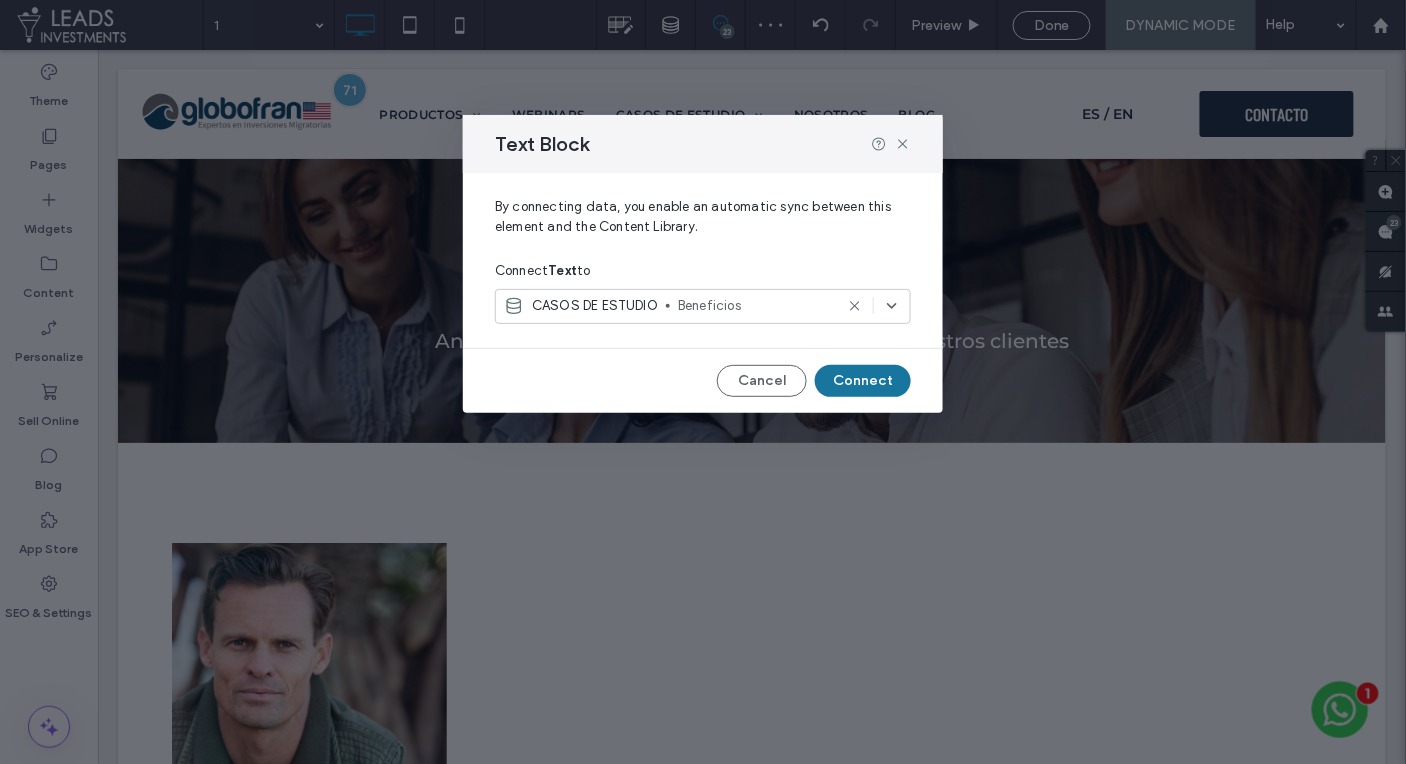 click on "Connect" at bounding box center [863, 381] 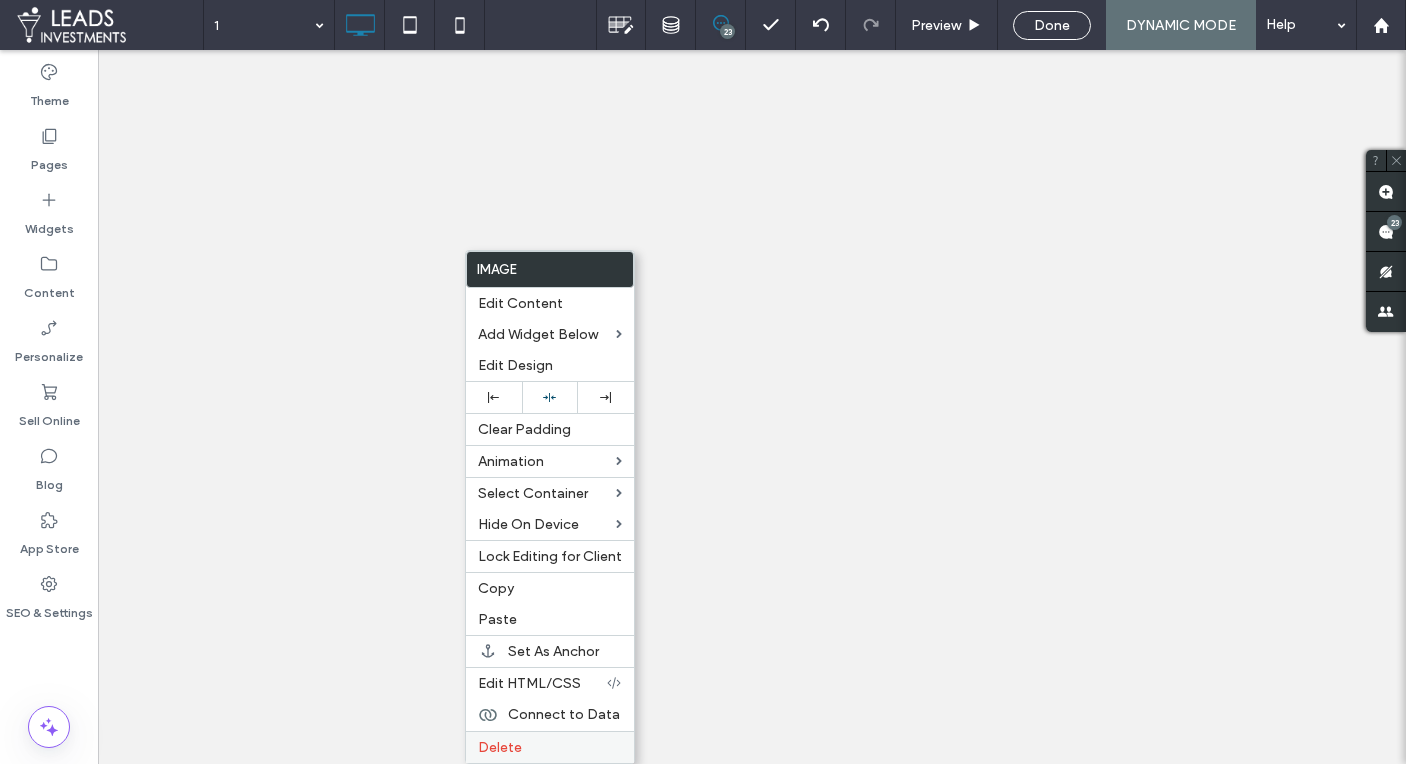 scroll, scrollTop: 0, scrollLeft: 0, axis: both 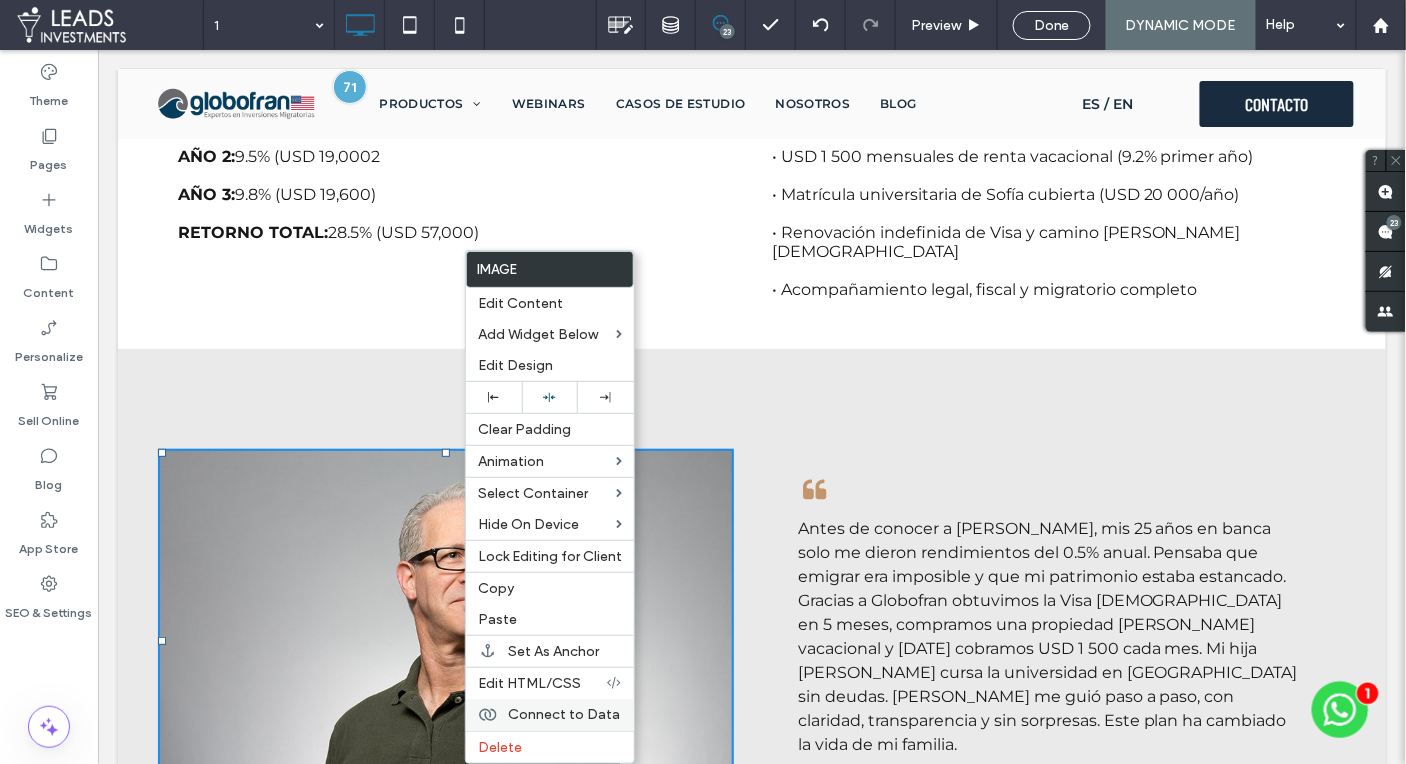 click on "Connect to Data" at bounding box center [564, 714] 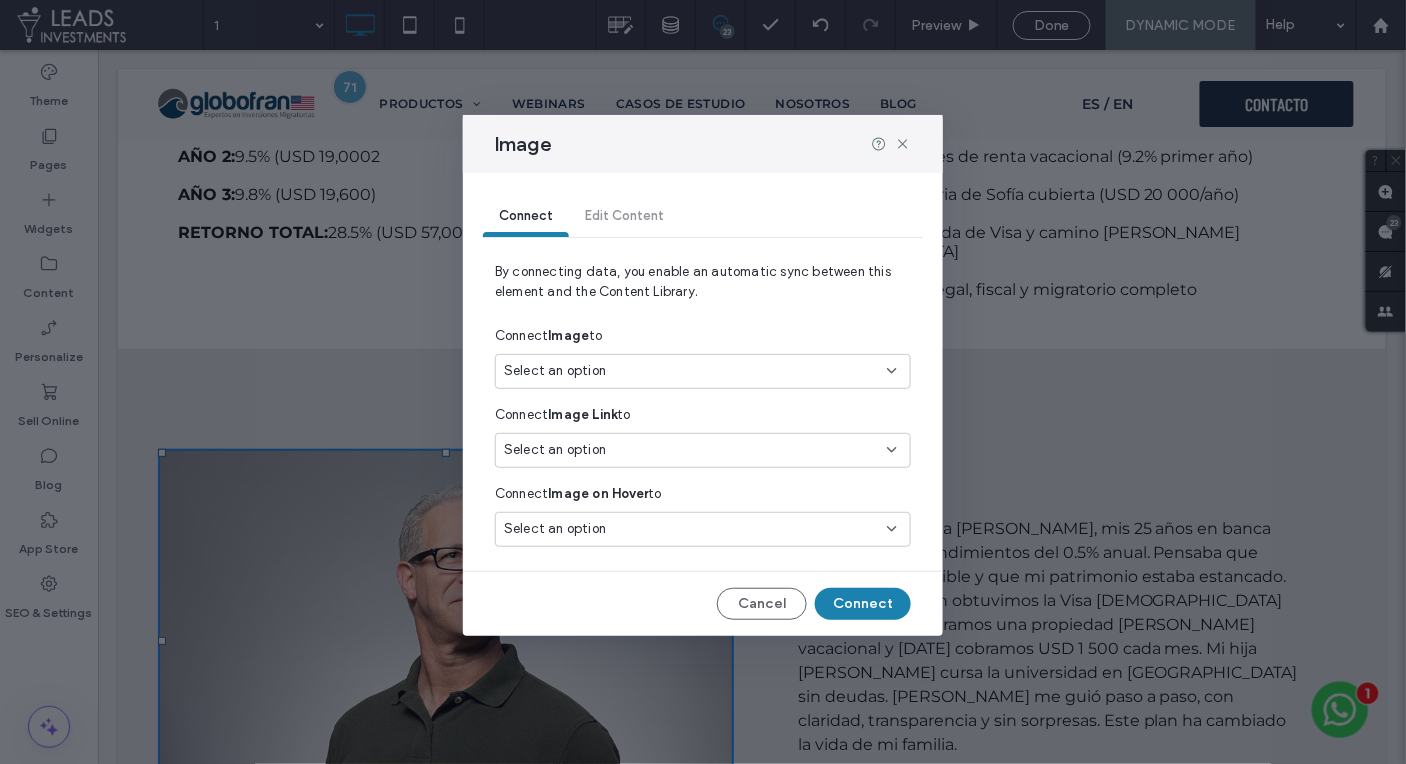 scroll, scrollTop: 2148, scrollLeft: 0, axis: vertical 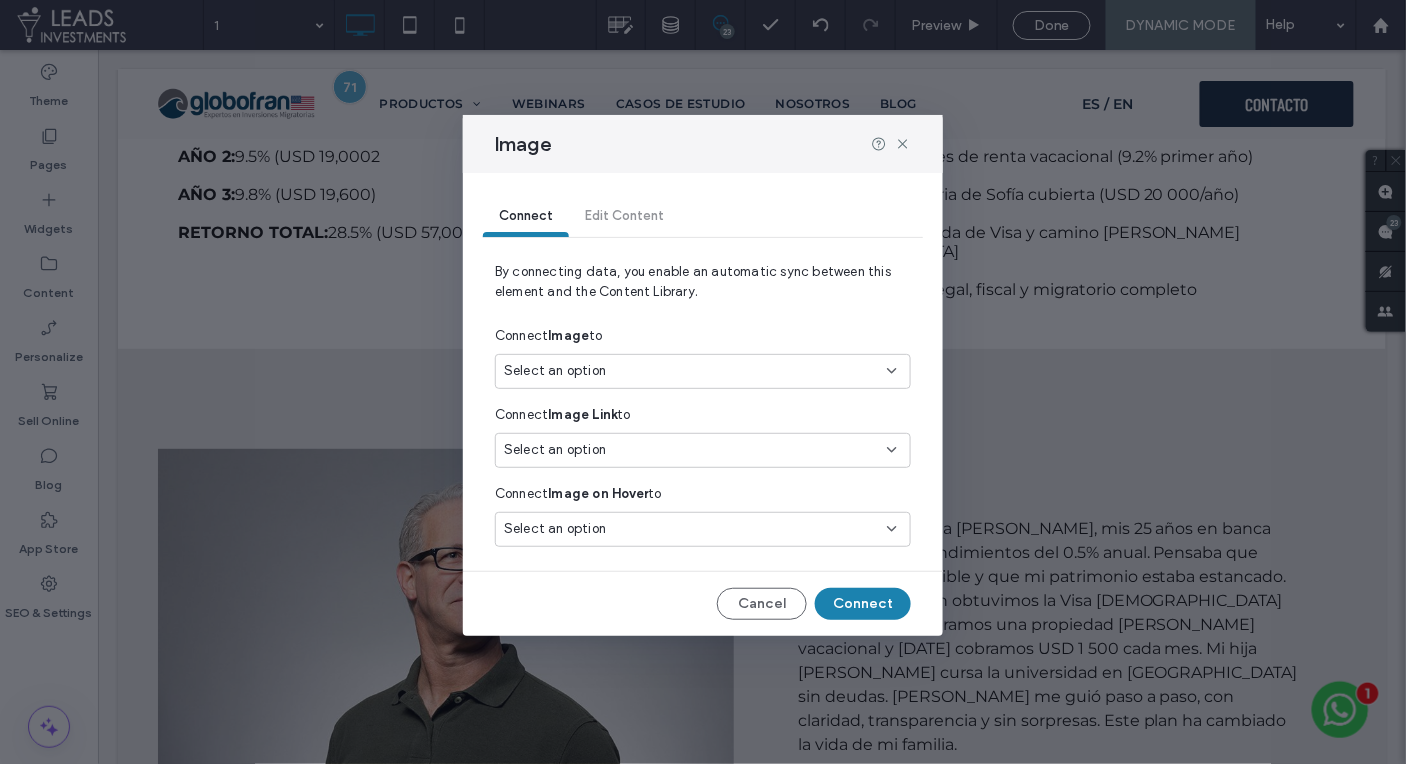 click on "Select an option" at bounding box center [691, 371] 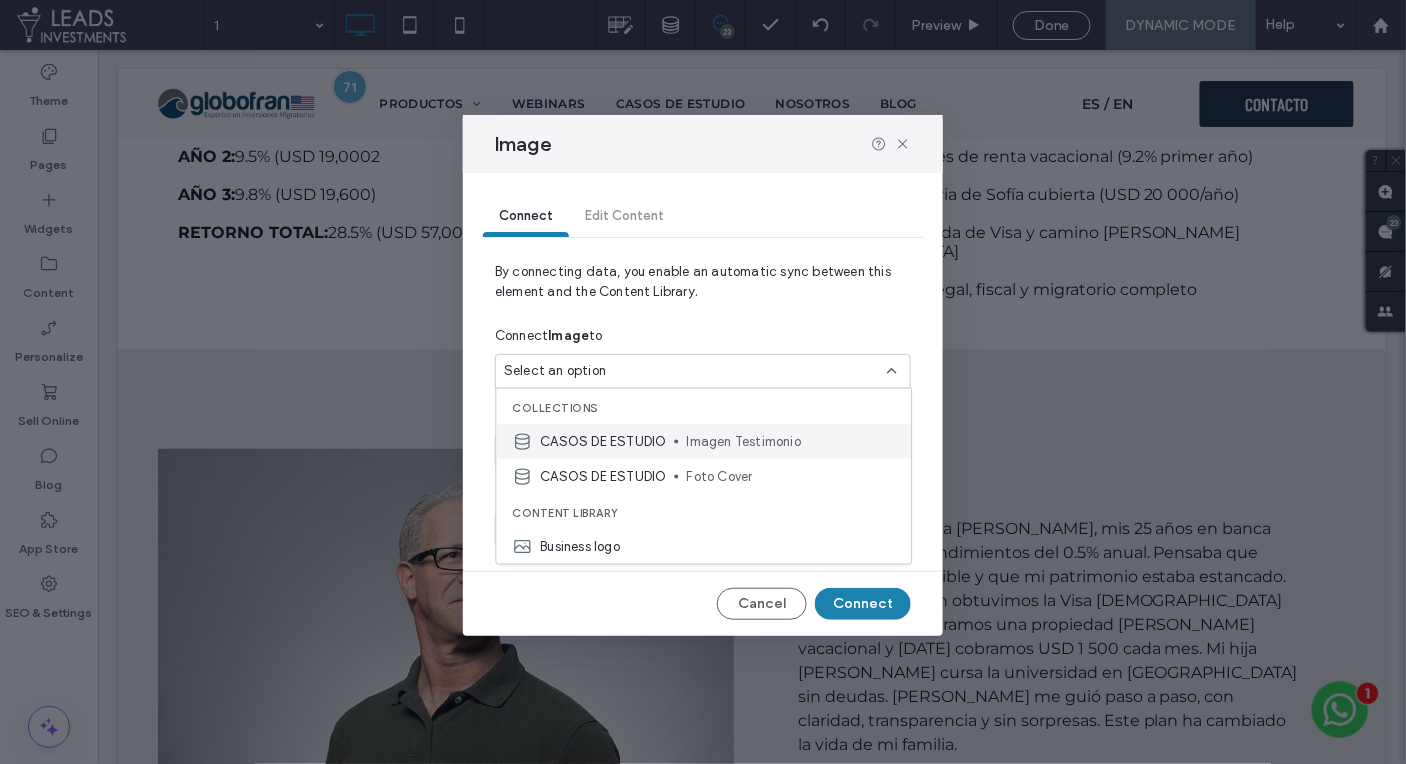 click on "Imagen Testimonio" at bounding box center (791, 441) 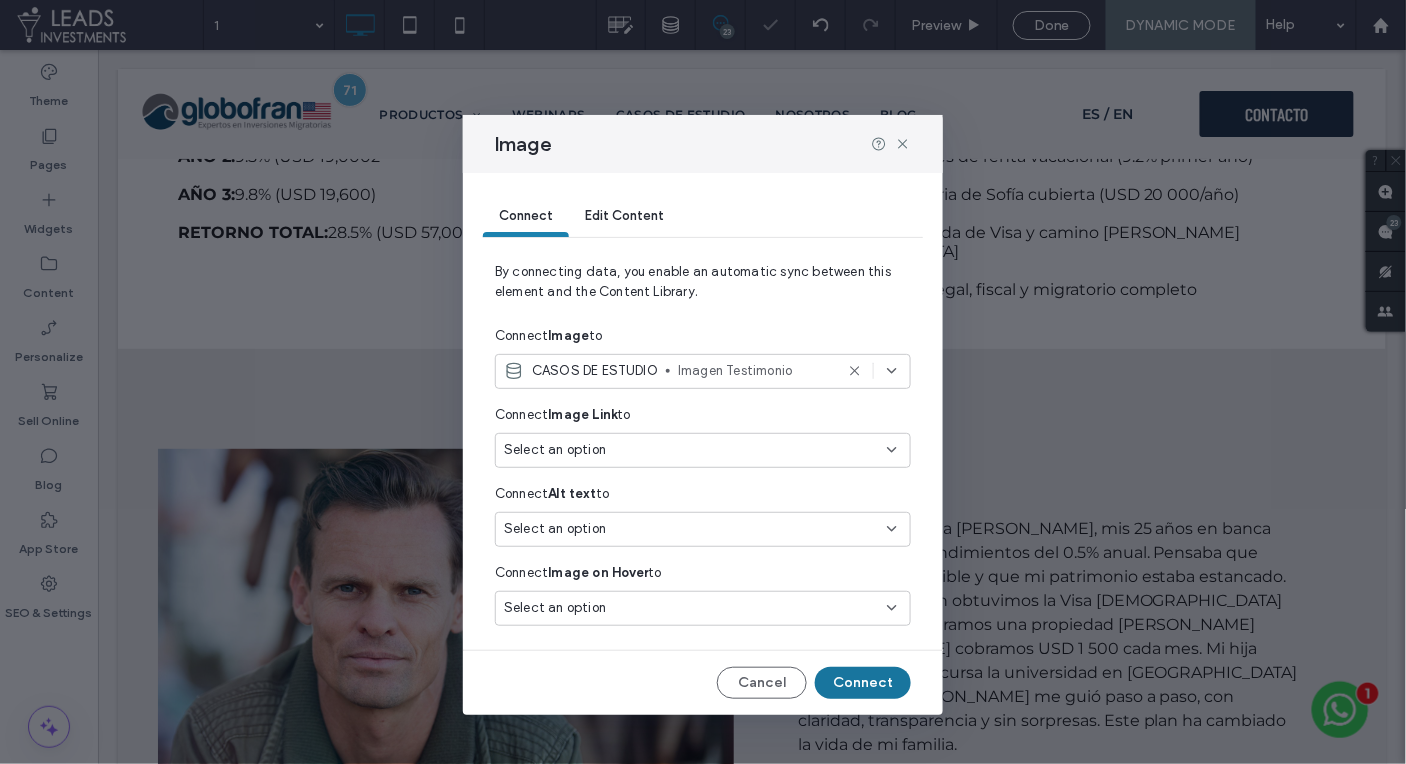 click on "Connect" at bounding box center [863, 683] 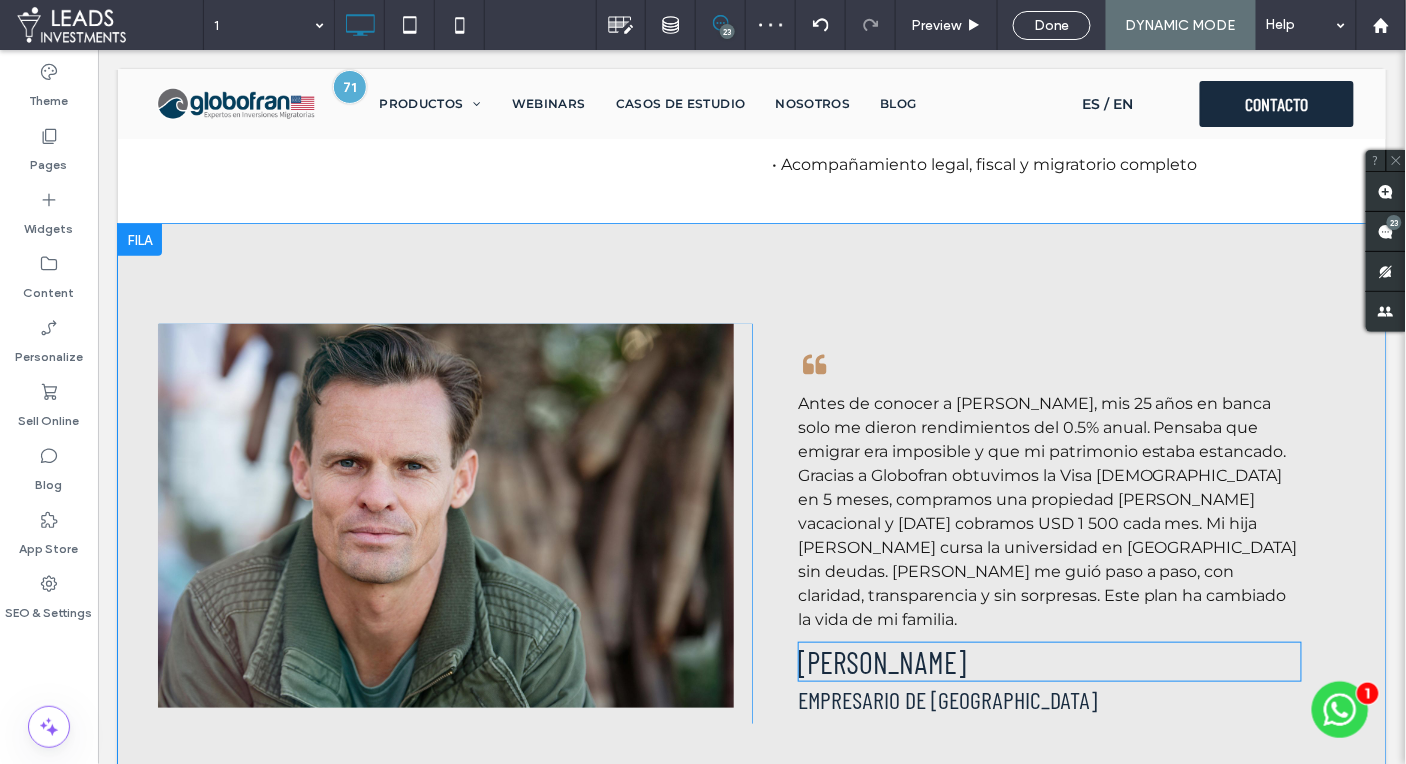 scroll, scrollTop: 2275, scrollLeft: 0, axis: vertical 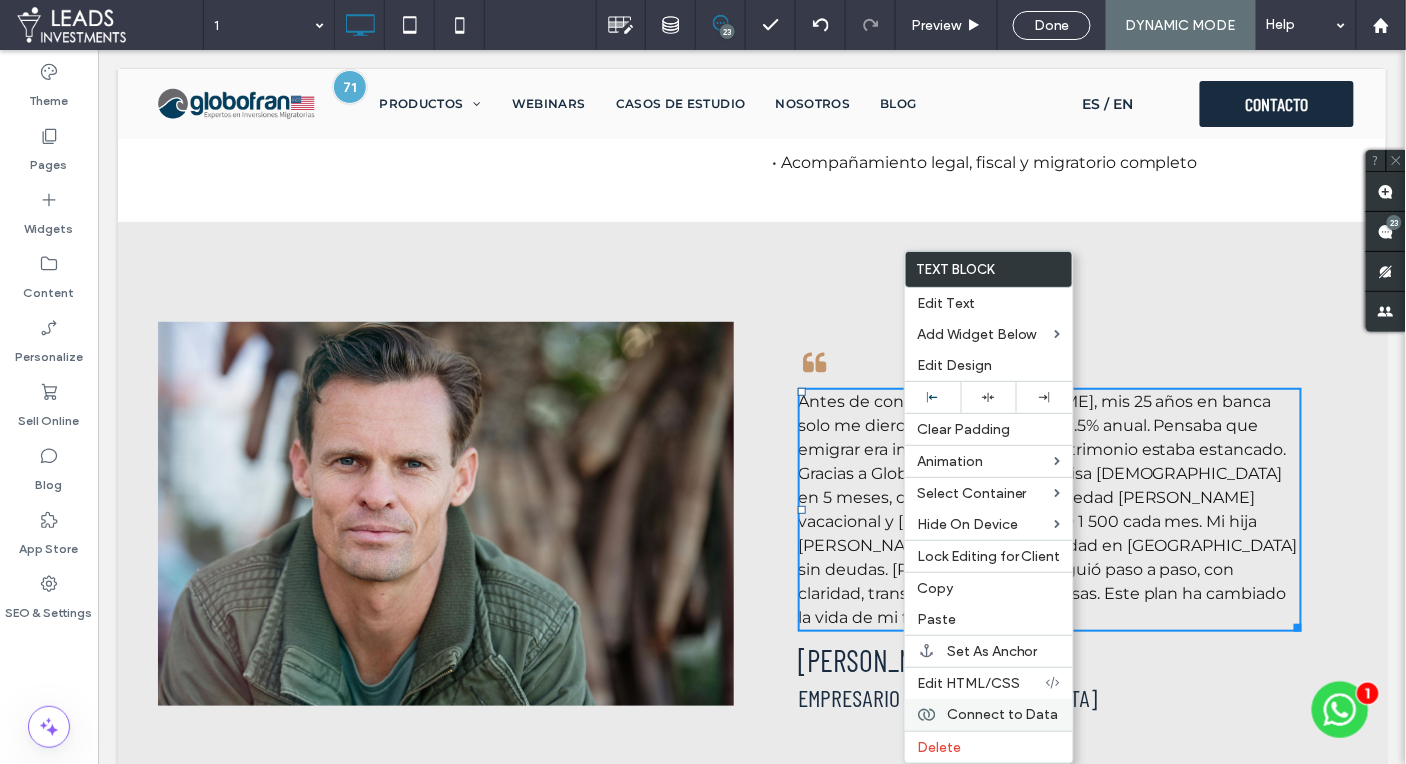 click on "Connect to Data" at bounding box center (1003, 714) 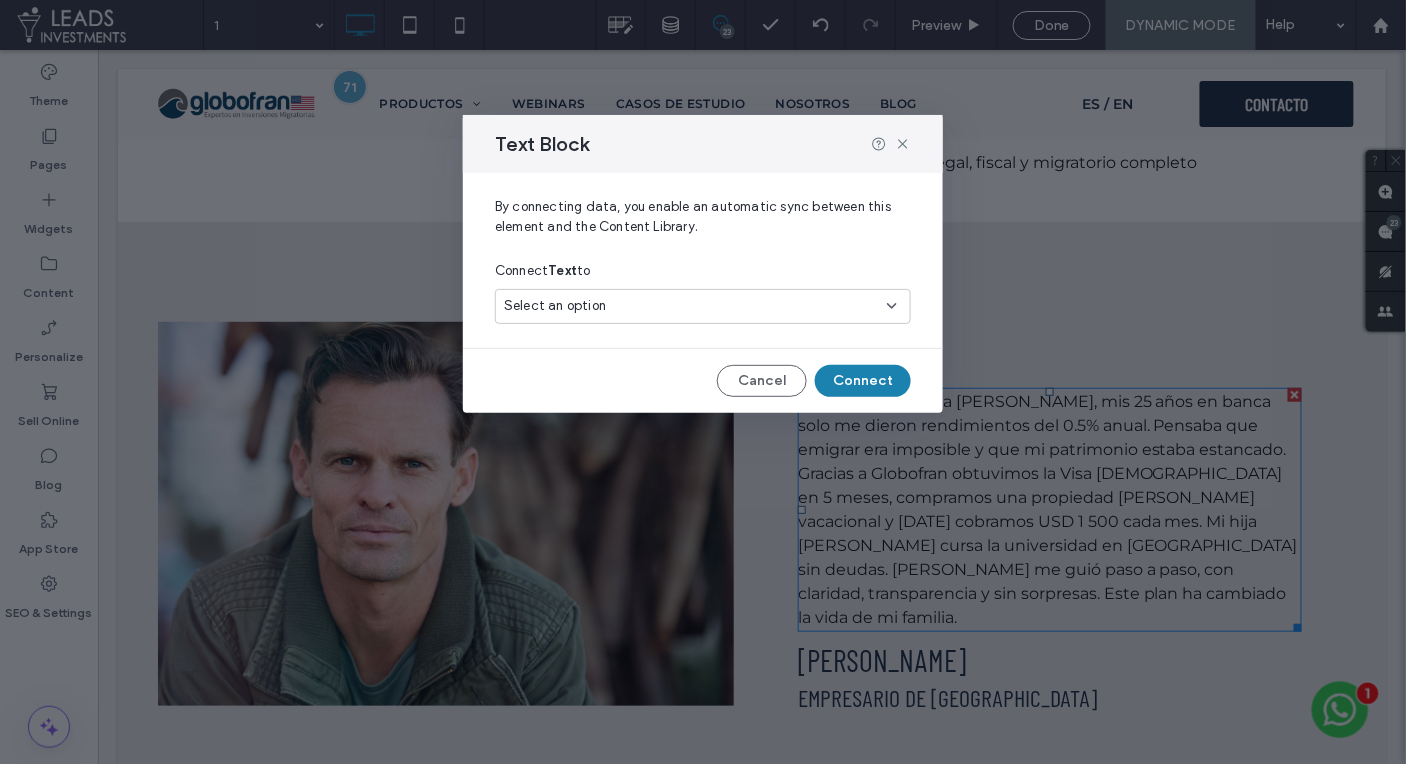 click on "Select an option" at bounding box center [691, 306] 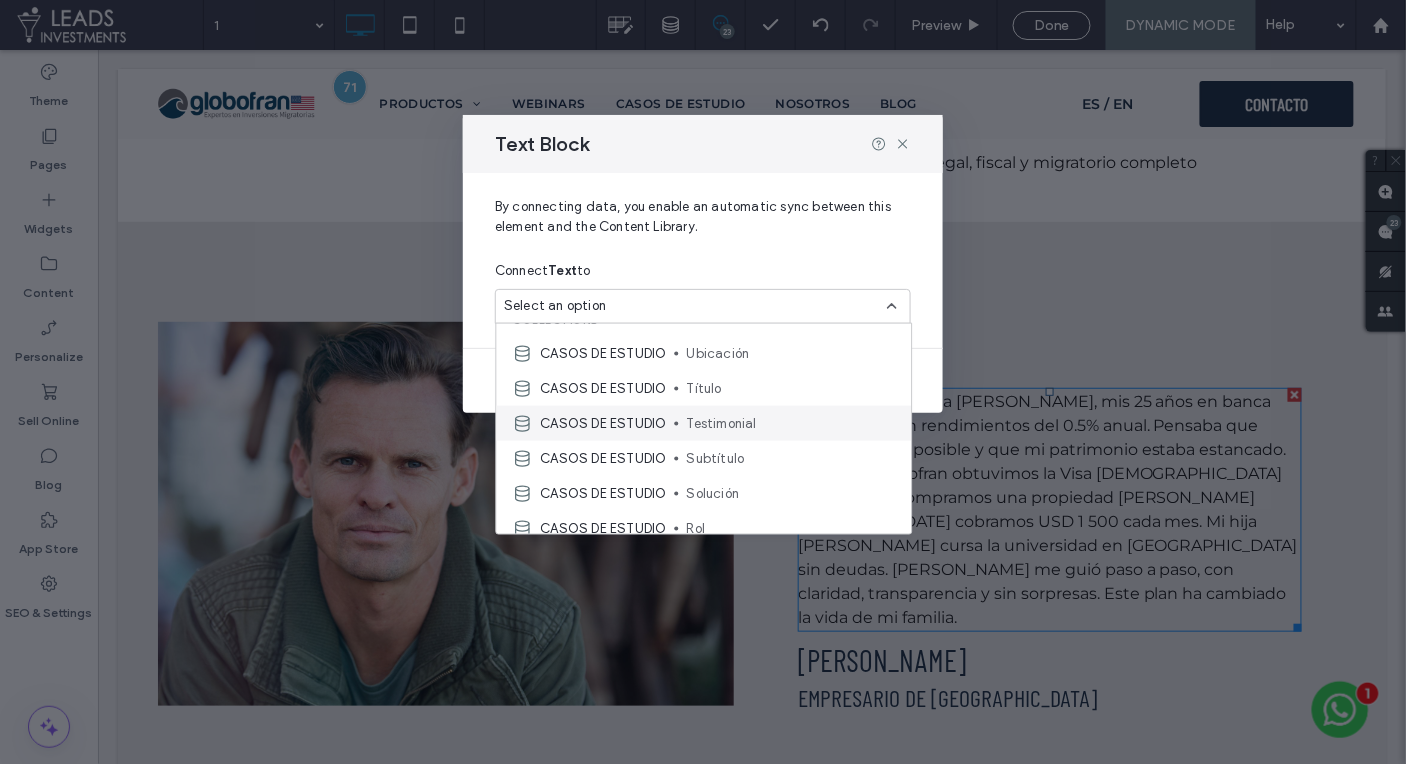 scroll, scrollTop: 22, scrollLeft: 0, axis: vertical 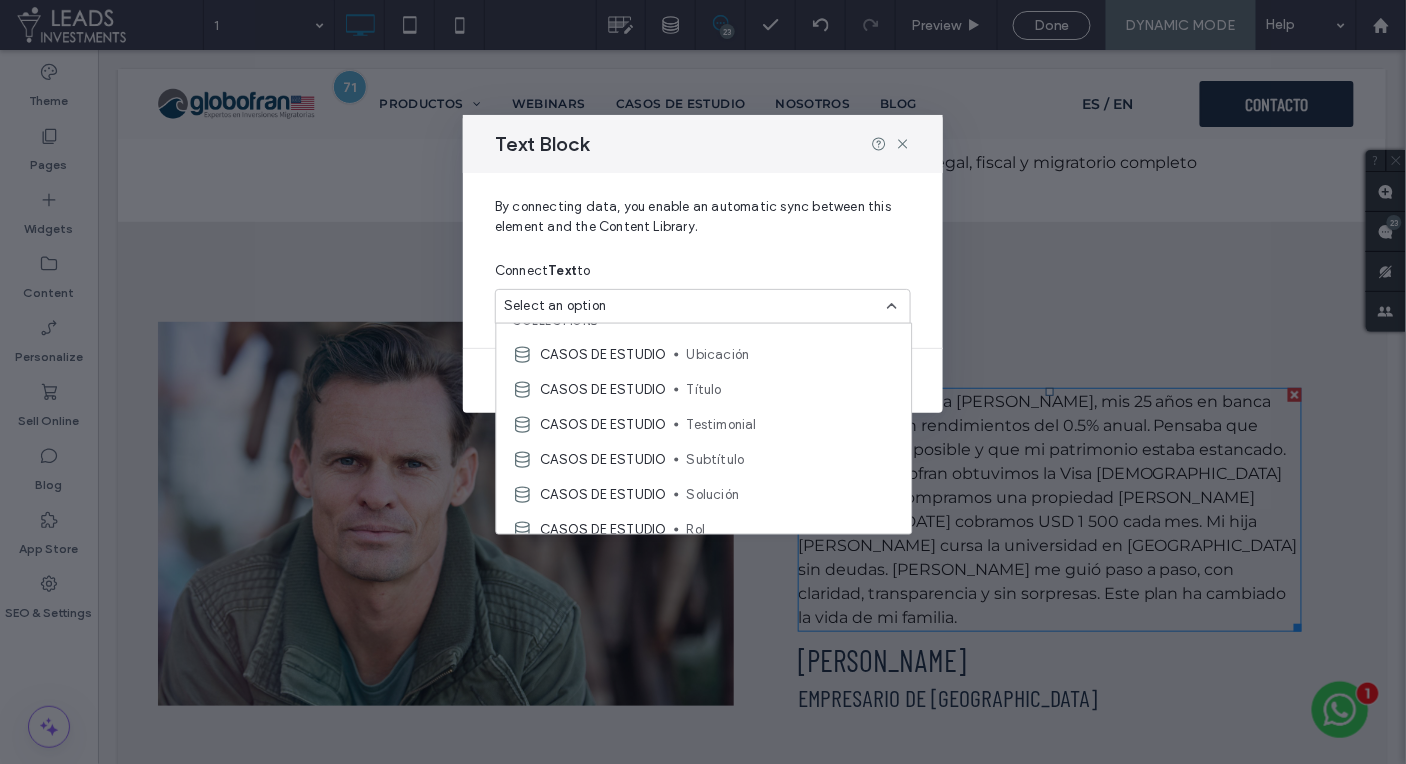 click on "Testimonial" at bounding box center (791, 424) 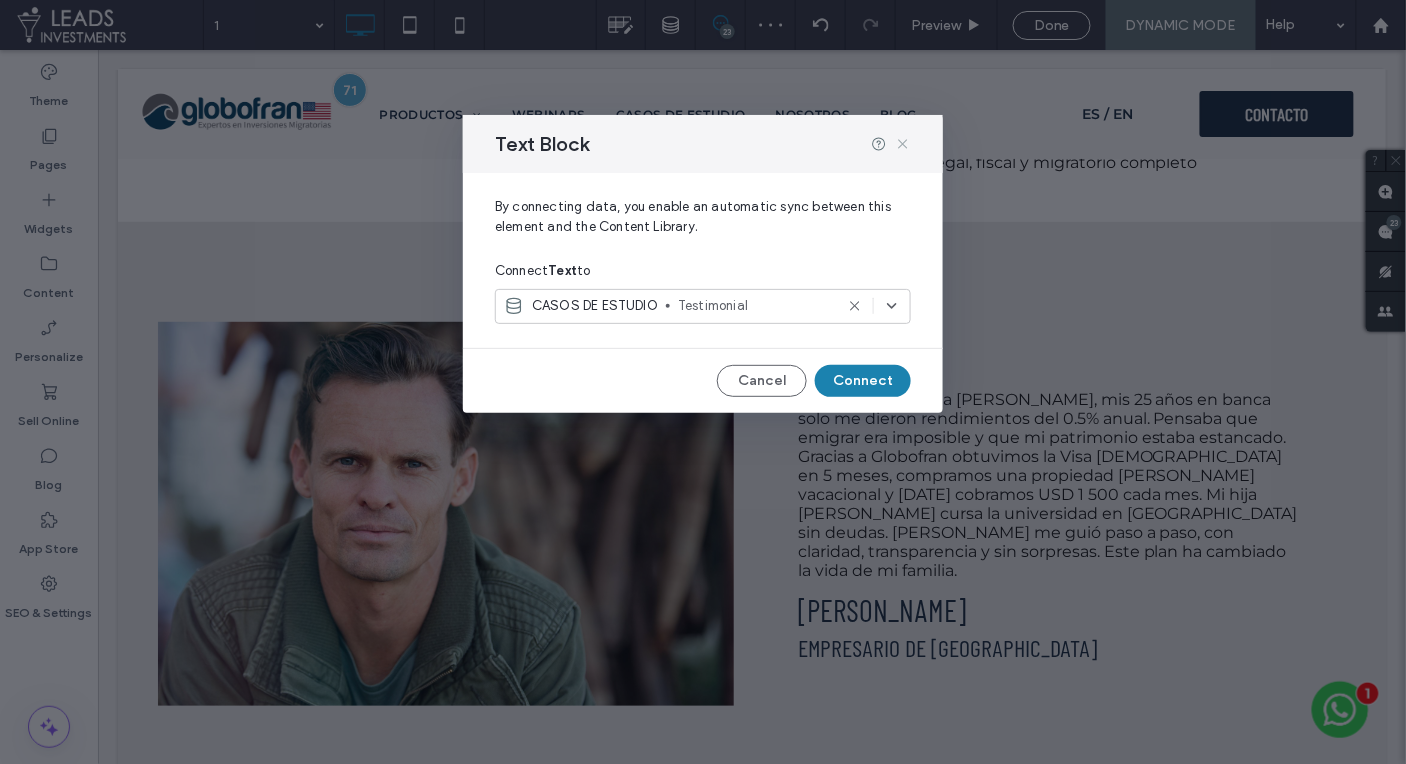click 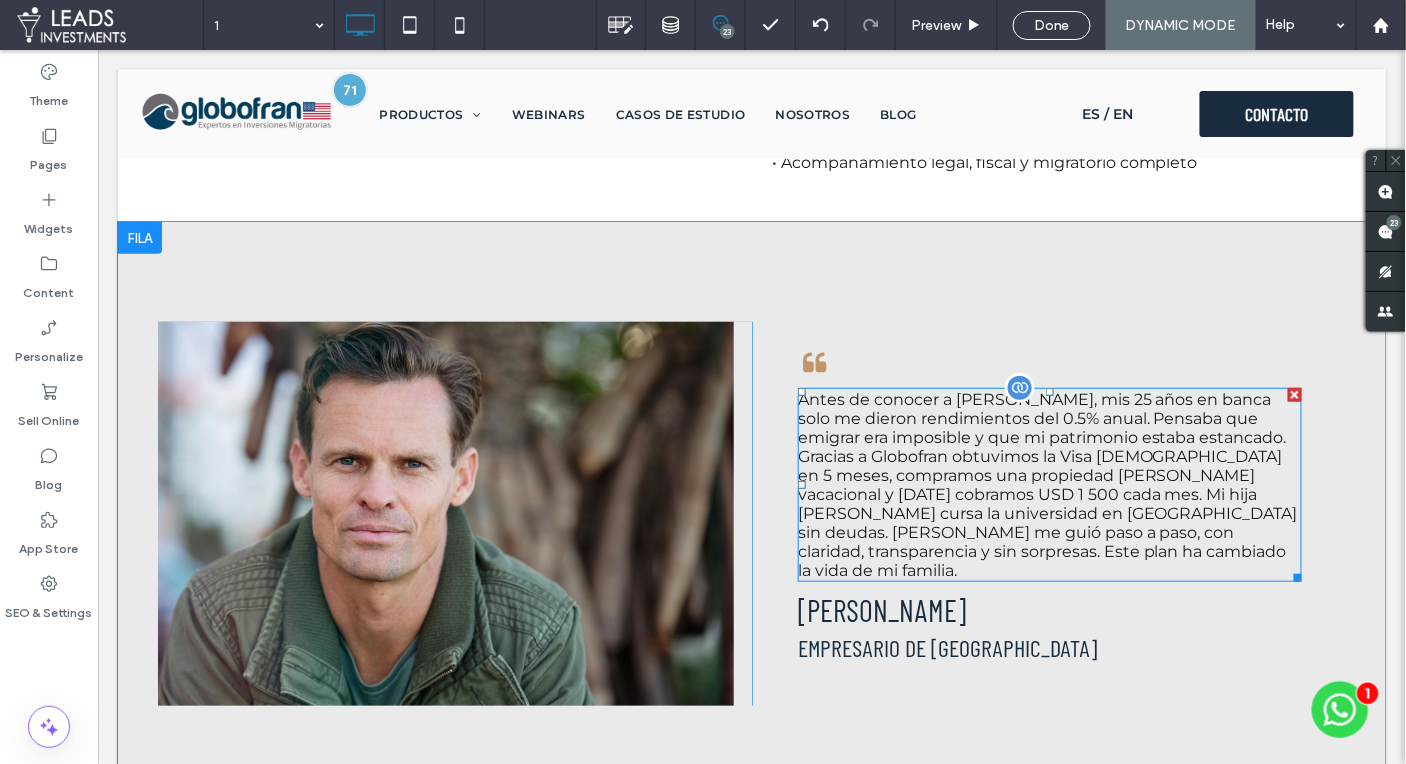 click on "Antes de conocer a Globofran, mis 25 años en banca solo me dieron rendimientos del 0.5% anual. Pensaba que emigrar era imposible y que mi patrimonio estaba estancado. Gracias a Globofran obtuvimos la Visa E2 en 5 meses, compramos una propiedad de renta vacacional y hoy cobramos USD 1 500 cada mes. Mi hija Sofía cursa la universidad en Orlando sin deudas. Globofran me guió paso a paso, con claridad, transparencia y sin sorpresas. Este plan ha cambiado la vida de mi familia." at bounding box center (1049, 484) 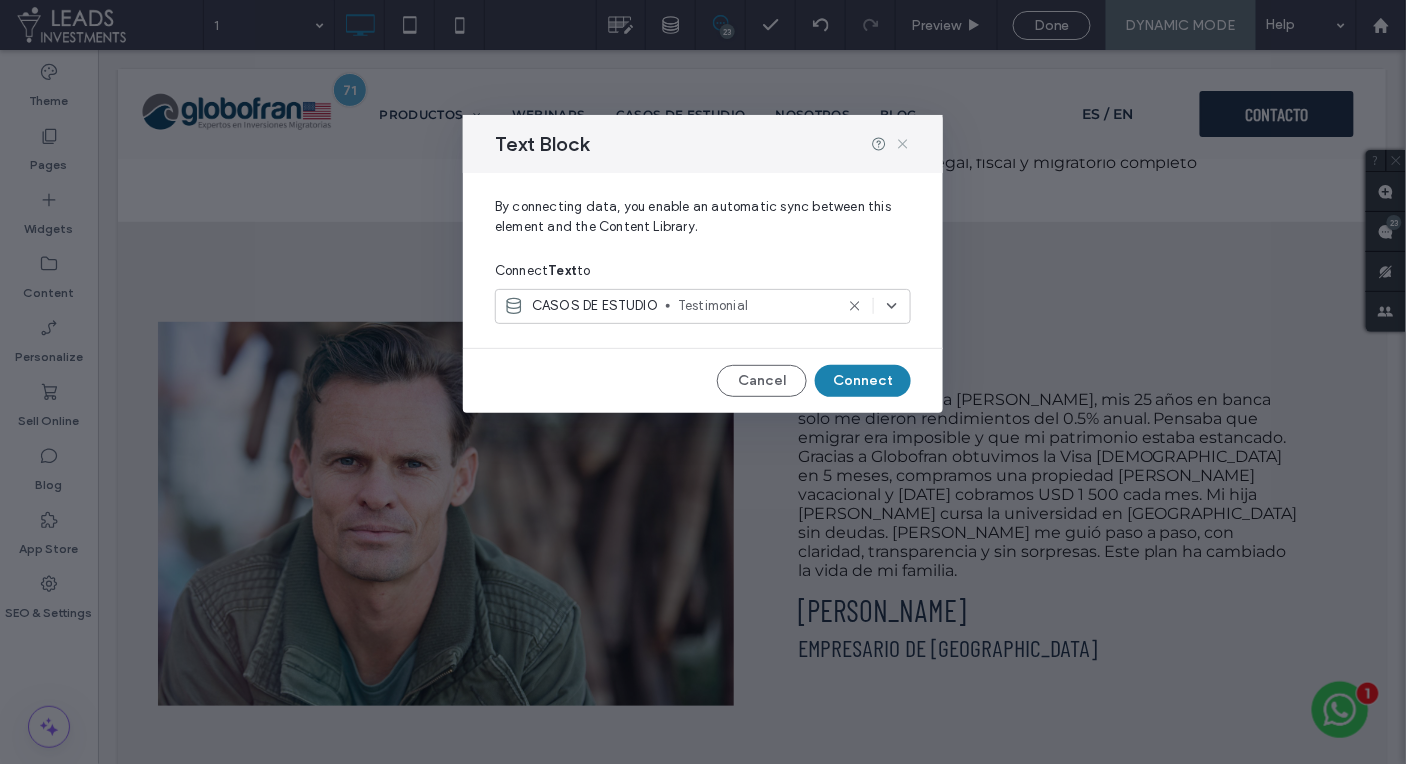 drag, startPoint x: 903, startPoint y: 143, endPoint x: 987, endPoint y: 322, distance: 197.72961 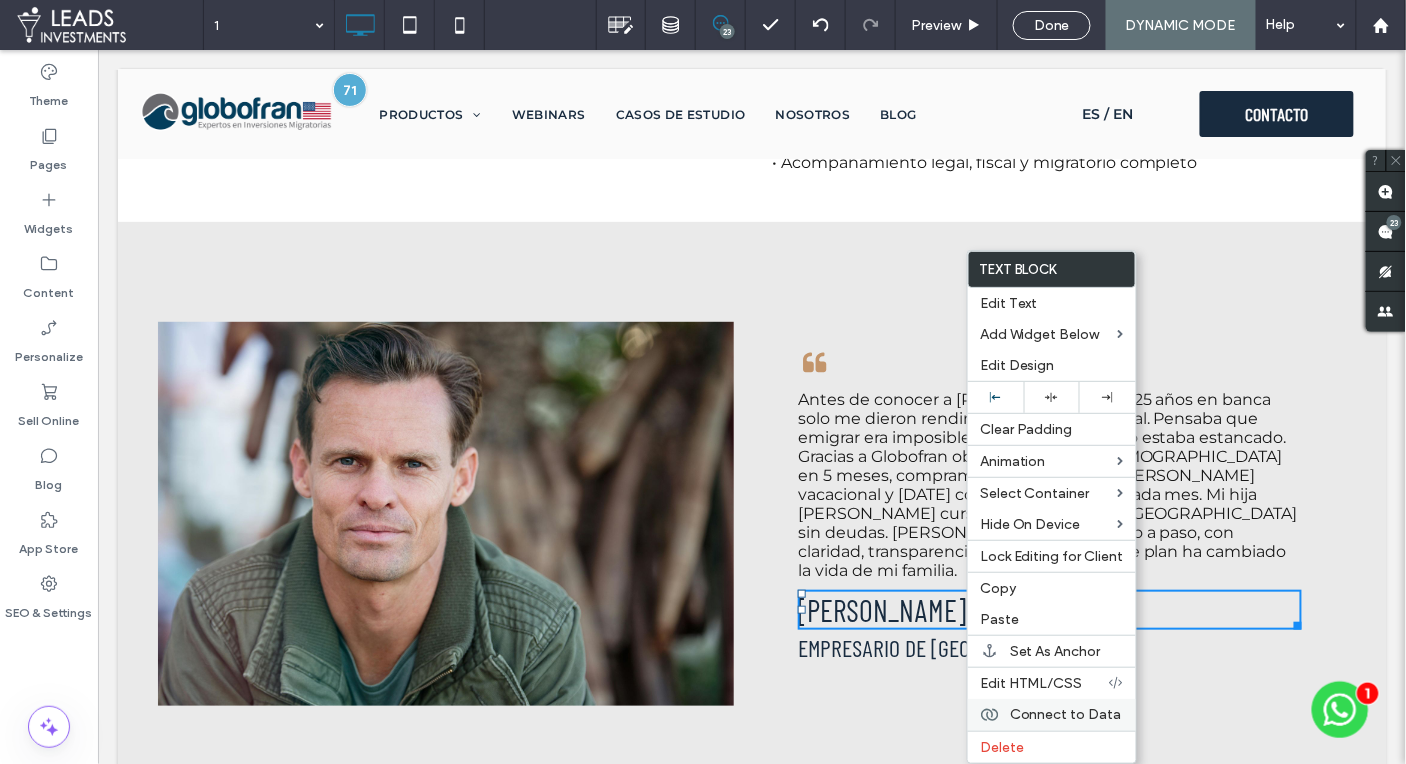 click on "Connect to Data" at bounding box center (1066, 714) 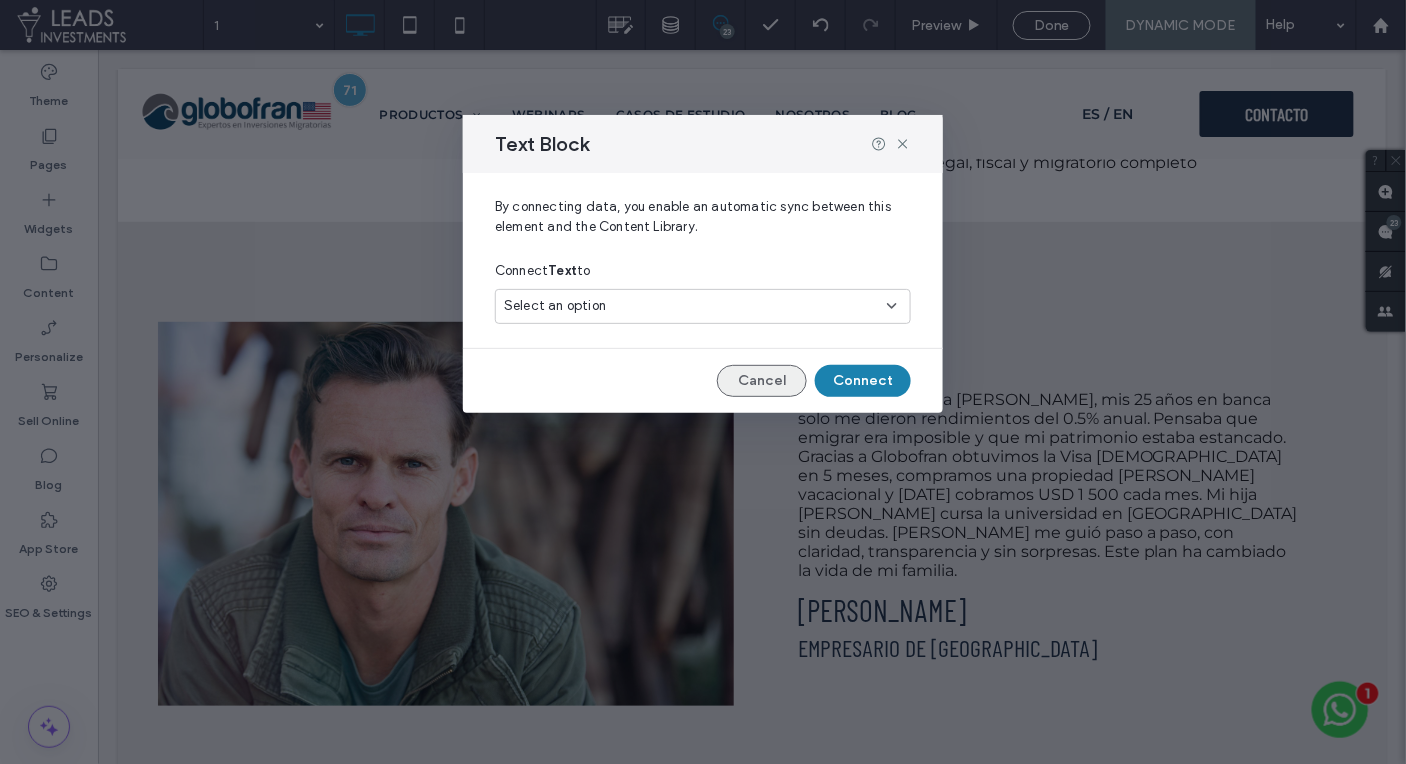 drag, startPoint x: 783, startPoint y: 390, endPoint x: 744, endPoint y: 398, distance: 39.812057 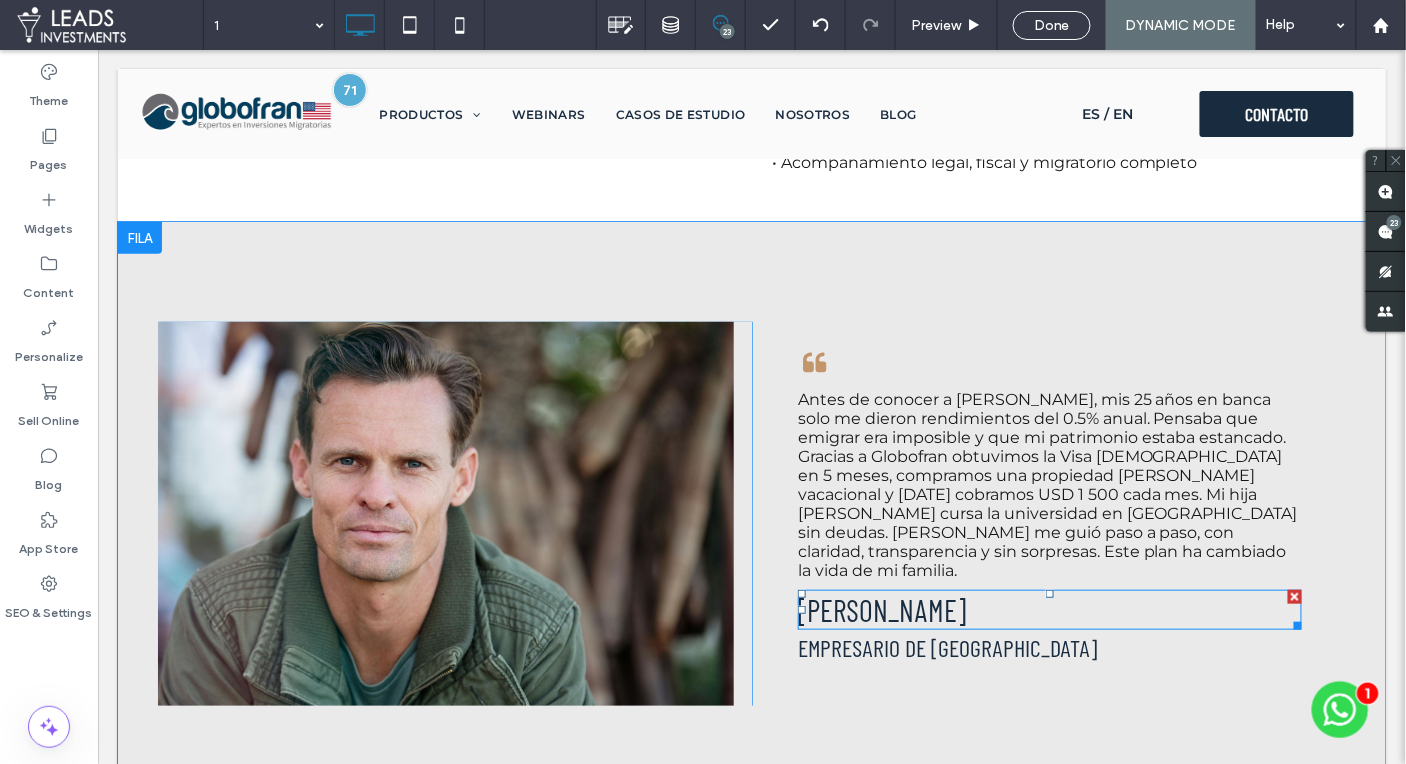 click on "CARLOS López" at bounding box center (881, 609) 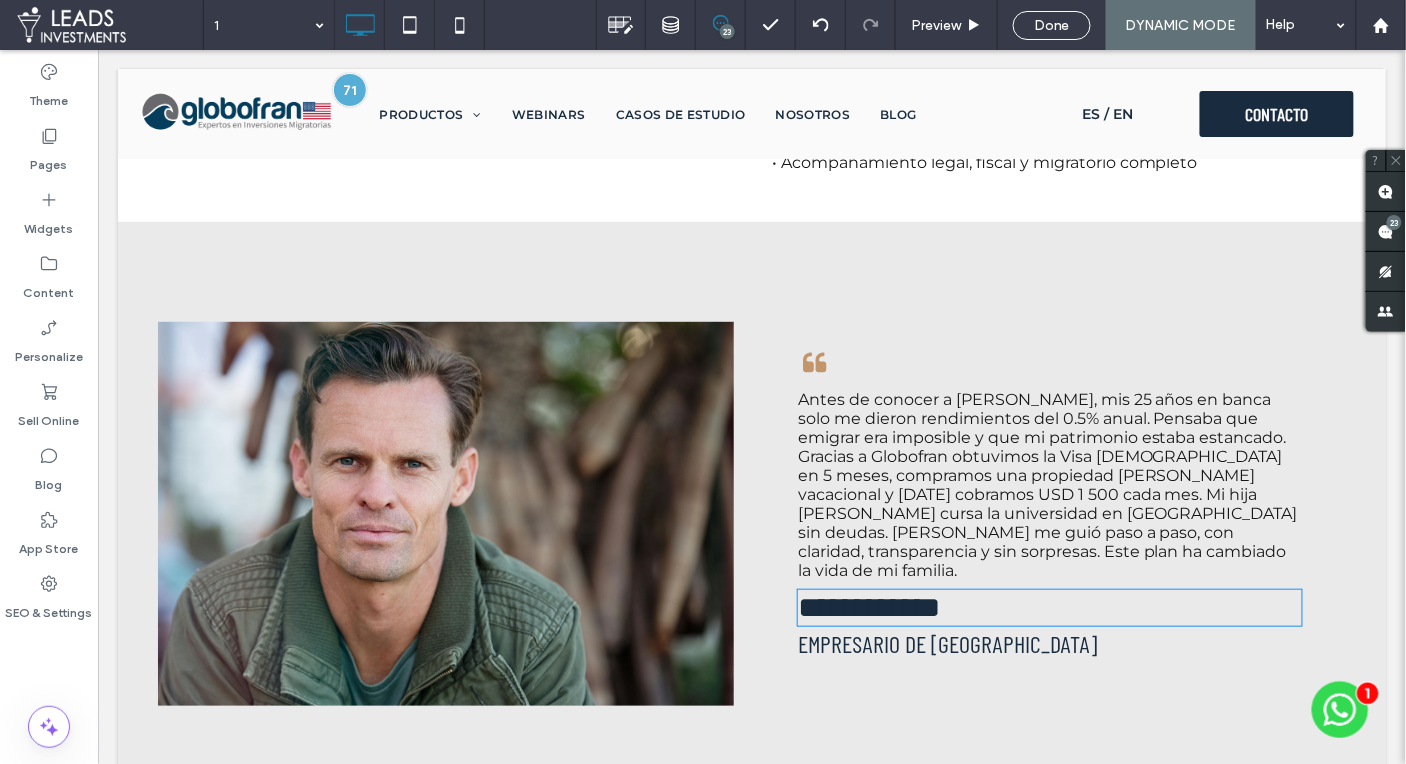 type on "**********" 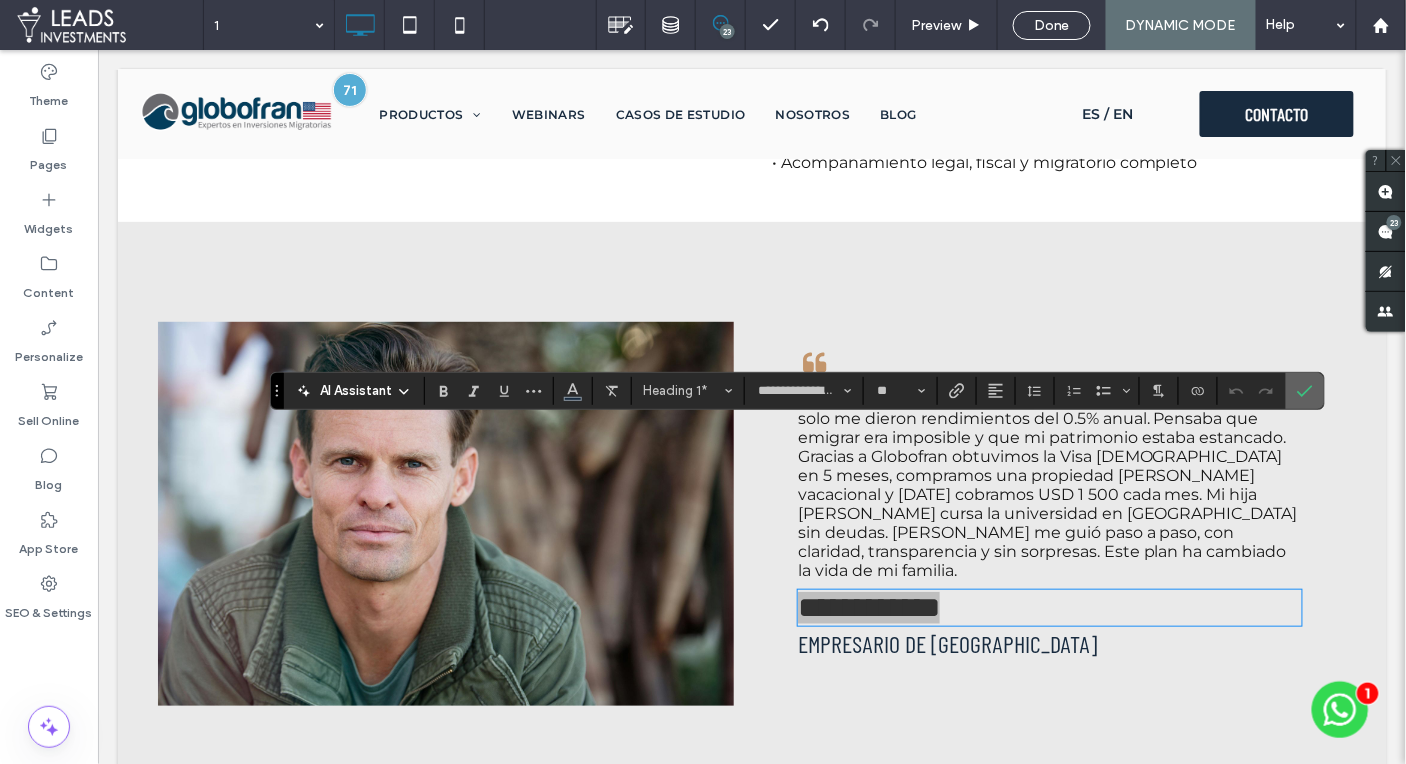 click 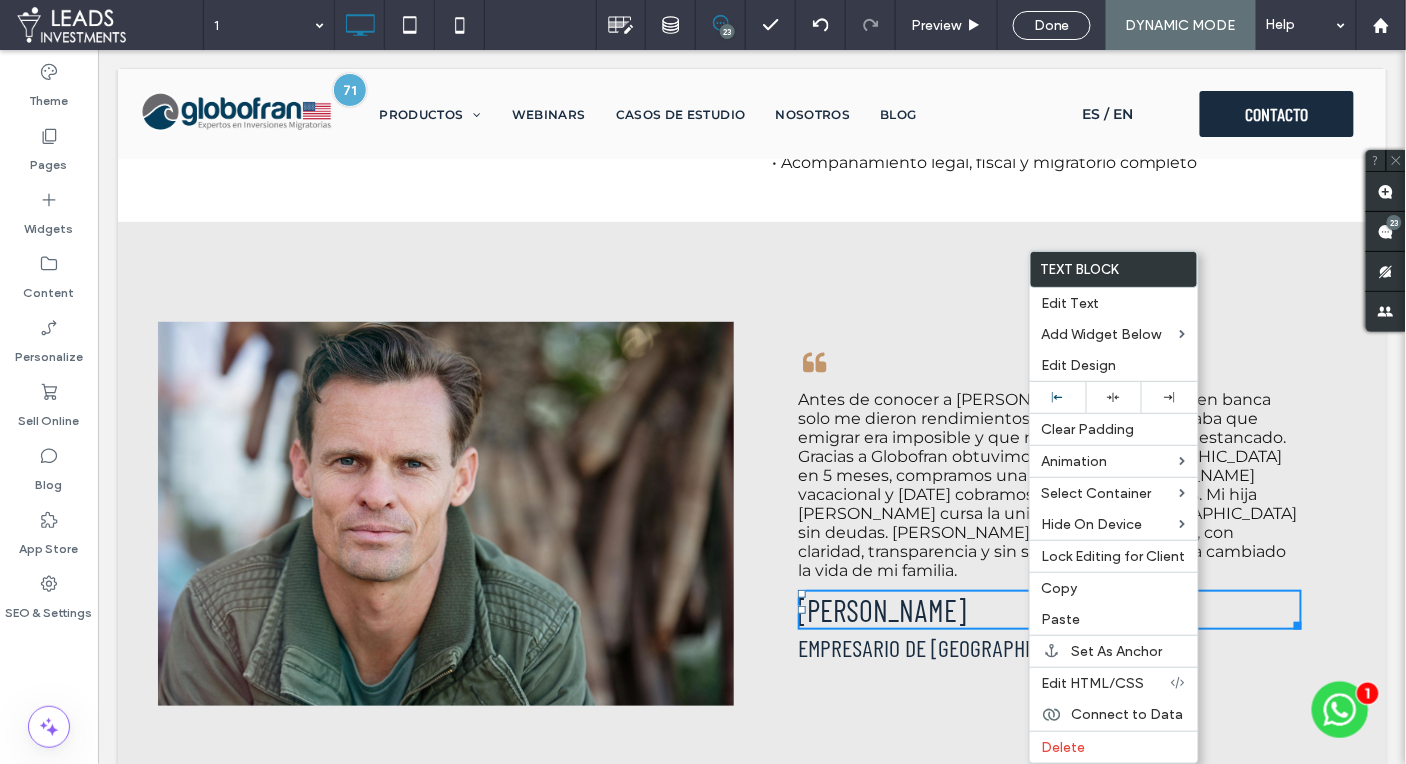 click on "CARLOS López" at bounding box center [1049, 609] 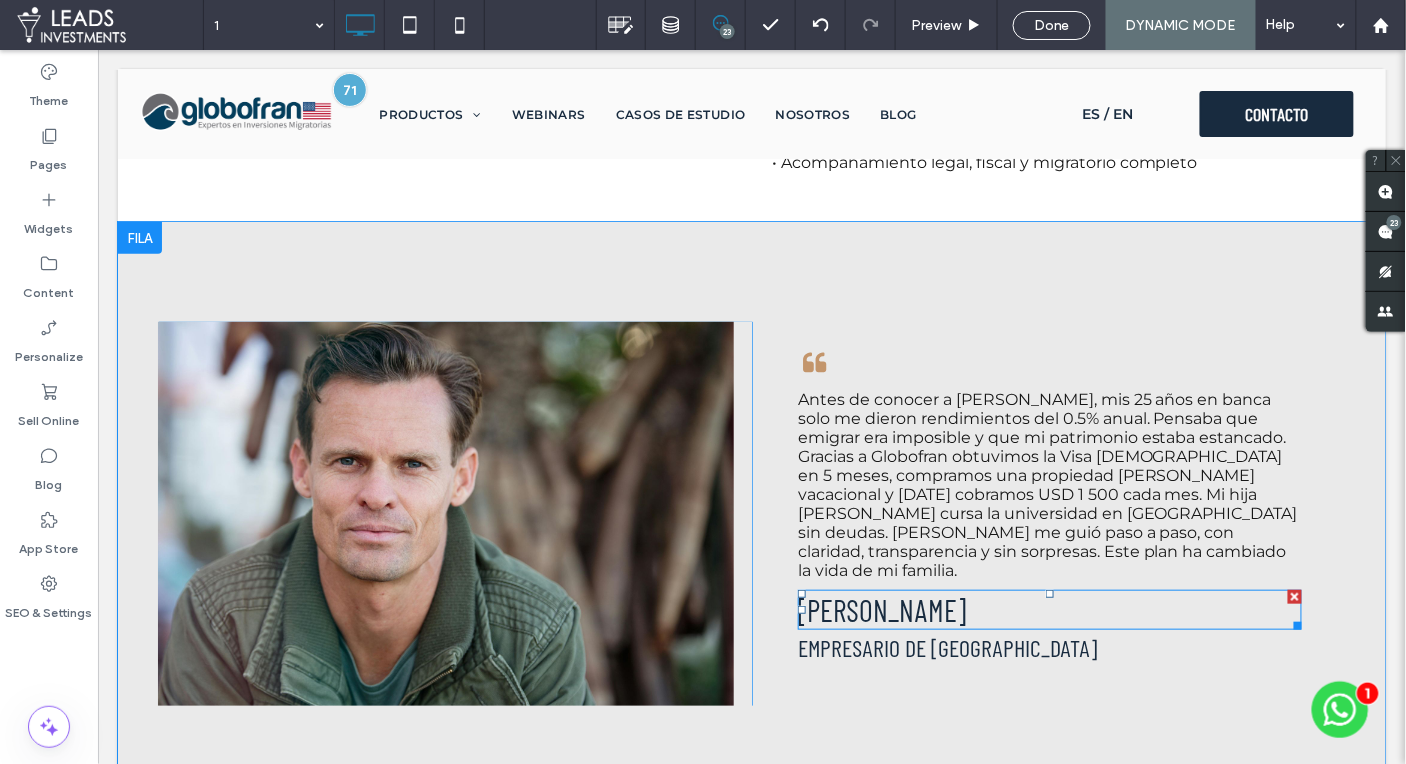 click on "CARLOS López" at bounding box center [1049, 609] 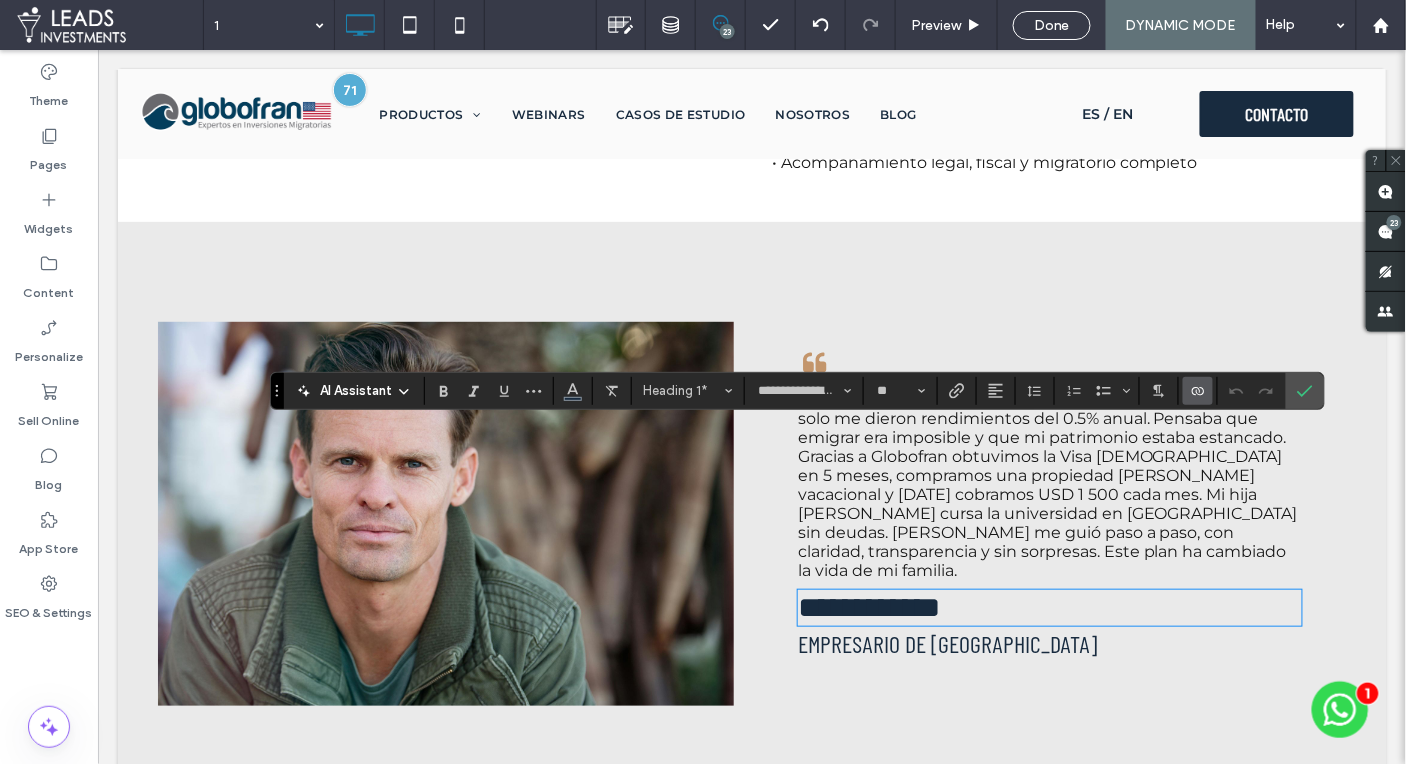 click 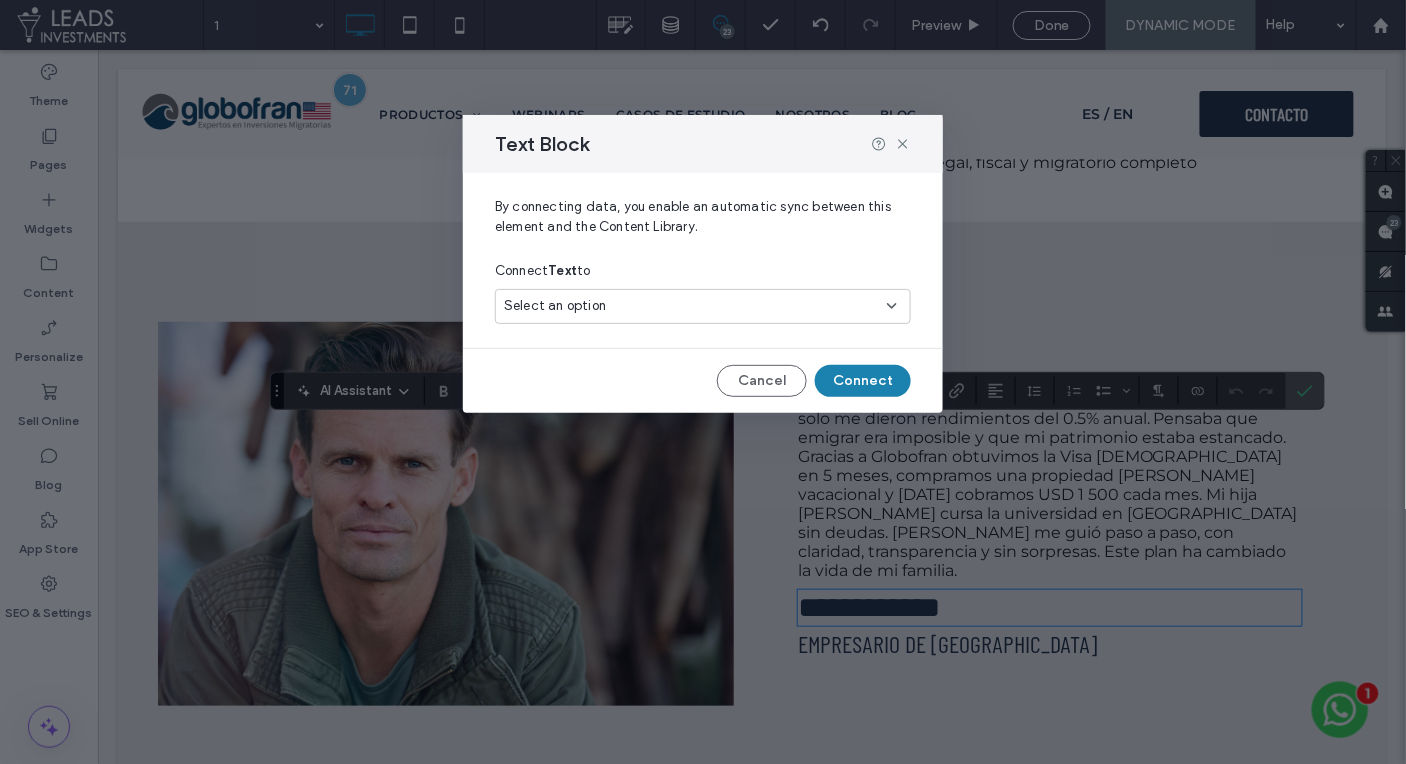 click on "Select an option" at bounding box center (691, 306) 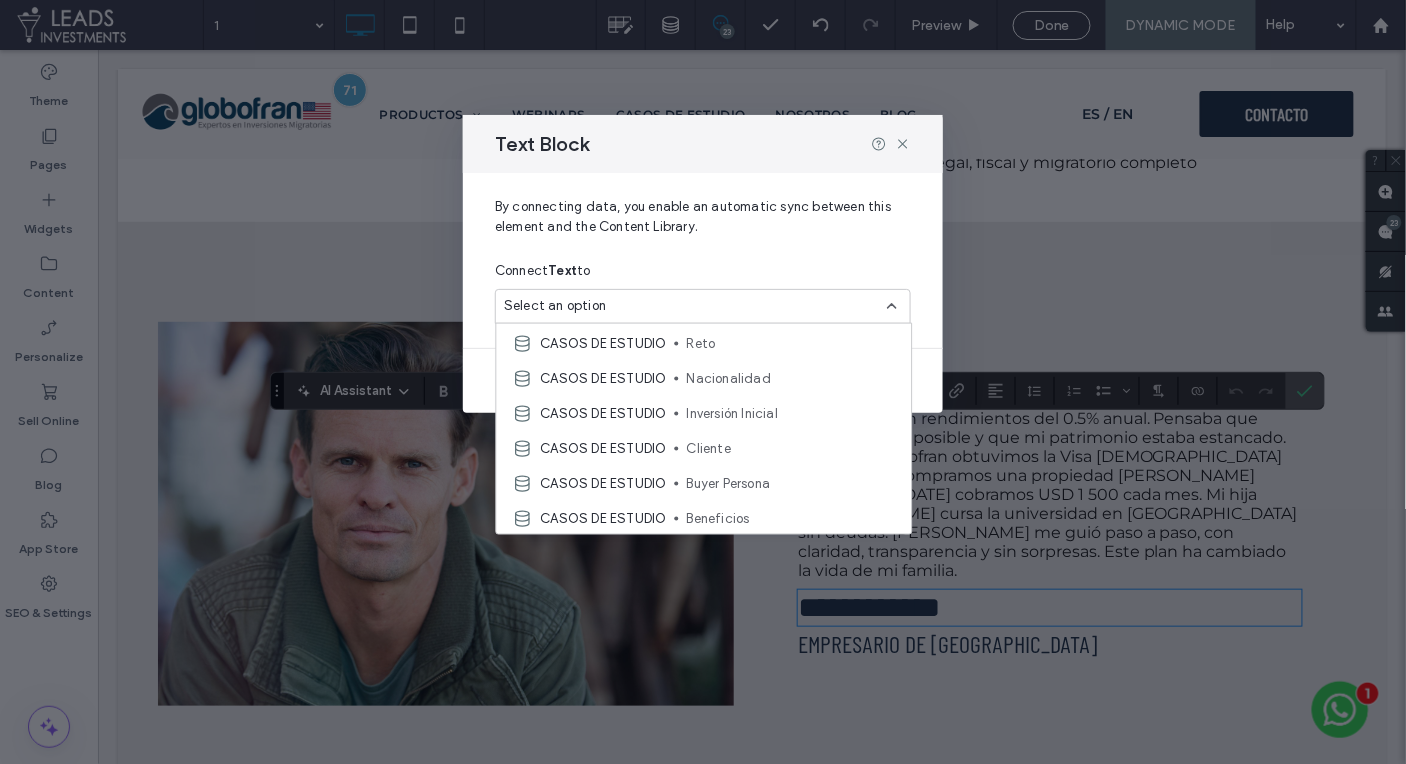 scroll, scrollTop: 304, scrollLeft: 0, axis: vertical 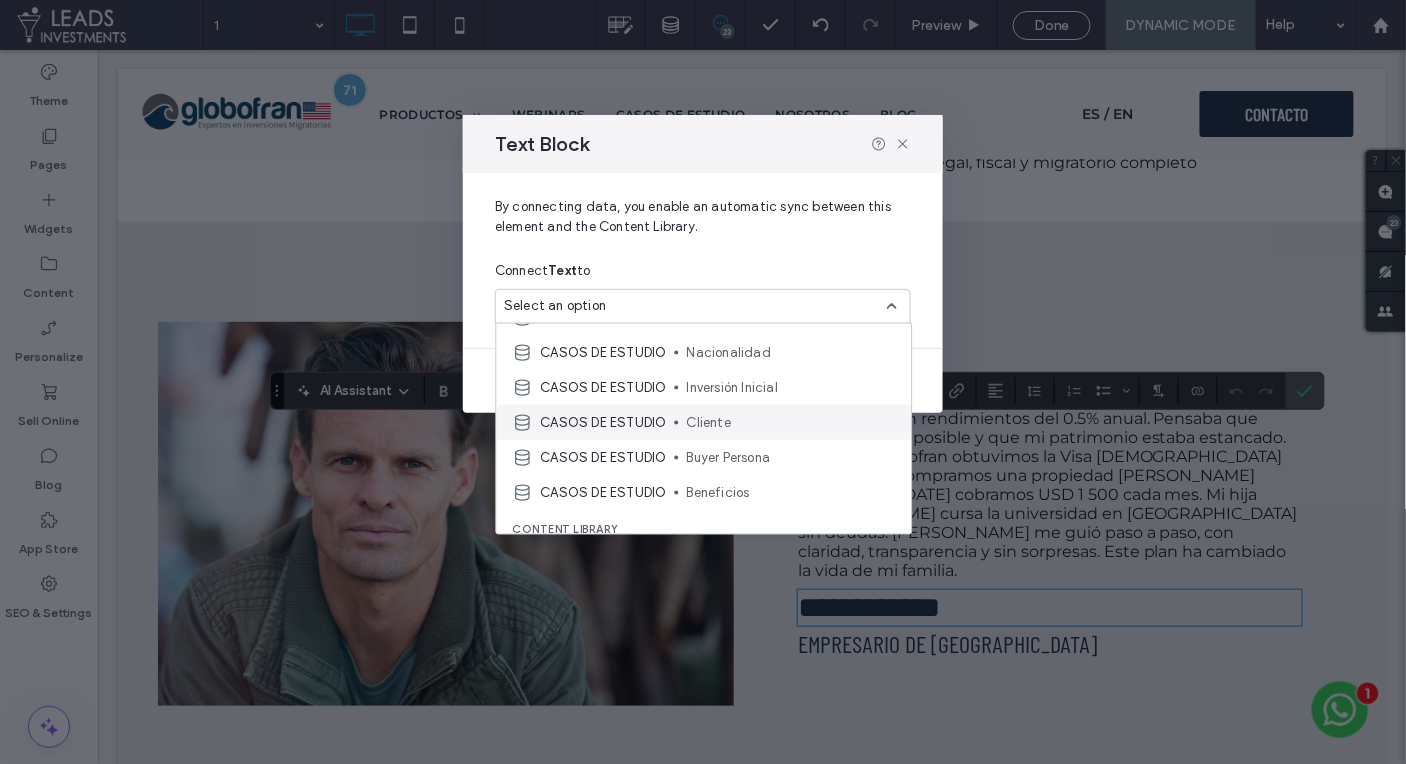 click on "Cliente" at bounding box center [791, 422] 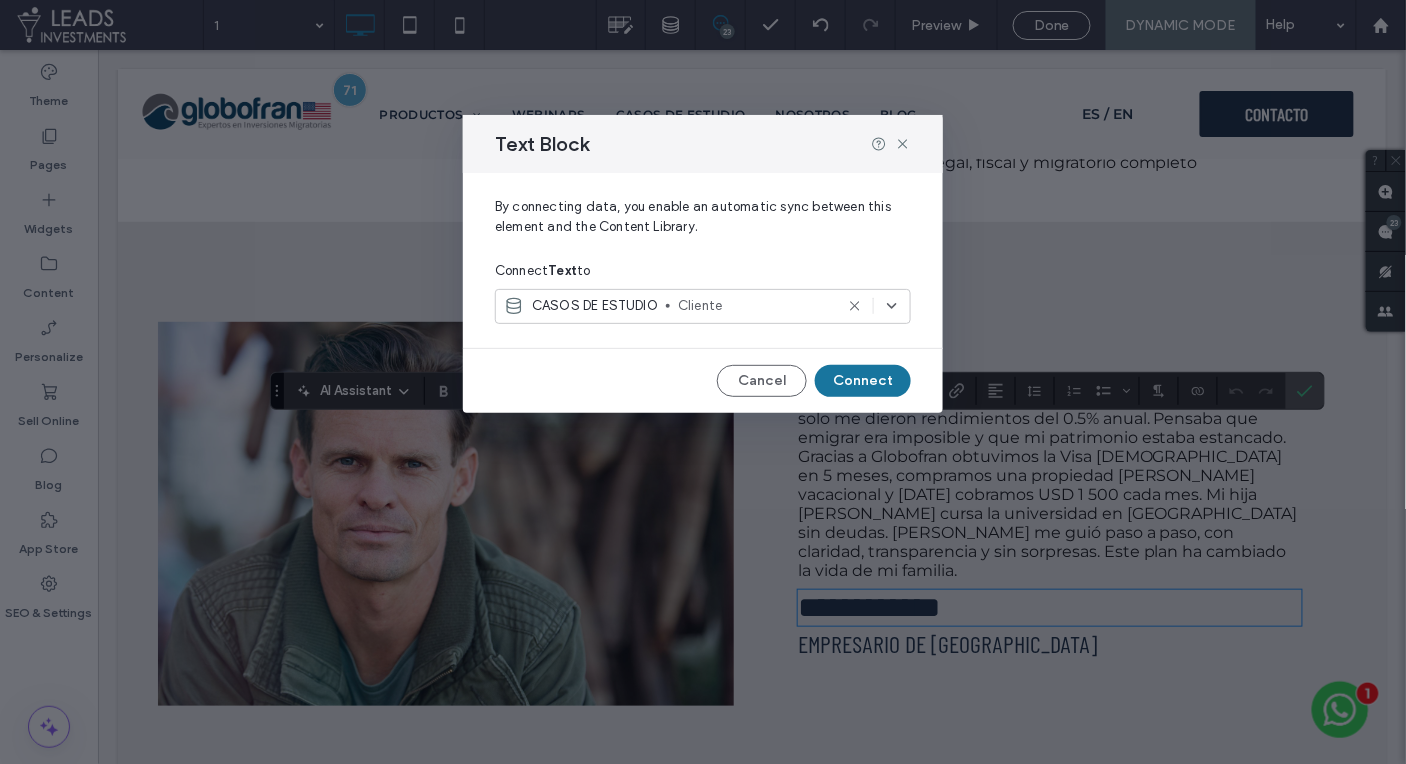 click on "Connect" at bounding box center [863, 381] 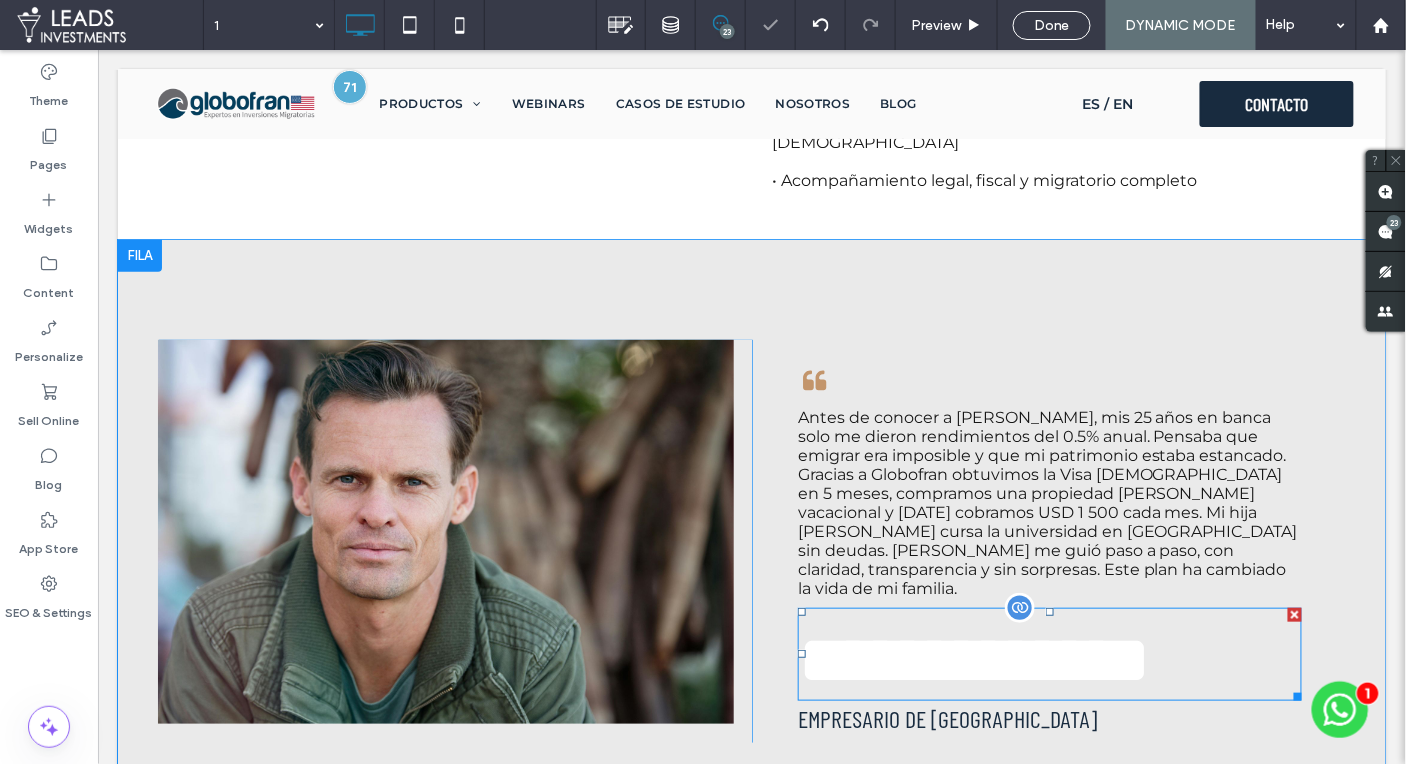scroll, scrollTop: 2292, scrollLeft: 0, axis: vertical 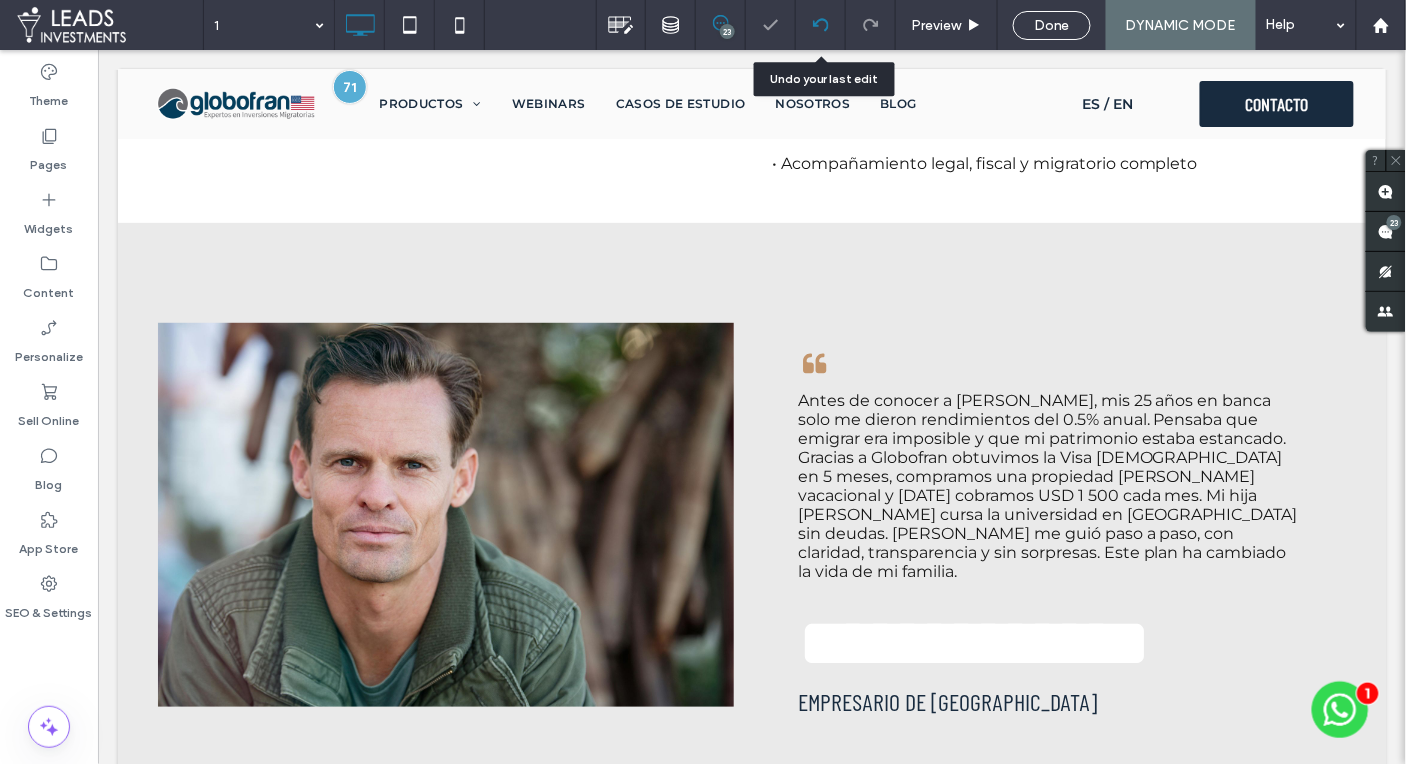 click at bounding box center (820, 25) 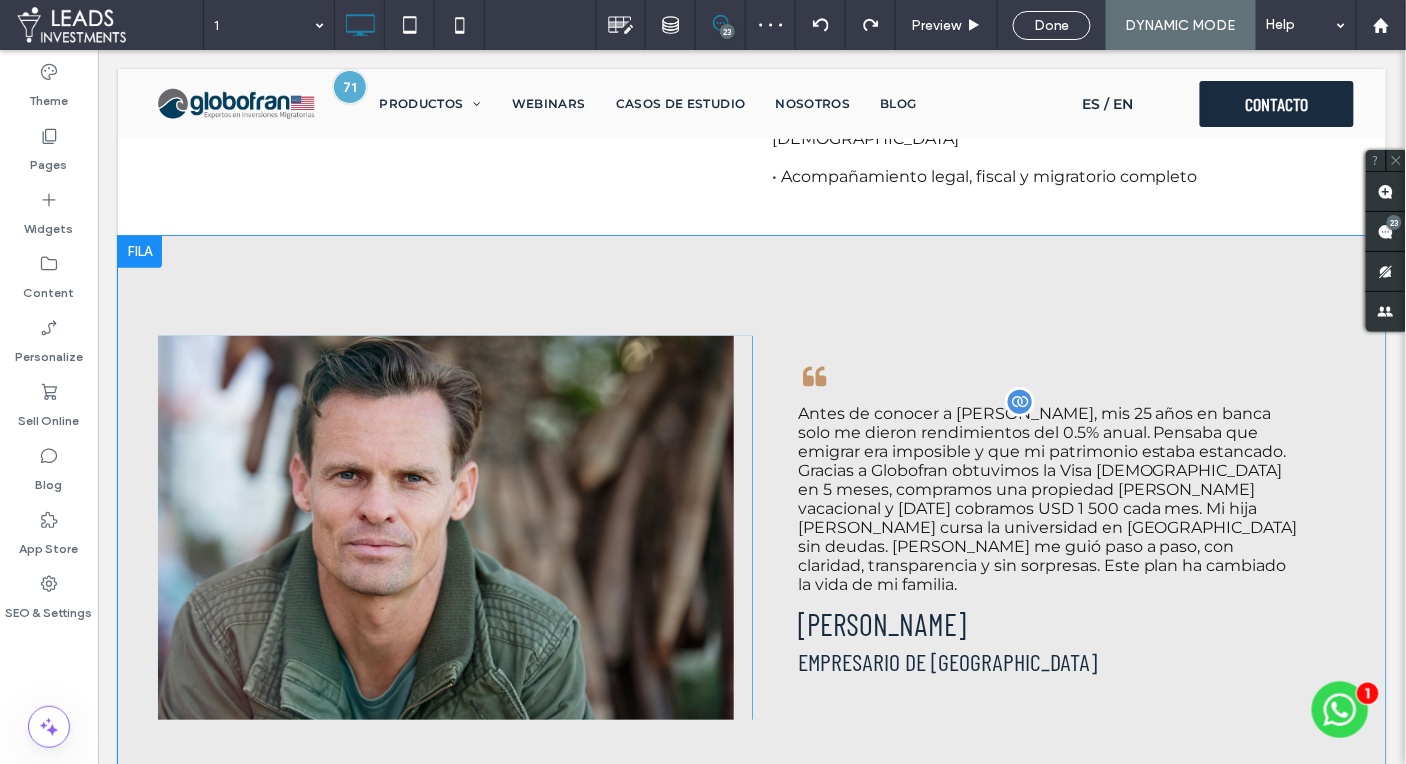 scroll, scrollTop: 2167, scrollLeft: 0, axis: vertical 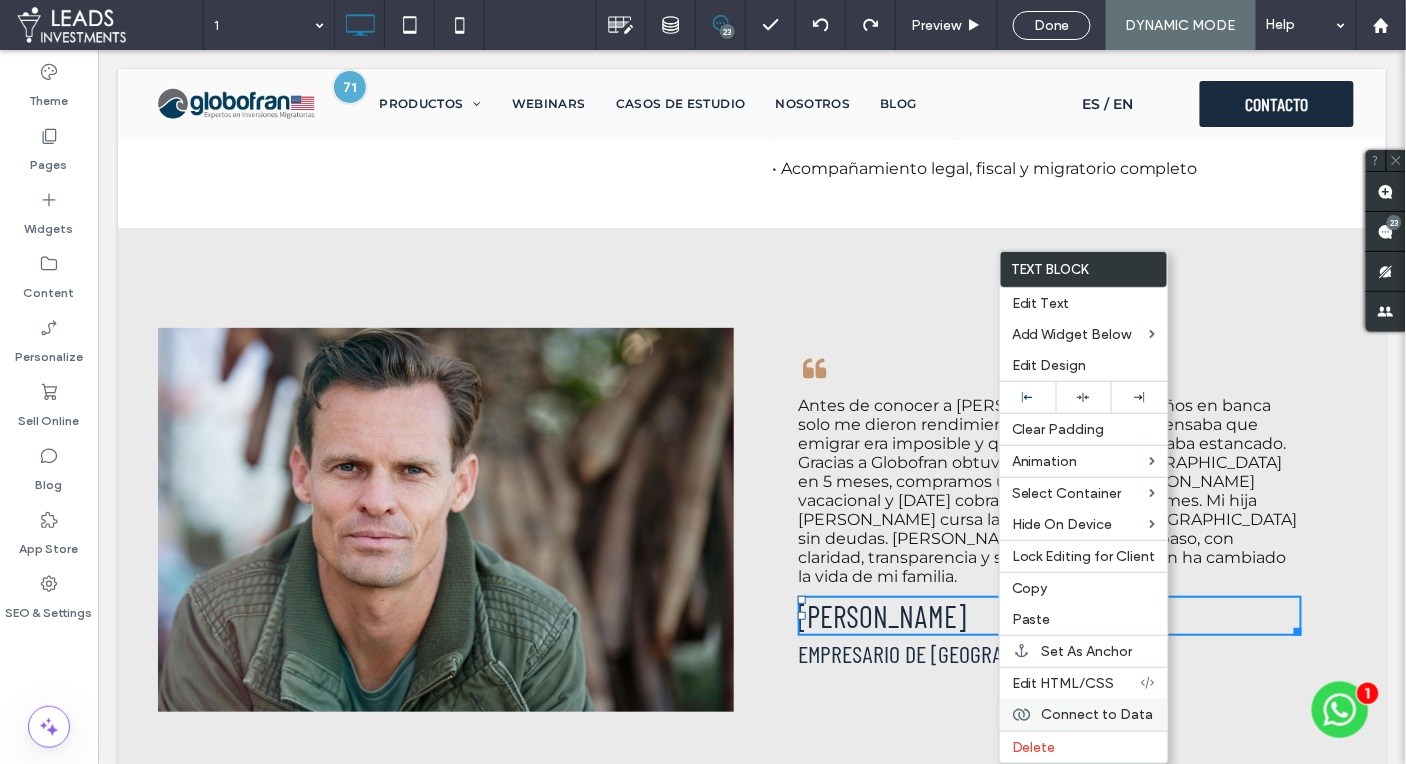 click on "Connect to Data" at bounding box center (1098, 714) 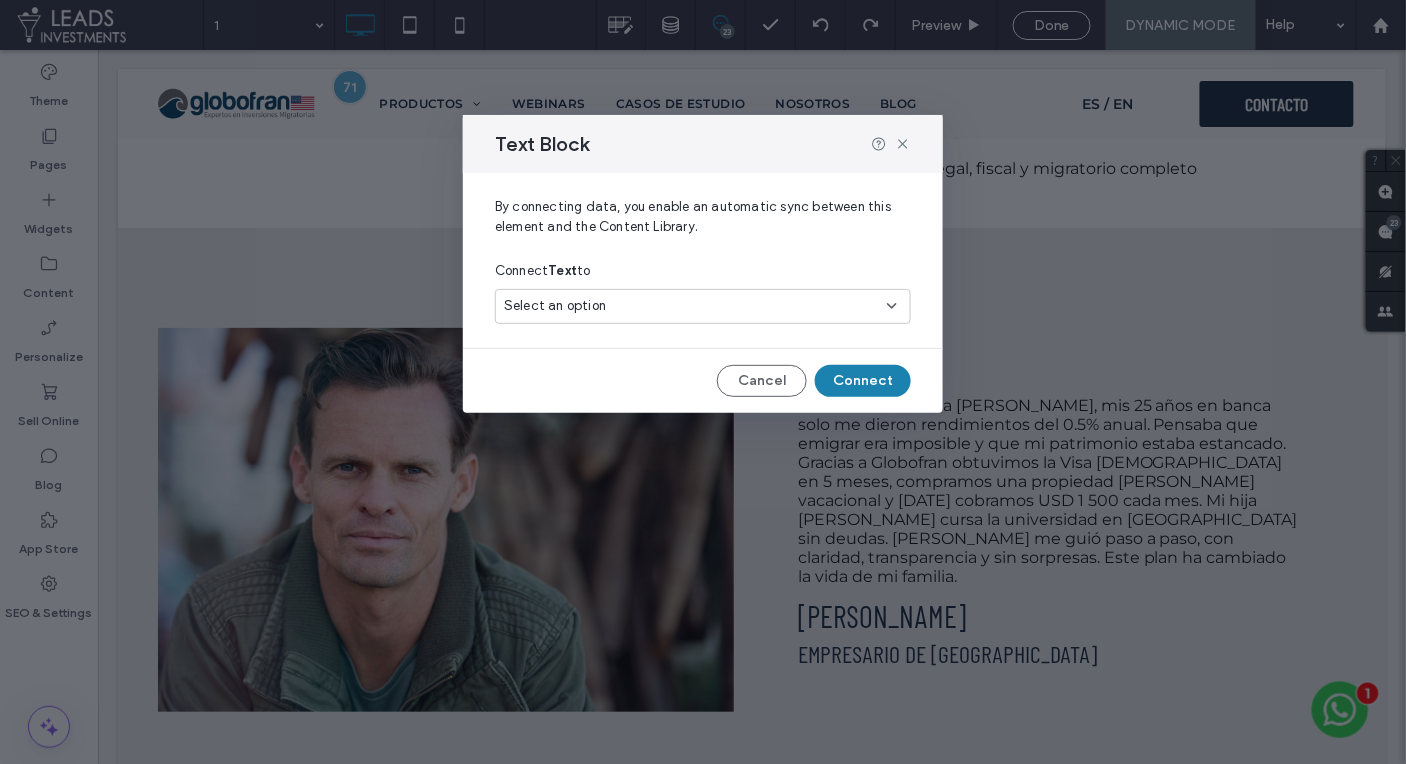 click on "Select an option" at bounding box center (703, 306) 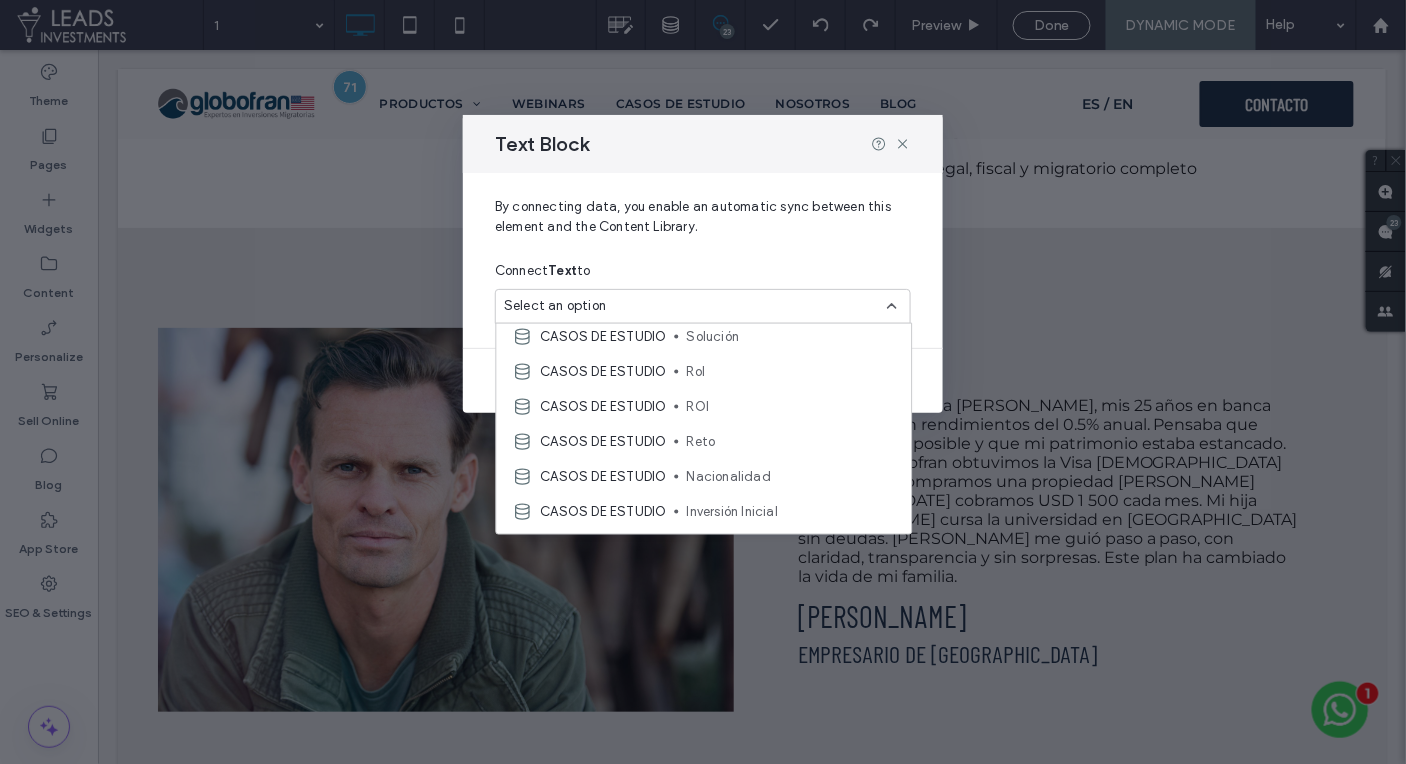 scroll, scrollTop: 201, scrollLeft: 0, axis: vertical 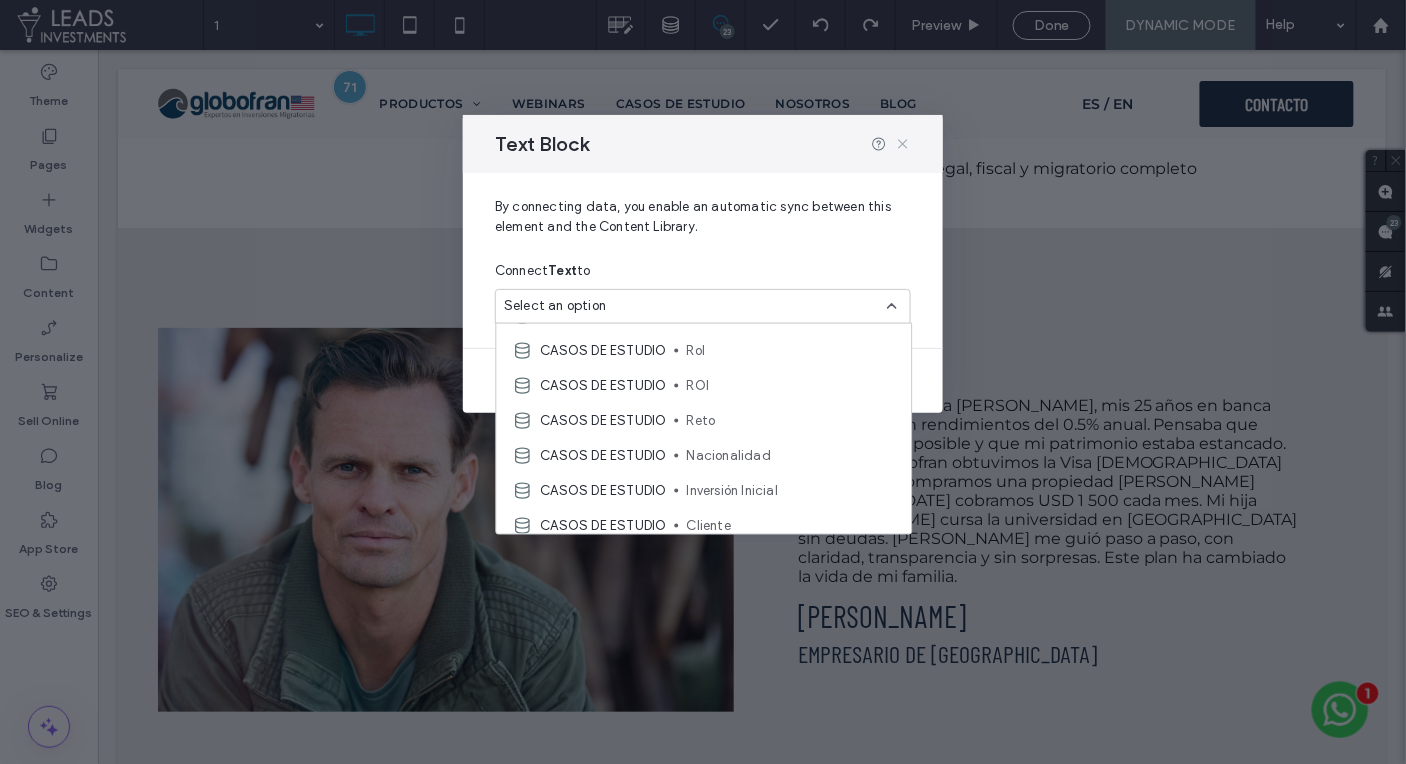 click 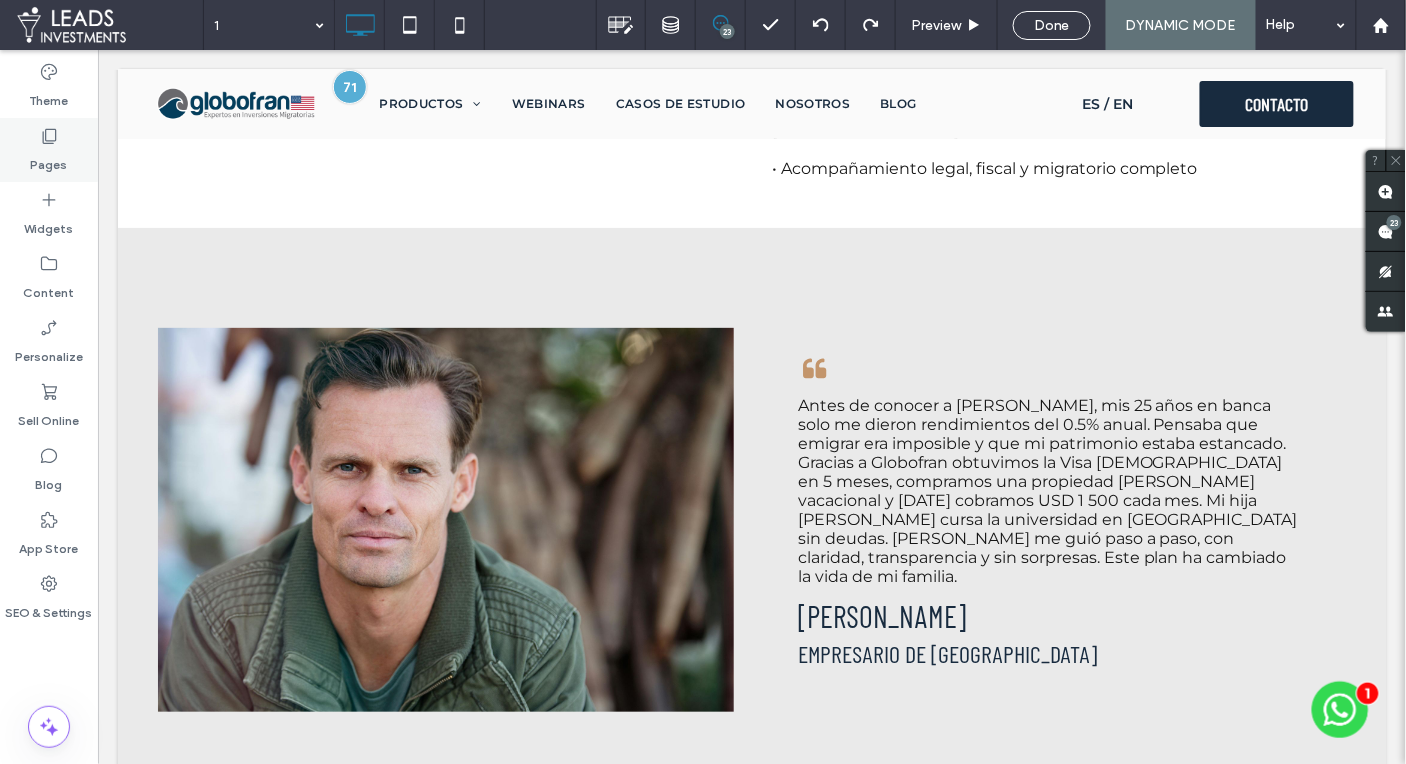 click on "Pages" at bounding box center [49, 150] 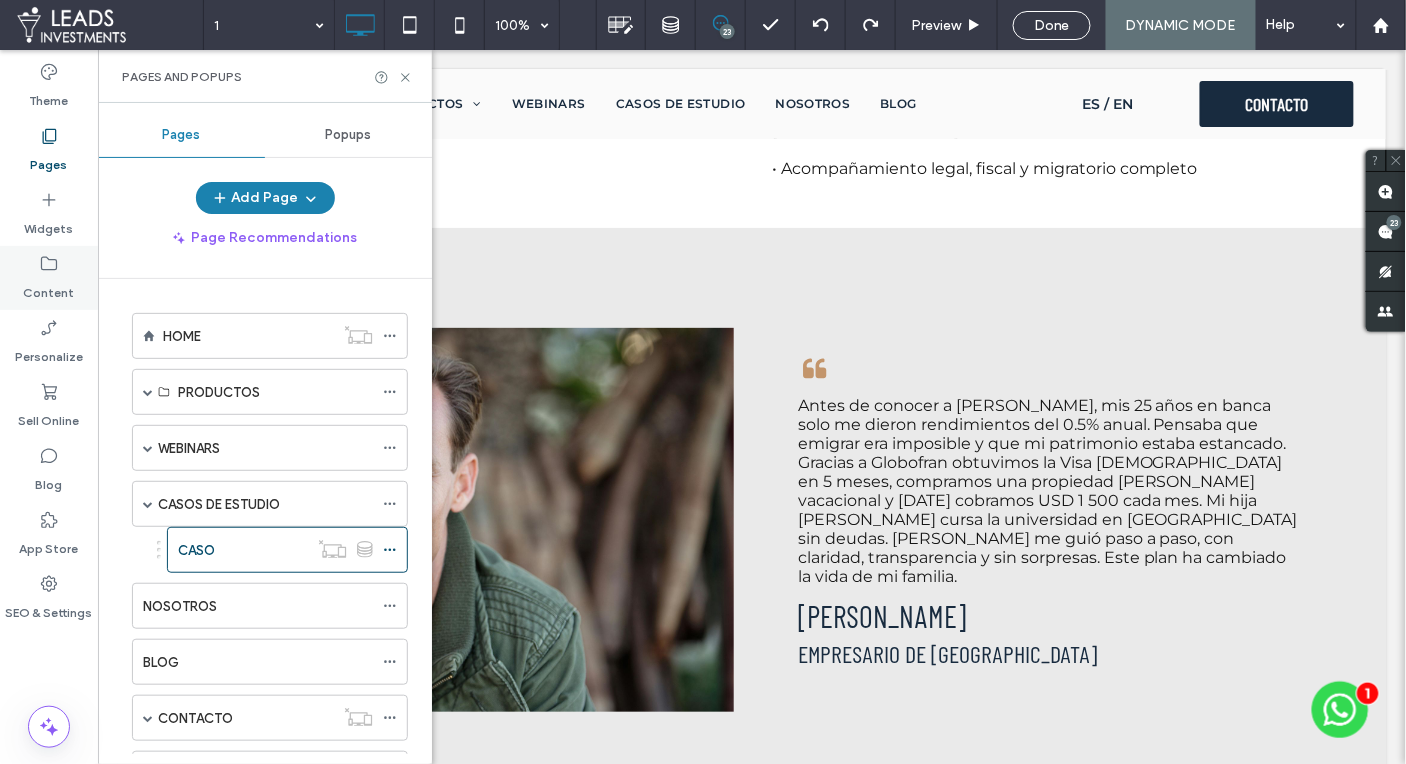 click on "Content" at bounding box center [49, 278] 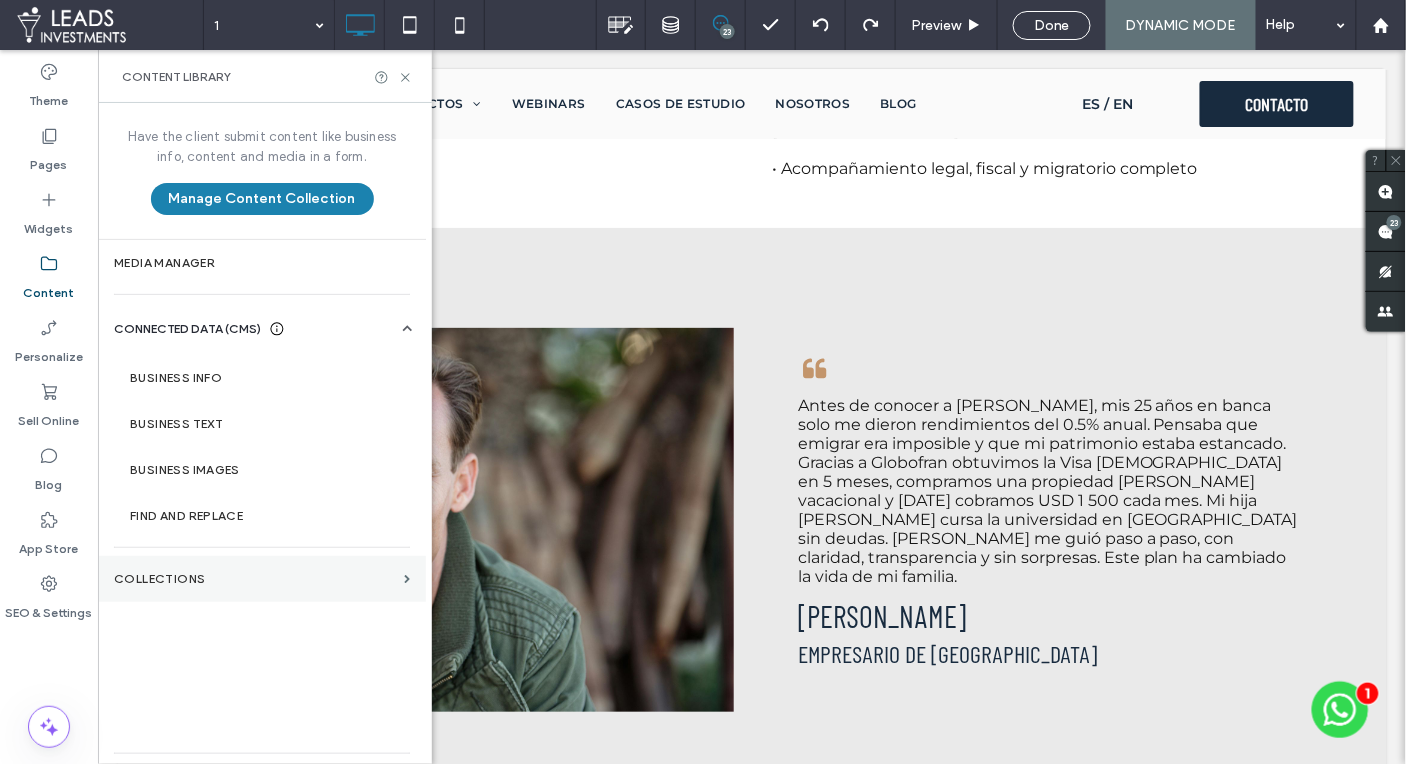 click on "Collections" at bounding box center (255, 579) 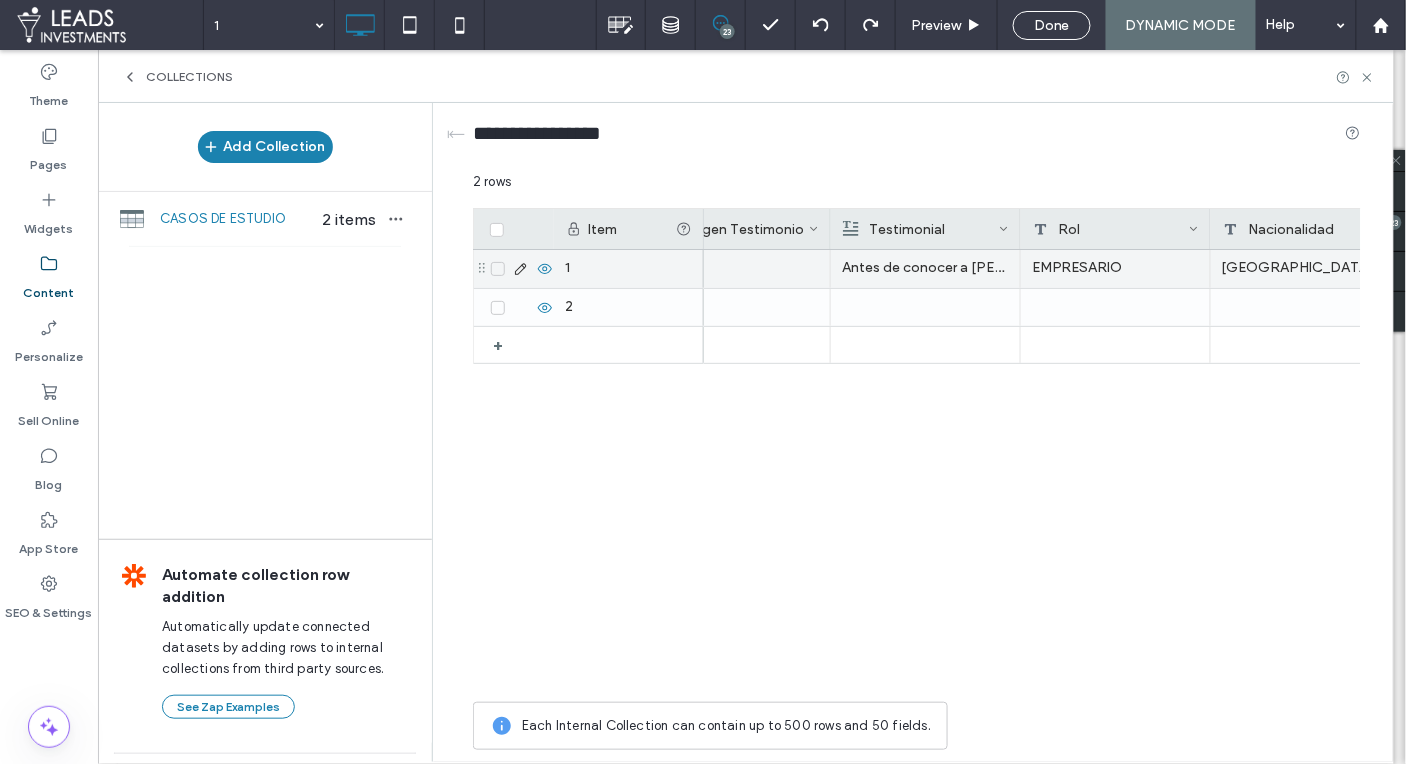 scroll, scrollTop: 0, scrollLeft: 2451, axis: horizontal 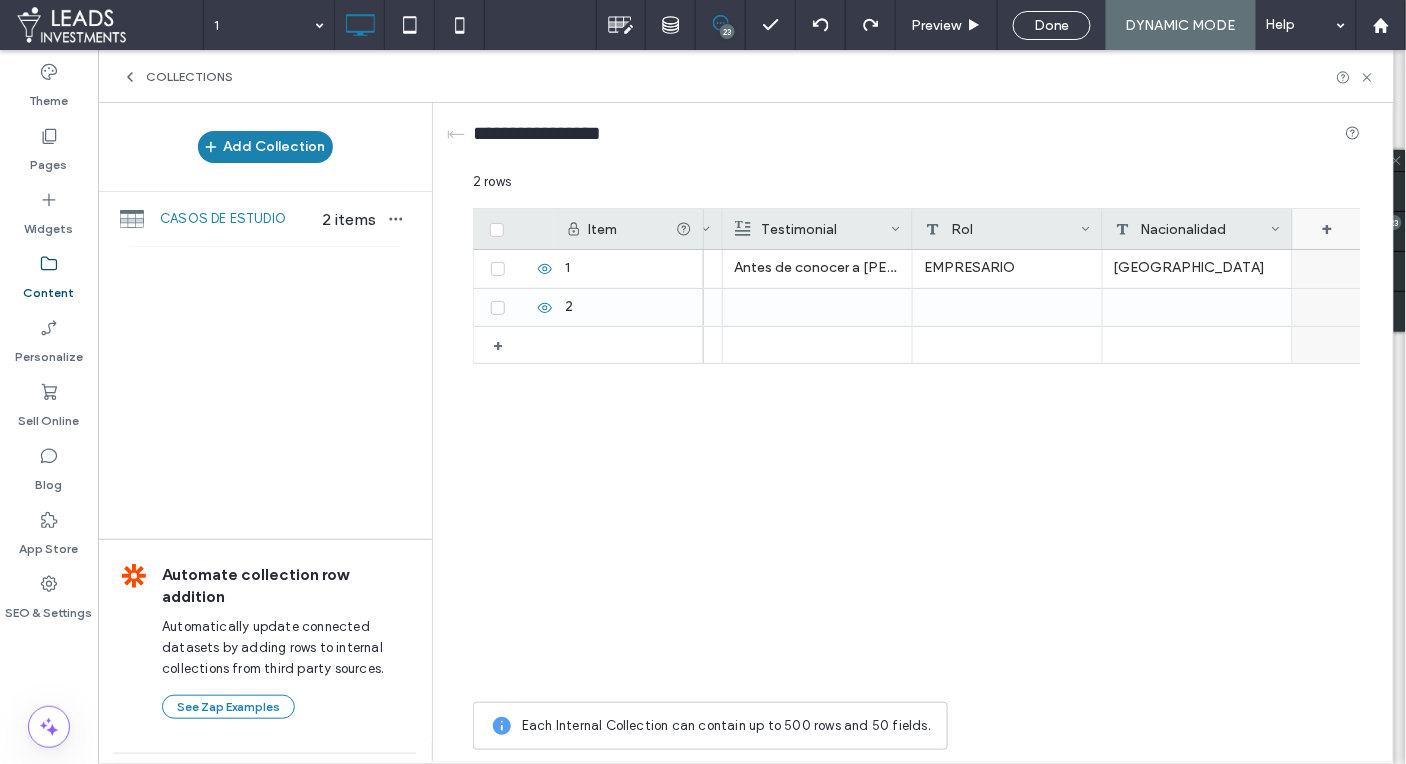 click on "+" at bounding box center (1328, 229) 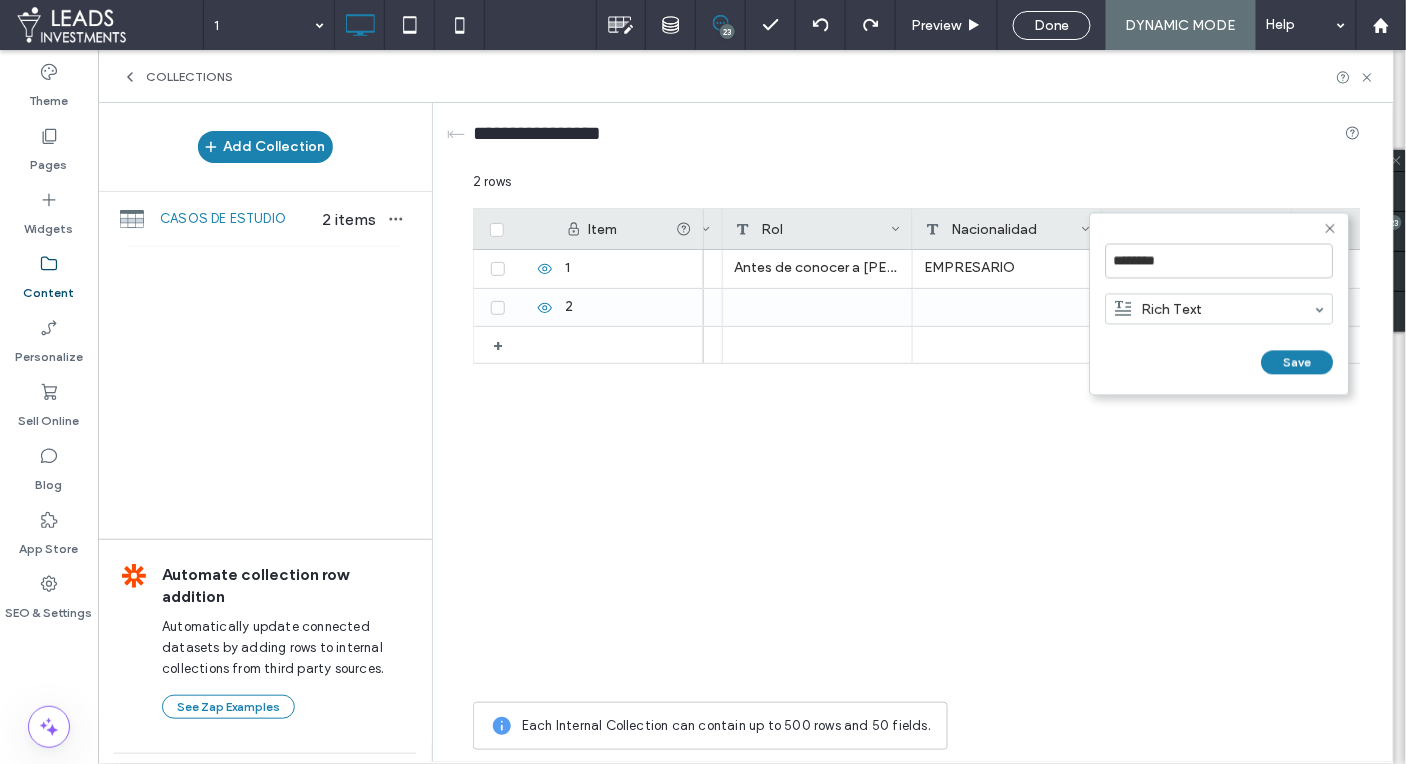 scroll, scrollTop: 0, scrollLeft: 2641, axis: horizontal 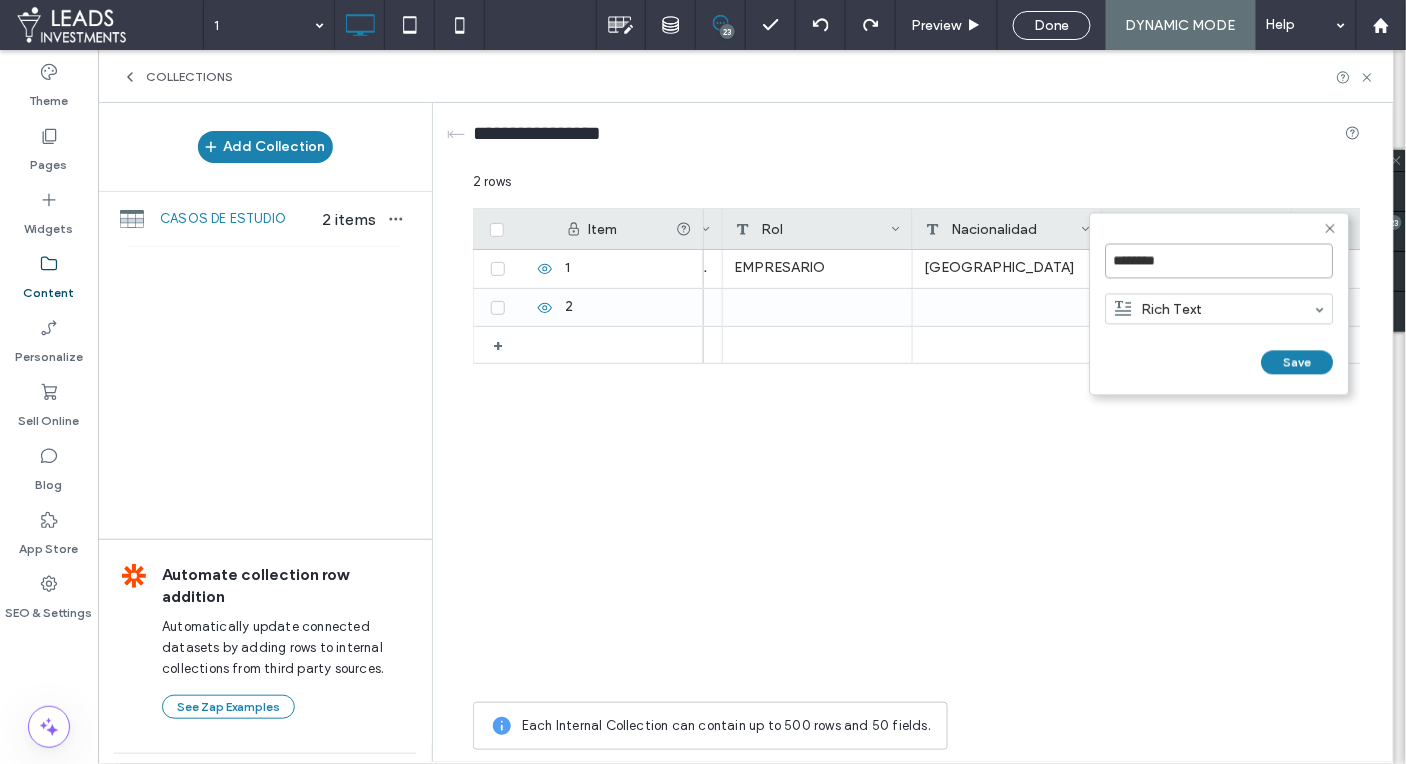 drag, startPoint x: 1187, startPoint y: 260, endPoint x: 1111, endPoint y: 256, distance: 76.105194 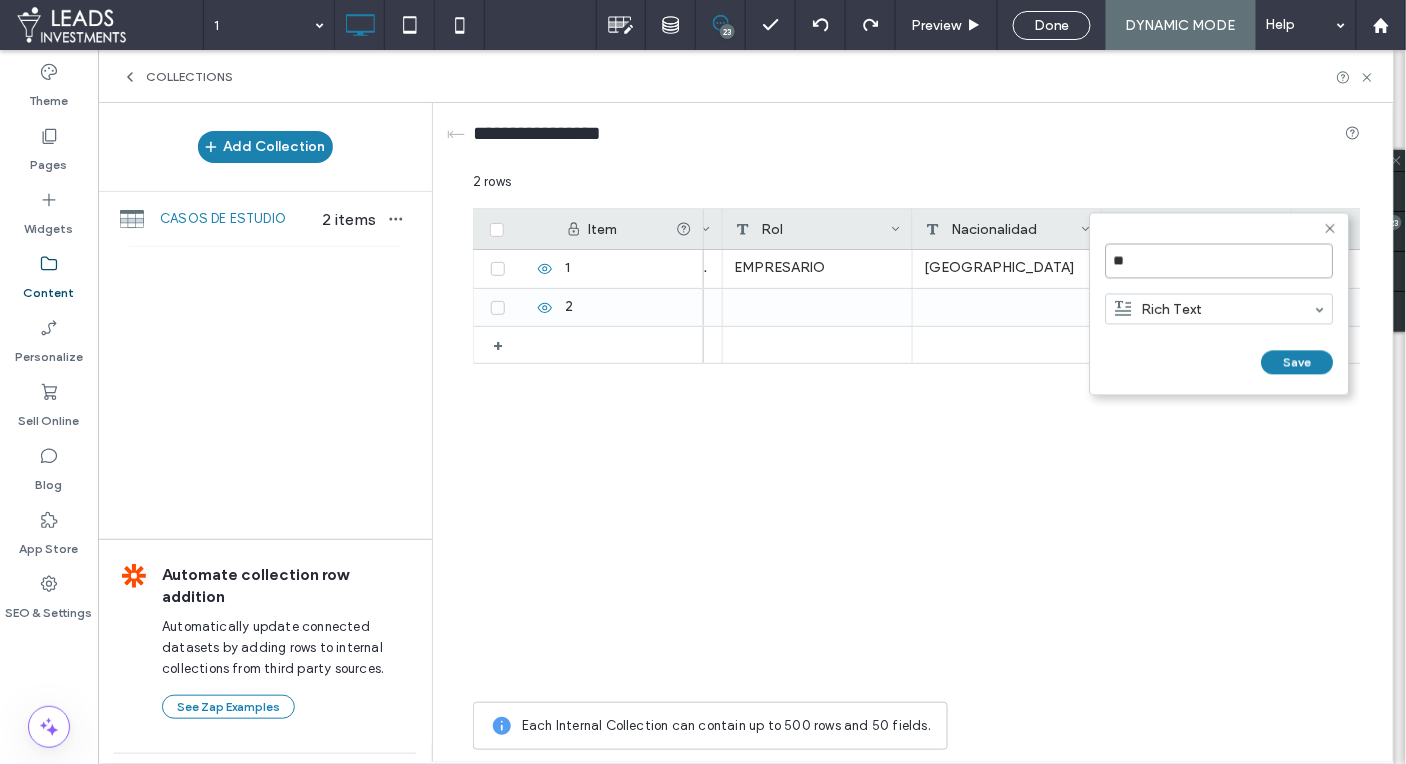type on "*" 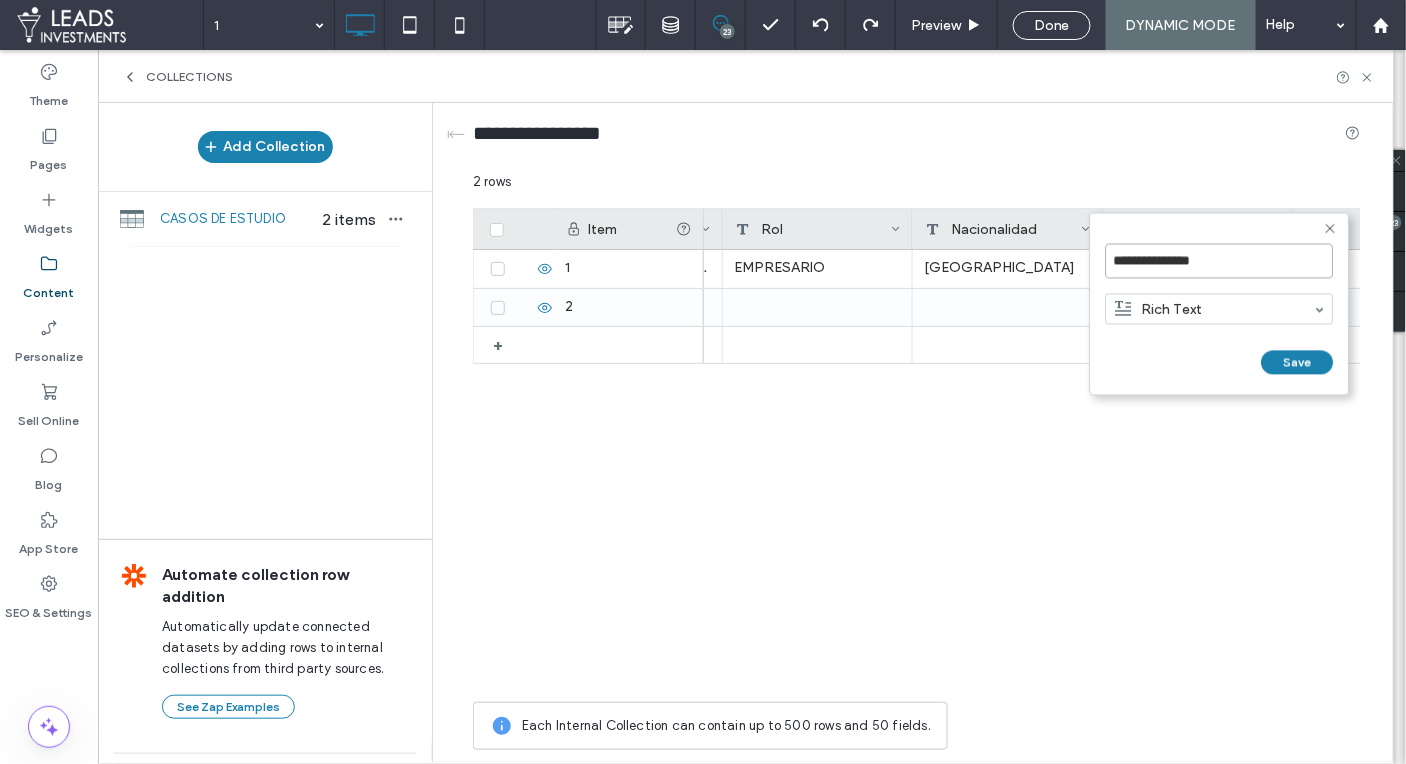 type on "**********" 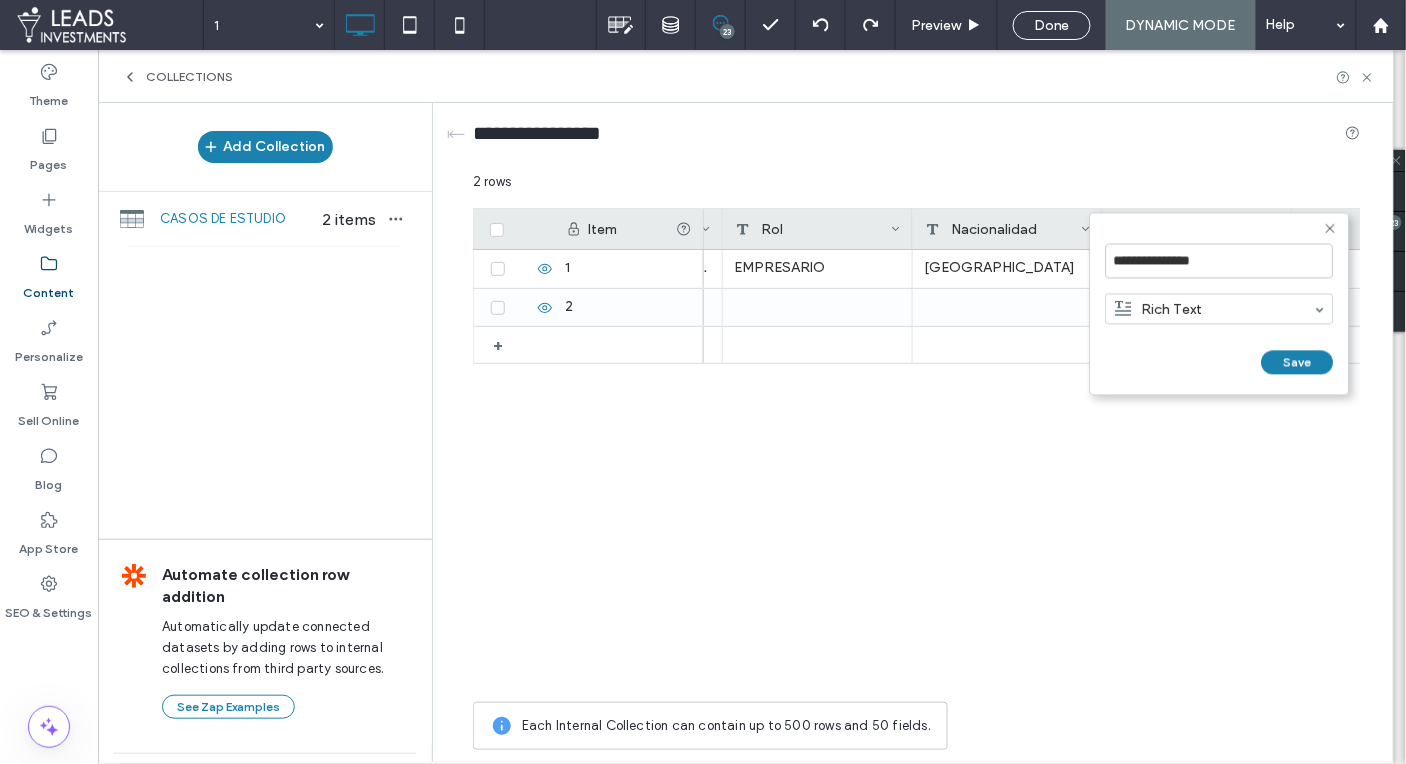 click on "Rich Text" at bounding box center [1159, 309] 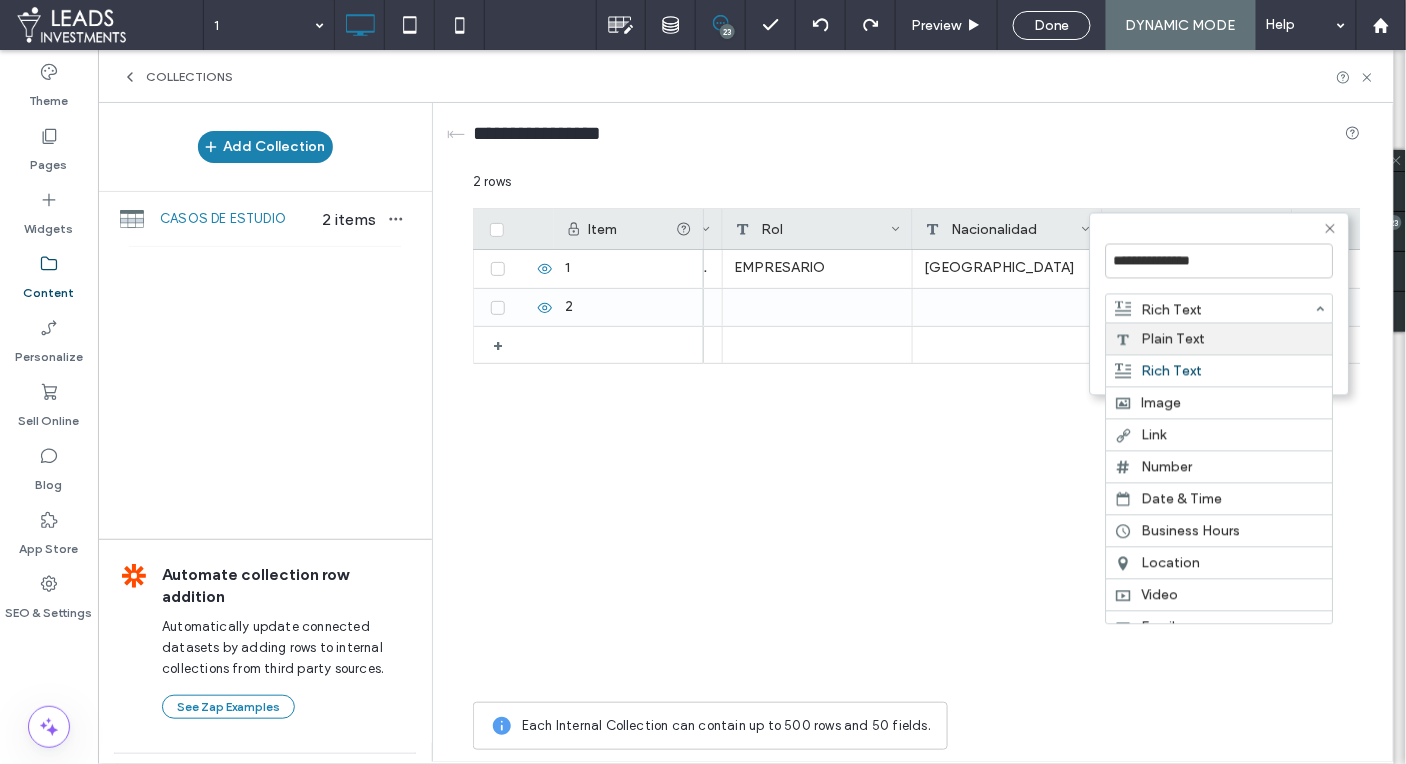 click on "Plain Text" at bounding box center [1220, 339] 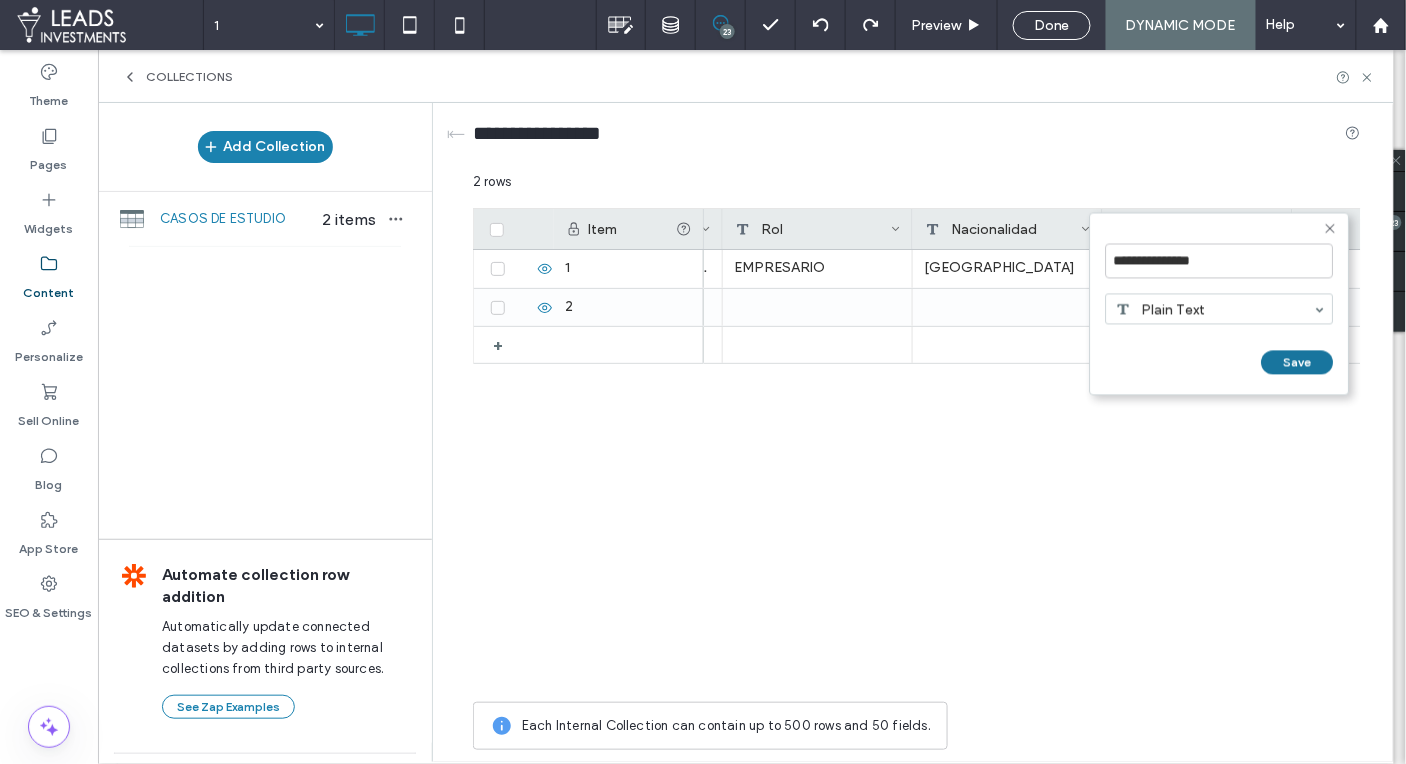 click on "Save" at bounding box center [1298, 363] 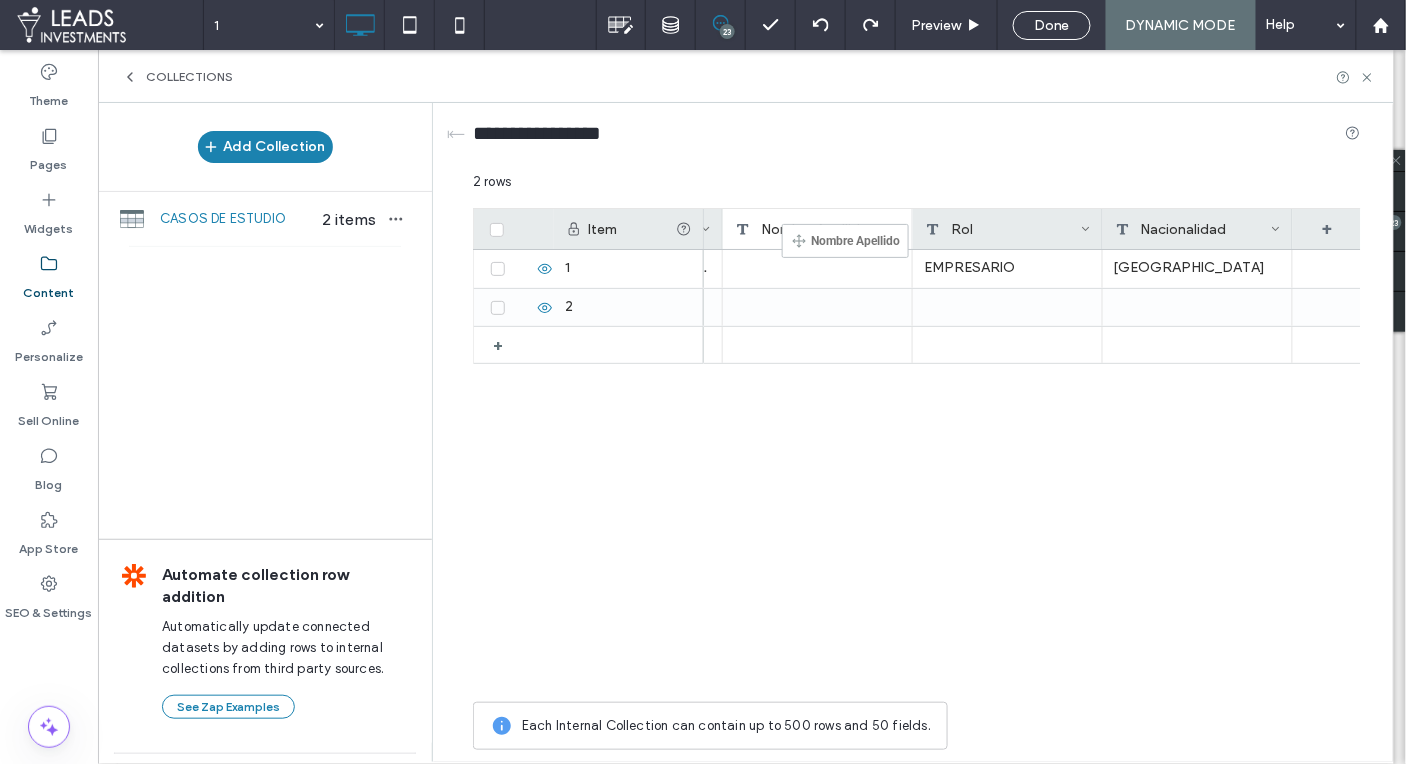 drag, startPoint x: 1185, startPoint y: 227, endPoint x: 822, endPoint y: 236, distance: 363.11154 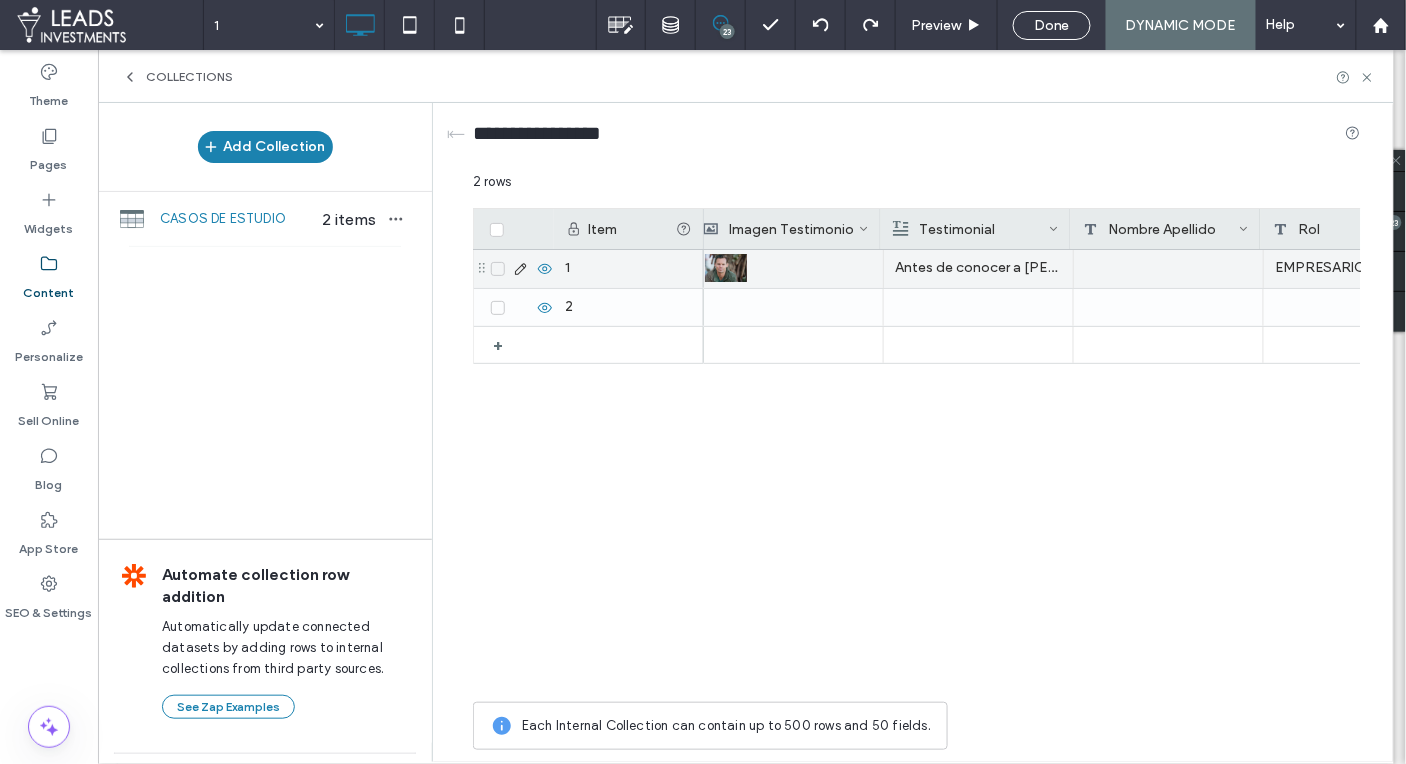 scroll, scrollTop: 0, scrollLeft: 2287, axis: horizontal 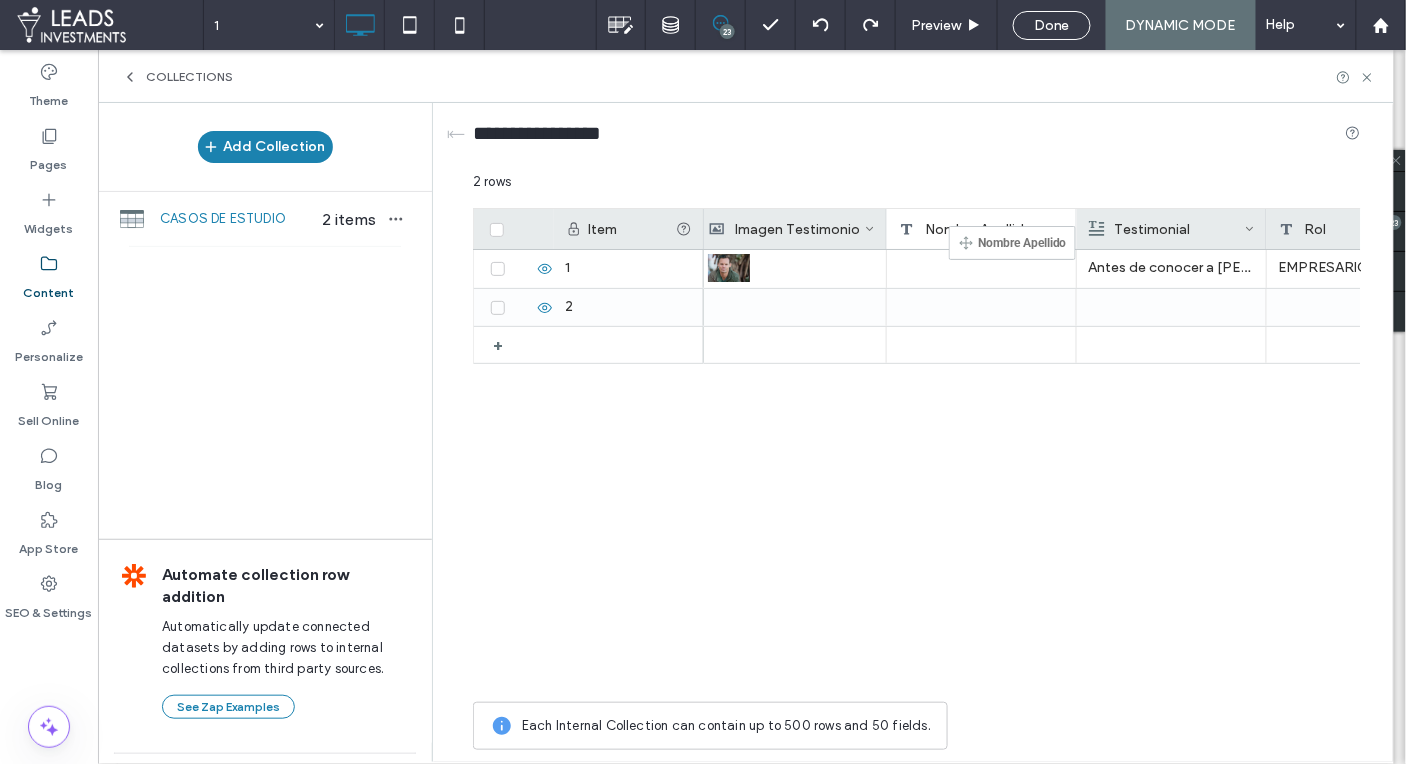 drag, startPoint x: 1128, startPoint y: 233, endPoint x: 975, endPoint y: 236, distance: 153.0294 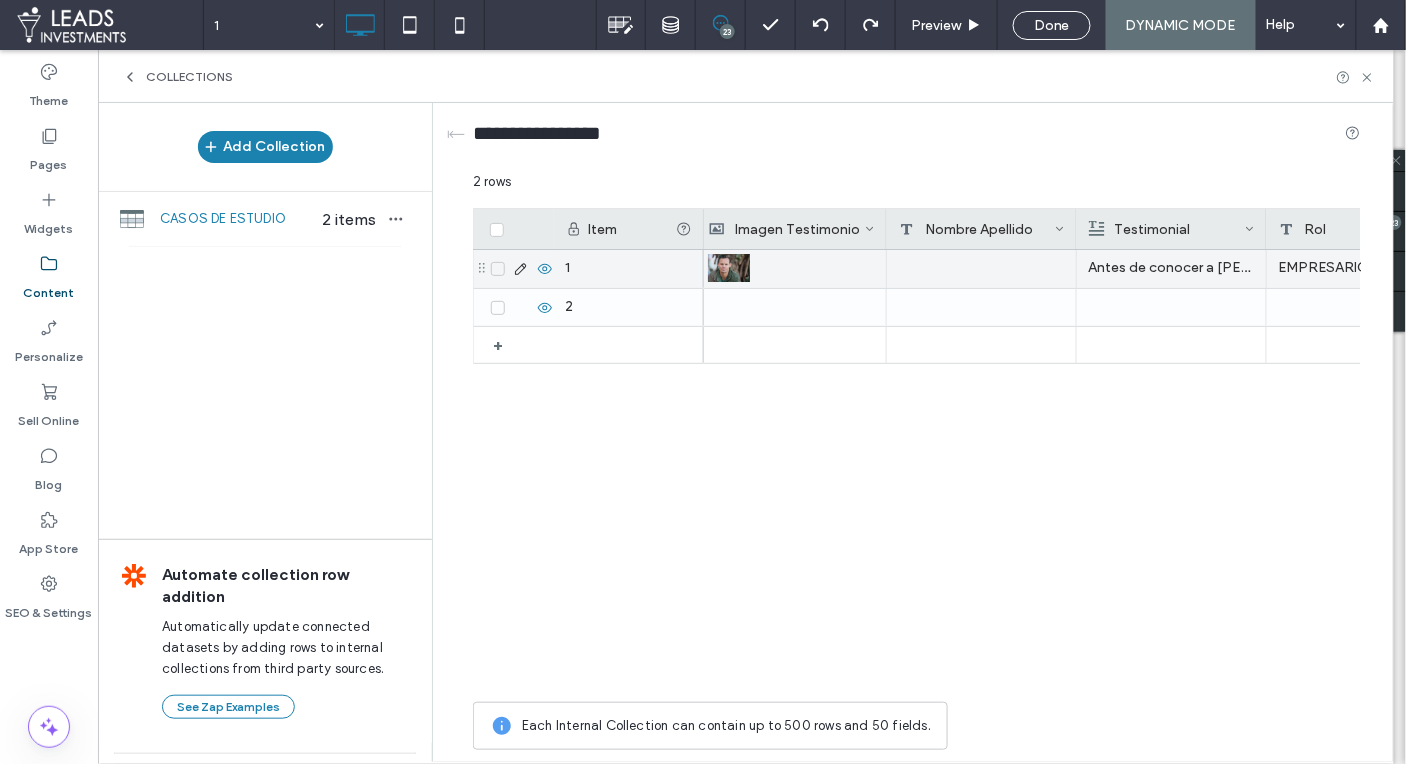click at bounding box center (982, 269) 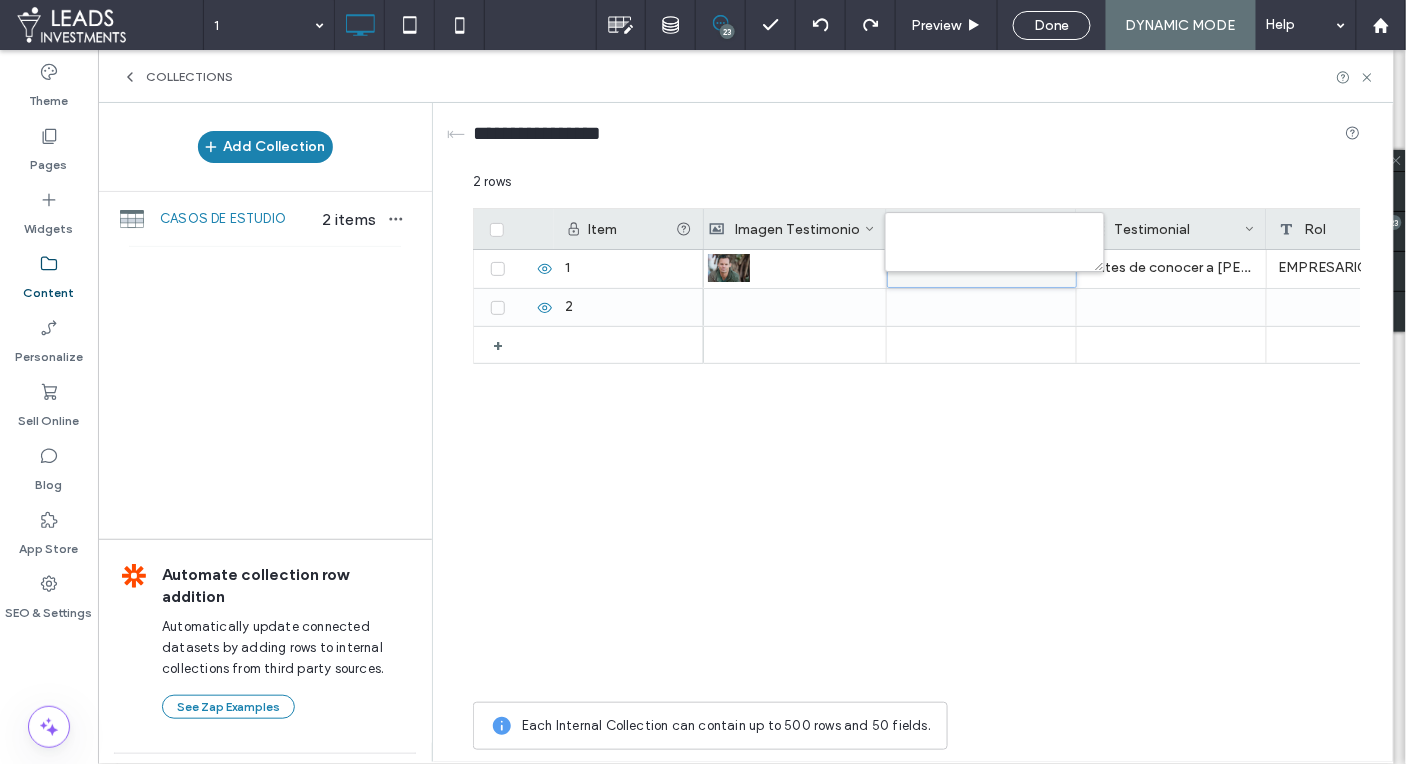 click at bounding box center (997, 255) 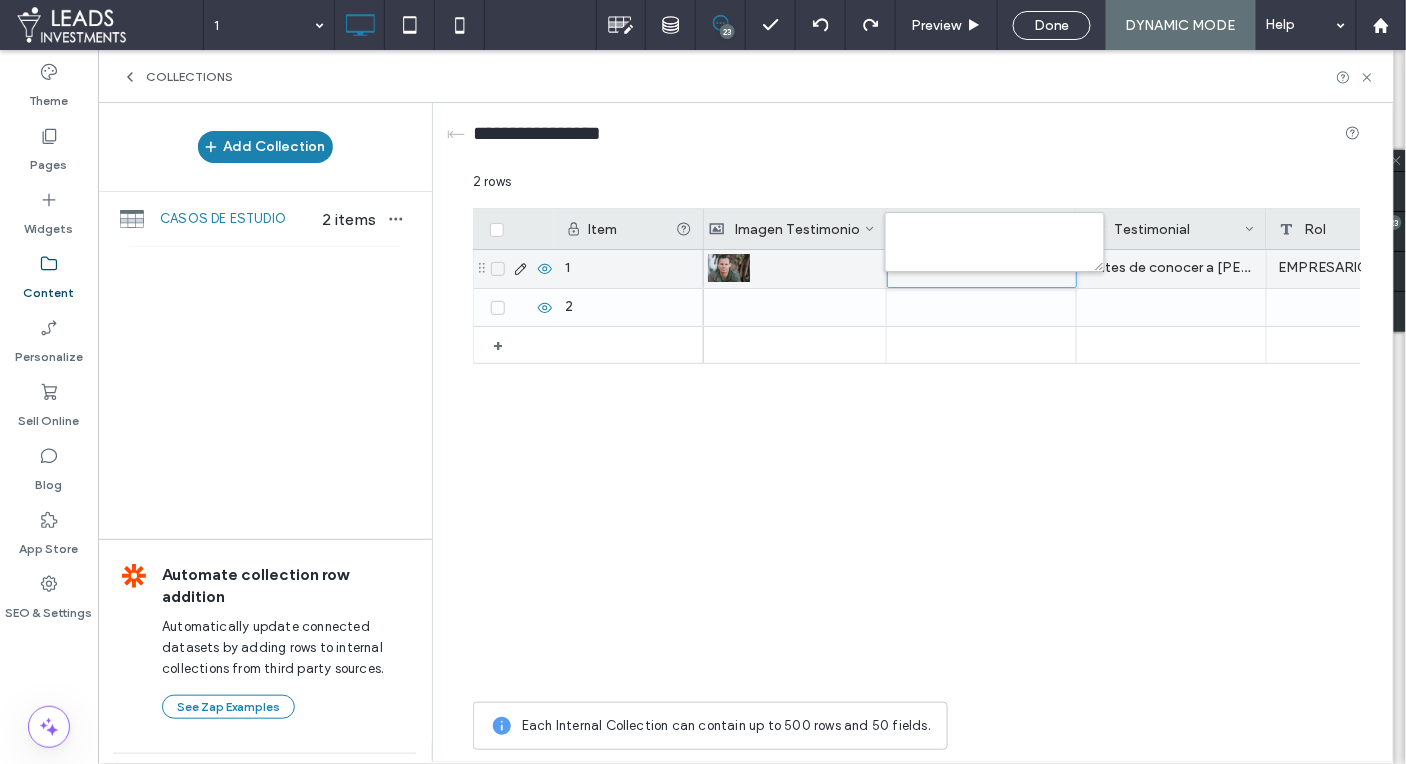 click at bounding box center (982, 269) 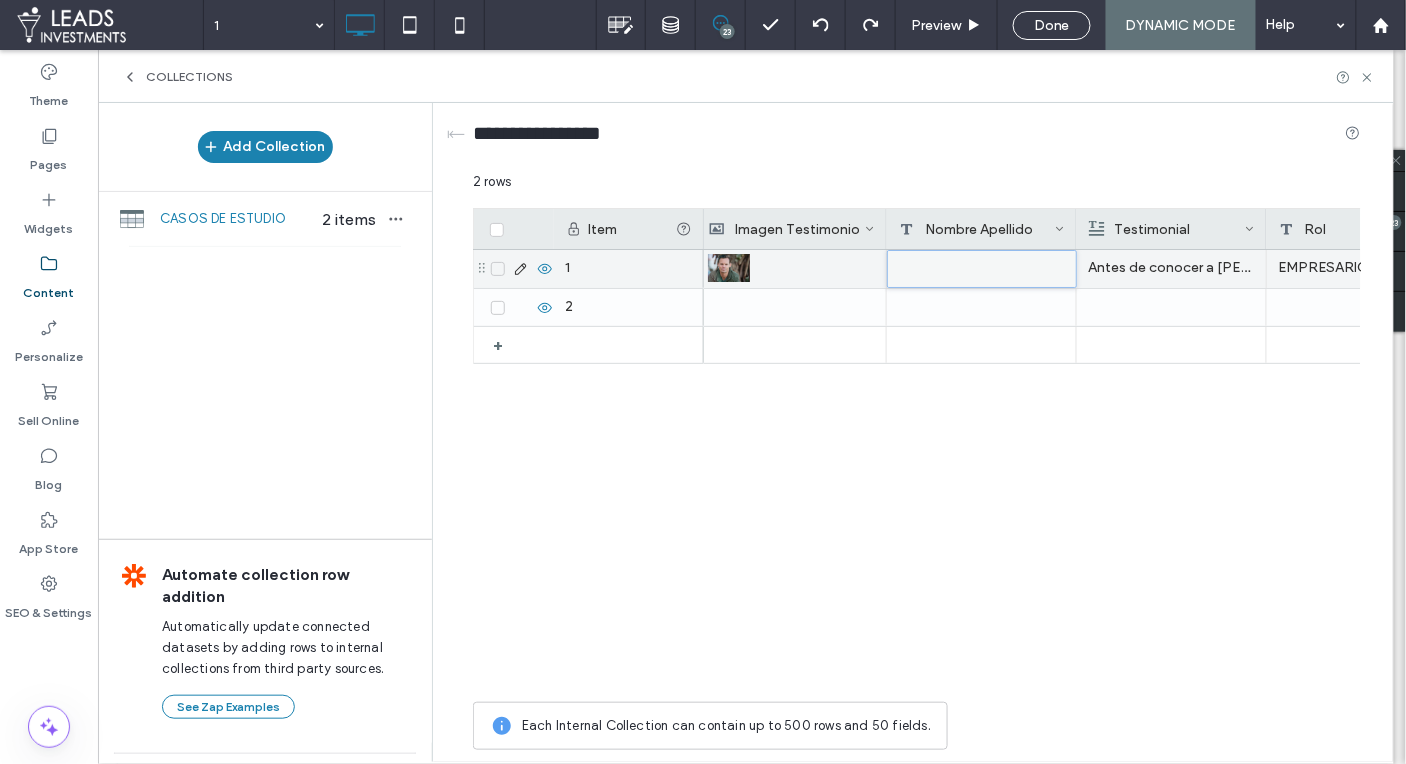 click at bounding box center (982, 269) 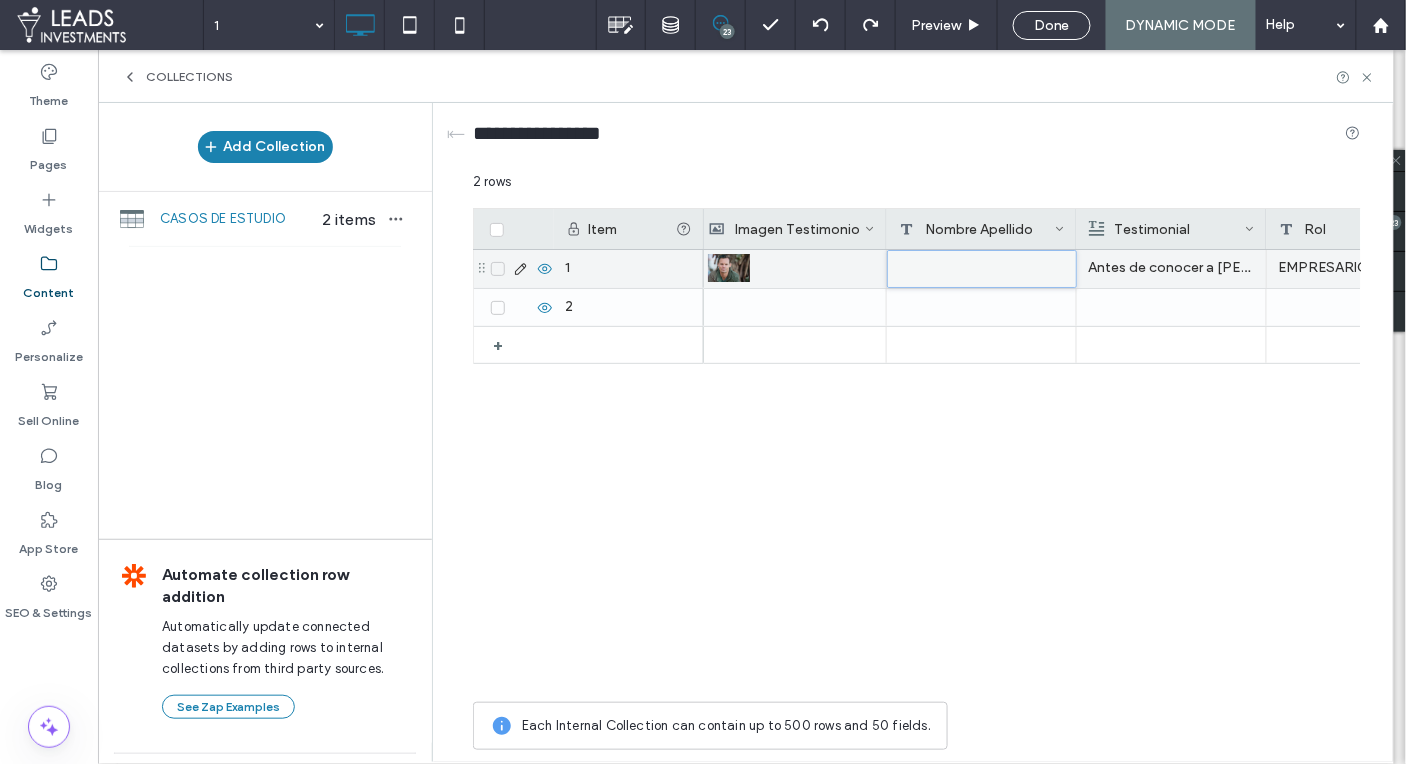 click at bounding box center (982, 269) 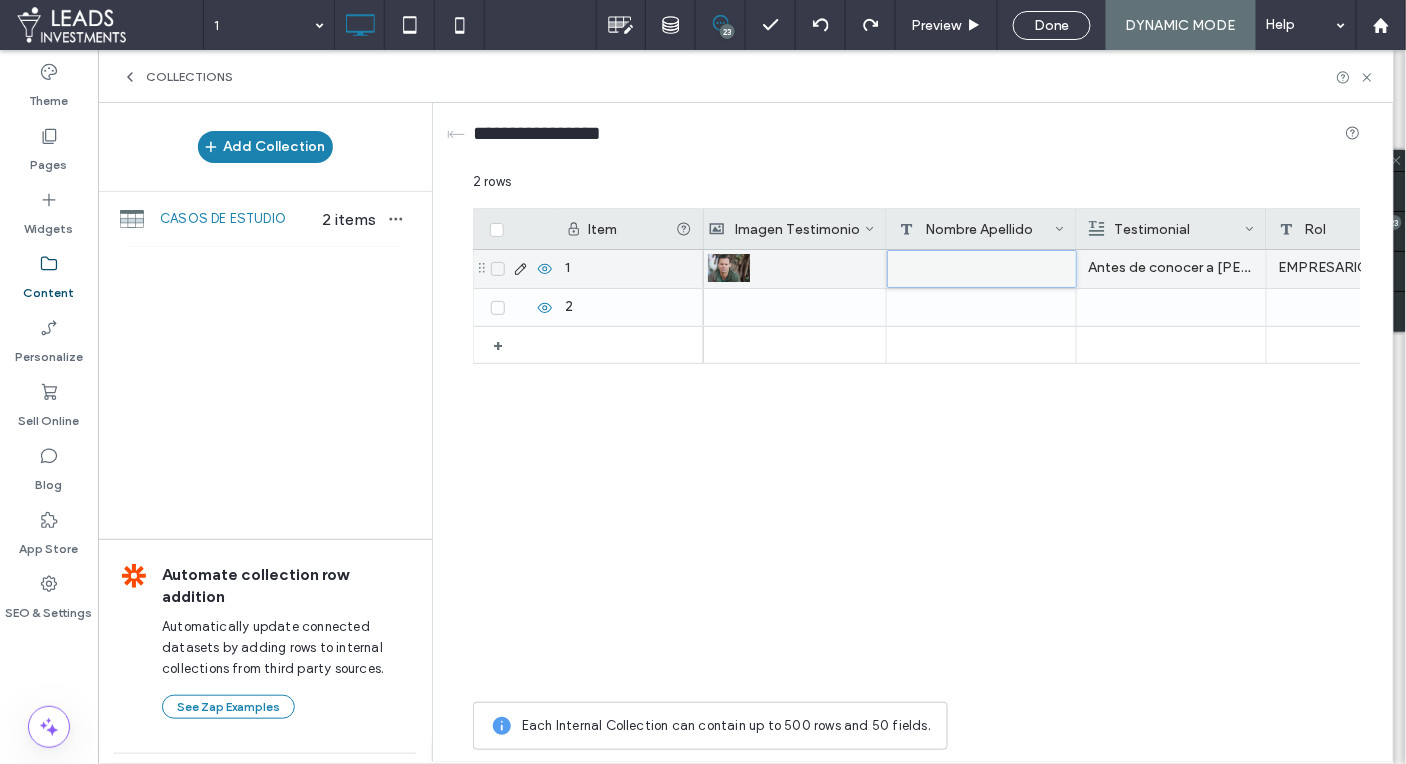 click at bounding box center (982, 269) 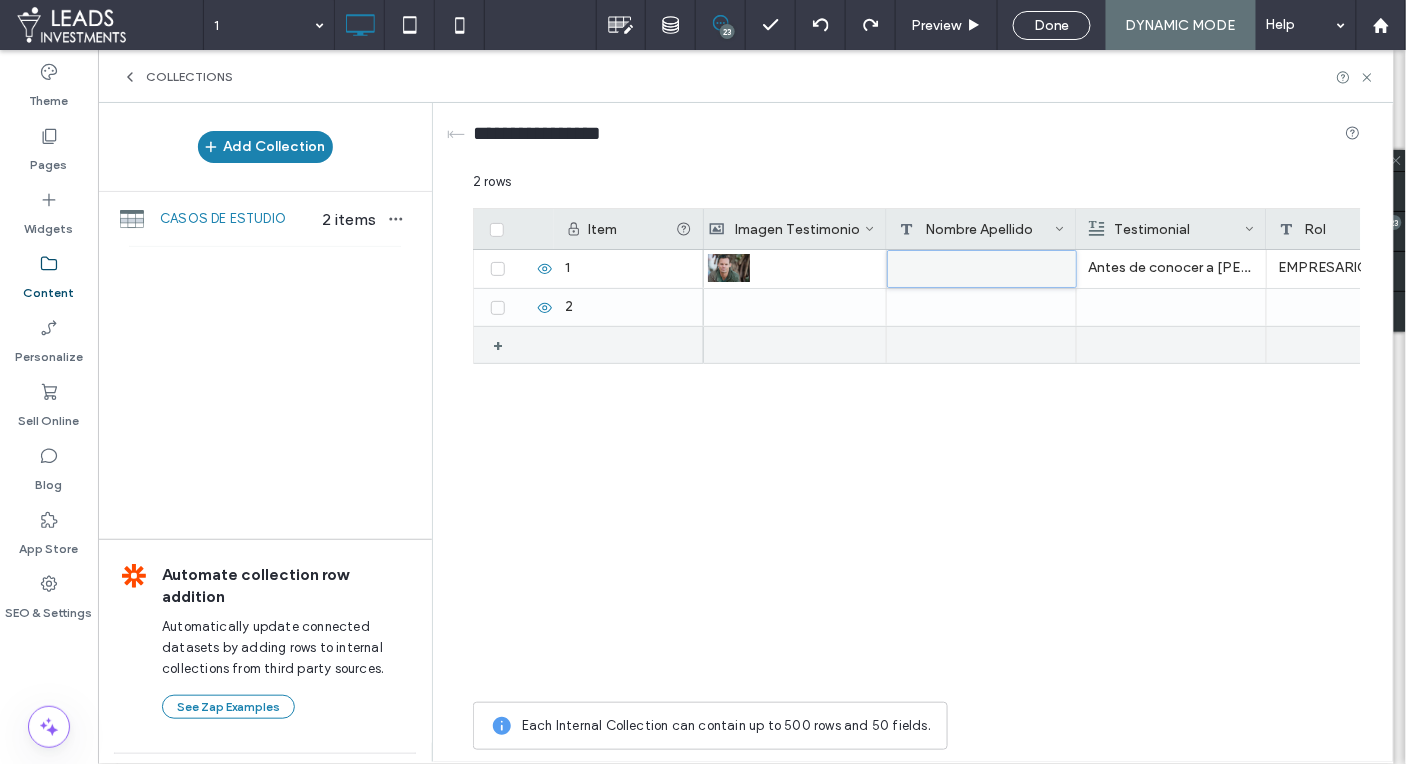 click at bounding box center [982, 345] 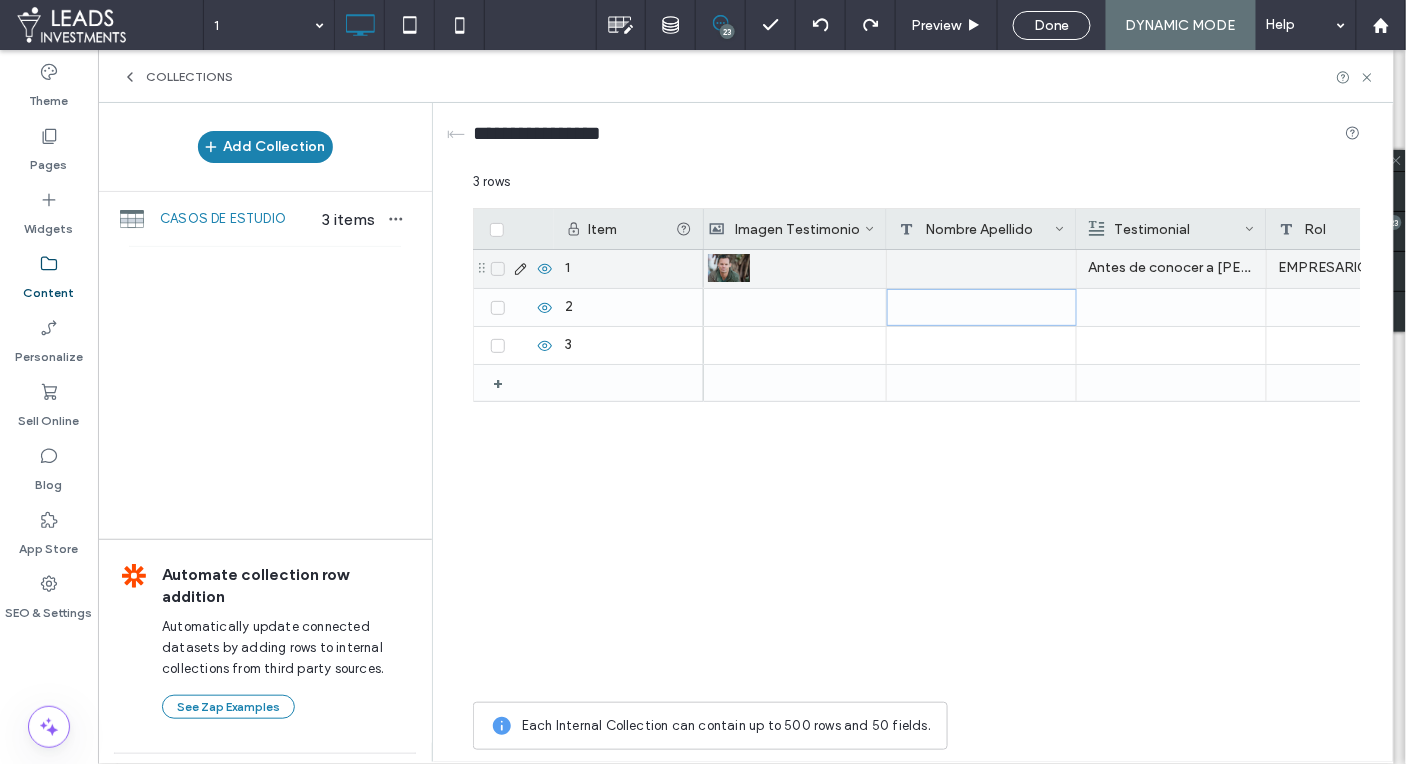 click at bounding box center (982, 269) 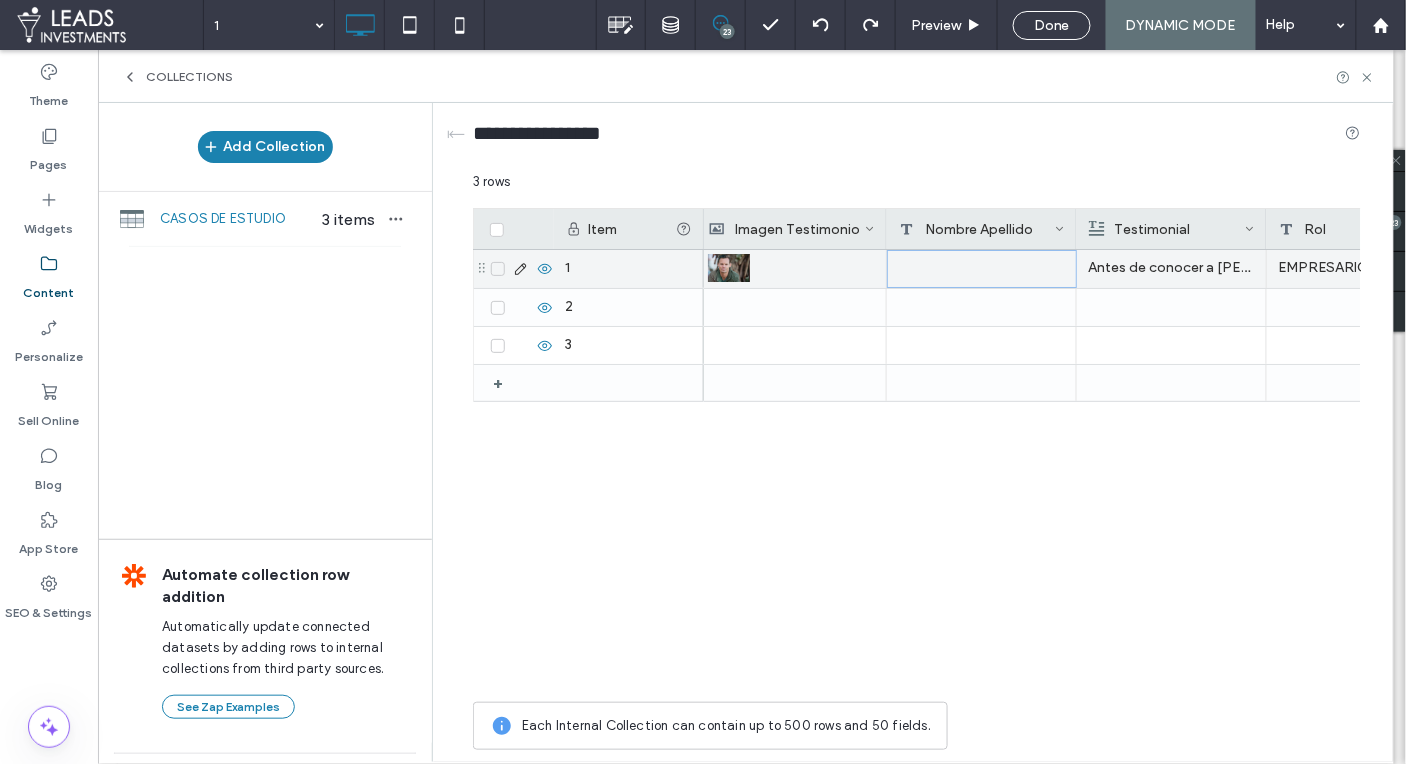 click at bounding box center (982, 269) 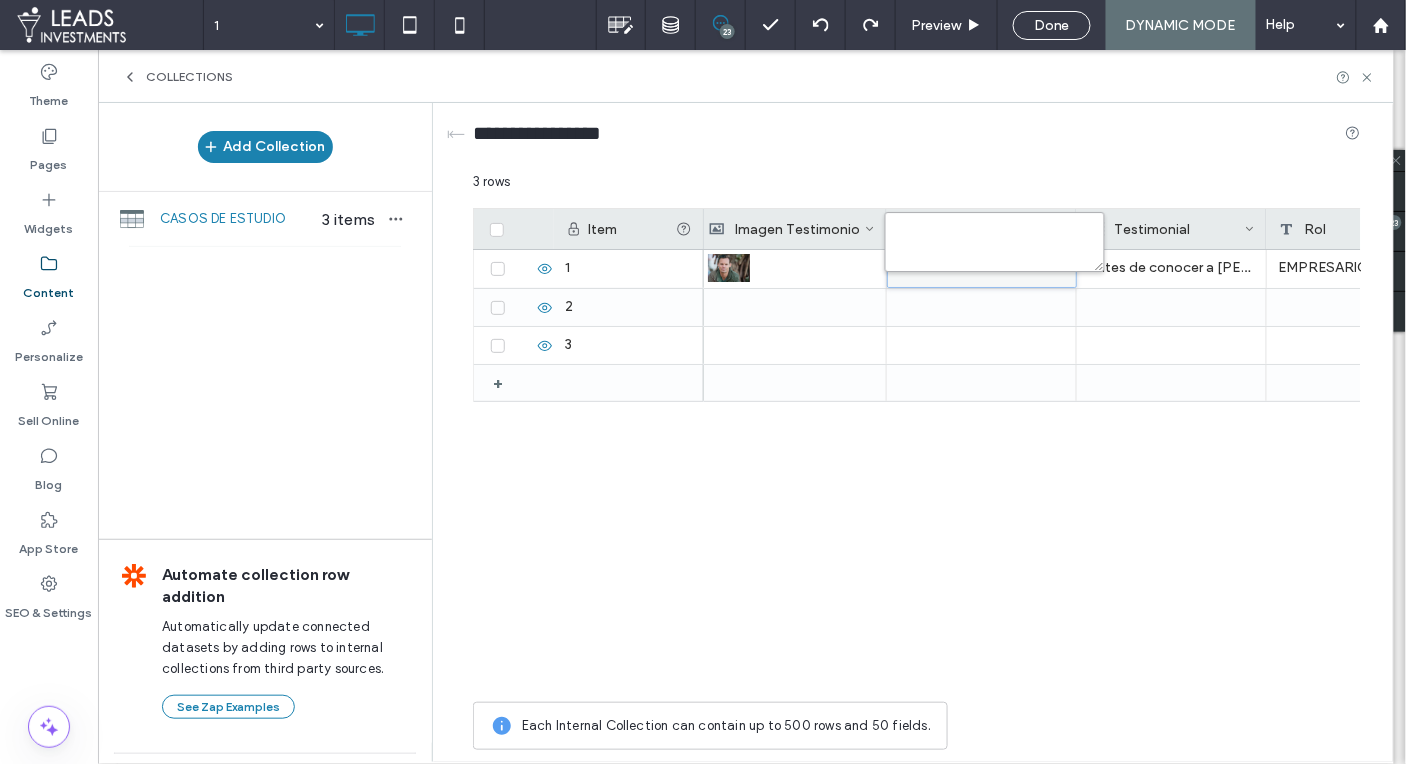 click at bounding box center [995, 242] 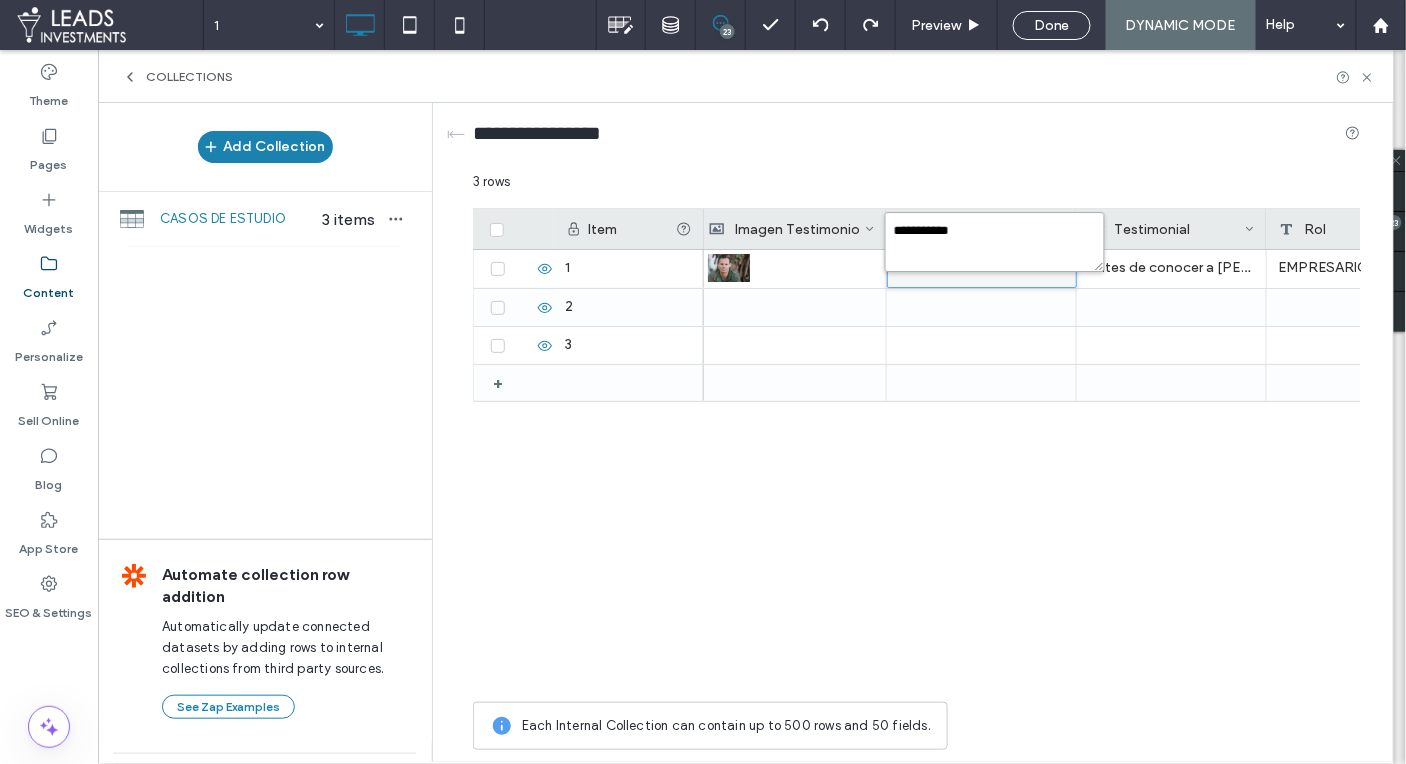 type on "**********" 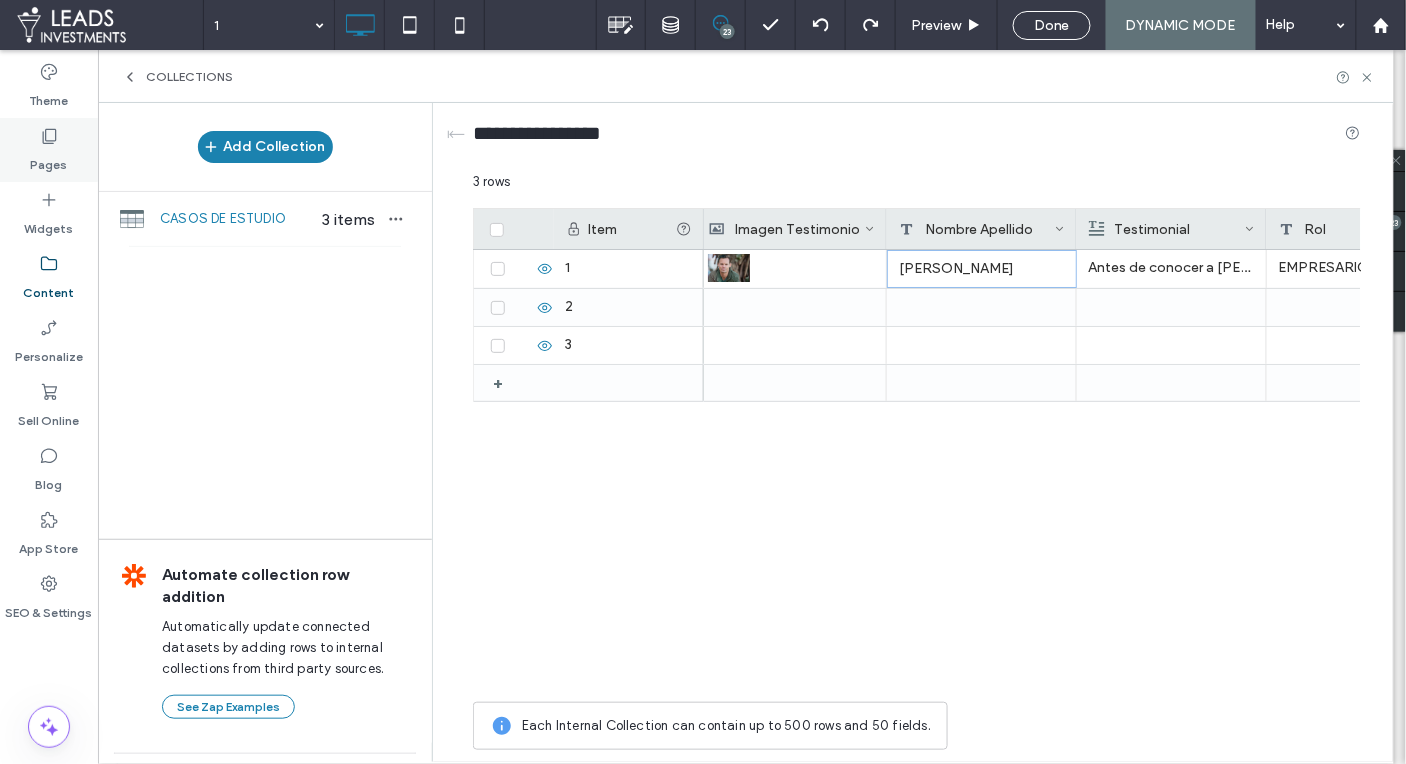click on "Pages" at bounding box center [49, 150] 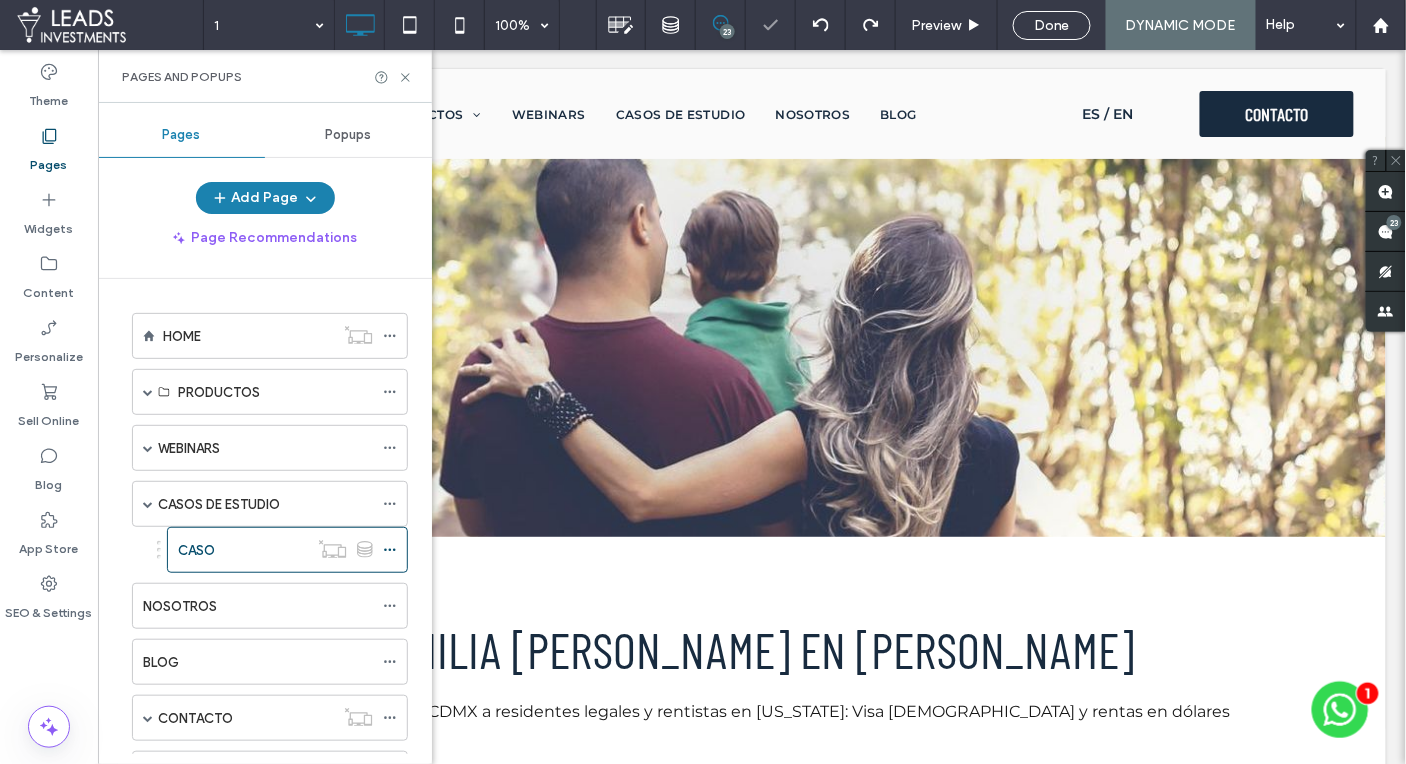 scroll, scrollTop: 0, scrollLeft: 0, axis: both 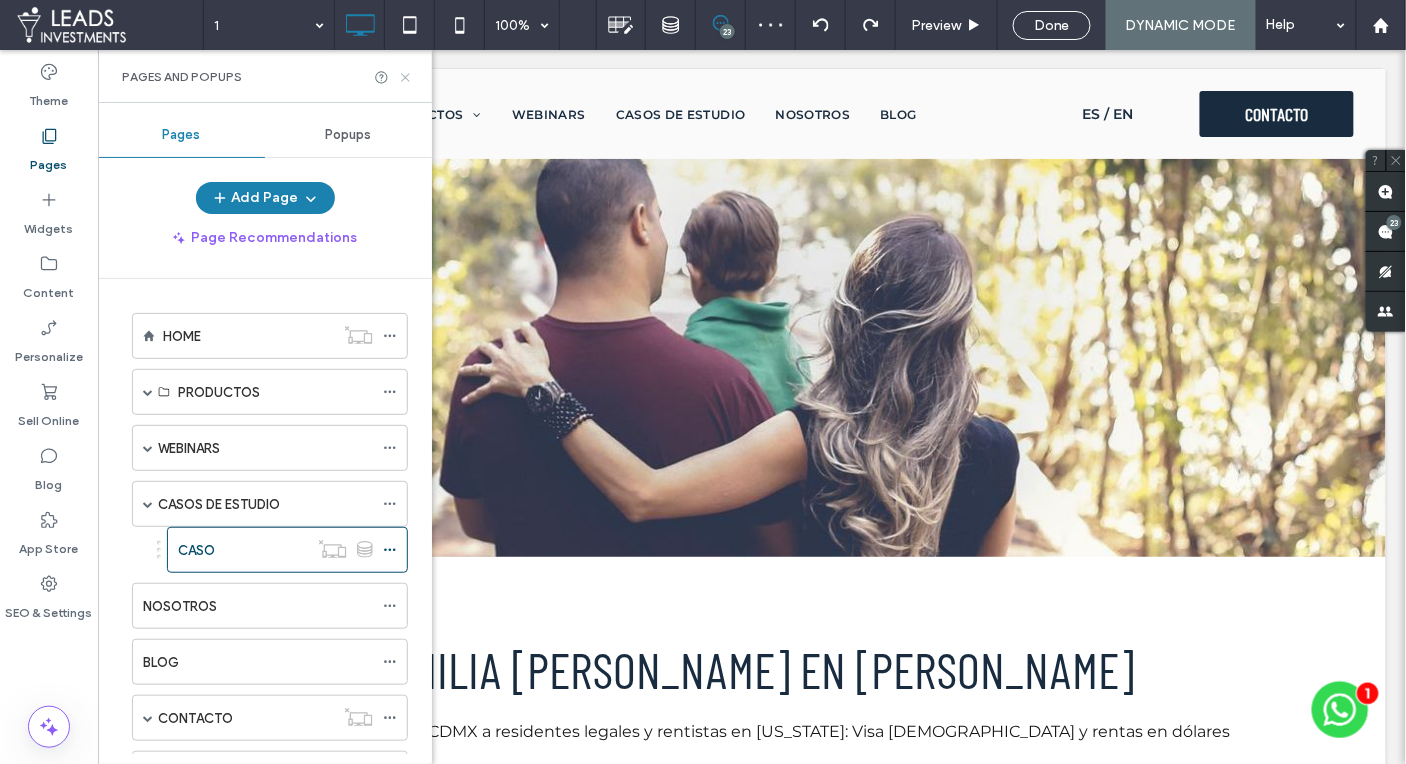 click 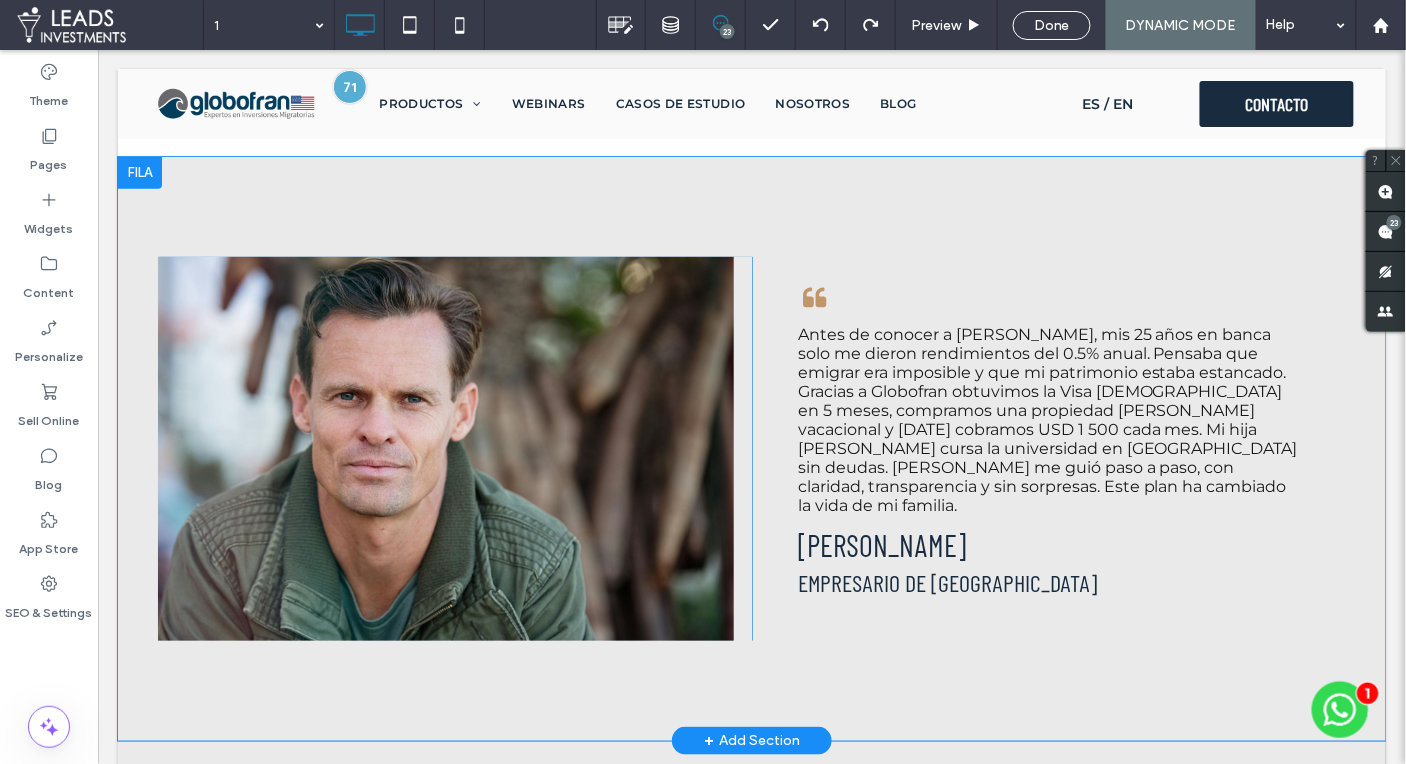 scroll, scrollTop: 2265, scrollLeft: 0, axis: vertical 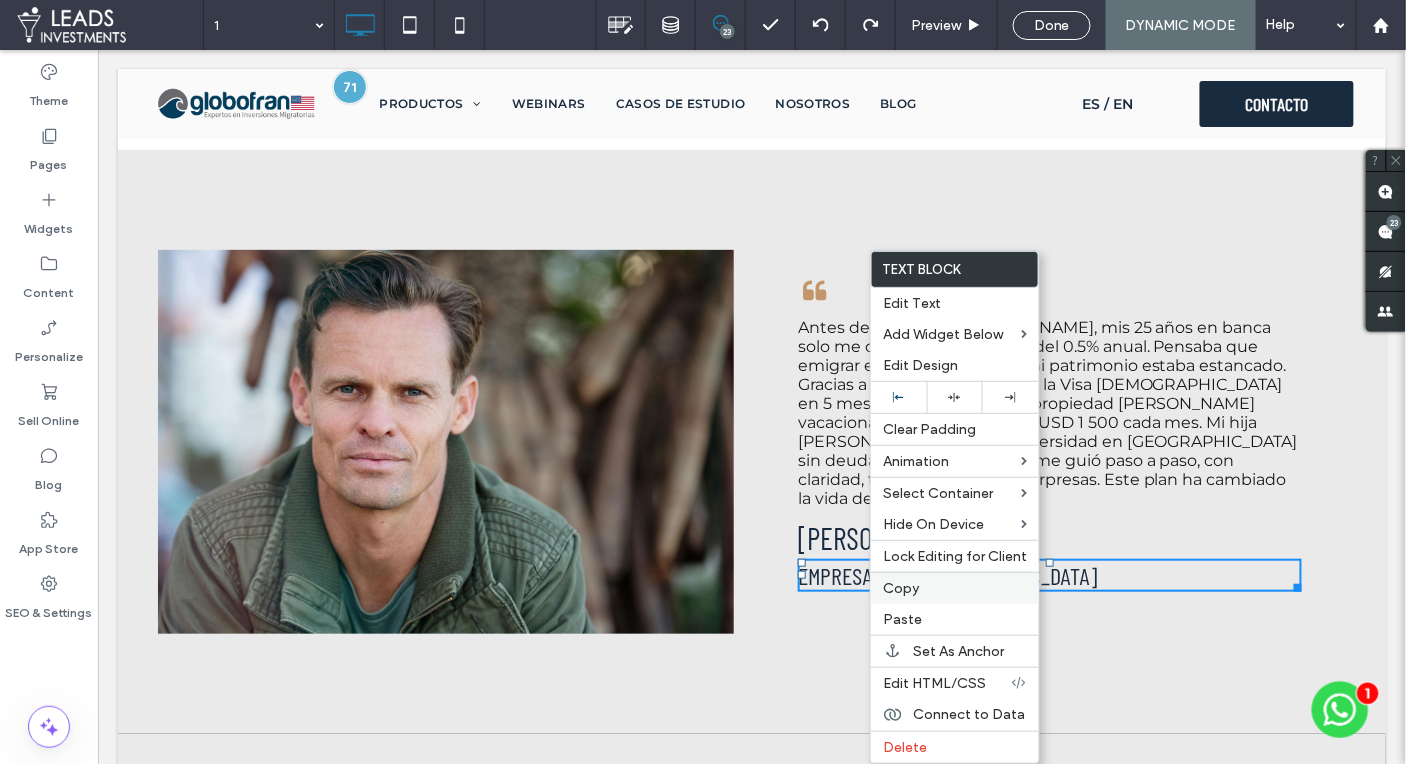 drag, startPoint x: 914, startPoint y: 585, endPoint x: 761, endPoint y: 362, distance: 270.44037 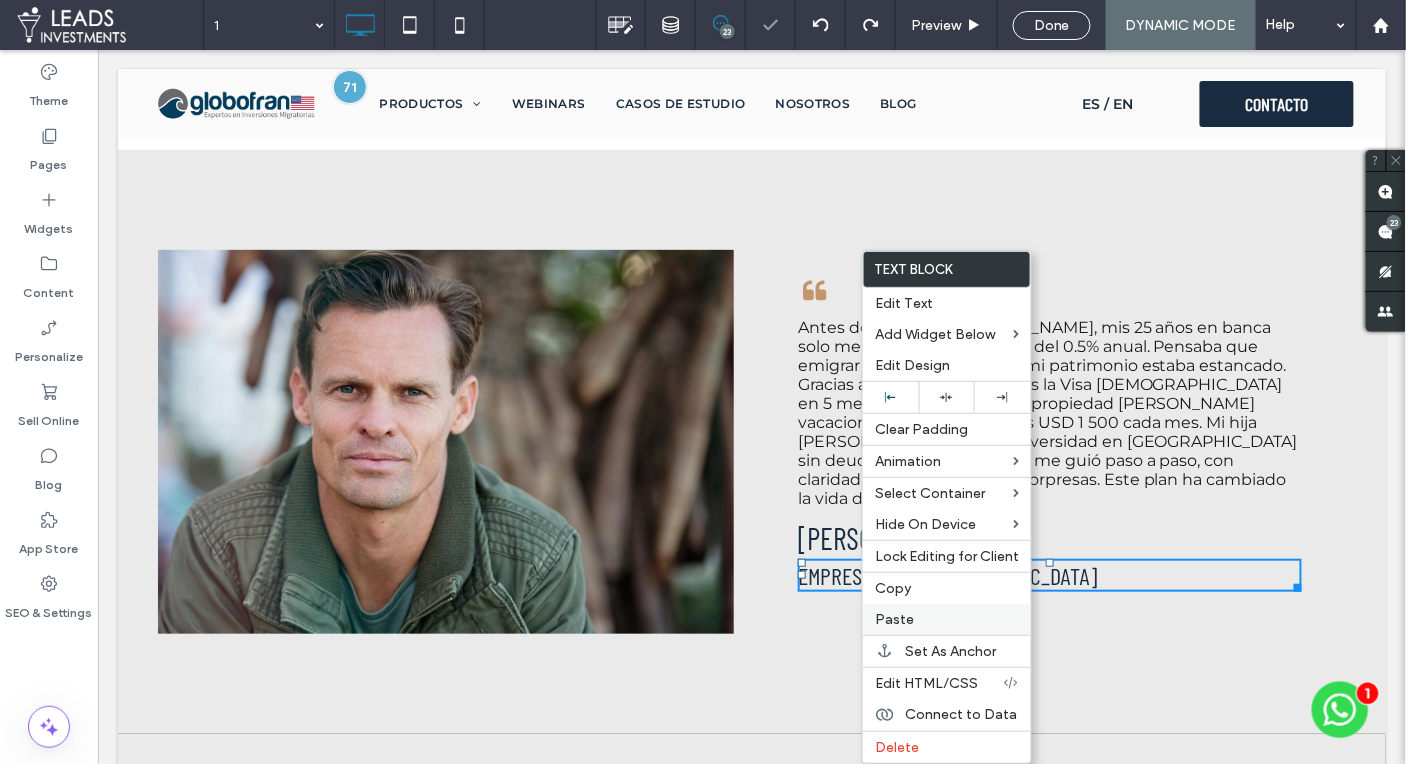click on "Paste" at bounding box center (894, 619) 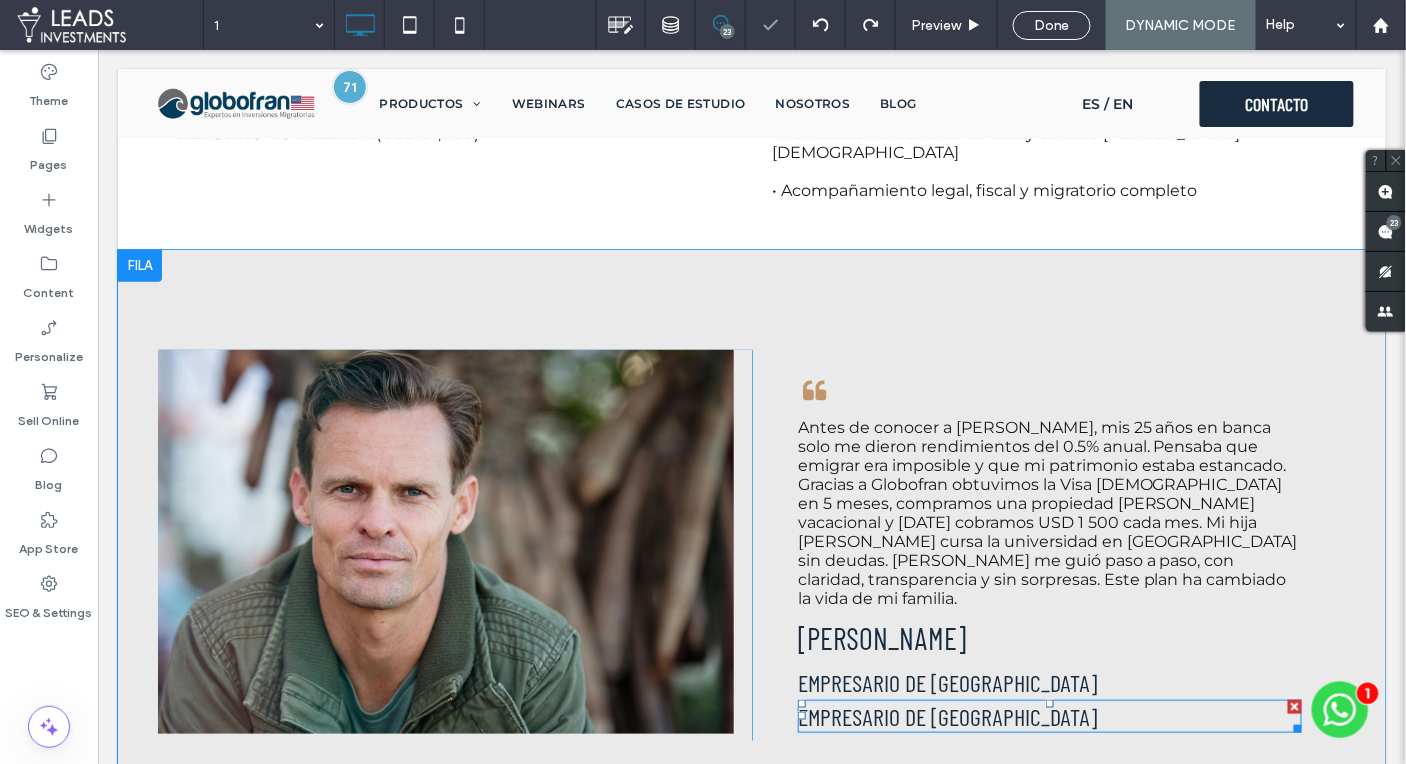 scroll, scrollTop: 2365, scrollLeft: 0, axis: vertical 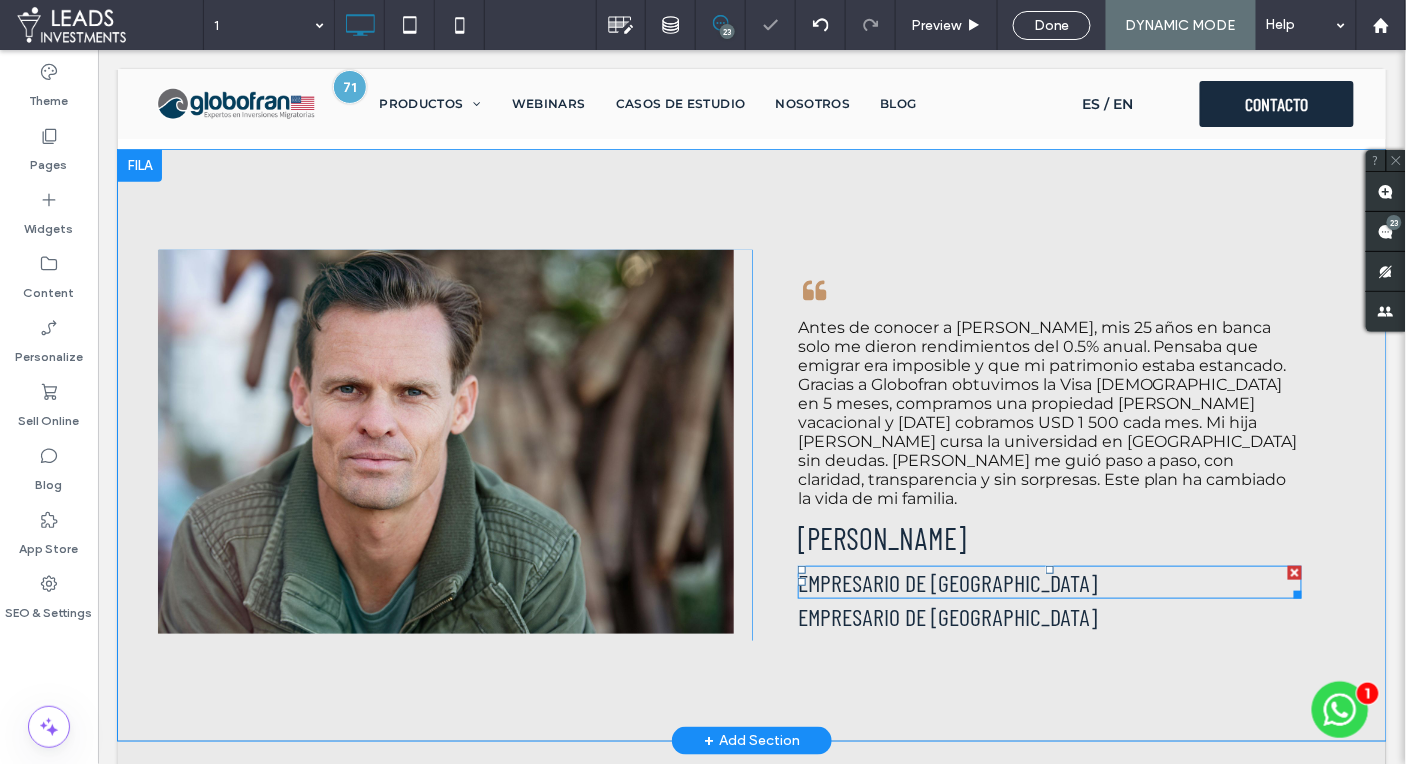 click on "EMPRESARIO DE MÉXICO" at bounding box center [946, 581] 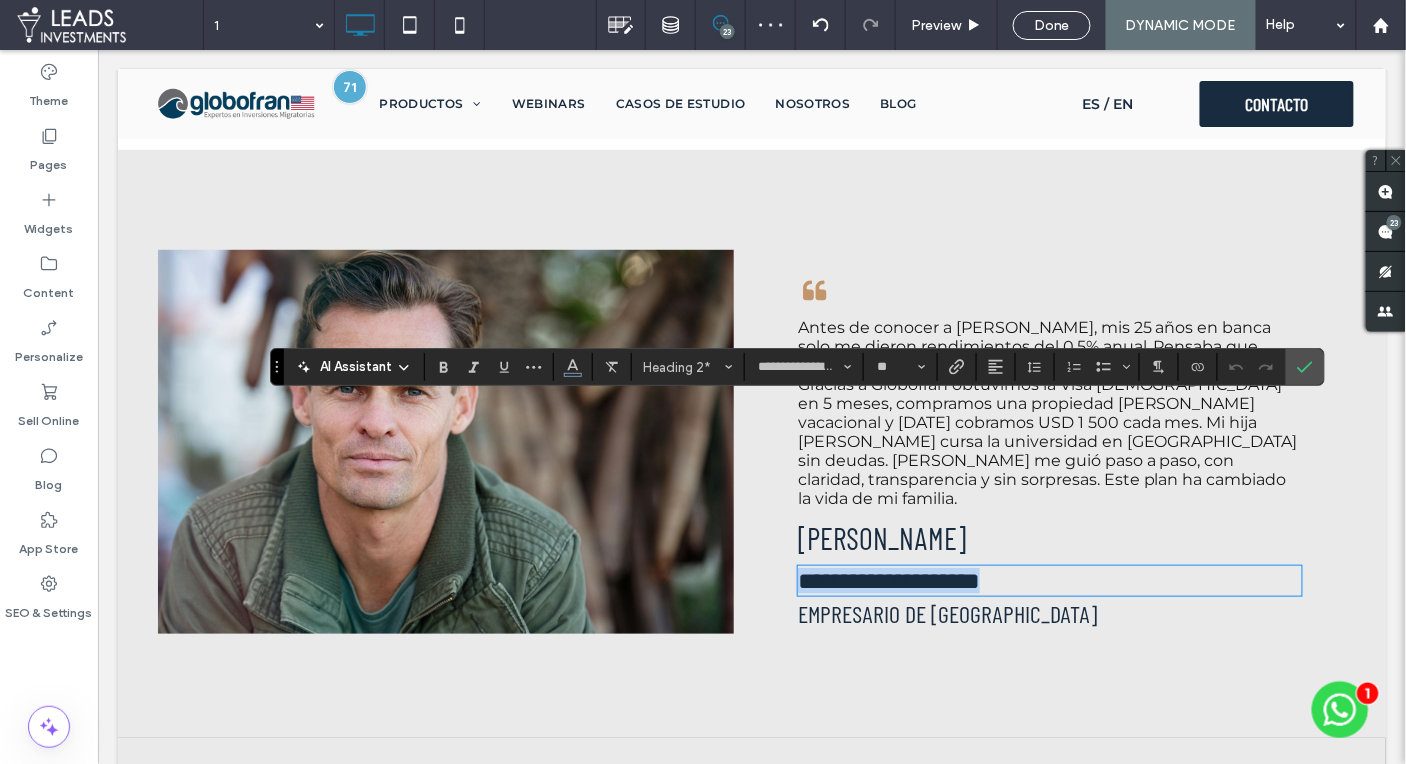 click on "**********" at bounding box center [888, 580] 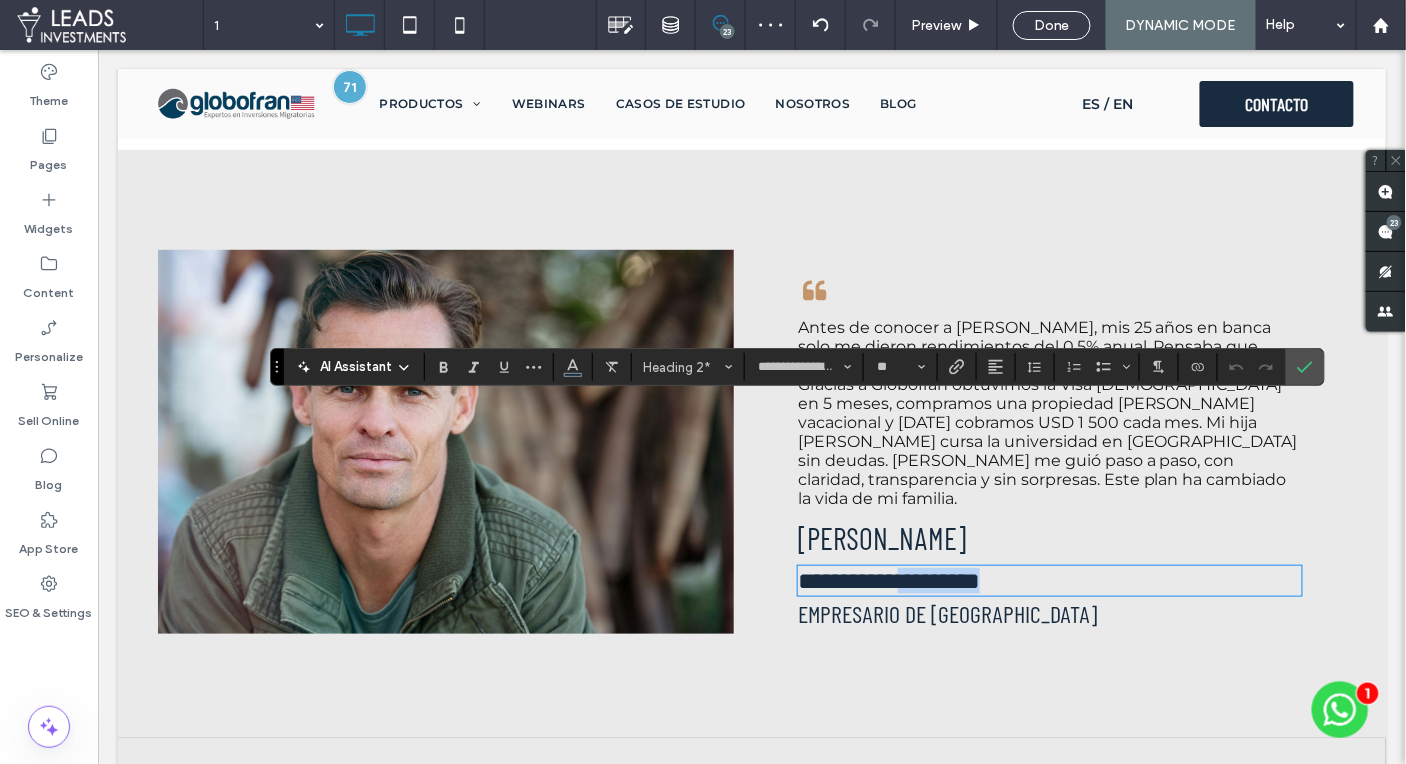 drag, startPoint x: 903, startPoint y: 417, endPoint x: 1011, endPoint y: 413, distance: 108.07405 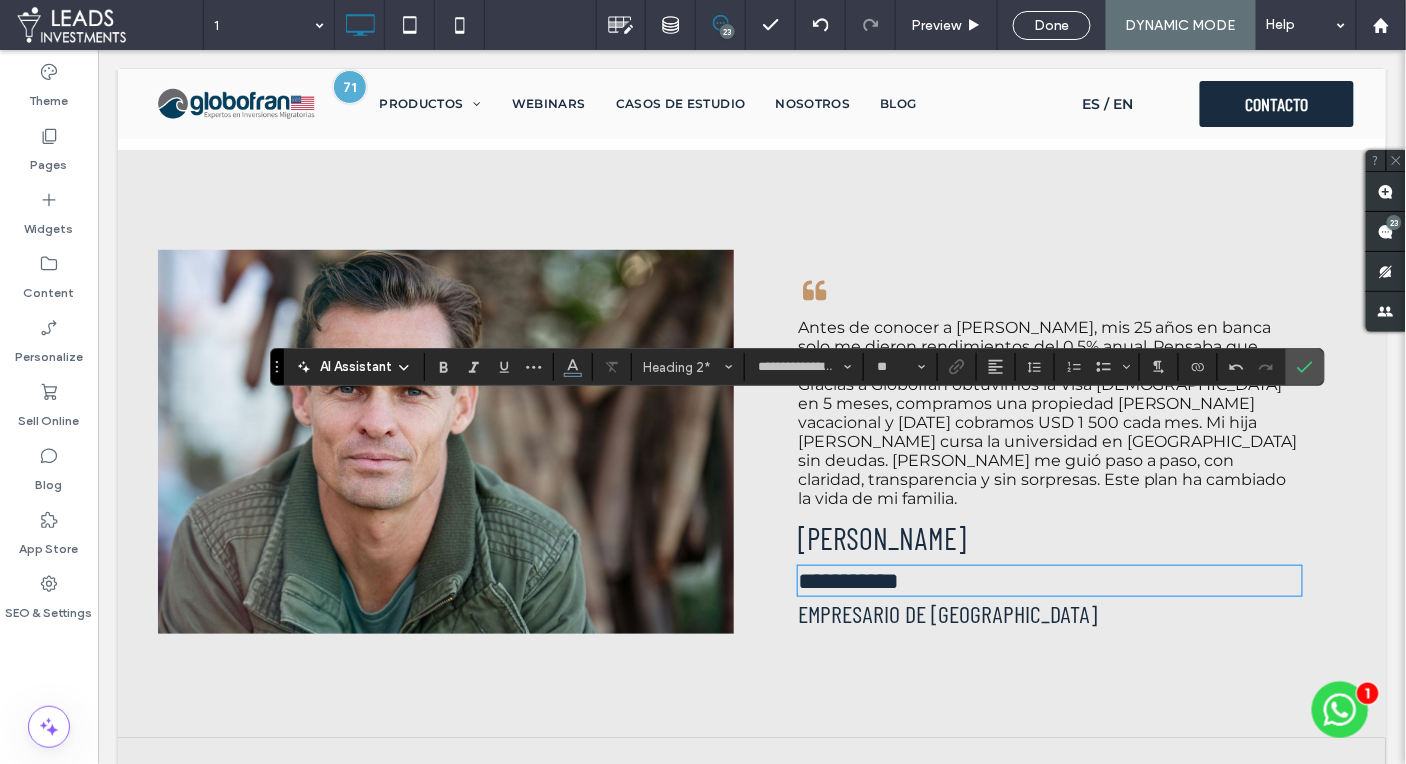 type 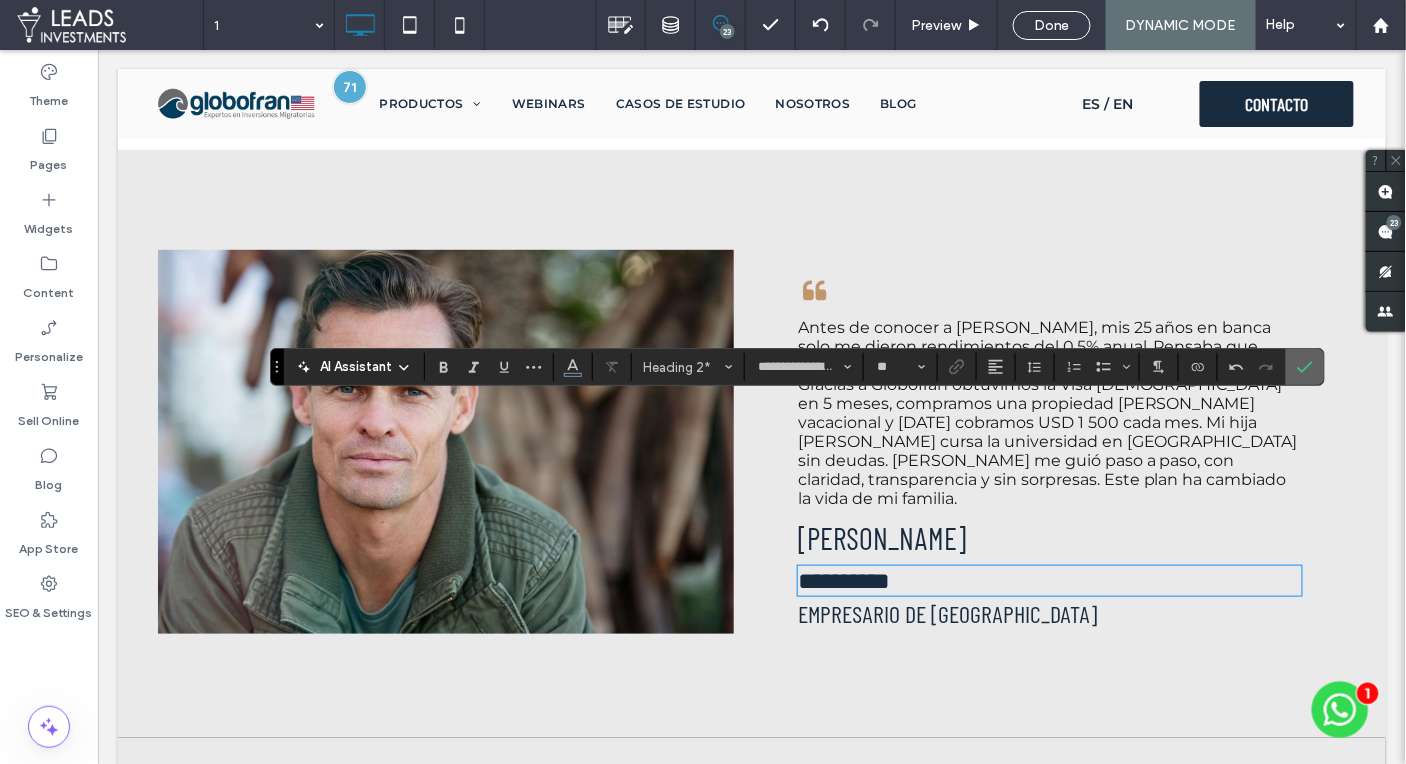 drag, startPoint x: 1306, startPoint y: 365, endPoint x: 889, endPoint y: 433, distance: 422.508 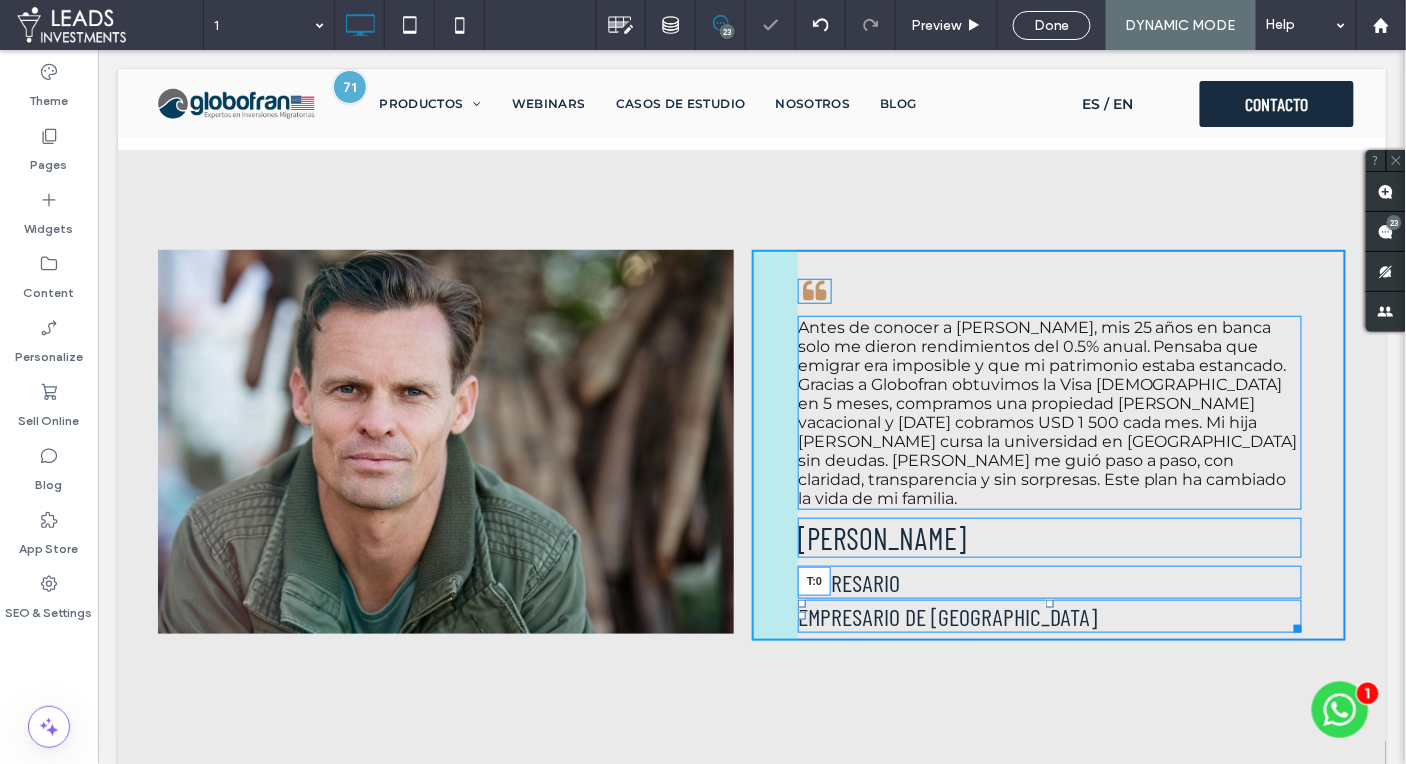 click at bounding box center (1049, 603) 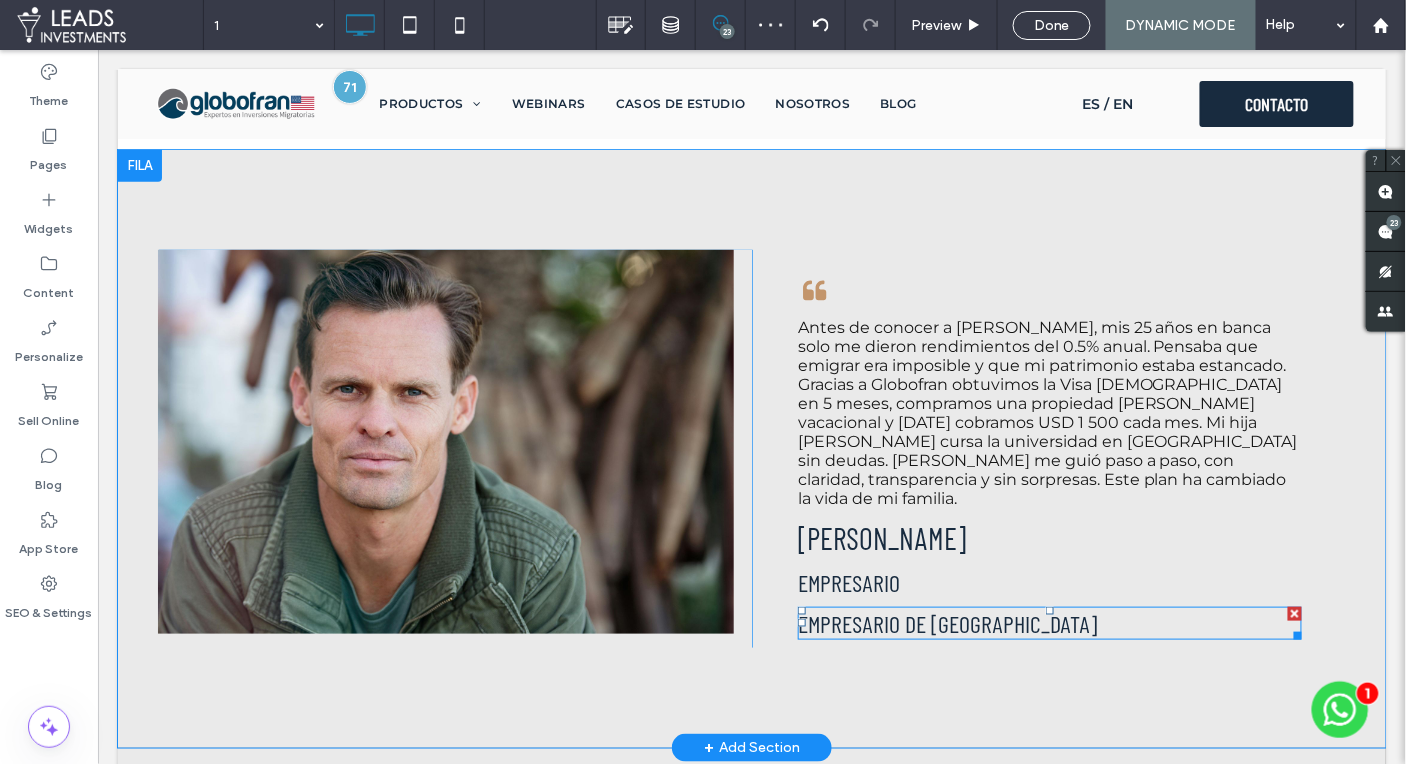 click on "EMPRESARIO DE MÉXICO" at bounding box center (946, 622) 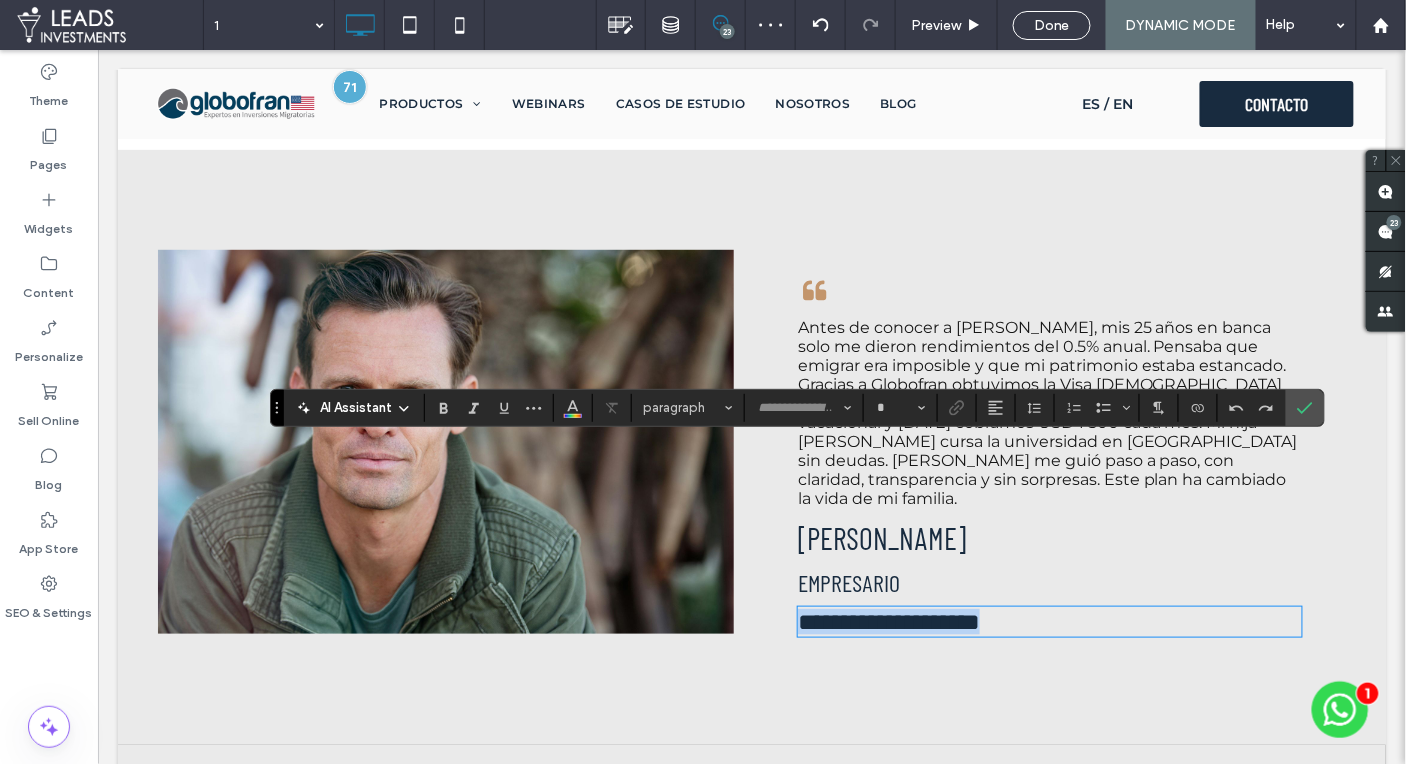 type on "**********" 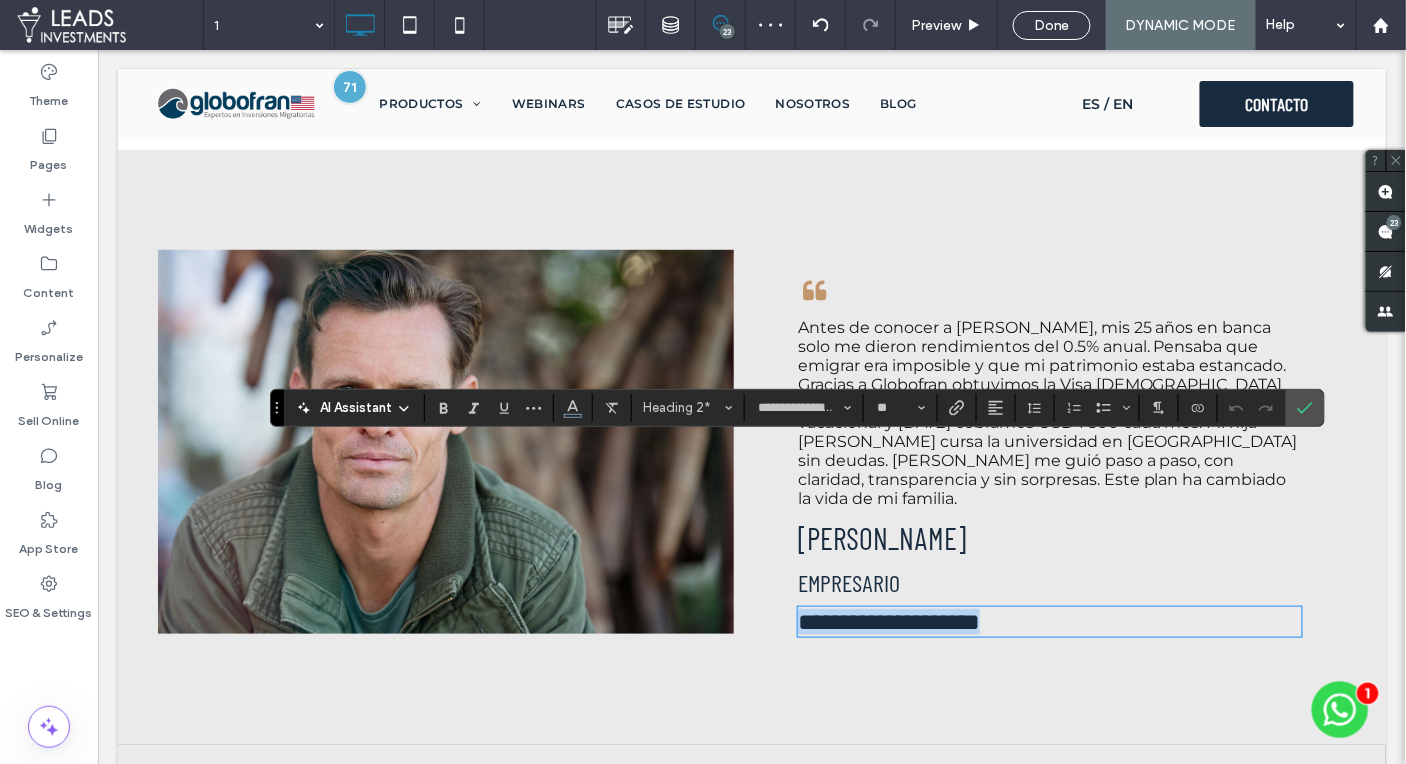 click on "**********" at bounding box center [888, 621] 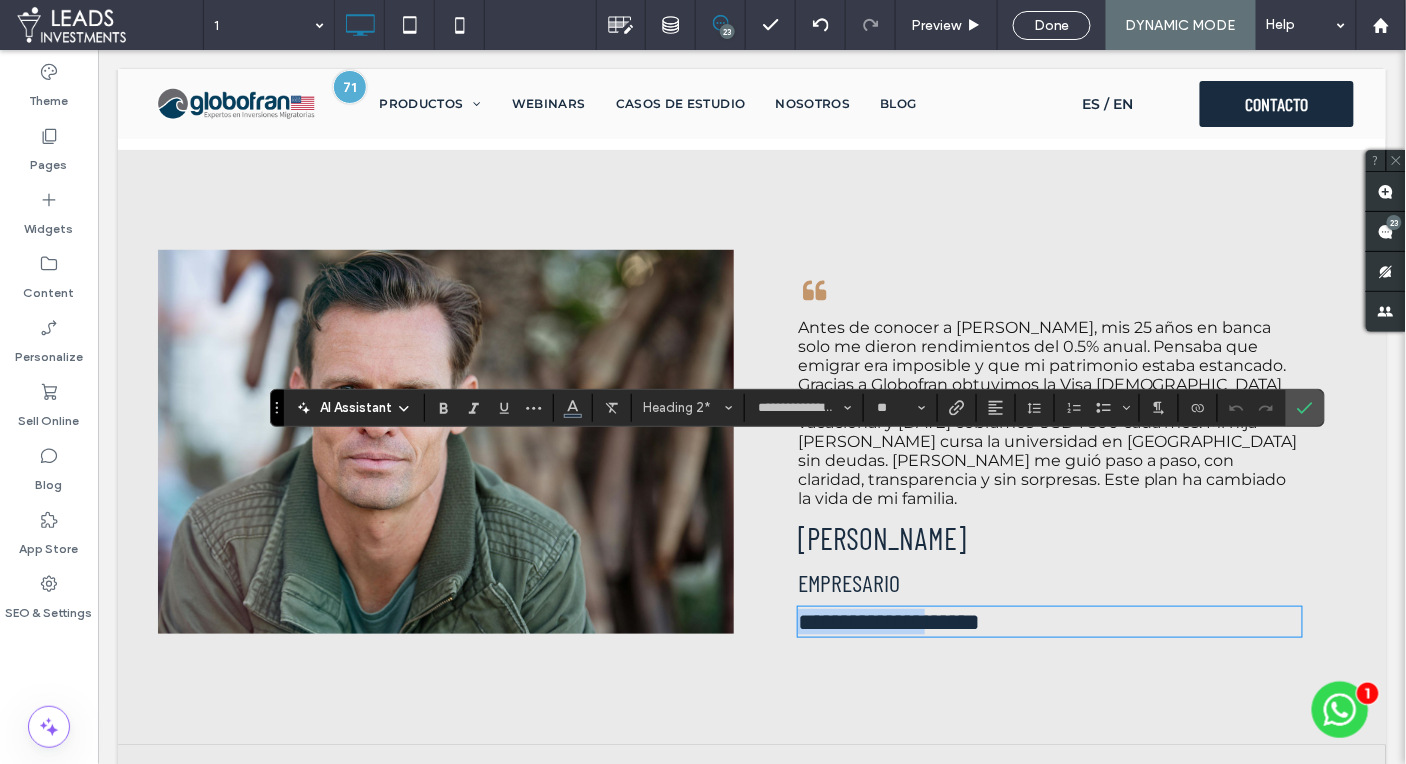 drag, startPoint x: 929, startPoint y: 458, endPoint x: 804, endPoint y: 459, distance: 125.004 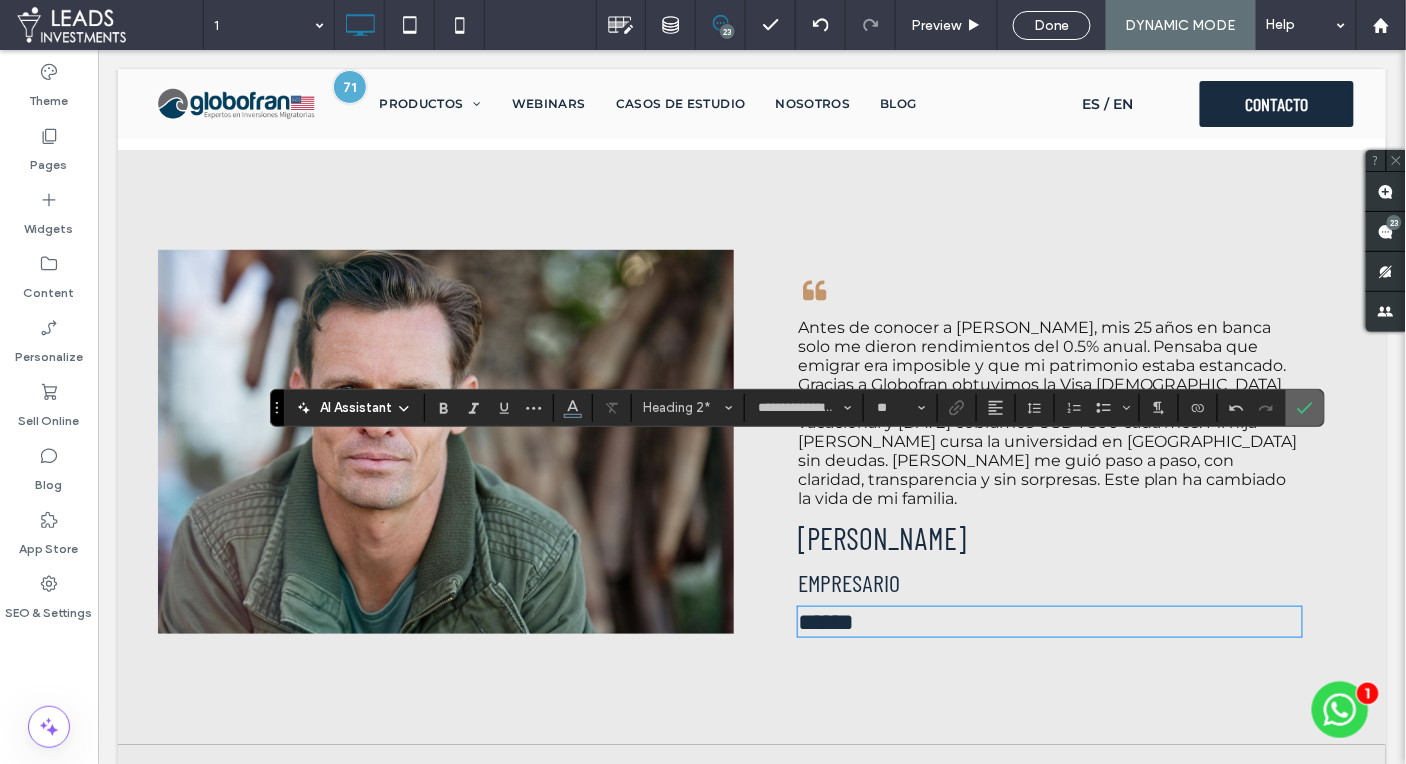 drag, startPoint x: 1300, startPoint y: 410, endPoint x: 1139, endPoint y: 367, distance: 166.64333 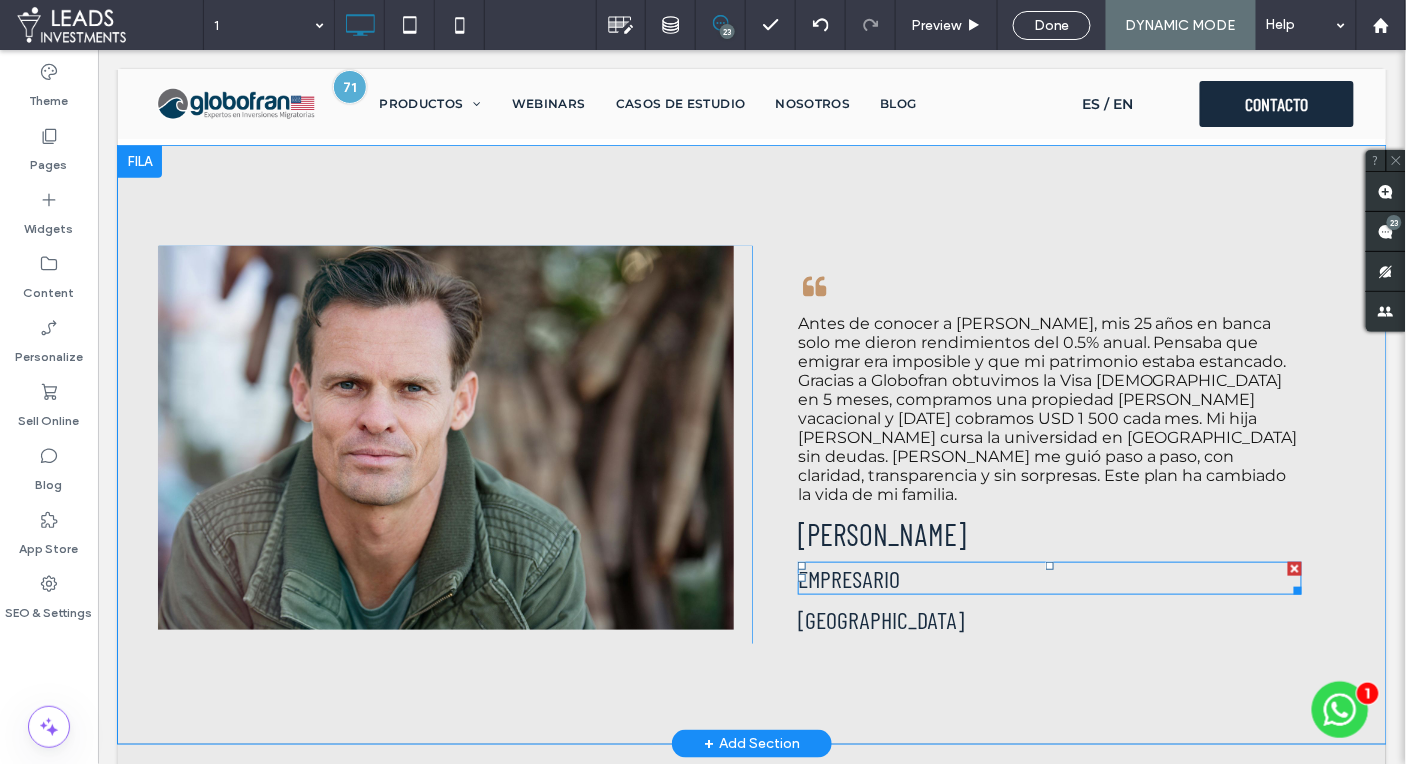 scroll, scrollTop: 2371, scrollLeft: 0, axis: vertical 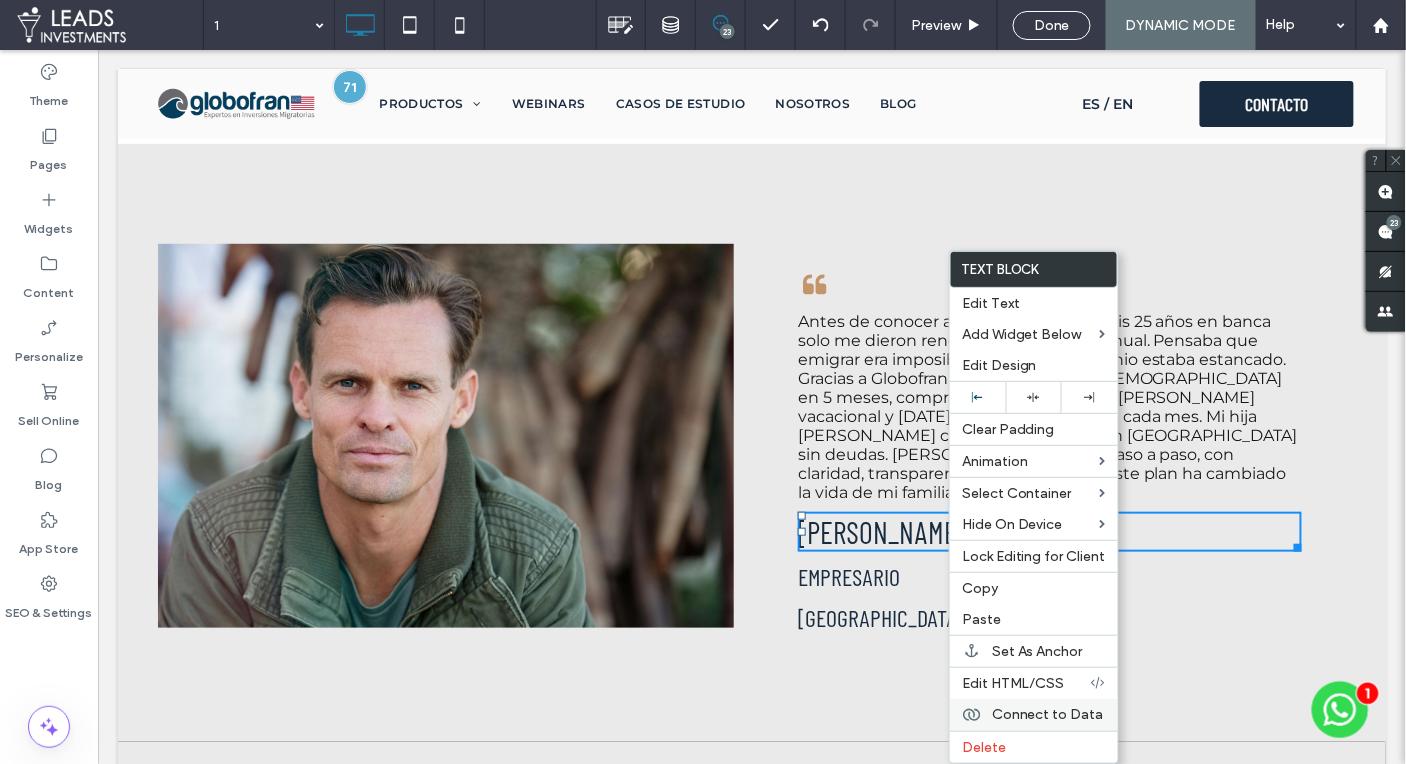 click on "Connect to Data" at bounding box center (1048, 714) 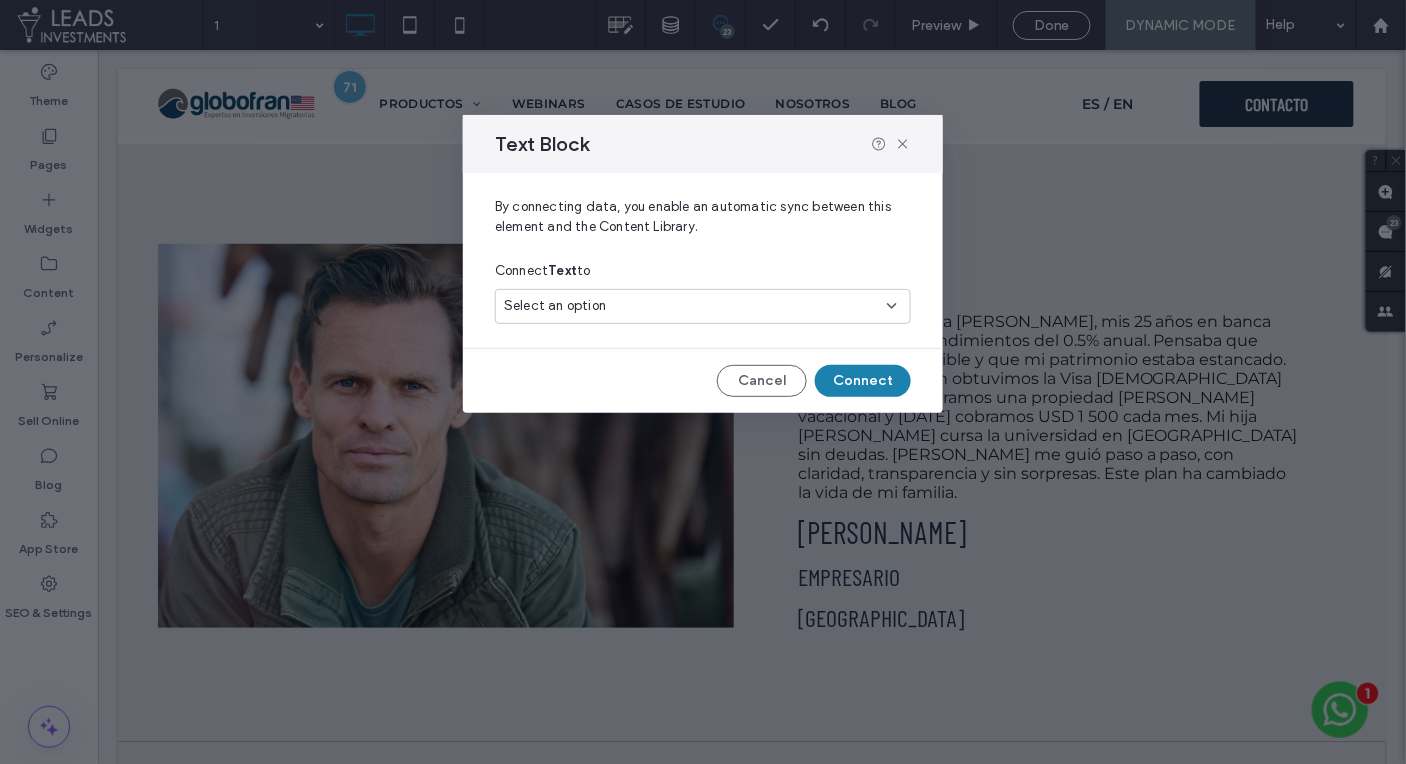 click on "Select an option" at bounding box center (691, 306) 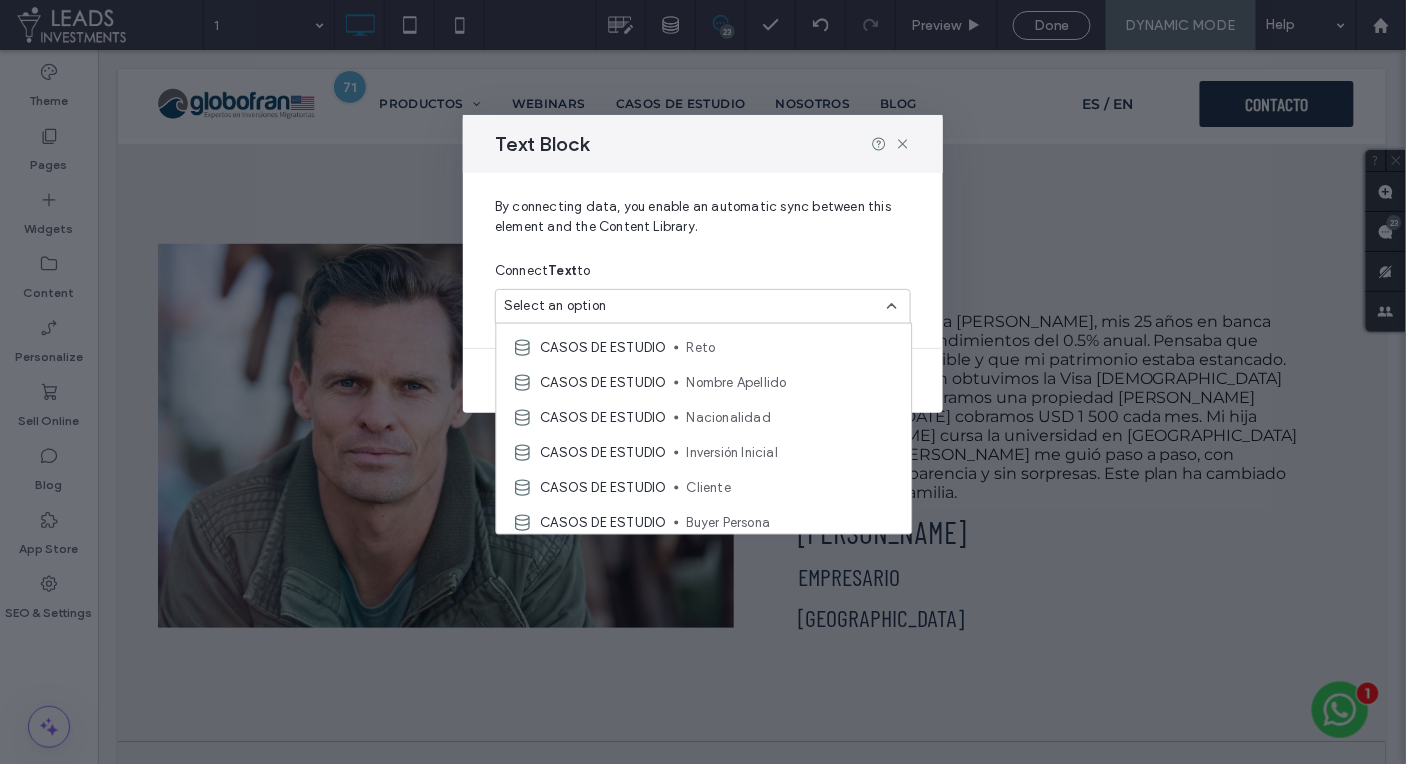 scroll, scrollTop: 263, scrollLeft: 0, axis: vertical 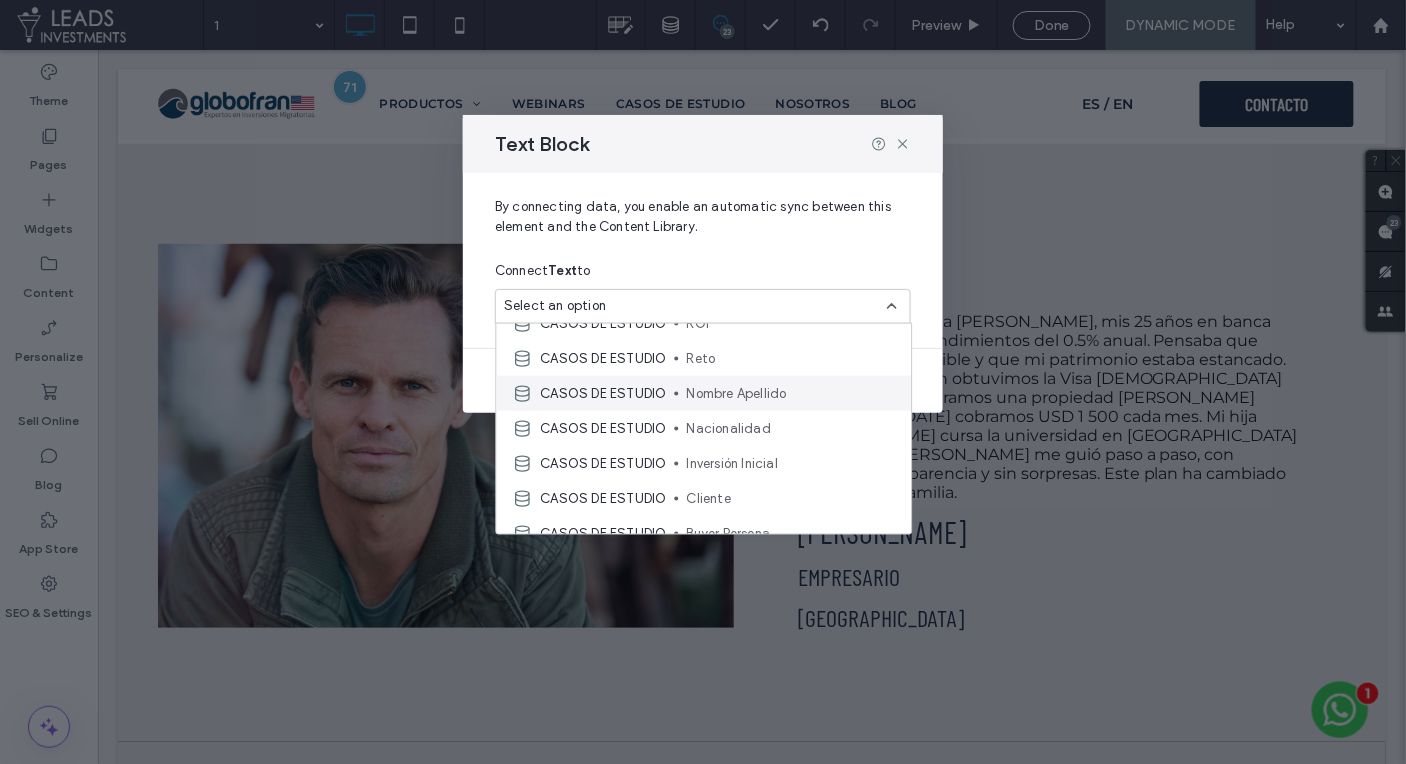click on "Nombre Apellido" at bounding box center [791, 393] 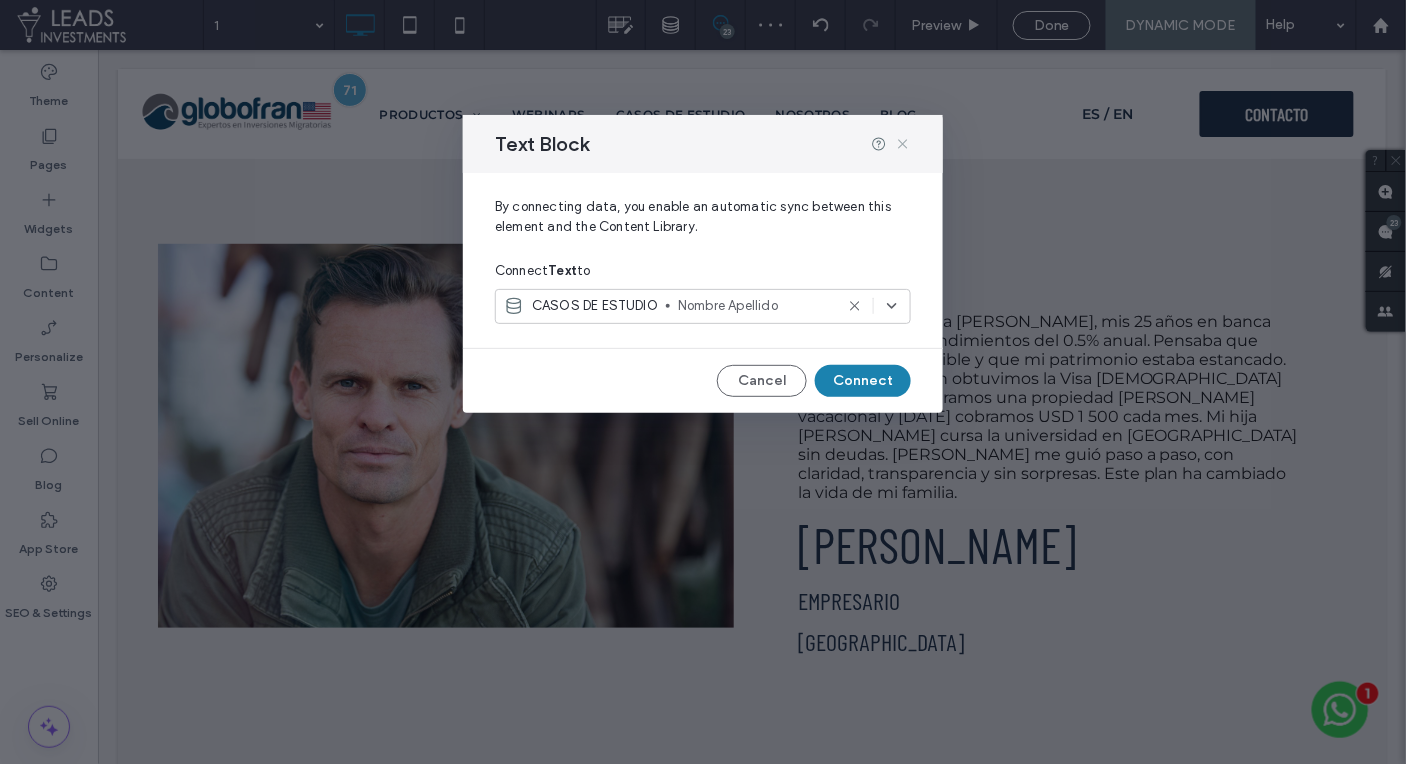 click 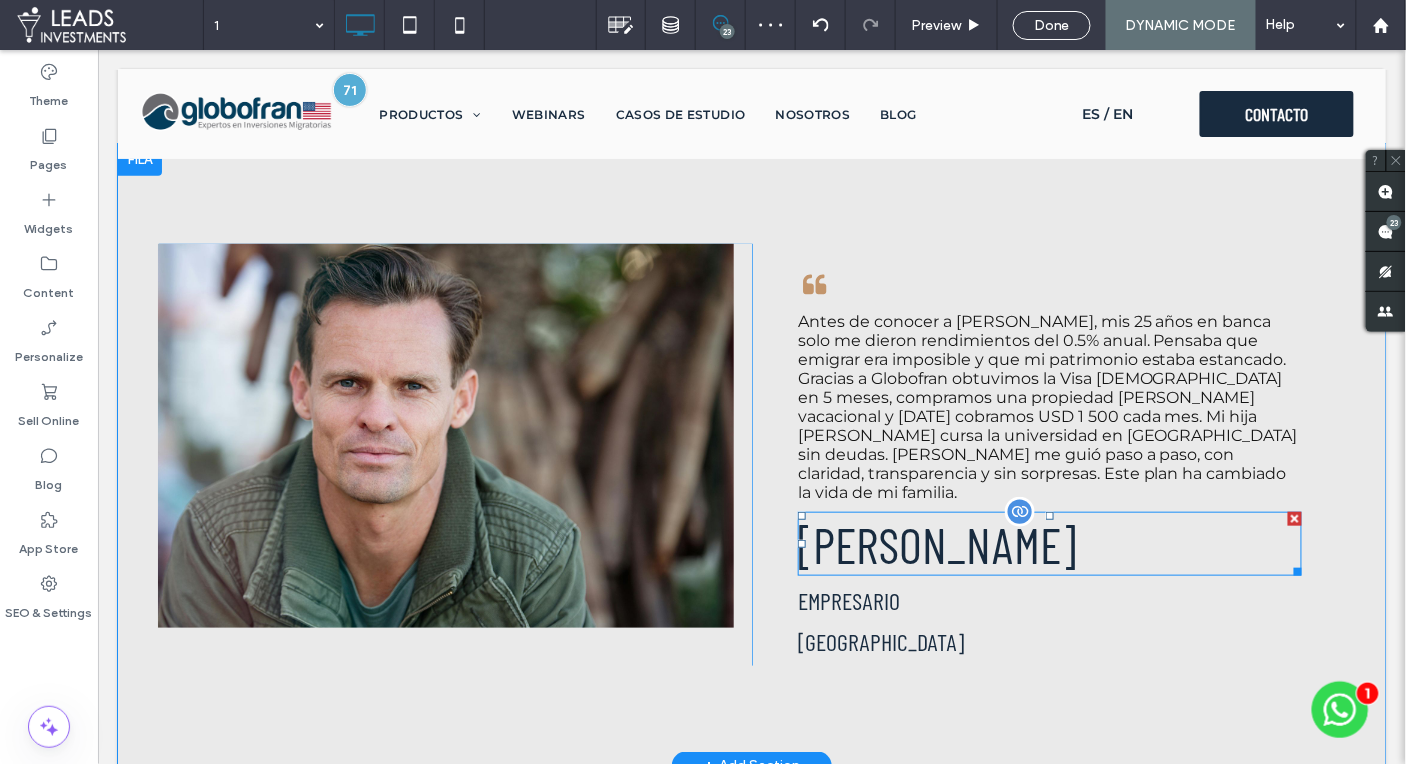 click on "CARLOS LÓPEZ" at bounding box center [1049, 543] 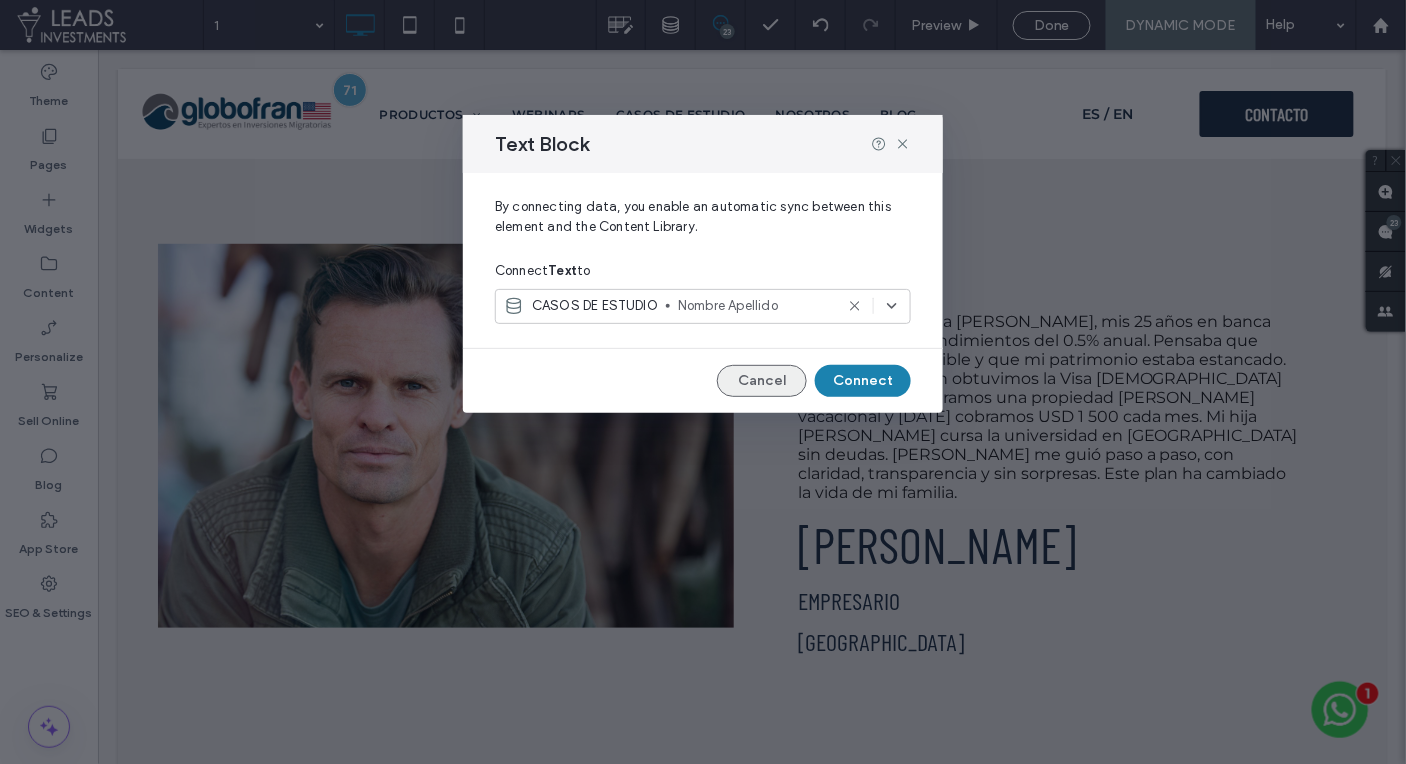 click on "Cancel" at bounding box center (762, 381) 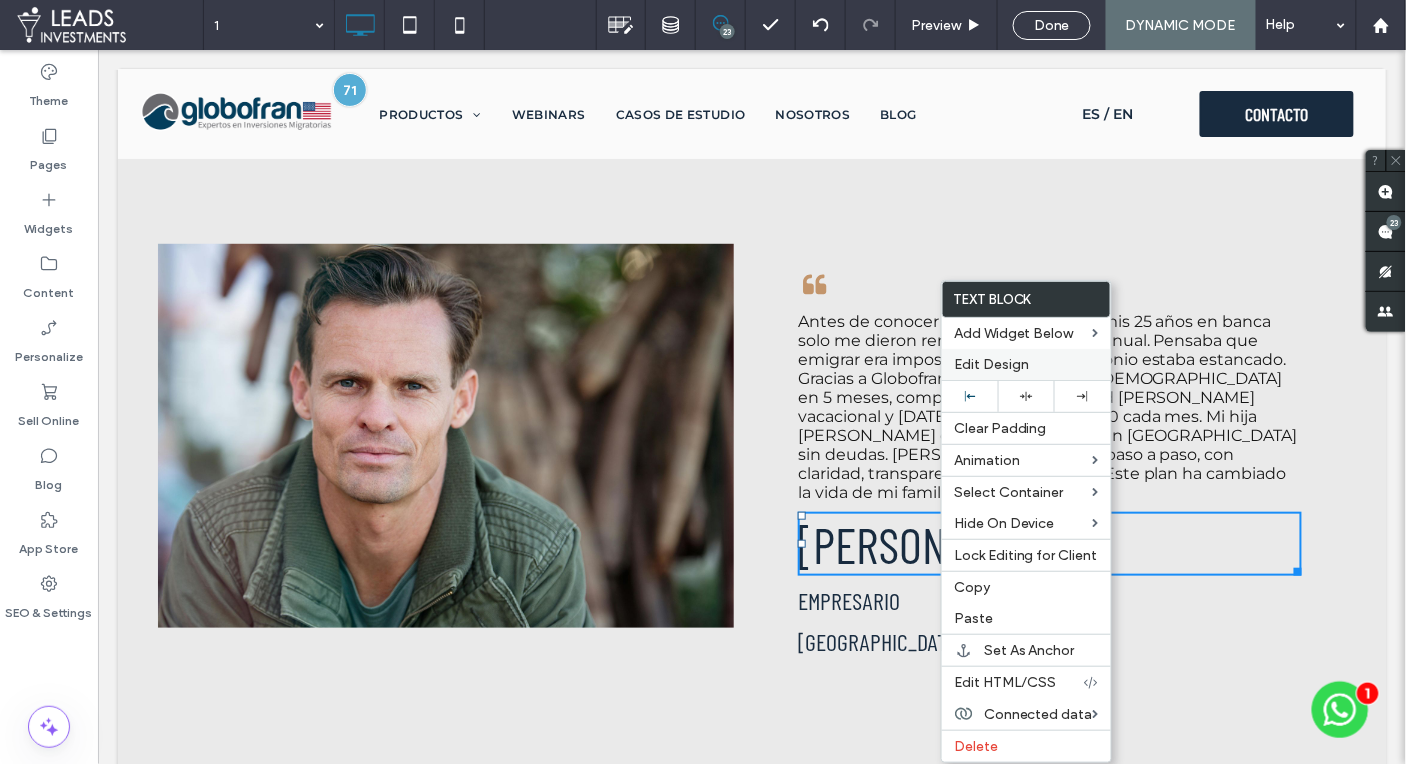 click on "Edit Design" at bounding box center [991, 364] 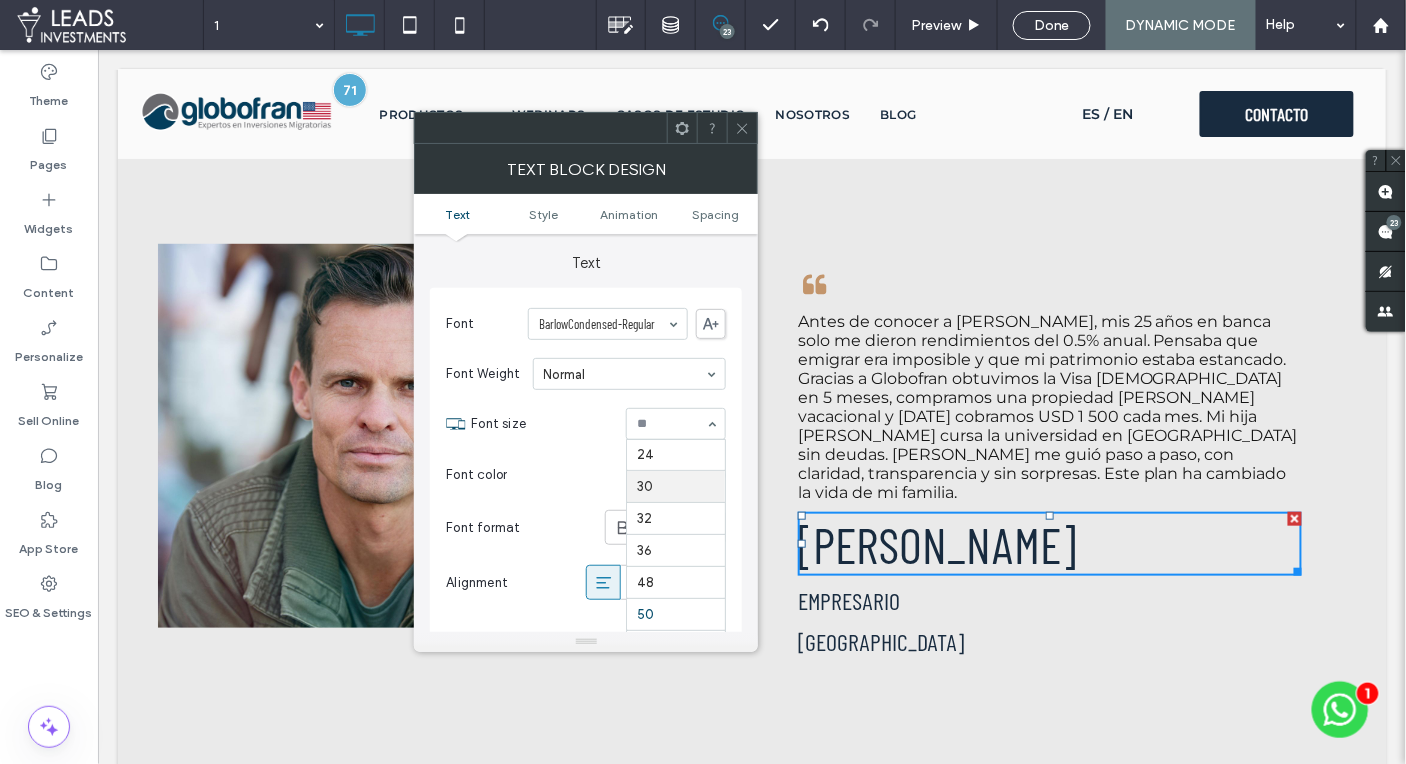 scroll, scrollTop: 292, scrollLeft: 0, axis: vertical 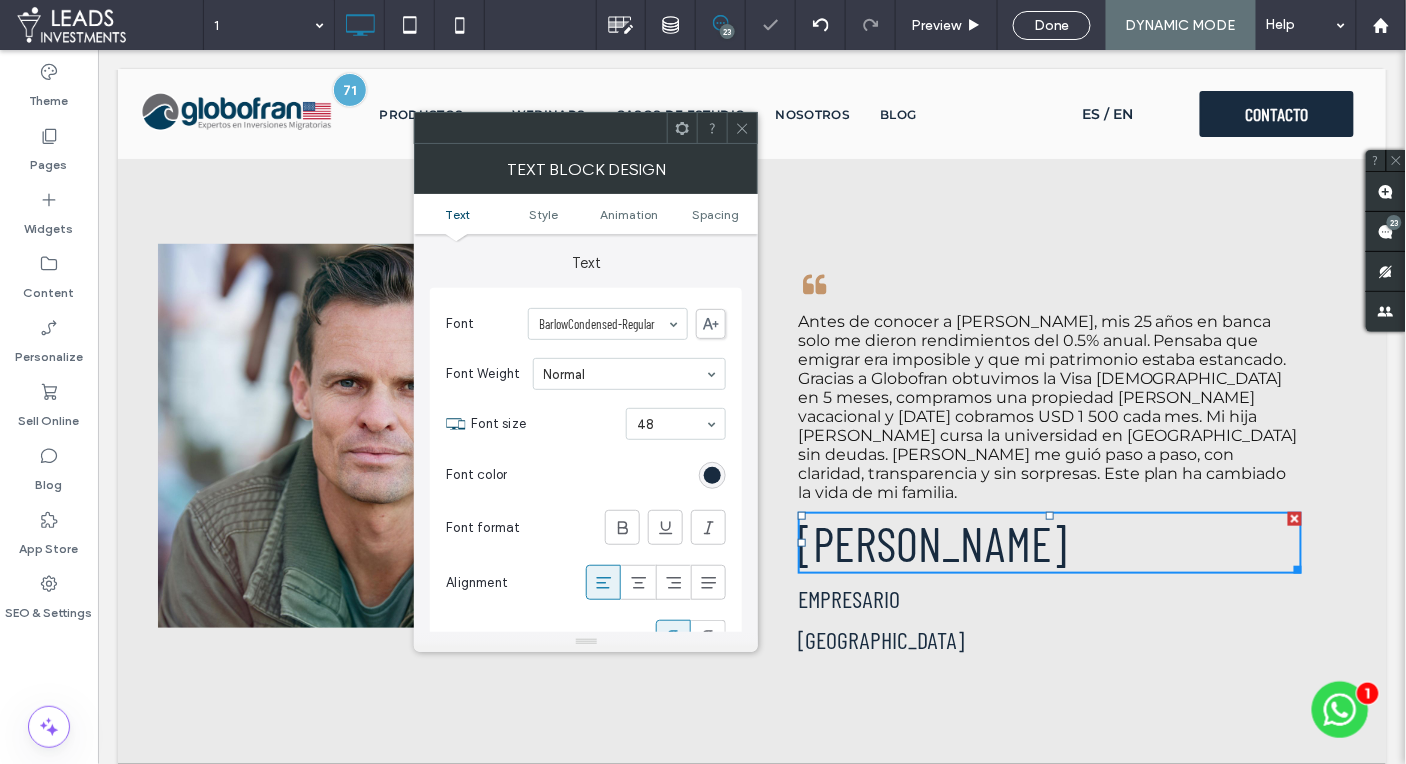 click at bounding box center [671, 424] 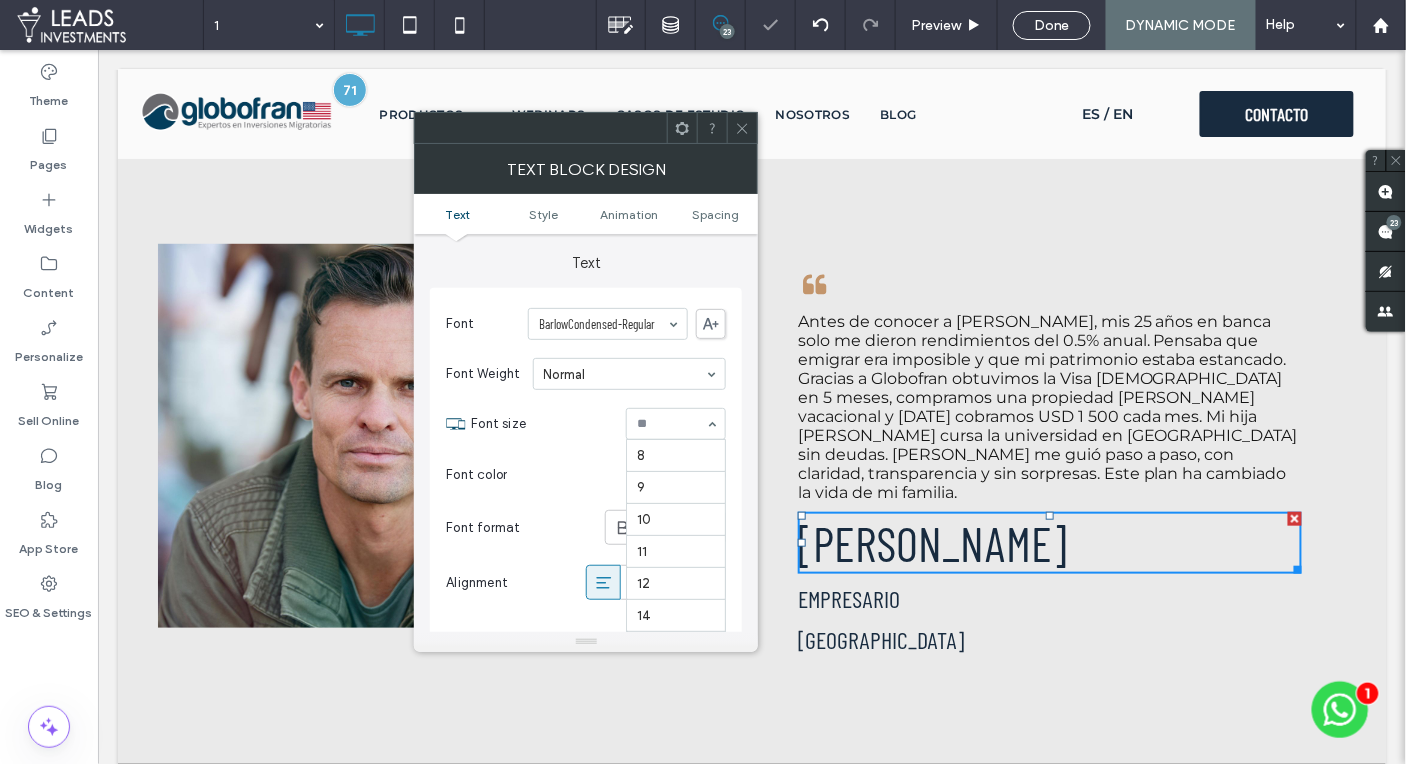 scroll, scrollTop: 379, scrollLeft: 0, axis: vertical 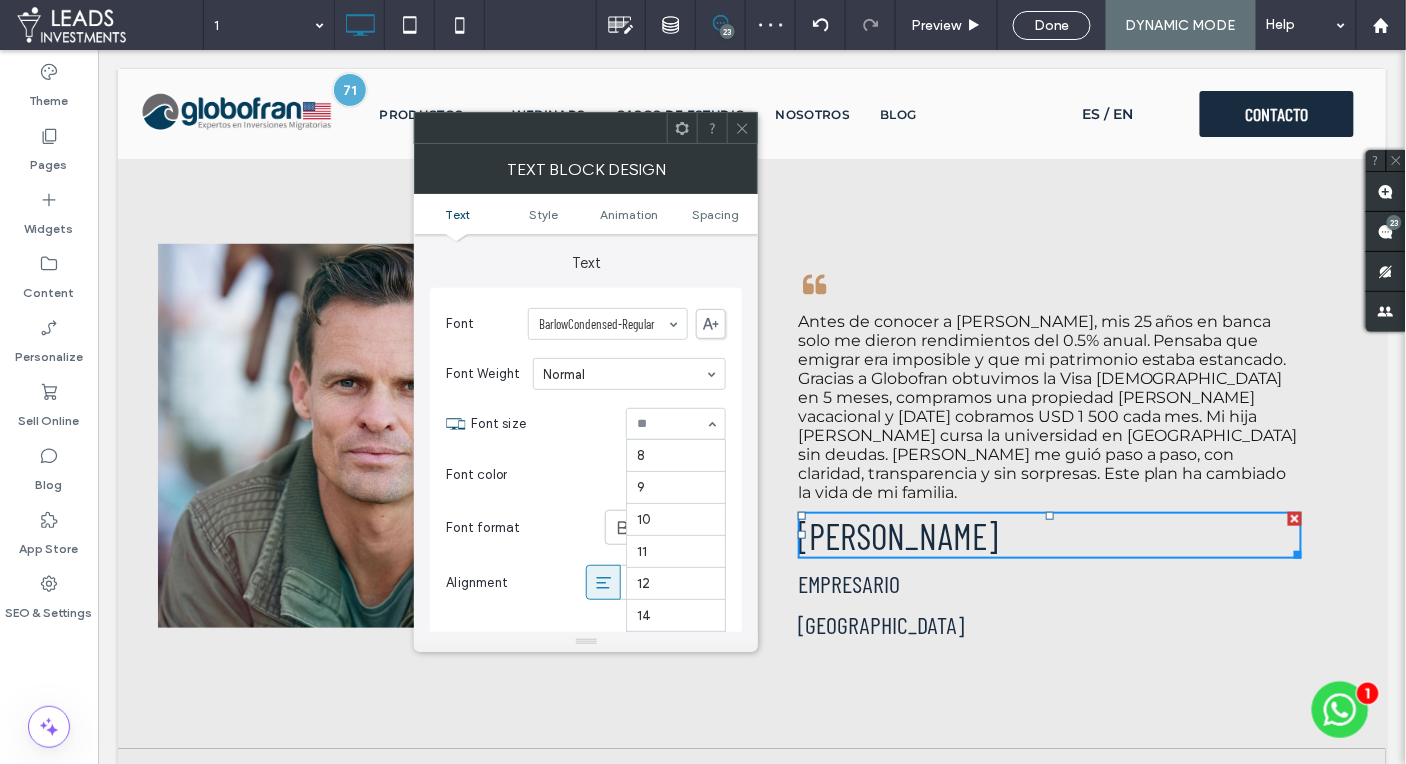 click at bounding box center [671, 424] 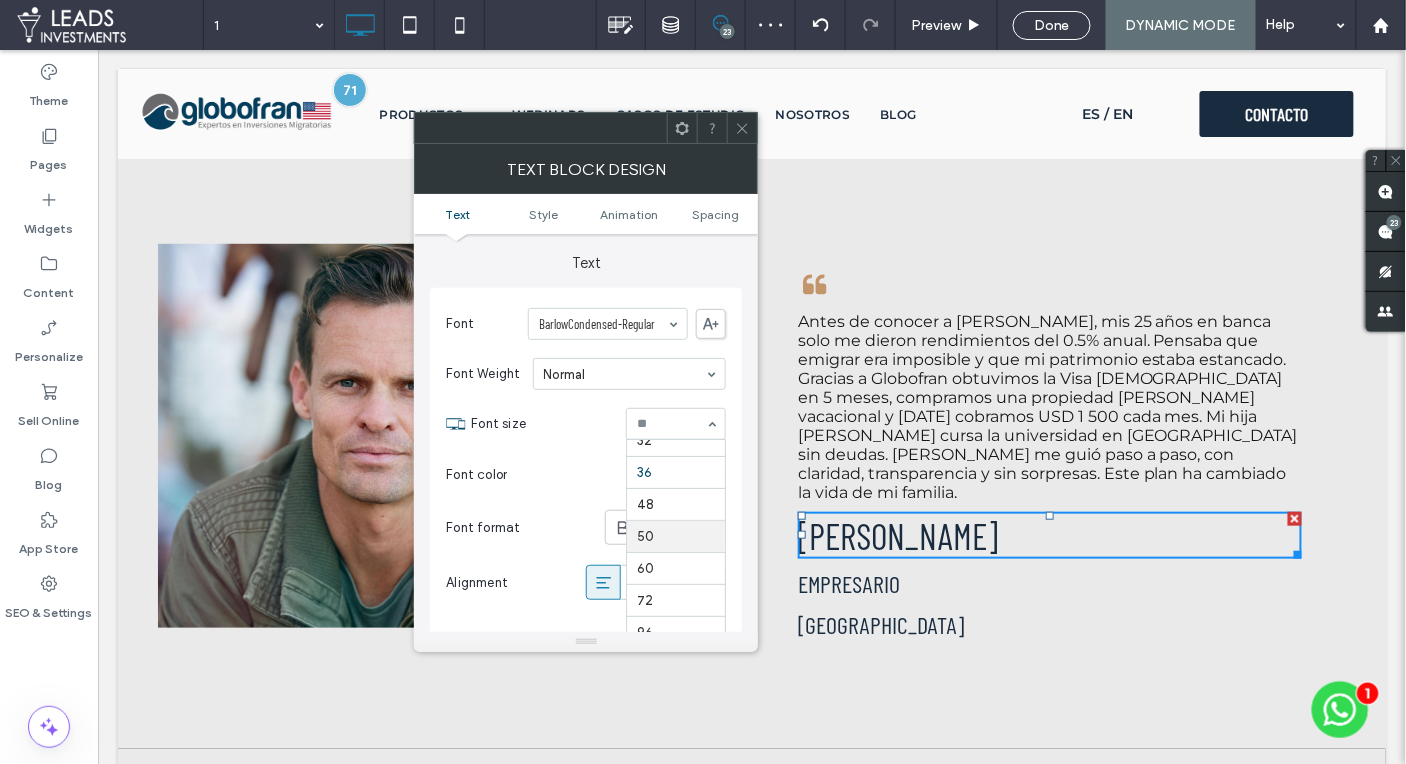 scroll, scrollTop: 365, scrollLeft: 0, axis: vertical 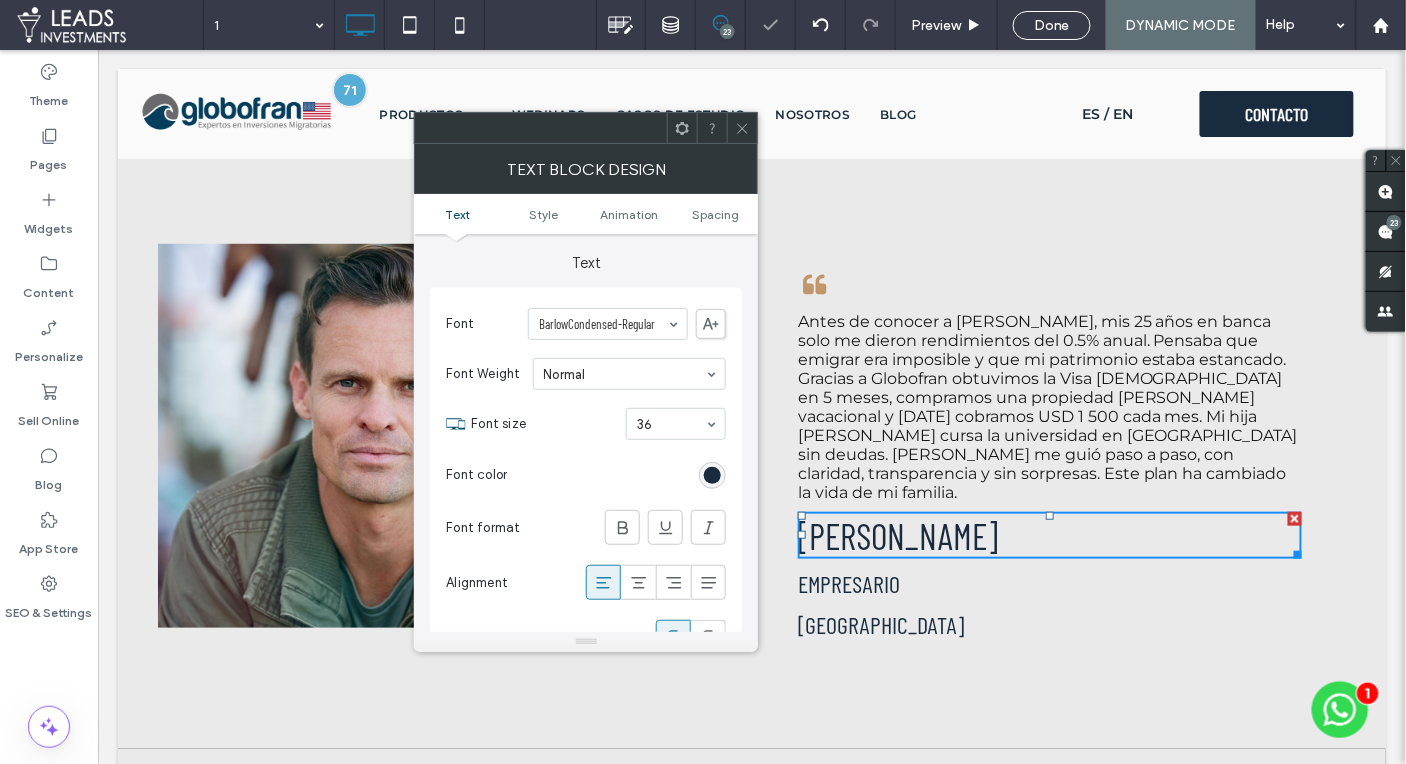 click at bounding box center [671, 424] 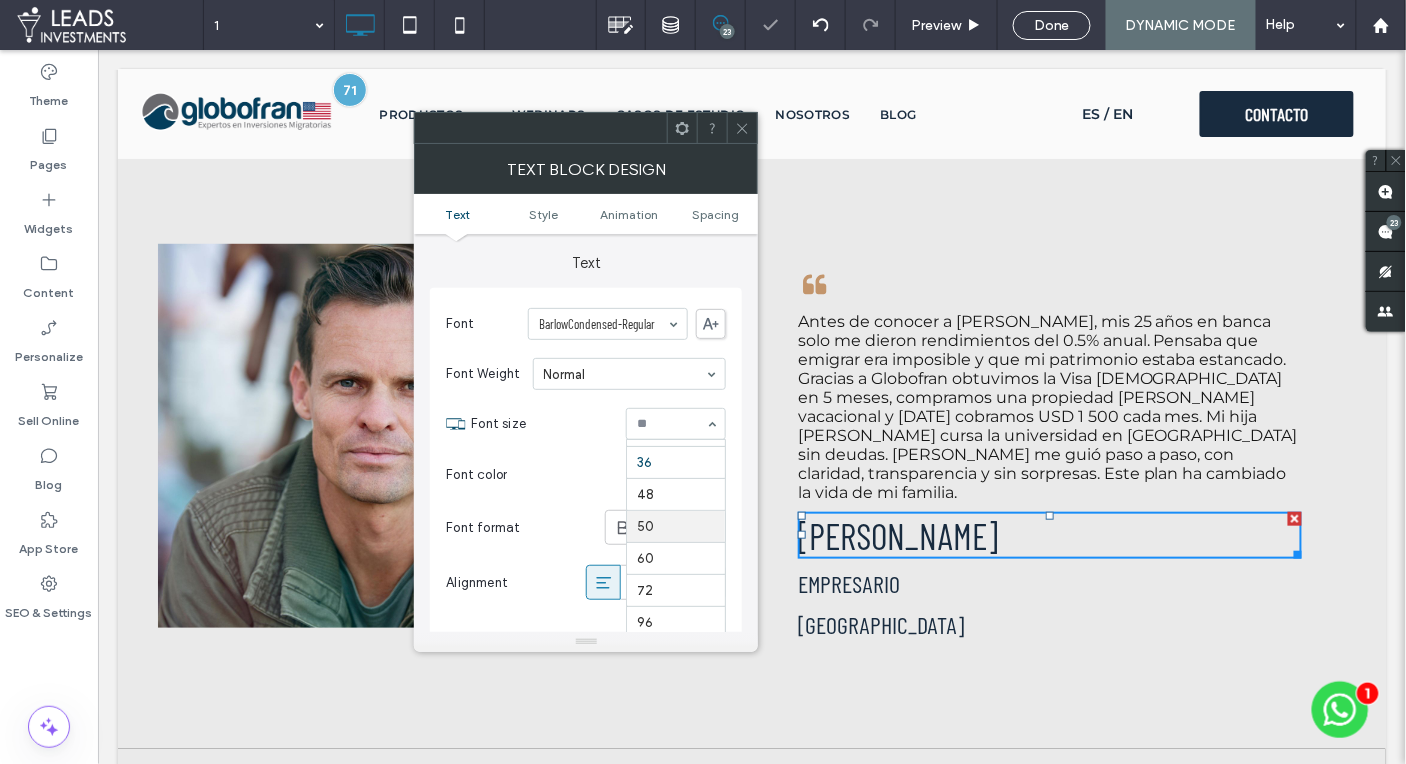 scroll, scrollTop: 330, scrollLeft: 0, axis: vertical 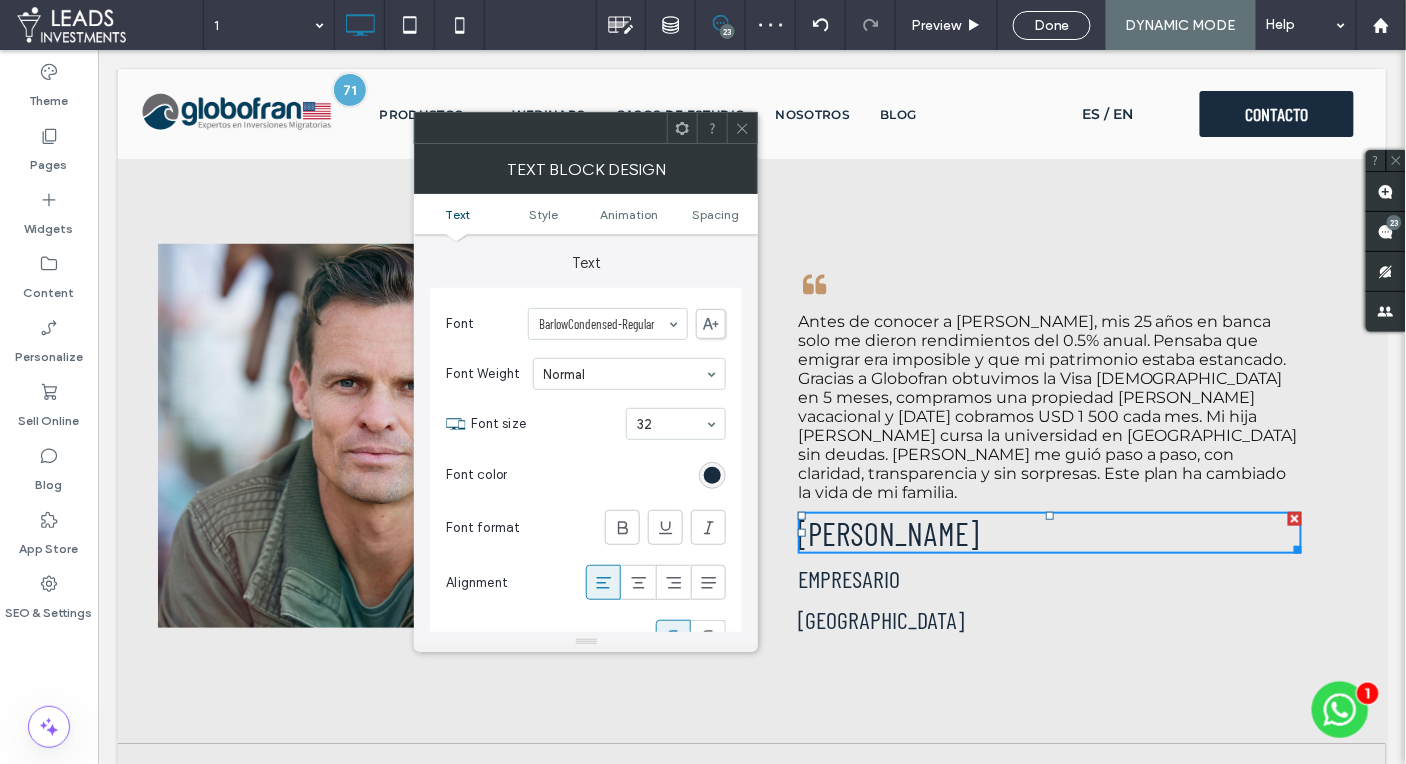 click at bounding box center (671, 424) 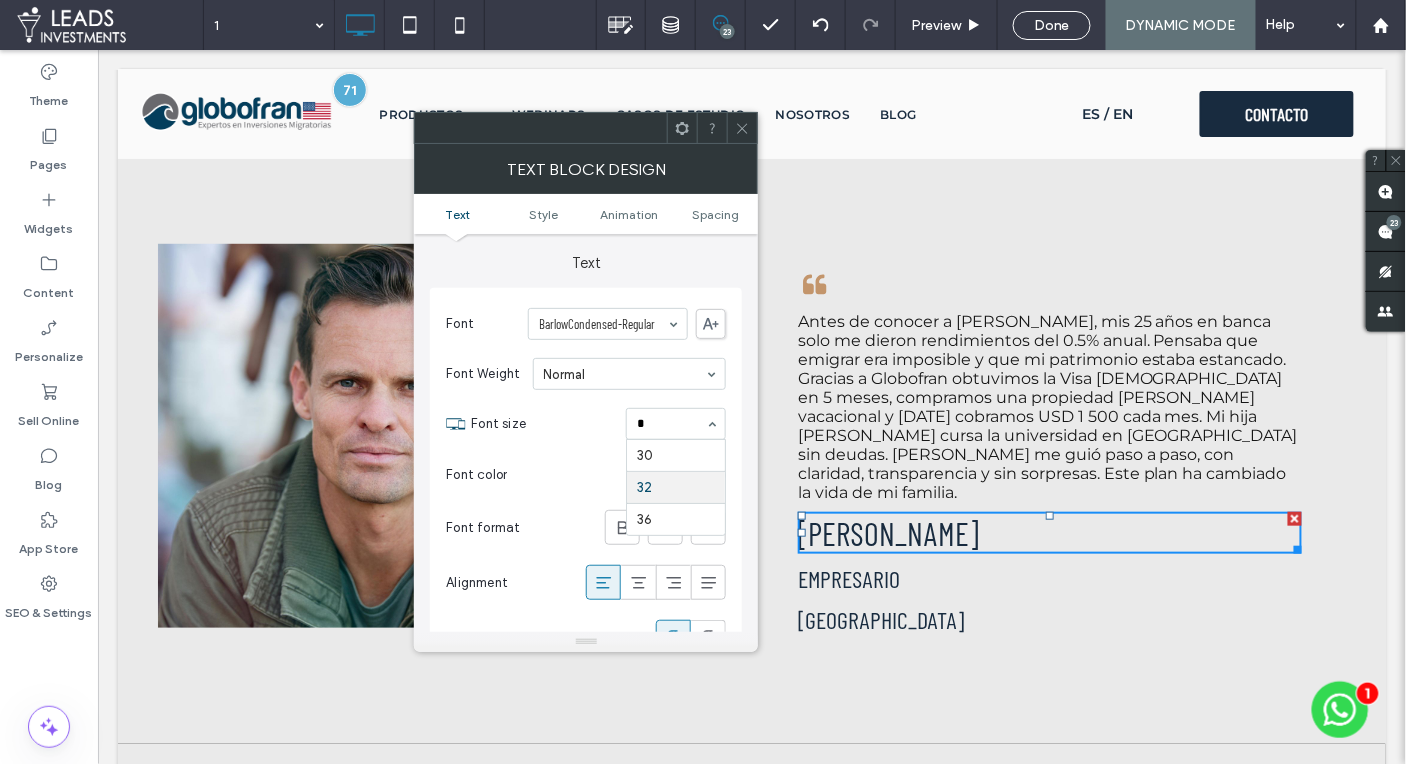 scroll, scrollTop: 0, scrollLeft: 0, axis: both 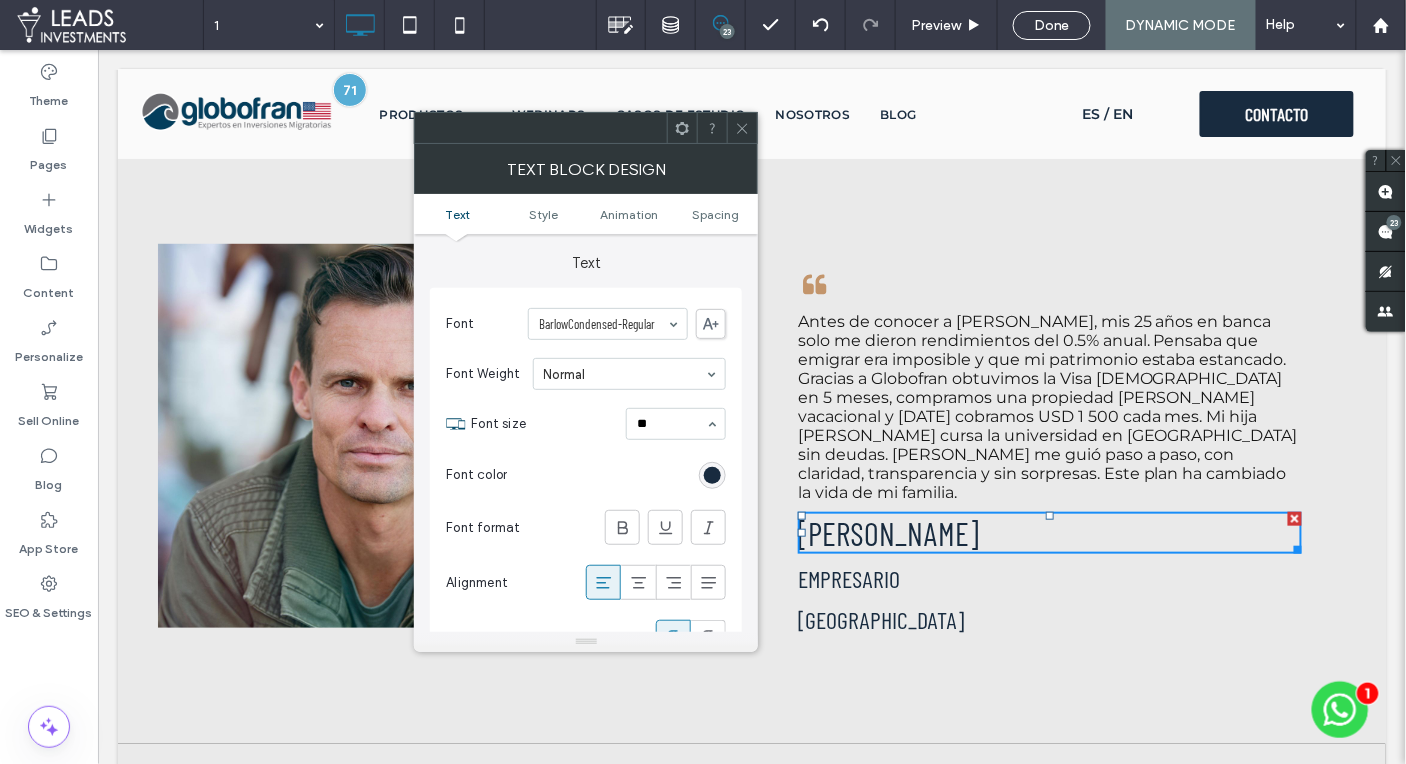 type 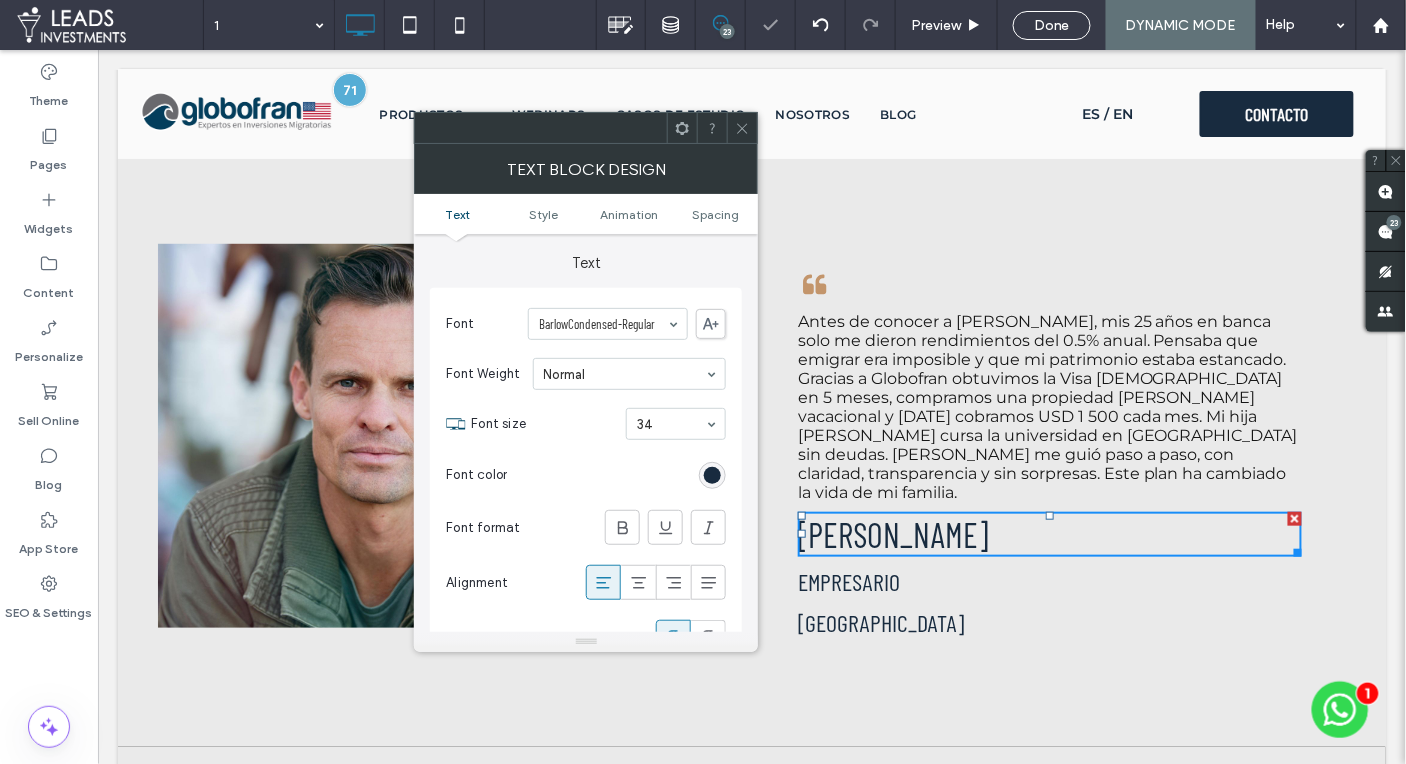 click 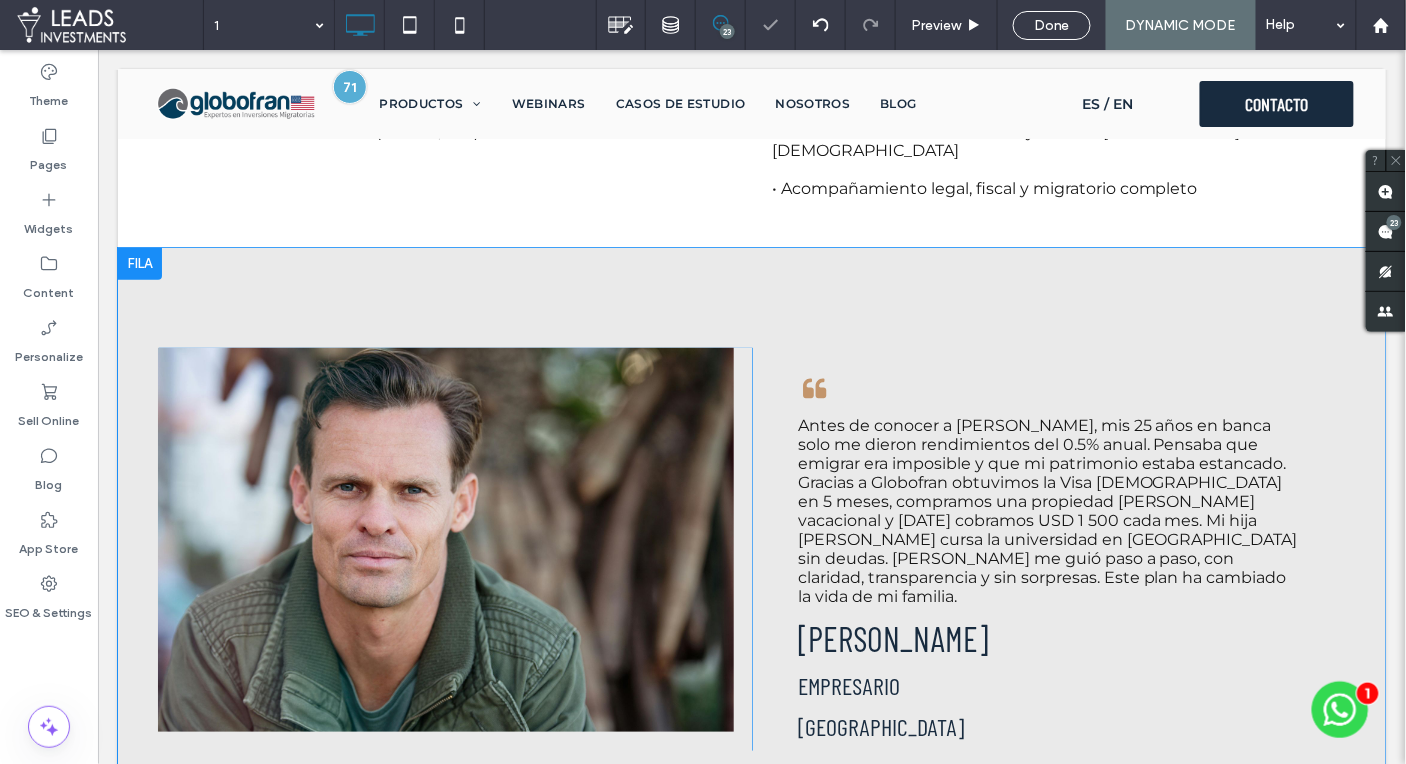 scroll, scrollTop: 2266, scrollLeft: 0, axis: vertical 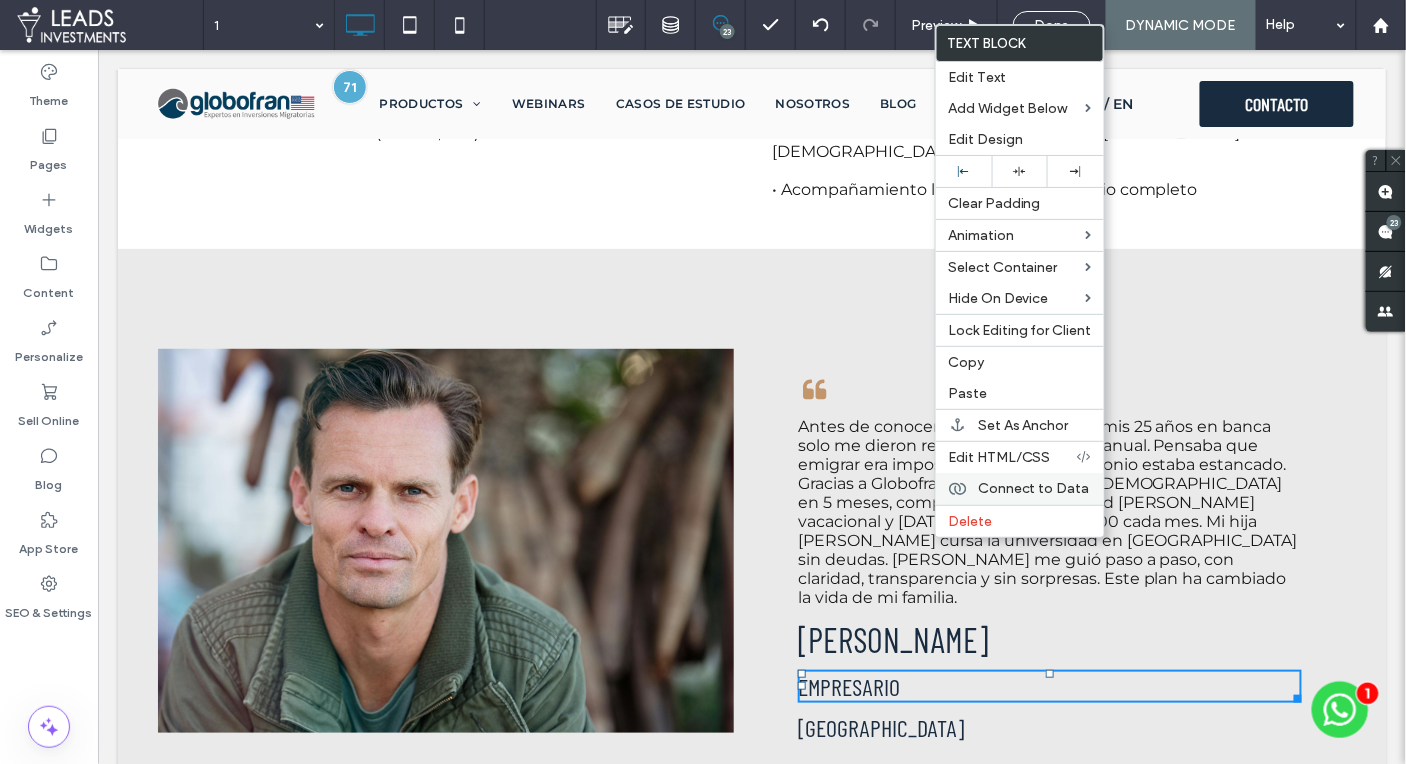 click on "Connect to Data" at bounding box center [1020, 489] 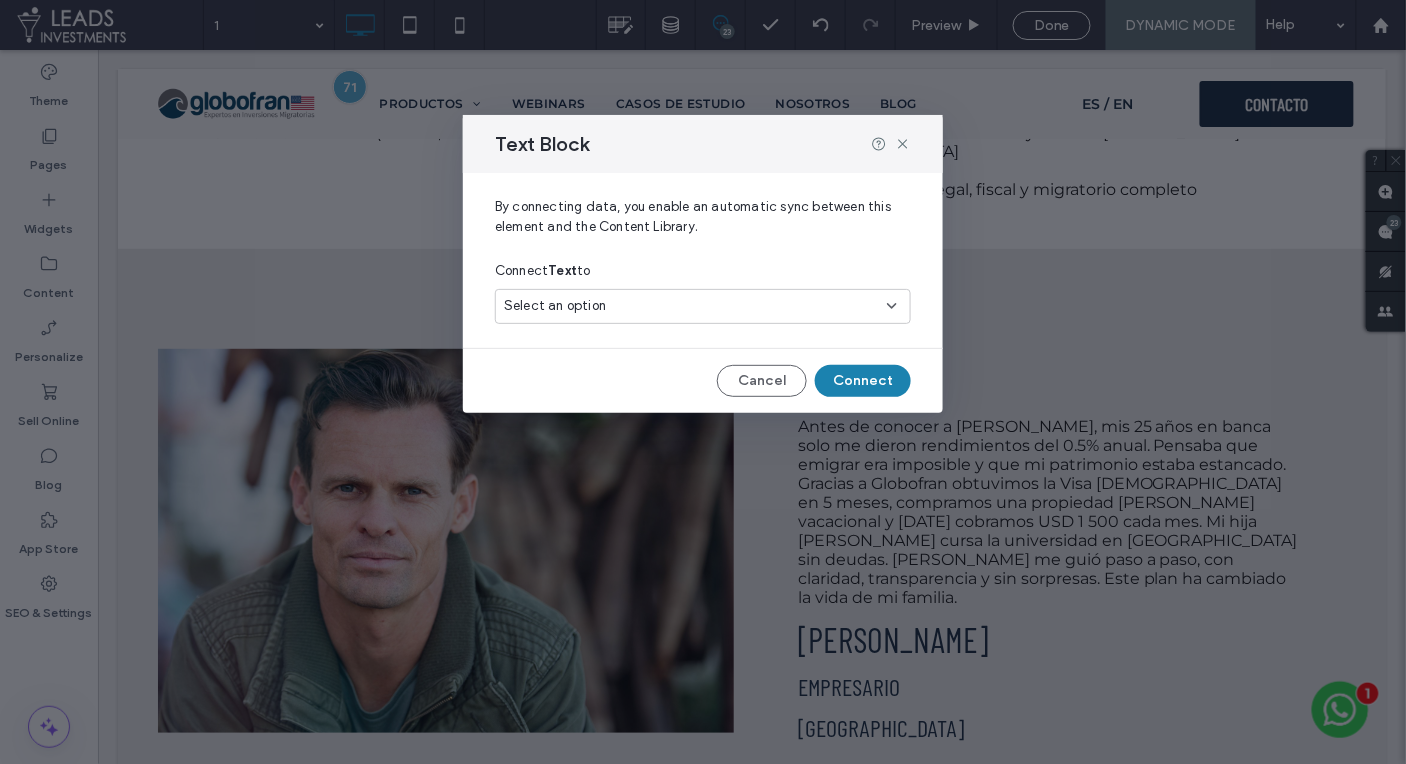 click on "Select an option" at bounding box center [691, 306] 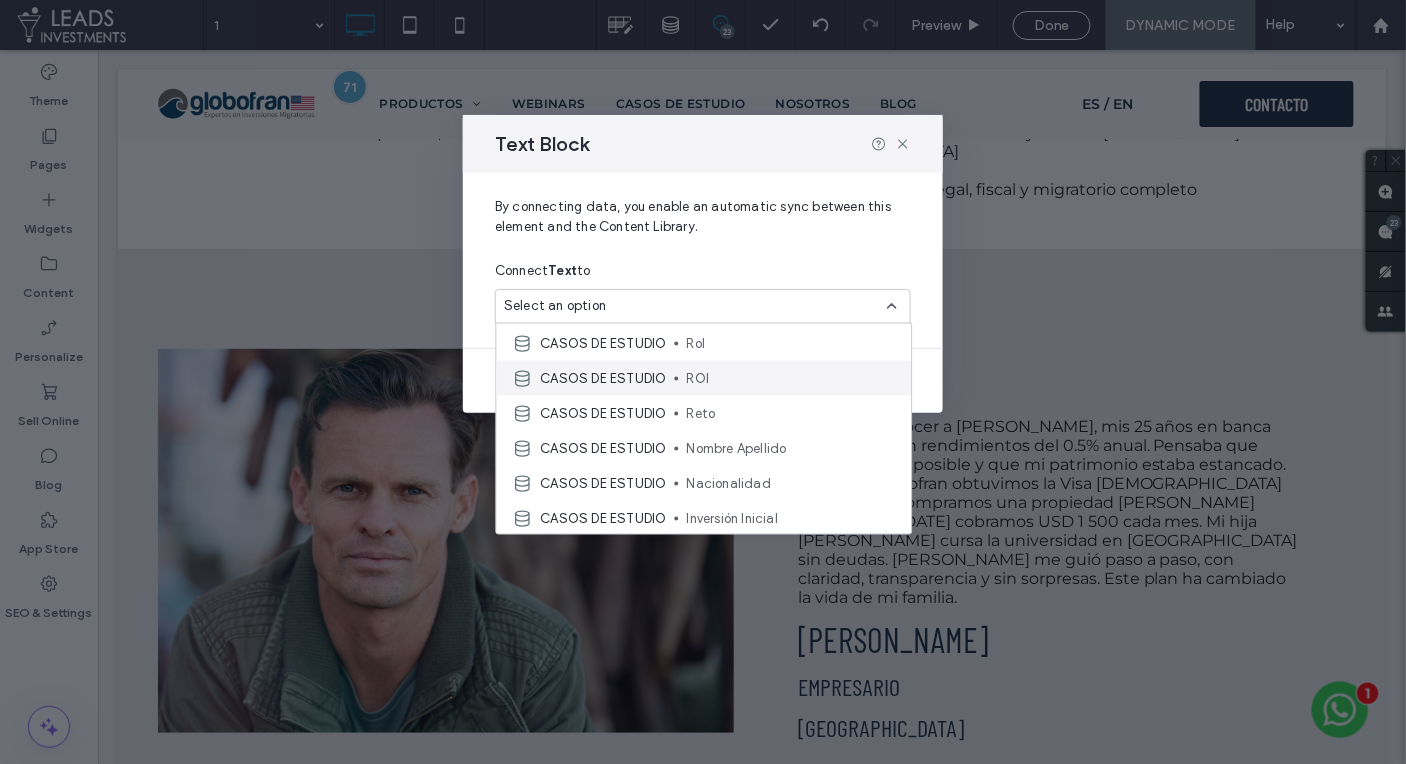 scroll, scrollTop: 207, scrollLeft: 0, axis: vertical 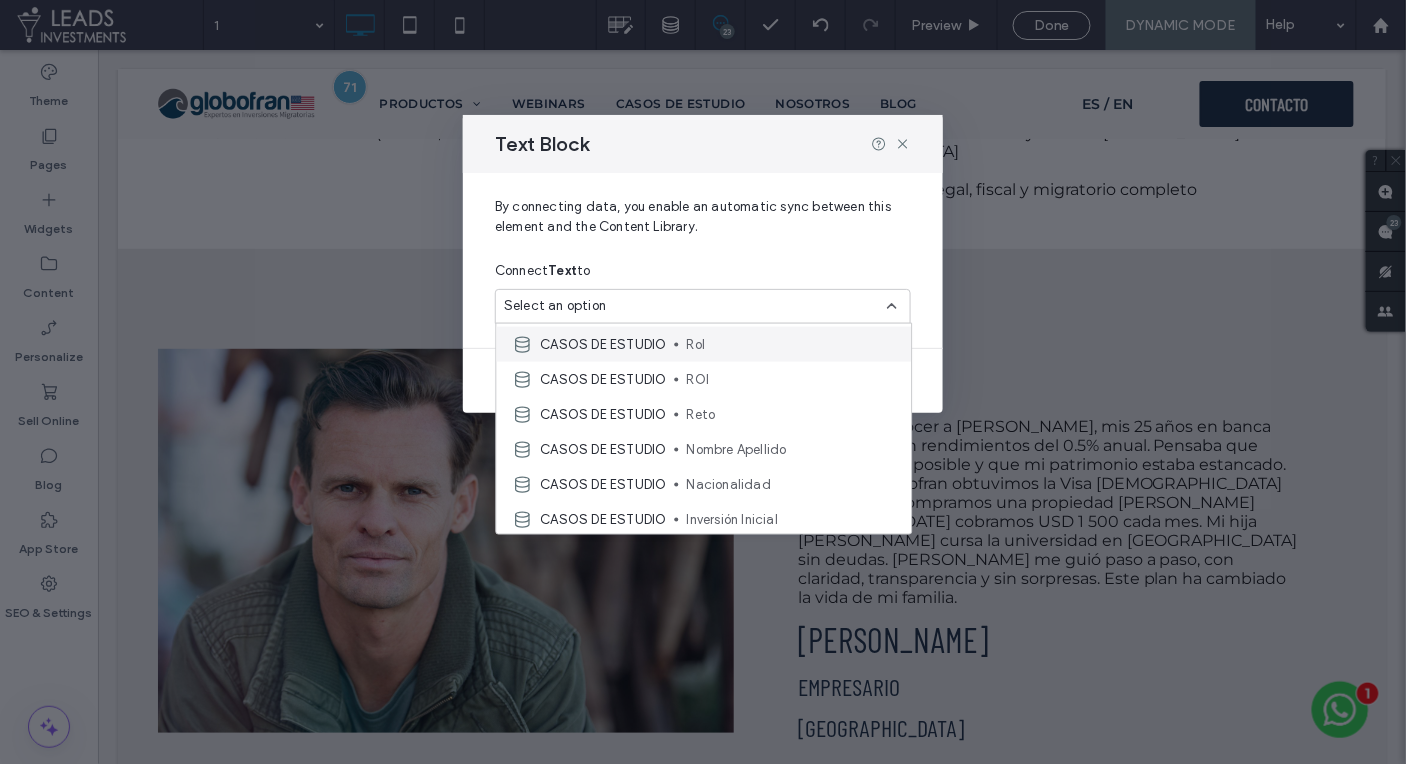 click on "CASOS DE ESTUDIO Rol" at bounding box center (704, 344) 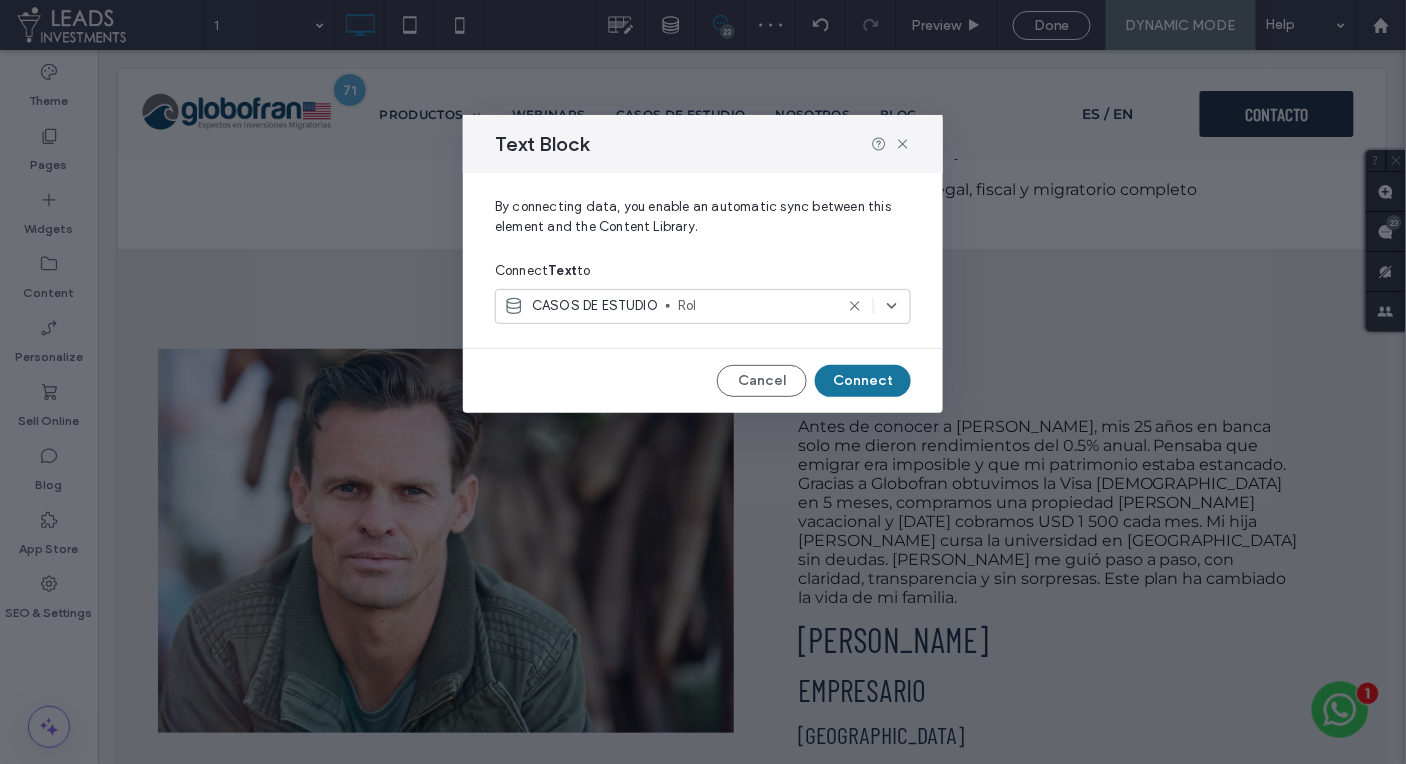 click on "Connect" at bounding box center (863, 381) 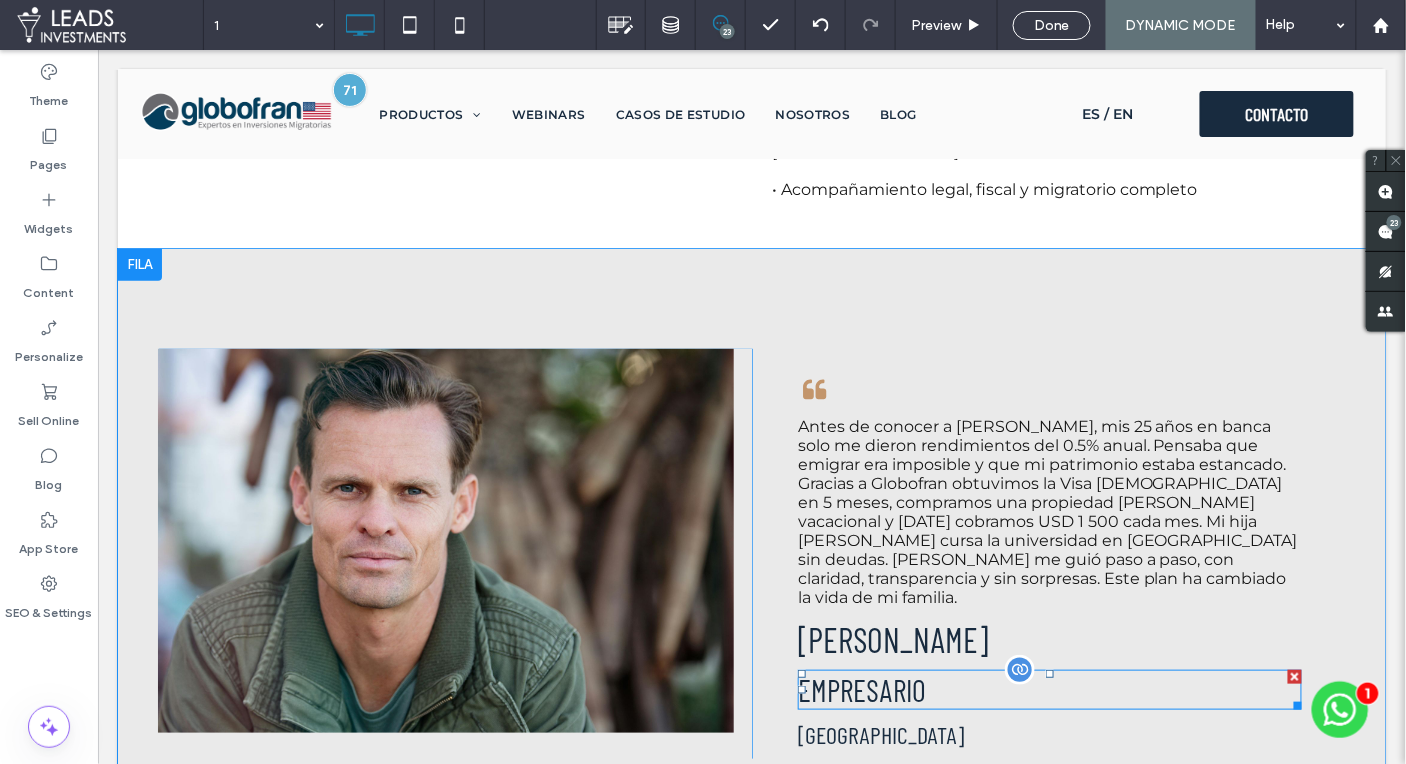 click on "EMPRESARIO" at bounding box center [1049, 689] 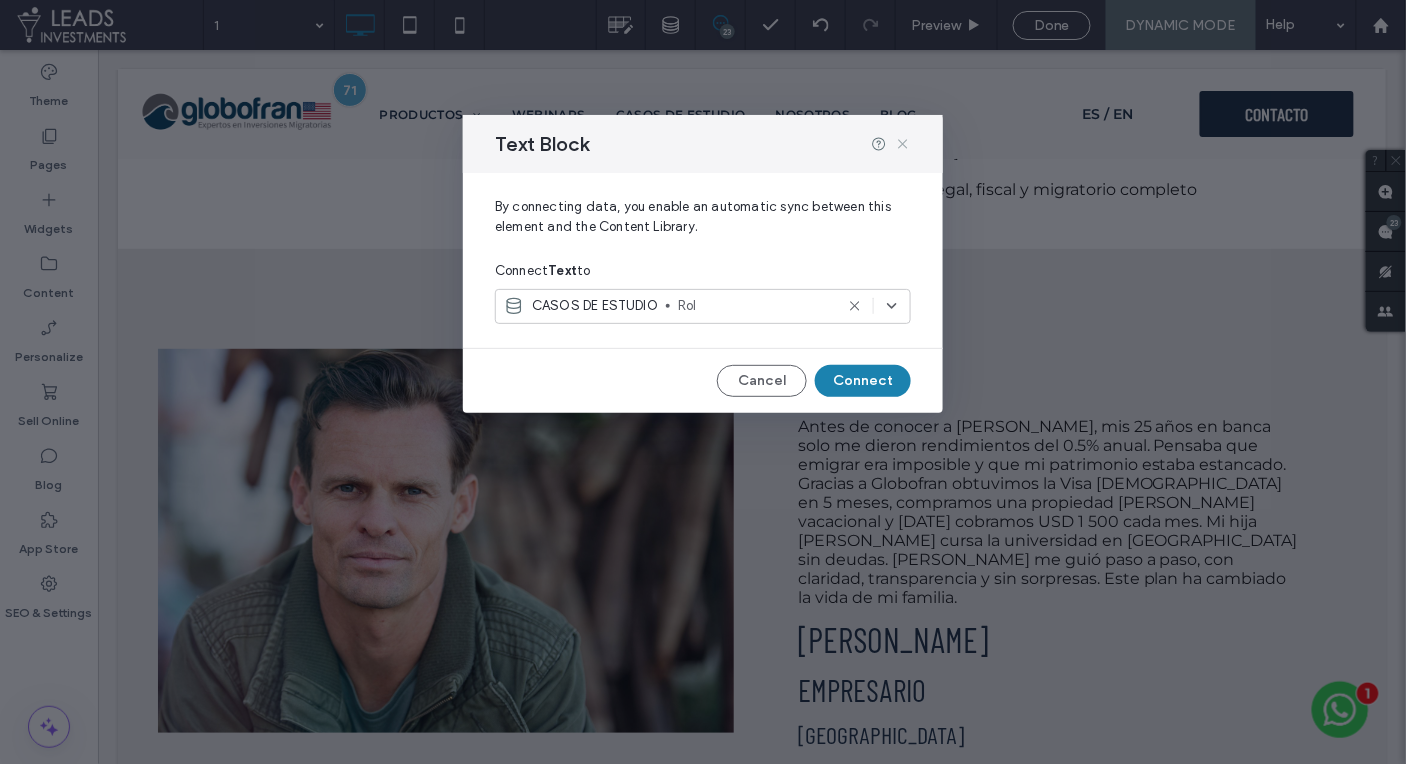 click 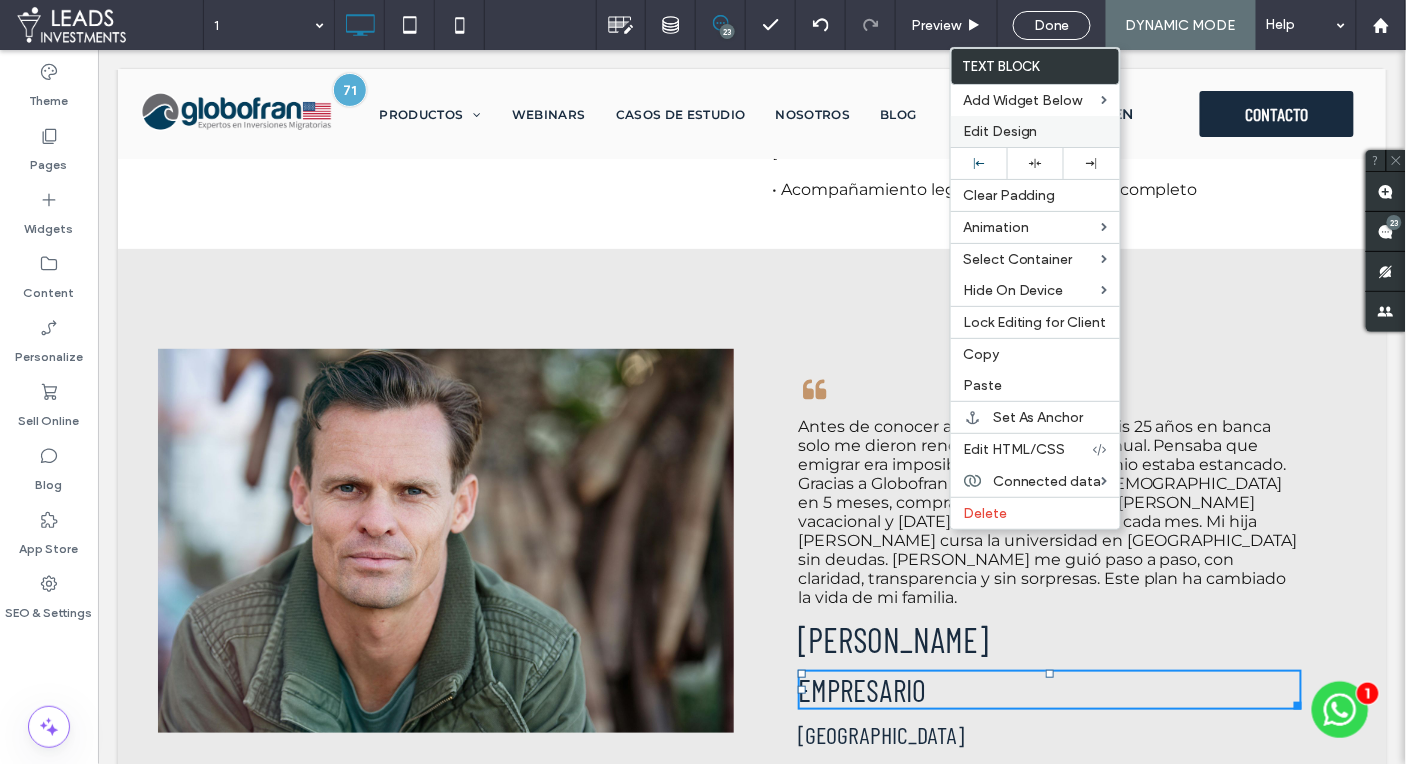 click on "Edit Design" at bounding box center (1000, 131) 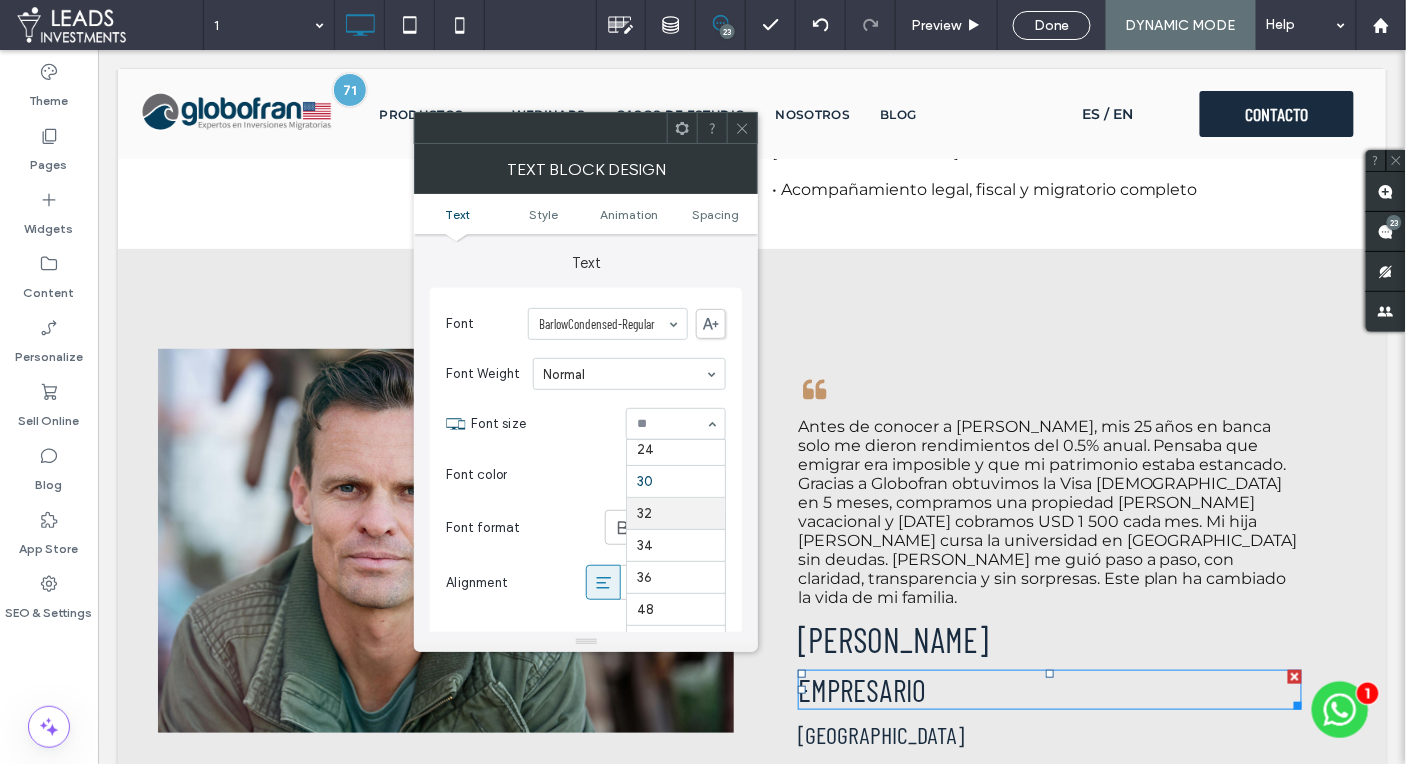 scroll, scrollTop: 292, scrollLeft: 0, axis: vertical 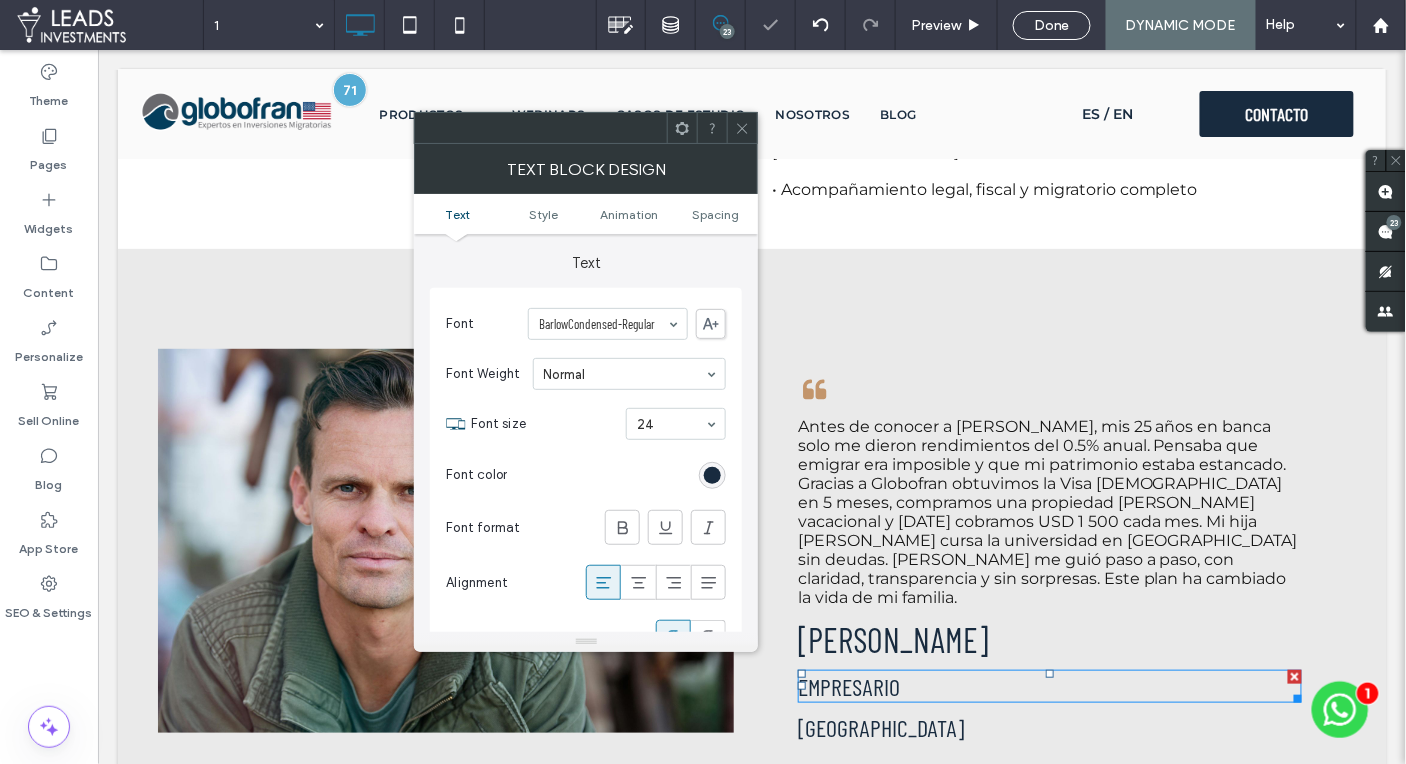 drag, startPoint x: 739, startPoint y: 127, endPoint x: 777, endPoint y: 353, distance: 229.17242 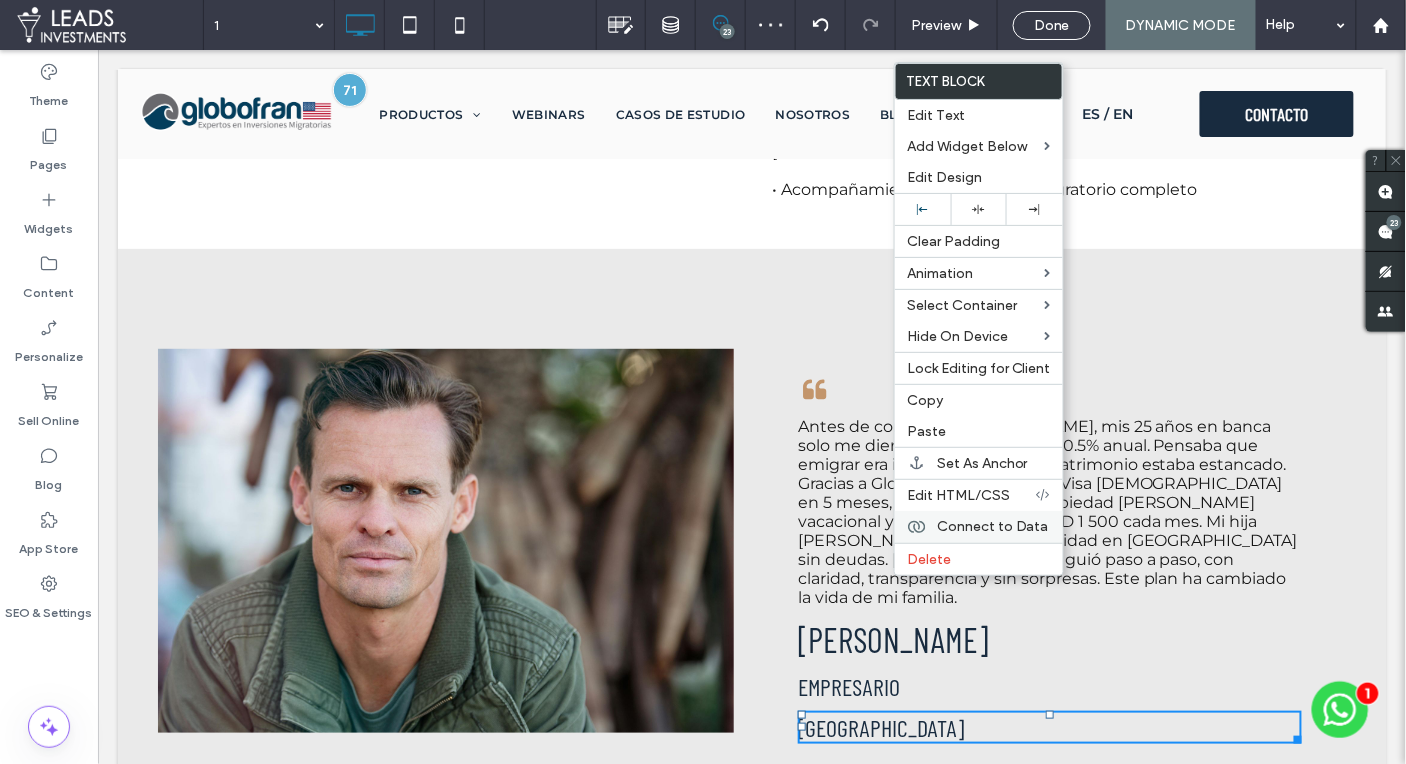 click on "Connect to Data" at bounding box center (993, 526) 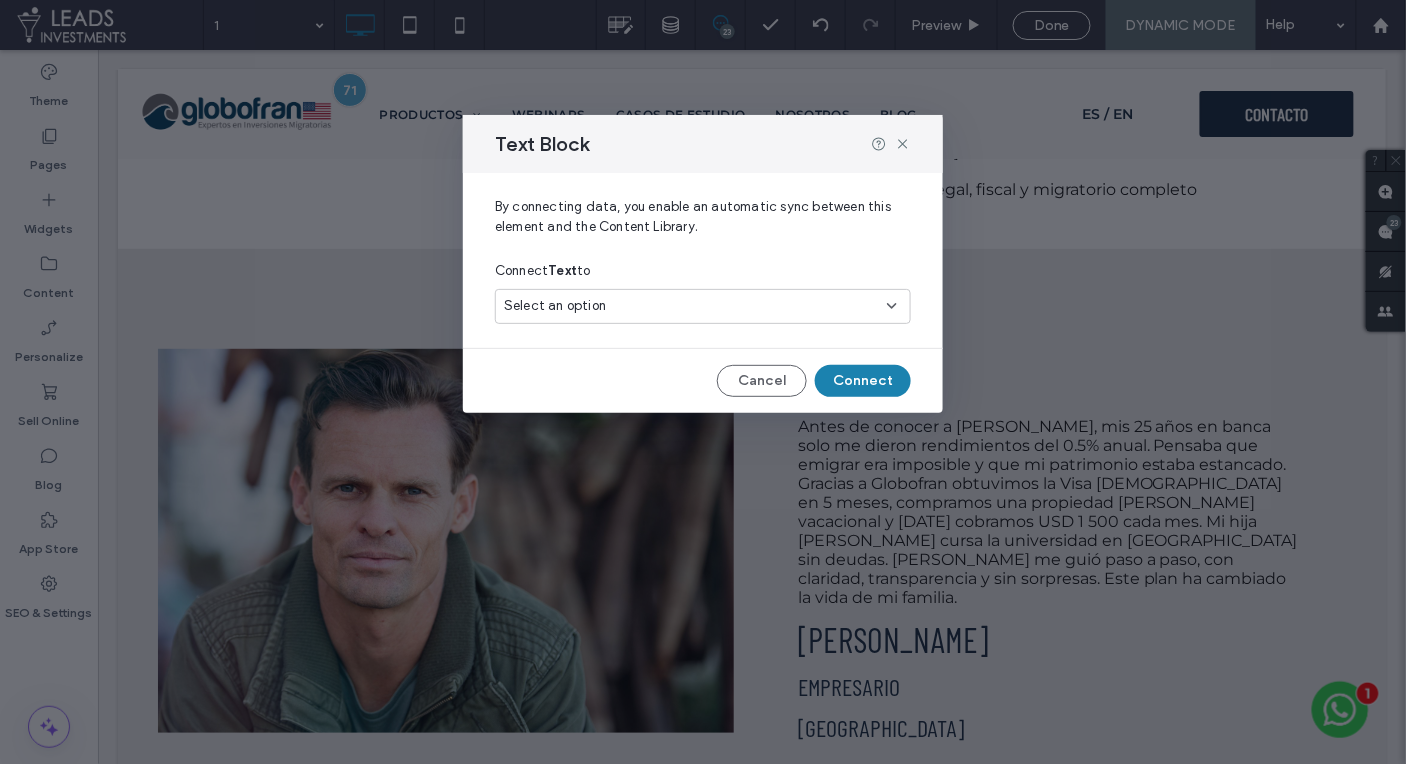 click on "Select an option" at bounding box center (555, 306) 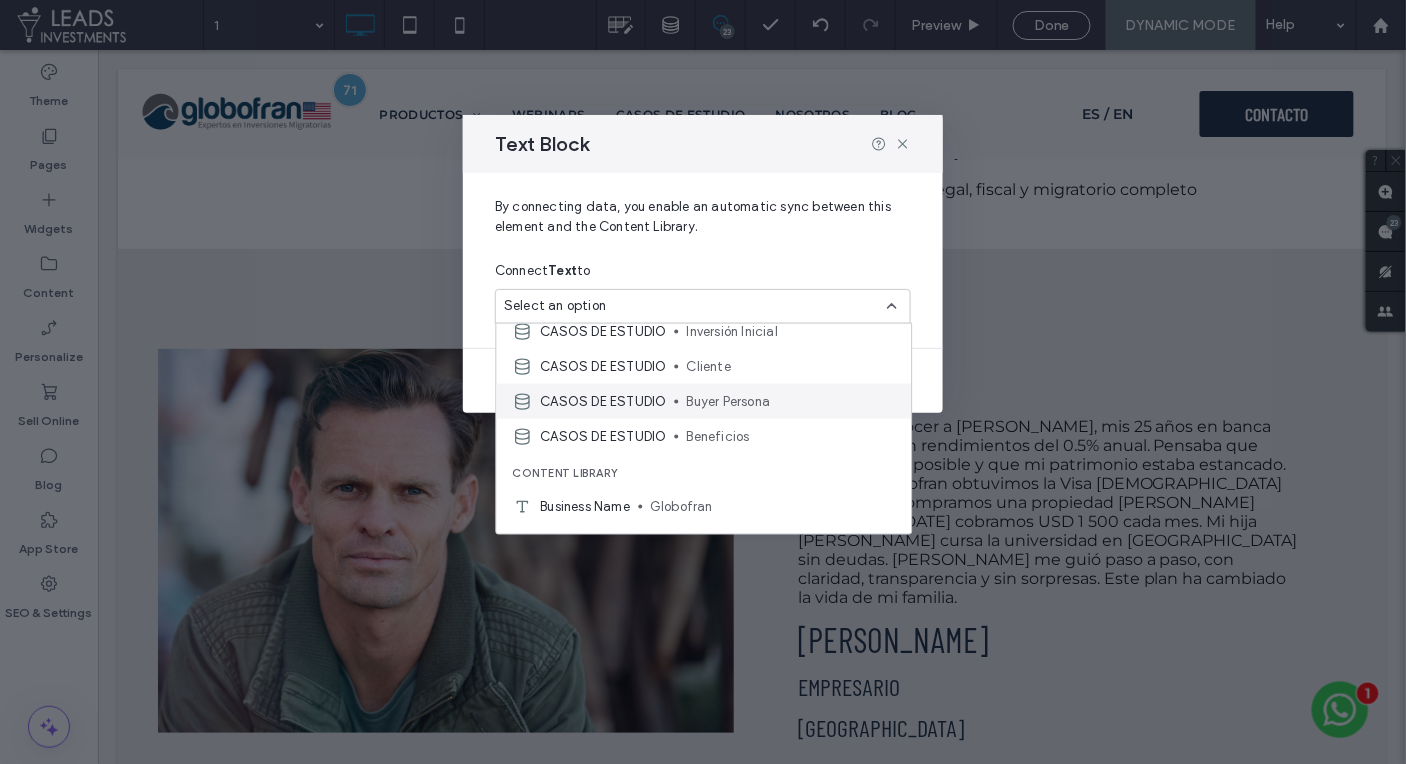 scroll, scrollTop: 358, scrollLeft: 0, axis: vertical 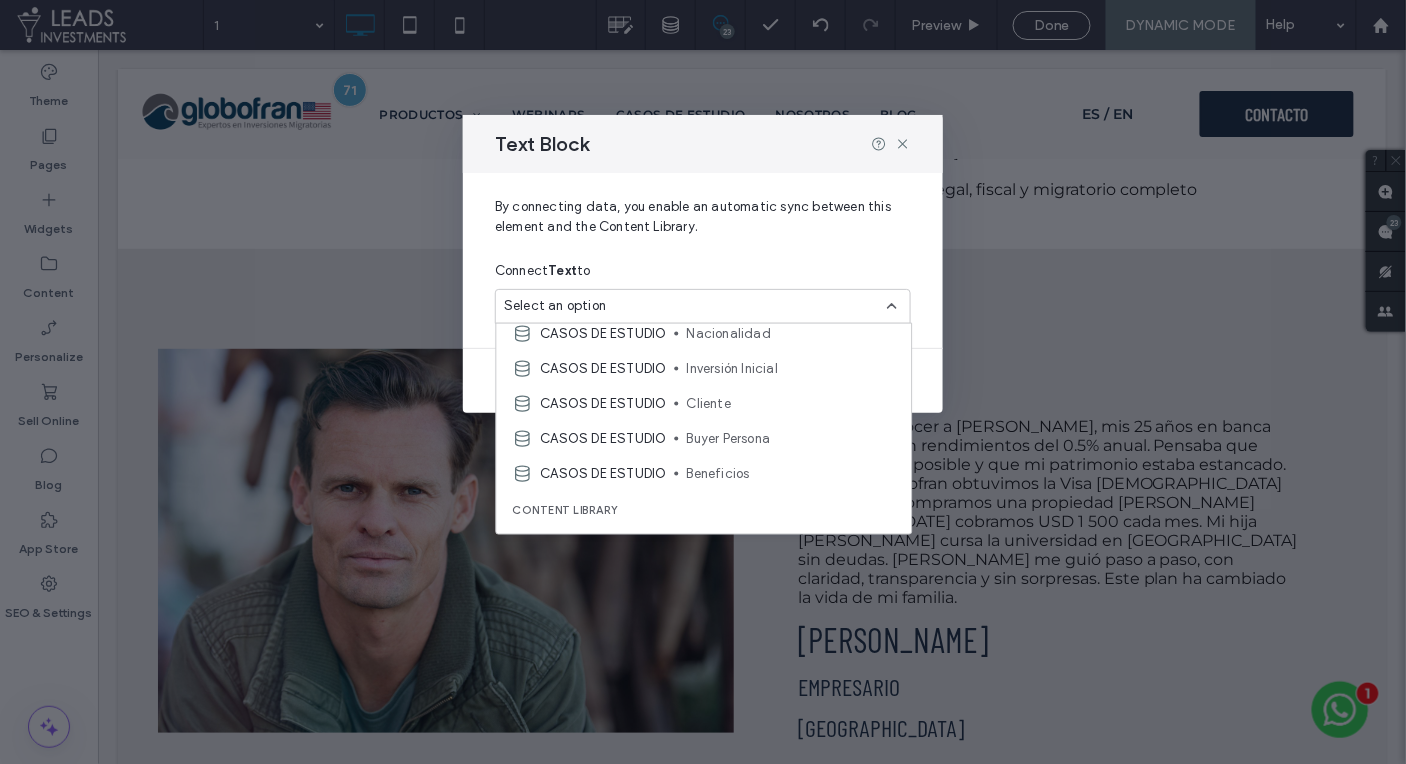click on "Nacionalidad" at bounding box center (791, 333) 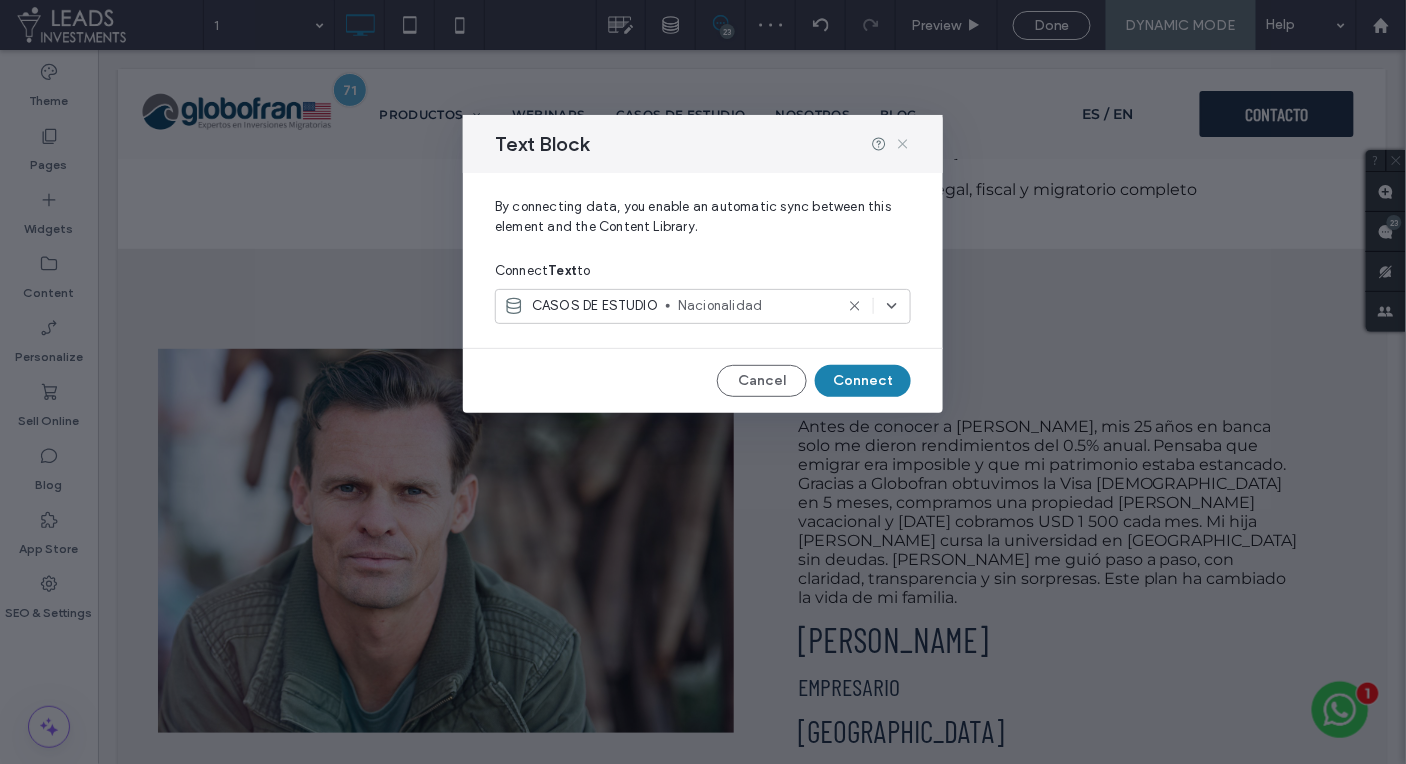 click 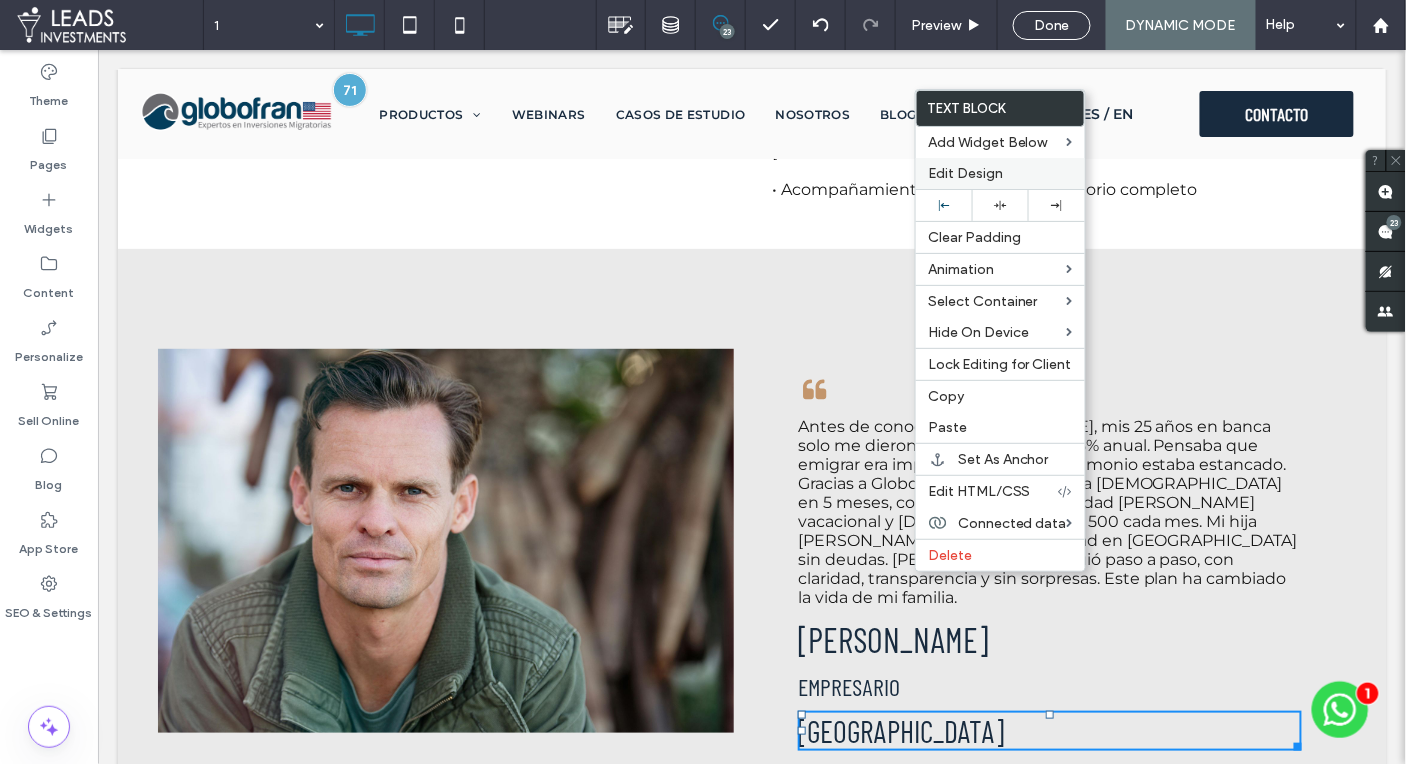 click on "Edit Design" at bounding box center [965, 173] 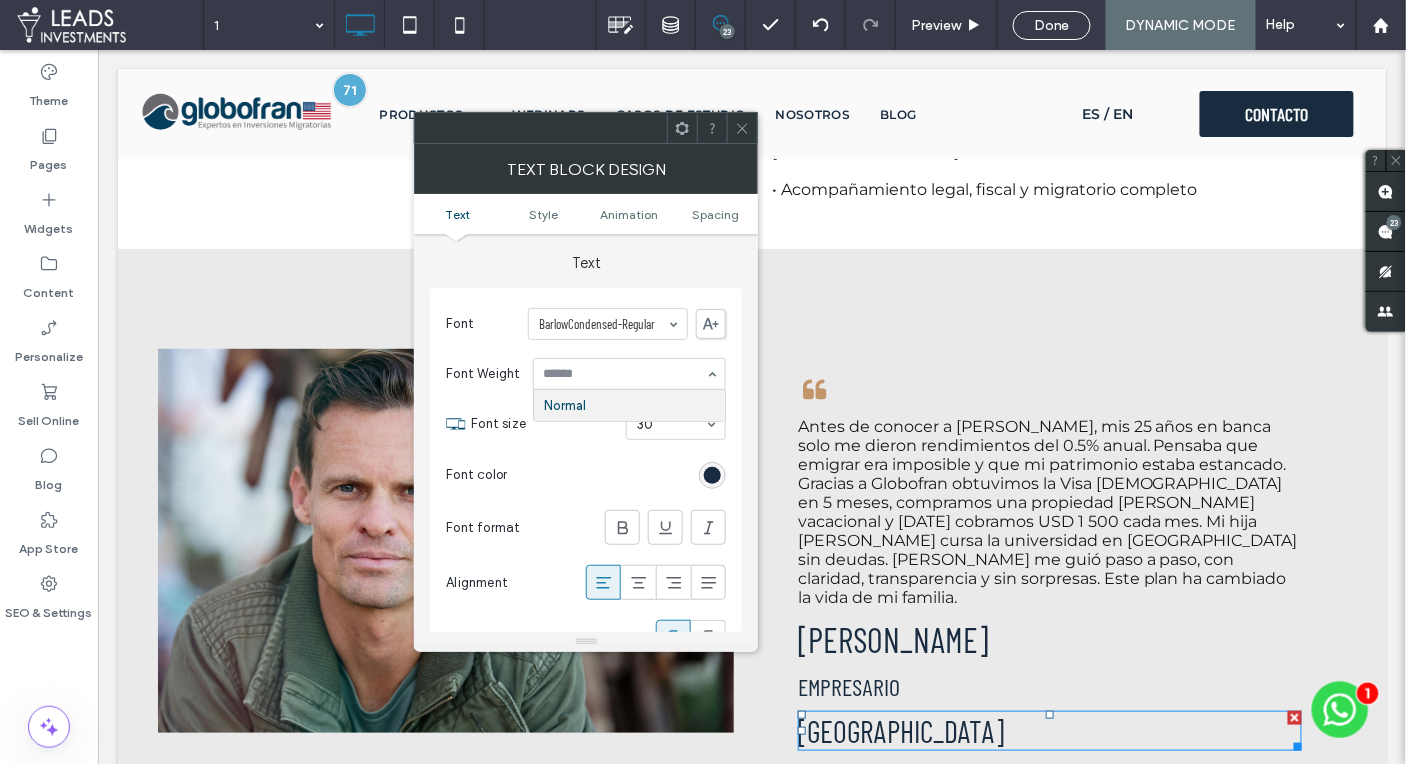 click on "Font BarlowCondensed-Regular Font Weight Normal   Font size 30 Font color Font format Alignment Text direction" at bounding box center (586, 481) 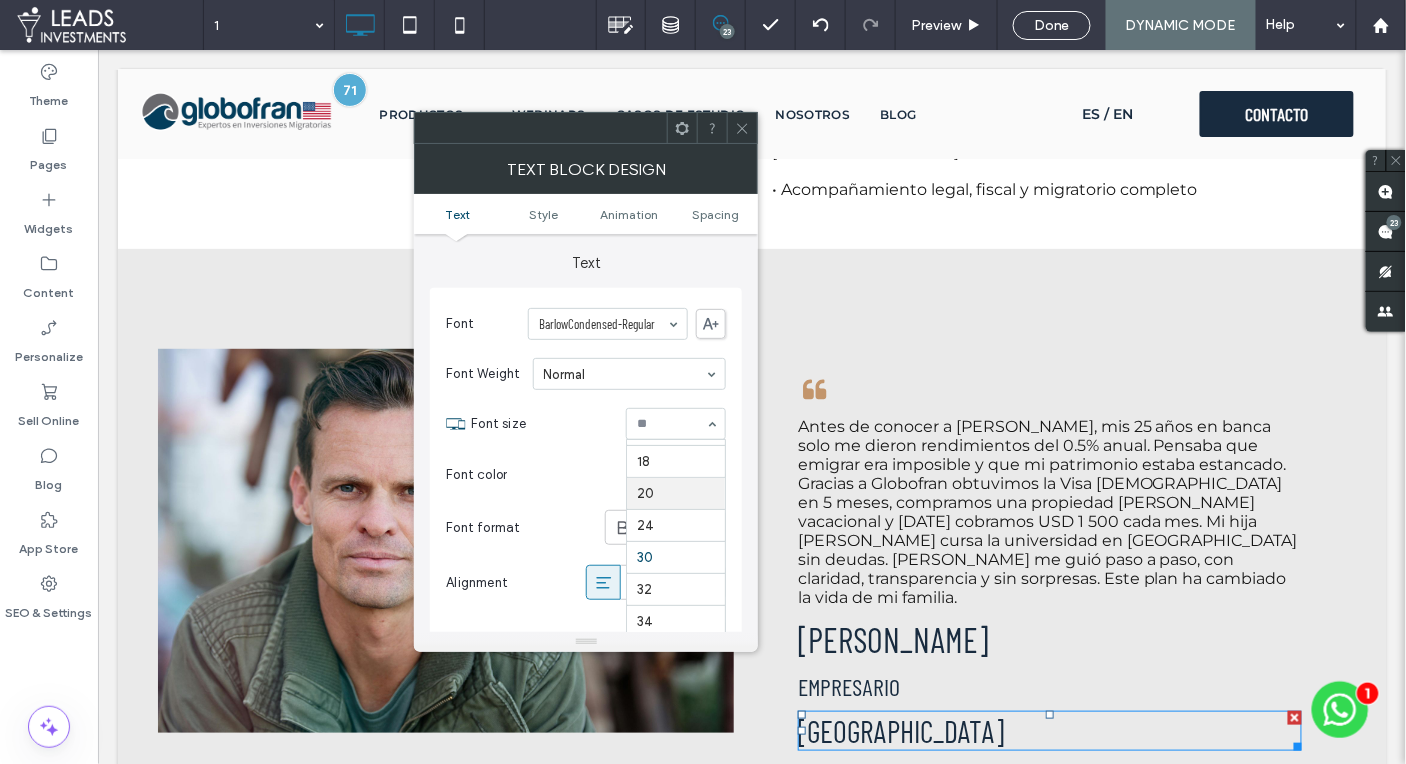 scroll, scrollTop: 223, scrollLeft: 0, axis: vertical 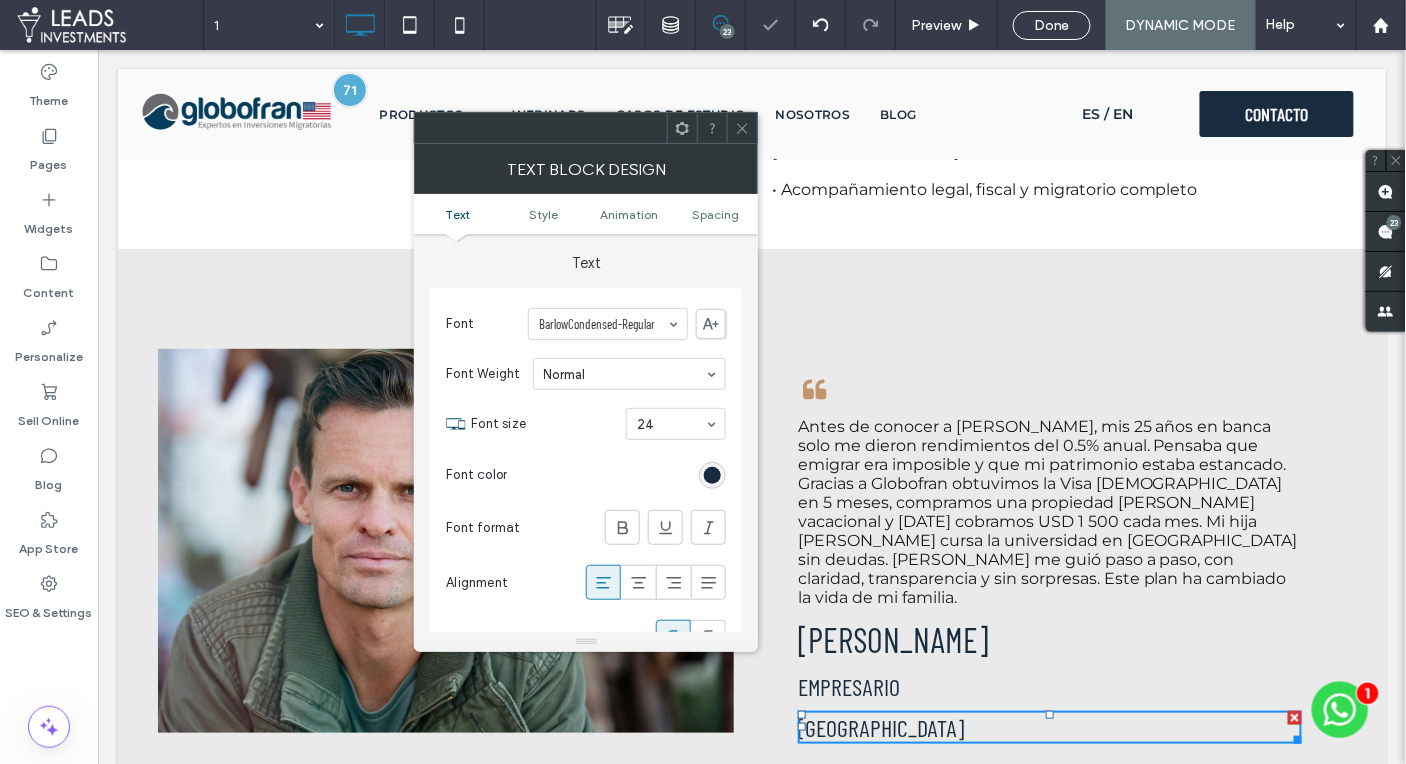 drag, startPoint x: 734, startPoint y: 123, endPoint x: 746, endPoint y: 124, distance: 12.0415945 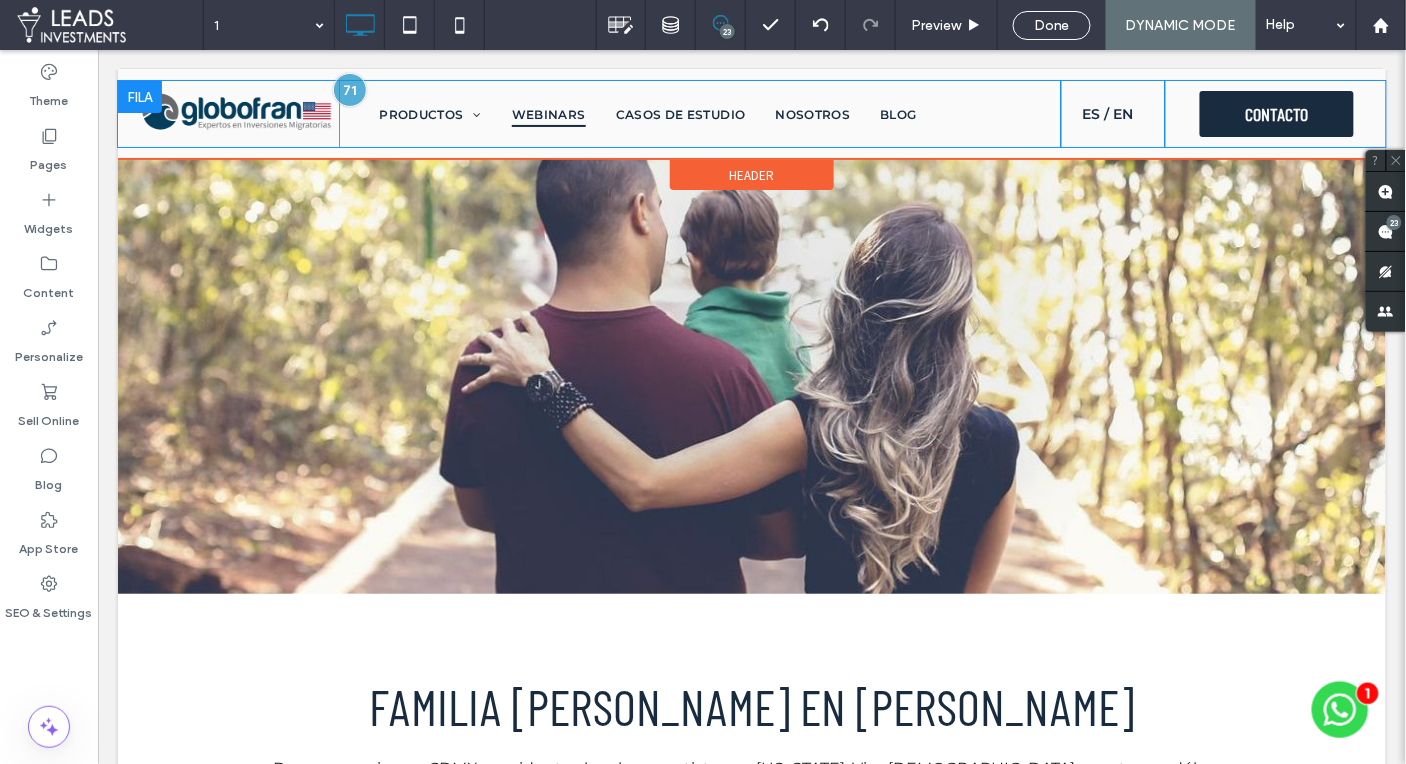 scroll, scrollTop: 0, scrollLeft: 0, axis: both 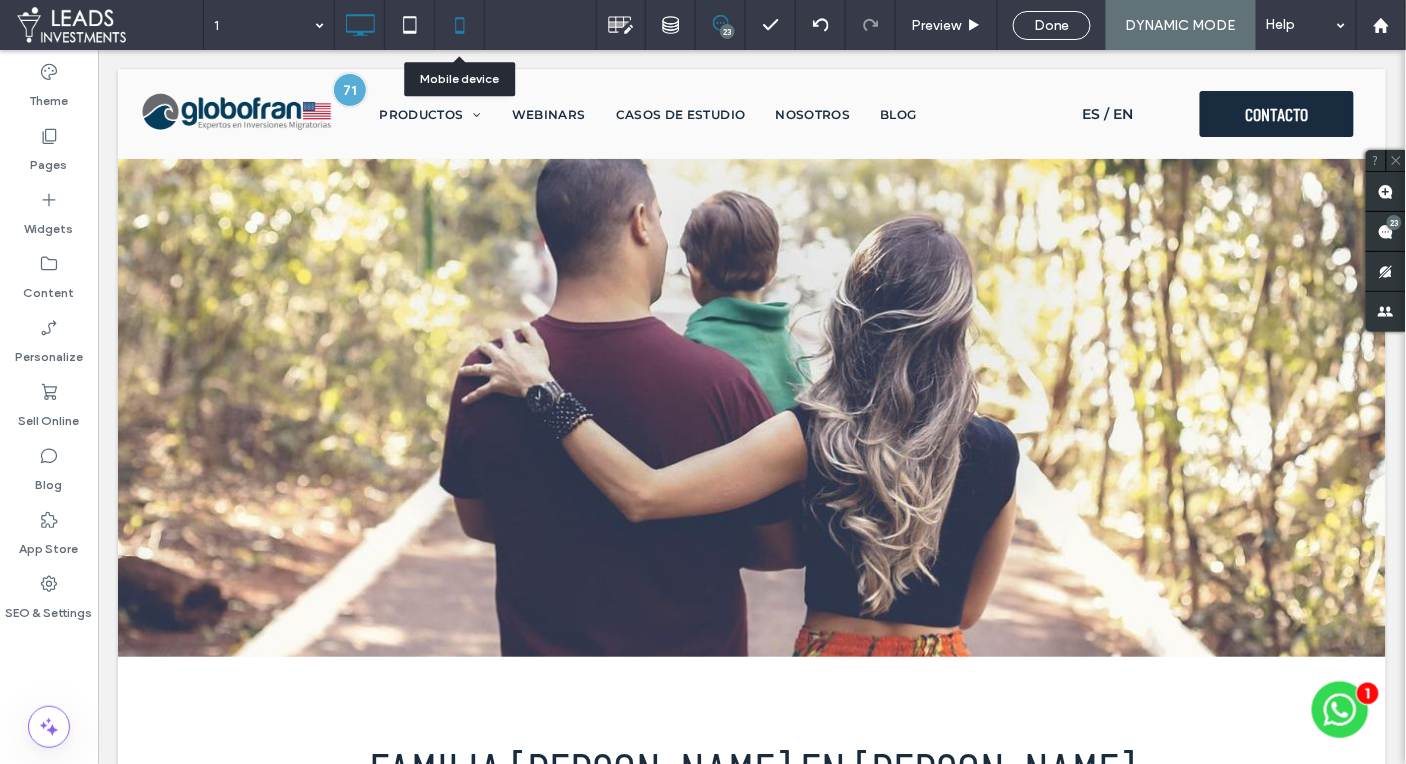 click 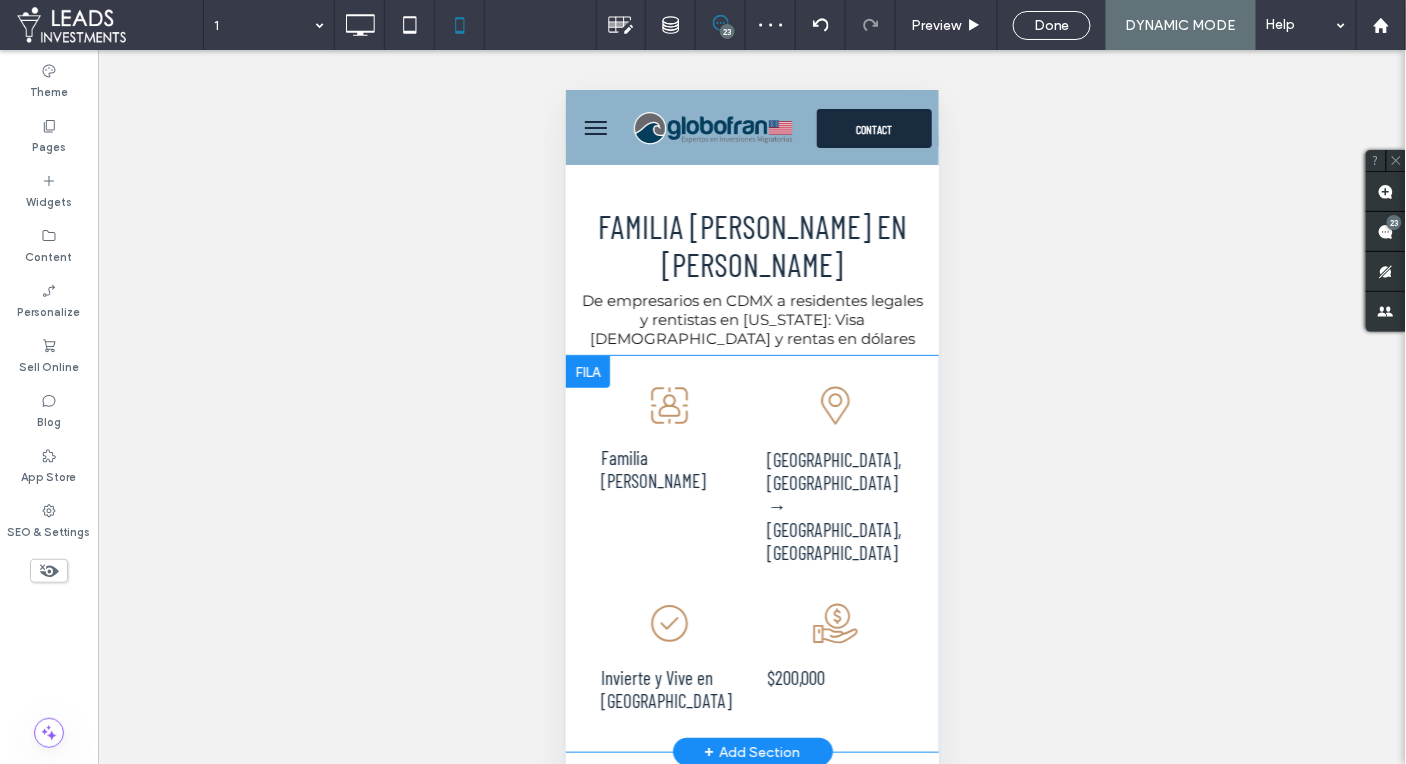 scroll, scrollTop: 0, scrollLeft: 0, axis: both 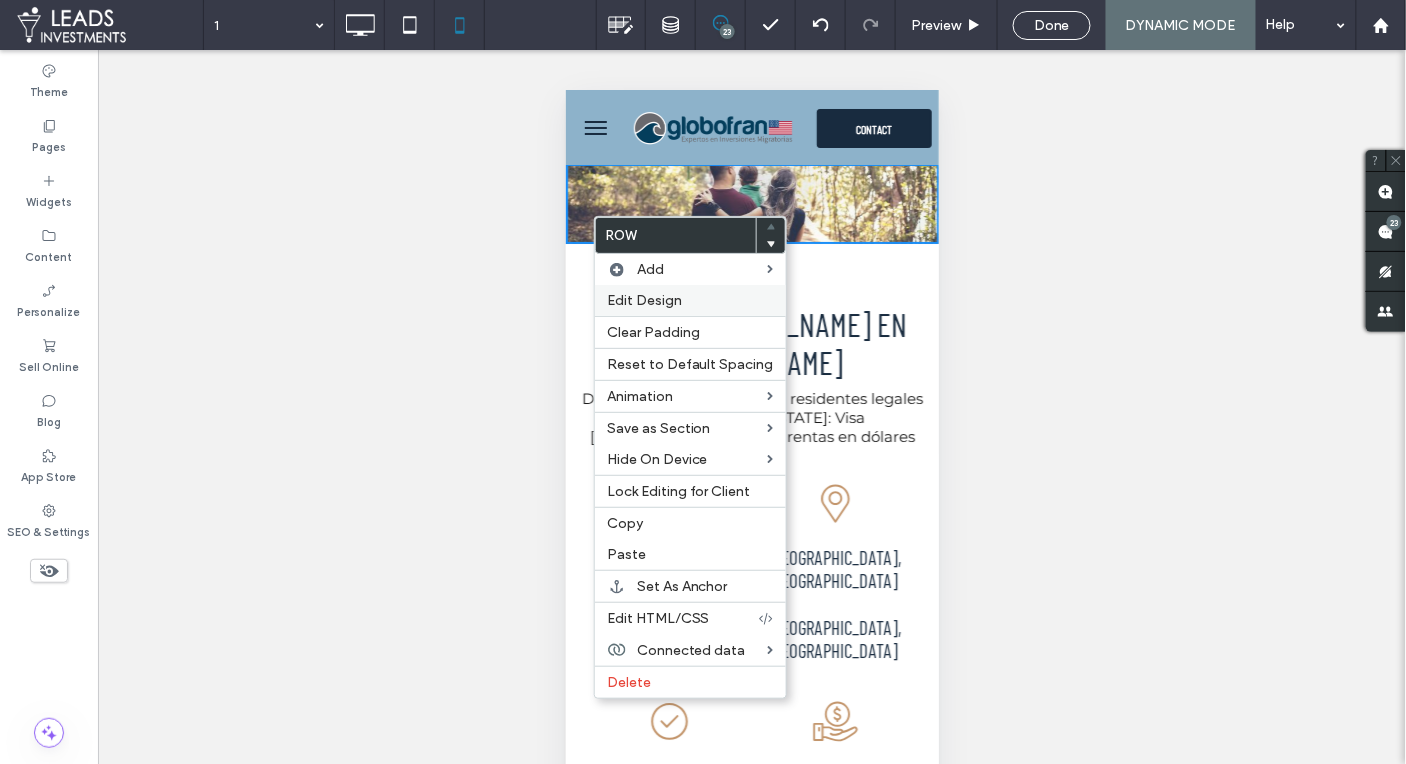 click on "Edit Design" at bounding box center [644, 300] 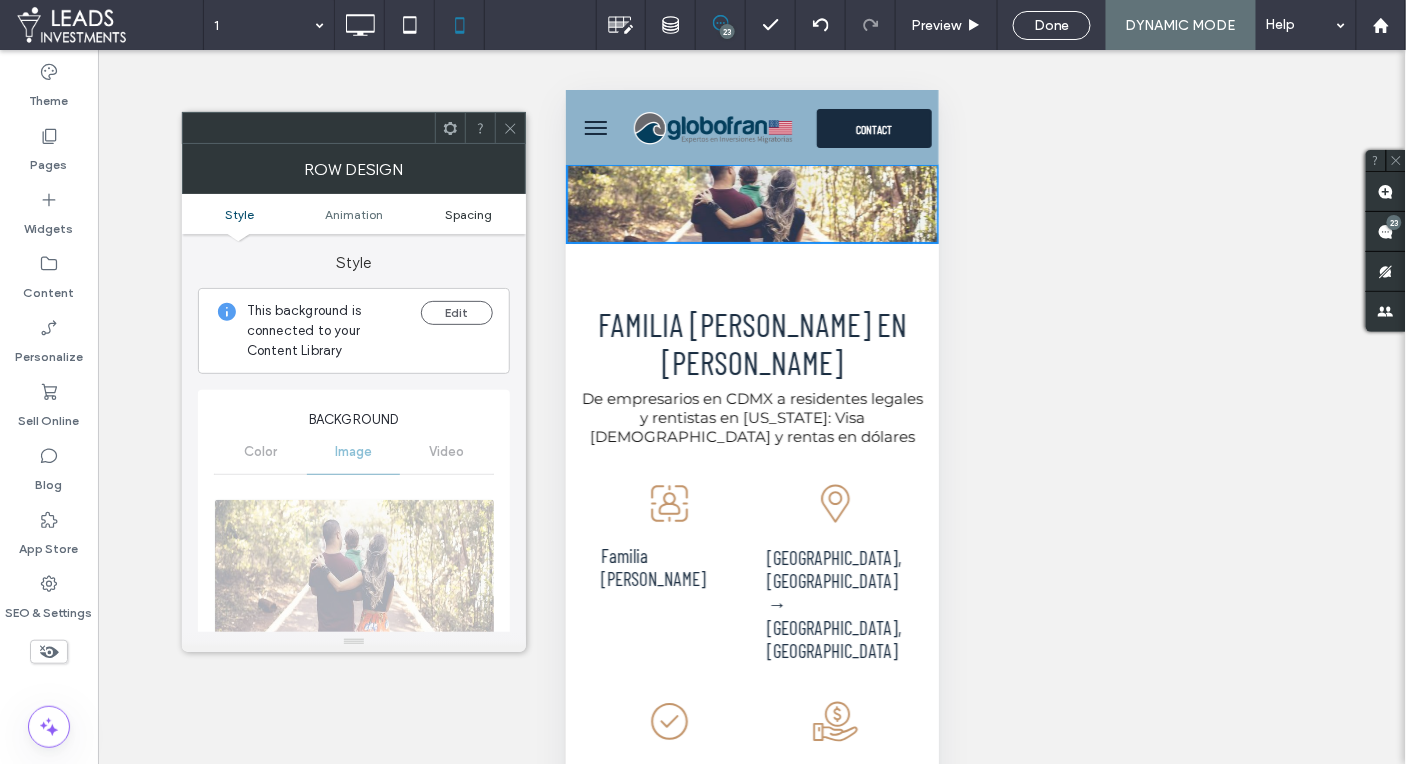 click on "Spacing" at bounding box center [468, 214] 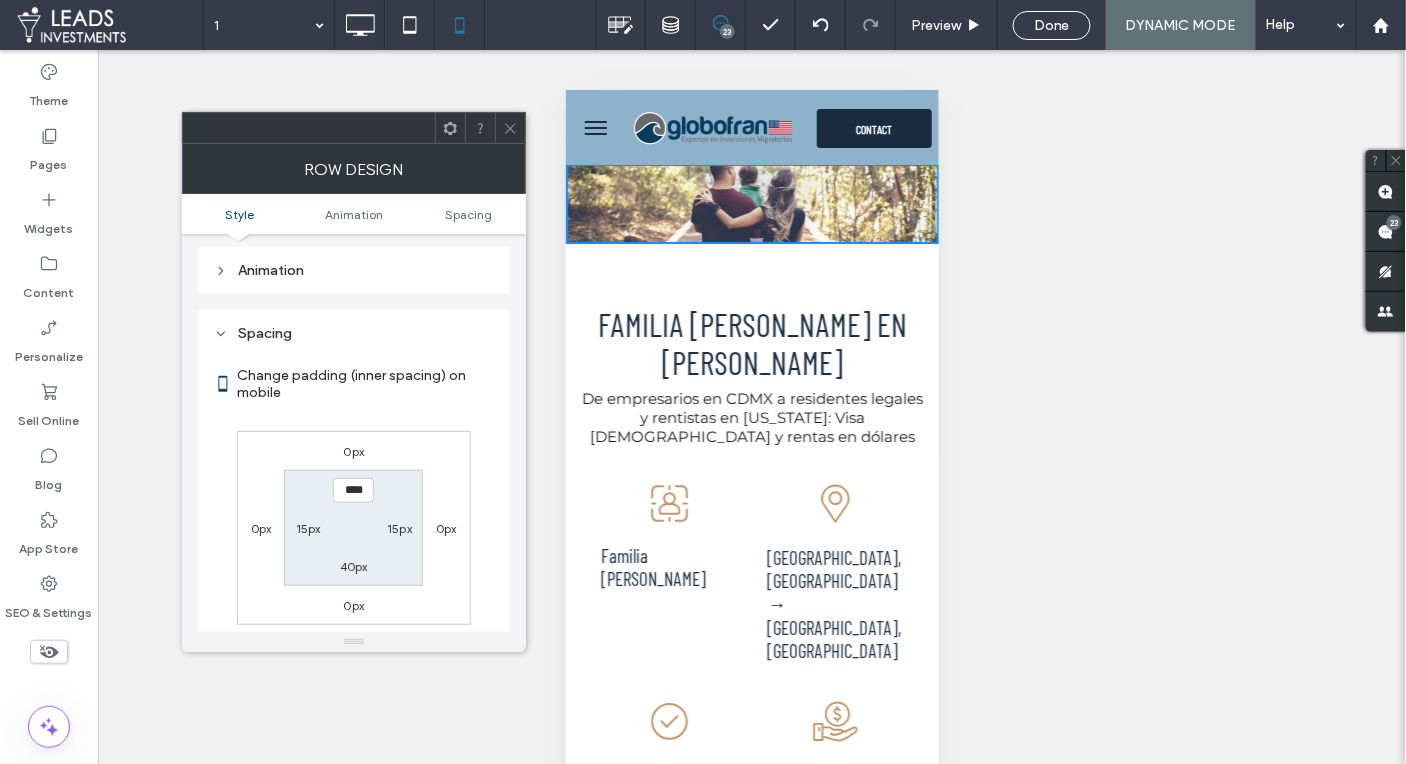 scroll, scrollTop: 1086, scrollLeft: 0, axis: vertical 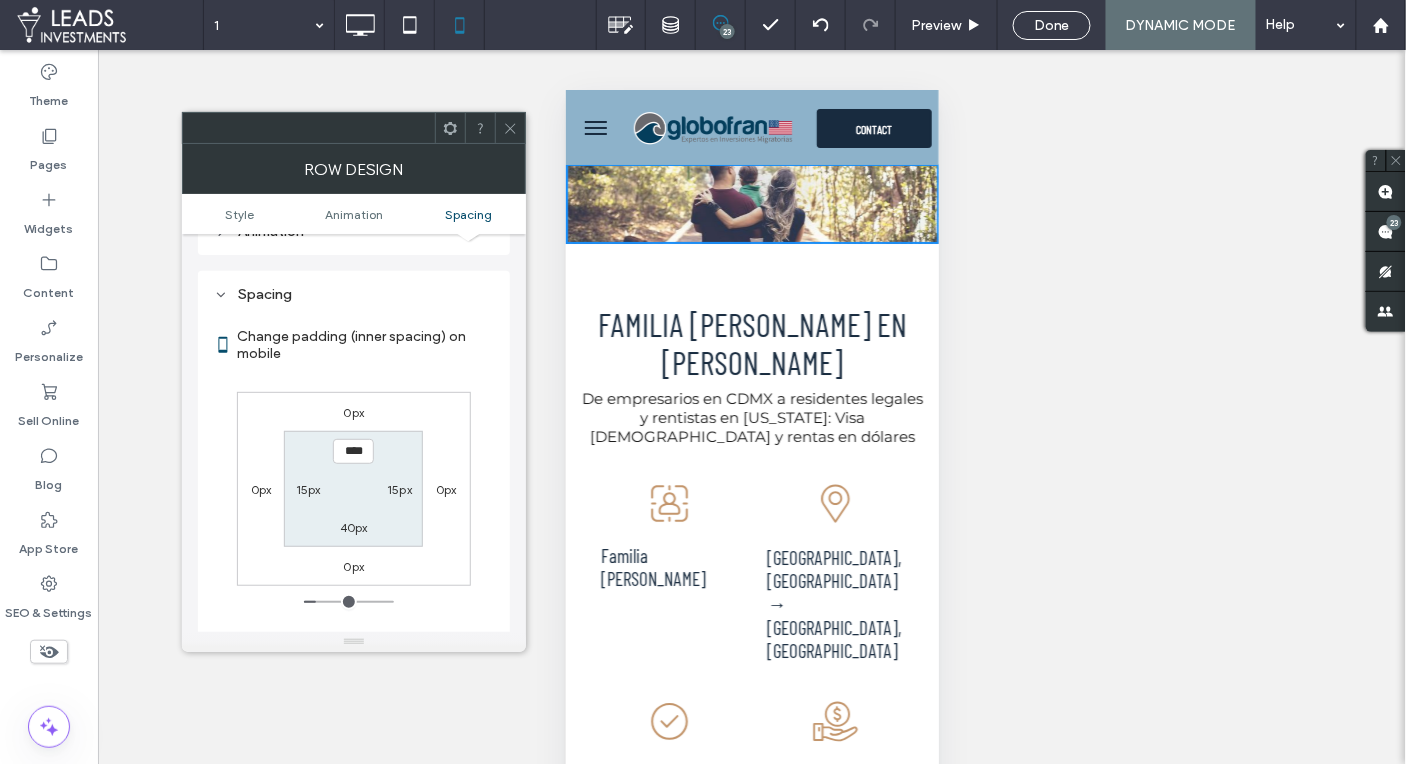 click on "****" at bounding box center [353, 451] 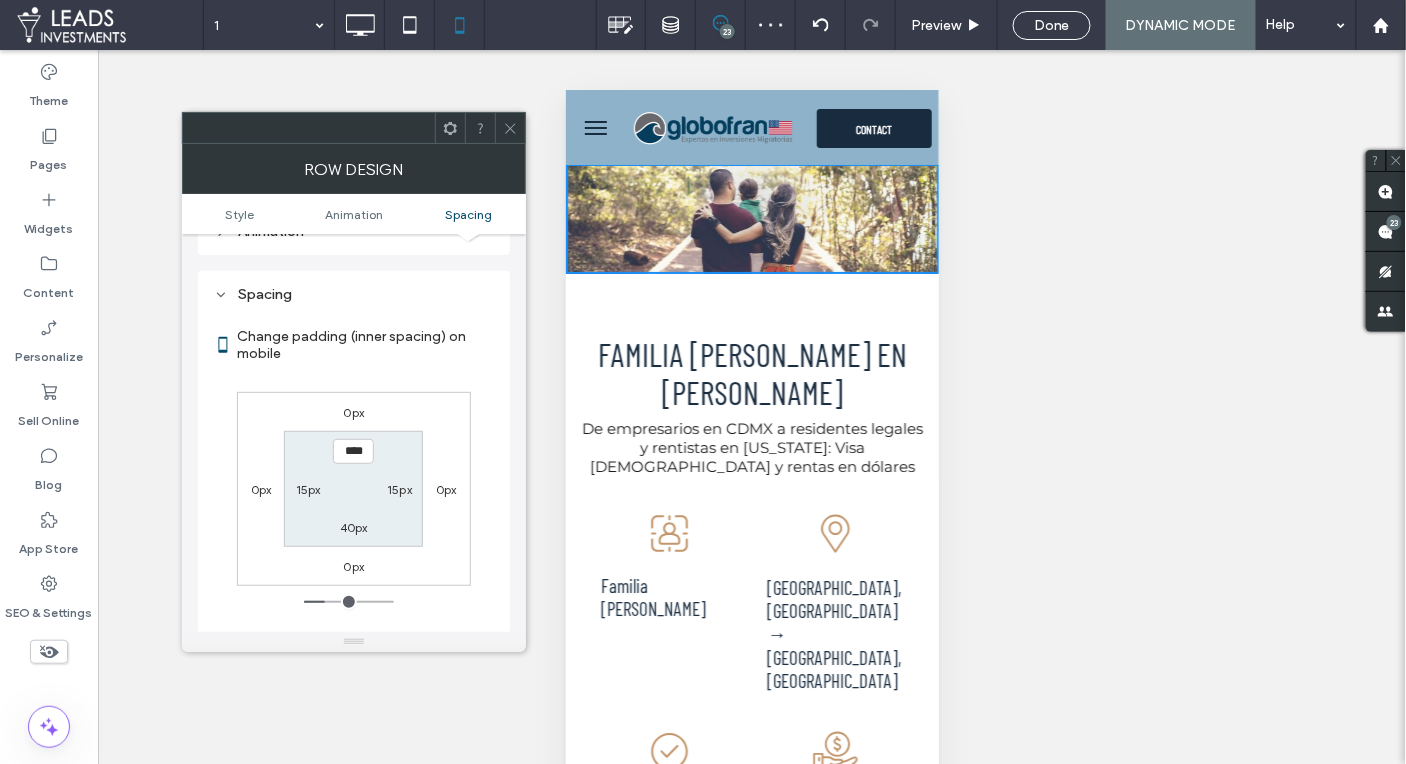 click 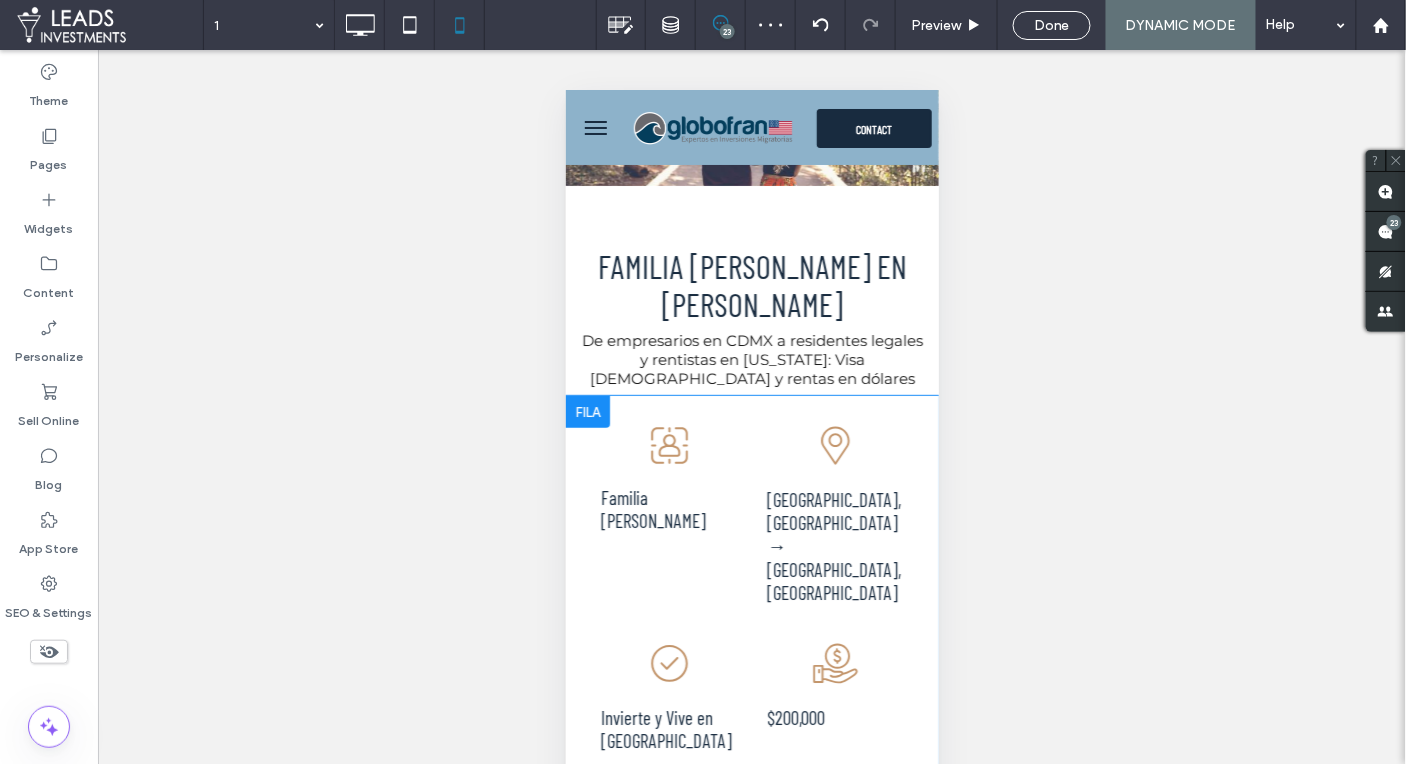 scroll, scrollTop: 97, scrollLeft: 0, axis: vertical 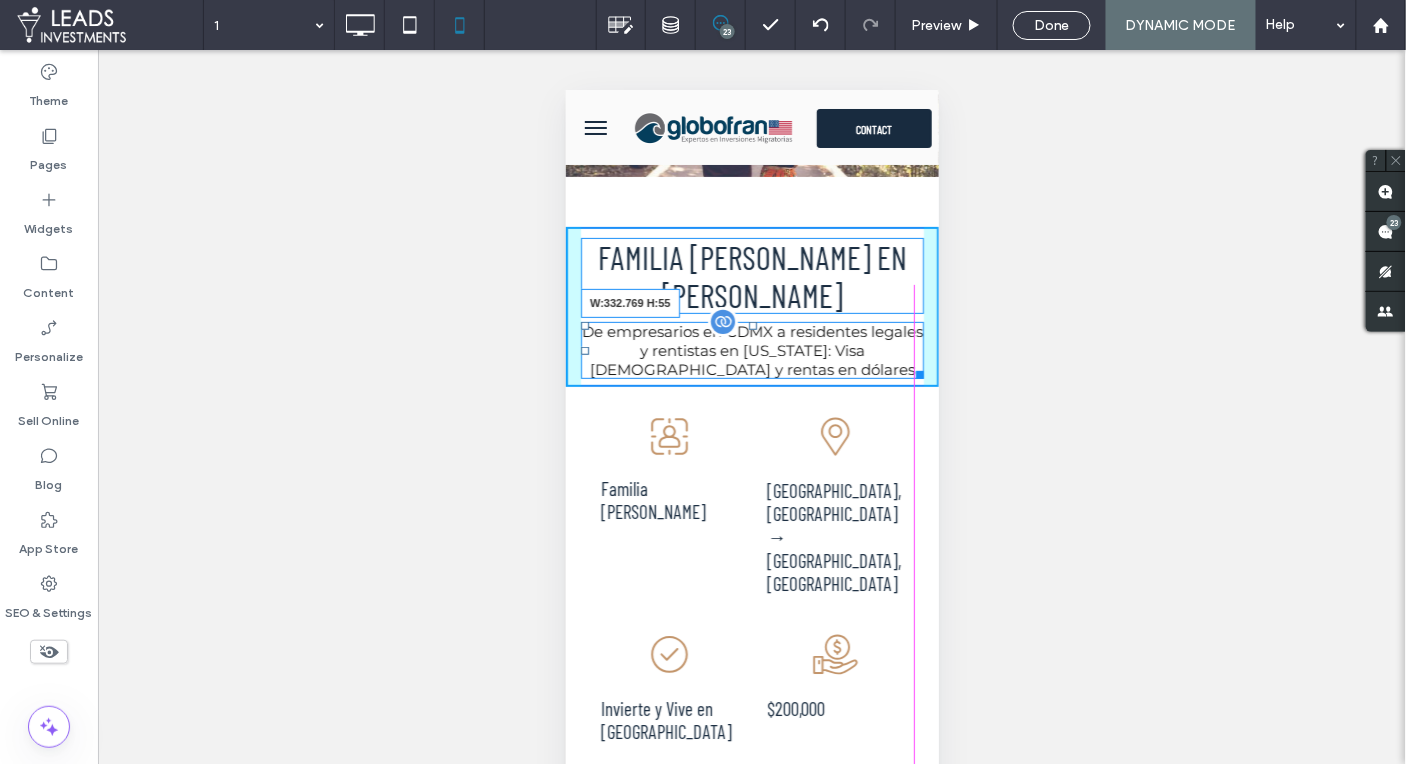 drag, startPoint x: 918, startPoint y: 333, endPoint x: 908, endPoint y: 331, distance: 10.198039 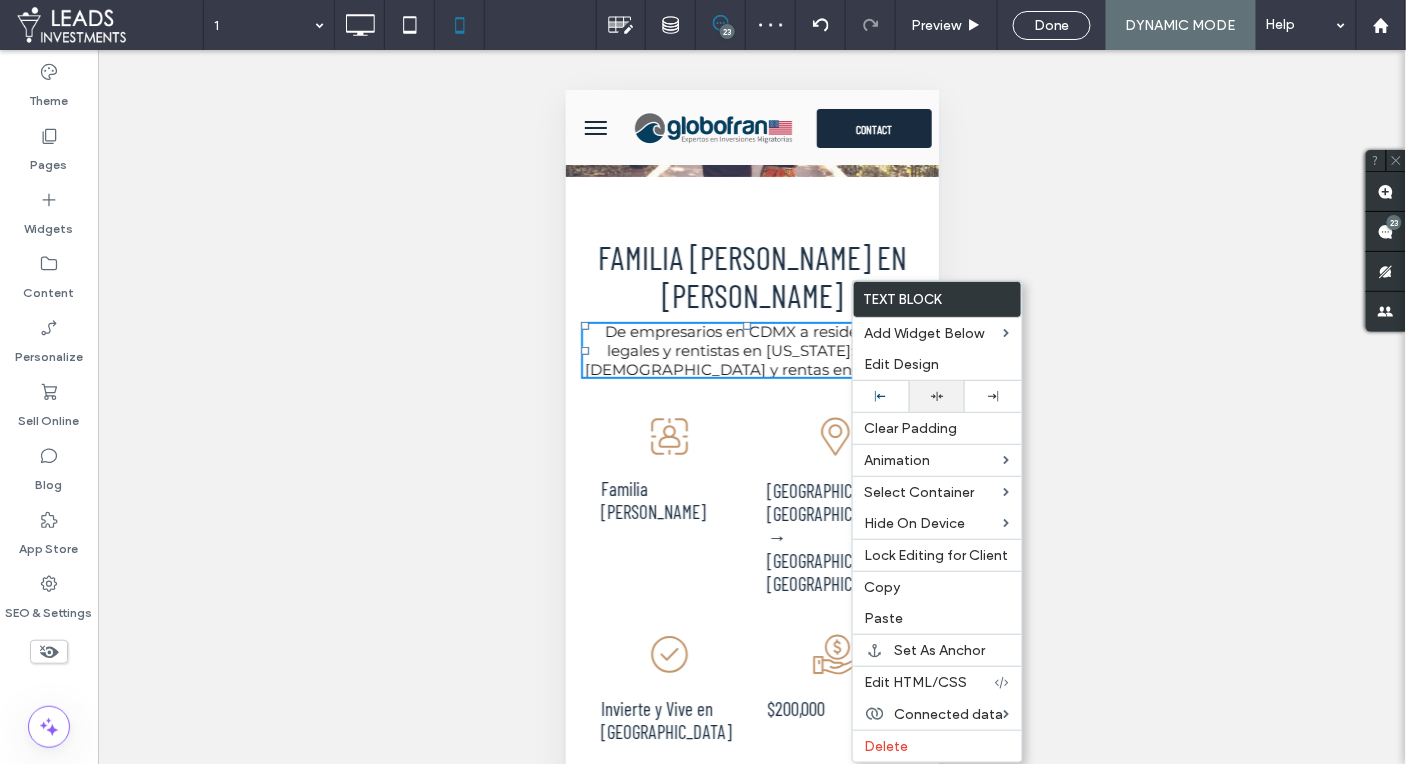click at bounding box center (937, 396) 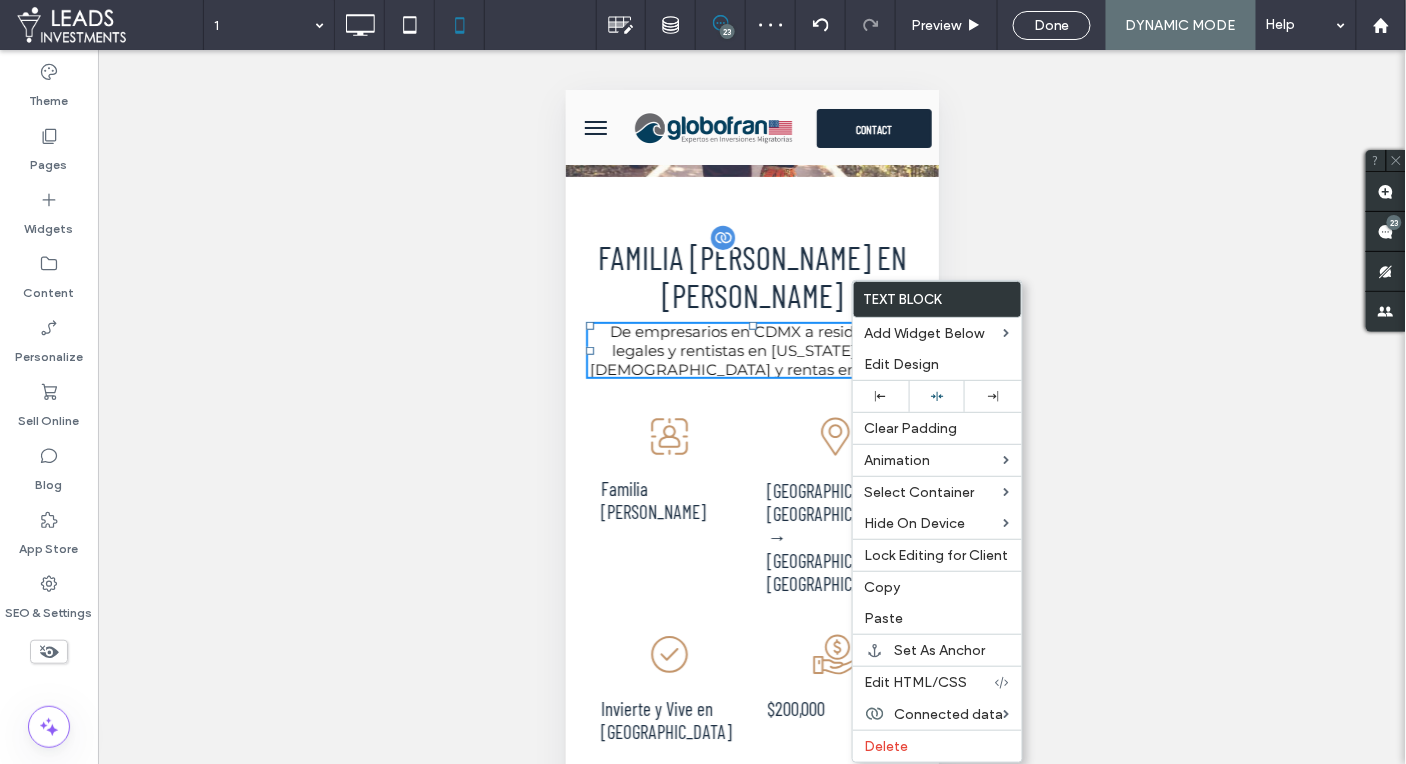 click on "FAMILIA LÓPEZ EN ORLANDO" at bounding box center [751, 275] 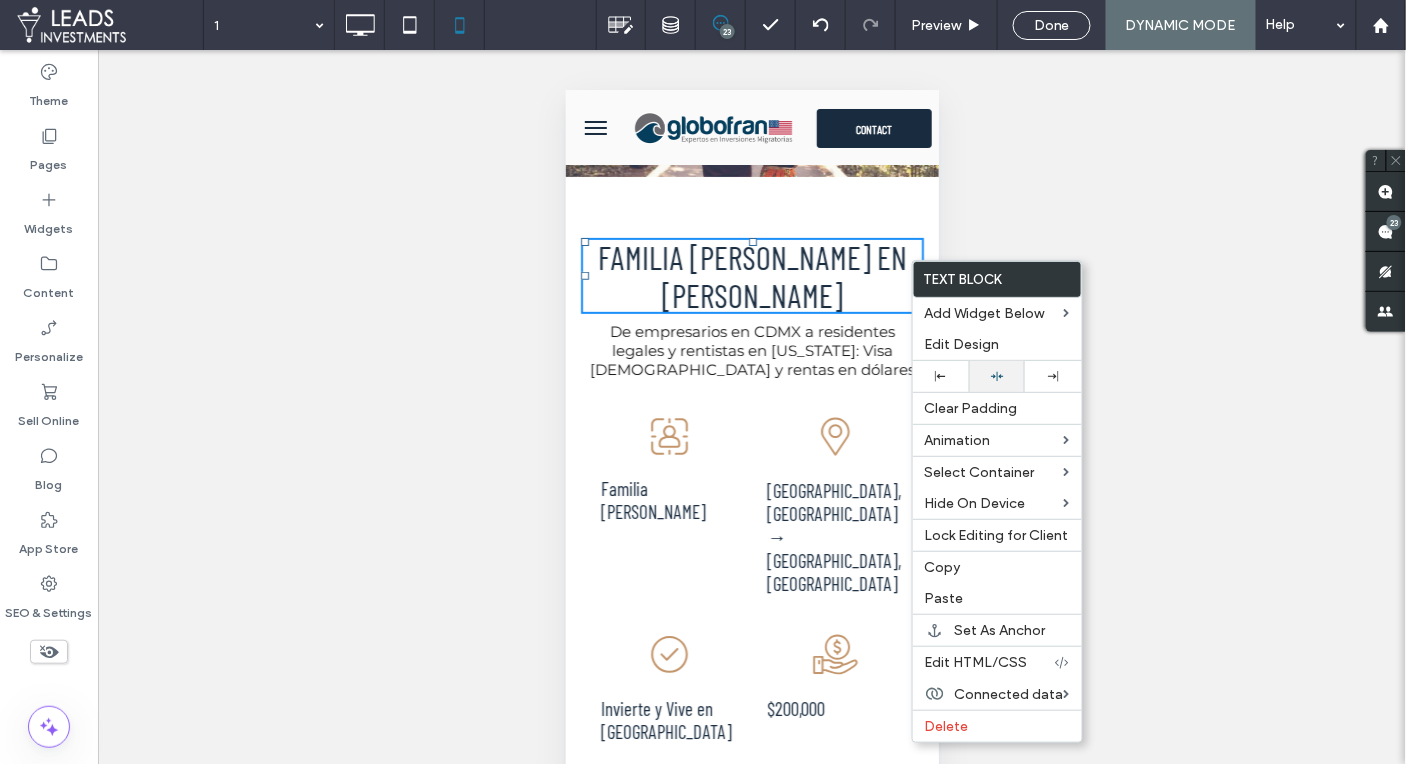 click at bounding box center [997, 376] 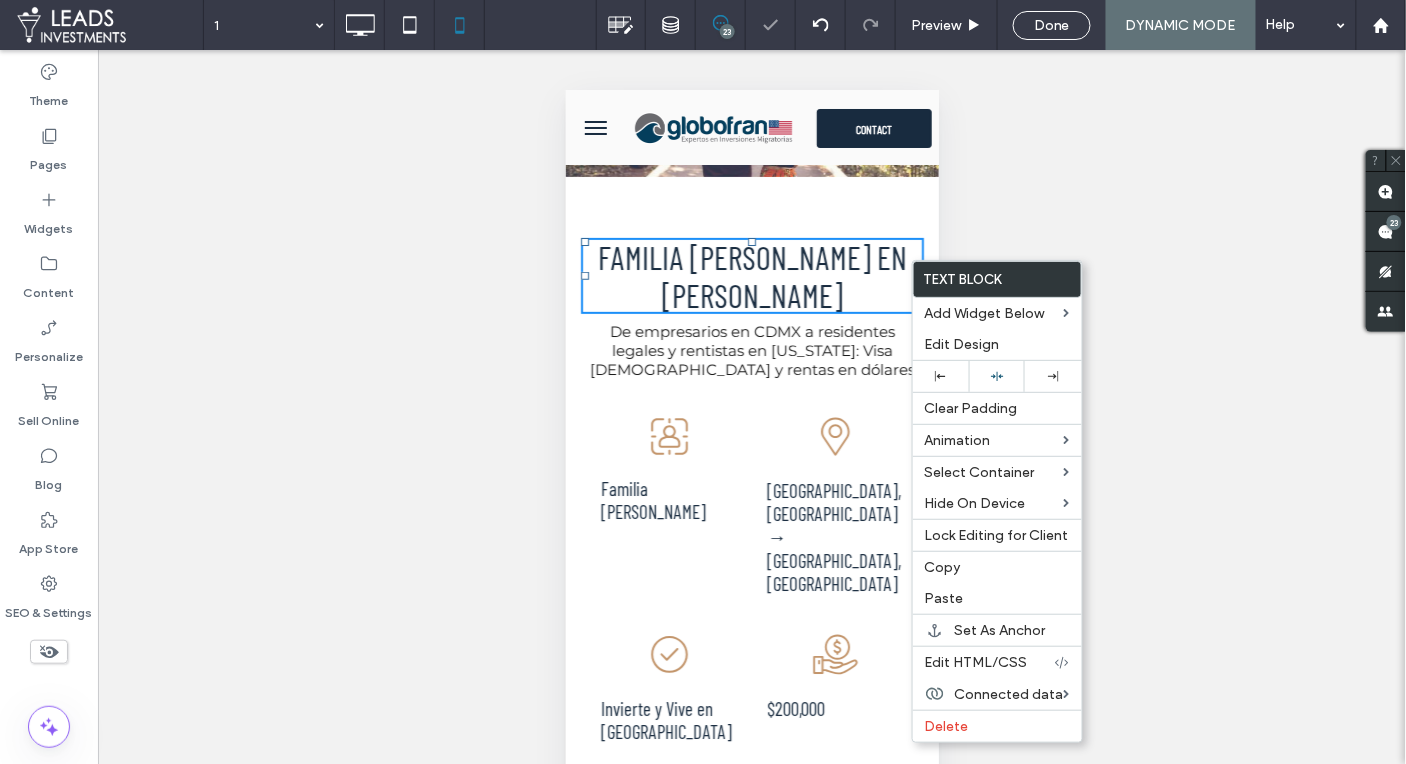 click on "FAMILIA LÓPEZ EN ORLANDO   De empresarios en CDMX a residentes legales y rentistas en Florida: Visa E2 y rentas en dólares Click To Paste
Row + Add Section" at bounding box center [751, 281] 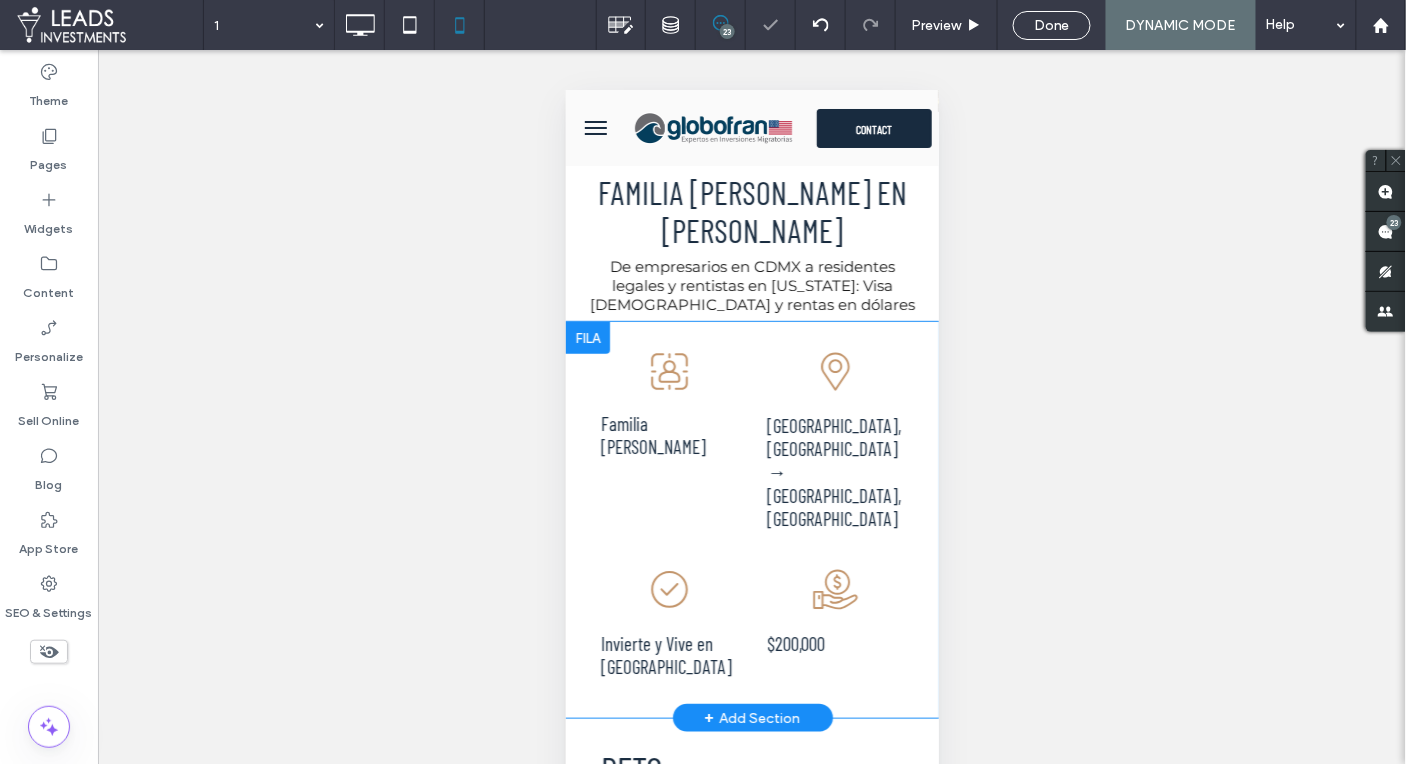 scroll, scrollTop: 183, scrollLeft: 0, axis: vertical 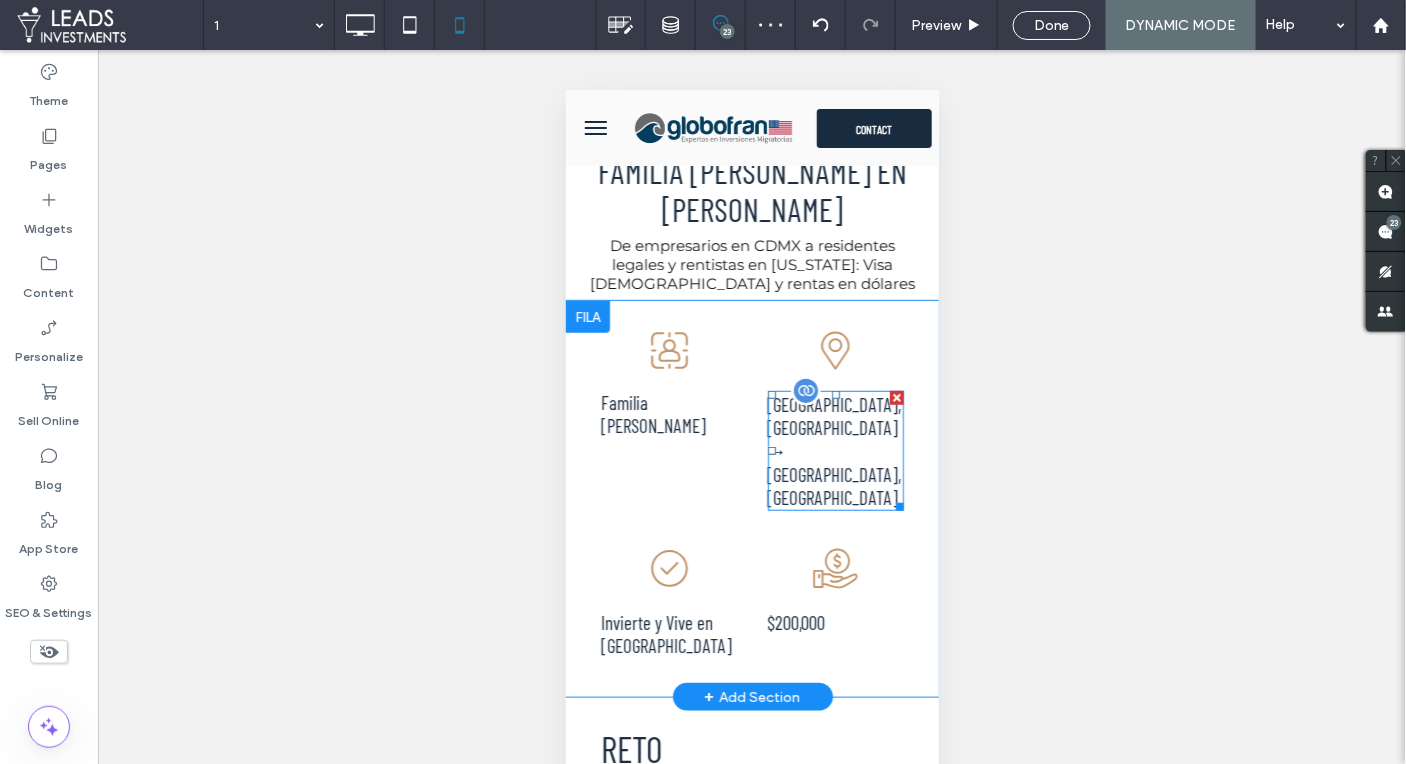 click on "Monterrey, México → Orlando, FL" at bounding box center (835, 450) 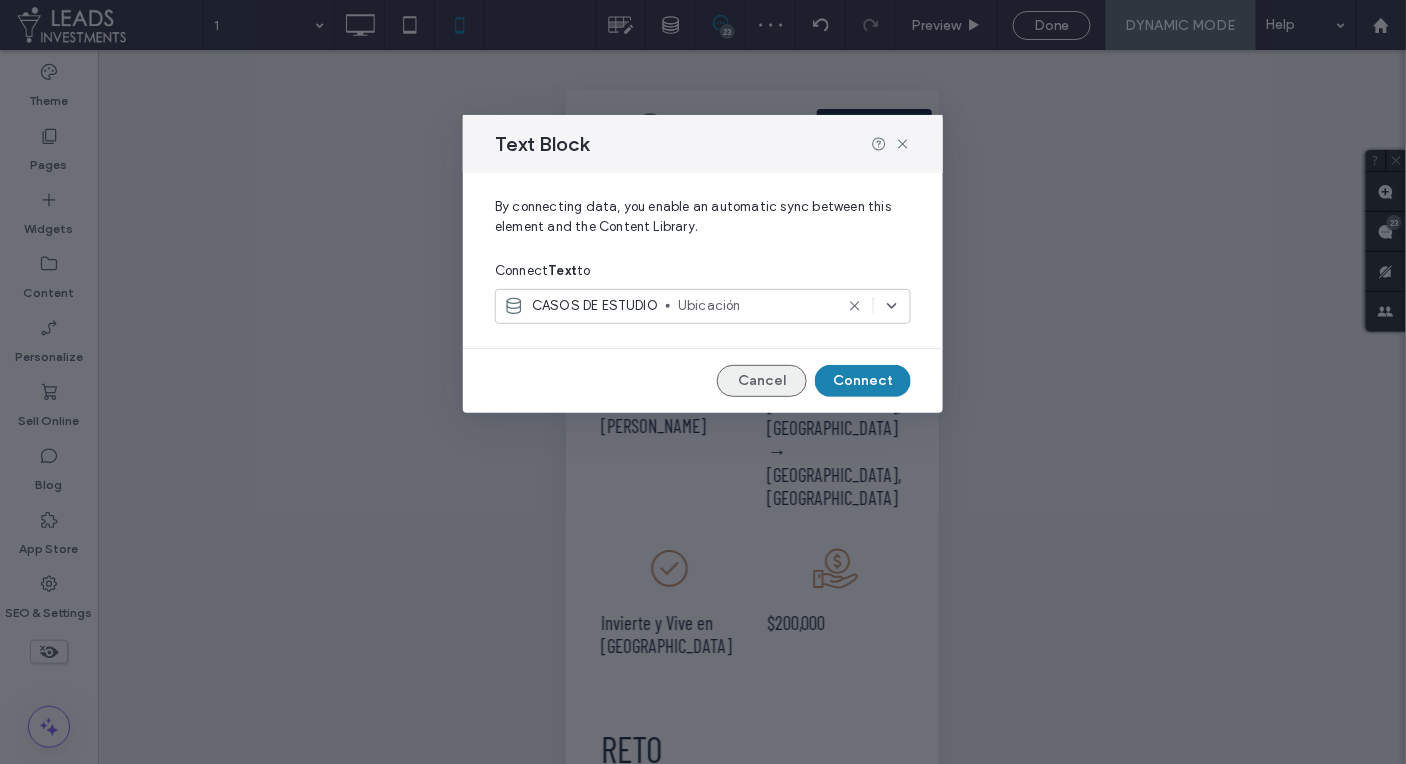click on "Cancel" at bounding box center [762, 381] 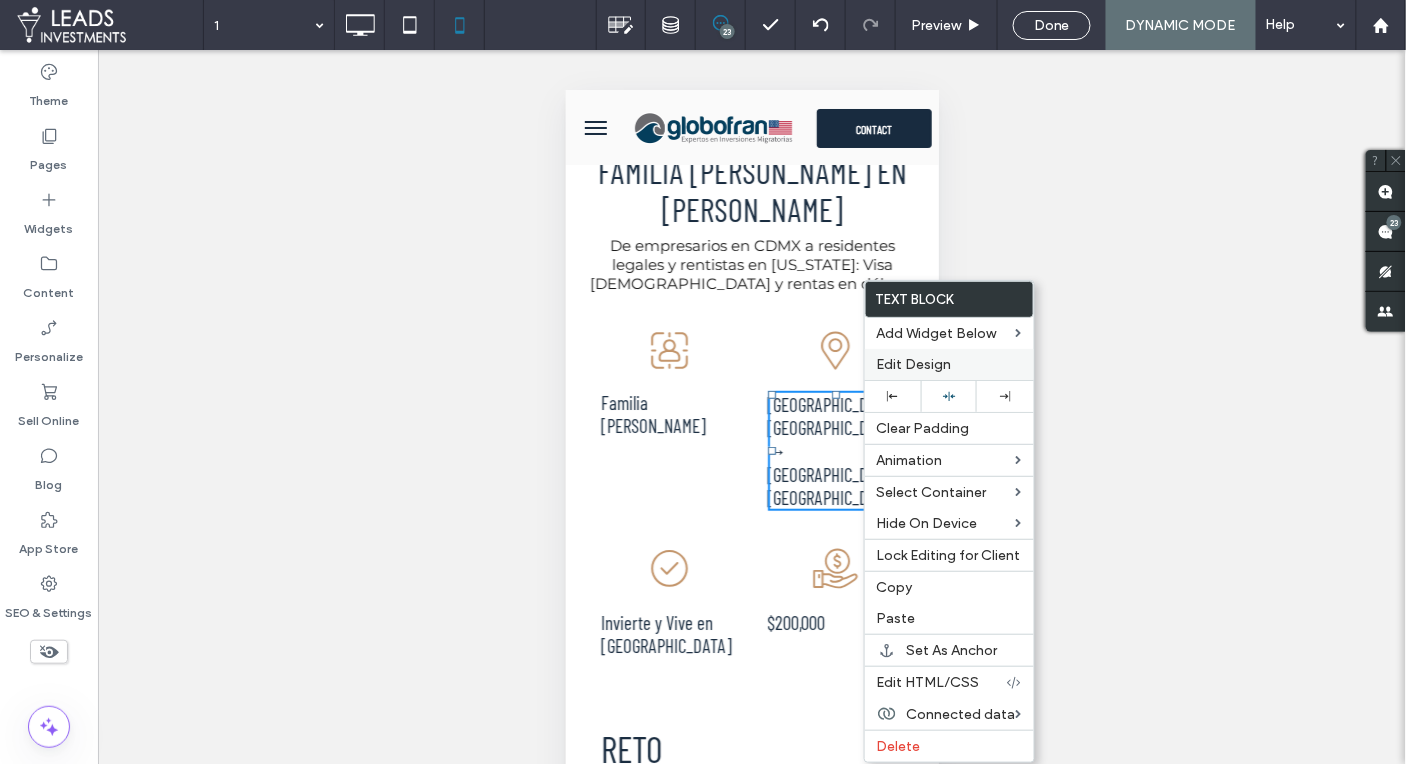click on "Edit Design" at bounding box center [914, 364] 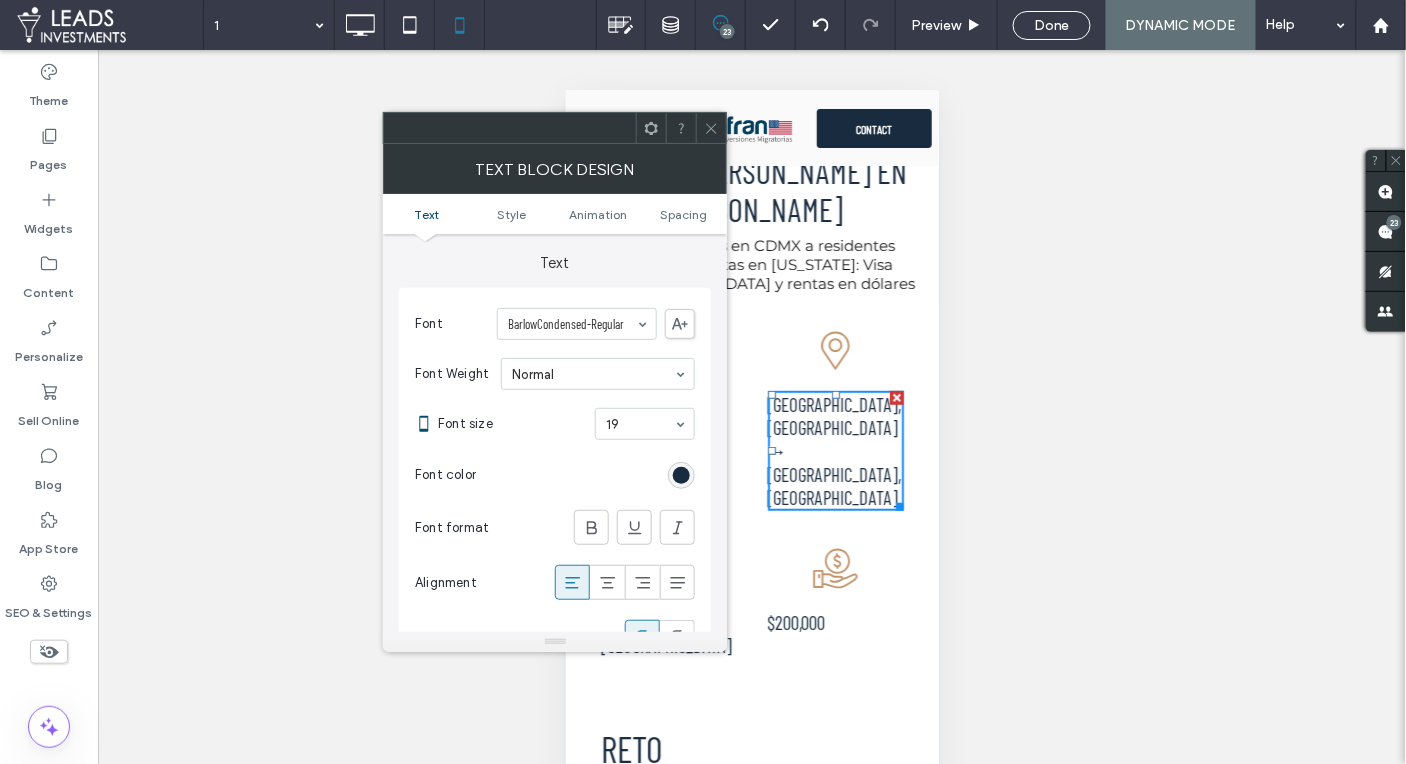click 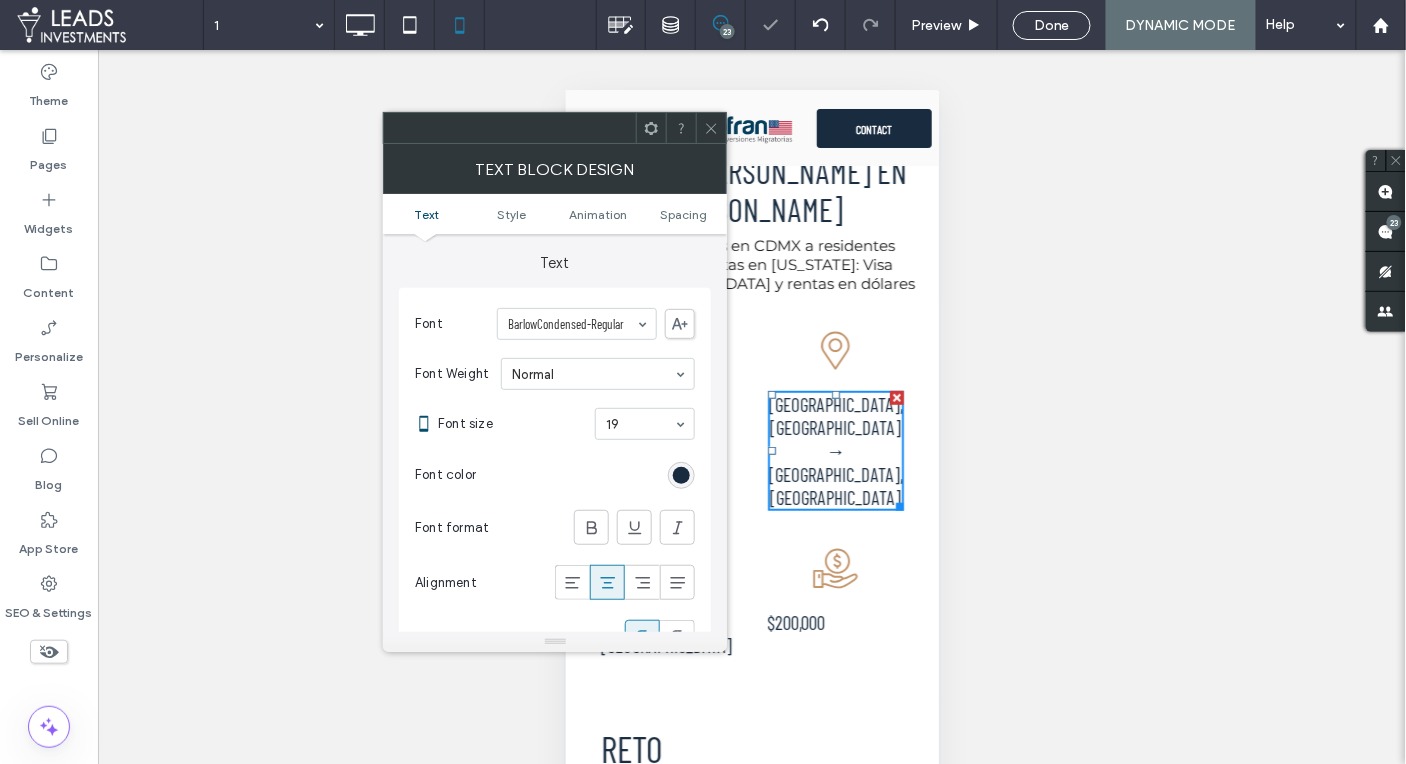 click 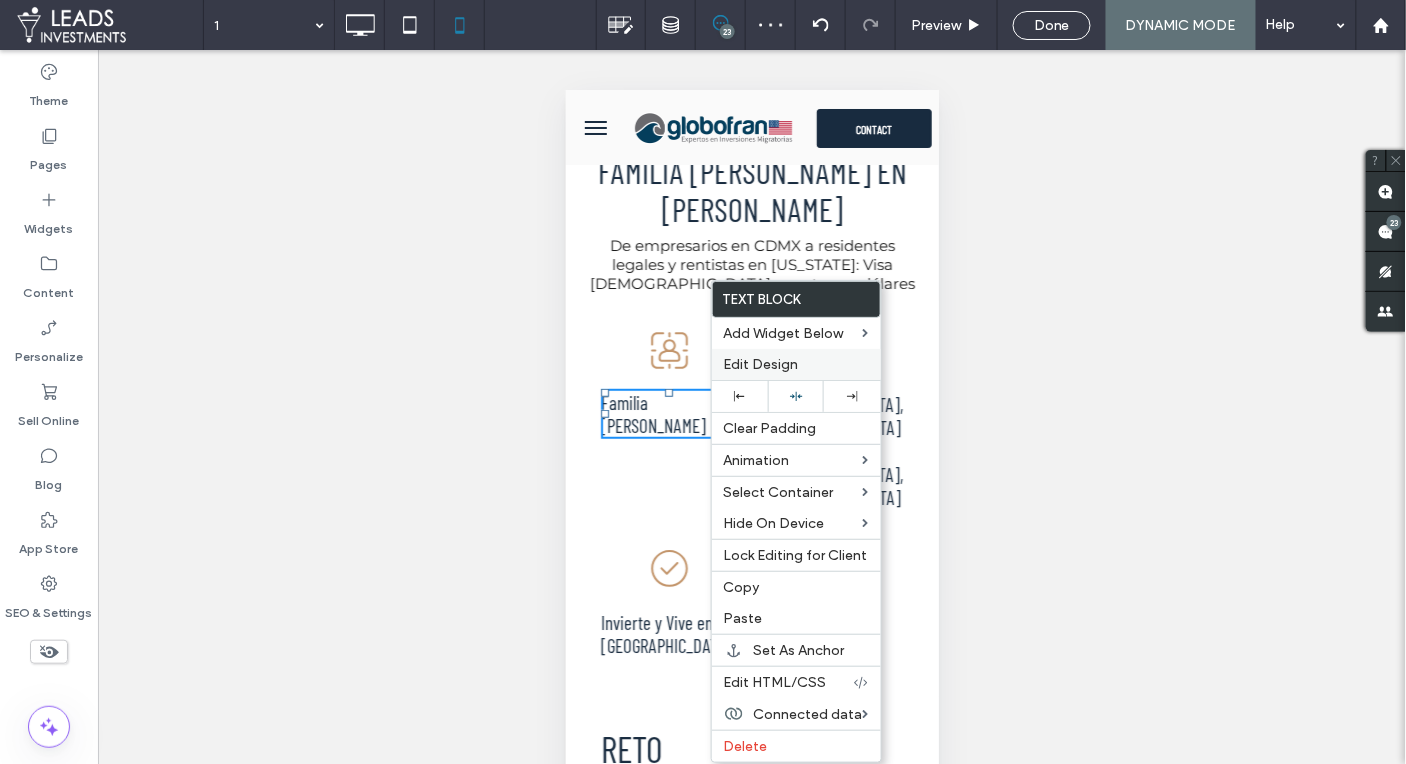 click on "Edit Design" at bounding box center (761, 364) 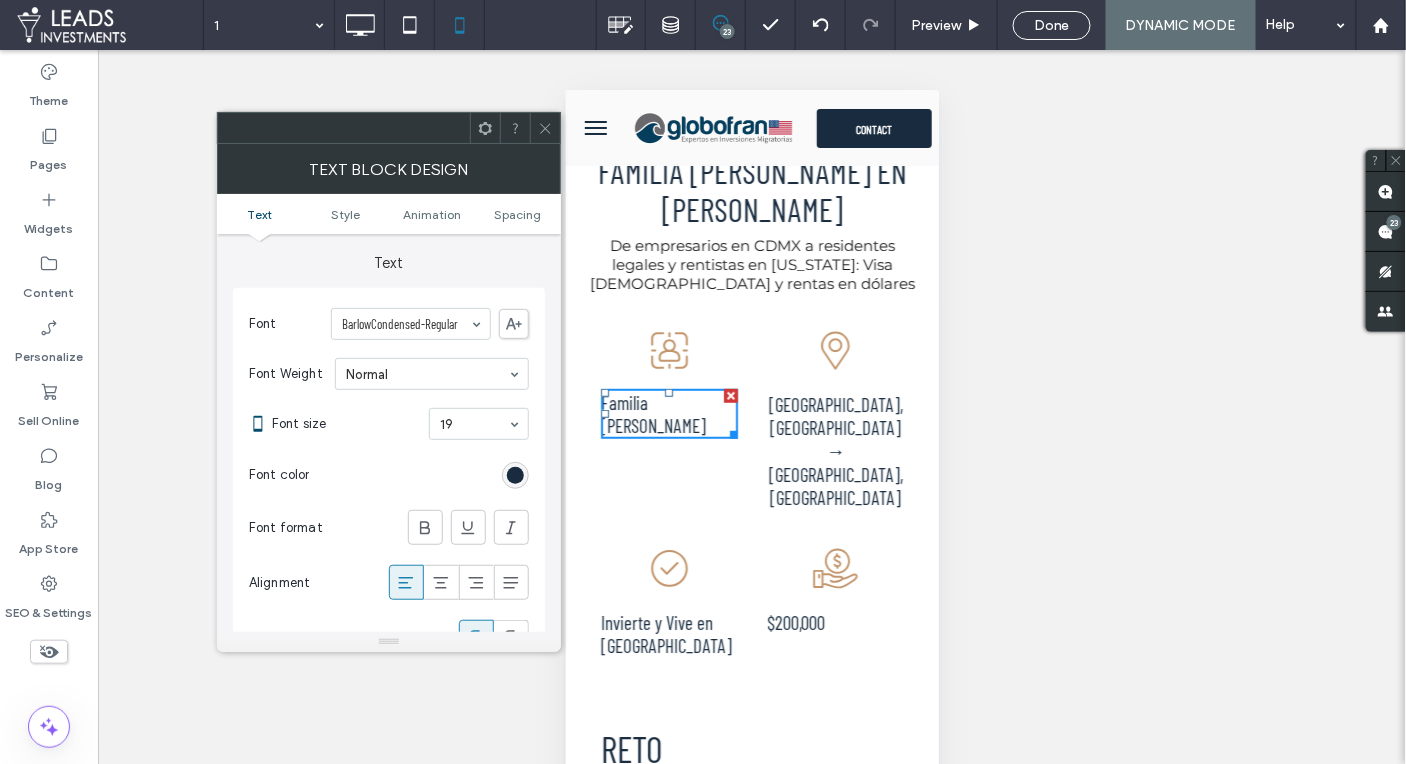 click at bounding box center (441, 582) 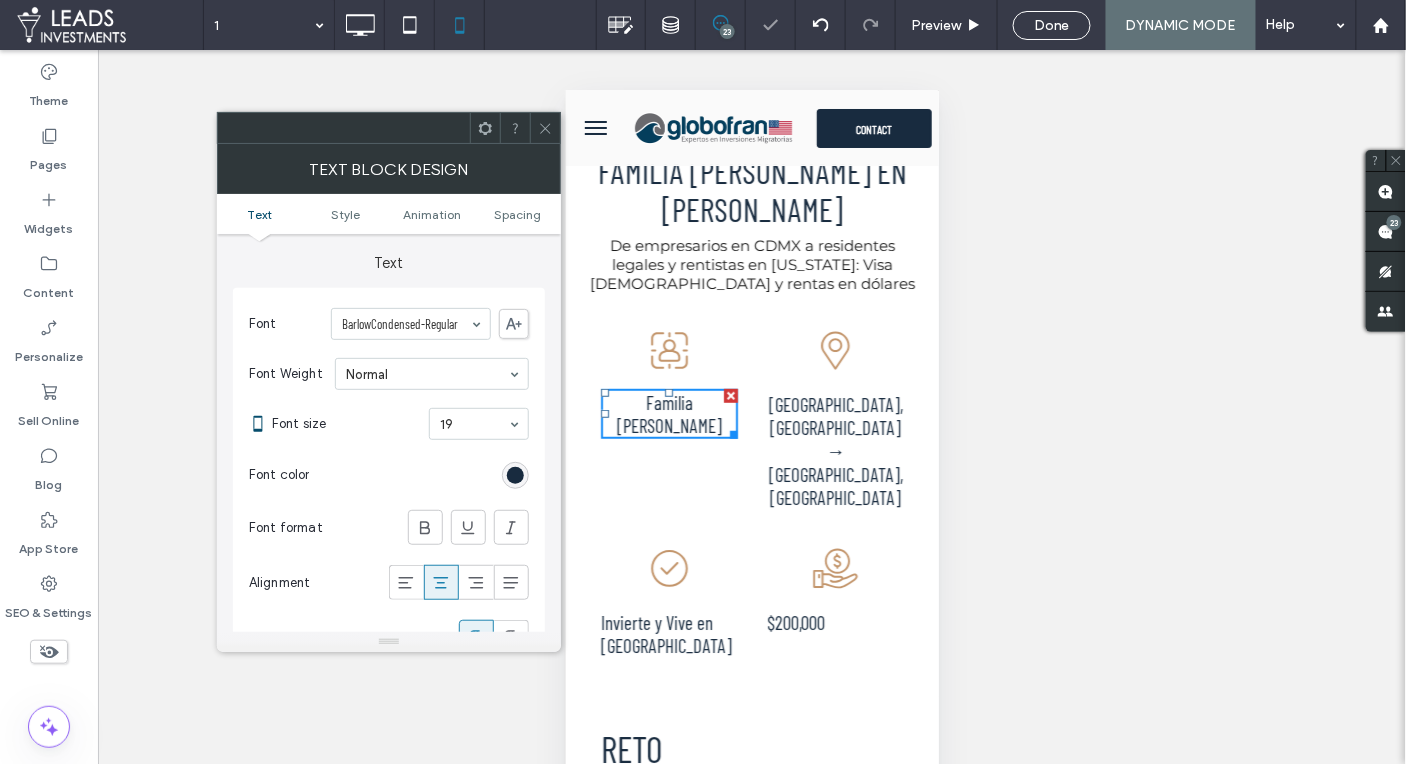 click 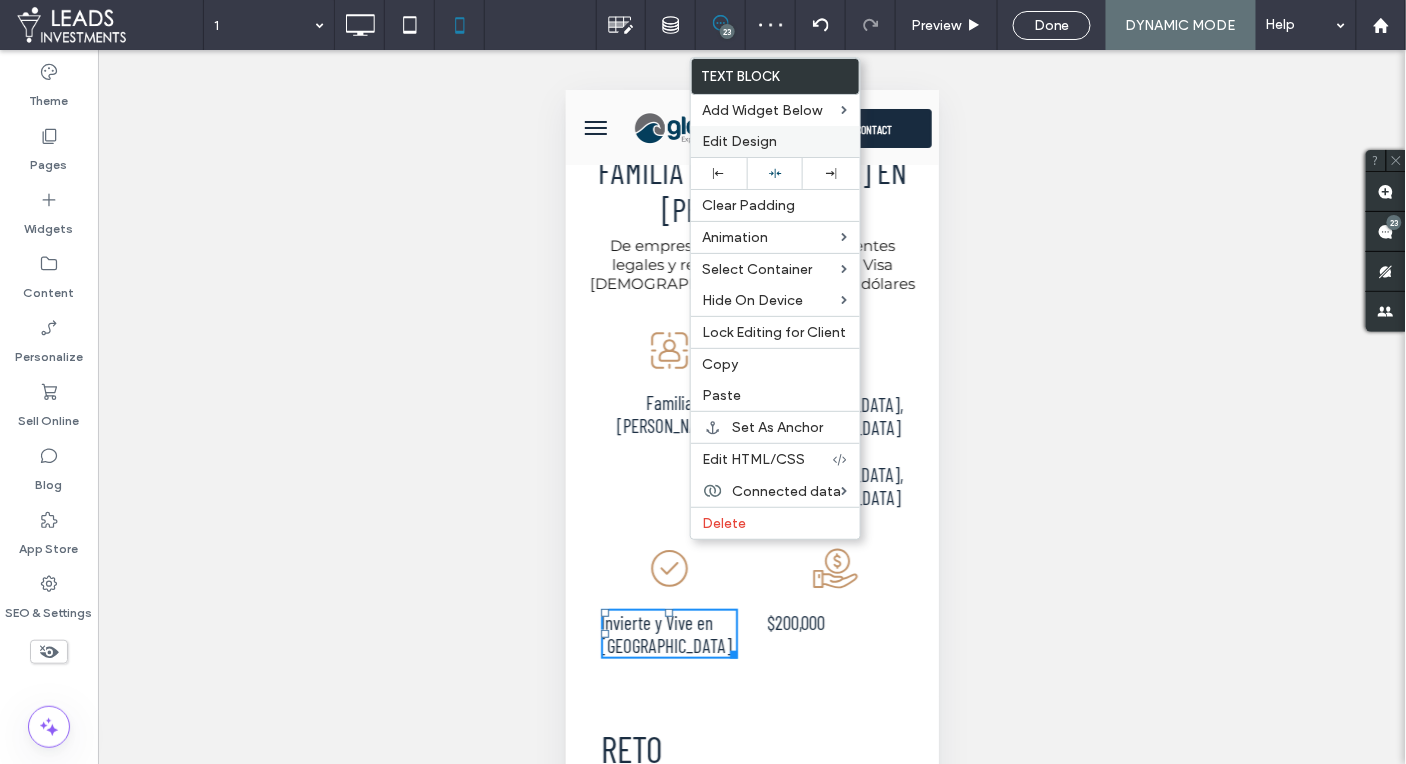click on "Edit Design" at bounding box center [740, 141] 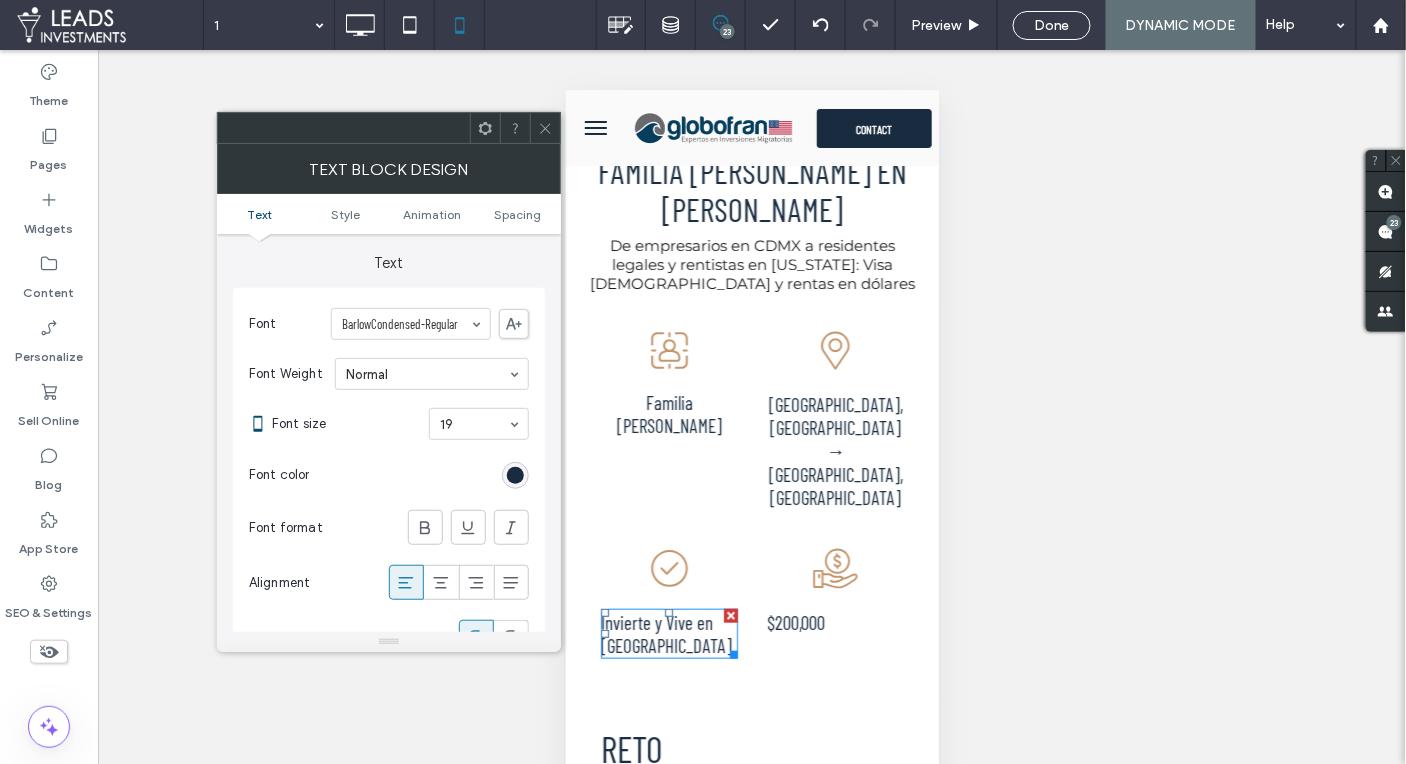 click 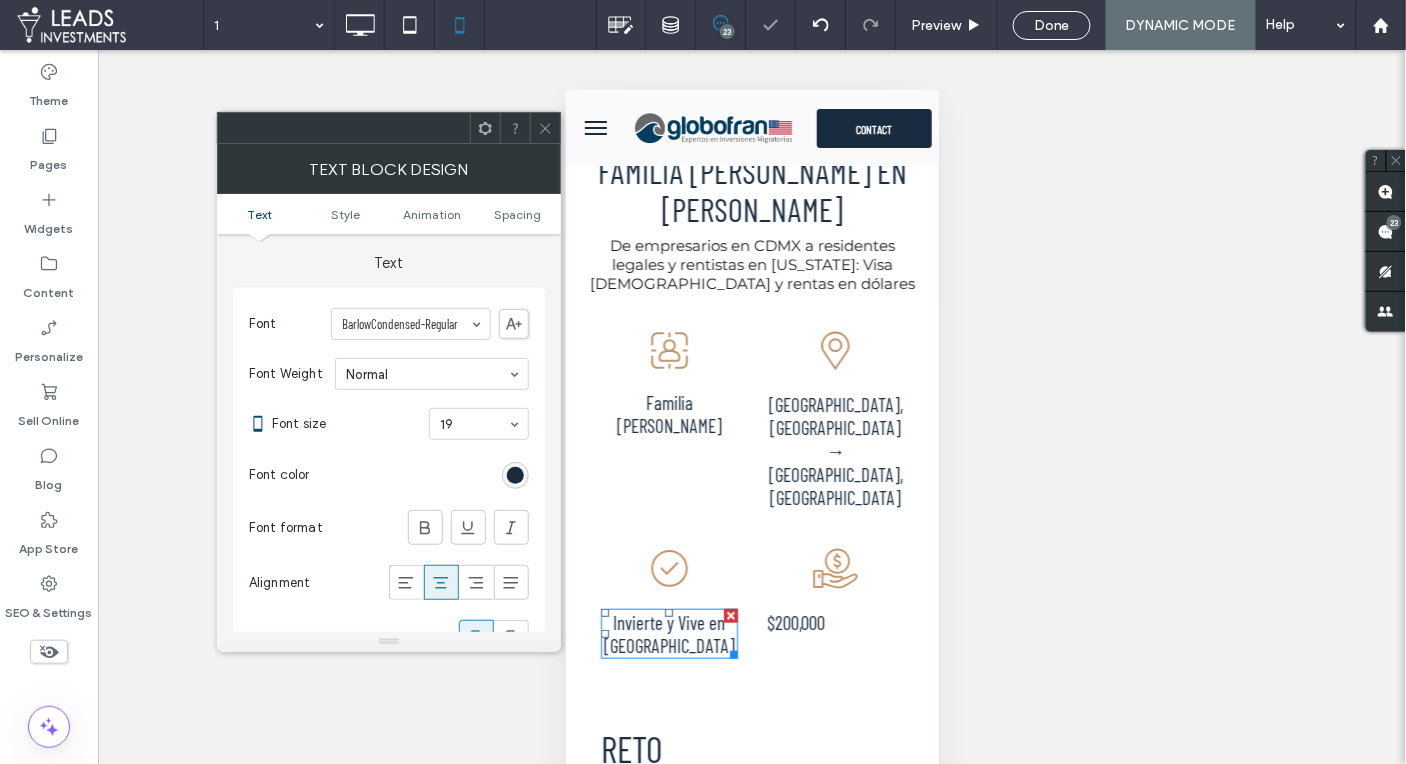 click at bounding box center [545, 128] 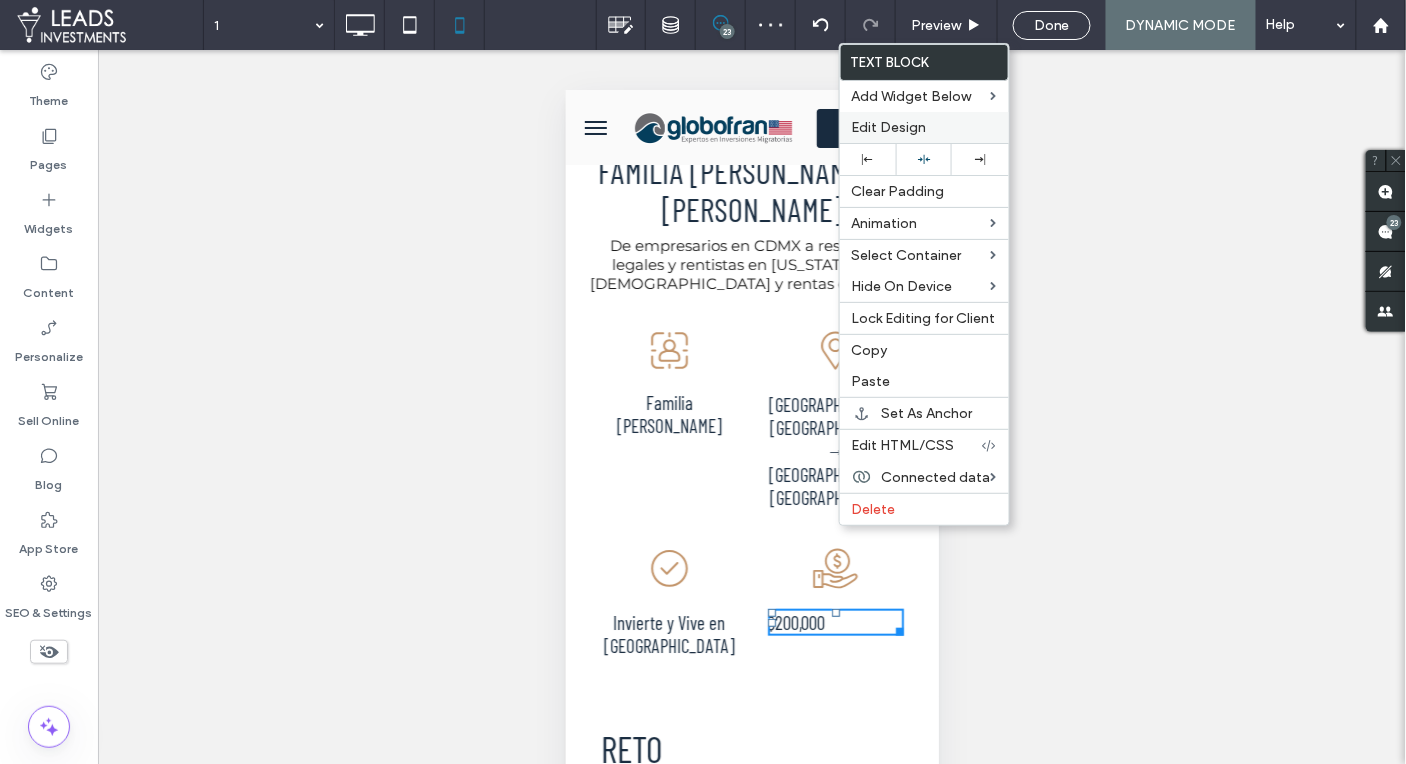 click on "Edit Design" at bounding box center (889, 127) 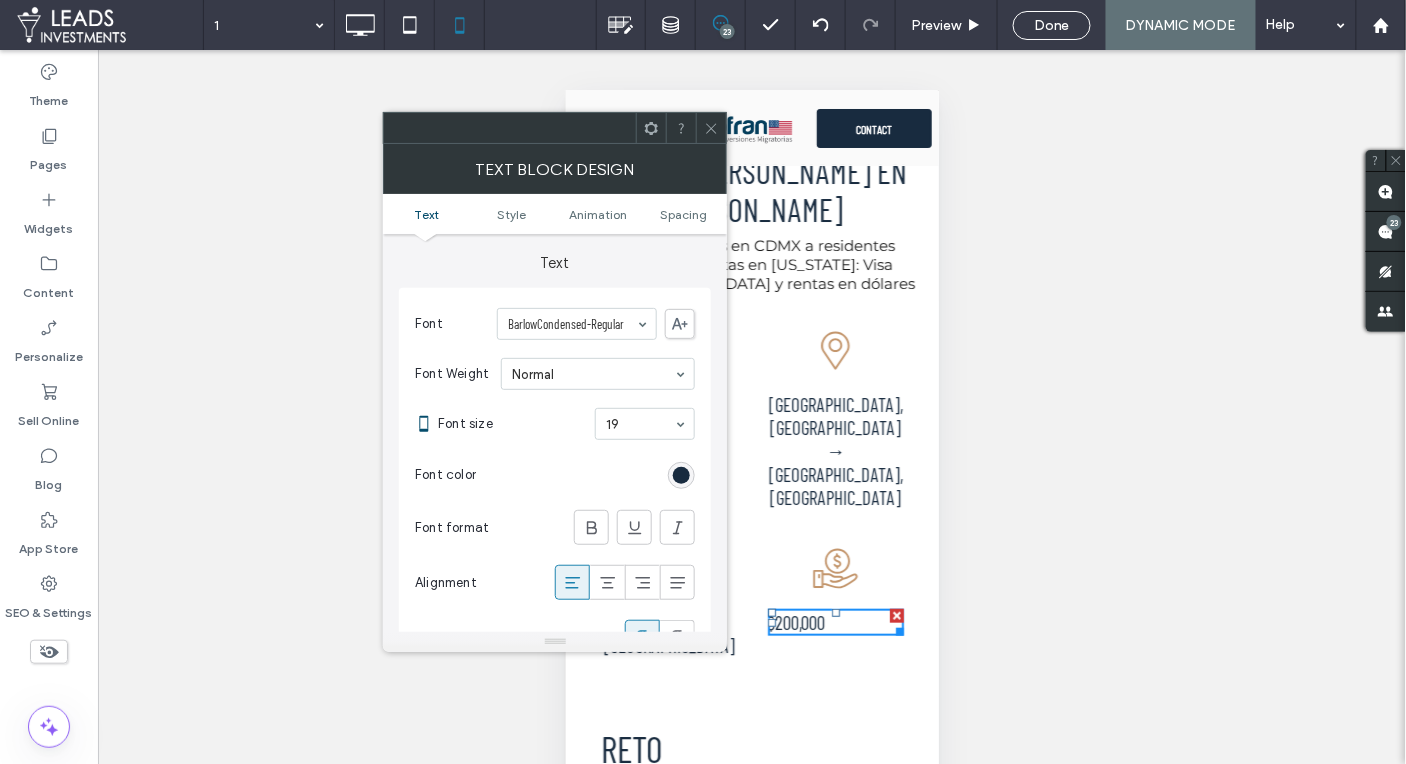 click 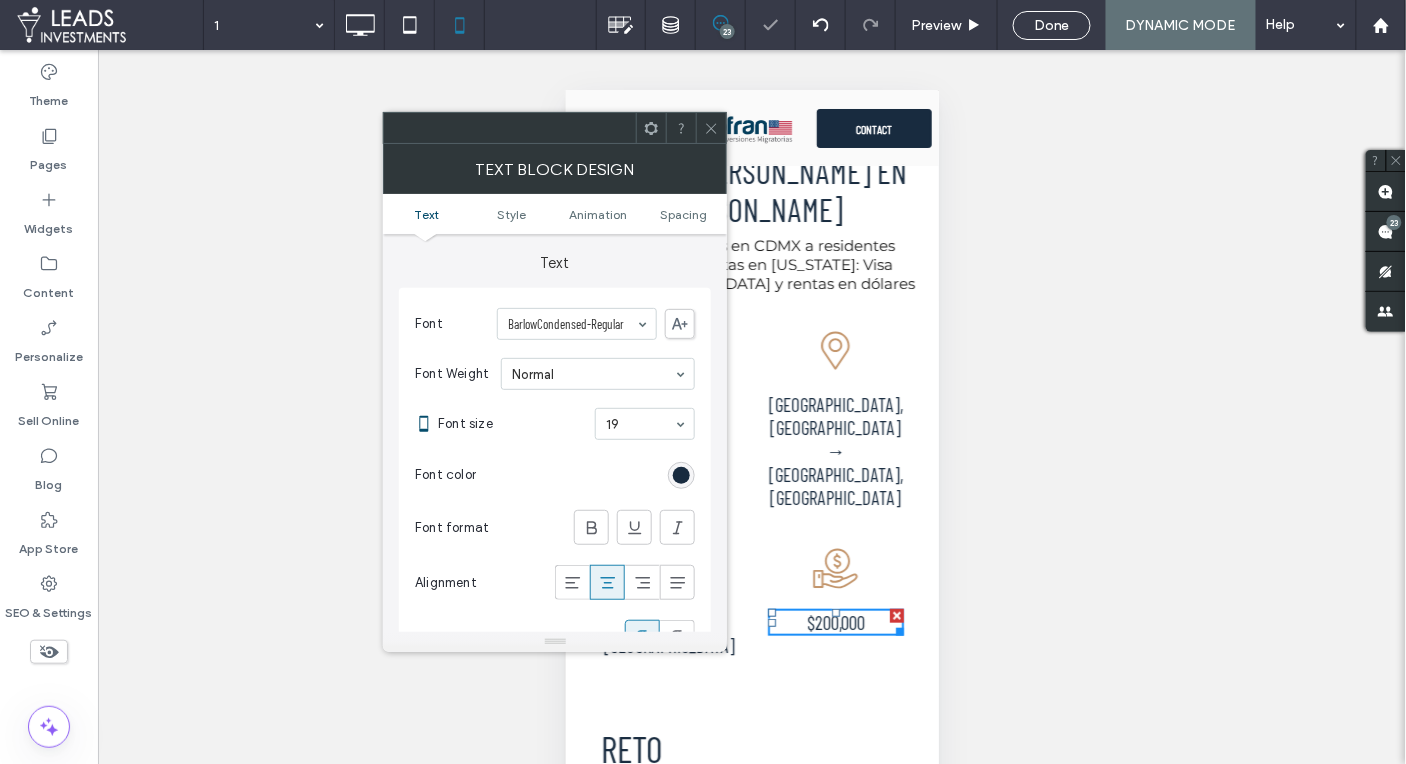 click at bounding box center (711, 128) 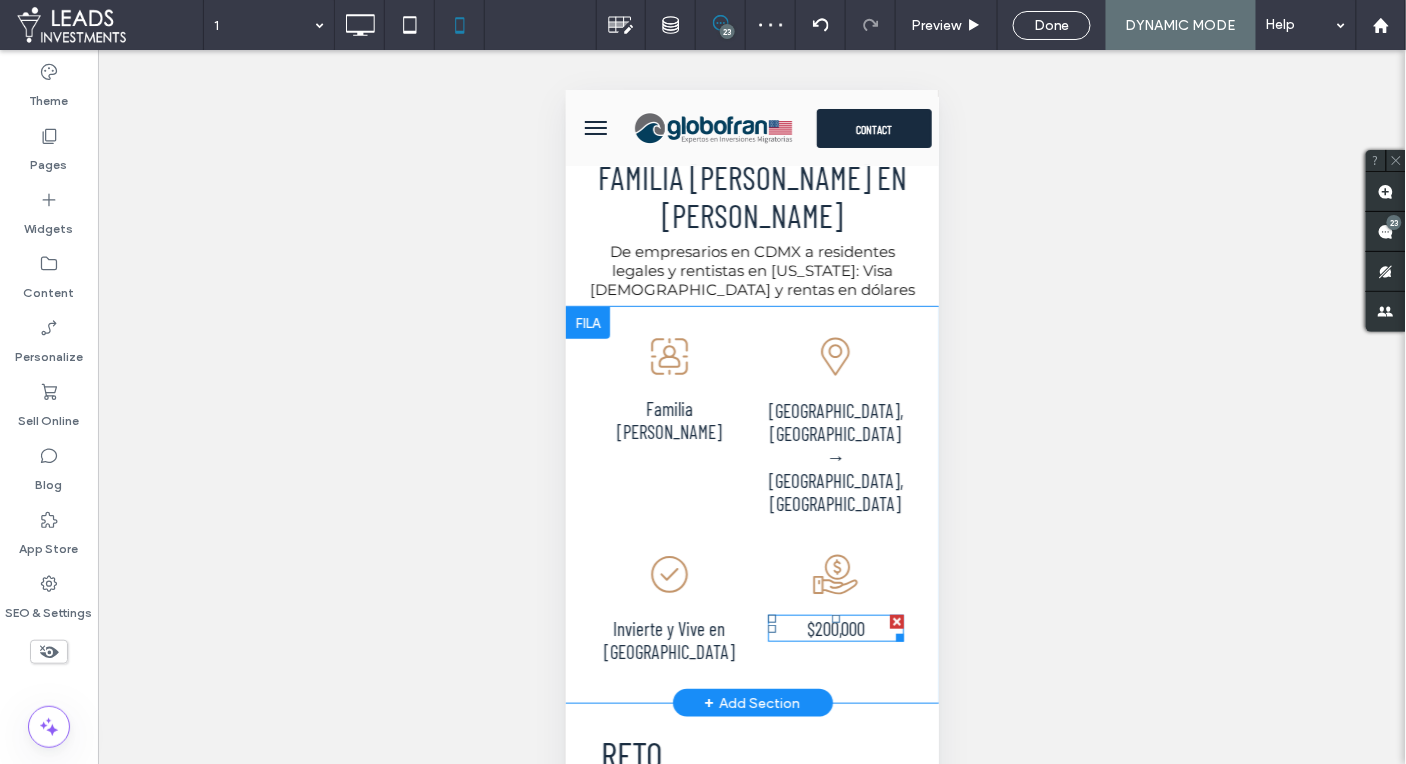 scroll, scrollTop: 163, scrollLeft: 0, axis: vertical 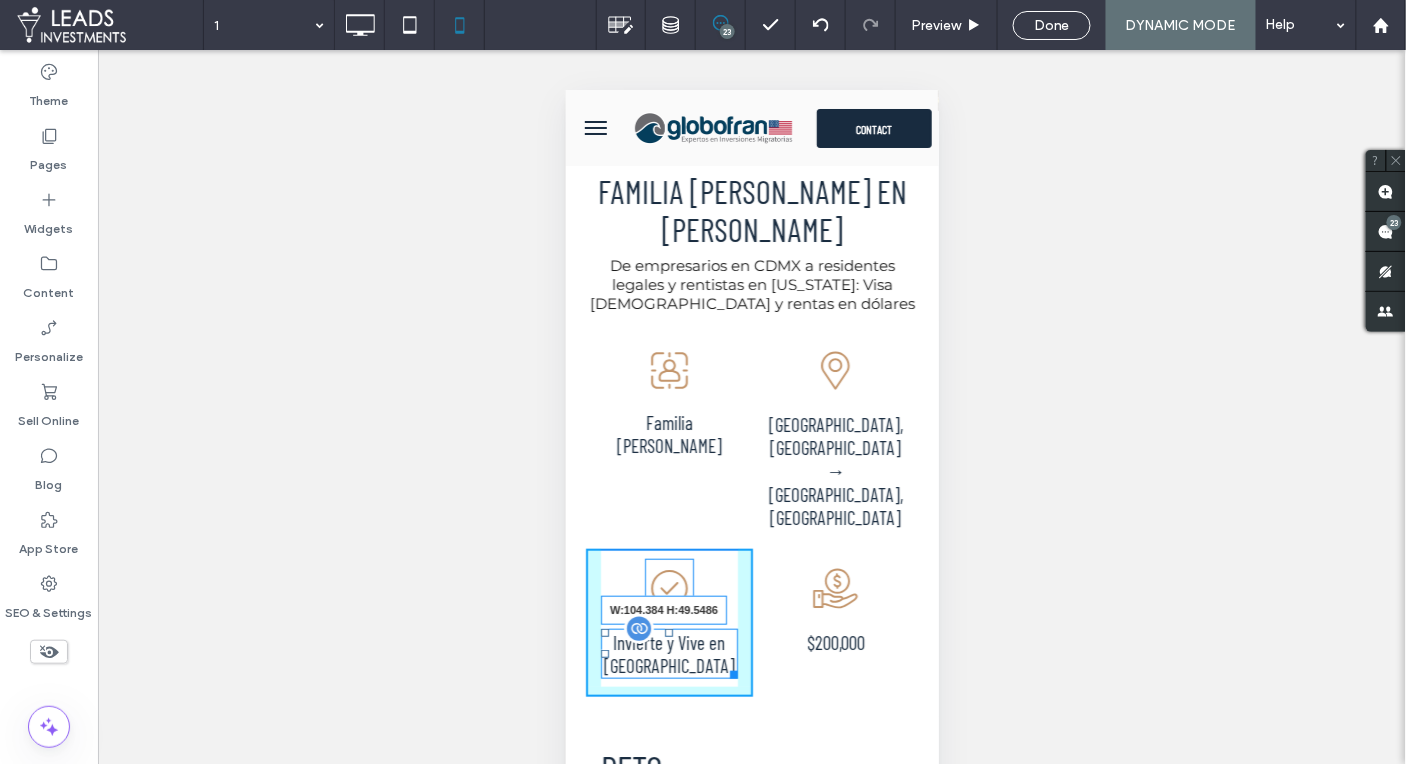drag, startPoint x: 731, startPoint y: 561, endPoint x: 715, endPoint y: 560, distance: 16.03122 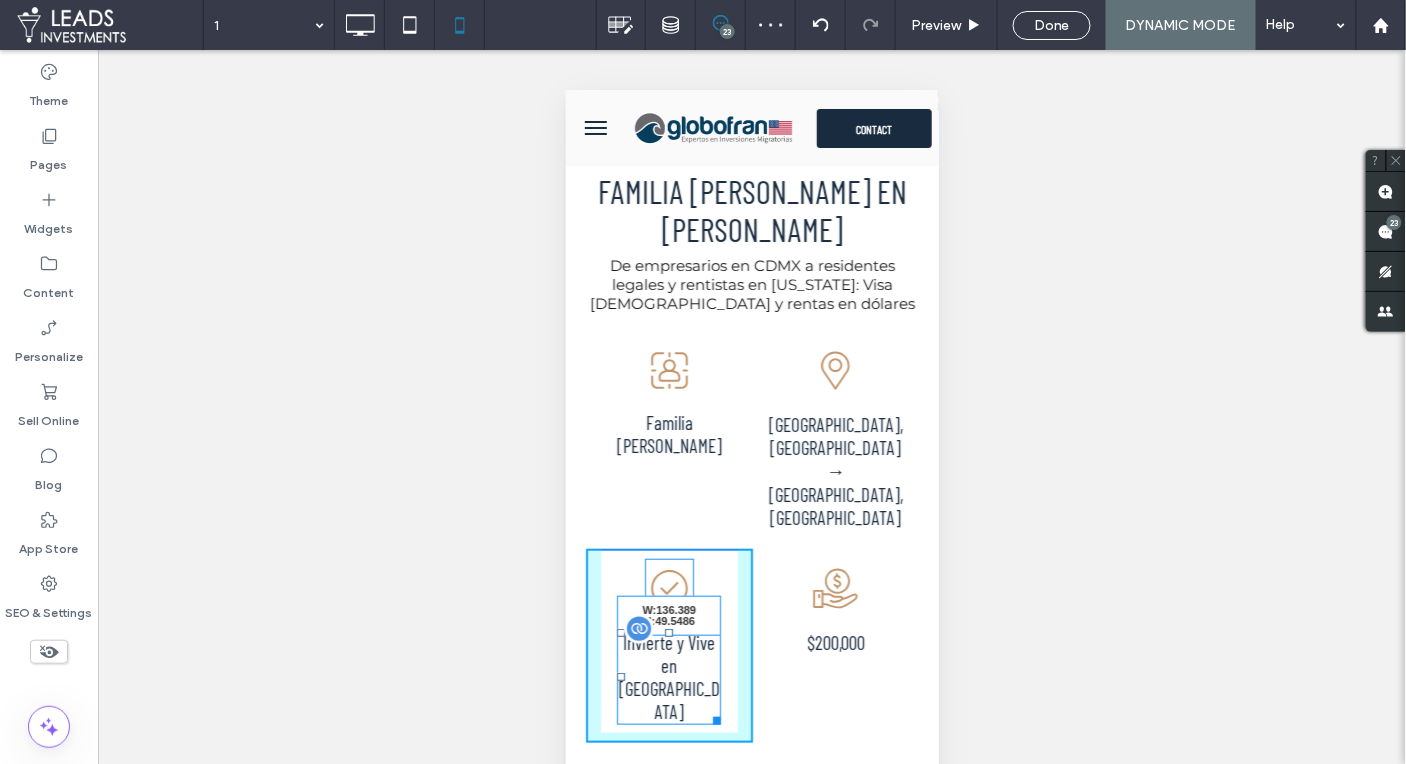 drag, startPoint x: 710, startPoint y: 563, endPoint x: 1408, endPoint y: 653, distance: 703.7784 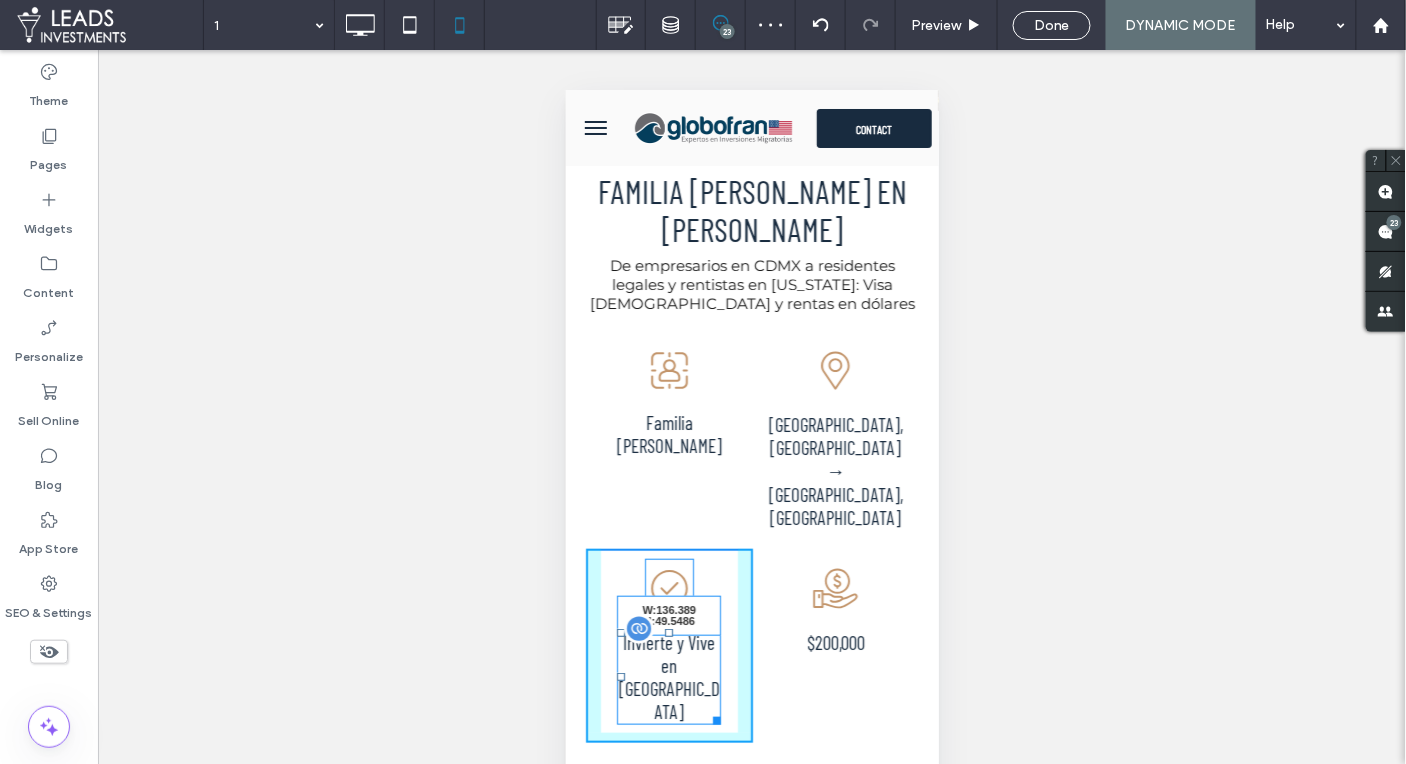 click at bounding box center (712, 716) 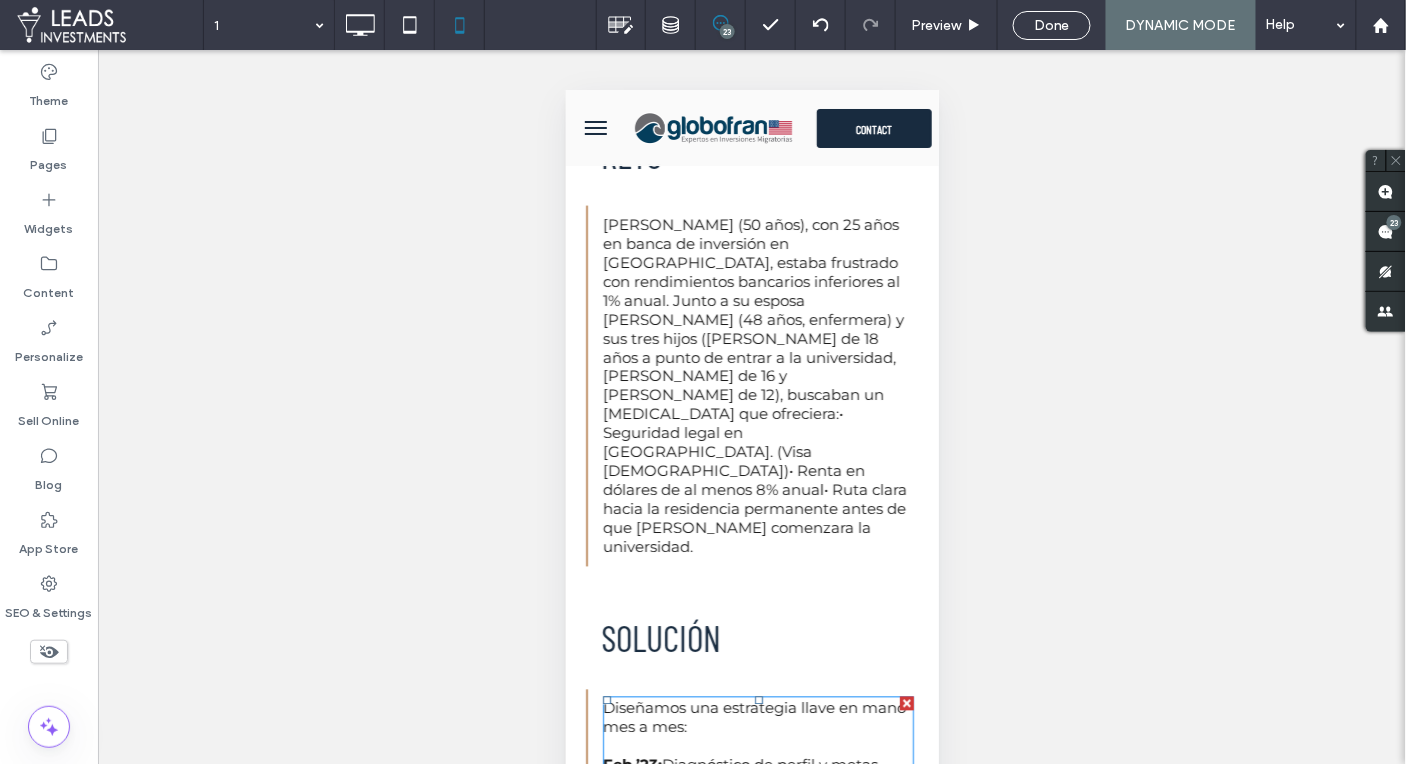 scroll, scrollTop: 634, scrollLeft: 0, axis: vertical 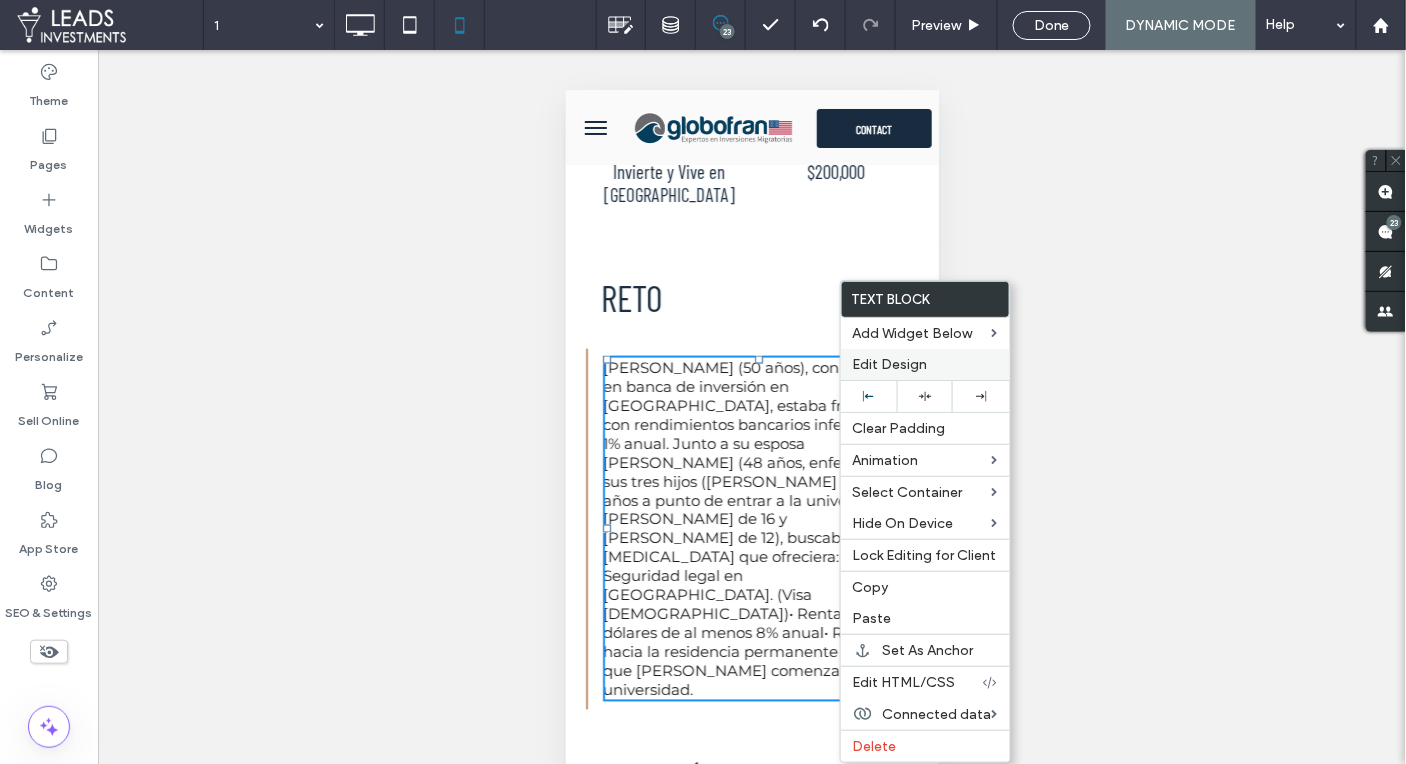 click on "Edit Design" at bounding box center [890, 364] 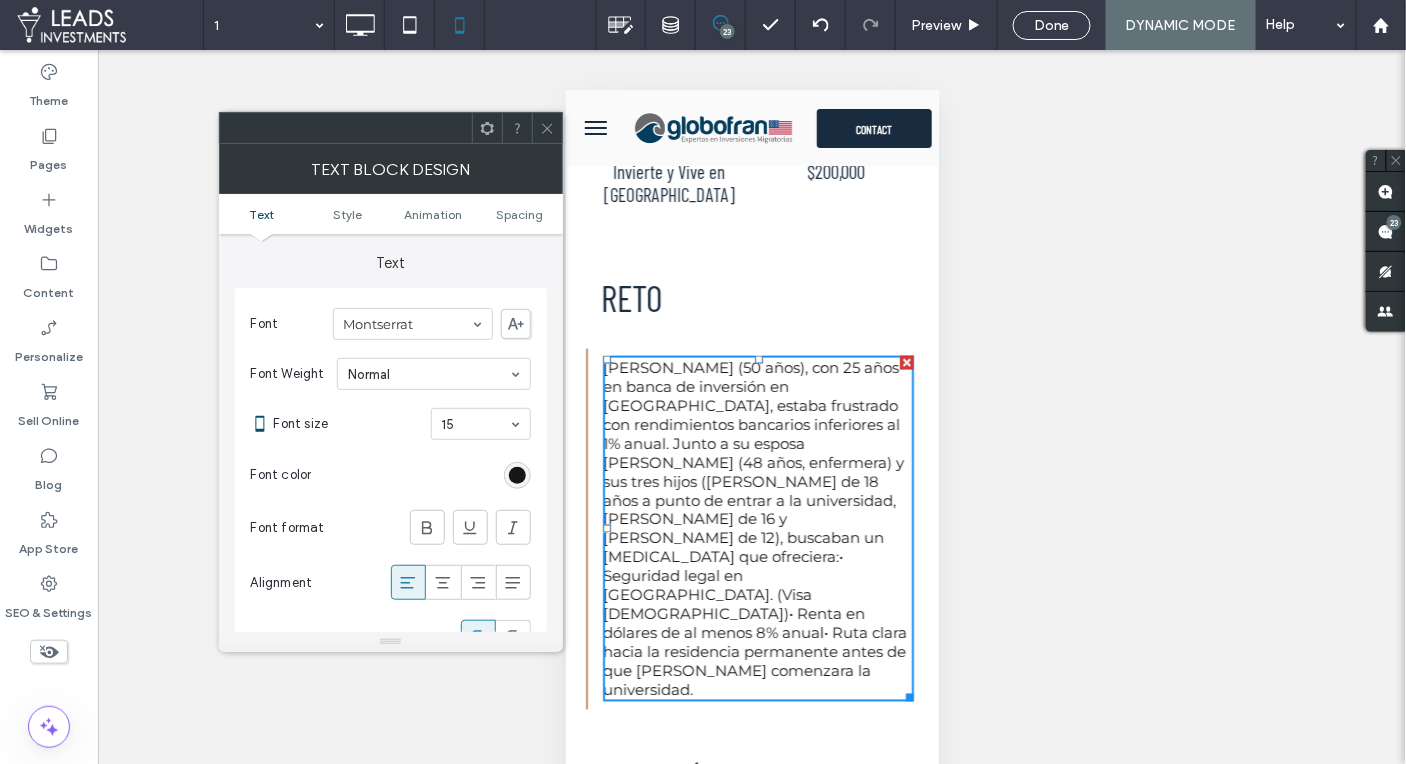 click 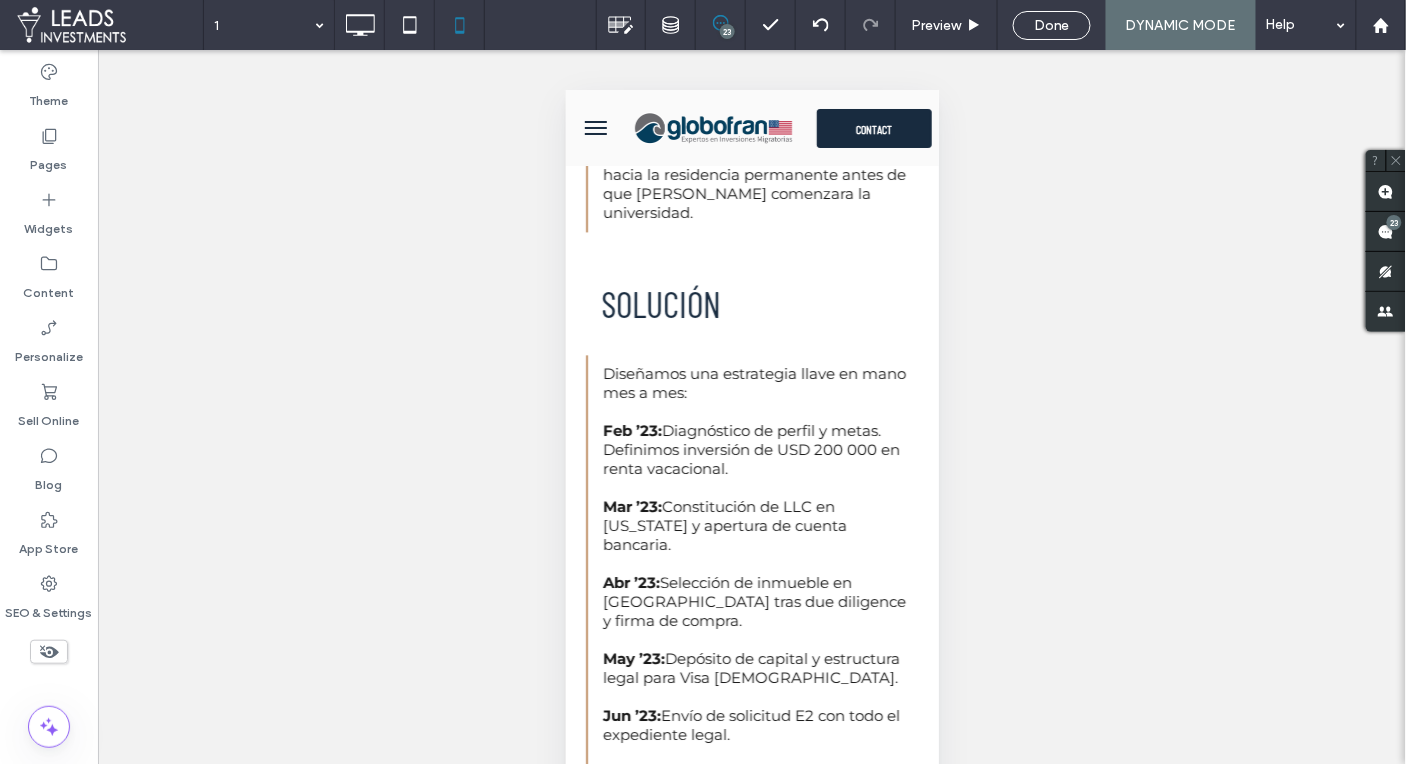 scroll, scrollTop: 0, scrollLeft: 0, axis: both 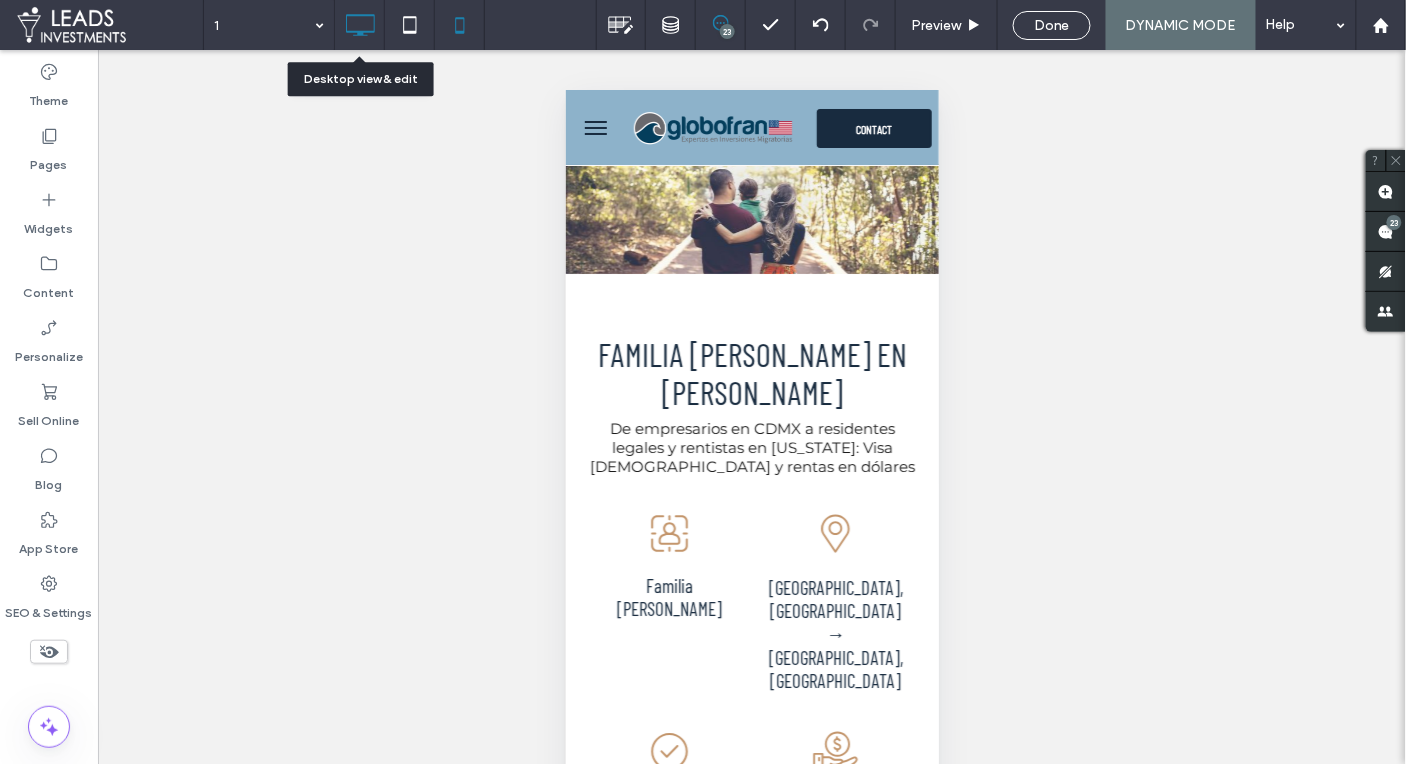 click 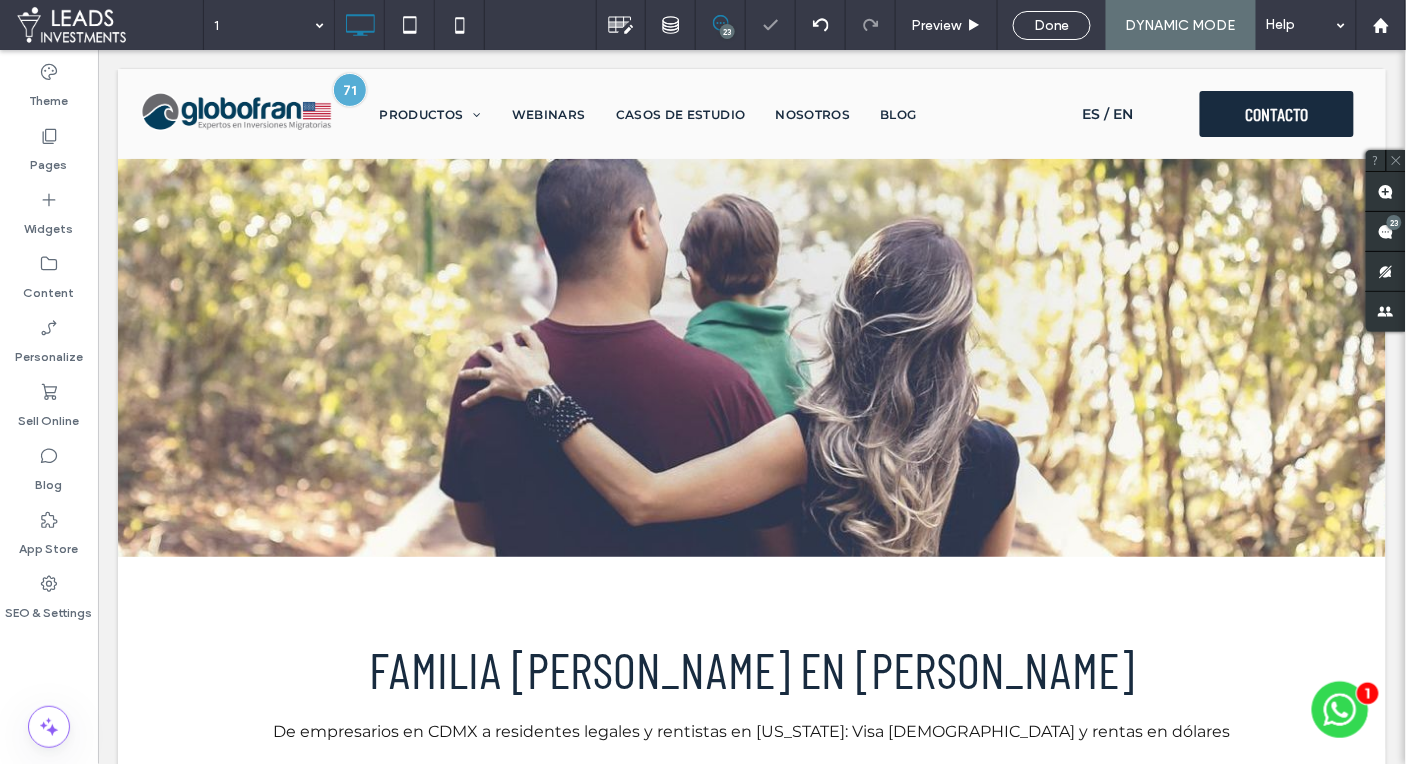 scroll, scrollTop: 0, scrollLeft: 0, axis: both 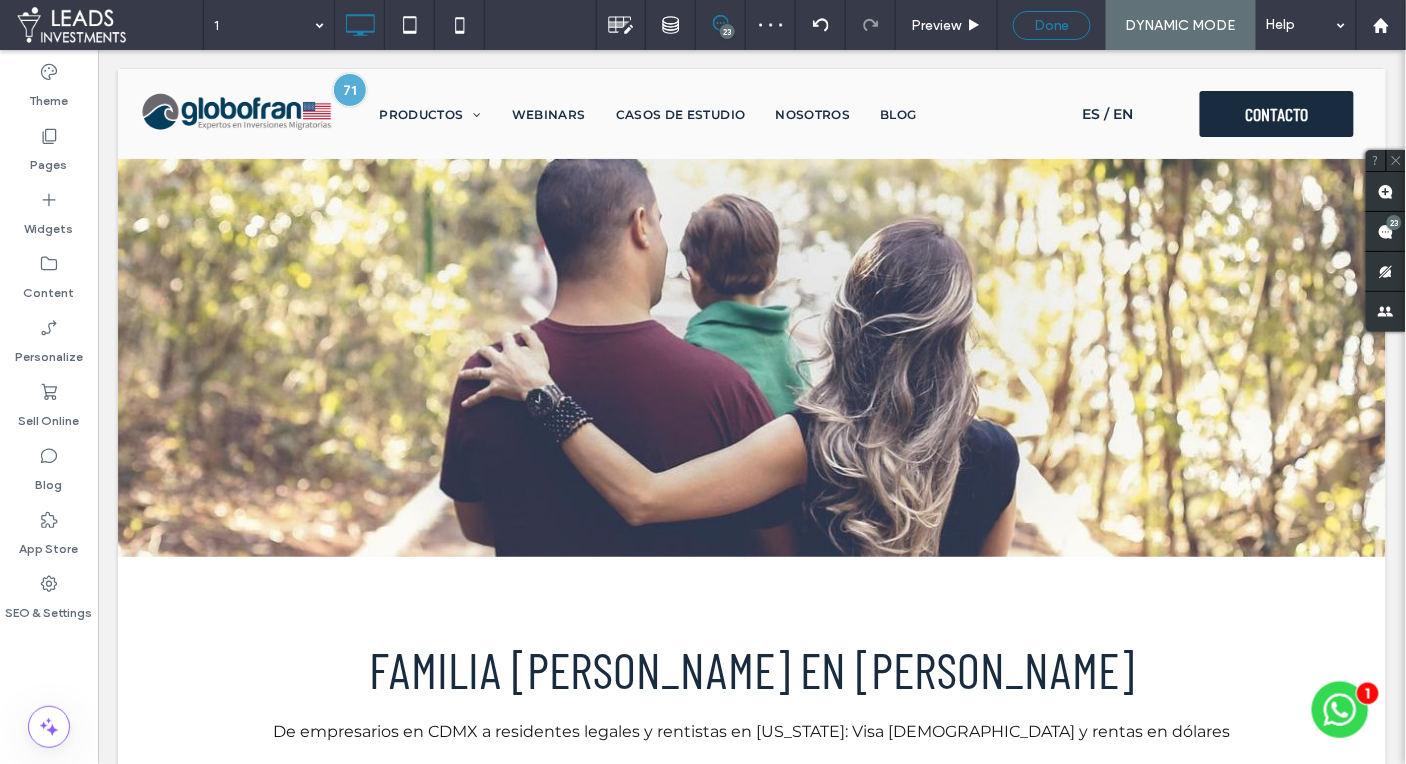 click on "Done" at bounding box center [1052, 25] 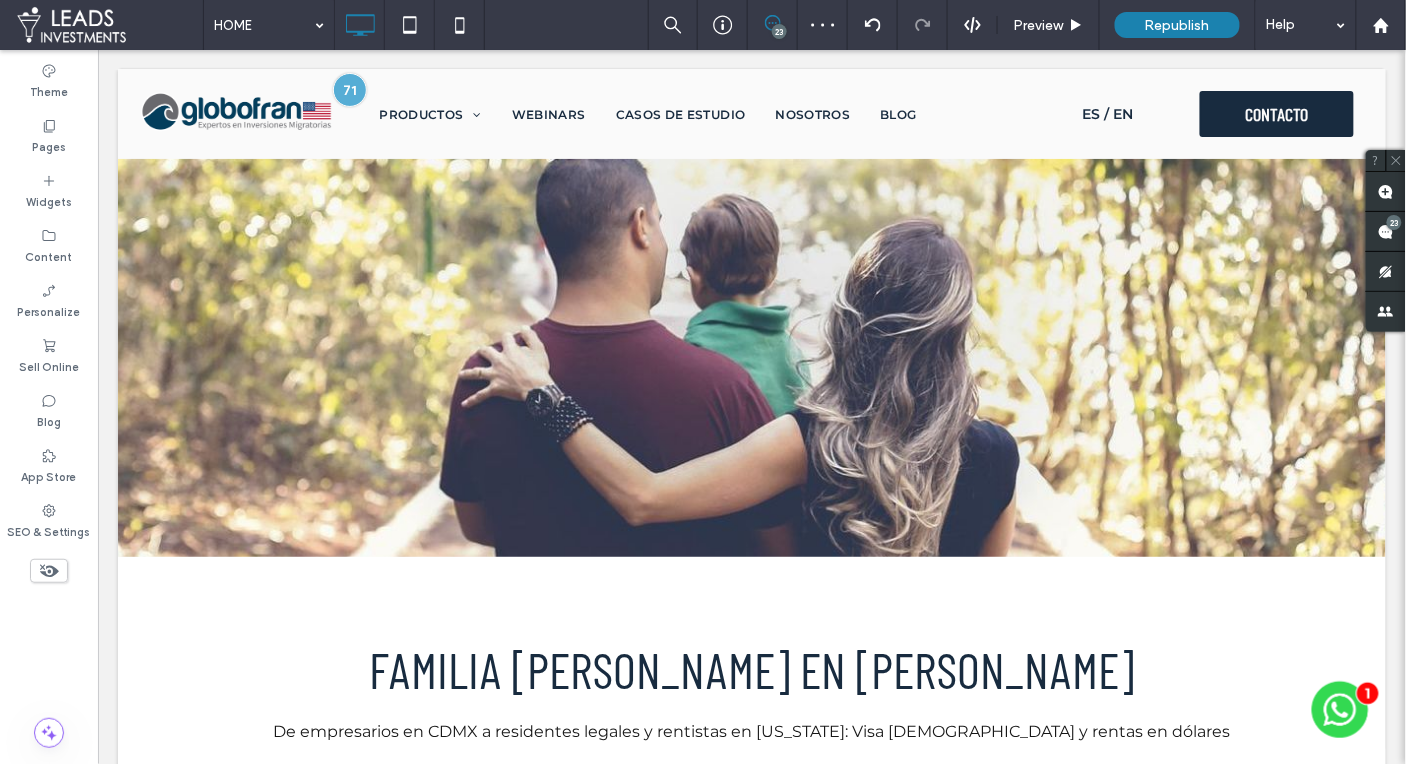 click on "Republish" at bounding box center (1177, 25) 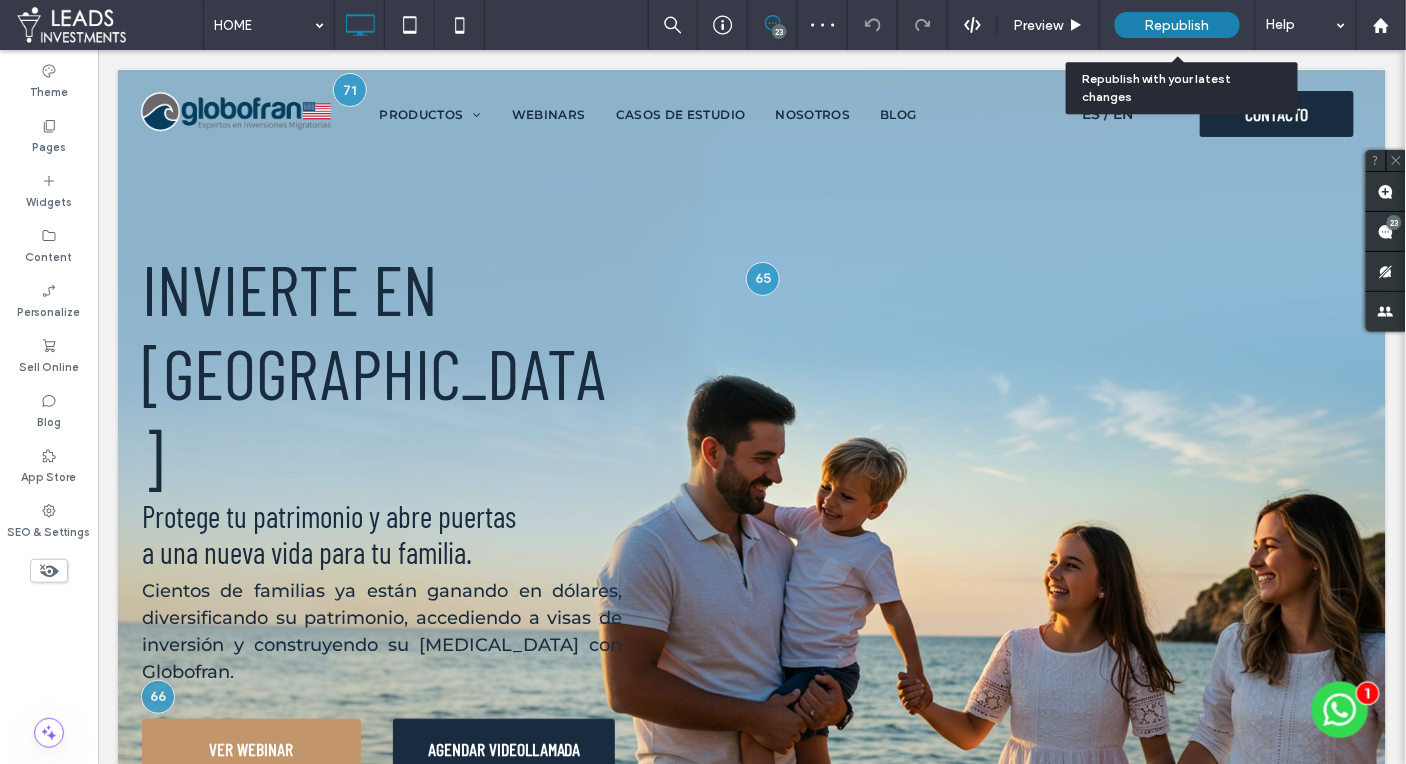scroll, scrollTop: 0, scrollLeft: 0, axis: both 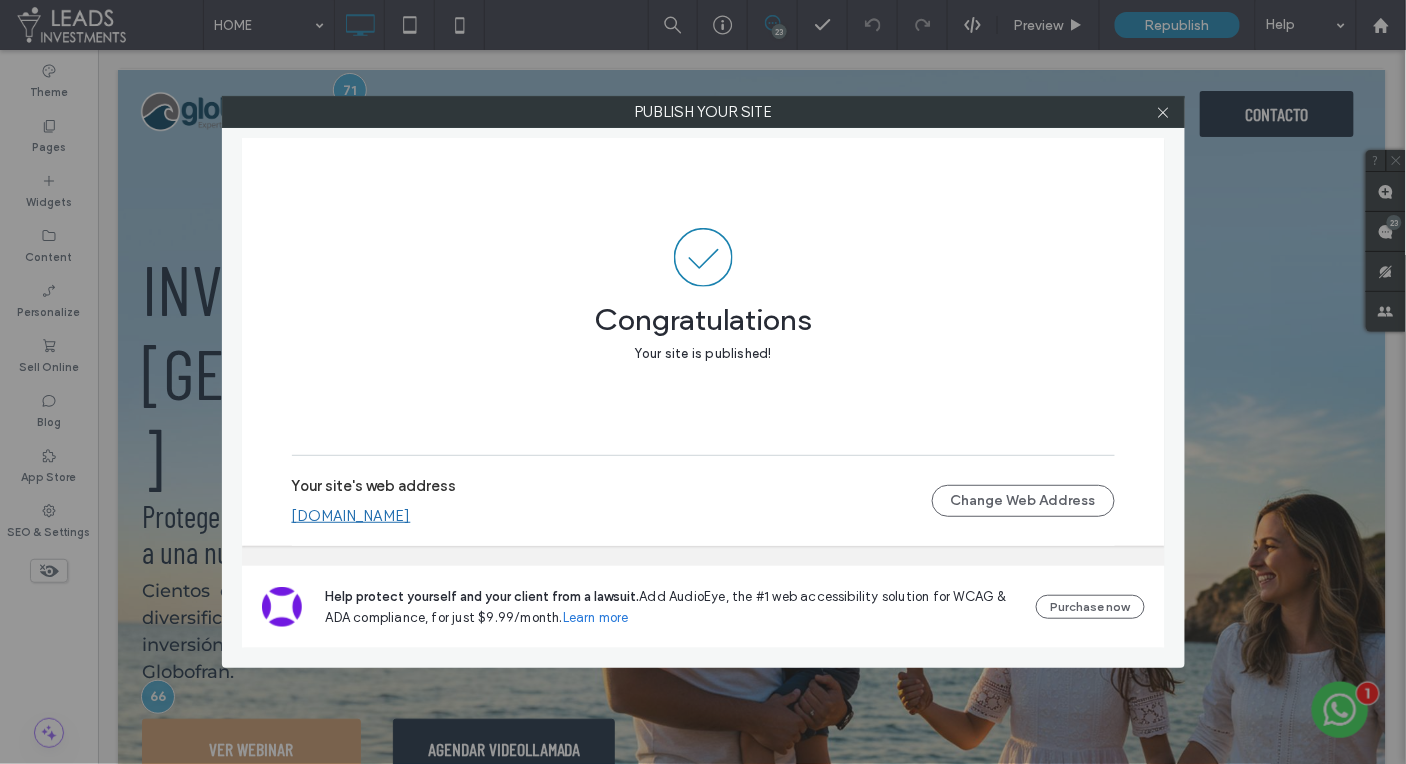 click 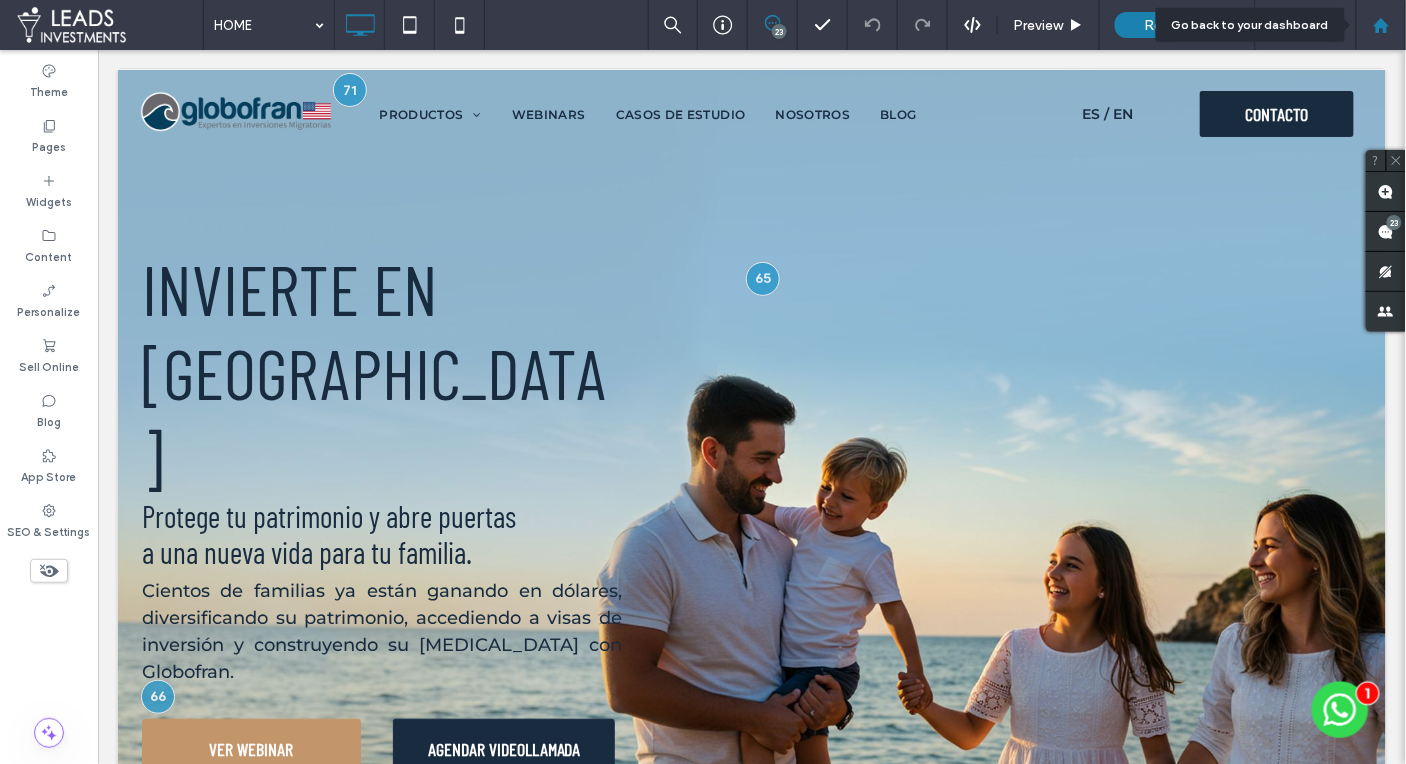click 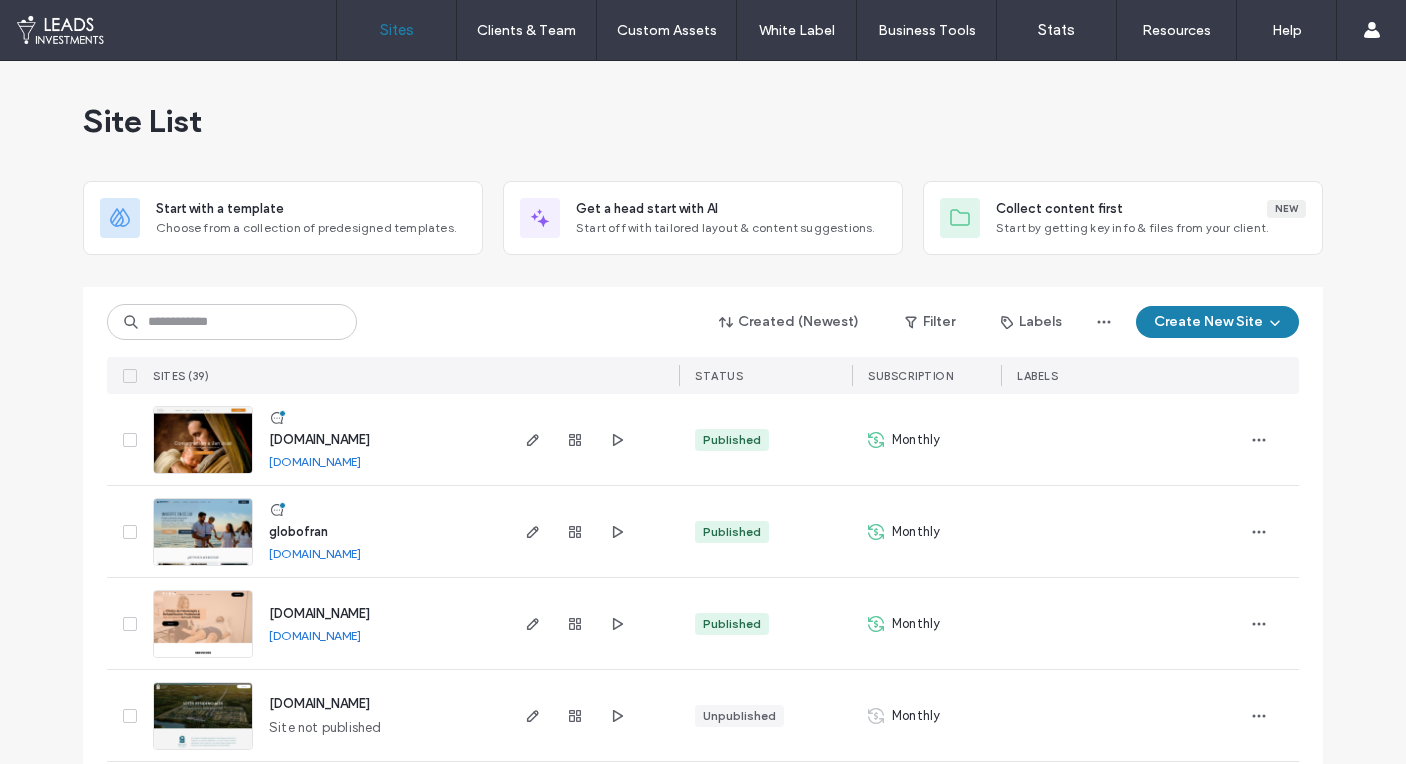 scroll, scrollTop: 0, scrollLeft: 0, axis: both 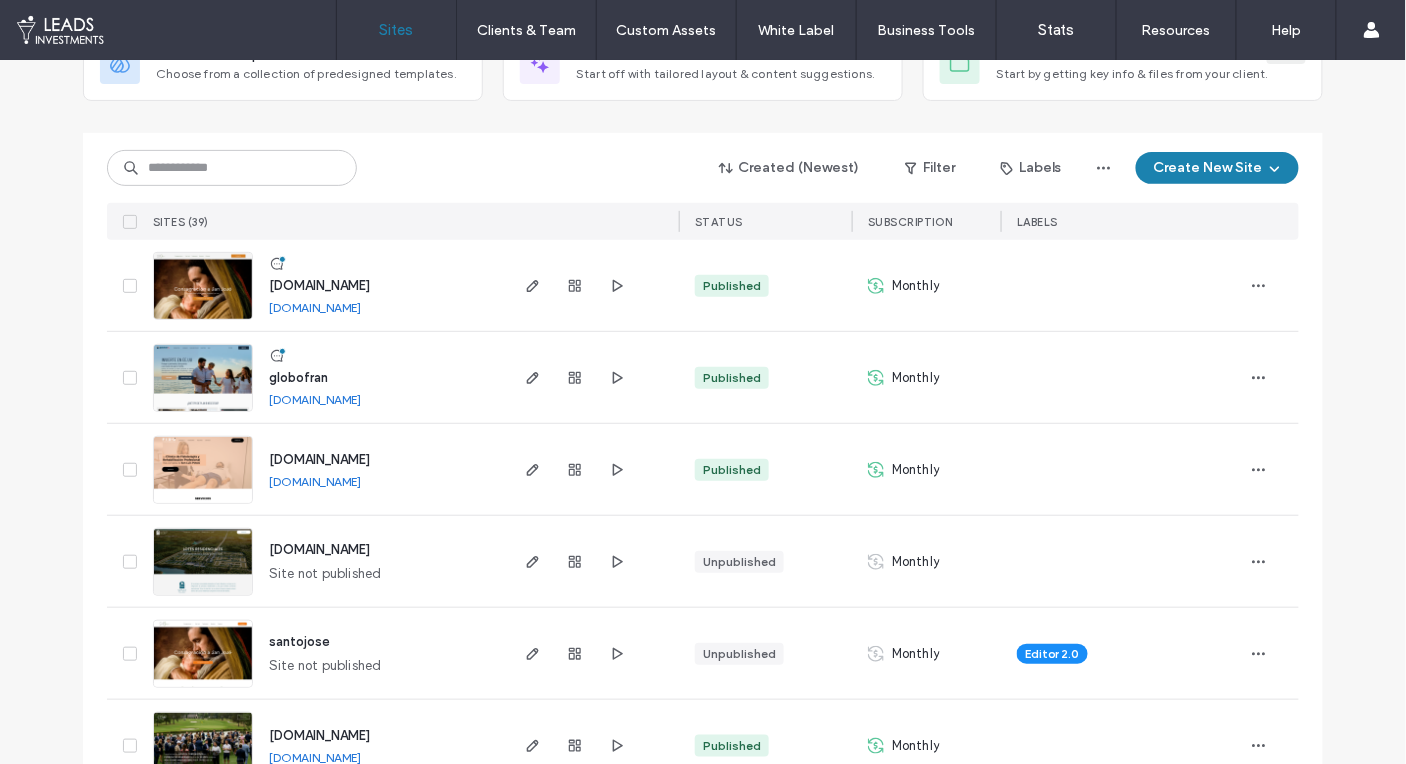 click on "globofran" at bounding box center (298, 377) 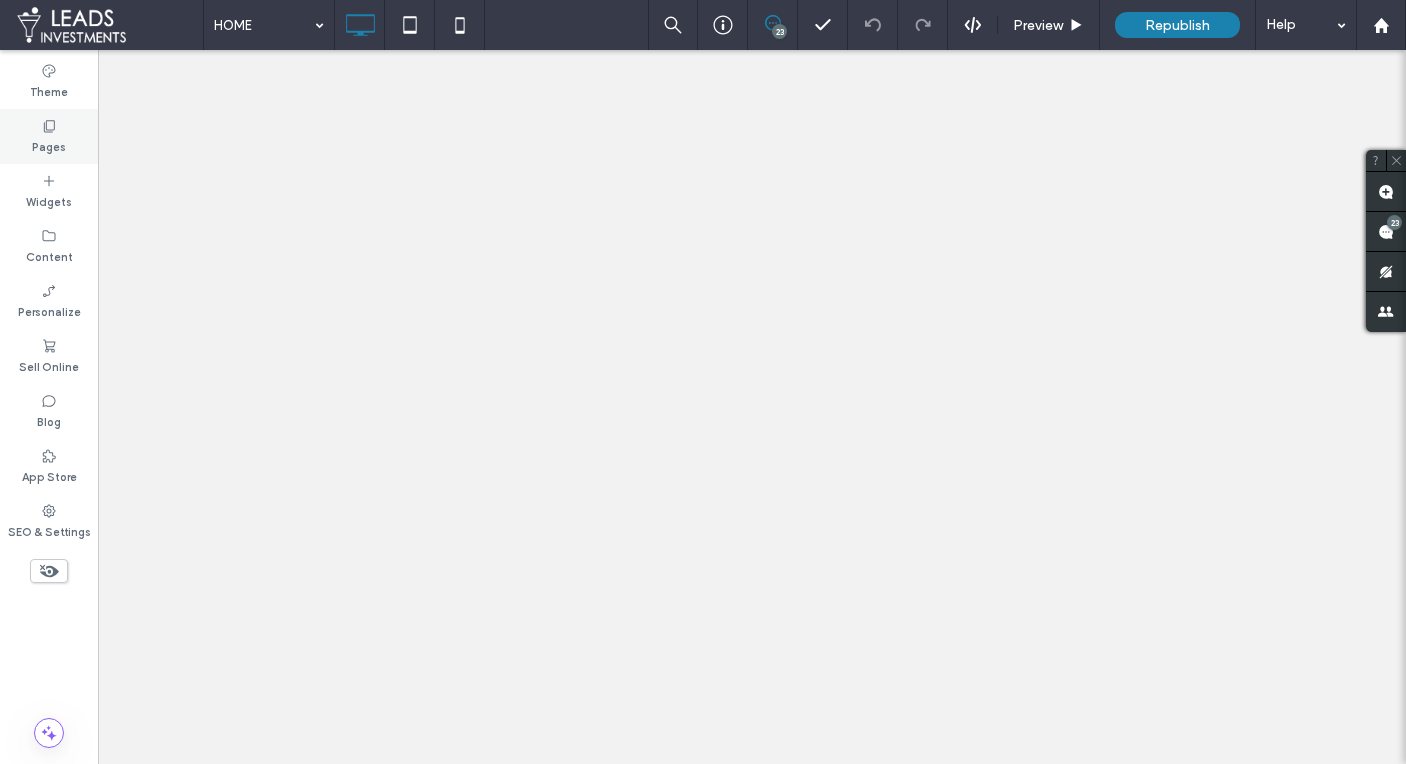 click on "Pages" at bounding box center [49, 136] 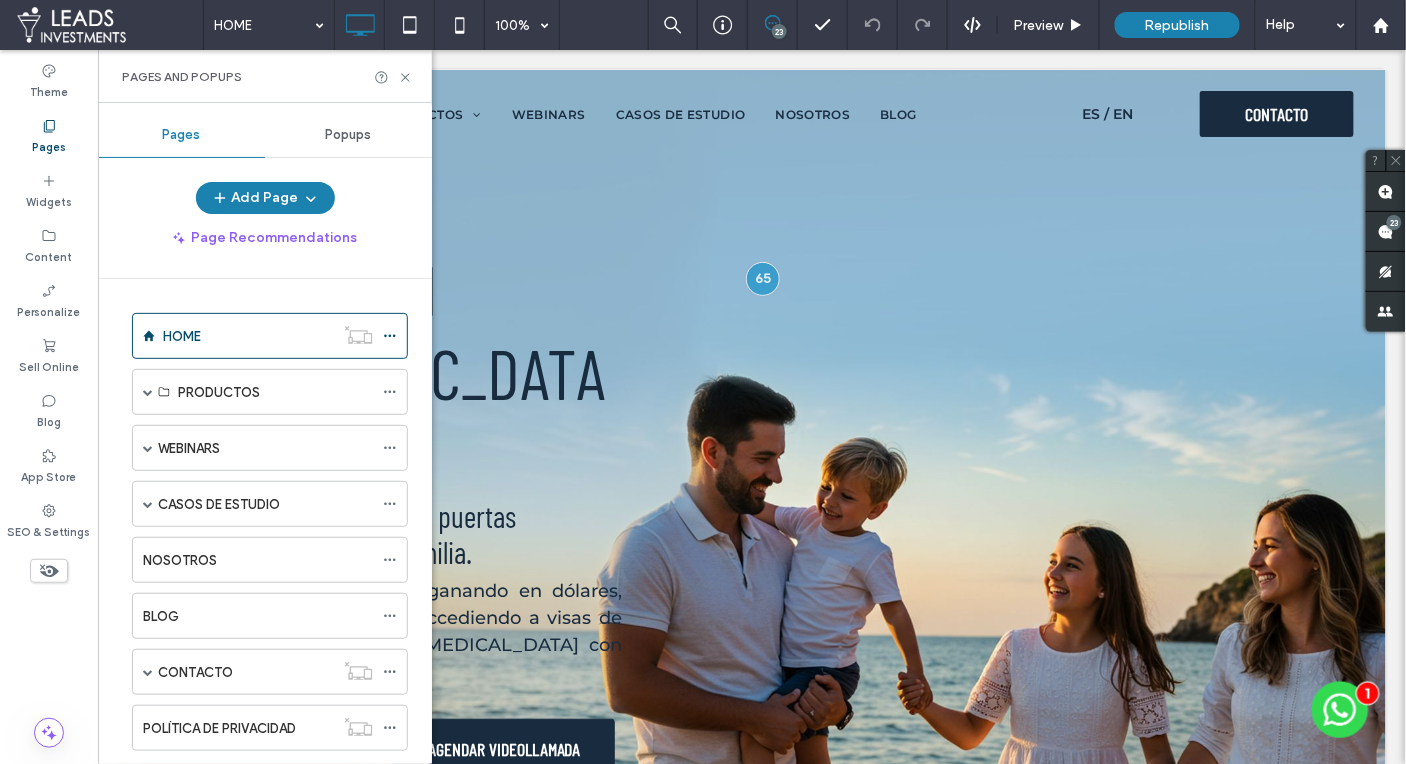 scroll, scrollTop: 0, scrollLeft: 0, axis: both 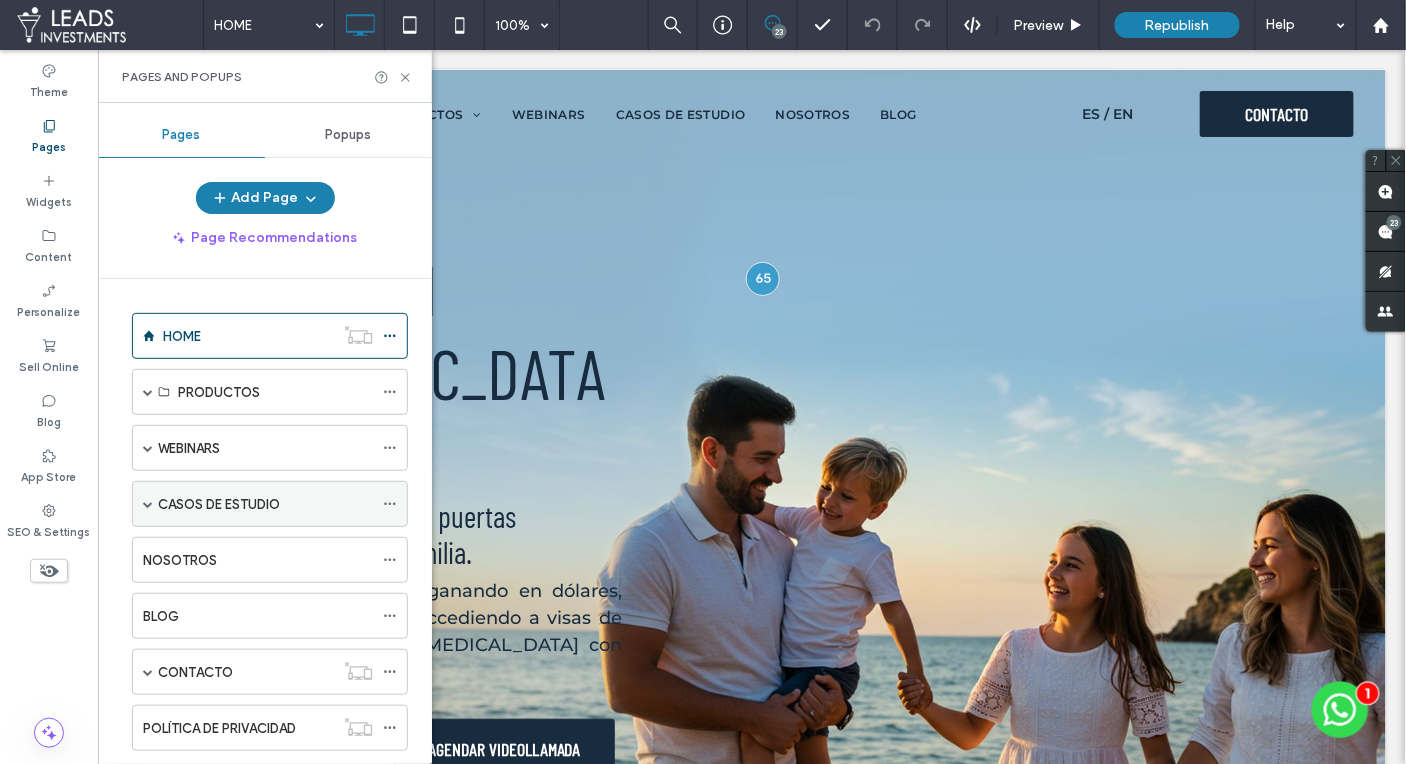 click at bounding box center (148, 504) 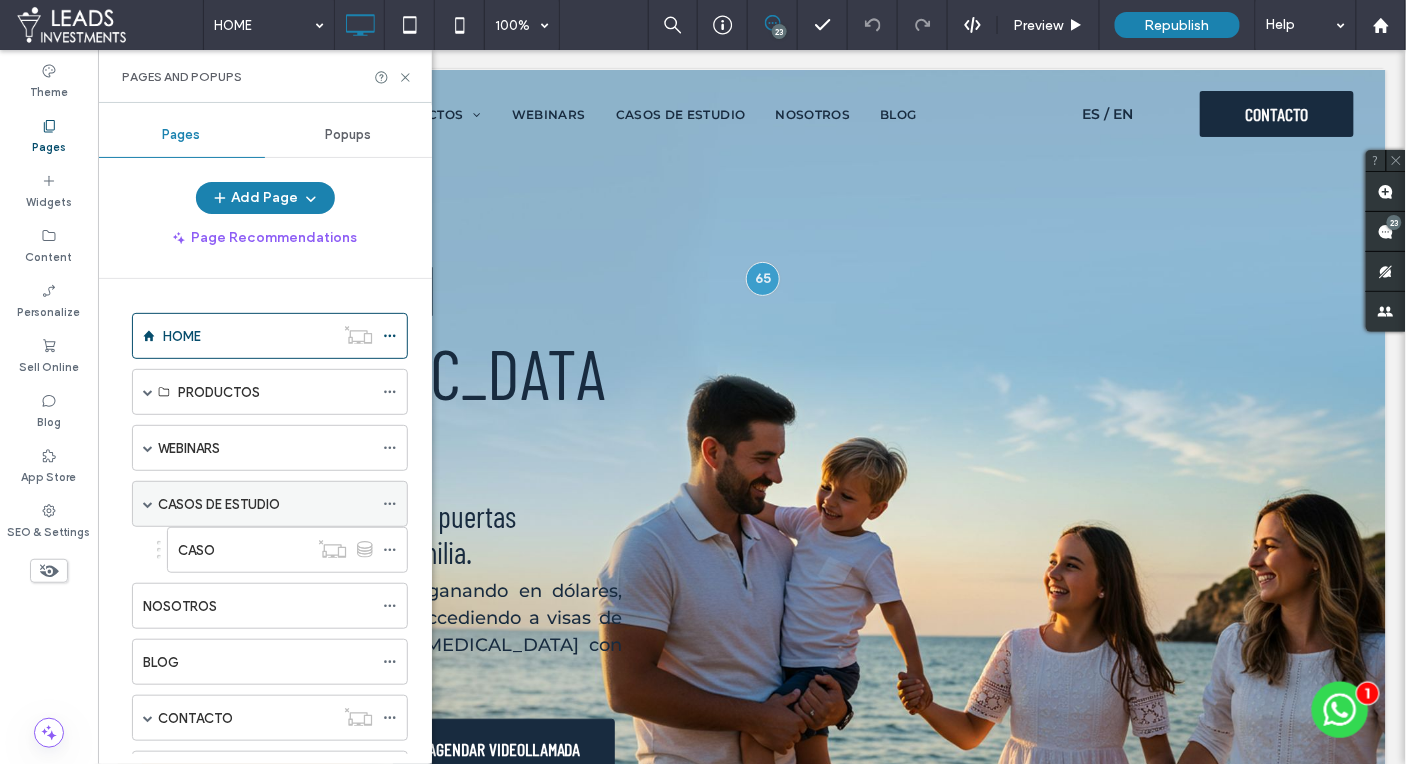 click on "CASOS DE ESTUDIO" at bounding box center [265, 504] 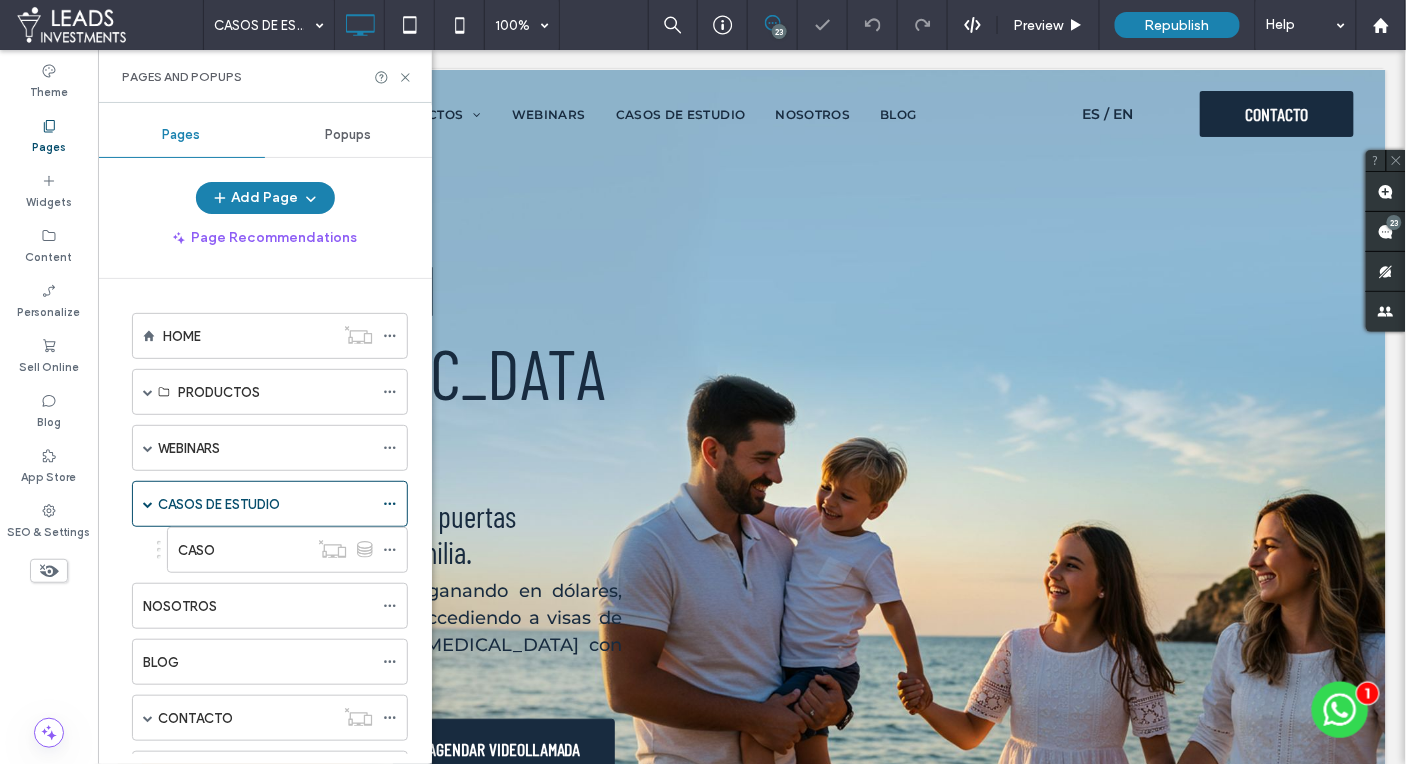 click at bounding box center [703, 382] 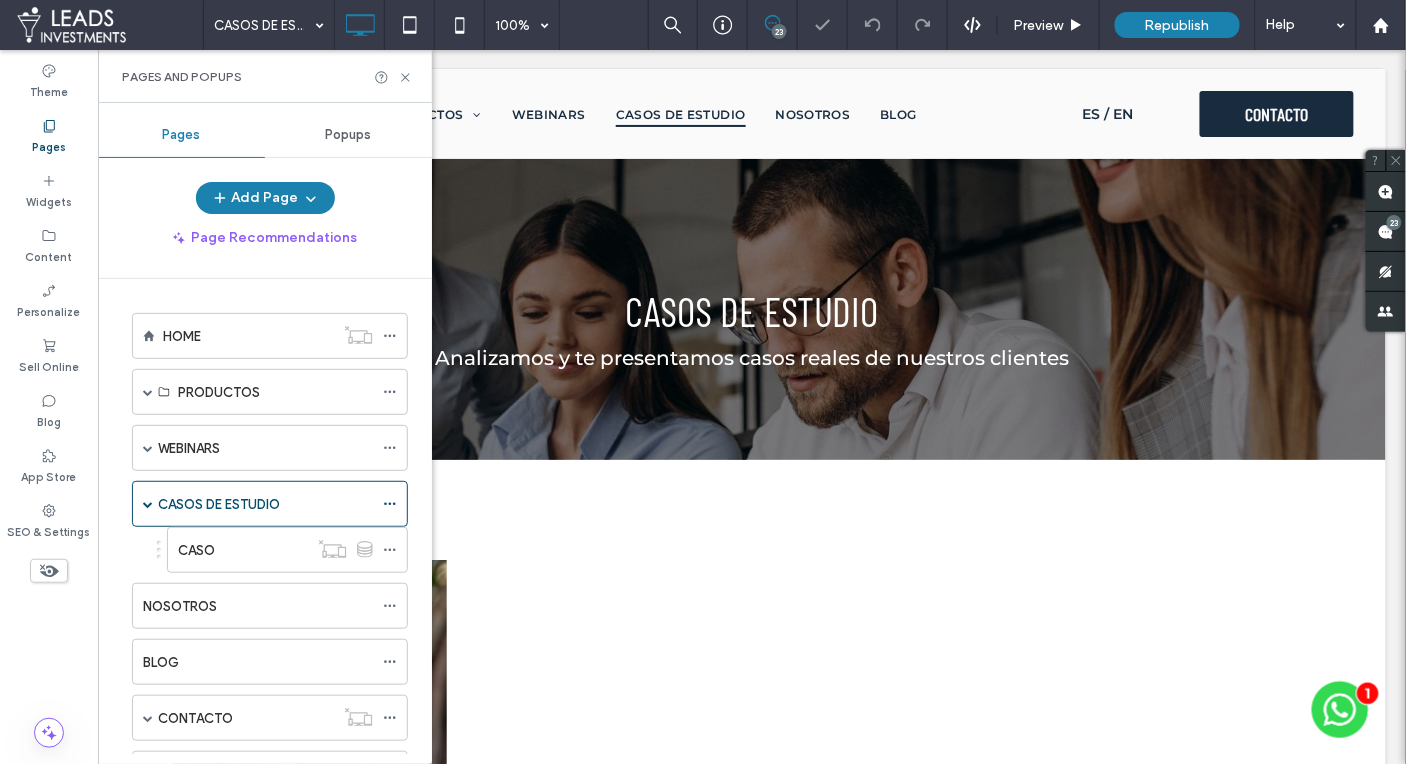 scroll, scrollTop: 0, scrollLeft: 0, axis: both 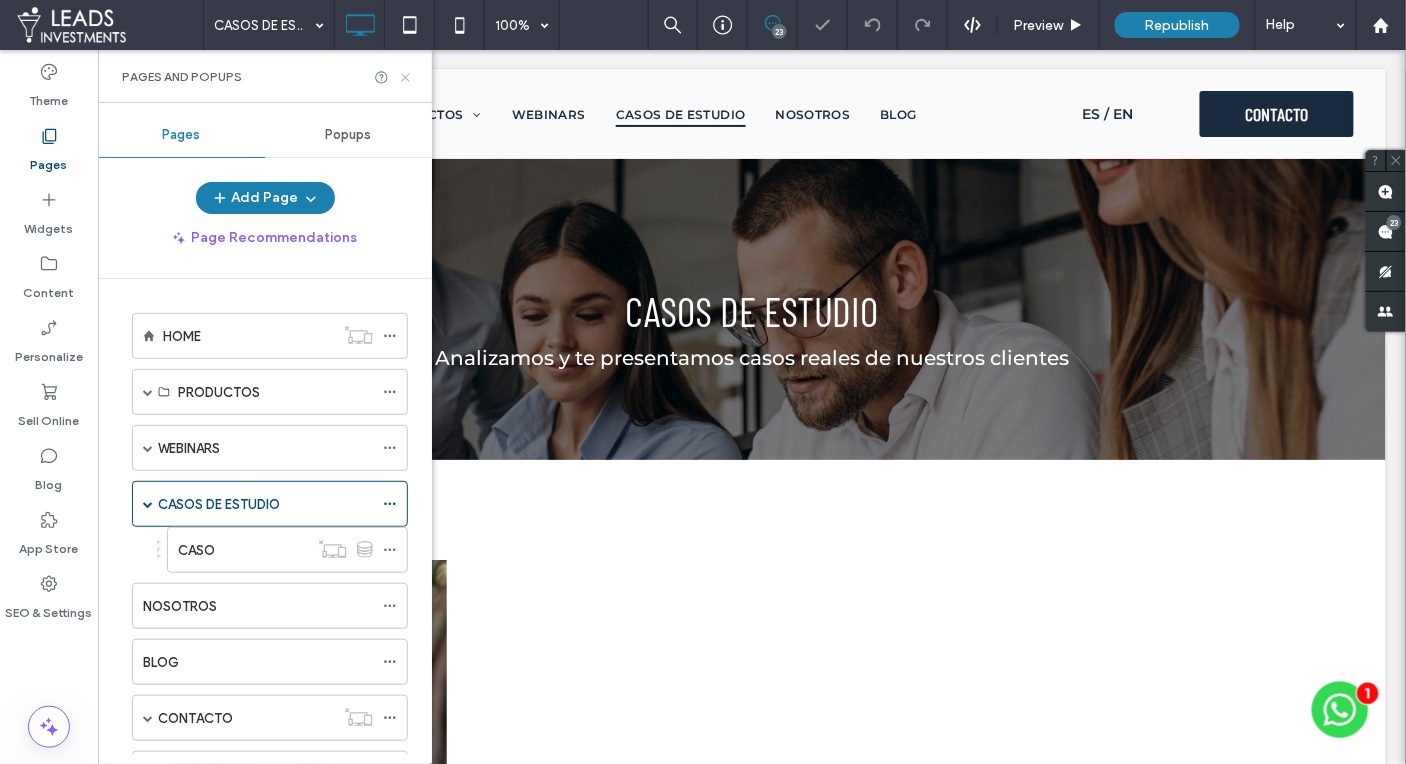 click 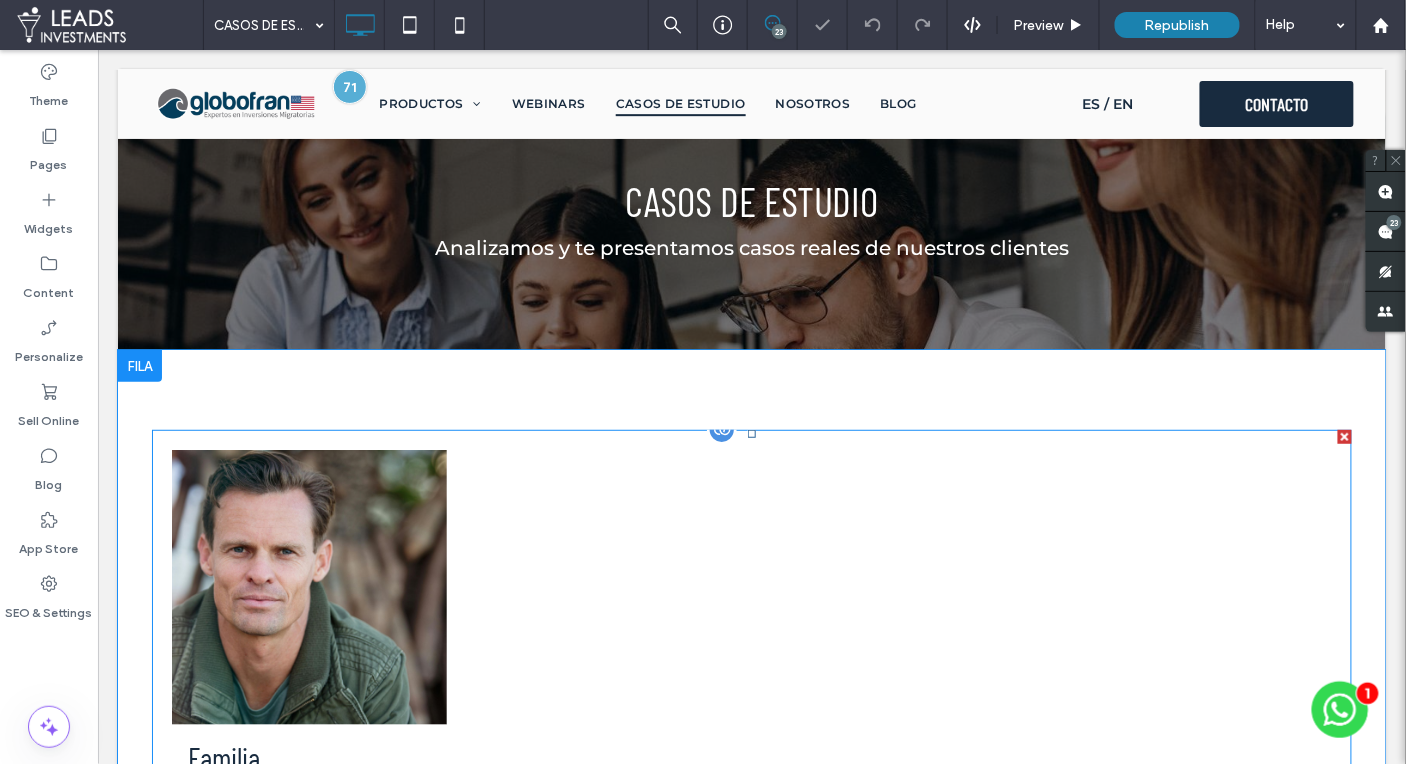 scroll, scrollTop: 417, scrollLeft: 0, axis: vertical 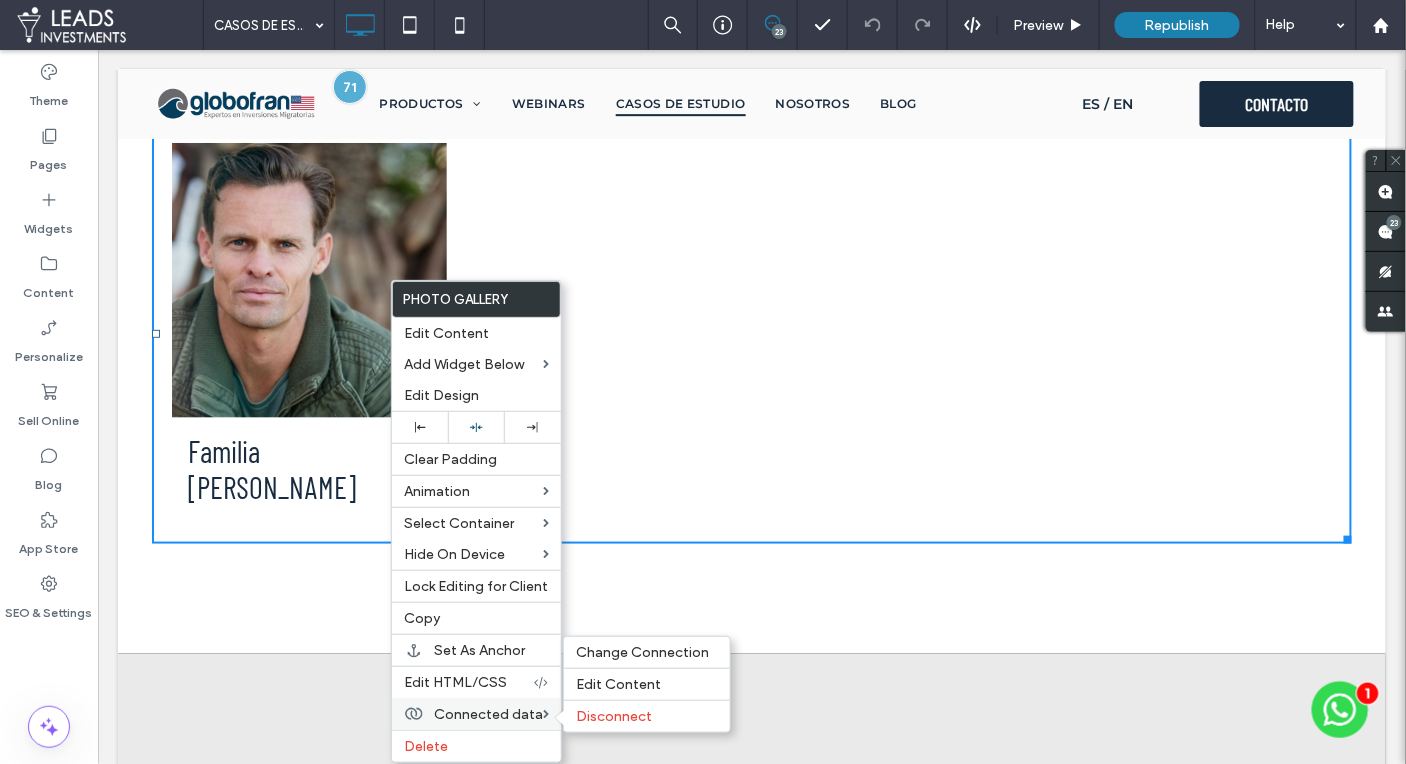 click on "Connected data" at bounding box center [488, 714] 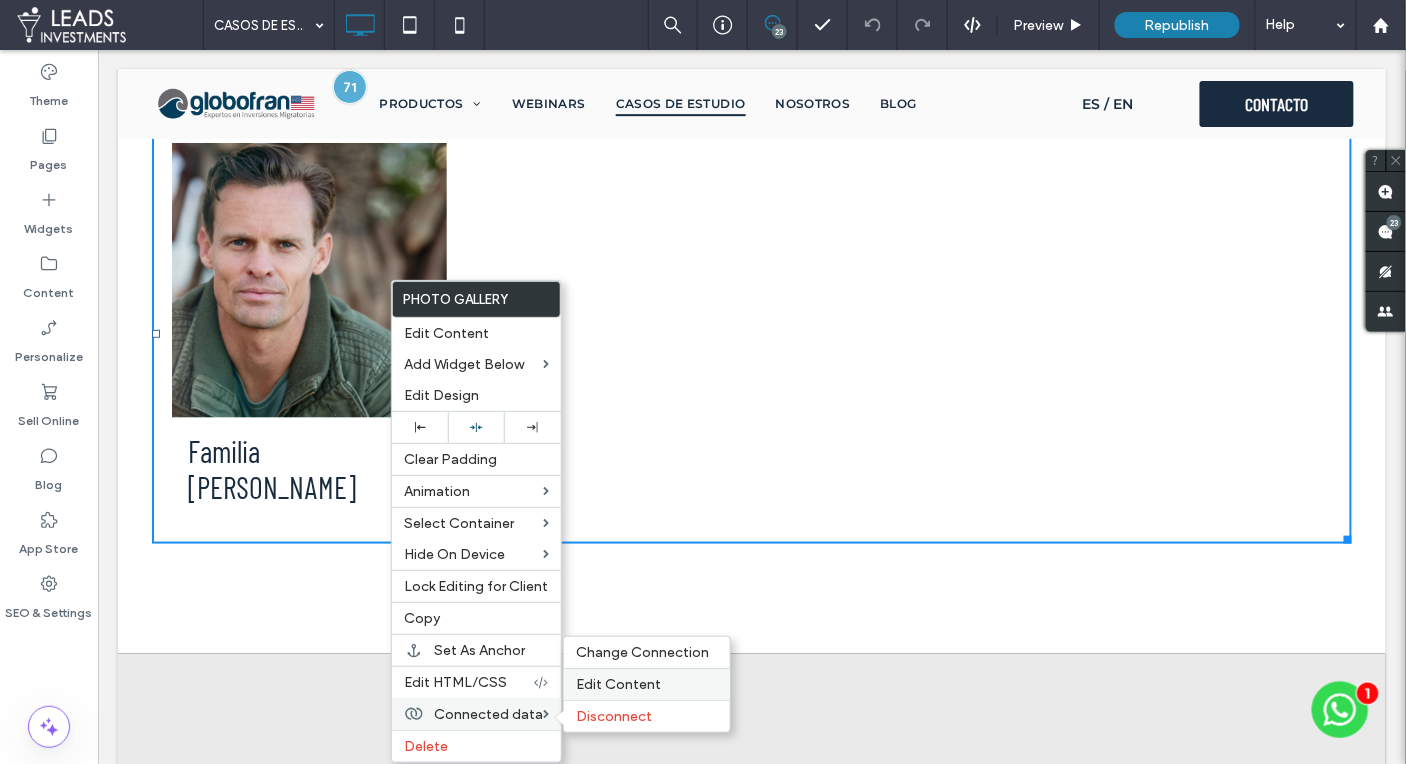 click on "Edit Content" at bounding box center [618, 684] 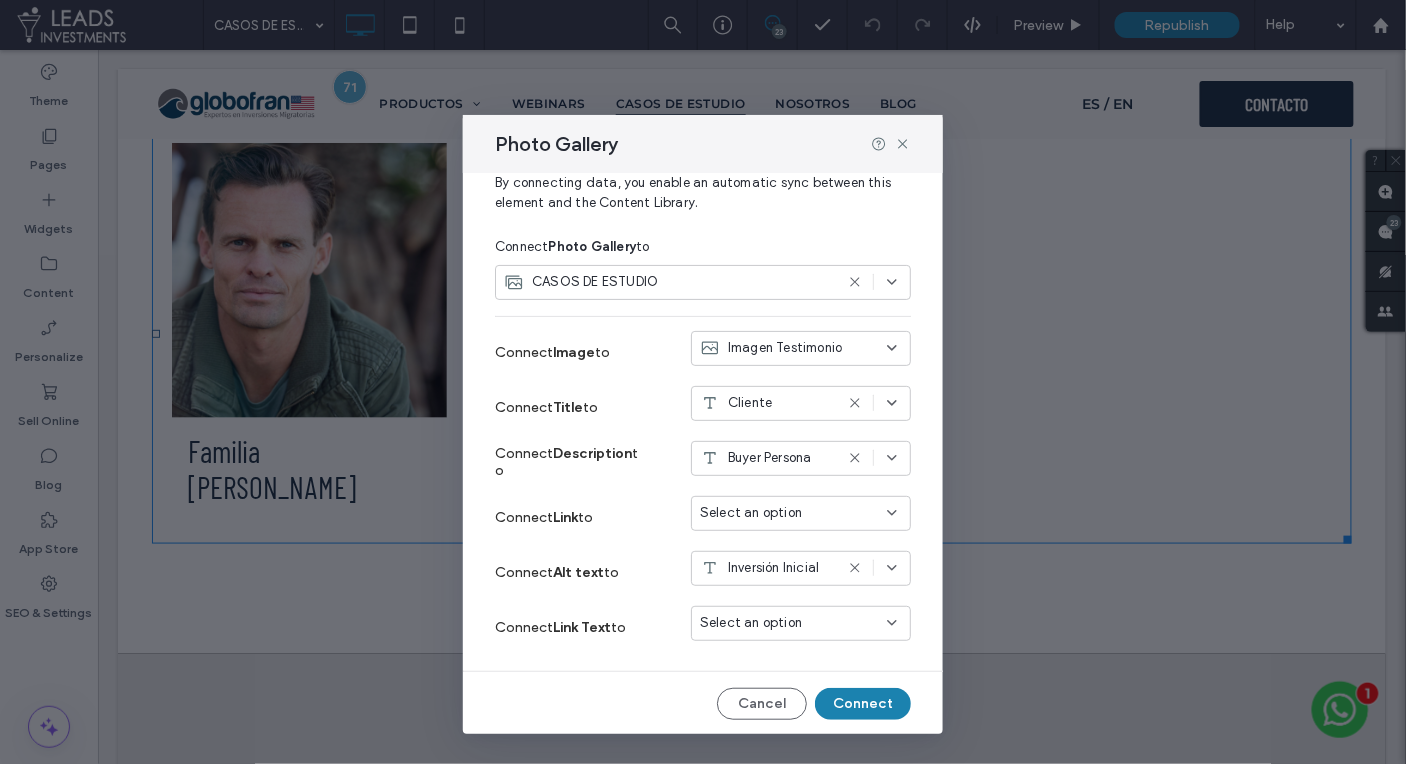 scroll, scrollTop: 0, scrollLeft: 0, axis: both 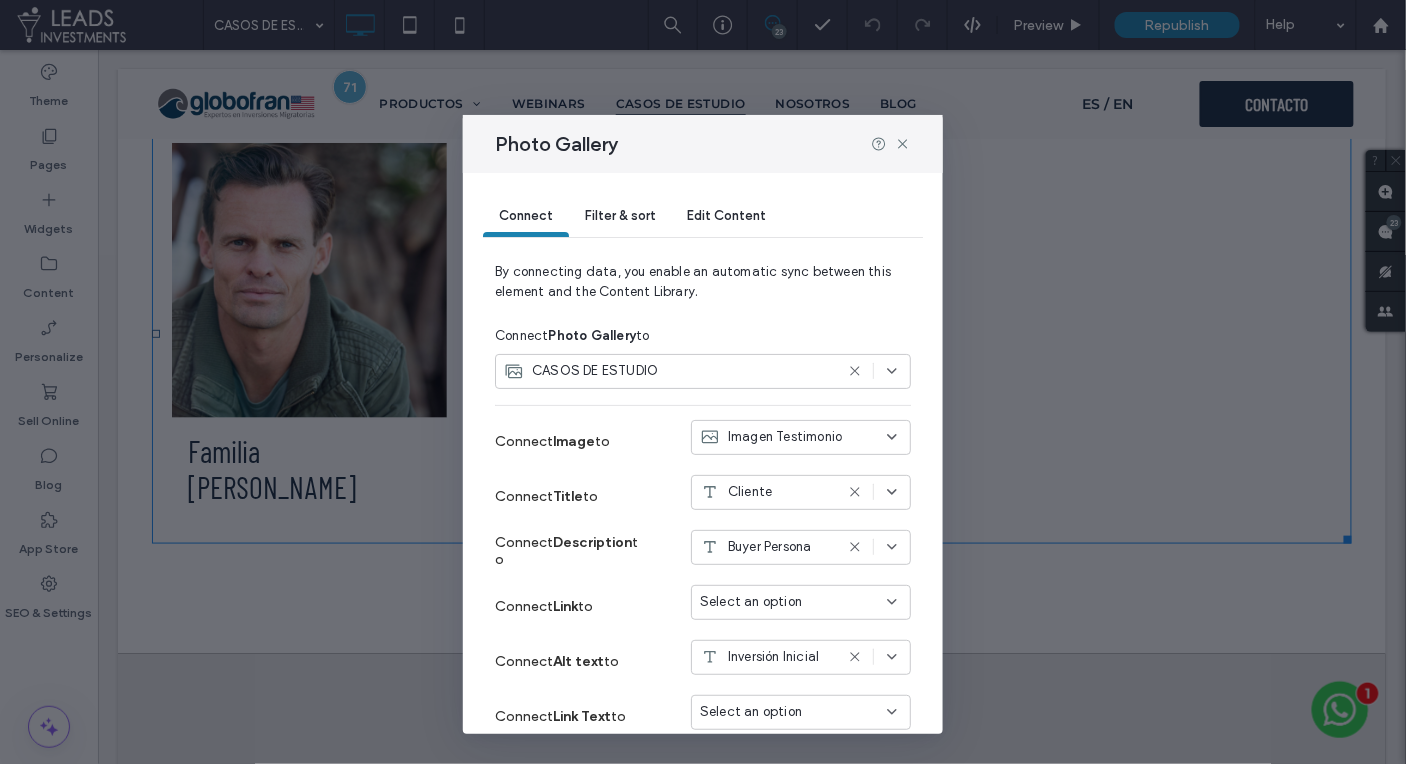 click on "Filter & sort" at bounding box center (620, 217) 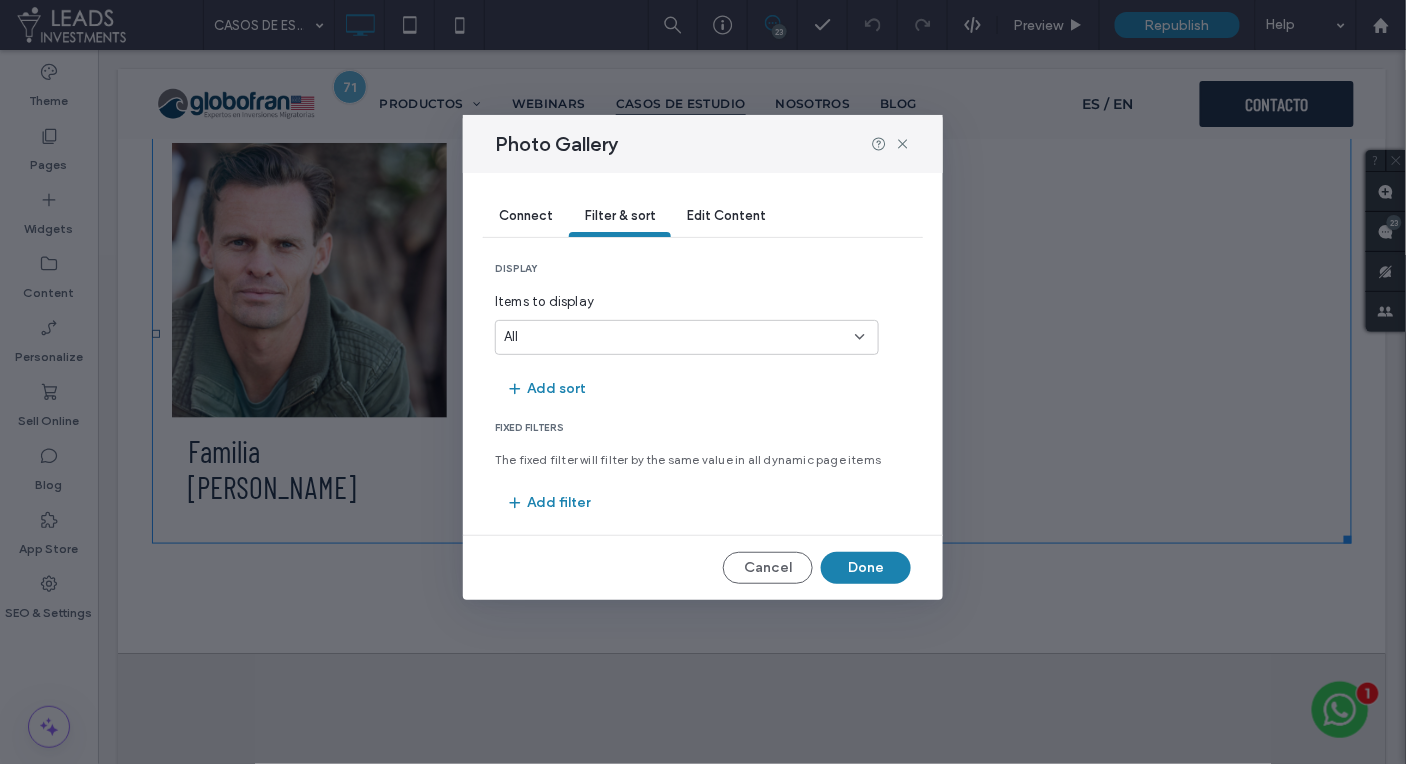 click on "Edit Content" at bounding box center [726, 217] 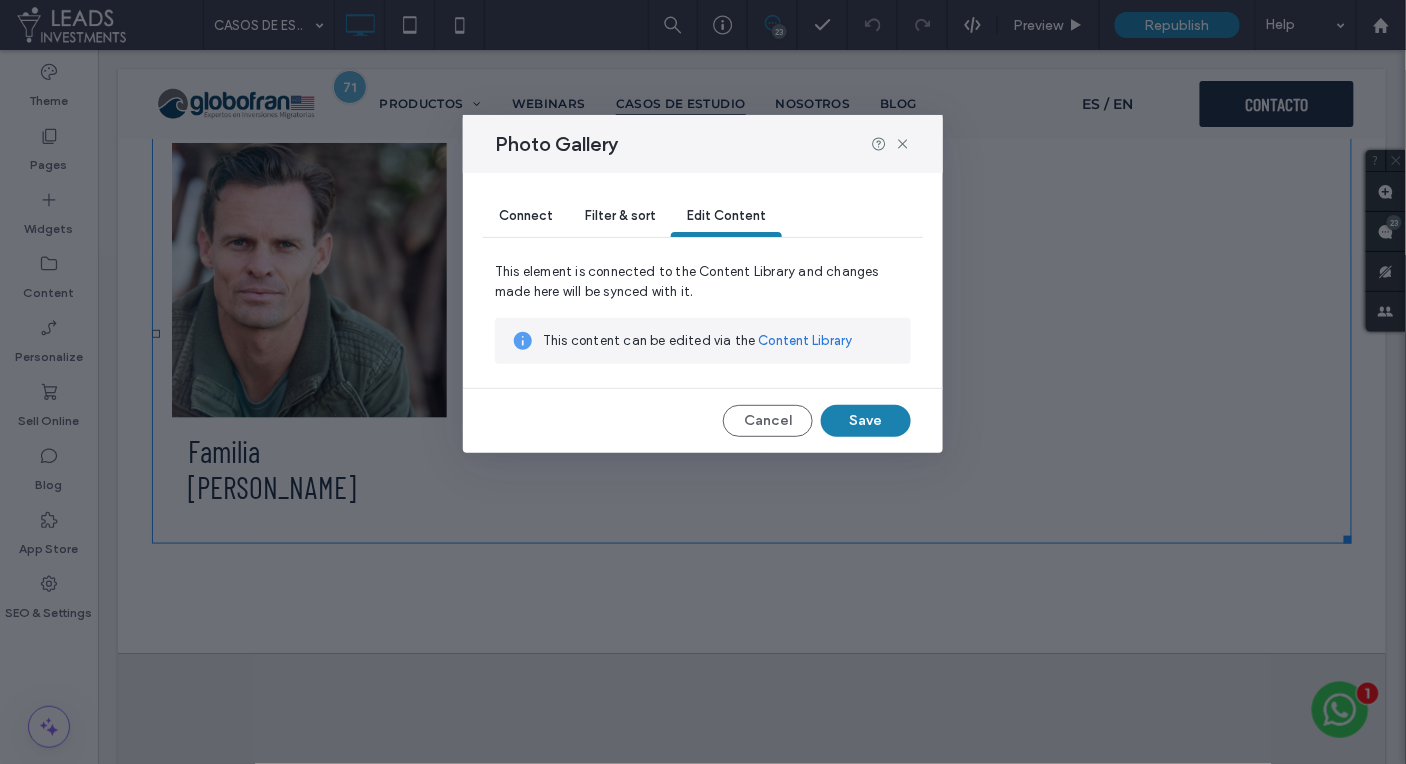 click on "Connect" at bounding box center [526, 215] 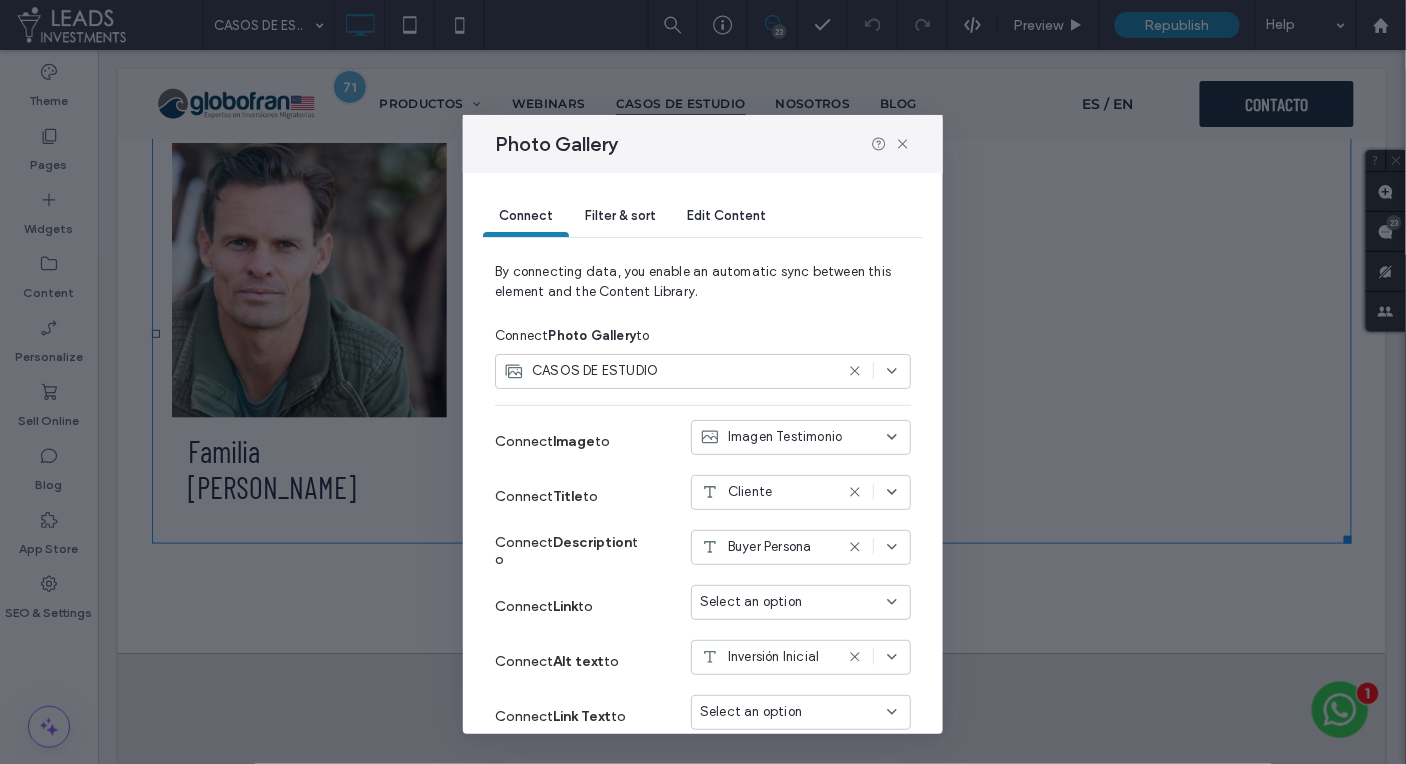 click on "Filter & sort" at bounding box center (620, 215) 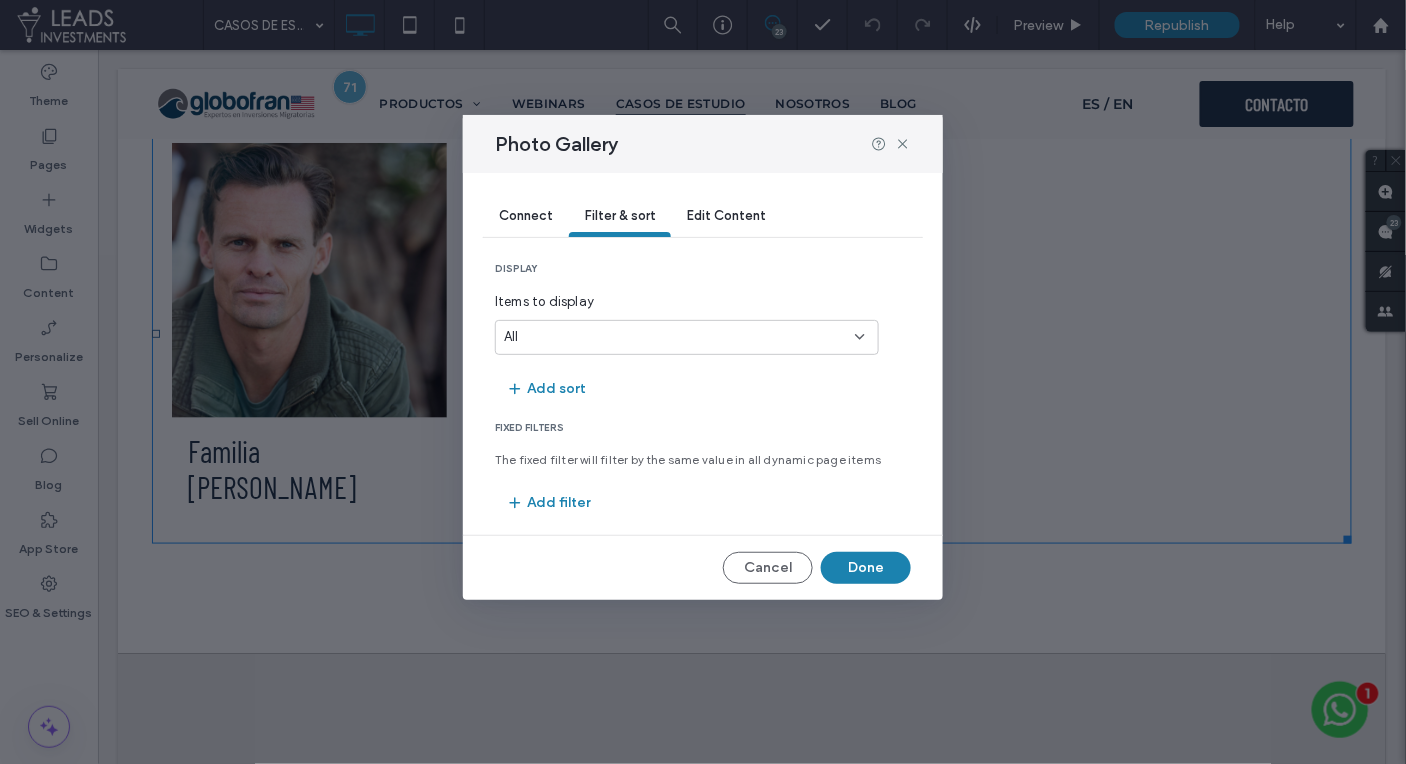 click on "All" at bounding box center [675, 337] 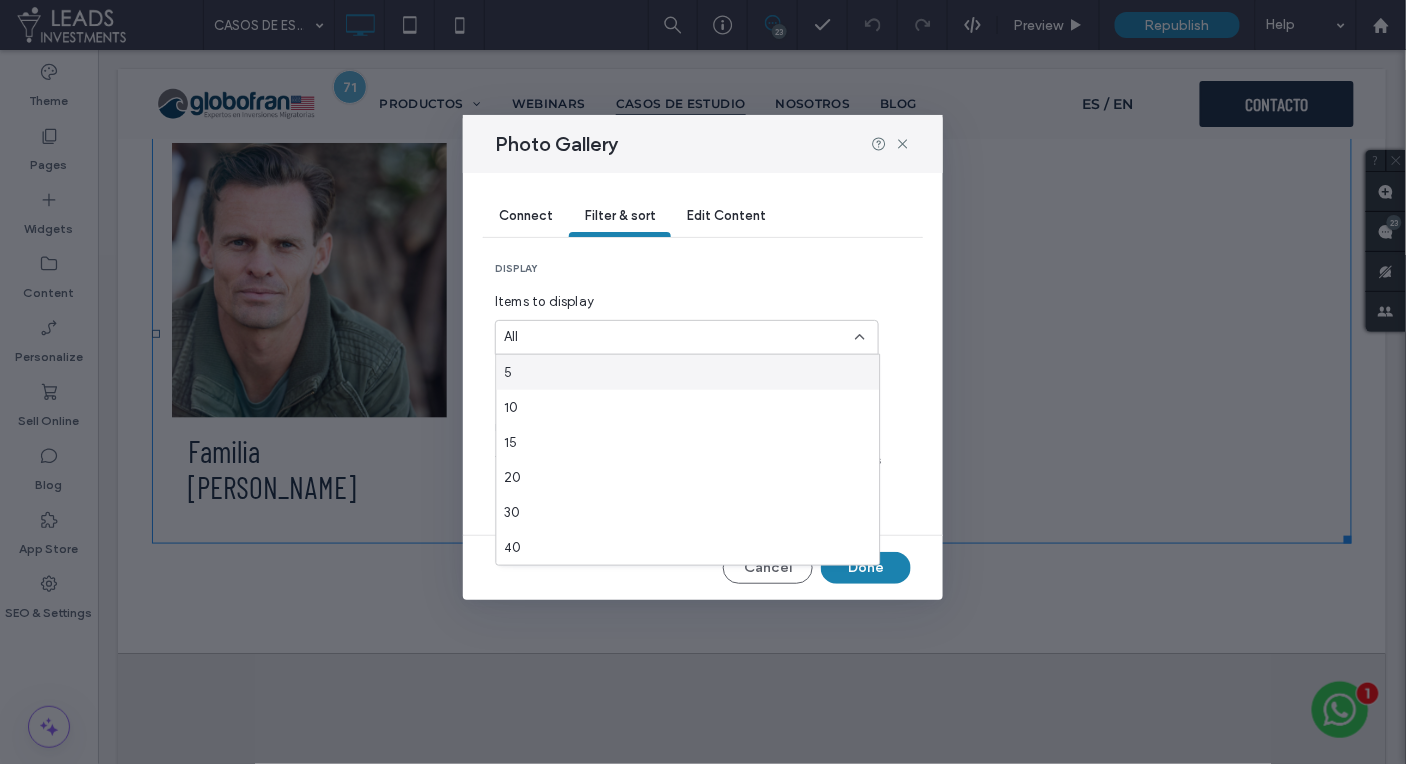 click on "Items to display" at bounding box center [687, 302] 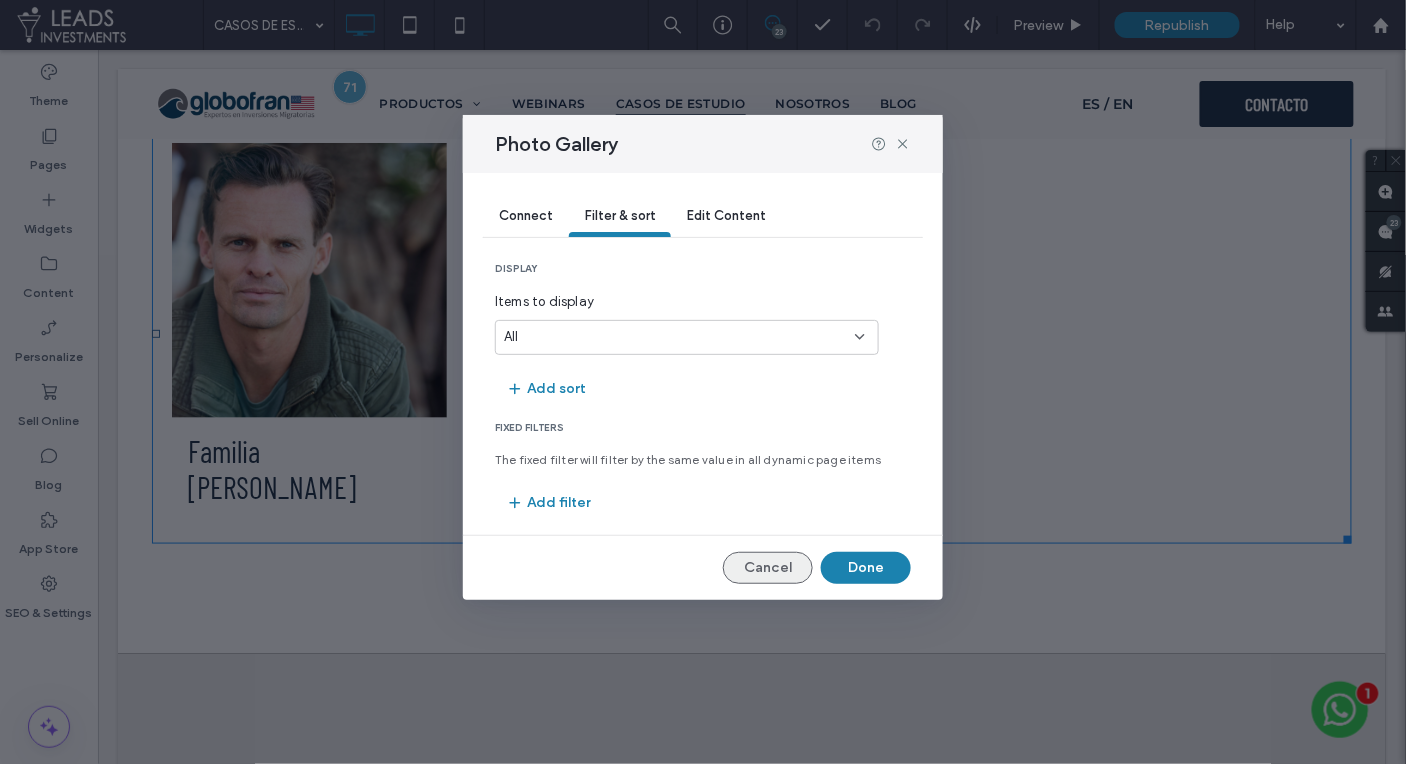 click on "Cancel" at bounding box center (768, 568) 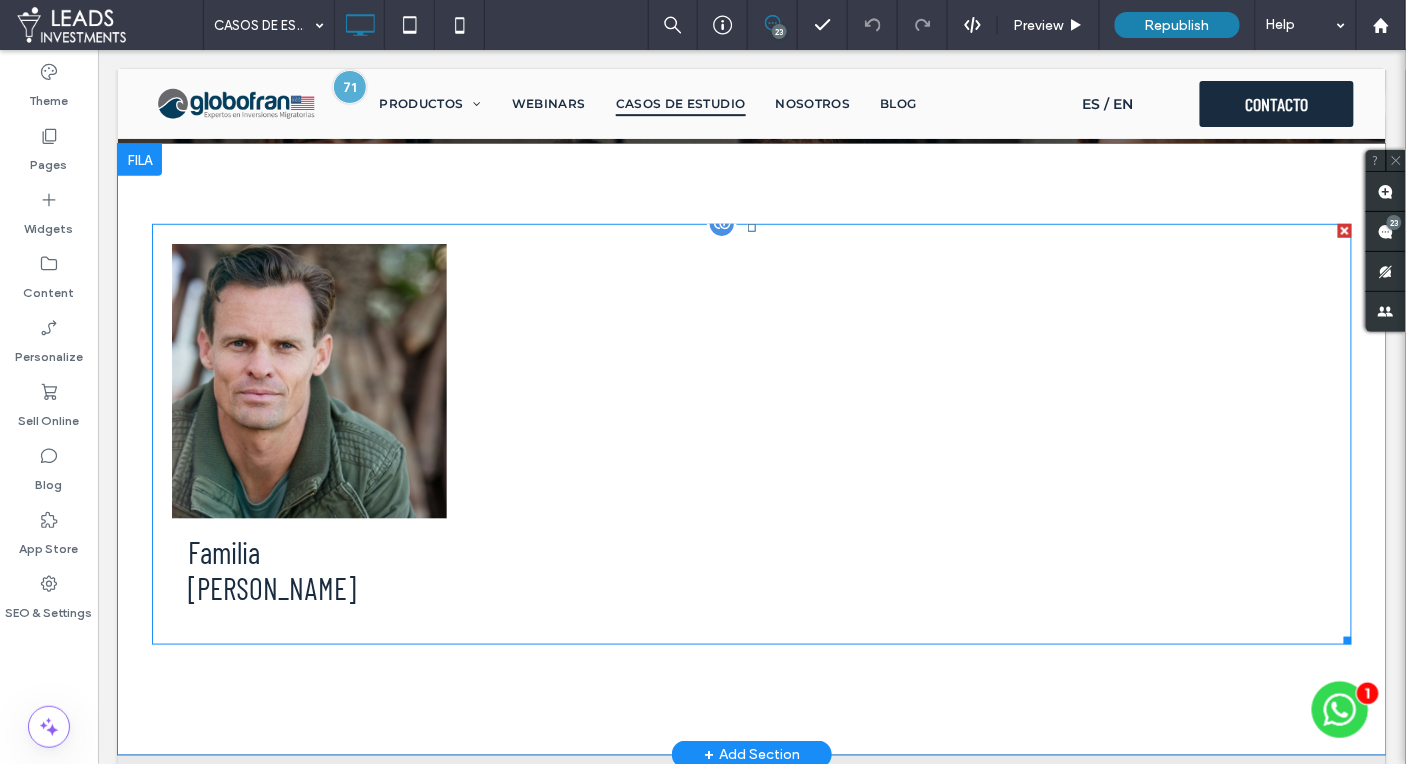scroll, scrollTop: 312, scrollLeft: 0, axis: vertical 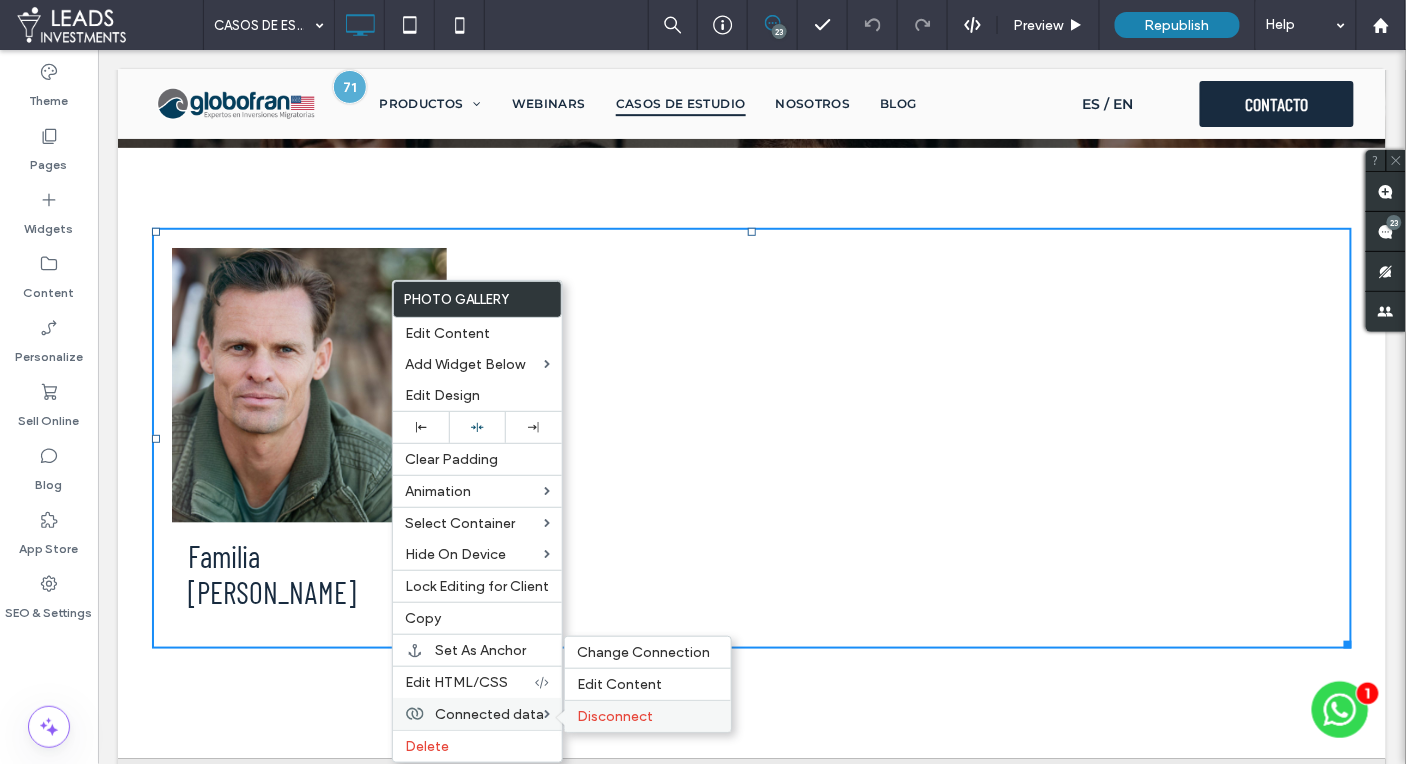 click on "Disconnect" at bounding box center [648, 716] 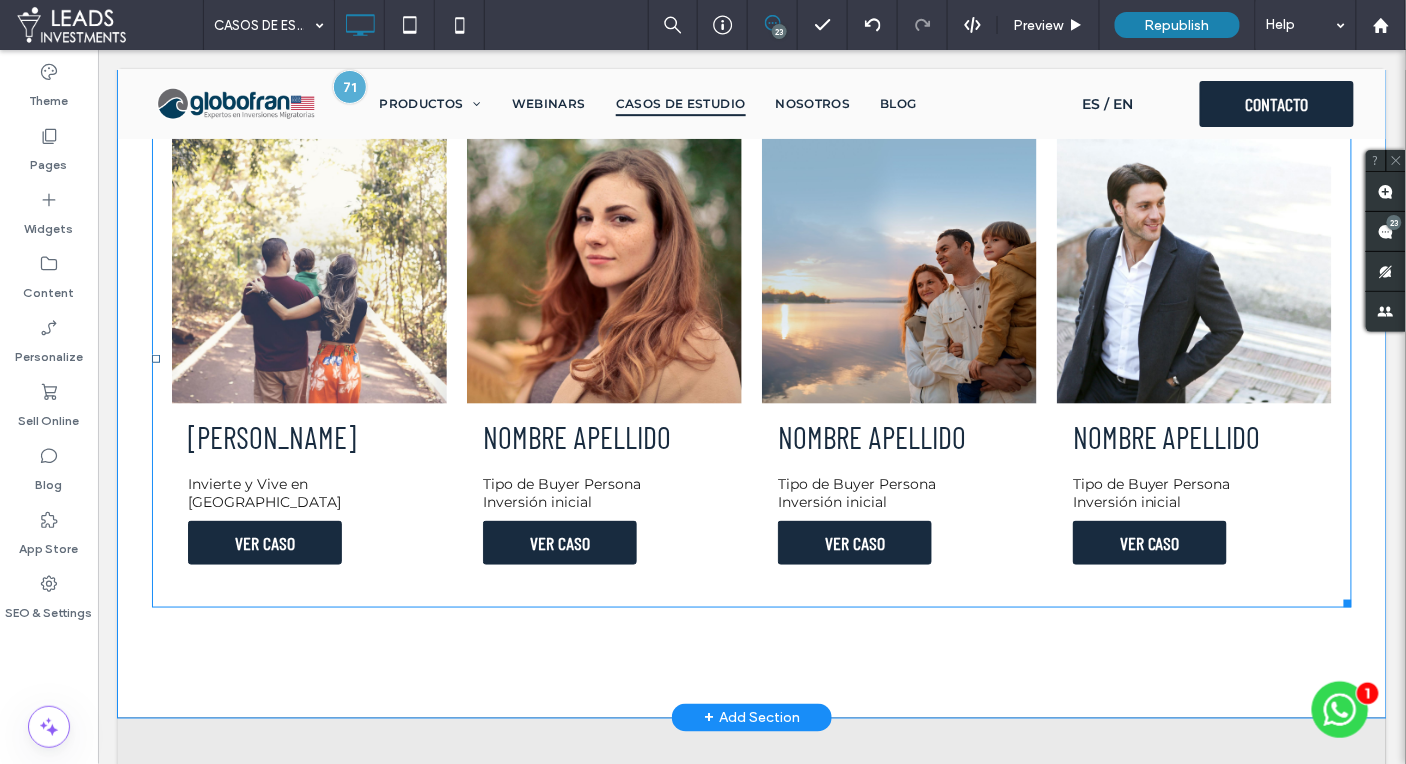scroll, scrollTop: 432, scrollLeft: 0, axis: vertical 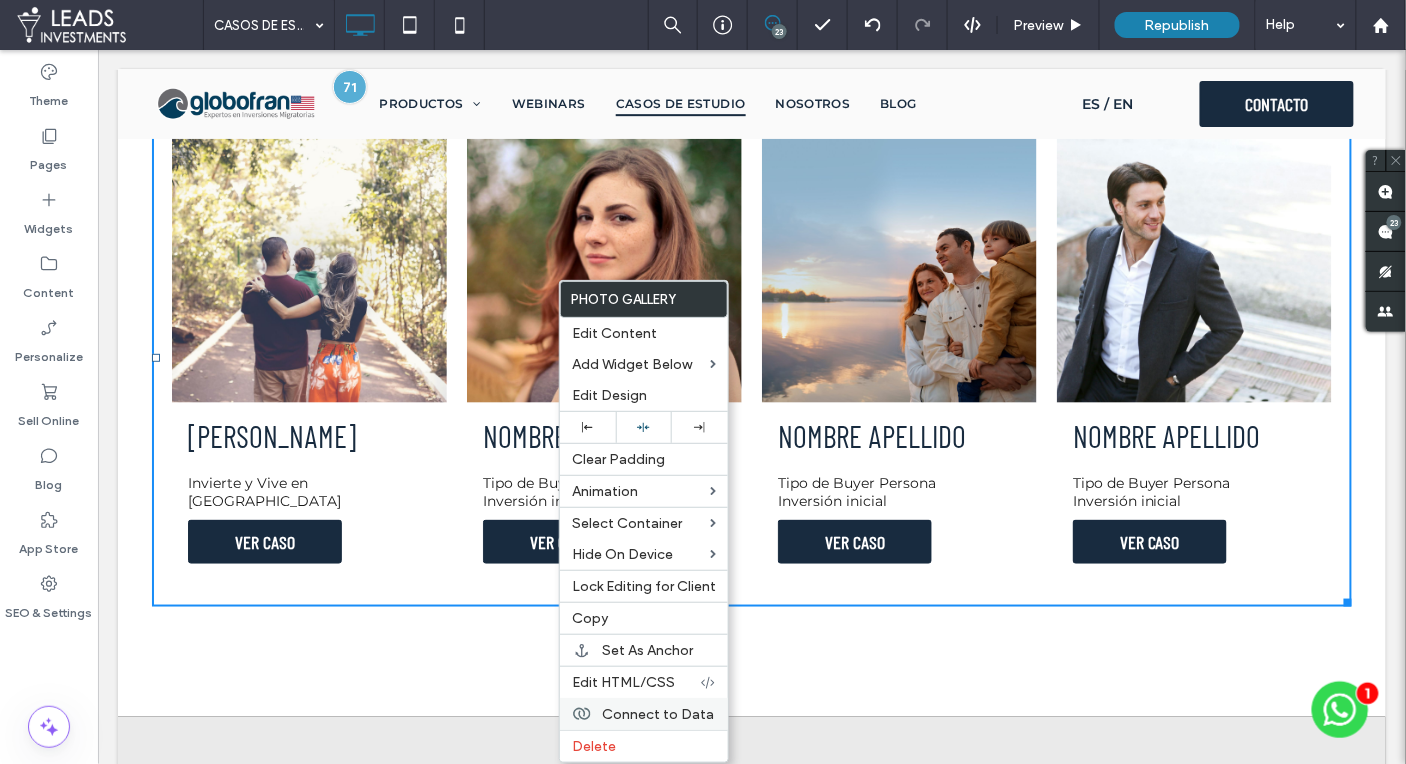 click on "Connect to Data" at bounding box center [658, 714] 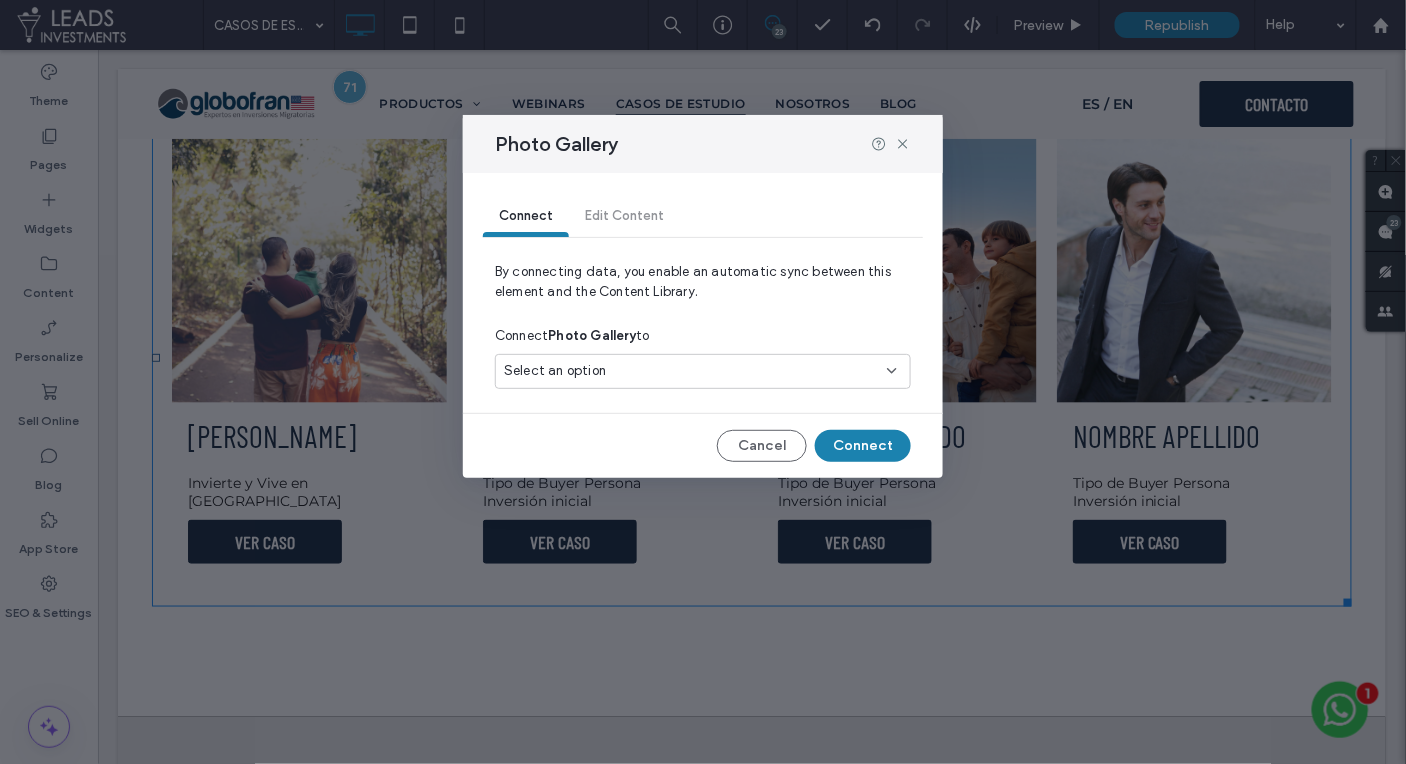 click on "Select an option" at bounding box center [691, 371] 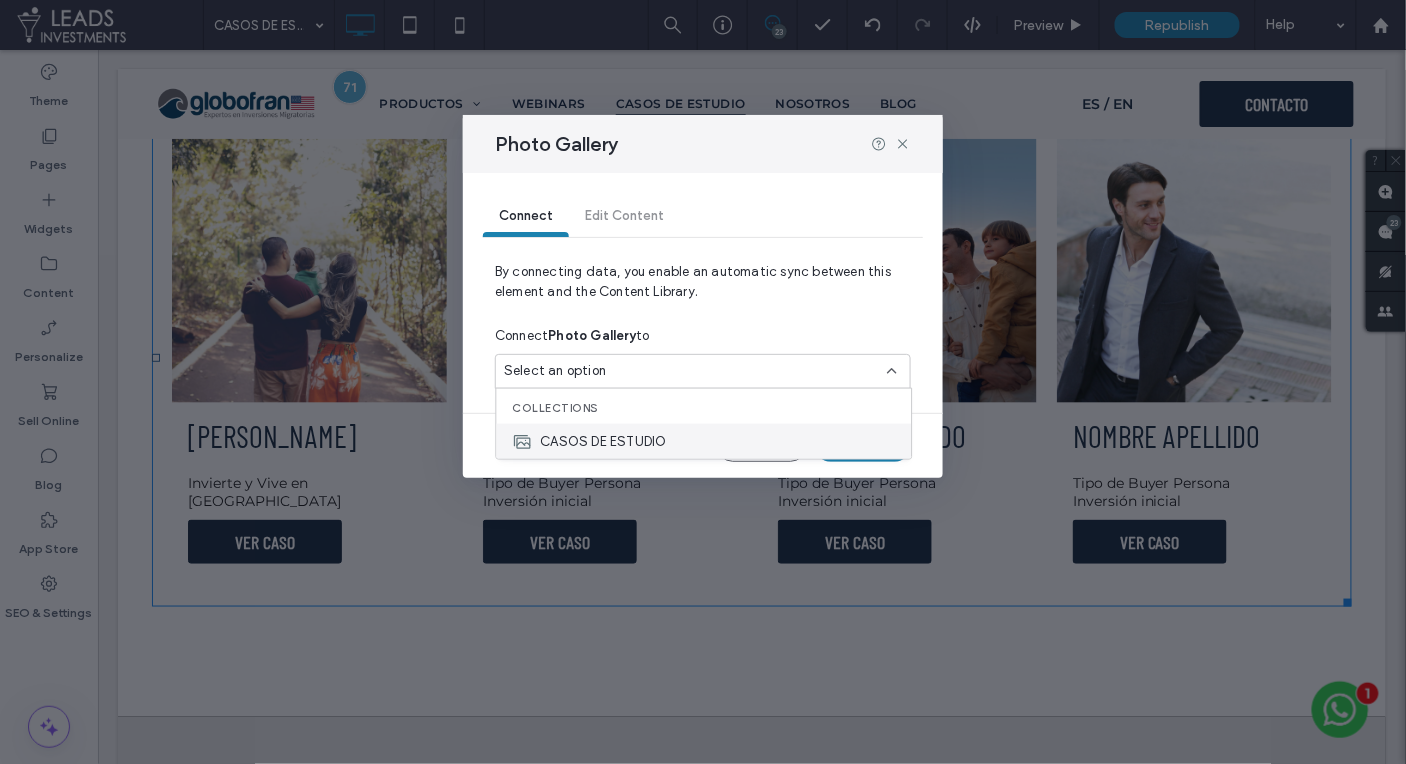 click on "CASOS DE ESTUDIO" at bounding box center [604, 441] 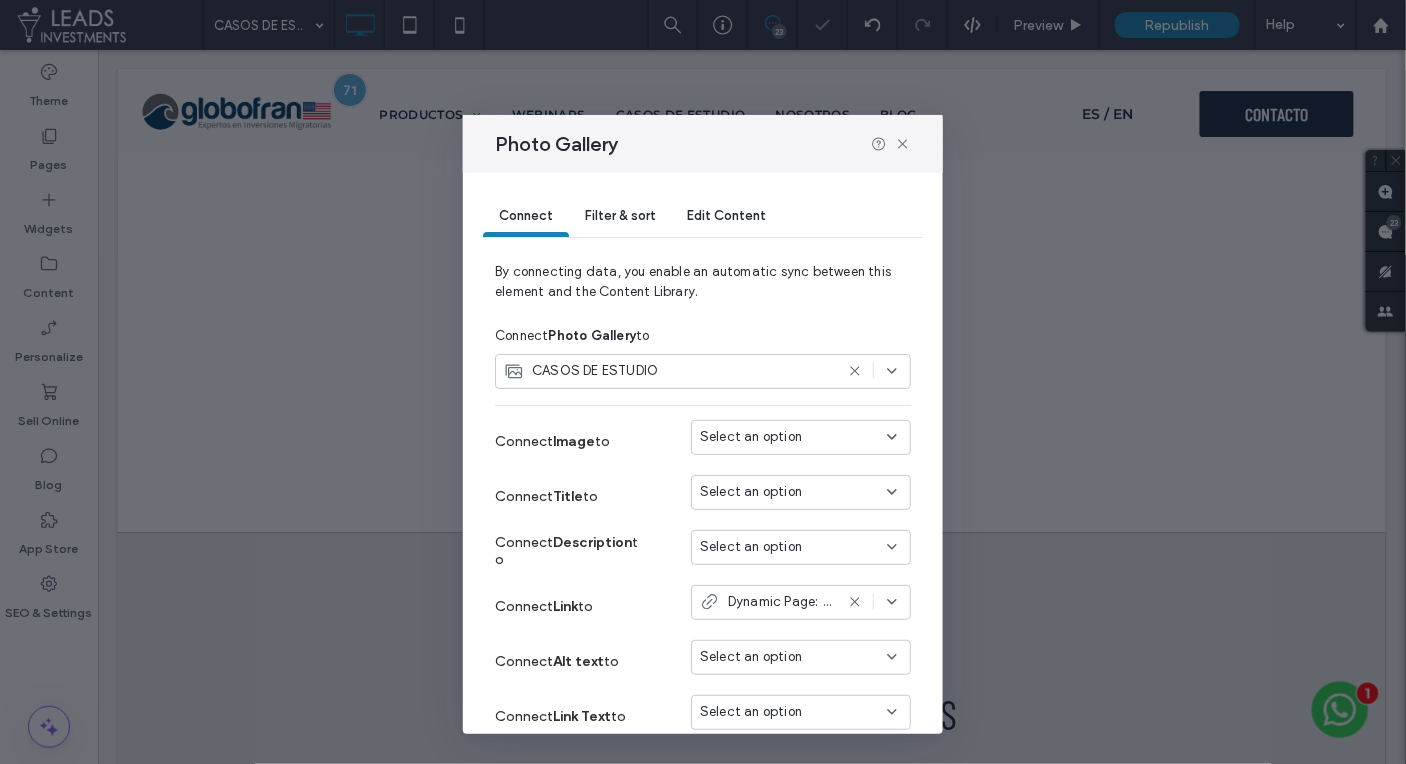 scroll, scrollTop: 89, scrollLeft: 0, axis: vertical 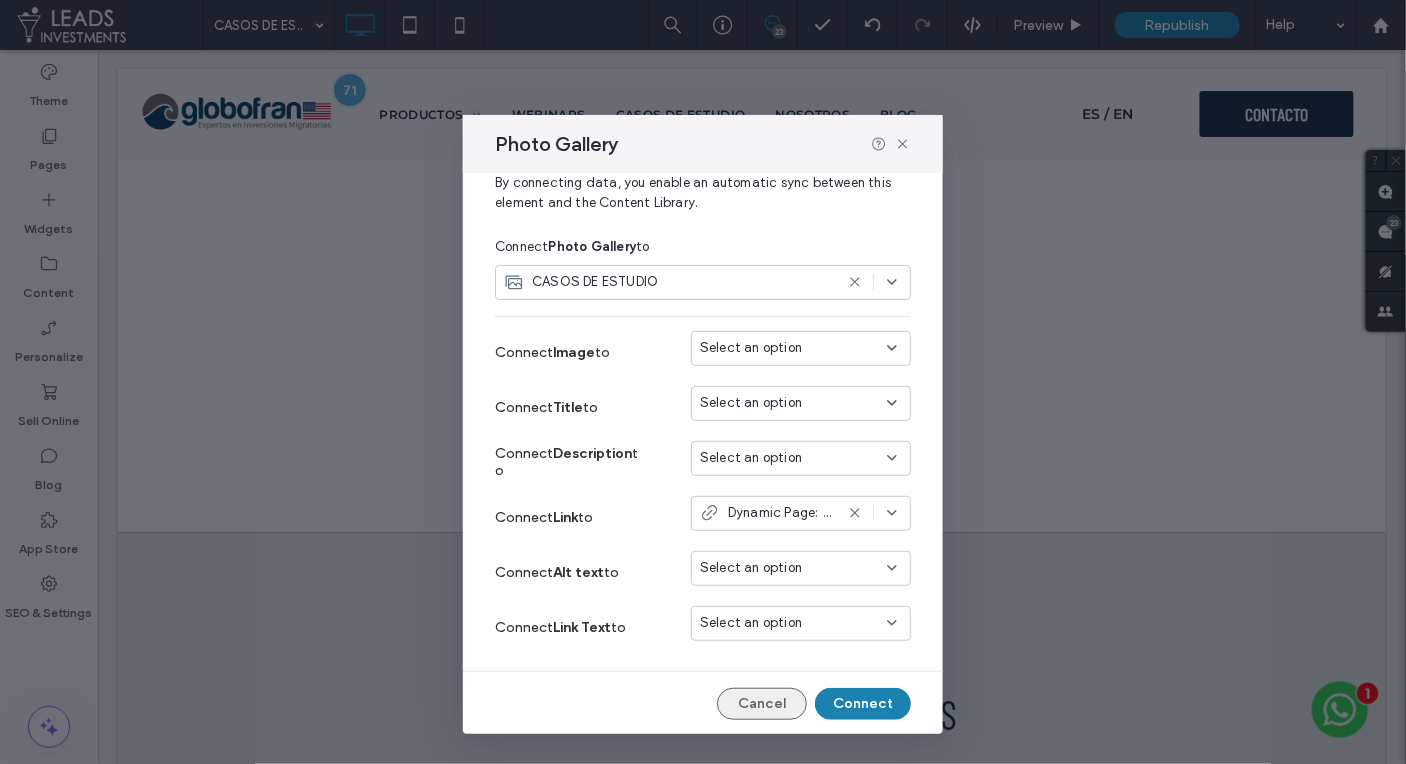 click on "Cancel" at bounding box center [762, 704] 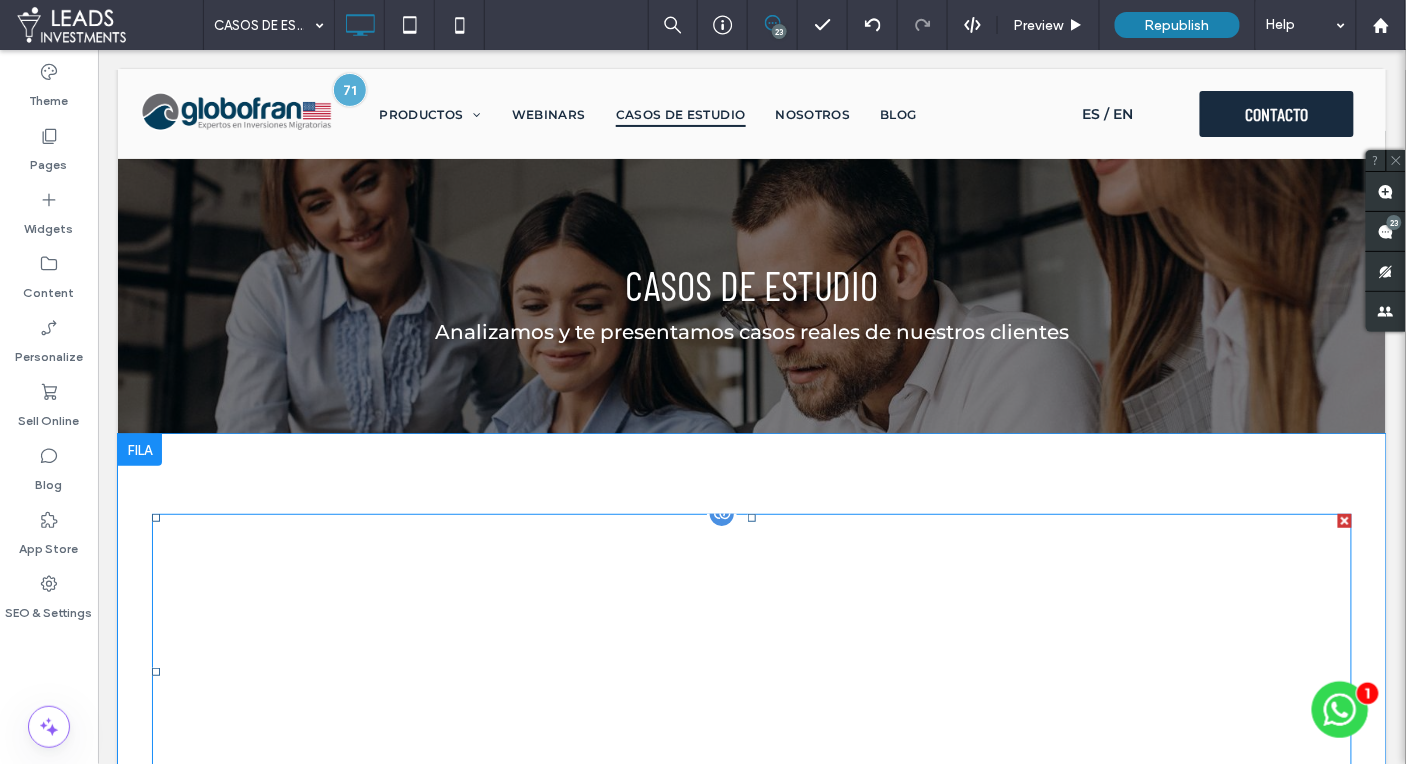 scroll, scrollTop: 147, scrollLeft: 0, axis: vertical 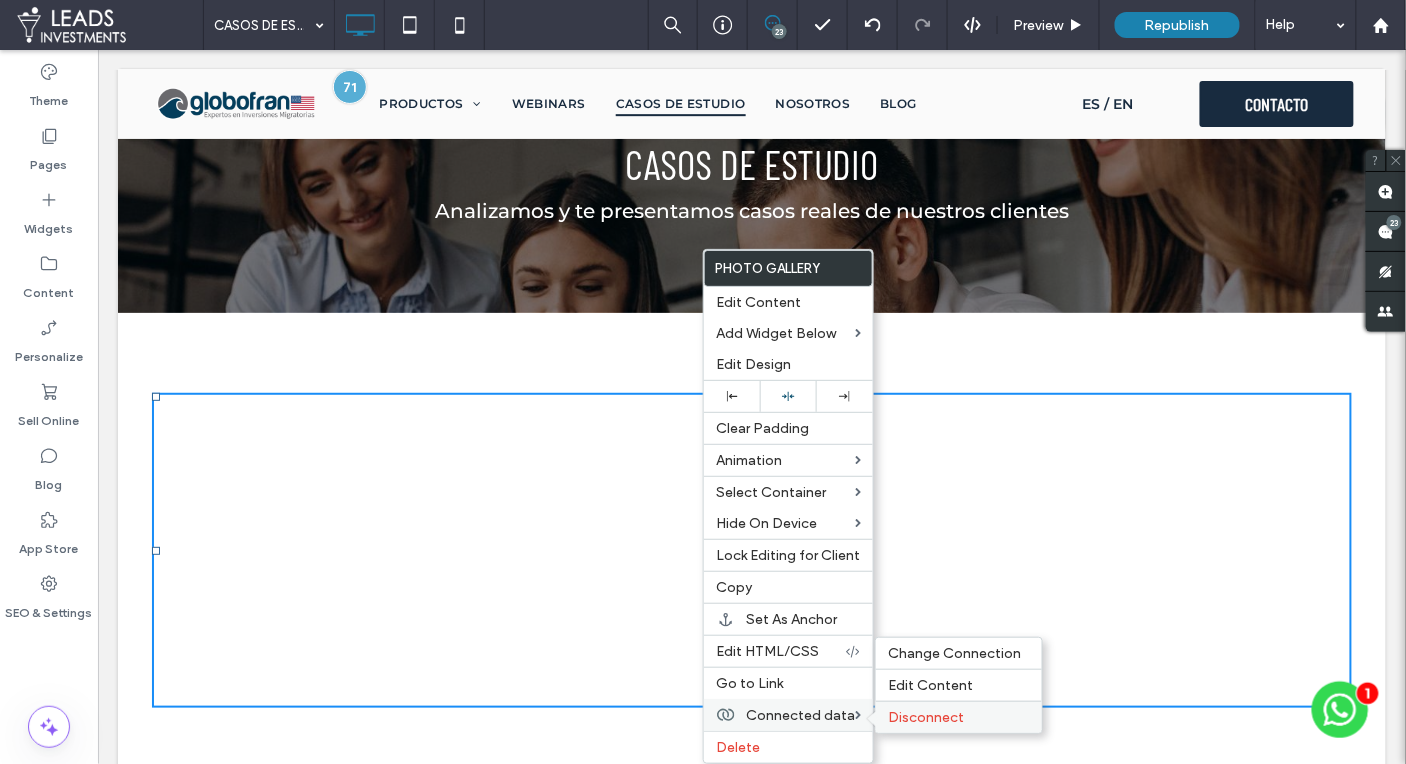 click on "Disconnect" at bounding box center [959, 717] 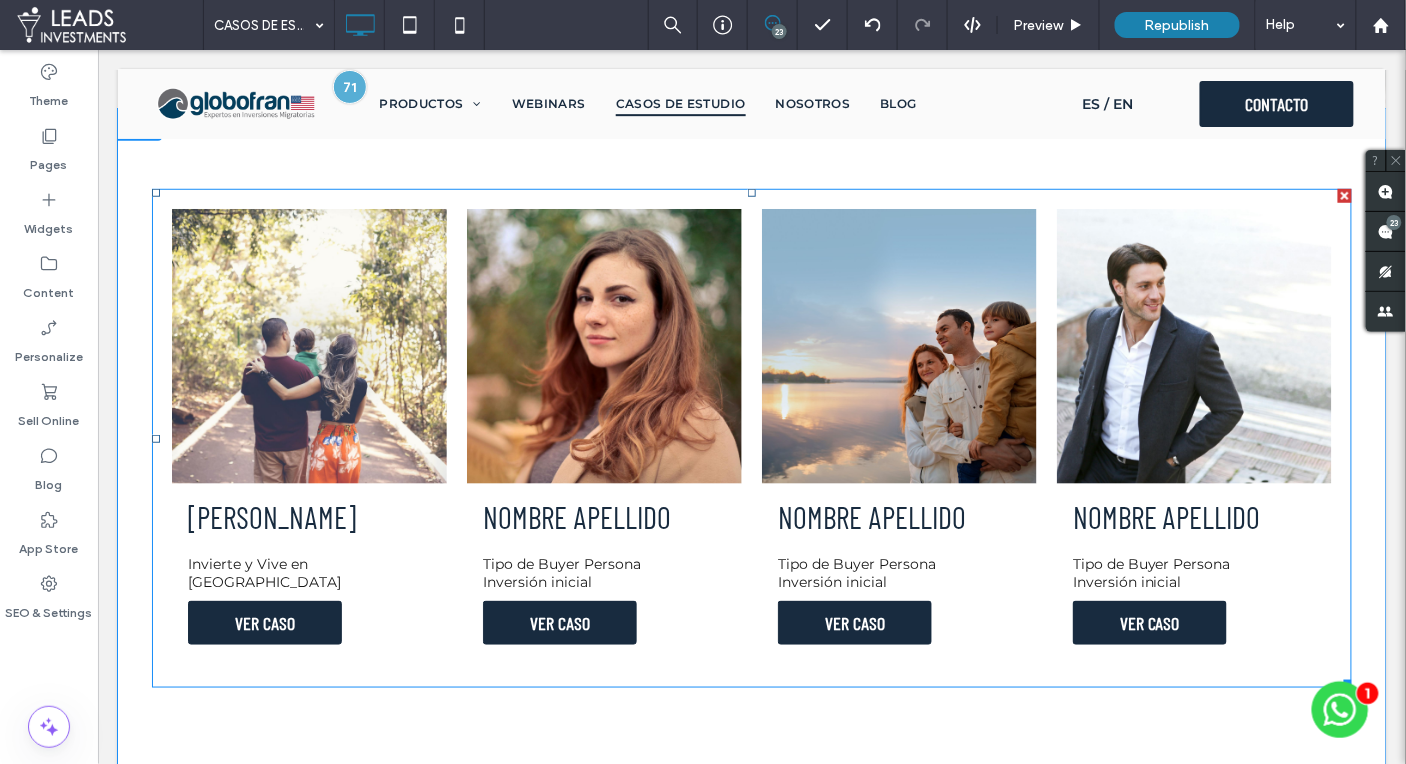 scroll, scrollTop: 352, scrollLeft: 0, axis: vertical 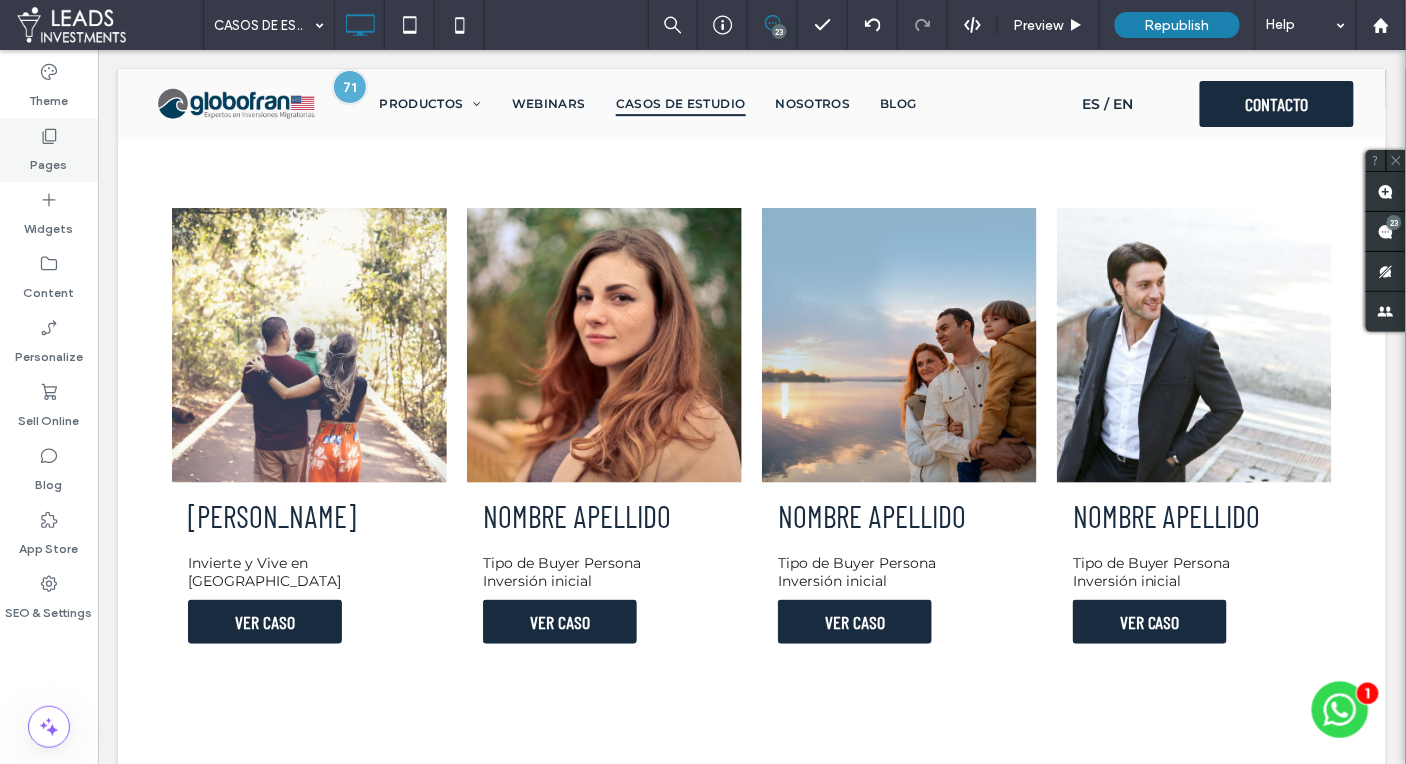 click on "Pages" at bounding box center [49, 150] 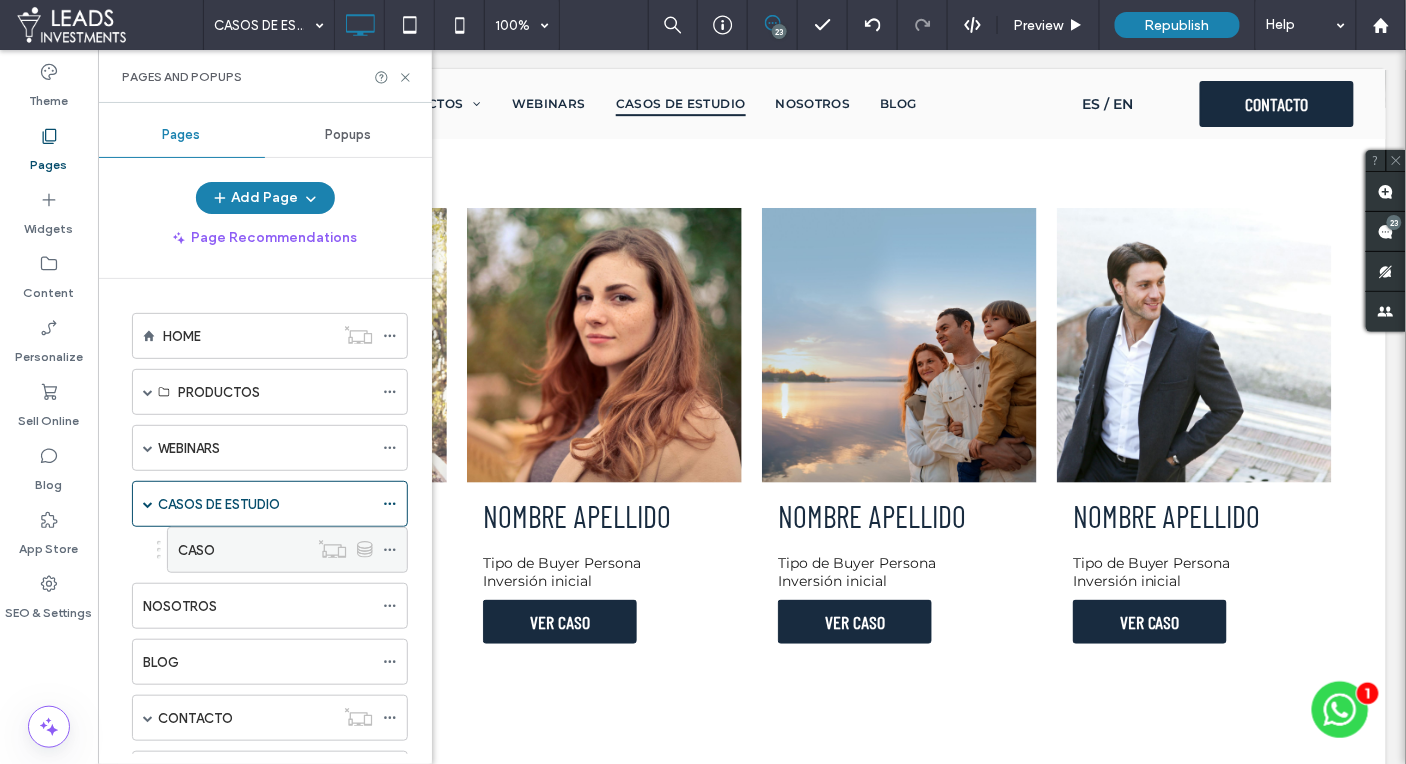 click on "CASO" at bounding box center (243, 550) 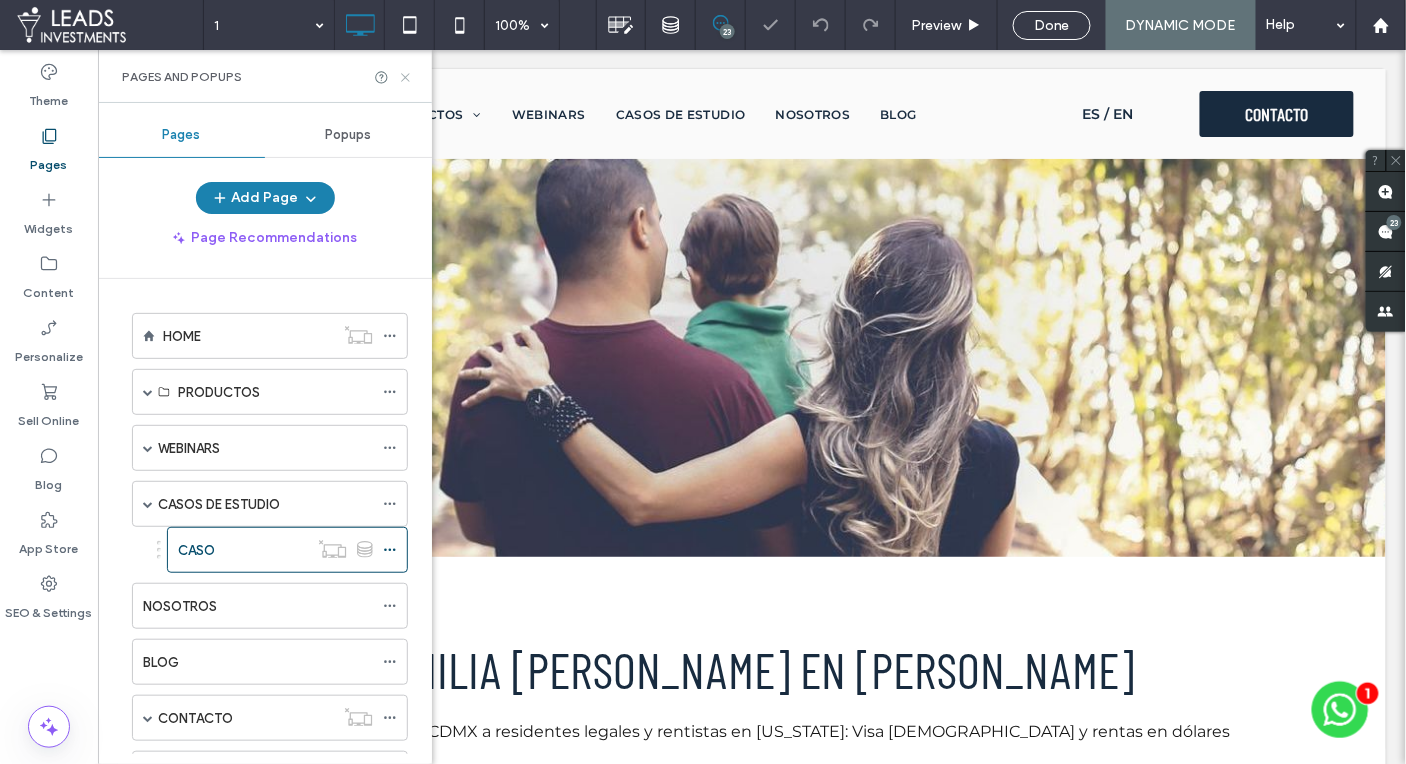 scroll, scrollTop: 0, scrollLeft: 0, axis: both 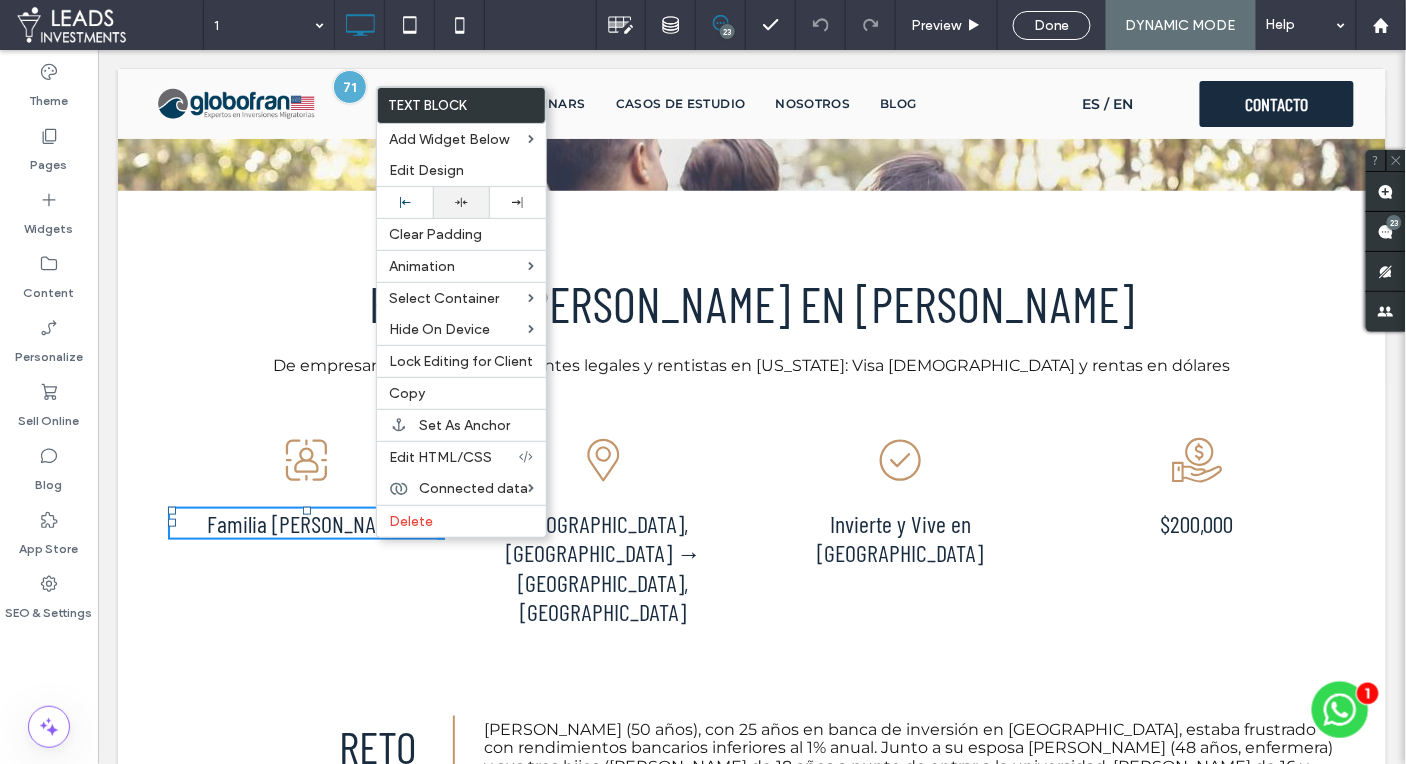 drag, startPoint x: 464, startPoint y: 200, endPoint x: 645, endPoint y: 479, distance: 332.5688 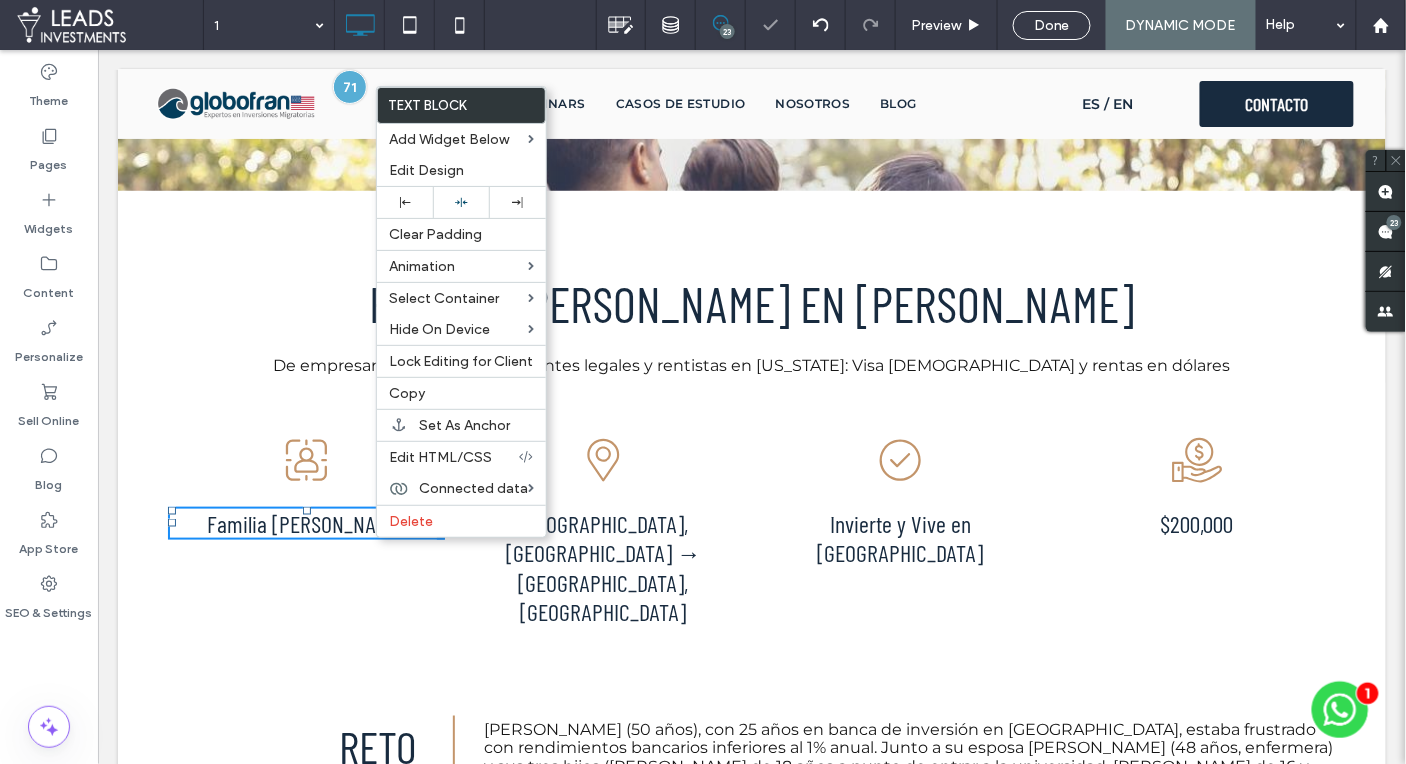 click on "Invierte y Vive en USA Click To Paste" at bounding box center [899, 528] 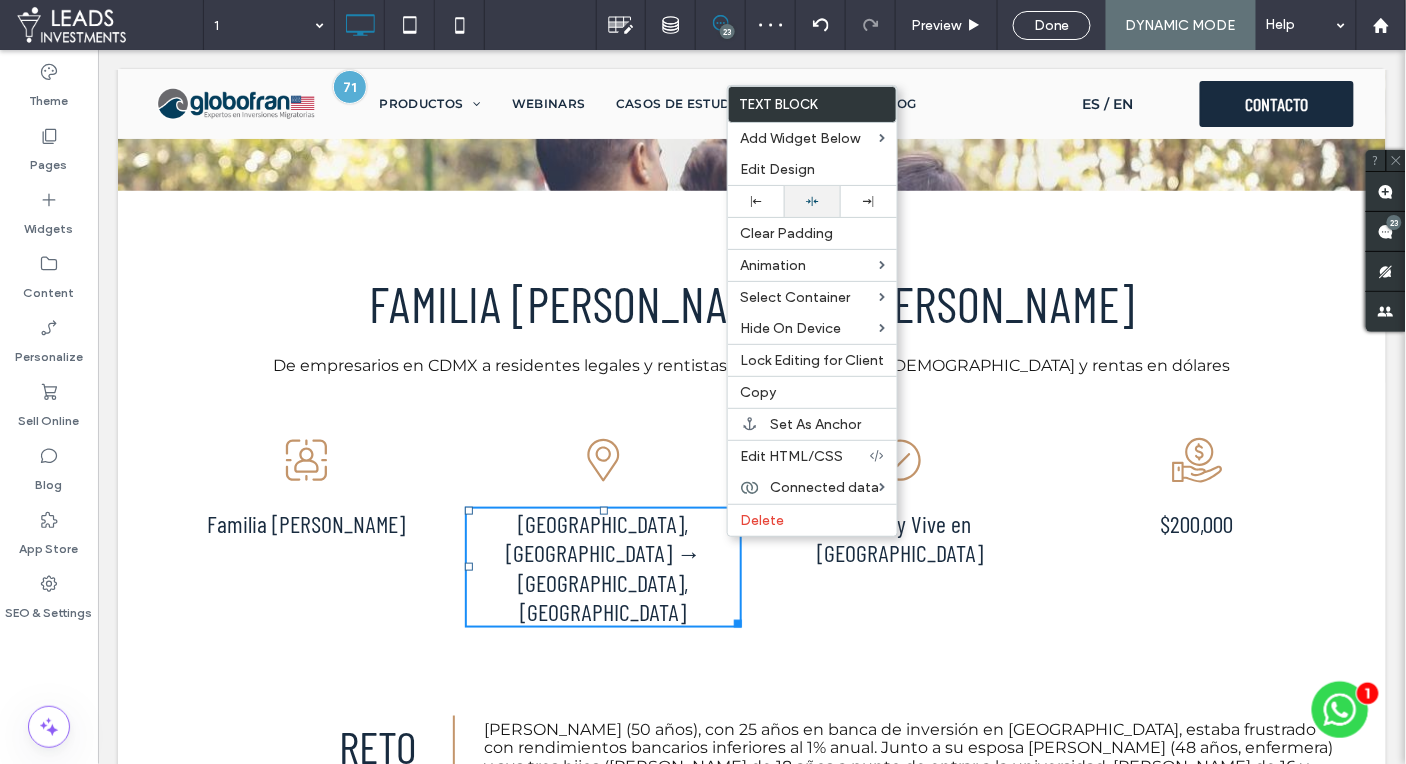 click 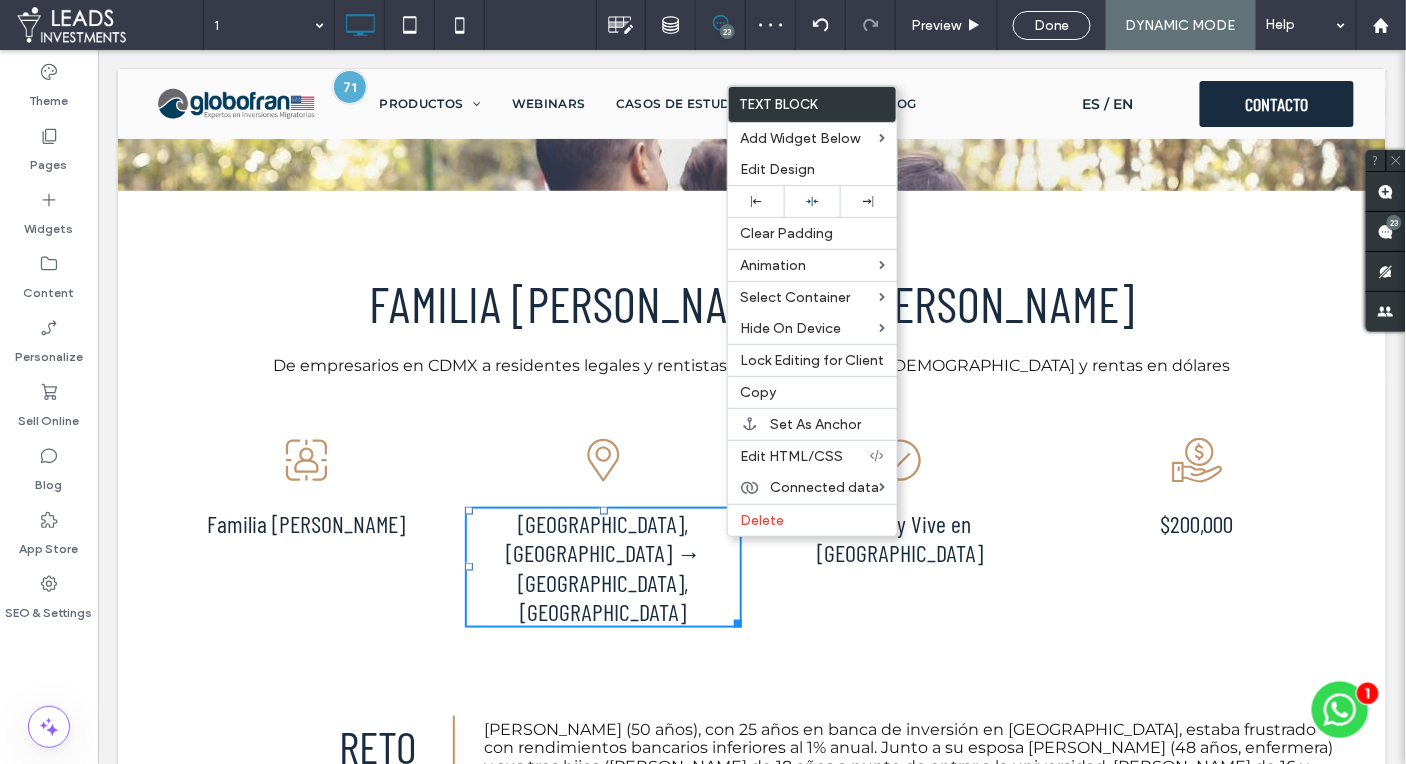 click on "Invierte y Vive en USA" at bounding box center (899, 537) 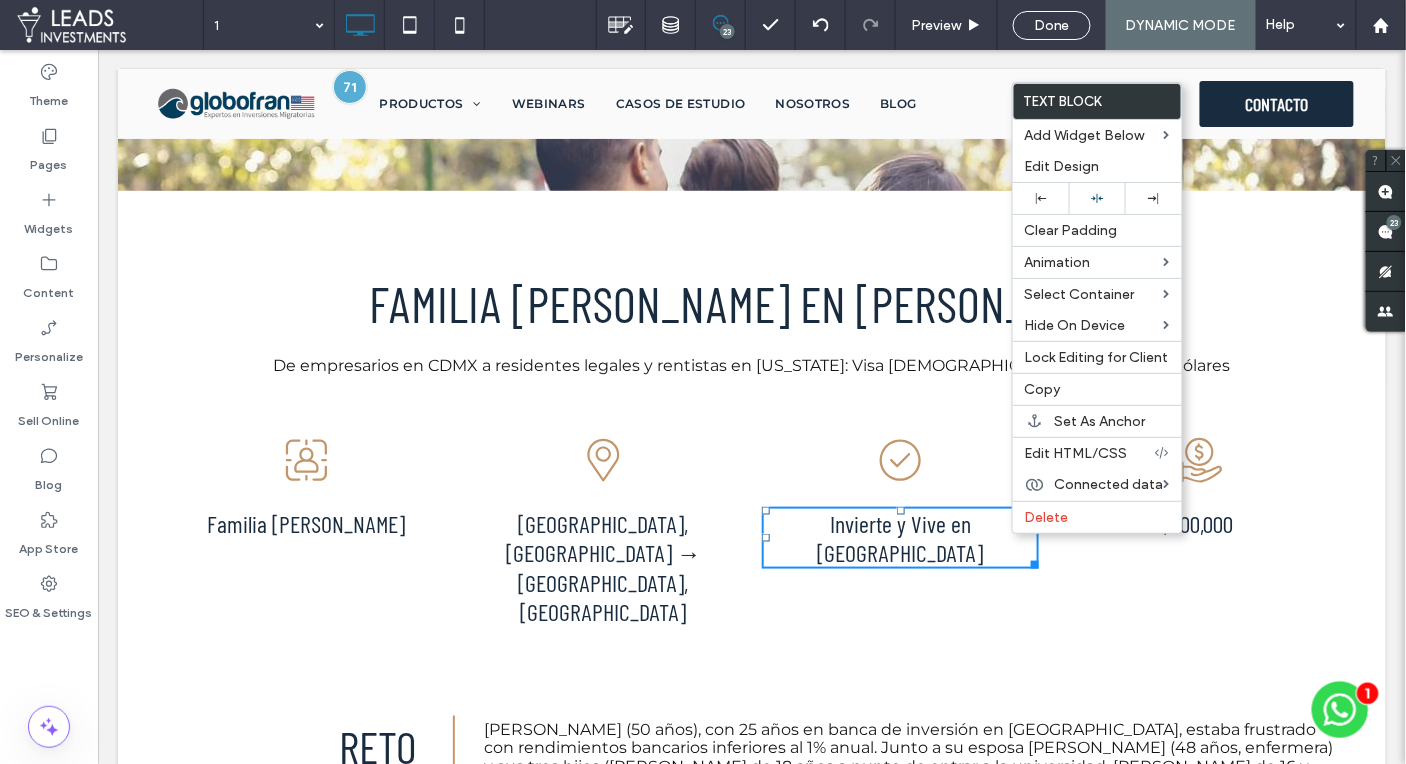 click on "$200,000" at bounding box center (1196, 522) 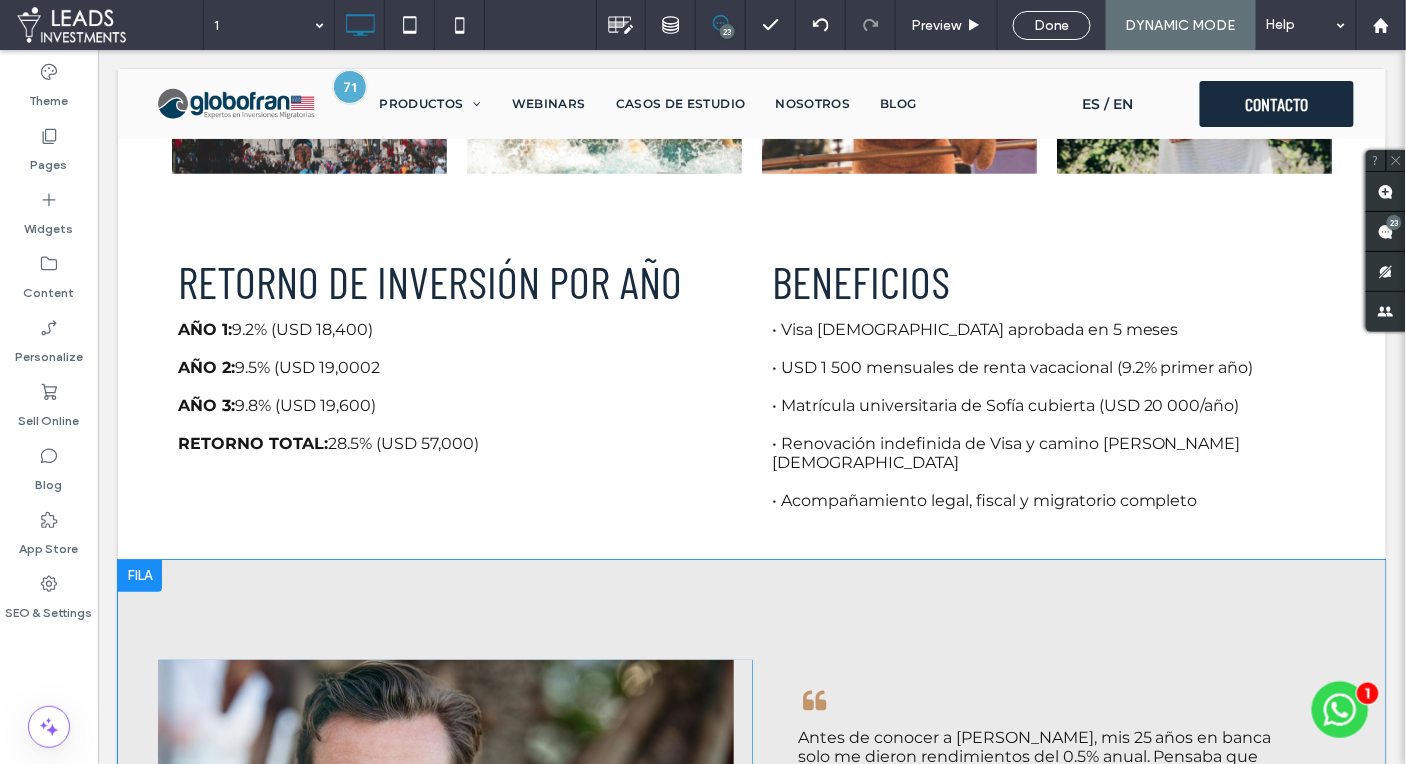 scroll, scrollTop: 1858, scrollLeft: 0, axis: vertical 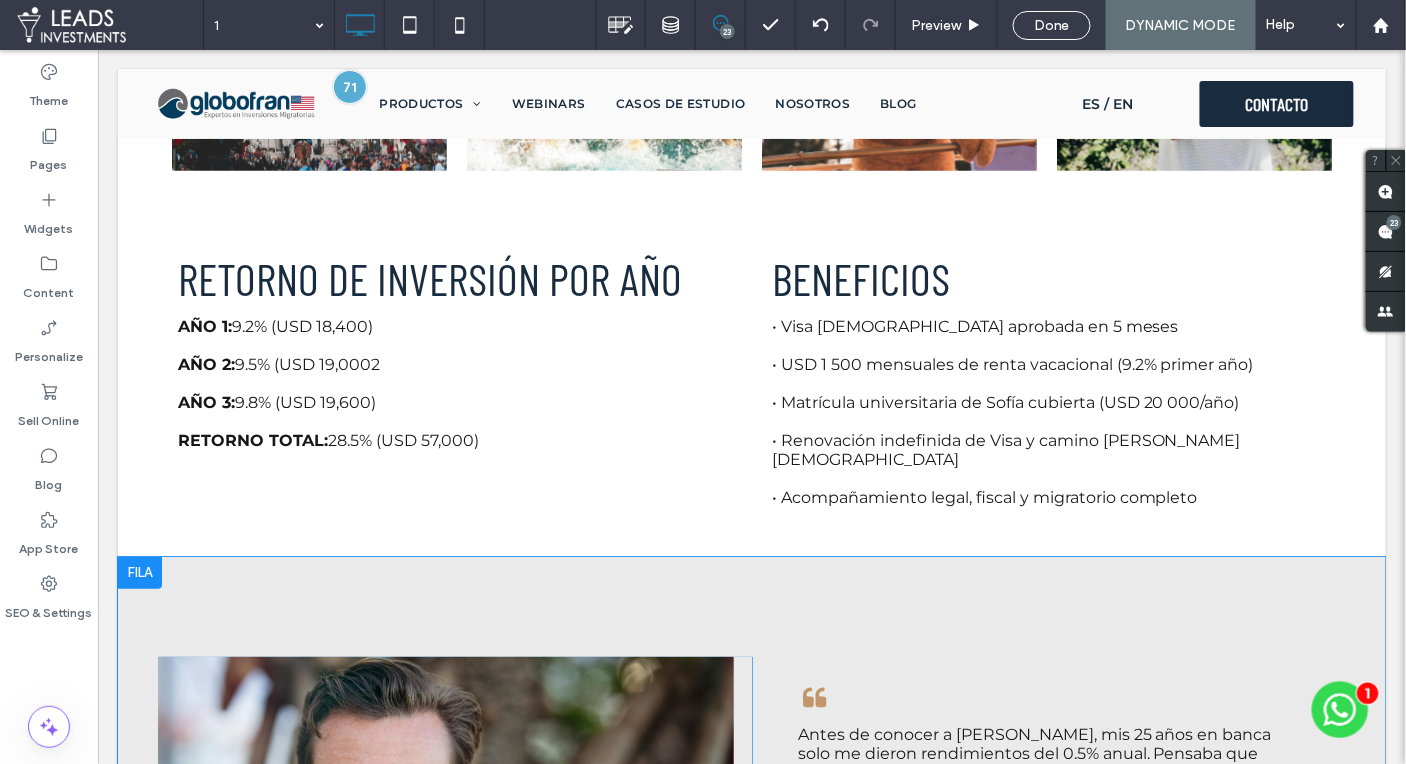 click on "Click To Paste
Antes de conocer a Globofran, mis 25 años en banca solo me dieron rendimientos del 0.5% anual. Pensaba que emigrar era imposible y que mi patrimonio estaba estancado. Gracias a Globofran obtuvimos la Visa E2 en 5 meses, compramos una propiedad de renta vacacional y hoy cobramos USD 1 500 cada mes. Mi hija Sofía cursa la universidad en Orlando sin deudas. Globofran me guió paso a paso, con claridad, transparencia y sin sorpresas. Este plan ha cambiado la vida de mi familia.   CARLOS LÓPEZ   EMPRESARIO   MÉXICO Click To Paste
Row + Add Section" at bounding box center [751, 857] 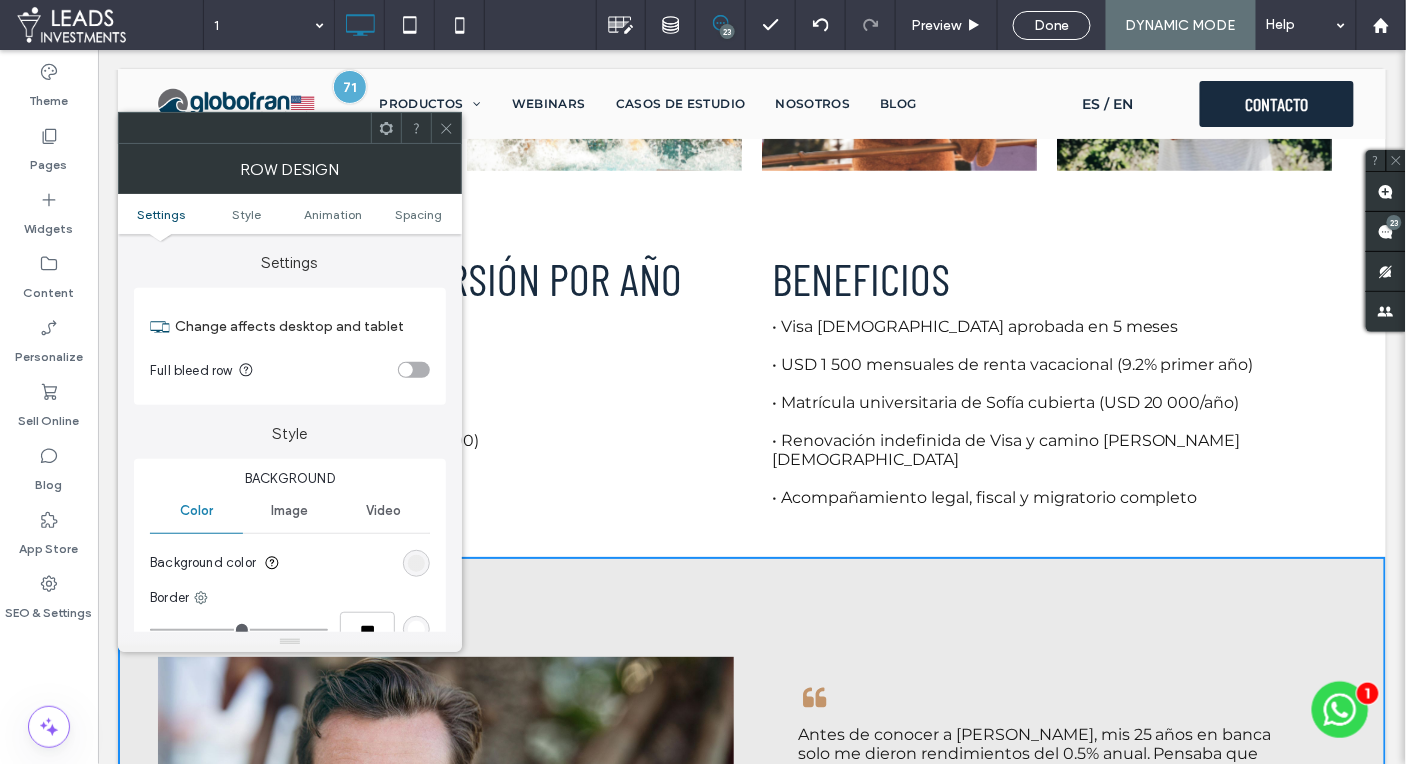 click at bounding box center [416, 563] 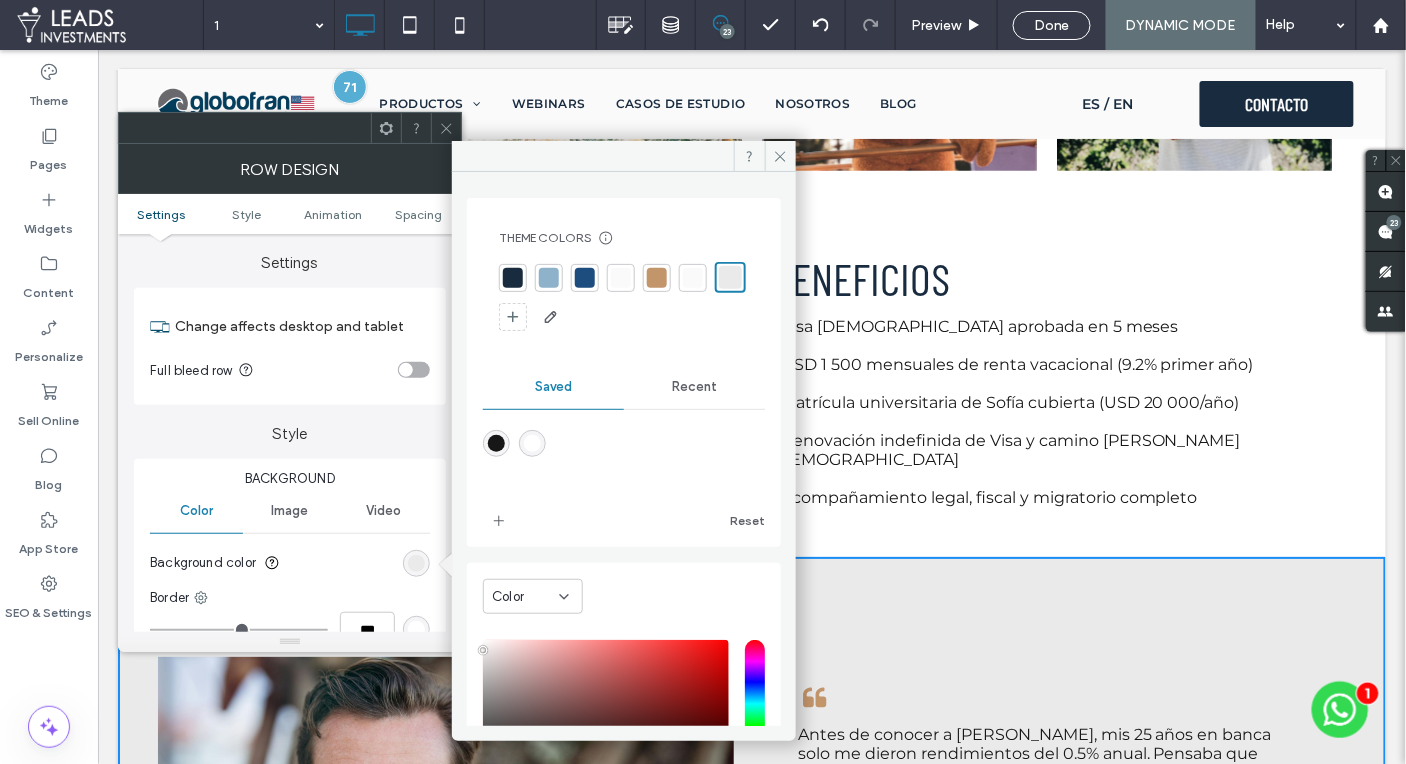 click at bounding box center [693, 278] 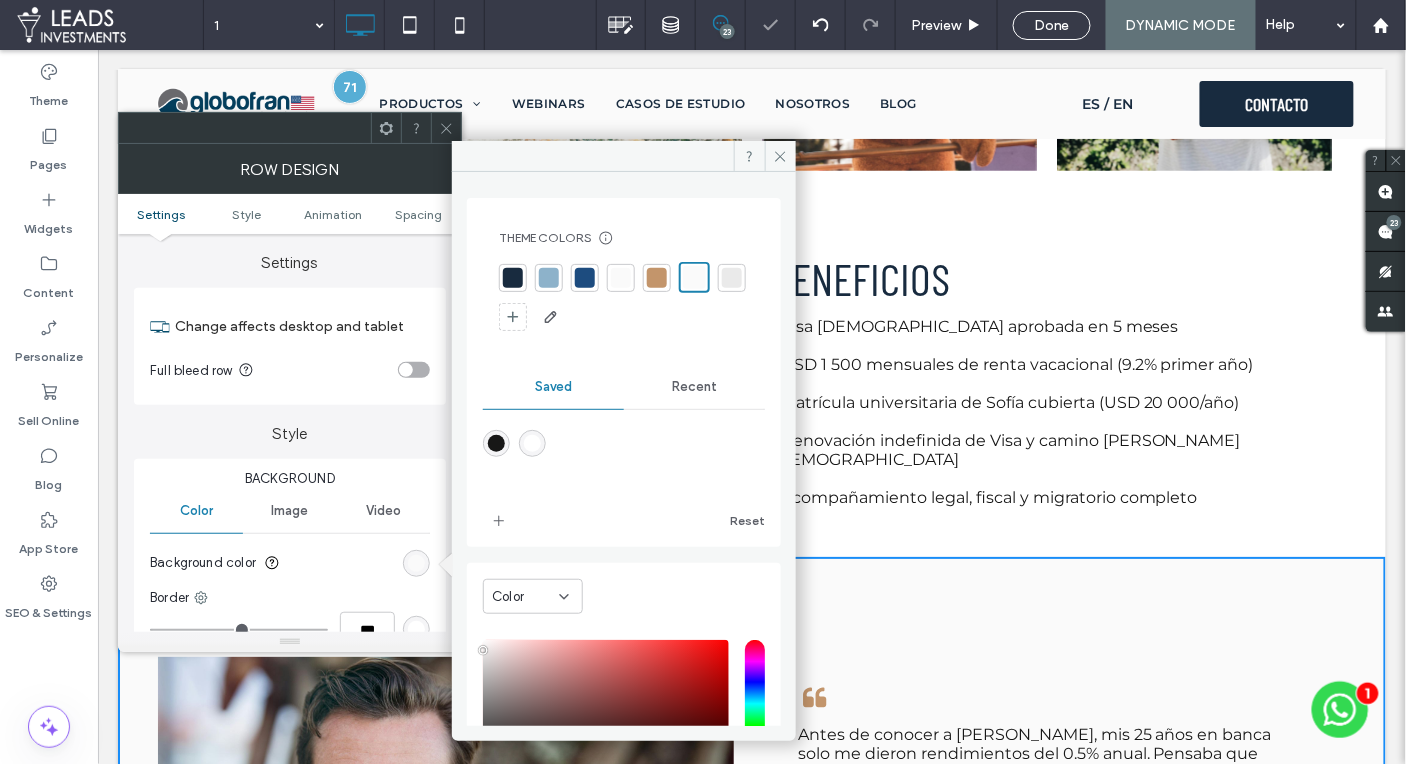 click 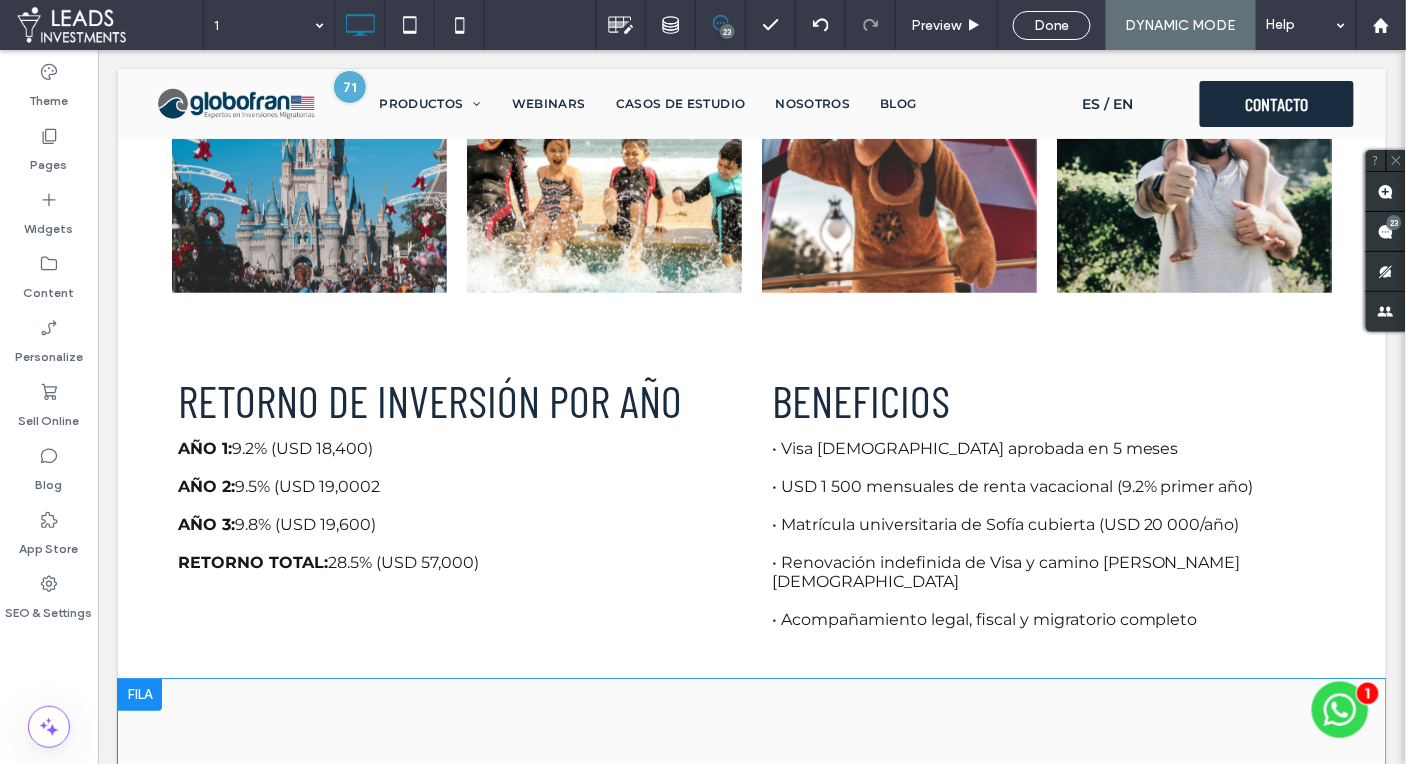 scroll, scrollTop: 1528, scrollLeft: 0, axis: vertical 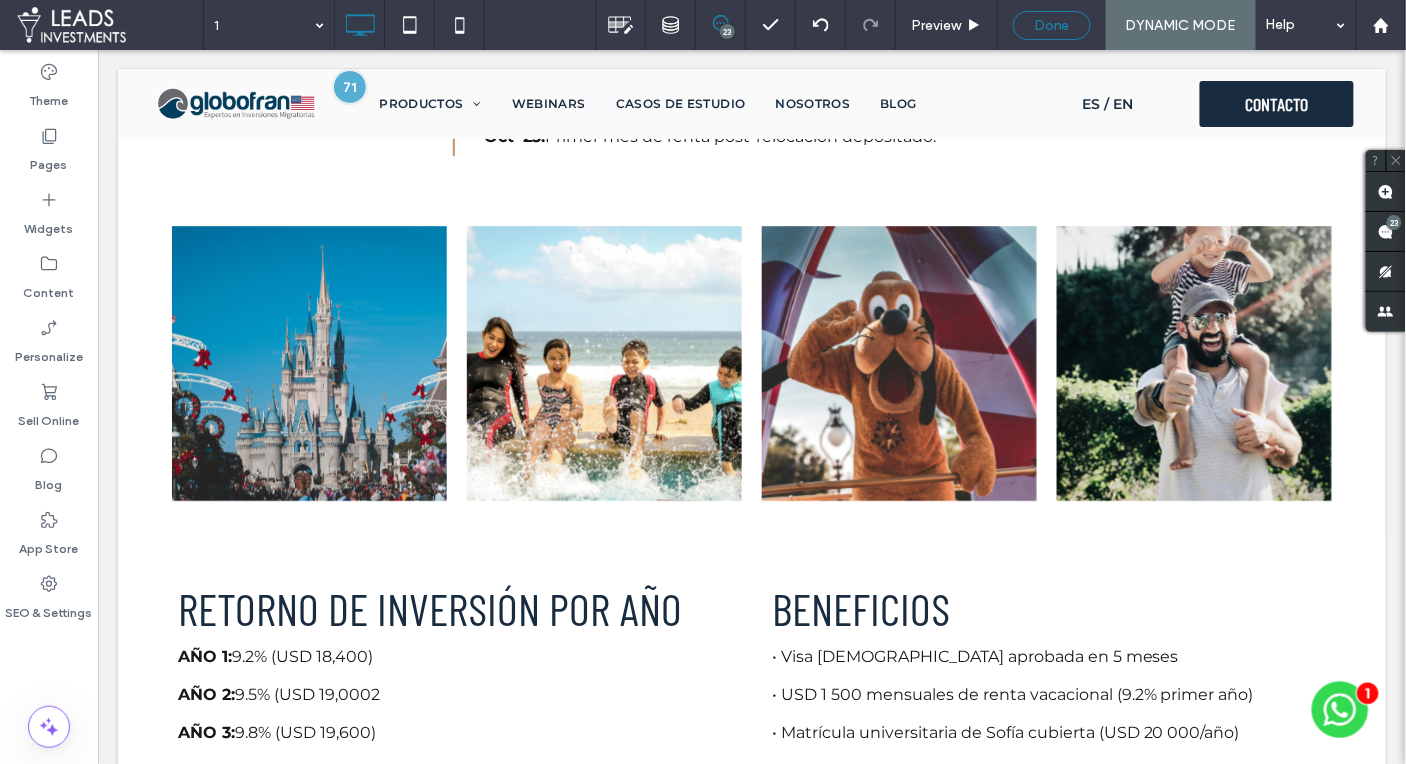click on "Done" at bounding box center [1052, 25] 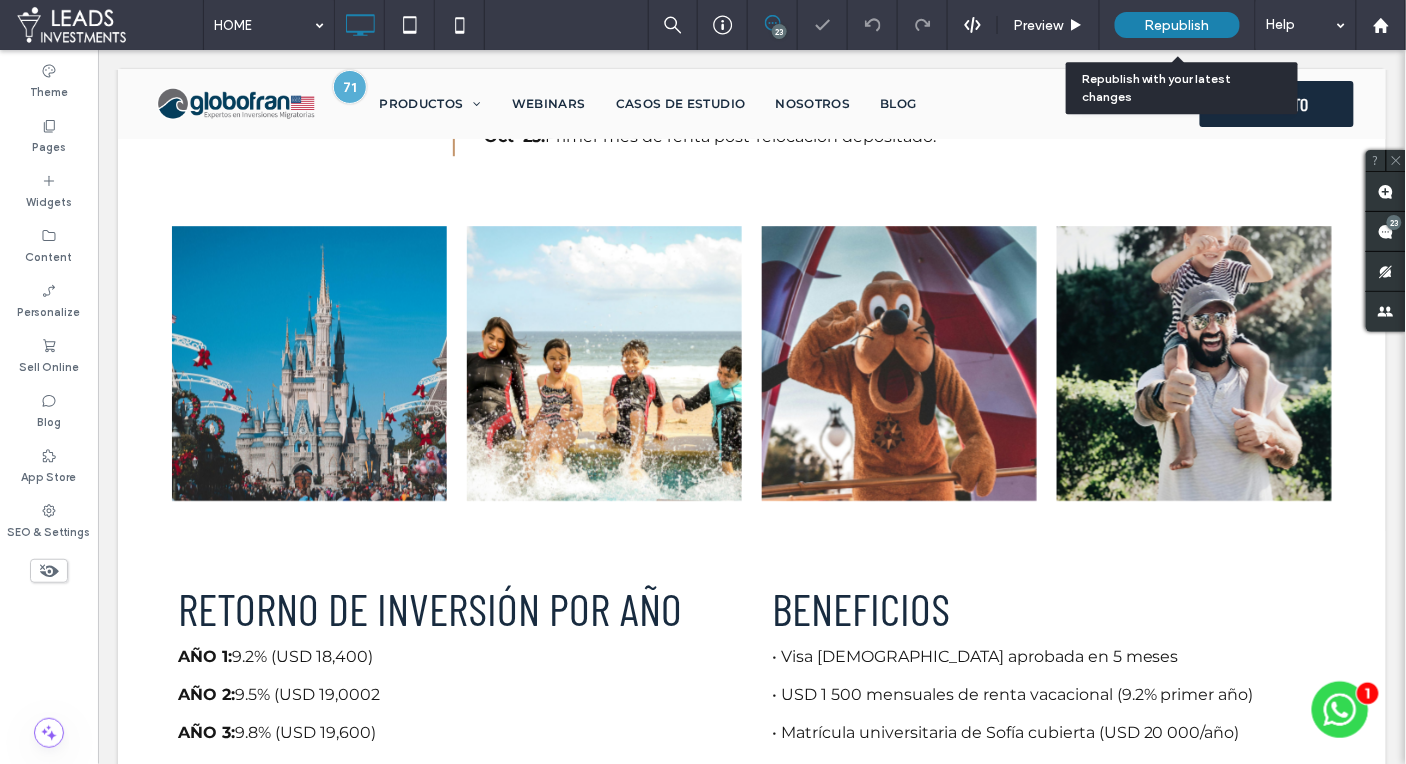 click on "Republish" at bounding box center (1177, 25) 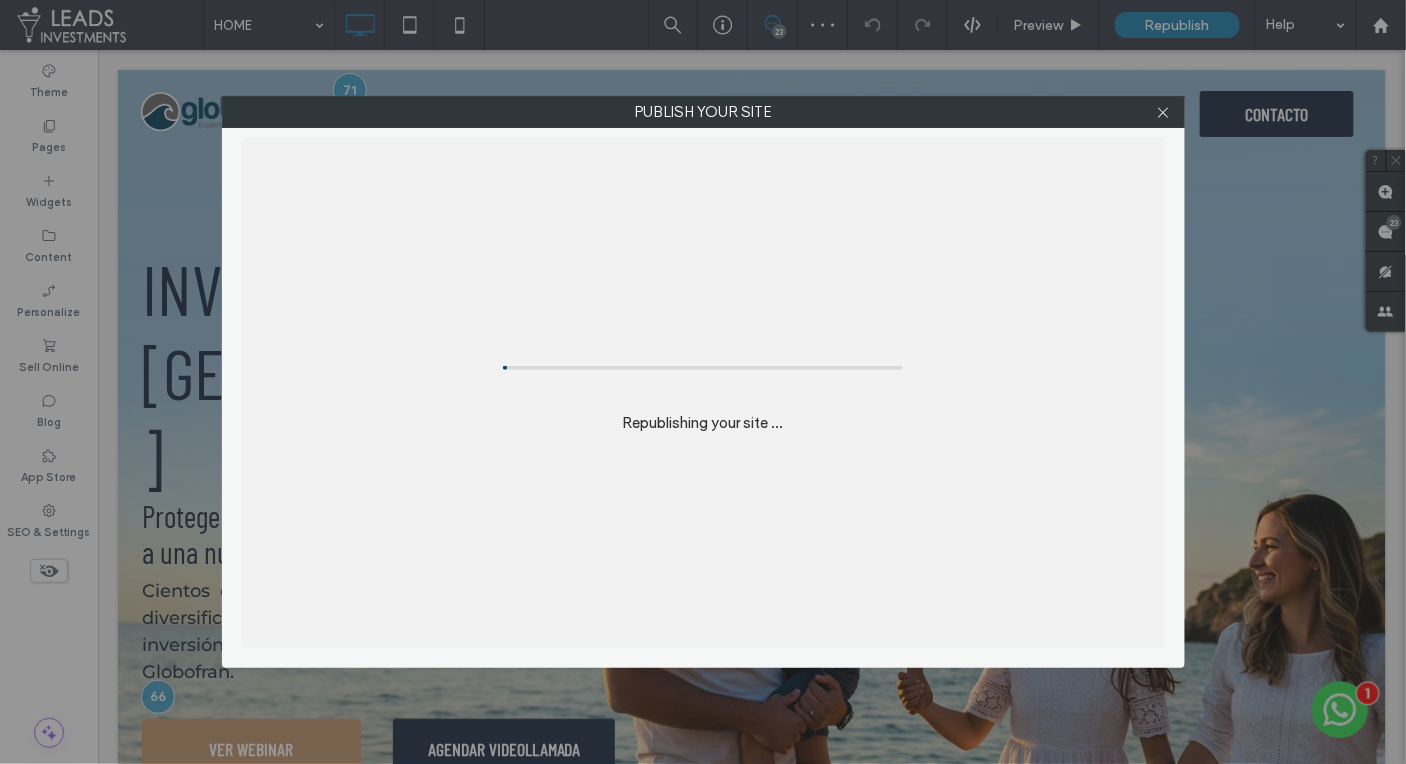 scroll, scrollTop: 0, scrollLeft: 0, axis: both 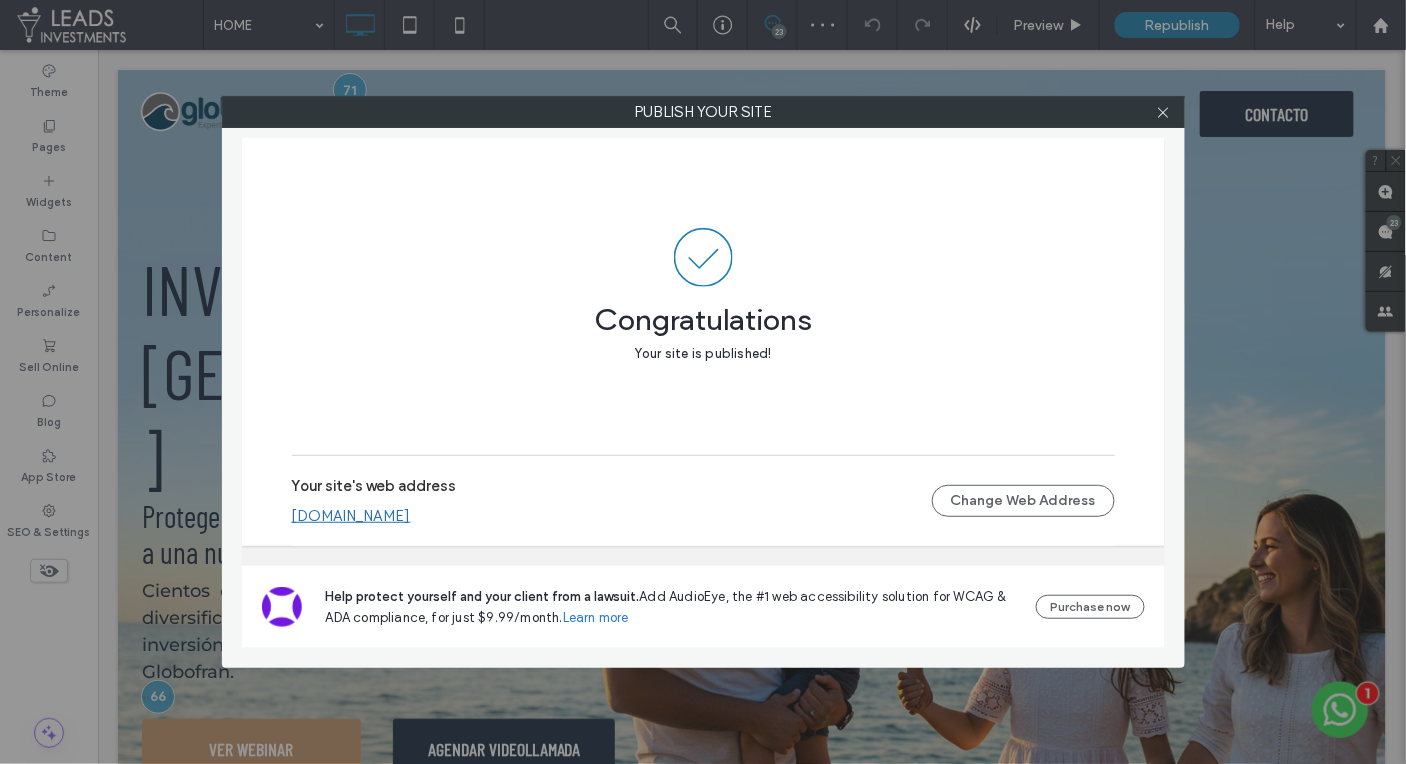 drag, startPoint x: 1169, startPoint y: 112, endPoint x: 1225, endPoint y: 148, distance: 66.573265 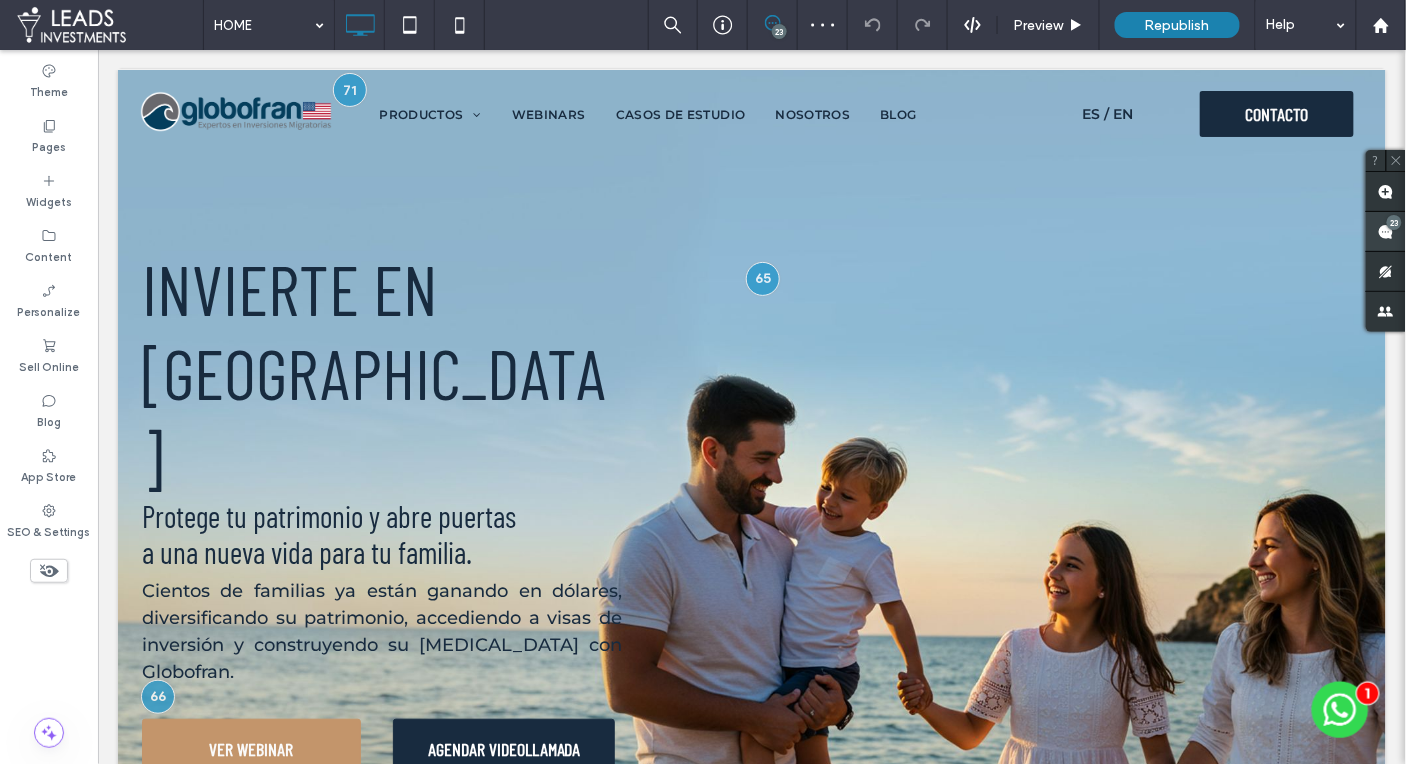 click 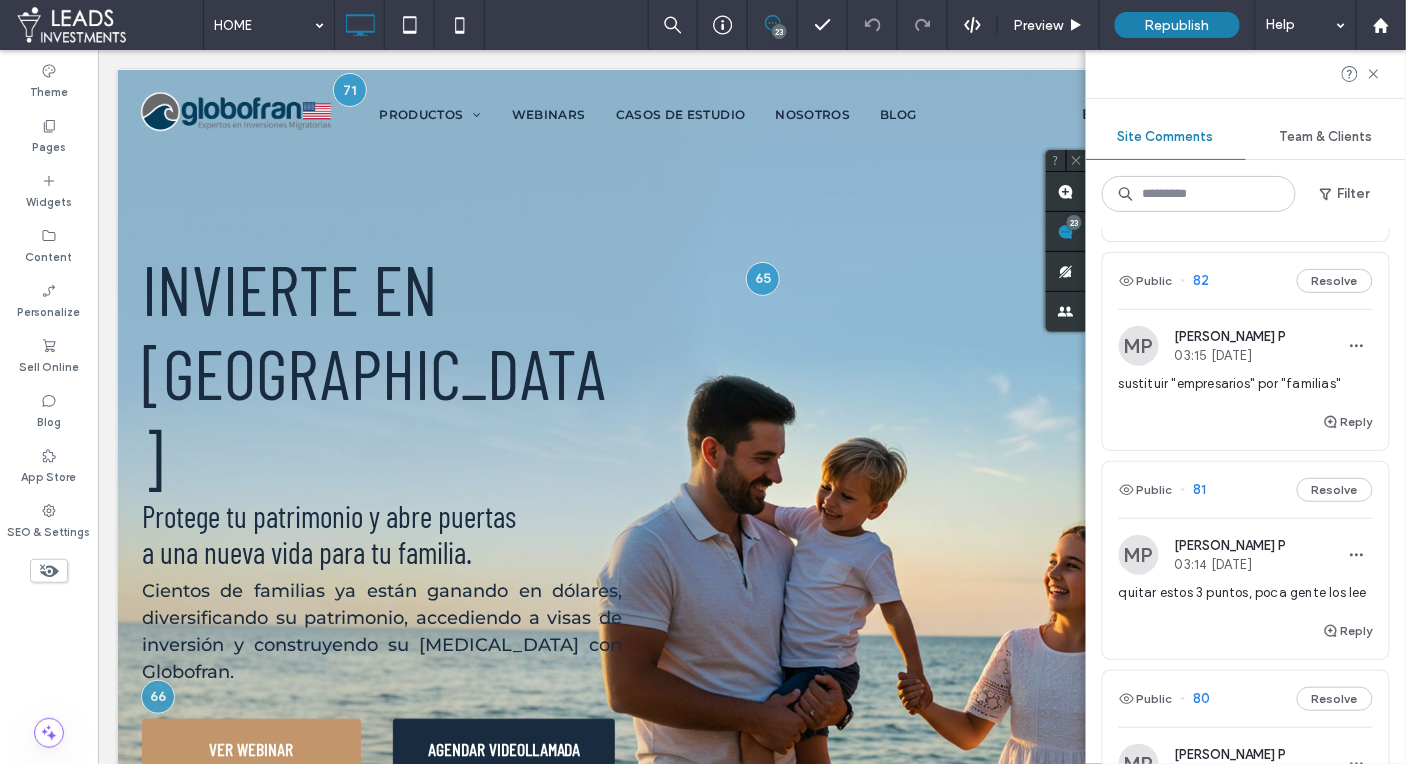 scroll, scrollTop: 1220, scrollLeft: 0, axis: vertical 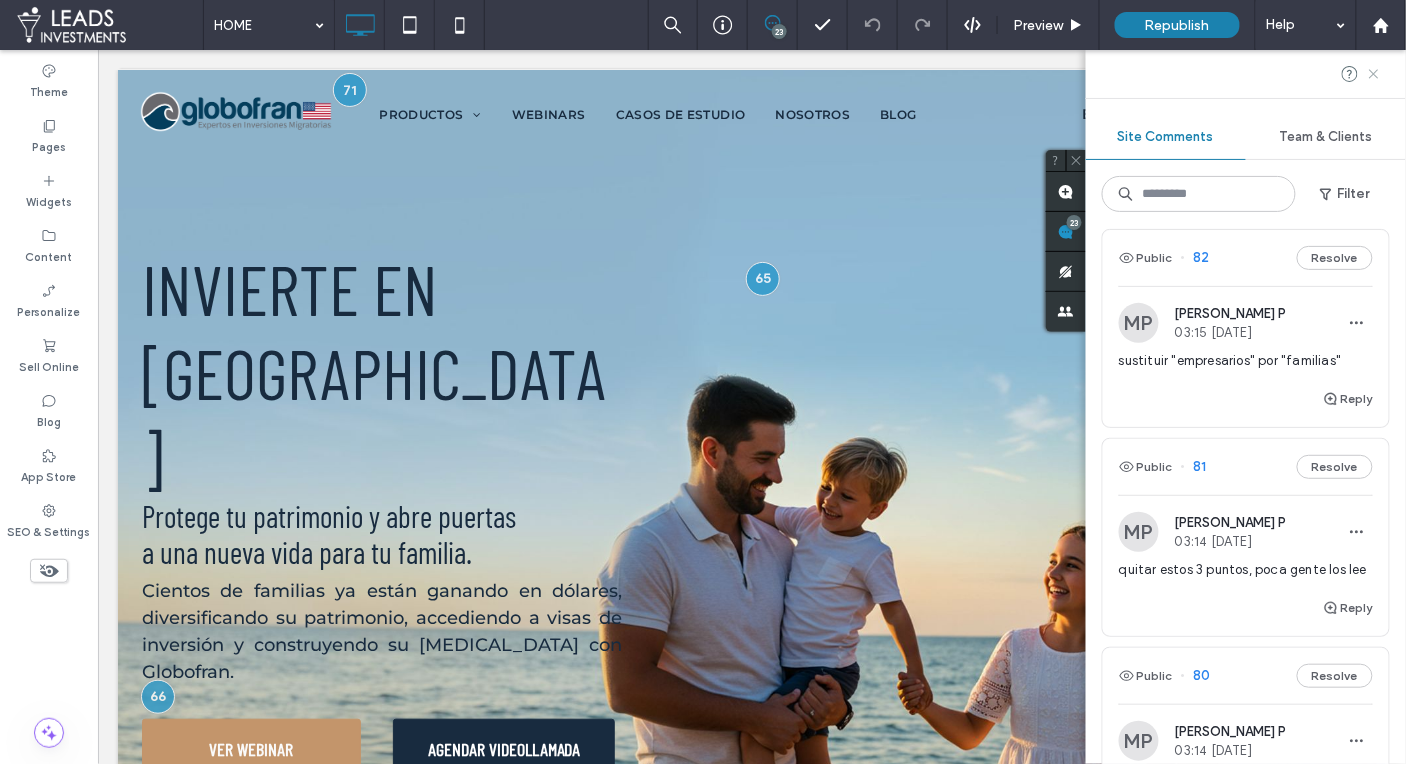 click 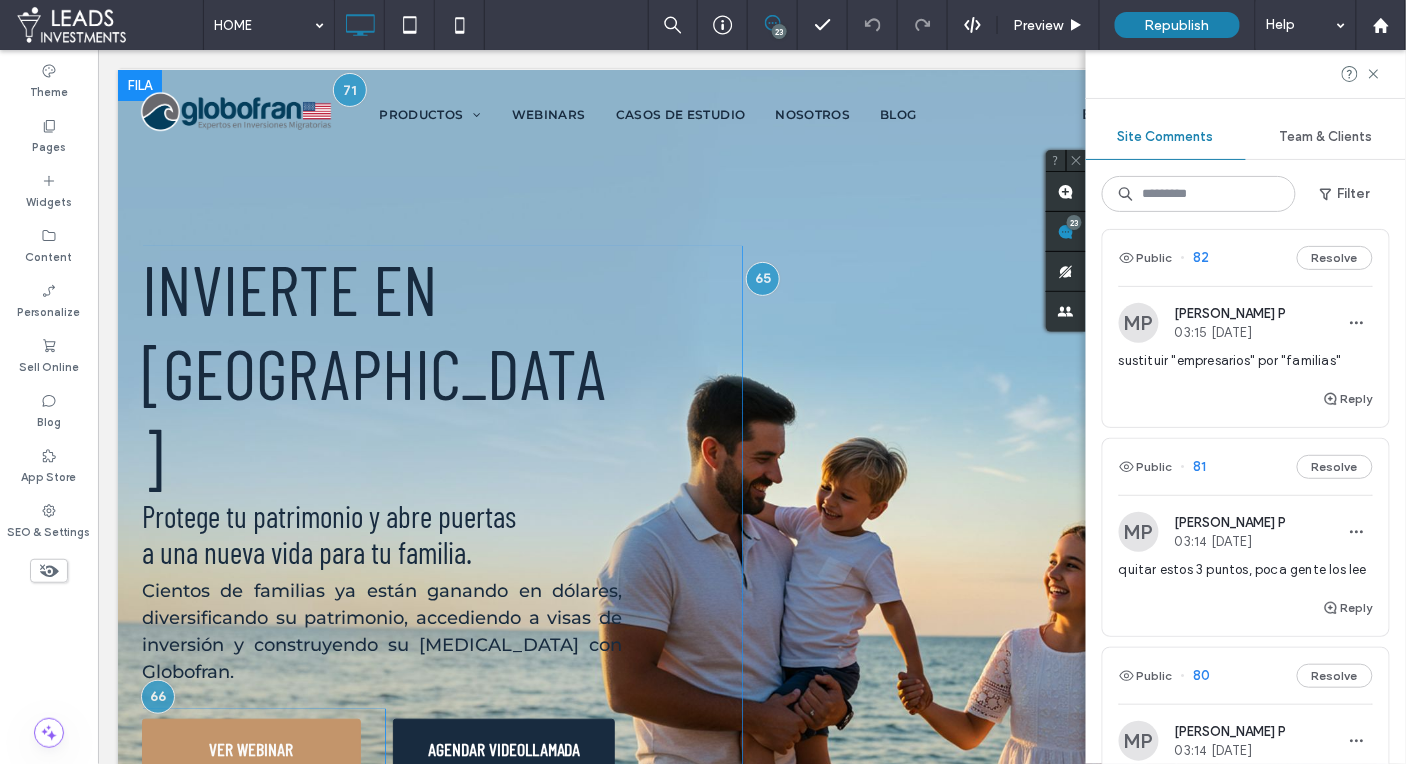 scroll, scrollTop: 0, scrollLeft: 0, axis: both 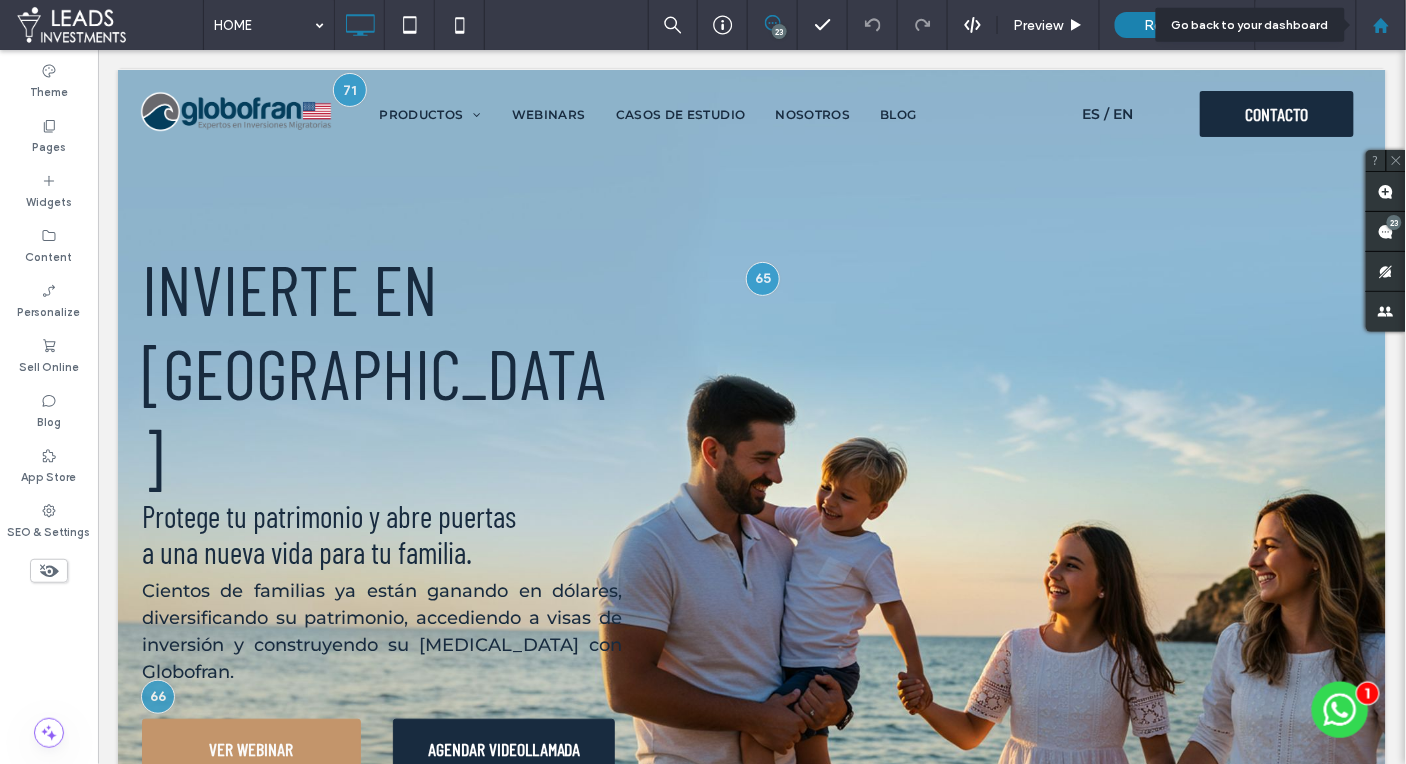 click 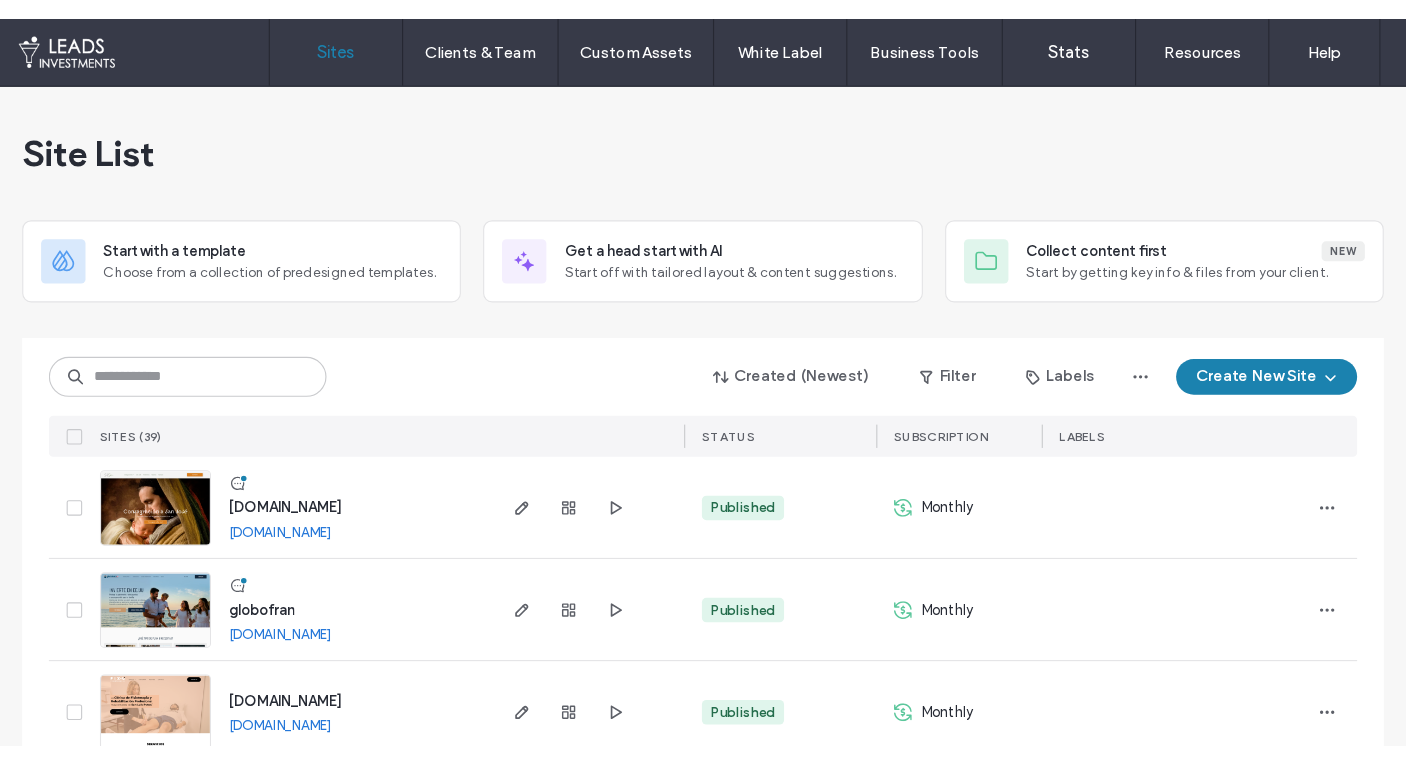 scroll, scrollTop: 0, scrollLeft: 0, axis: both 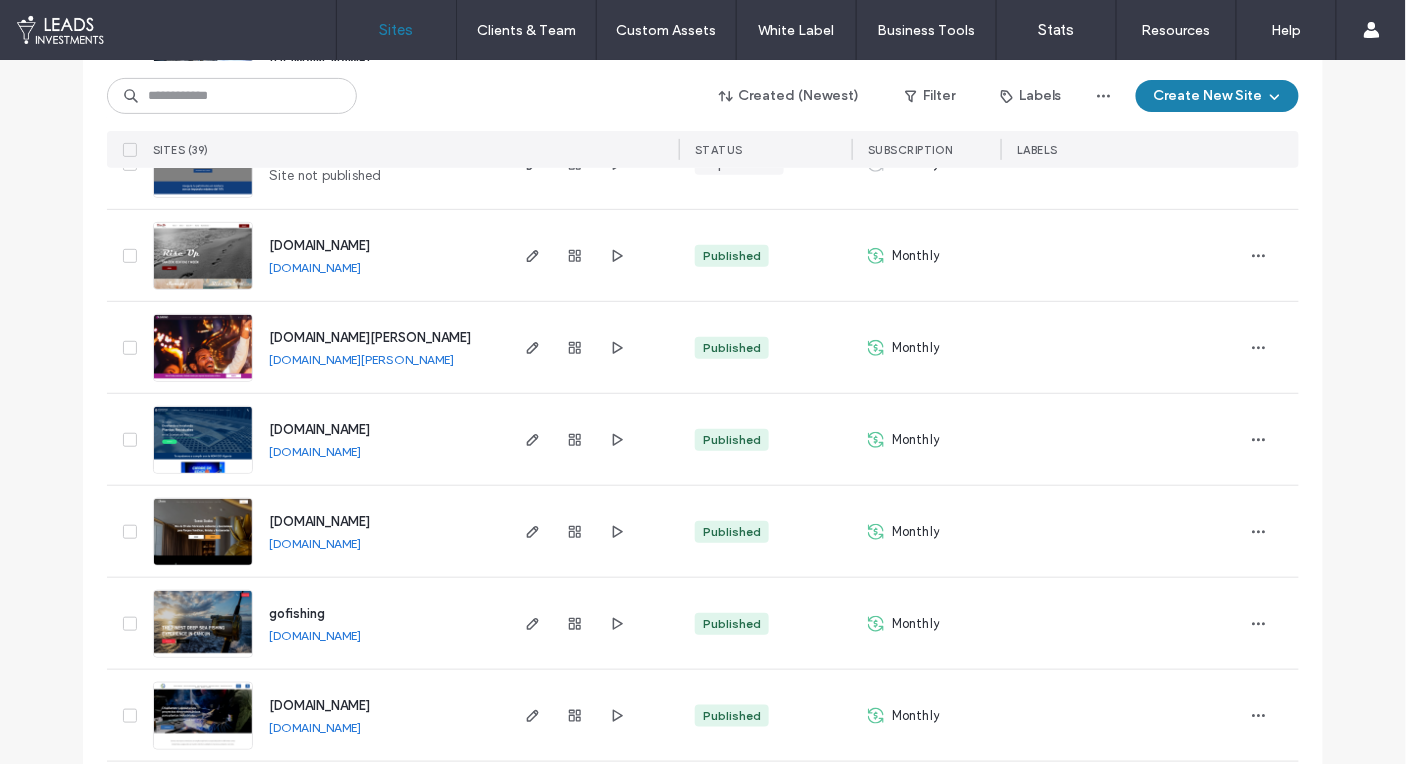 click on "[DOMAIN_NAME]" at bounding box center (319, 521) 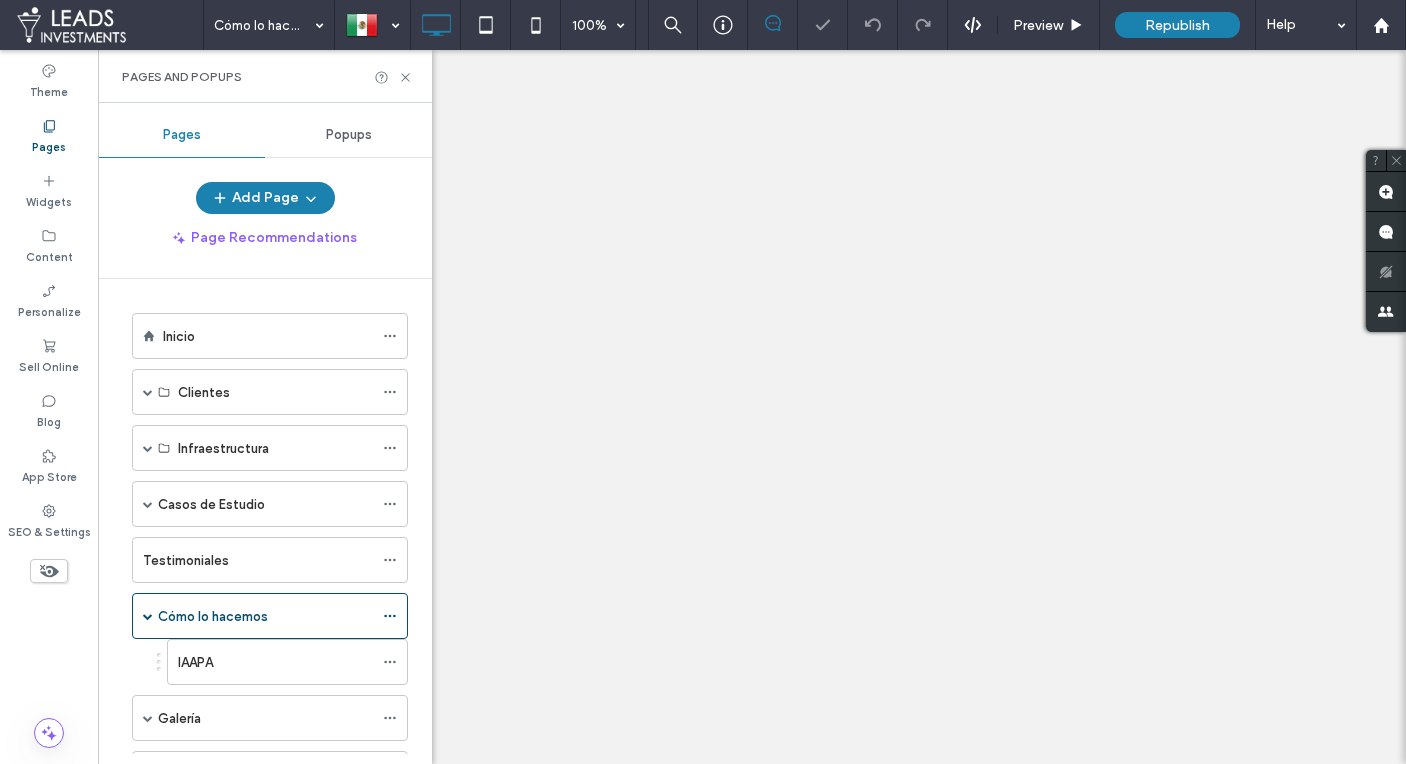 scroll, scrollTop: 0, scrollLeft: 0, axis: both 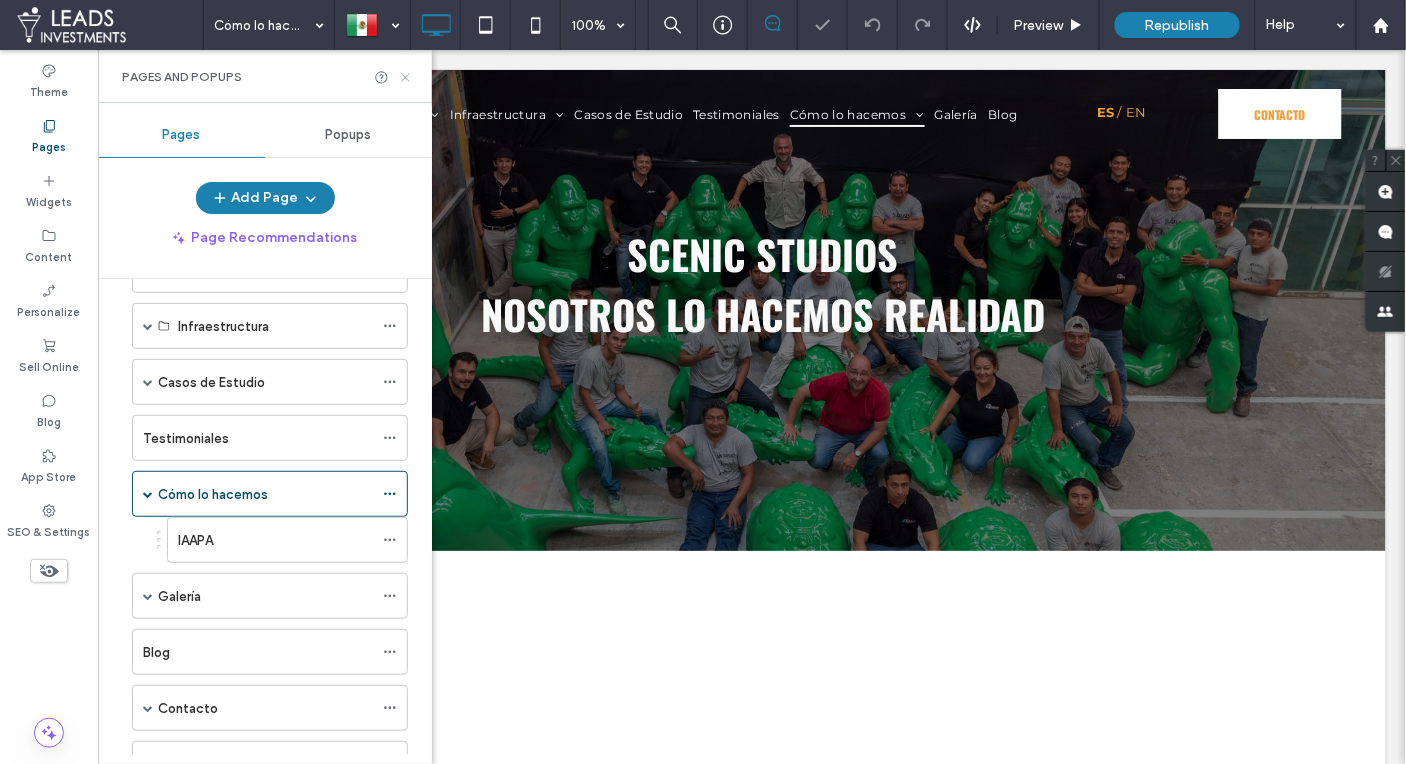 click 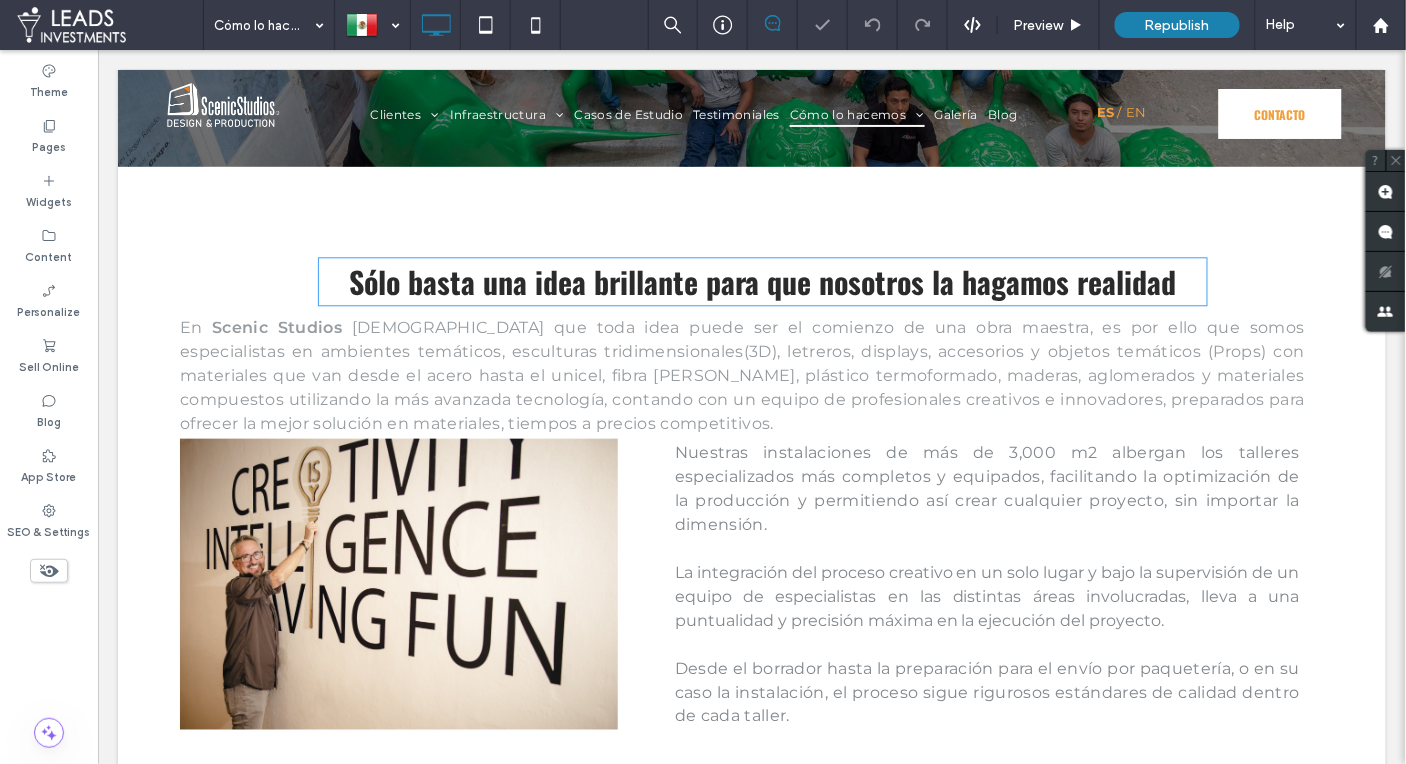 scroll, scrollTop: 0, scrollLeft: 0, axis: both 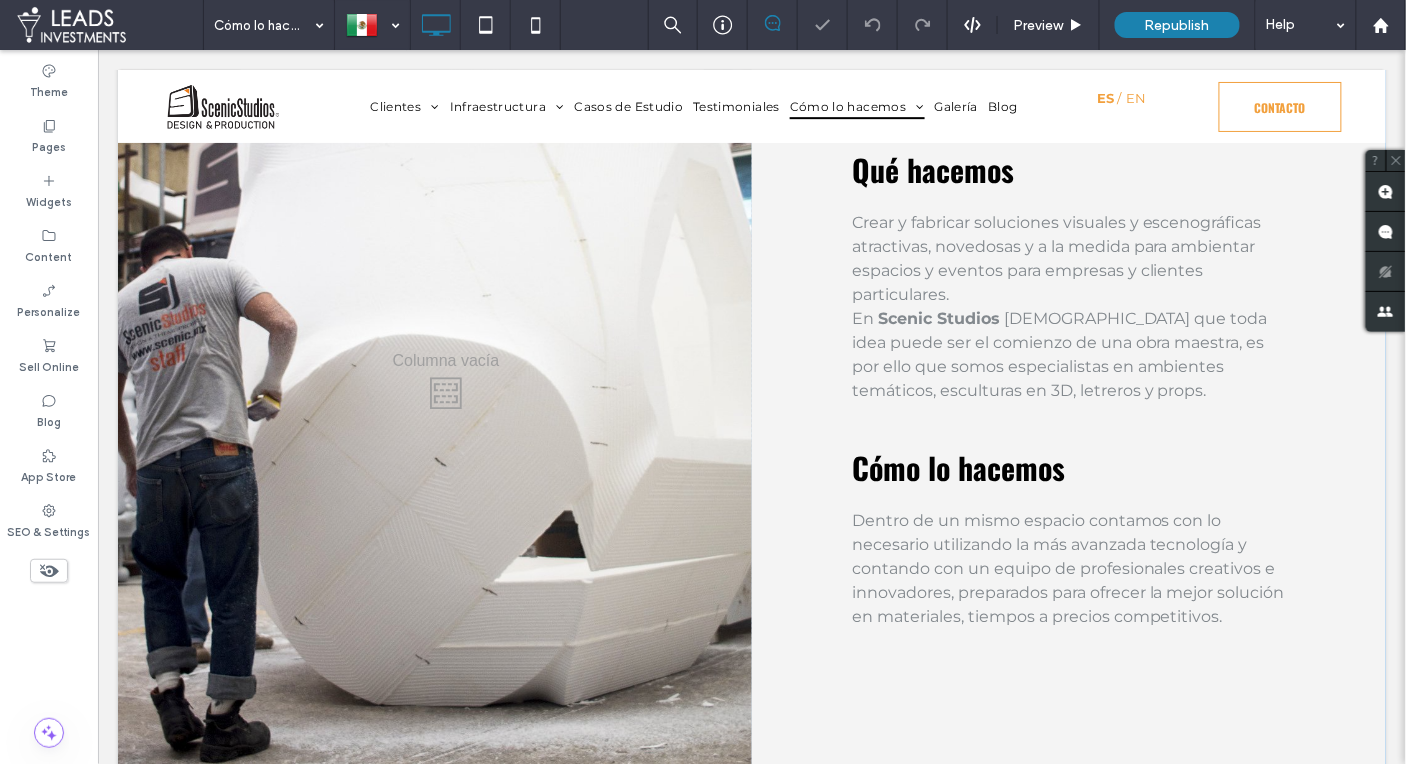 click on "Click To Paste" at bounding box center (434, 387) 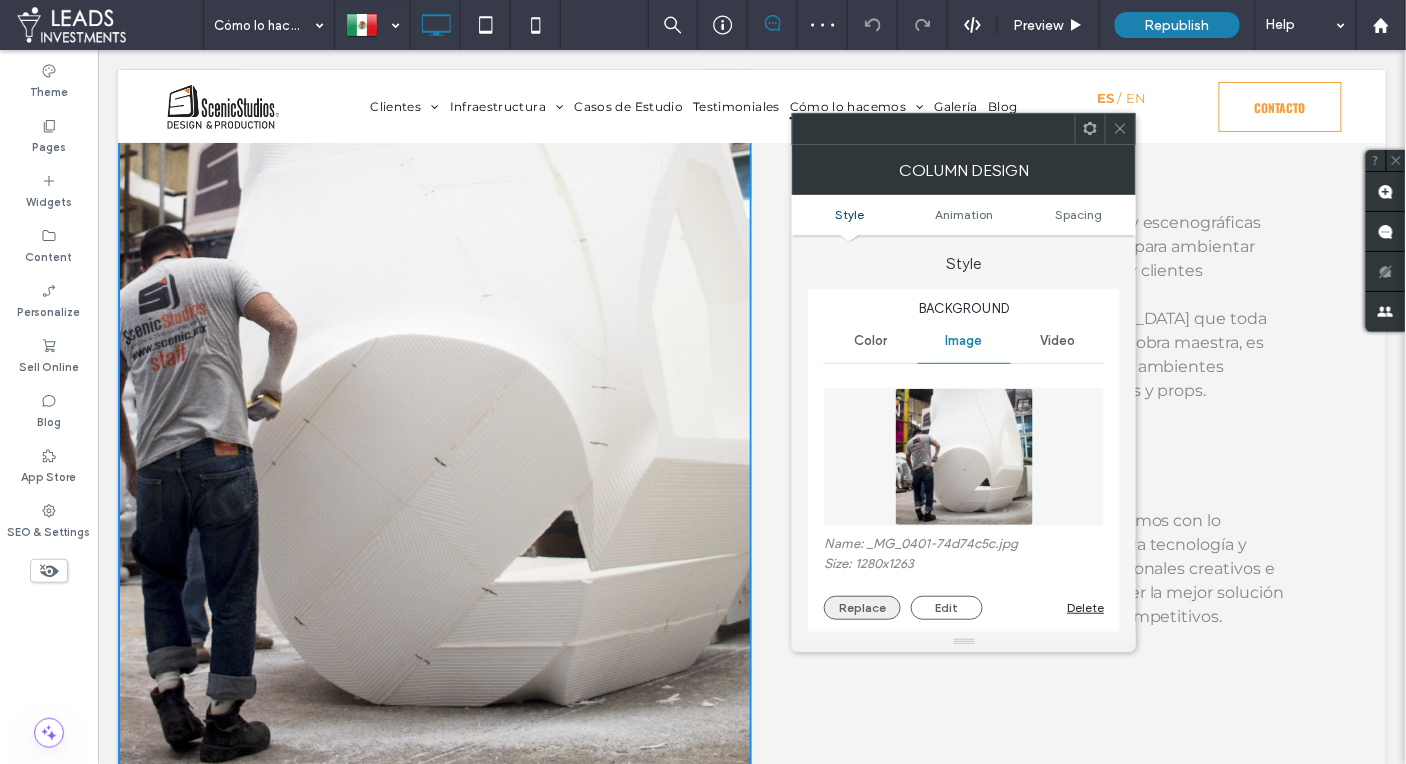 click on "Replace" at bounding box center (862, 608) 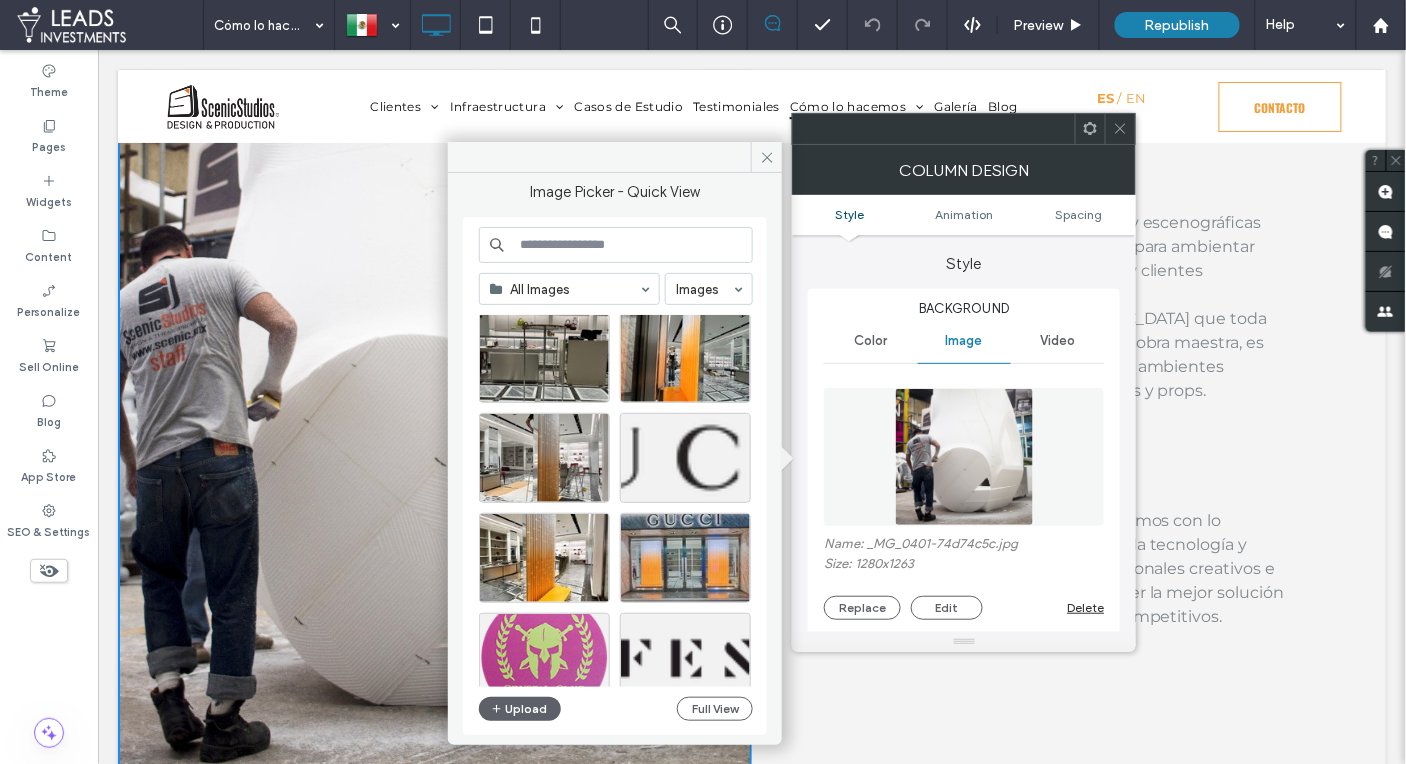 scroll, scrollTop: 138, scrollLeft: 0, axis: vertical 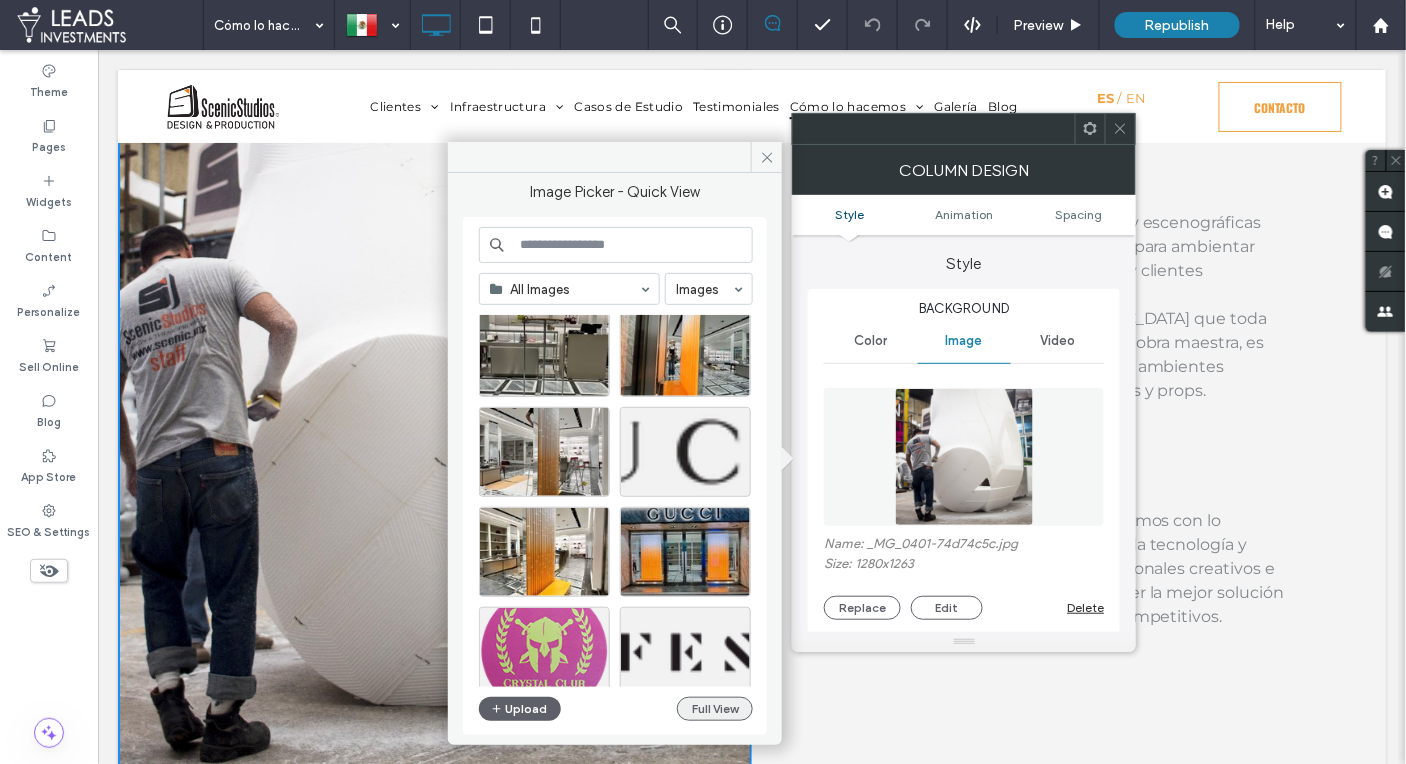 click on "Full View" at bounding box center (715, 709) 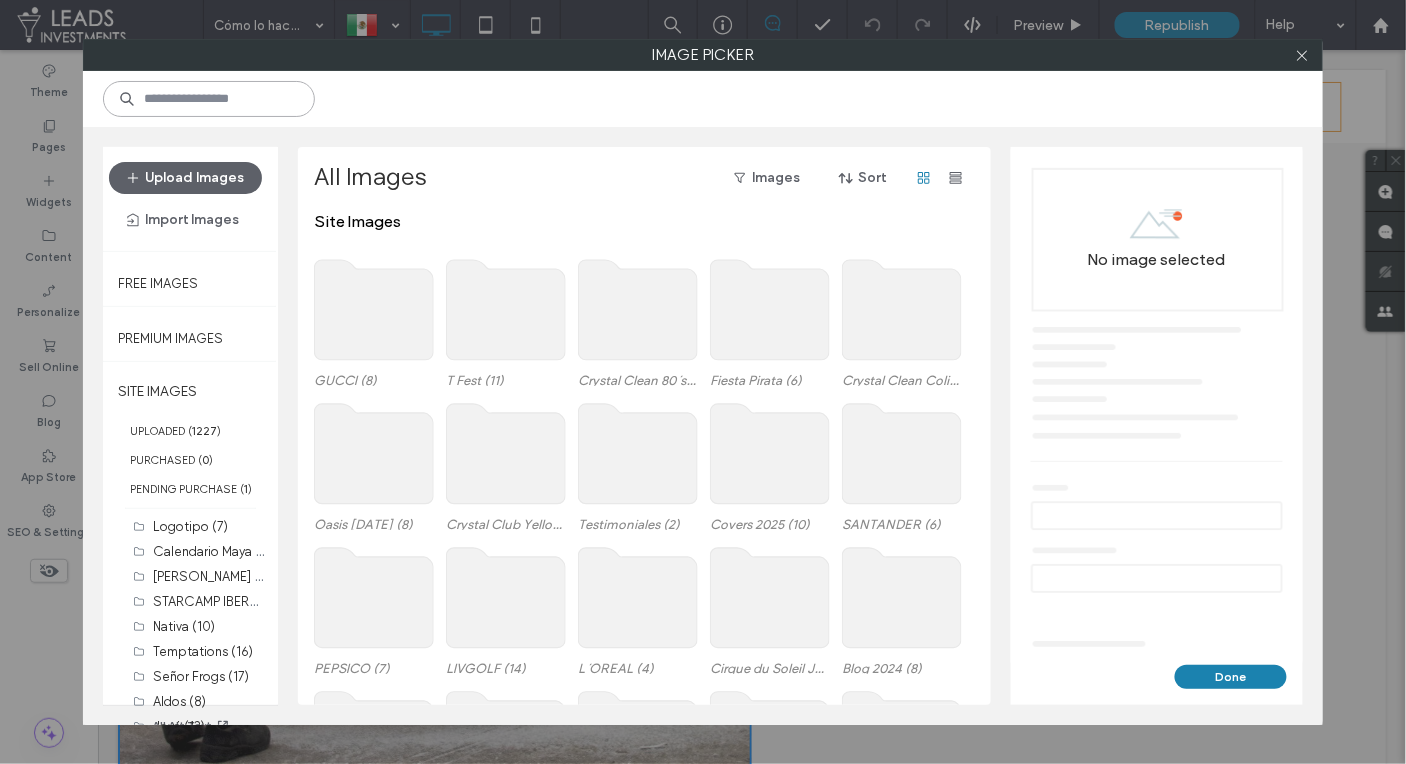 click at bounding box center [209, 99] 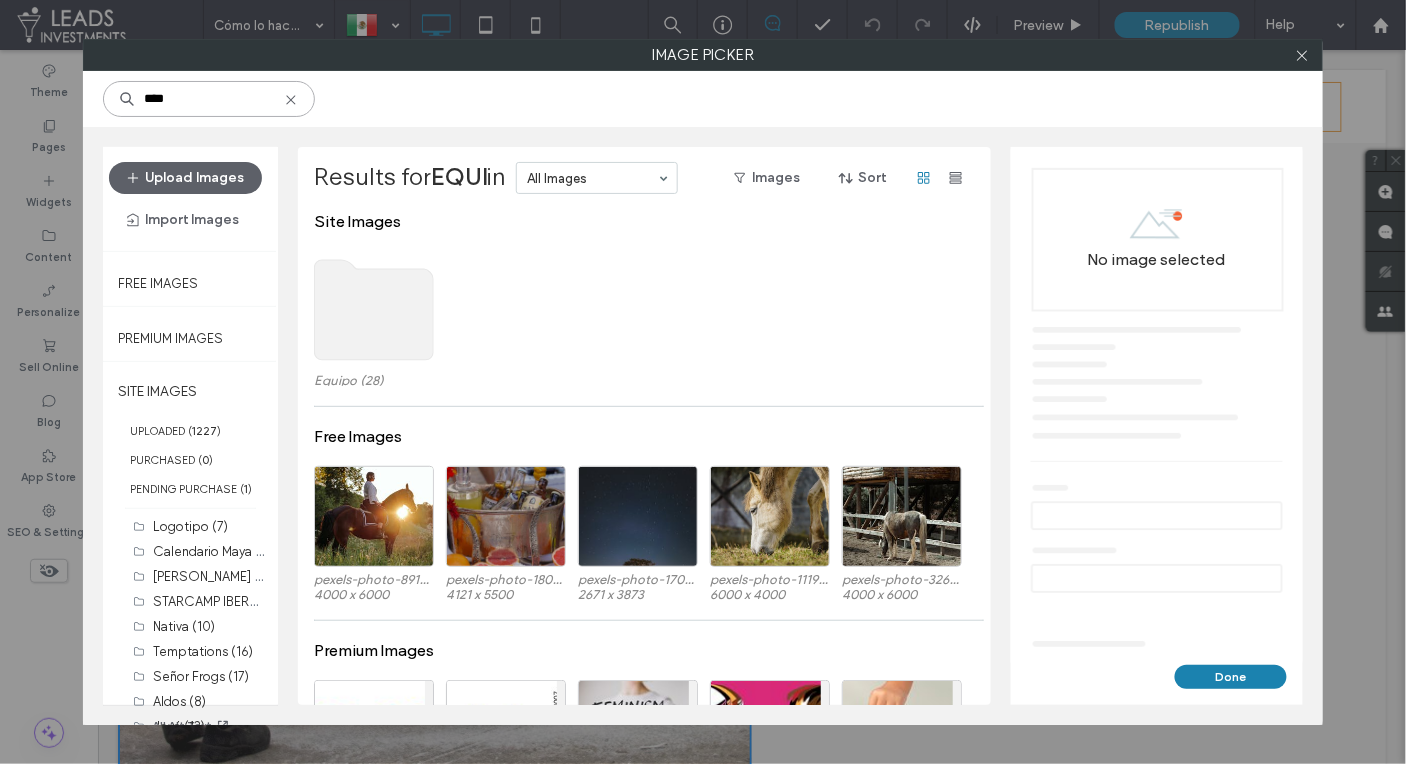 type on "****" 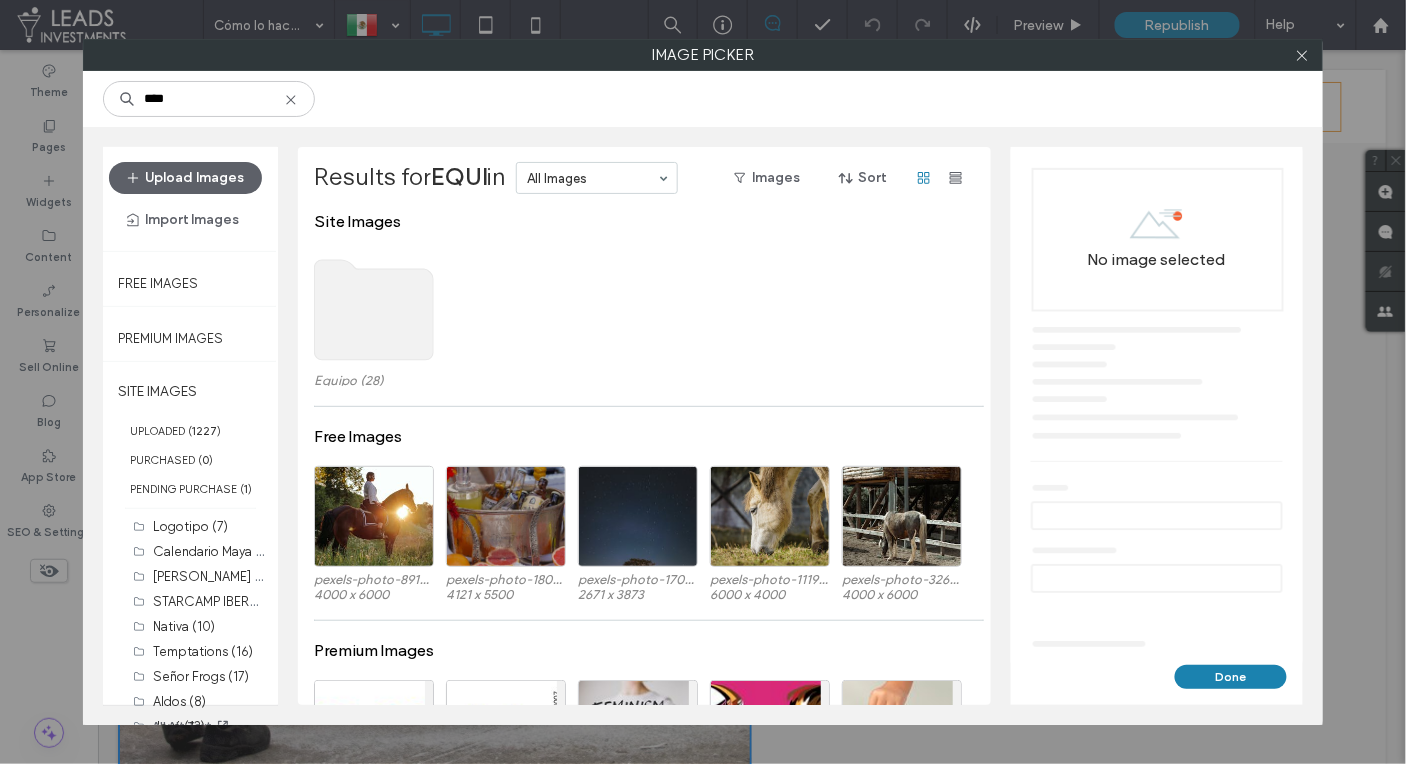 click 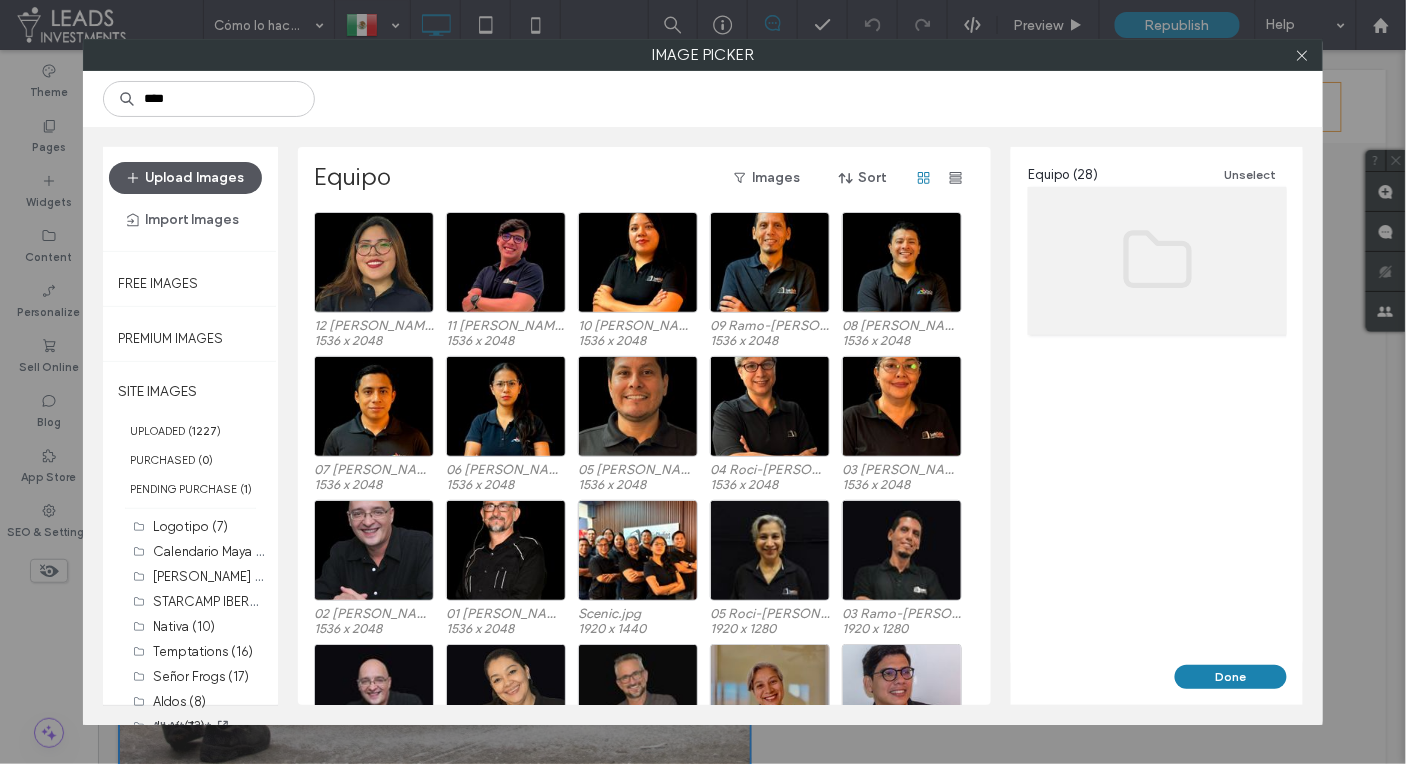 click on "Upload Images" at bounding box center [185, 178] 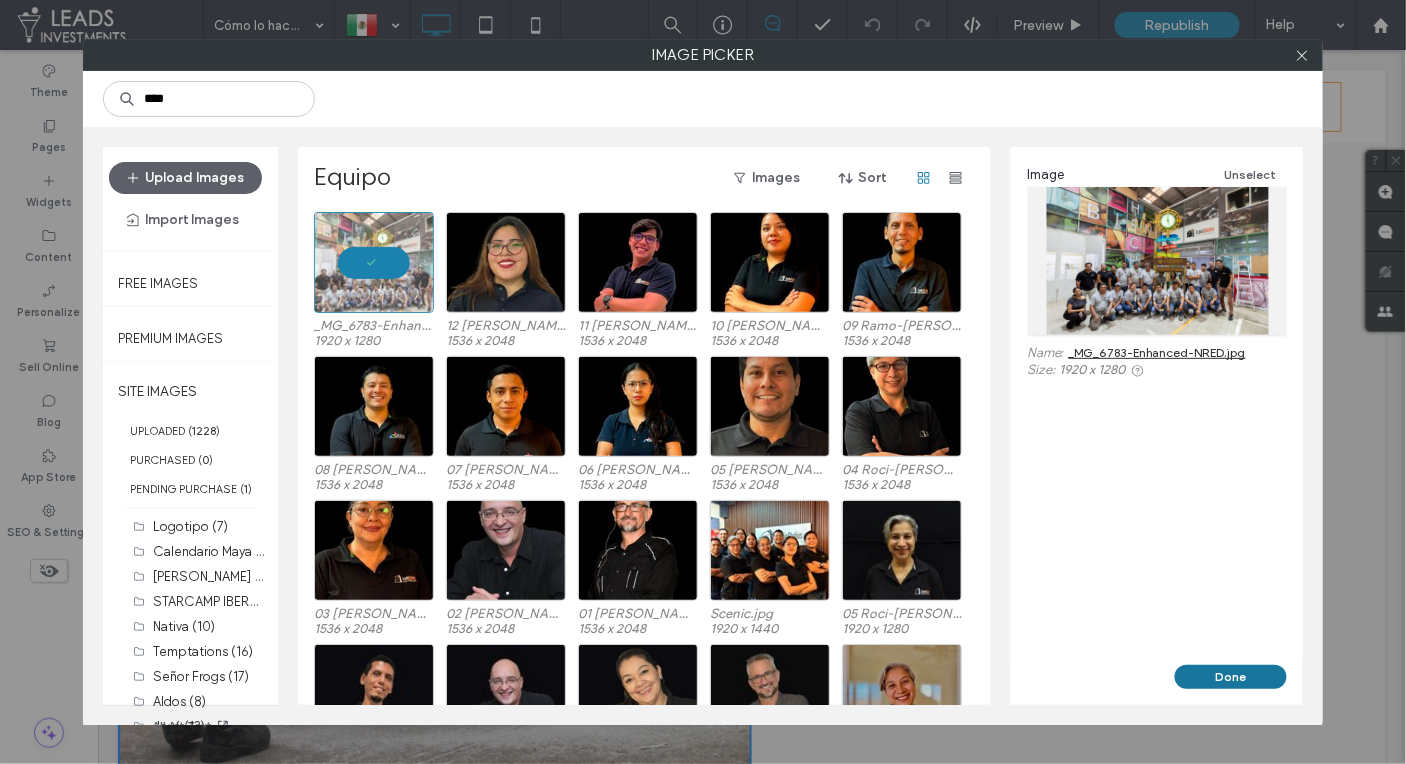 click on "Done" at bounding box center (1231, 677) 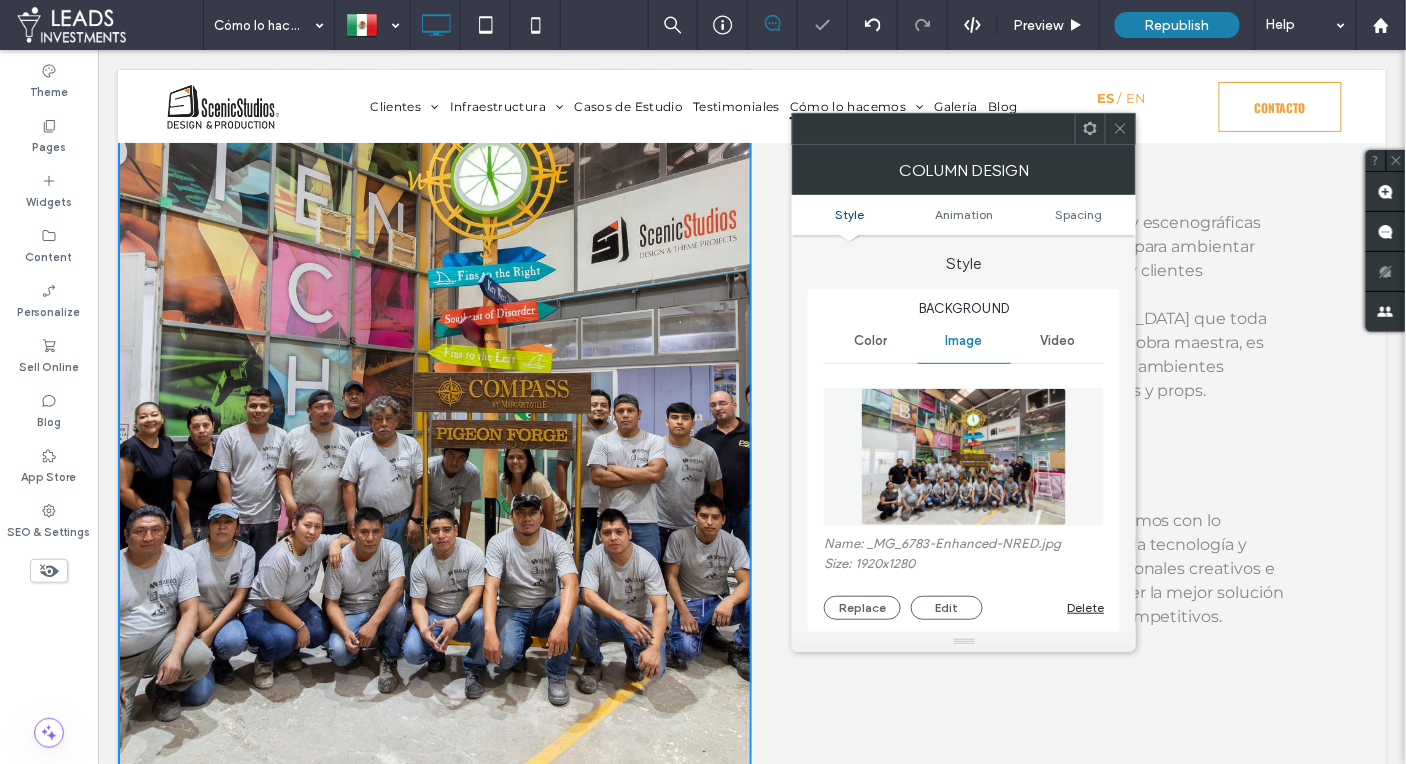 click 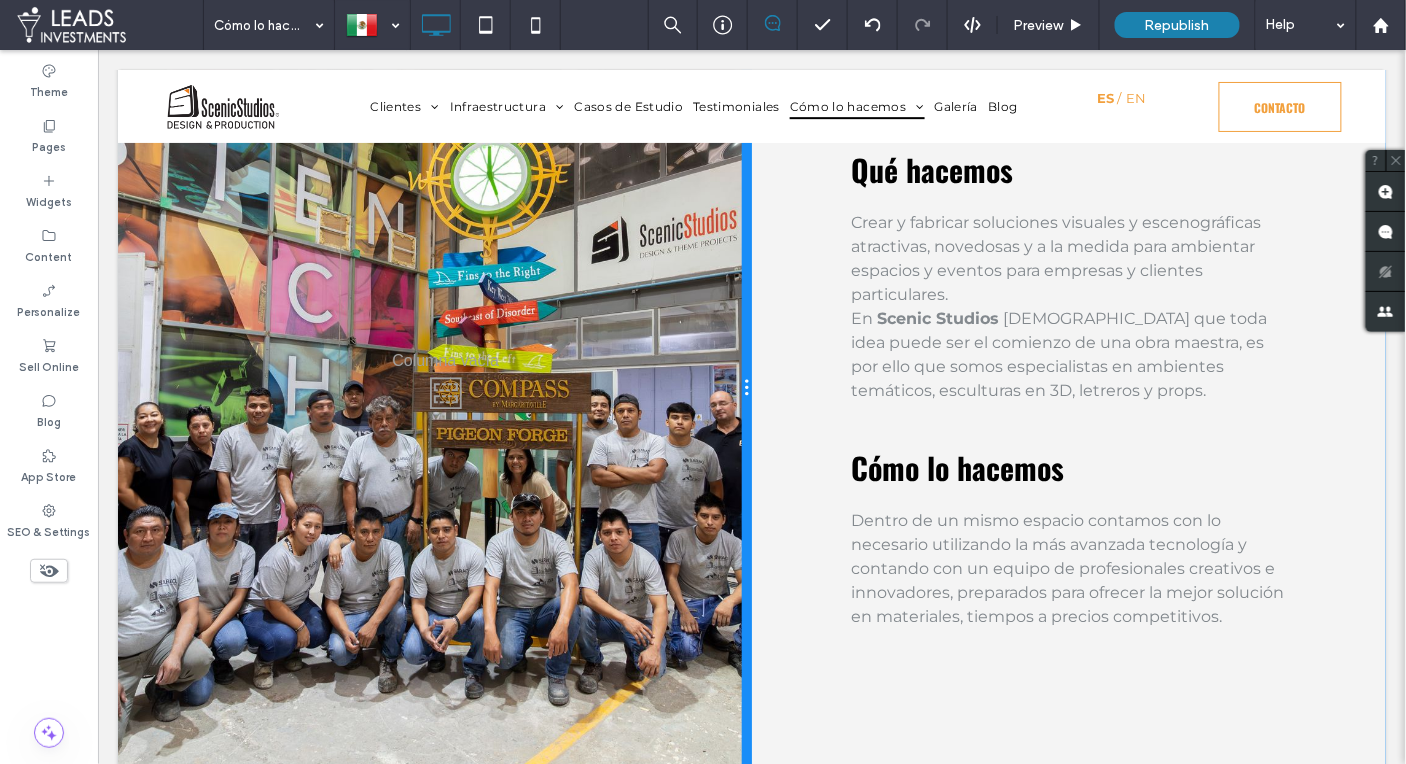drag, startPoint x: 749, startPoint y: 340, endPoint x: 767, endPoint y: 355, distance: 23.43075 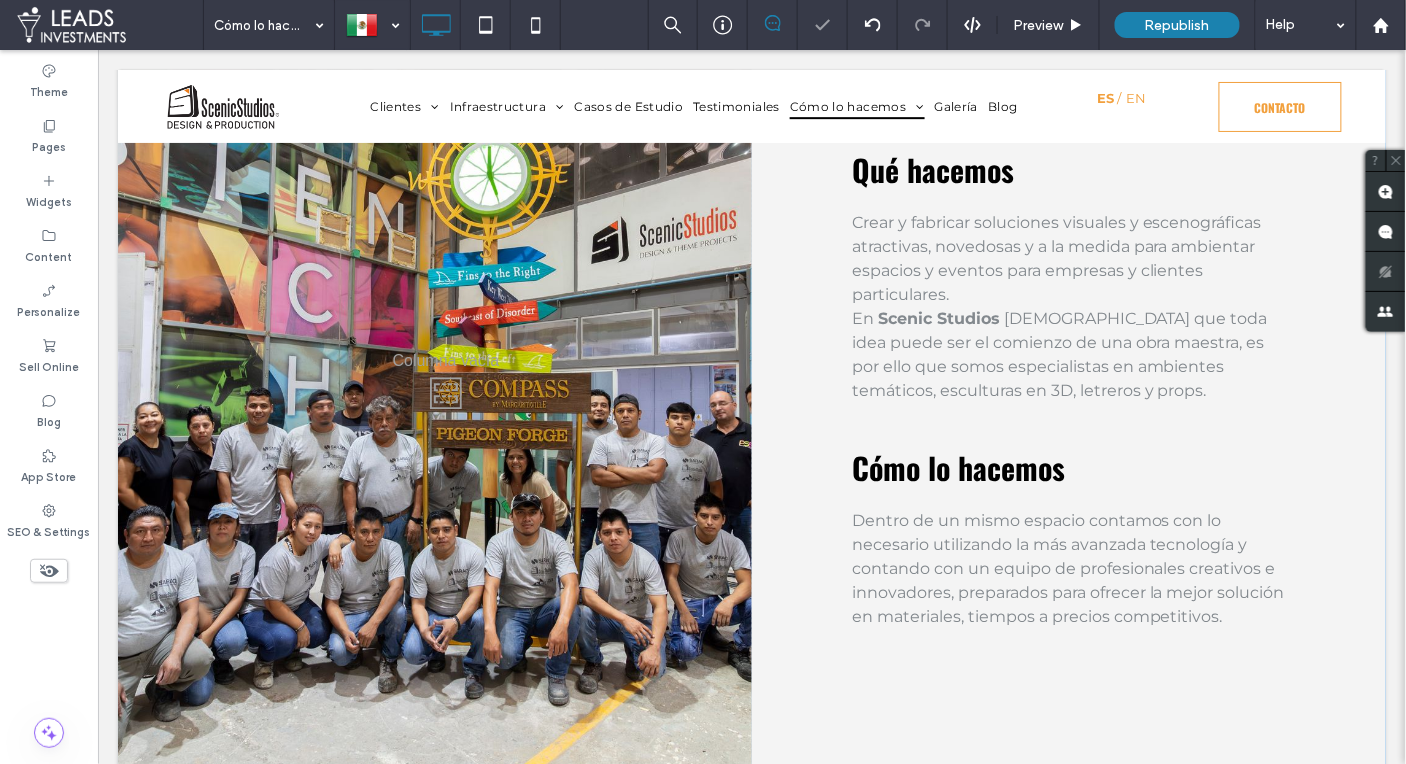 click on "Click To Paste" at bounding box center (434, 387) 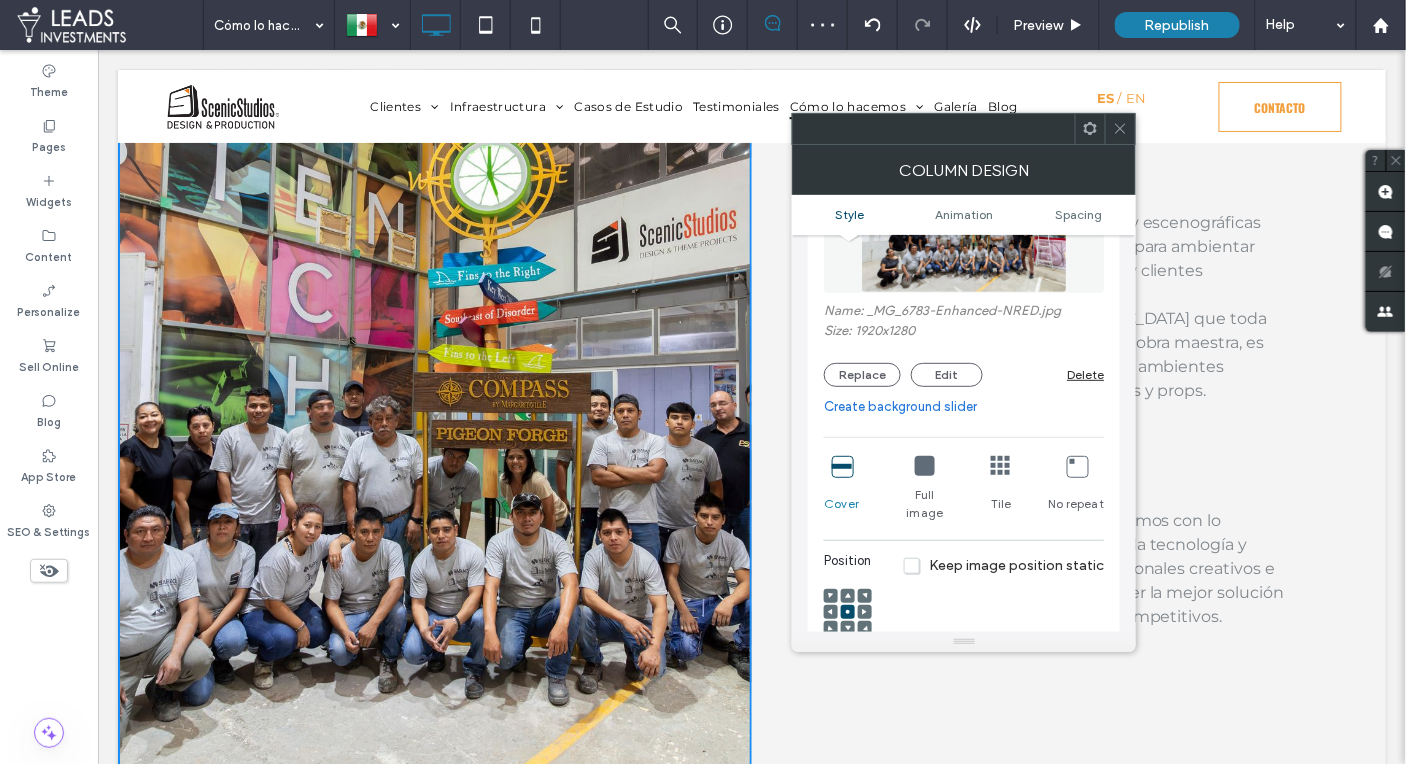scroll, scrollTop: 236, scrollLeft: 0, axis: vertical 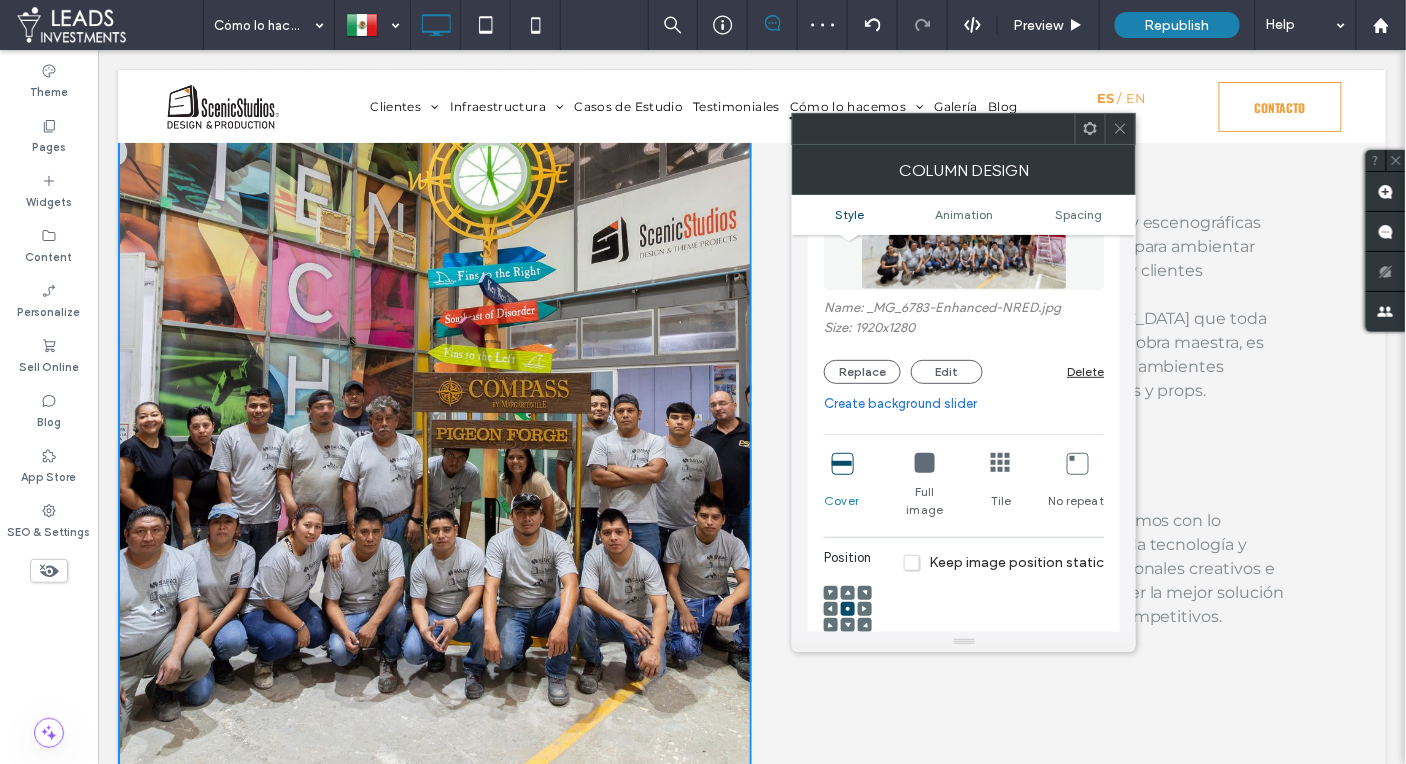 click at bounding box center (925, 463) 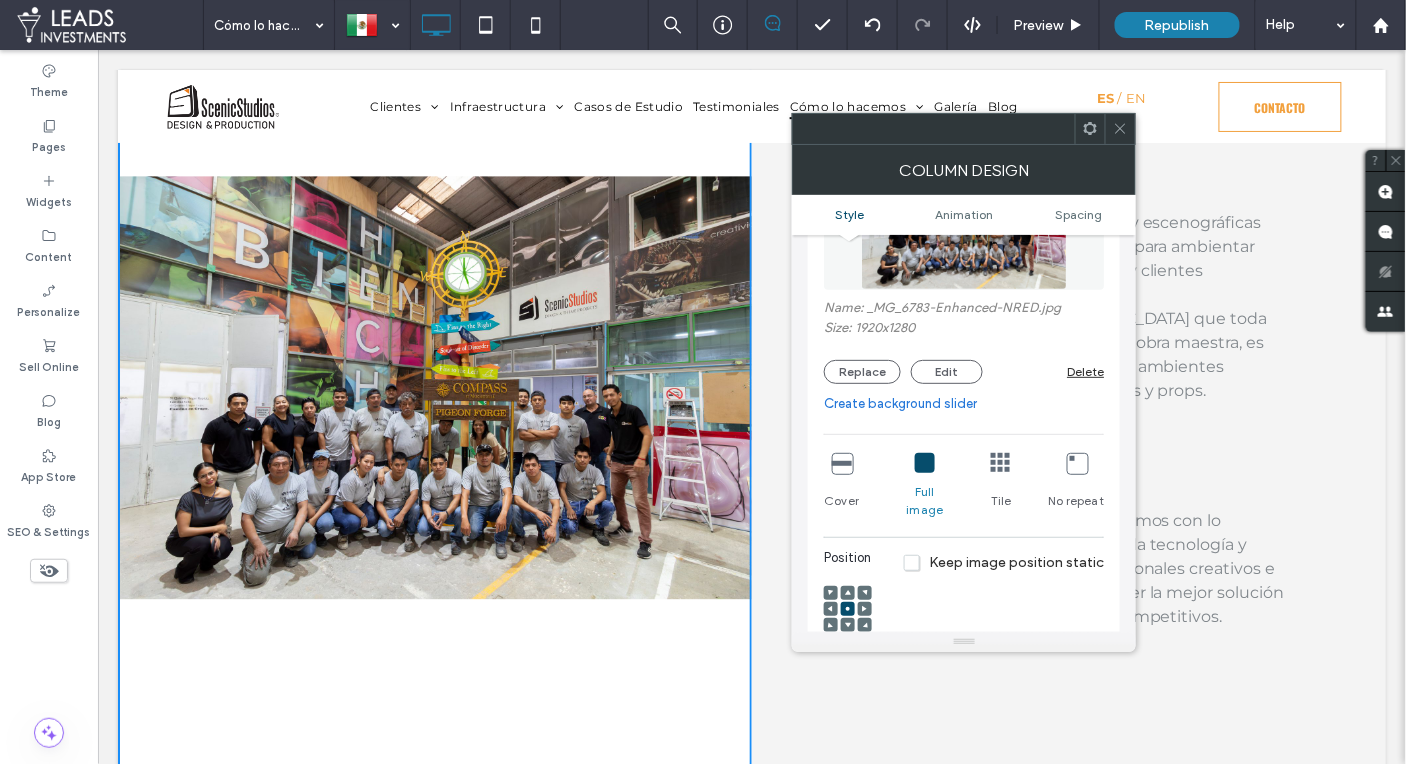 click 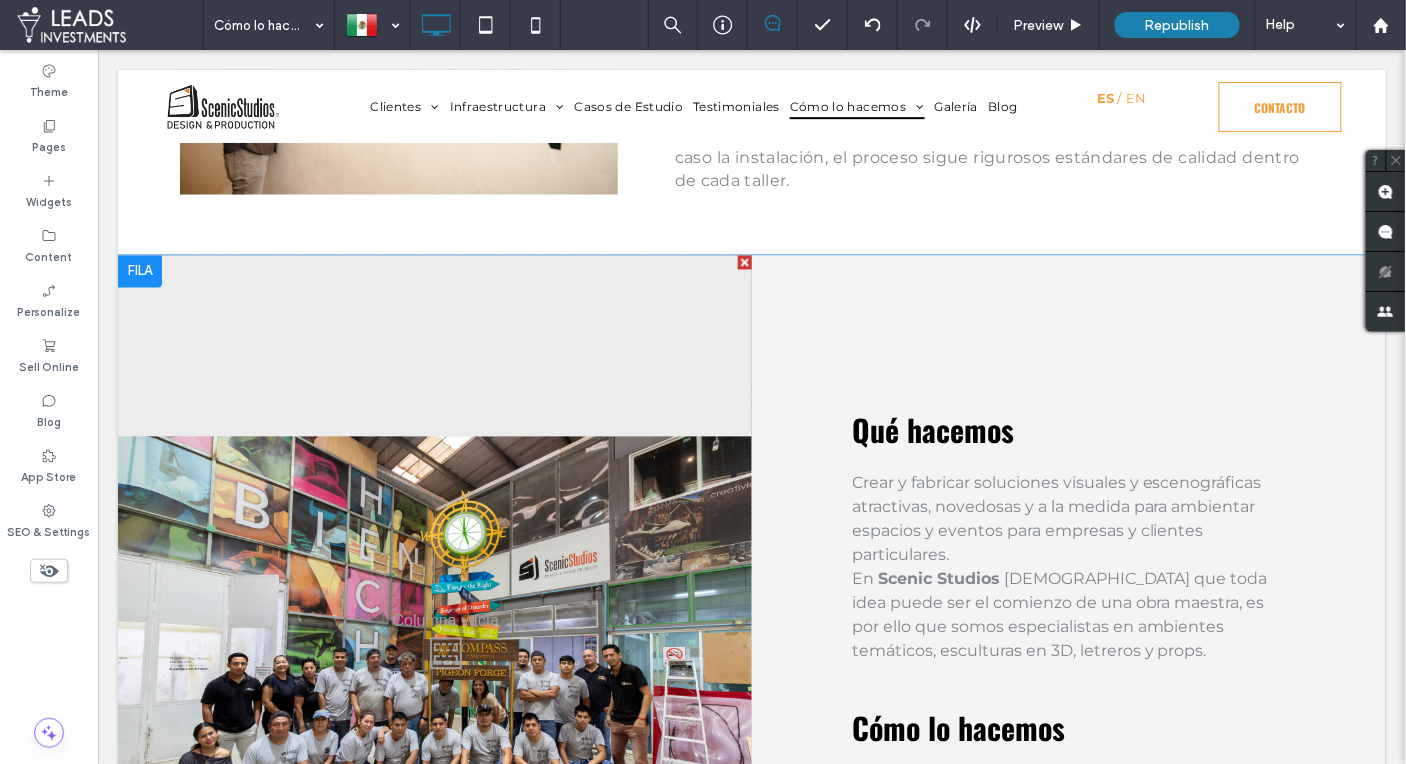 scroll, scrollTop: 853, scrollLeft: 0, axis: vertical 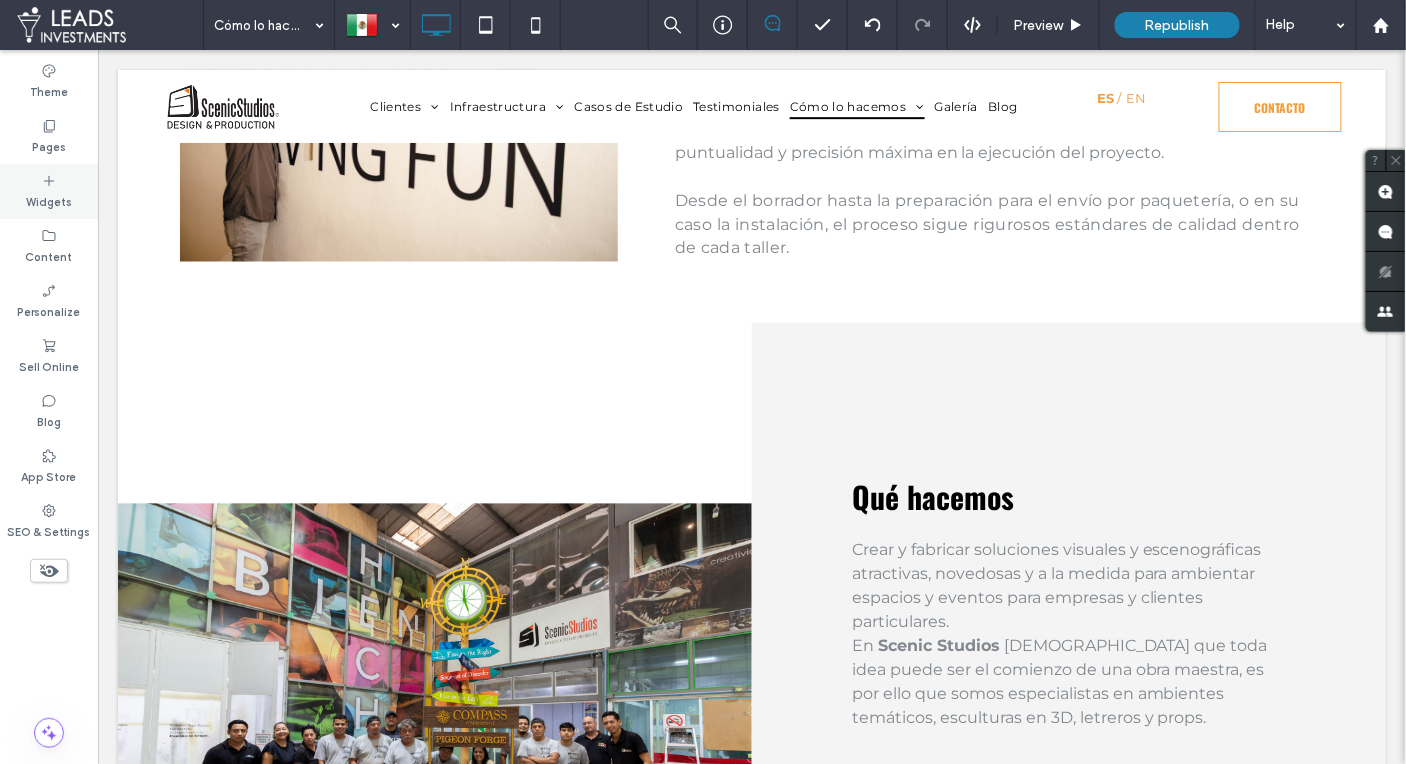 click on "Widgets" at bounding box center (49, 191) 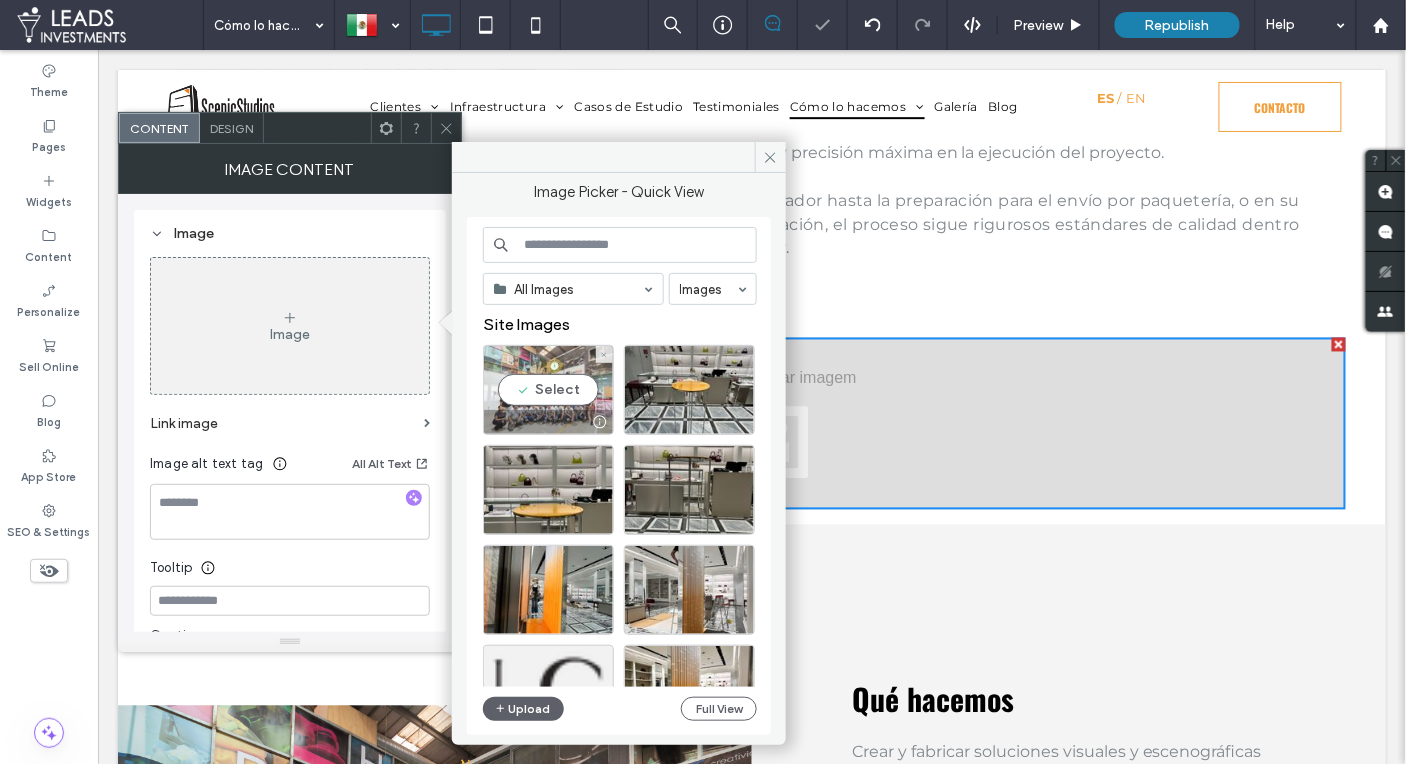 click on "Select" at bounding box center (548, 390) 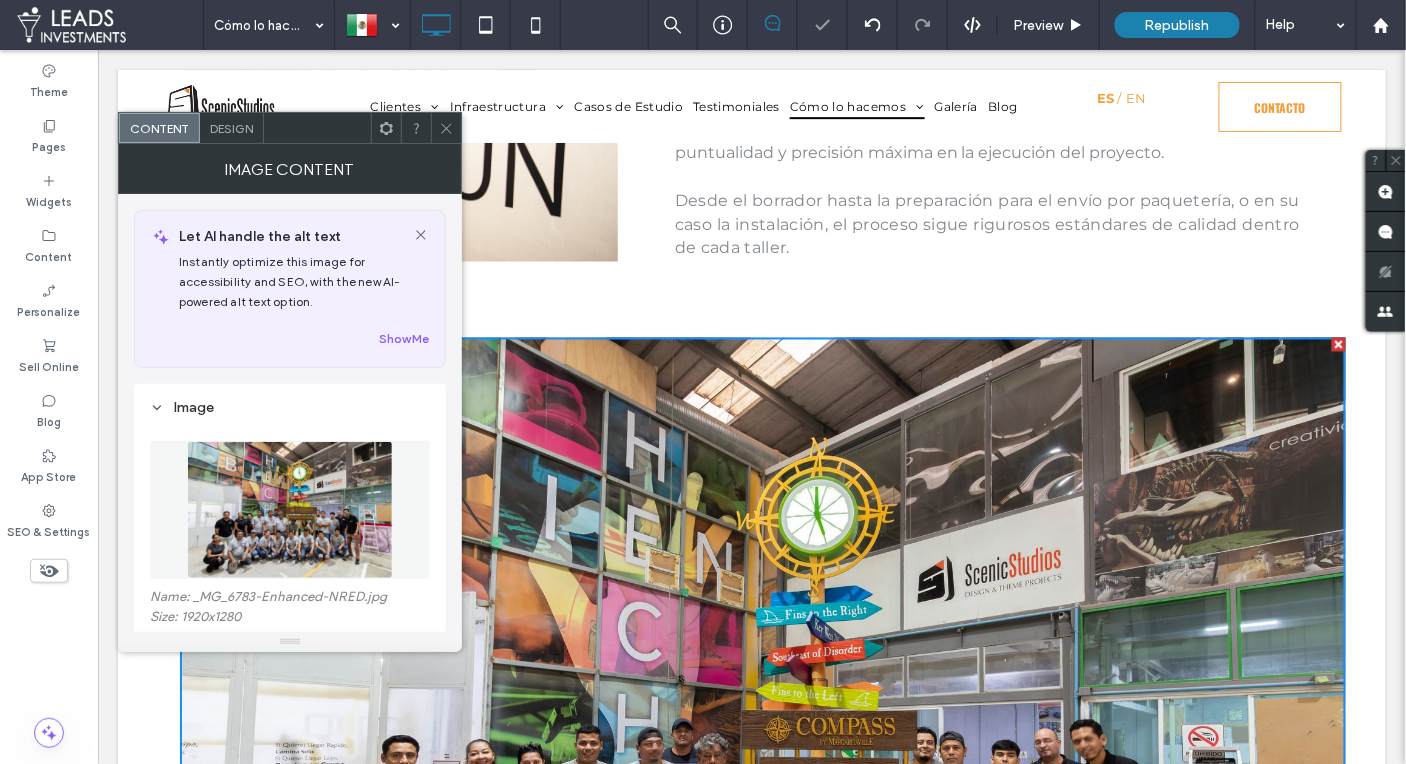 click 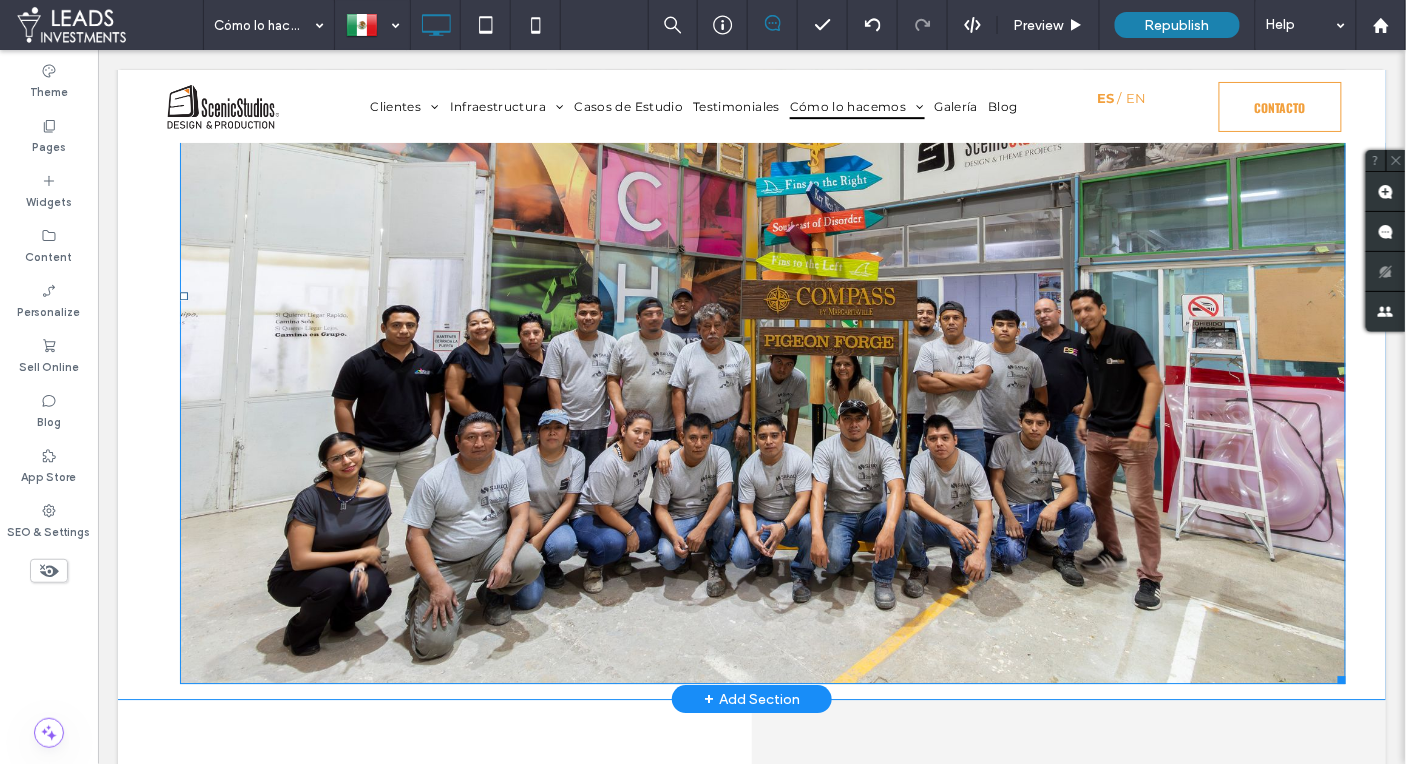 scroll, scrollTop: 1282, scrollLeft: 0, axis: vertical 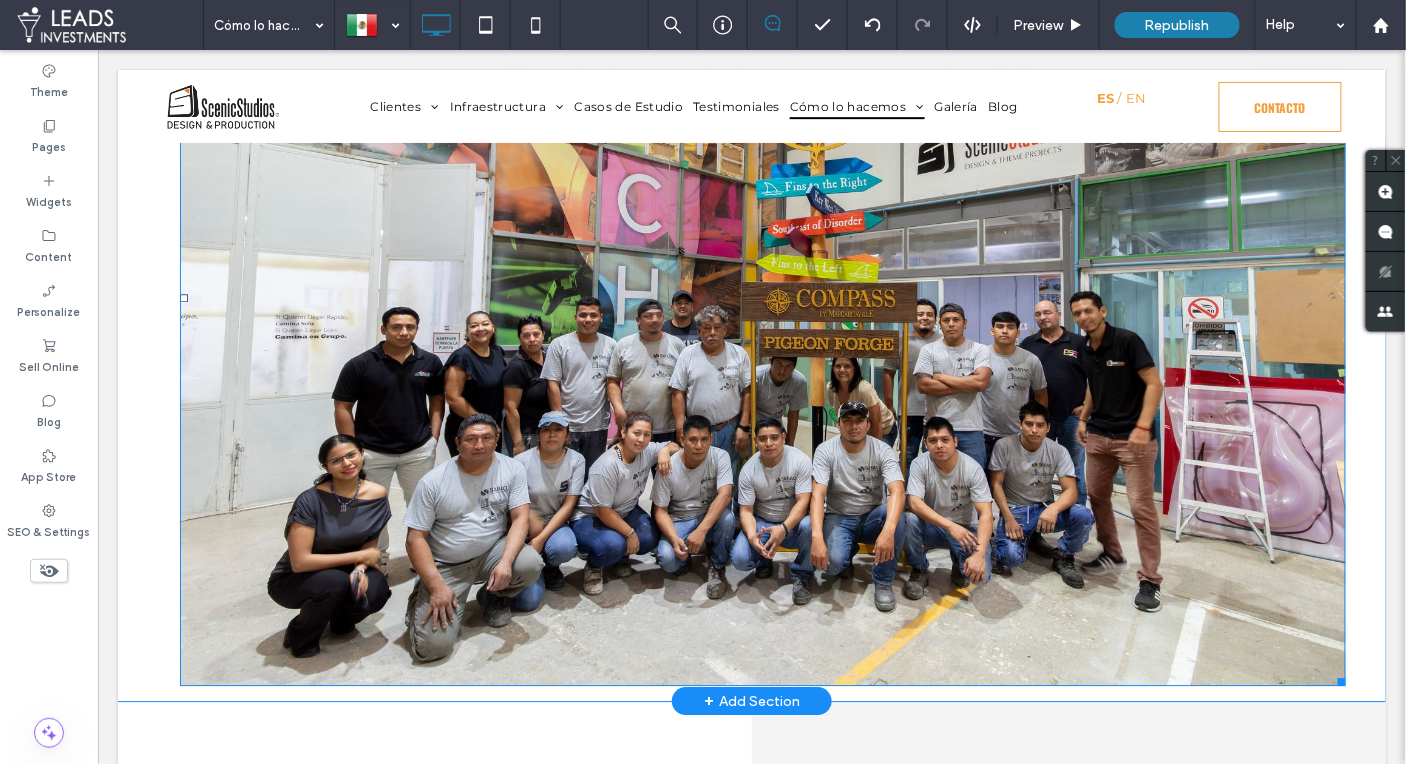 click at bounding box center [762, 296] 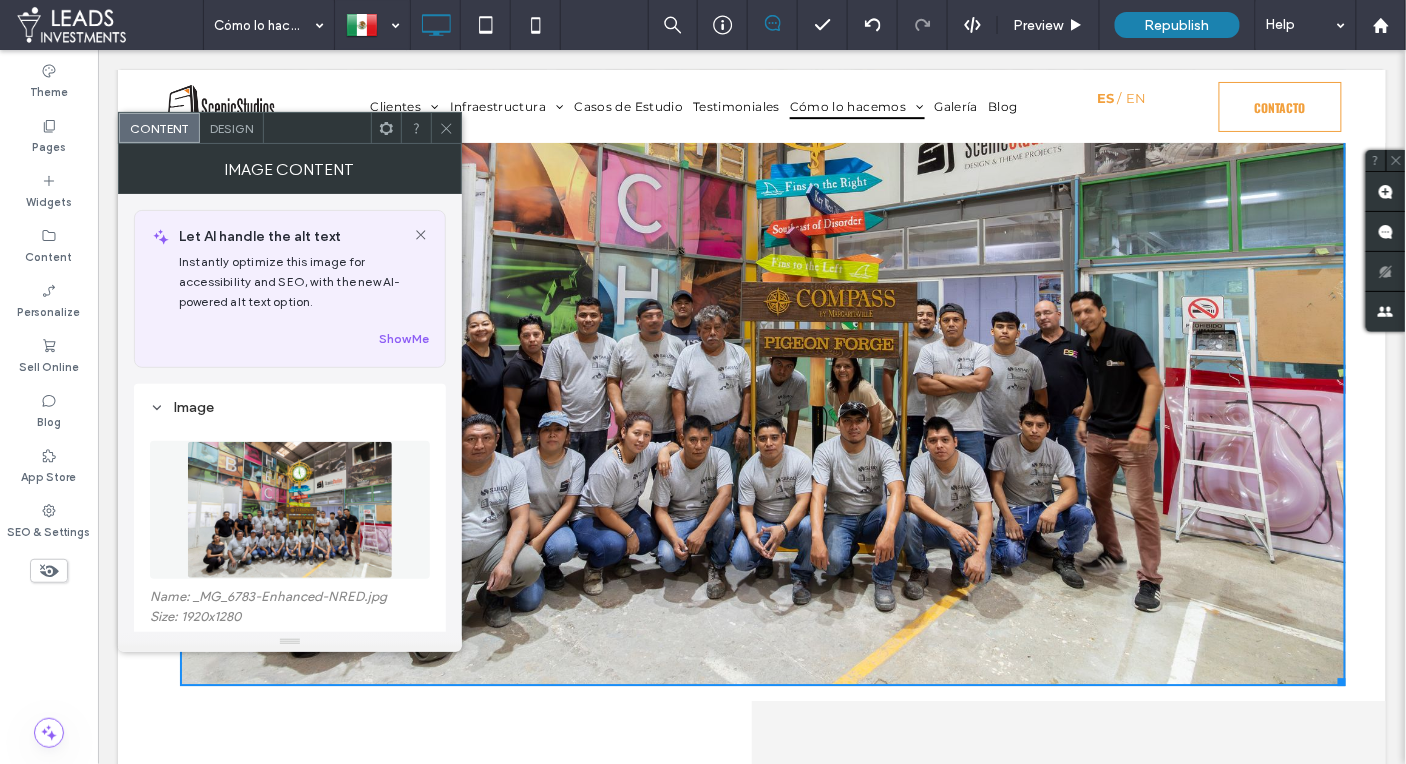 click 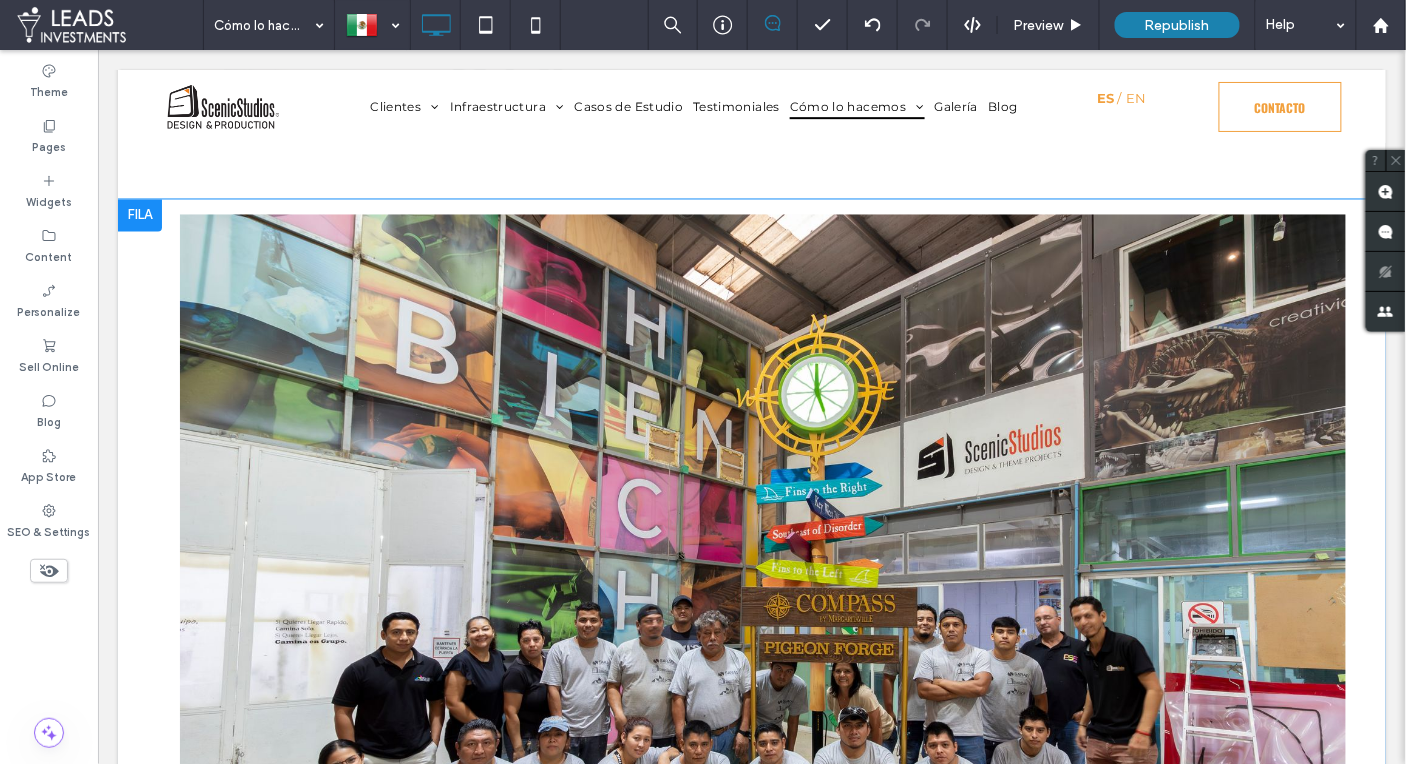 scroll, scrollTop: 966, scrollLeft: 0, axis: vertical 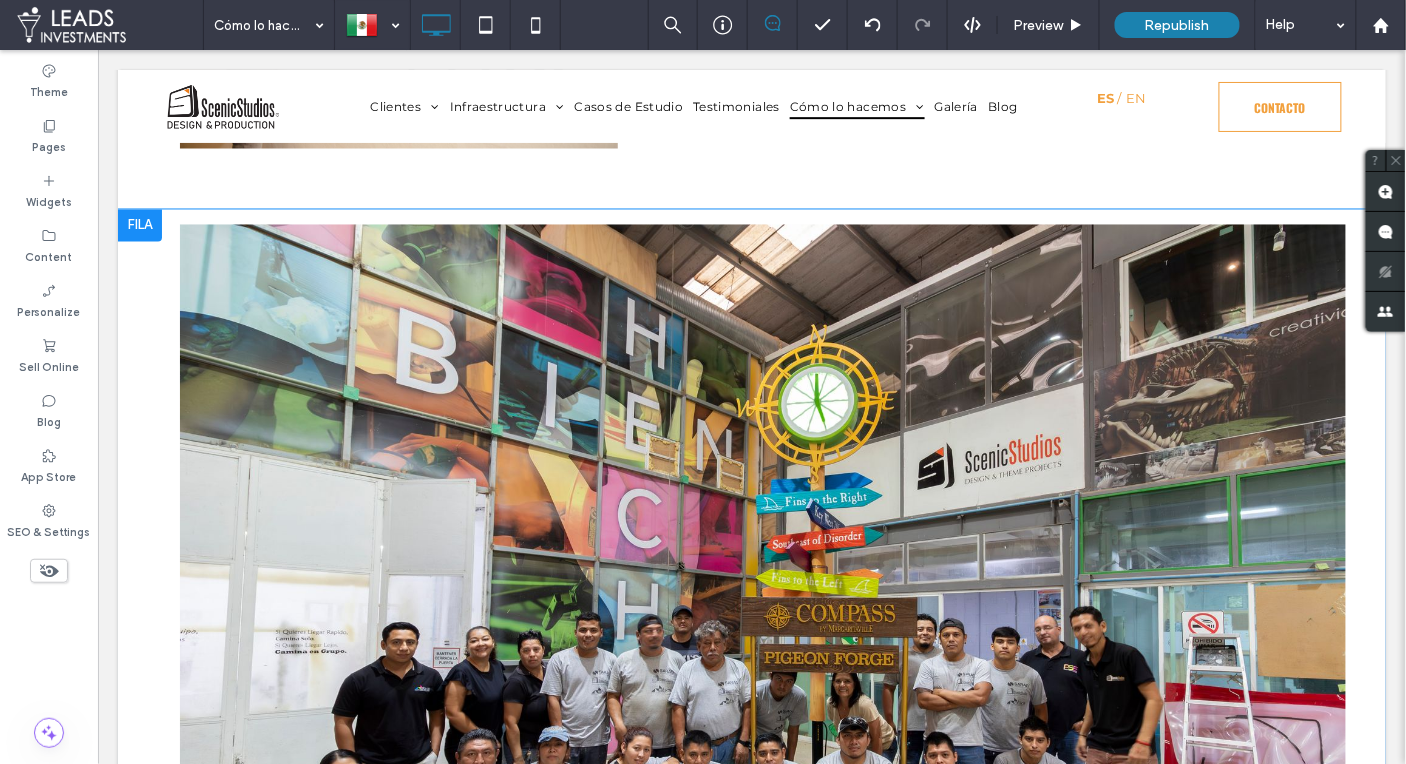 click at bounding box center (139, 225) 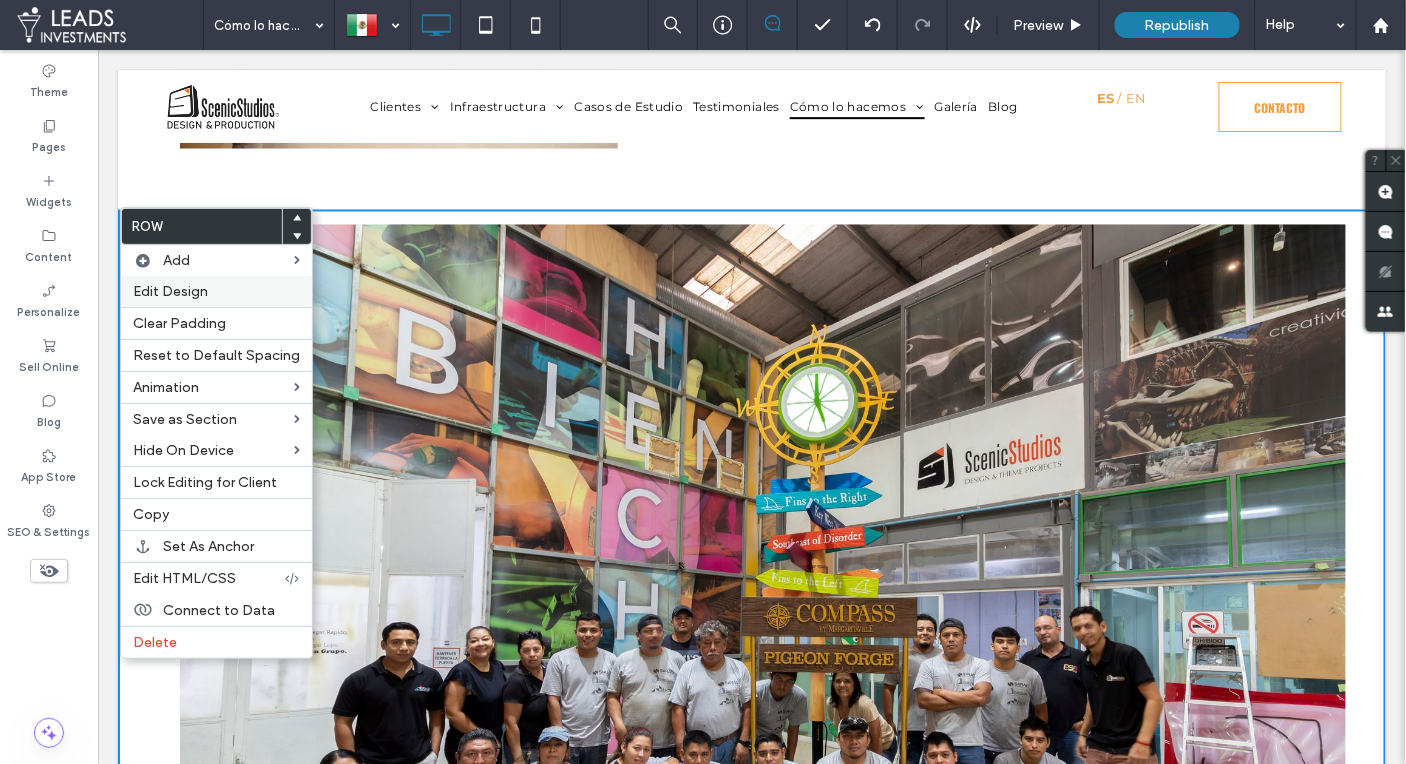 click on "Edit Design" at bounding box center (170, 291) 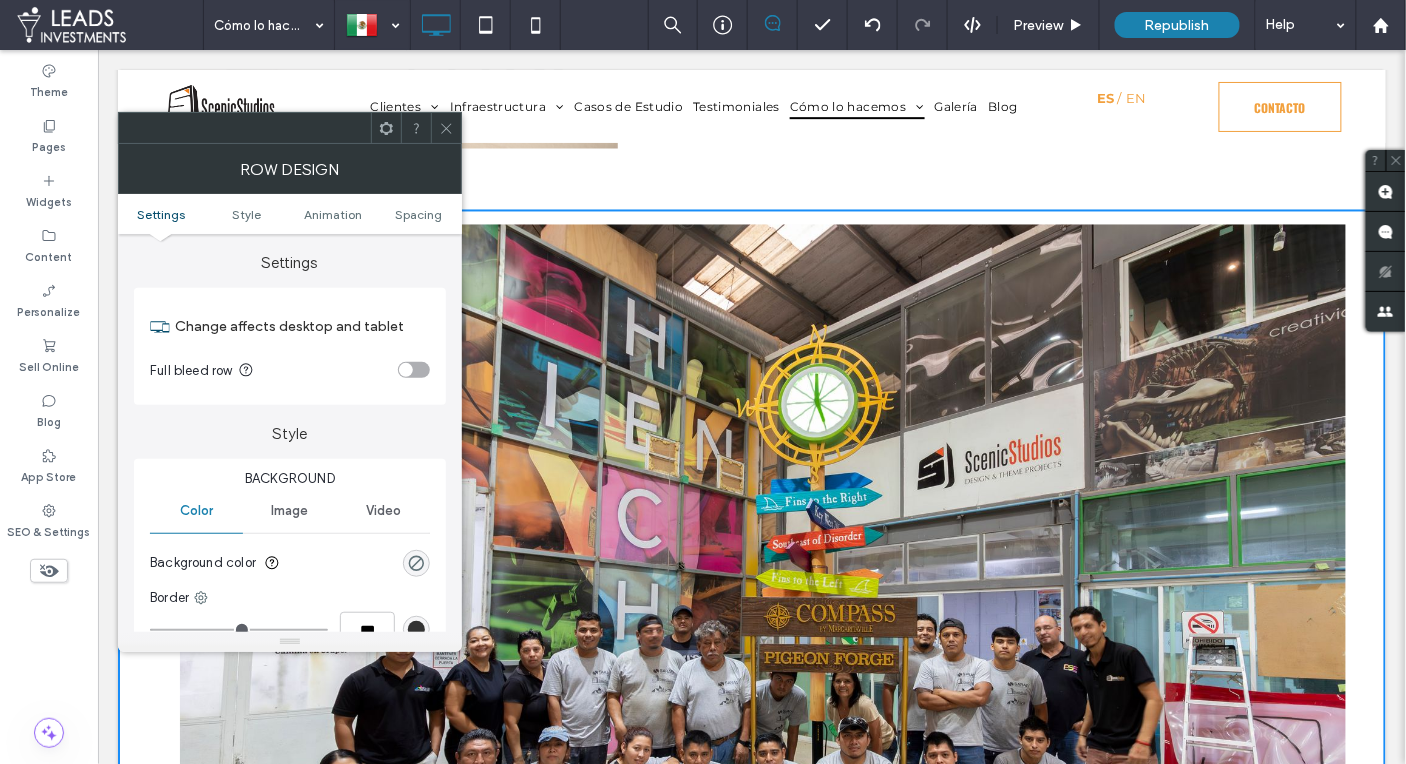 drag, startPoint x: 451, startPoint y: 134, endPoint x: 459, endPoint y: 141, distance: 10.630146 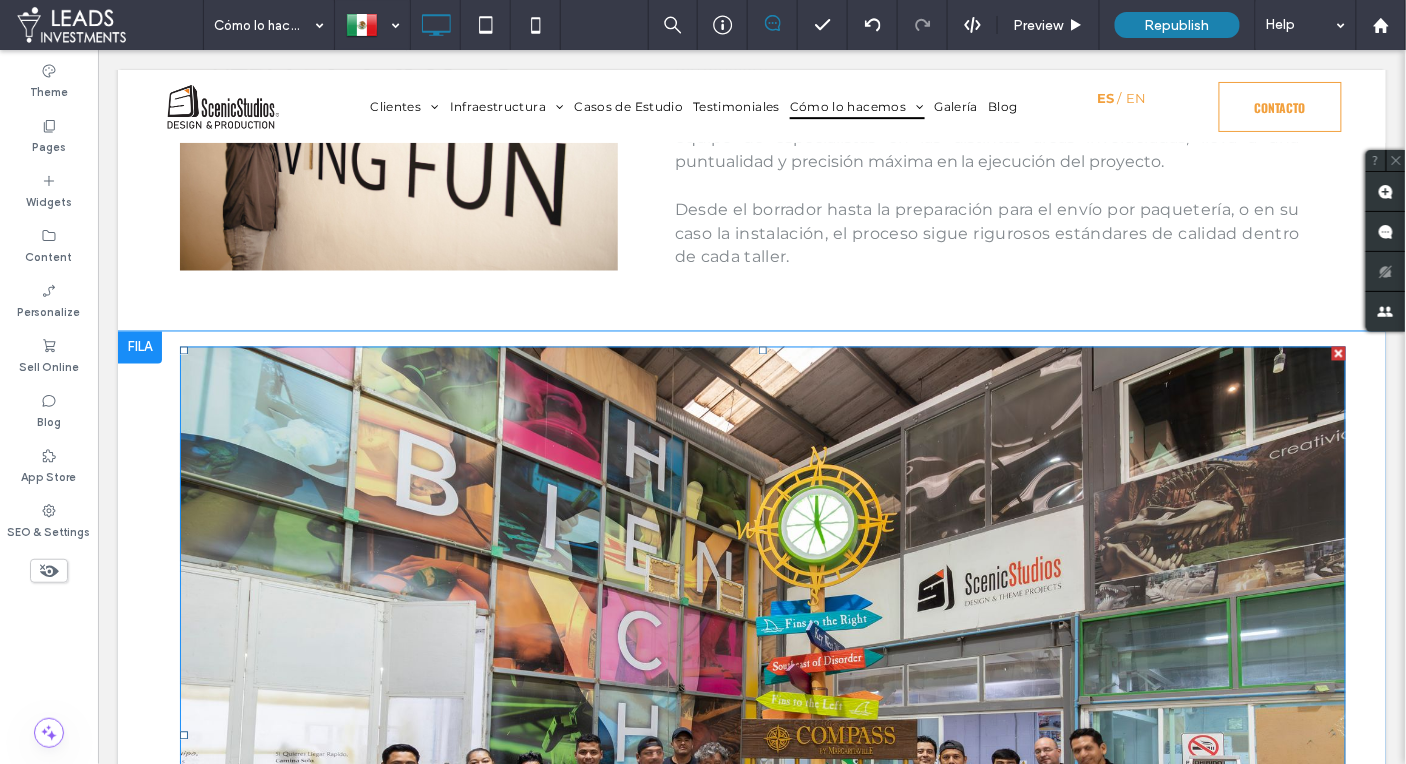 scroll, scrollTop: 856, scrollLeft: 0, axis: vertical 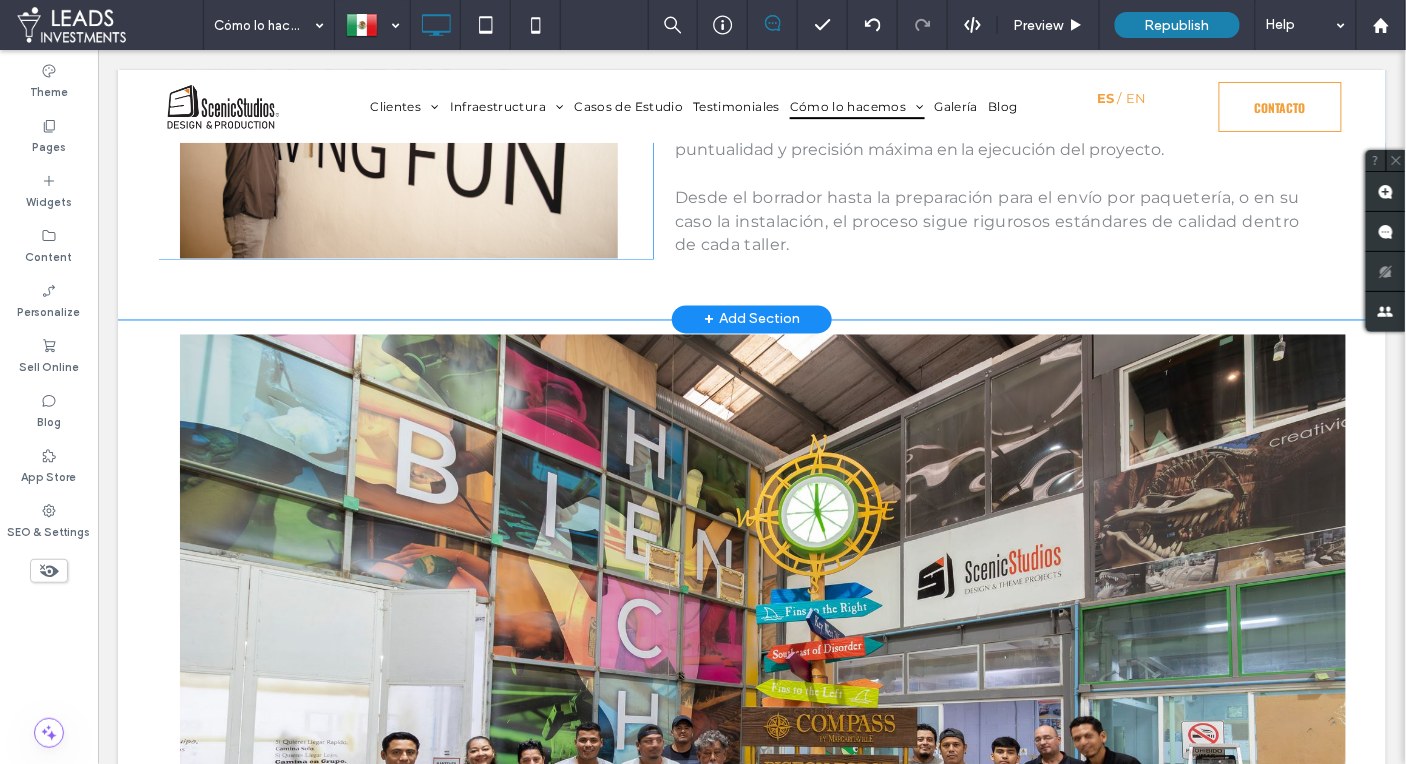 click on "+ Add Section" at bounding box center (751, 319) 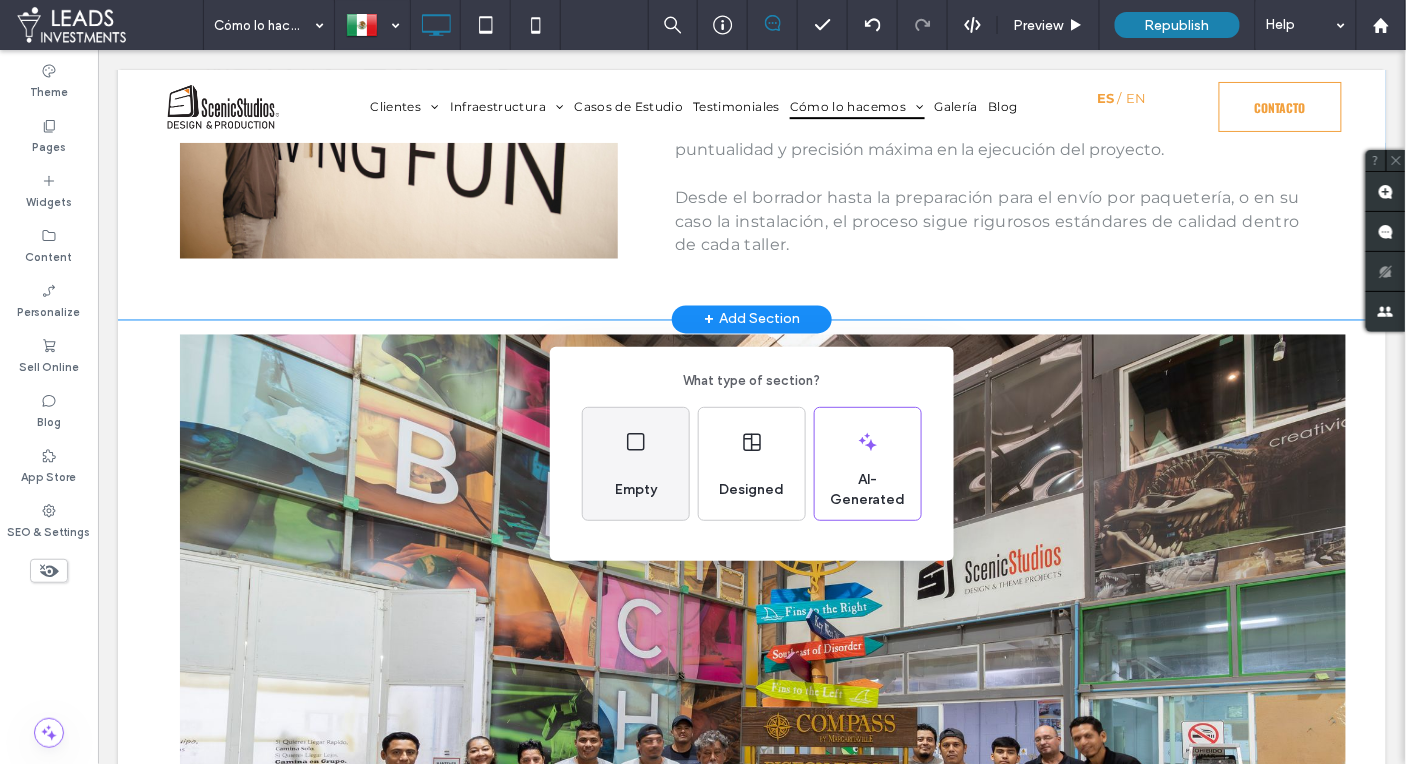 click on "Empty" at bounding box center (636, 464) 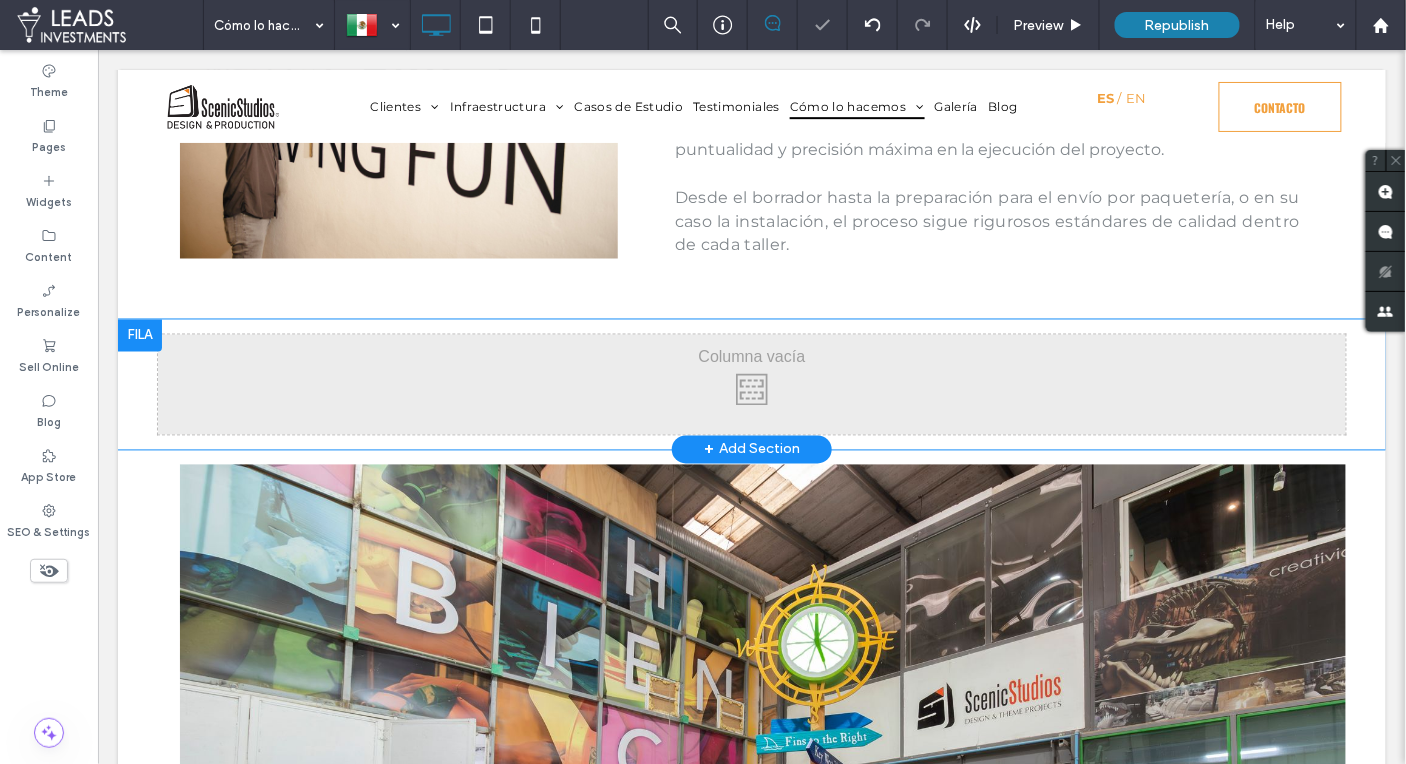 click at bounding box center [139, 335] 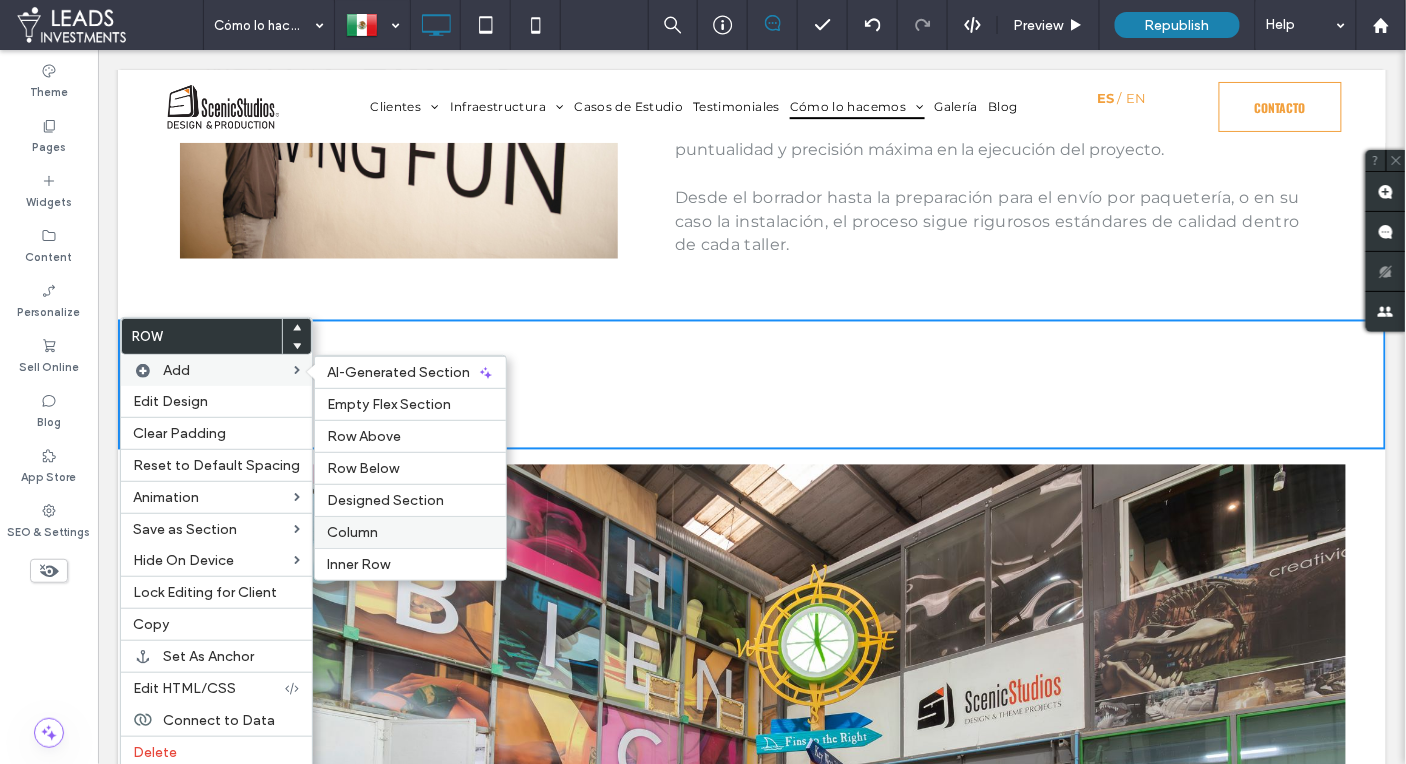 click on "Column" at bounding box center (352, 532) 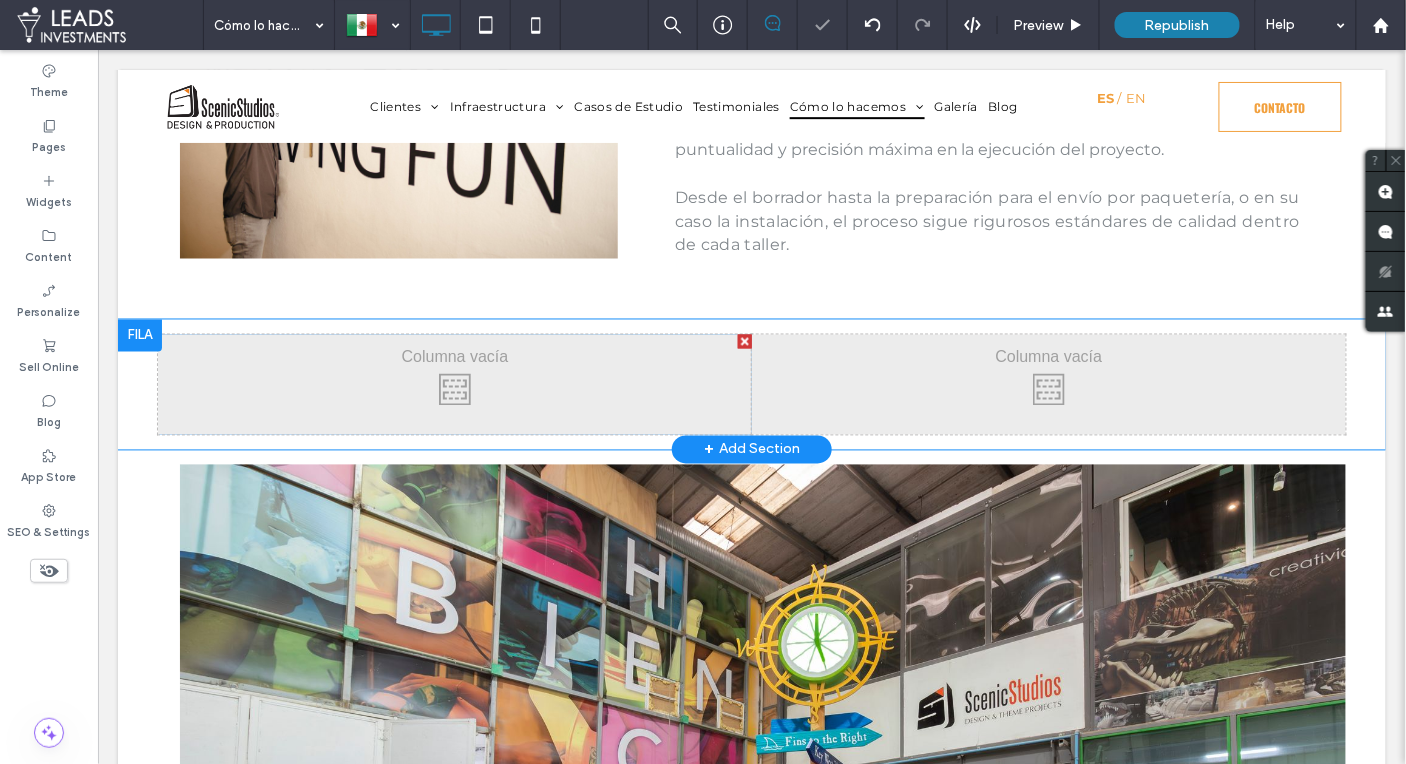 click on "Click To Paste     Click To Paste" at bounding box center [454, 384] 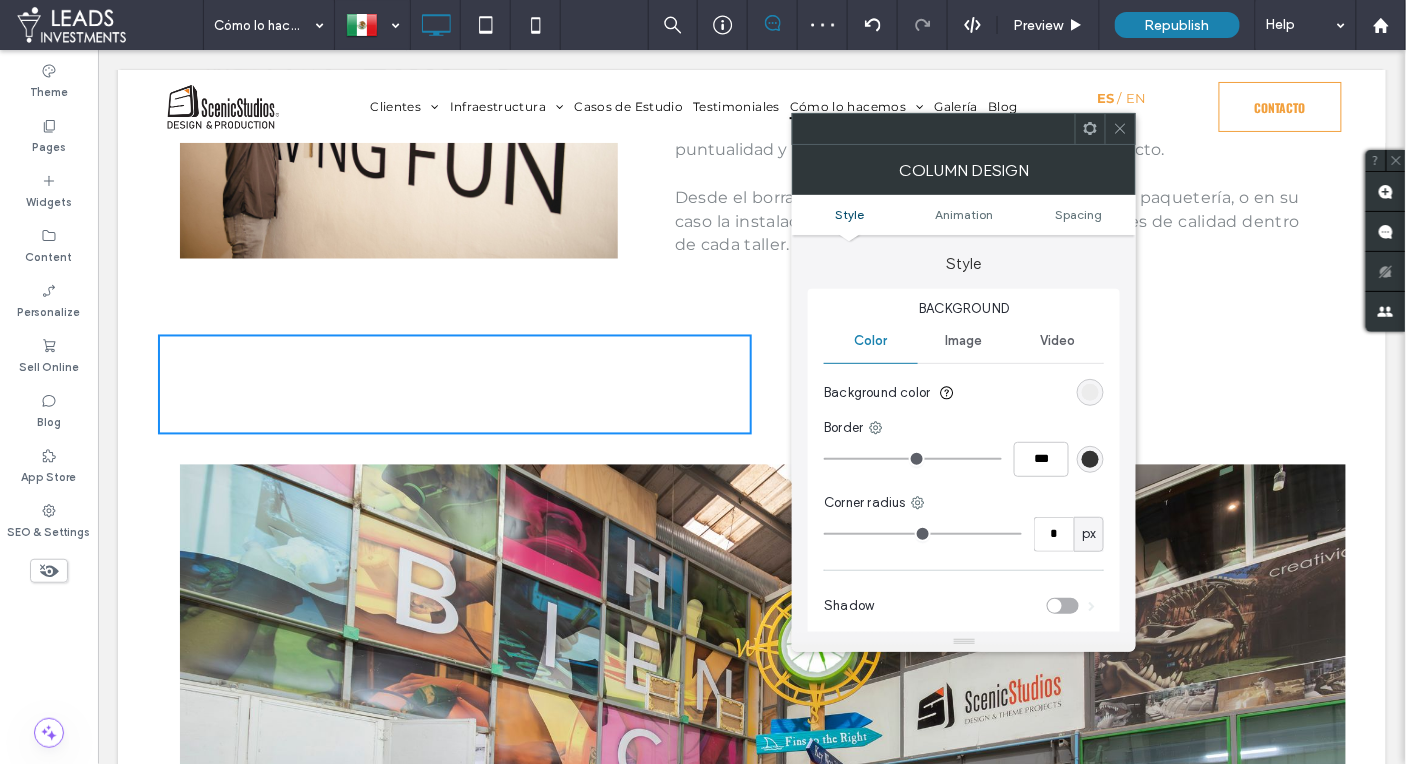 click 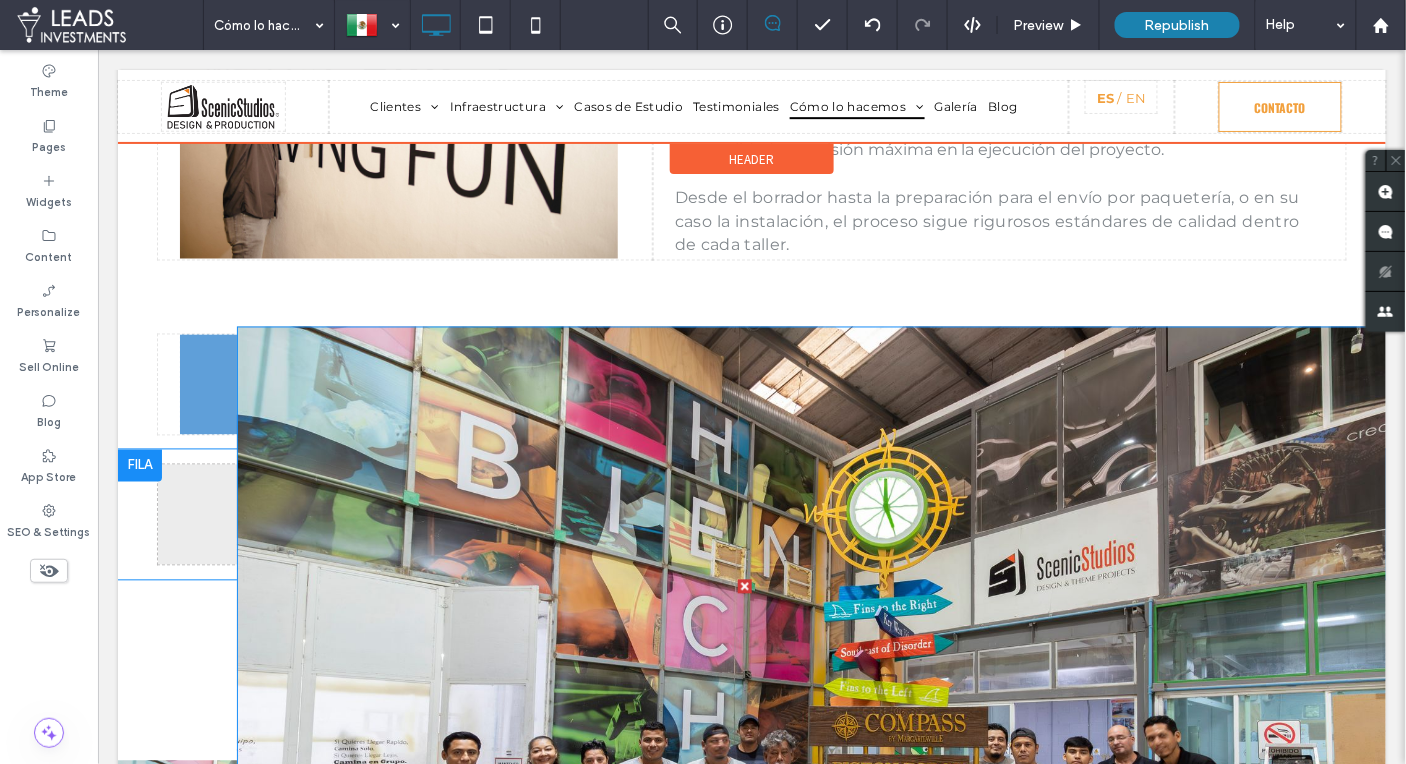 drag, startPoint x: 359, startPoint y: 534, endPoint x: 325, endPoint y: 396, distance: 142.12671 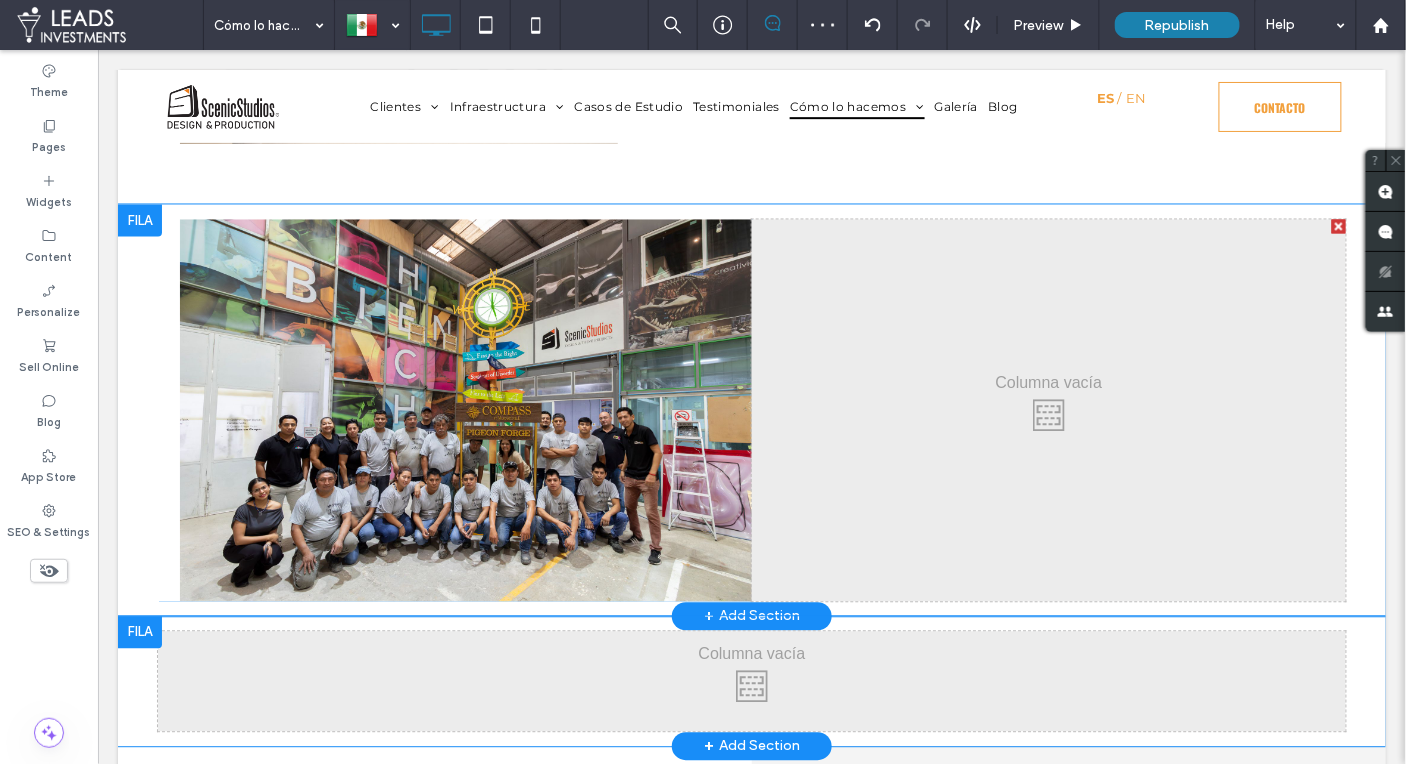 scroll, scrollTop: 990, scrollLeft: 0, axis: vertical 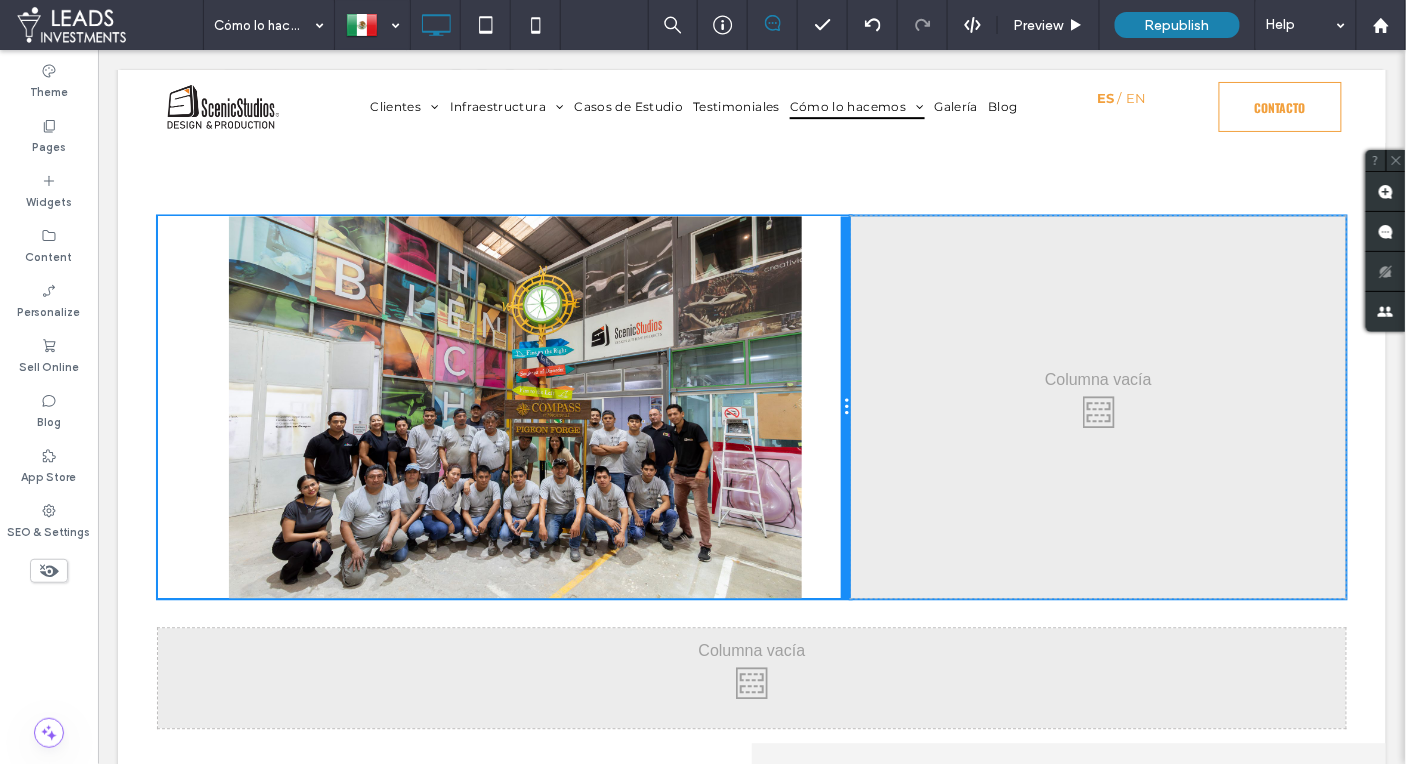 drag, startPoint x: 748, startPoint y: 351, endPoint x: 771, endPoint y: 429, distance: 81.32035 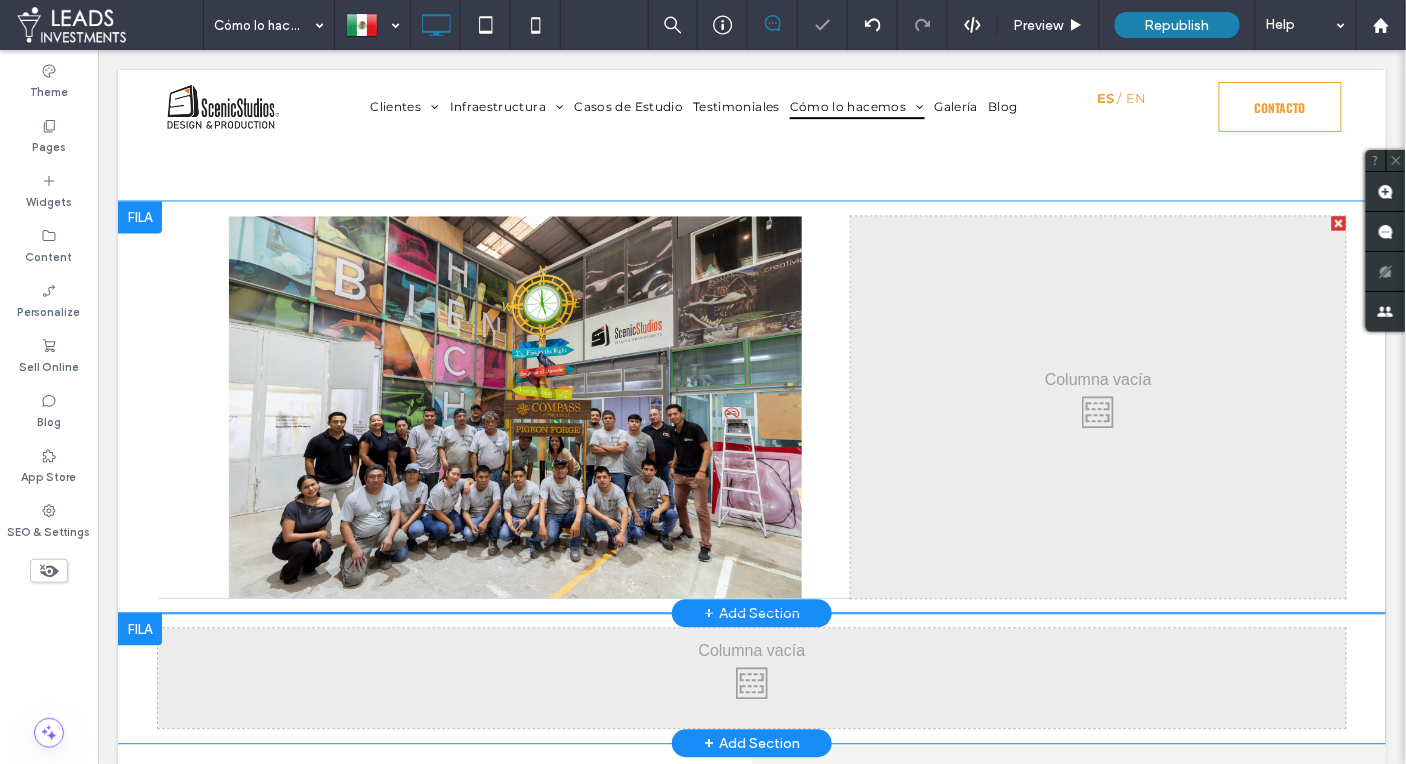 click at bounding box center [139, 217] 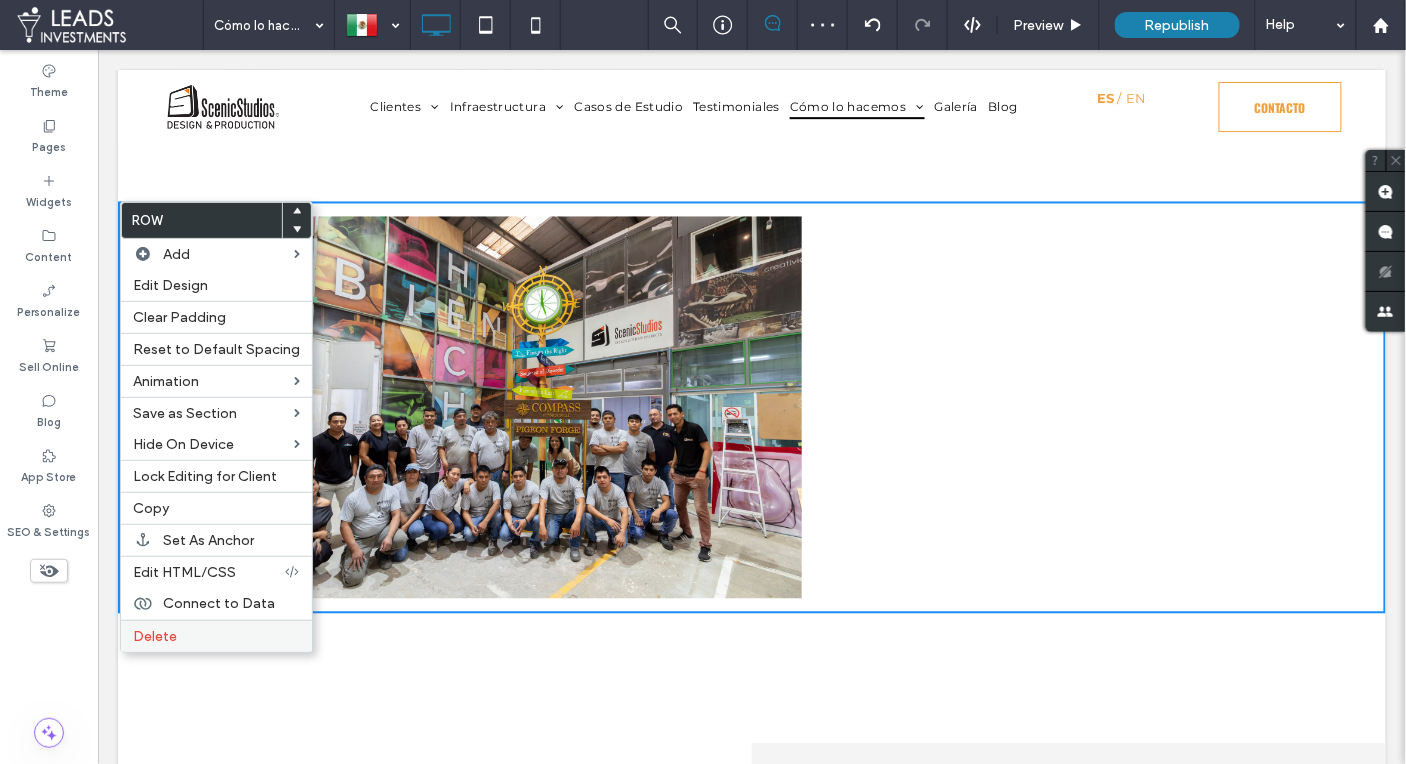 click on "Delete" at bounding box center [155, 636] 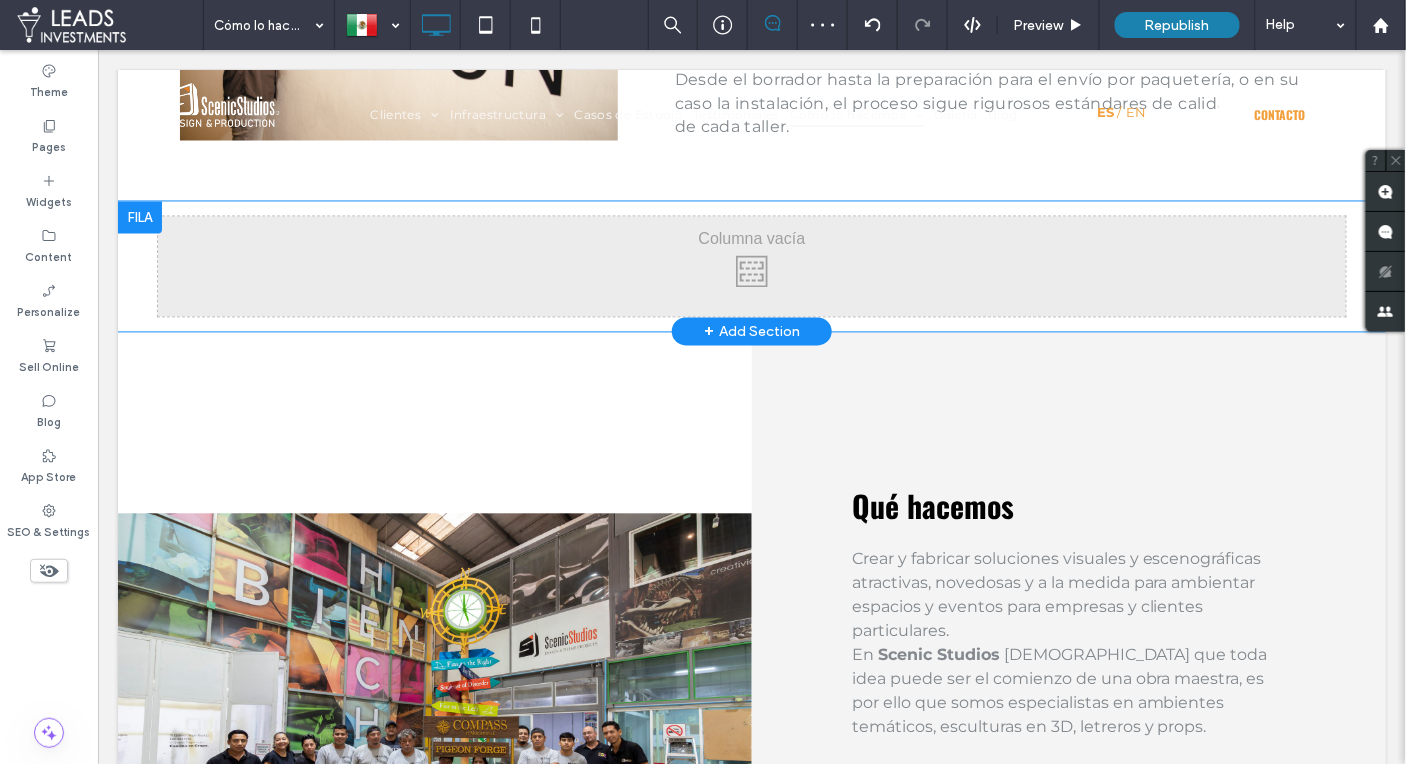 click on "Click To Paste
Clientes
Exposiciones, Ferias, Eventos Corporativos, Activaciones y Branding
Escaparates
Parques Temáticos
Mobiliario & Display
Personajes & Props 3D
Hoteles
Restaurantes
Reproducción de Arte Escultórico
Infraestructura
Estudio de Diseño
Taller de Carpintería
Taller de Fibra de Vidrio
Taller de Herrería
Cabina de Pintura
Laboratorio CNC
Taller de Poliurea
Casos de Estudio
Testimoniales
Cómo lo hacemos
IAAPA
Galería" at bounding box center [751, 2888] 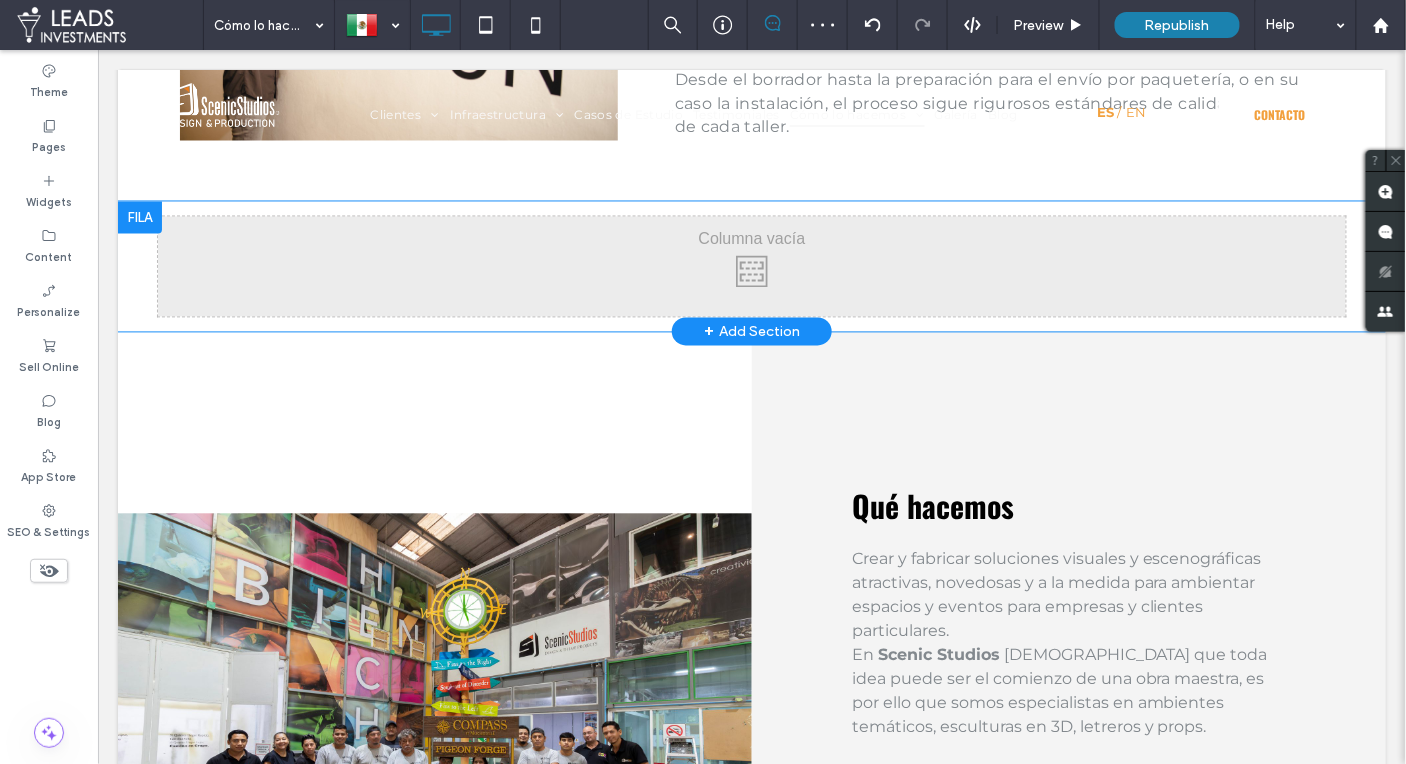 click at bounding box center (139, 217) 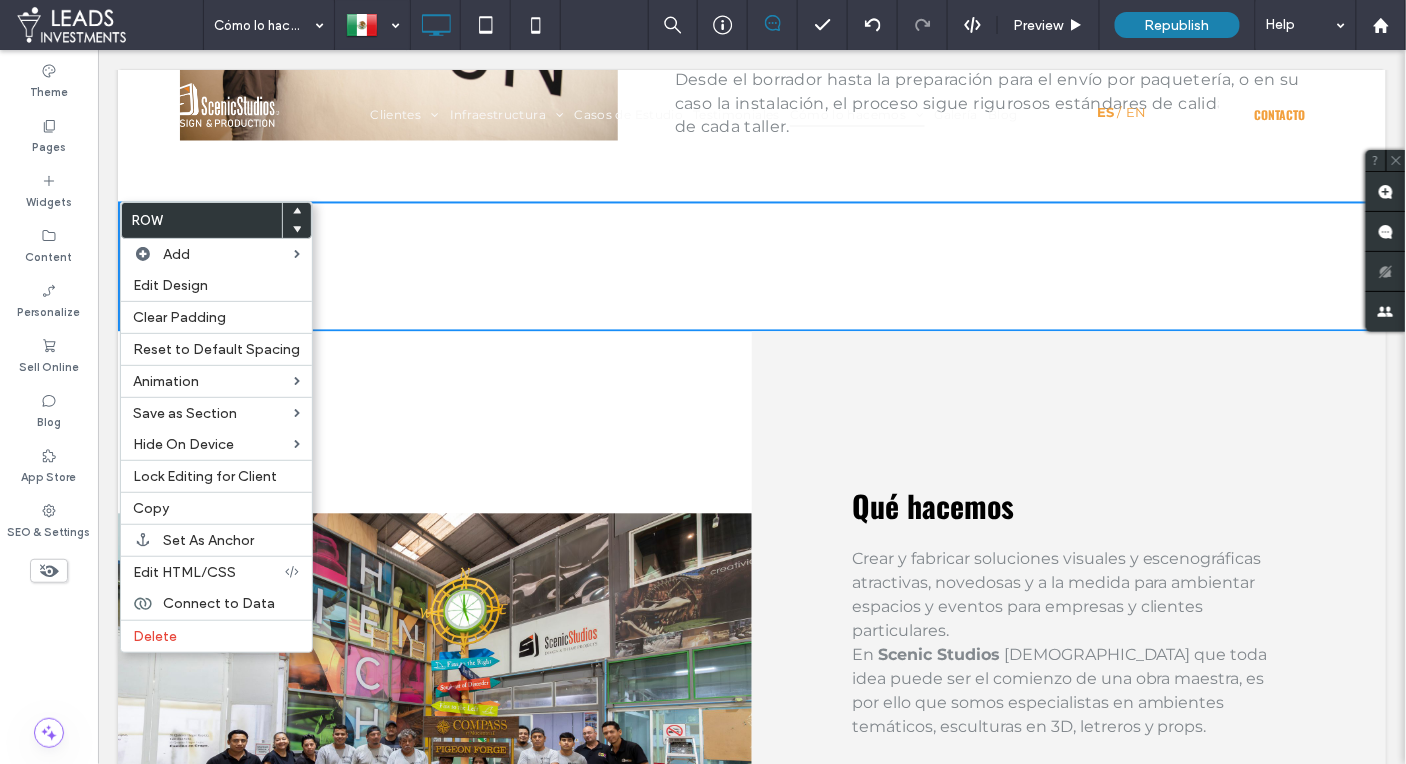 drag, startPoint x: 168, startPoint y: 628, endPoint x: 650, endPoint y: 376, distance: 543.9007 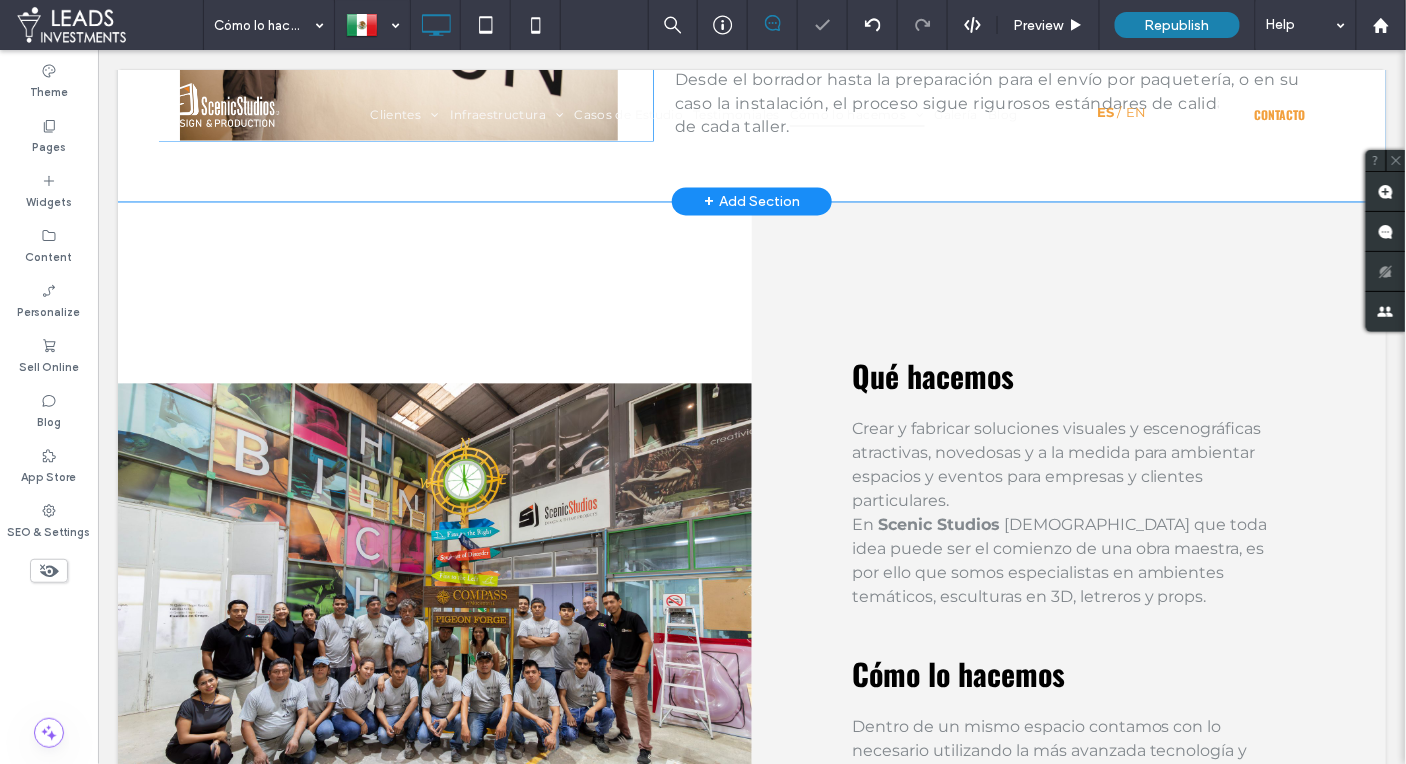click on "+ Add Section" at bounding box center (751, 201) 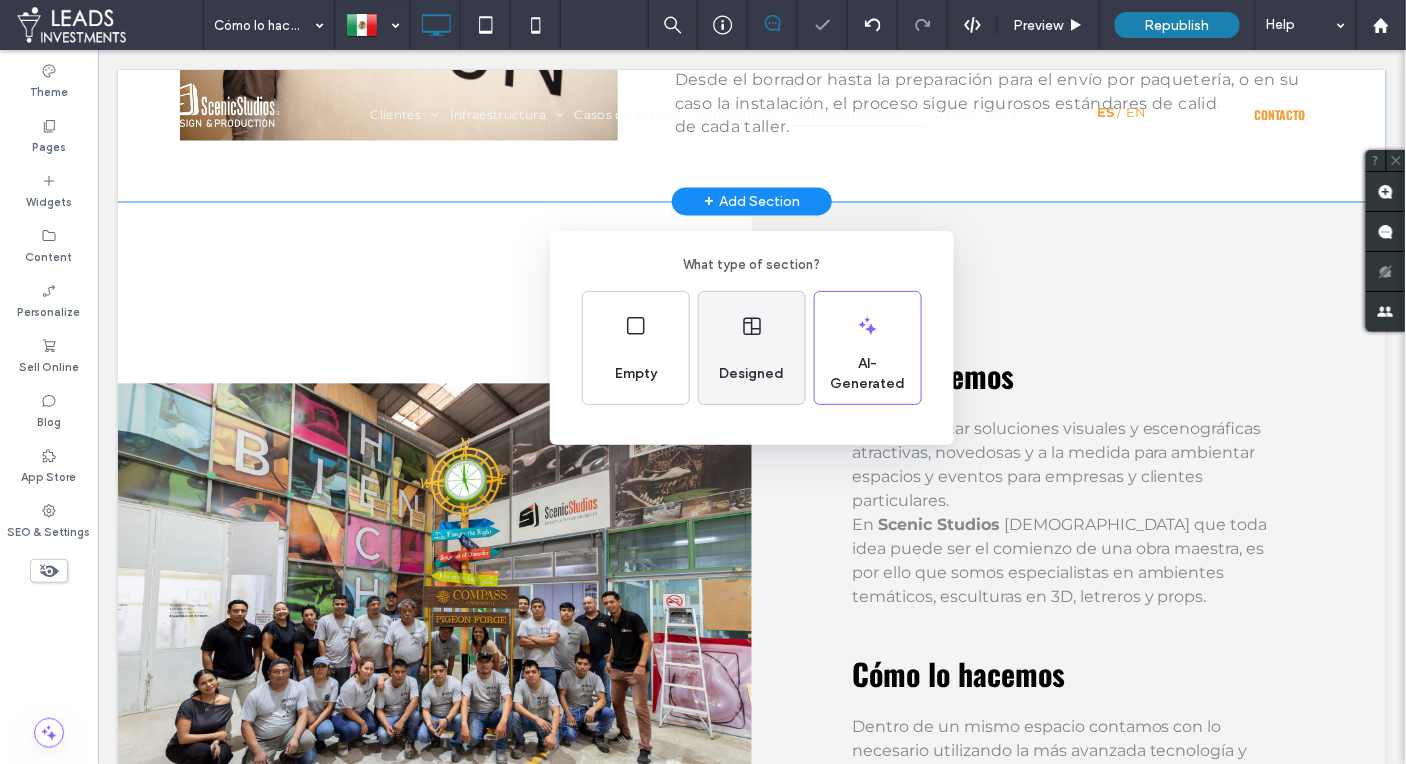 click on "Designed" at bounding box center (752, 348) 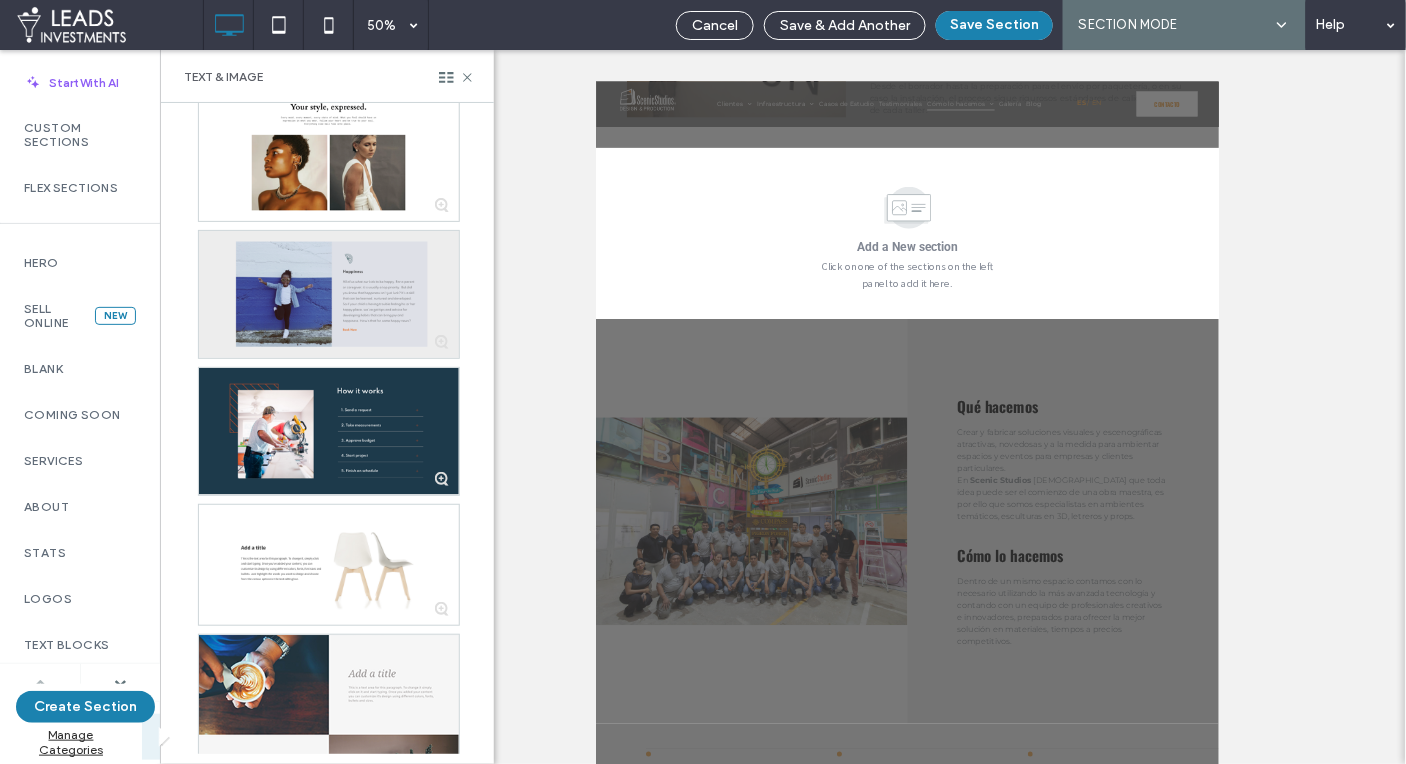 scroll, scrollTop: 590, scrollLeft: 0, axis: vertical 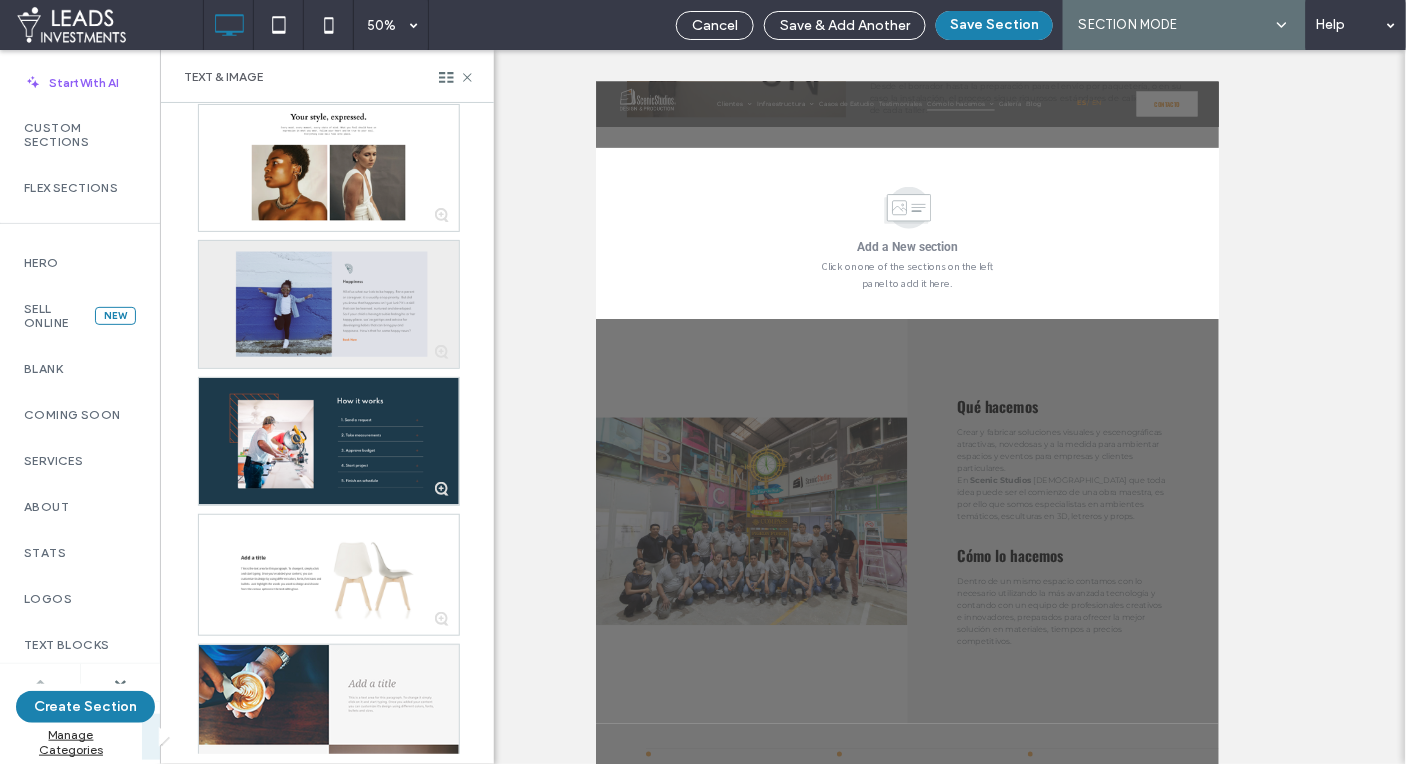 click at bounding box center [329, 304] 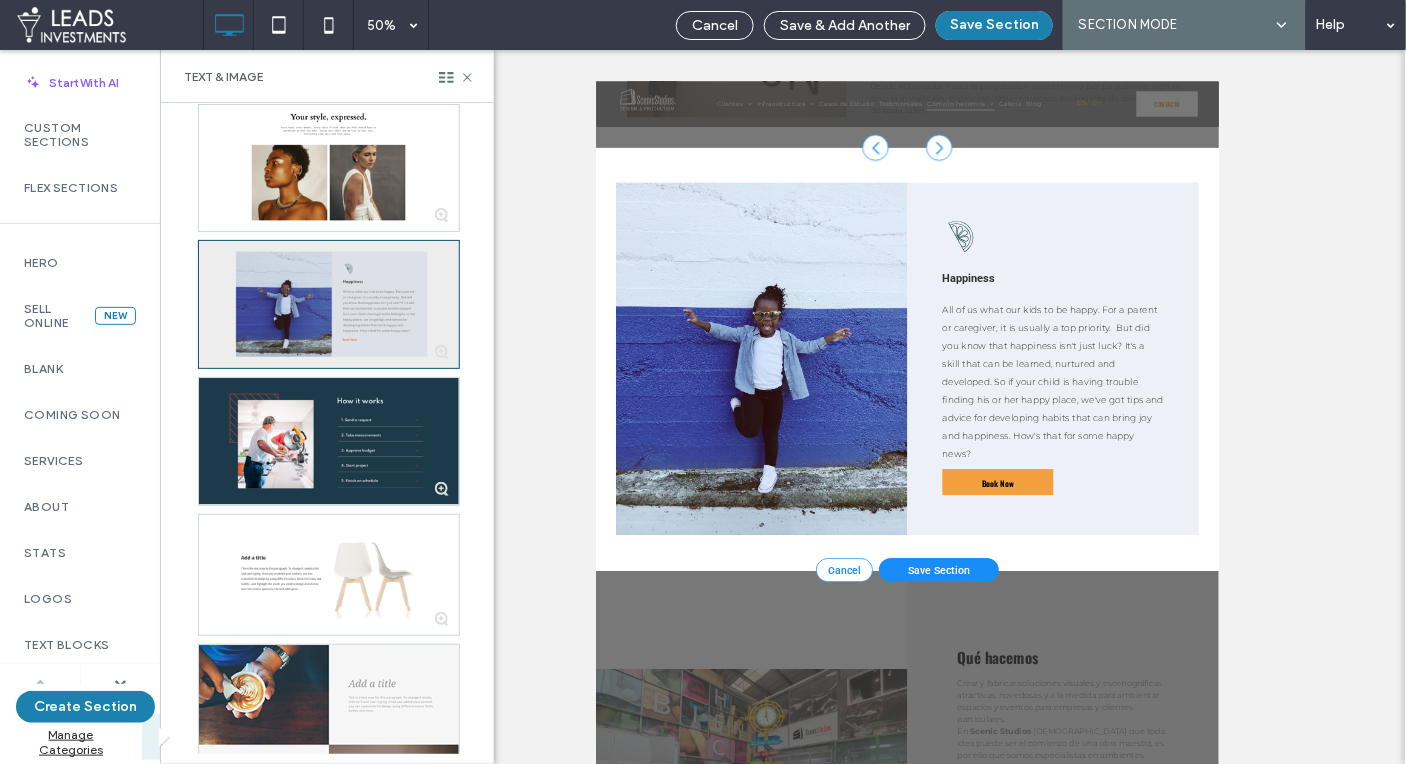 scroll, scrollTop: 960, scrollLeft: 0, axis: vertical 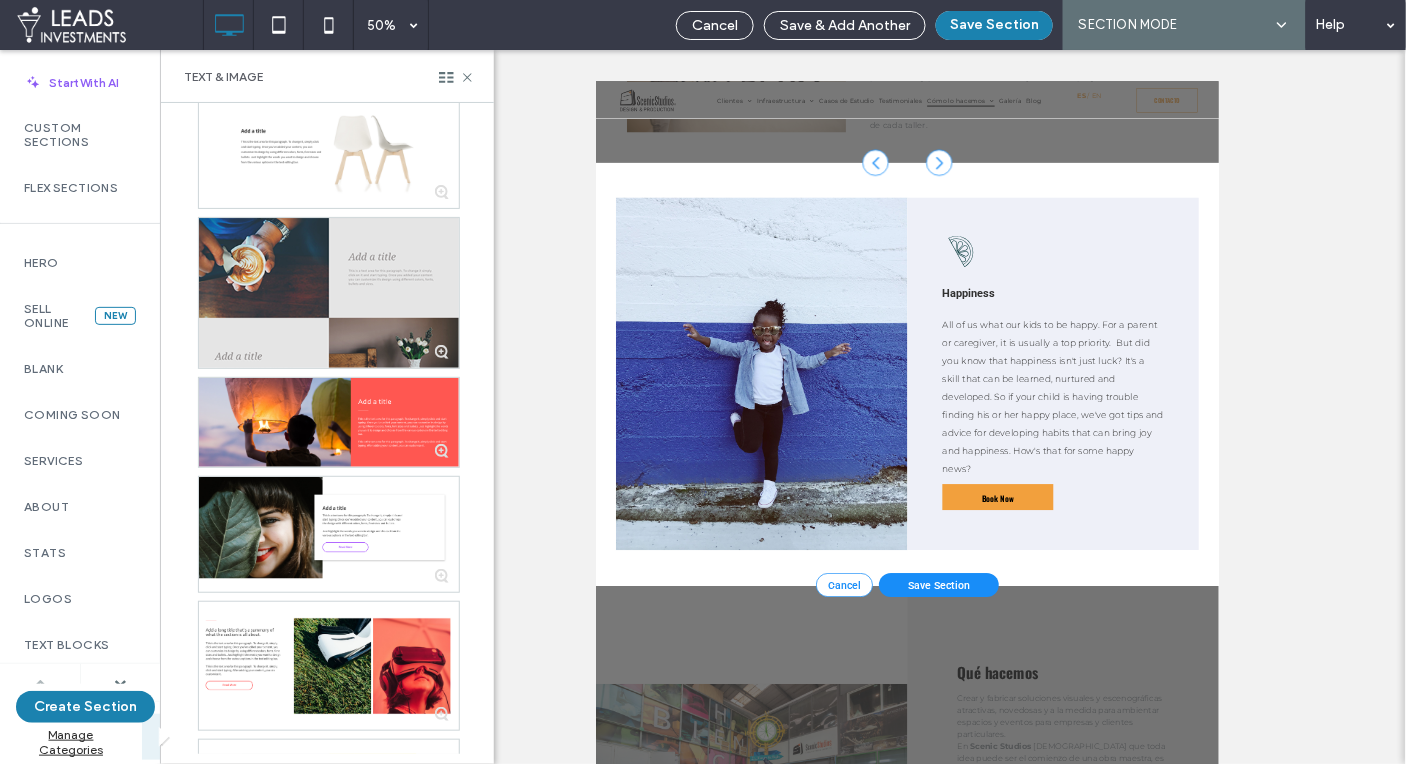 click at bounding box center [329, 293] 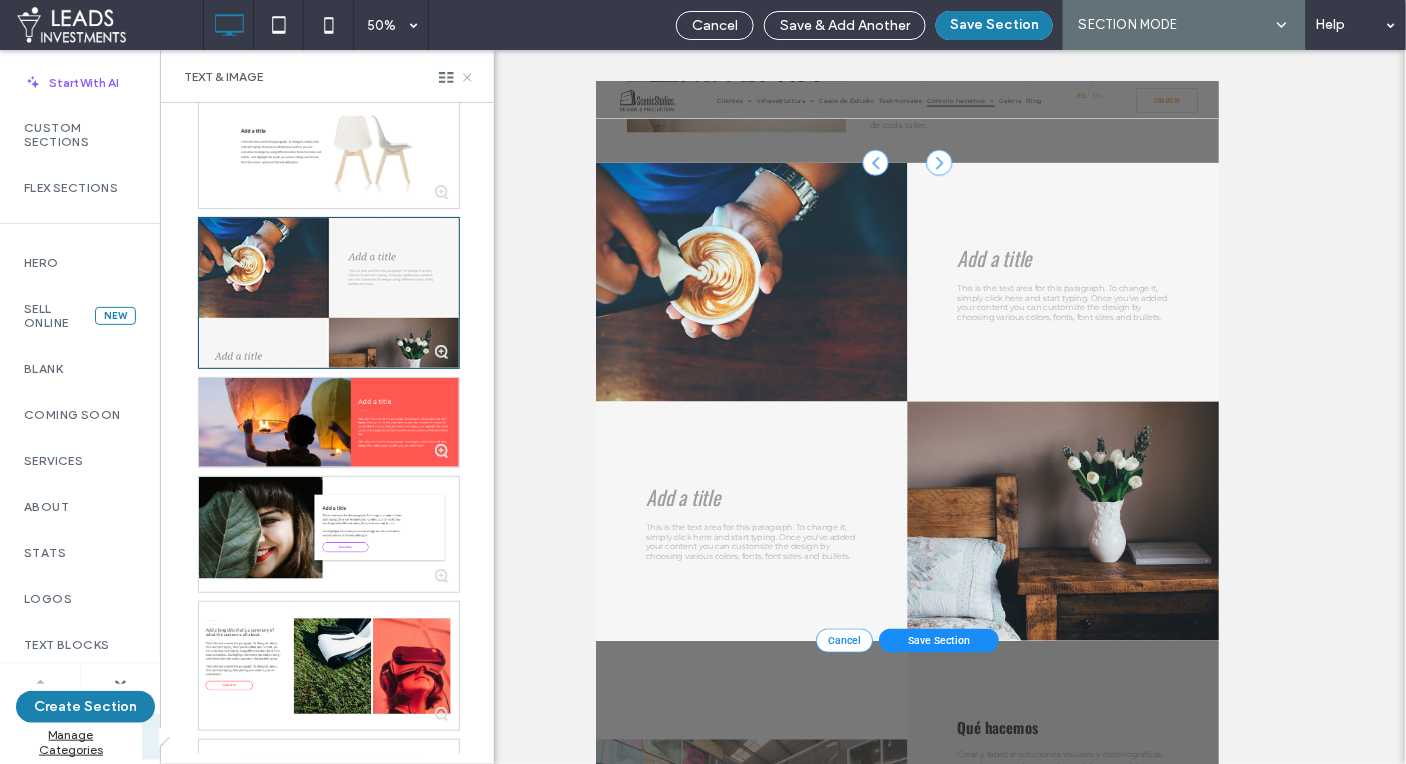 click 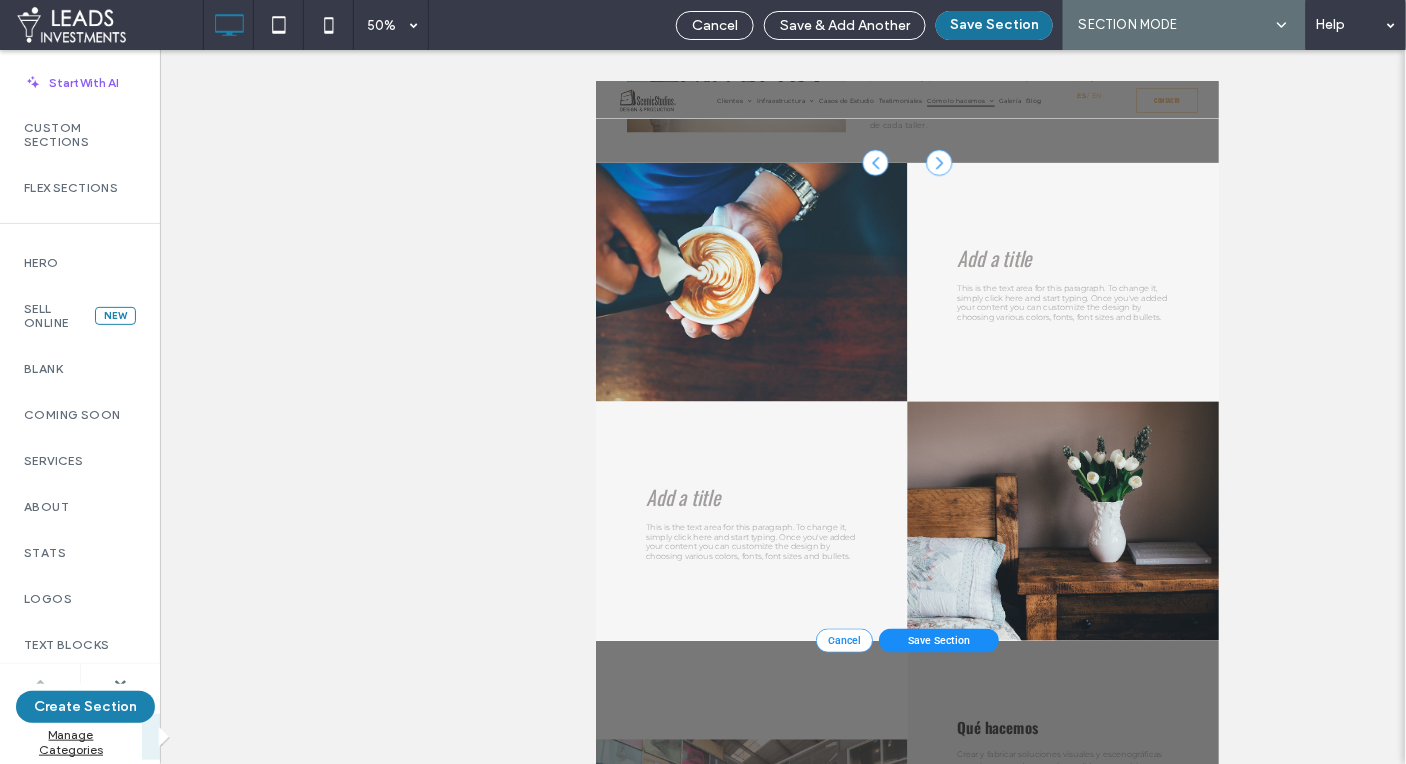 click on "Save Section" at bounding box center [994, 25] 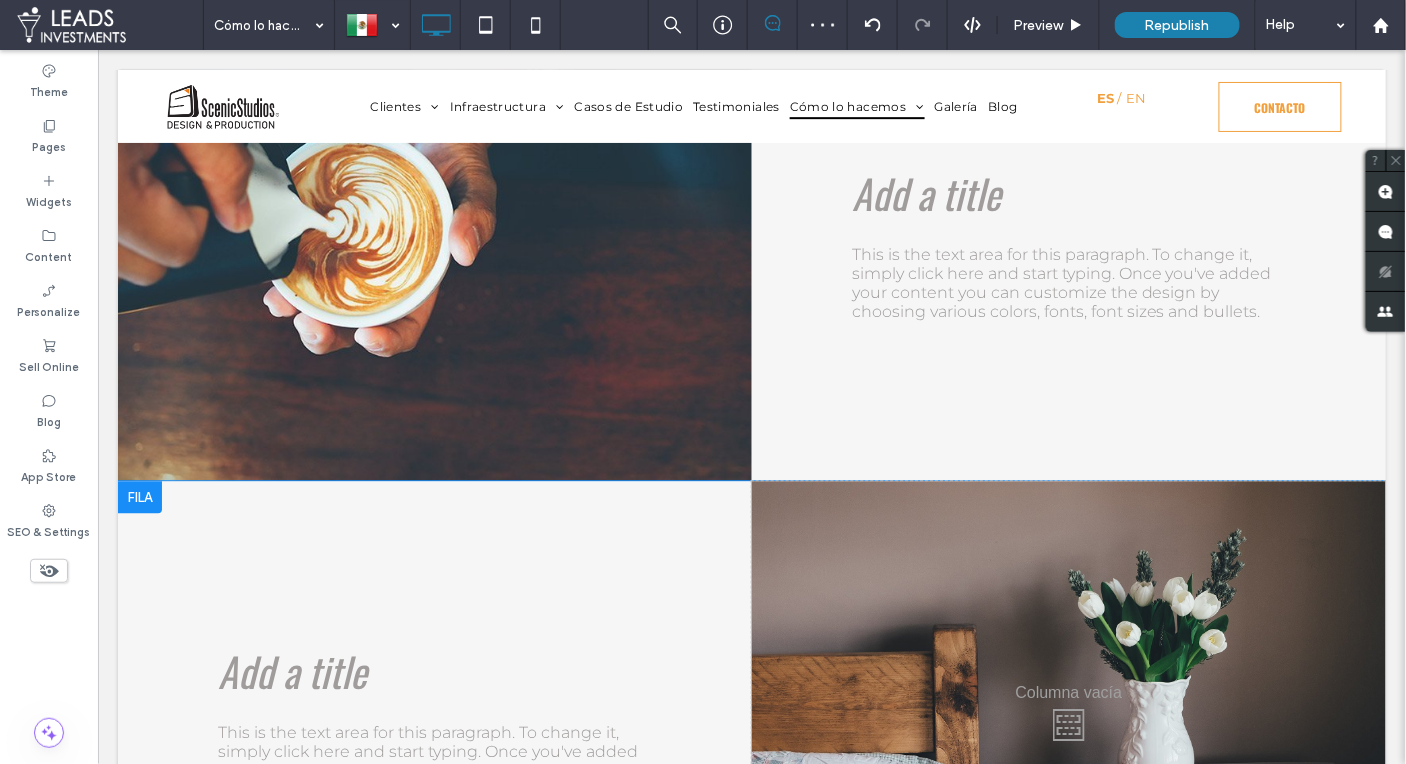 scroll, scrollTop: 1202, scrollLeft: 0, axis: vertical 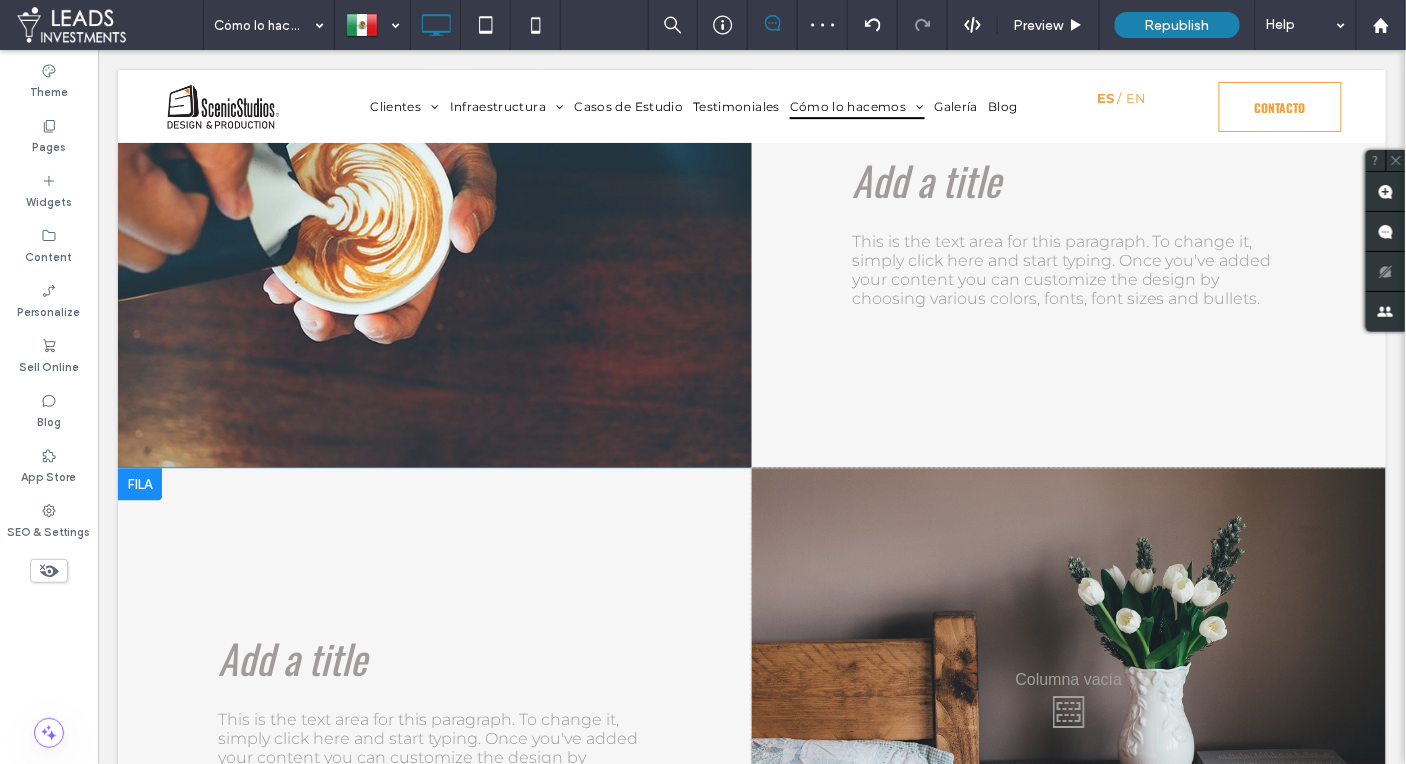click at bounding box center [139, 483] 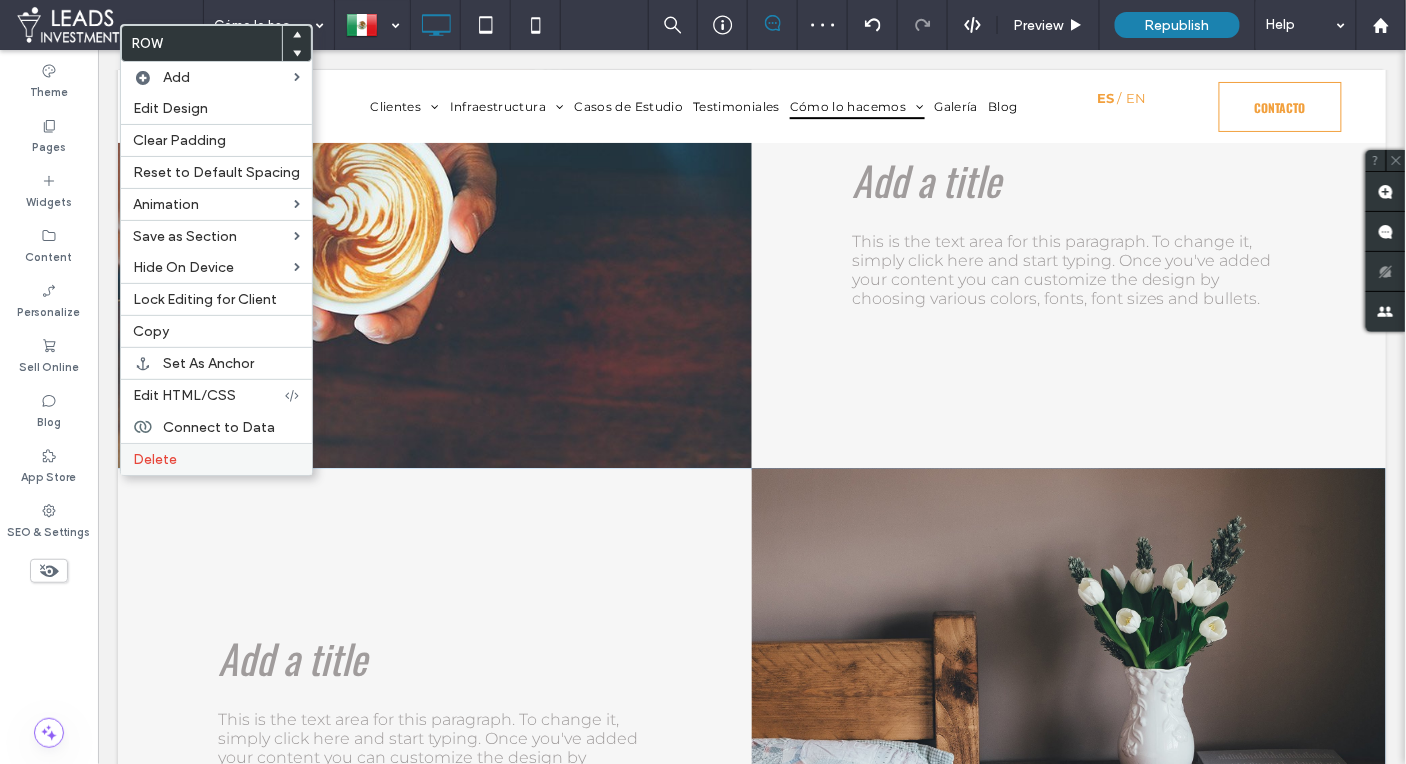 click on "Delete" at bounding box center (216, 459) 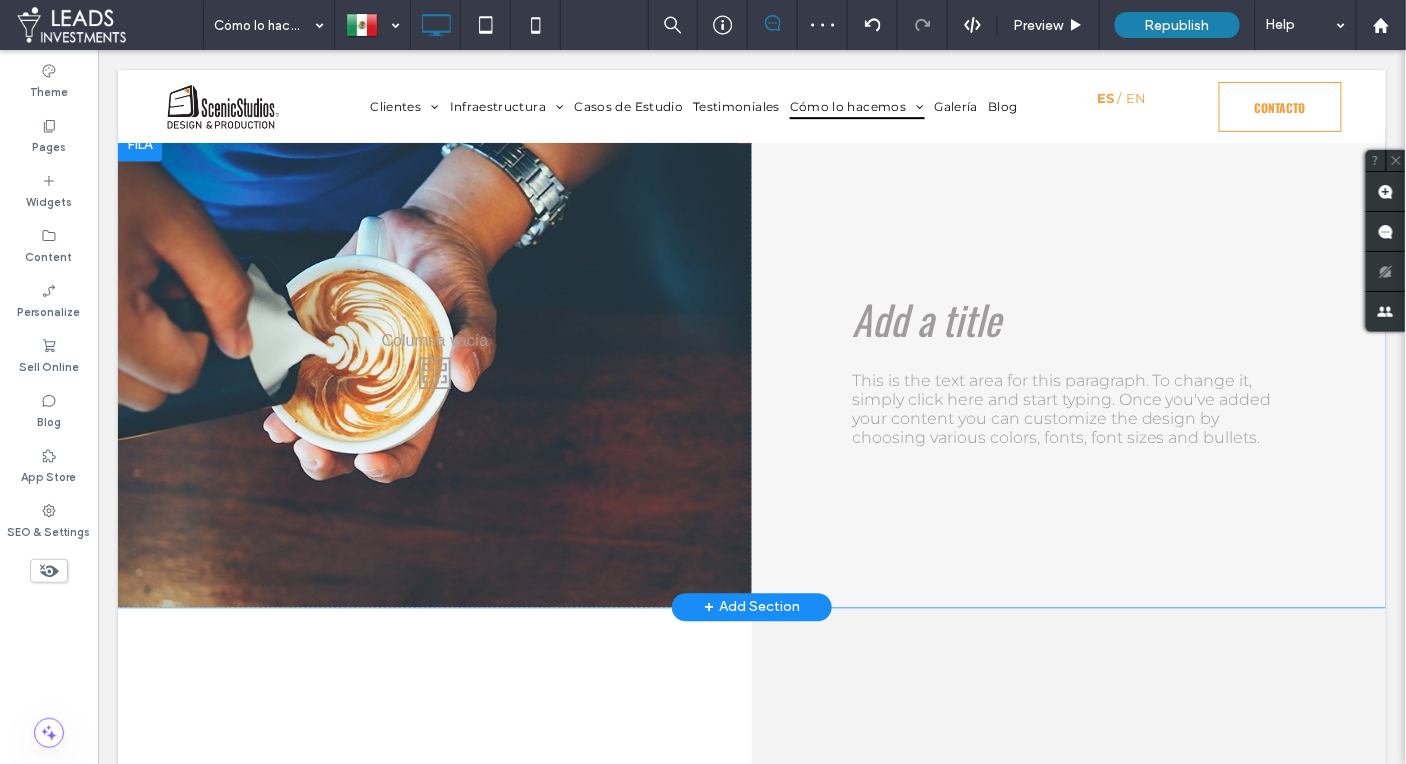 scroll, scrollTop: 1027, scrollLeft: 0, axis: vertical 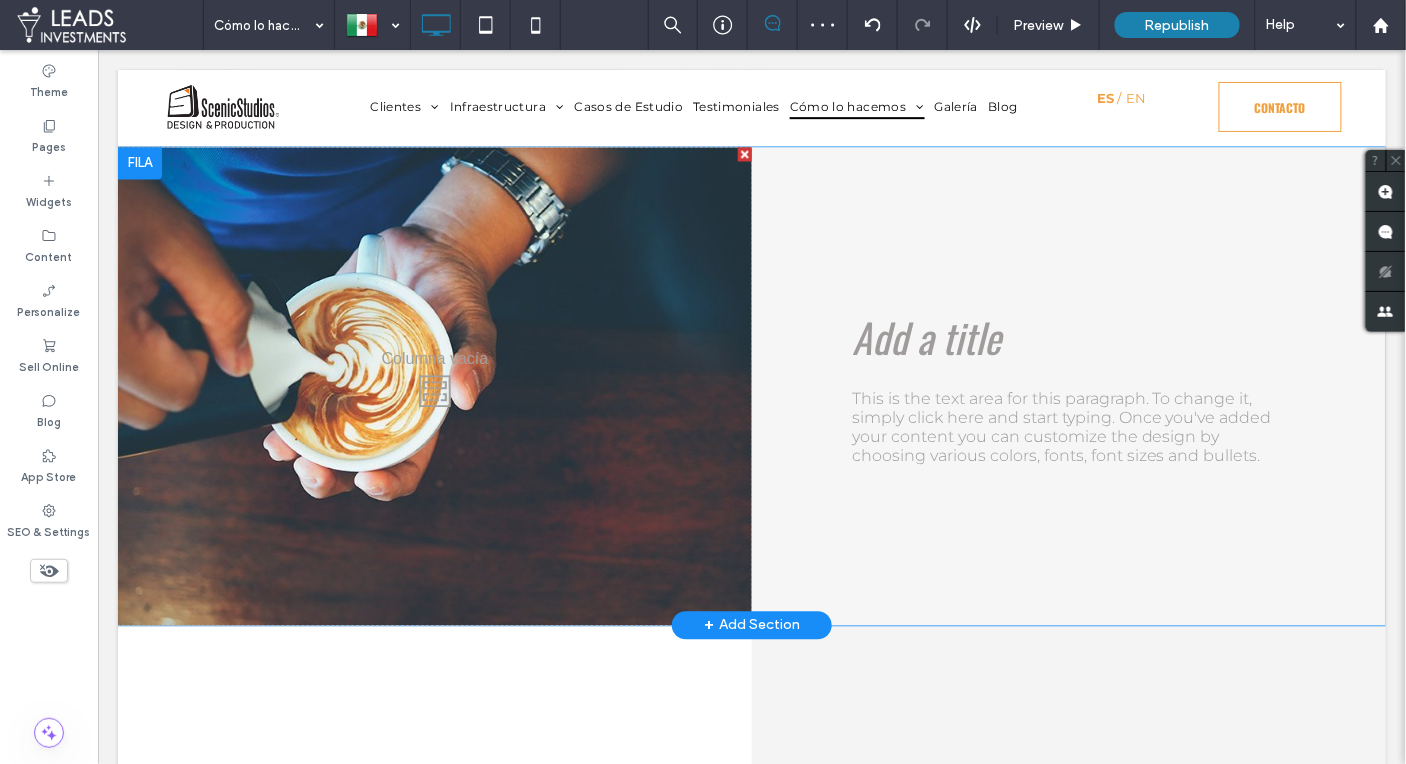 click on "Click To Paste" at bounding box center [434, 386] 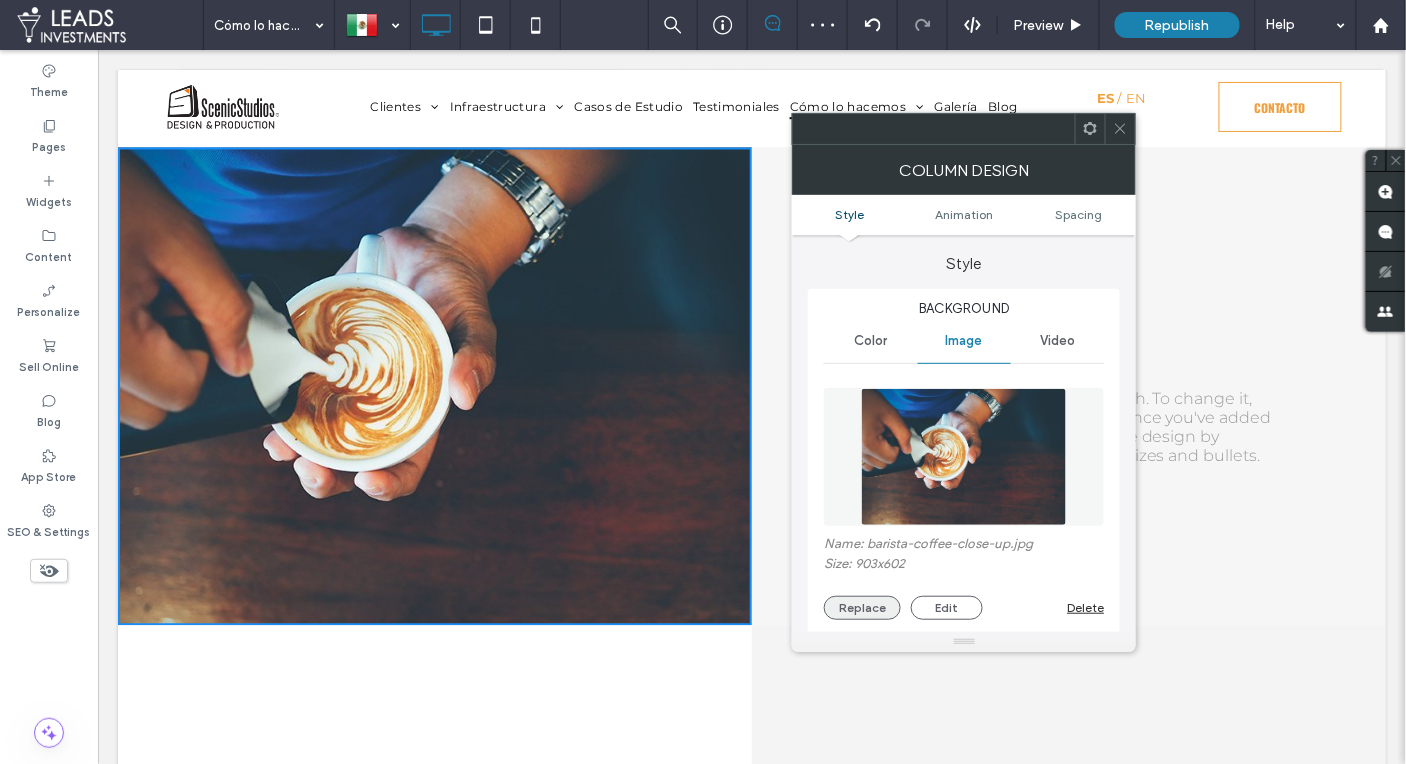 click on "Replace" at bounding box center (862, 608) 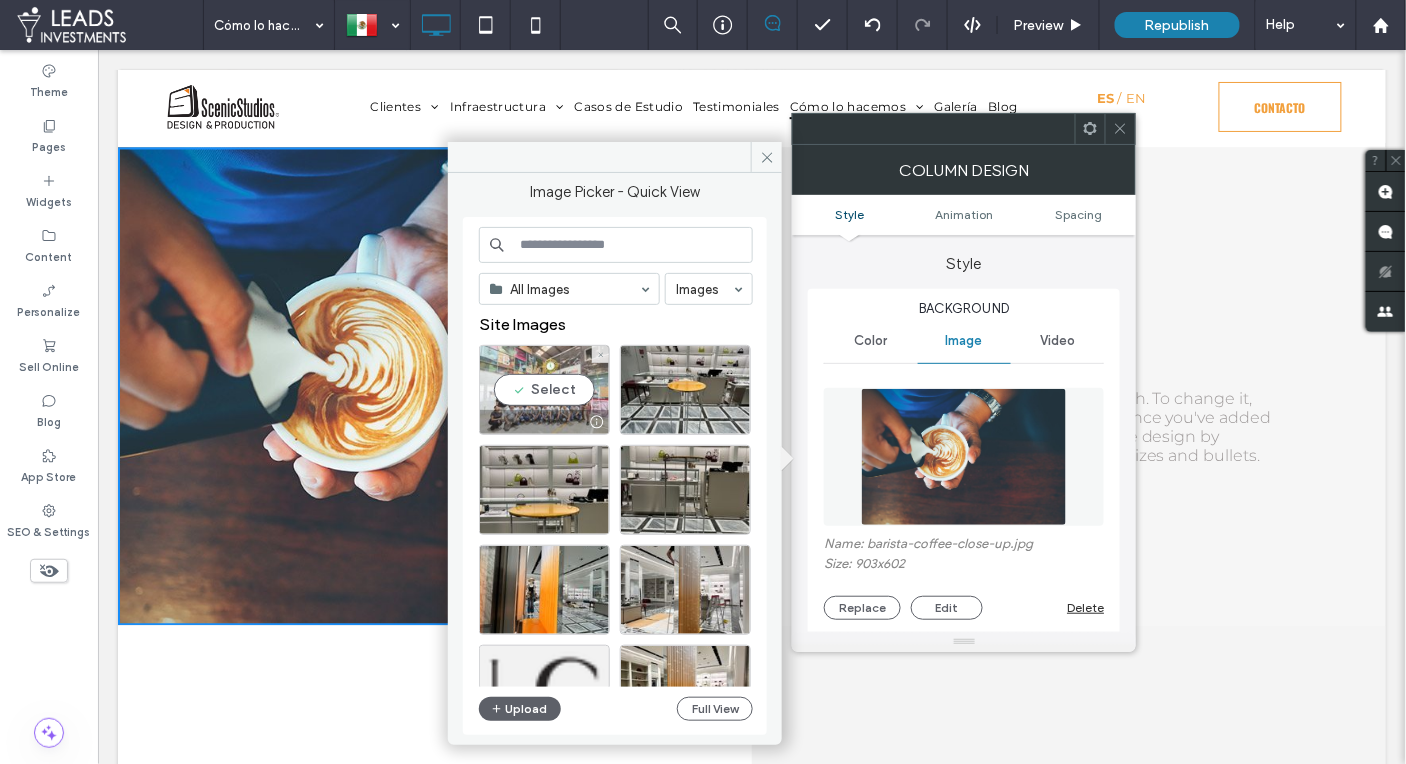 click on "Select" at bounding box center [544, 390] 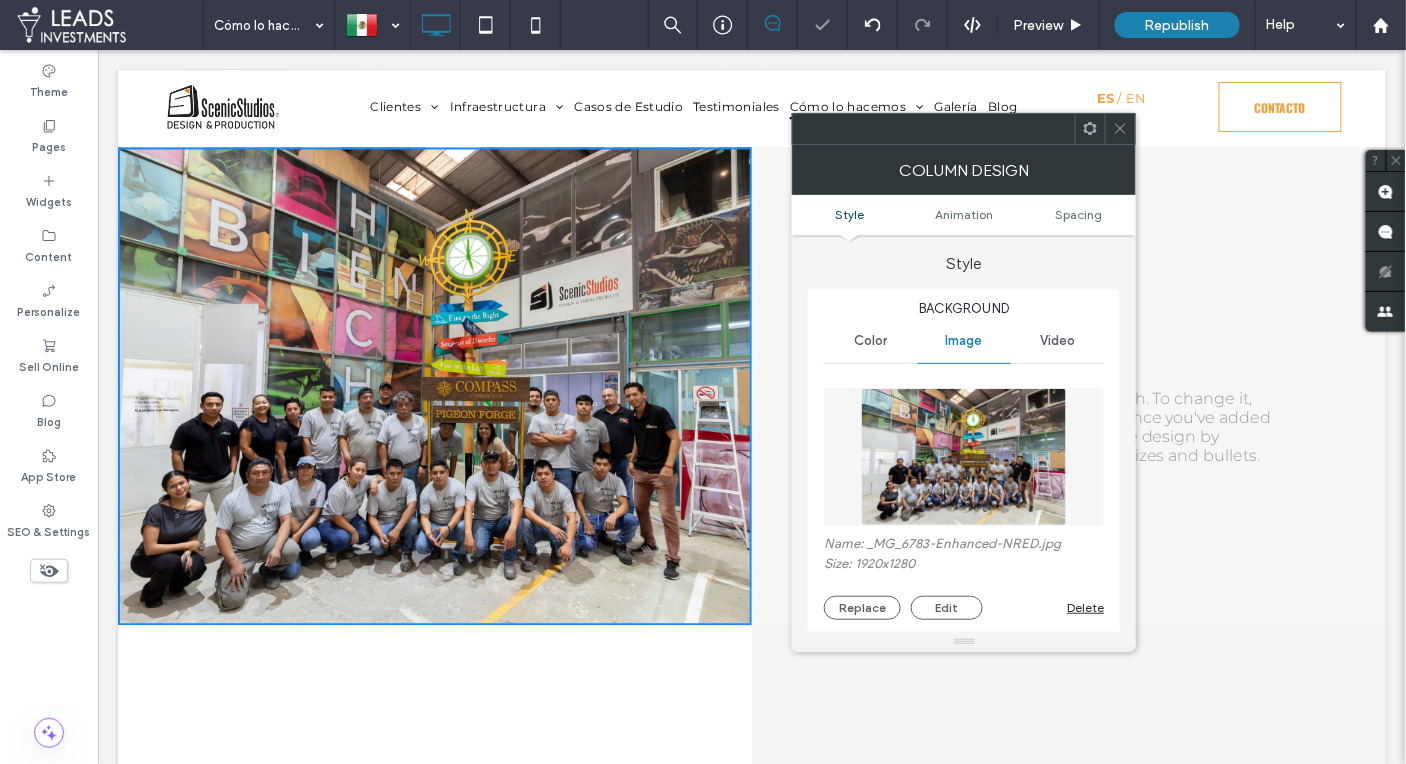 click 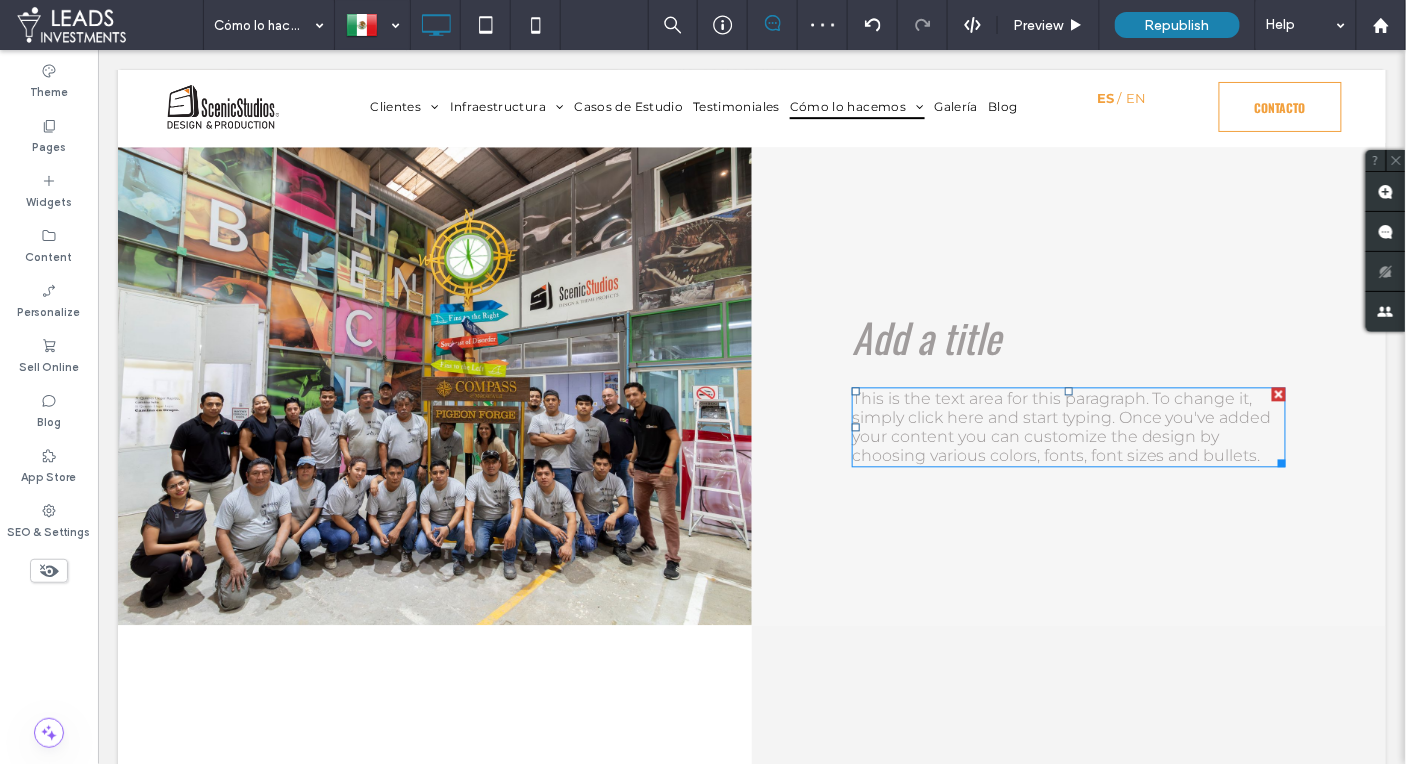 scroll, scrollTop: 917, scrollLeft: 0, axis: vertical 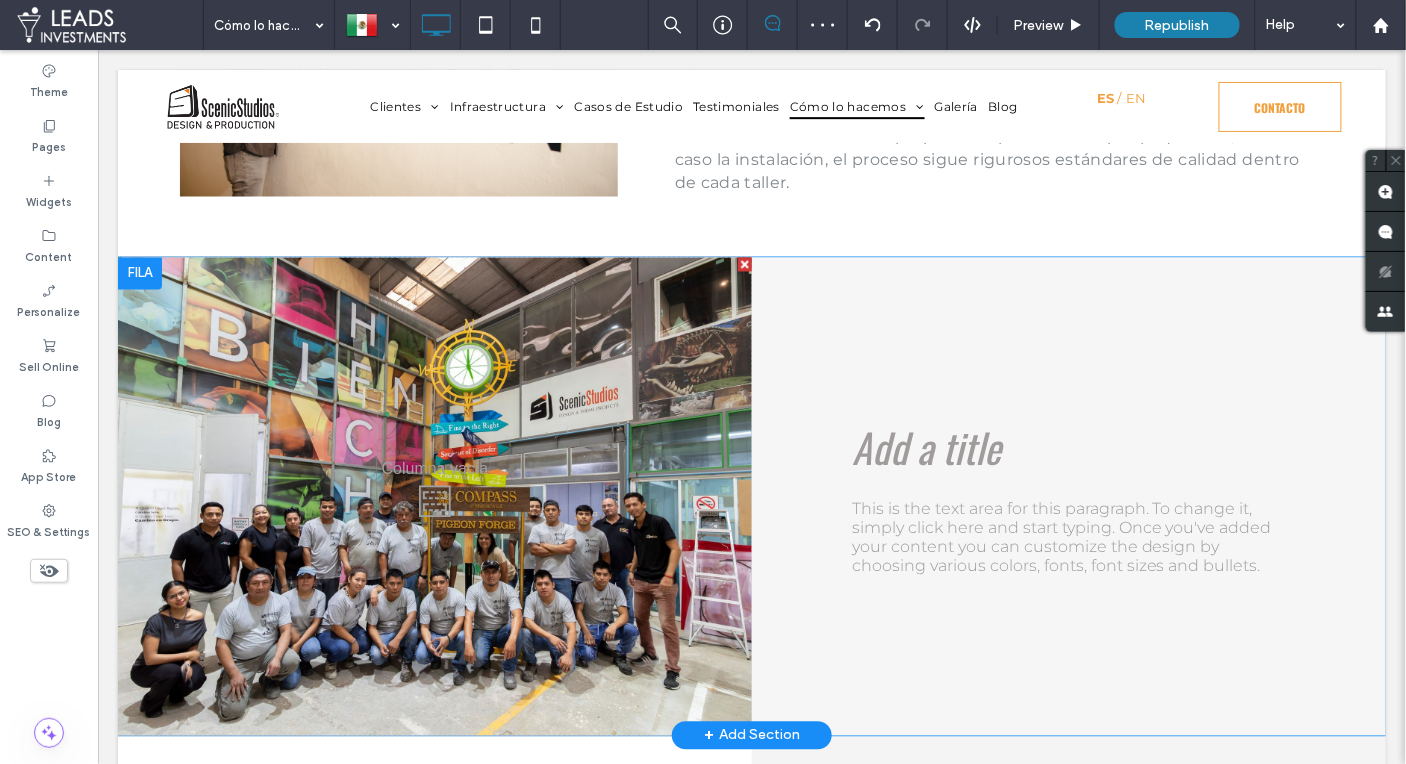 click on "Add a title   This is the text area for this paragraph. To change it, simply click here and start typing. Once you've added your content you can customize the design by choosing various colors, fonts, font sizes and bullets.  Click To Paste" at bounding box center [1068, 496] 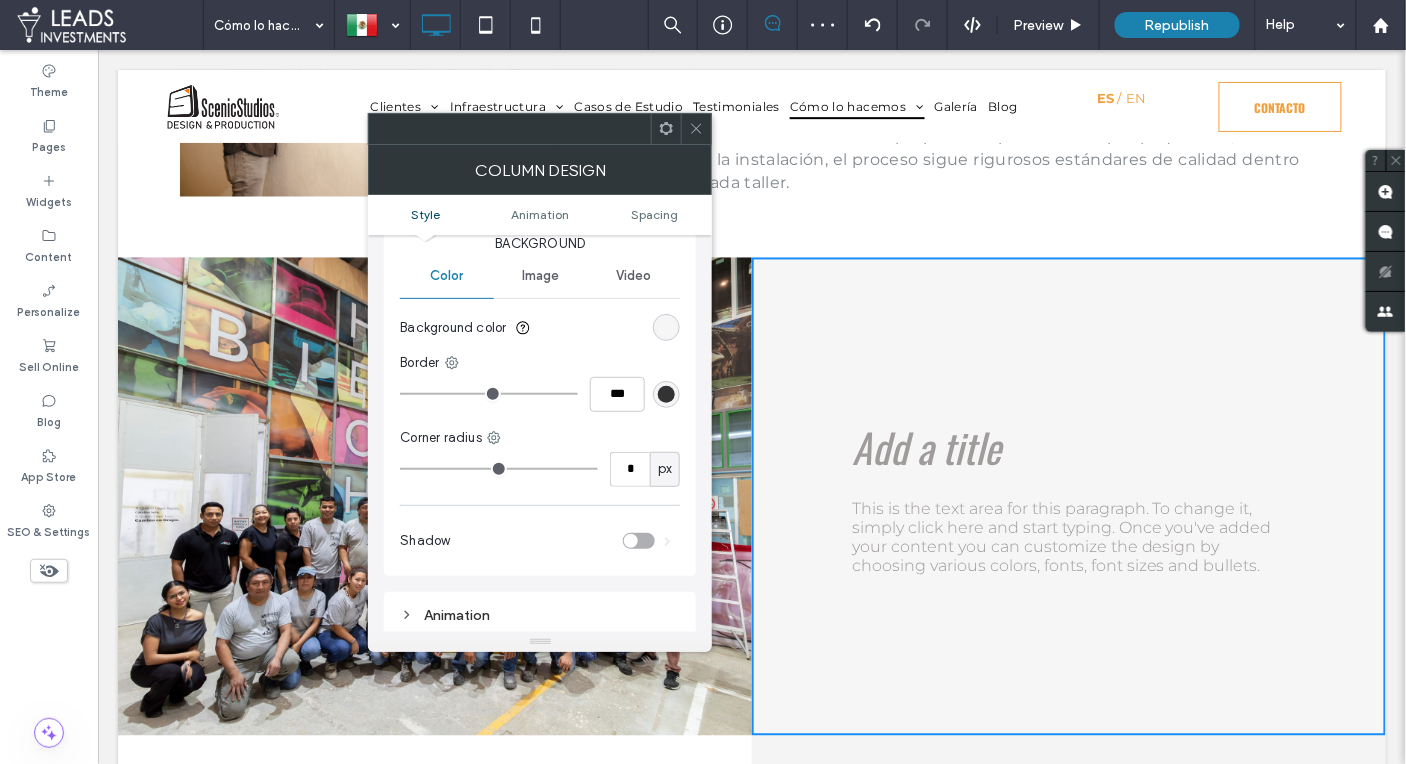 scroll, scrollTop: 86, scrollLeft: 0, axis: vertical 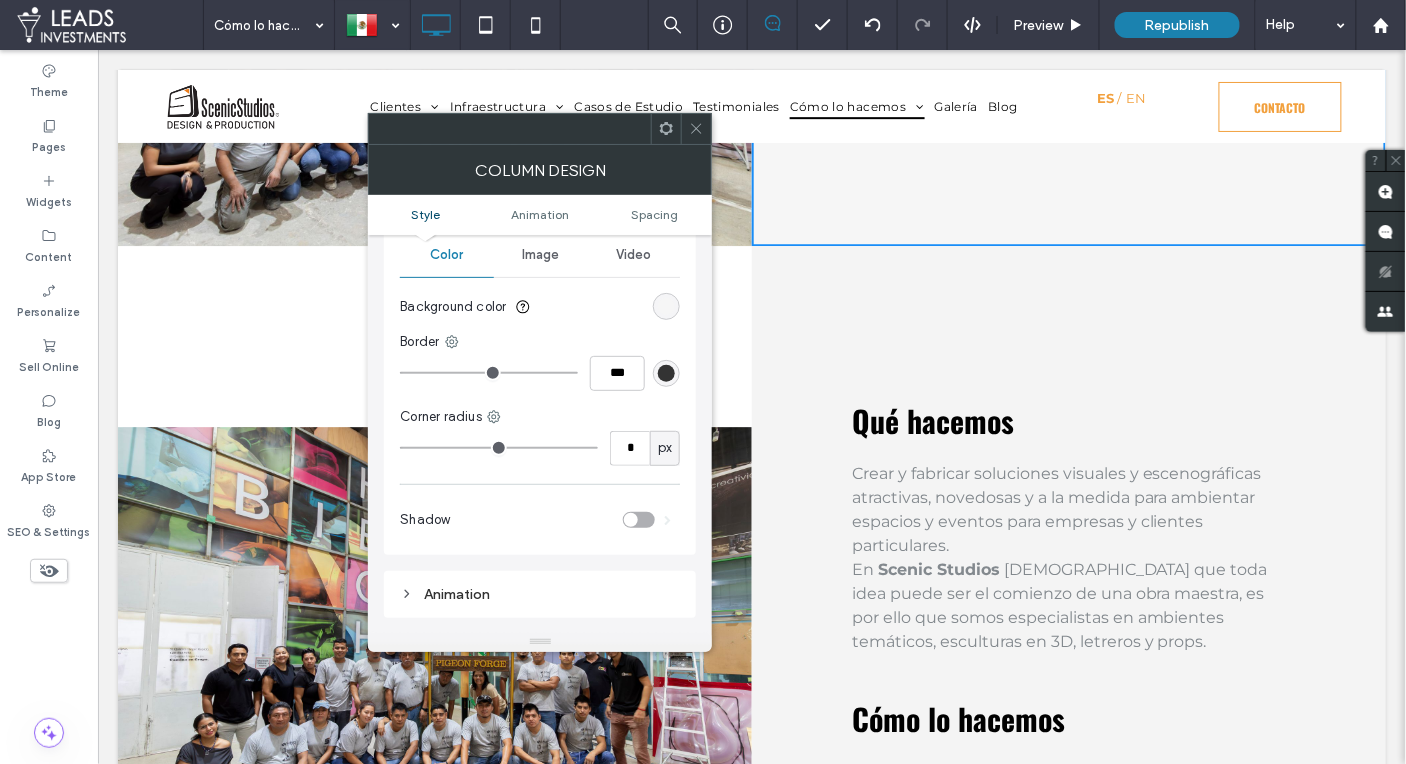 click on "Qué hacemos
Crear y fabricar soluciones visuales y escenográficas atractivas, novedosas y a la medida para ambientar espacios y eventos para empresas y clientes particulares. En
Scenic Studios   creemos que toda idea puede ser el comienzo de una obra maestra, es por ello que somos especialistas en ambientes temáticos, esculturas en 3D, letreros y props.     Cómo lo hacemos
Dentro de un mismo espacio contamos con lo necesario utilizando la más avanzada tecnología y contando con un equipo de profesionales creativos e innovadores, preparados para ofrecer la mejor solución en materiales, tiempos a precios competitivos. Click To Paste     Click To Paste" at bounding box center [1068, 638] 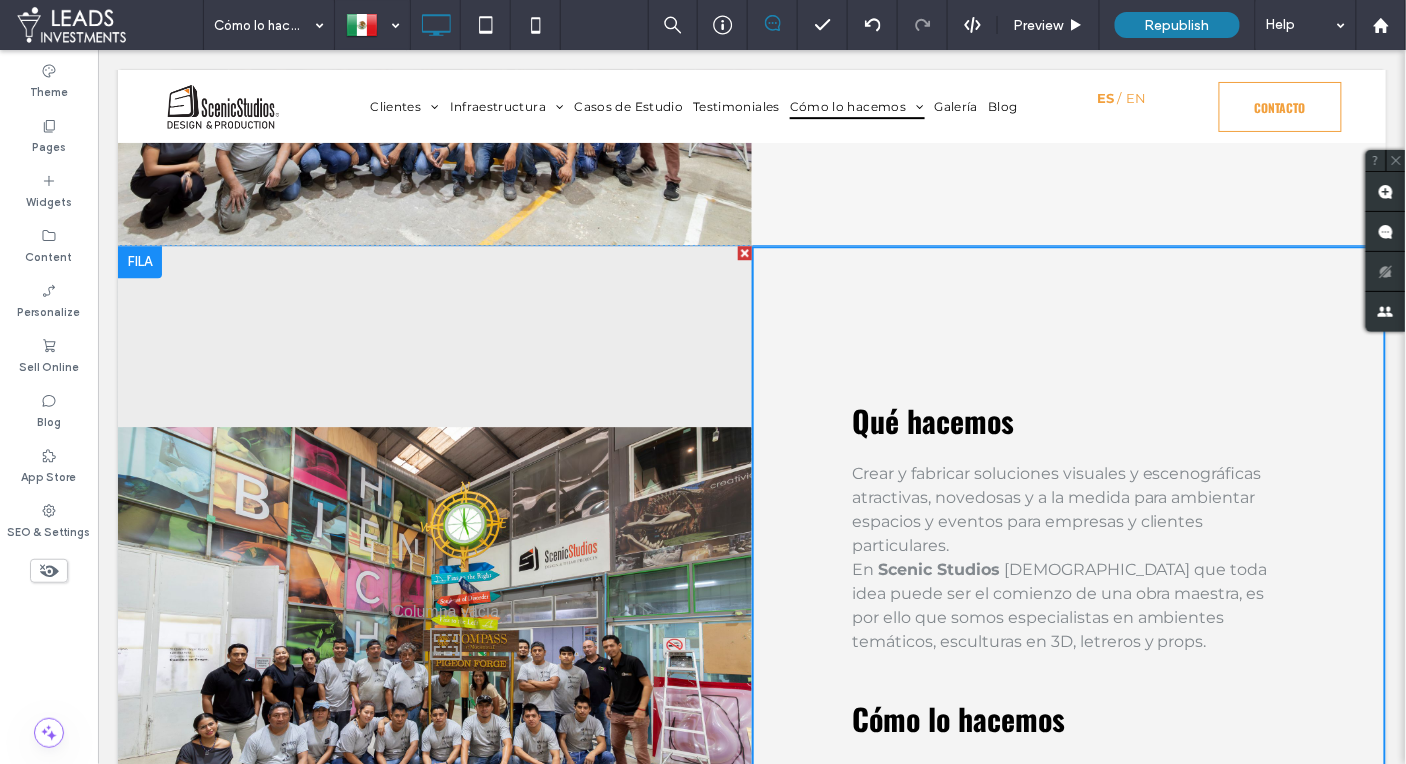 click on "Qué hacemos
Crear y fabricar soluciones visuales y escenográficas atractivas, novedosas y a la medida para ambientar espacios y eventos para empresas y clientes particulares. En
Scenic Studios   creemos que toda idea puede ser el comienzo de una obra maestra, es por ello que somos especialistas en ambientes temáticos, esculturas en 3D, letreros y props.     Cómo lo hacemos
Dentro de un mismo espacio contamos con lo necesario utilizando la más avanzada tecnología y contando con un equipo de profesionales creativos e innovadores, preparados para ofrecer la mejor solución en materiales, tiempos a precios competitivos. Click To Paste     Click To Paste" at bounding box center [1068, 638] 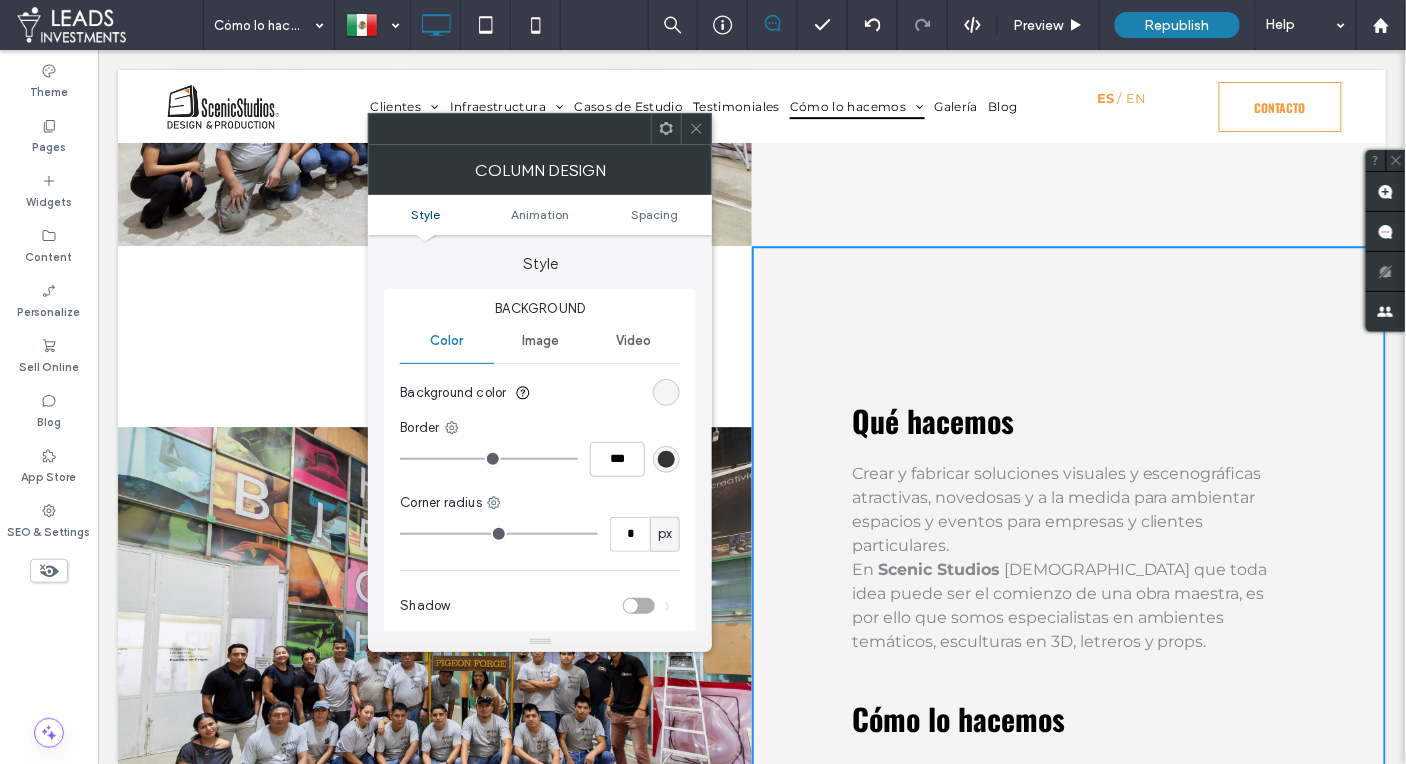 click at bounding box center (666, 392) 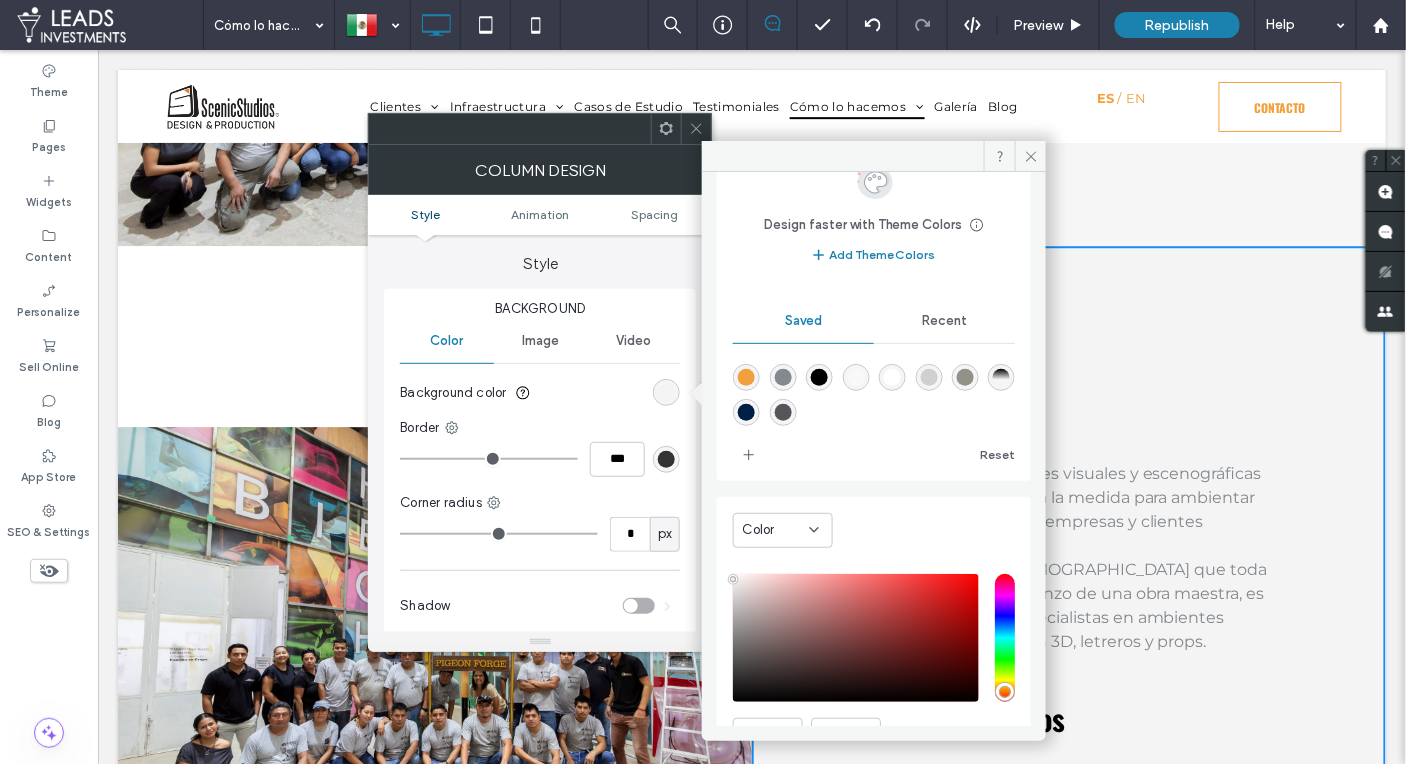 scroll, scrollTop: 80, scrollLeft: 0, axis: vertical 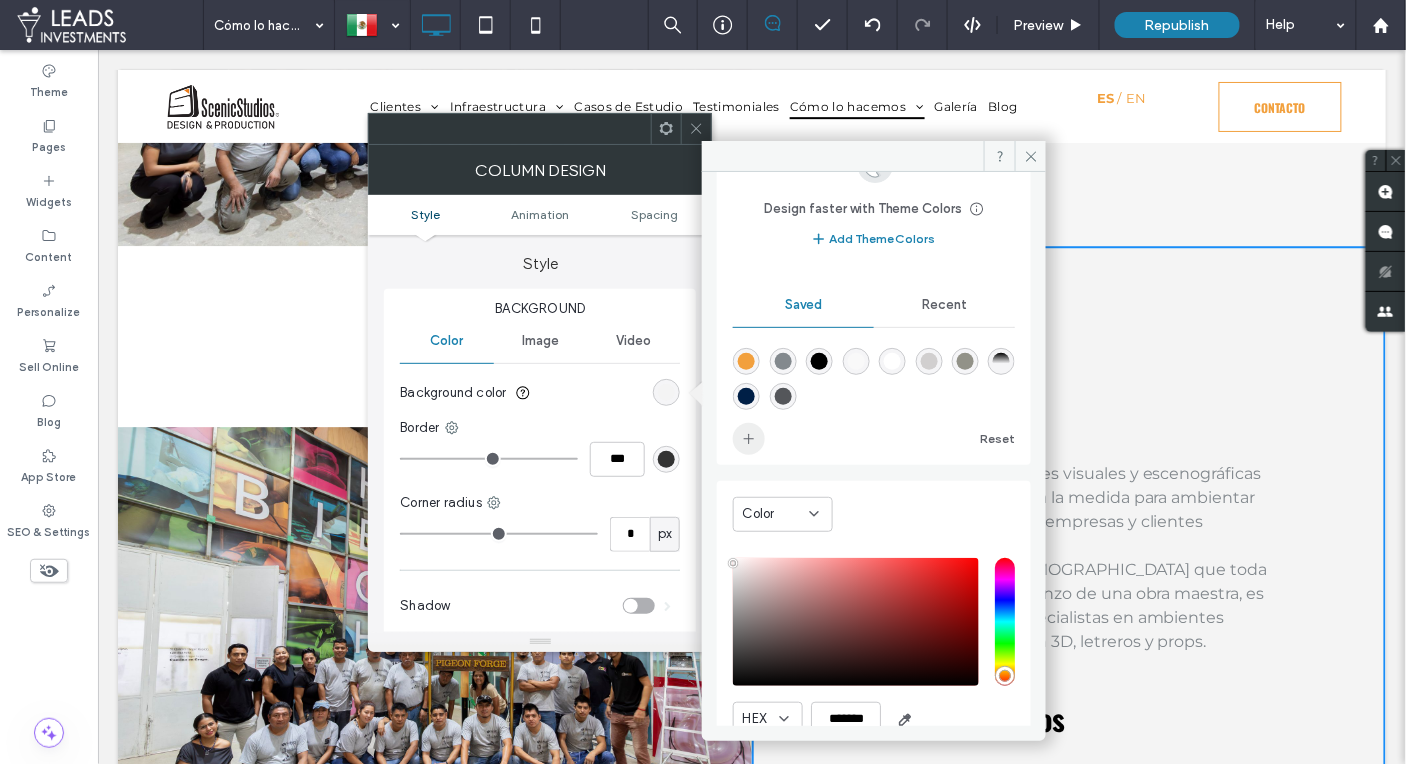 click 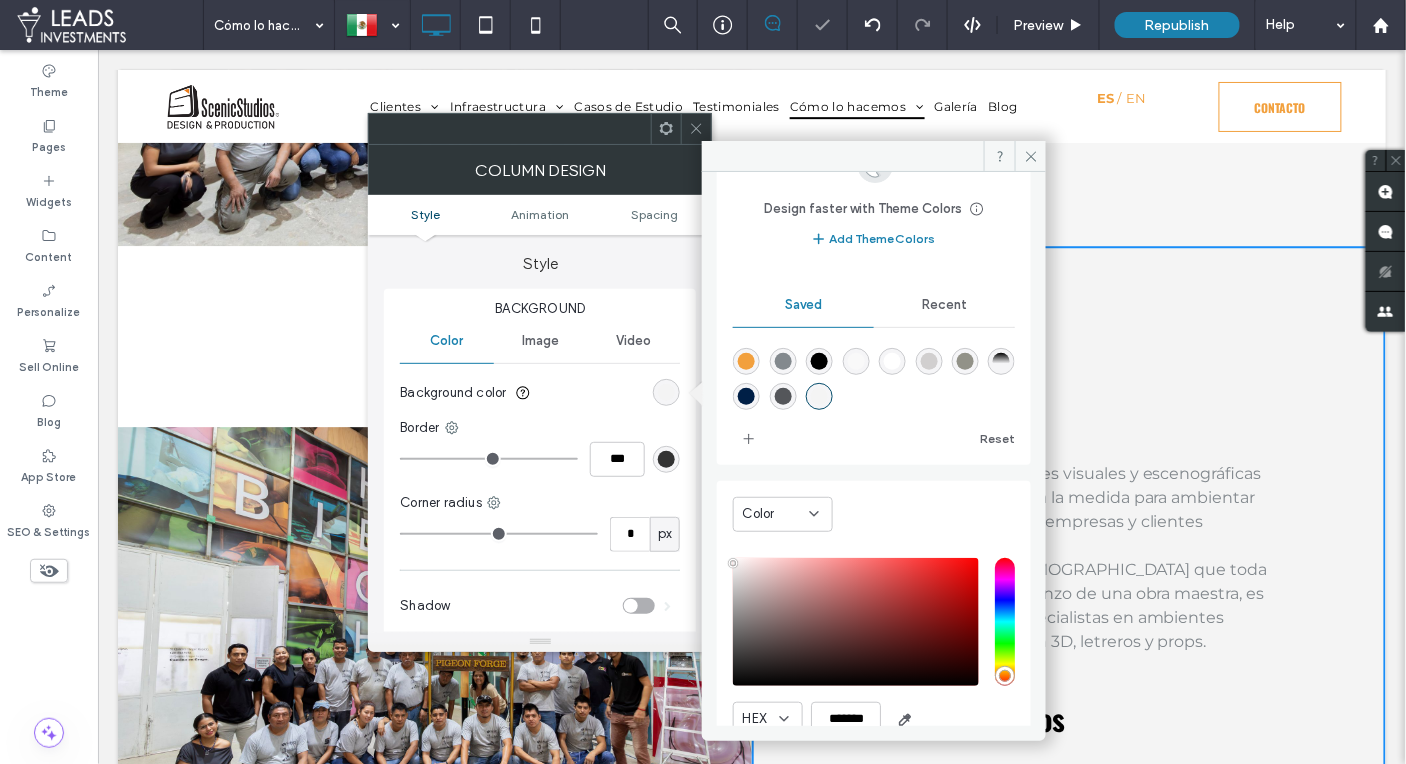 click 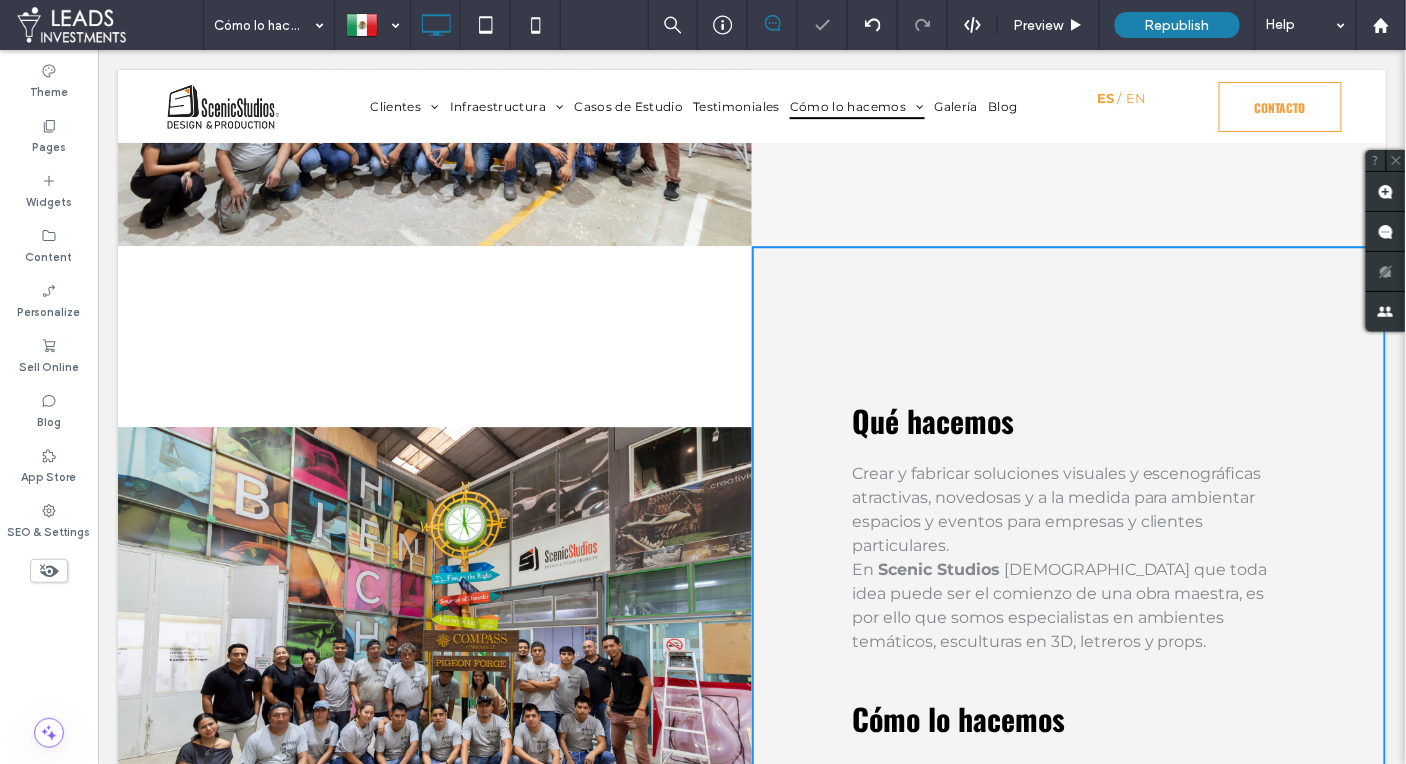 scroll, scrollTop: 0, scrollLeft: 0, axis: both 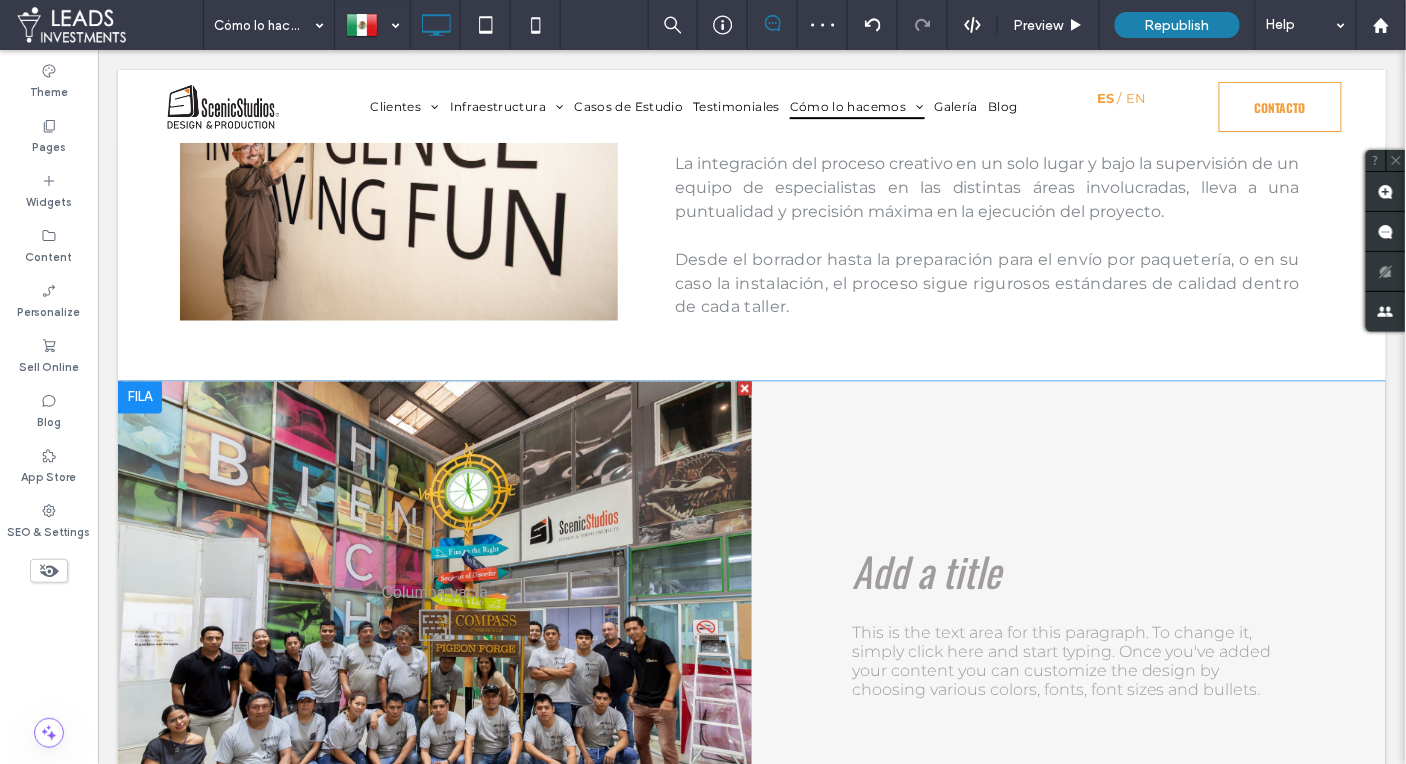 click on "Add a title   This is the text area for this paragraph. To change it, simply click here and start typing. Once you've added your content you can customize the design by choosing various colors, fonts, font sizes and bullets.  Click To Paste" at bounding box center [1068, 620] 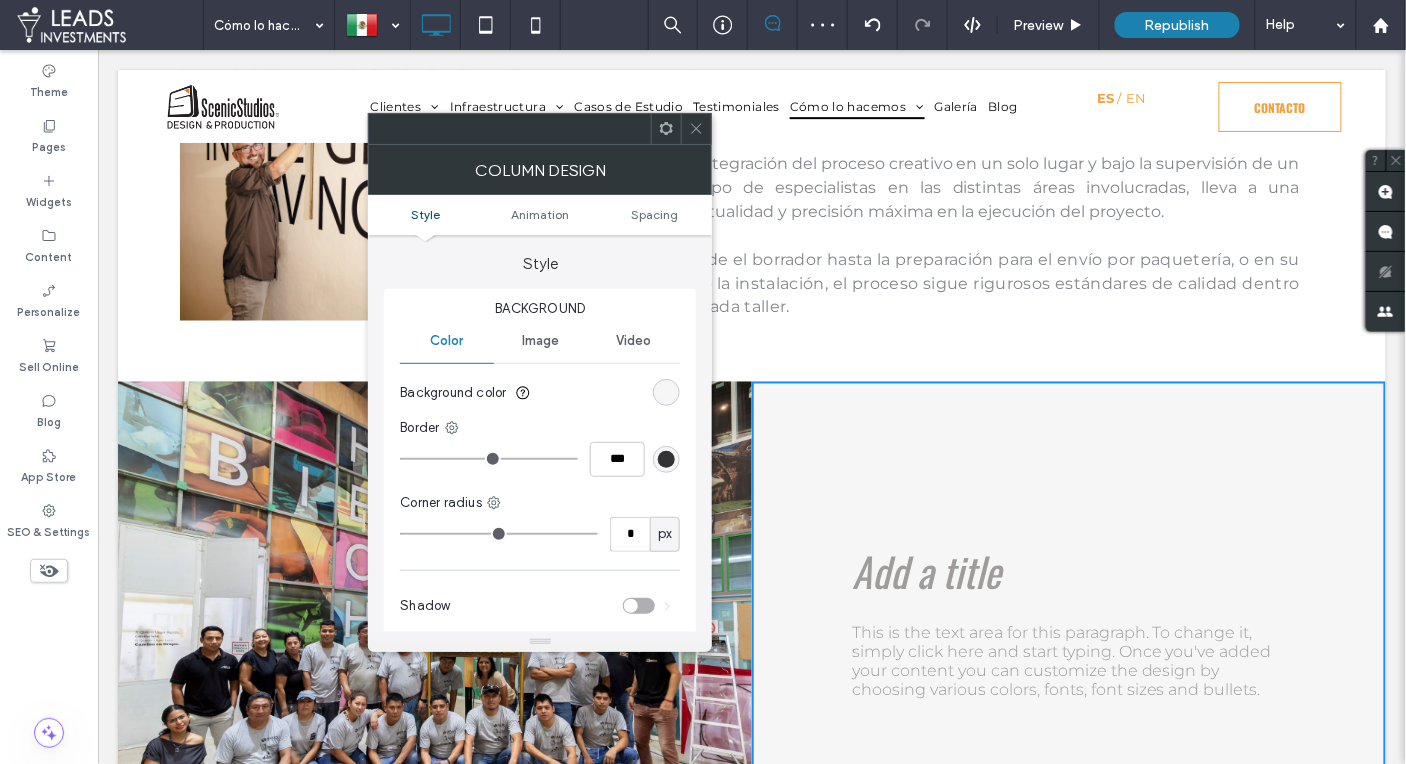 click at bounding box center (666, 392) 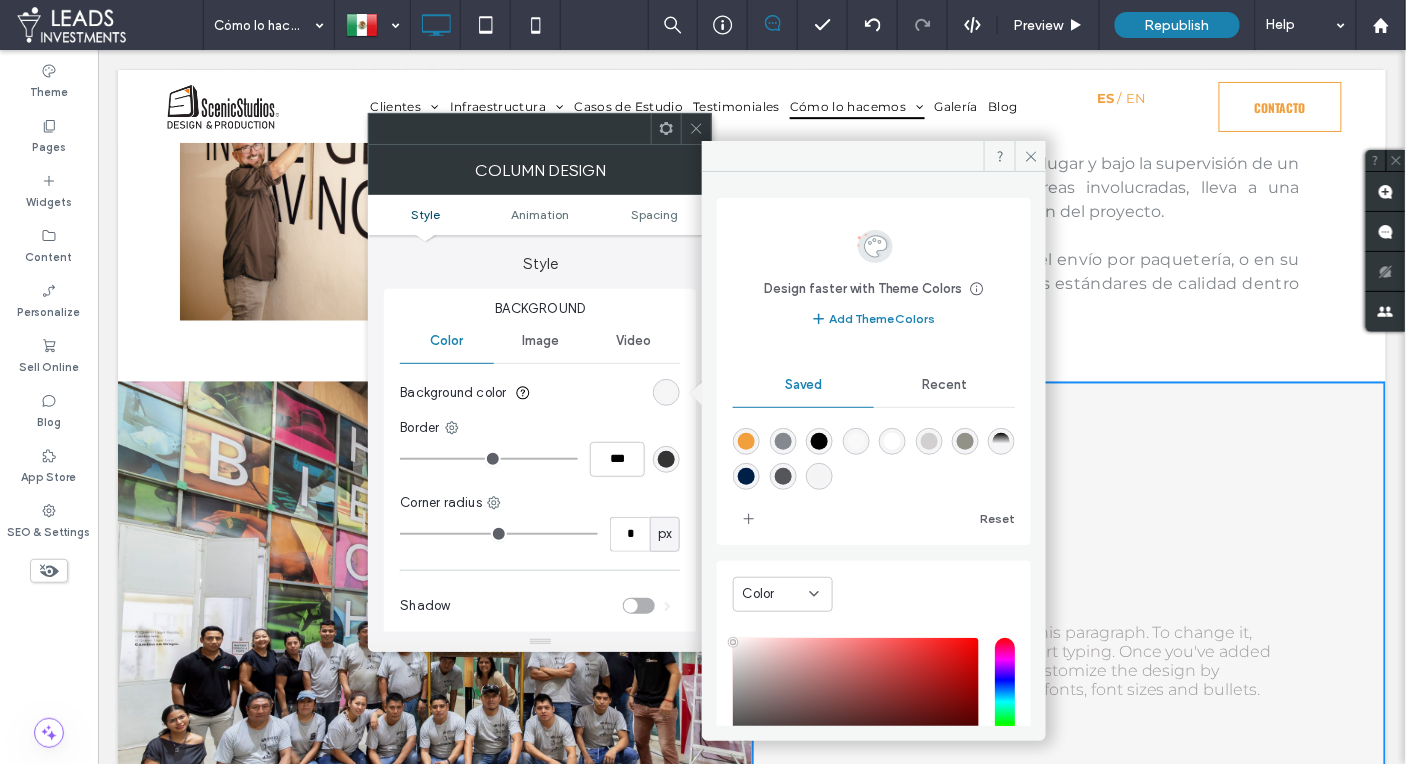 click at bounding box center [819, 476] 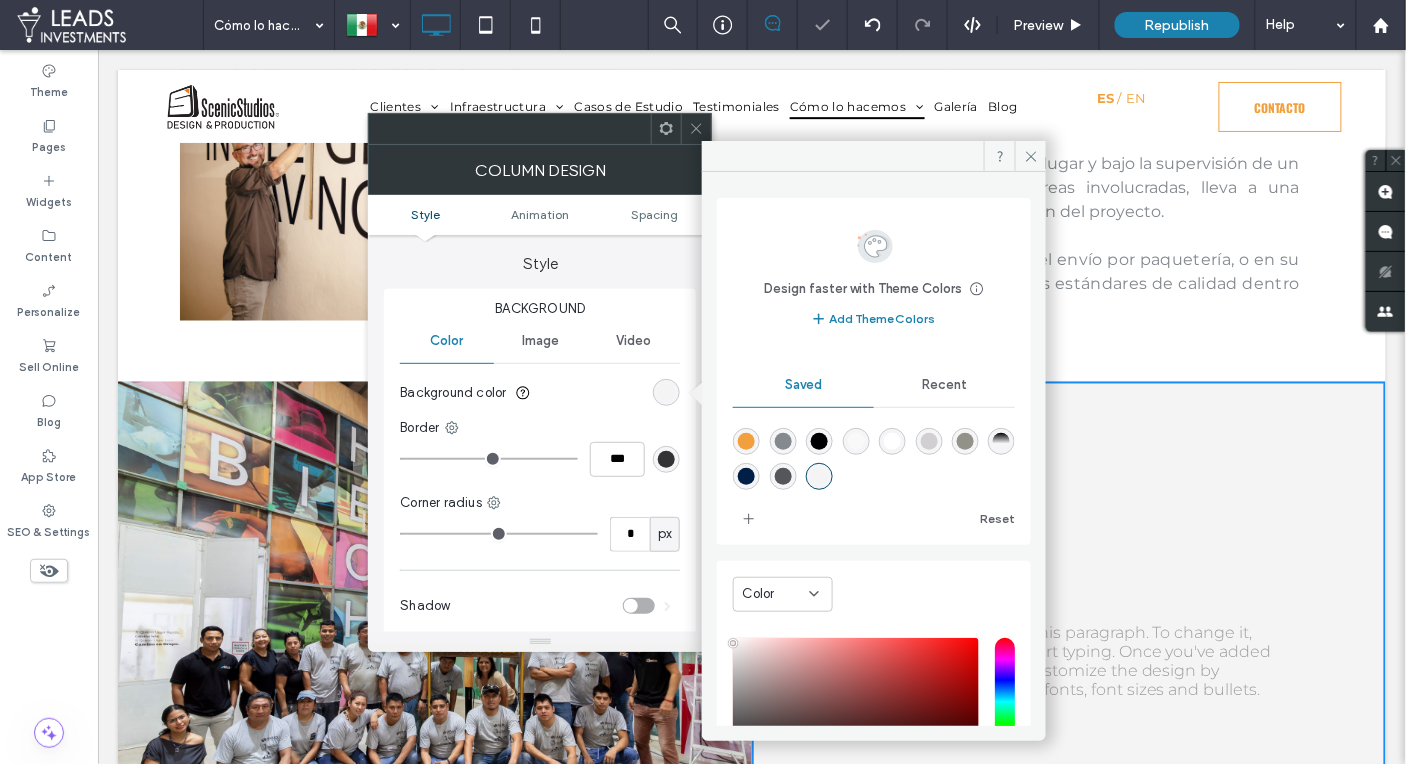 type on "*******" 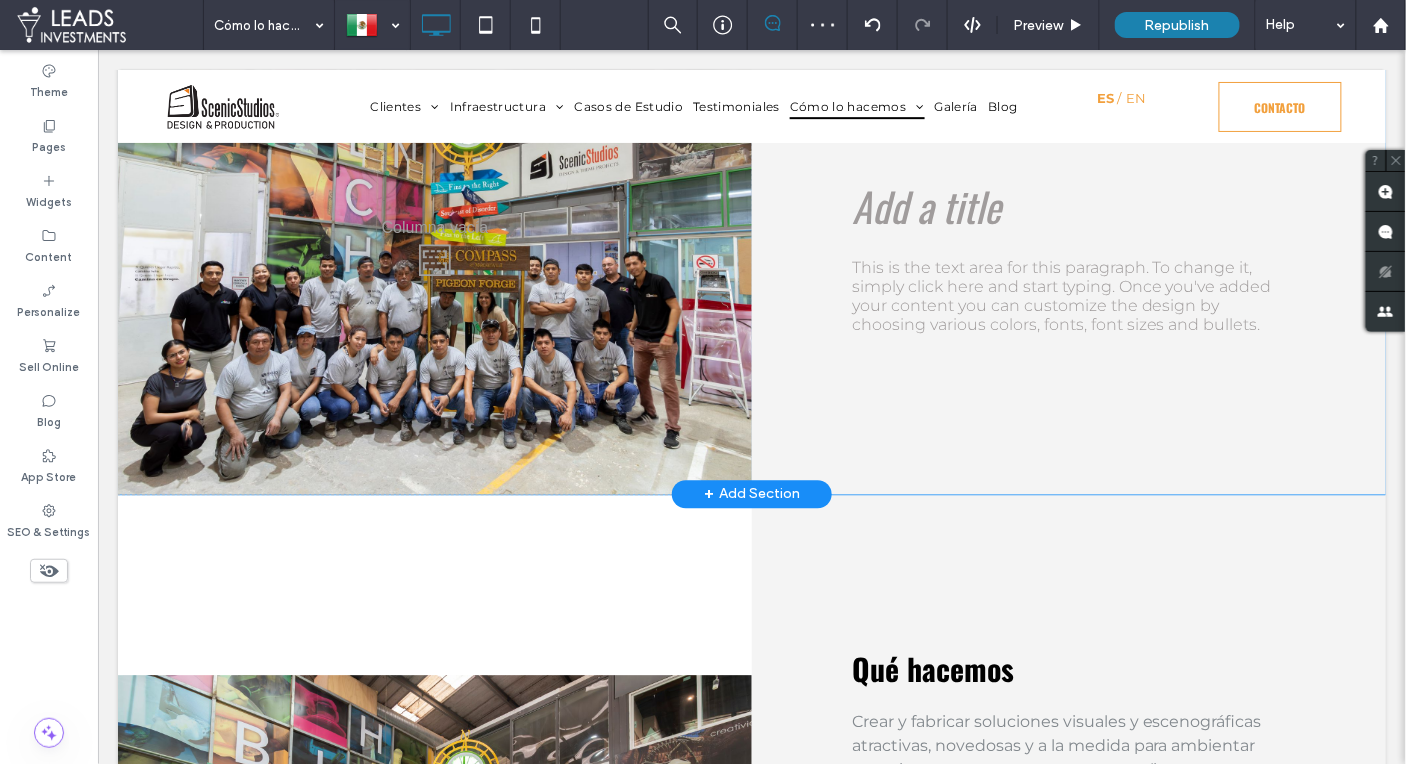 scroll, scrollTop: 1137, scrollLeft: 0, axis: vertical 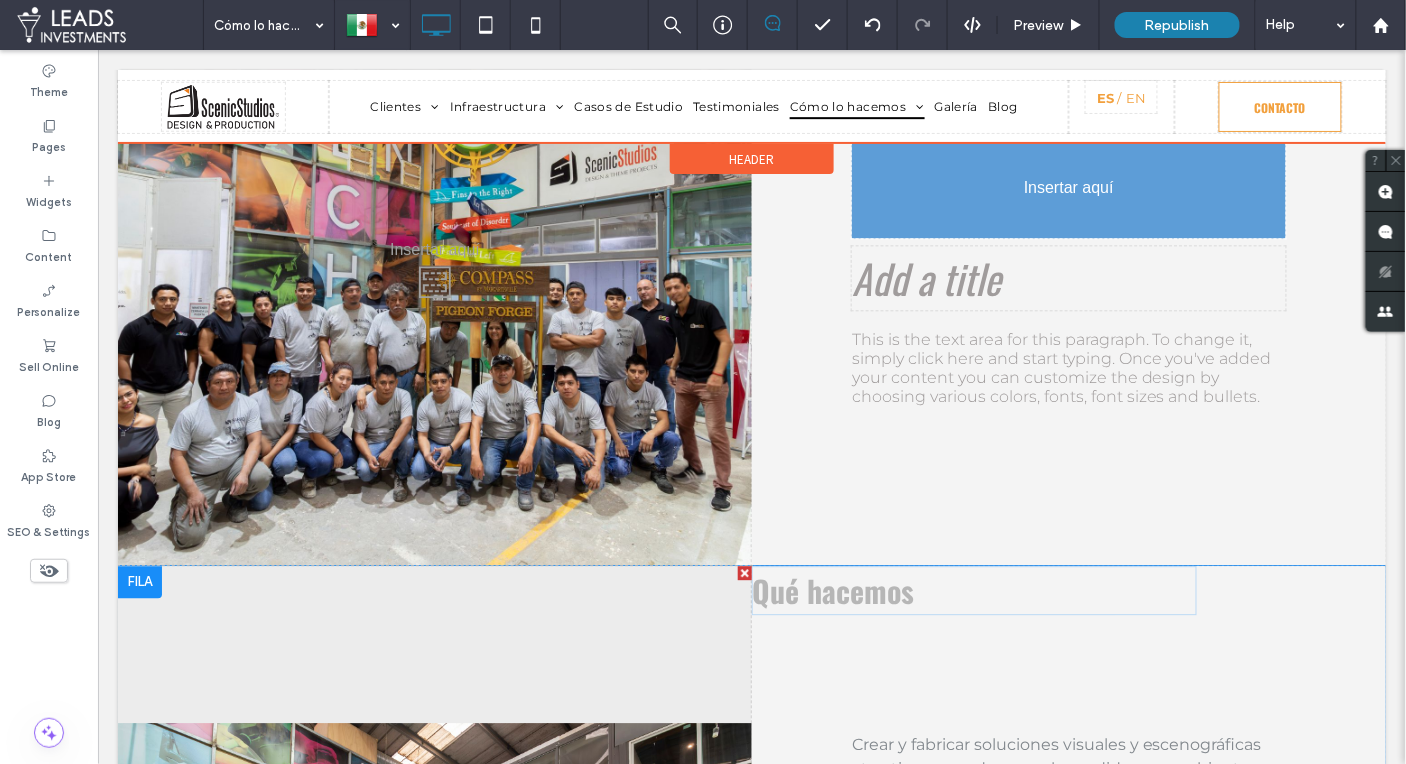 drag, startPoint x: 915, startPoint y: 690, endPoint x: 1057, endPoint y: 520, distance: 221.50395 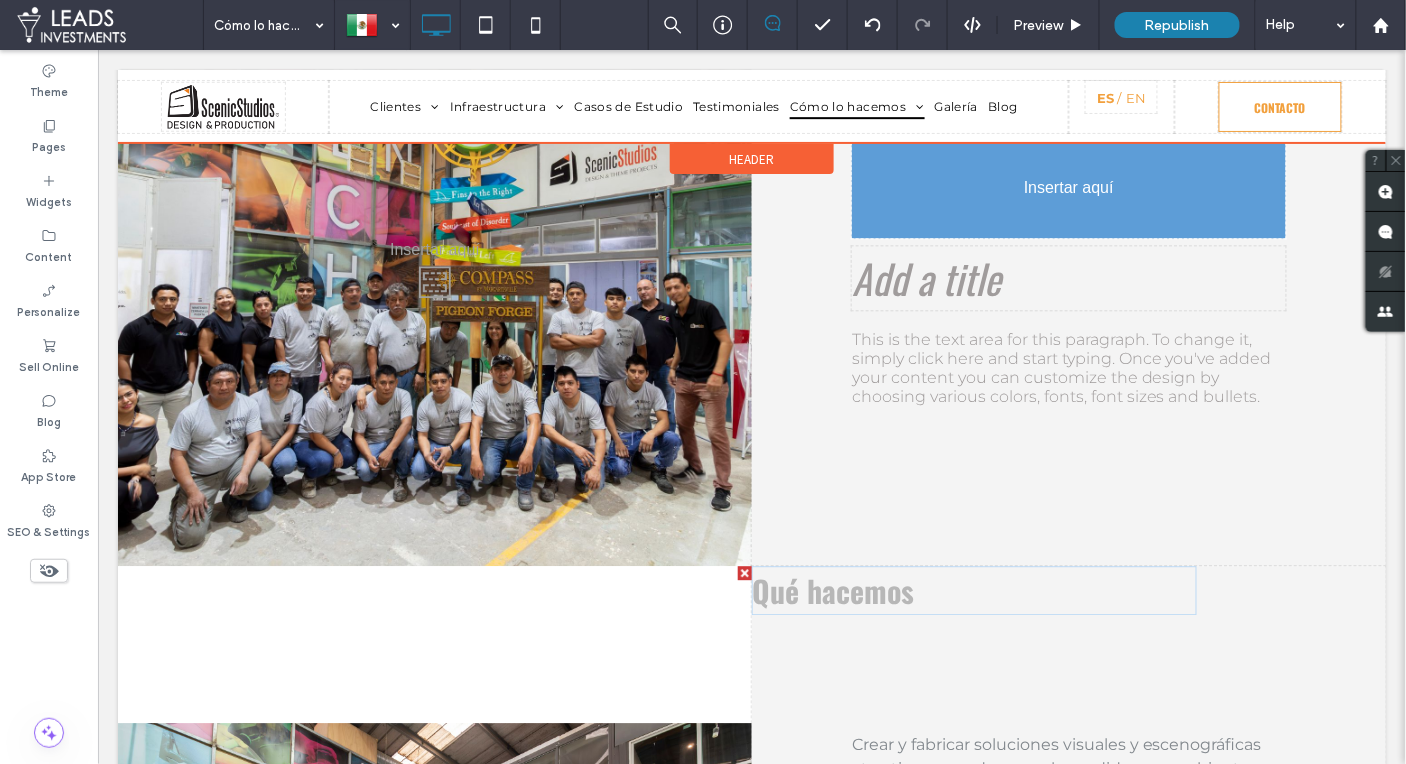 scroll, scrollTop: 1161, scrollLeft: 0, axis: vertical 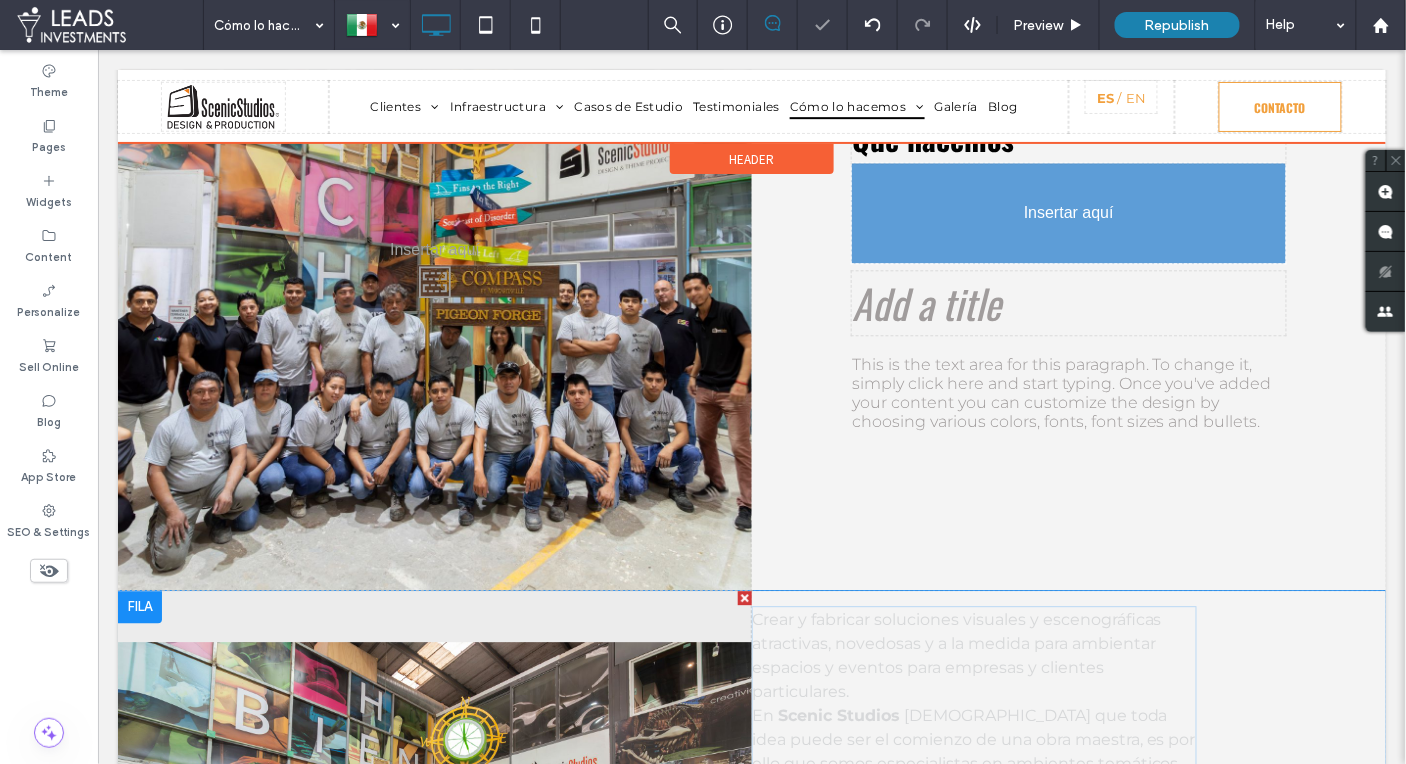 drag, startPoint x: 903, startPoint y: 718, endPoint x: 995, endPoint y: 265, distance: 462.24777 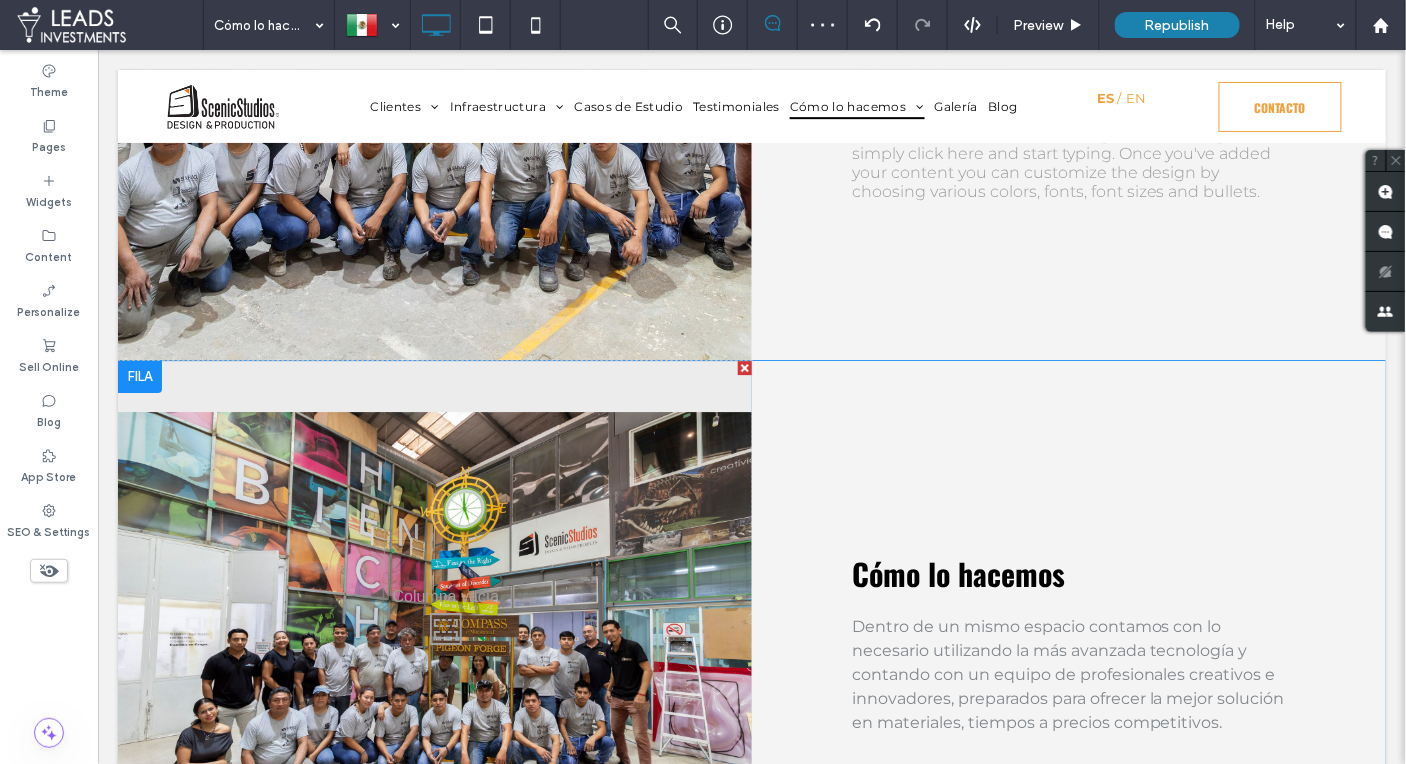 scroll, scrollTop: 1492, scrollLeft: 0, axis: vertical 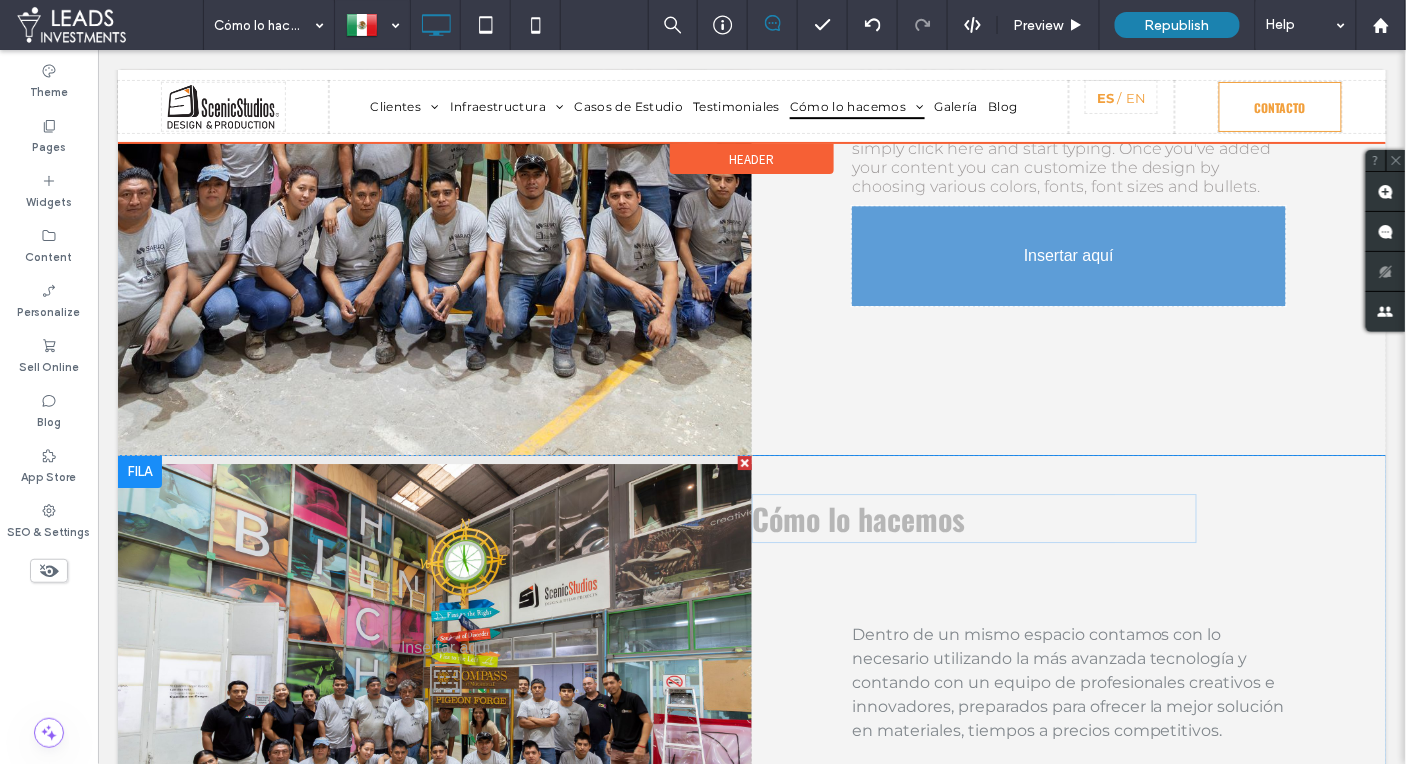 drag, startPoint x: 899, startPoint y: 620, endPoint x: 993, endPoint y: 280, distance: 352.75488 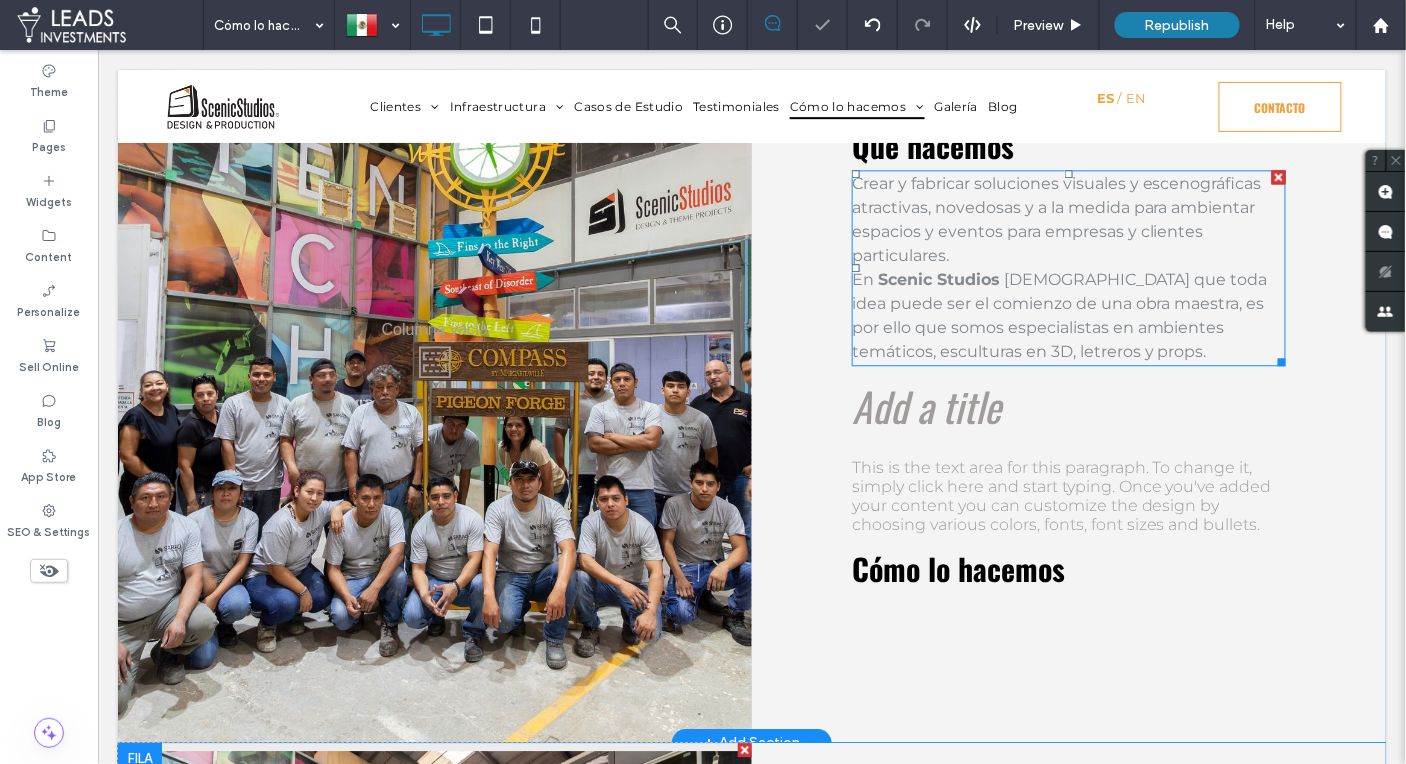 scroll, scrollTop: 1201, scrollLeft: 0, axis: vertical 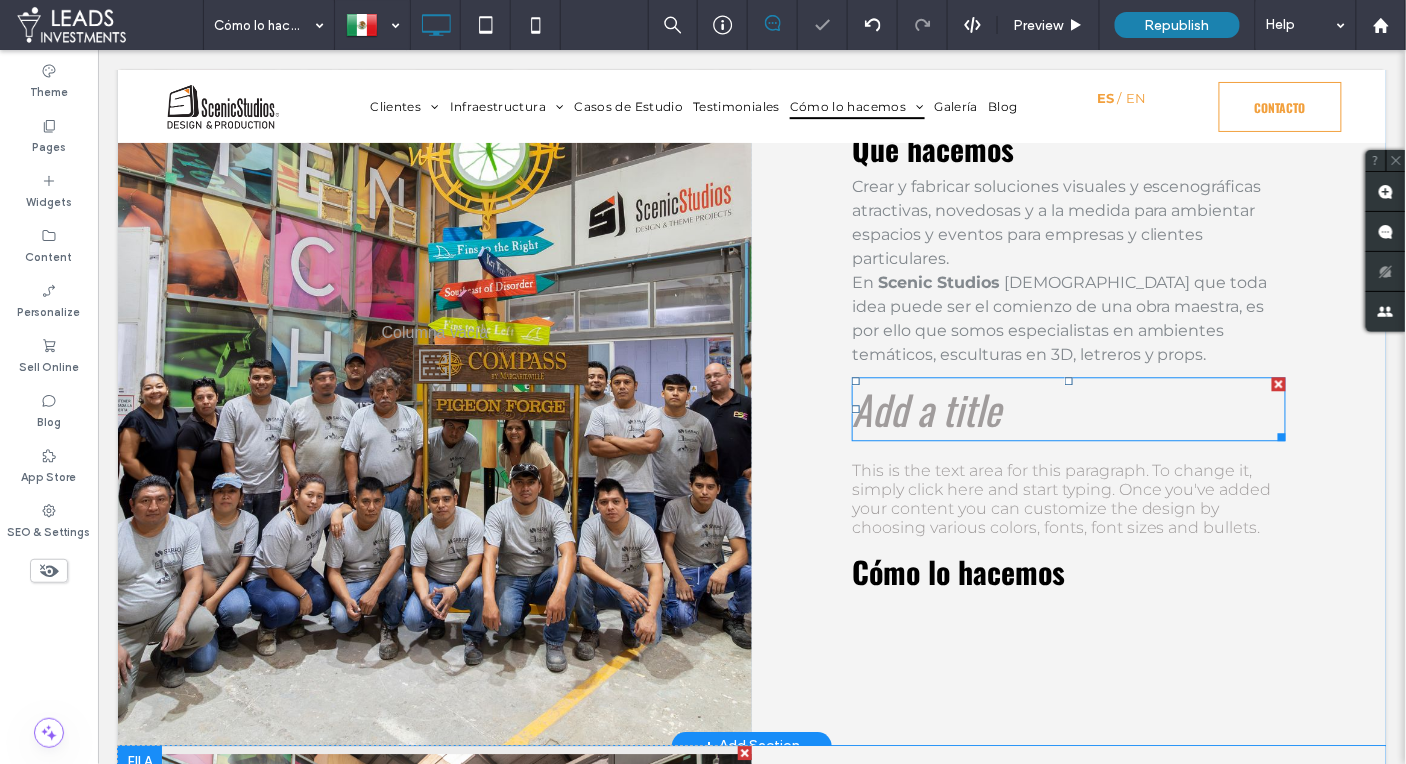click at bounding box center [1278, 383] 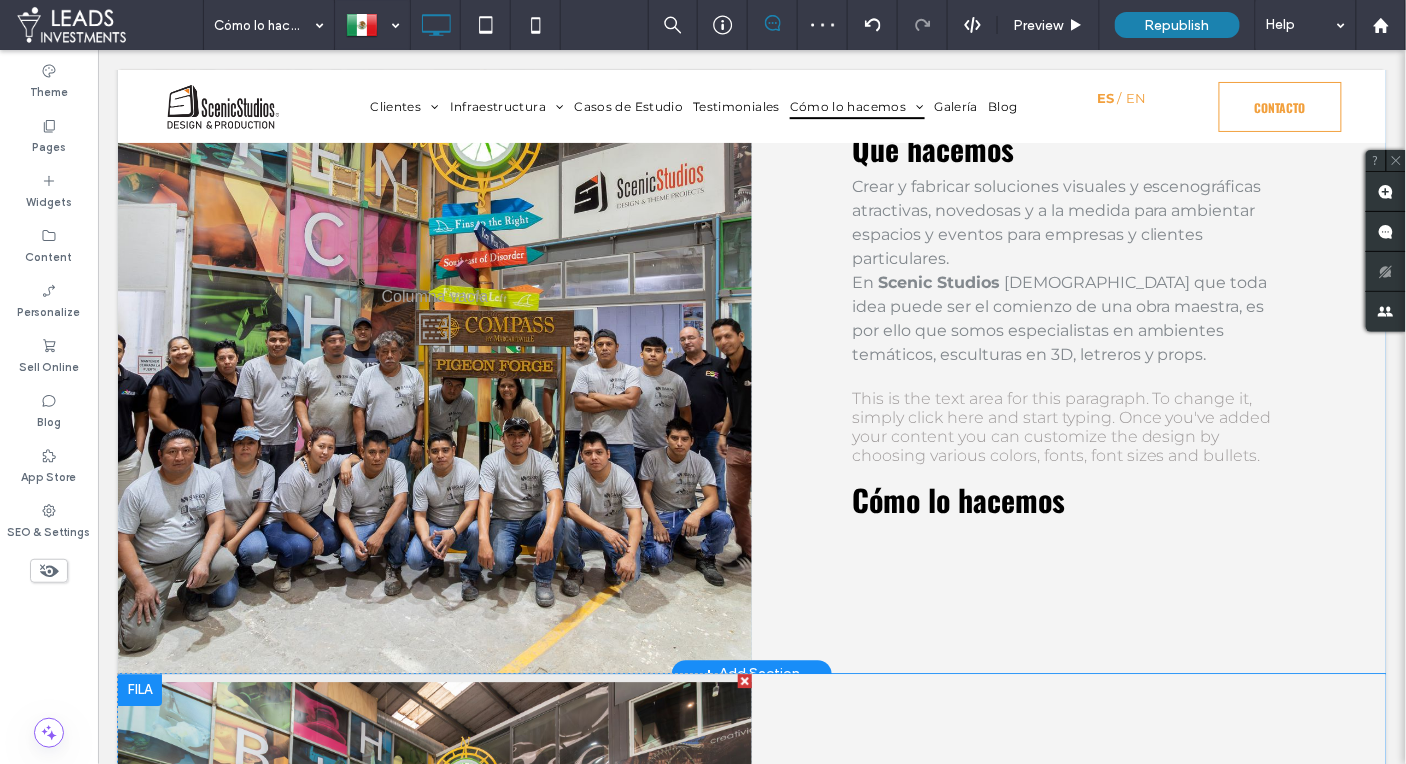 scroll, scrollTop: 1165, scrollLeft: 0, axis: vertical 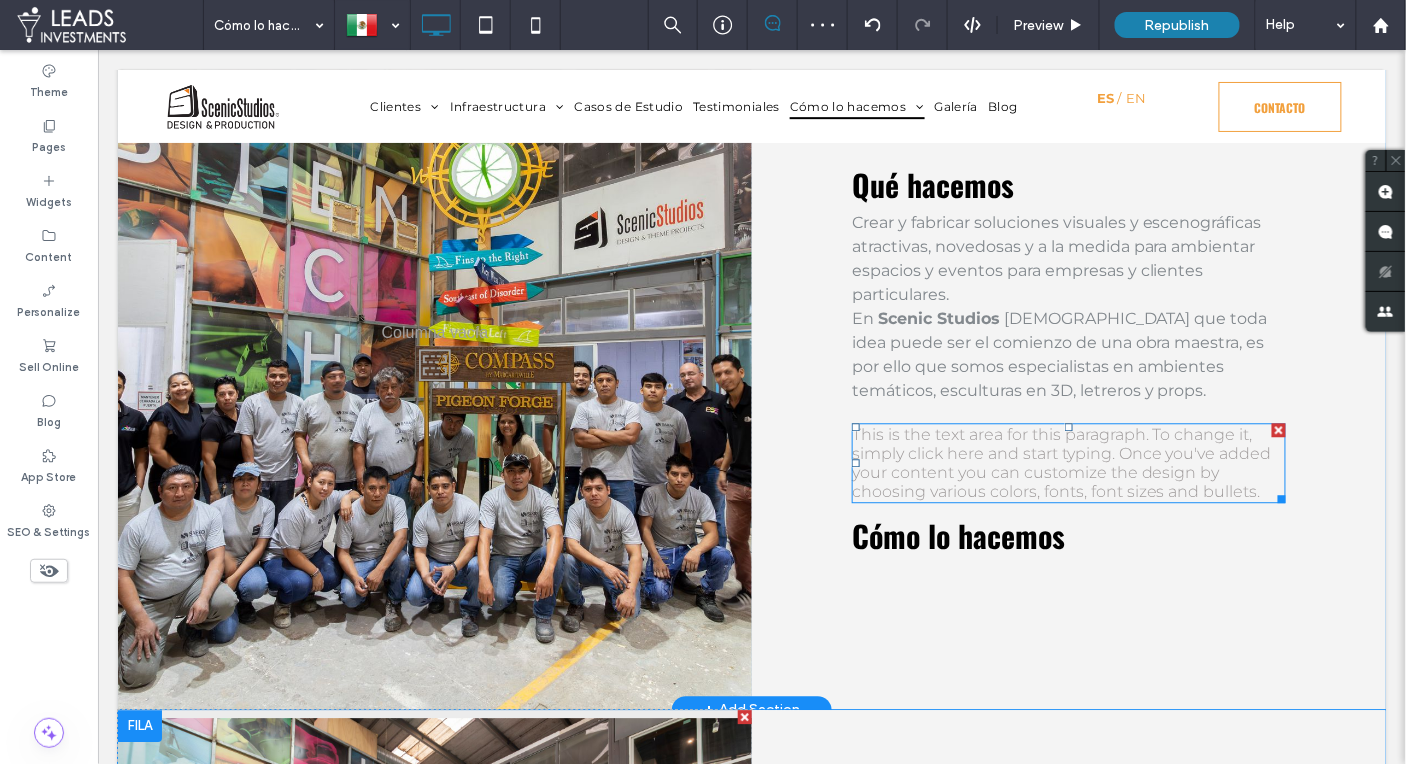 drag, startPoint x: 1275, startPoint y: 420, endPoint x: 1250, endPoint y: 512, distance: 95.33625 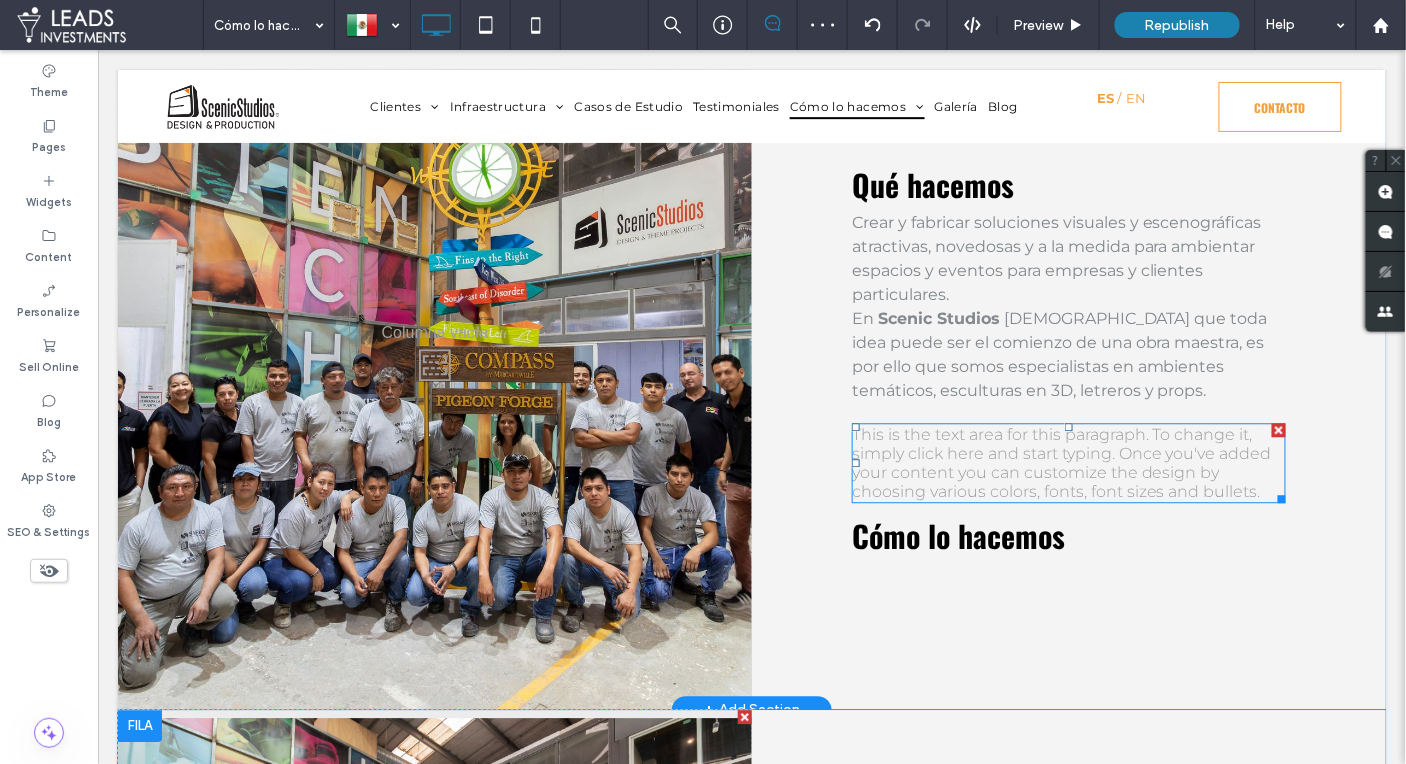 click at bounding box center (1278, 429) 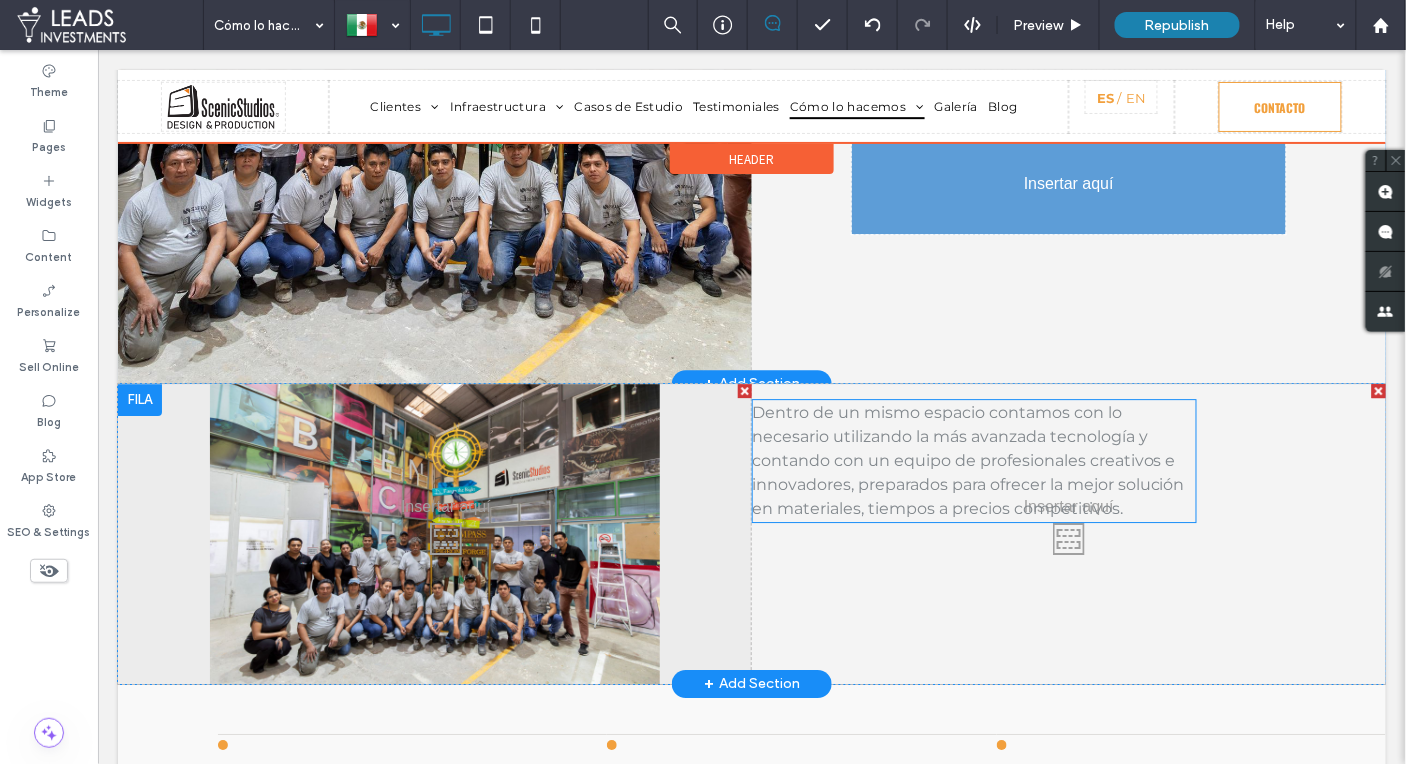 drag, startPoint x: 922, startPoint y: 548, endPoint x: 1019, endPoint y: 307, distance: 259.78836 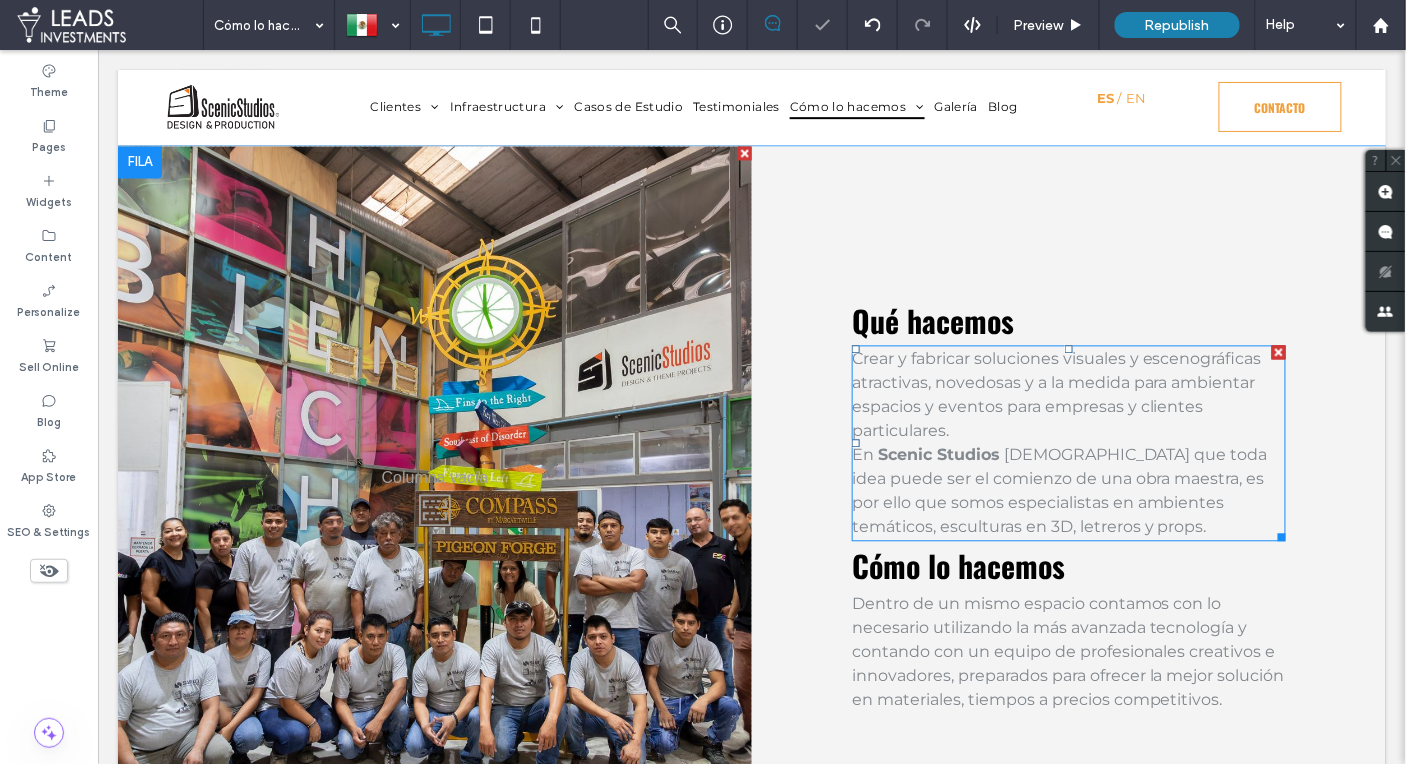 scroll, scrollTop: 1014, scrollLeft: 0, axis: vertical 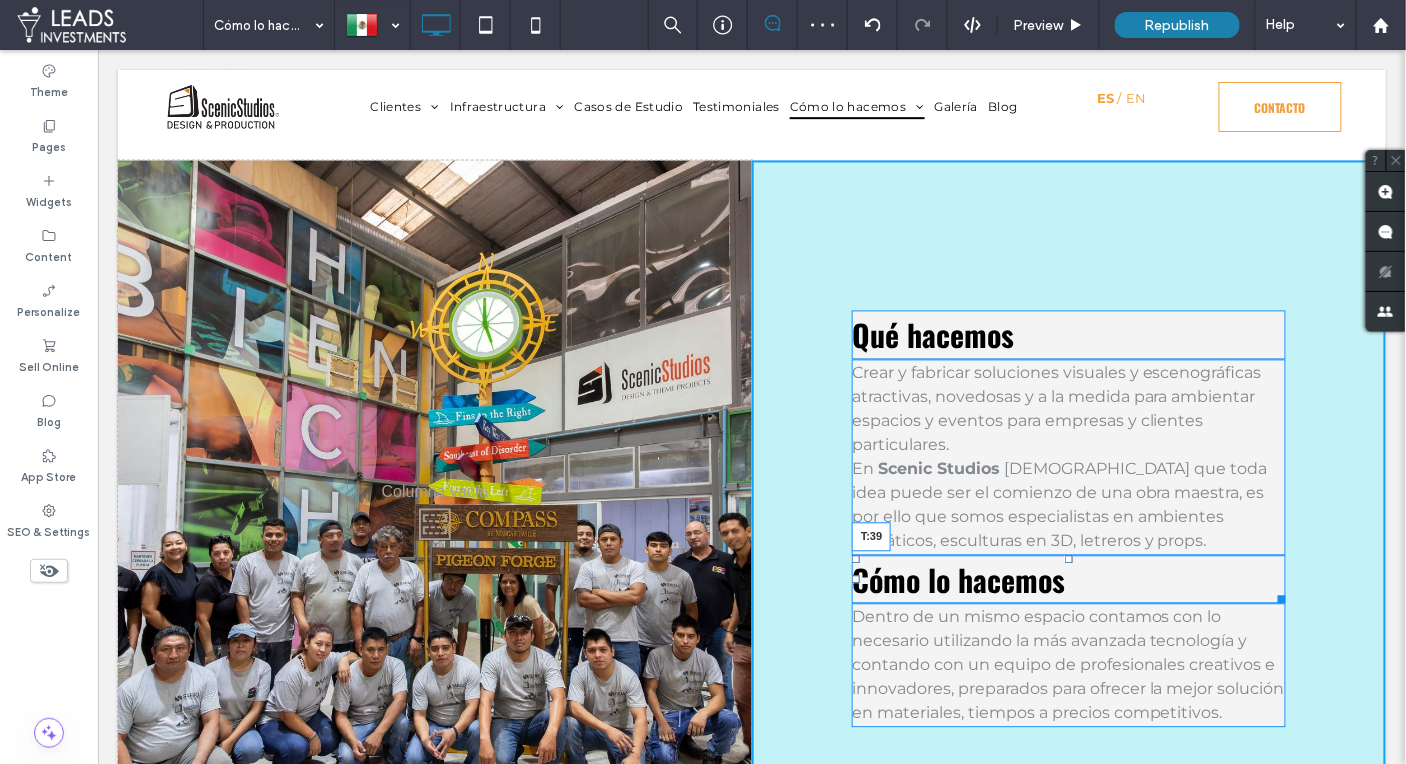 drag, startPoint x: 1067, startPoint y: 554, endPoint x: 1039, endPoint y: 329, distance: 226.73553 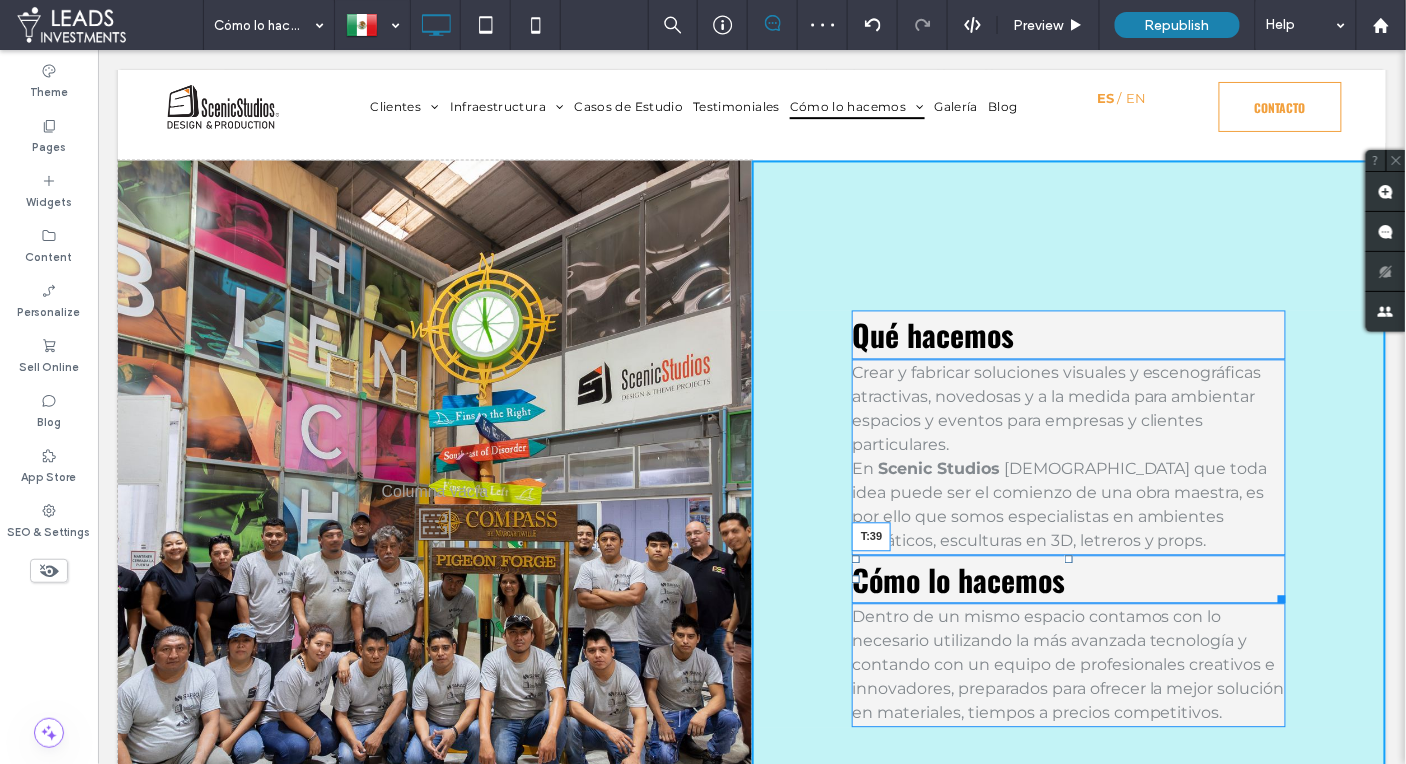 click at bounding box center [1068, 559] 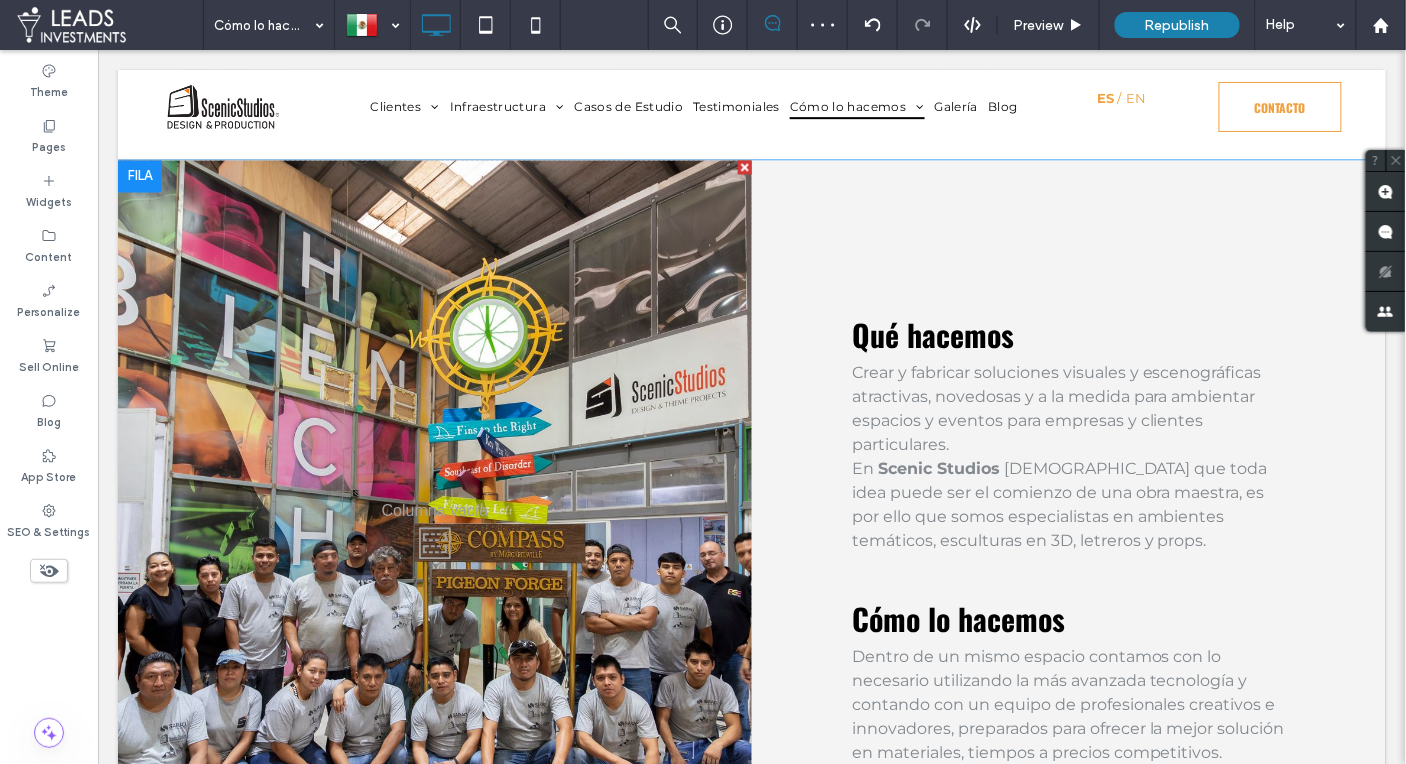 click on "Qué hacemos
Crear y fabricar soluciones visuales y escenográficas atractivas, novedosas y a la medida para ambientar espacios y eventos para empresas y clientes particulares. En
Scenic Studios   creemos que toda idea puede ser el comienzo de una obra maestra, es por ello que somos especialistas en ambientes temáticos, esculturas en 3D, letreros y props.     Cómo lo hacemos
Dentro de un mismo espacio contamos con lo necesario utilizando la más avanzada tecnología y contando con un equipo de profesionales creativos e innovadores, preparados para ofrecer la mejor solución en materiales, tiempos a precios competitivos. Click To Paste" at bounding box center (1068, 538) 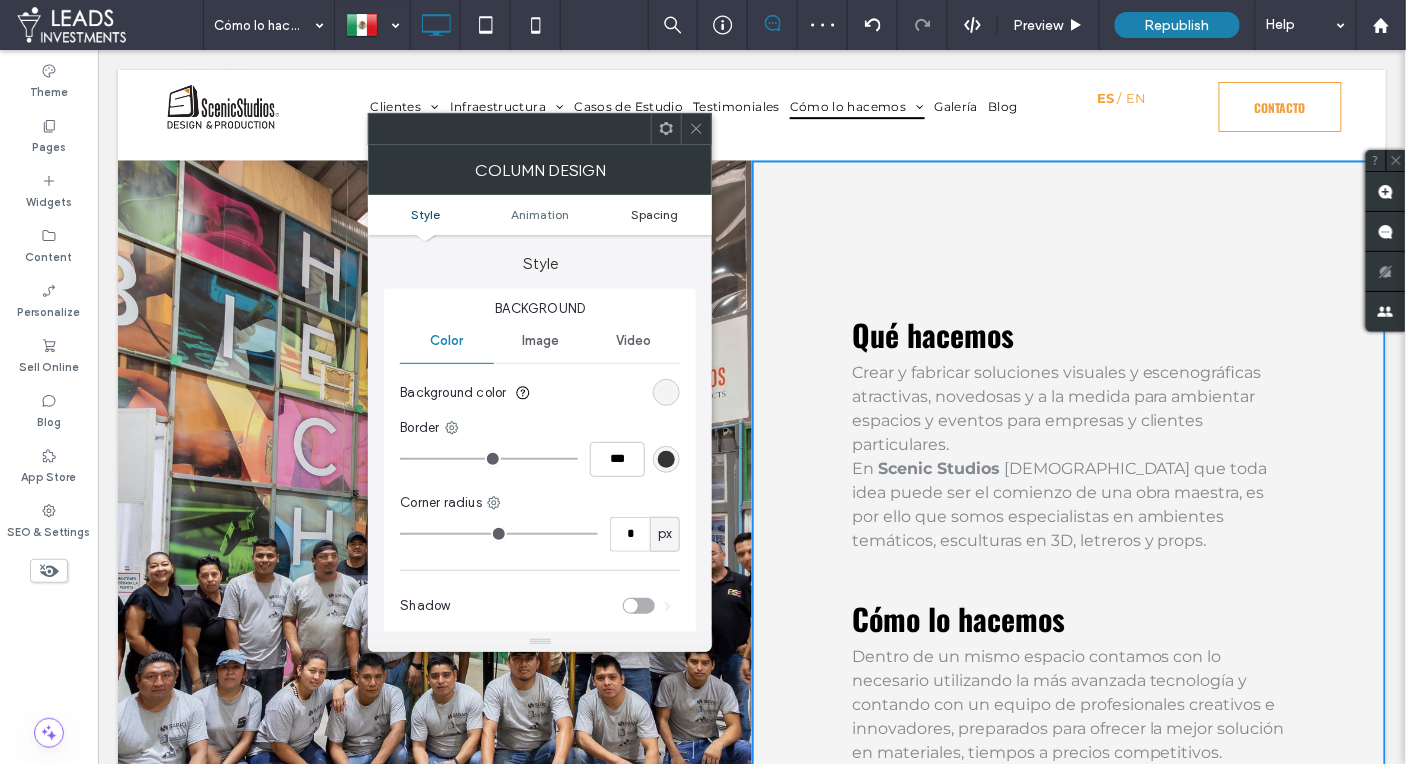 click on "Spacing" at bounding box center [655, 214] 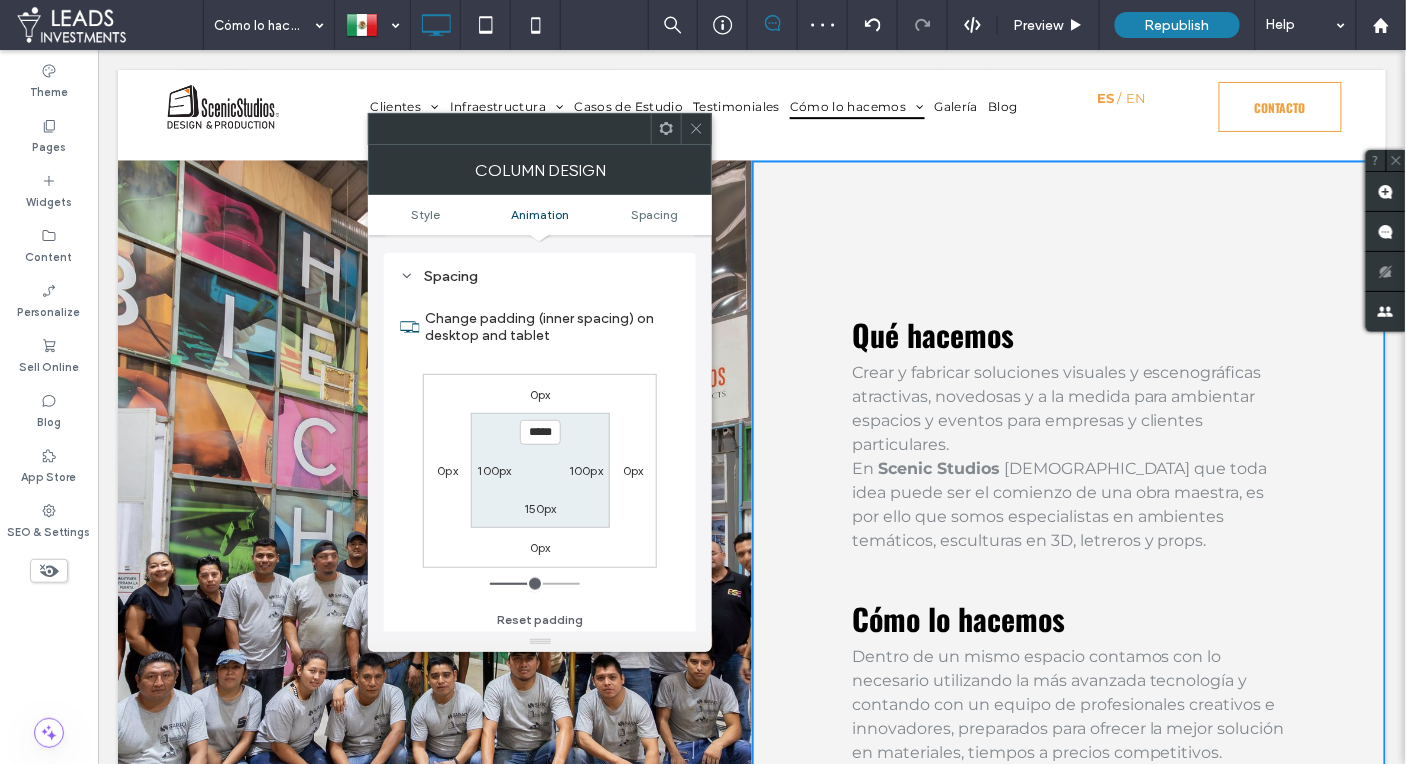 scroll, scrollTop: 467, scrollLeft: 0, axis: vertical 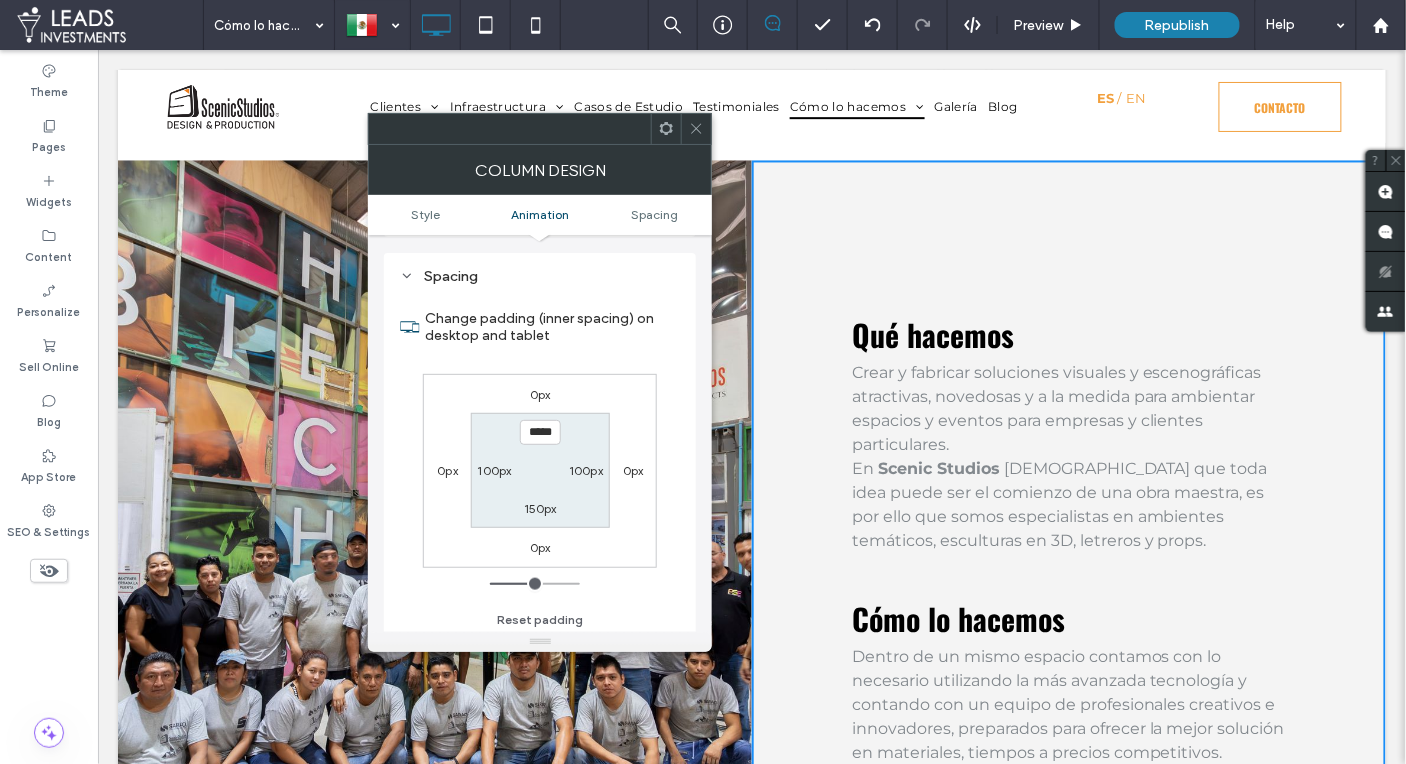 click on "*****" at bounding box center [540, 432] 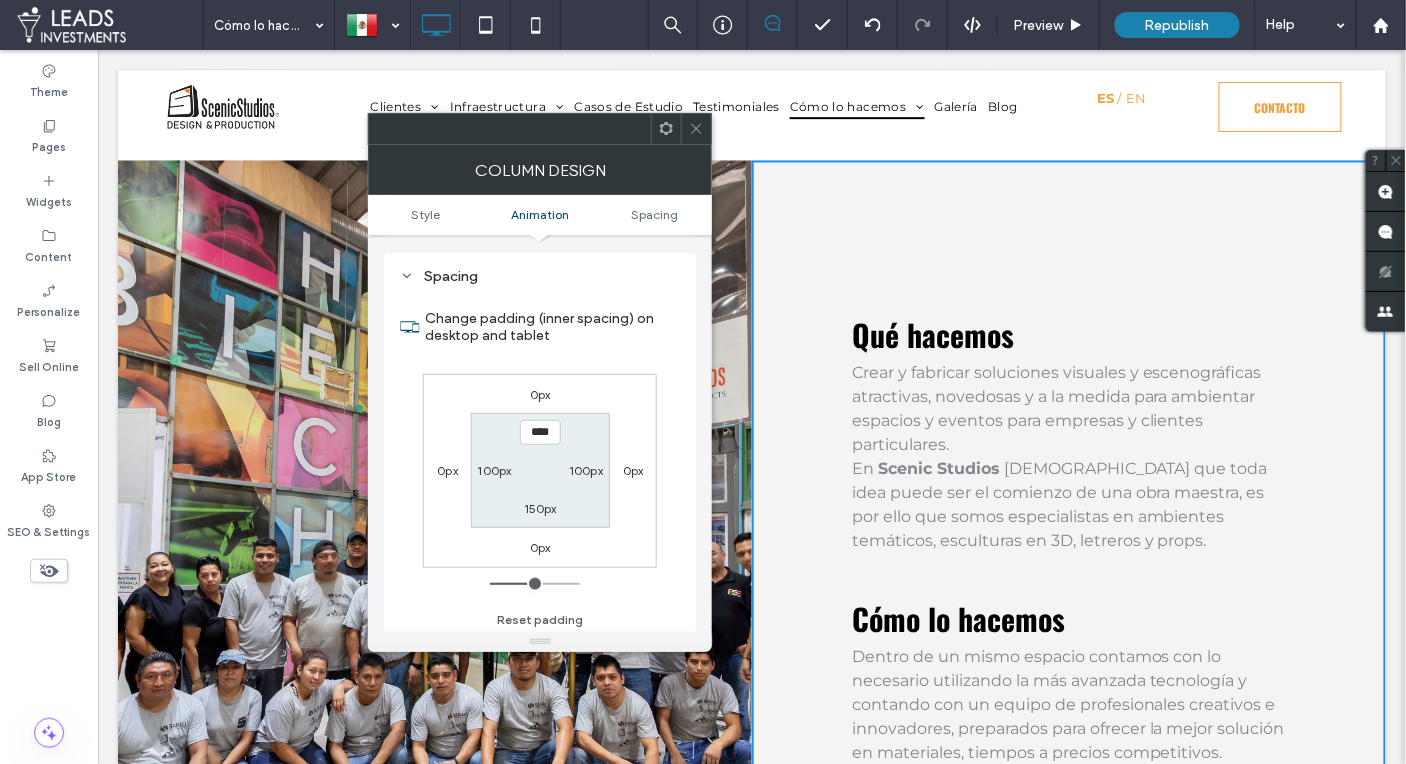 type on "***" 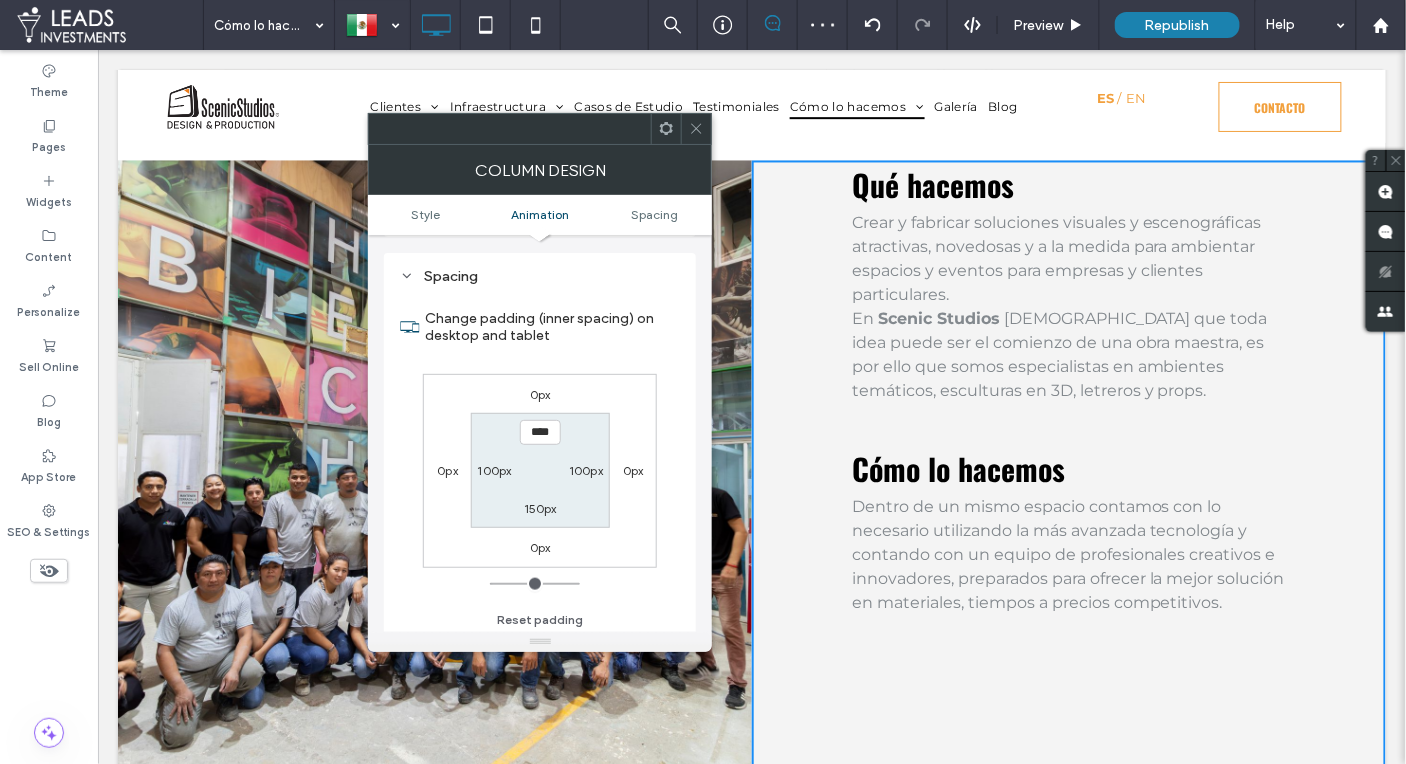 type on "****" 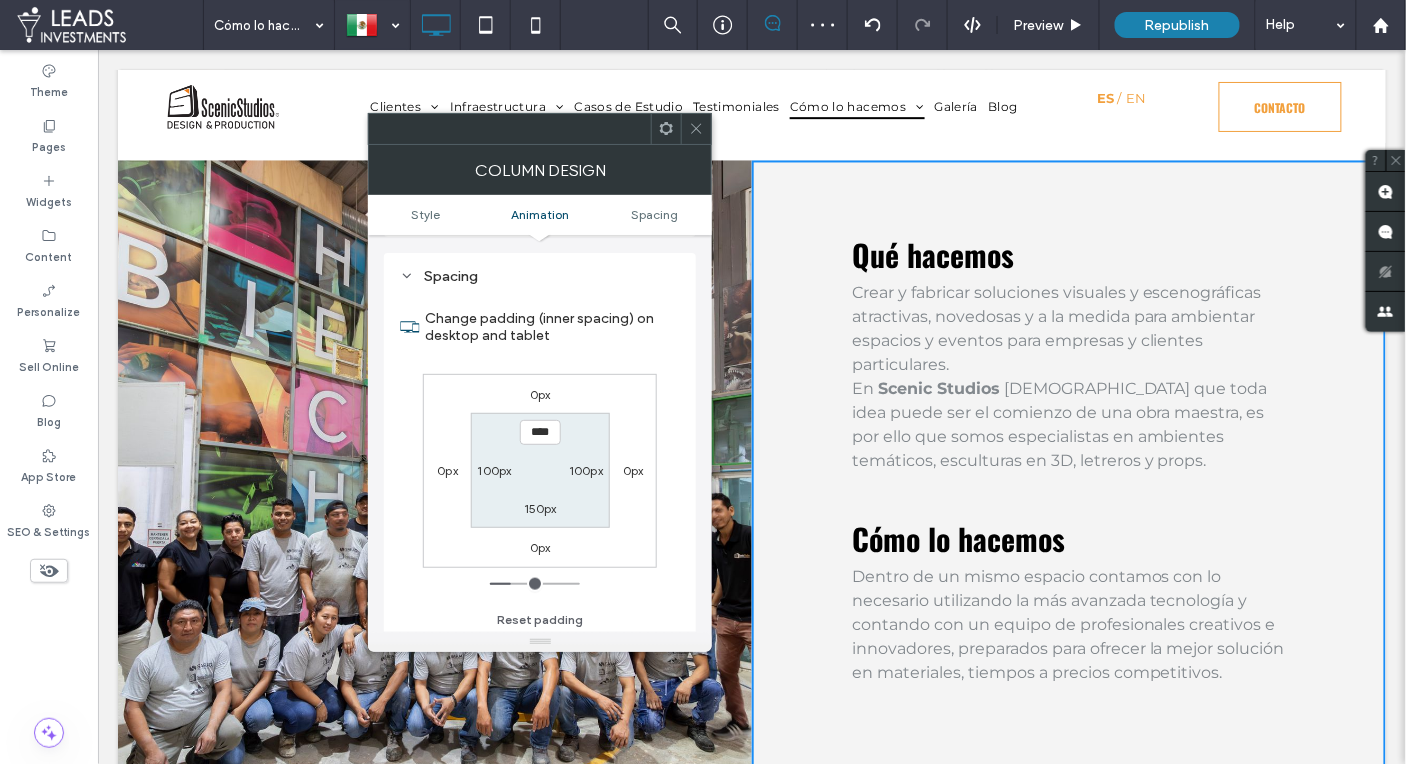 click on "150px" at bounding box center [540, 508] 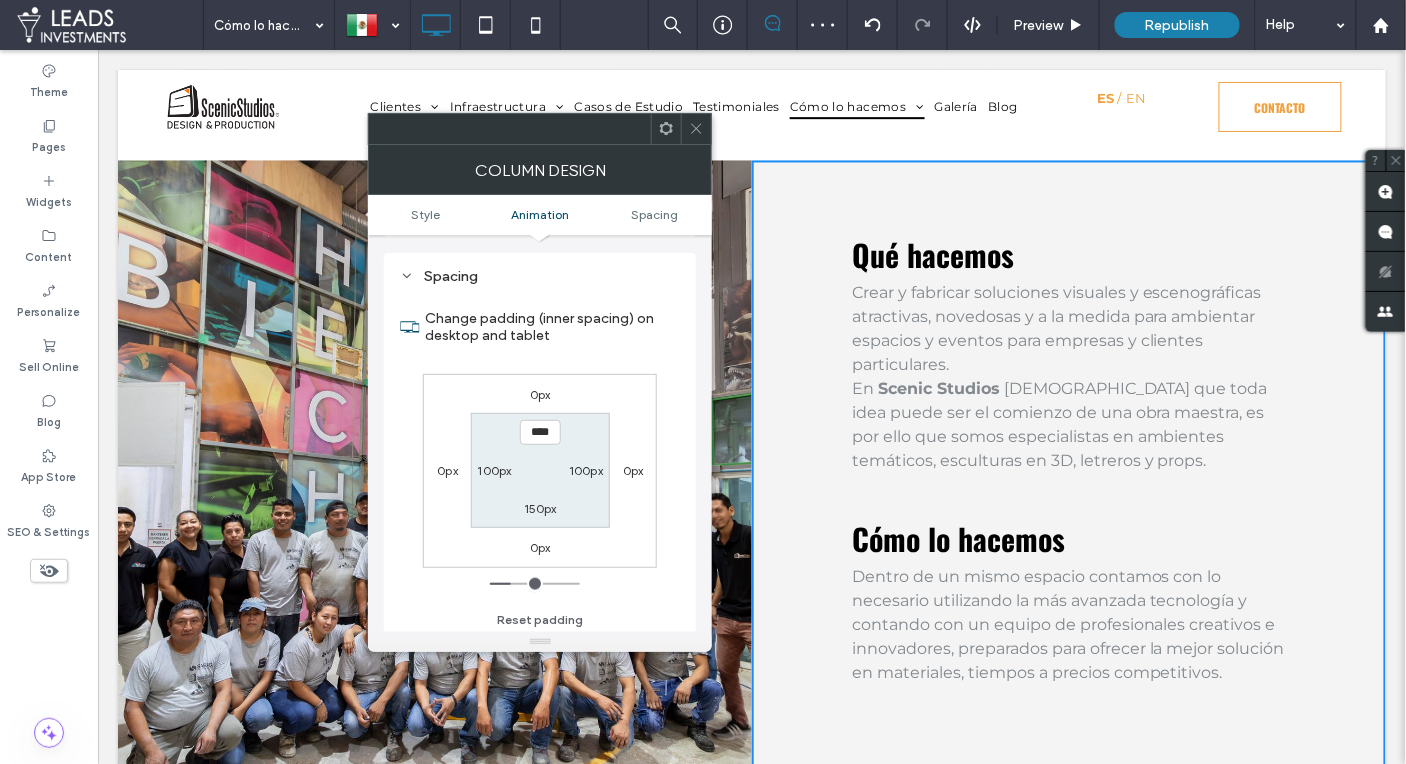 type on "***" 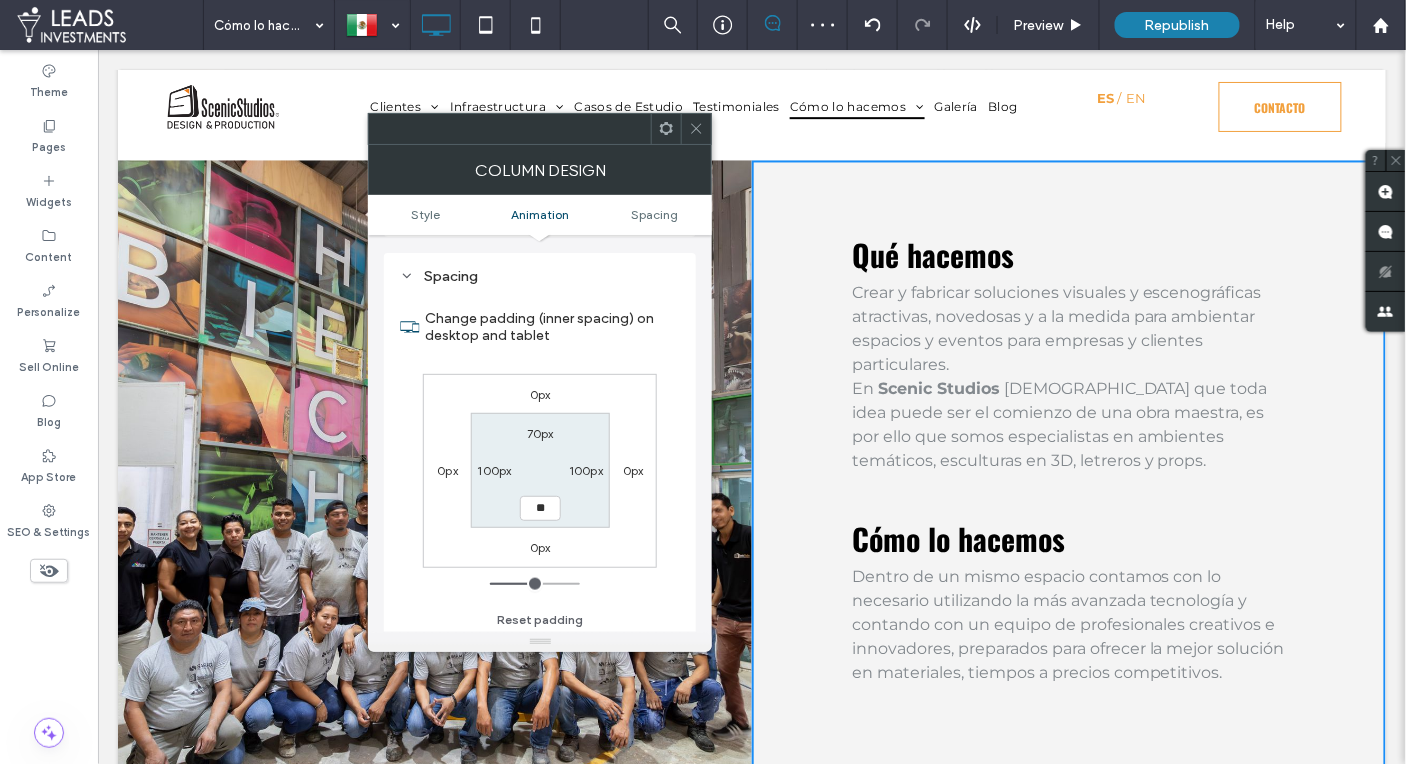 type on "**" 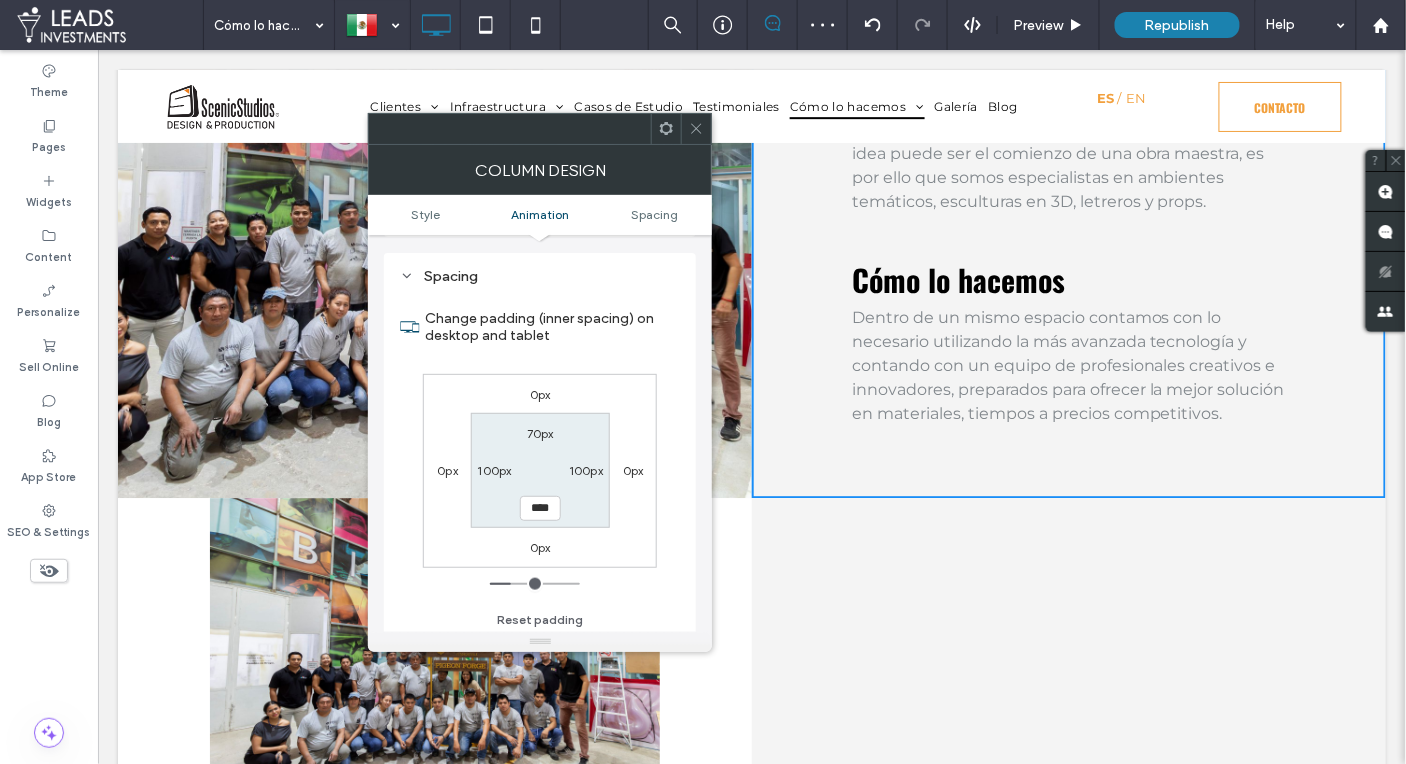 scroll, scrollTop: 1313, scrollLeft: 0, axis: vertical 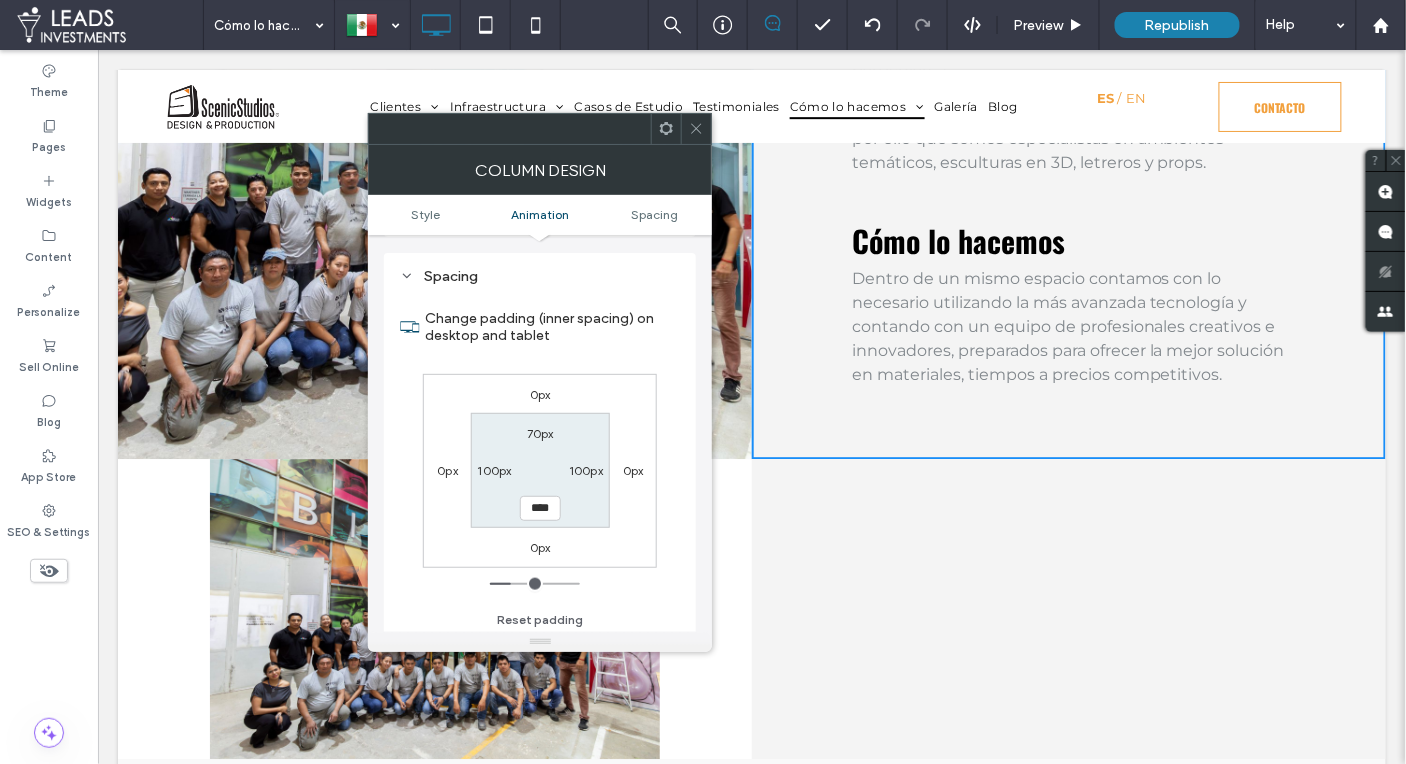 click 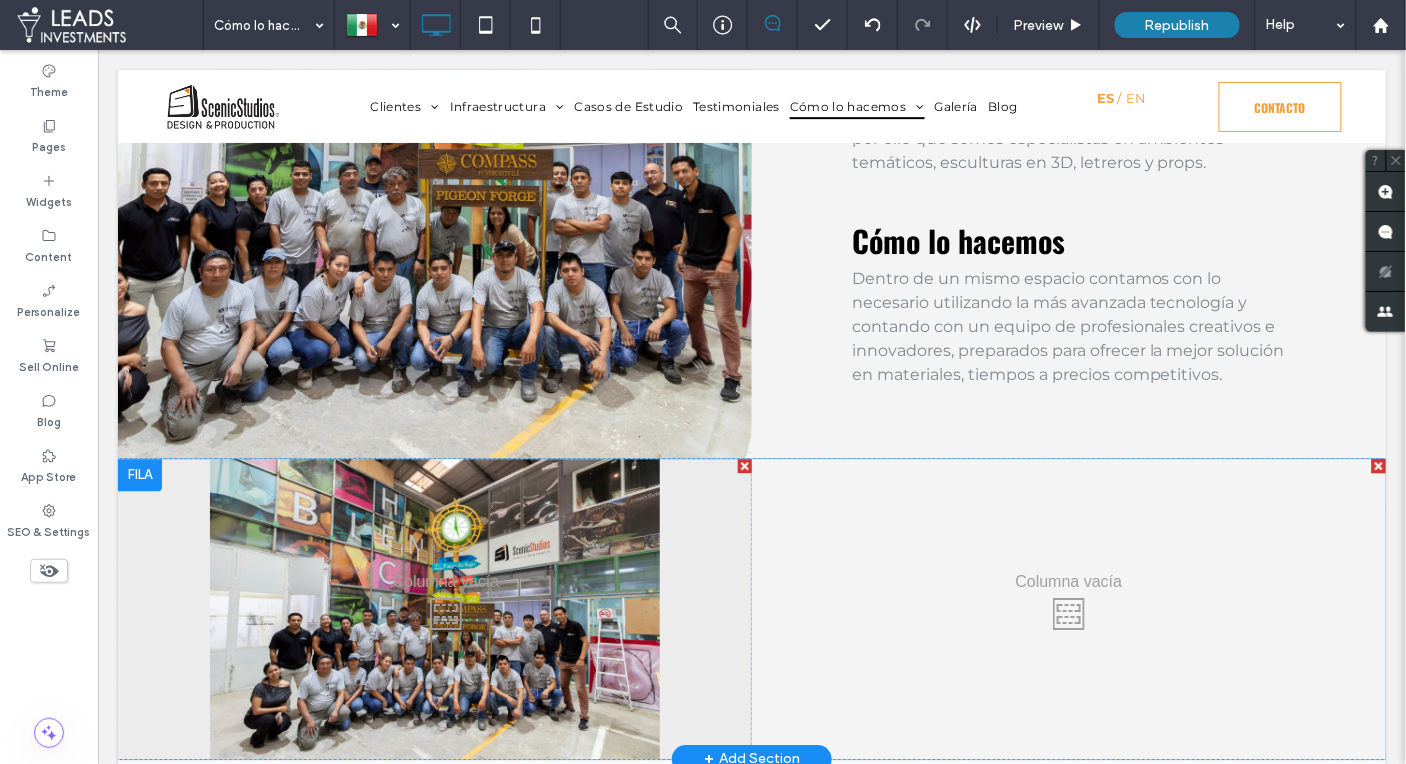 scroll, scrollTop: 1446, scrollLeft: 0, axis: vertical 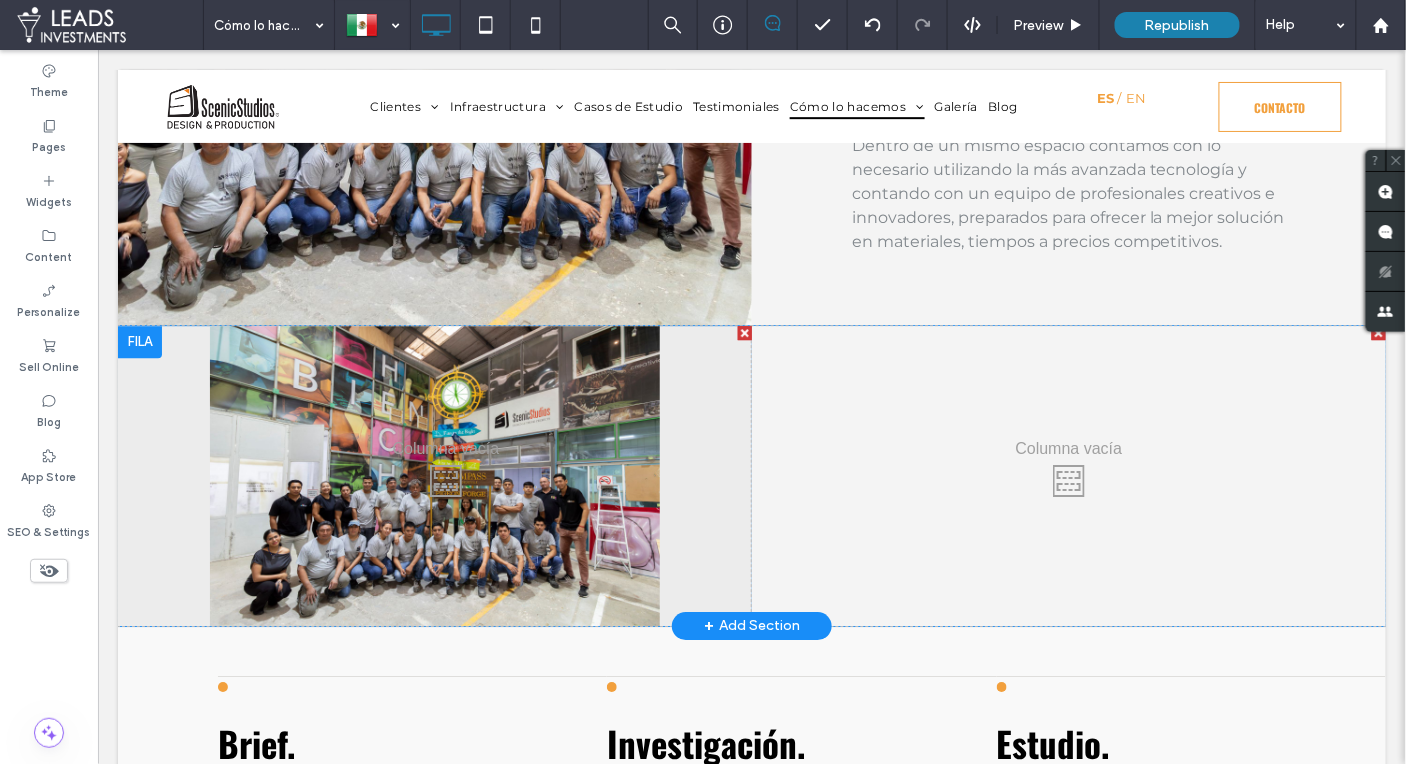 click at bounding box center (139, 341) 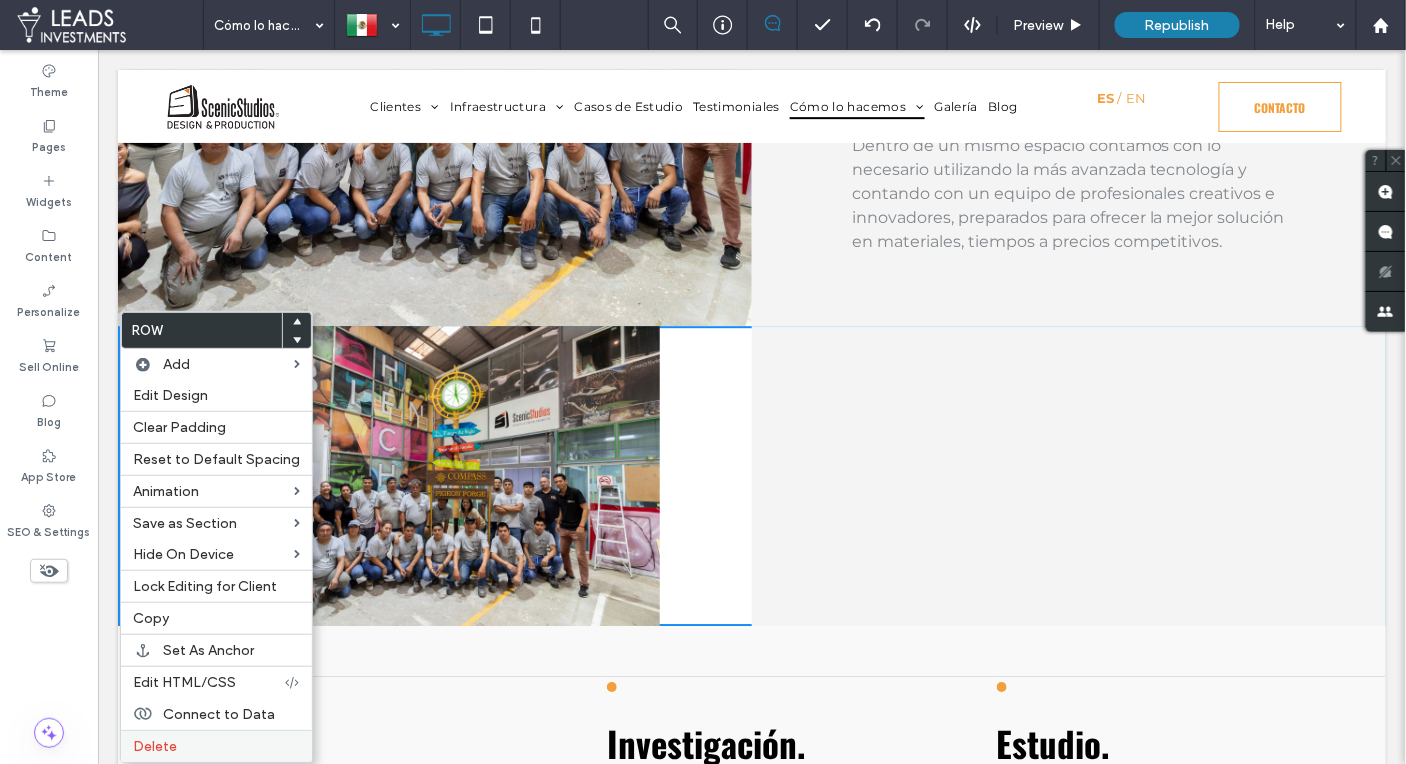click on "Delete" at bounding box center [155, 746] 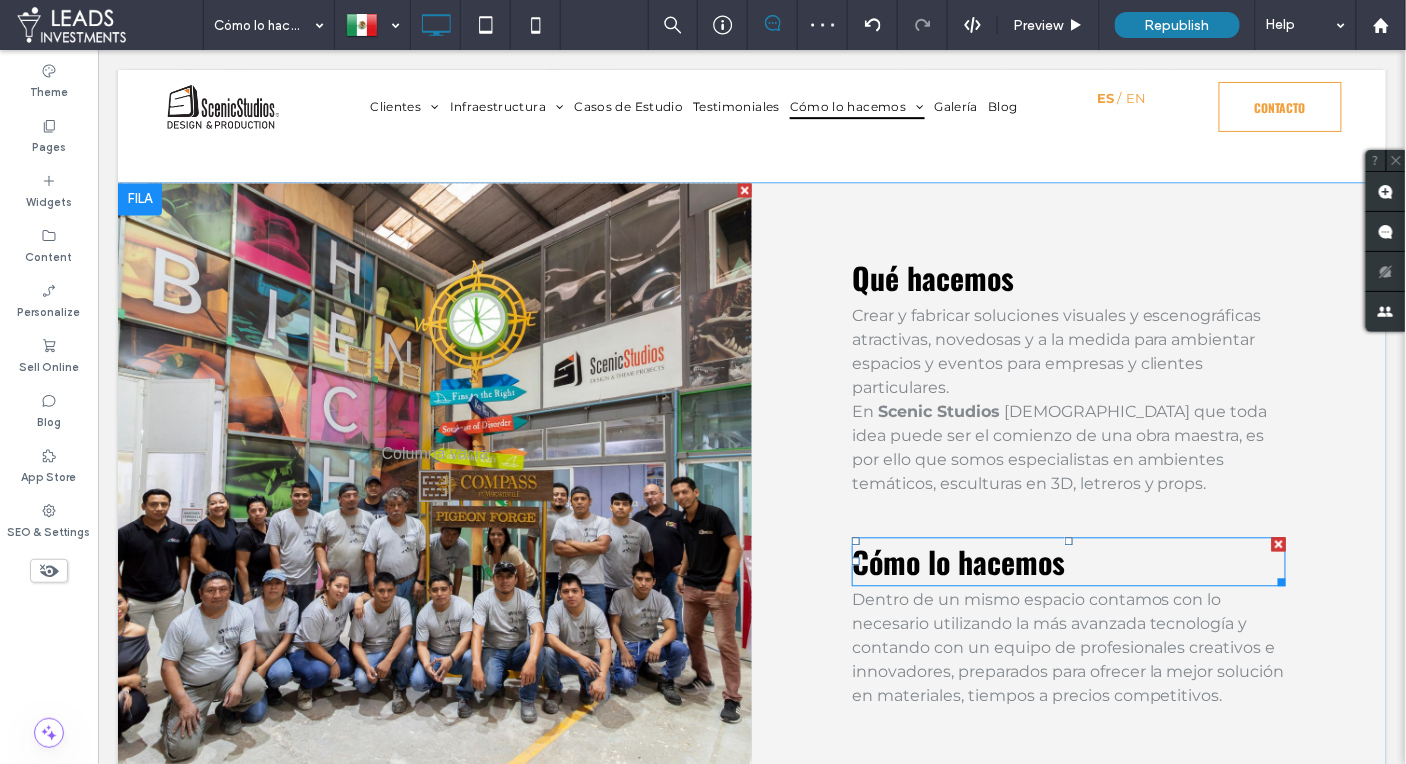 scroll, scrollTop: 1058, scrollLeft: 0, axis: vertical 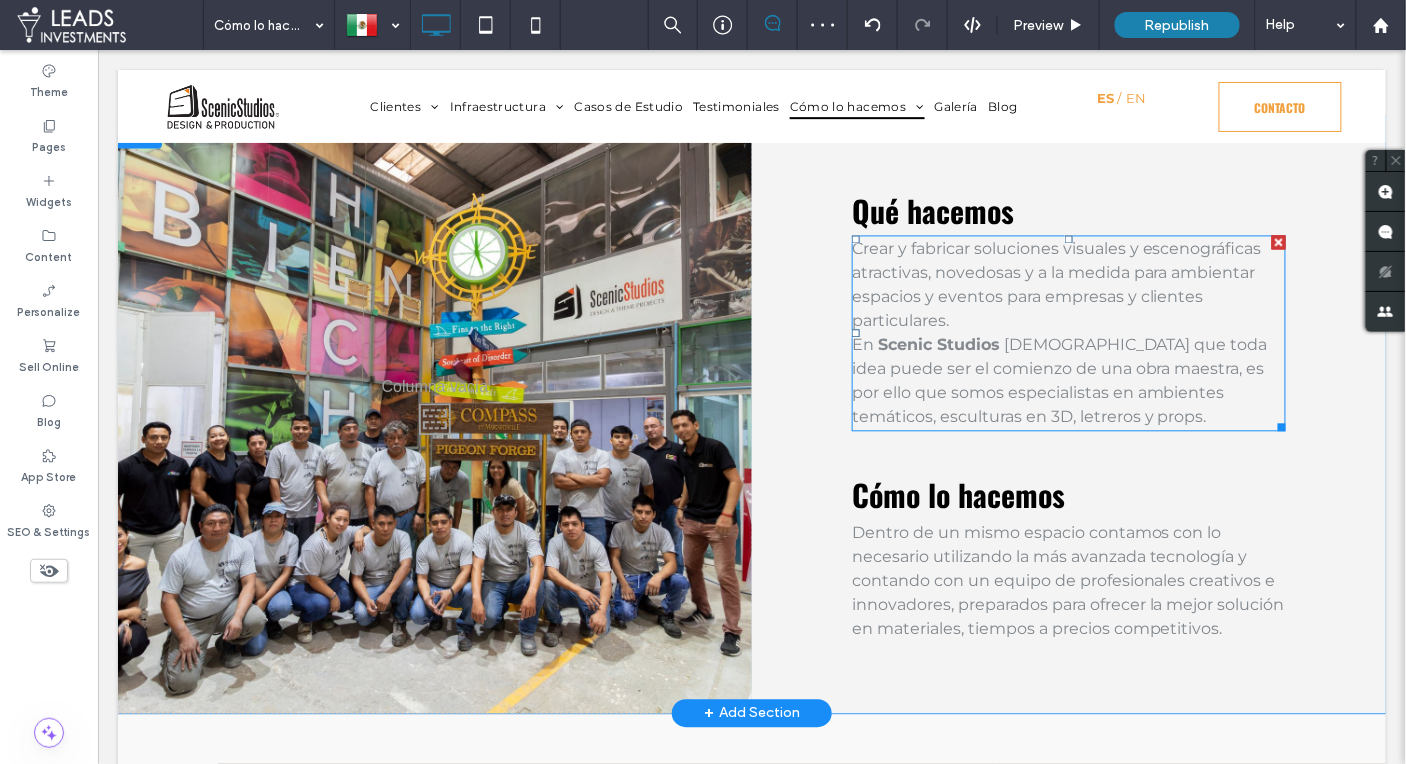 drag, startPoint x: 913, startPoint y: 342, endPoint x: 976, endPoint y: 317, distance: 67.77905 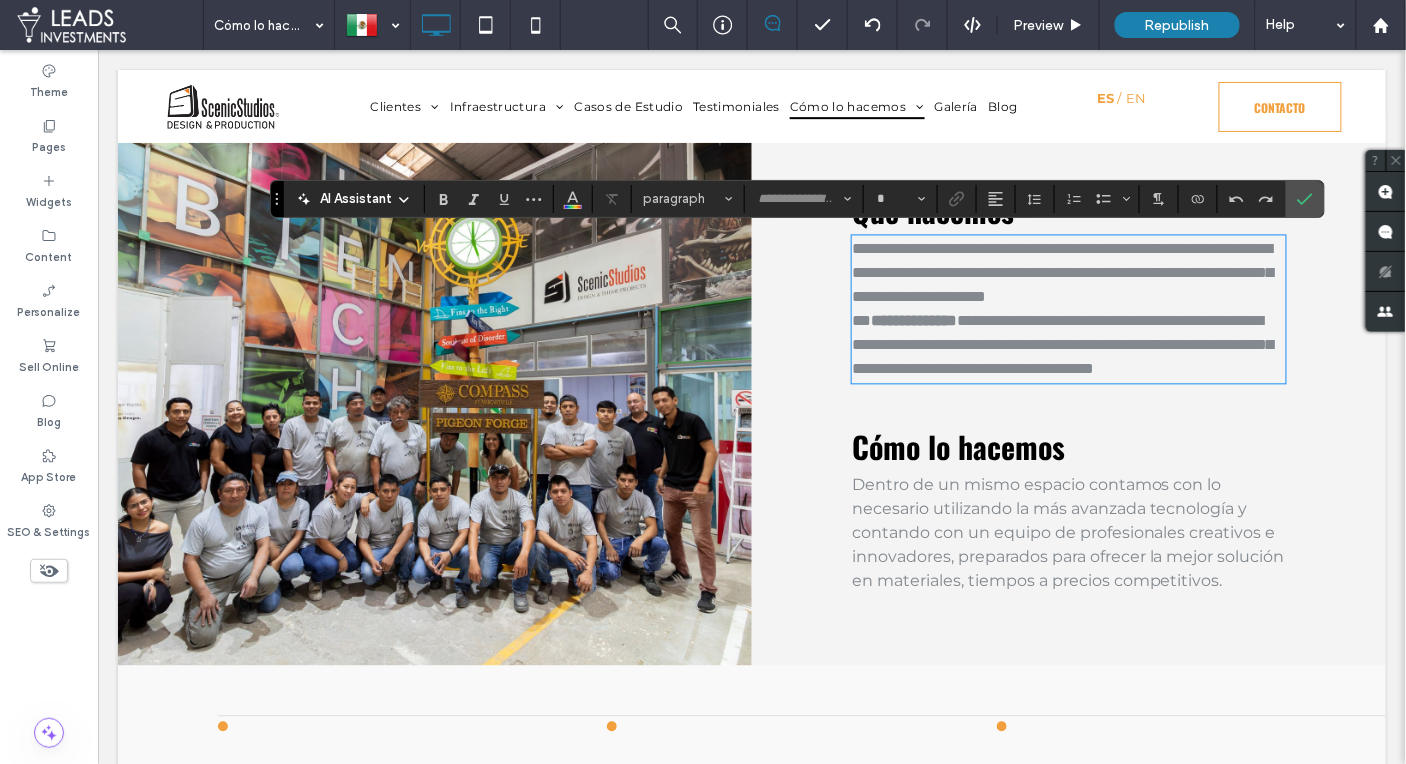 type on "**********" 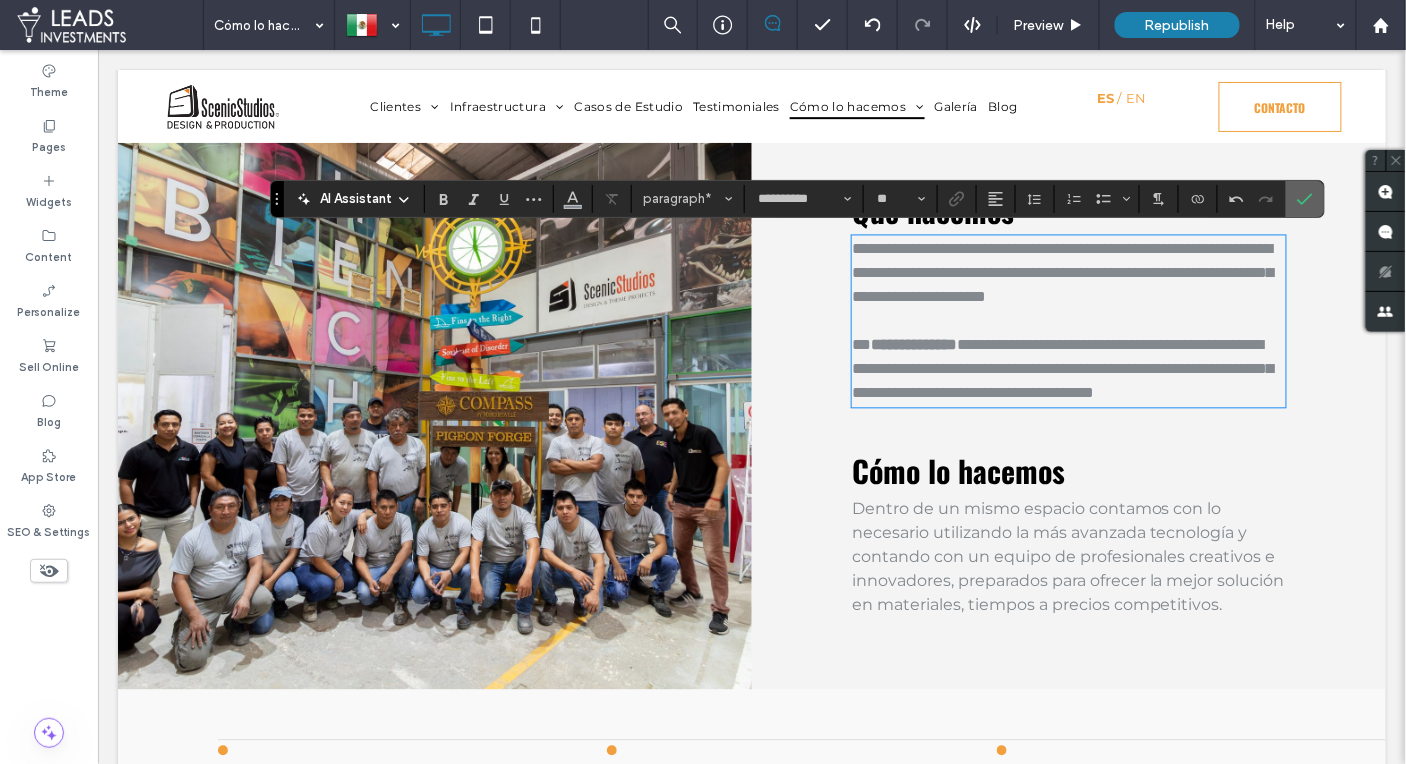 click 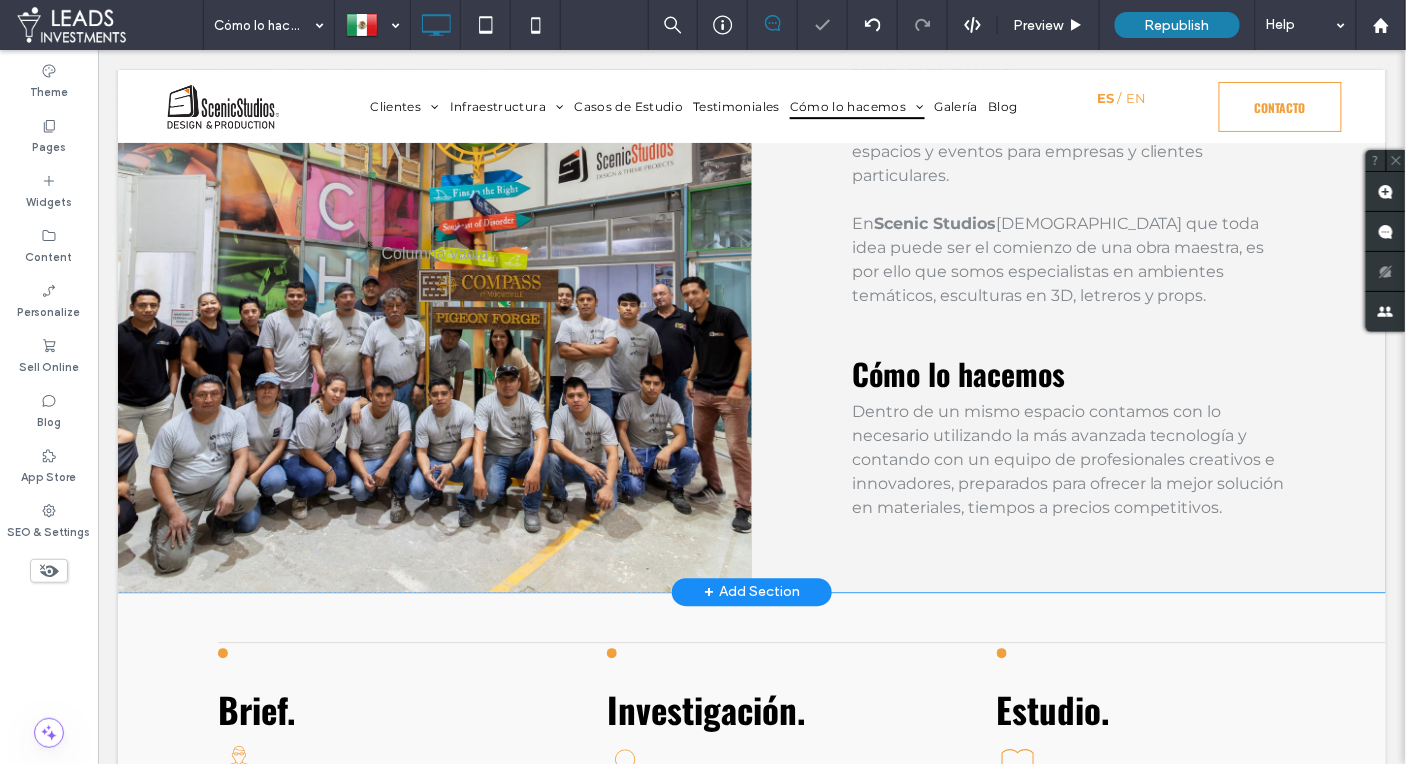 scroll, scrollTop: 1212, scrollLeft: 0, axis: vertical 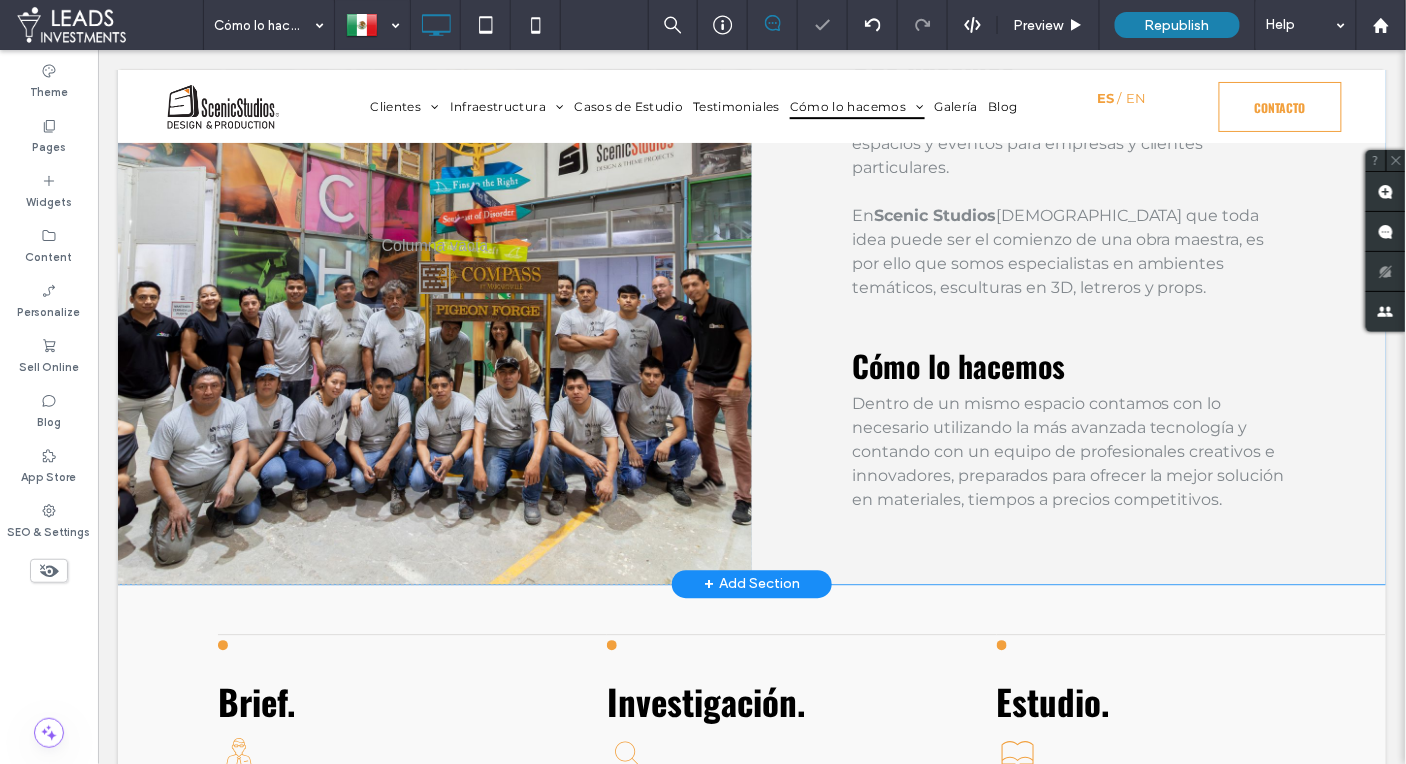 click on "Click To Paste" at bounding box center [434, 272] 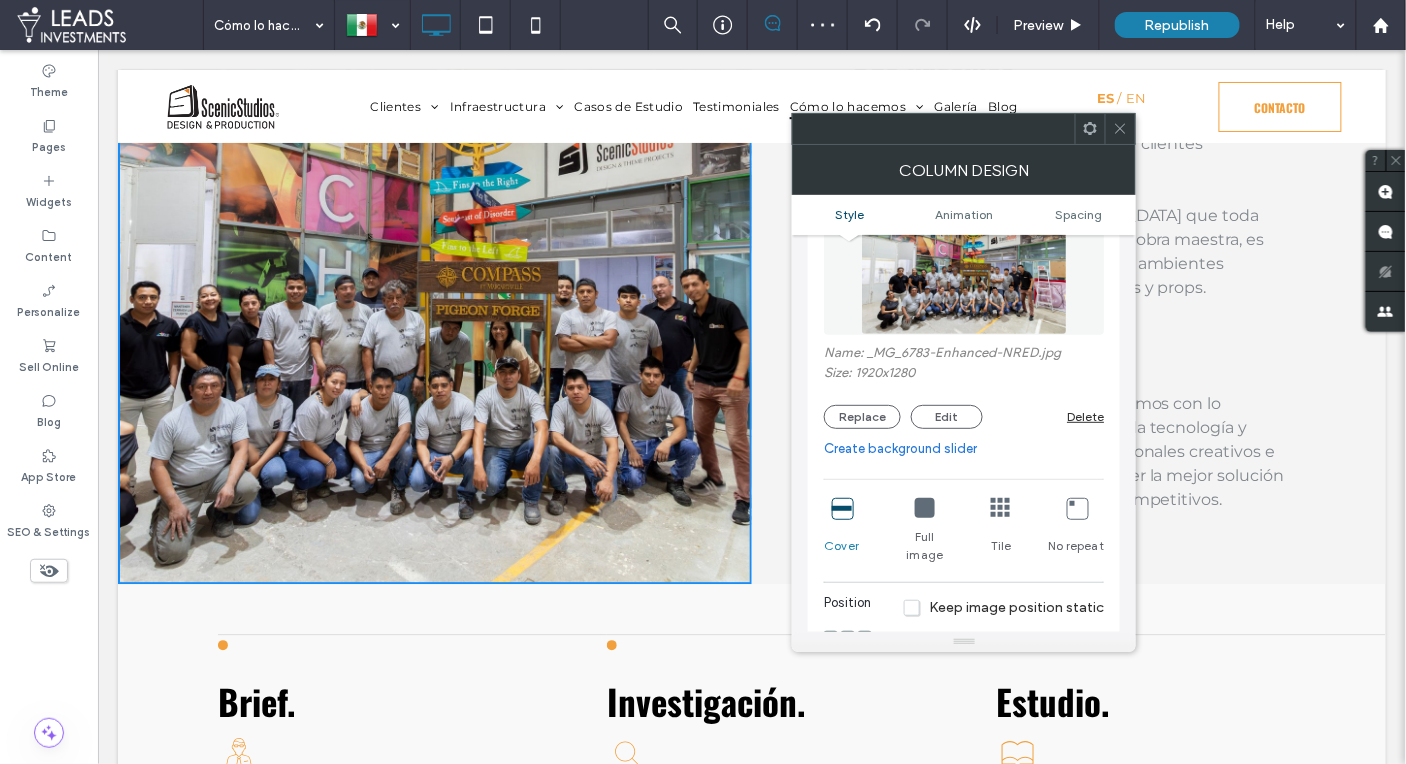 scroll, scrollTop: 192, scrollLeft: 0, axis: vertical 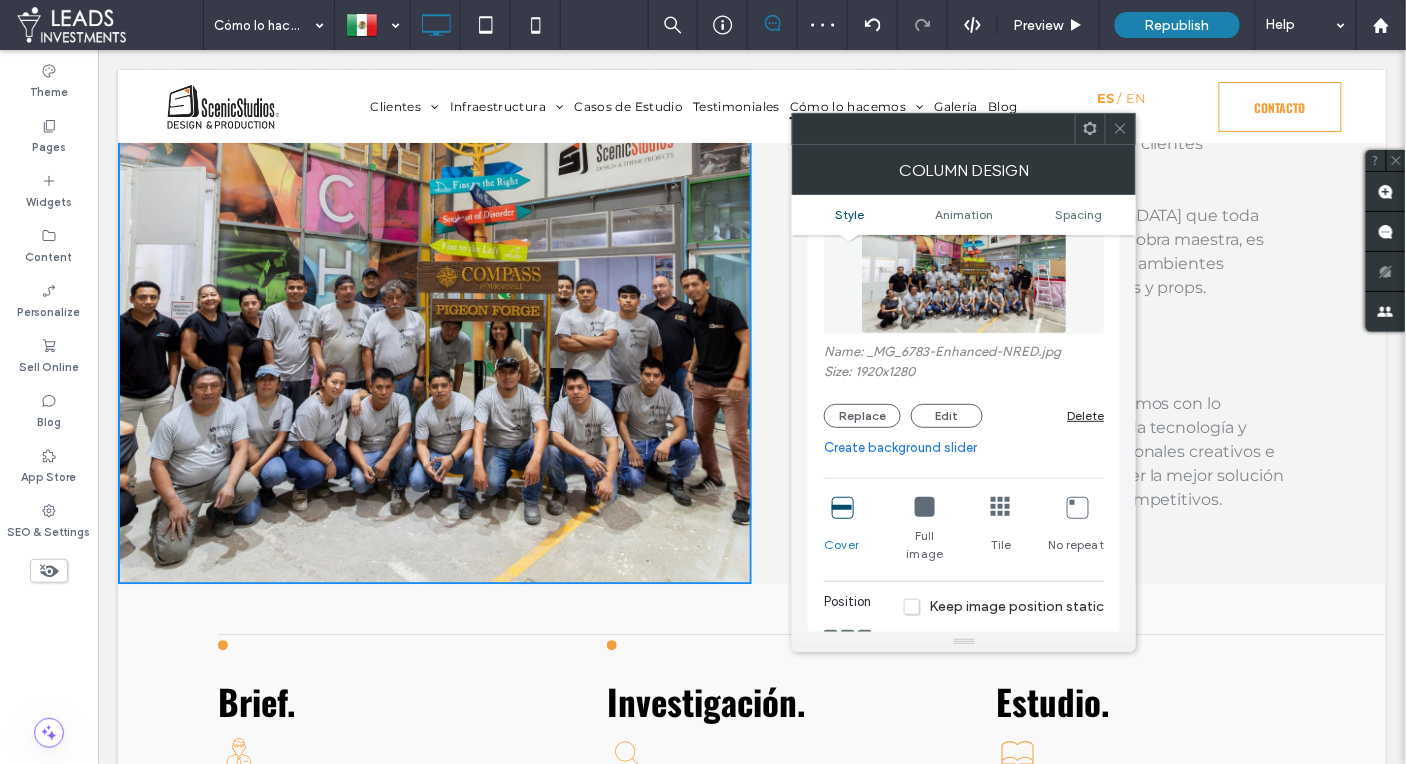 click at bounding box center (925, 507) 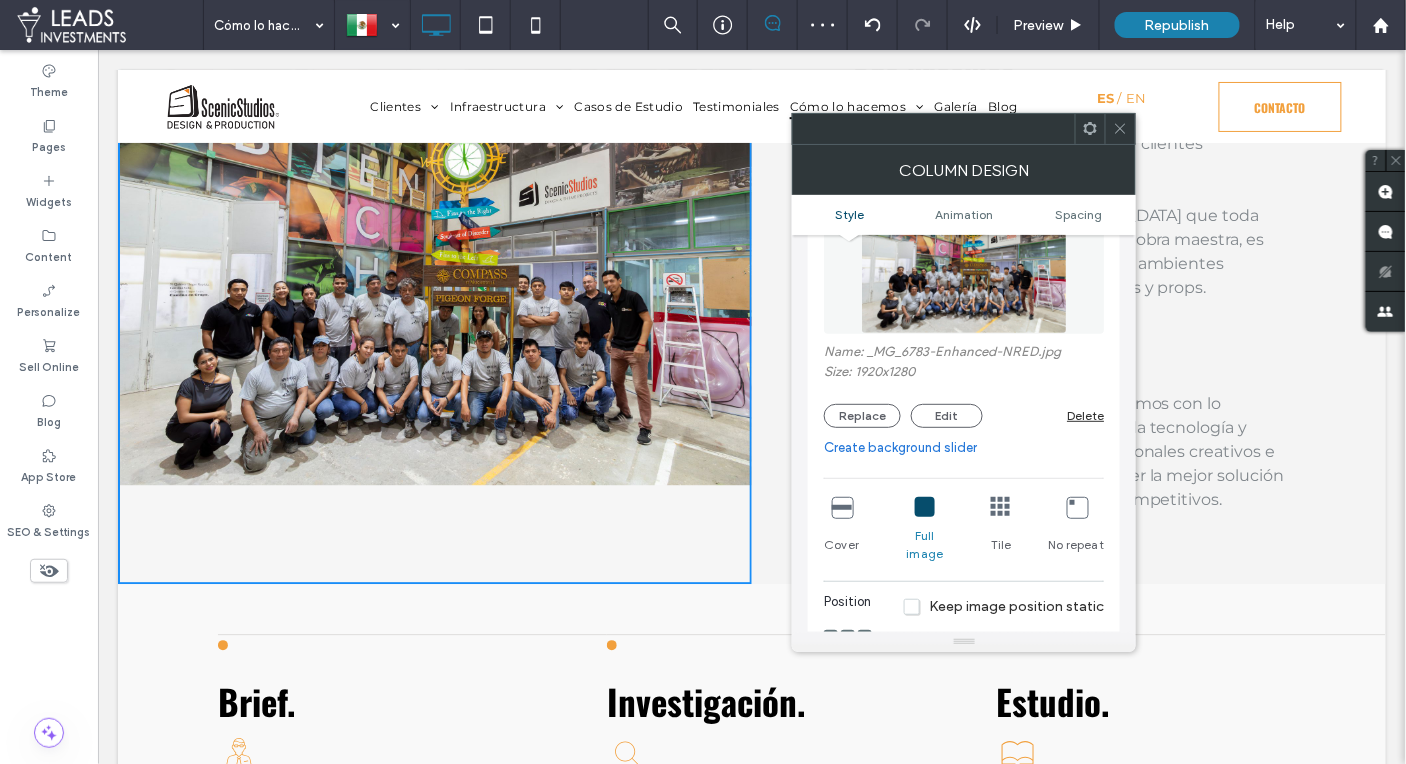 click at bounding box center (842, 507) 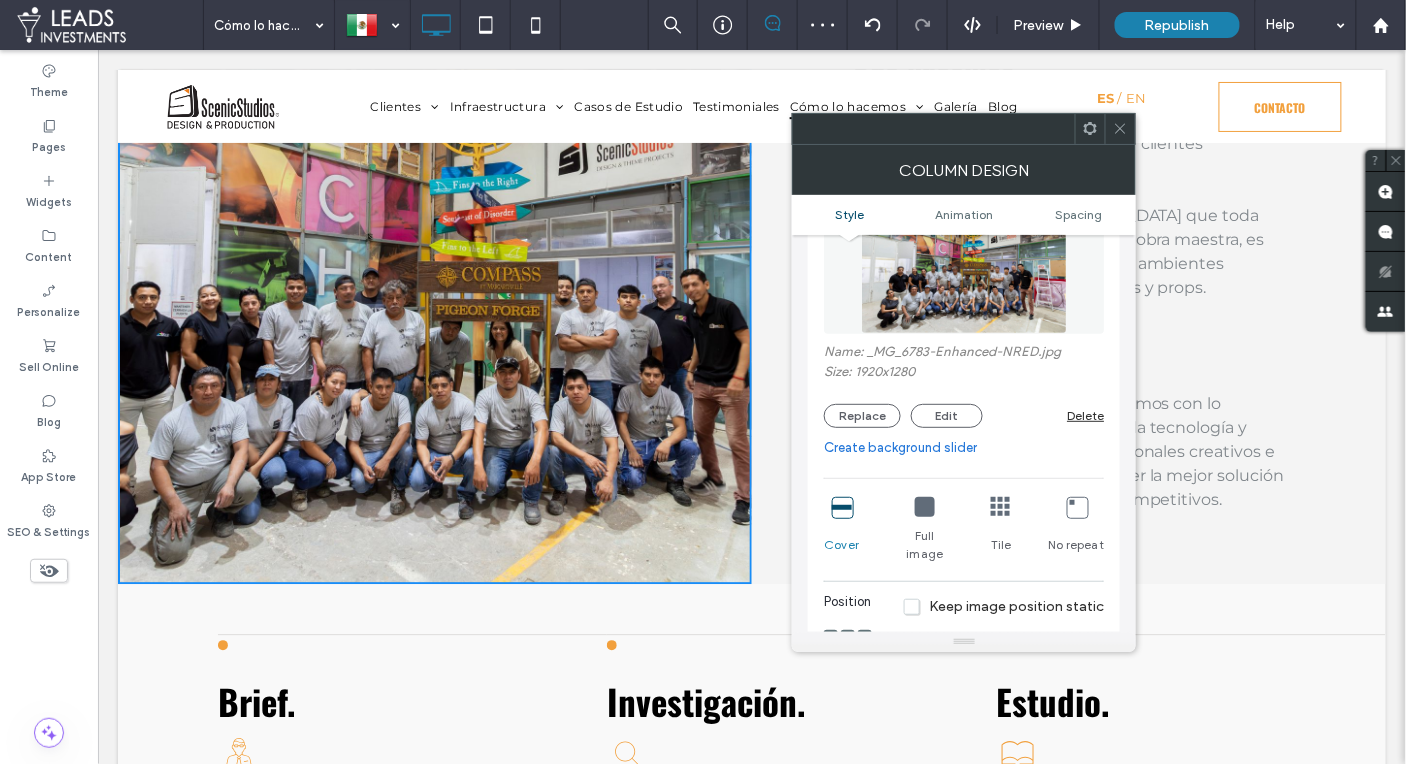 click 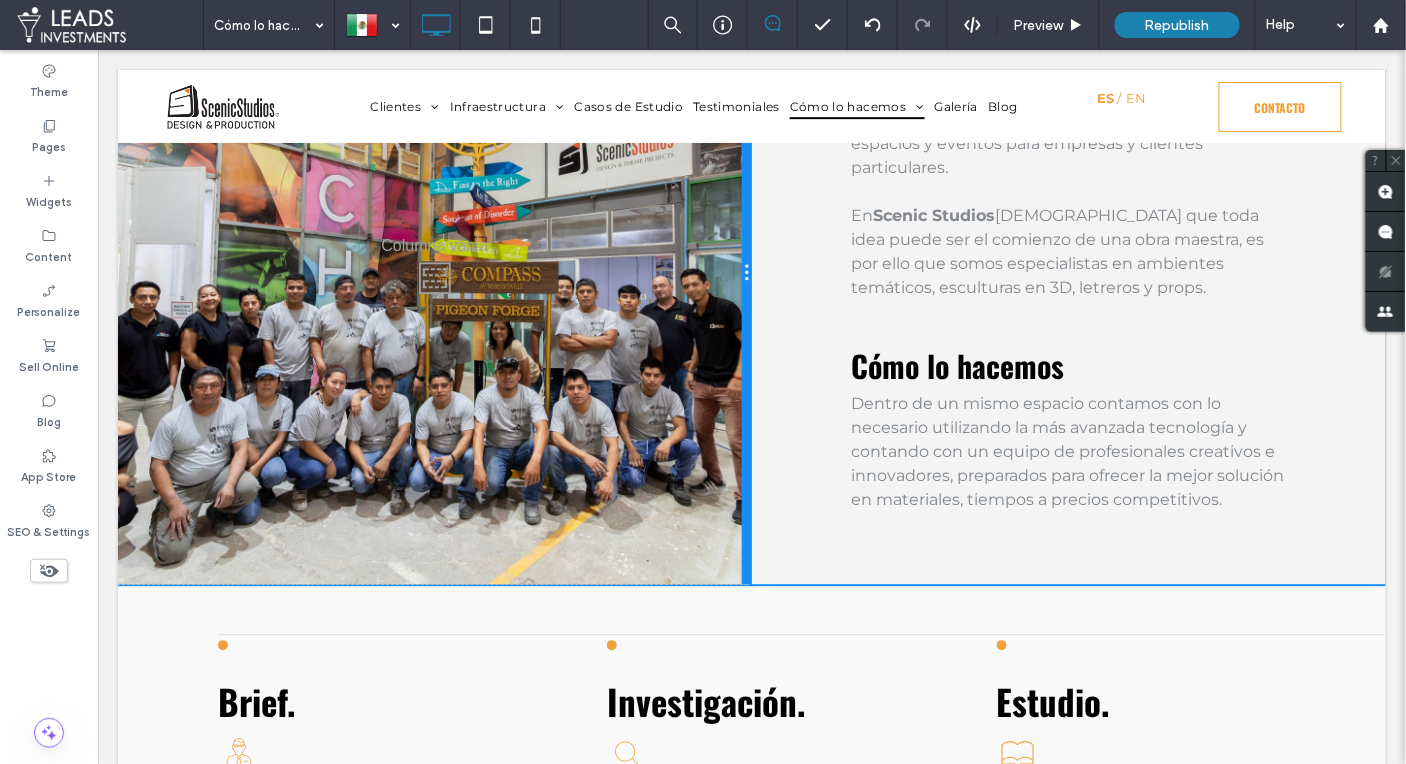 drag, startPoint x: 747, startPoint y: 276, endPoint x: 666, endPoint y: 356, distance: 113.84639 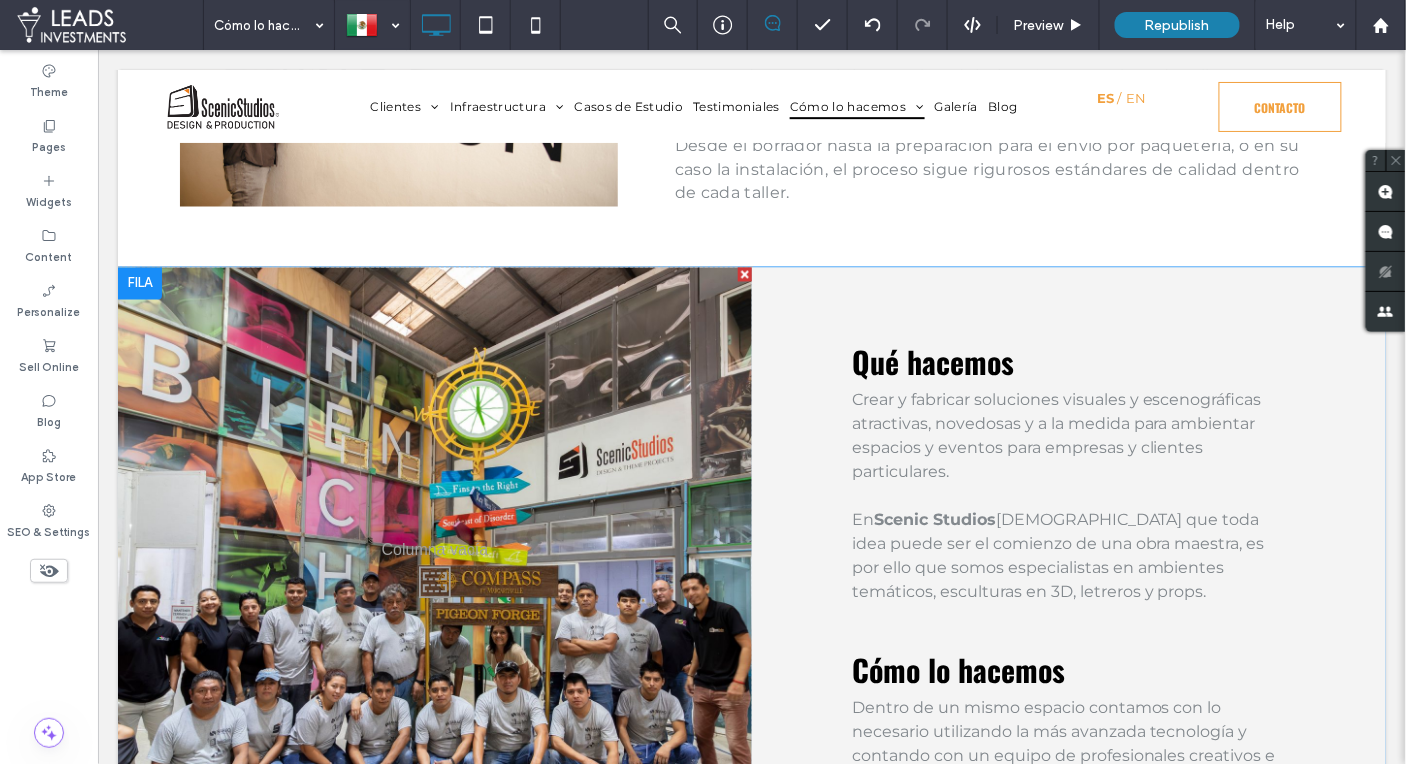 scroll, scrollTop: 905, scrollLeft: 0, axis: vertical 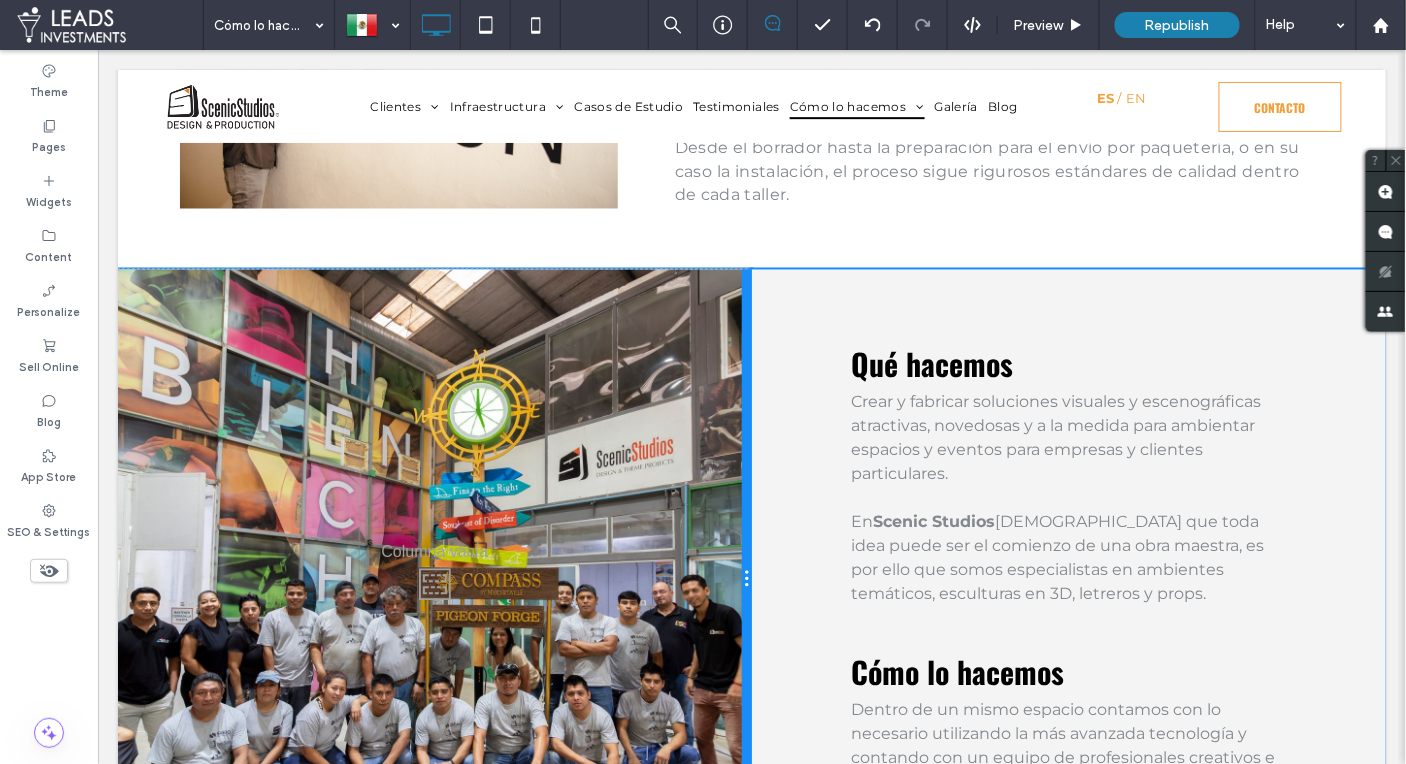 drag, startPoint x: 749, startPoint y: 378, endPoint x: 790, endPoint y: 373, distance: 41.303753 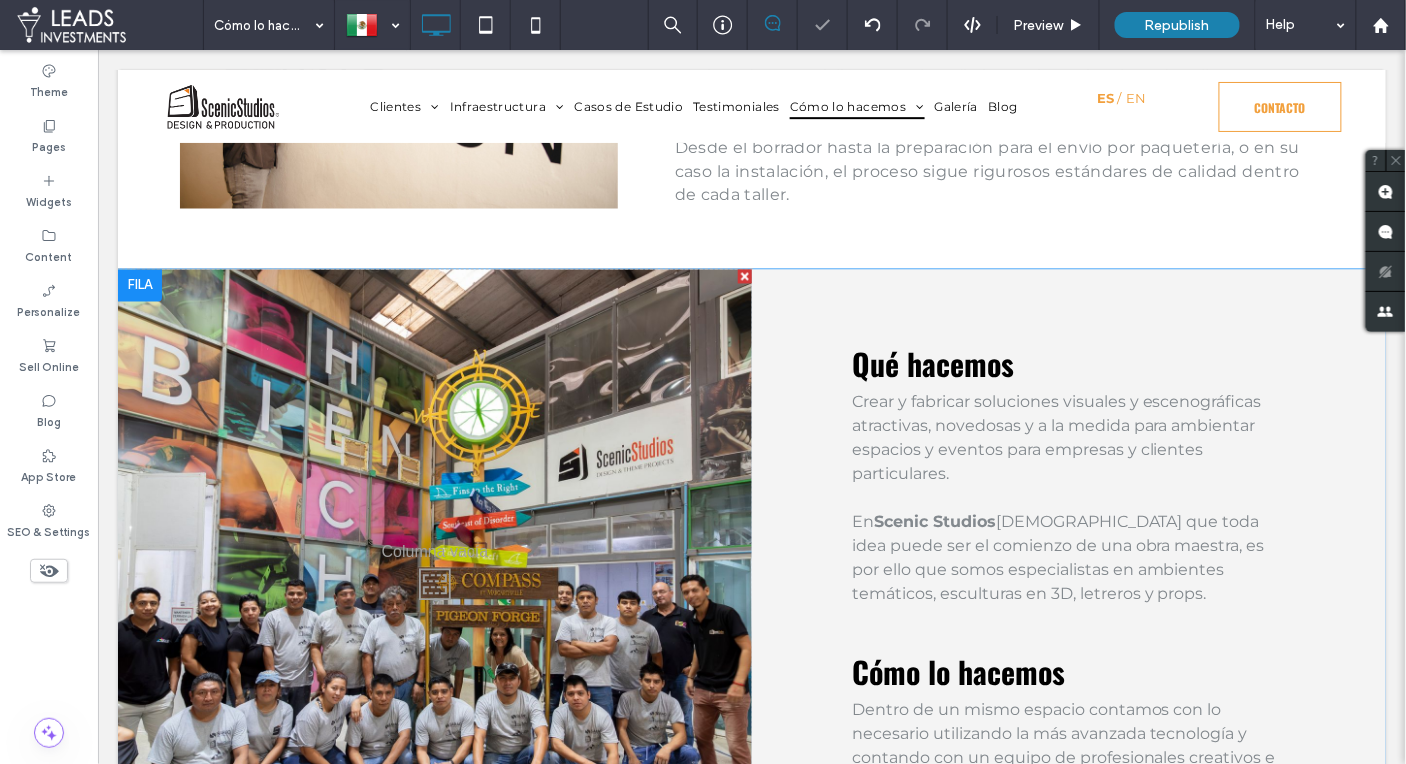 click on "Click To Paste" at bounding box center [434, 579] 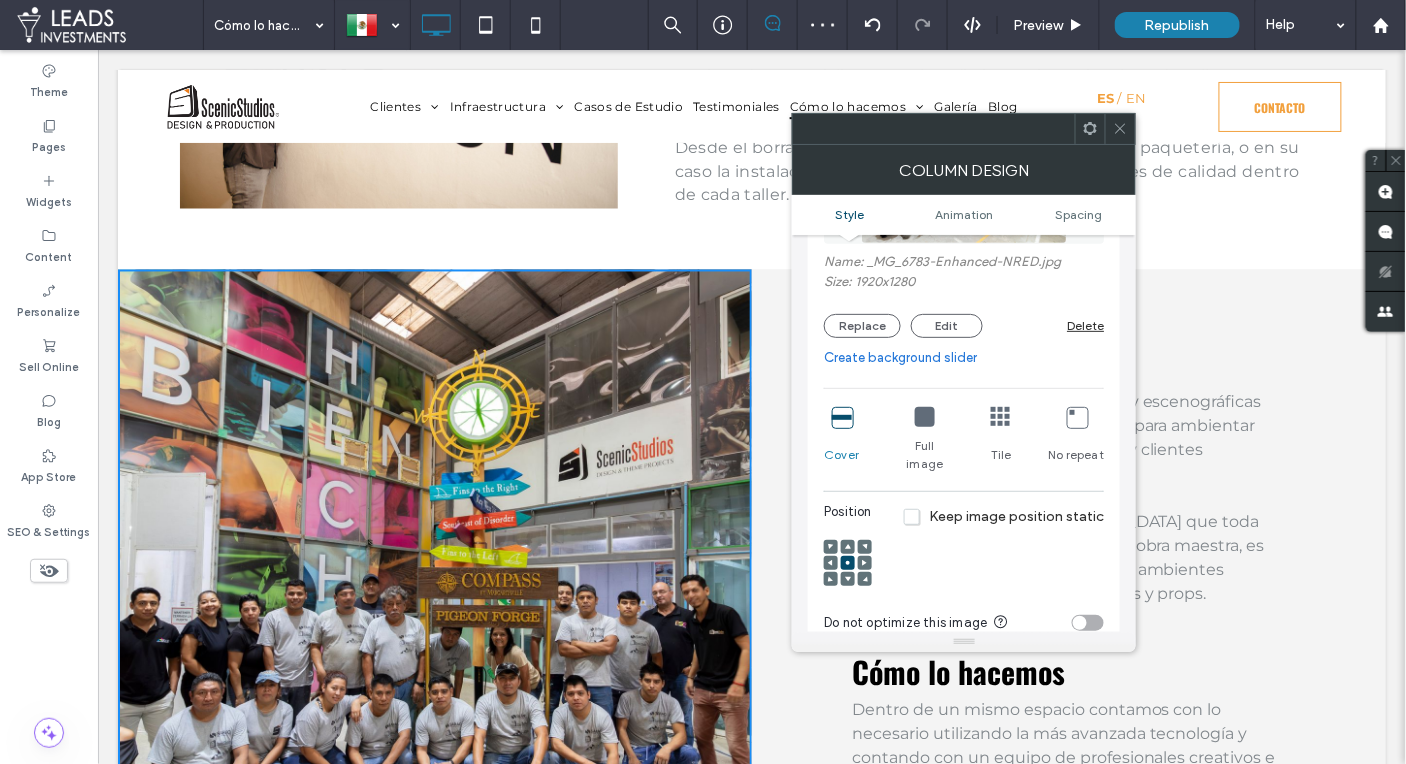 scroll, scrollTop: 284, scrollLeft: 0, axis: vertical 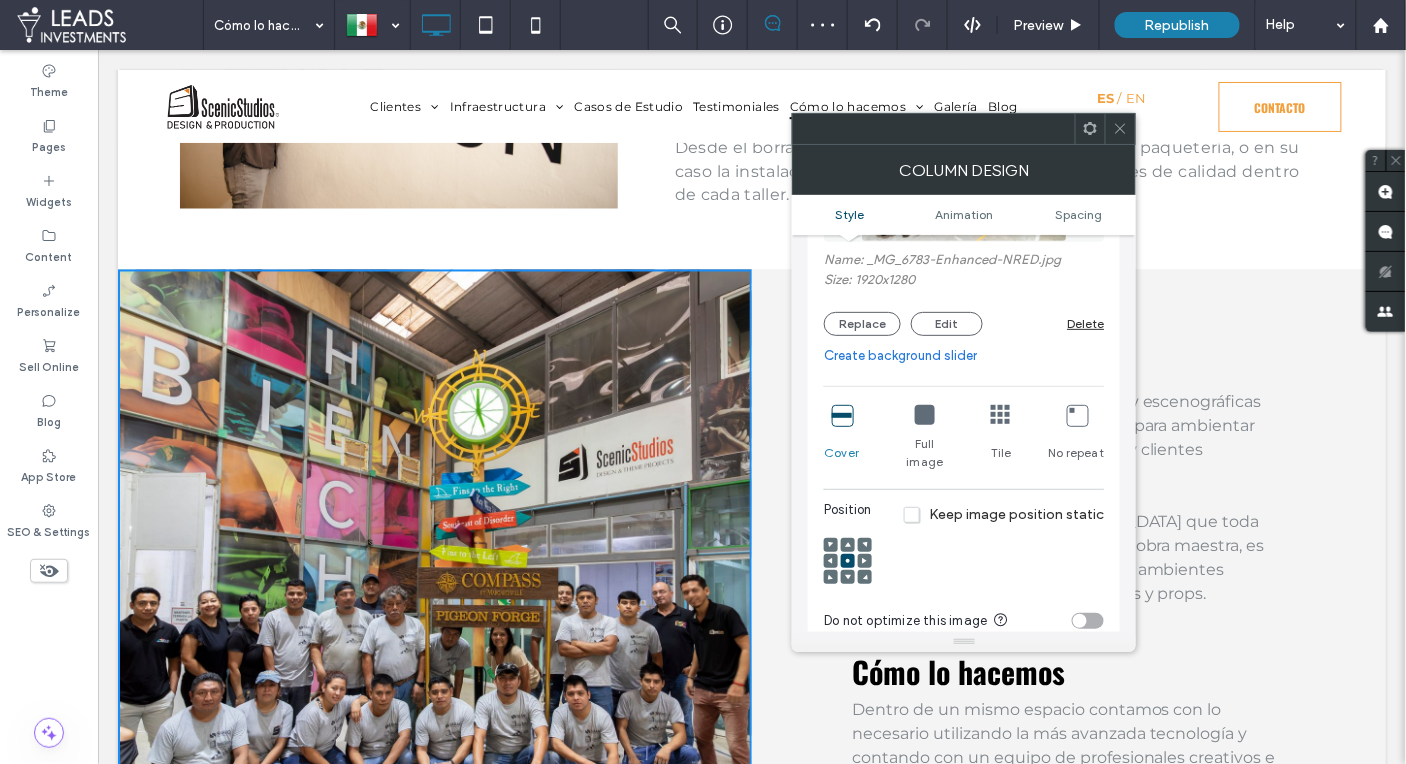 click at bounding box center (925, 415) 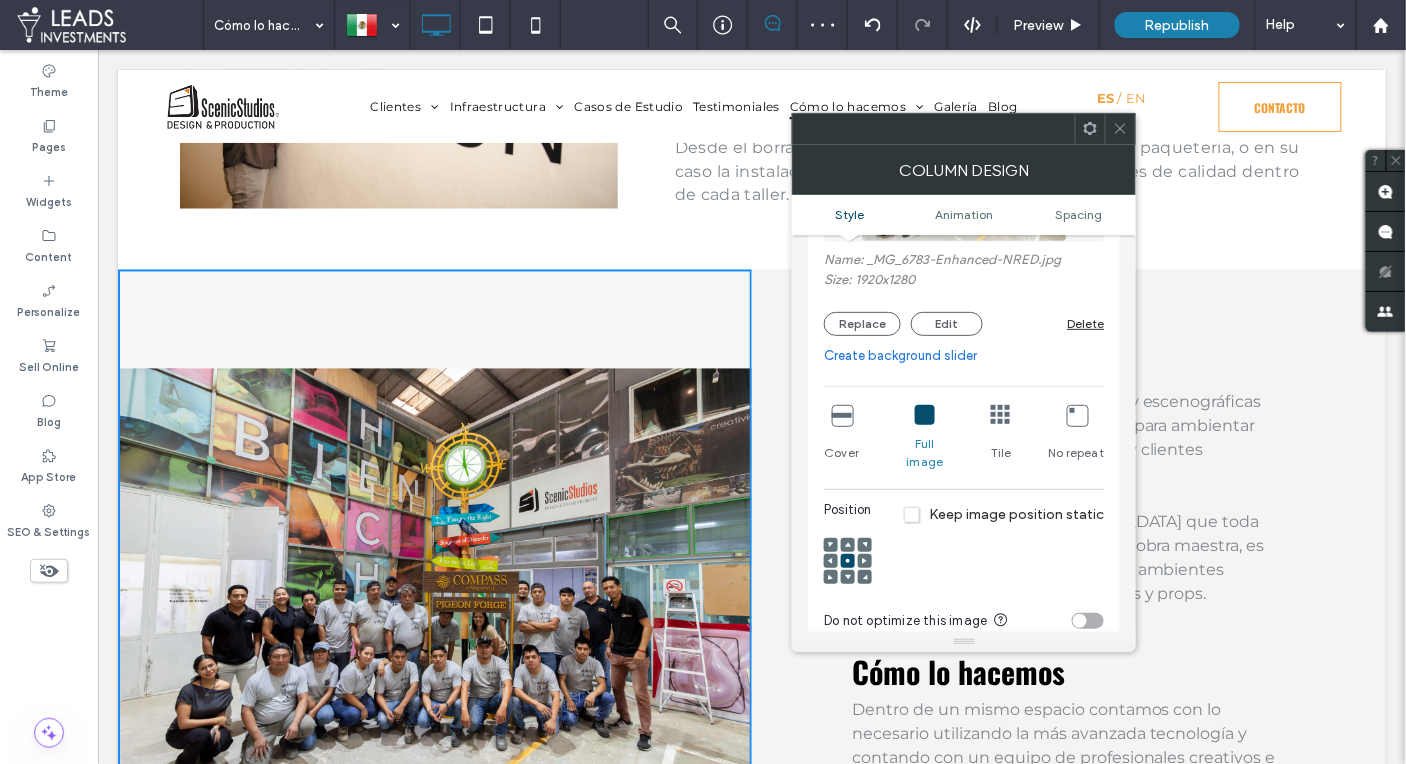 click 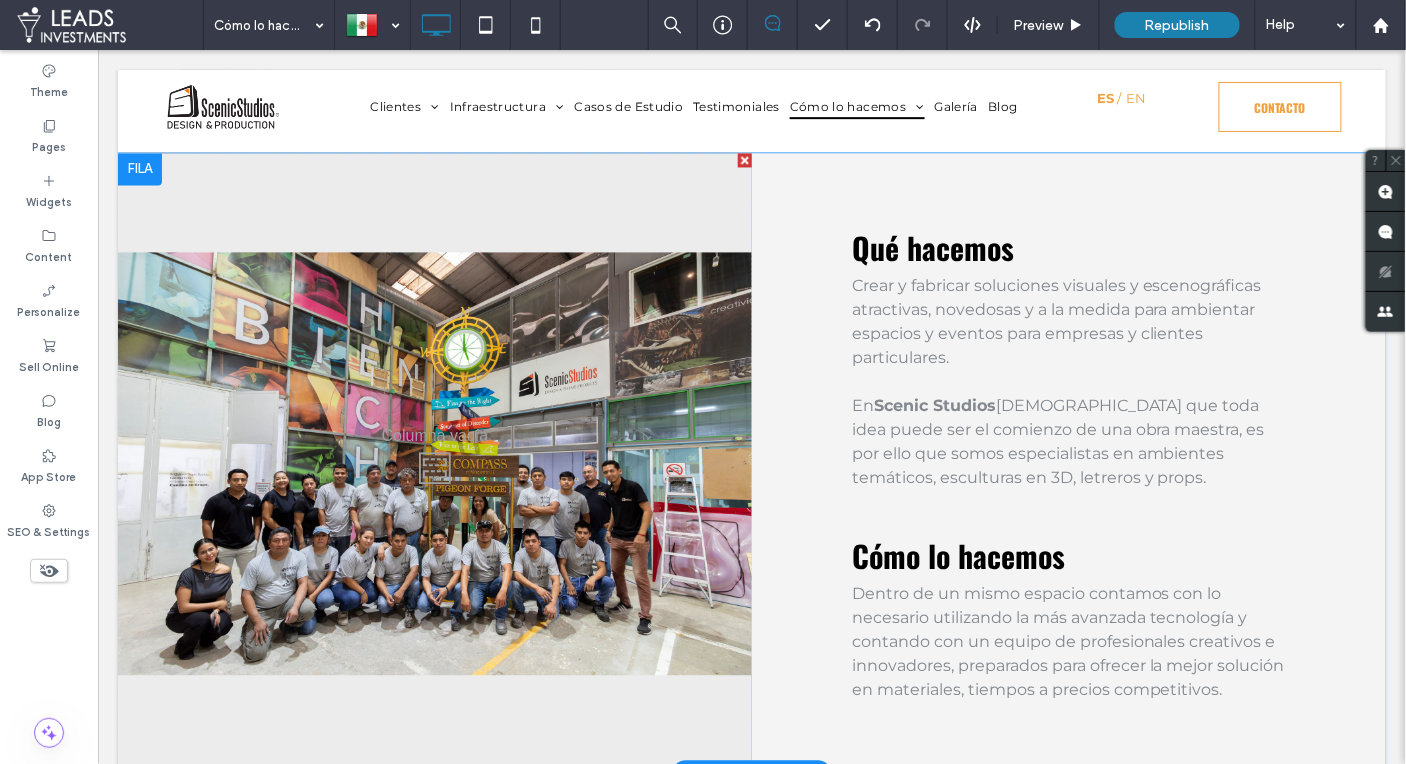 scroll, scrollTop: 1007, scrollLeft: 0, axis: vertical 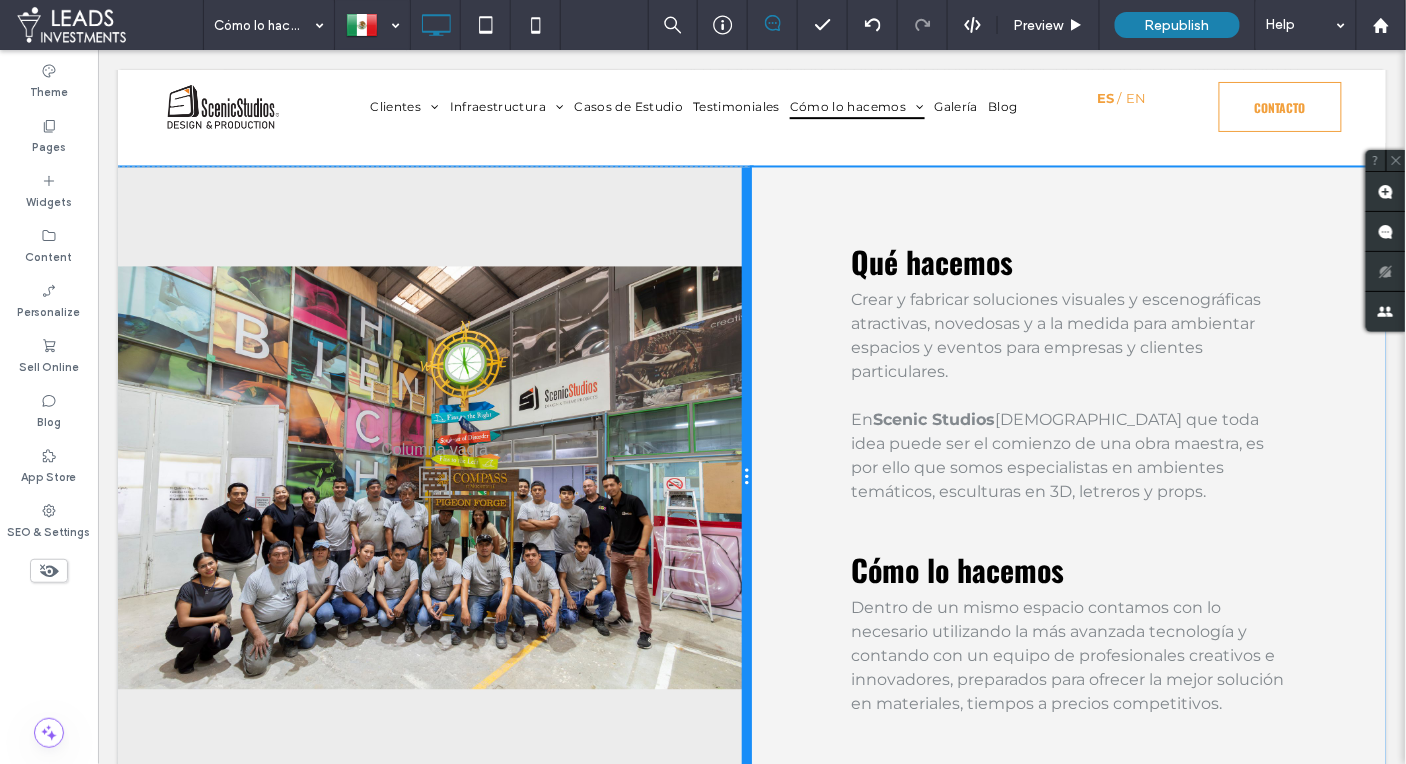 drag, startPoint x: 751, startPoint y: 396, endPoint x: 826, endPoint y: 455, distance: 95.42536 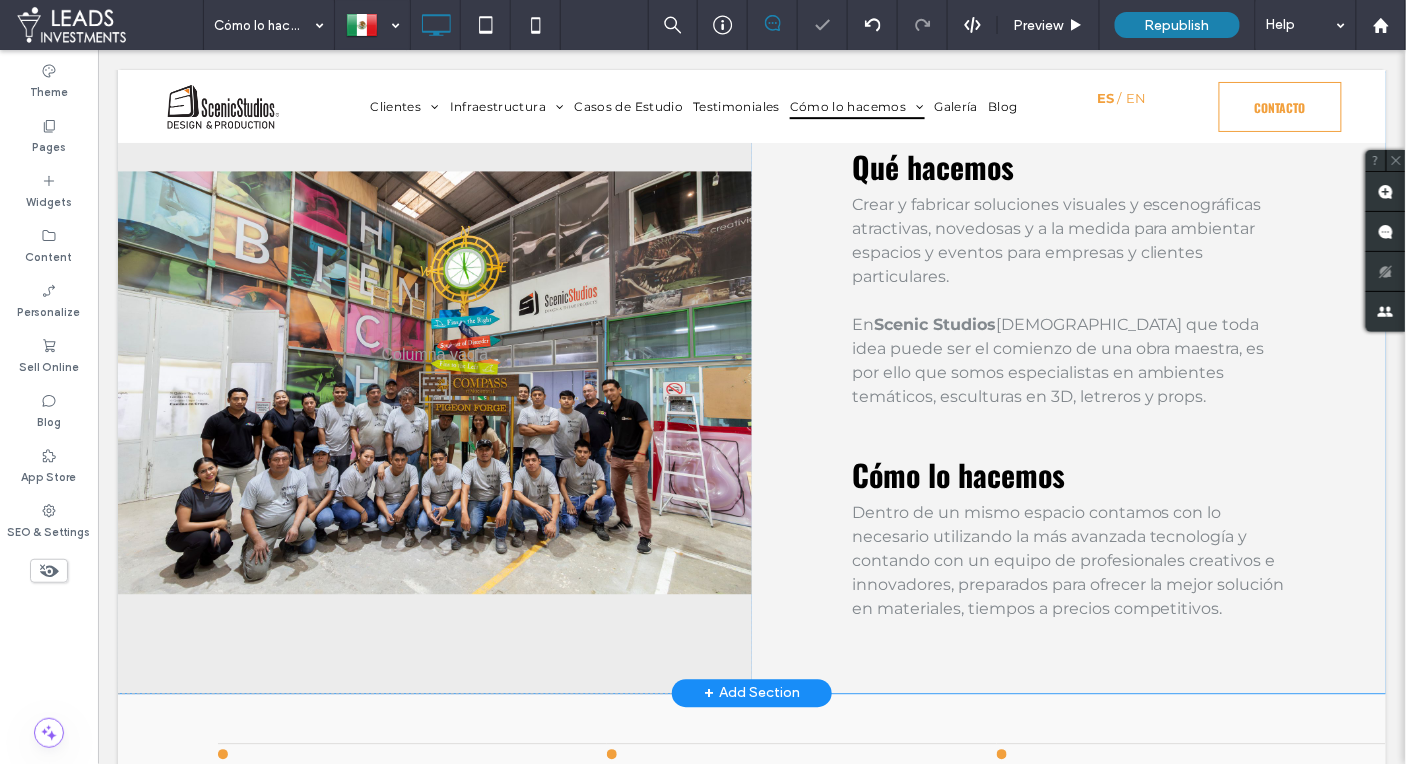 scroll, scrollTop: 1146, scrollLeft: 0, axis: vertical 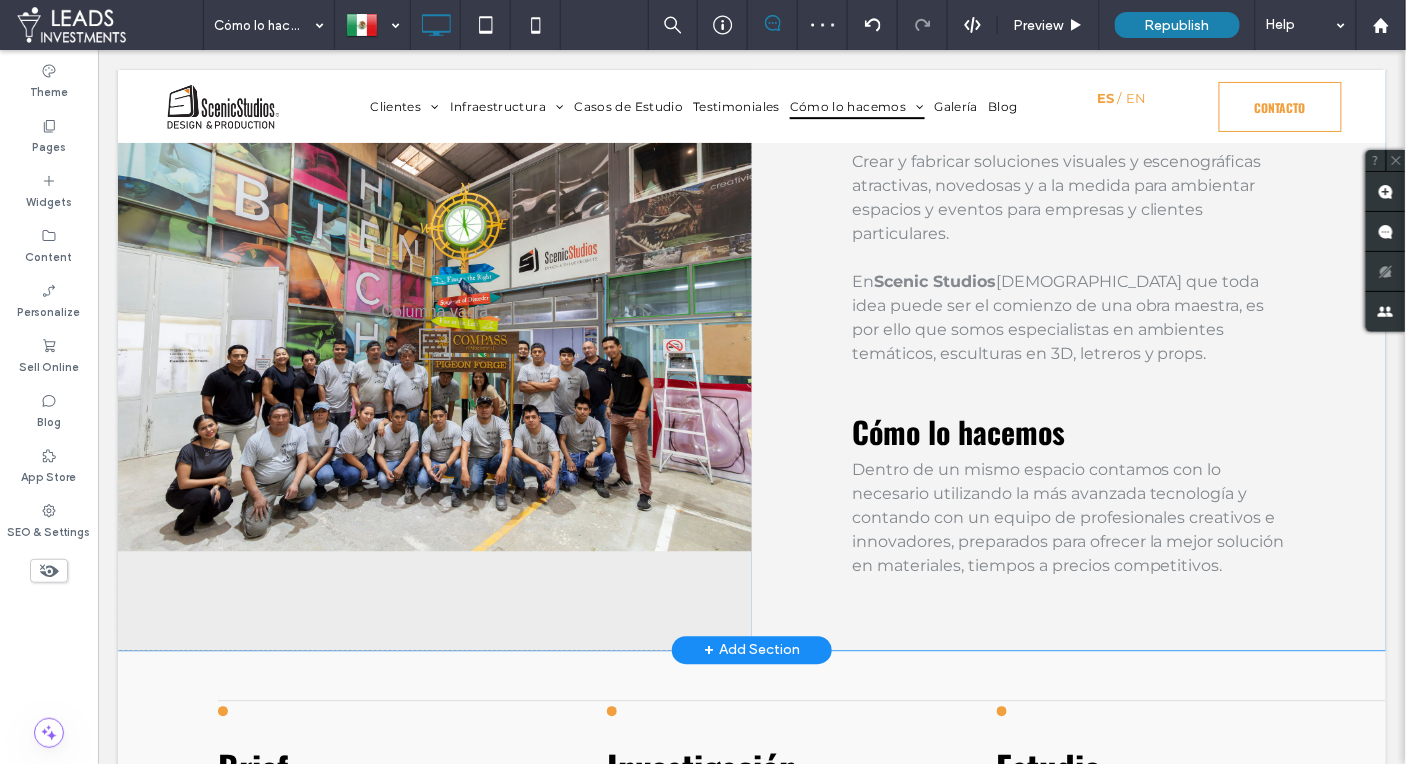 click on "Click To Paste" at bounding box center (434, 338) 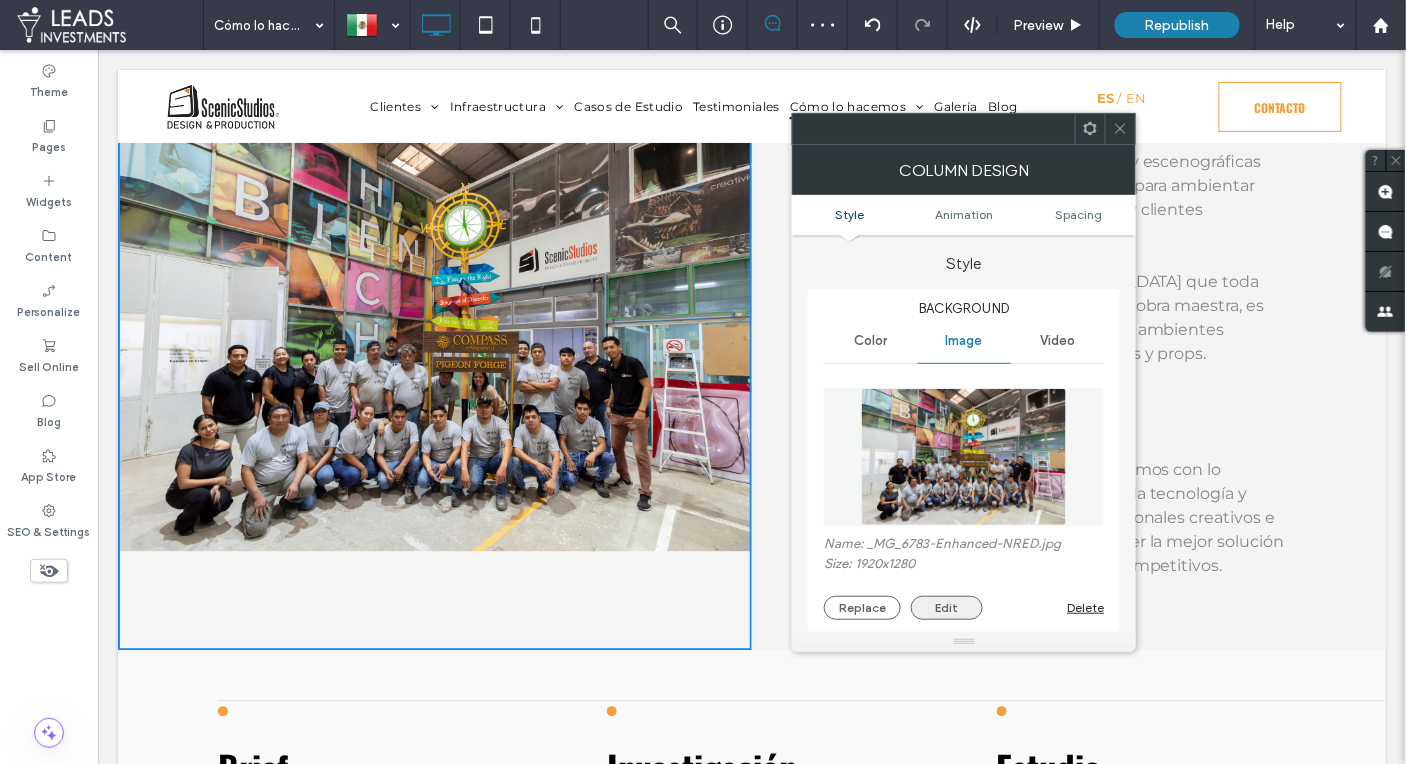 click on "Edit" at bounding box center (947, 608) 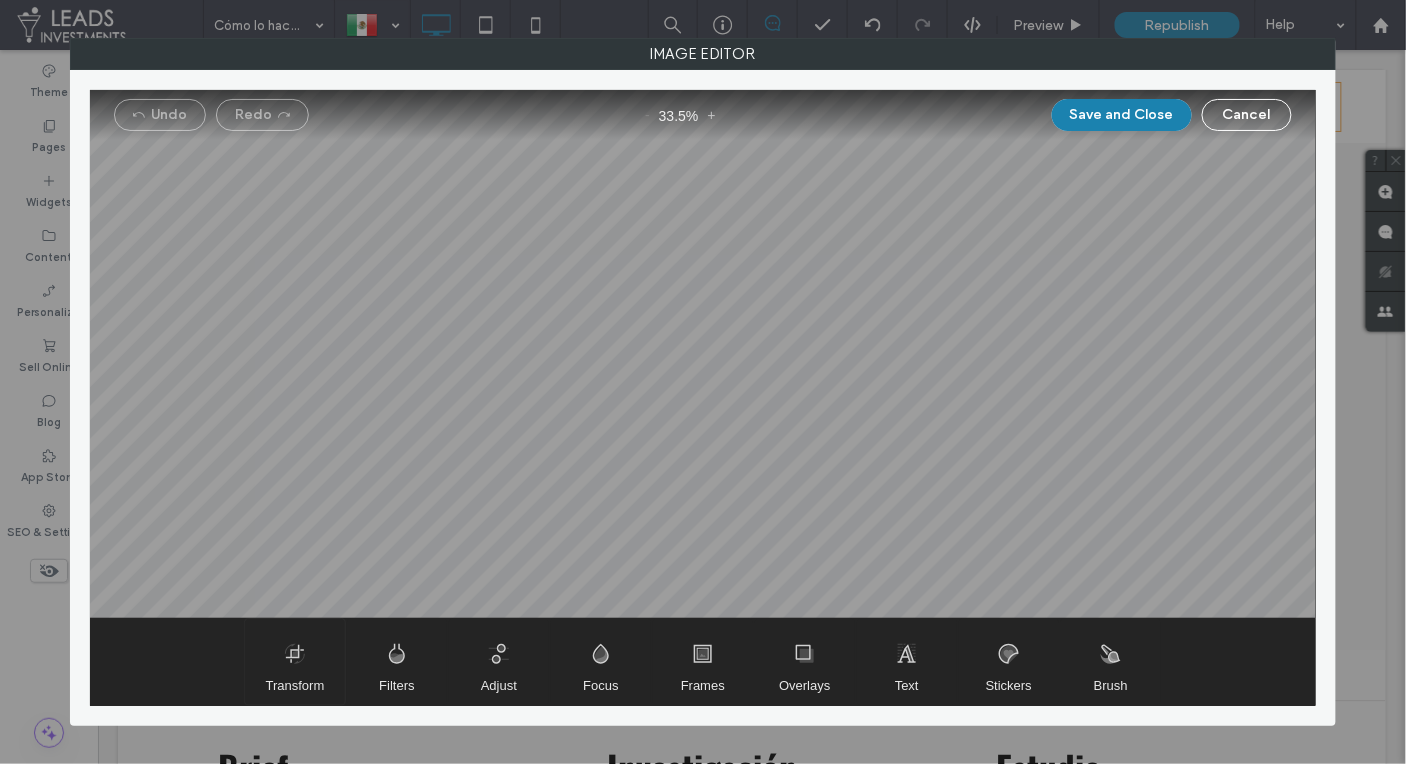 click at bounding box center (295, 662) 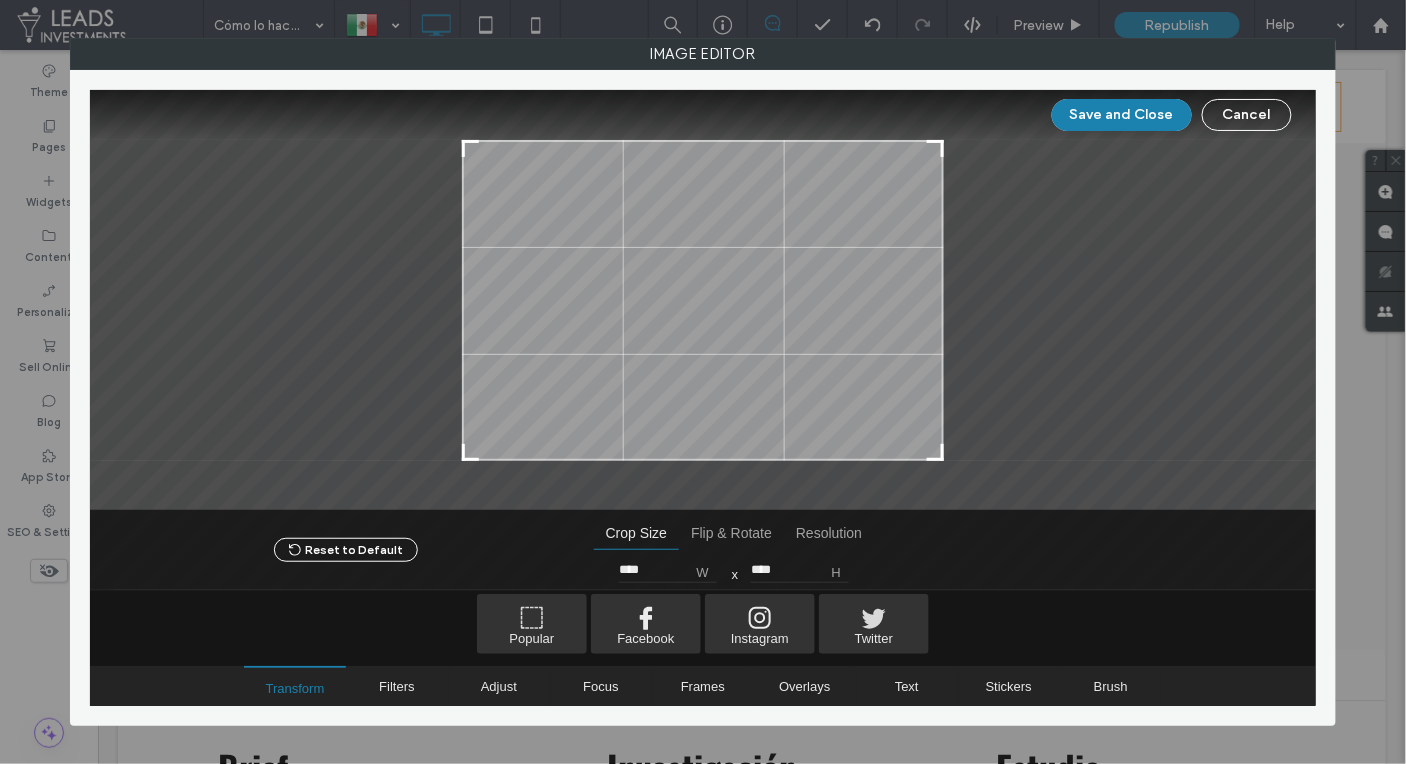 type on "****" 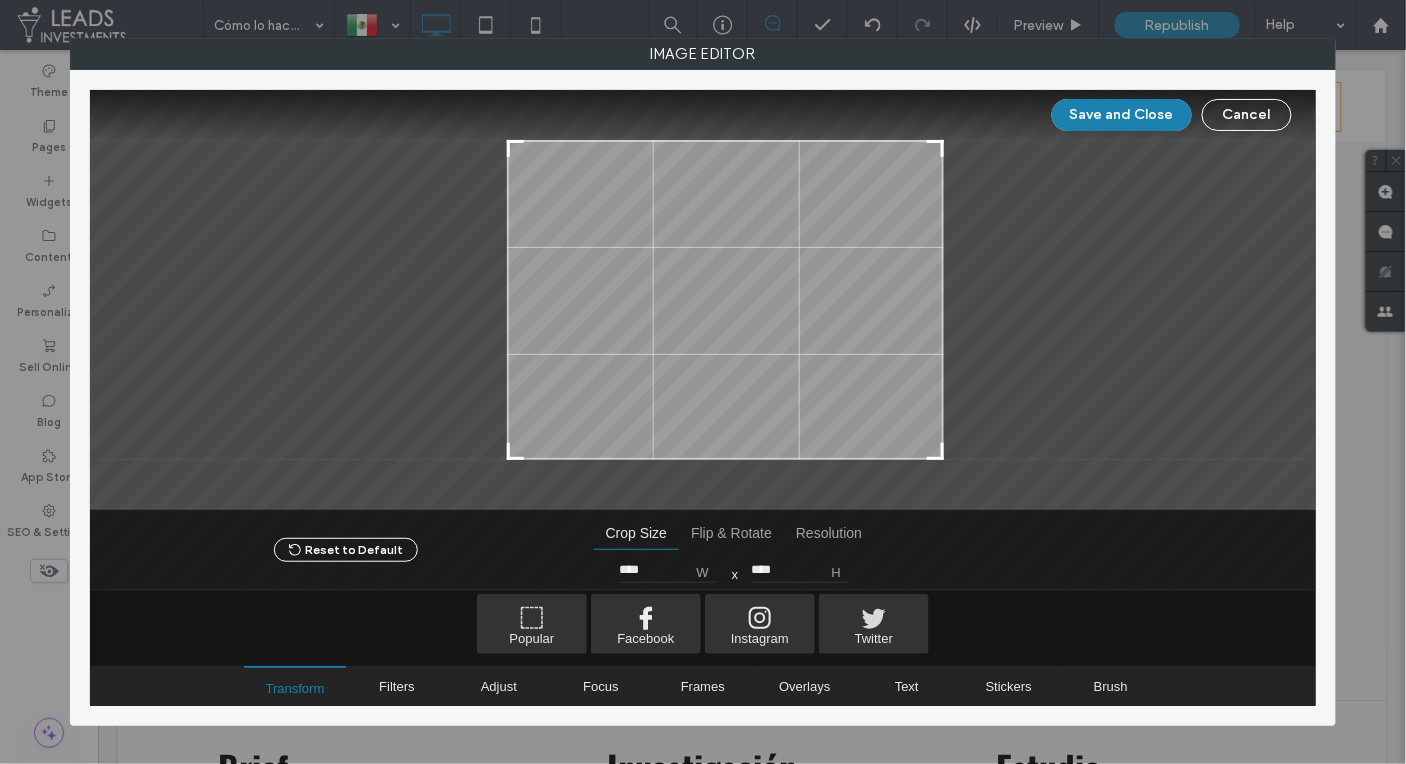 type on "****" 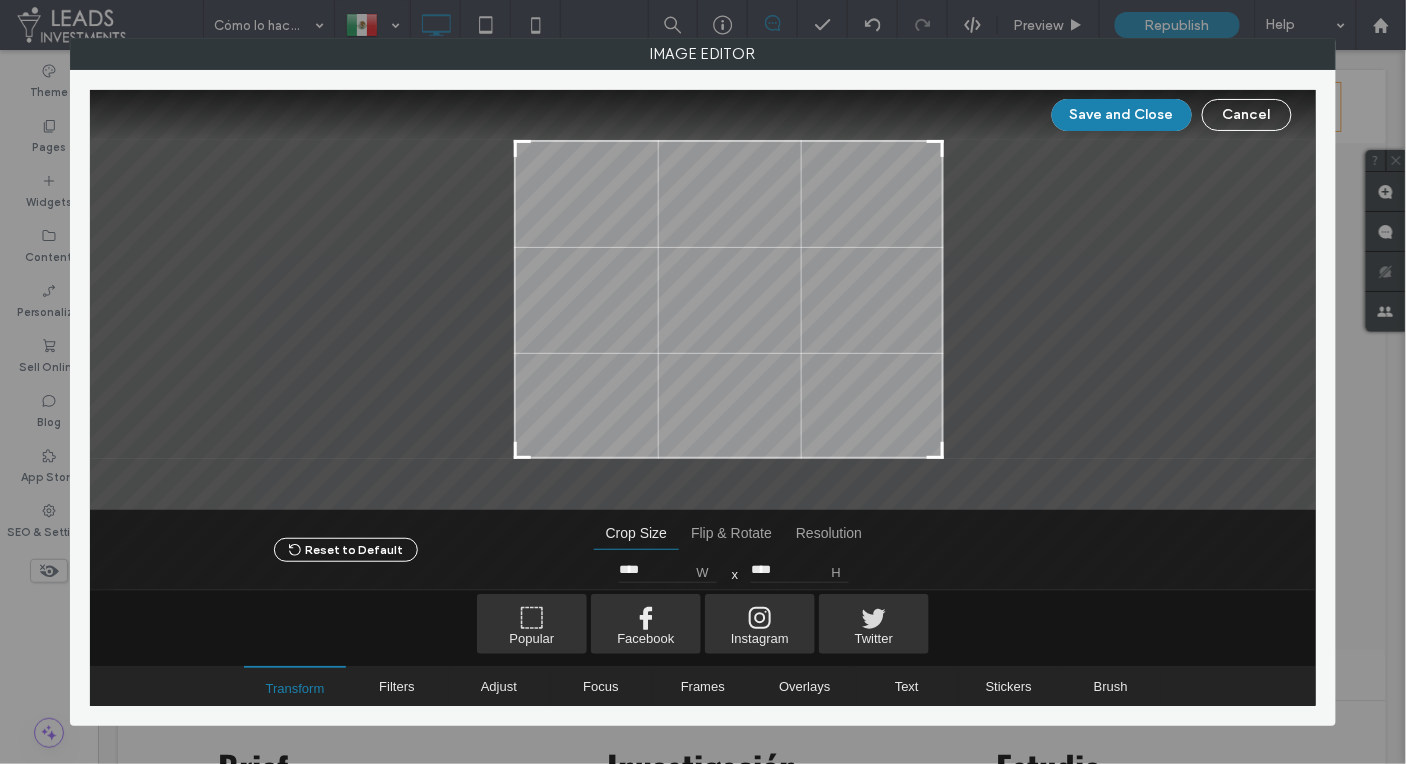 drag, startPoint x: 464, startPoint y: 457, endPoint x: 516, endPoint y: 455, distance: 52.03845 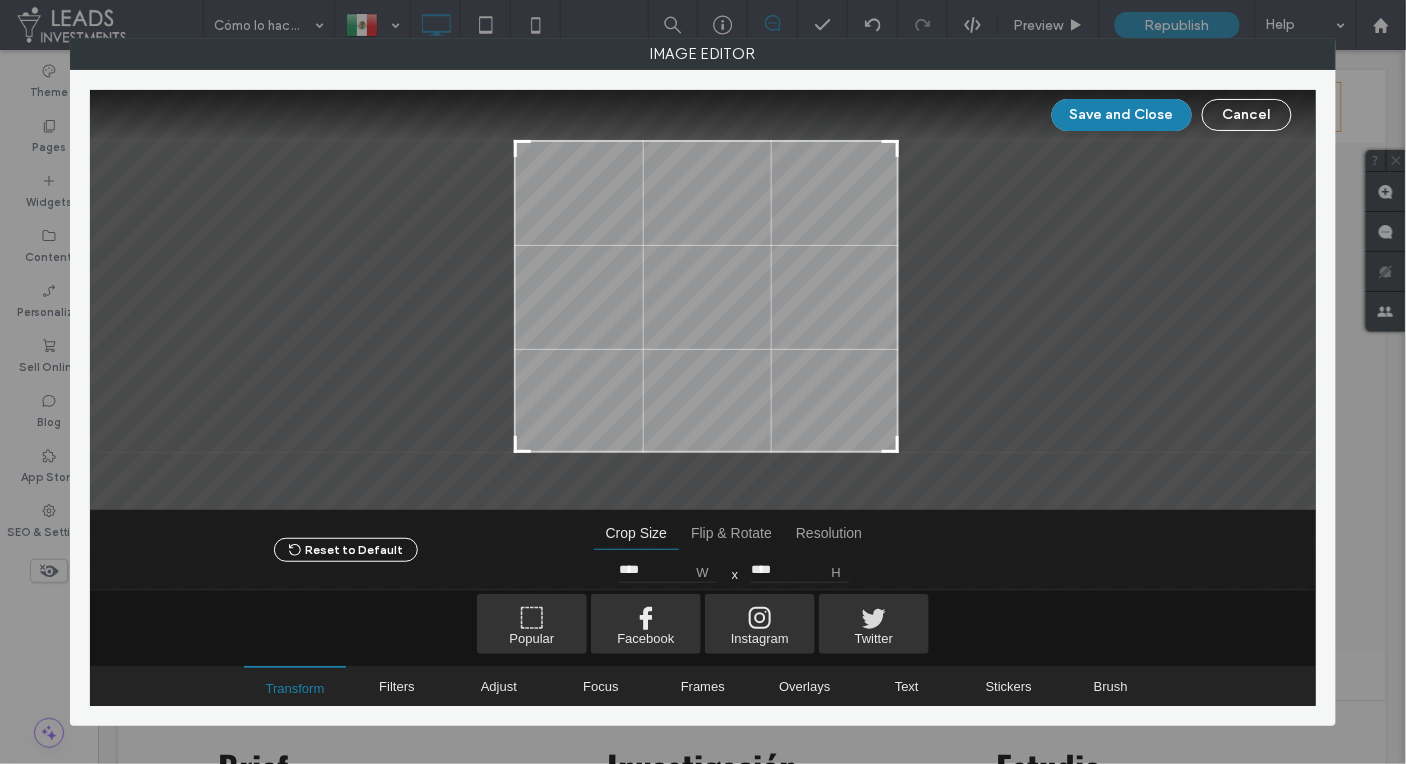 type on "****" 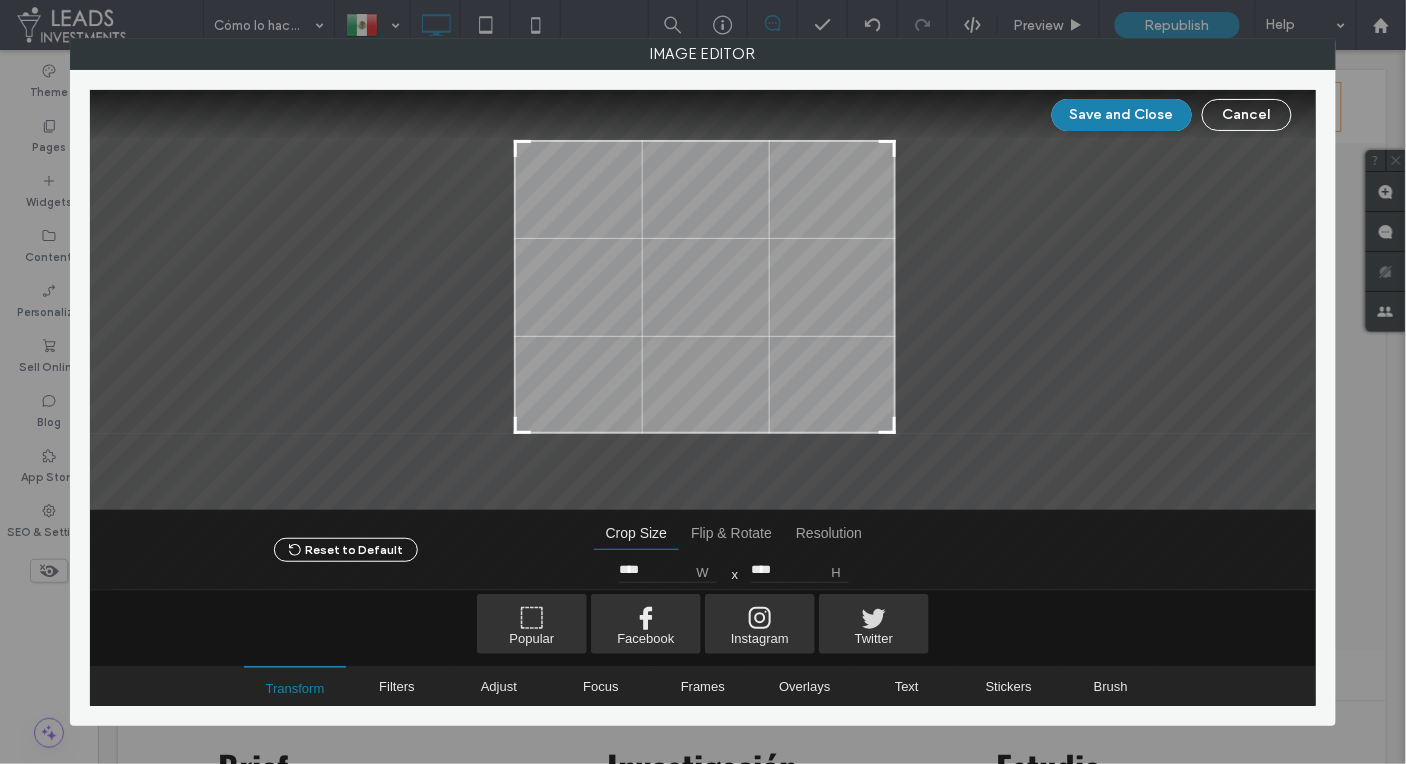 type on "****" 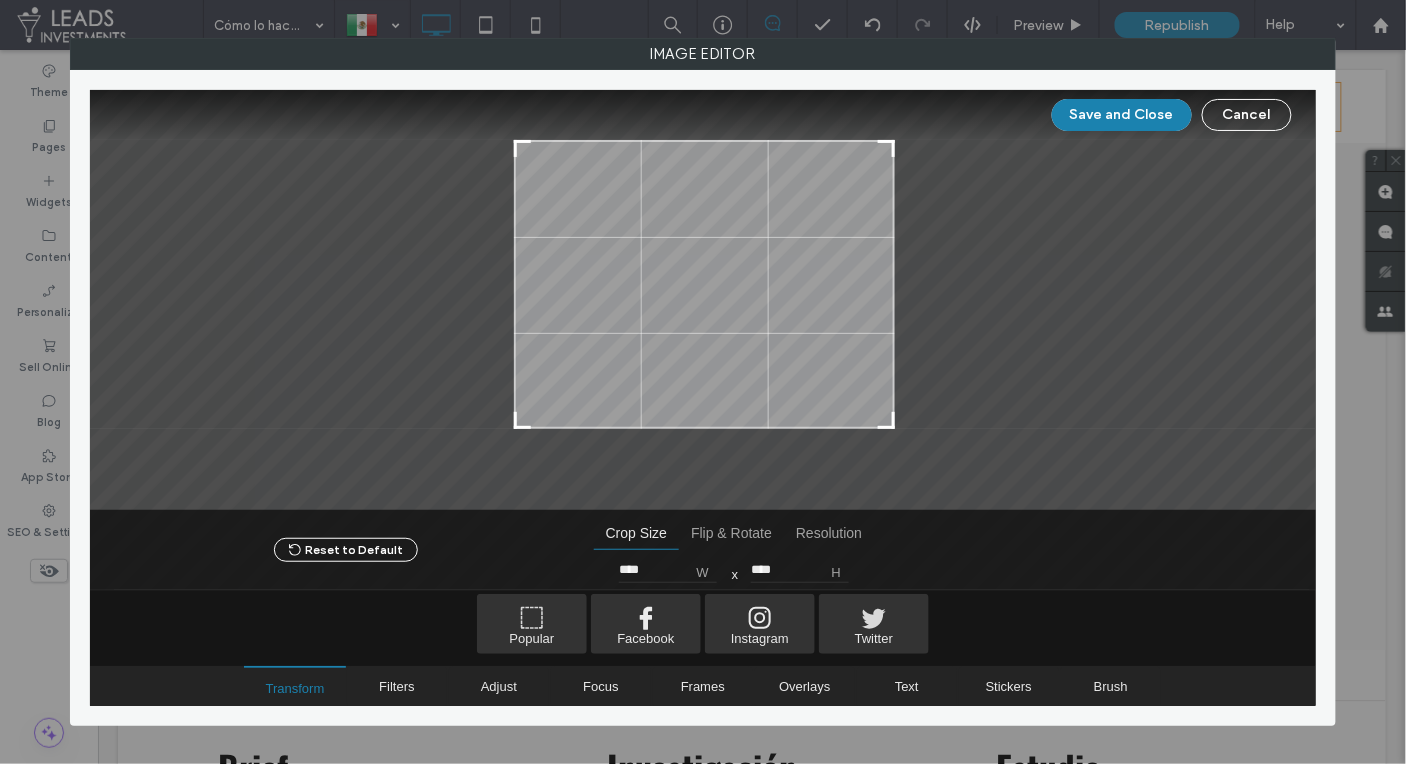 type on "****" 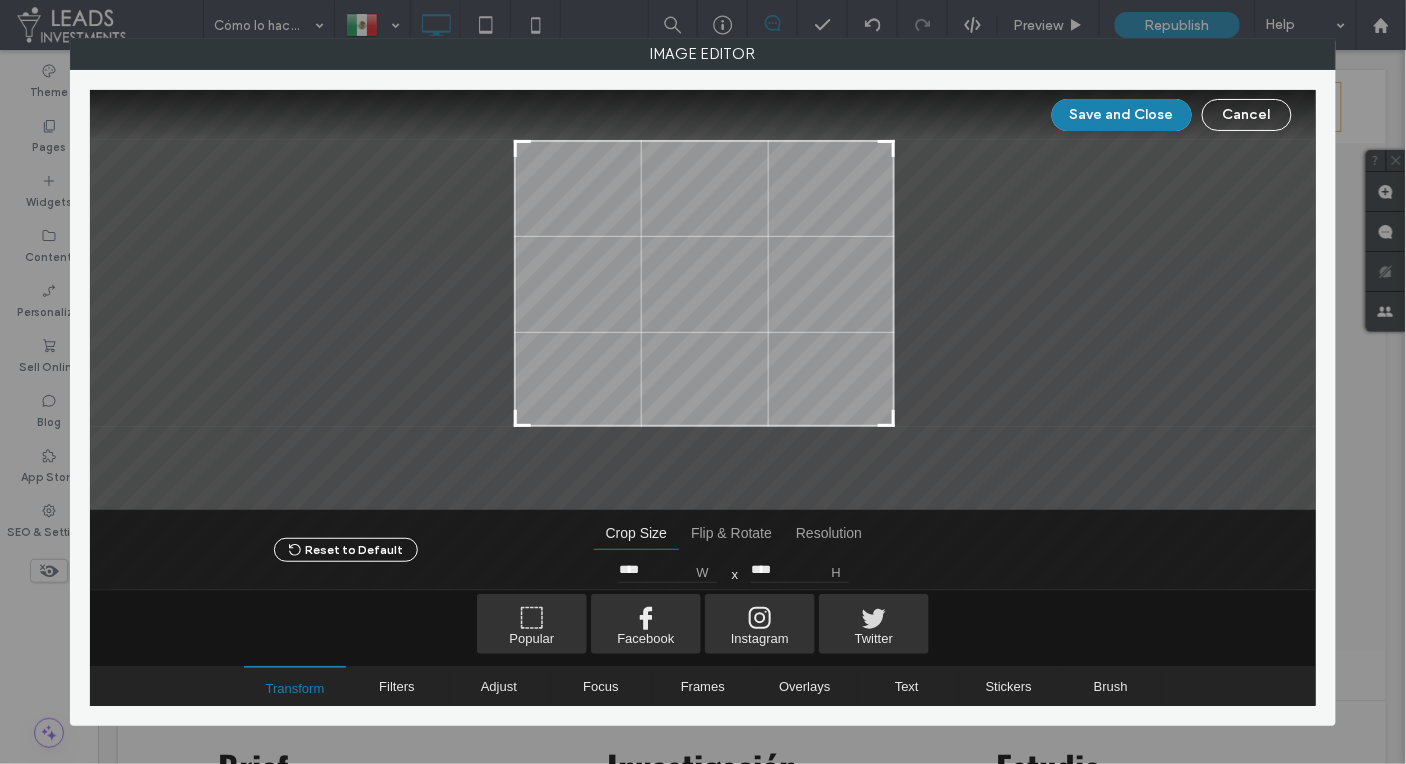 type on "****" 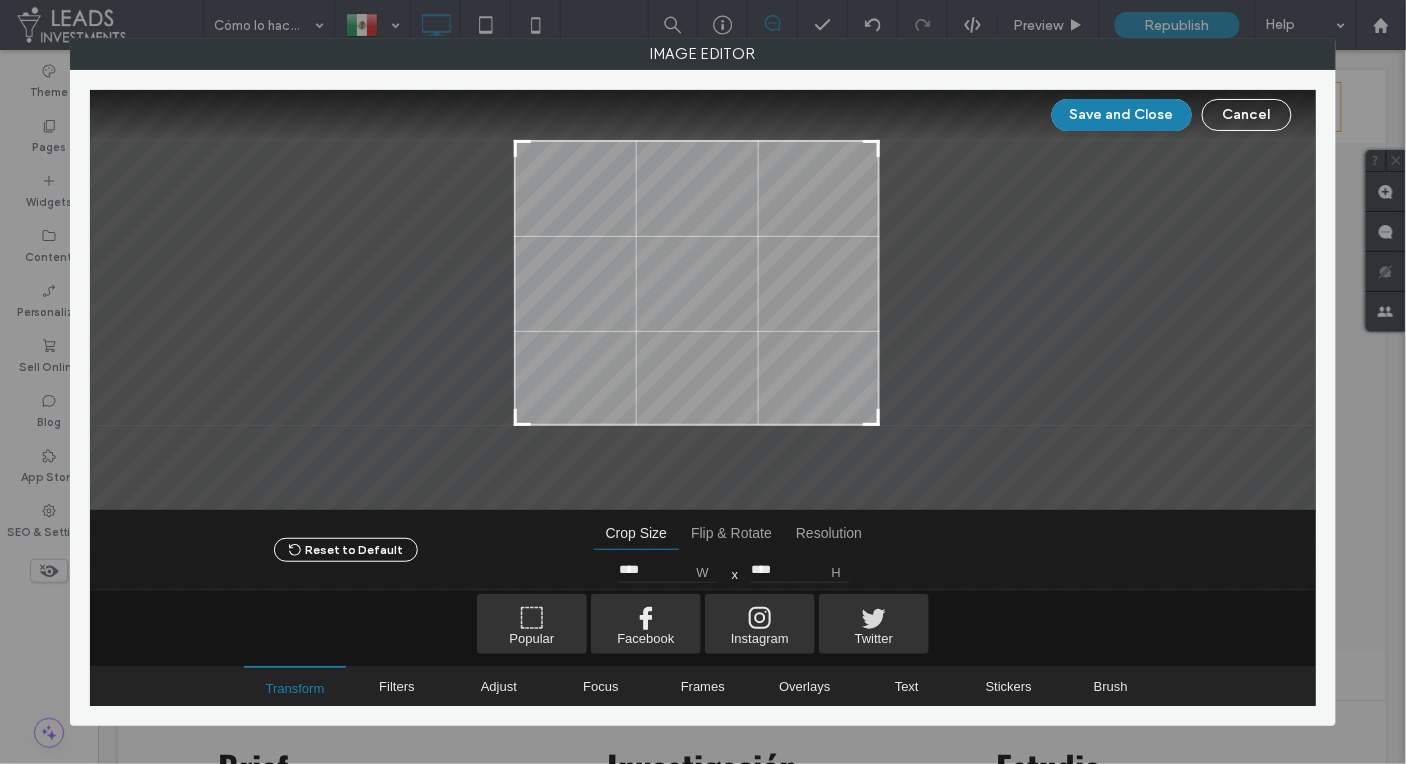 drag, startPoint x: 940, startPoint y: 455, endPoint x: 871, endPoint y: 422, distance: 76.48529 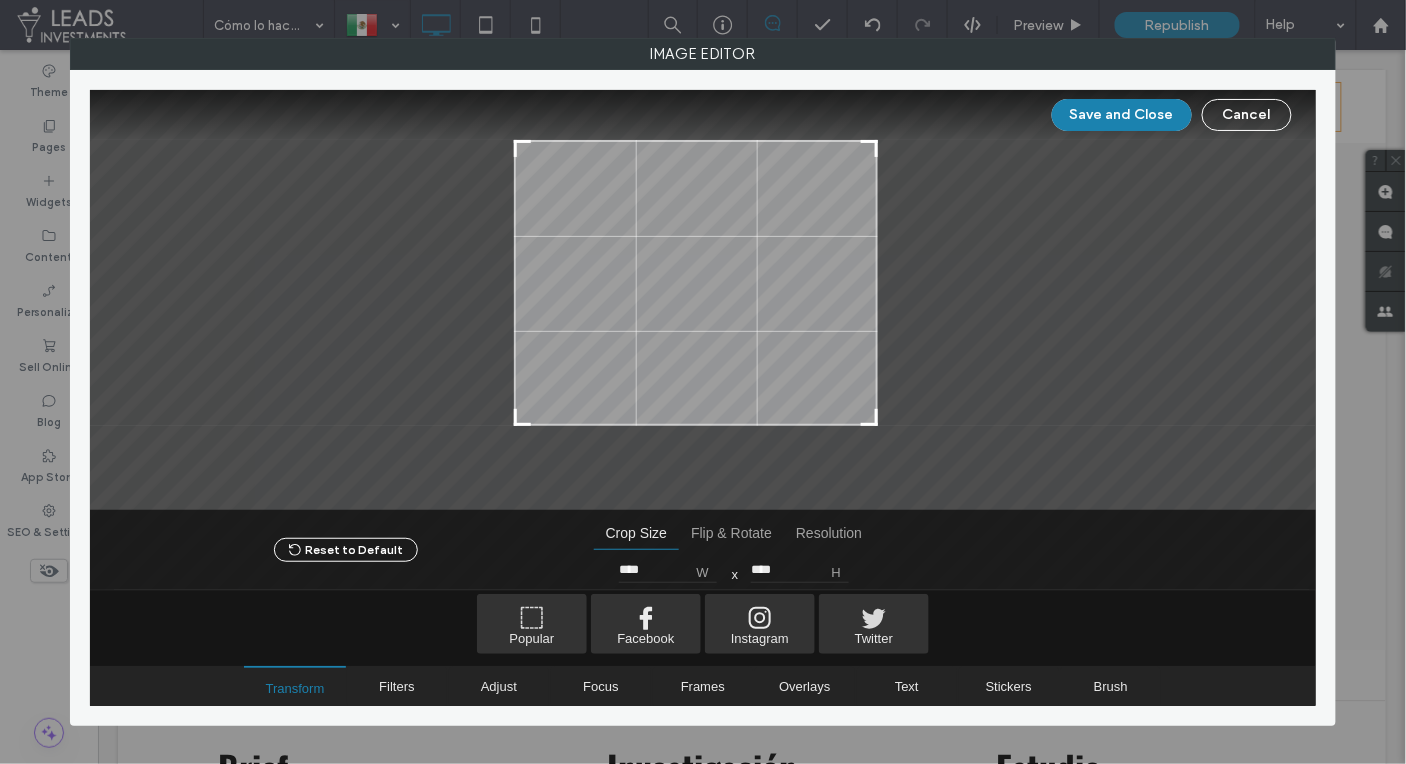type on "****" 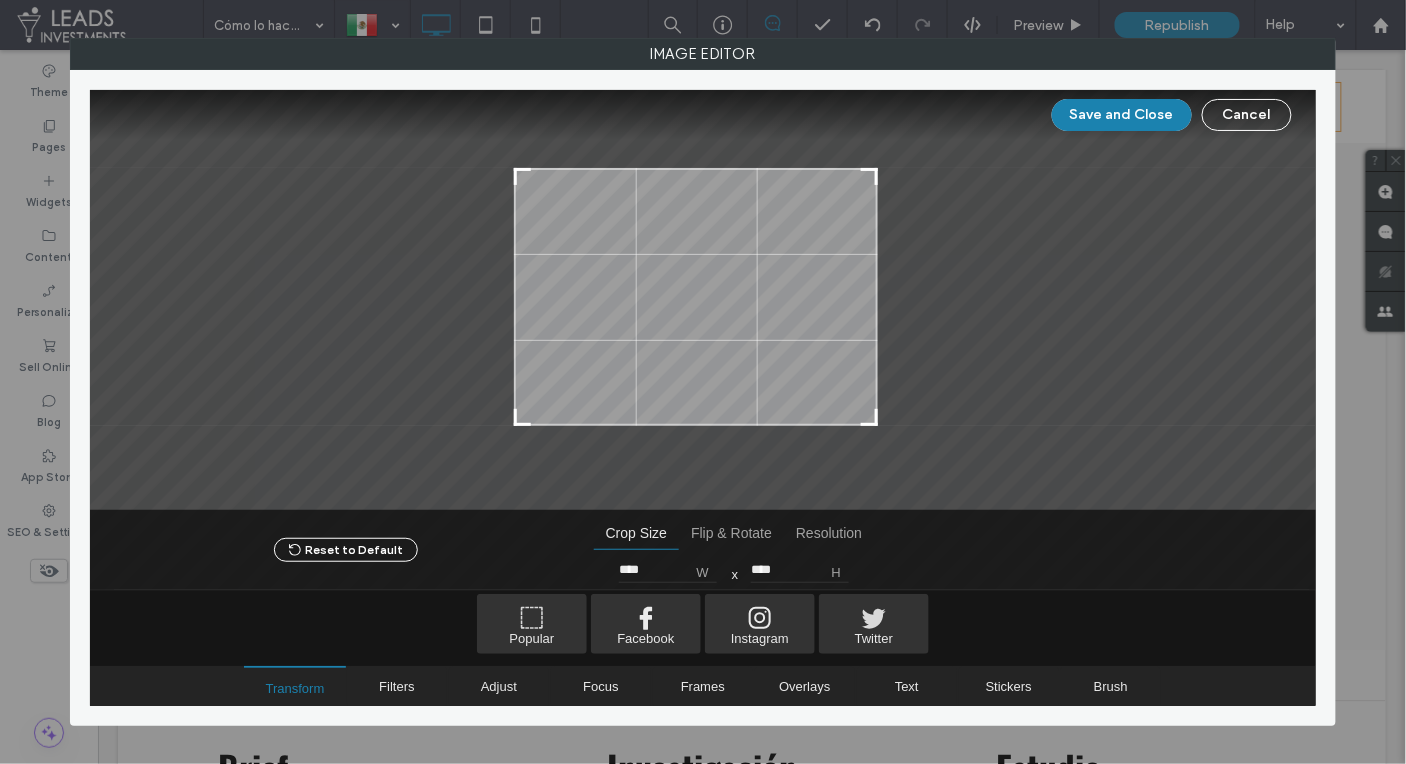 drag, startPoint x: 868, startPoint y: 141, endPoint x: 868, endPoint y: 169, distance: 28 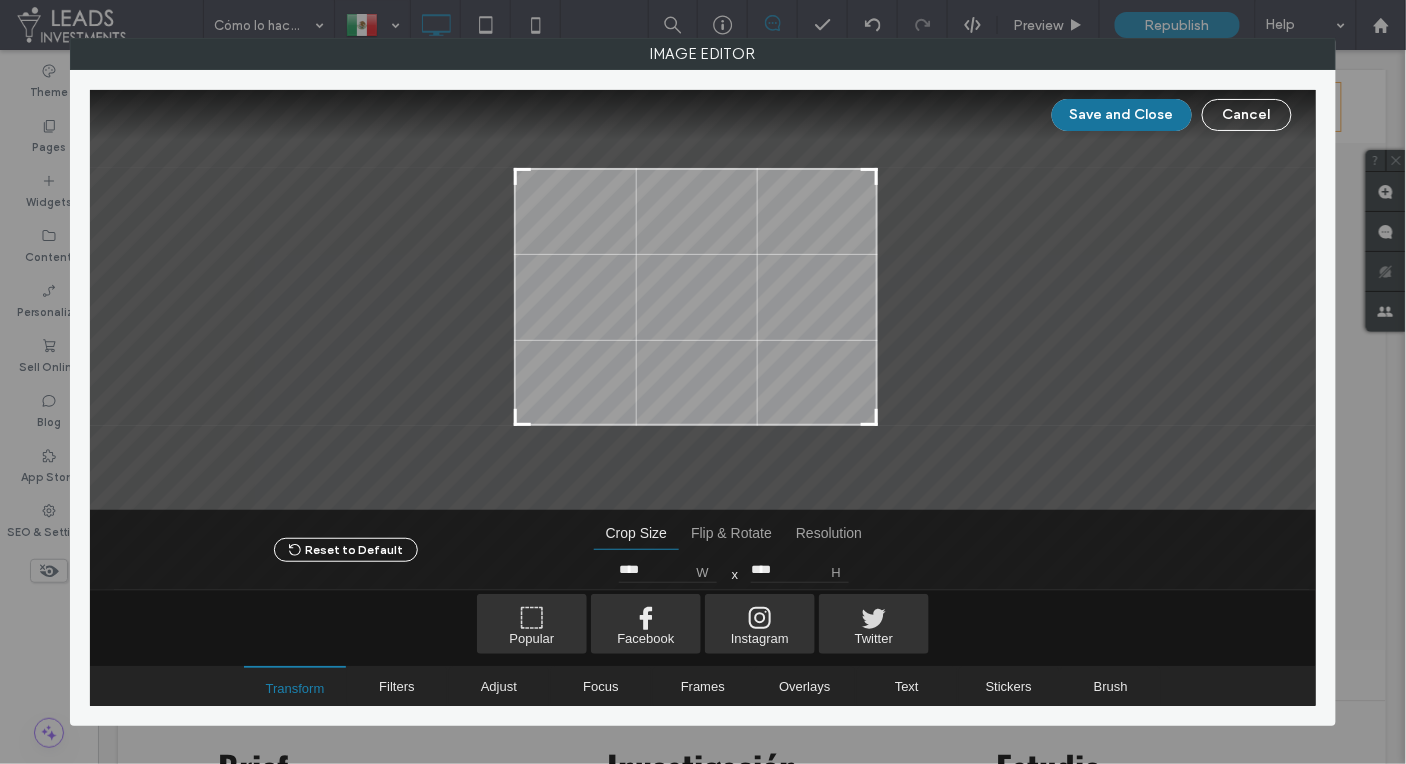 click on "Save and Close" at bounding box center (1122, 115) 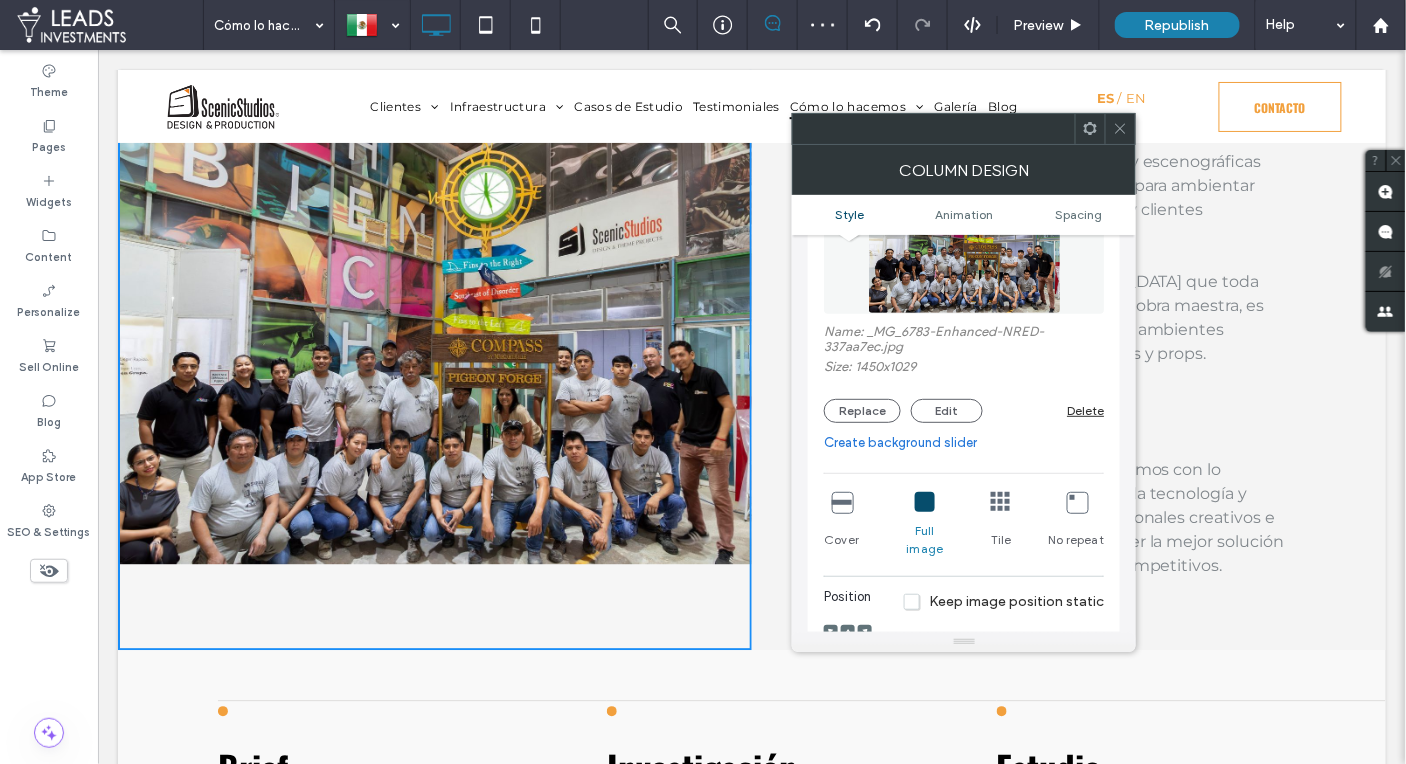 scroll, scrollTop: 220, scrollLeft: 0, axis: vertical 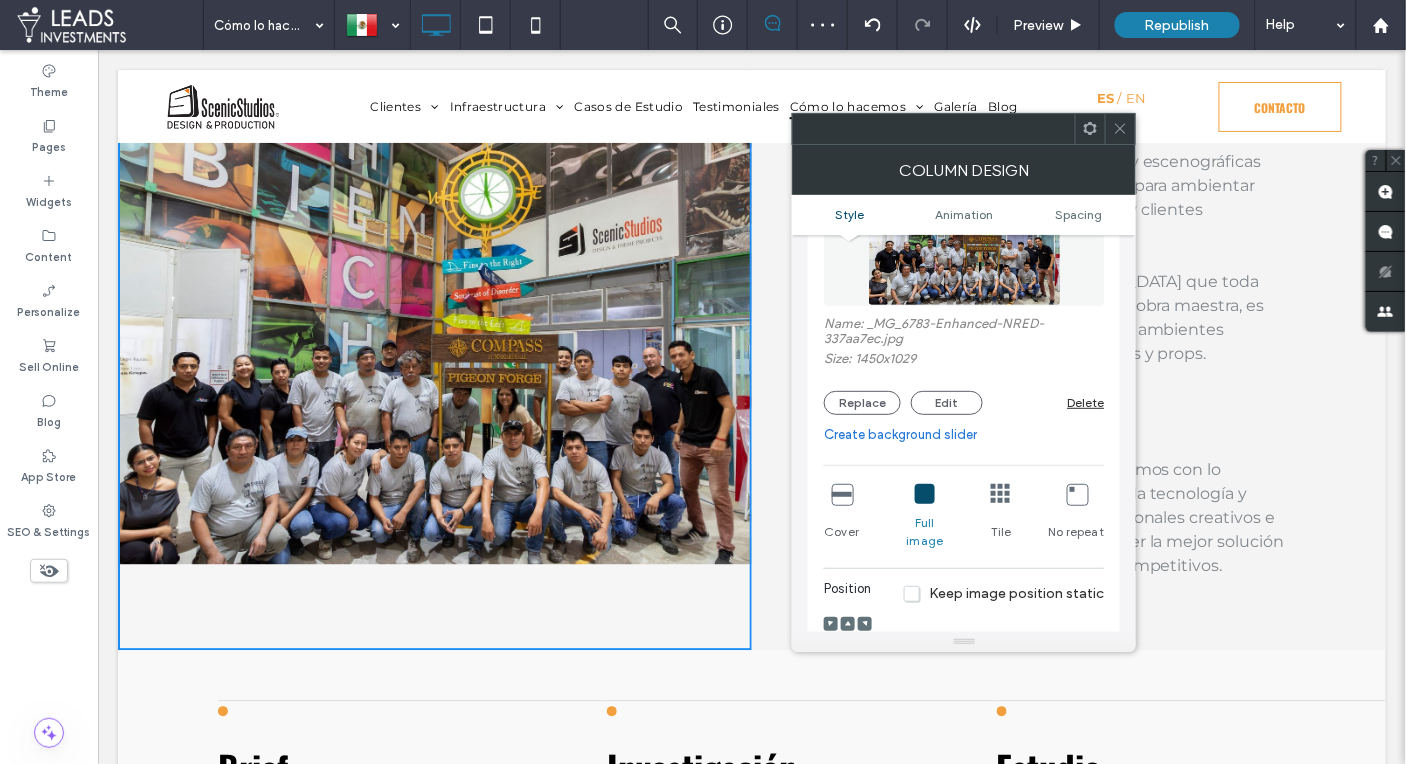 click at bounding box center (925, 494) 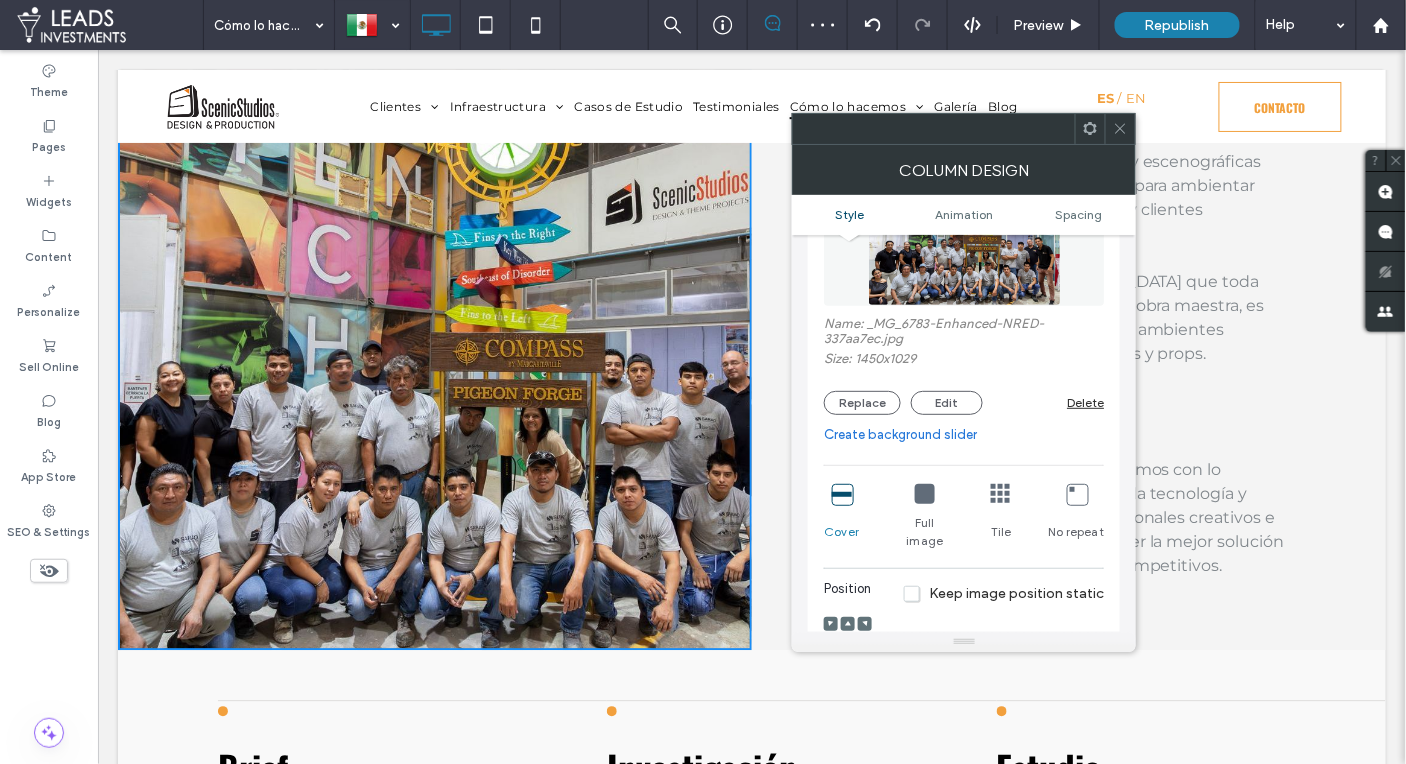 click 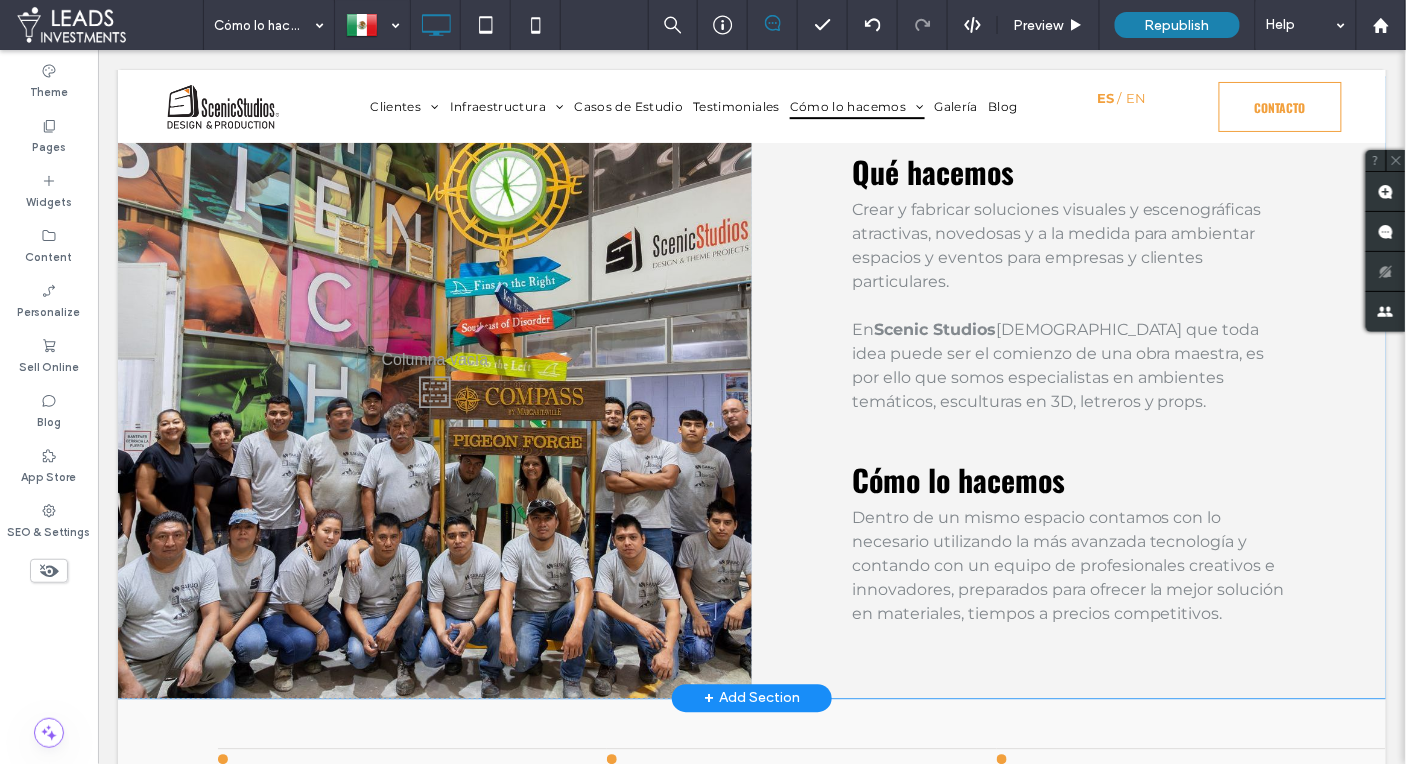 scroll, scrollTop: 1092, scrollLeft: 0, axis: vertical 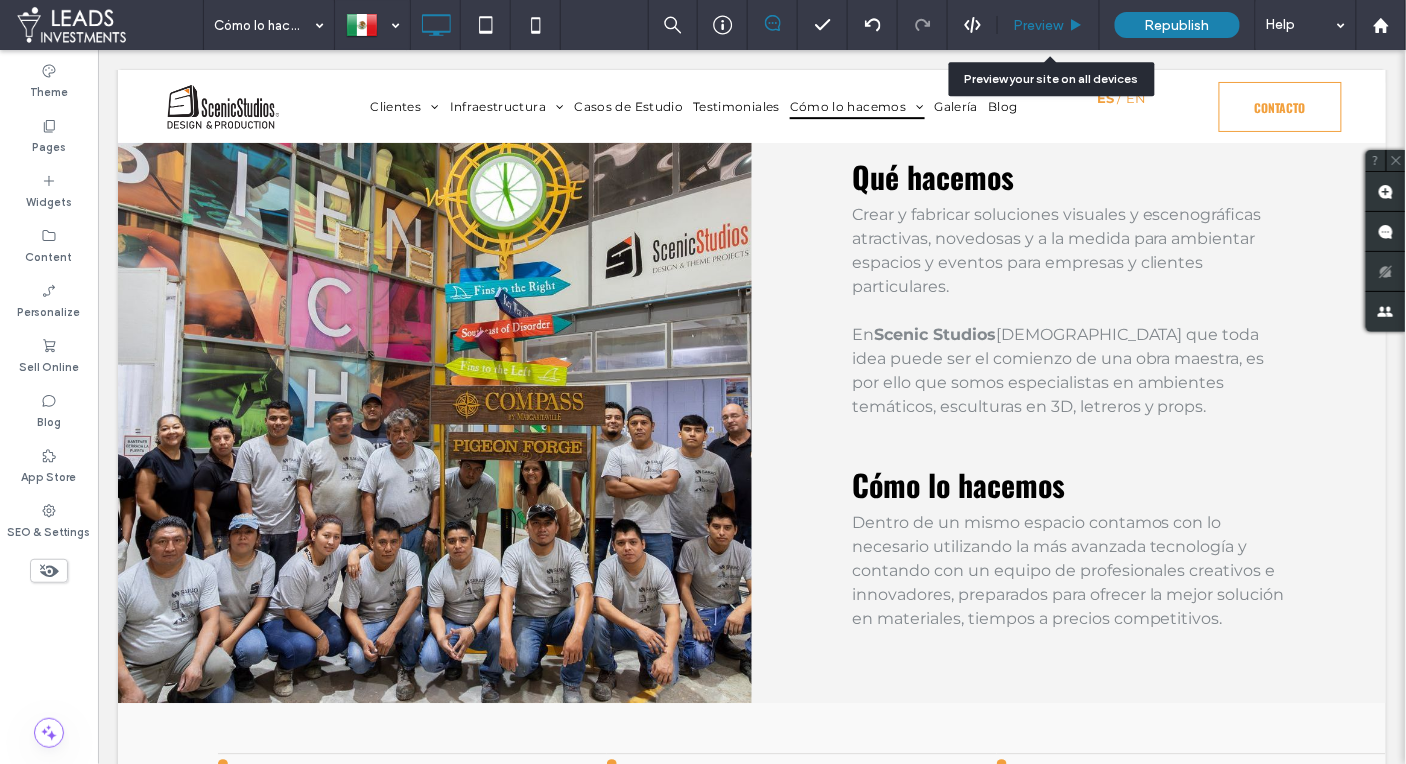 click on "Preview" at bounding box center (1038, 25) 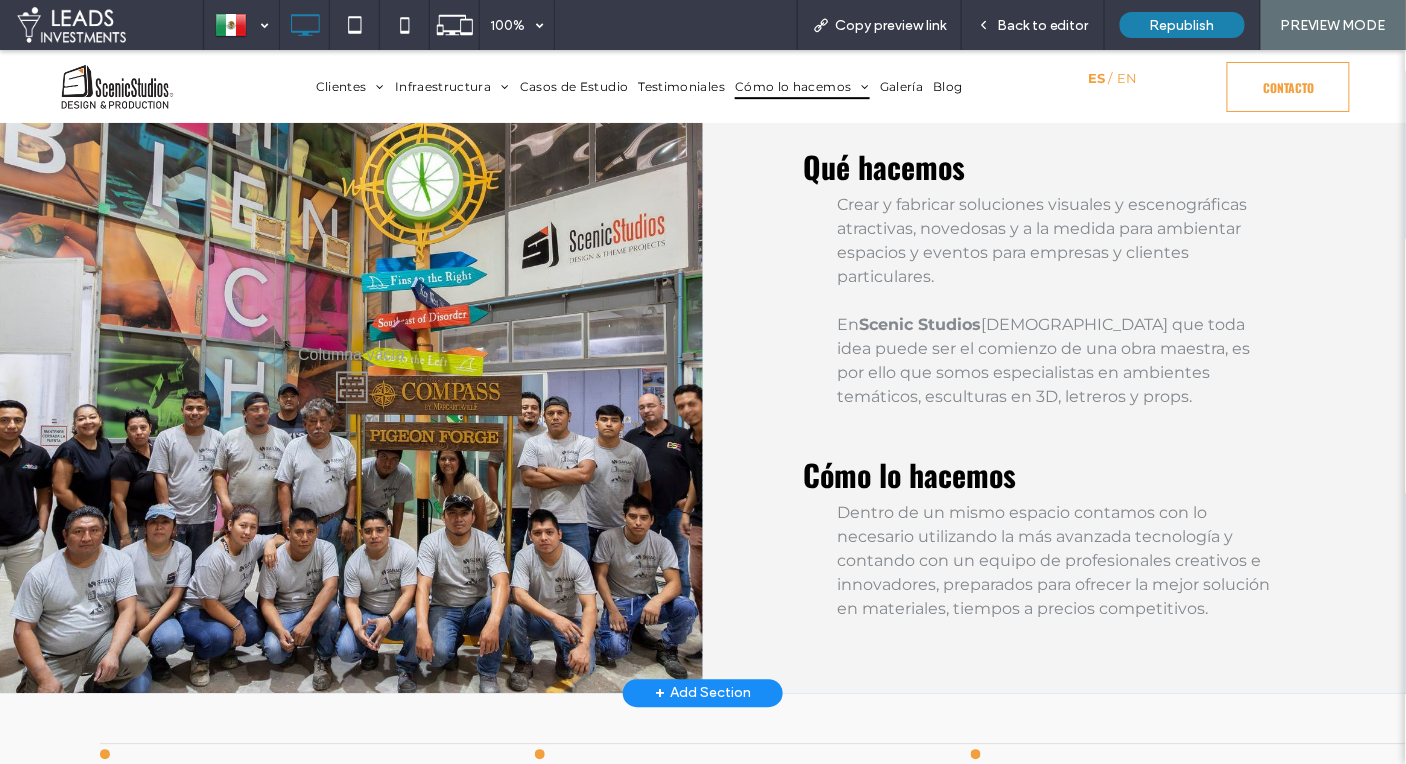 scroll, scrollTop: 1100, scrollLeft: 0, axis: vertical 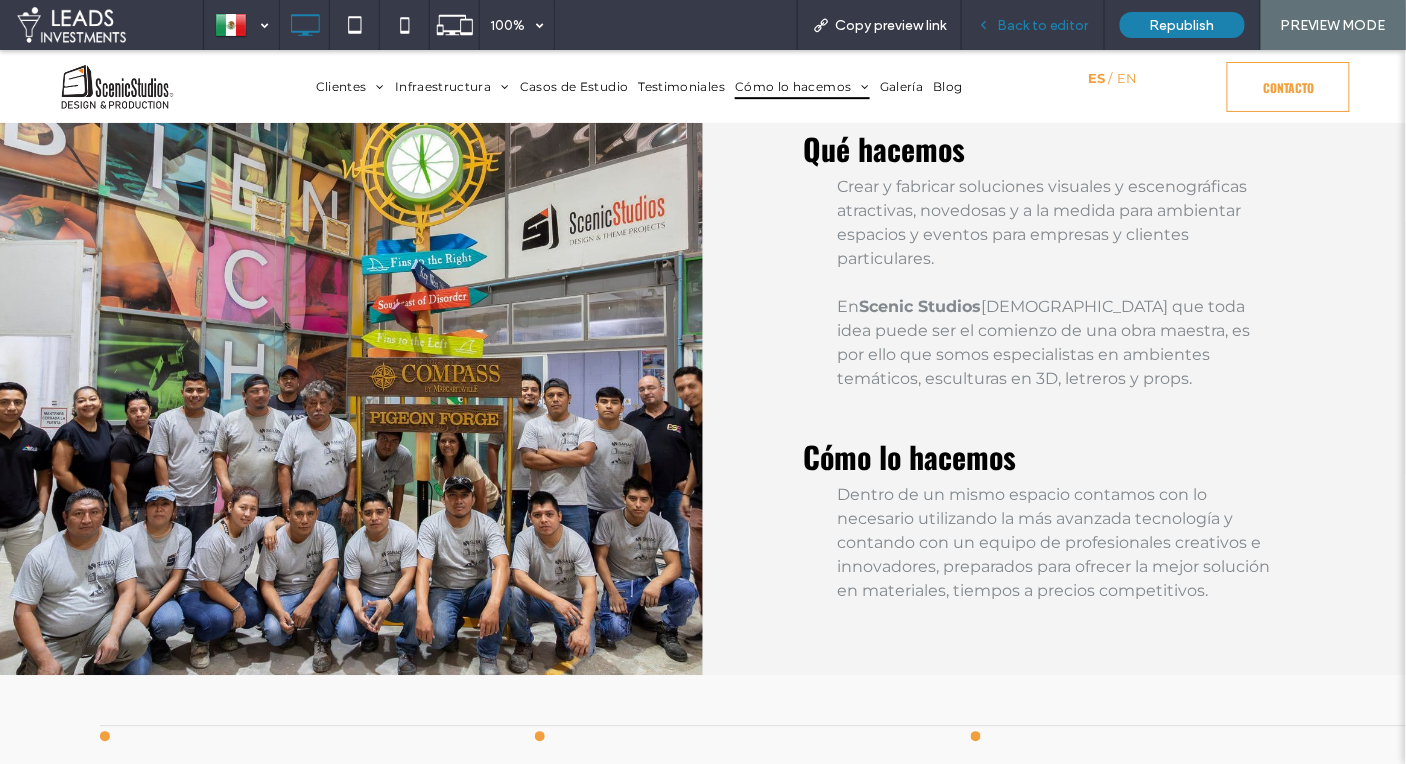 click on "Back to editor" at bounding box center (1043, 25) 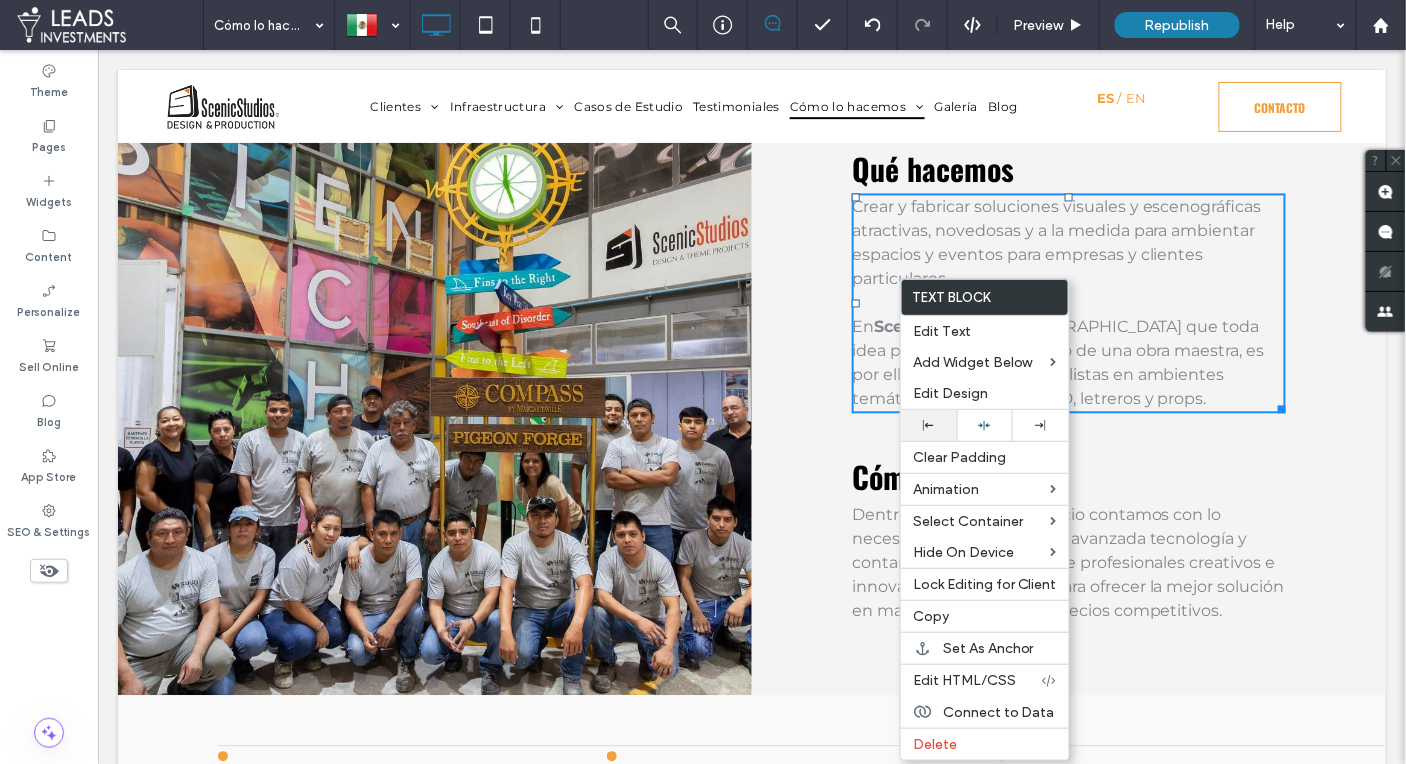 drag, startPoint x: 923, startPoint y: 429, endPoint x: 933, endPoint y: 339, distance: 90.55385 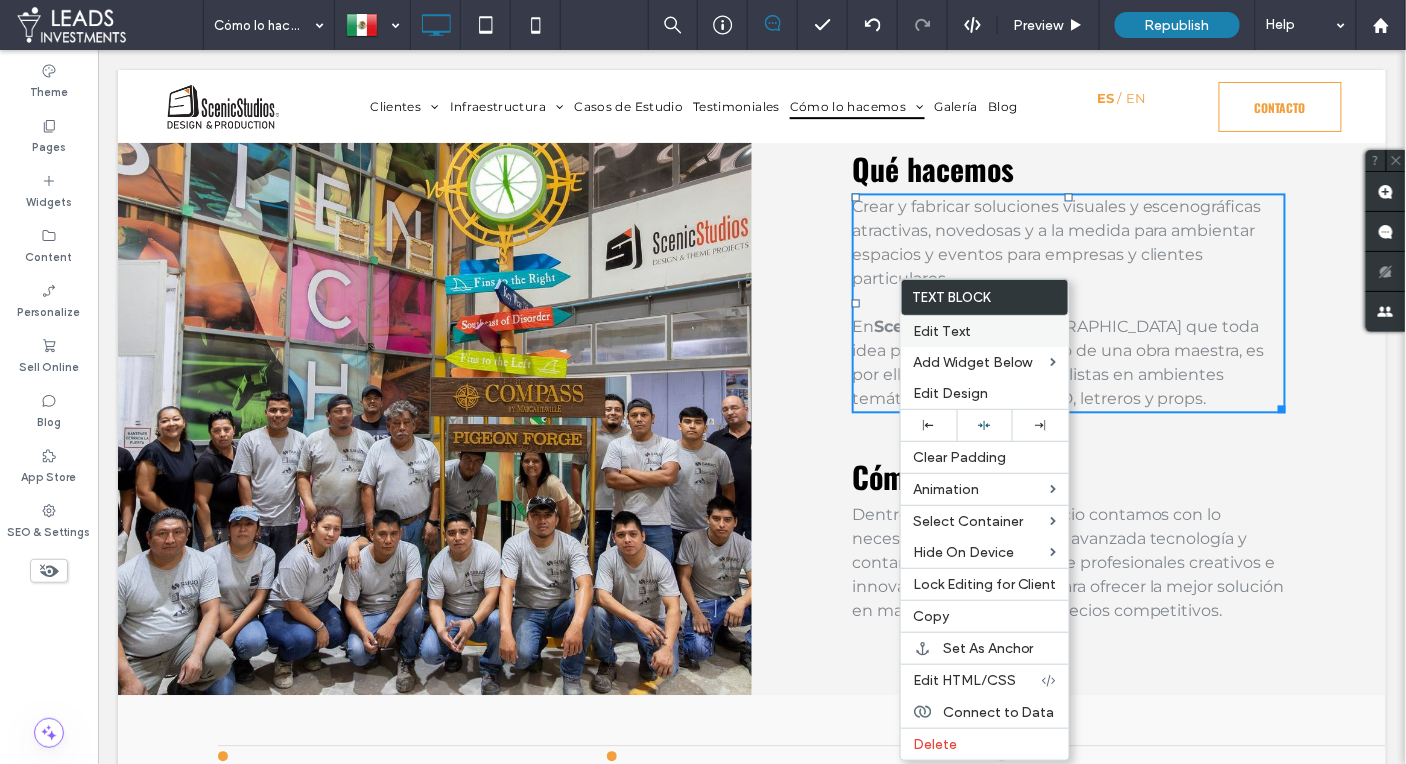 click at bounding box center [929, 425] 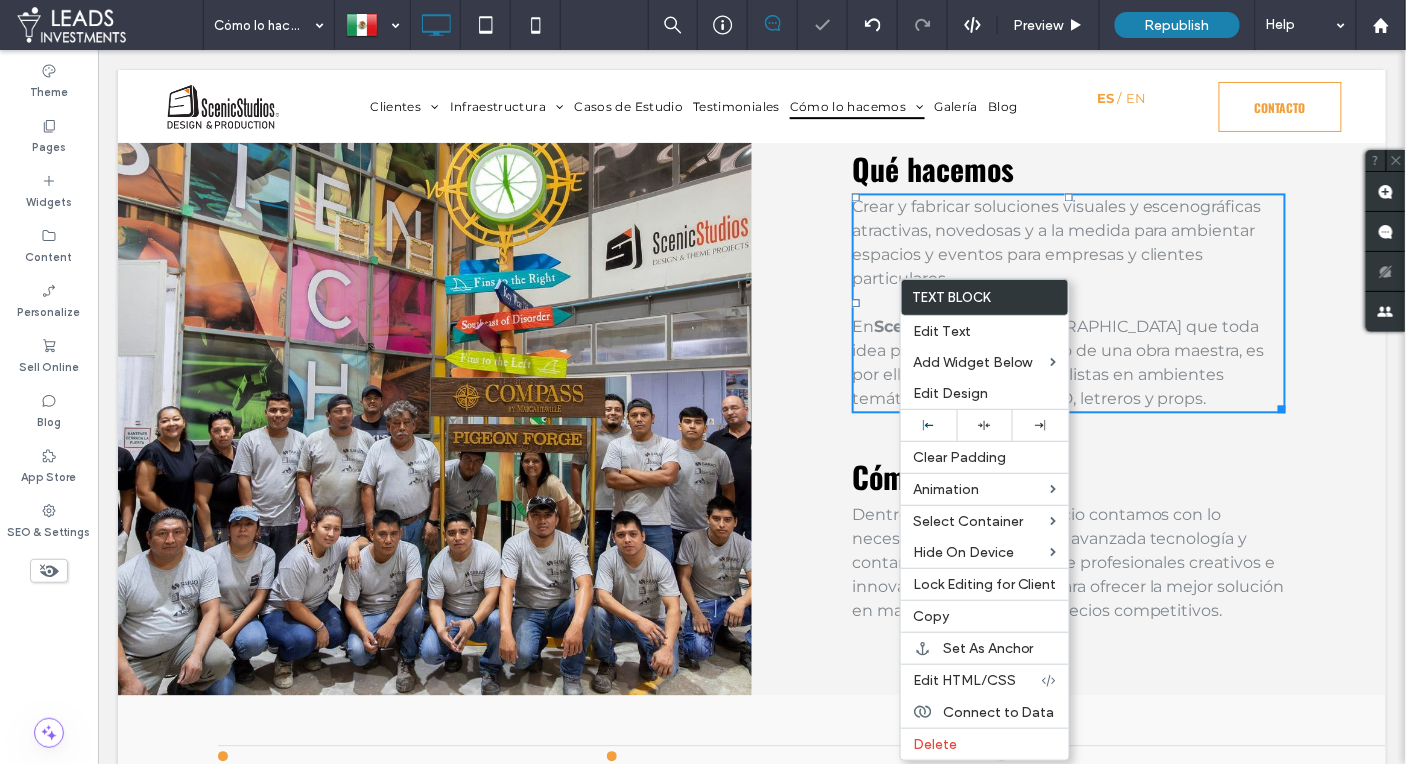 click on "Qué hacemos" at bounding box center (932, 168) 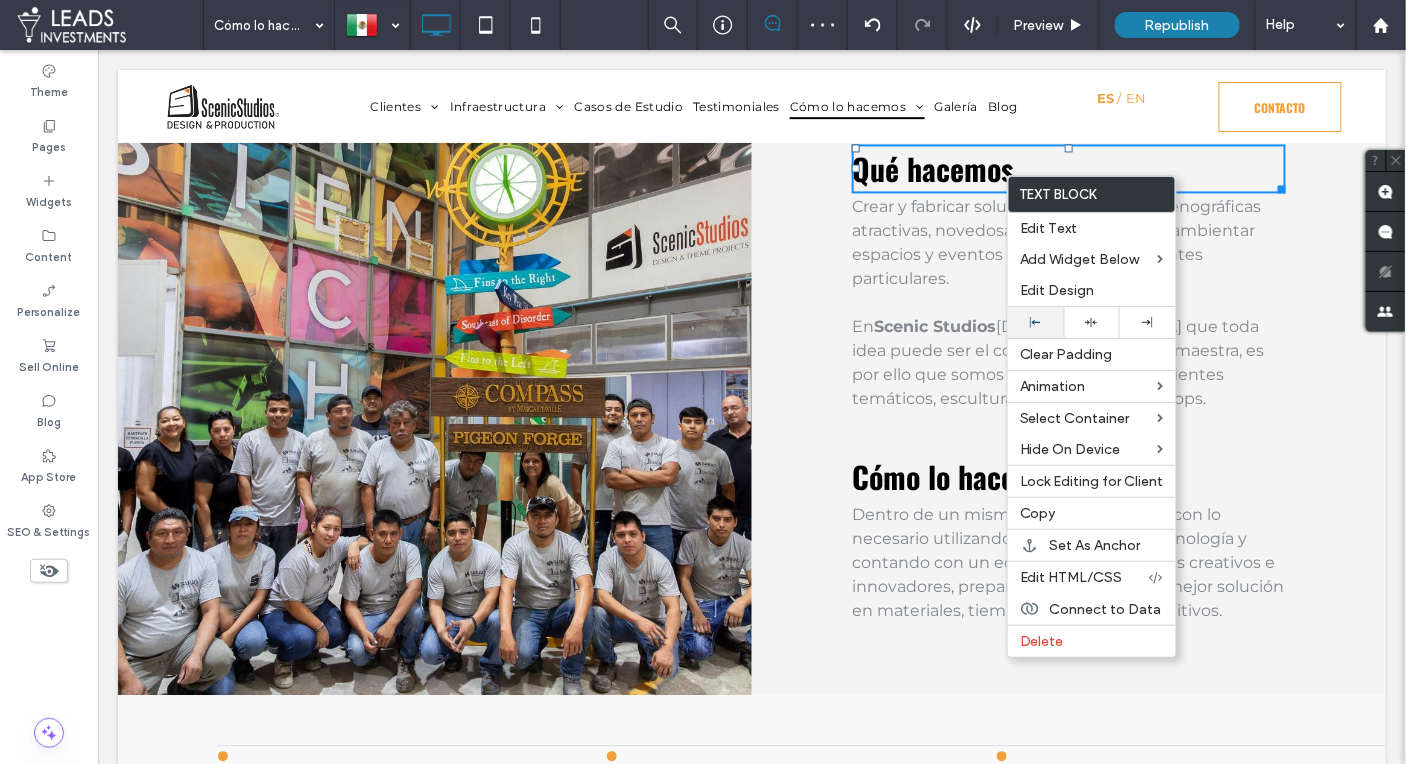 click 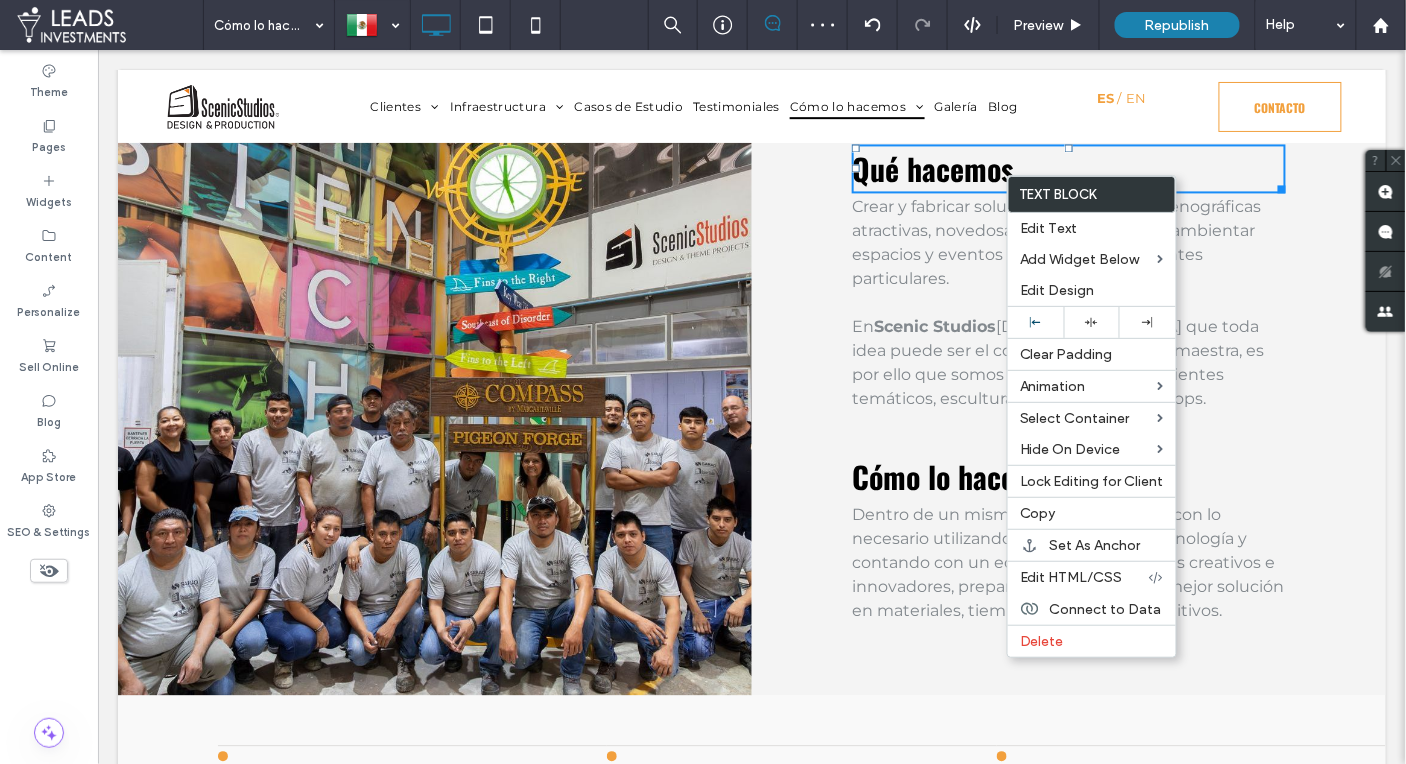 click on "Cómo lo hacemos" at bounding box center [957, 476] 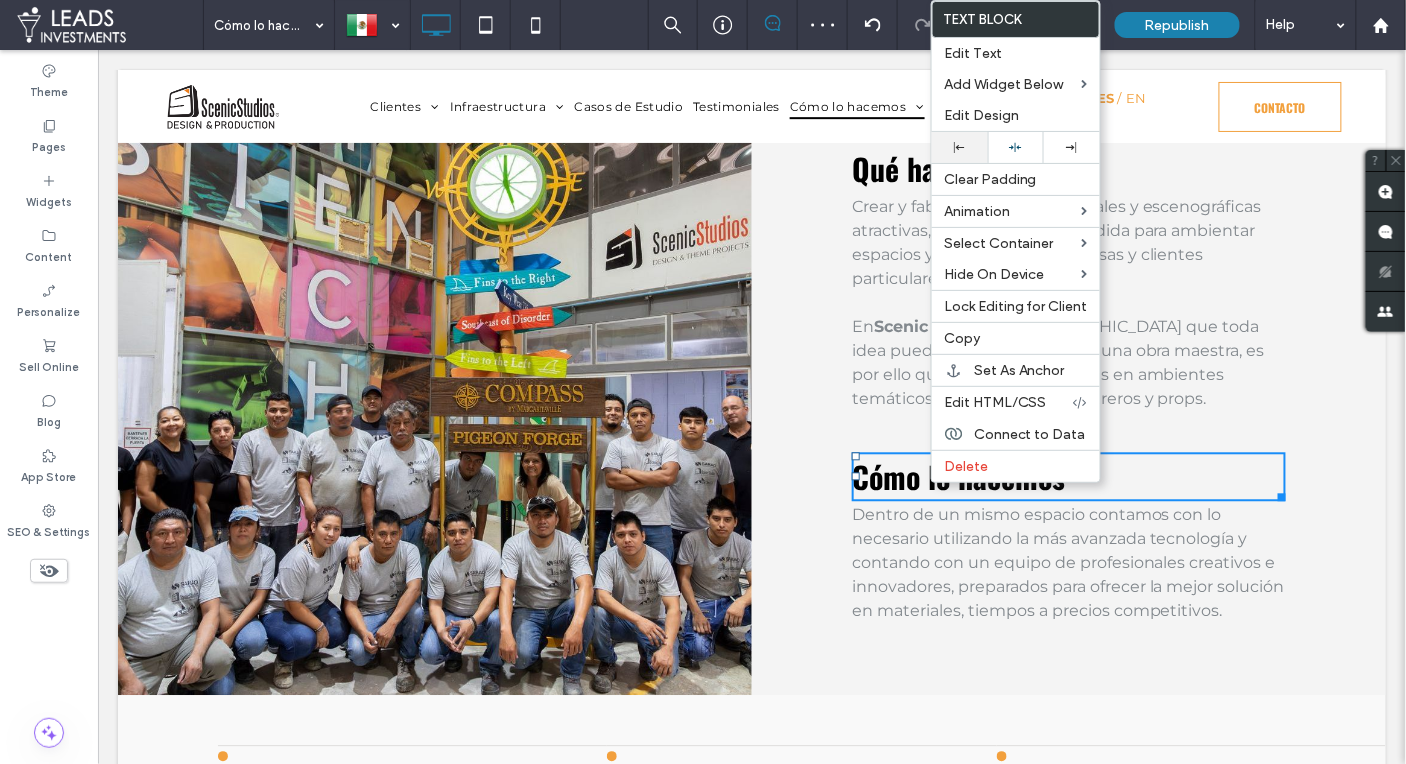 click 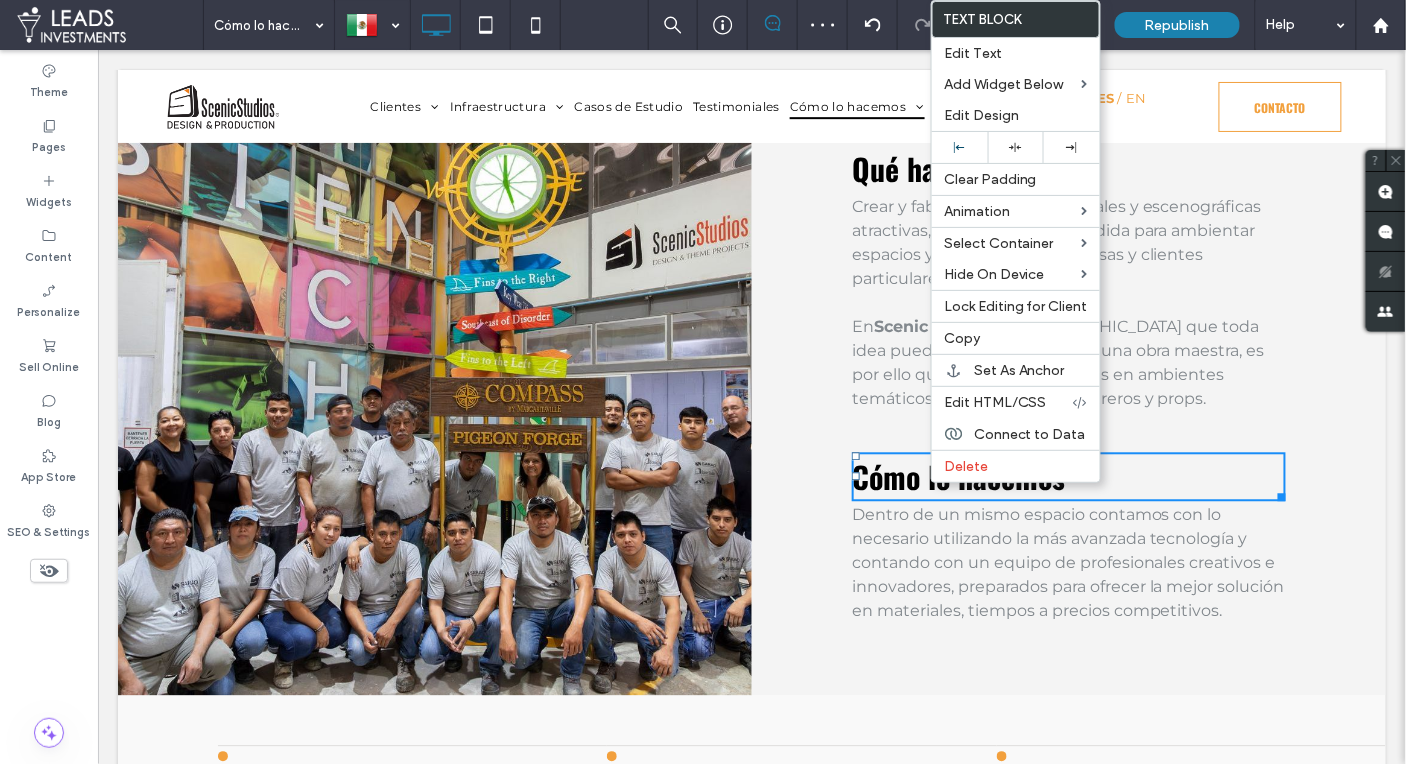 click on "Dentro de un mismo espacio contamos con lo necesario utilizando la más avanzada tecnología y contando con un equipo de profesionales creativos e innovadores, preparados para ofrecer la mejor solución en materiales, tiempos a precios competitivos." at bounding box center [1067, 562] 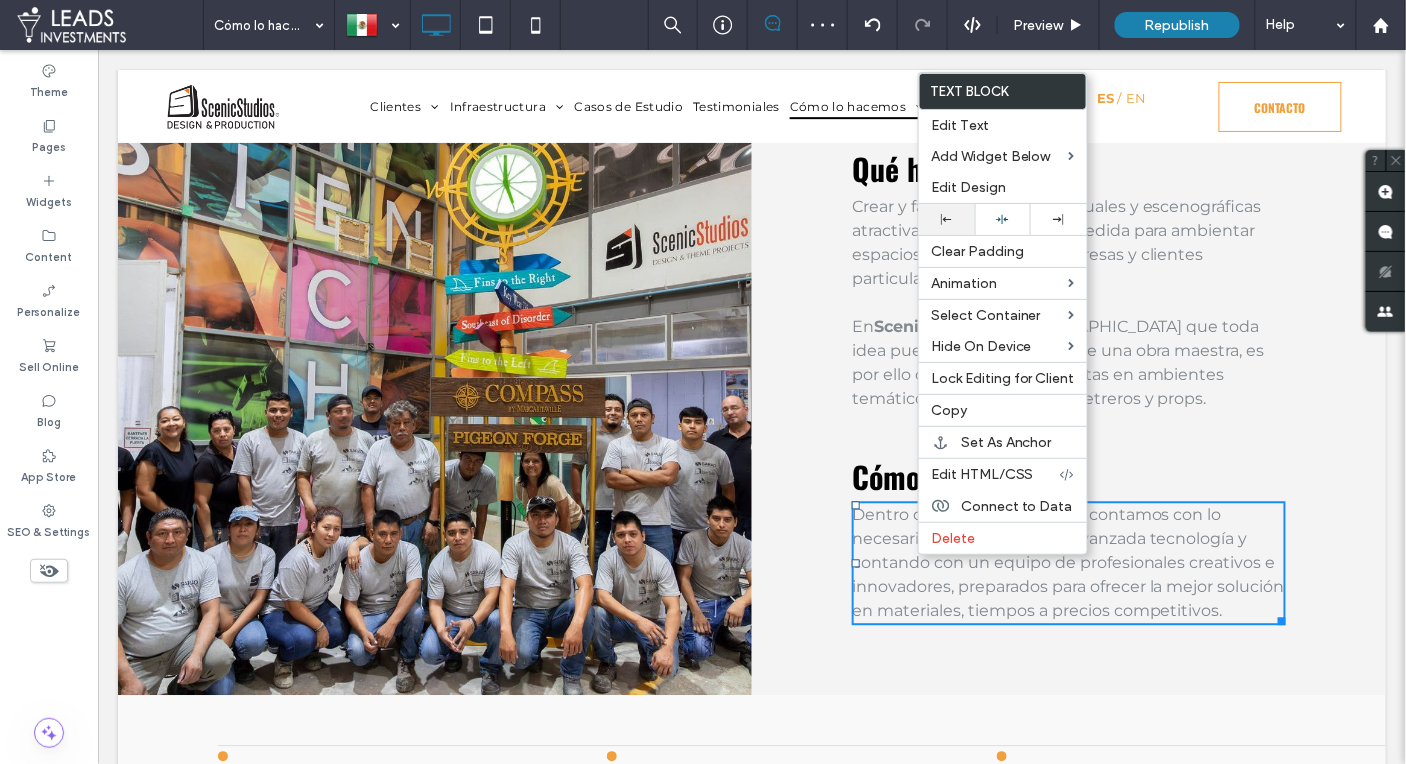 click 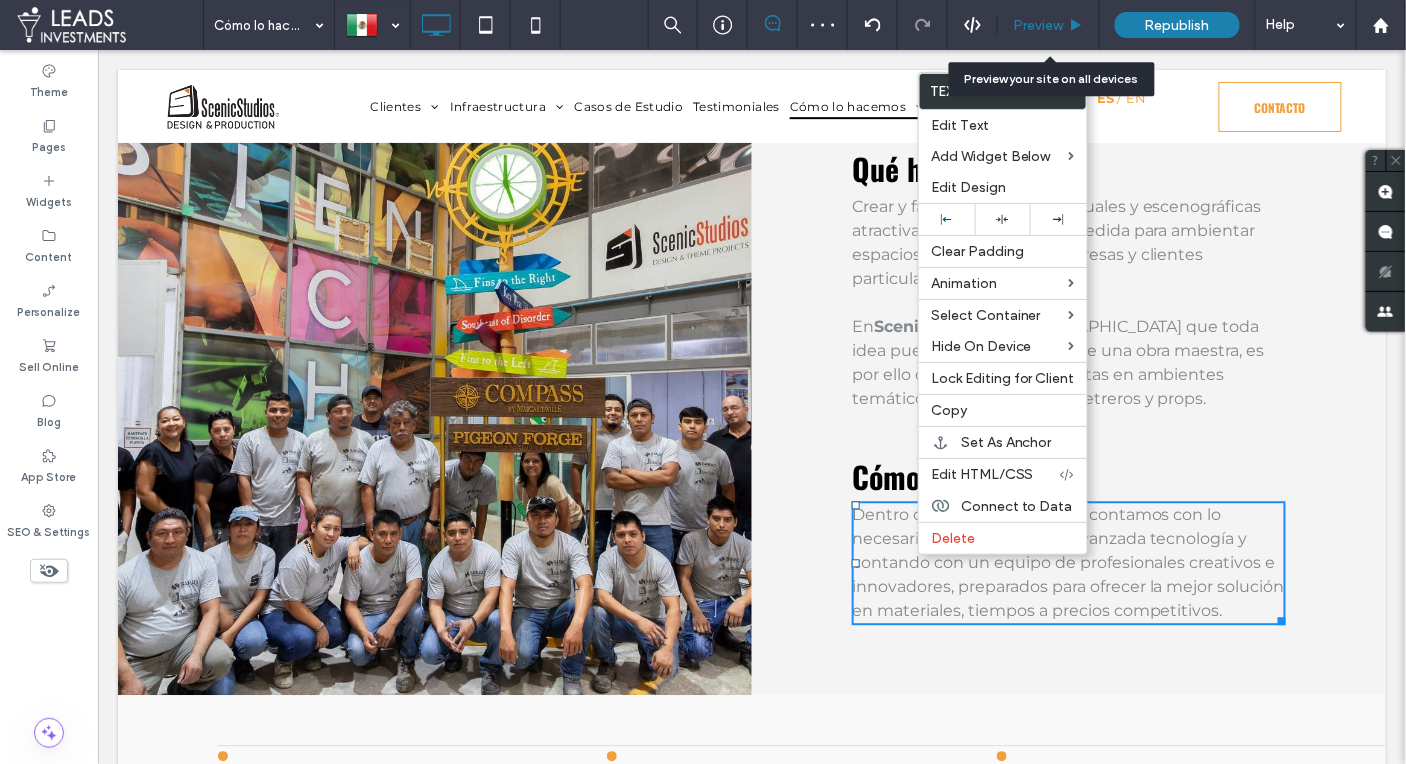 click on "Preview" at bounding box center [1038, 25] 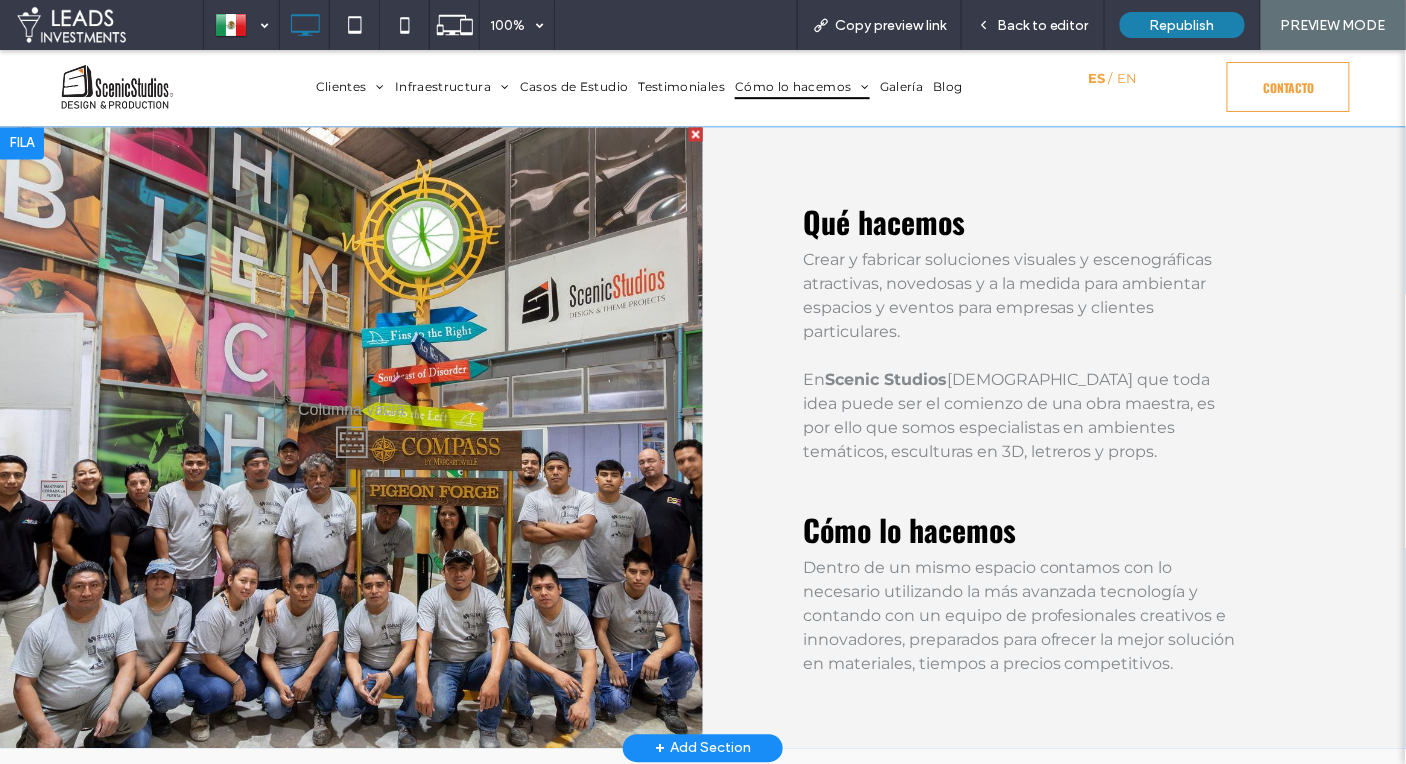 scroll, scrollTop: 1025, scrollLeft: 0, axis: vertical 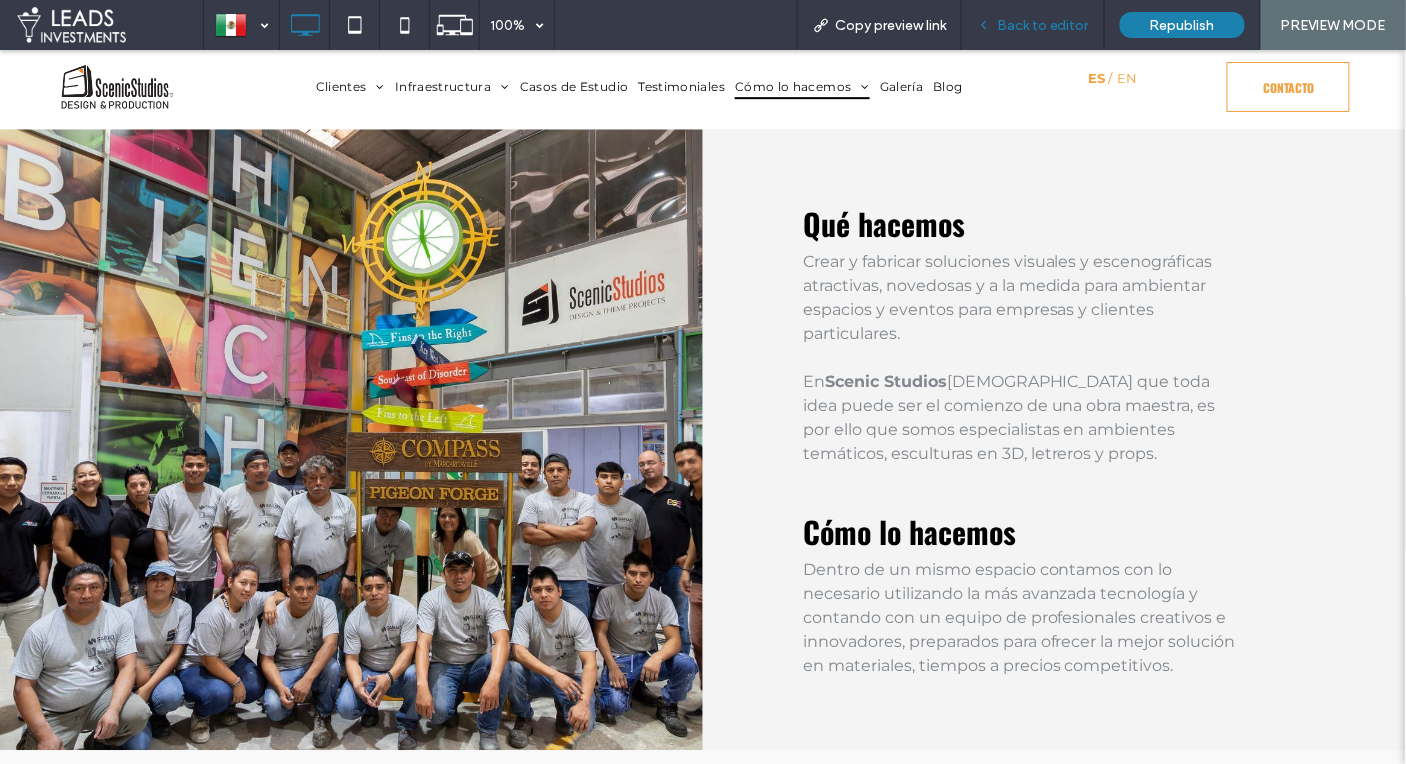 click on "Back to editor" at bounding box center (1043, 25) 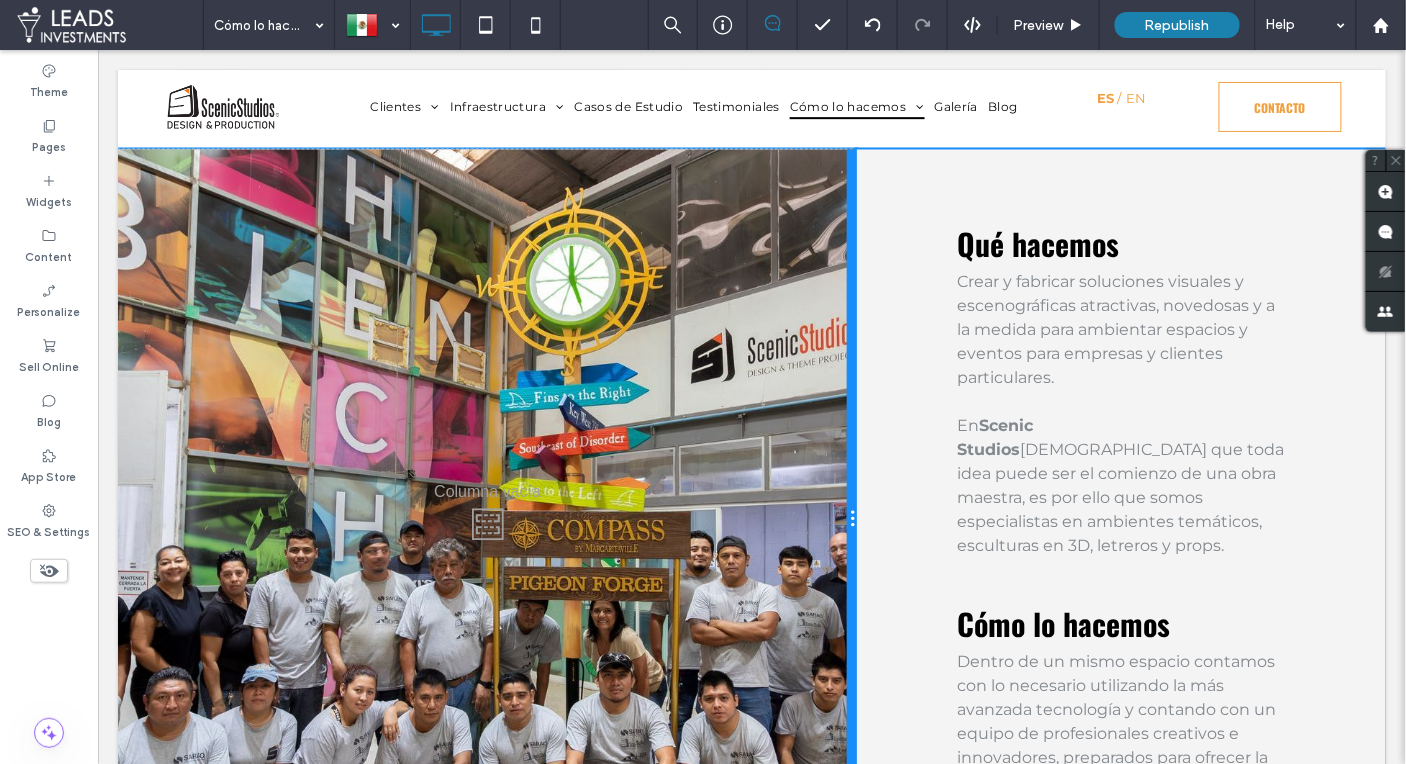 drag, startPoint x: 750, startPoint y: 386, endPoint x: 1031, endPoint y: 549, distance: 324.85382 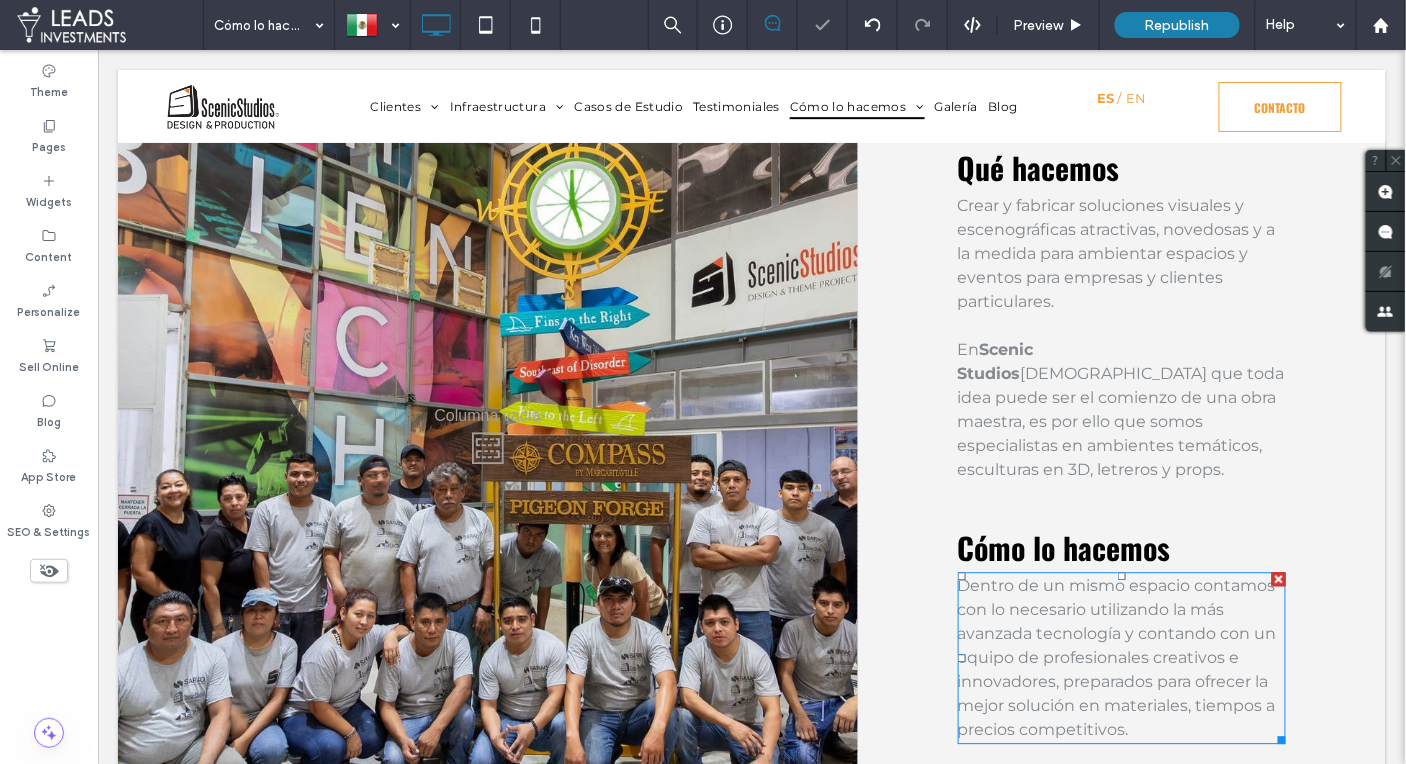 scroll, scrollTop: 1070, scrollLeft: 0, axis: vertical 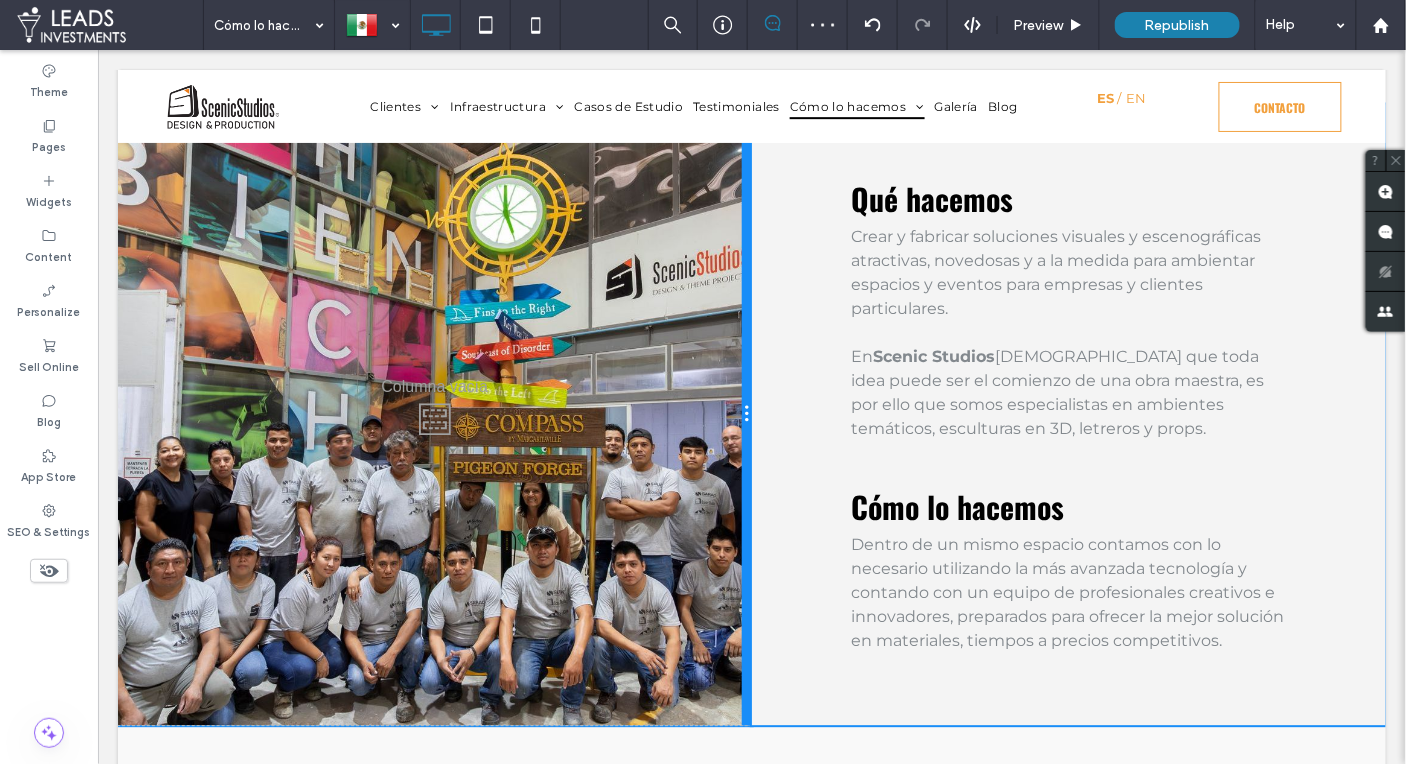 drag, startPoint x: 854, startPoint y: 414, endPoint x: 905, endPoint y: 425, distance: 52.17279 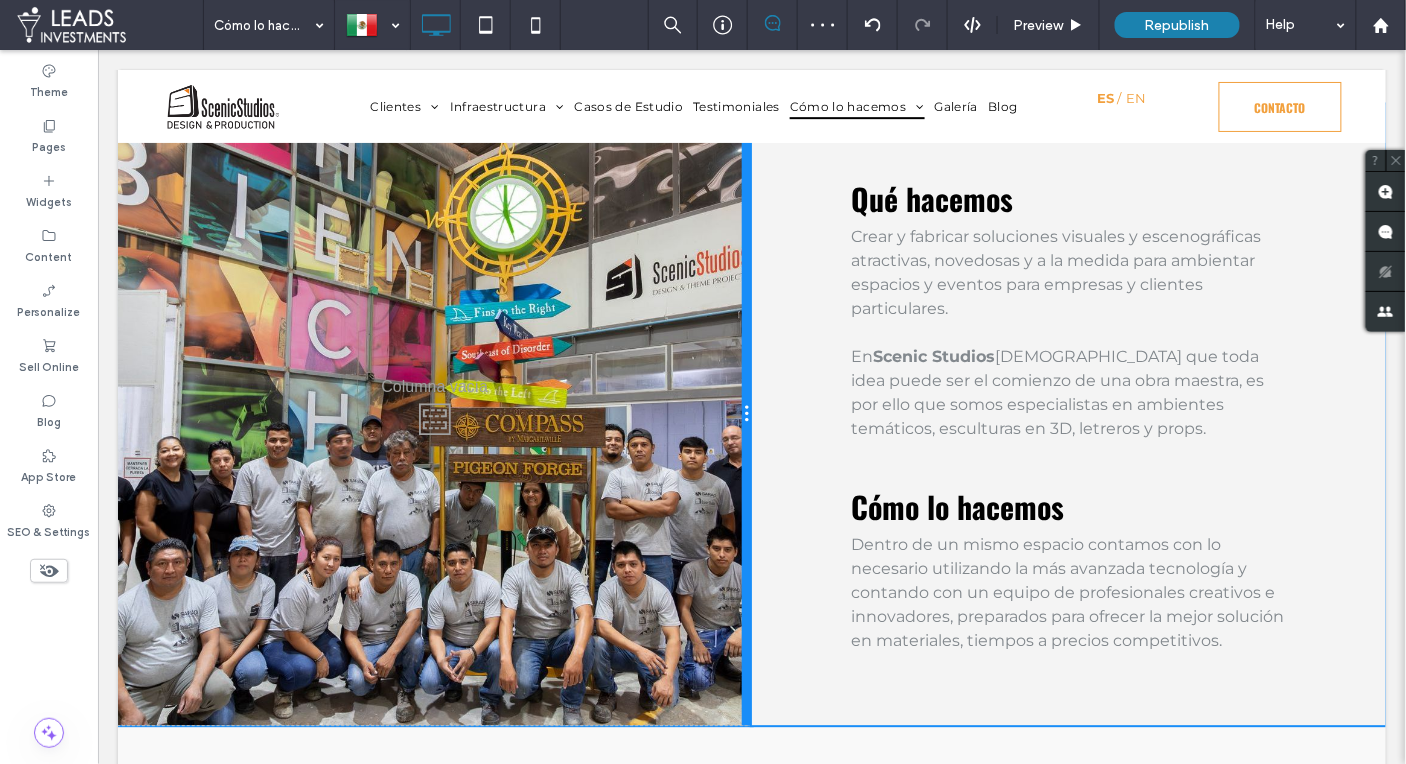 click on "Click To Paste
Qué hacemos
Crear y fabricar soluciones visuales y escenográficas atractivas, novedosas y a la medida para ambientar espacios y eventos para empresas y clientes particulares. ﻿ En  Scenic Studios  creemos que toda idea puede ser el comienzo de una obra maestra, es por ello que somos especialistas en ambientes temáticos, esculturas en 3D, letreros y props.     Cómo lo hacemos
Dentro de un mismo espacio contamos con lo necesario utilizando la más avanzada tecnología y contando con un equipo de profesionales creativos e innovadores, preparados para ofrecer la mejor solución en materiales, tiempos a precios competitivos. Click To Paste" at bounding box center (751, 414) 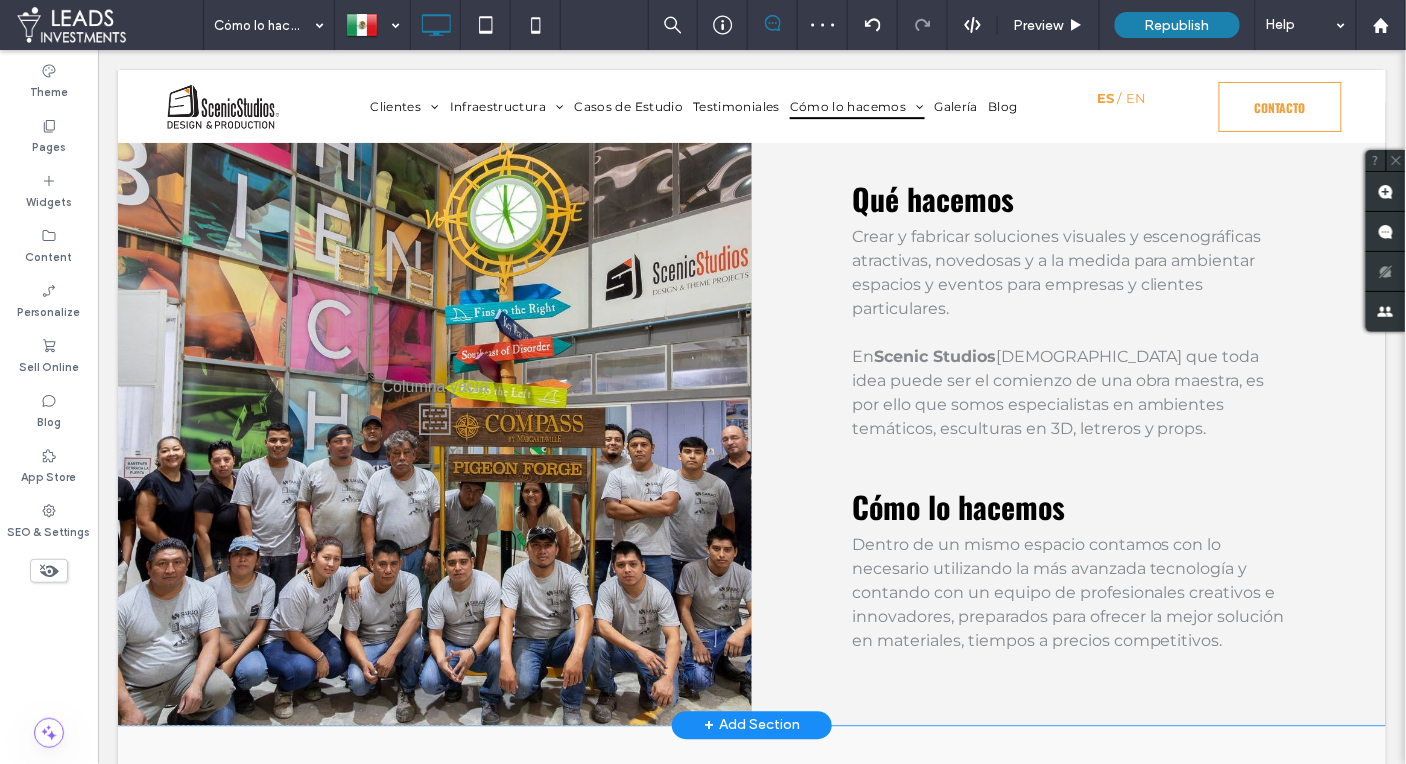 click on "Qué hacemos
Crear y fabricar soluciones visuales y escenográficas atractivas, novedosas y a la medida para ambientar espacios y eventos para empresas y clientes particulares. ﻿ En  Scenic Studios  creemos que toda idea puede ser el comienzo de una obra maestra, es por ello que somos especialistas en ambientes temáticos, esculturas en 3D, letreros y props.     Cómo lo hacemos
Dentro de un mismo espacio contamos con lo necesario utilizando la más avanzada tecnología y contando con un equipo de profesionales creativos e innovadores, preparados para ofrecer la mejor solución en materiales, tiempos a precios competitivos. Click To Paste" at bounding box center [1068, 414] 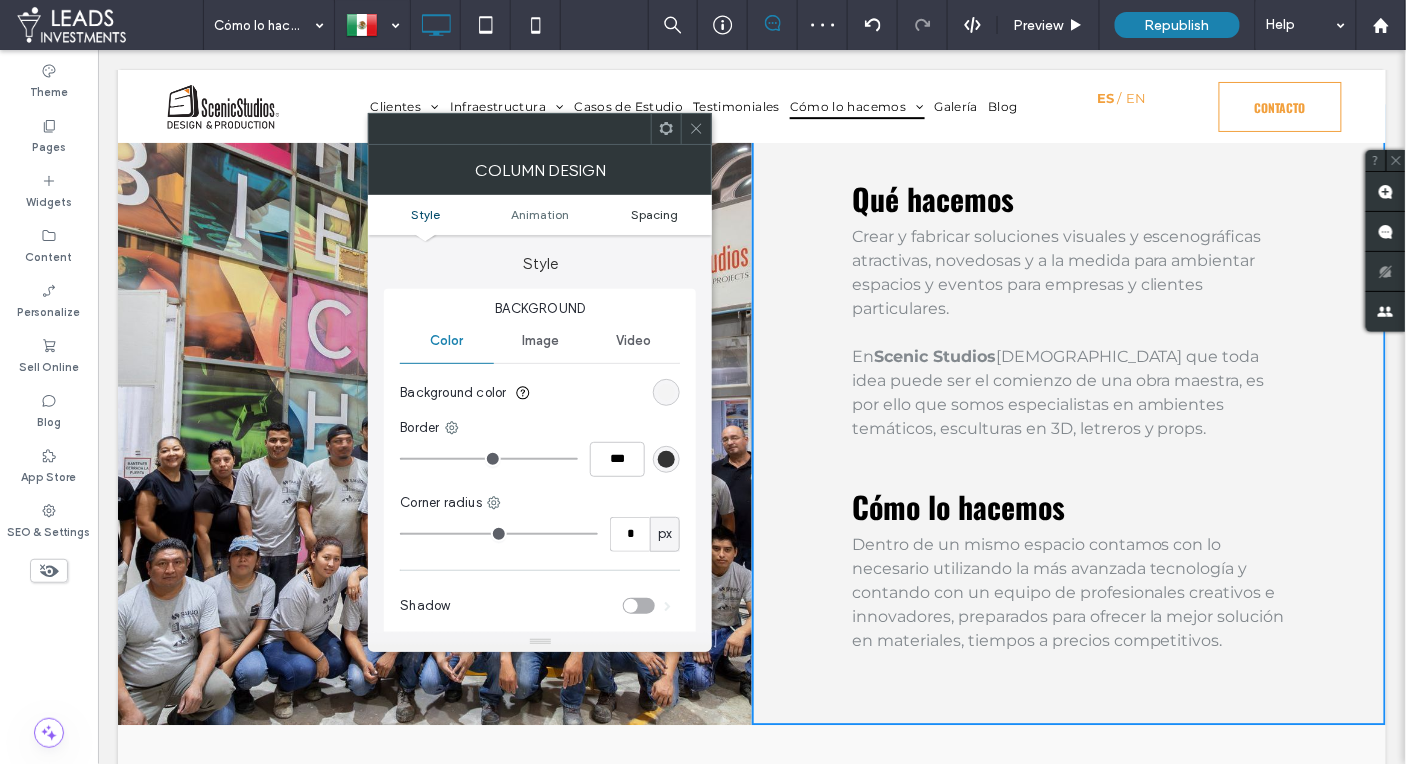 click on "Spacing" at bounding box center [655, 214] 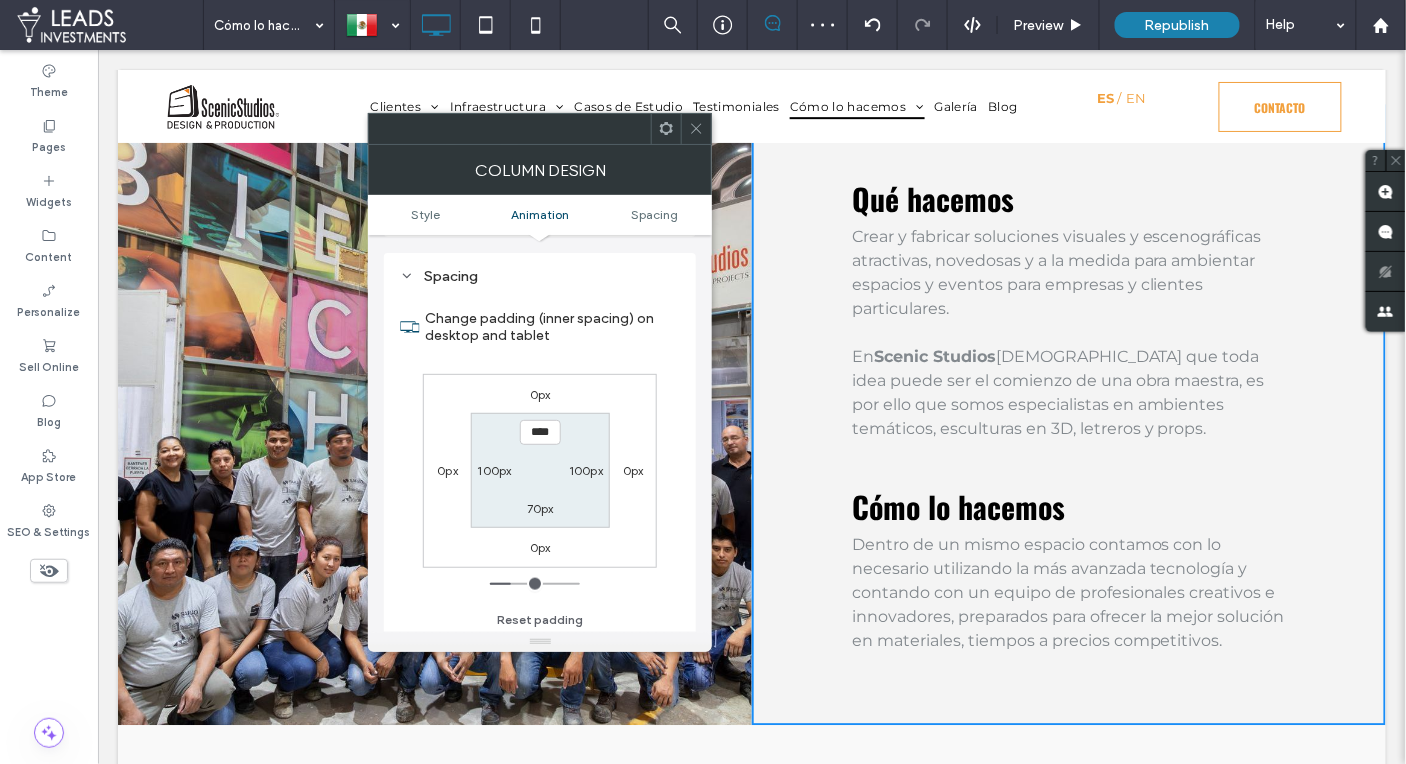scroll, scrollTop: 467, scrollLeft: 0, axis: vertical 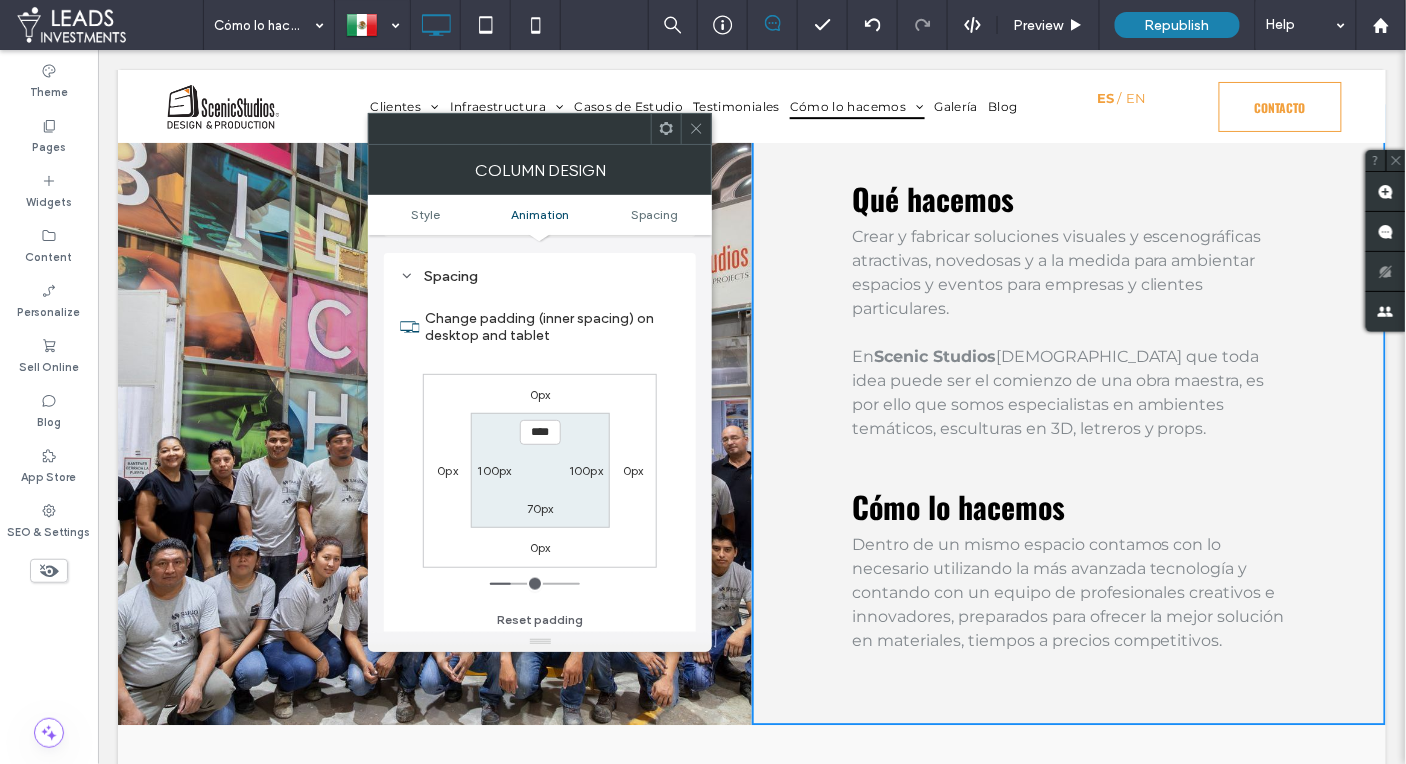 click on "100px" at bounding box center [495, 470] 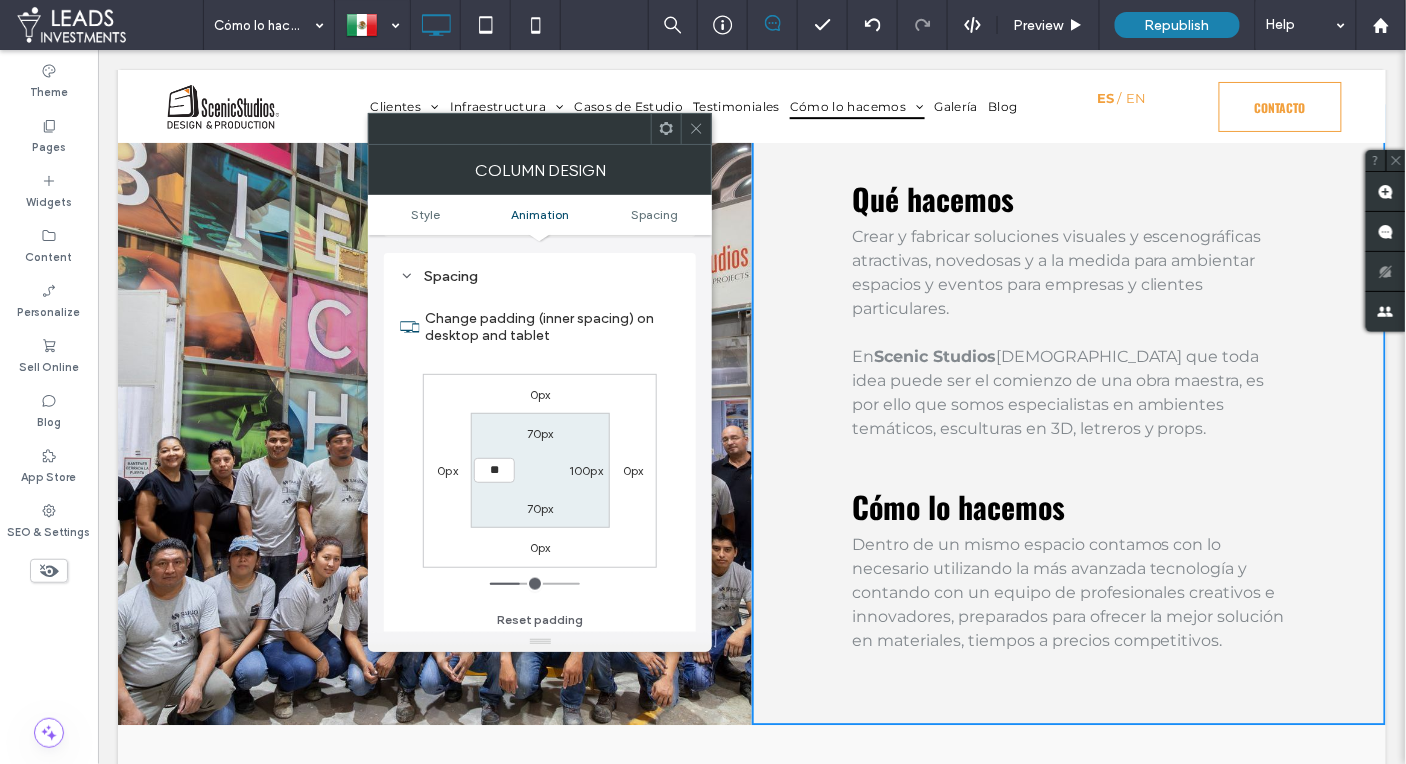 type on "**" 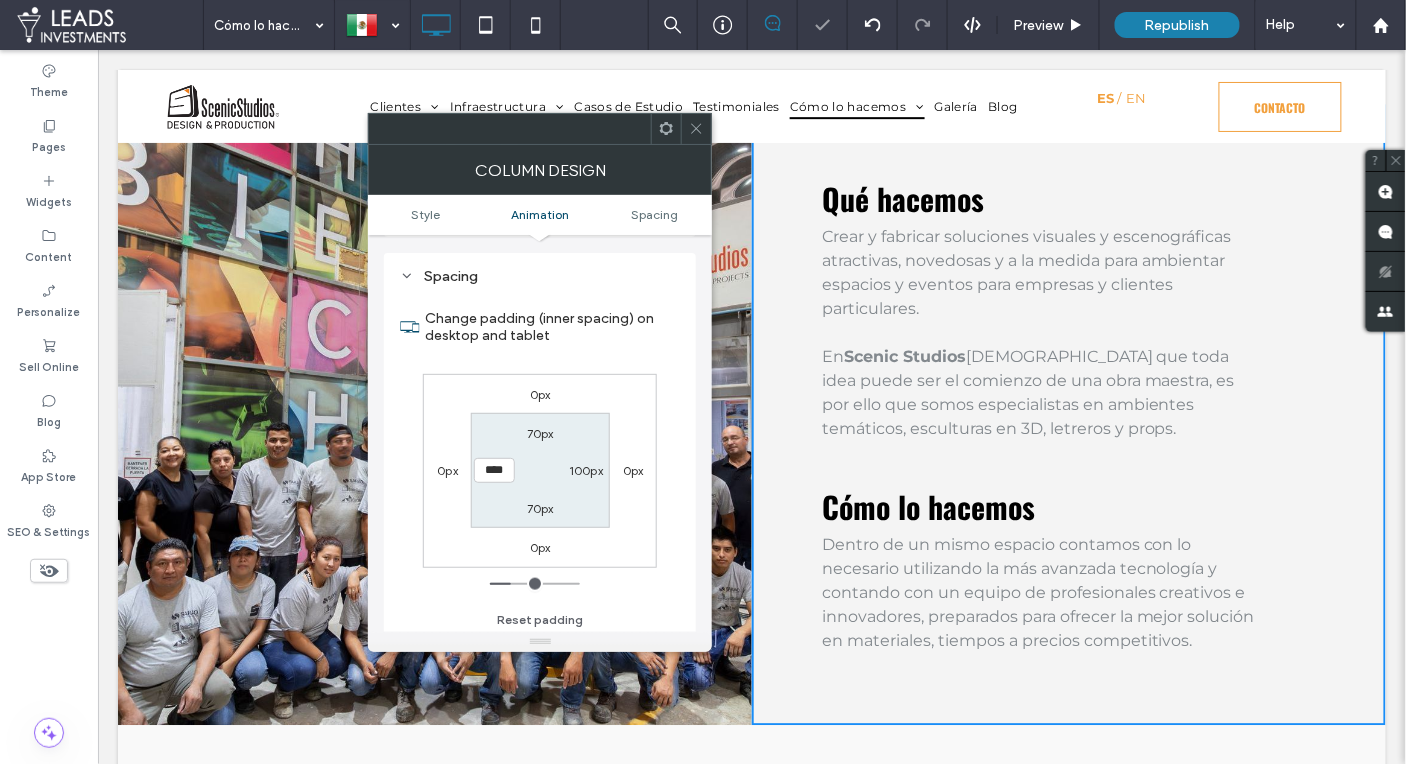 click on "100px" at bounding box center [586, 470] 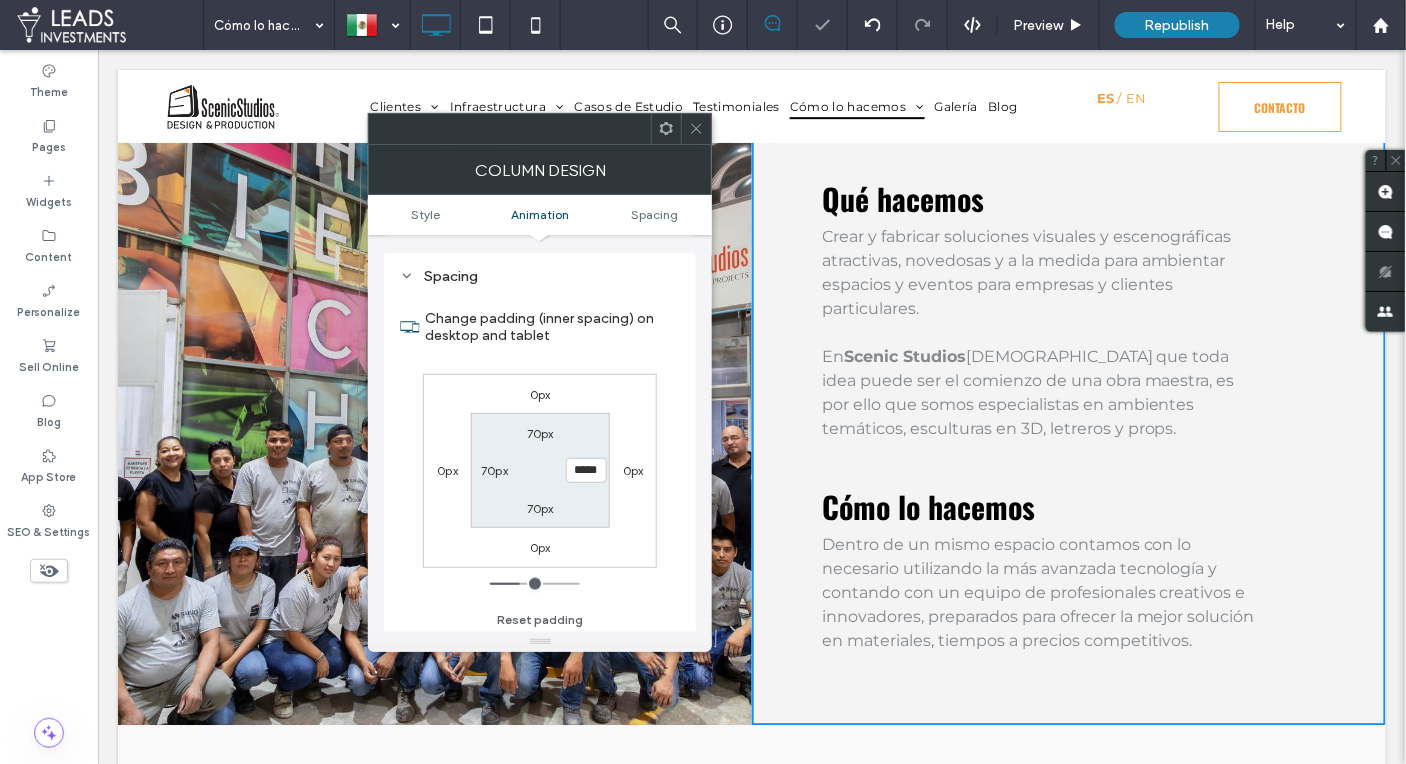 type on "***" 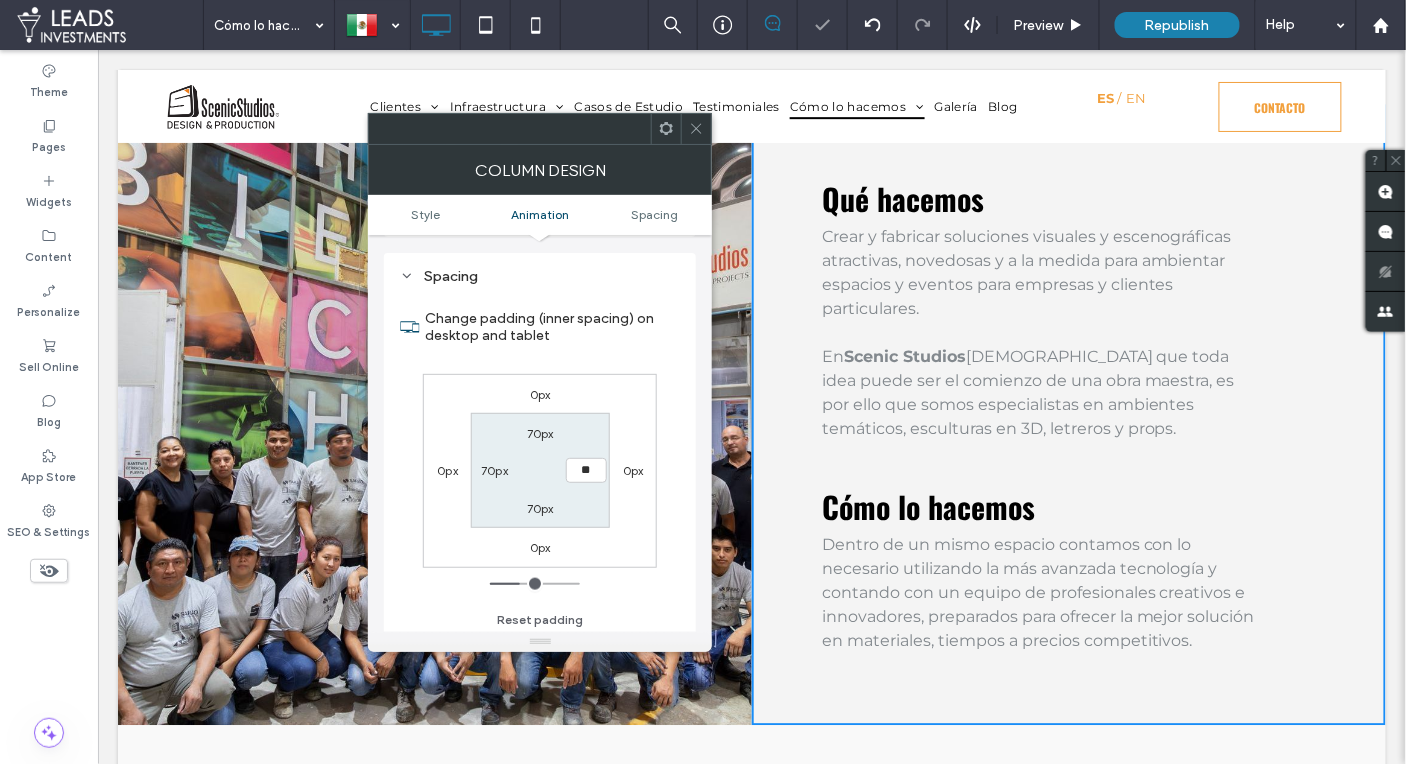 type on "**" 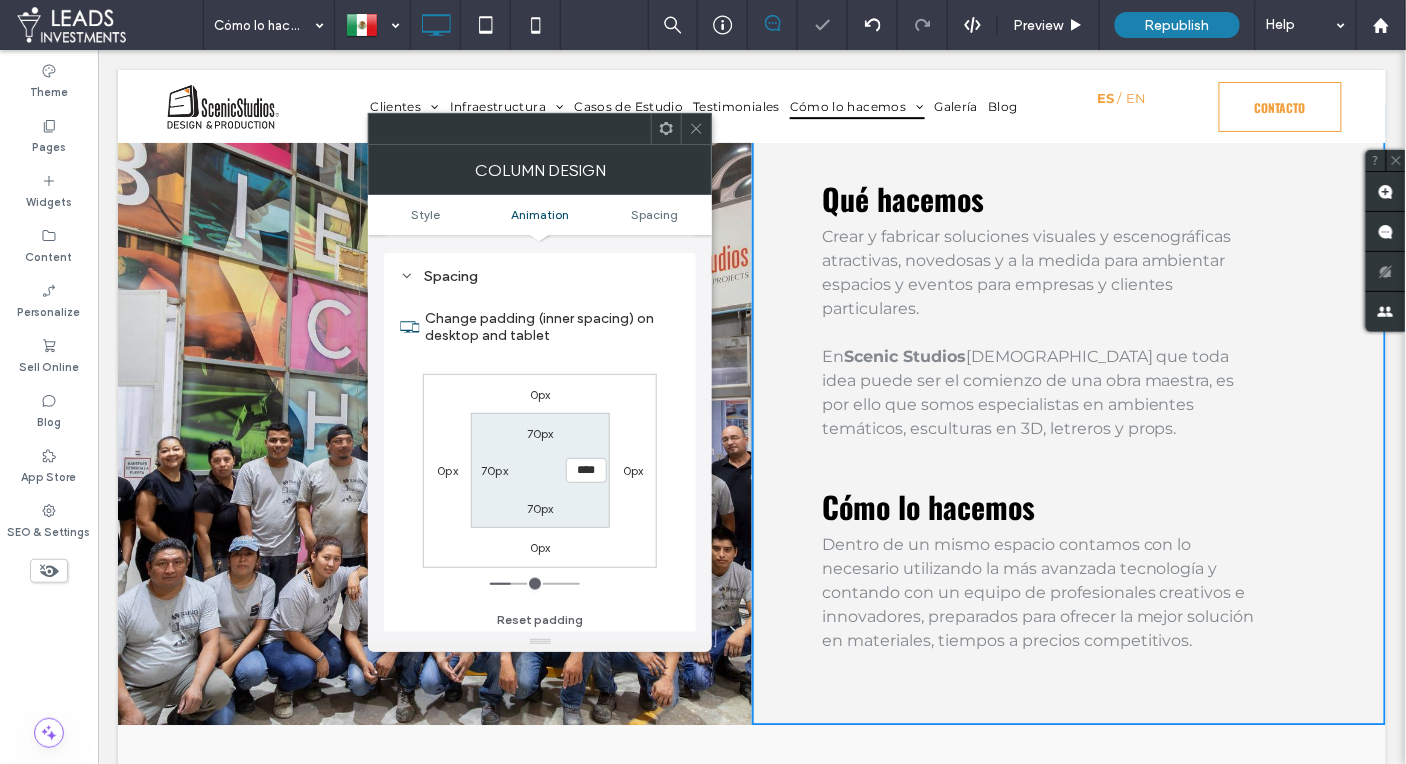 click 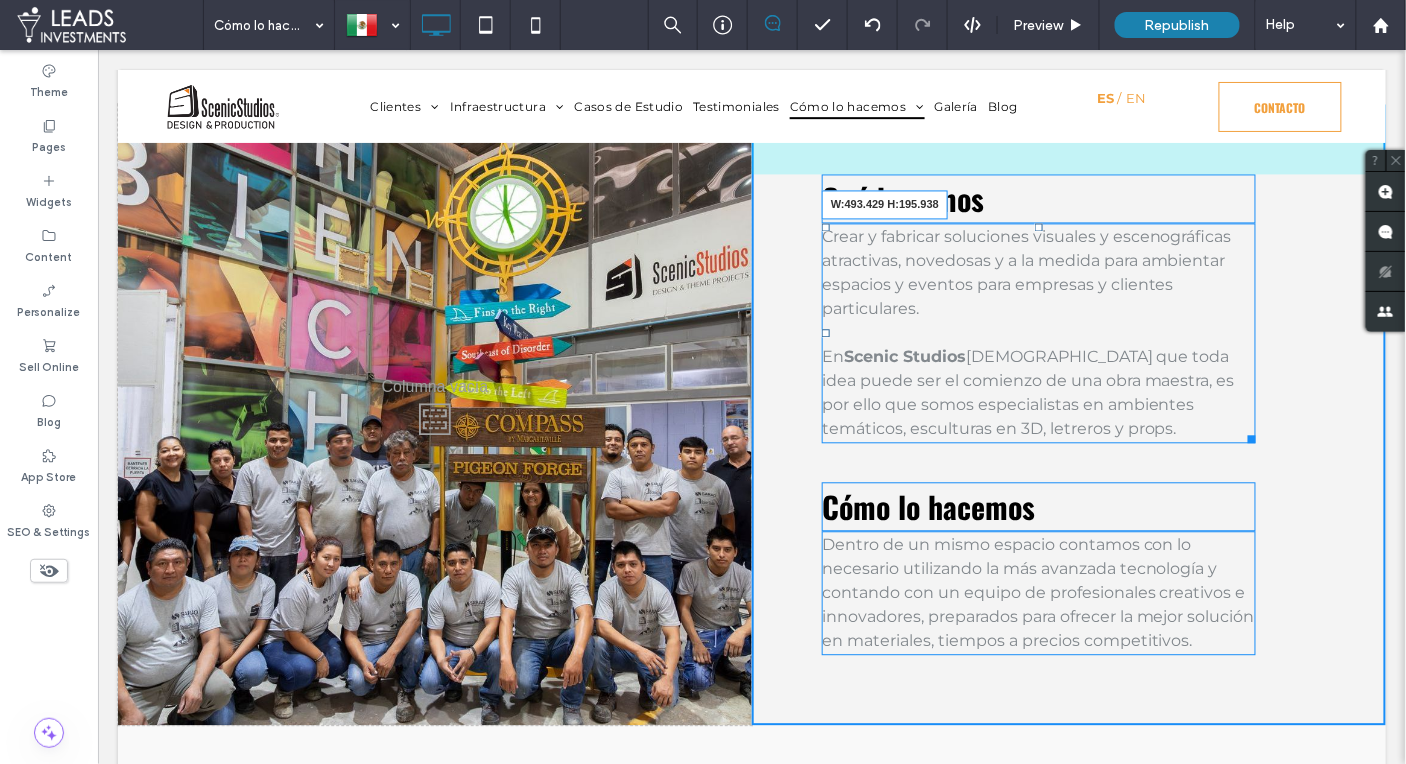 drag, startPoint x: 1253, startPoint y: 431, endPoint x: 1394, endPoint y: 543, distance: 180.06943 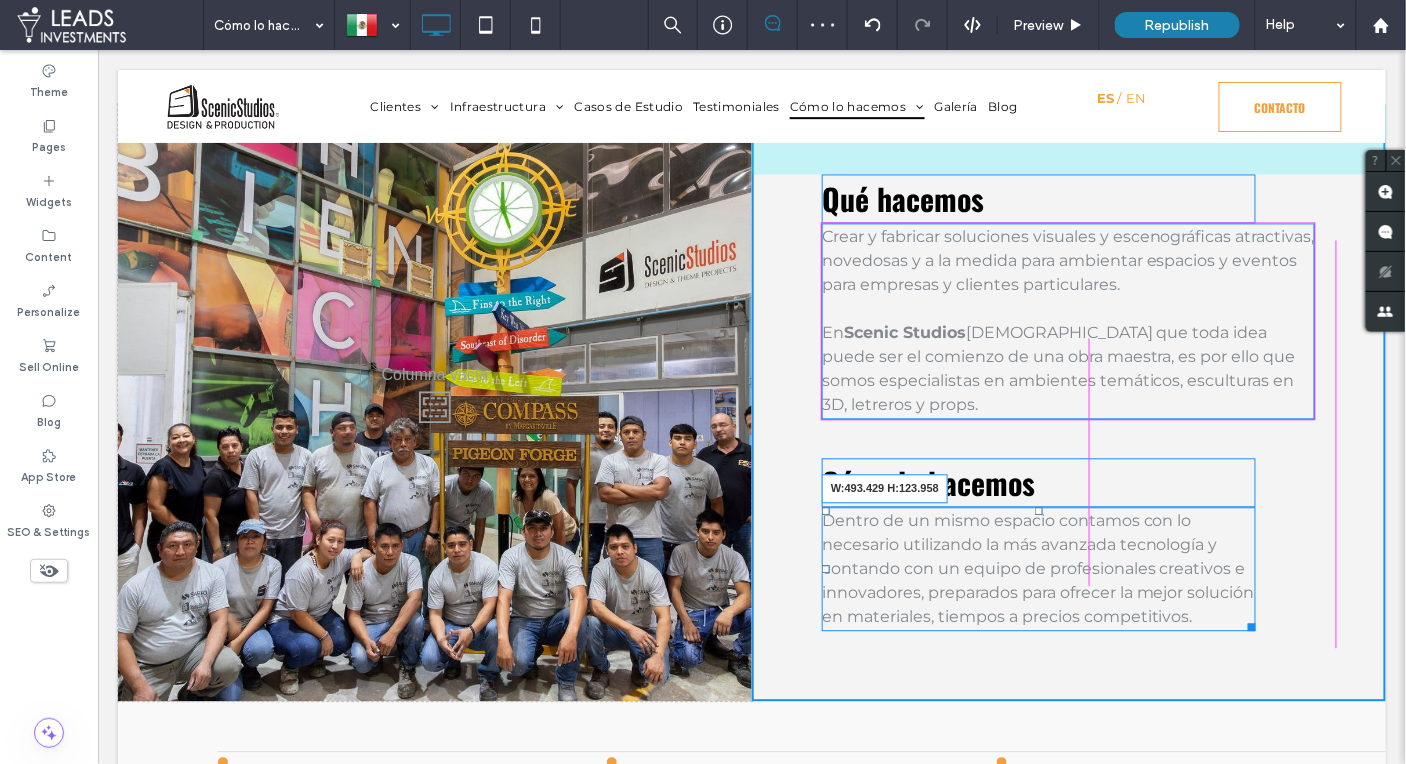 drag, startPoint x: 1251, startPoint y: 644, endPoint x: 1310, endPoint y: 638, distance: 59.3043 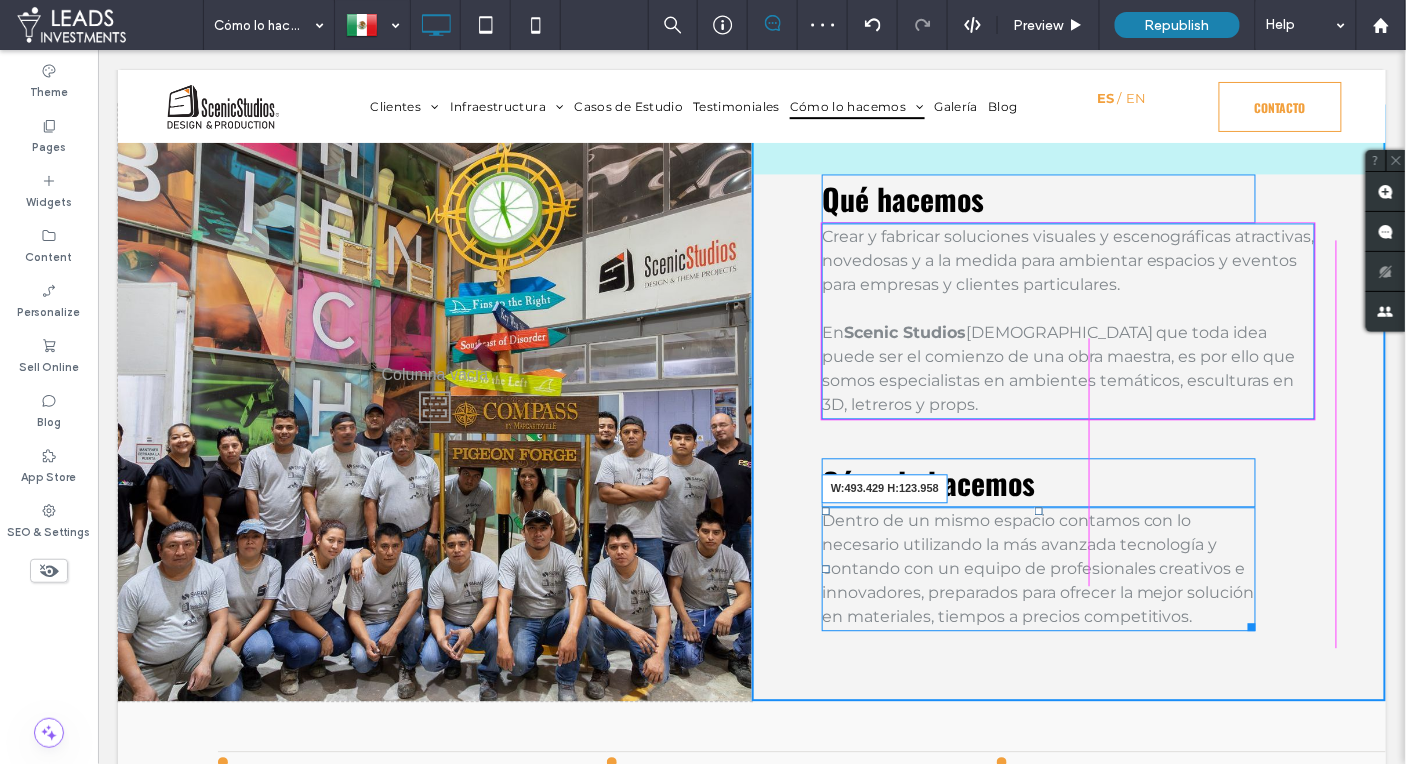 click on "Qué hacemos
Crear y fabricar soluciones visuales y escenográficas atractivas, novedosas y a la medida para ambientar espacios y eventos para empresas y clientes particulares. ﻿ En  Scenic Studios  creemos que toda idea puede ser el comienzo de una obra maestra, es por ello que somos especialistas en ambientes temáticos, esculturas en 3D, letreros y props.     Cómo lo hacemos
Dentro de un mismo espacio contamos con lo necesario utilizando la más avanzada tecnología y contando con un equipo de profesionales creativos e innovadores, preparados para ofrecer la mejor solución en materiales, tiempos a precios competitivos. W:493.429 H:123.958 Click To Paste" at bounding box center (1068, 402) 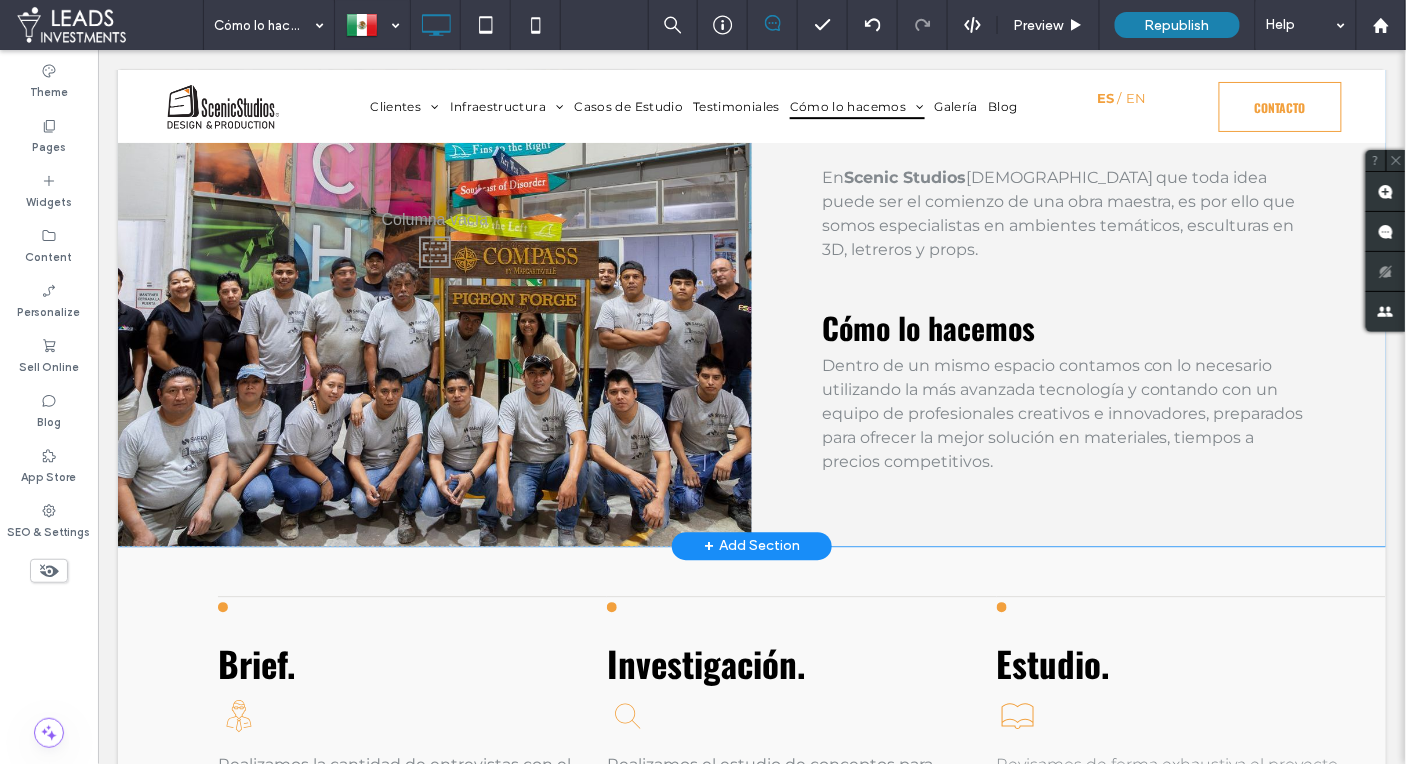scroll, scrollTop: 1355, scrollLeft: 0, axis: vertical 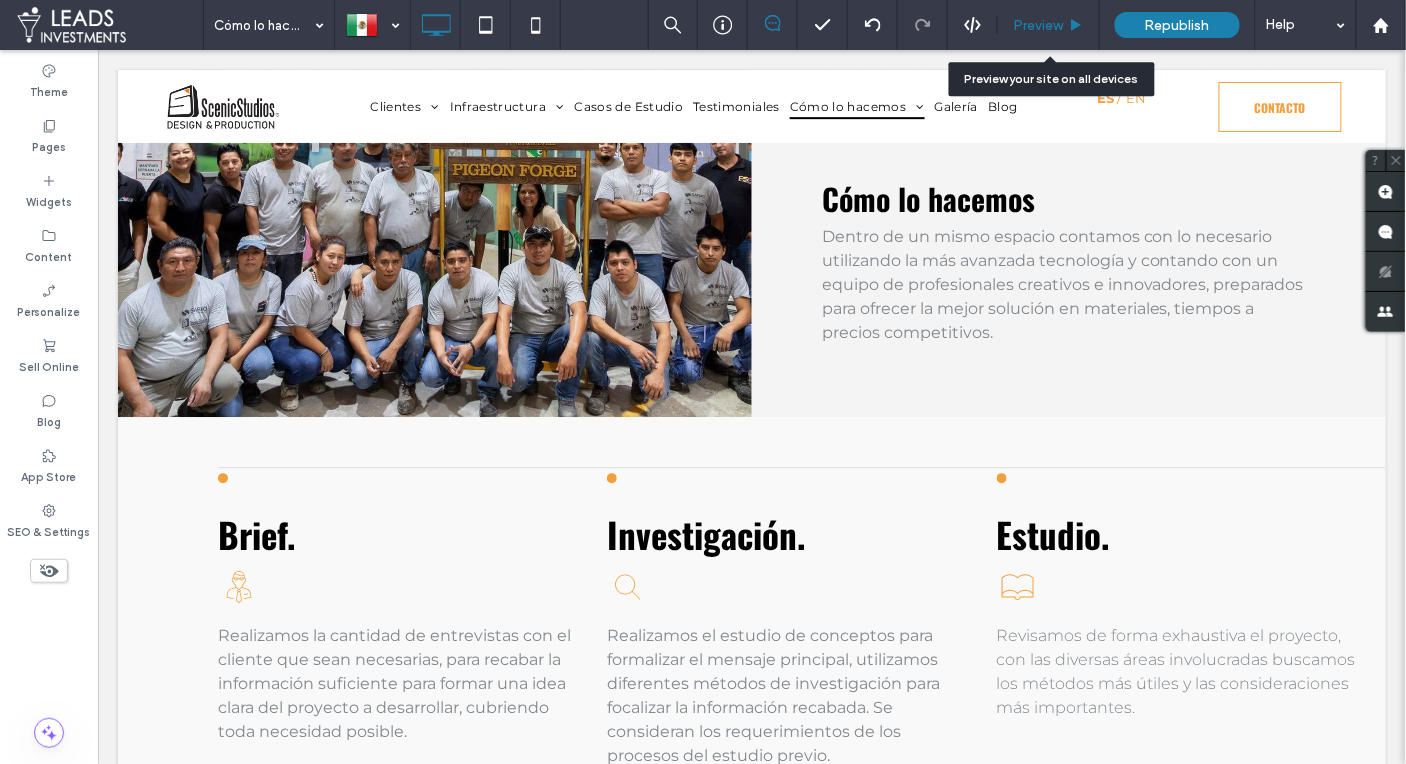 click on "Preview" at bounding box center [1038, 25] 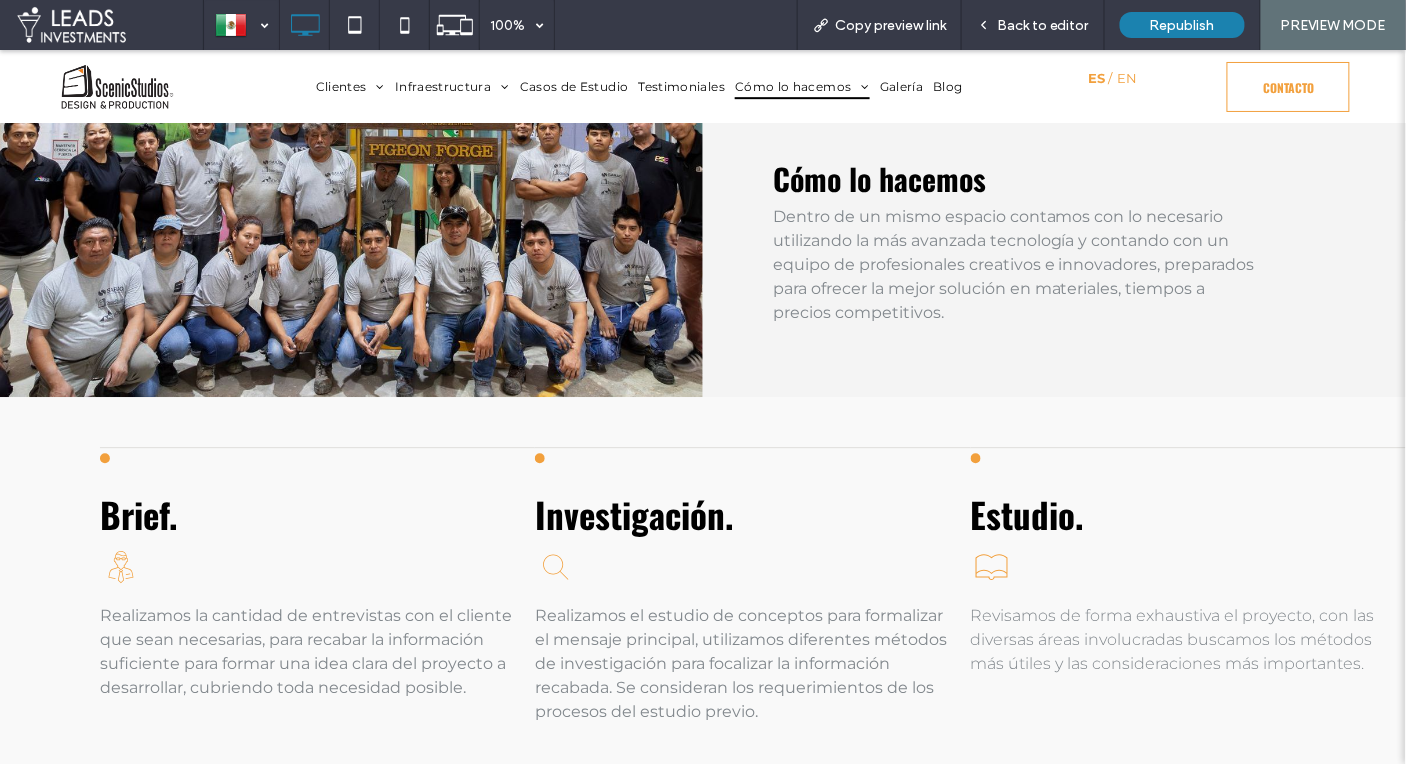 scroll, scrollTop: 1051, scrollLeft: 0, axis: vertical 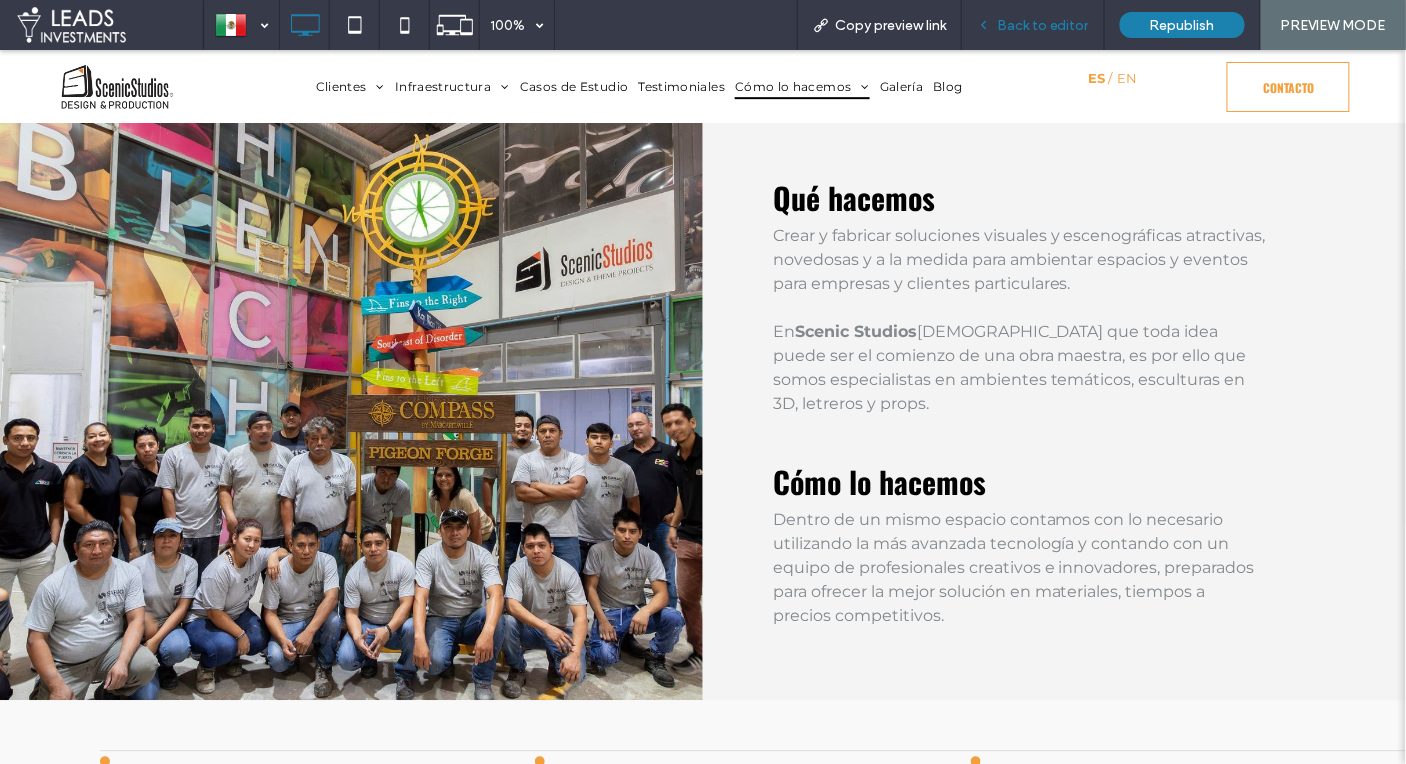 click on "Back to editor" at bounding box center [1043, 25] 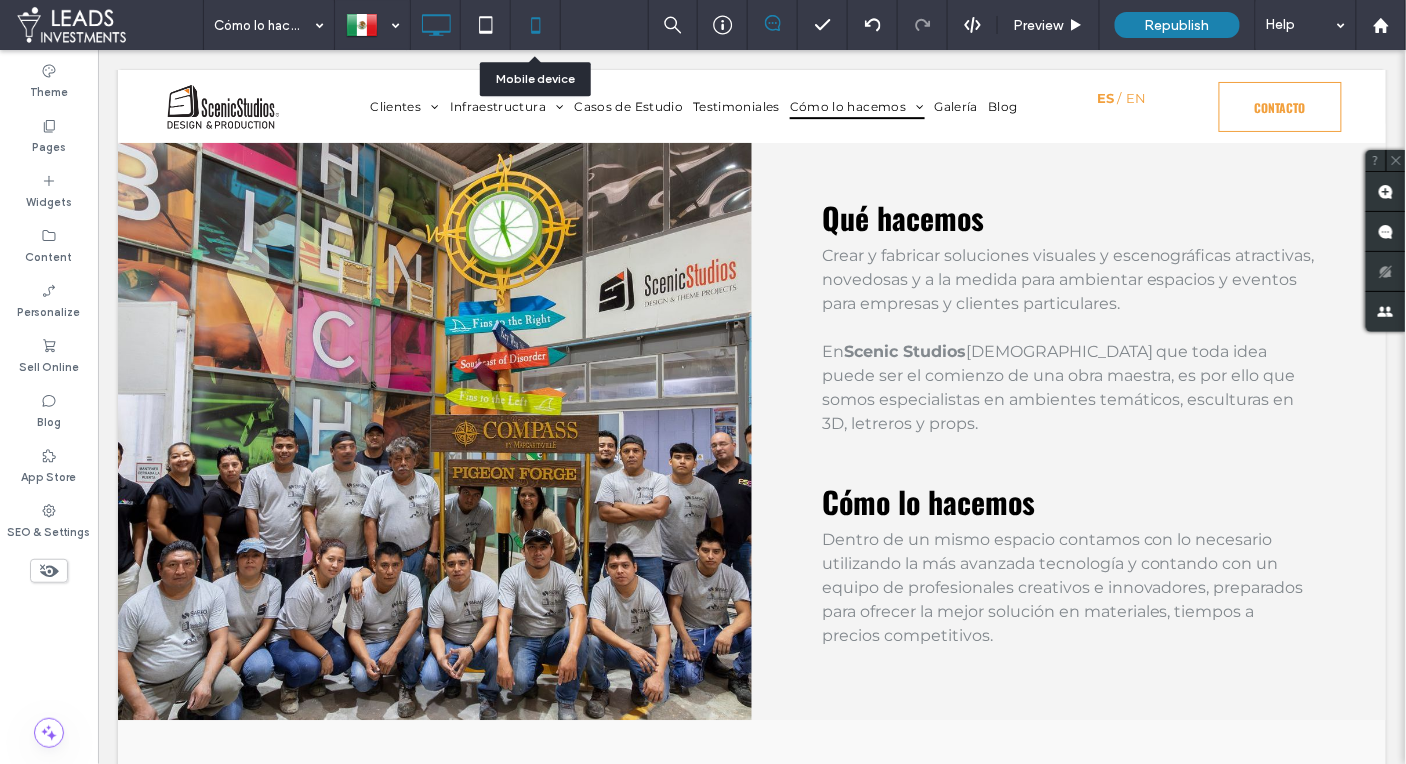 click 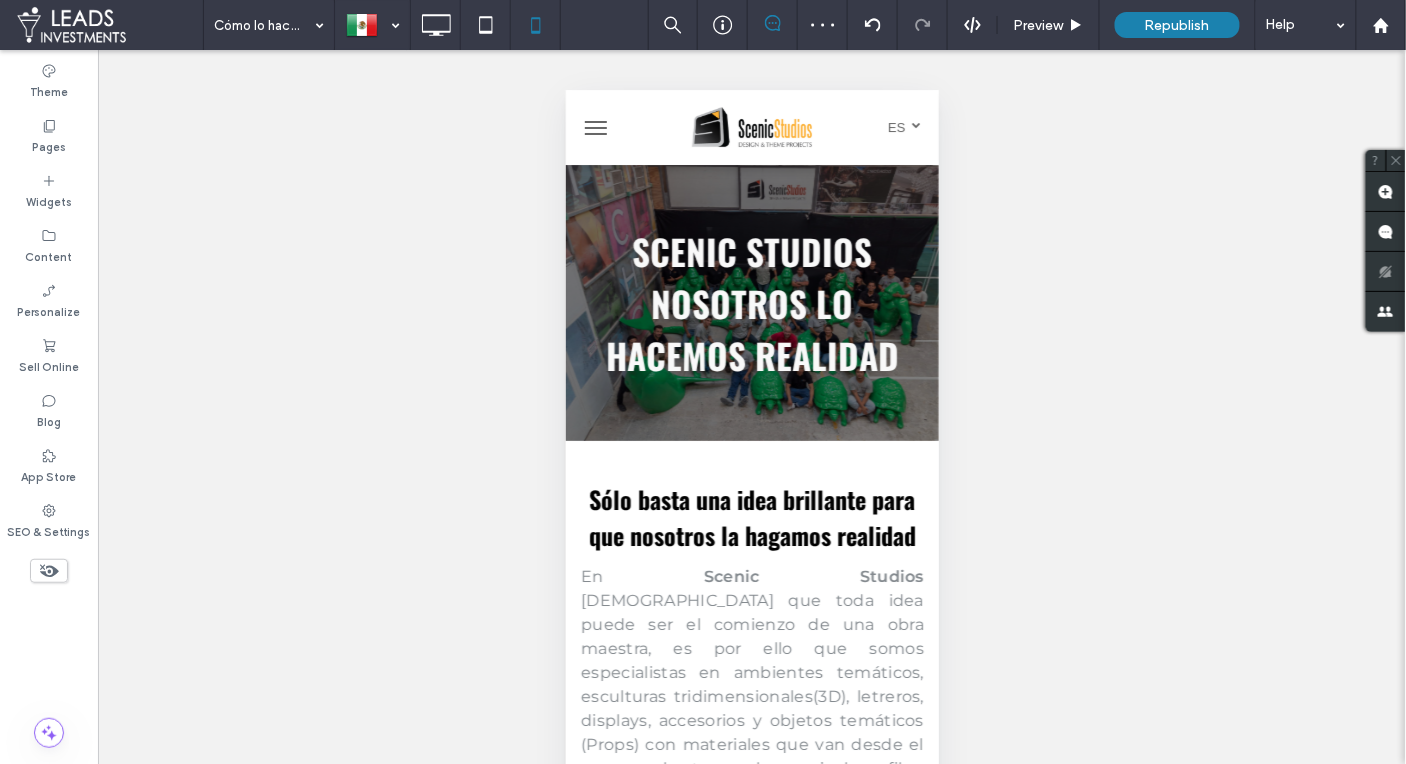 scroll, scrollTop: 1462, scrollLeft: 0, axis: vertical 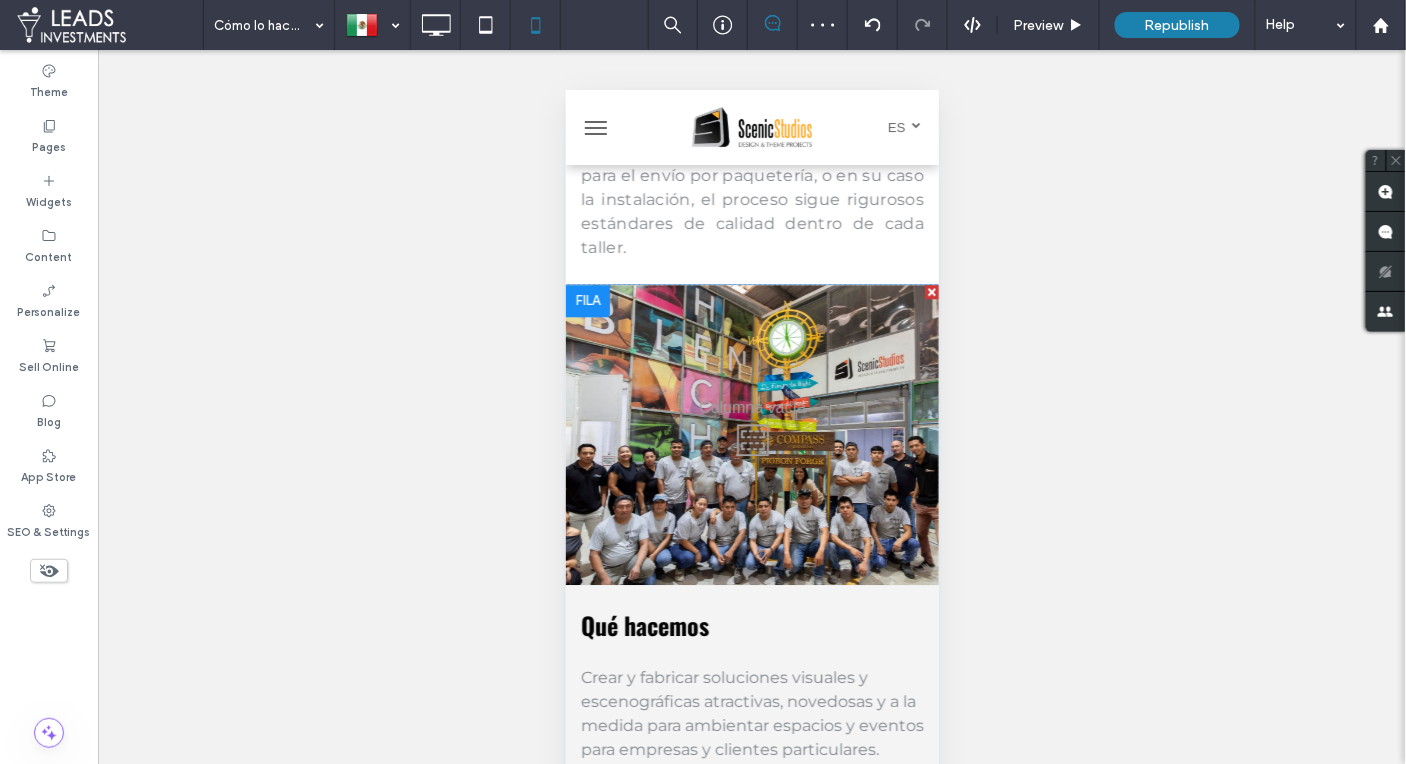 click on "Click To Paste" at bounding box center [751, 434] 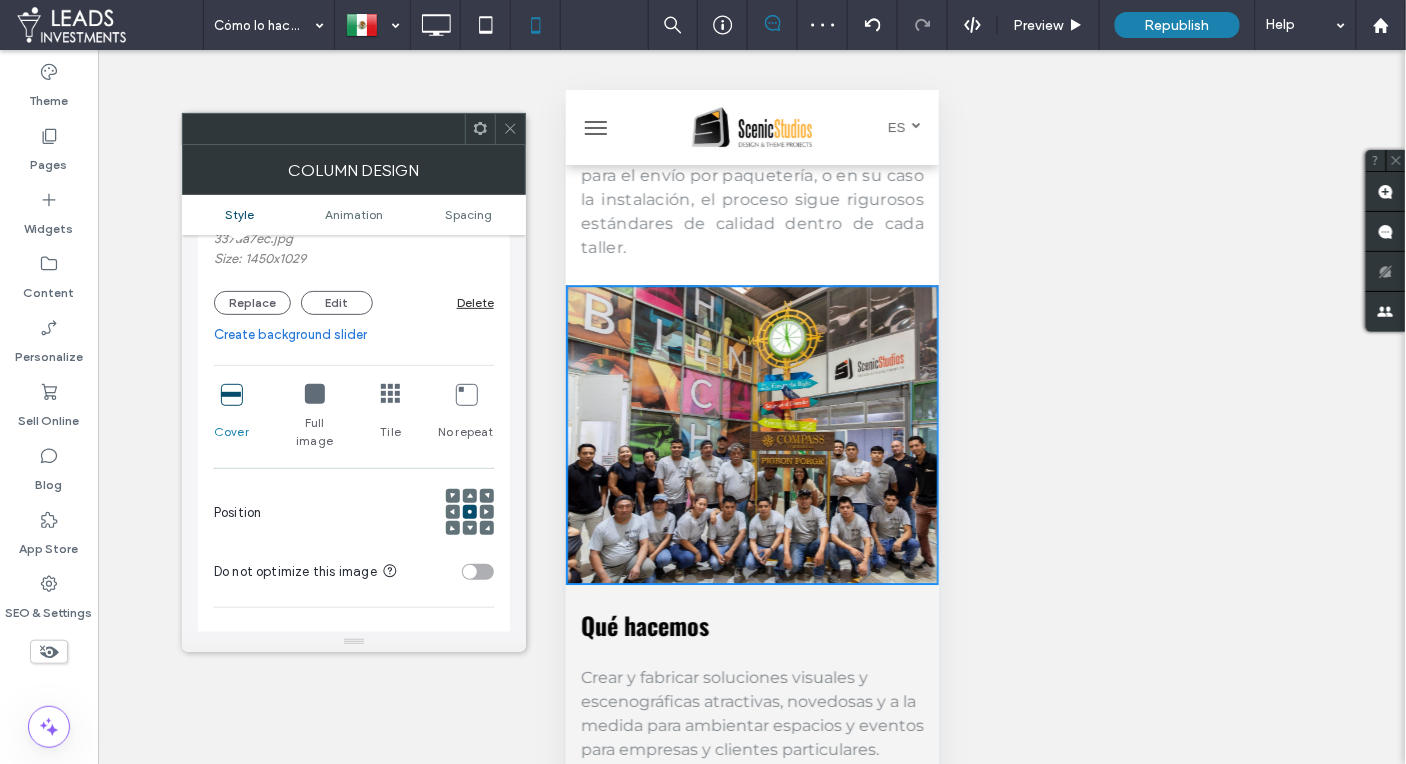 scroll, scrollTop: 323, scrollLeft: 0, axis: vertical 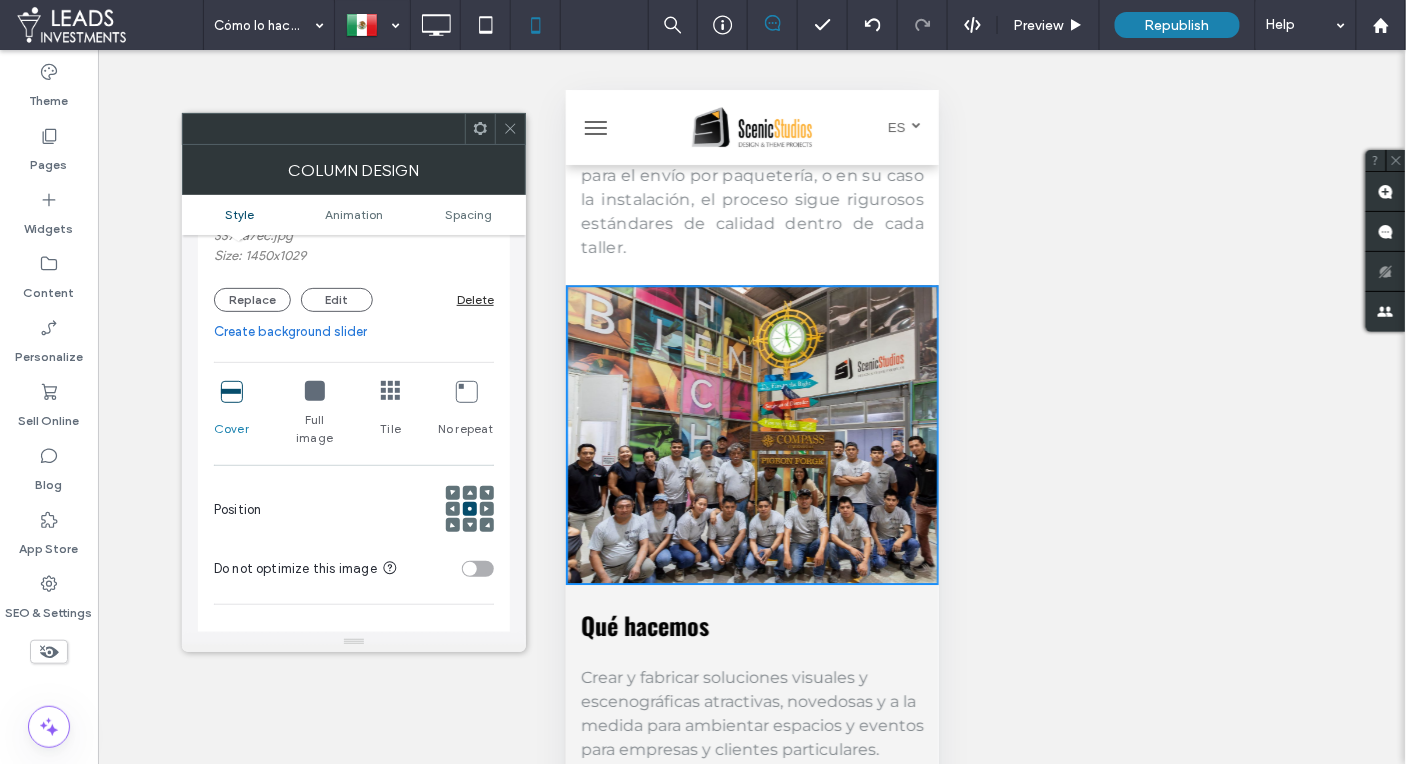 click at bounding box center (315, 391) 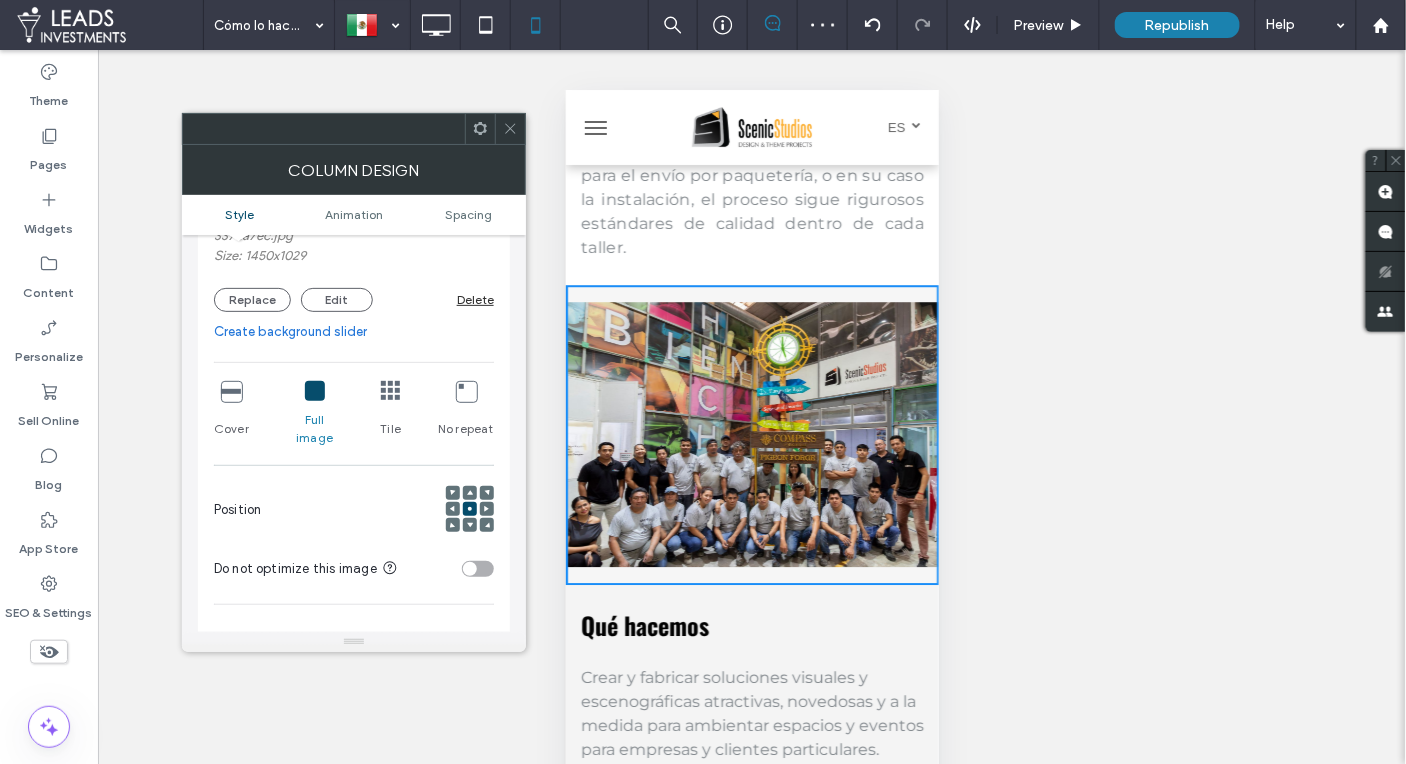 click 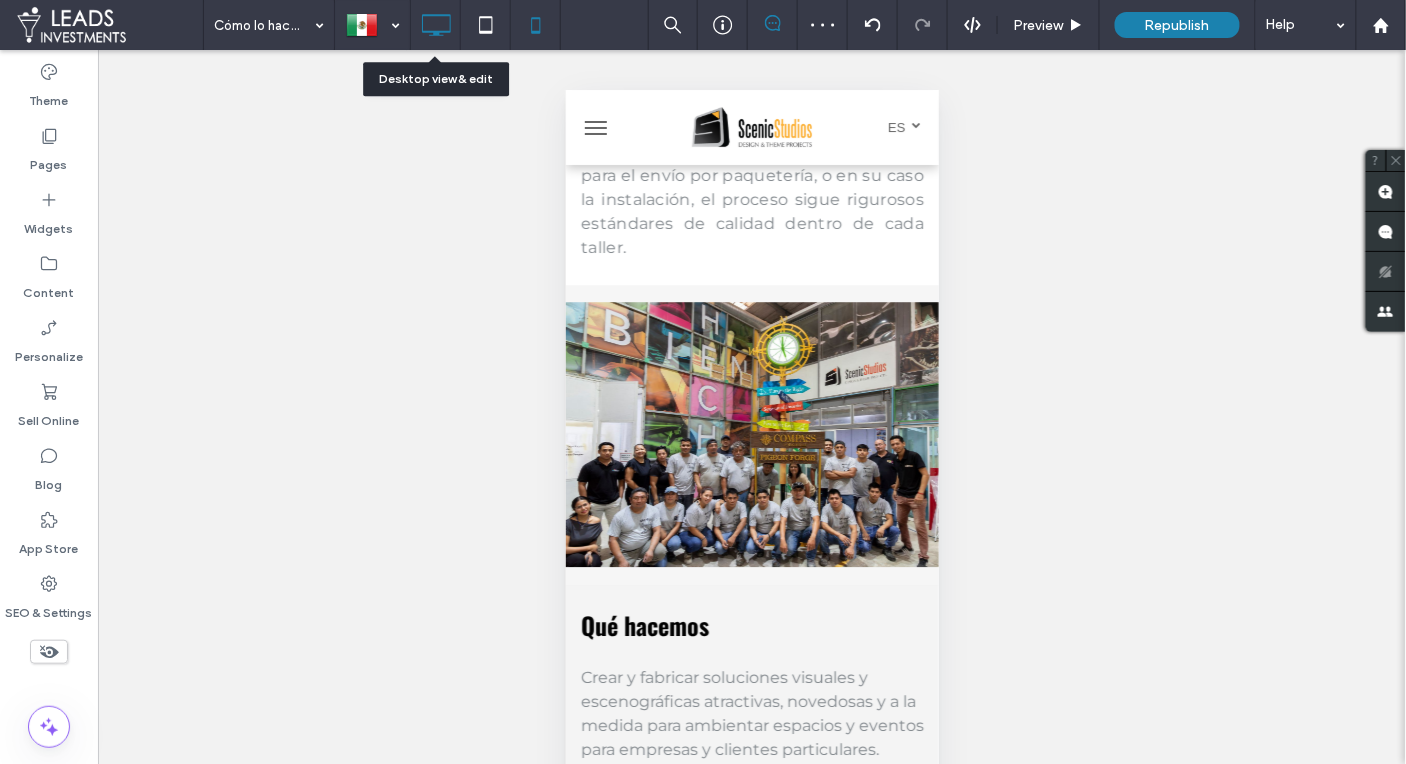 click 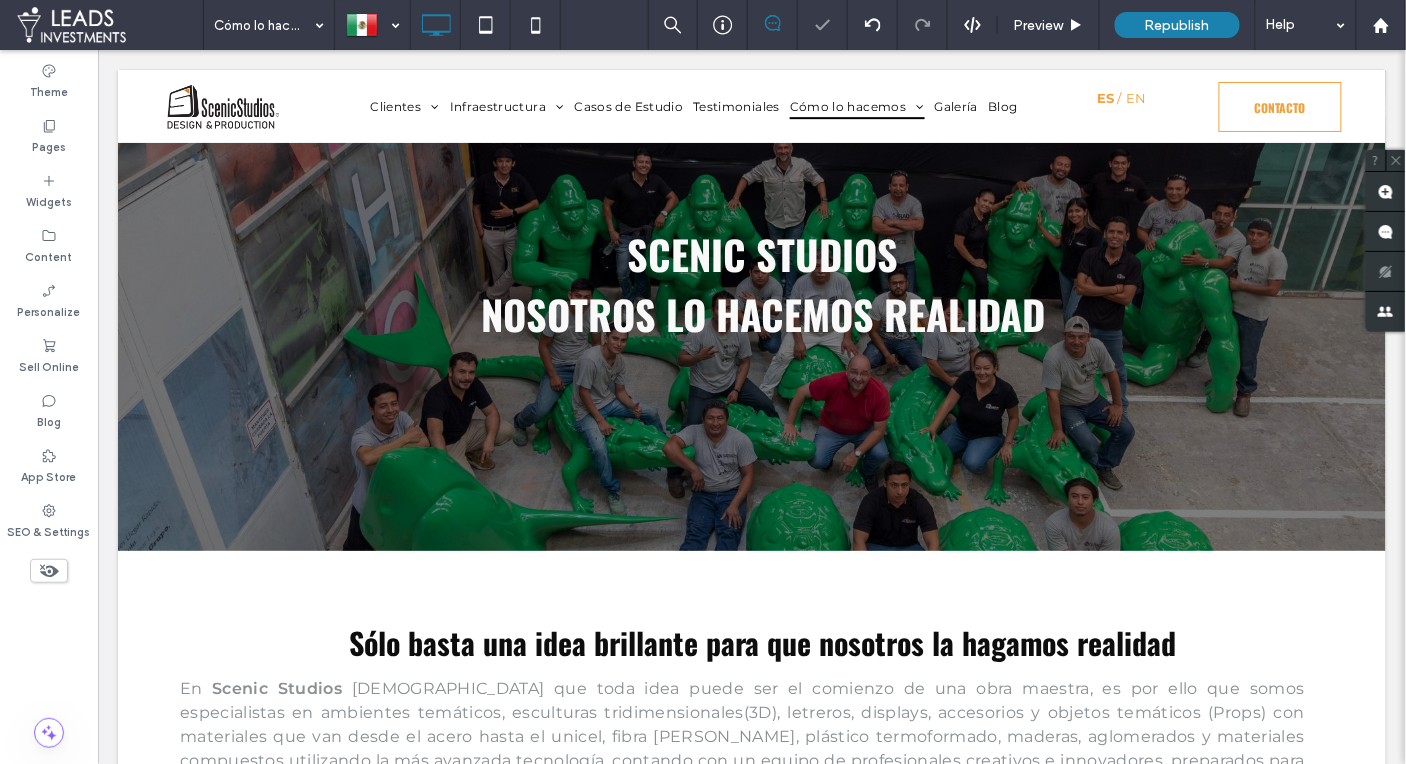 scroll, scrollTop: 1208, scrollLeft: 0, axis: vertical 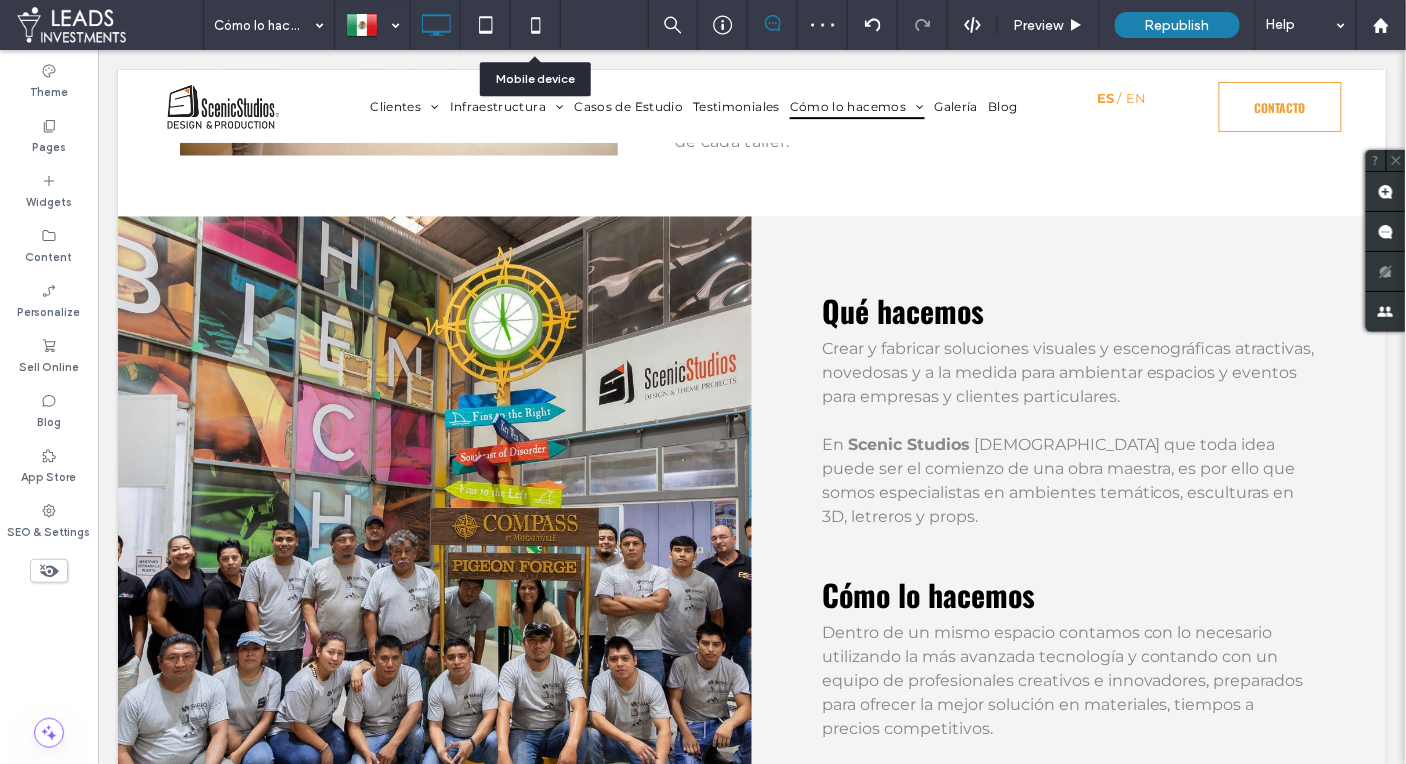 drag, startPoint x: 528, startPoint y: 32, endPoint x: 531, endPoint y: 48, distance: 16.27882 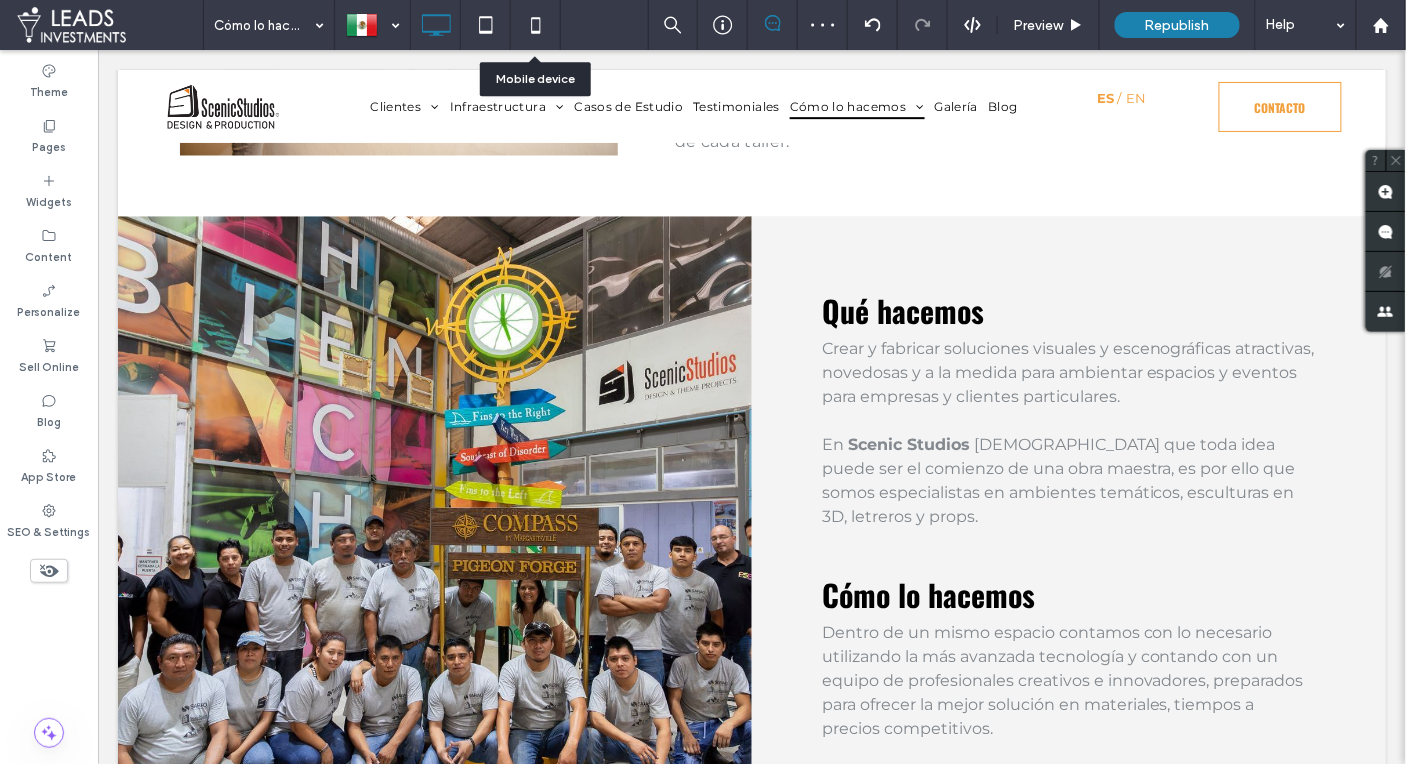 click 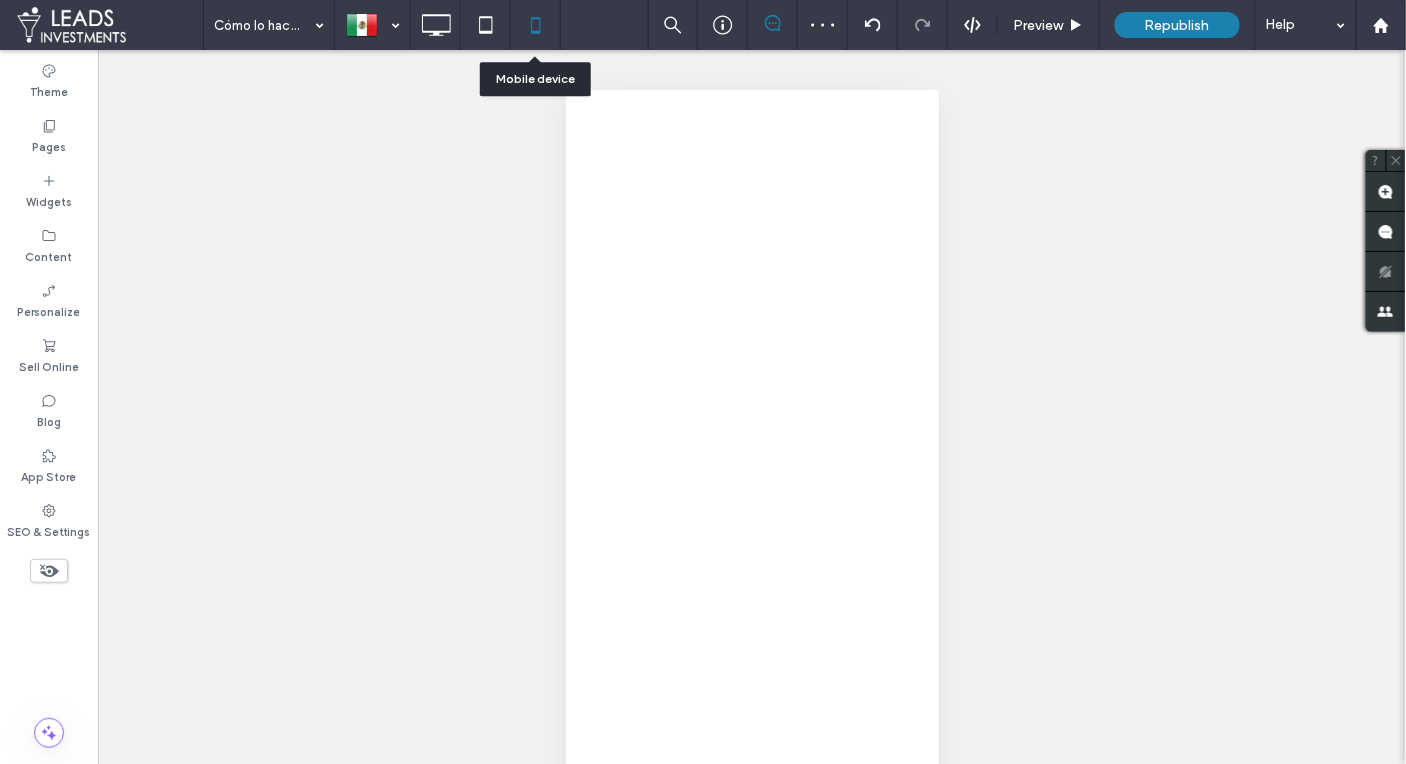 scroll, scrollTop: 0, scrollLeft: 0, axis: both 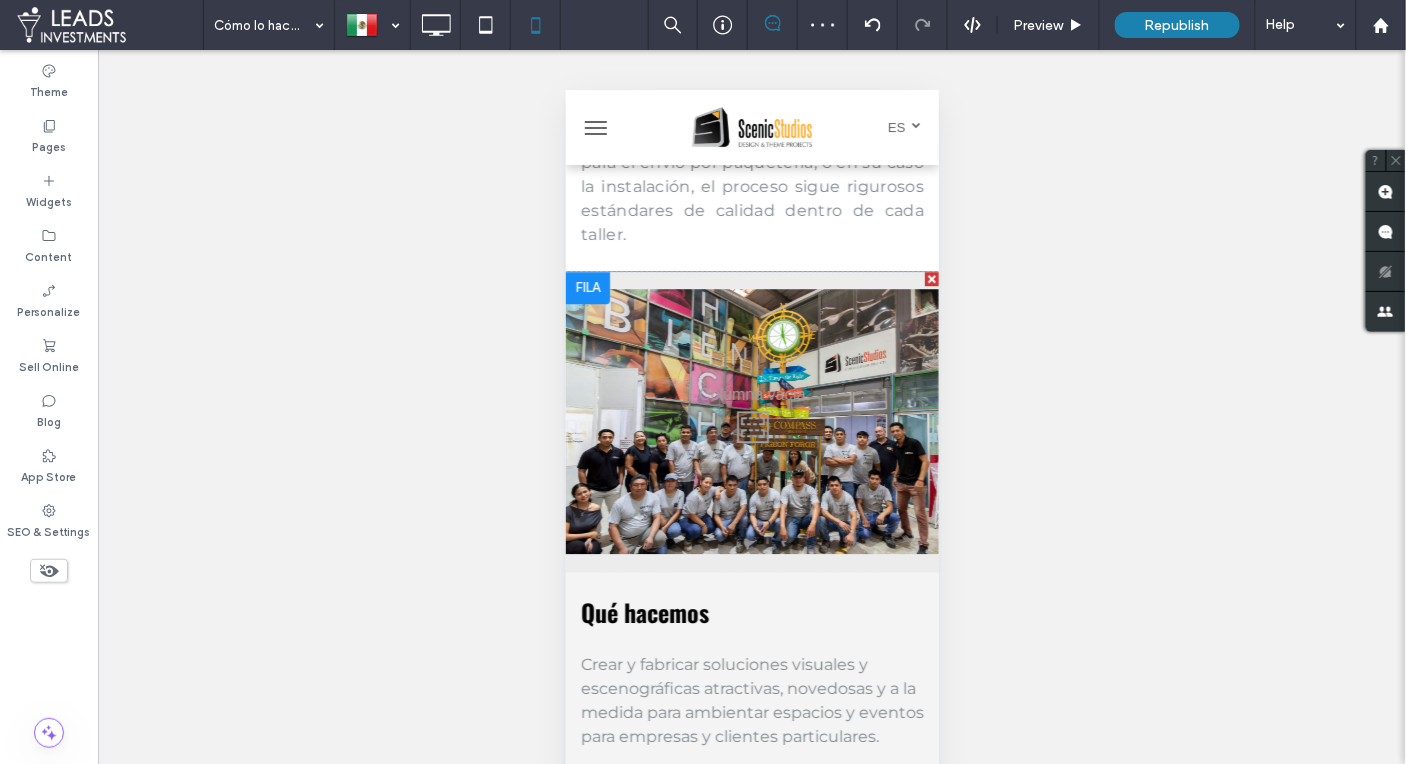 click on "Click To Paste" at bounding box center [751, 421] 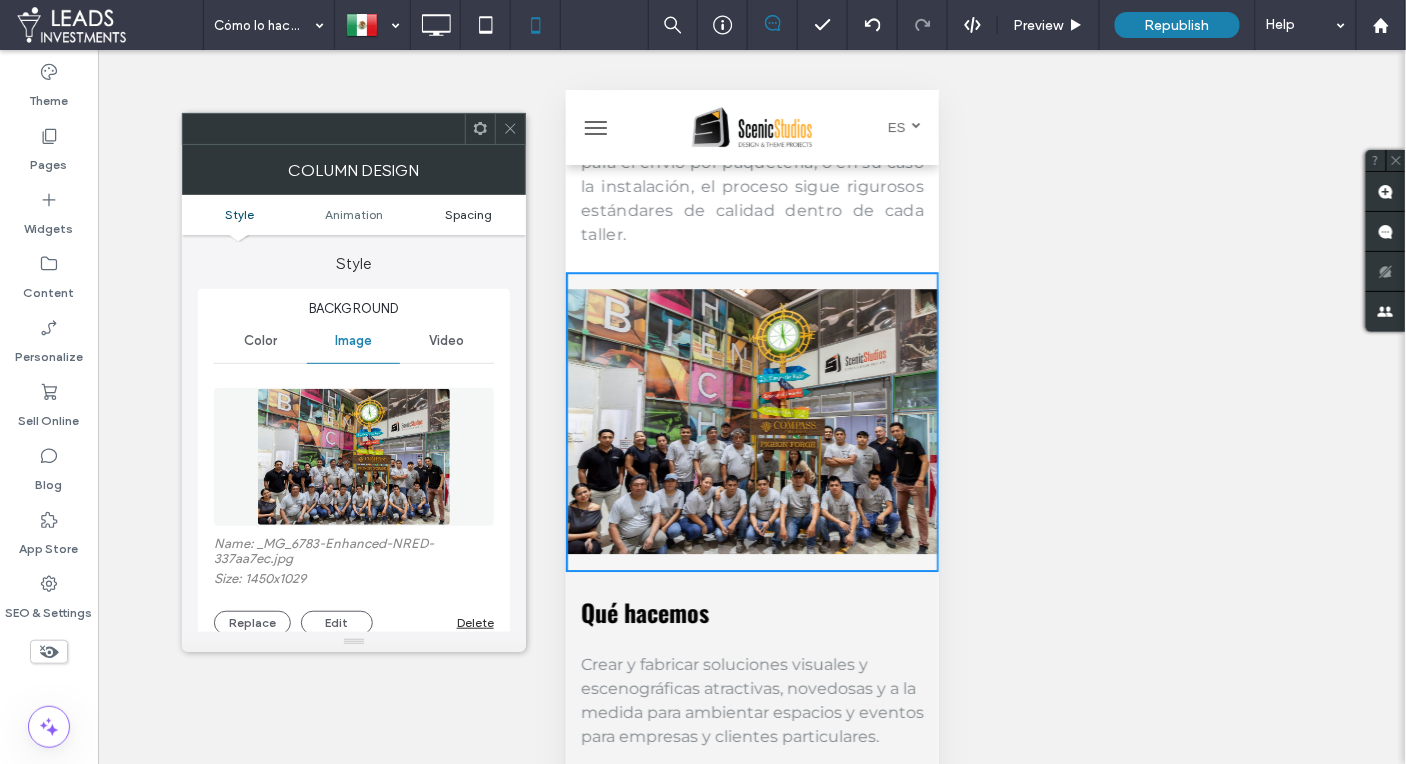 click on "Spacing" at bounding box center (468, 214) 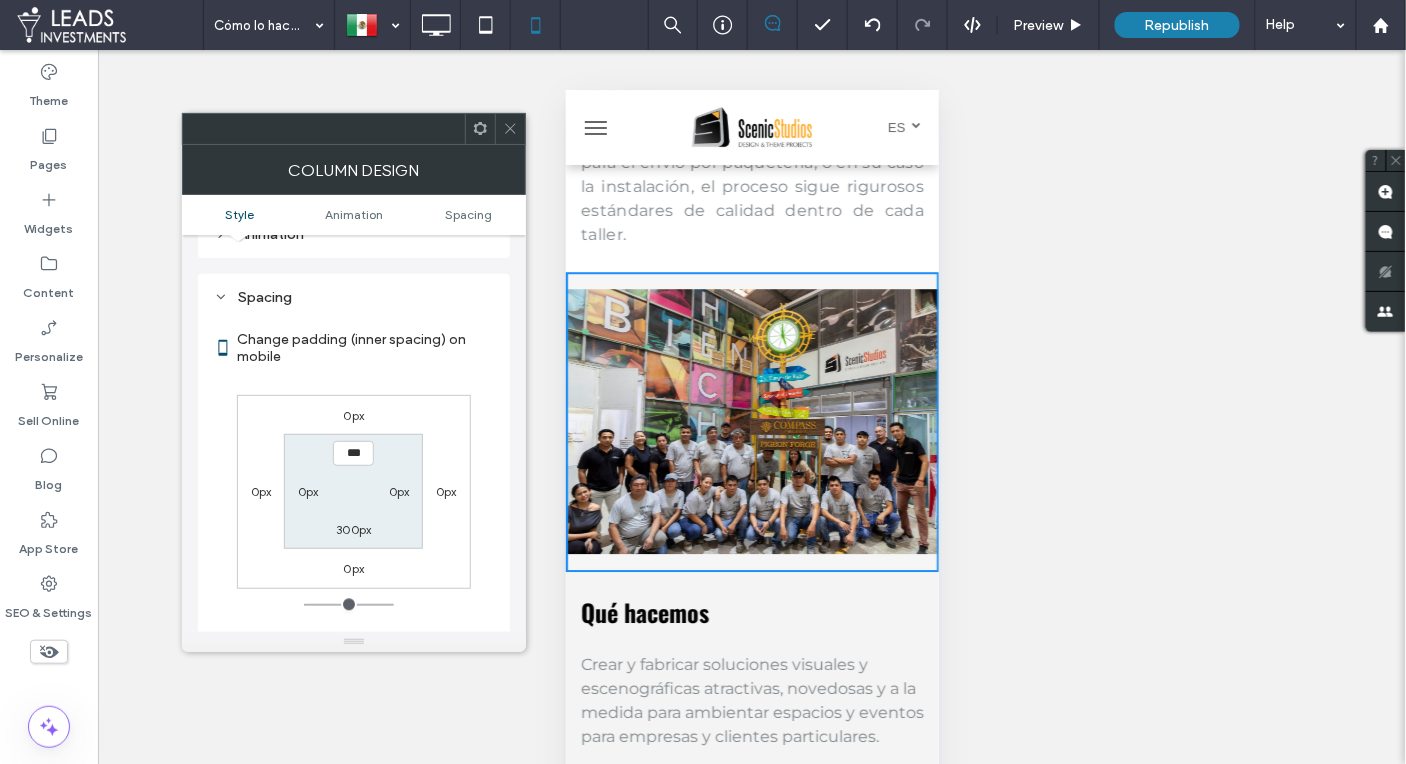scroll, scrollTop: 1040, scrollLeft: 0, axis: vertical 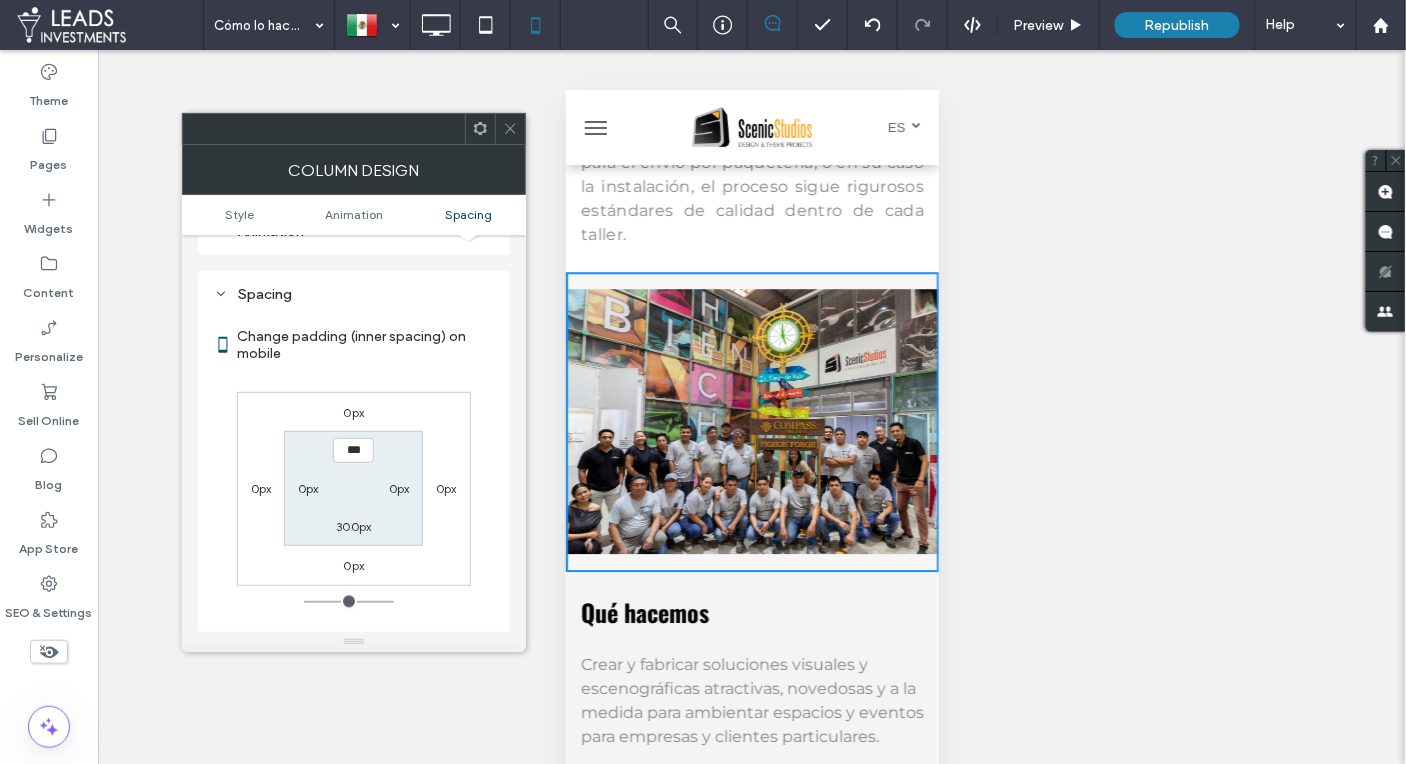 click on "300px" at bounding box center (353, 526) 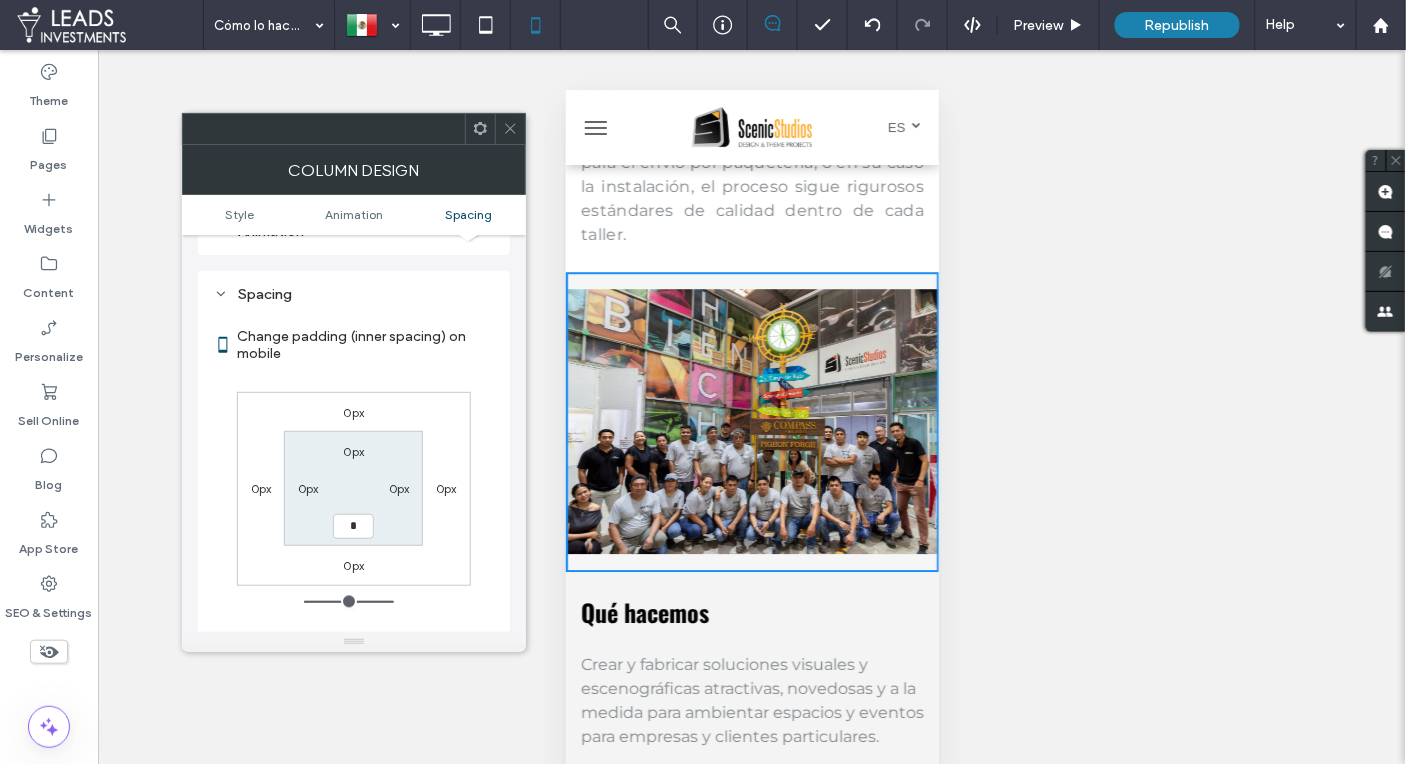 type on "*" 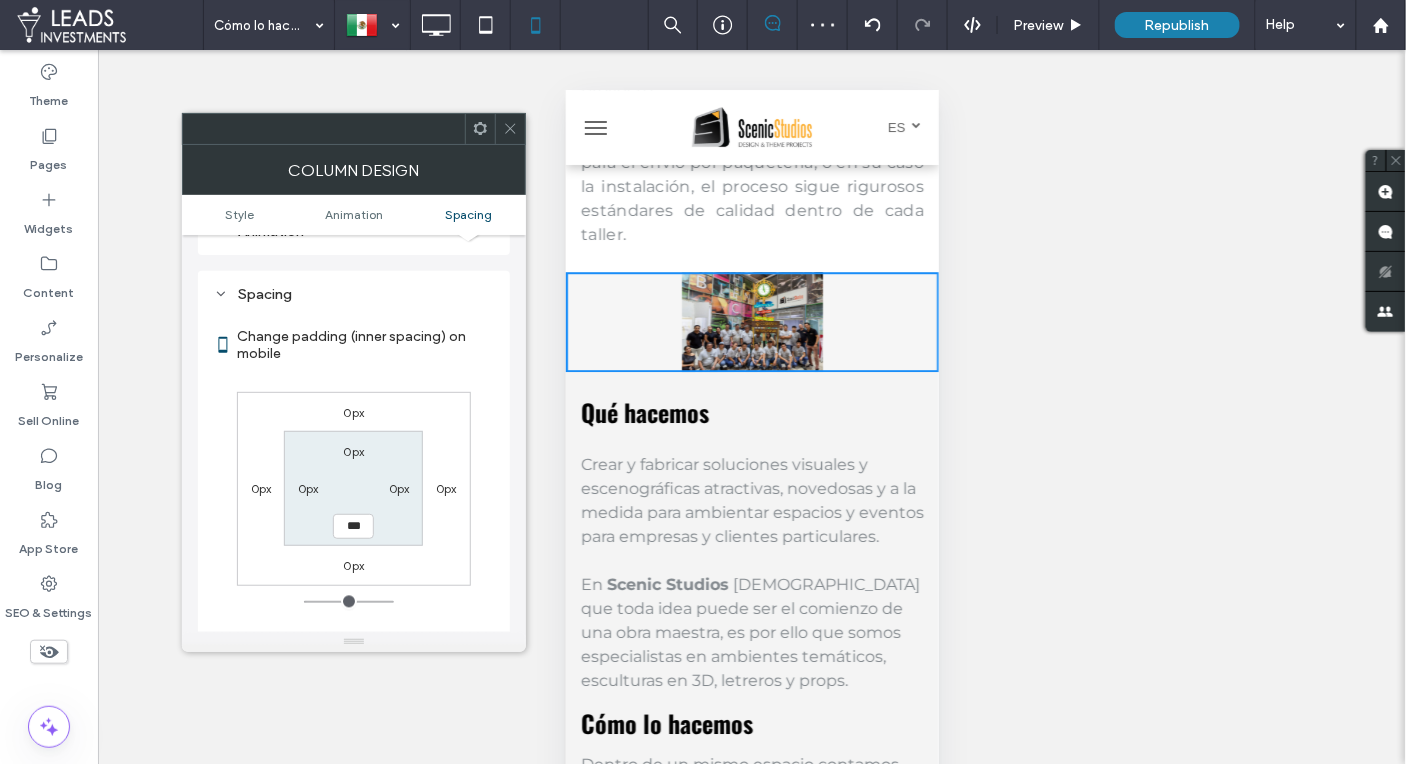 drag, startPoint x: 353, startPoint y: 504, endPoint x: 333, endPoint y: 502, distance: 20.09975 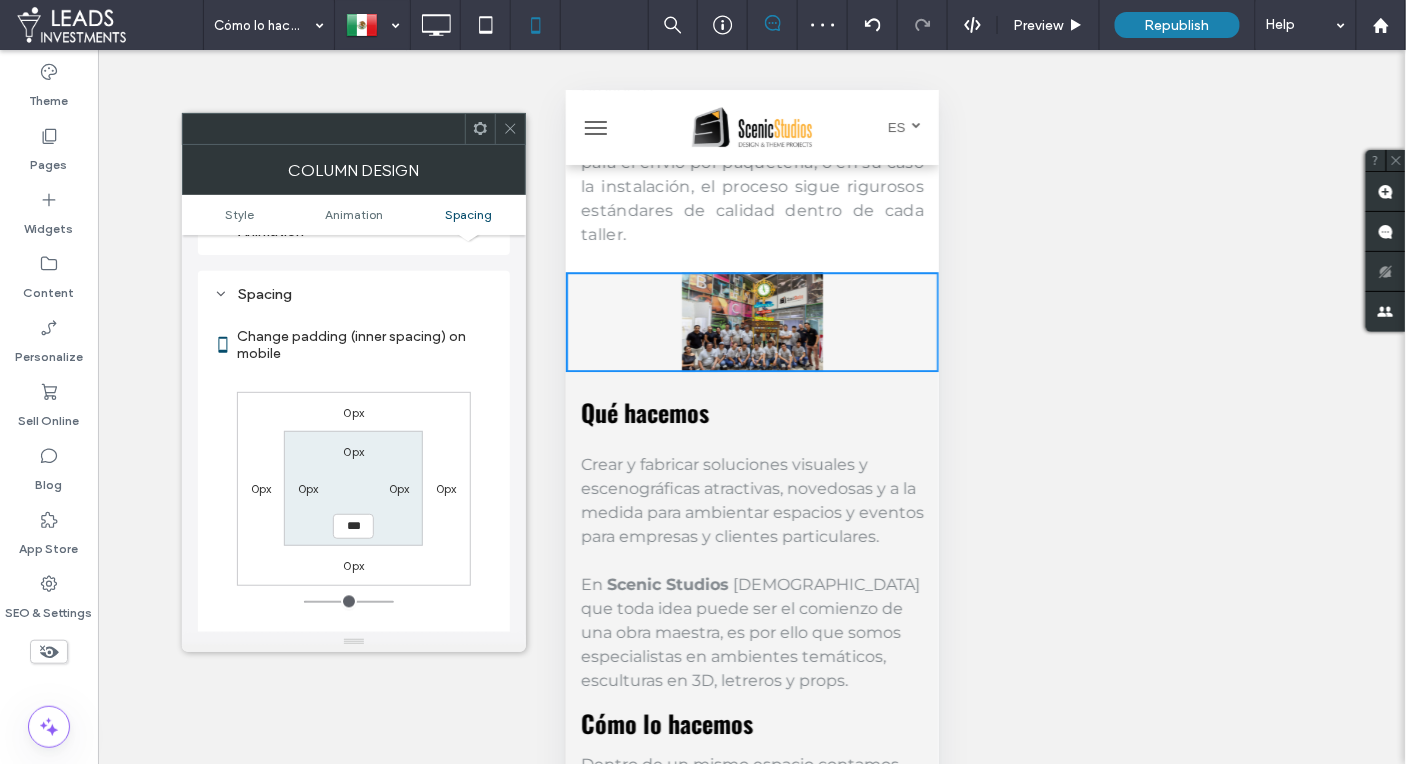 click on "***" at bounding box center (353, 526) 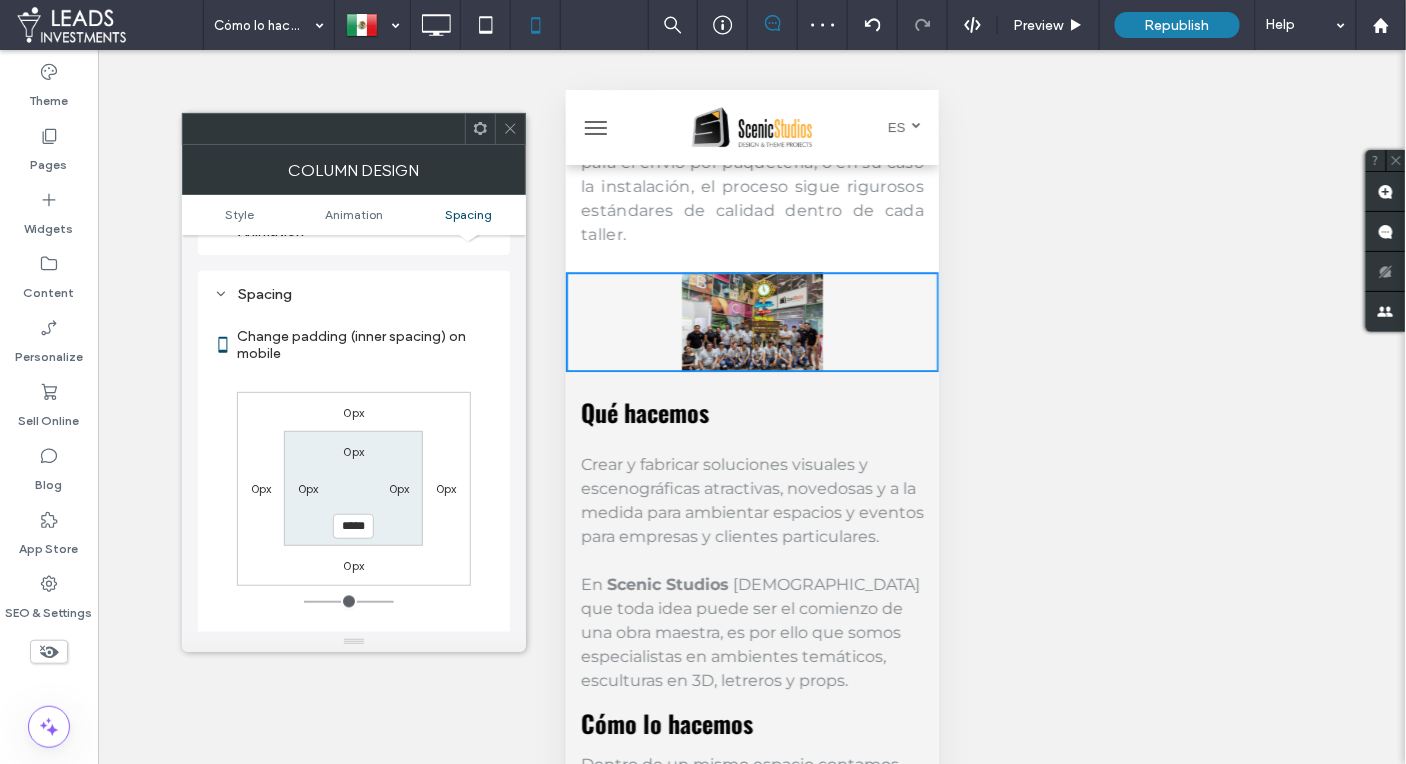 type on "*****" 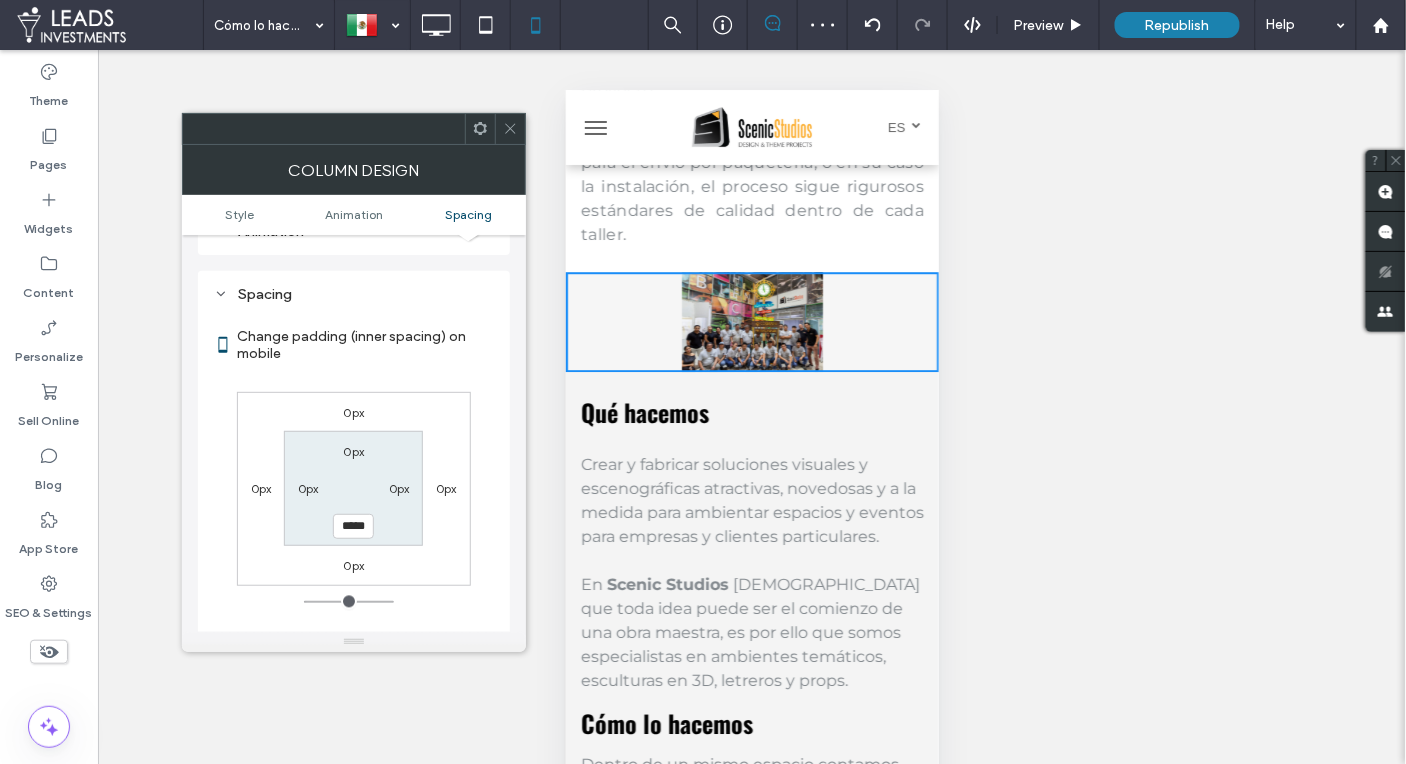 type on "***" 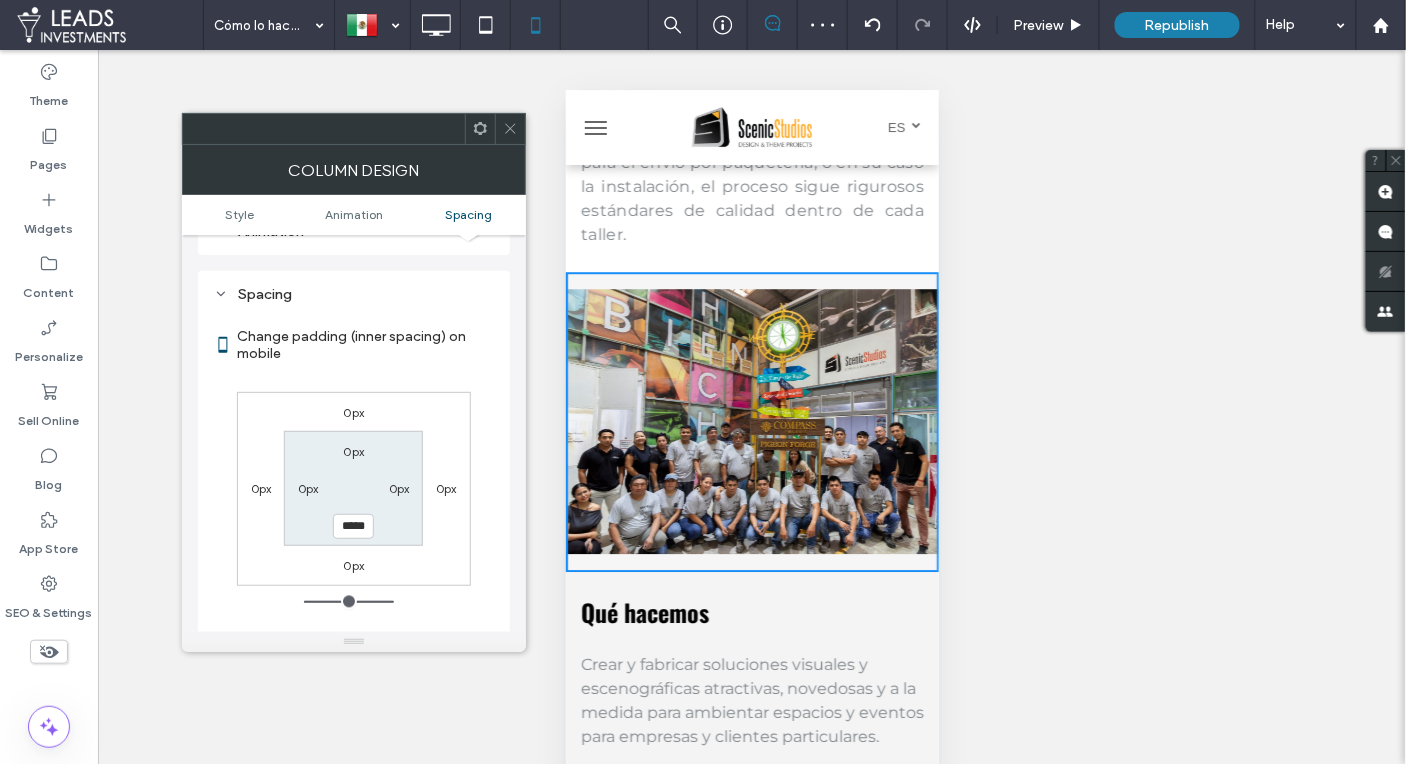 click 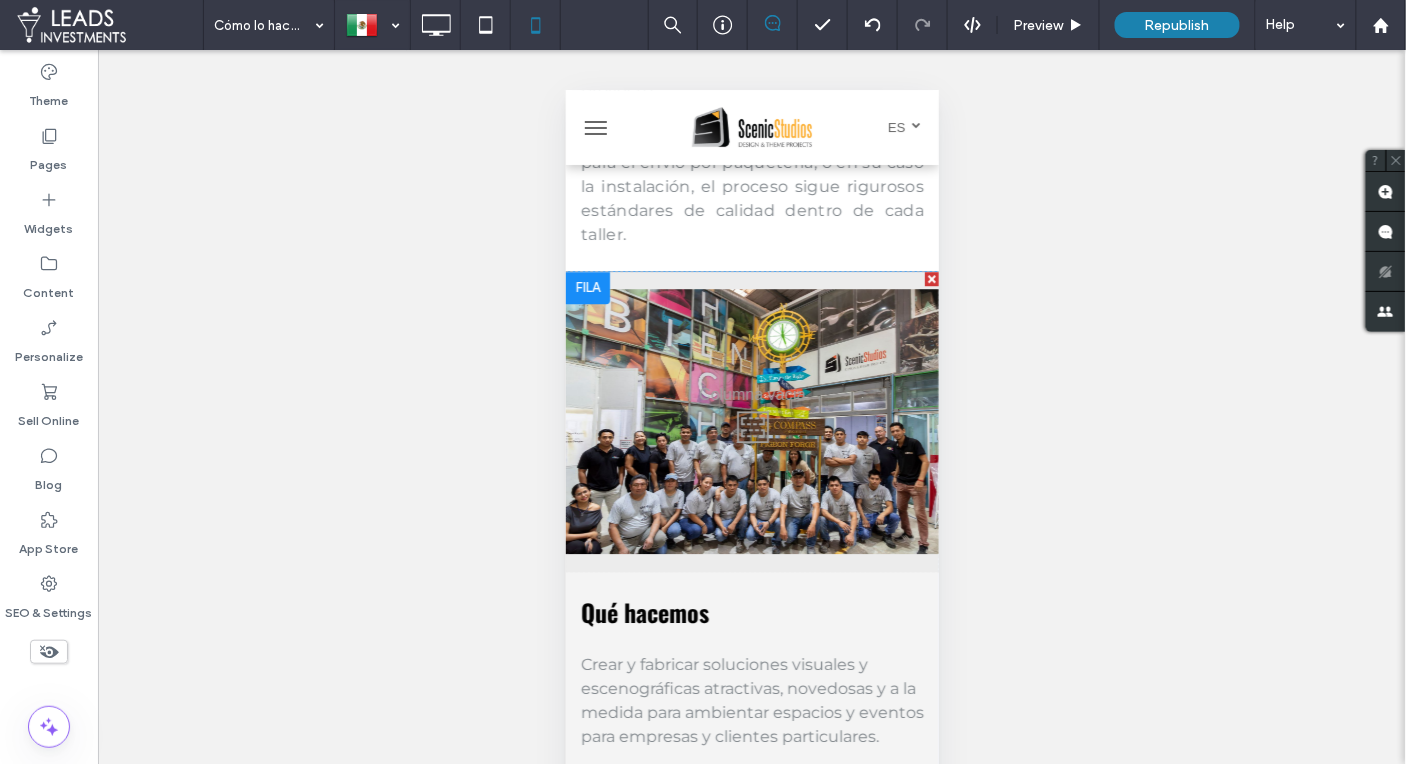 click on "Click To Paste" at bounding box center (751, 421) 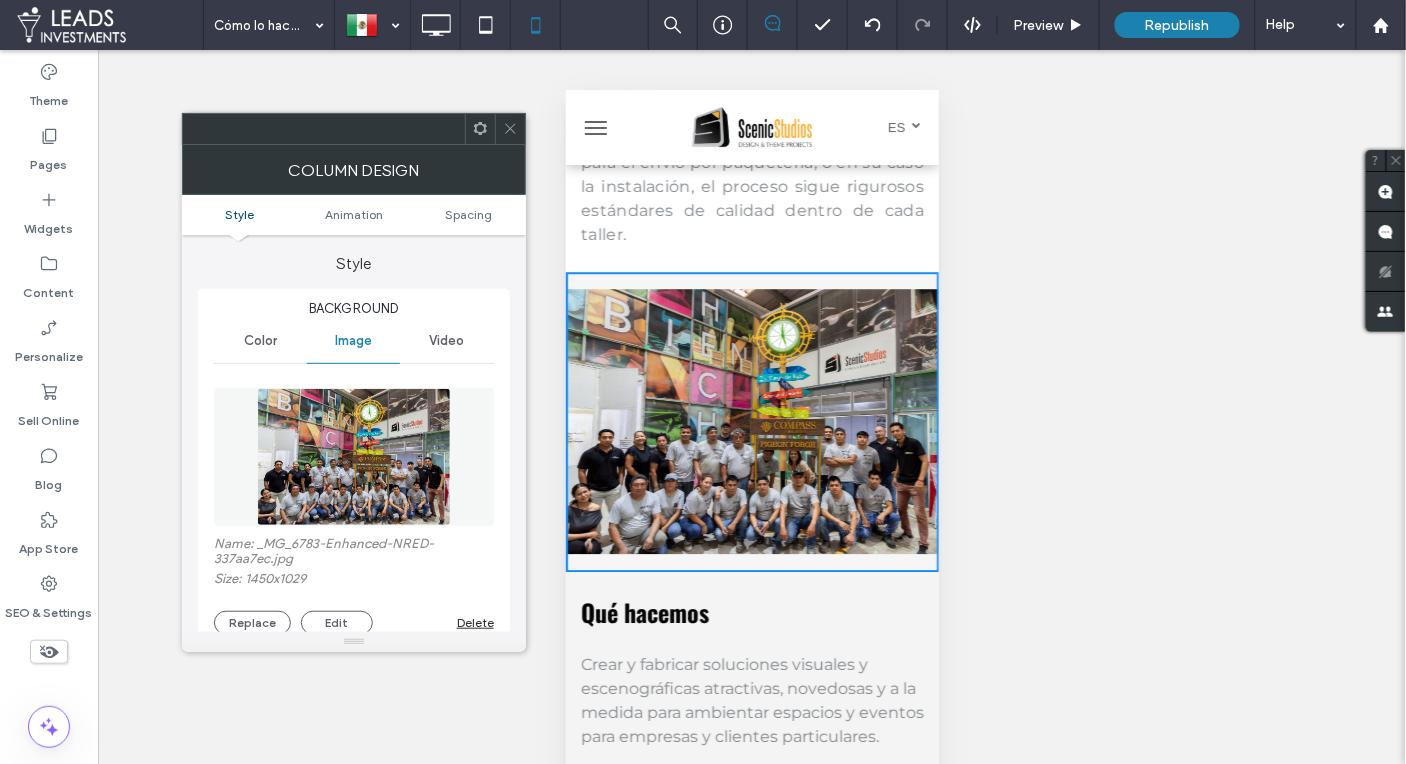 drag, startPoint x: 501, startPoint y: 128, endPoint x: 560, endPoint y: 236, distance: 123.065025 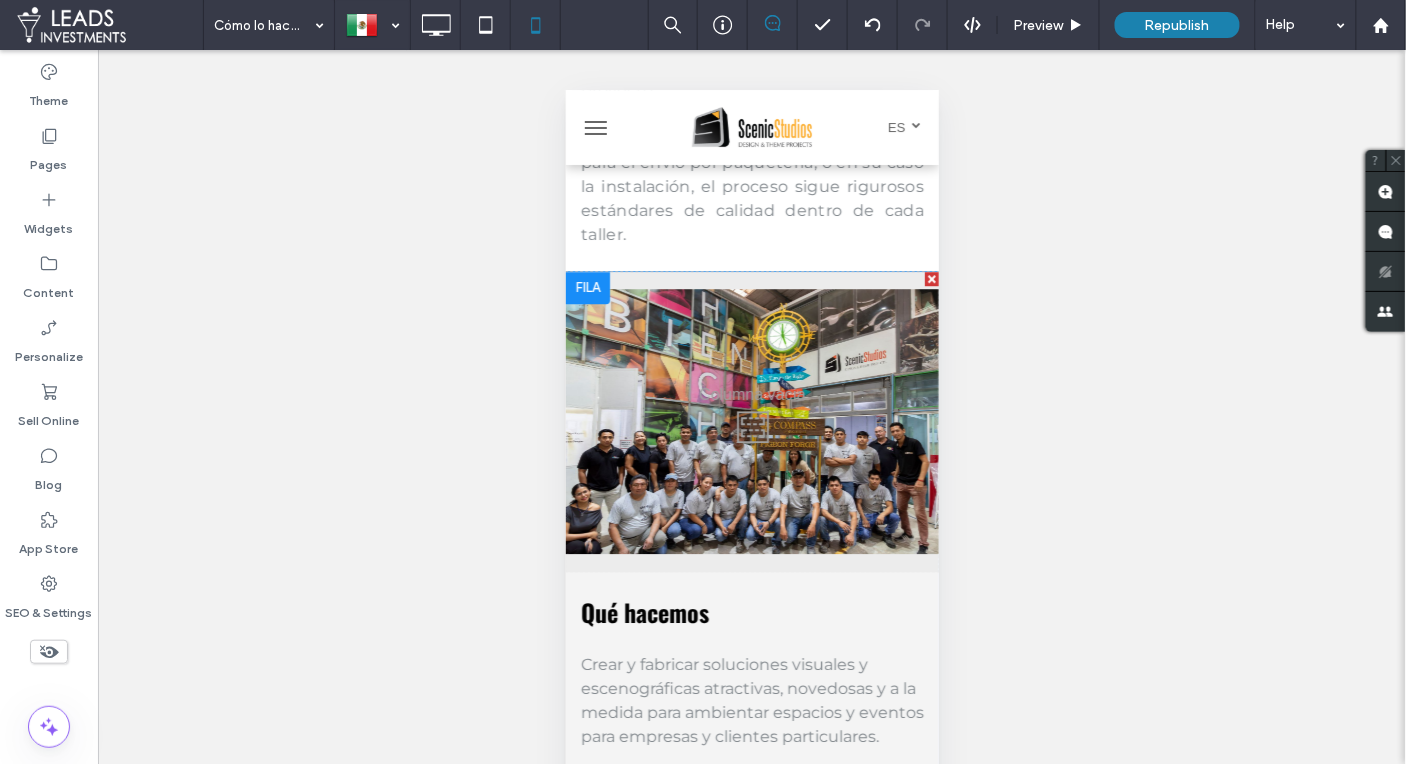 click at bounding box center (587, 287) 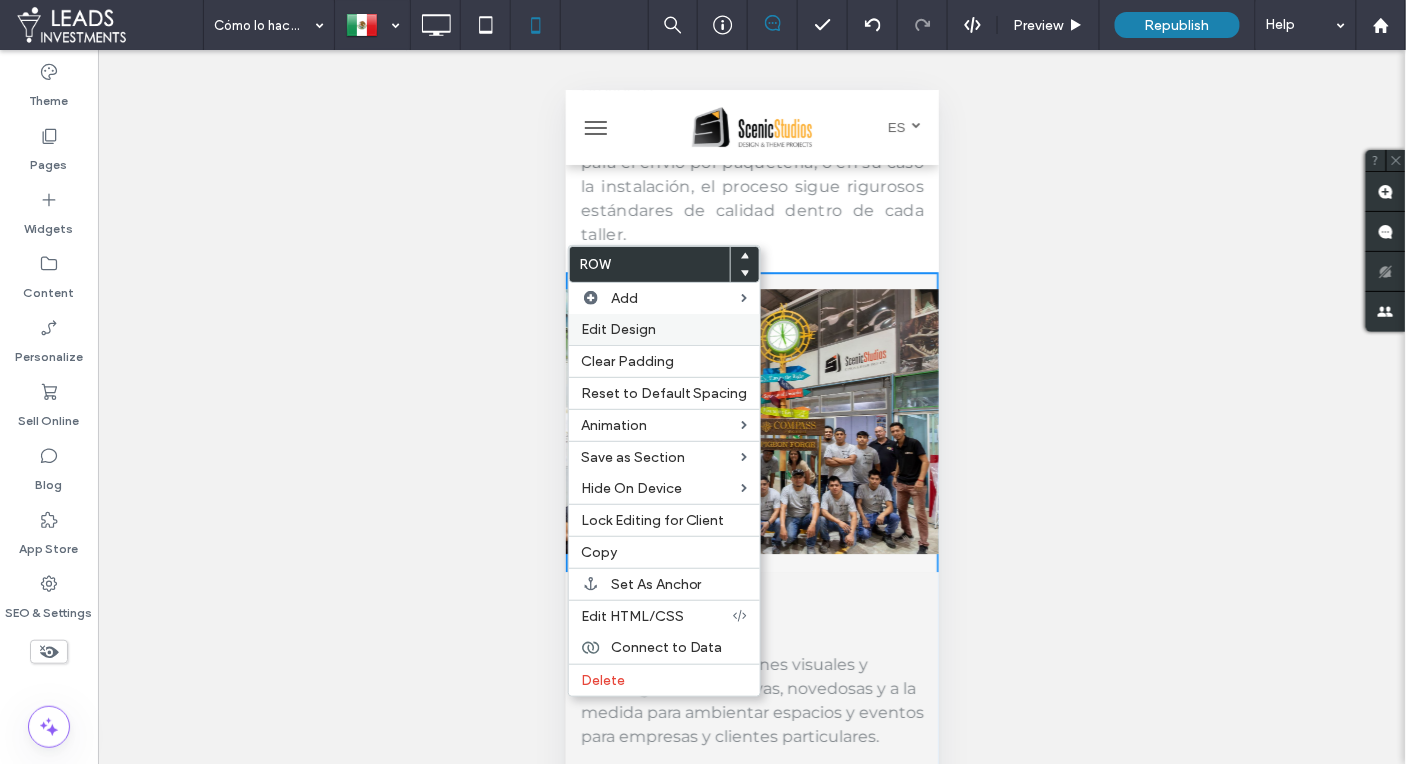 click on "Edit Design" at bounding box center [618, 329] 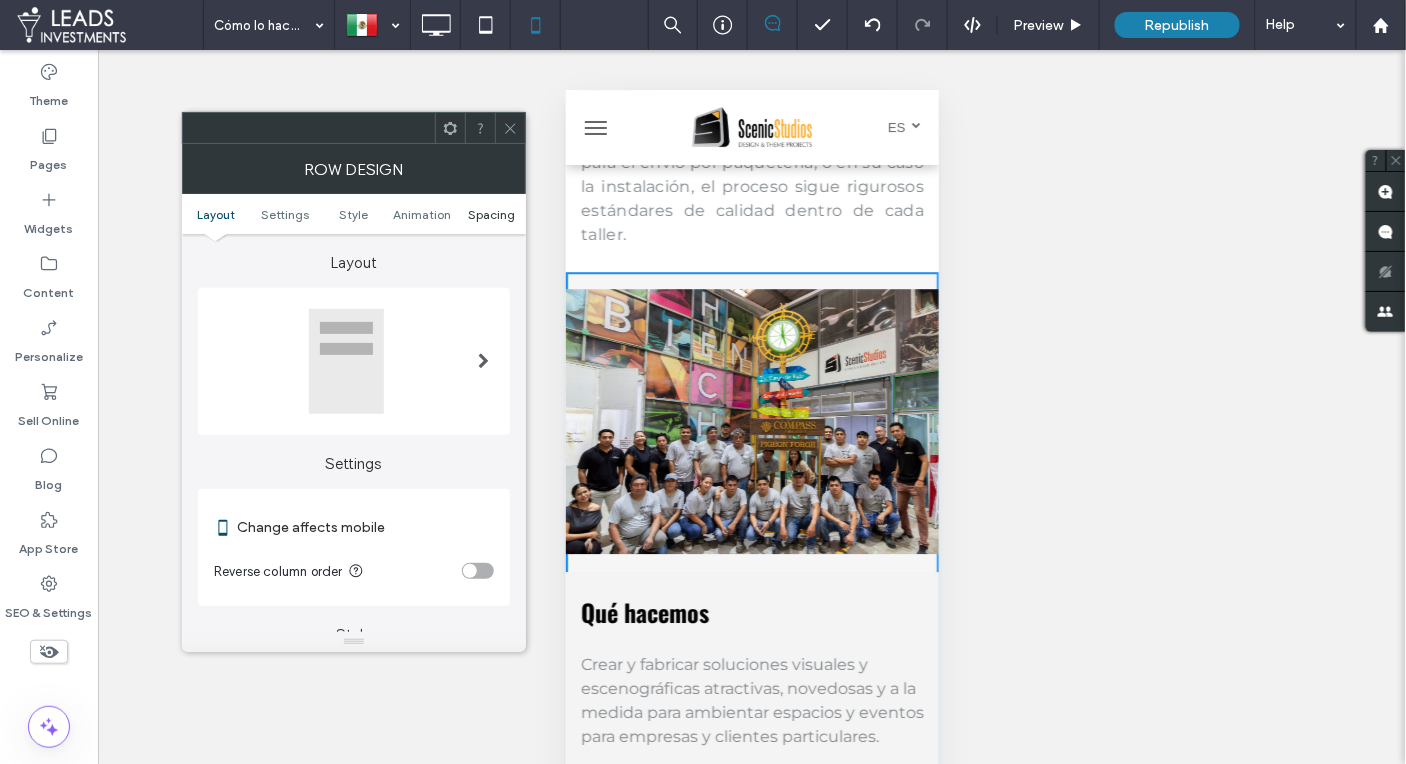 click on "Spacing" at bounding box center [491, 214] 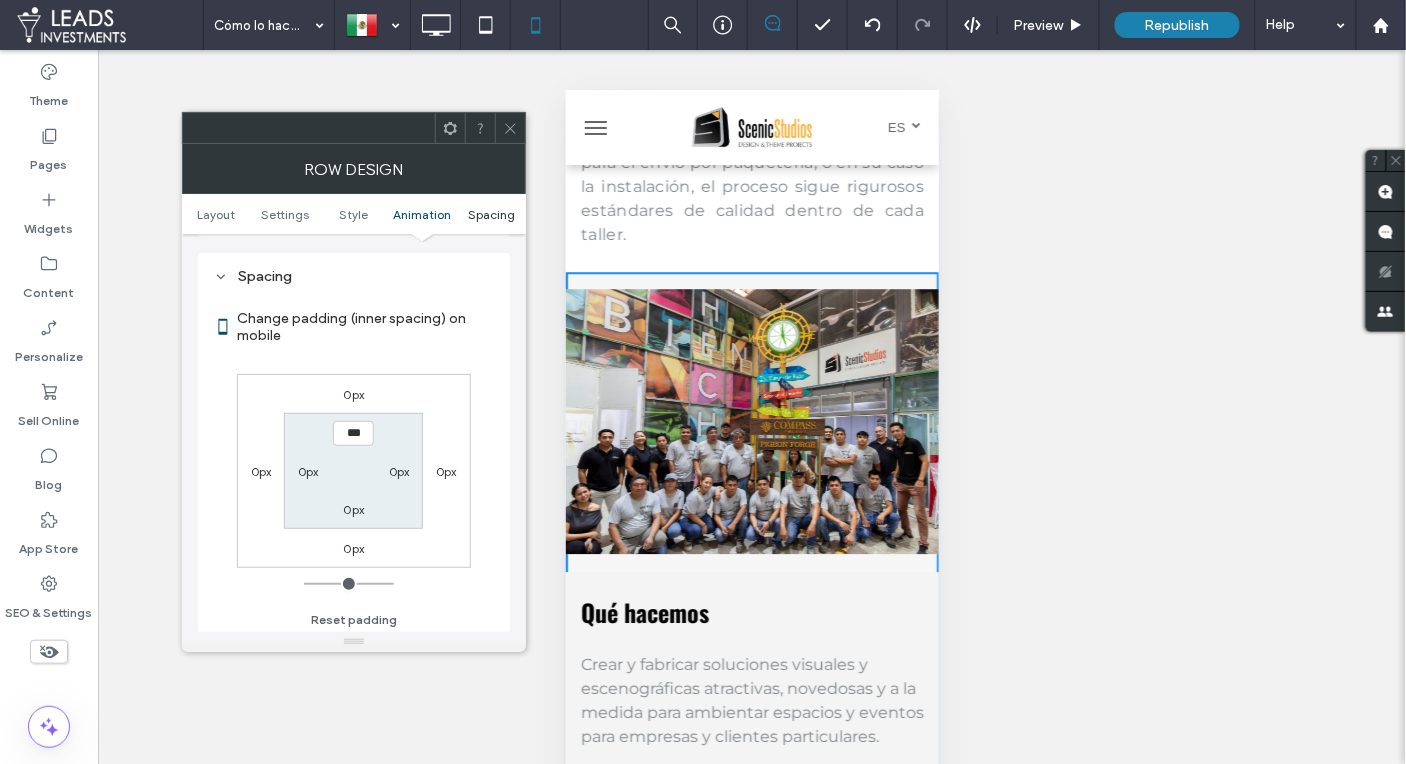 scroll, scrollTop: 765, scrollLeft: 0, axis: vertical 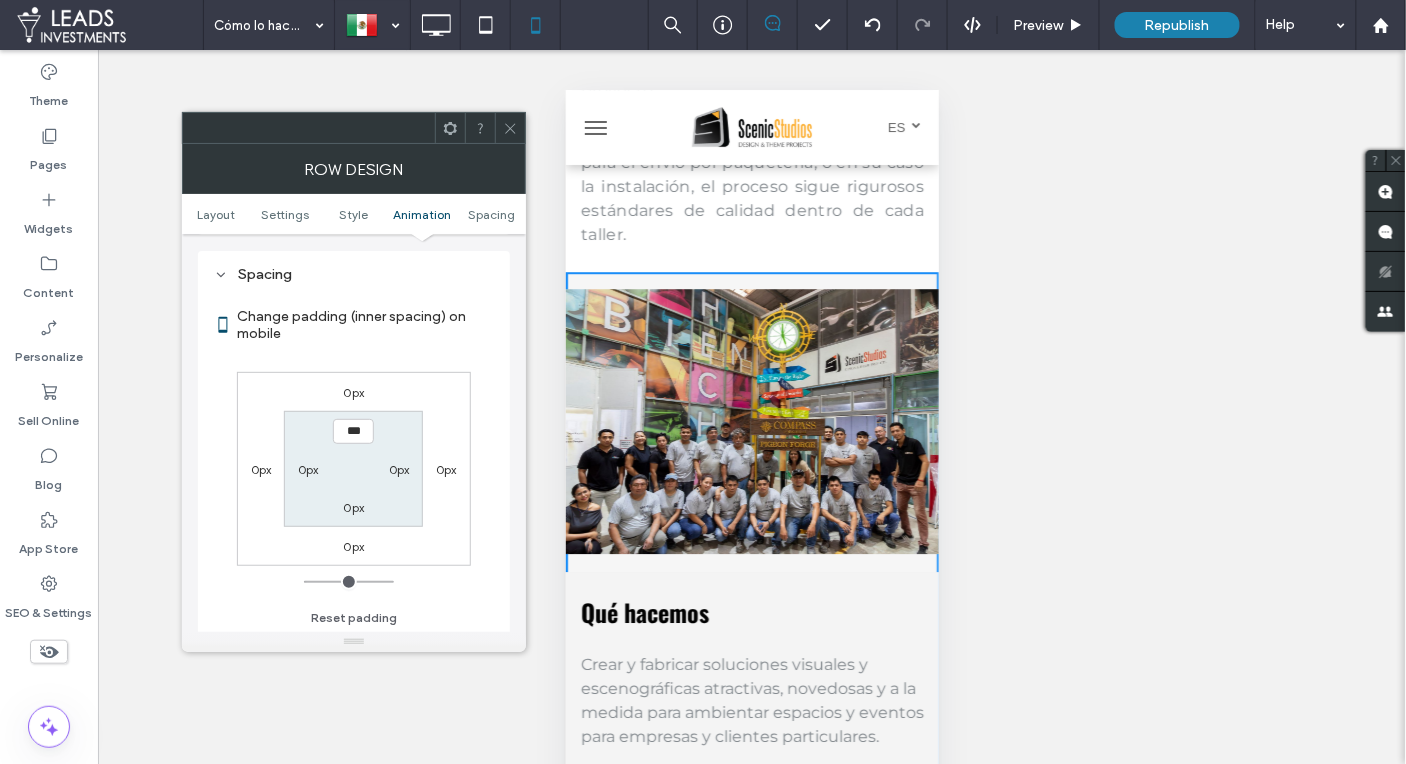 click 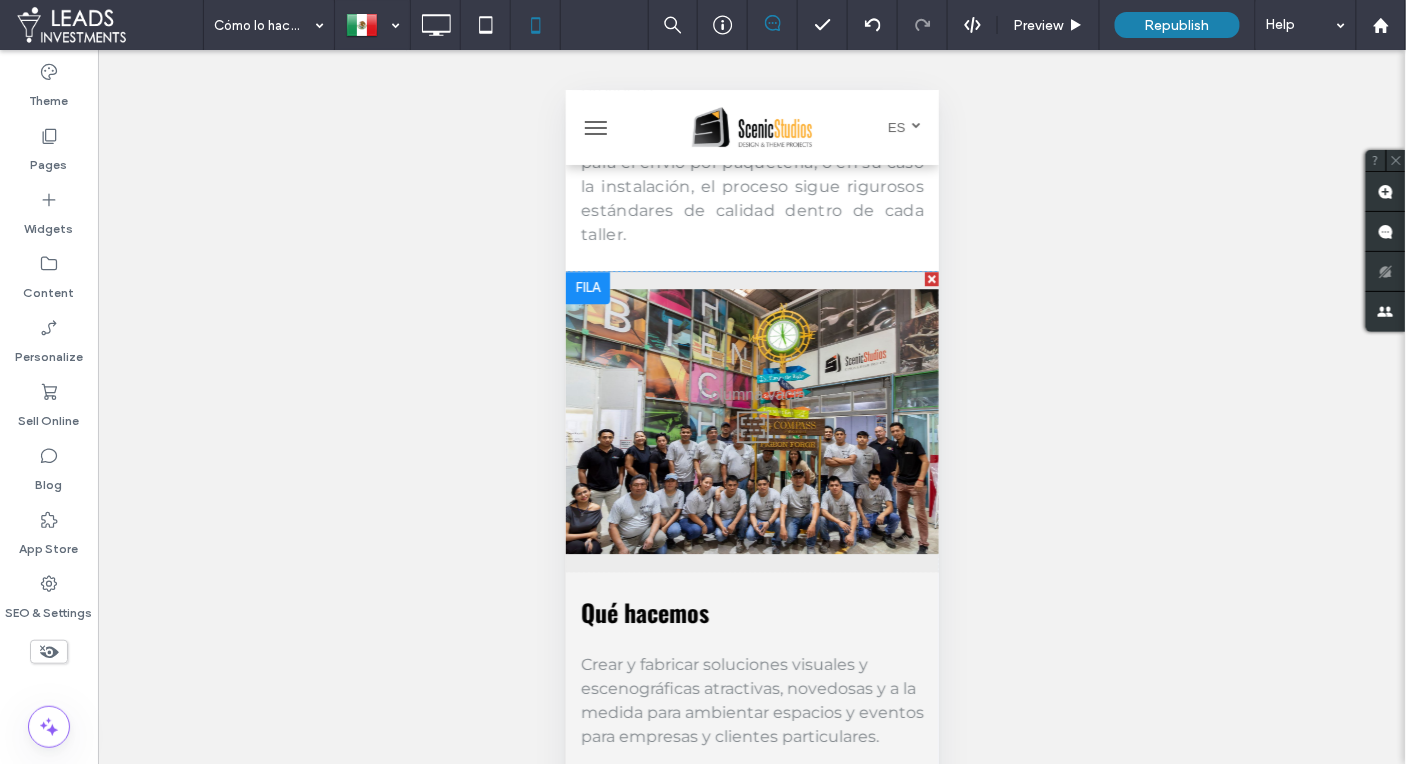 click on "Click To Paste" at bounding box center [751, 421] 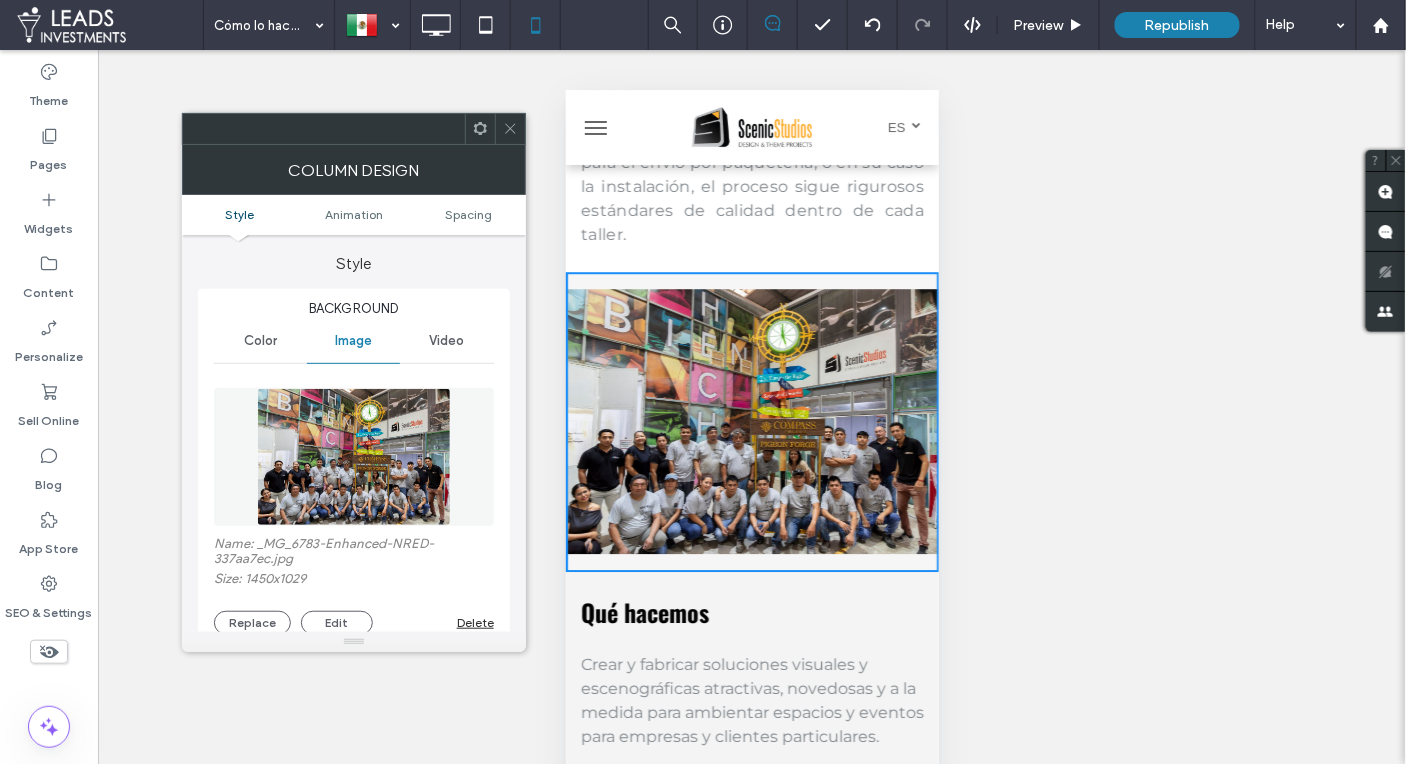 click on "Color" at bounding box center (260, 341) 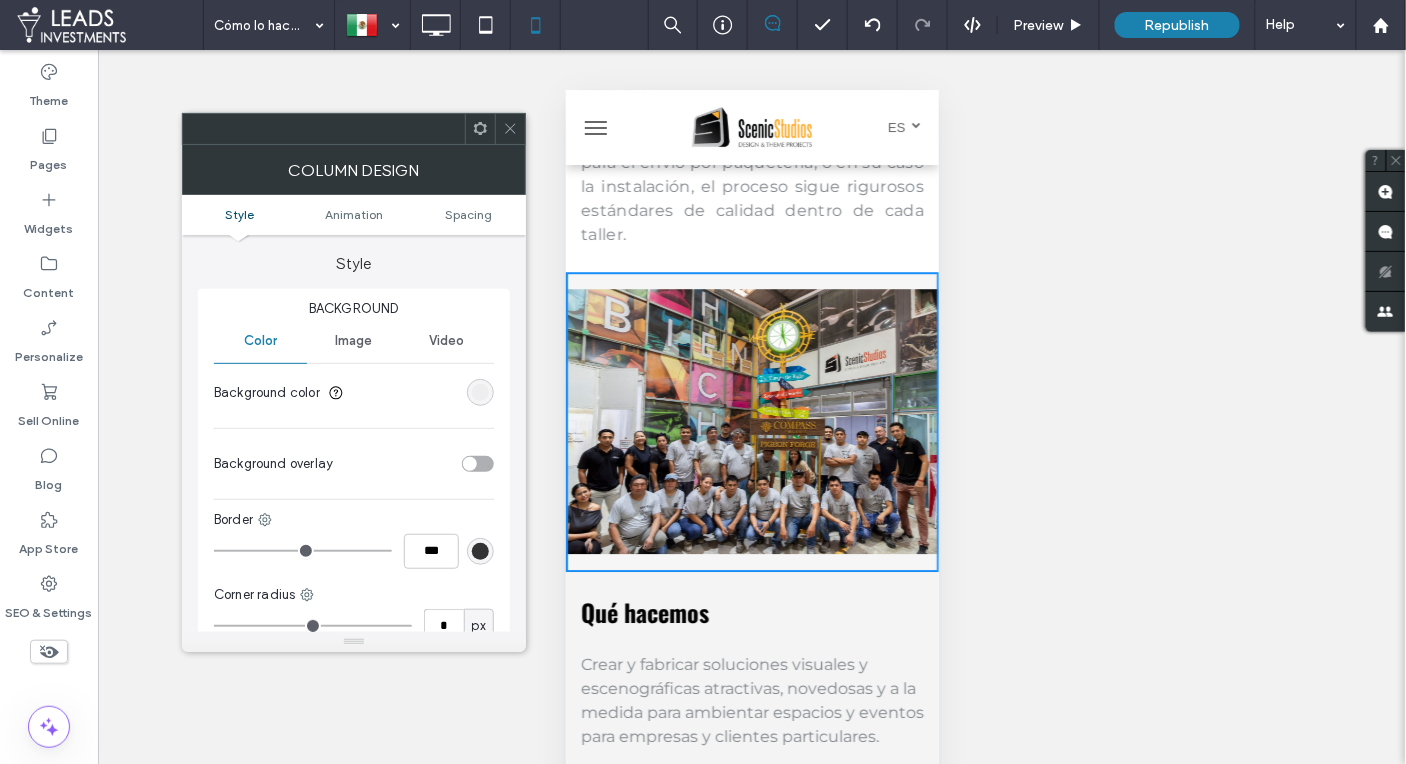 click at bounding box center (480, 392) 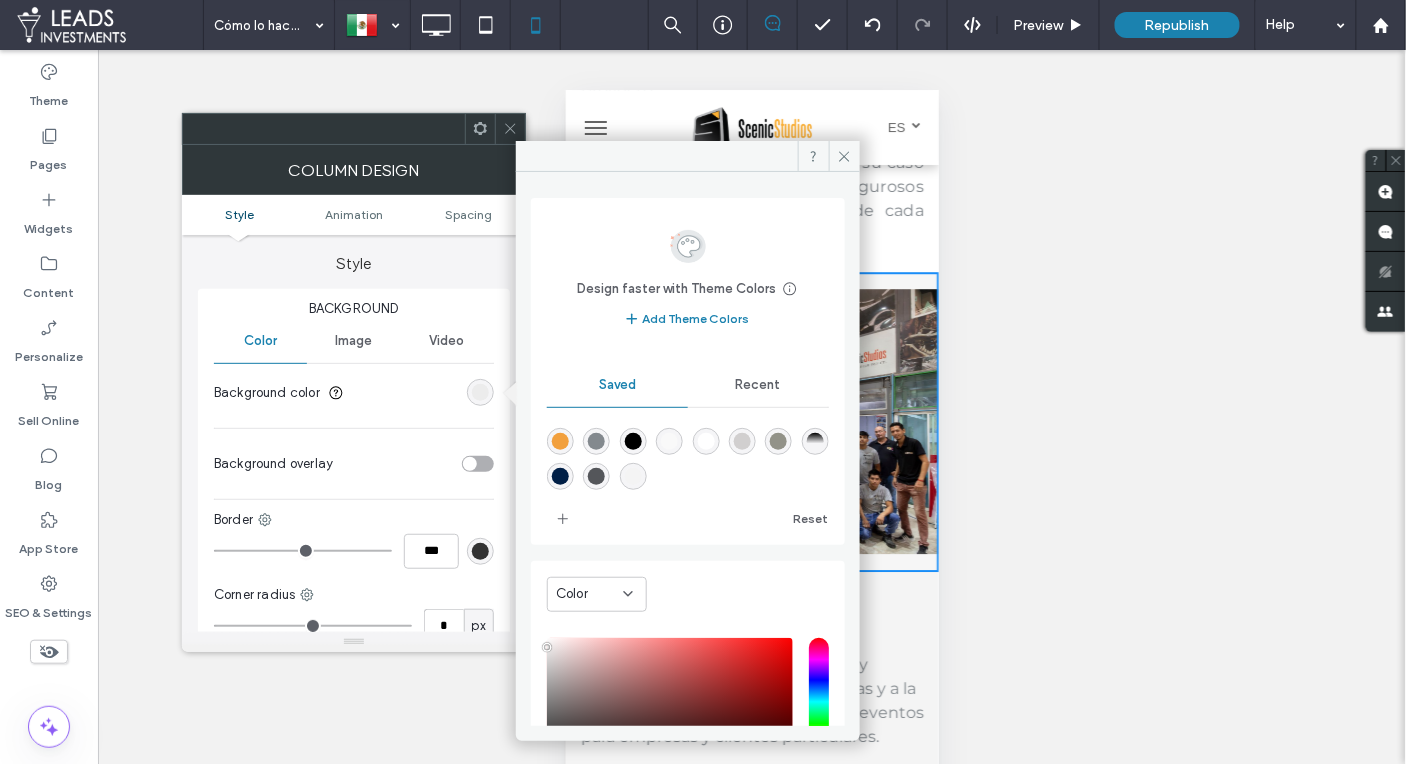 click at bounding box center [706, 441] 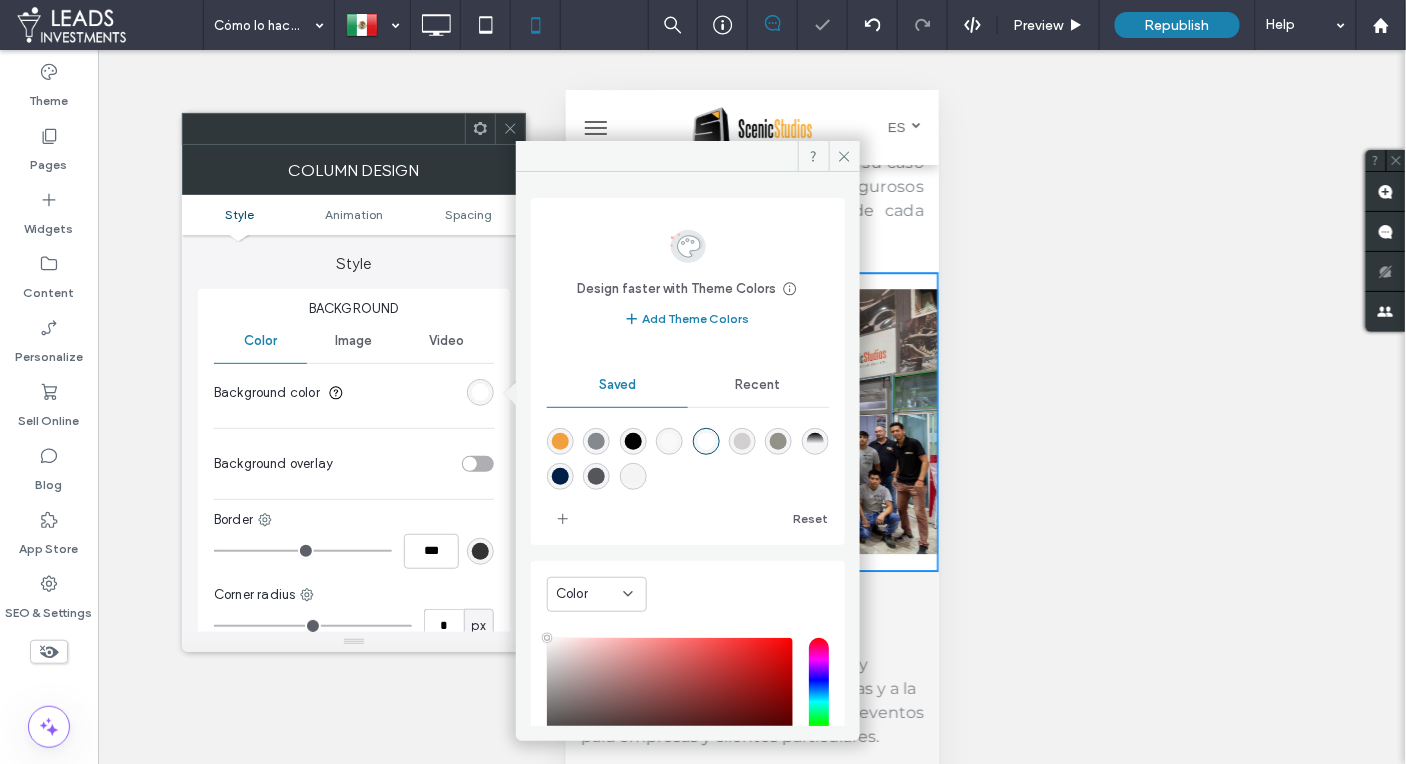 click 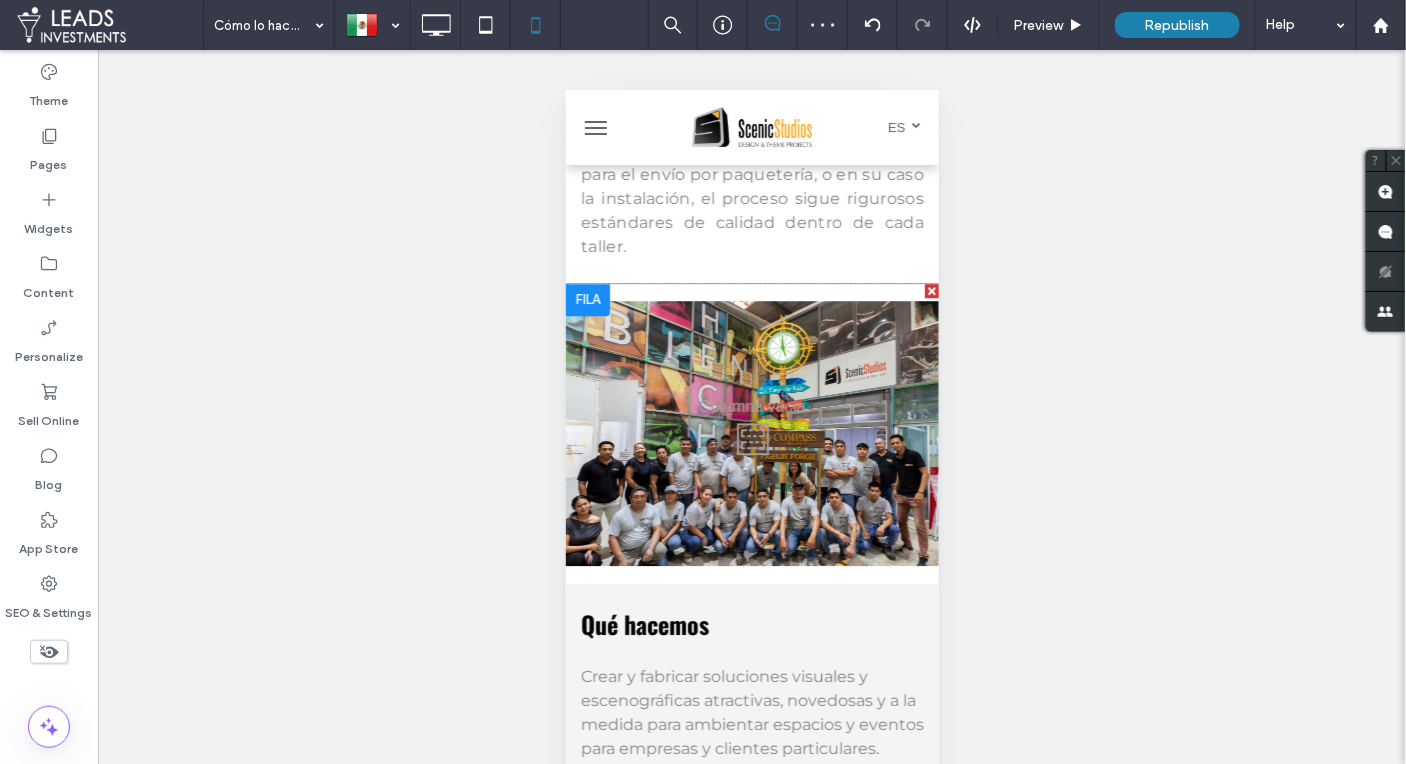 scroll, scrollTop: 1504, scrollLeft: 0, axis: vertical 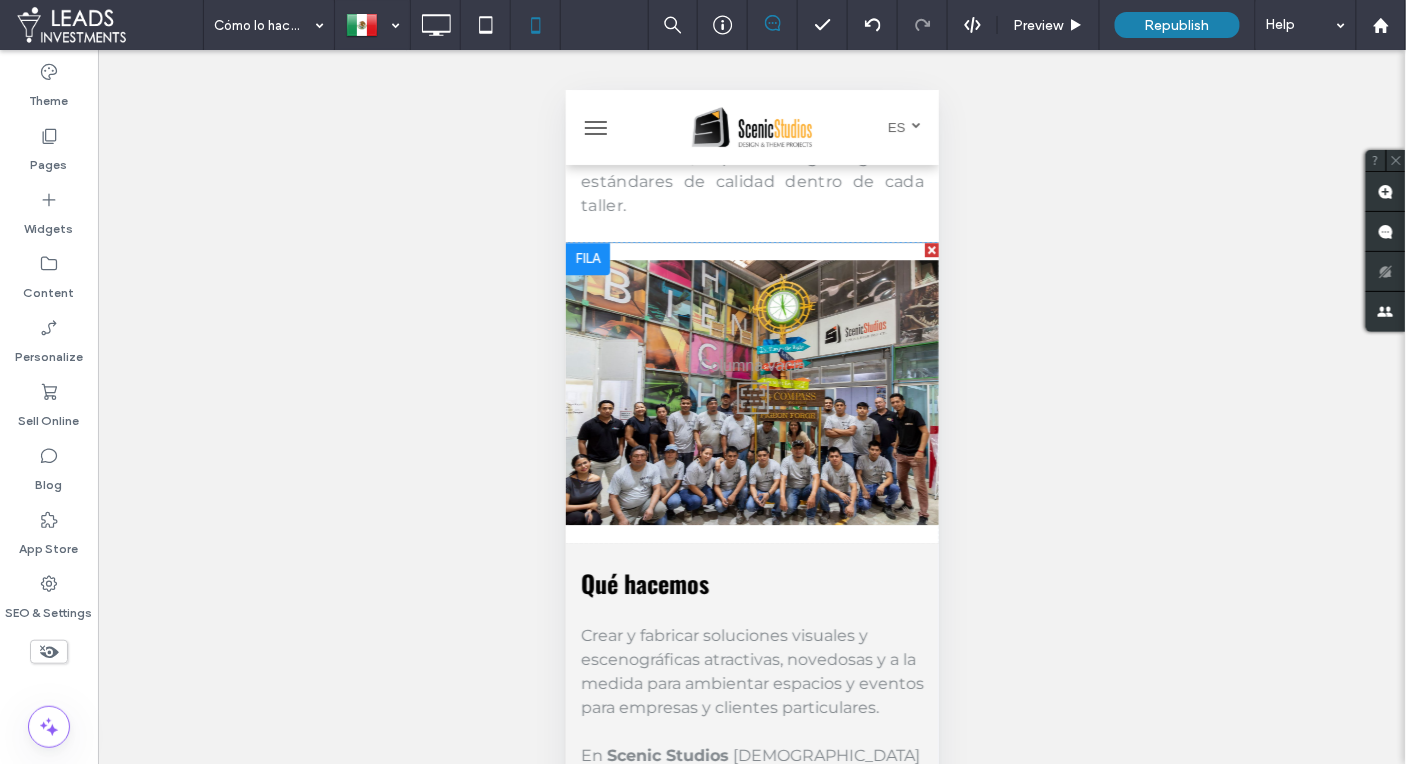 click on "Click To Paste" at bounding box center (751, 392) 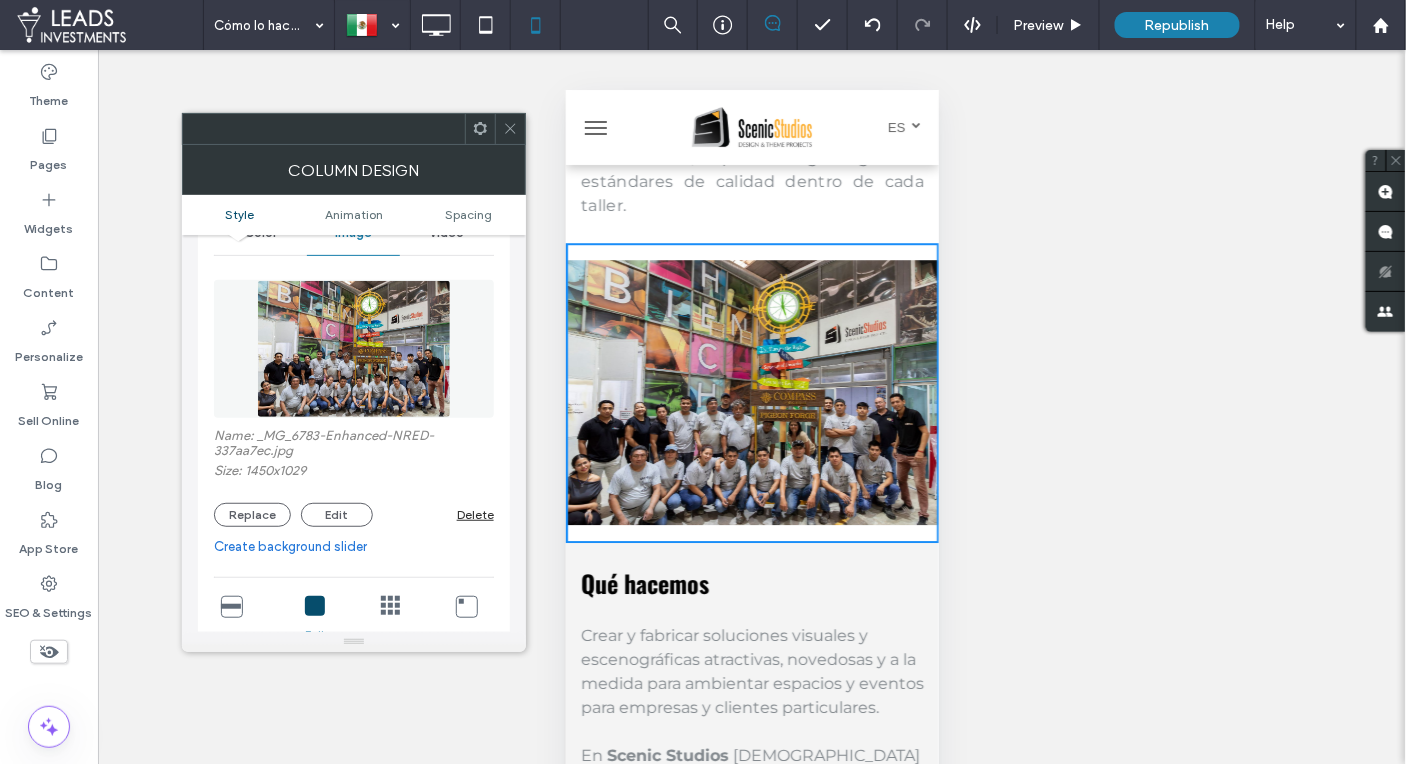 scroll, scrollTop: 0, scrollLeft: 0, axis: both 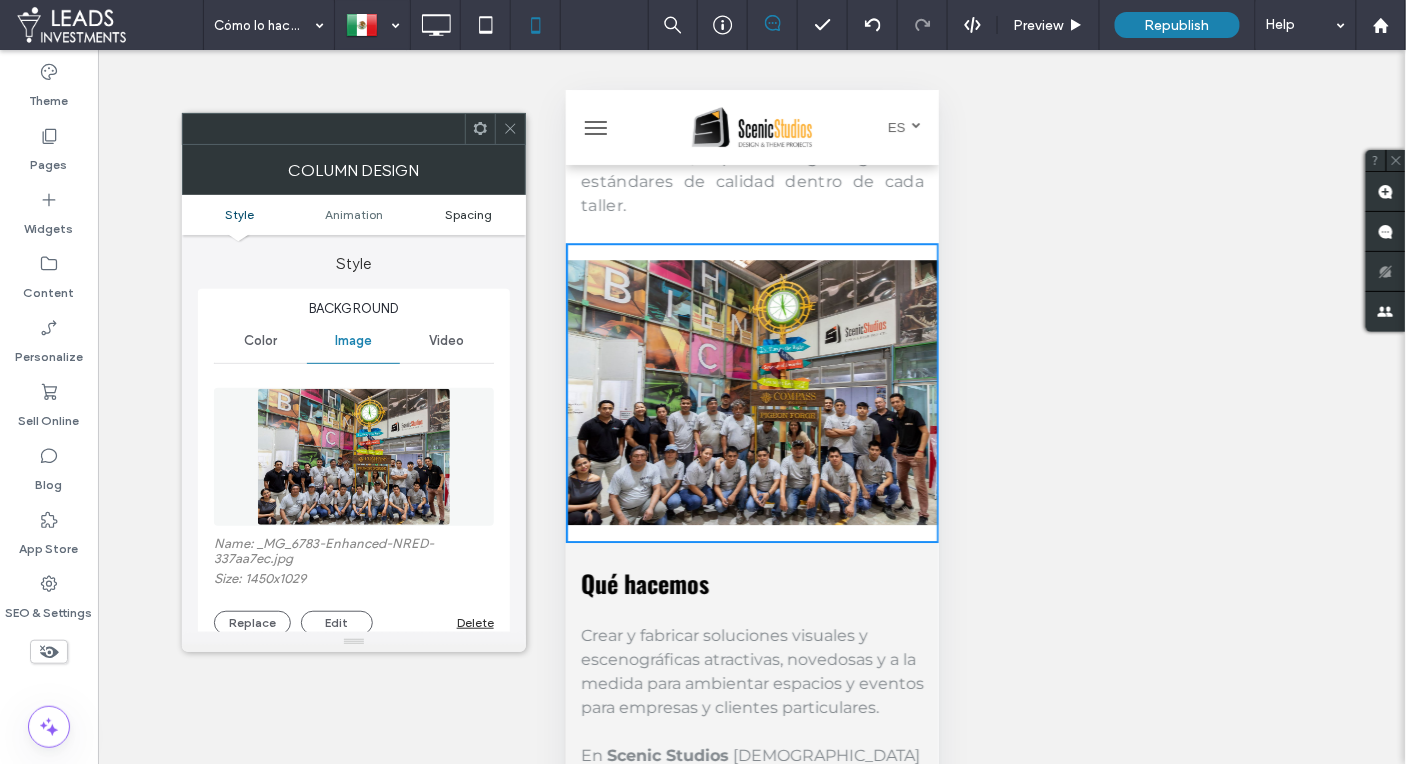 click on "Spacing" at bounding box center [468, 214] 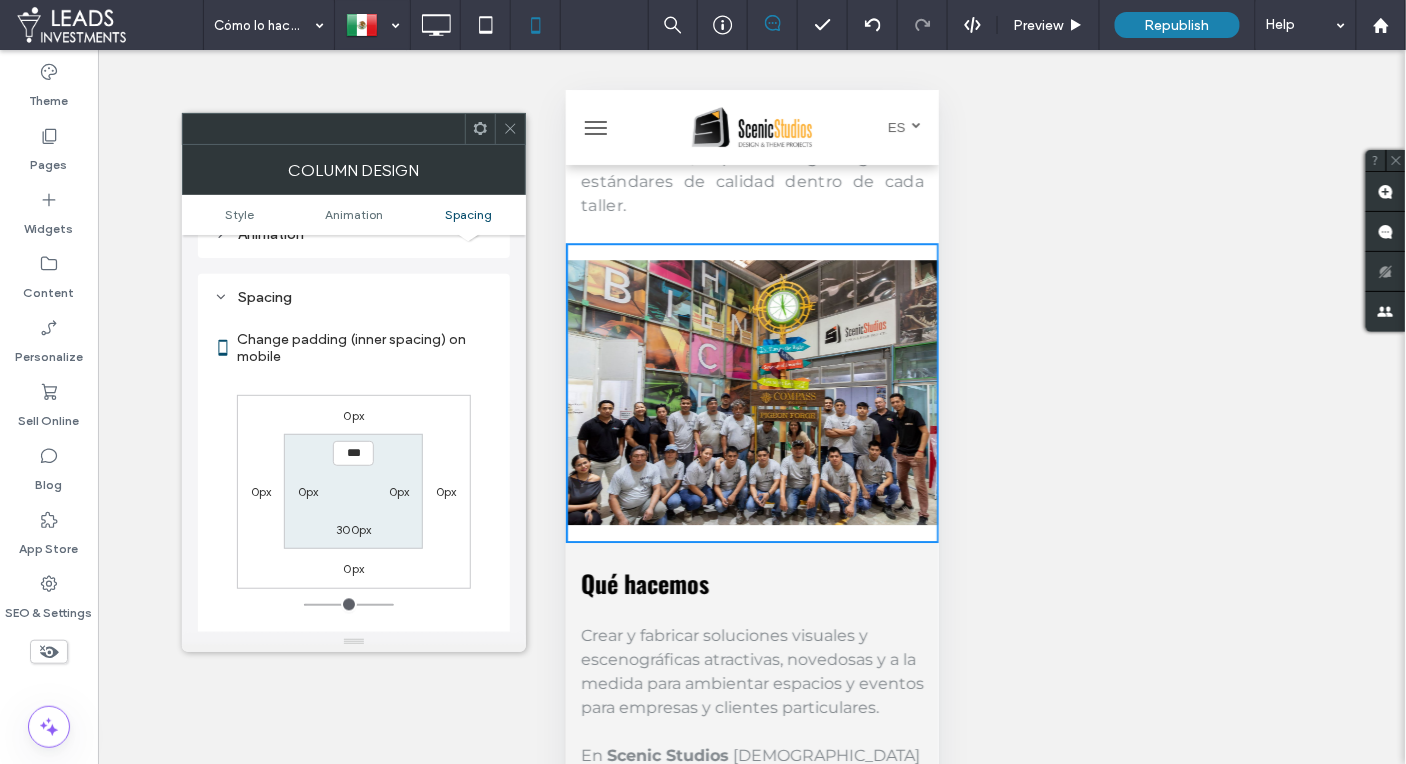 scroll, scrollTop: 1040, scrollLeft: 0, axis: vertical 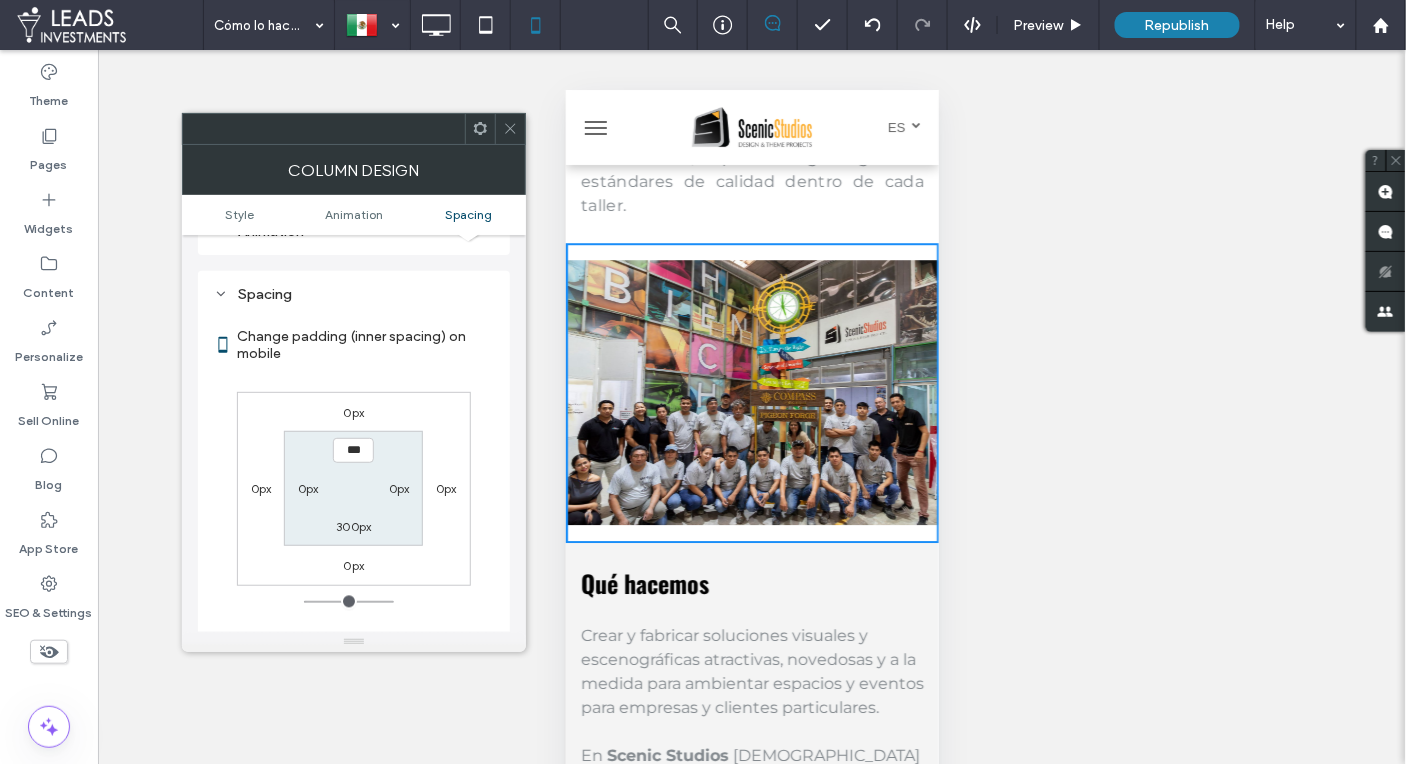 click on "300px" at bounding box center [353, 526] 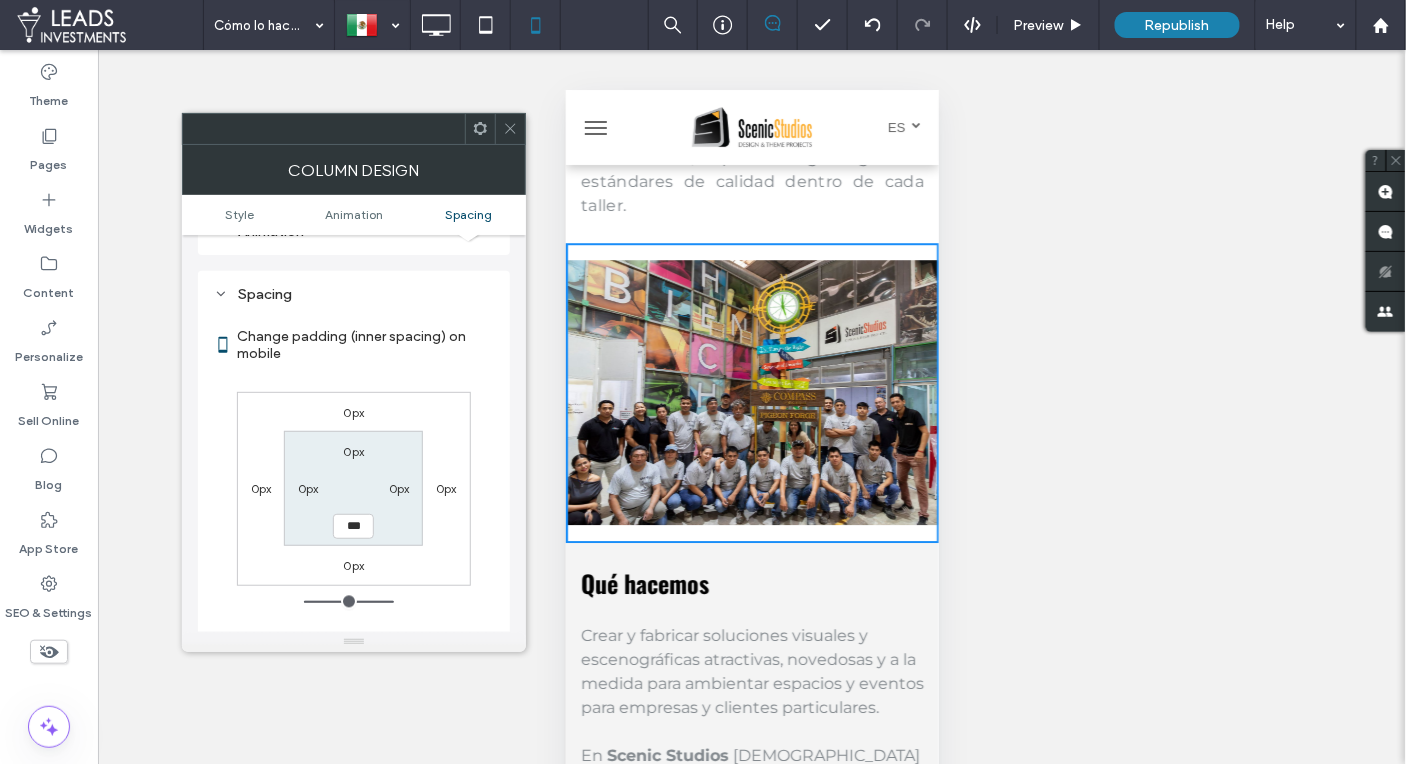 type on "***" 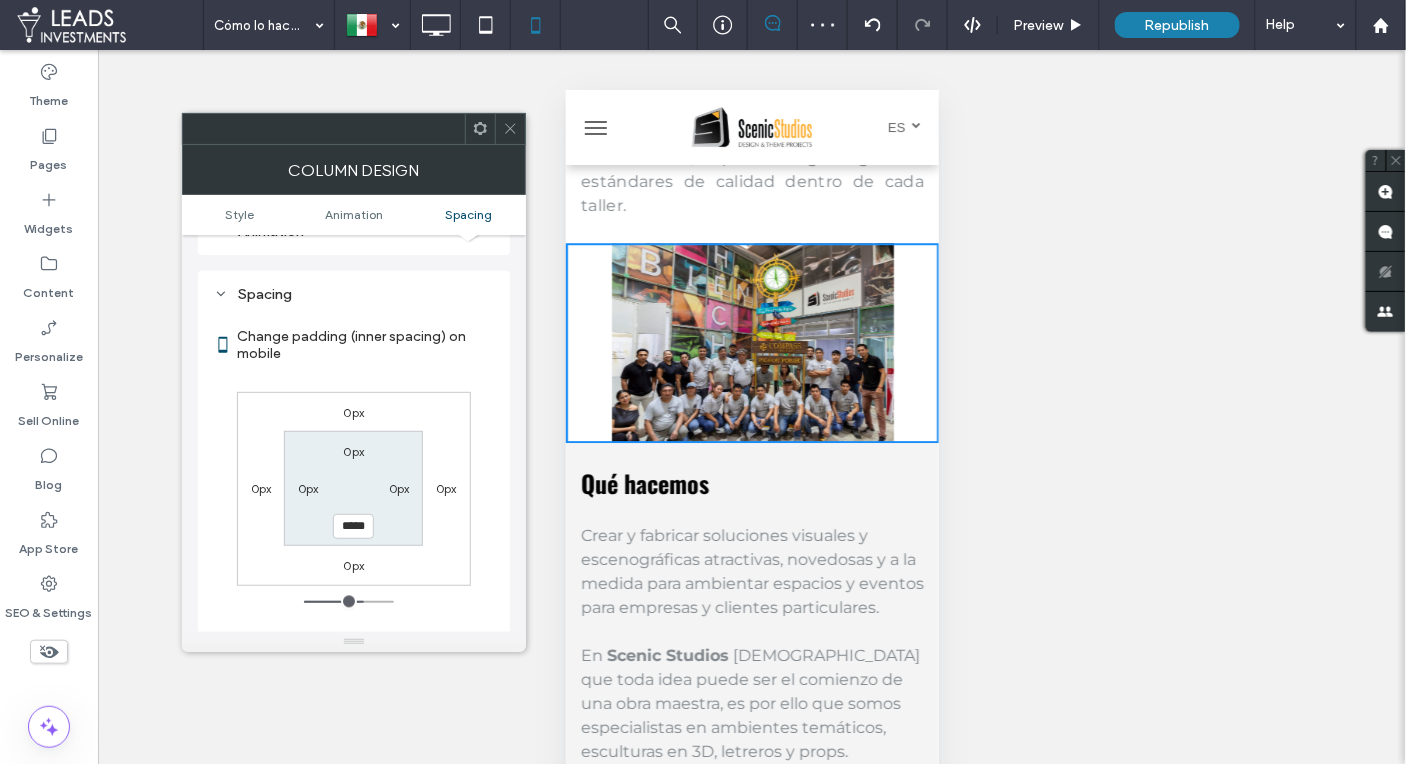 type on "*****" 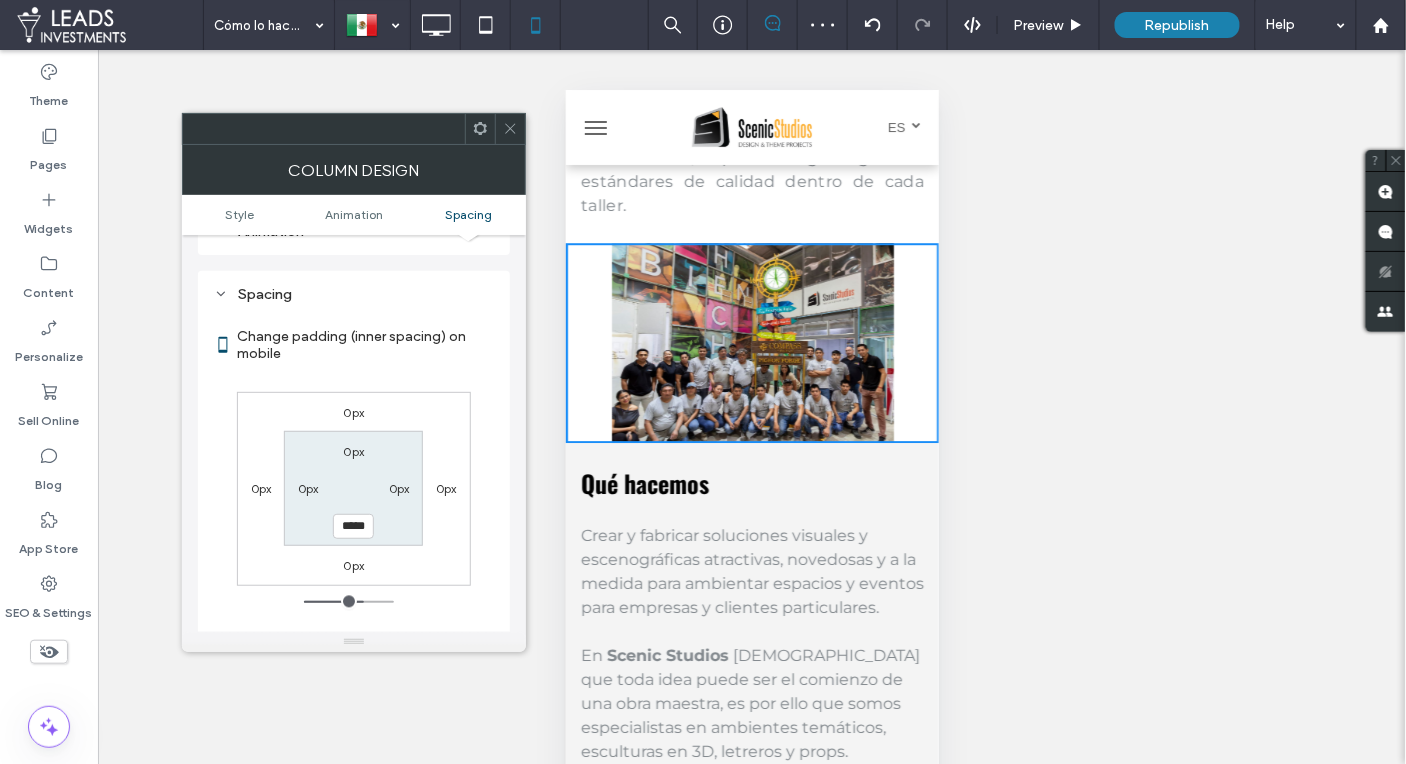 type on "***" 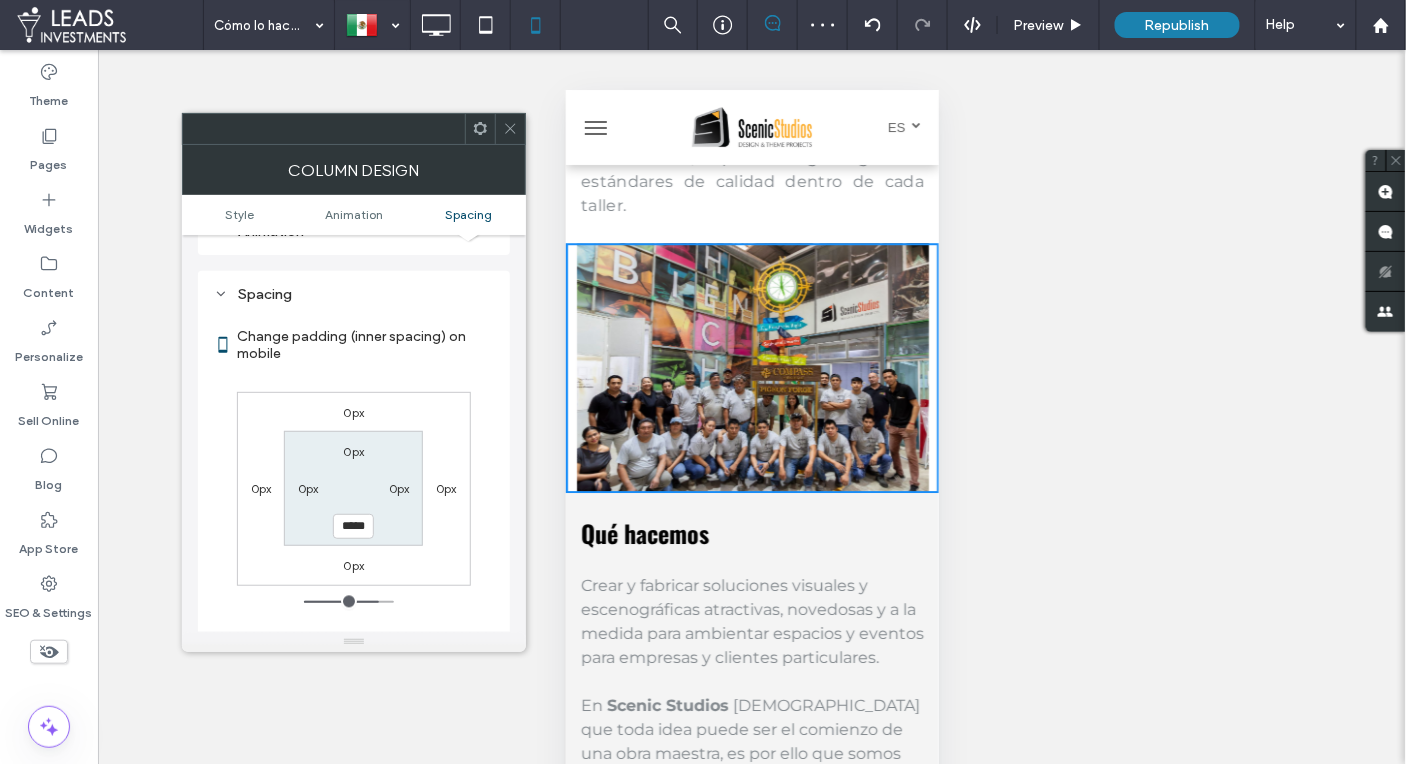 type on "*****" 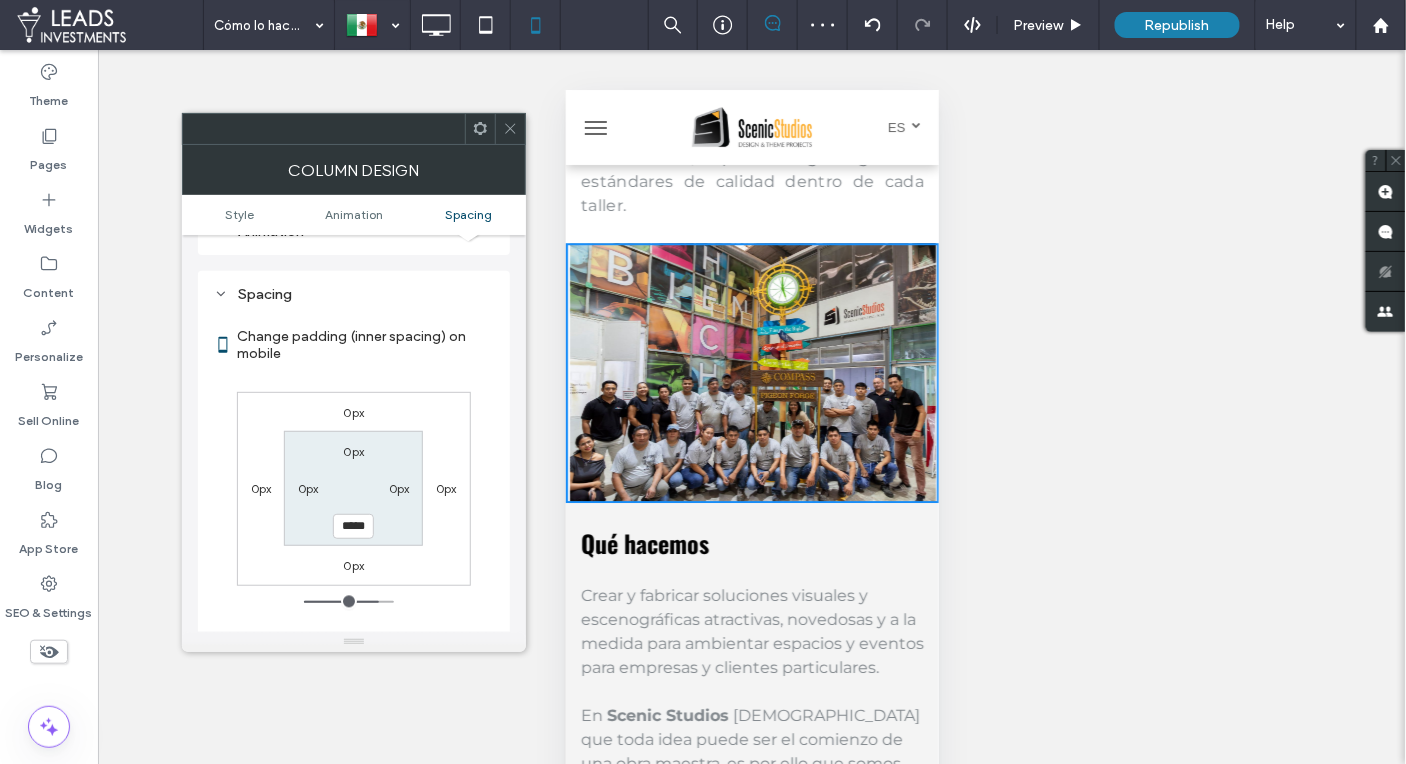 type on "***" 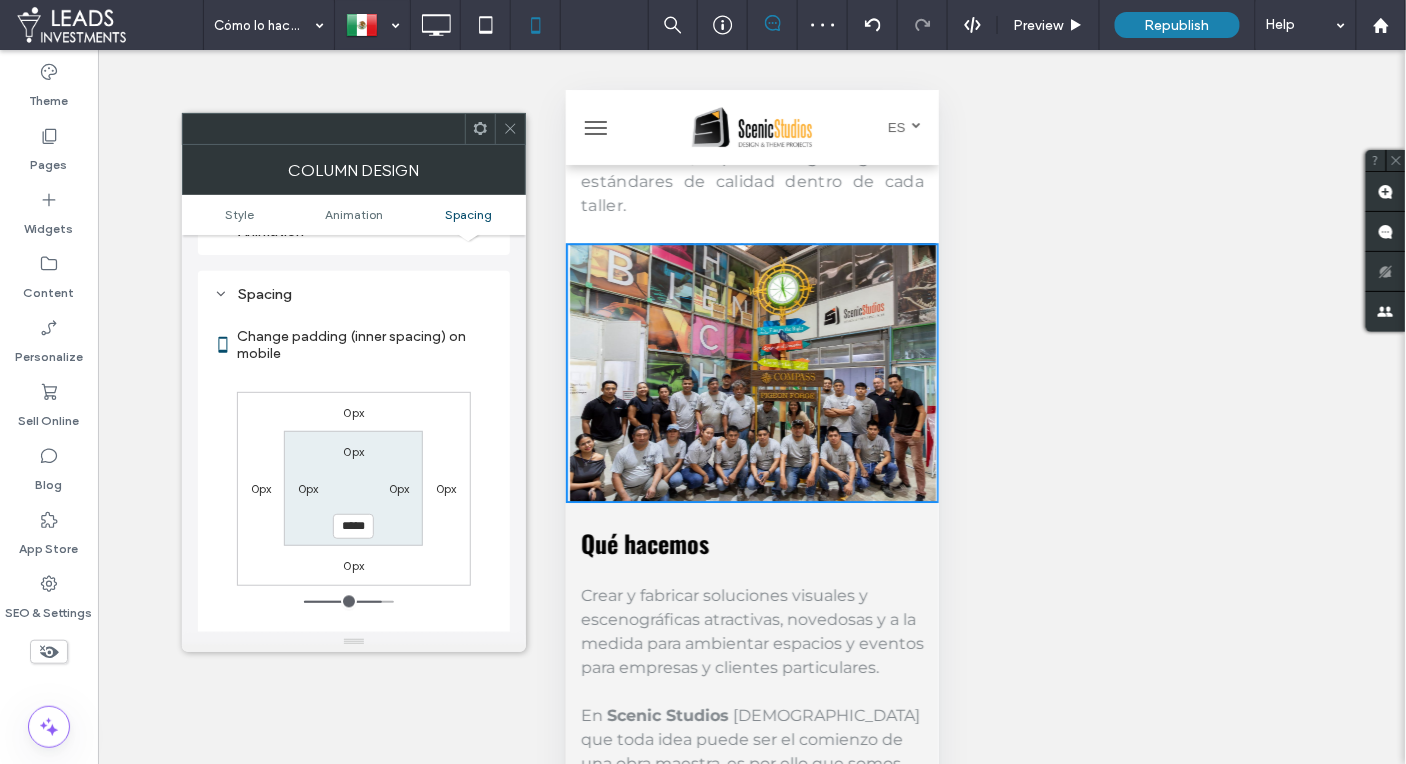 type on "*****" 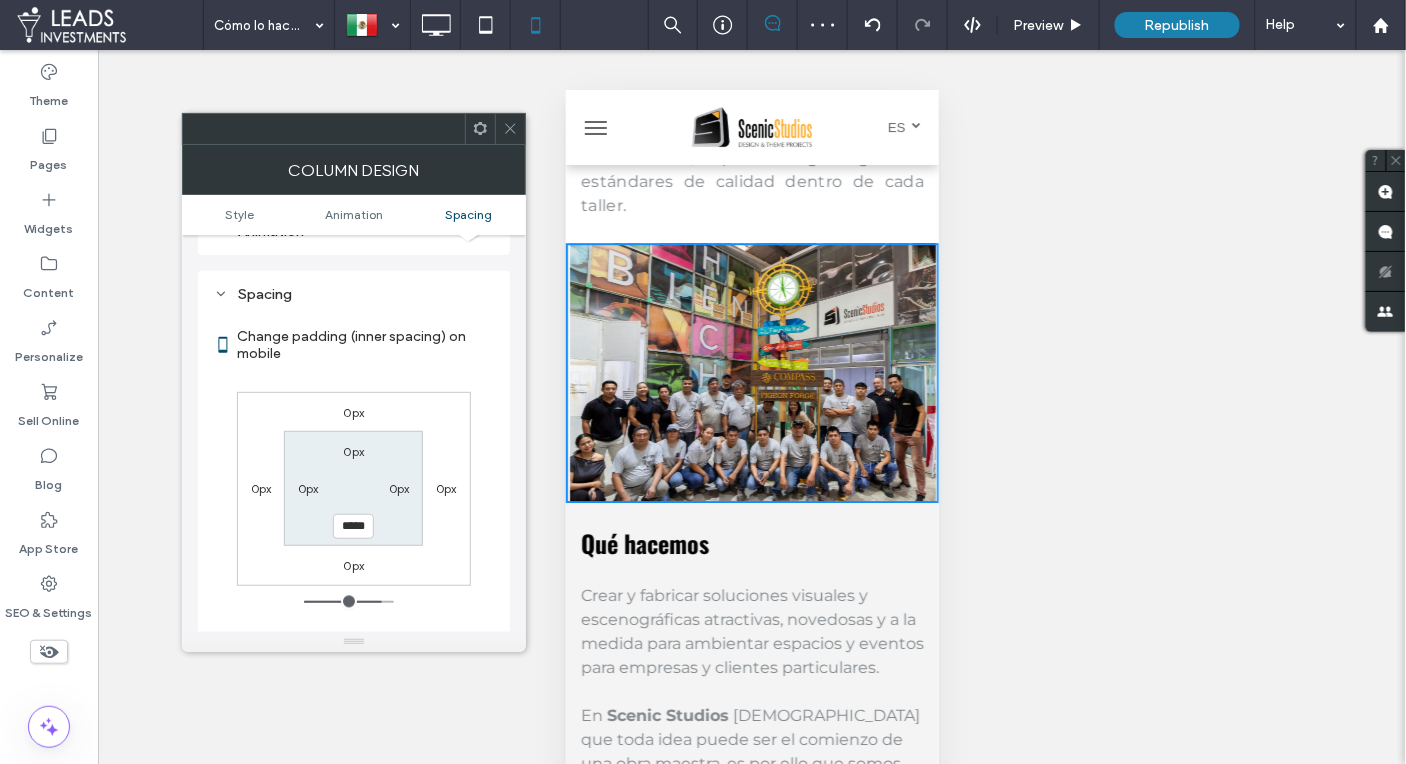type on "***" 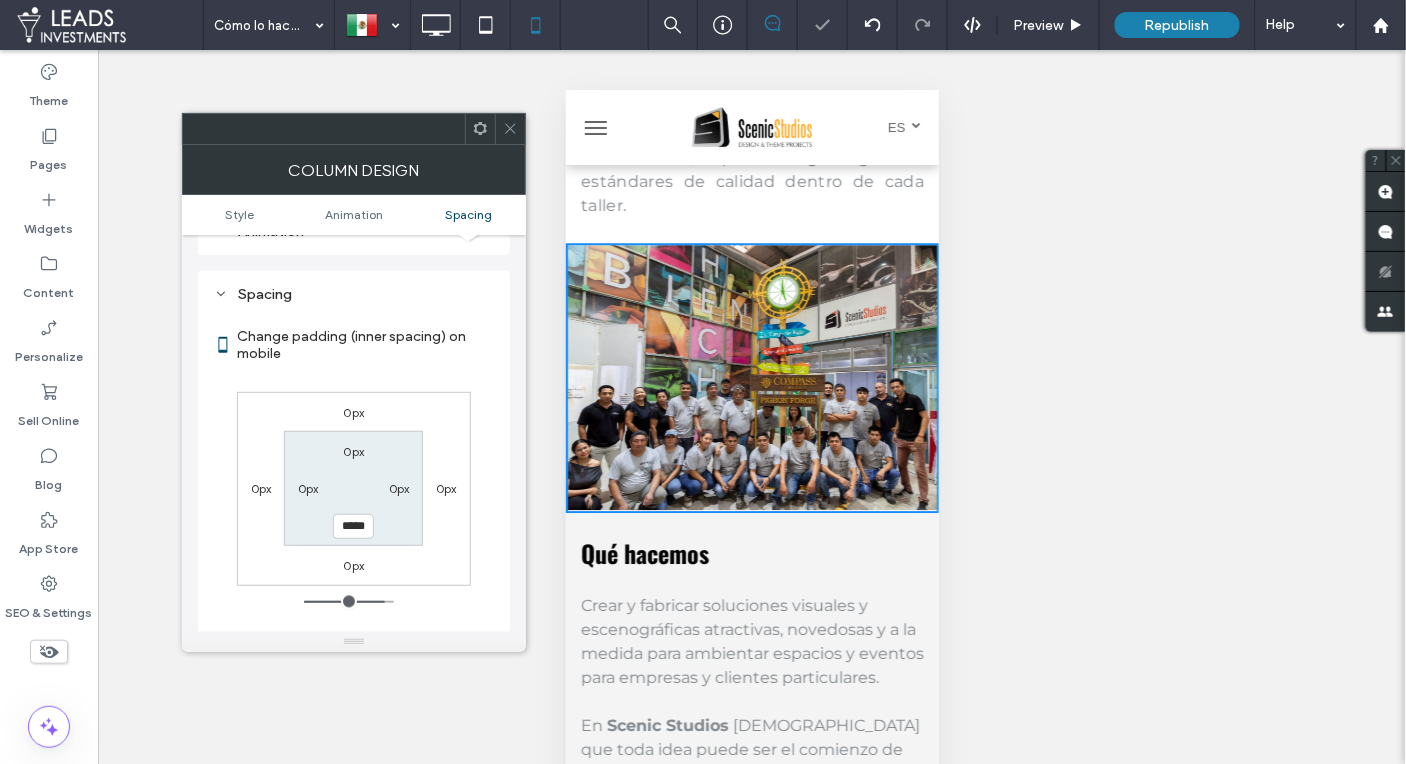 click at bounding box center [510, 129] 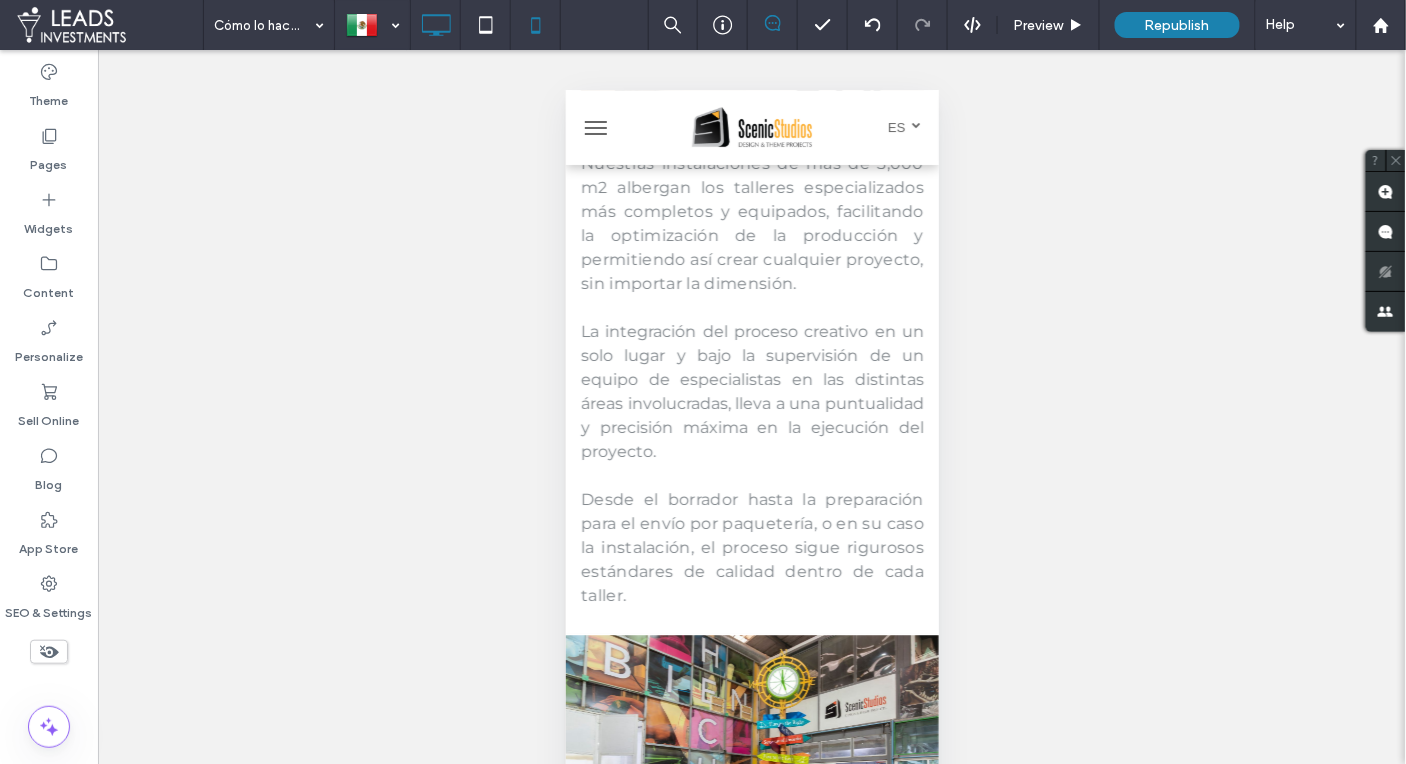 scroll, scrollTop: 1113, scrollLeft: 0, axis: vertical 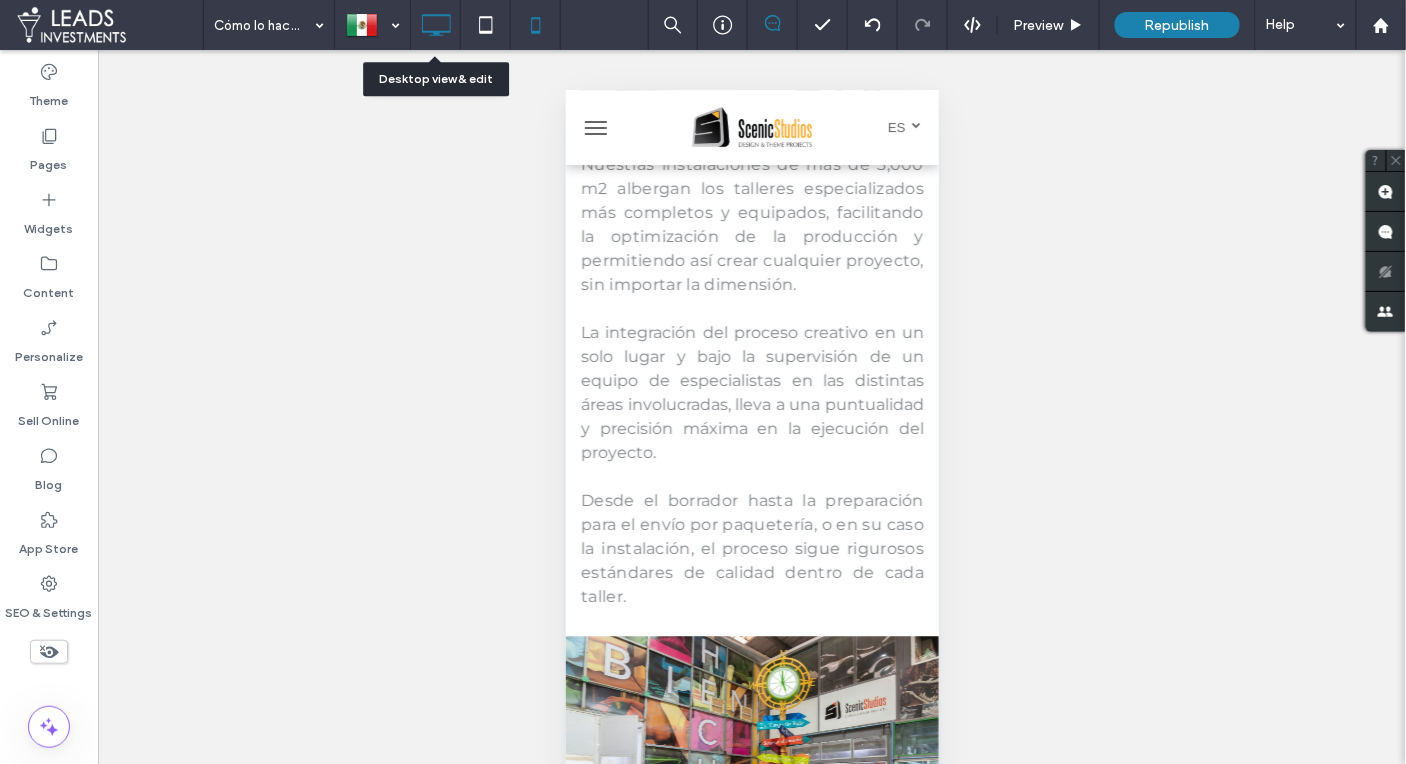 click 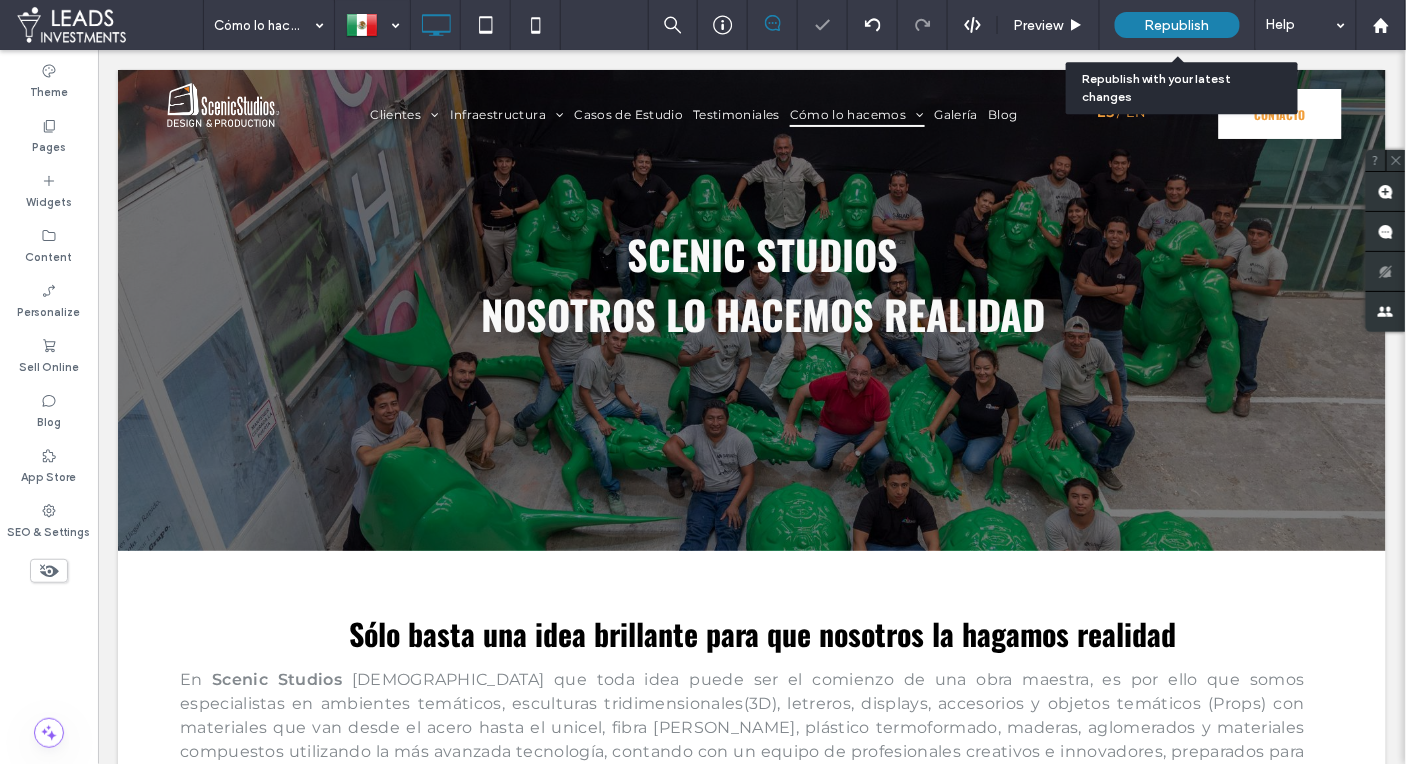 scroll, scrollTop: 0, scrollLeft: 0, axis: both 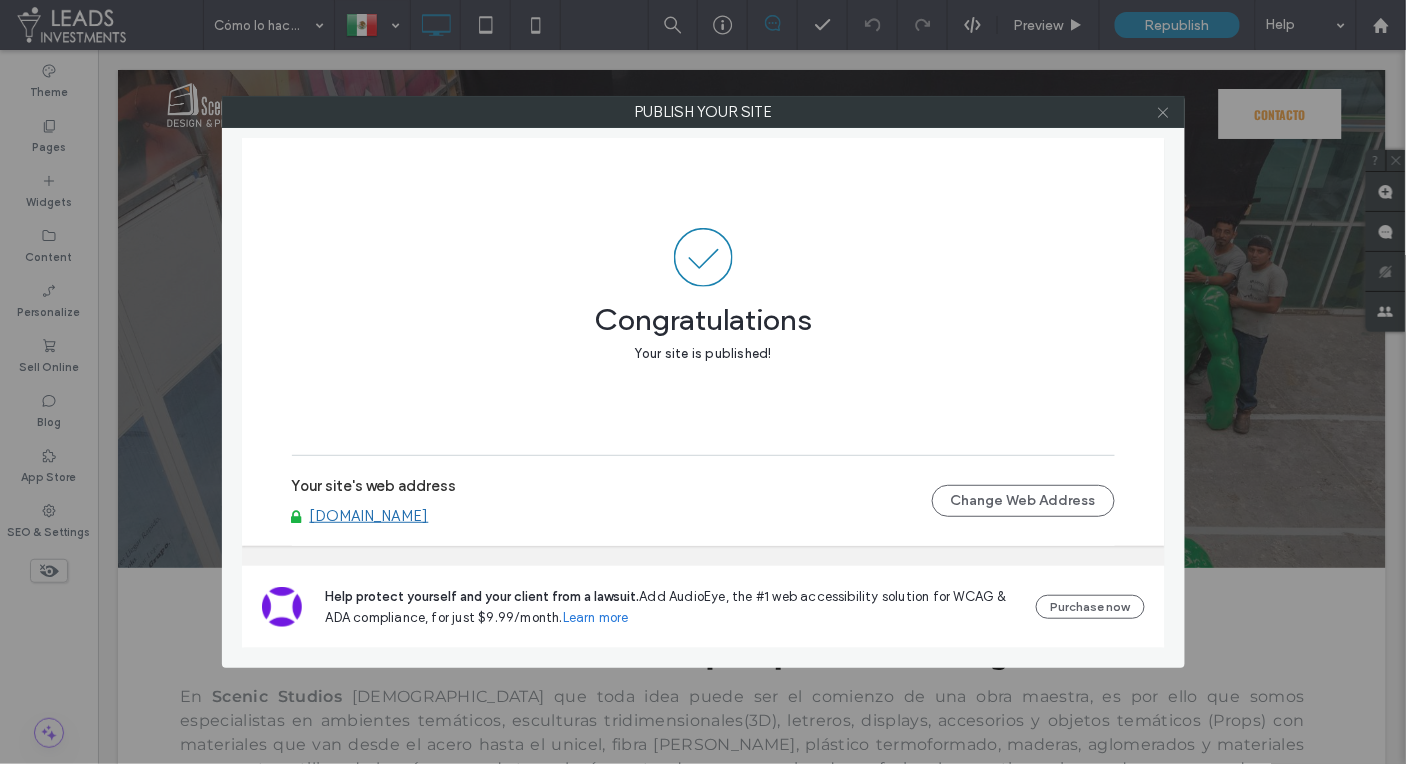 click 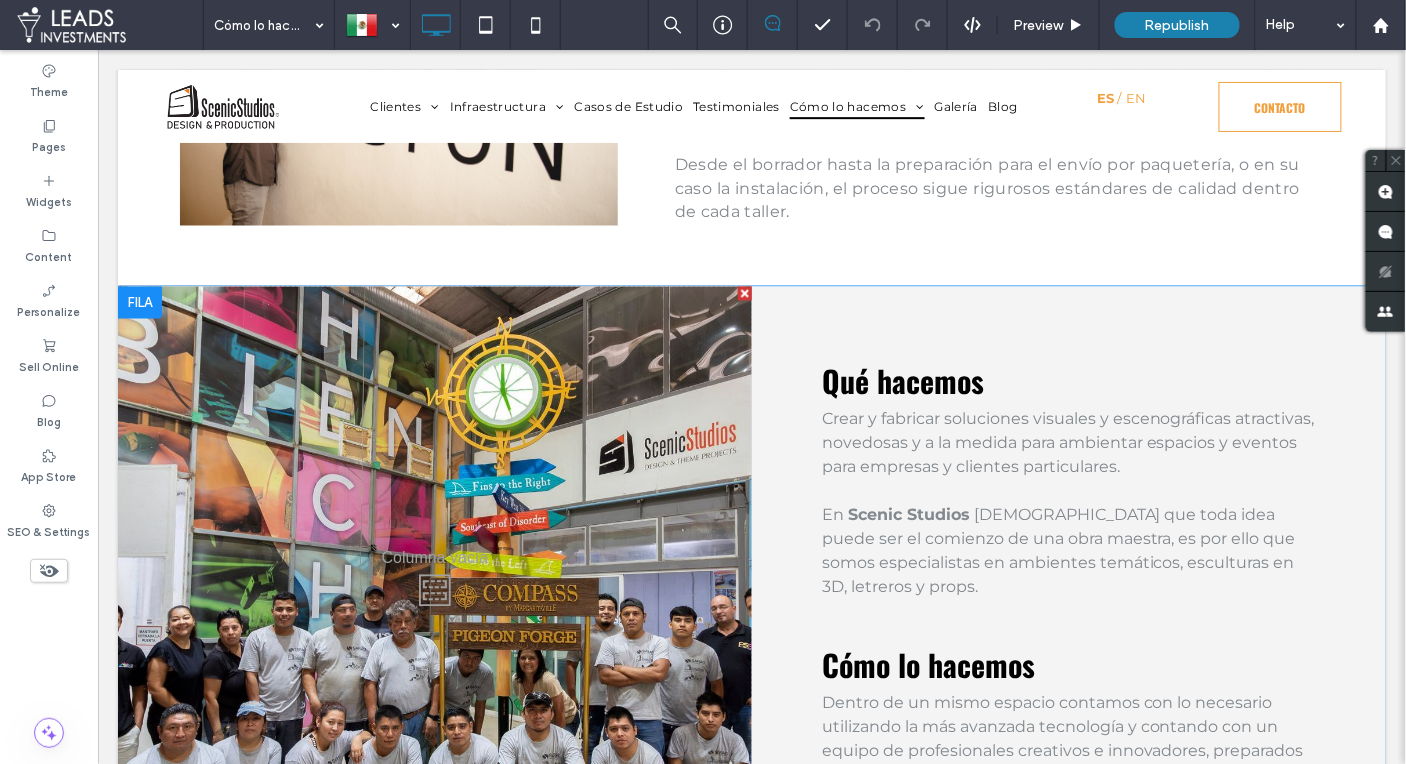 scroll, scrollTop: 938, scrollLeft: 0, axis: vertical 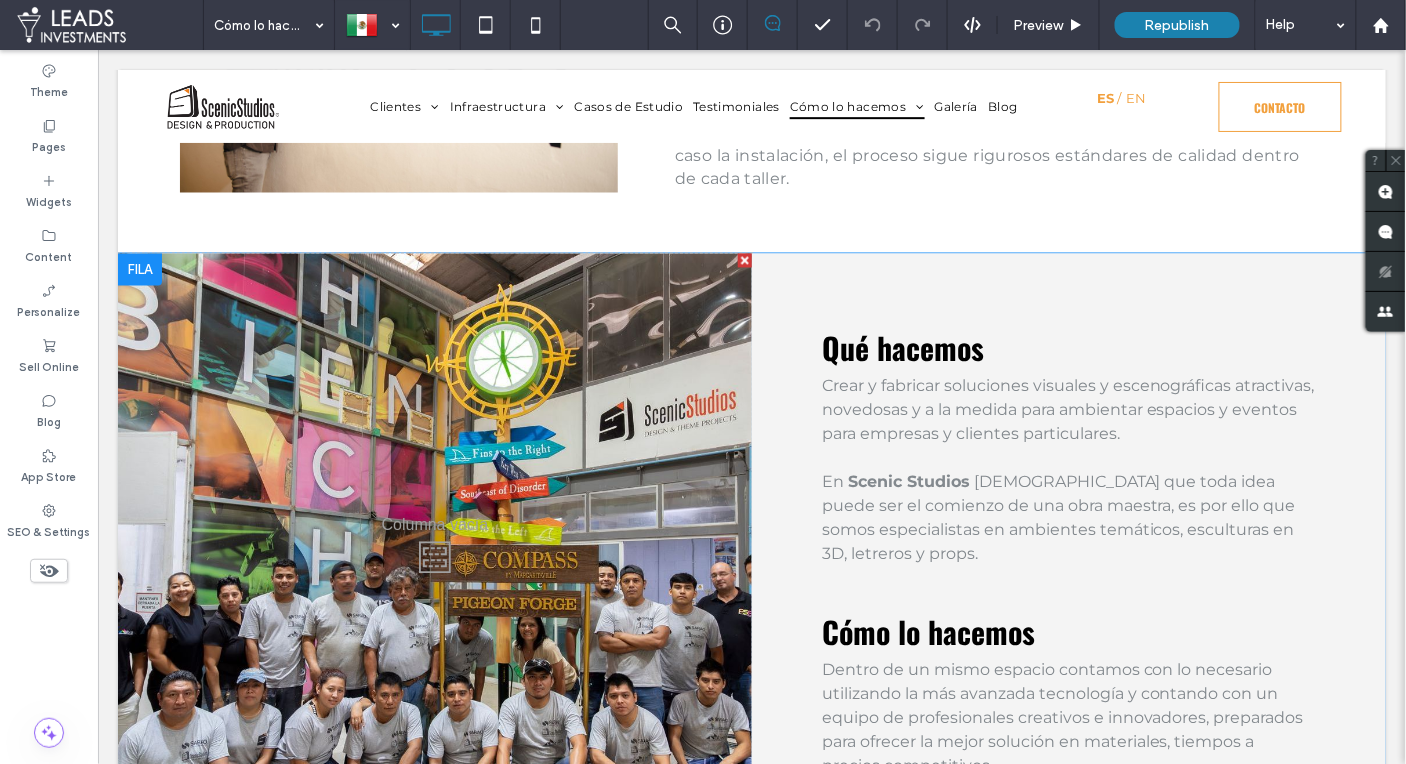 click at bounding box center (139, 269) 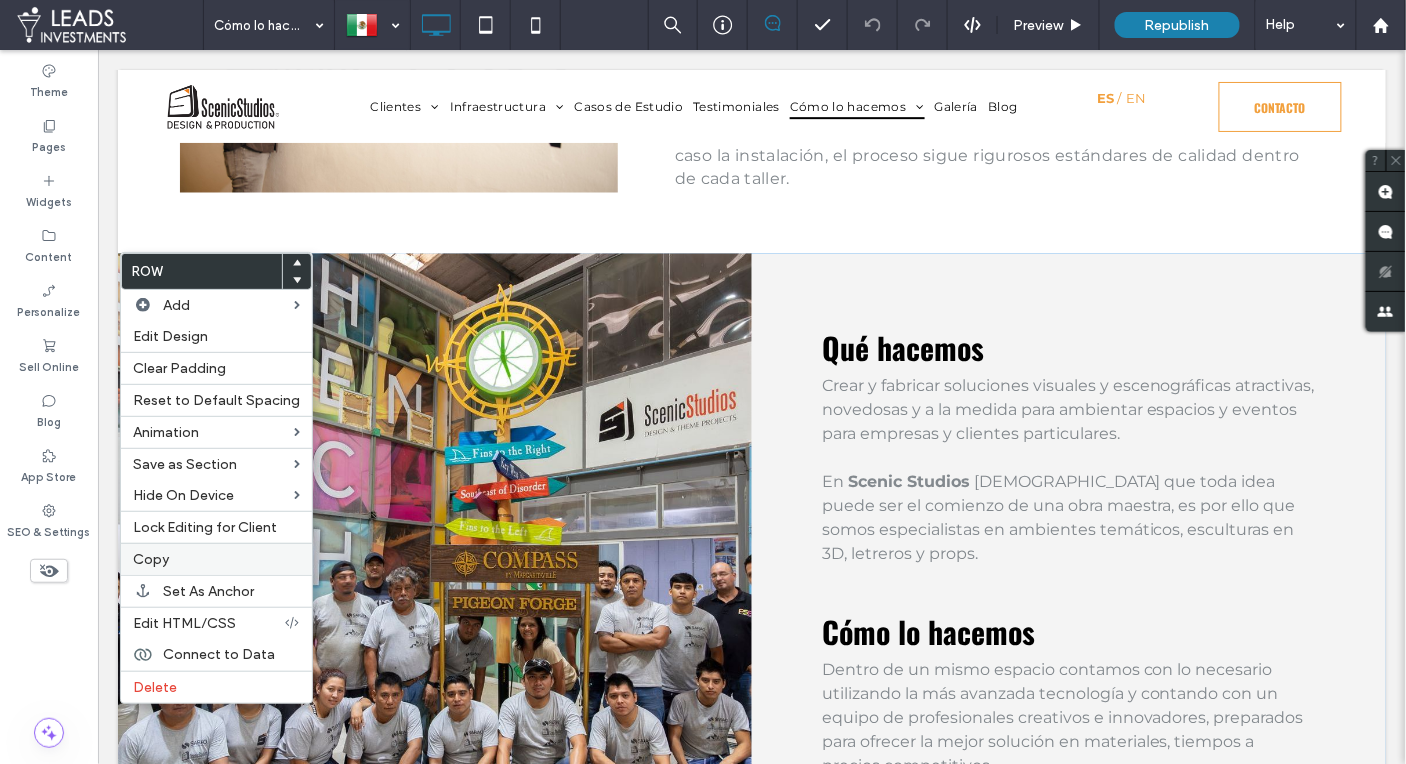click on "Copy" at bounding box center (216, 559) 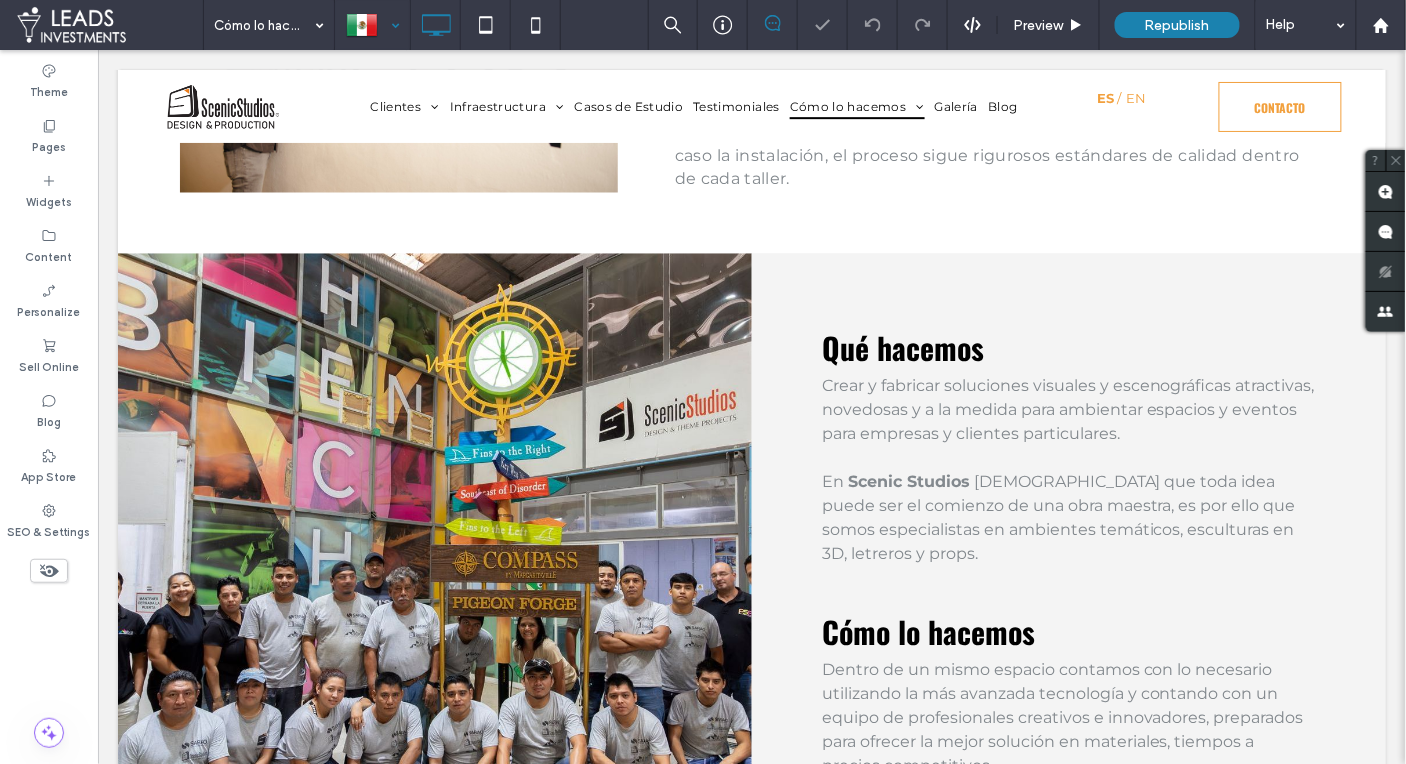 click at bounding box center [372, 25] 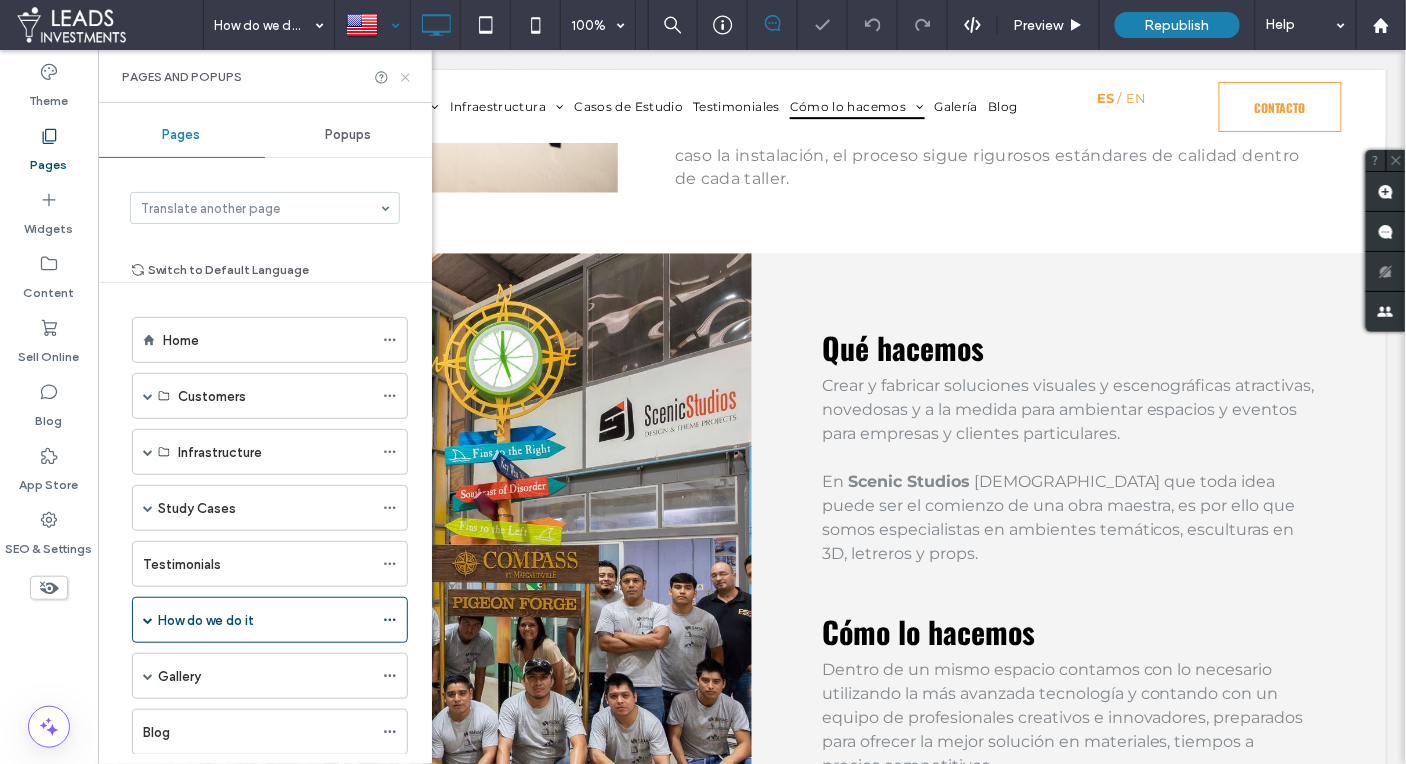 click 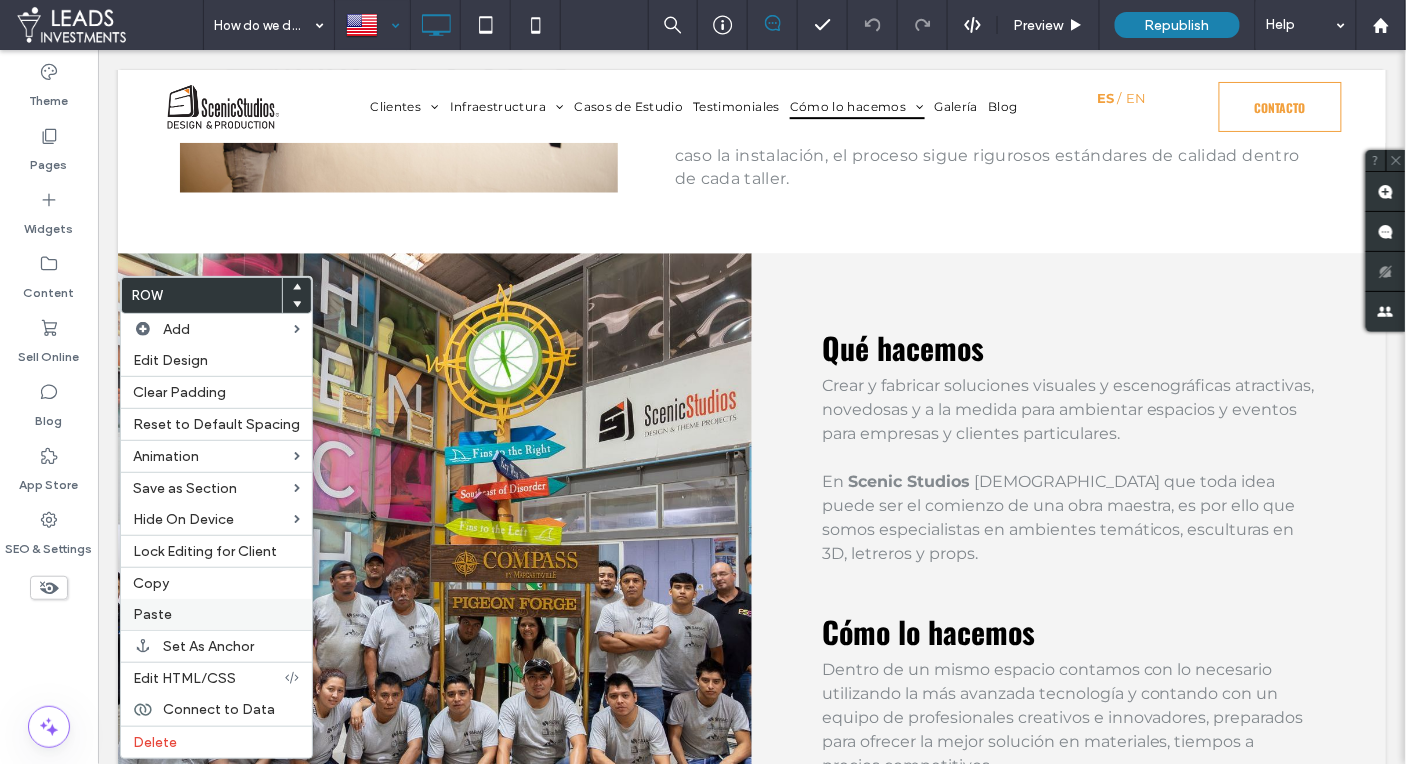 click on "Paste" at bounding box center [216, 614] 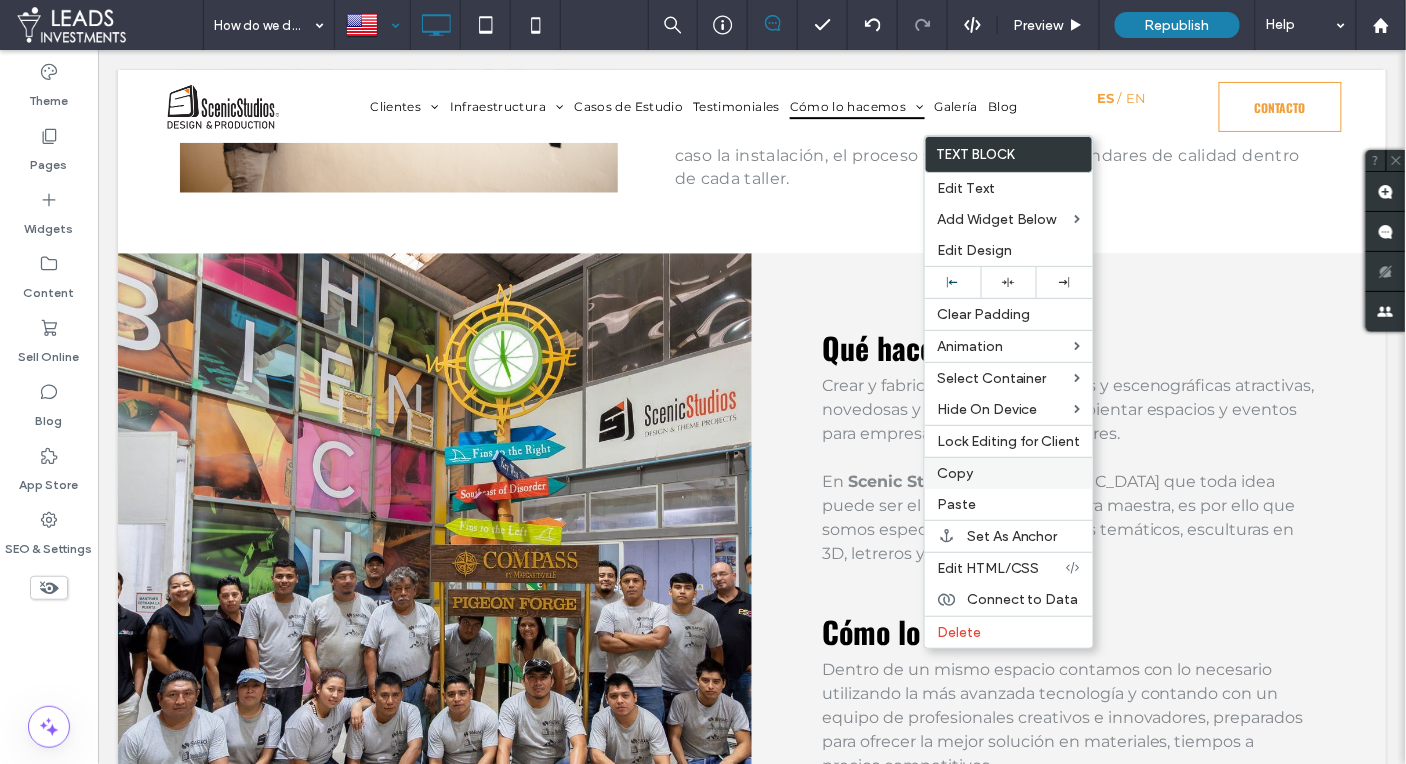 click on "Copy" at bounding box center [955, 473] 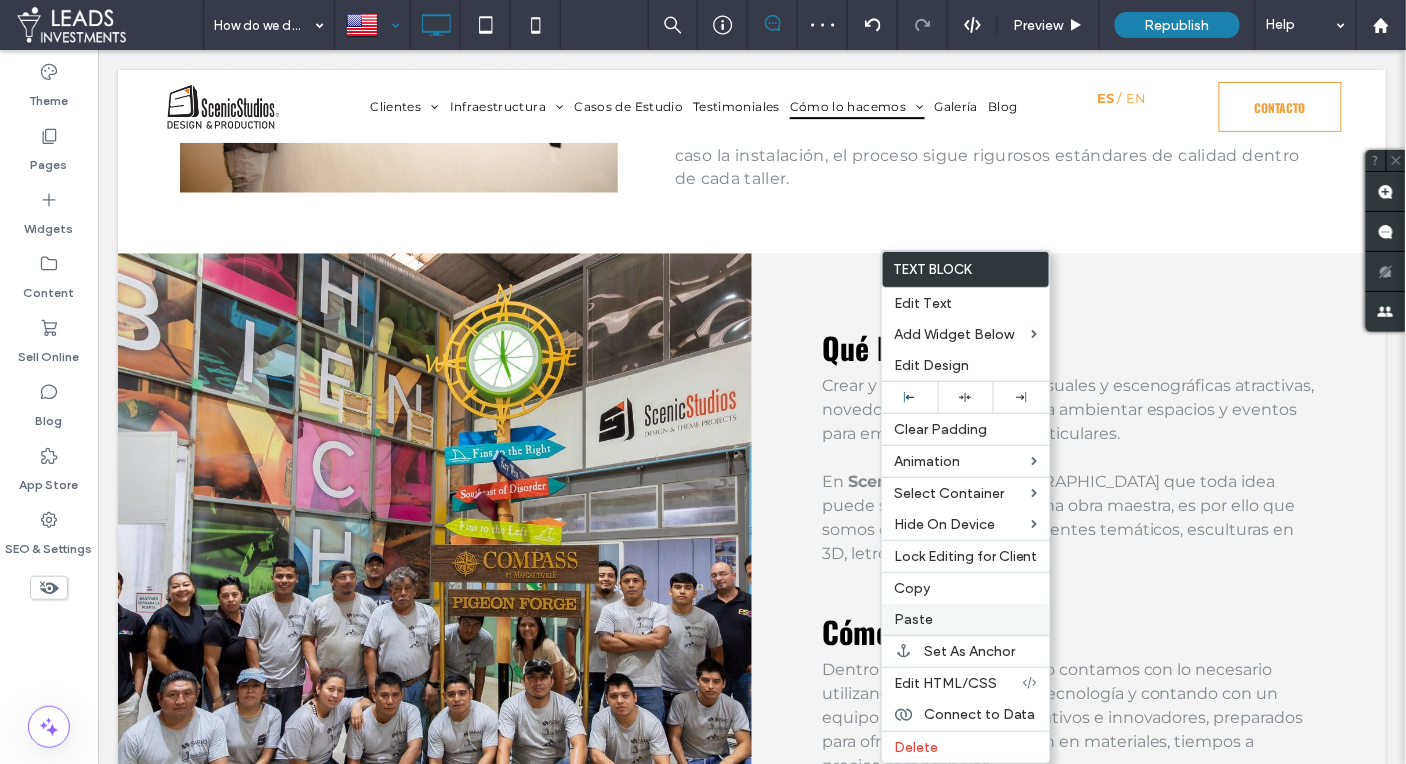 click on "Paste" at bounding box center (913, 619) 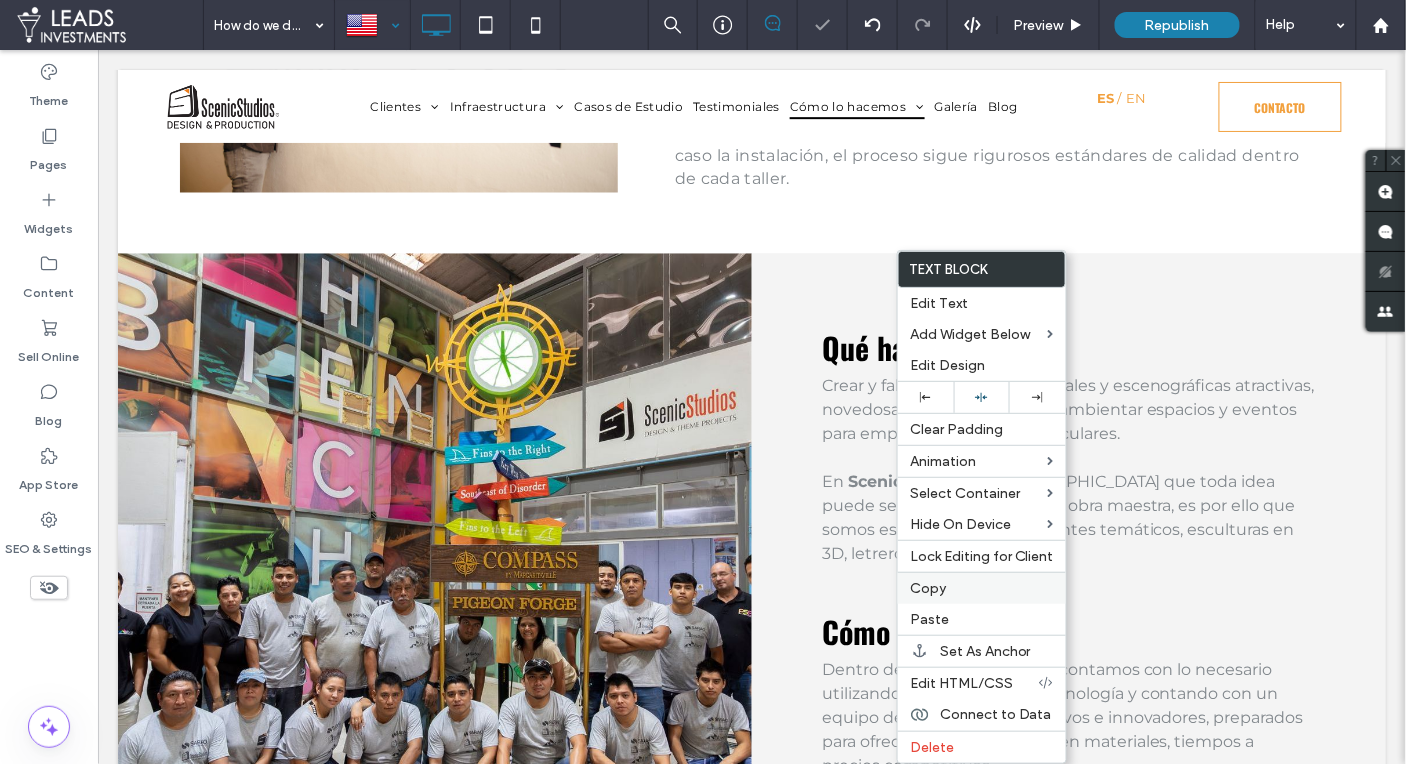 click on "Copy" at bounding box center [928, 588] 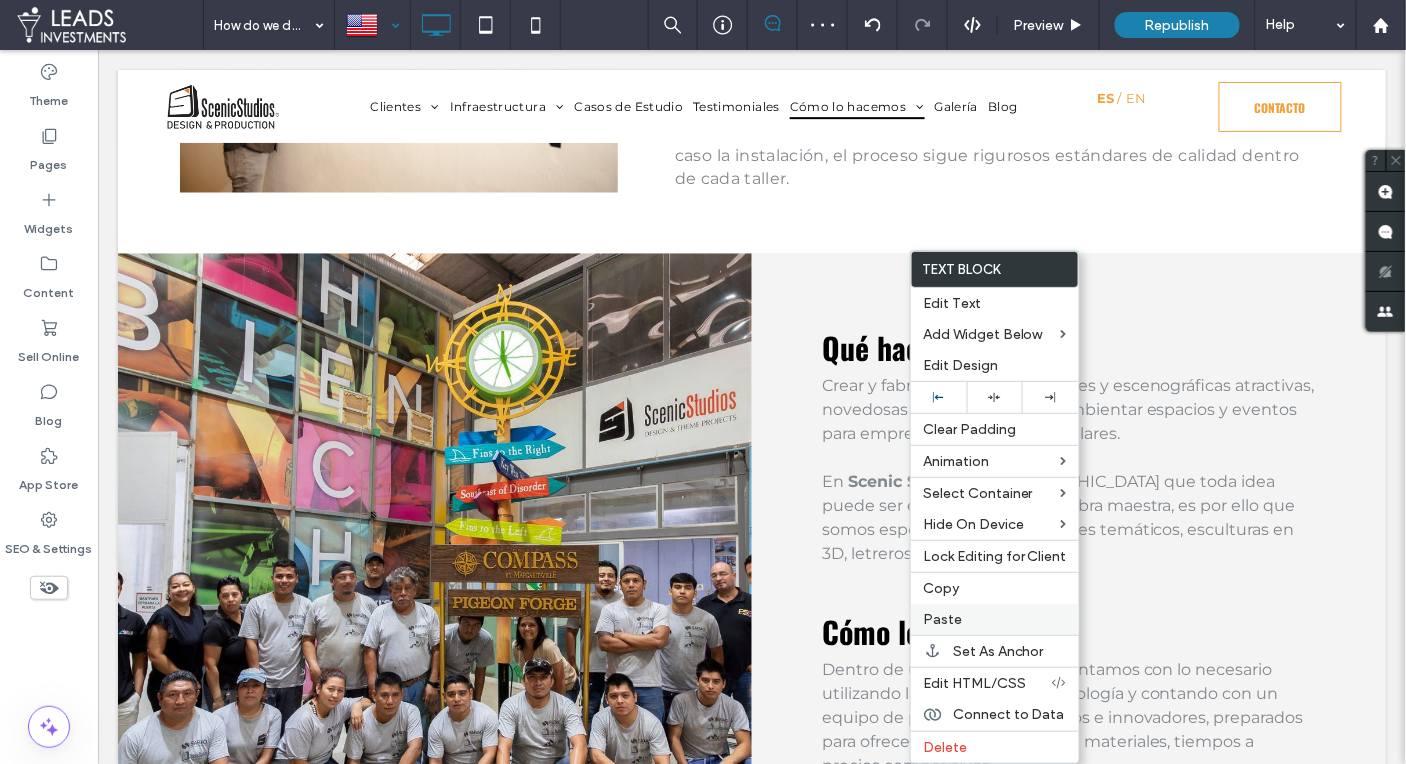 click on "Paste" at bounding box center (995, 619) 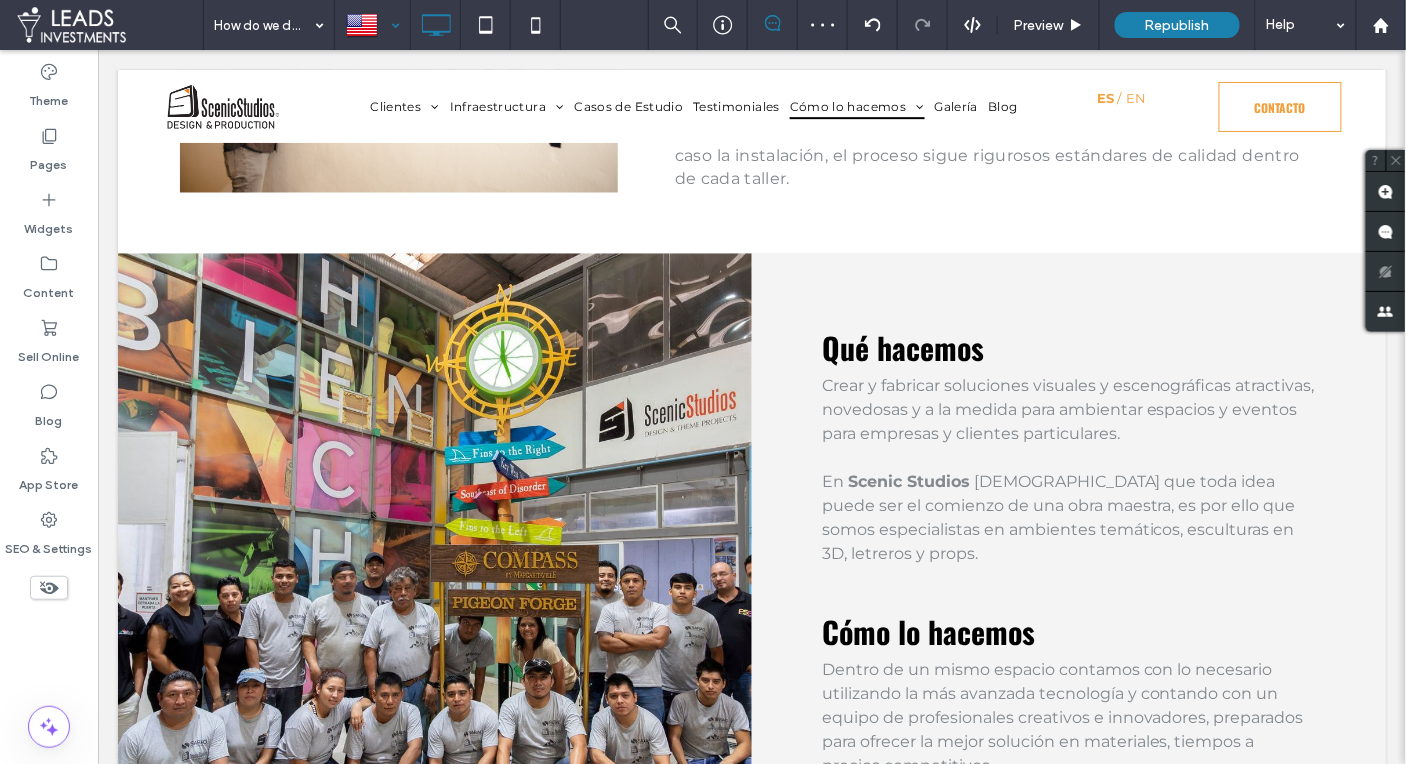 type on "**********" 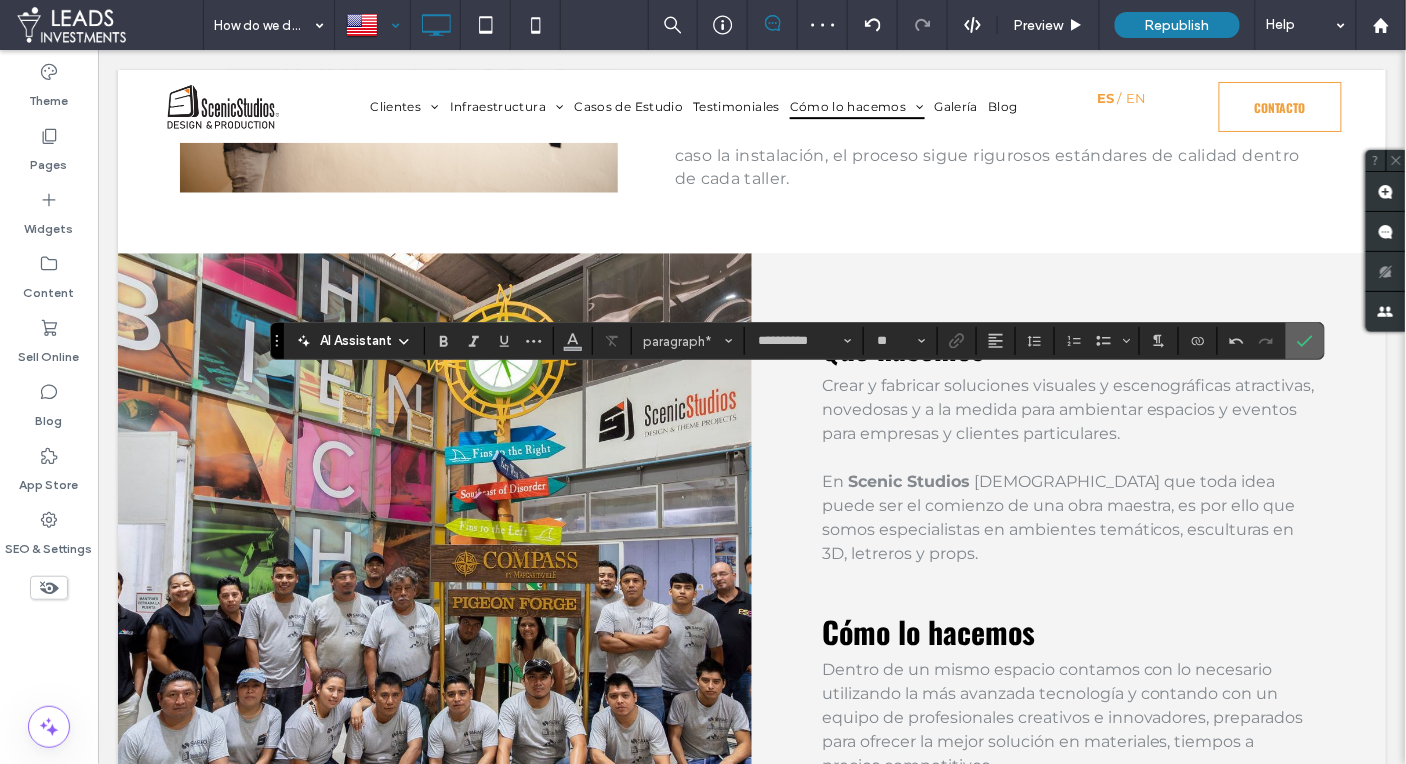 click 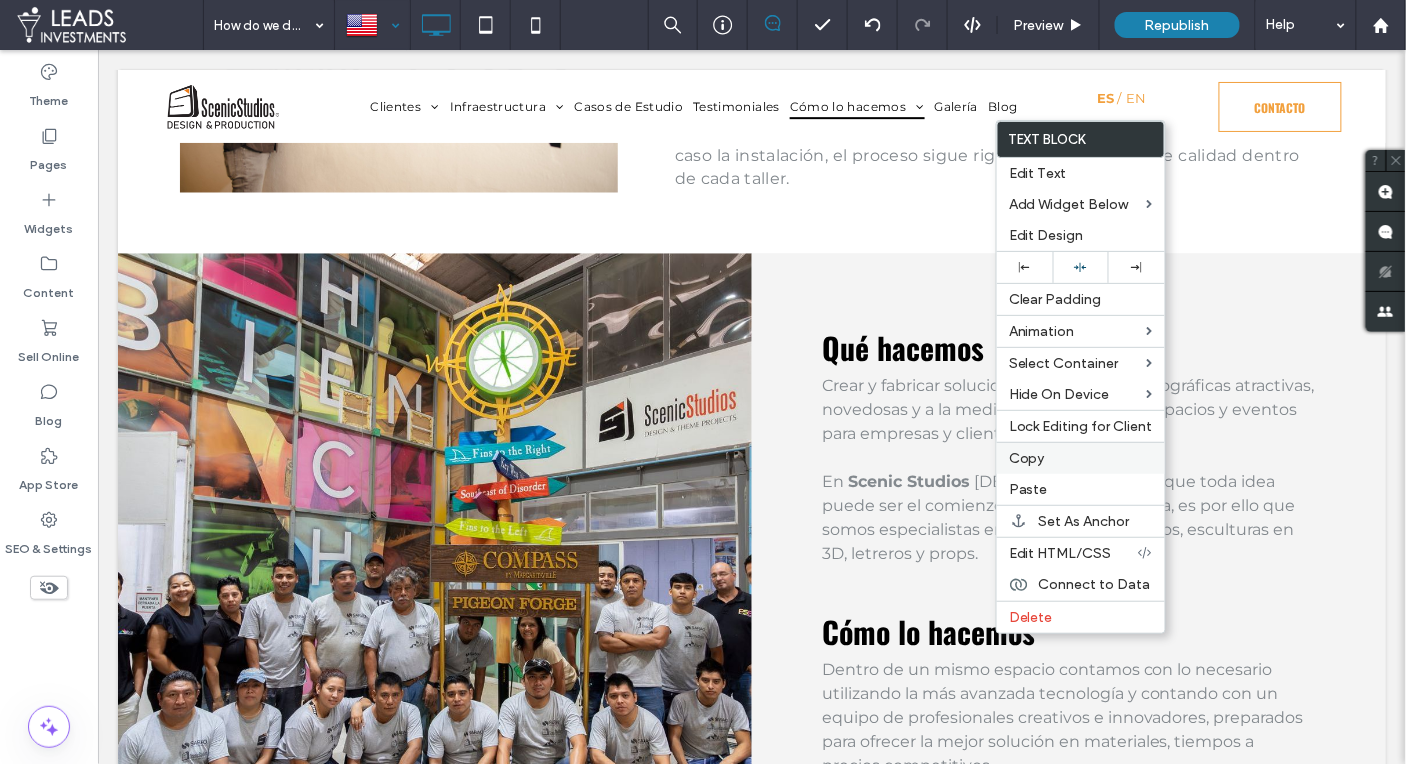 click on "Copy" at bounding box center (1027, 458) 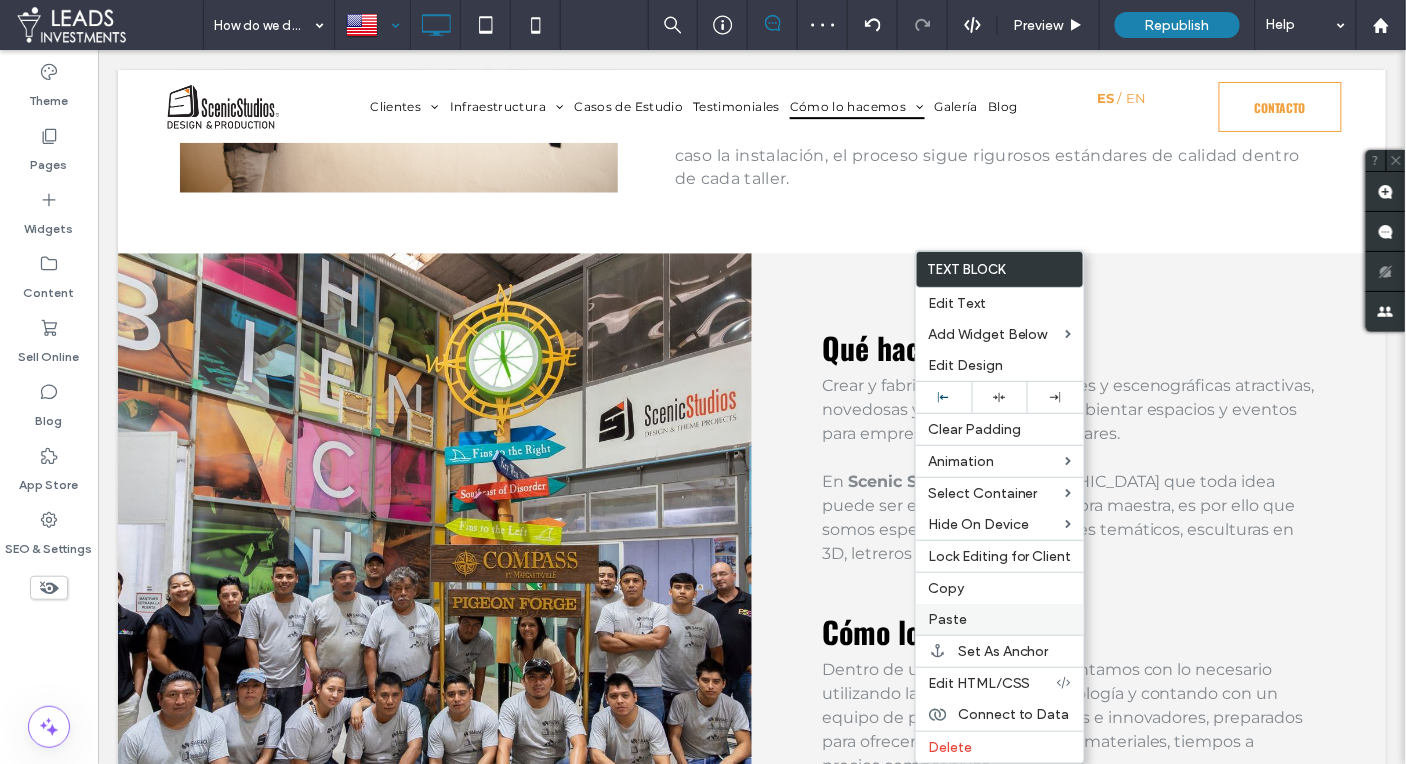 click on "Paste" at bounding box center (947, 619) 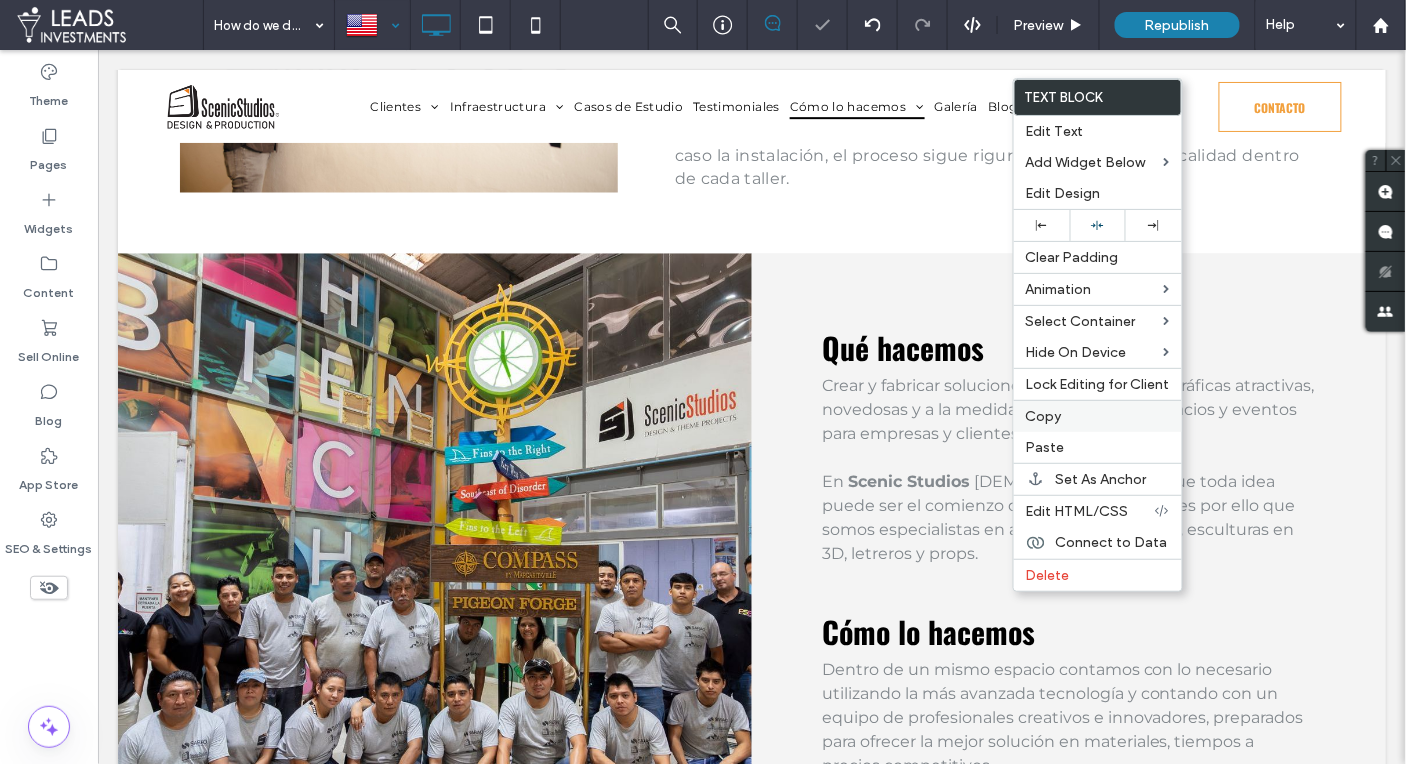 click on "Copy" at bounding box center (1098, 416) 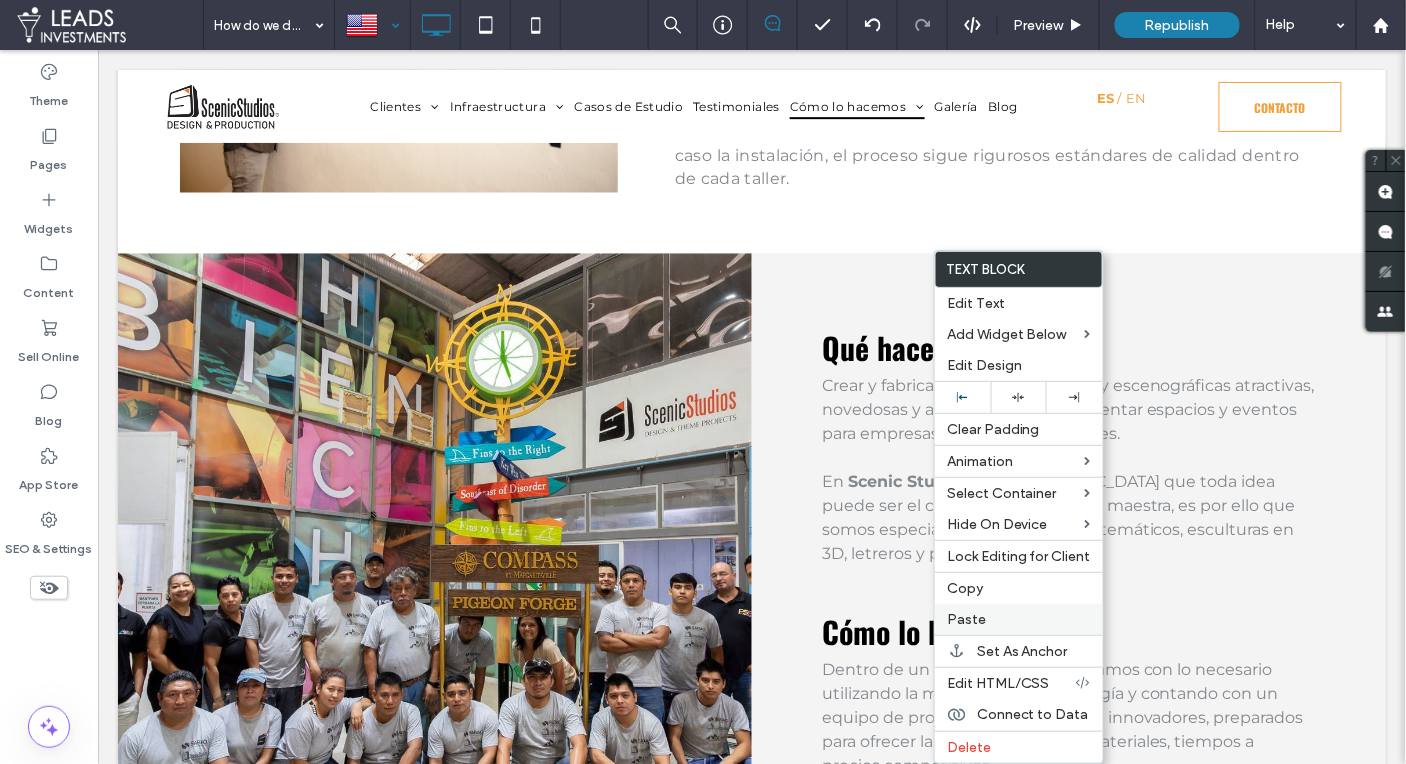 click on "Paste" at bounding box center [1019, 619] 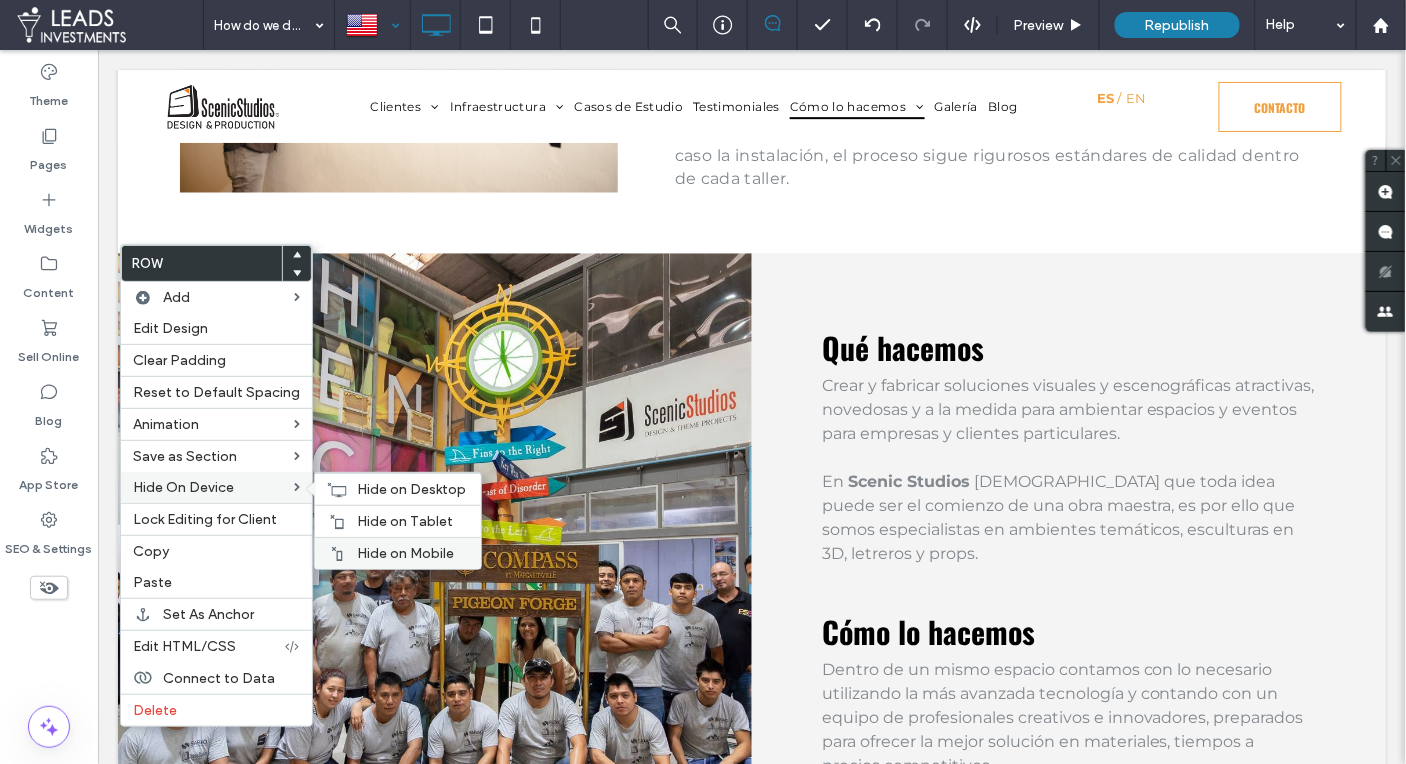 click on "Hide on Mobile" at bounding box center (405, 553) 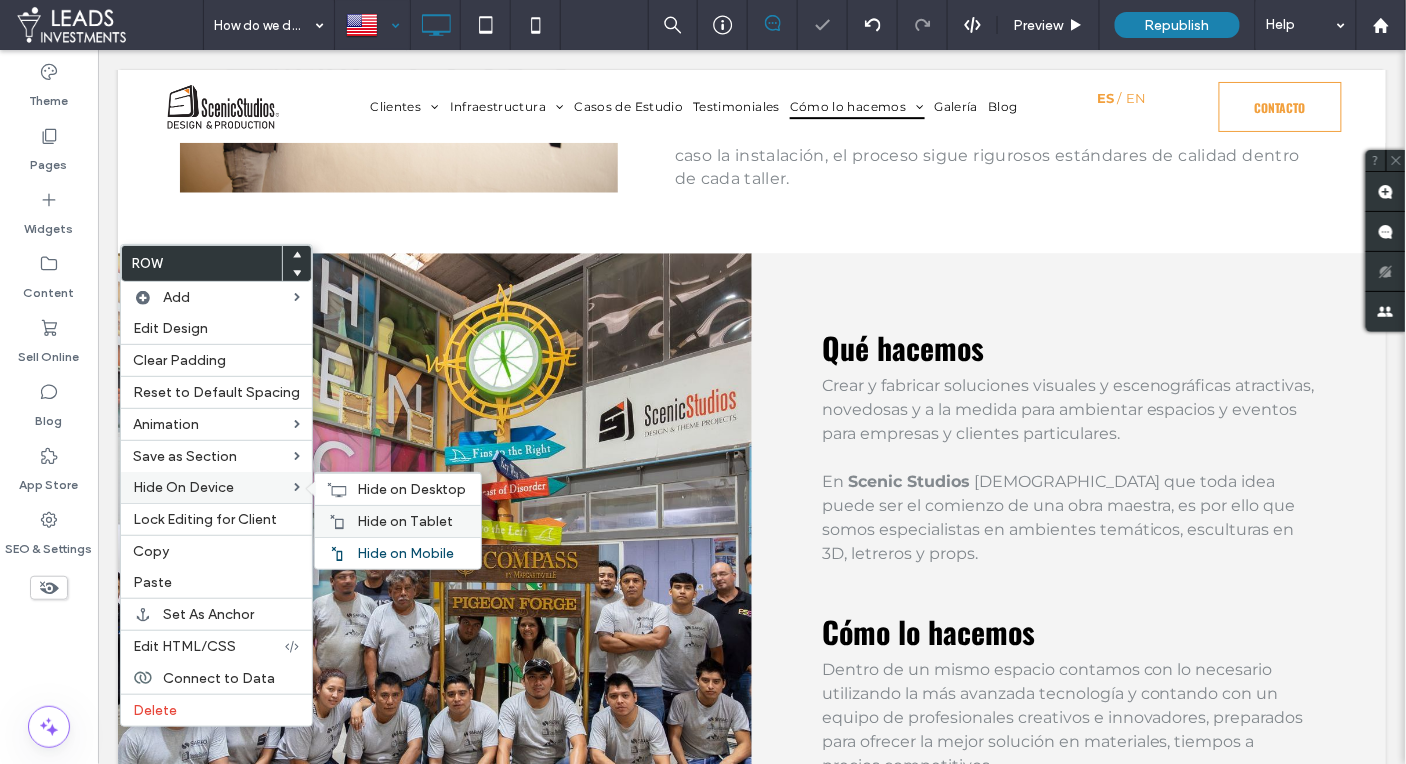 click on "Hide on Tablet" at bounding box center [405, 521] 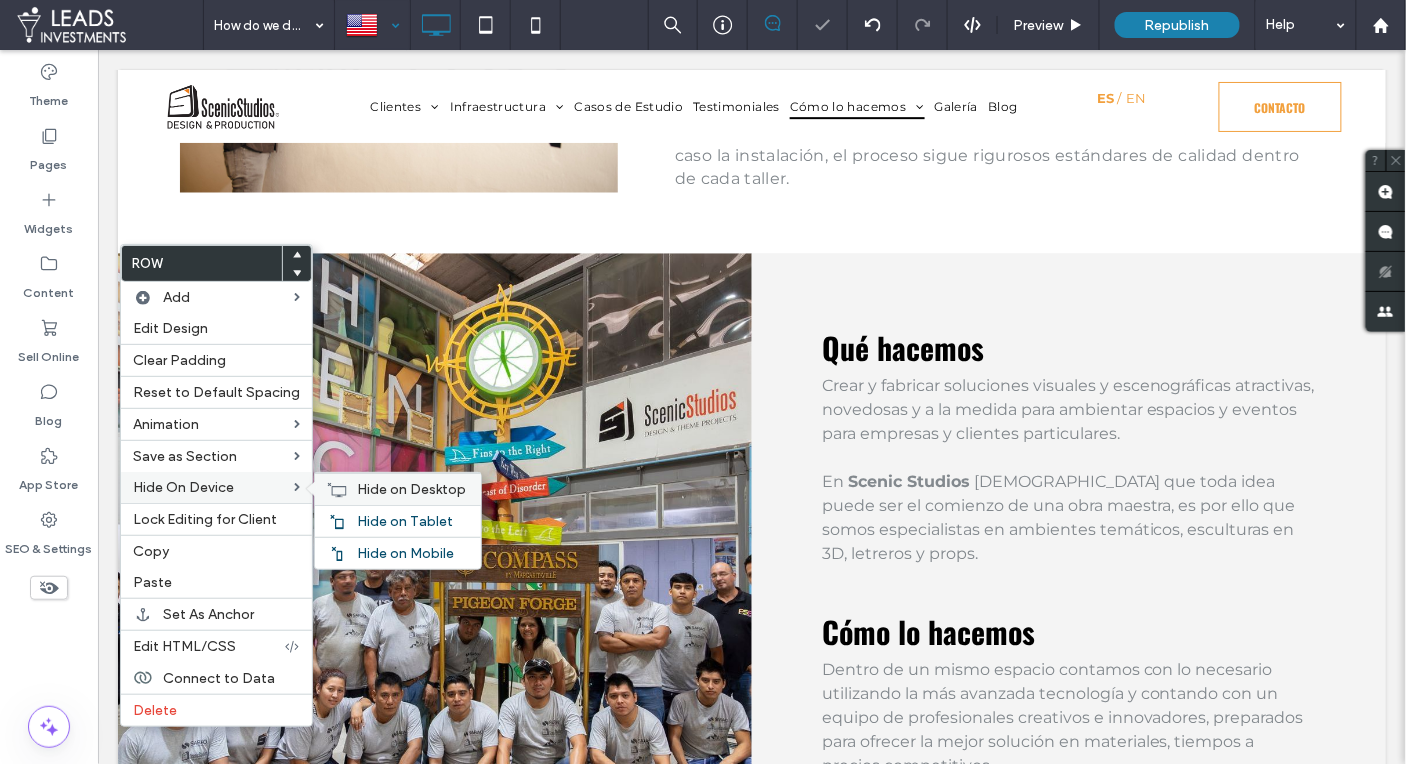 click on "Hide on Desktop" at bounding box center [411, 489] 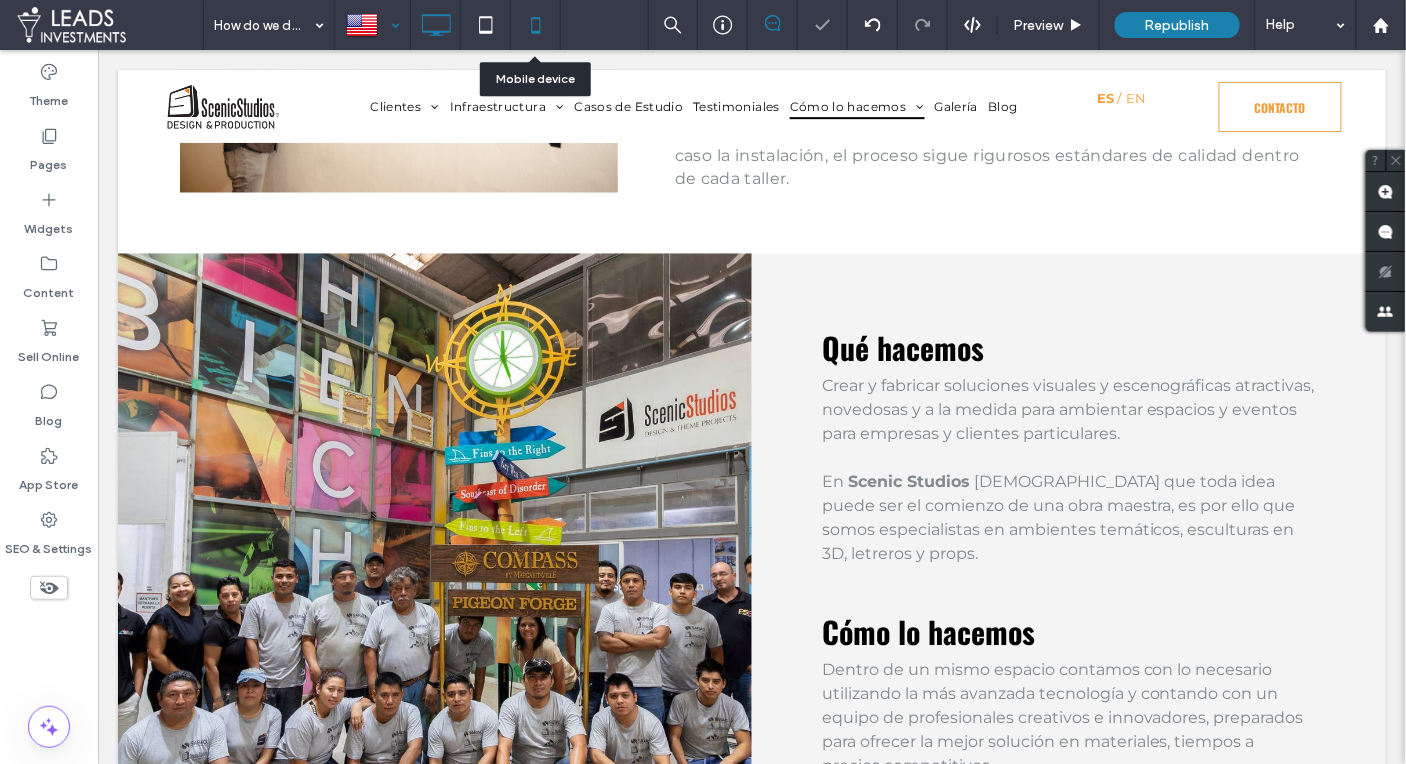 click 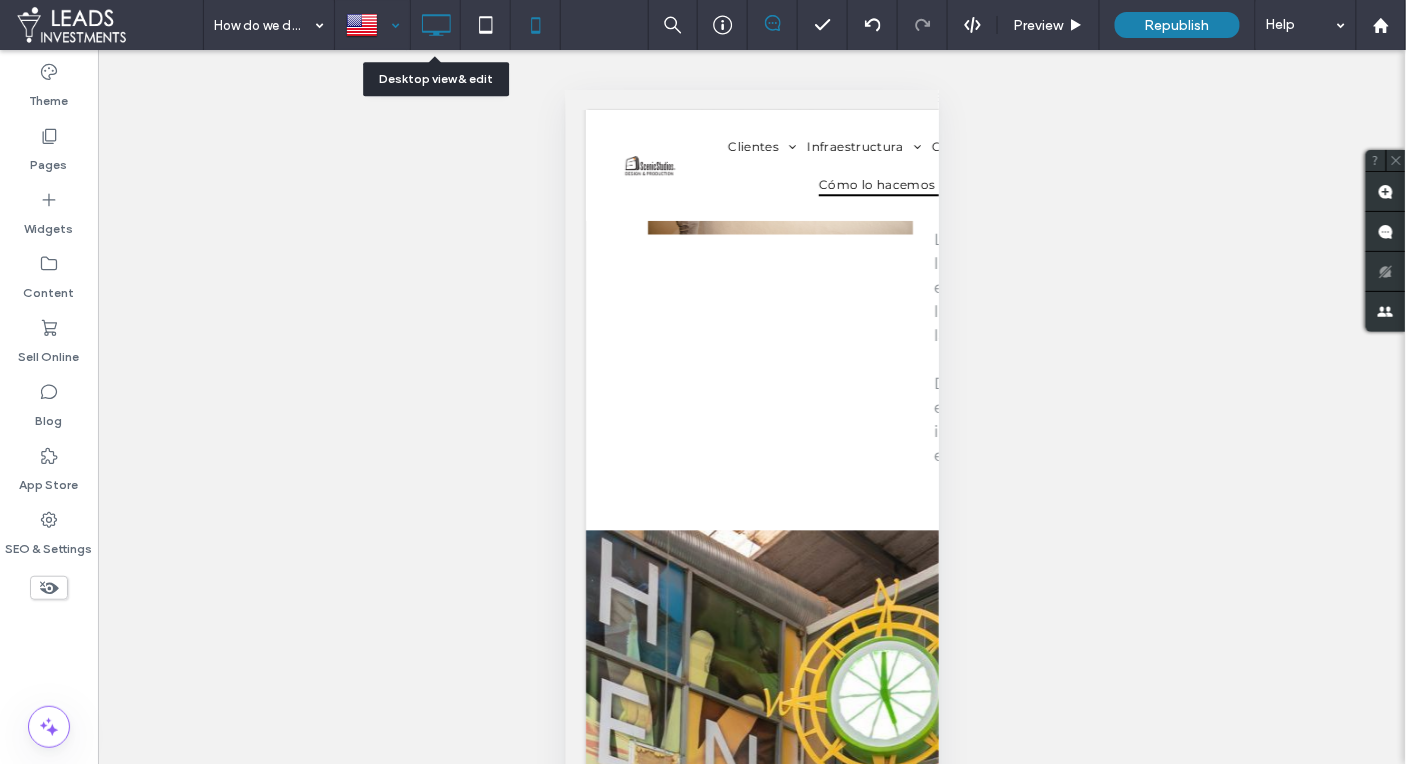 click 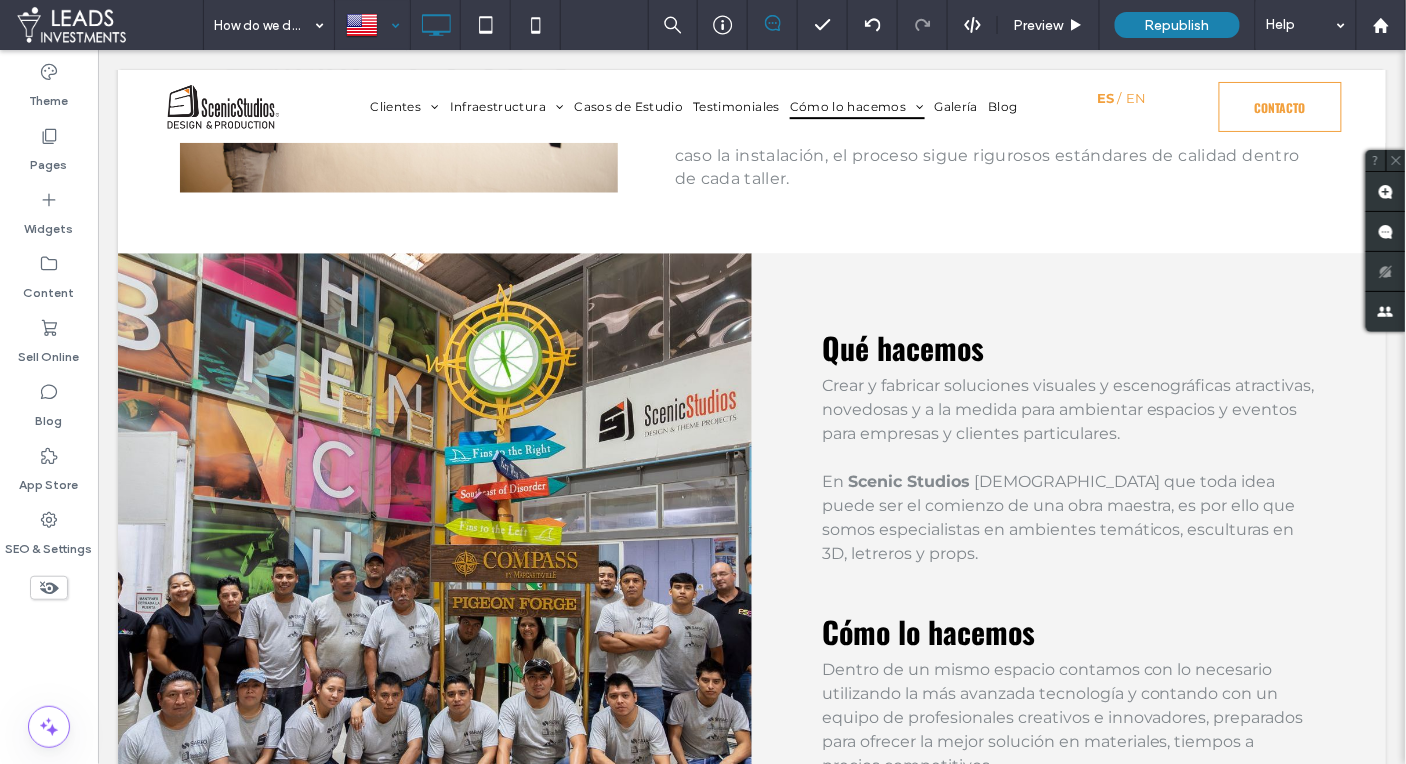 click at bounding box center [372, 25] 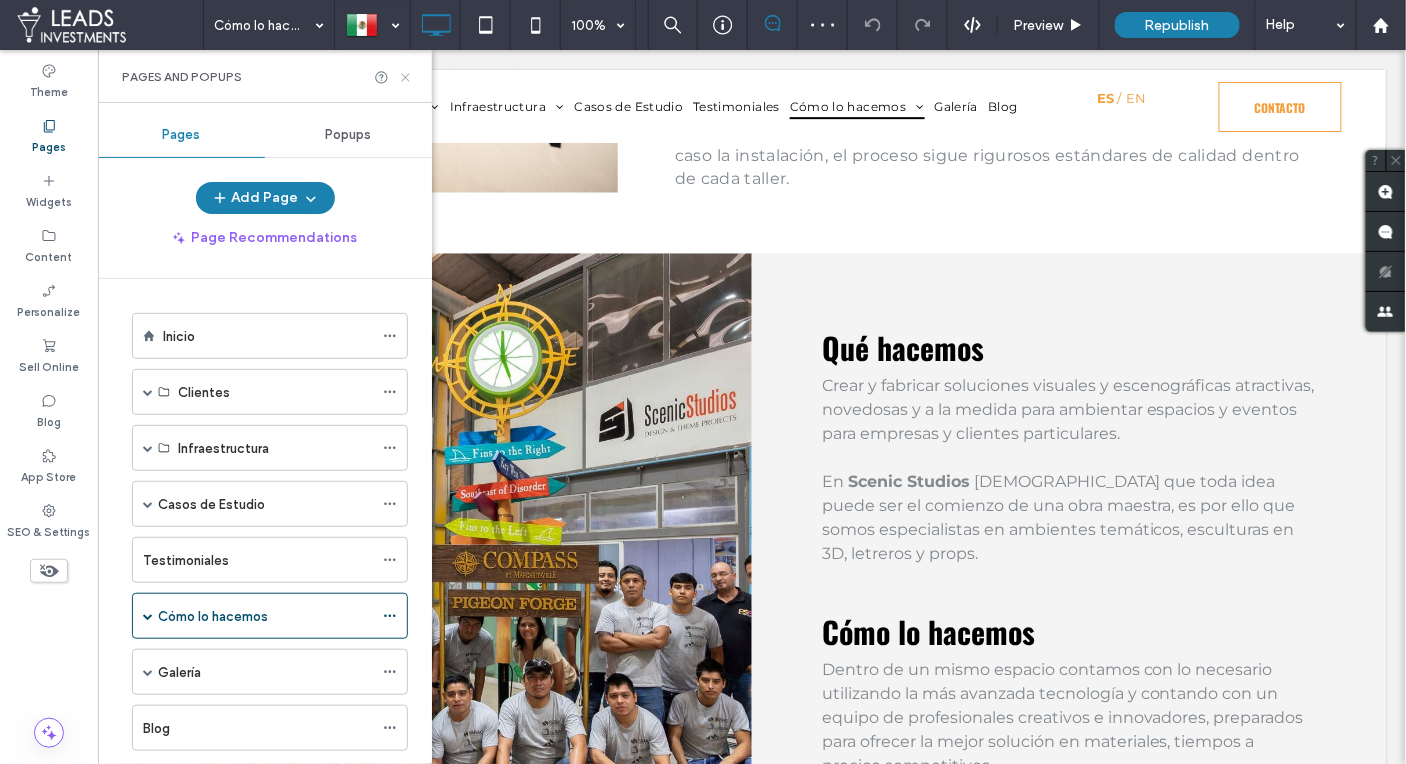 click 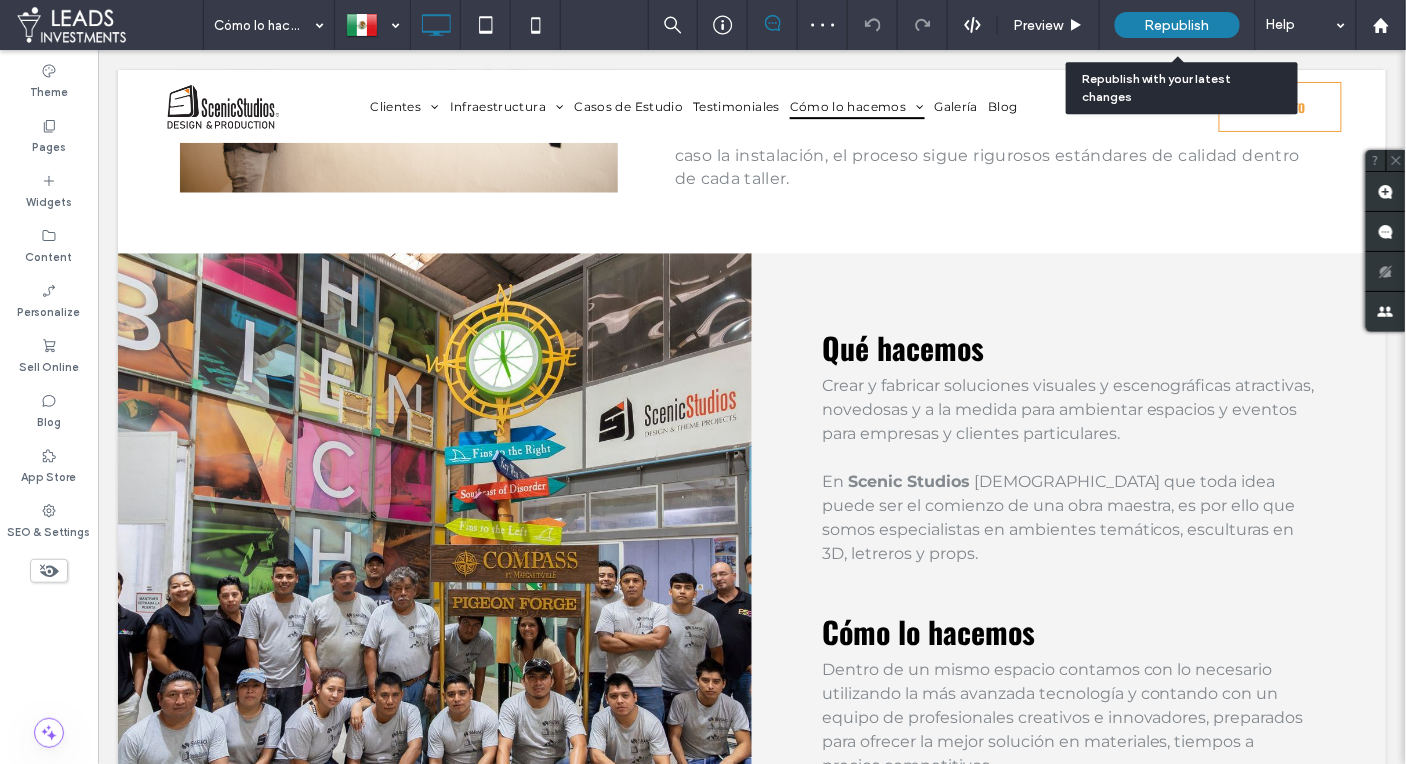 click on "Republish" at bounding box center (1177, 25) 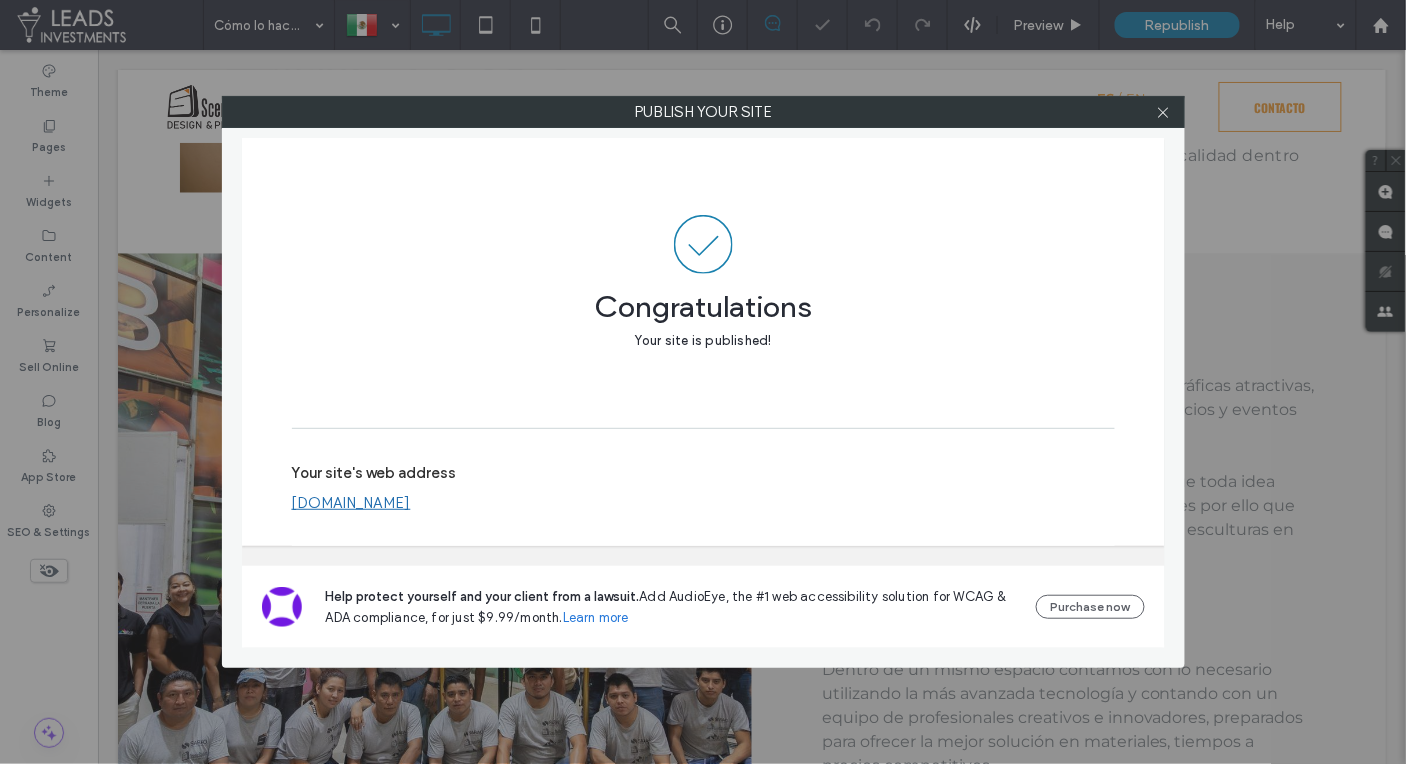 click 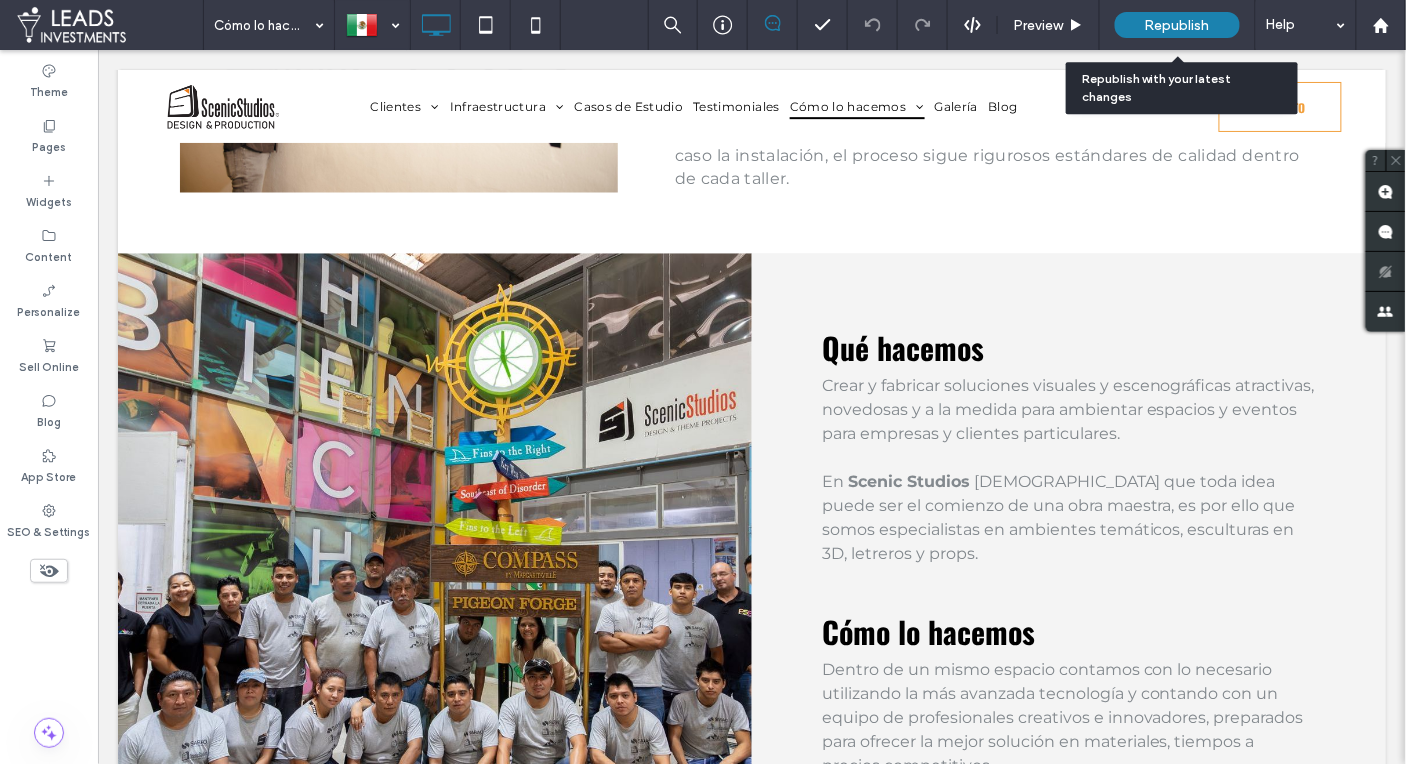 click on "Republish" at bounding box center (1177, 25) 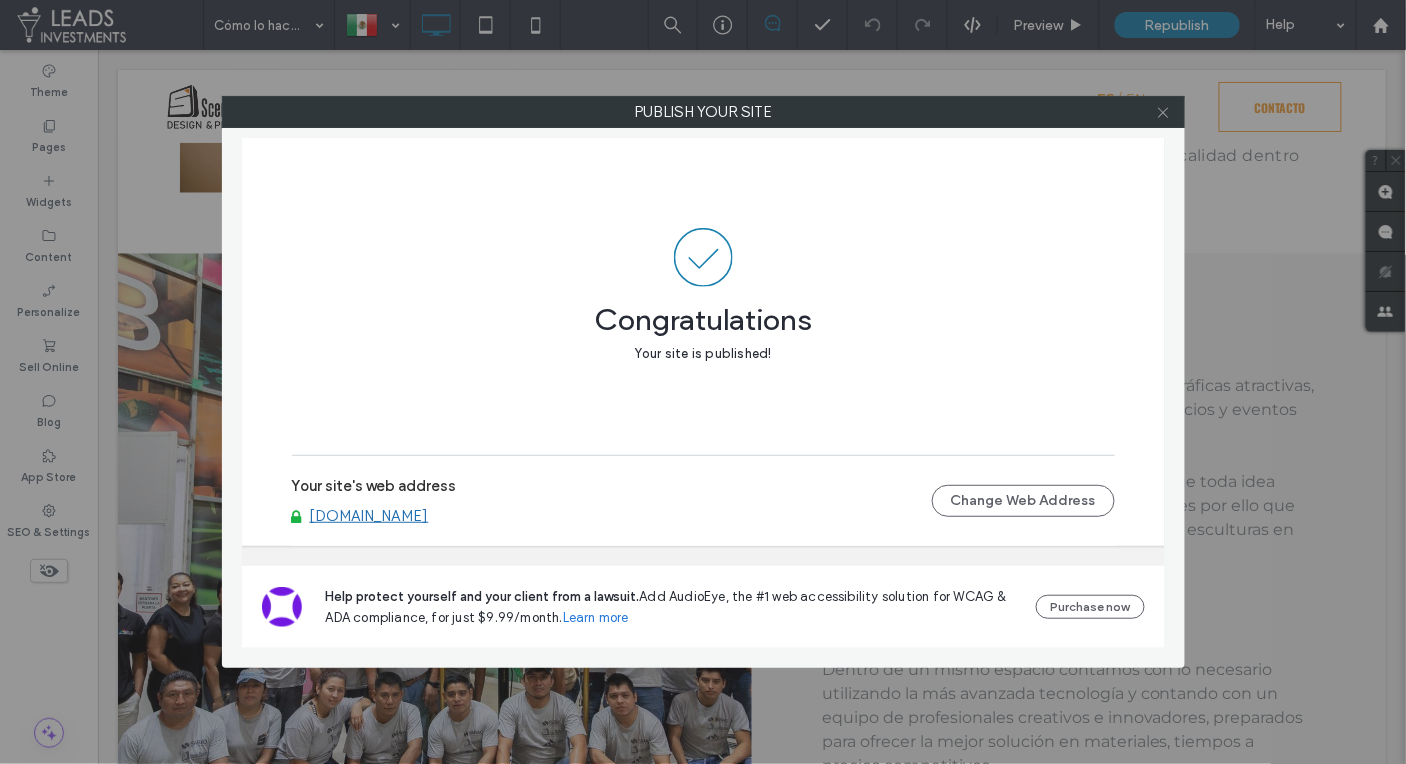 click 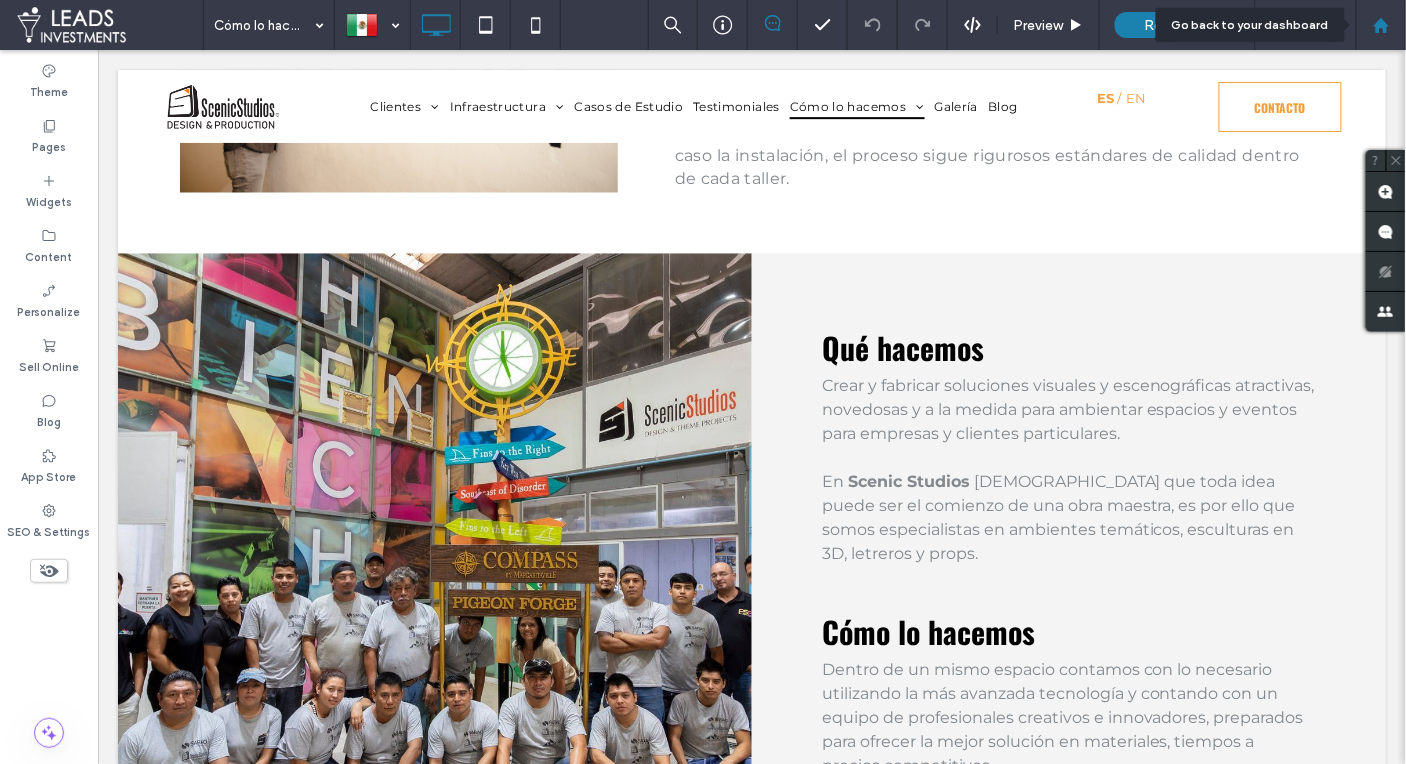 click 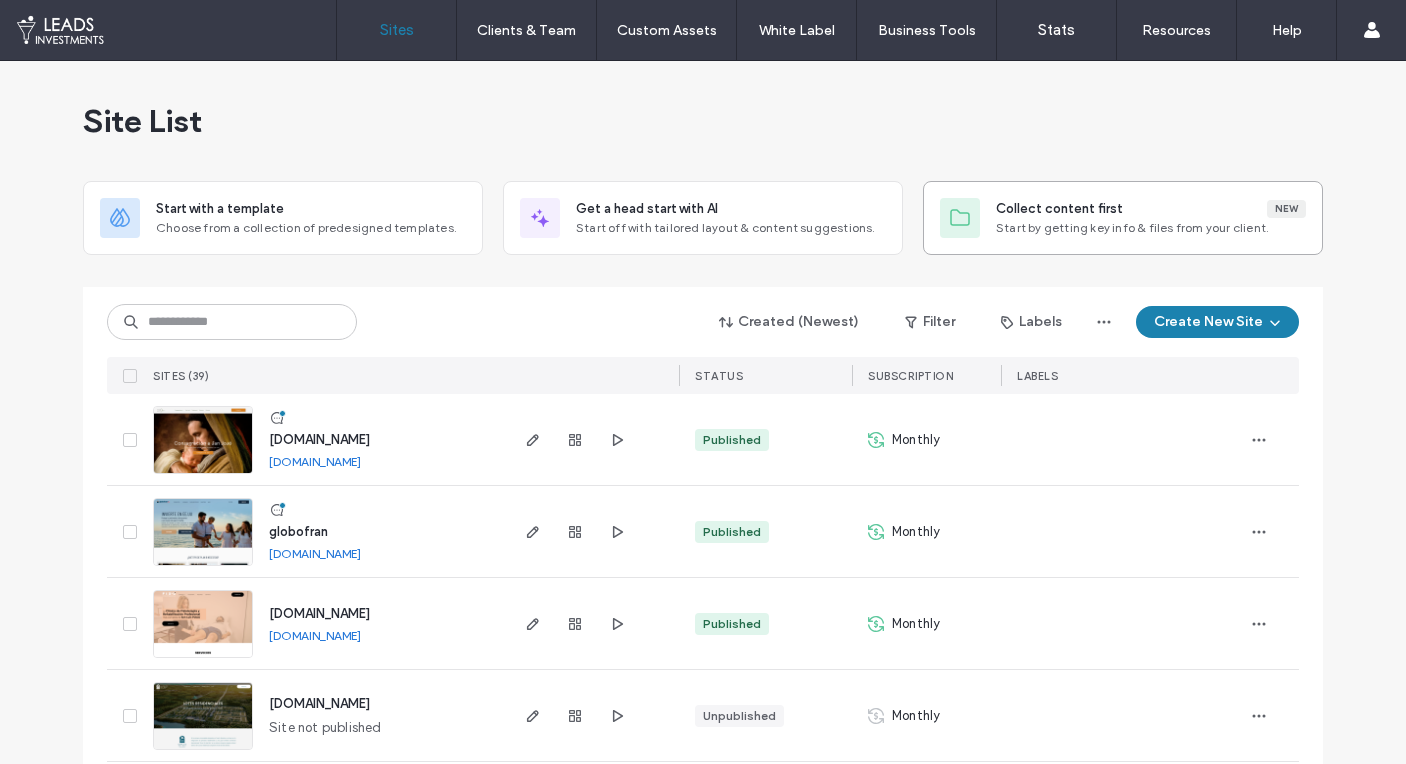 scroll, scrollTop: 0, scrollLeft: 0, axis: both 